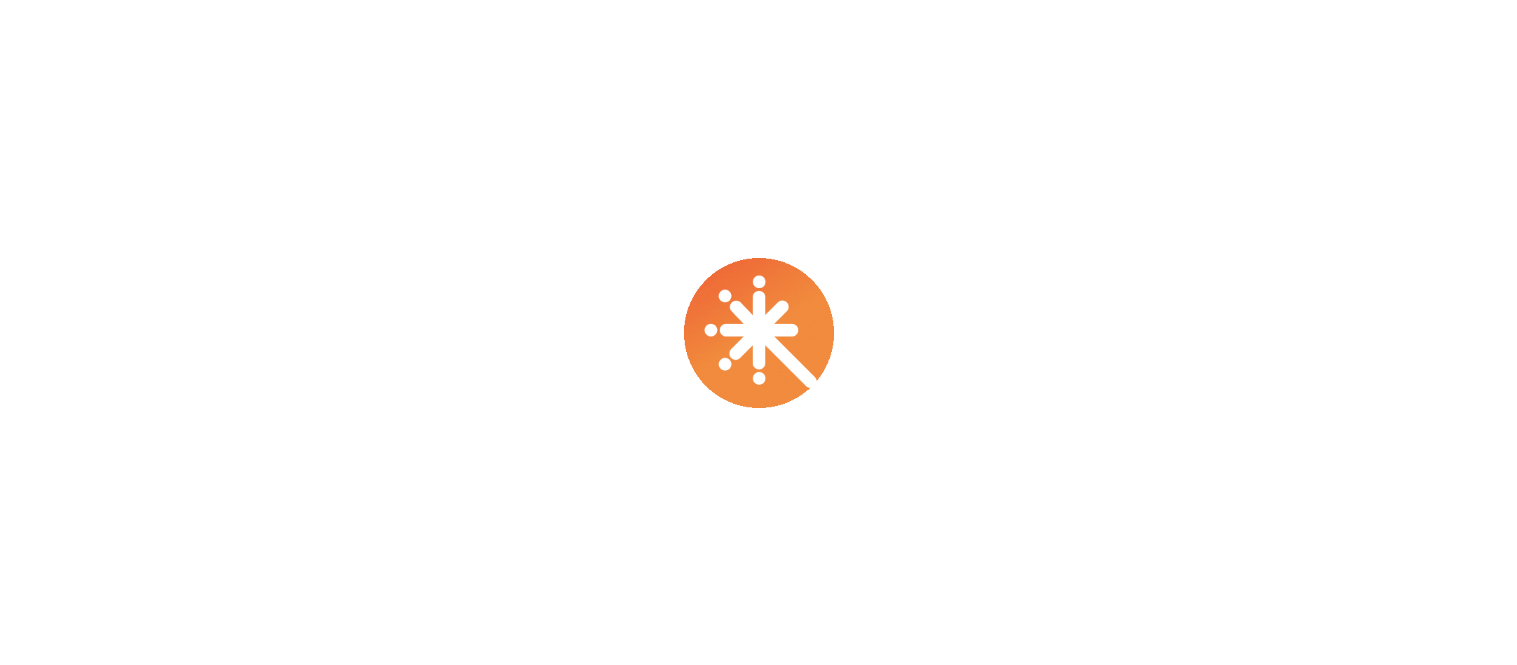 scroll, scrollTop: 0, scrollLeft: 0, axis: both 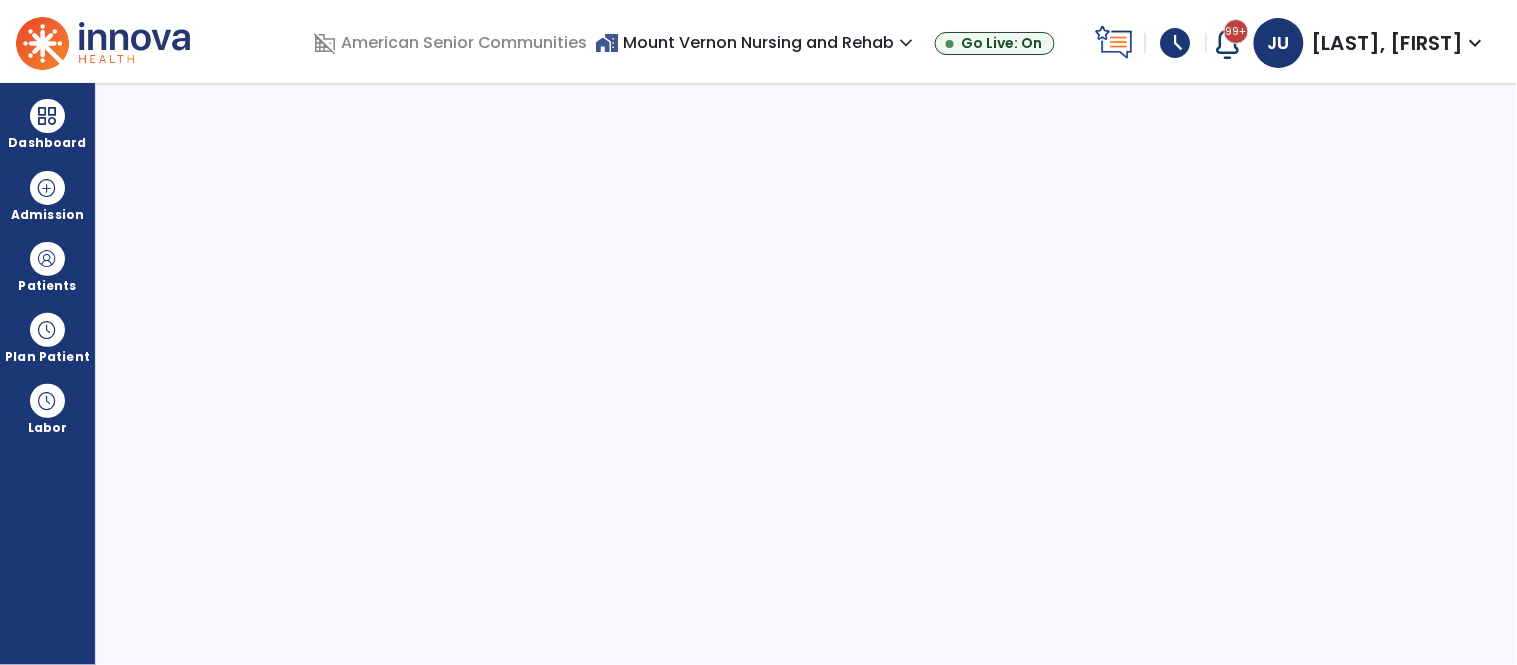 select on "****" 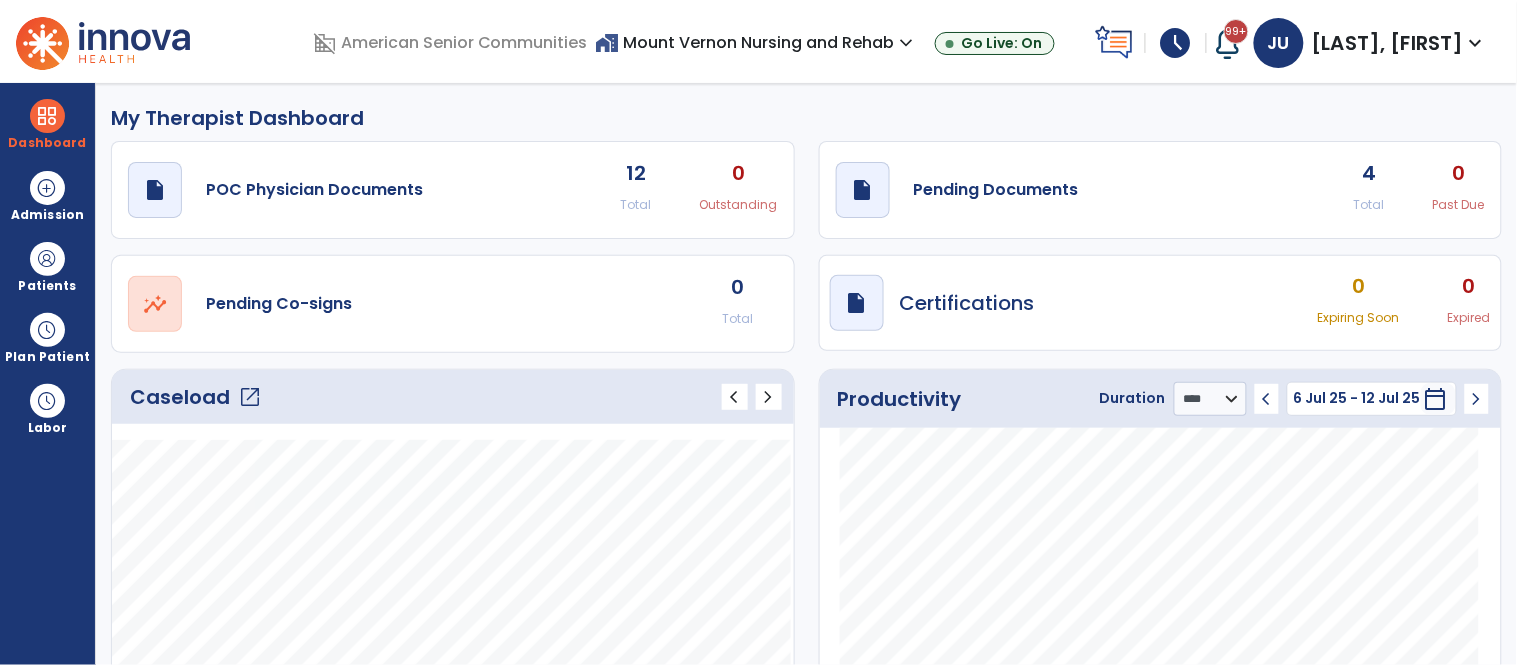 click on "home_work   Mount Vernon Nursing and Rehab   expand_more" at bounding box center (757, 42) 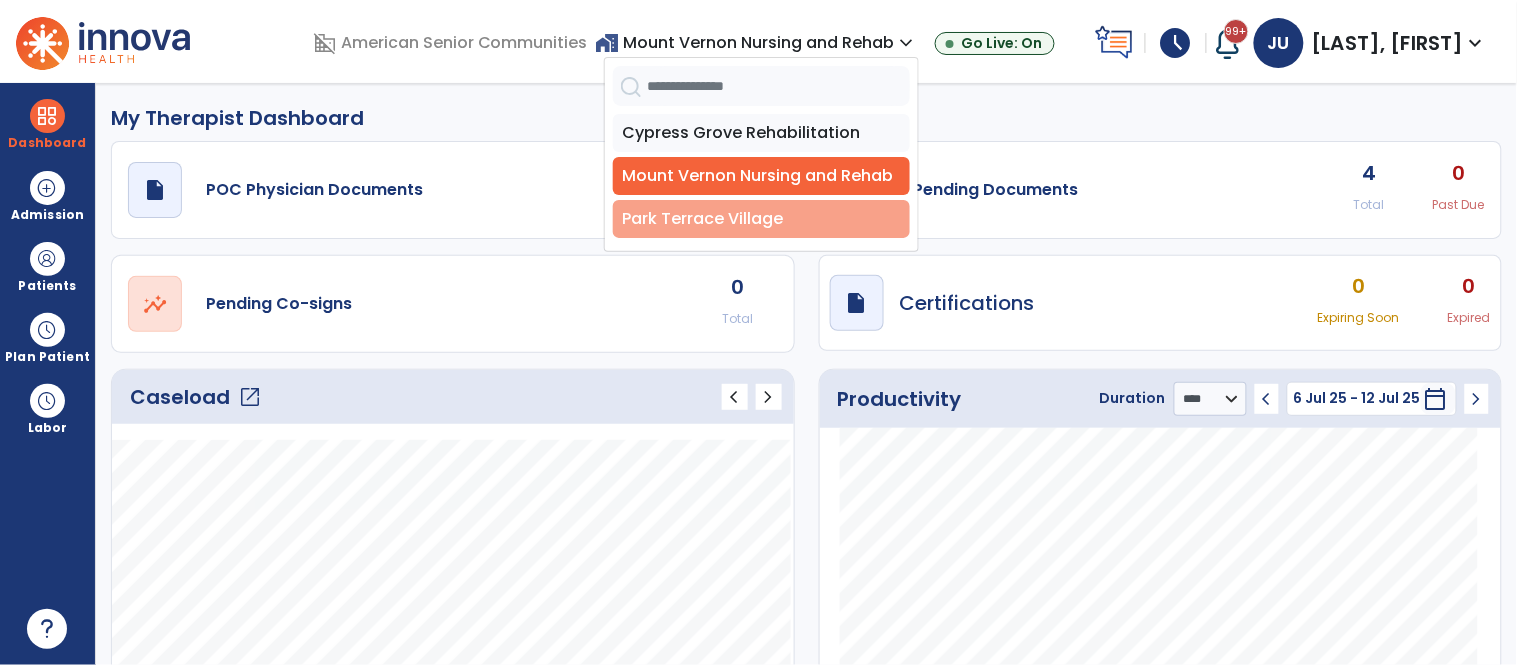 click on "Park Terrace Village" at bounding box center (761, 219) 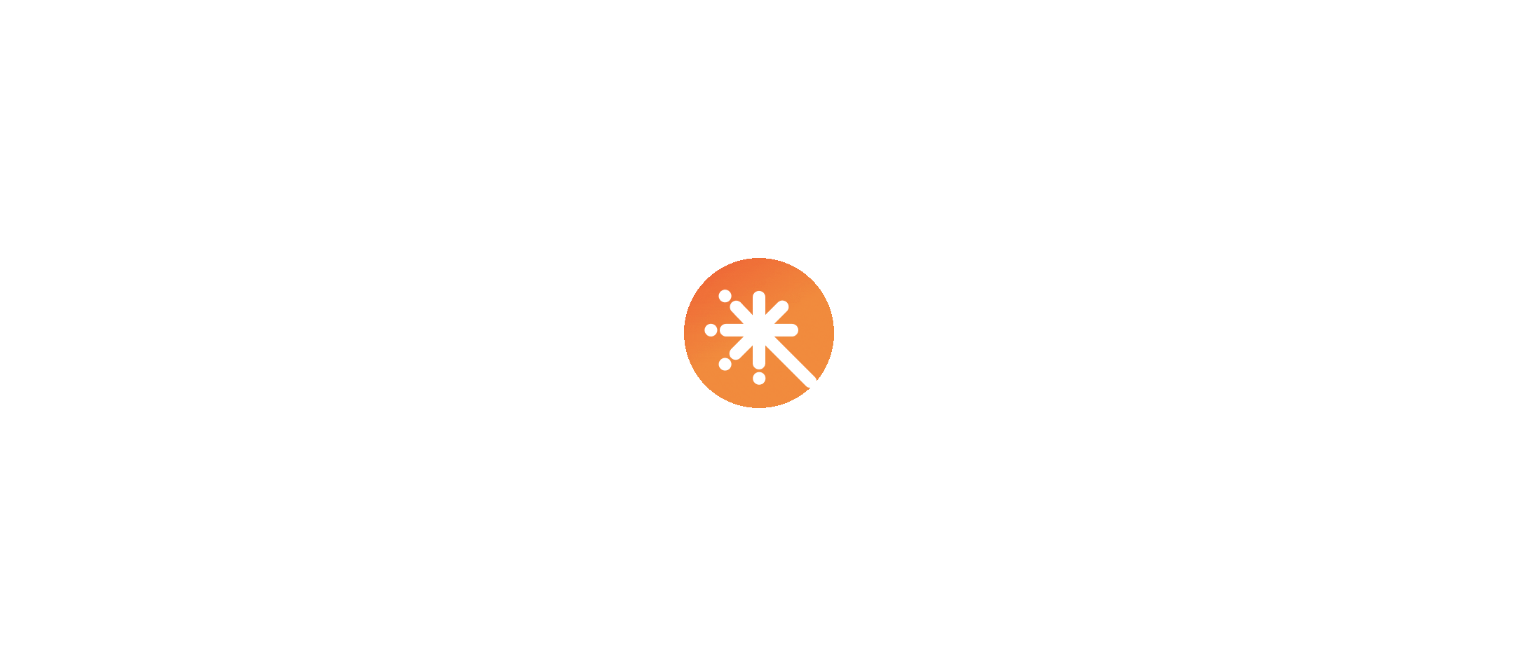 scroll, scrollTop: 0, scrollLeft: 0, axis: both 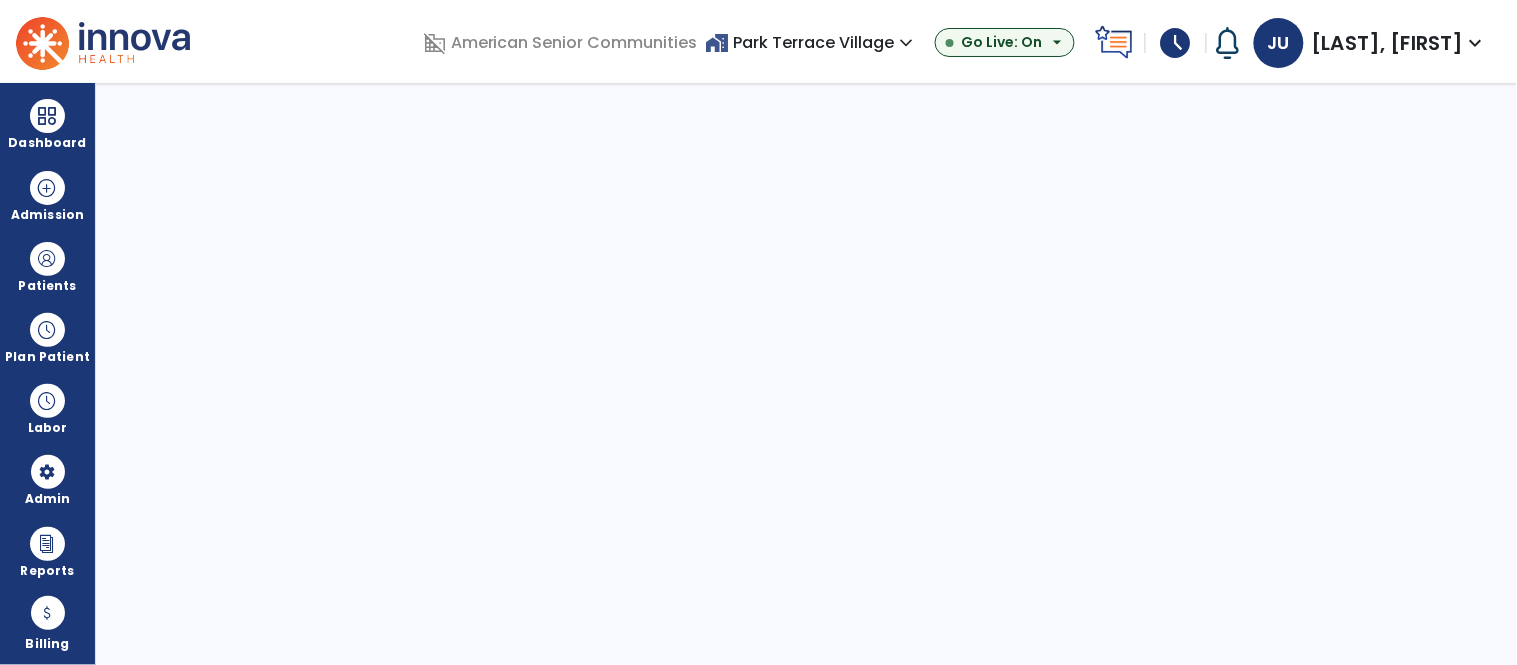 select on "***" 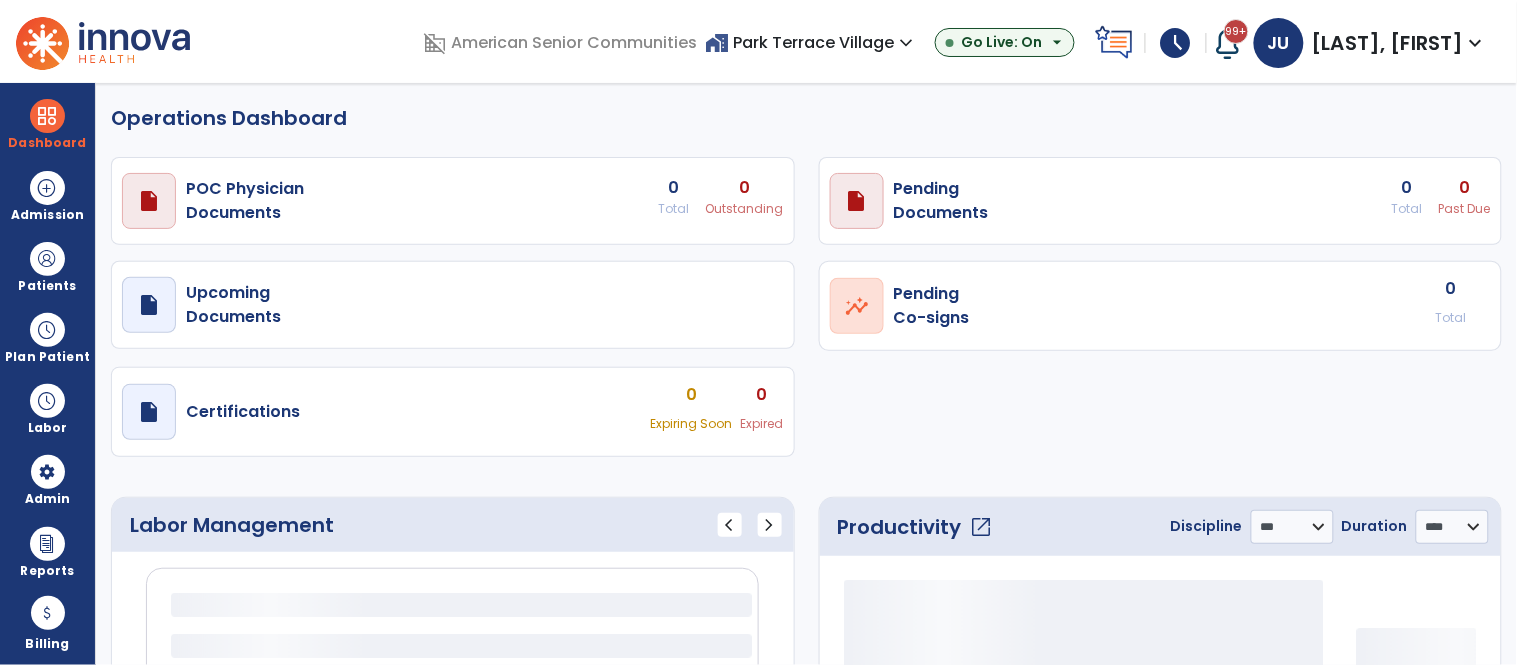 select on "***" 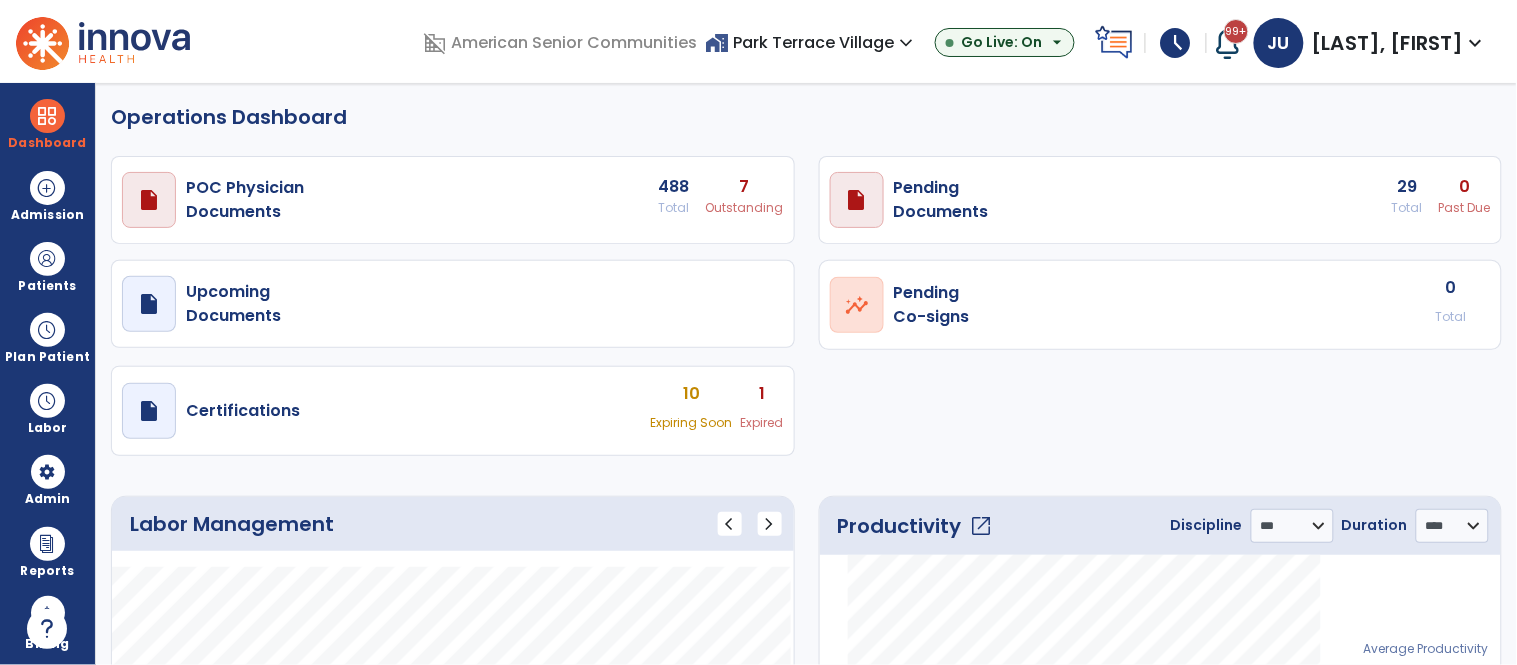 scroll, scrollTop: 0, scrollLeft: 0, axis: both 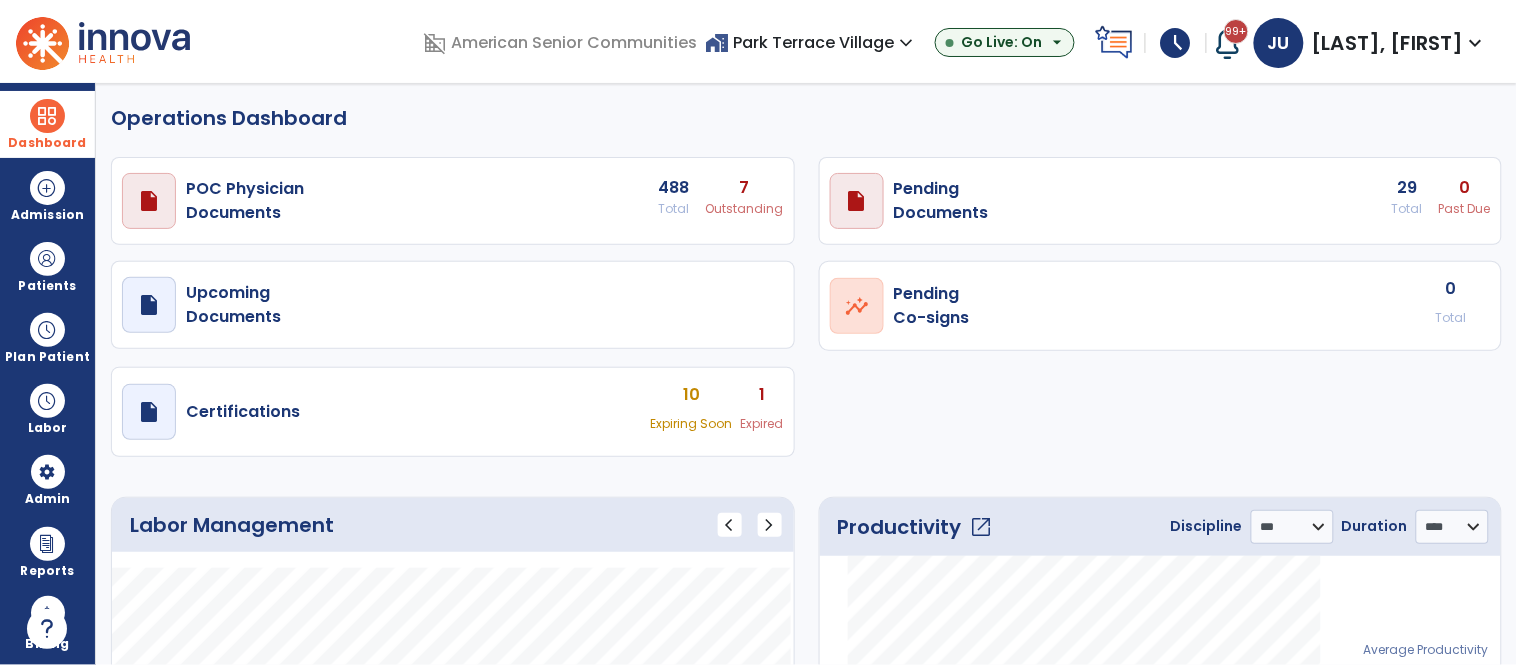 click at bounding box center (47, 116) 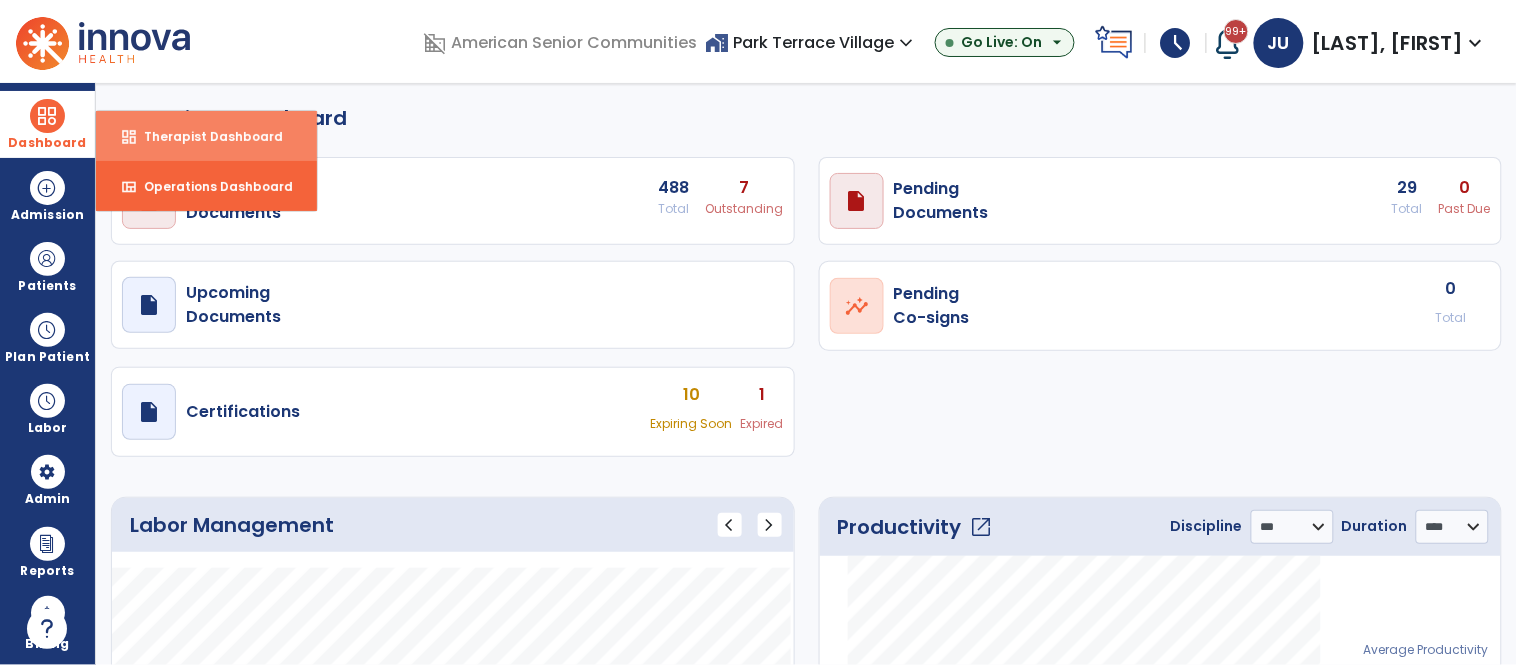click on "Therapist Dashboard" at bounding box center [205, 136] 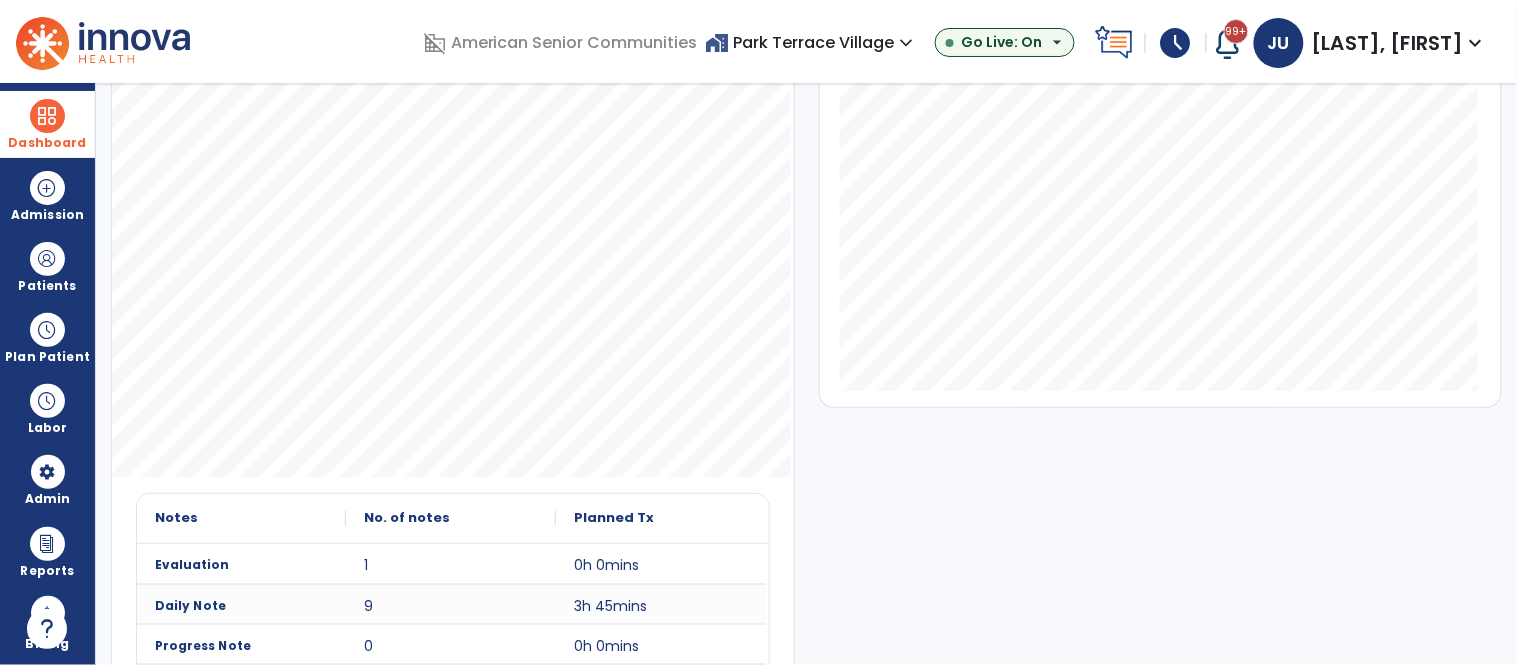 scroll, scrollTop: 0, scrollLeft: 0, axis: both 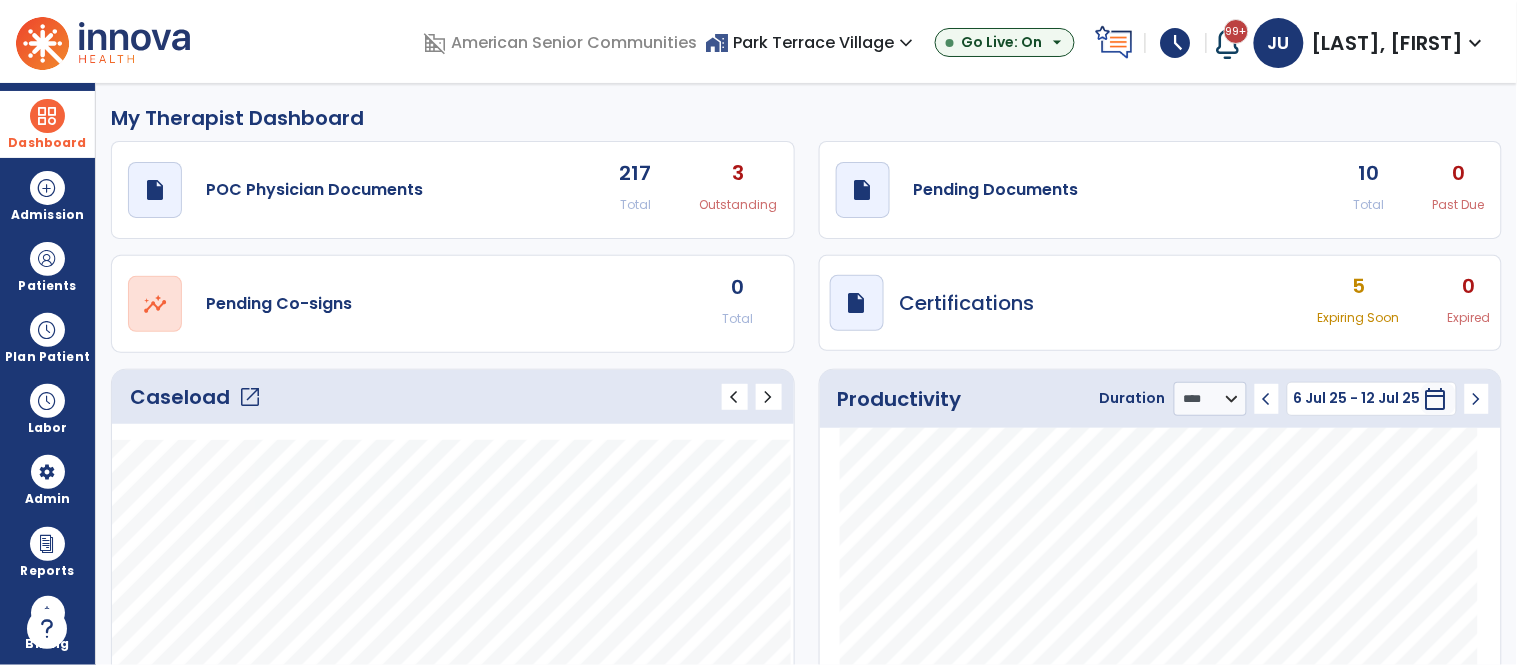 click at bounding box center [47, 116] 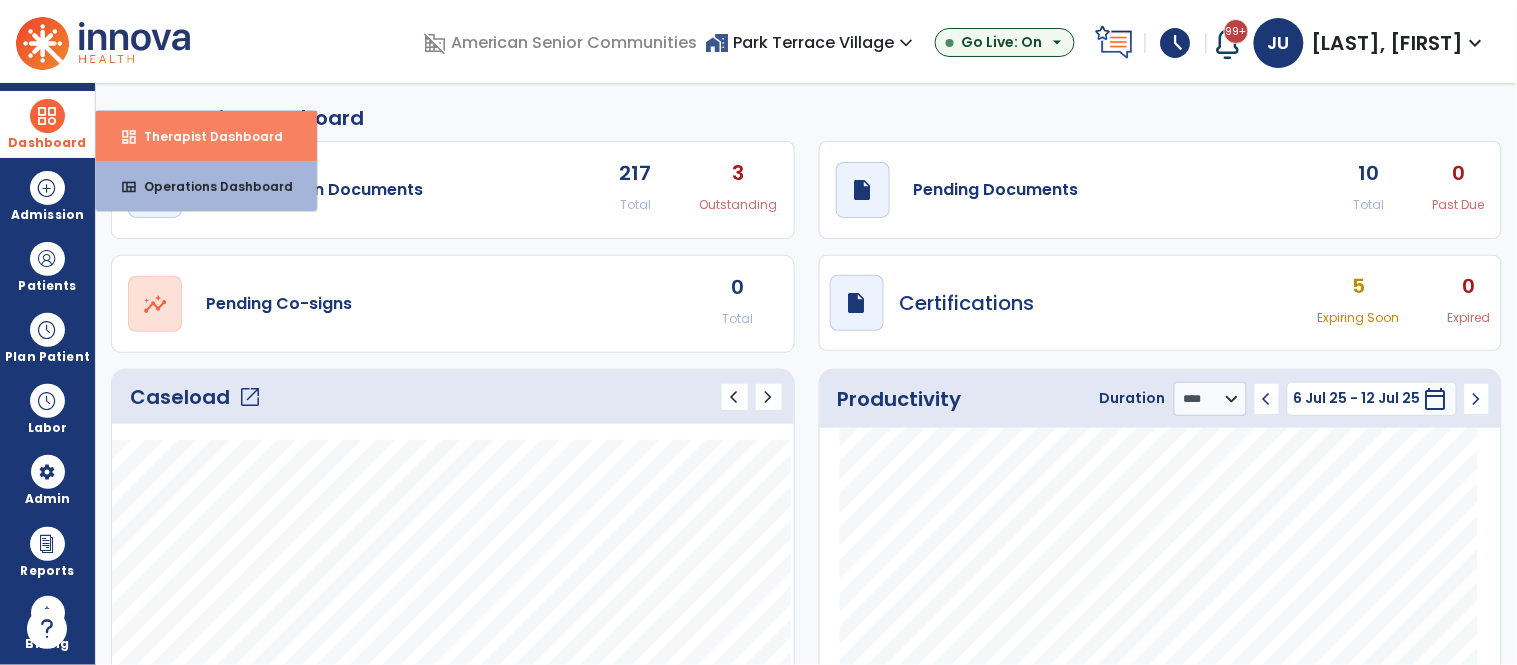 click on "dashboard  Therapist Dashboard" at bounding box center [206, 136] 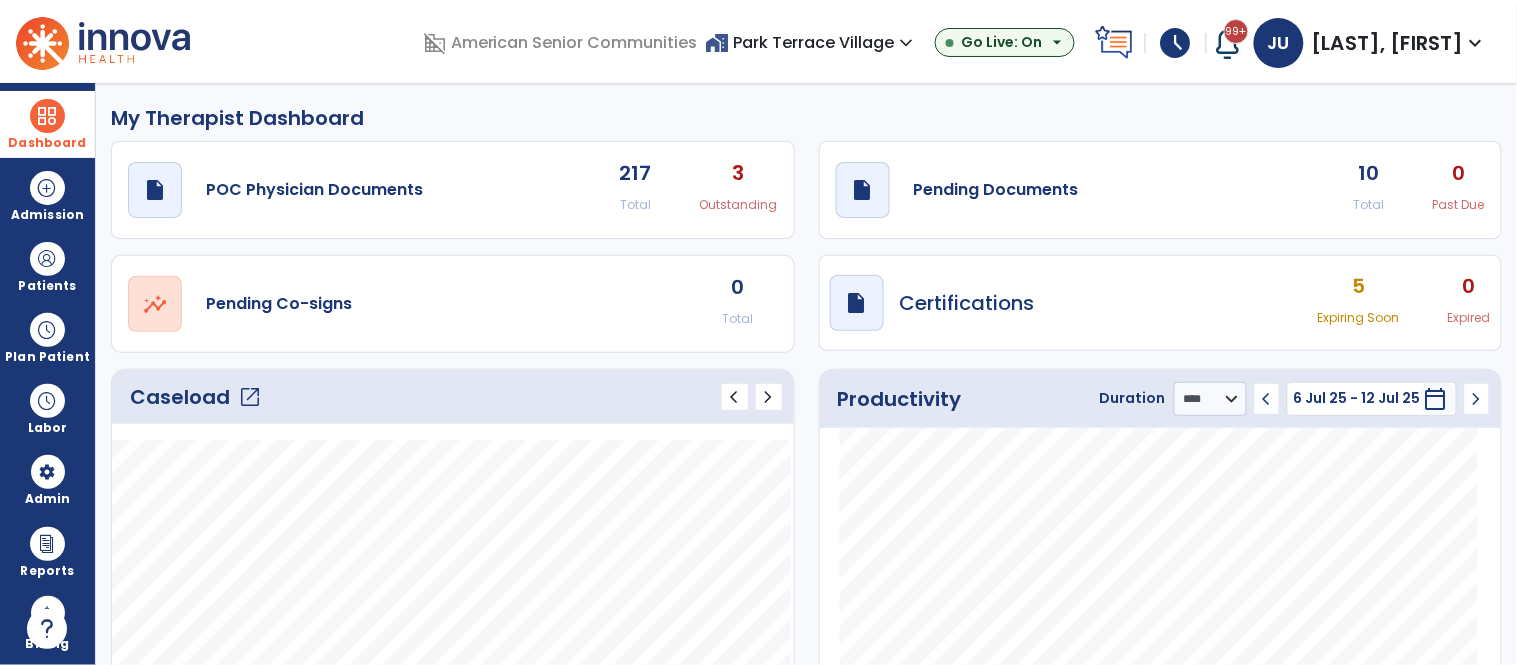 click on "open_in_new" 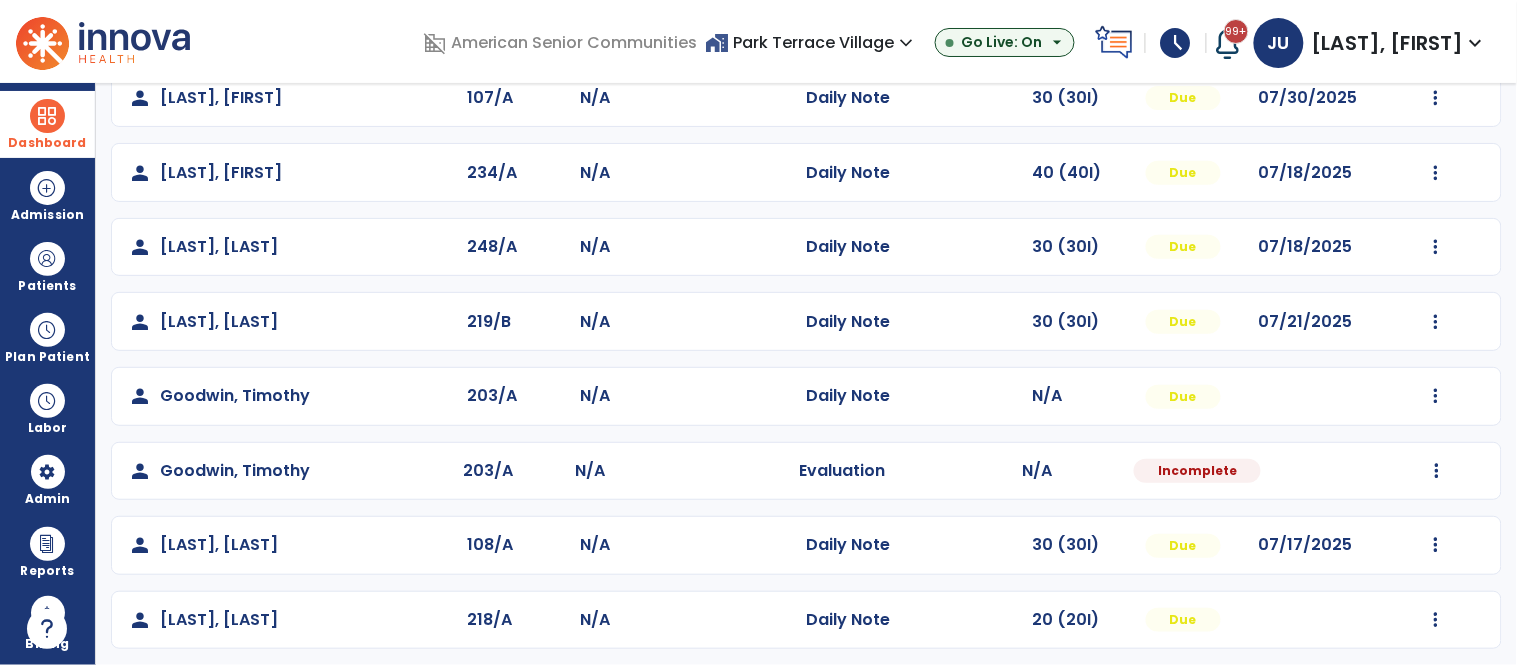 scroll, scrollTop: 345, scrollLeft: 0, axis: vertical 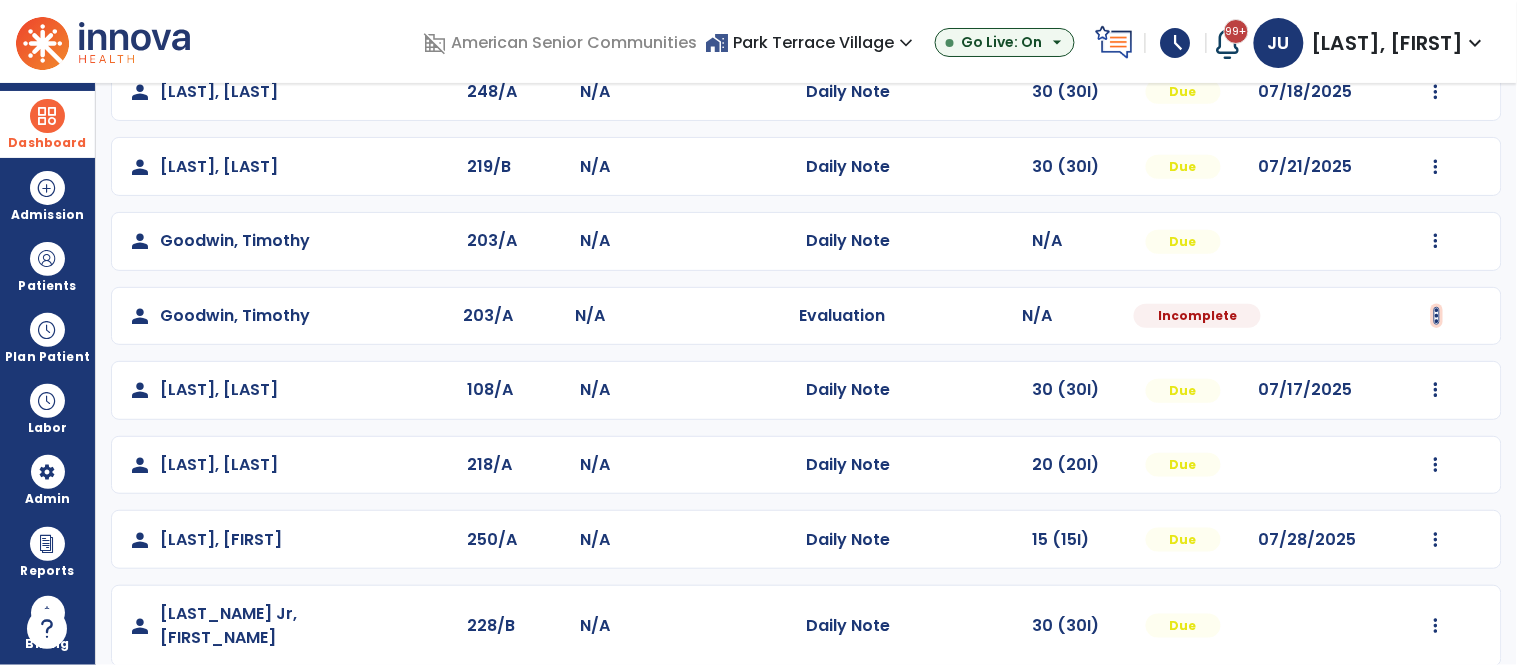 click at bounding box center (1436, -57) 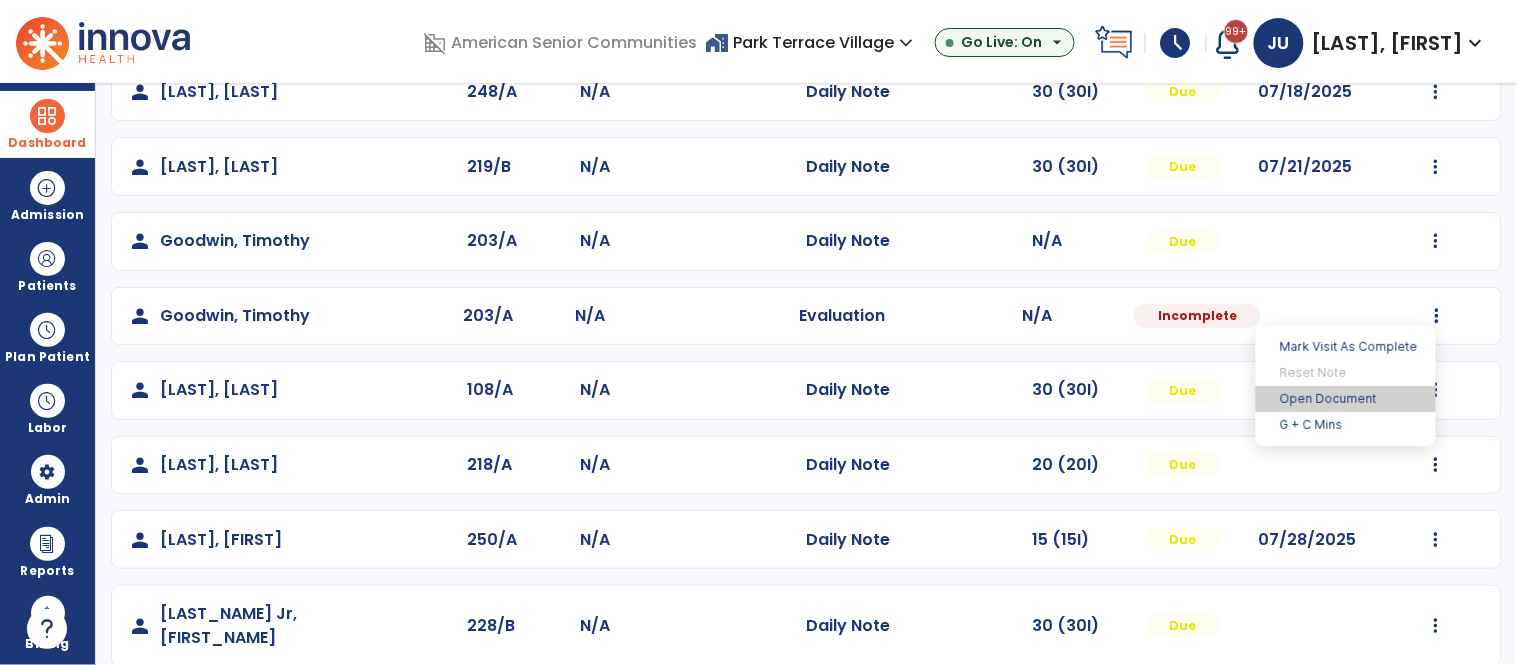 click on "Open Document" at bounding box center (1346, 399) 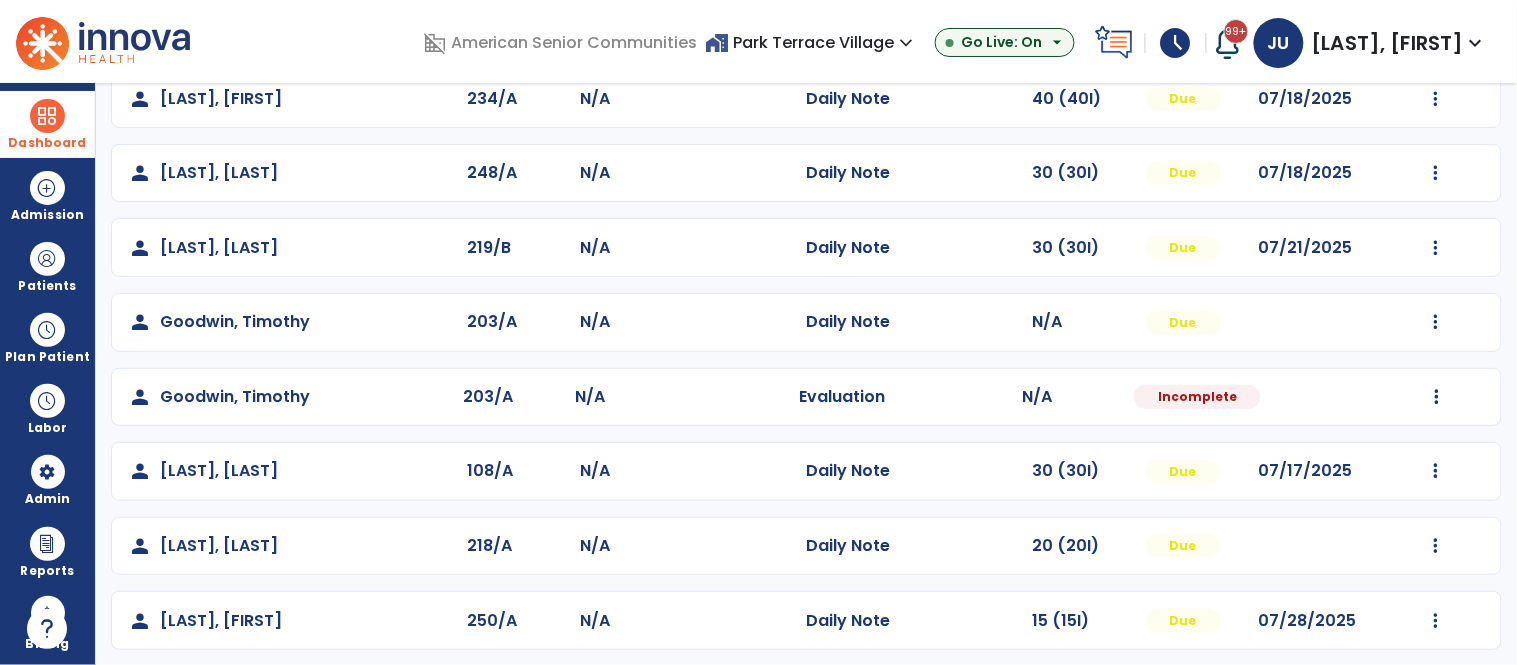 scroll, scrollTop: 190, scrollLeft: 0, axis: vertical 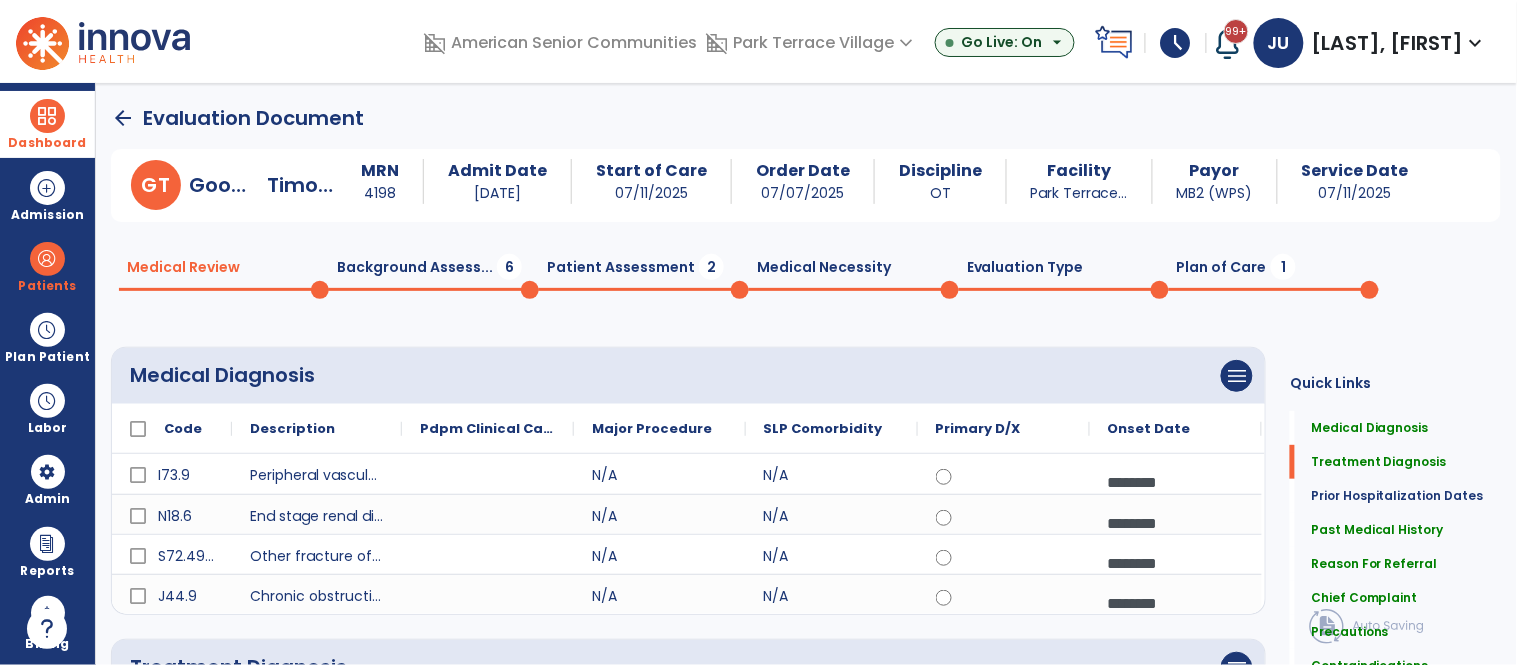 click on "Background Assess...  6" 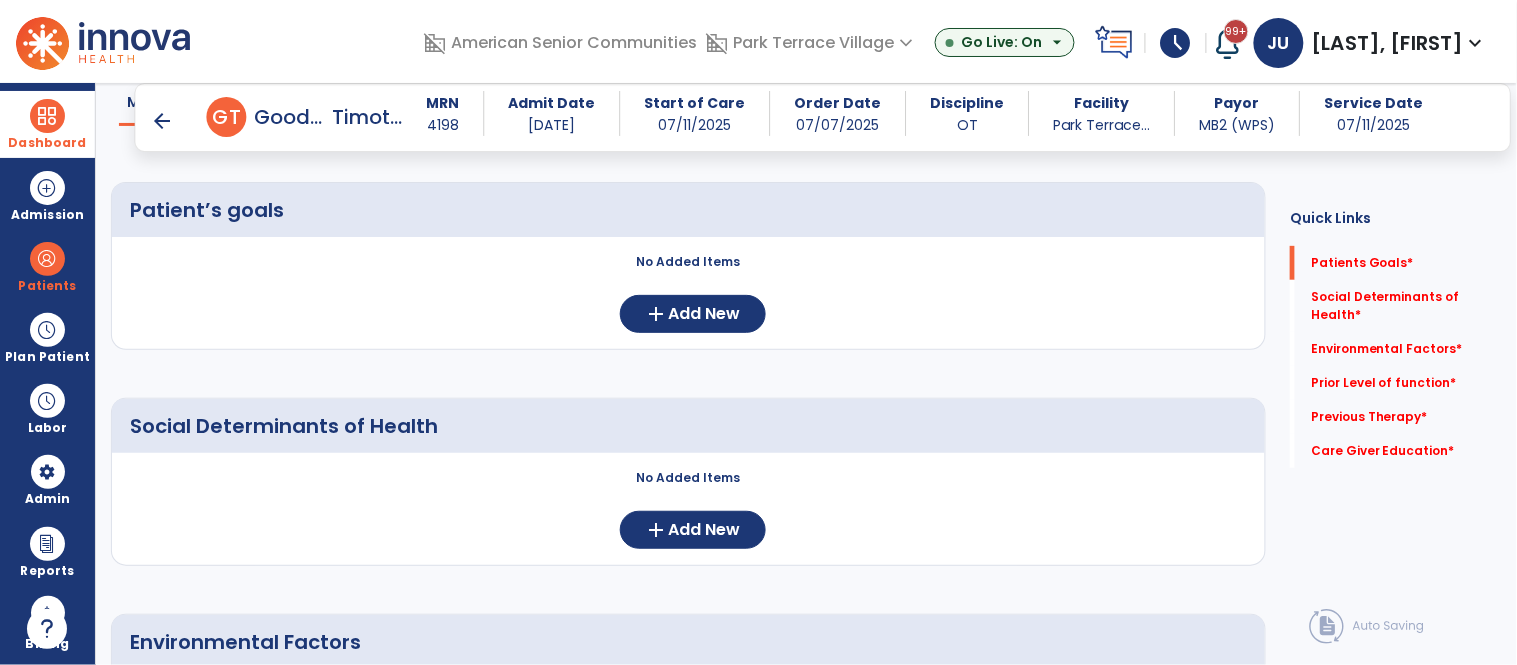scroll, scrollTop: 150, scrollLeft: 0, axis: vertical 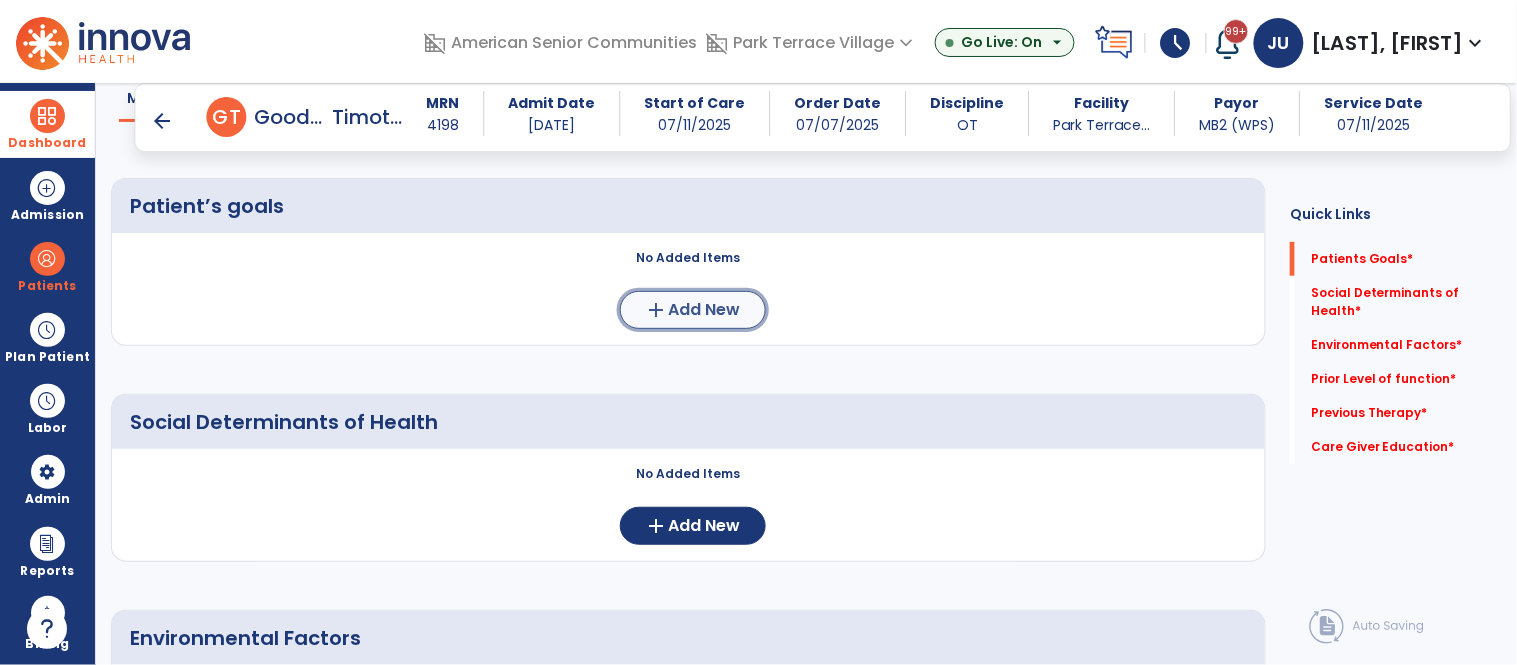 click on "add  Add New" 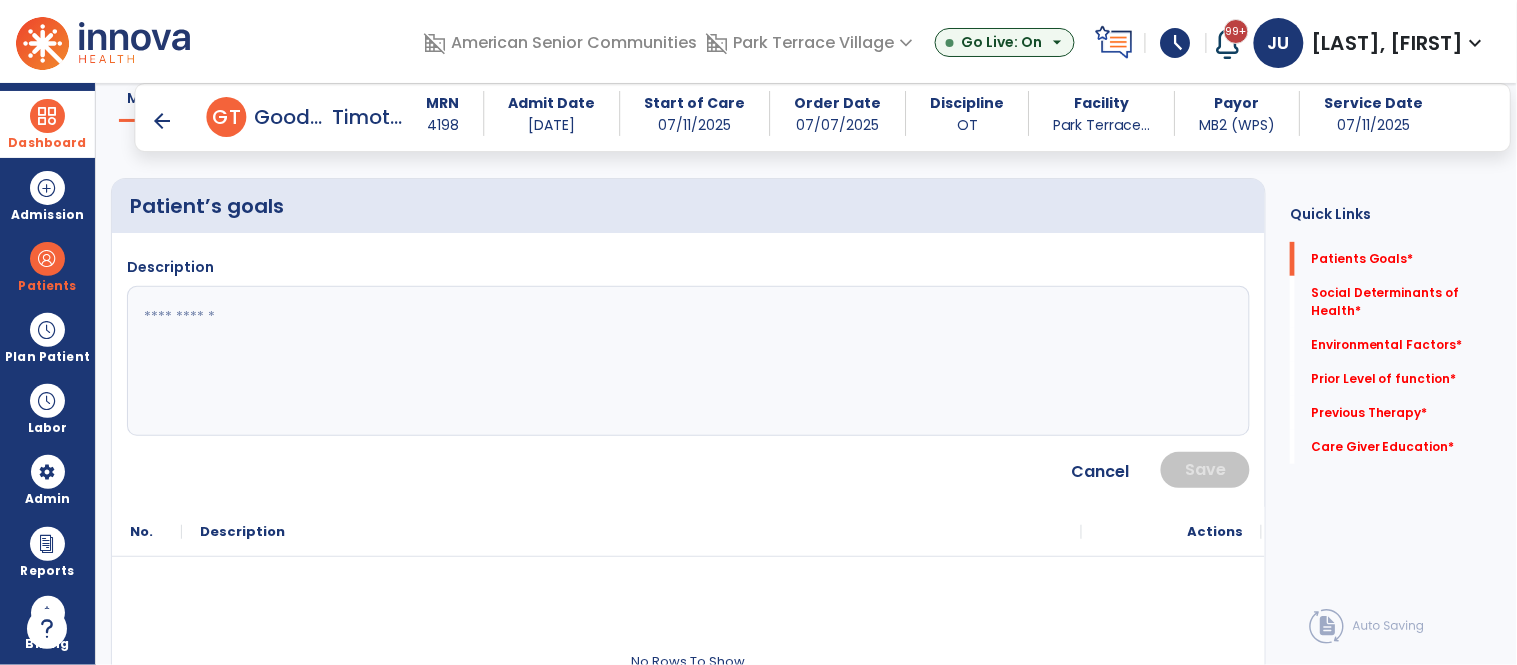 click 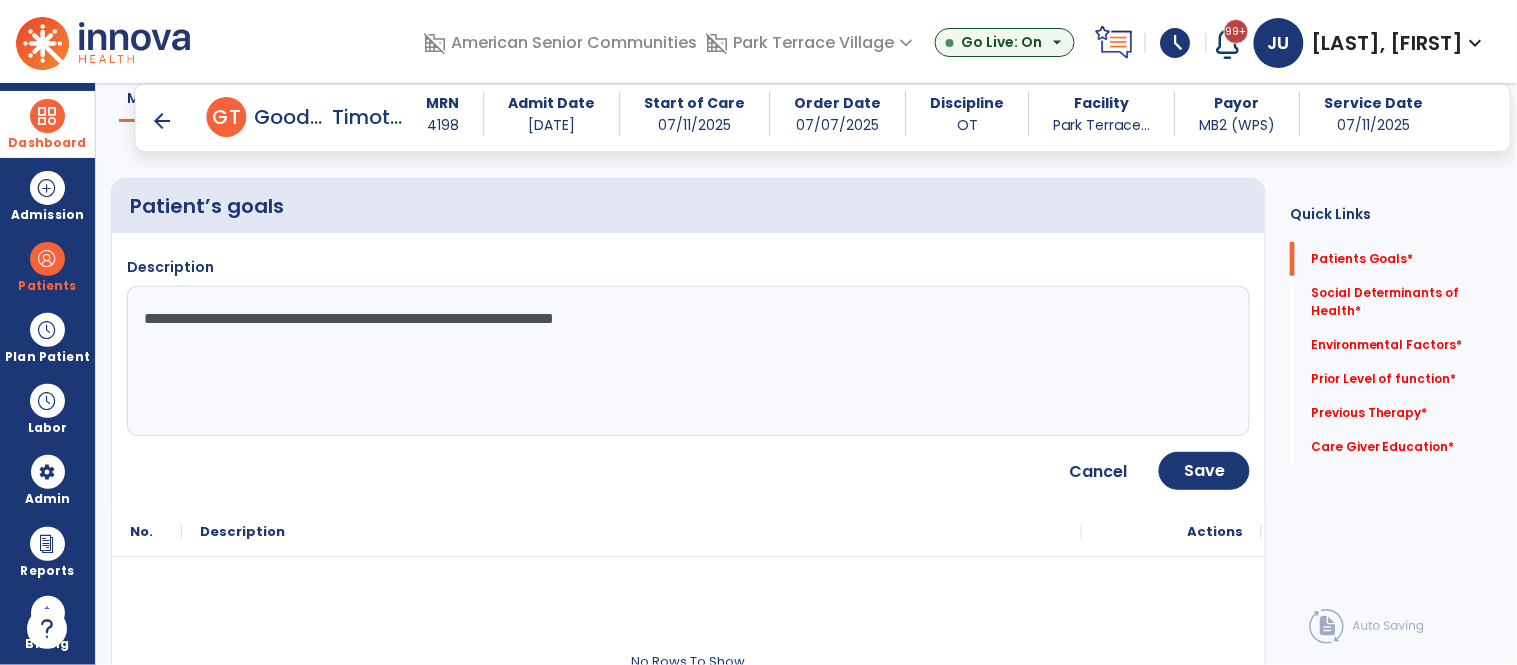 type on "**********" 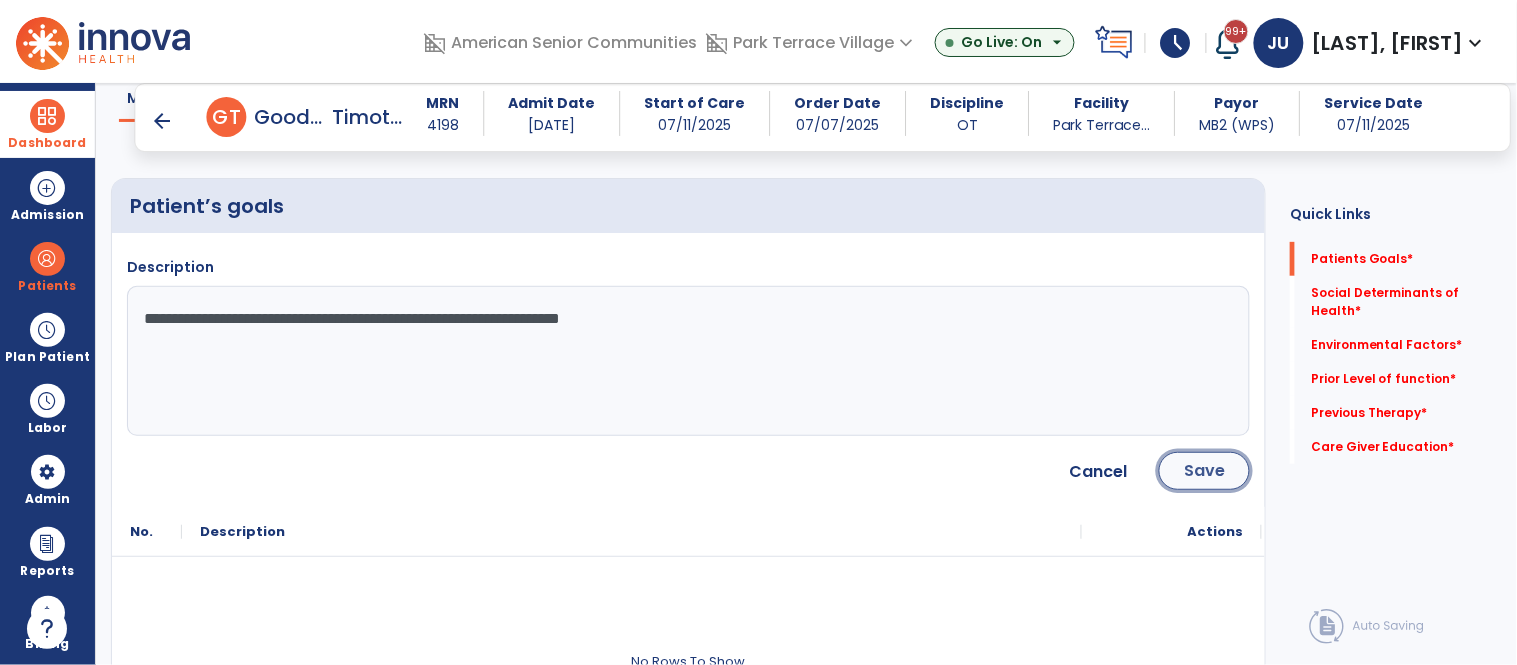 click on "Save" 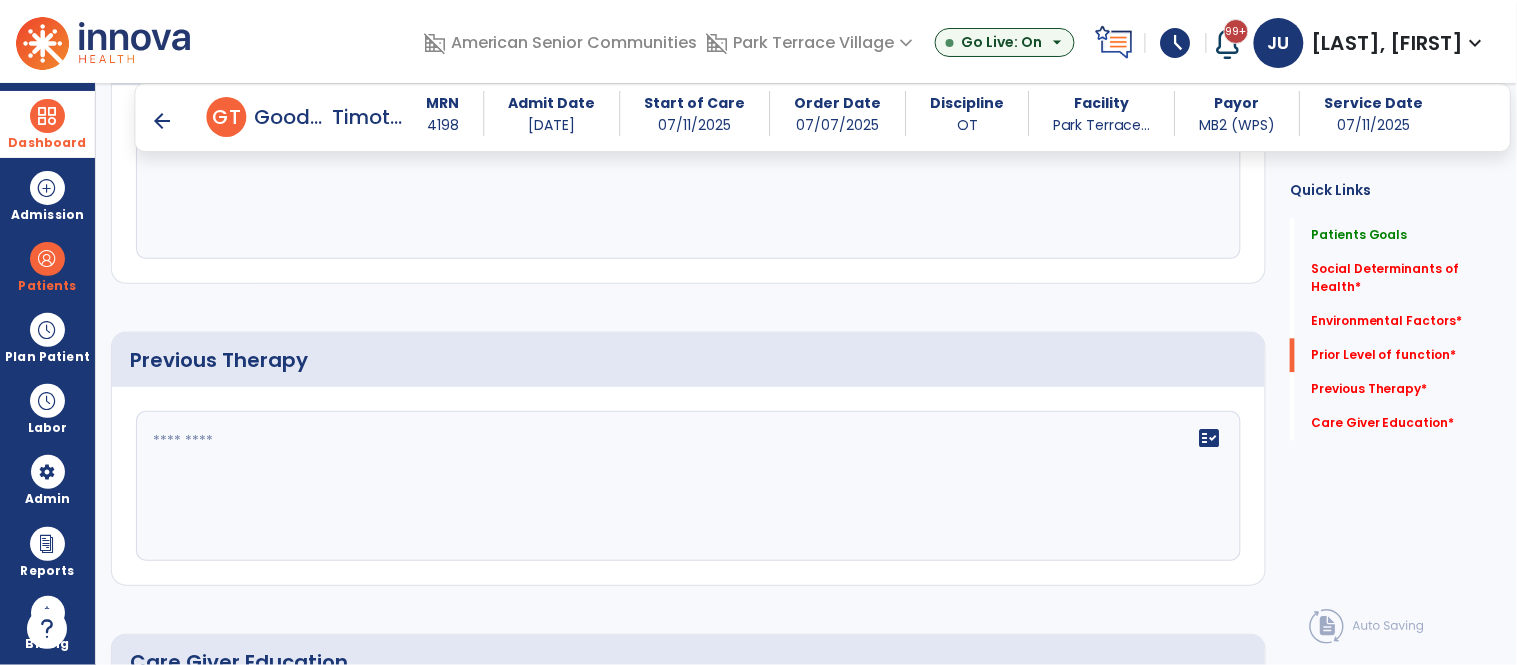 scroll, scrollTop: 1054, scrollLeft: 0, axis: vertical 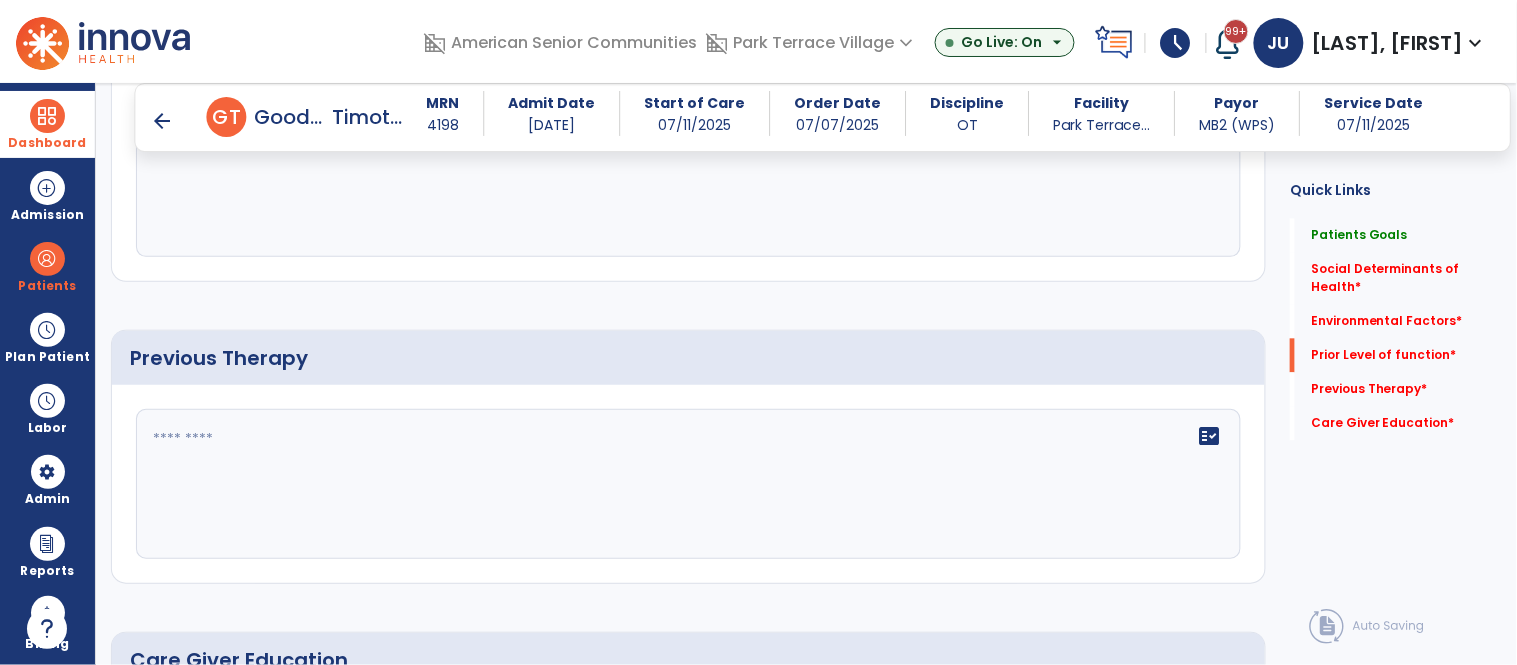 click 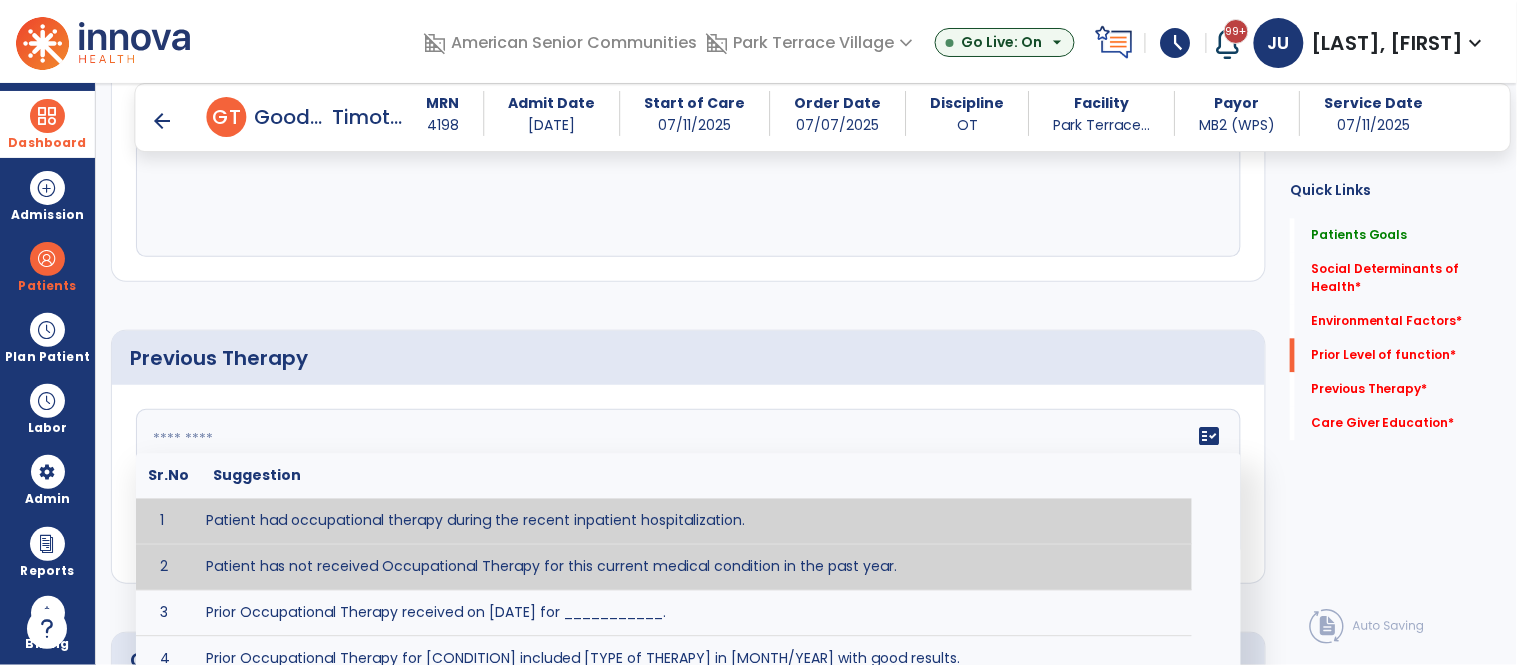 type on "**********" 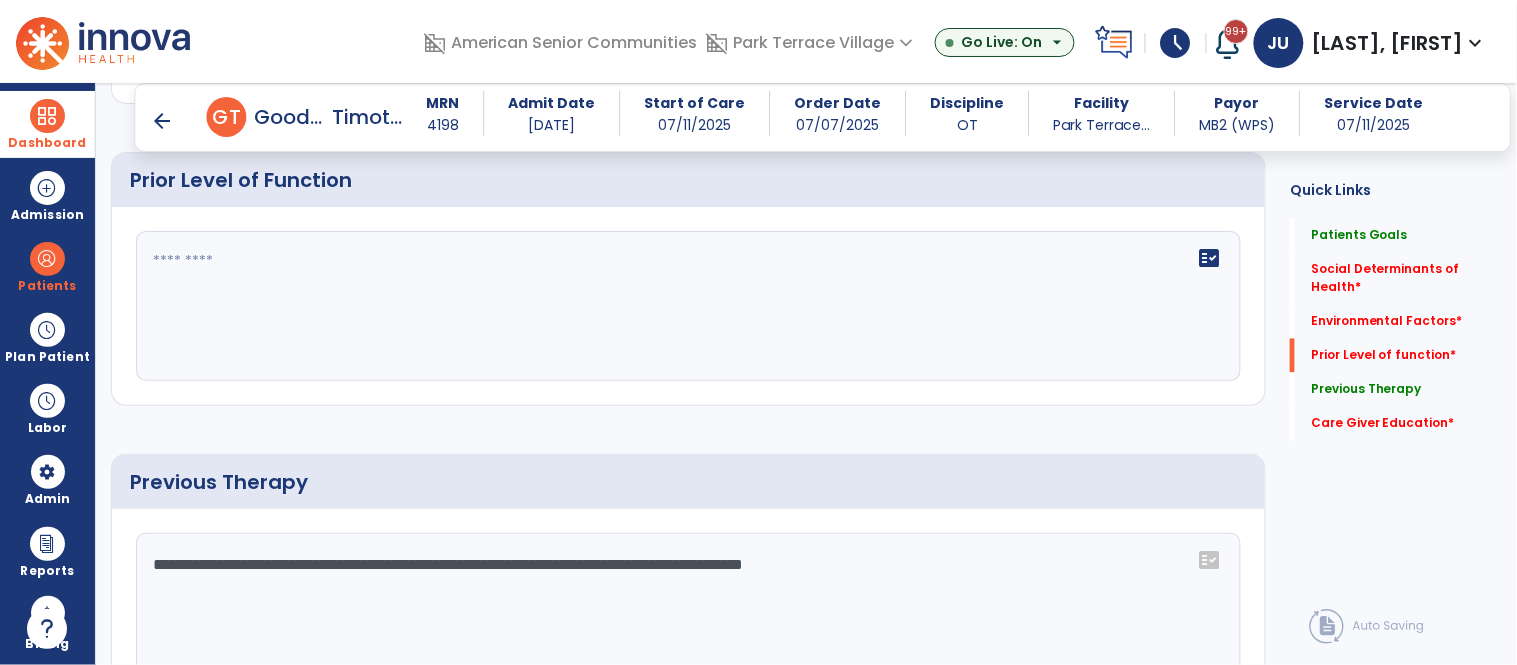 scroll, scrollTop: 937, scrollLeft: 0, axis: vertical 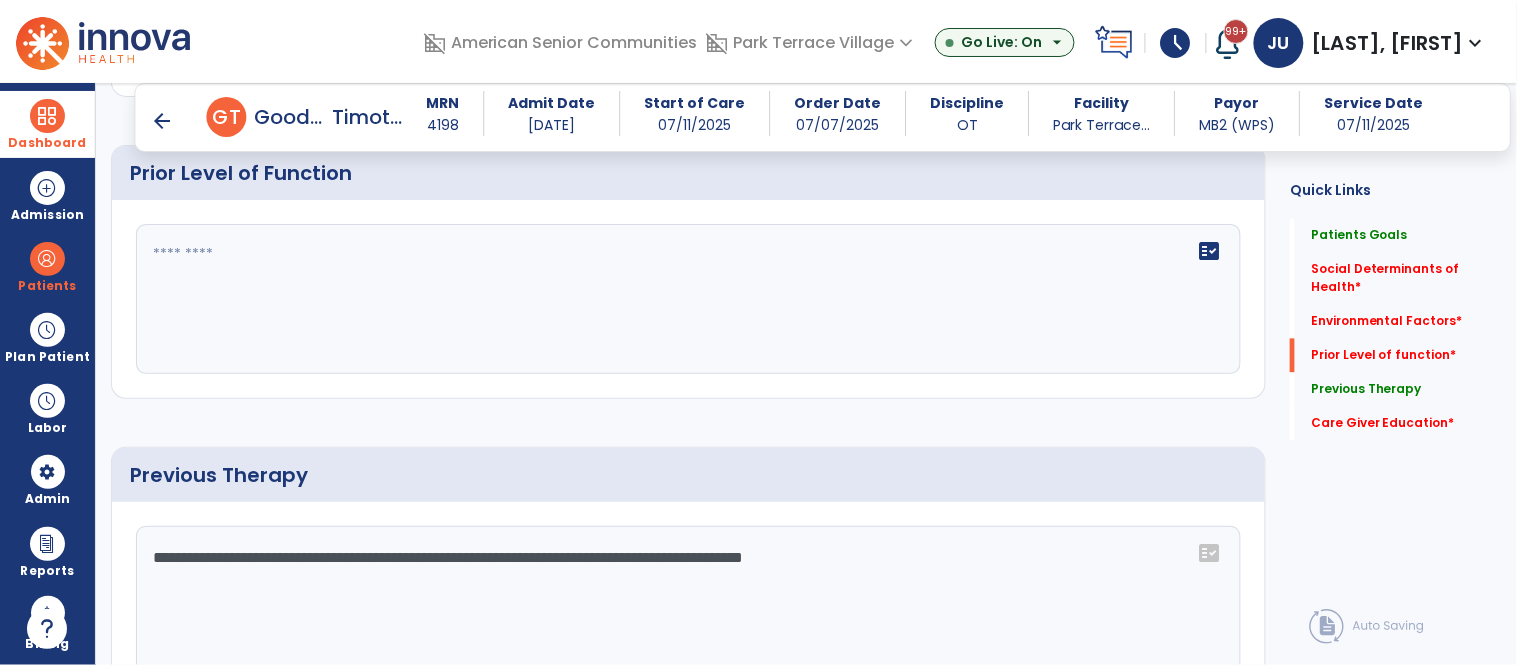 click 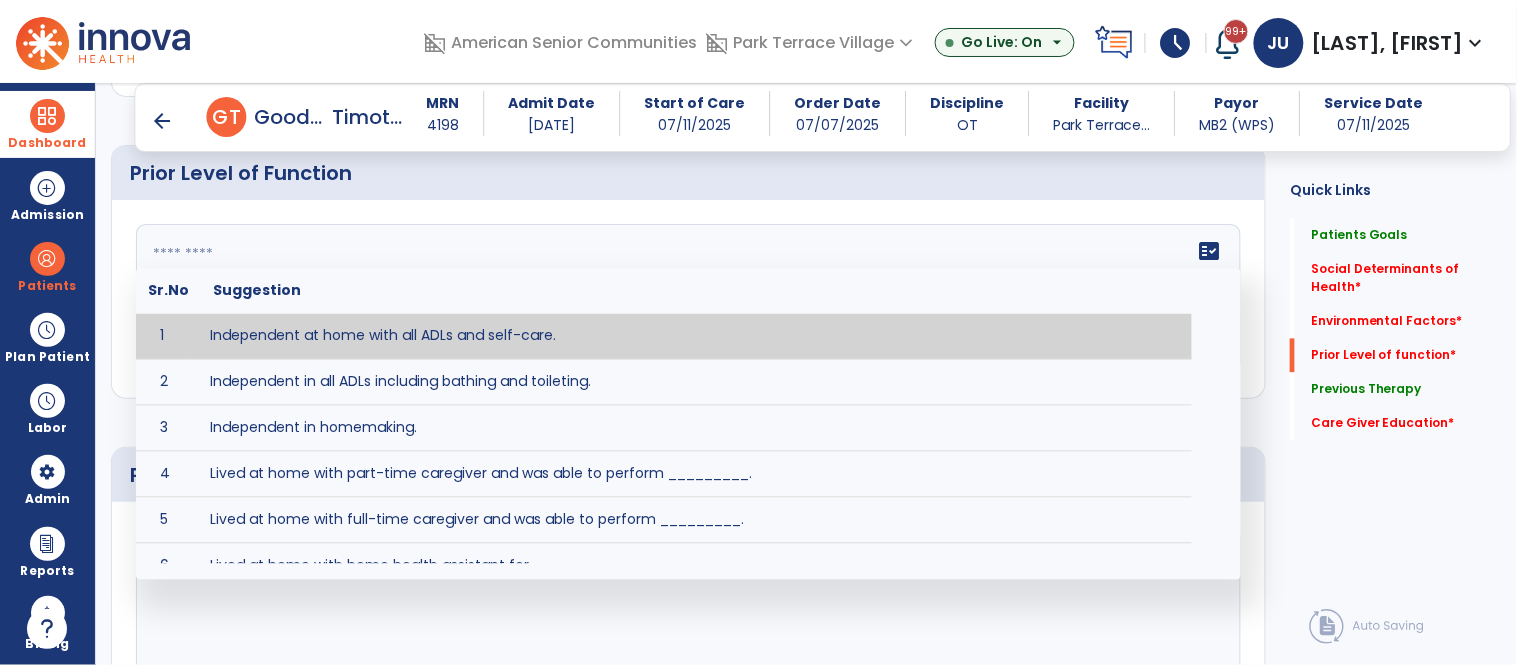 paste on "**********" 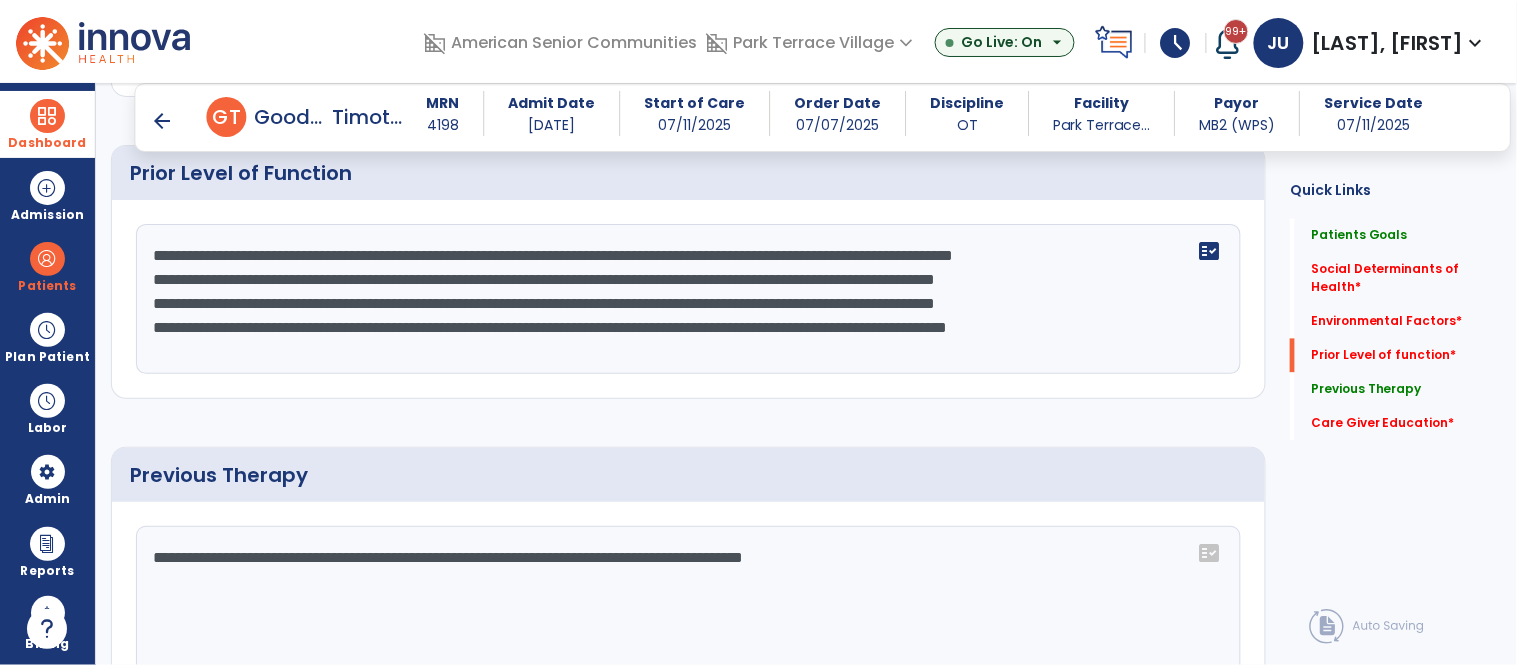 scroll, scrollTop: 15, scrollLeft: 0, axis: vertical 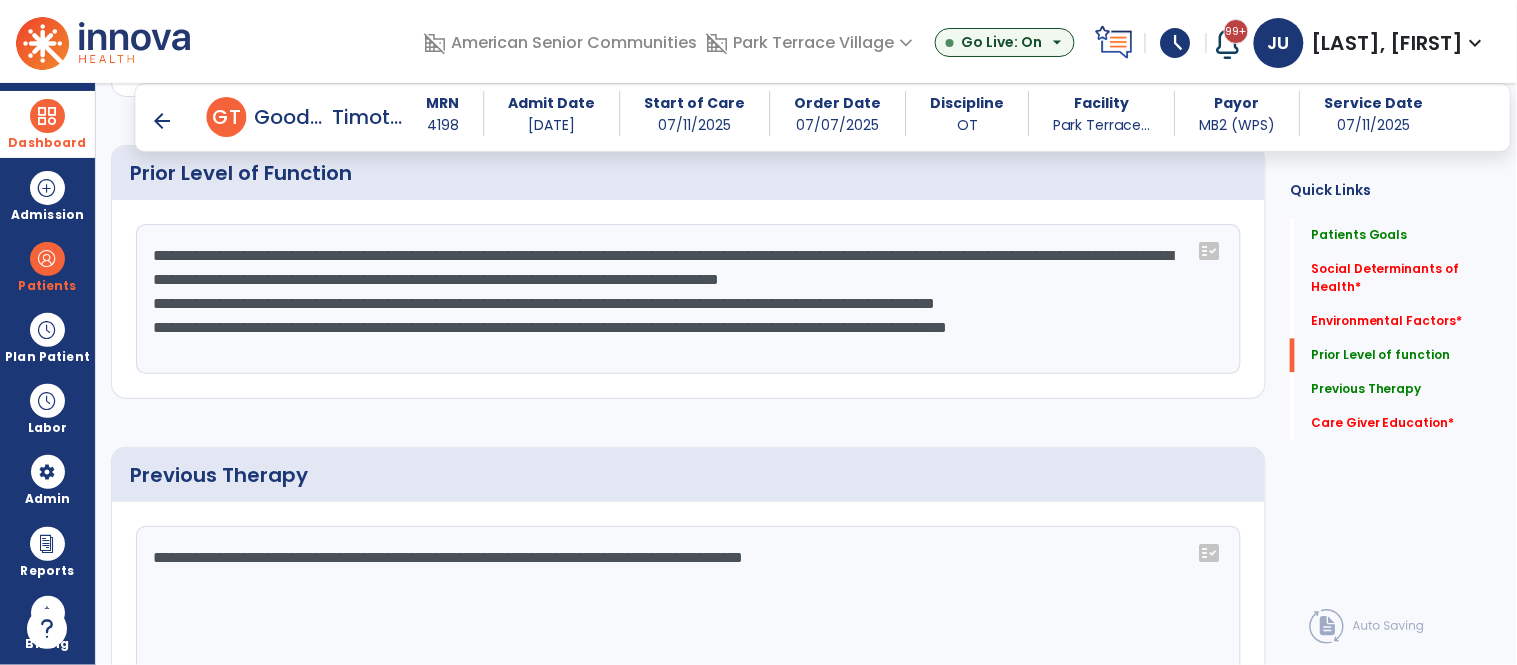 click on "**********" 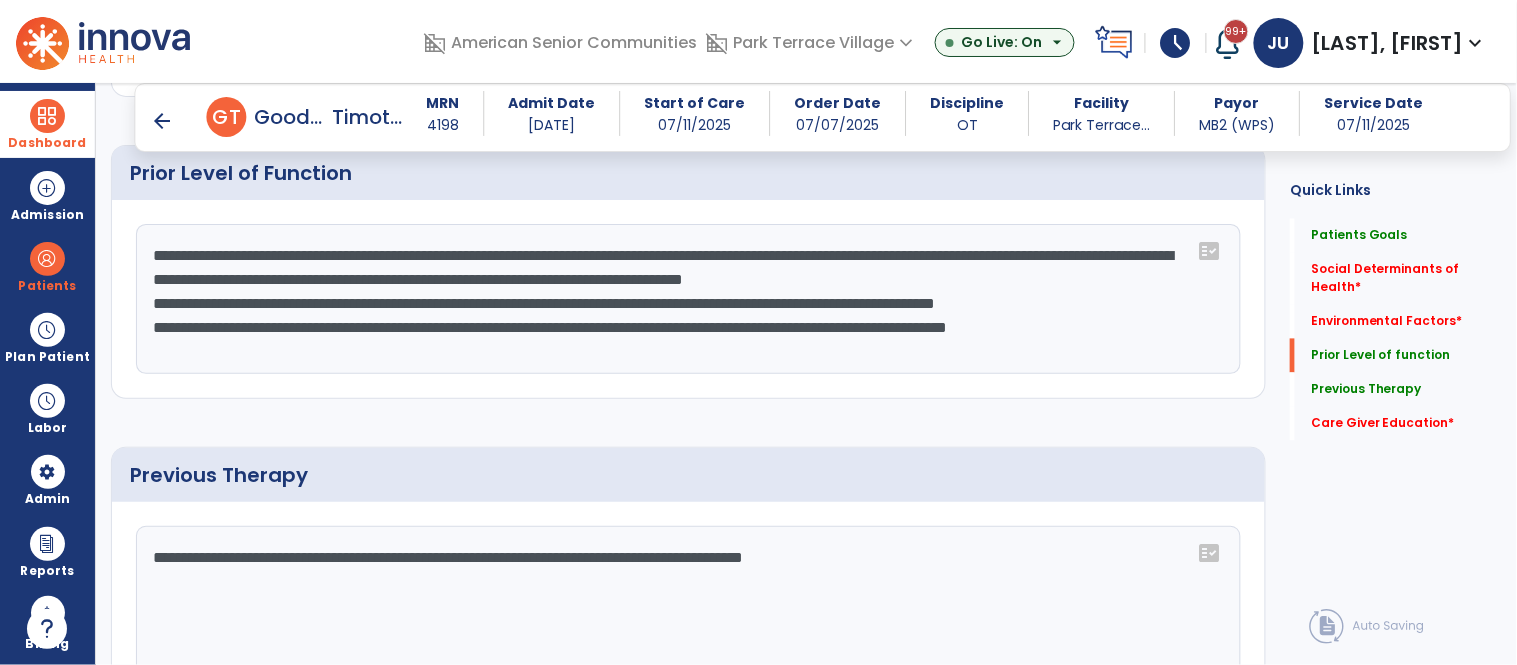 scroll, scrollTop: 0, scrollLeft: 0, axis: both 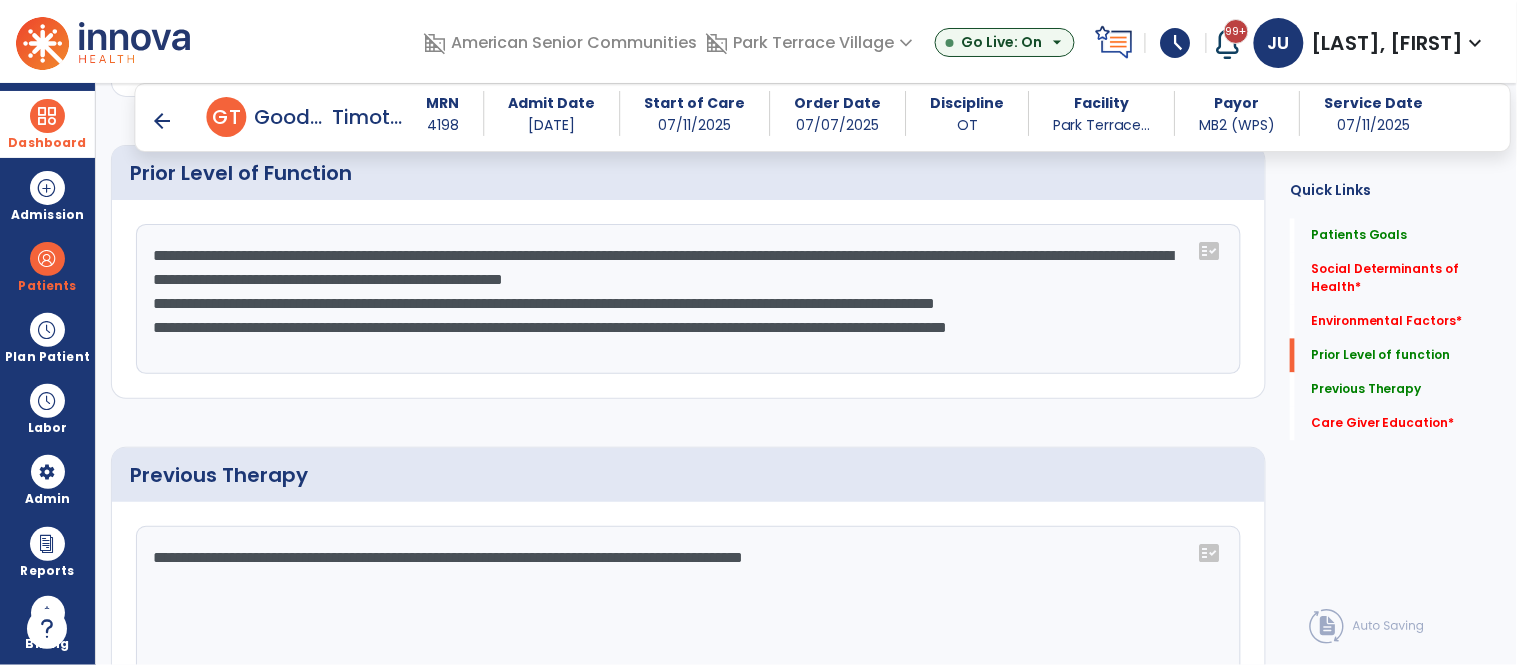 click on "**********" 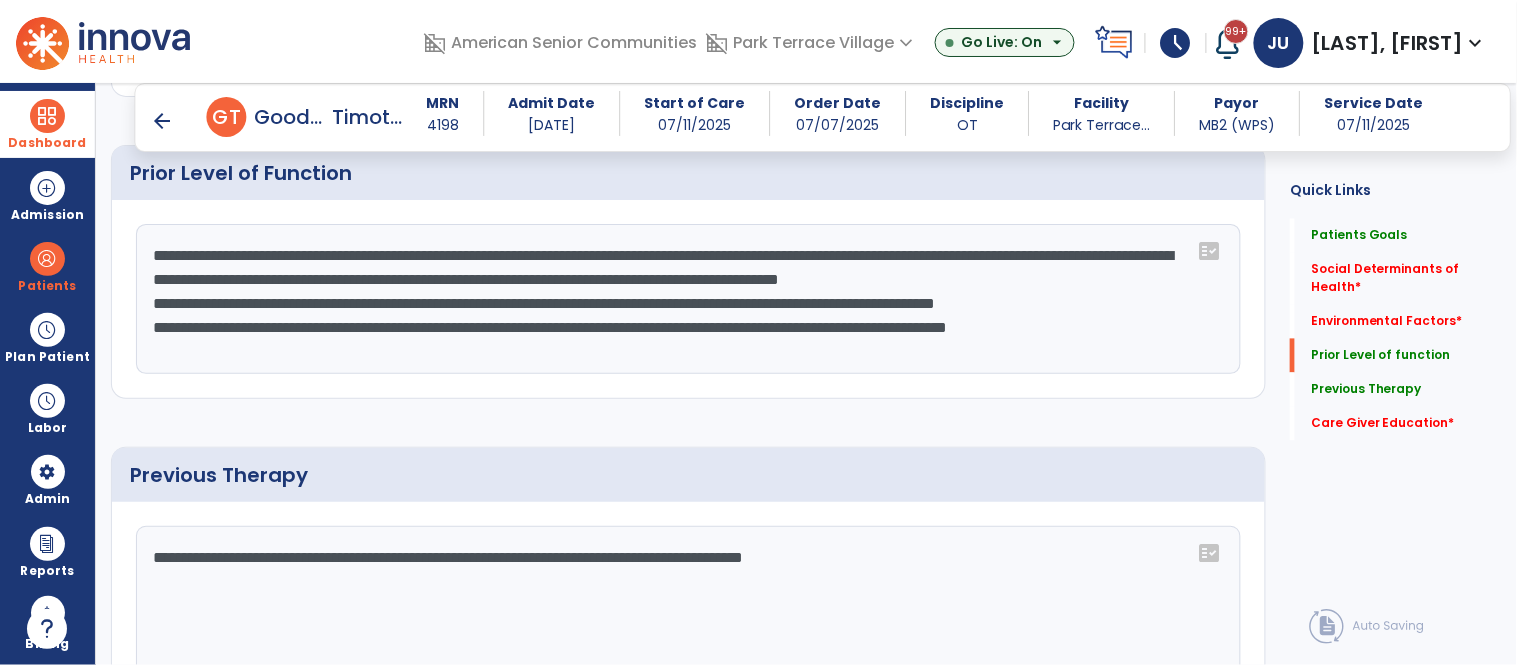 click on "**********" 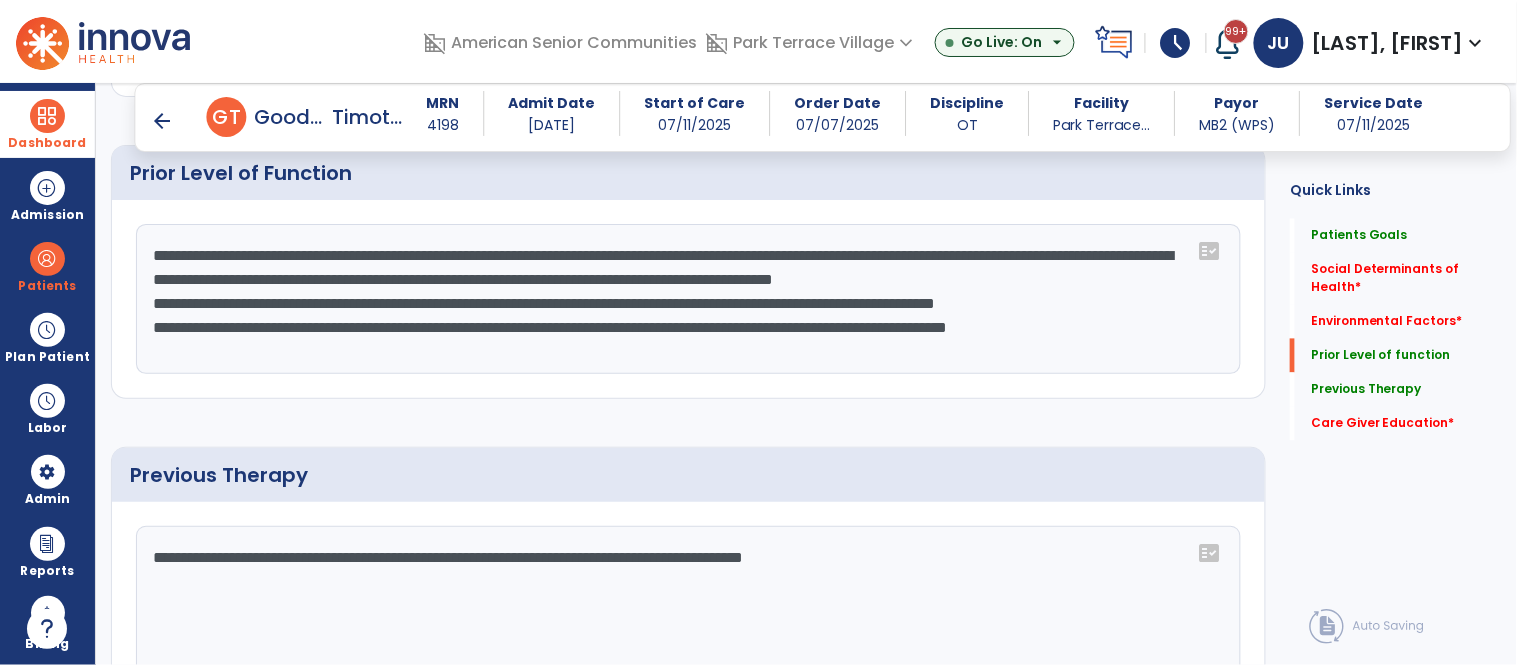 click on "**********" 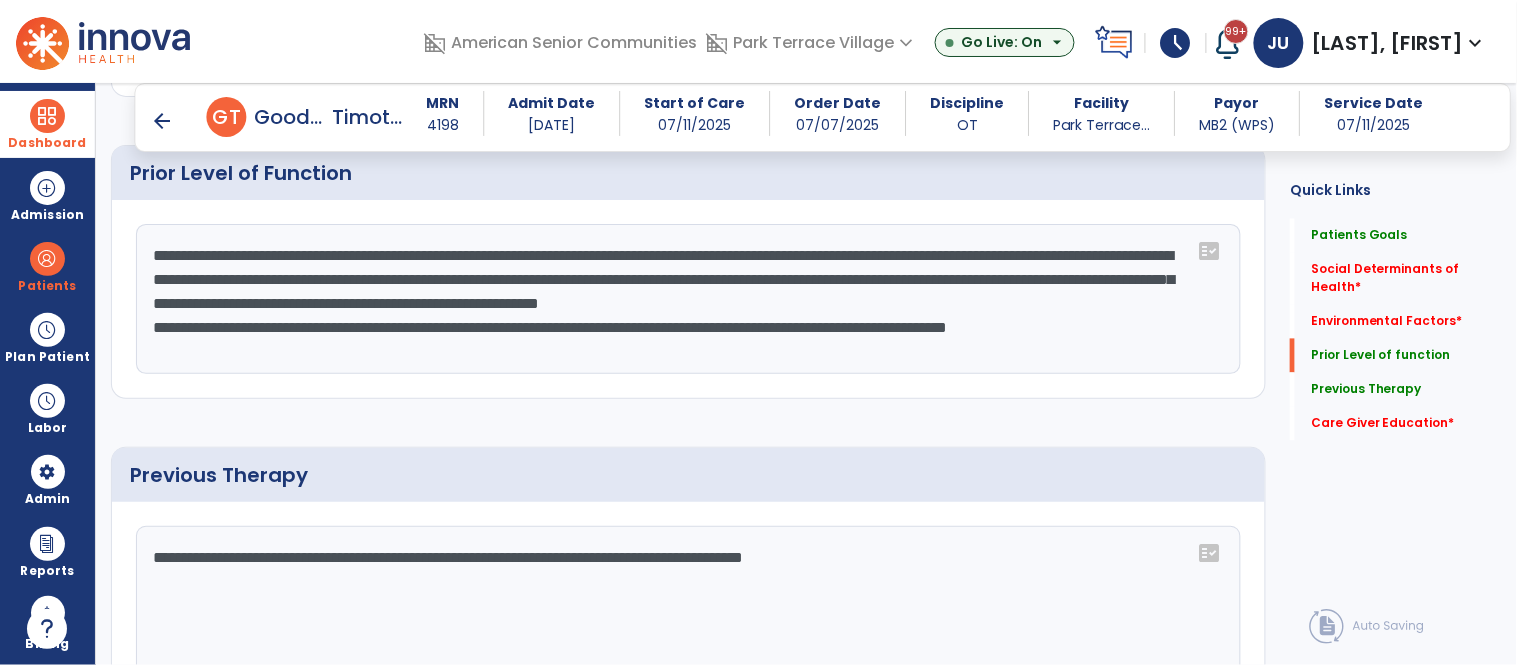 click on "**********" 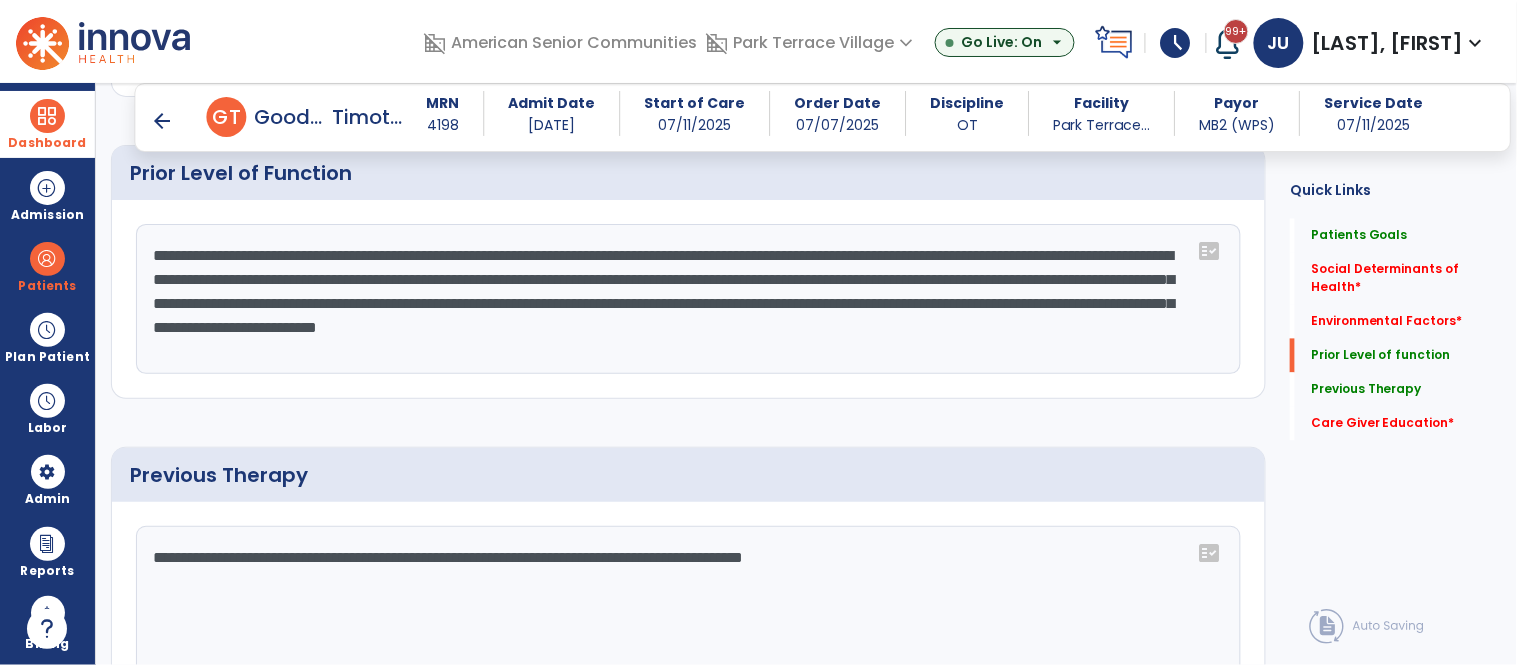 click on "**********" 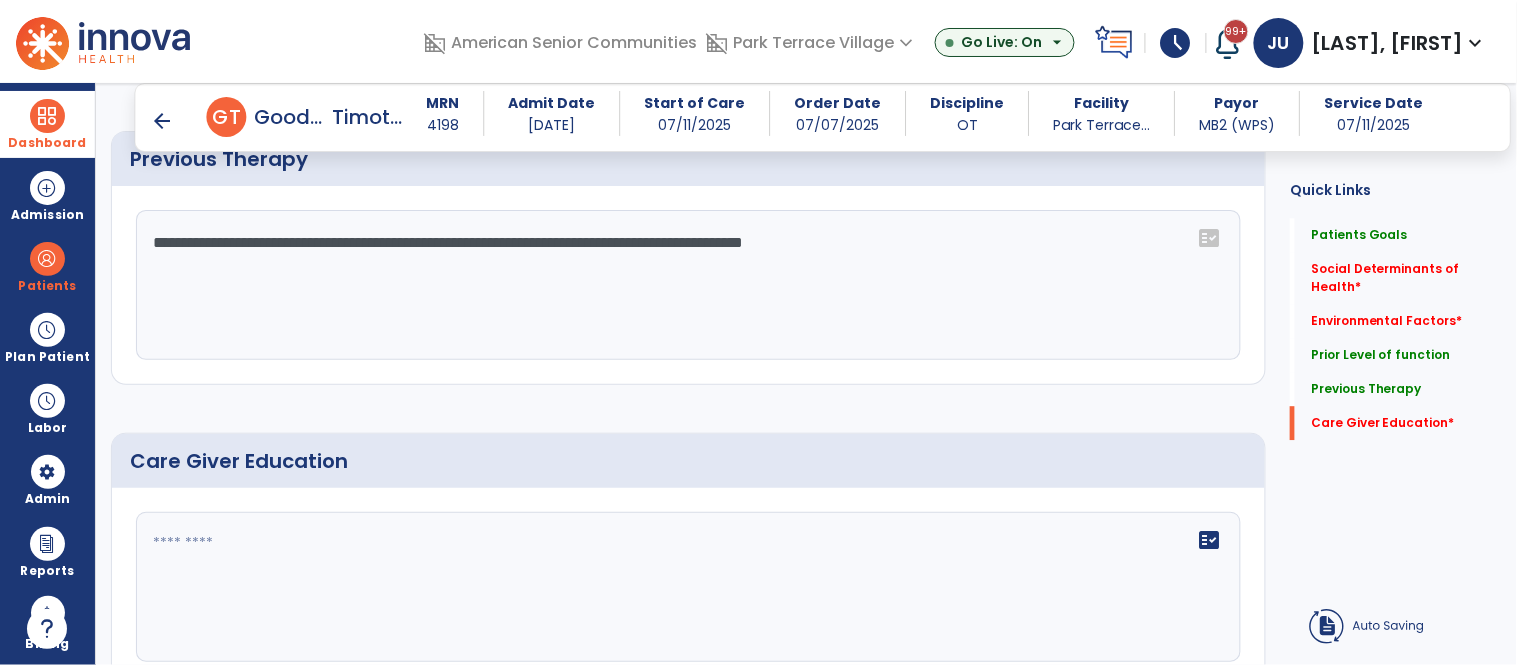 scroll, scrollTop: 1344, scrollLeft: 0, axis: vertical 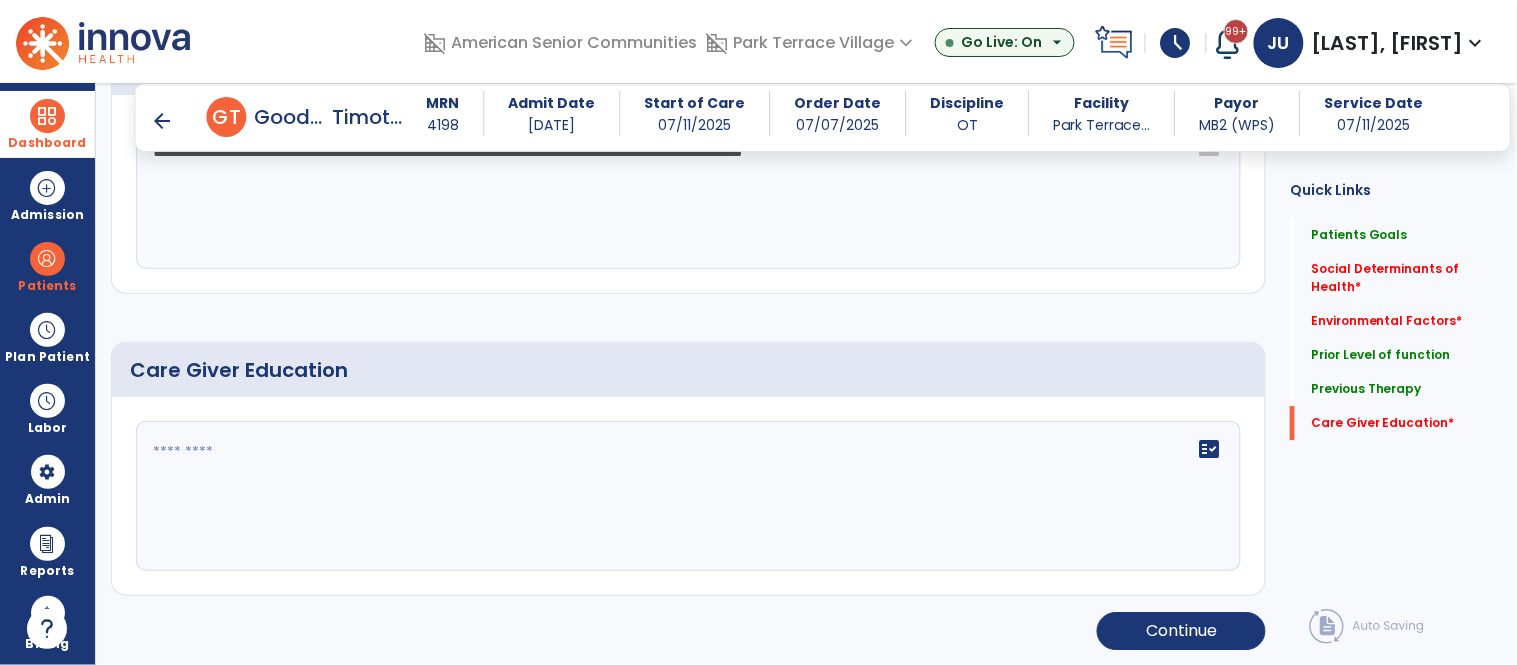 type on "**********" 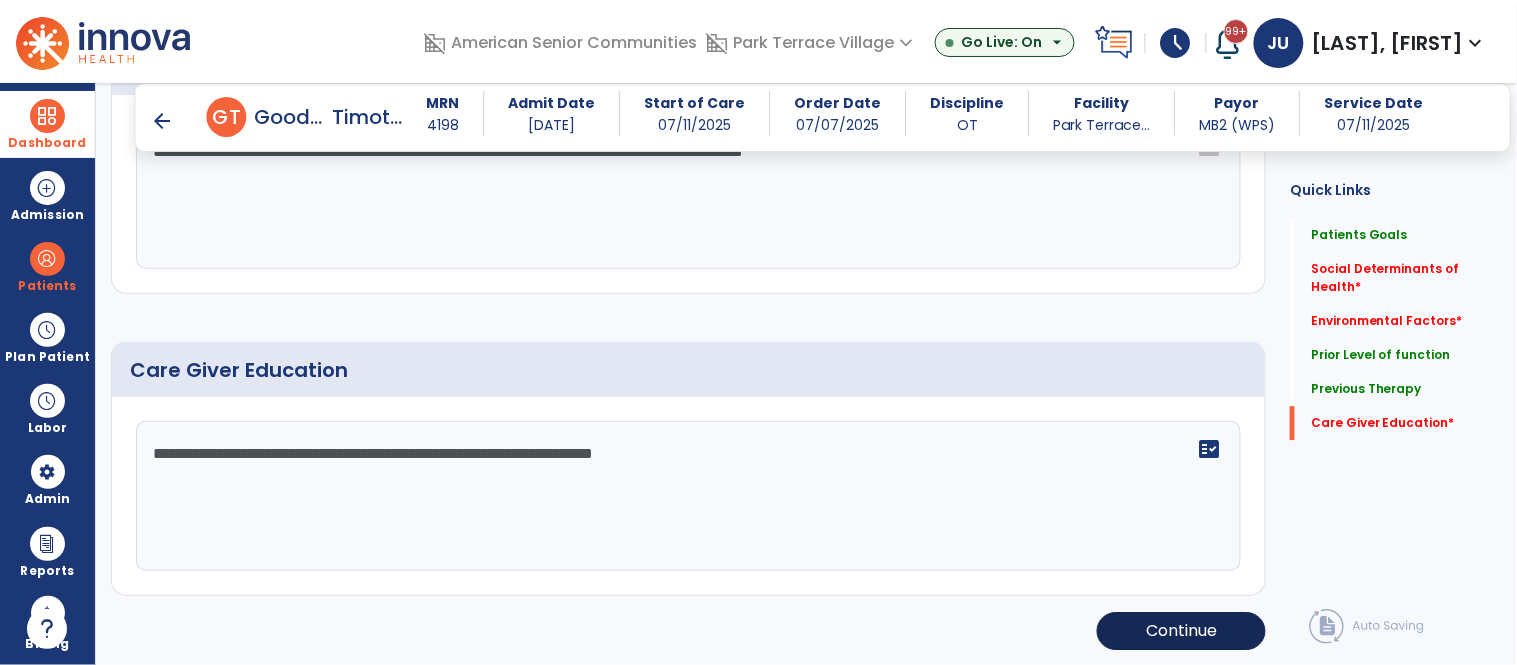 type on "**********" 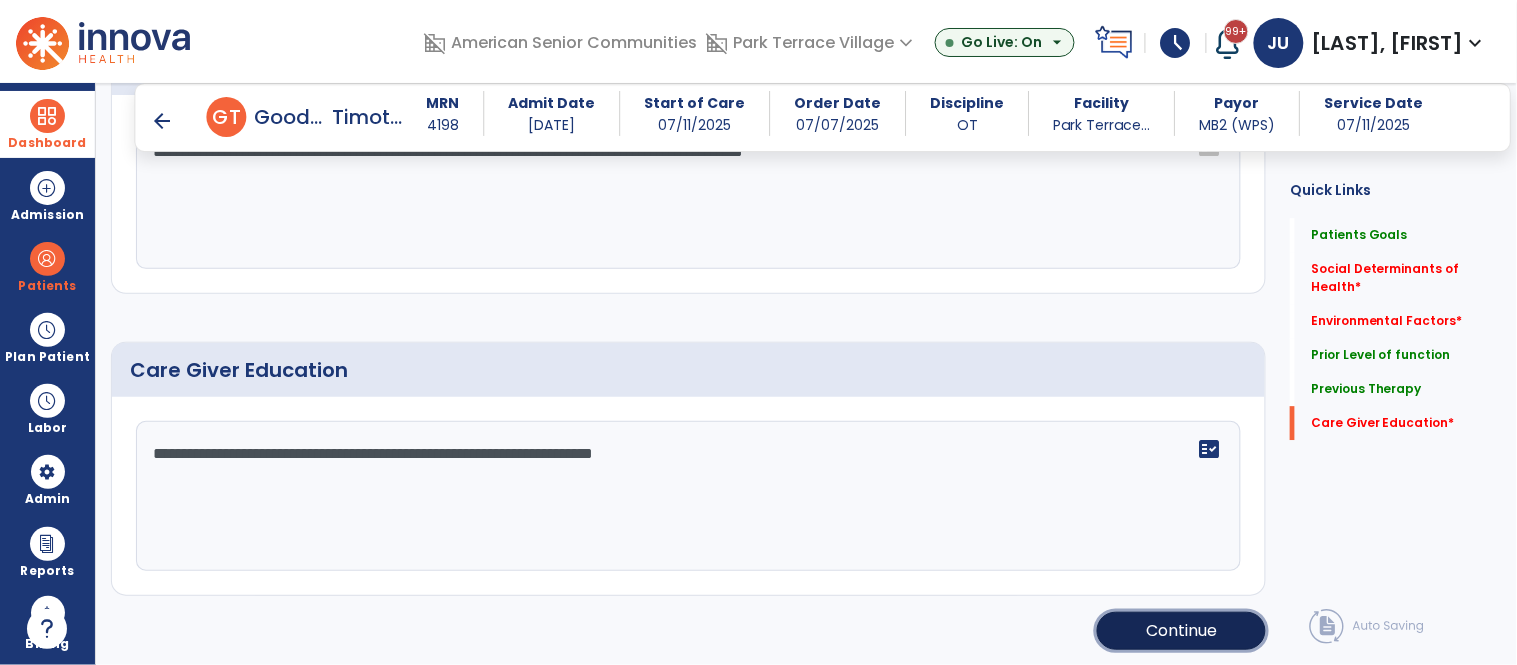 click on "Continue" 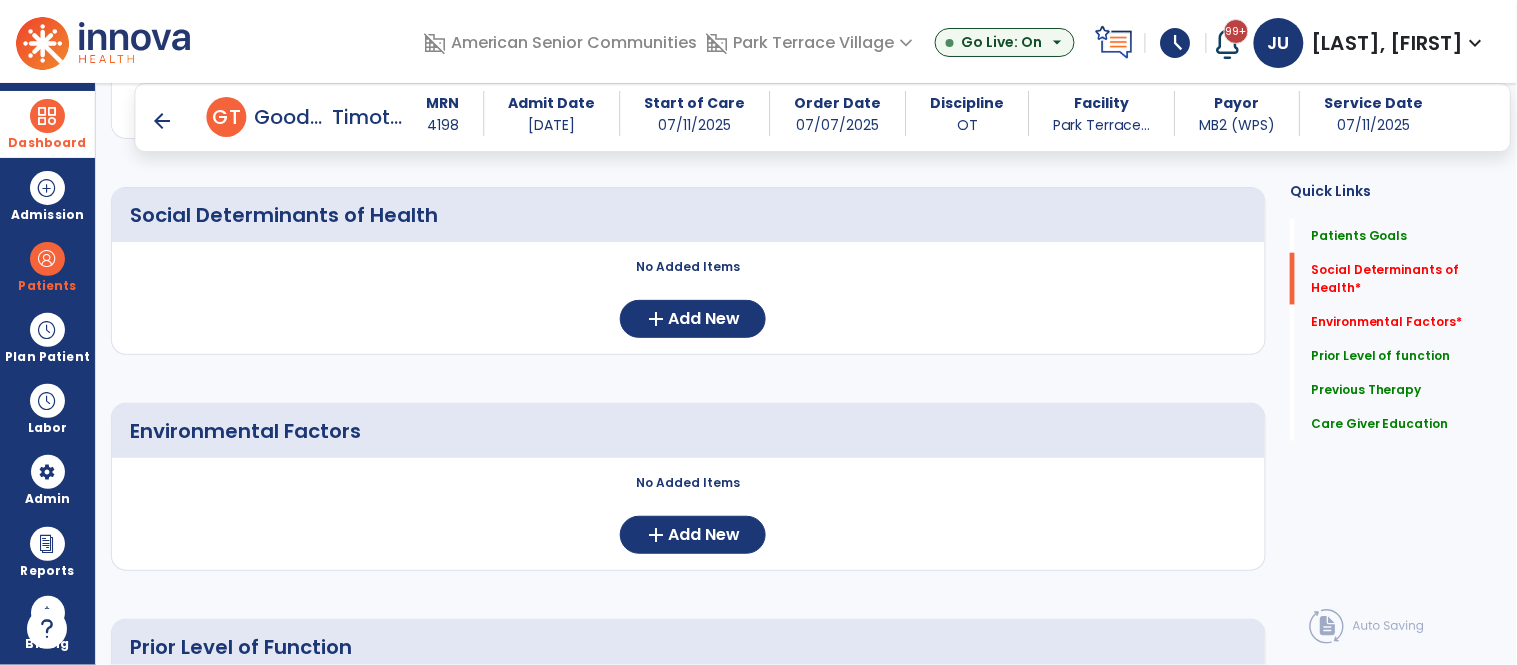 scroll, scrollTop: 367, scrollLeft: 0, axis: vertical 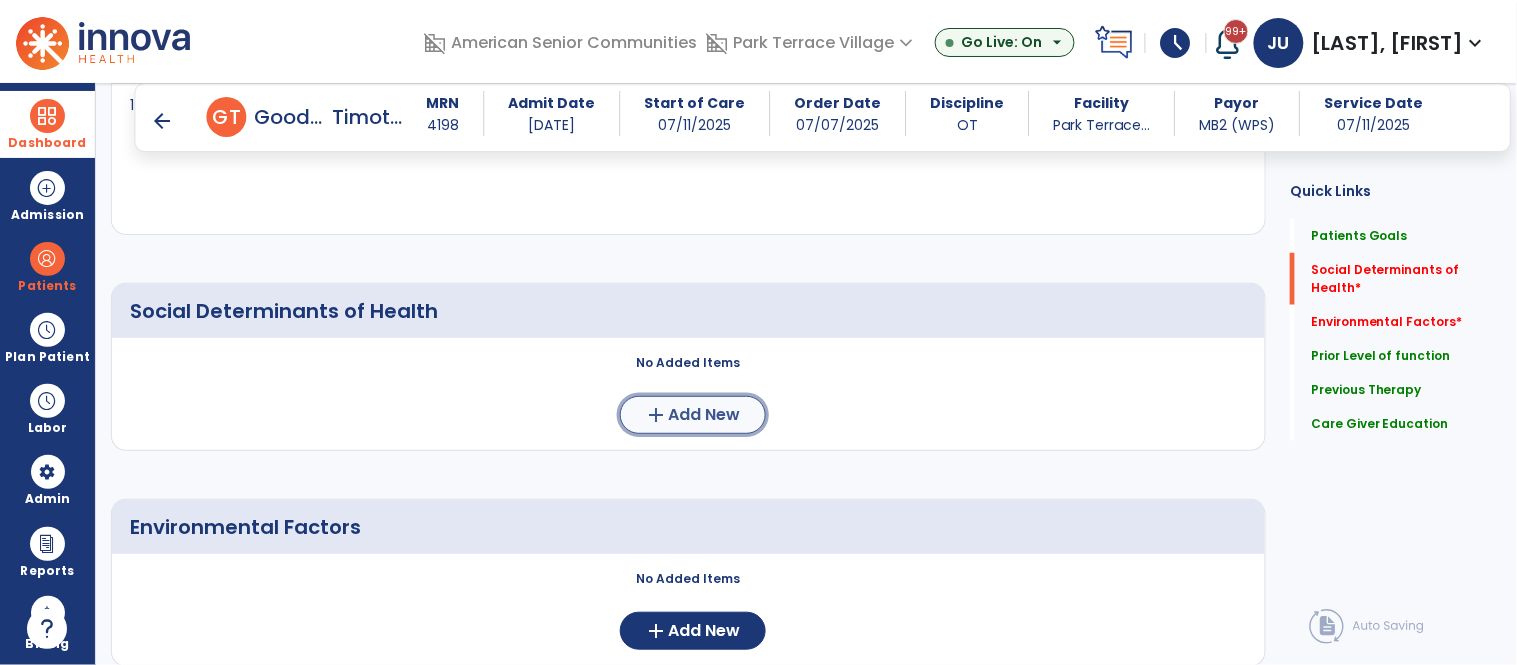 click on "add" 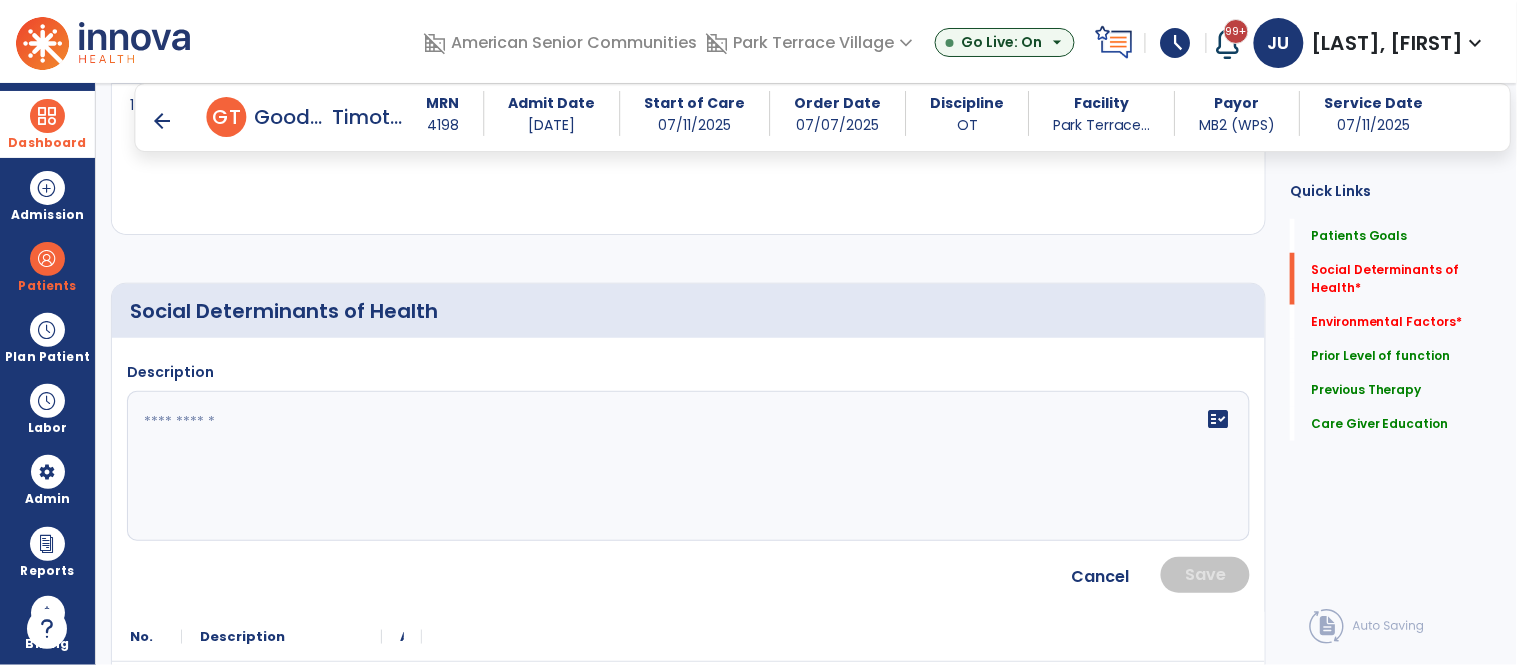 click 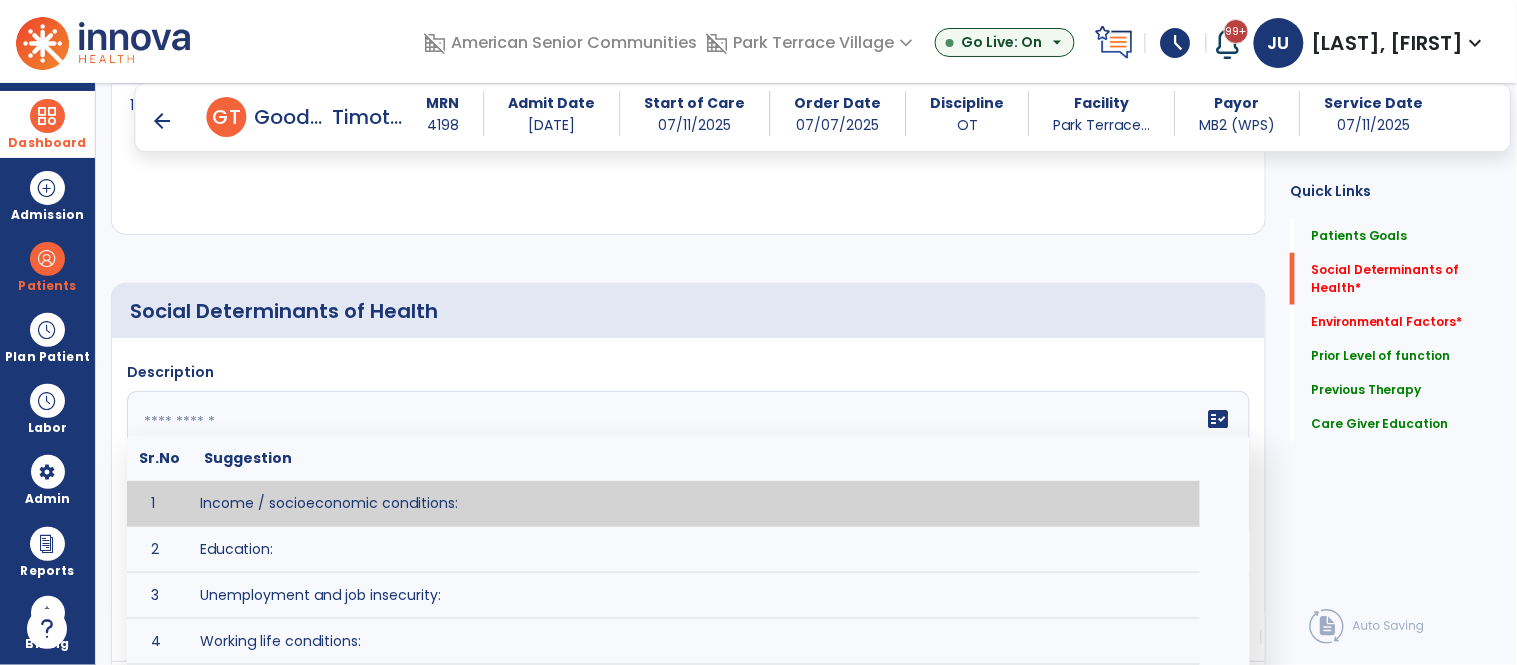paste on "**********" 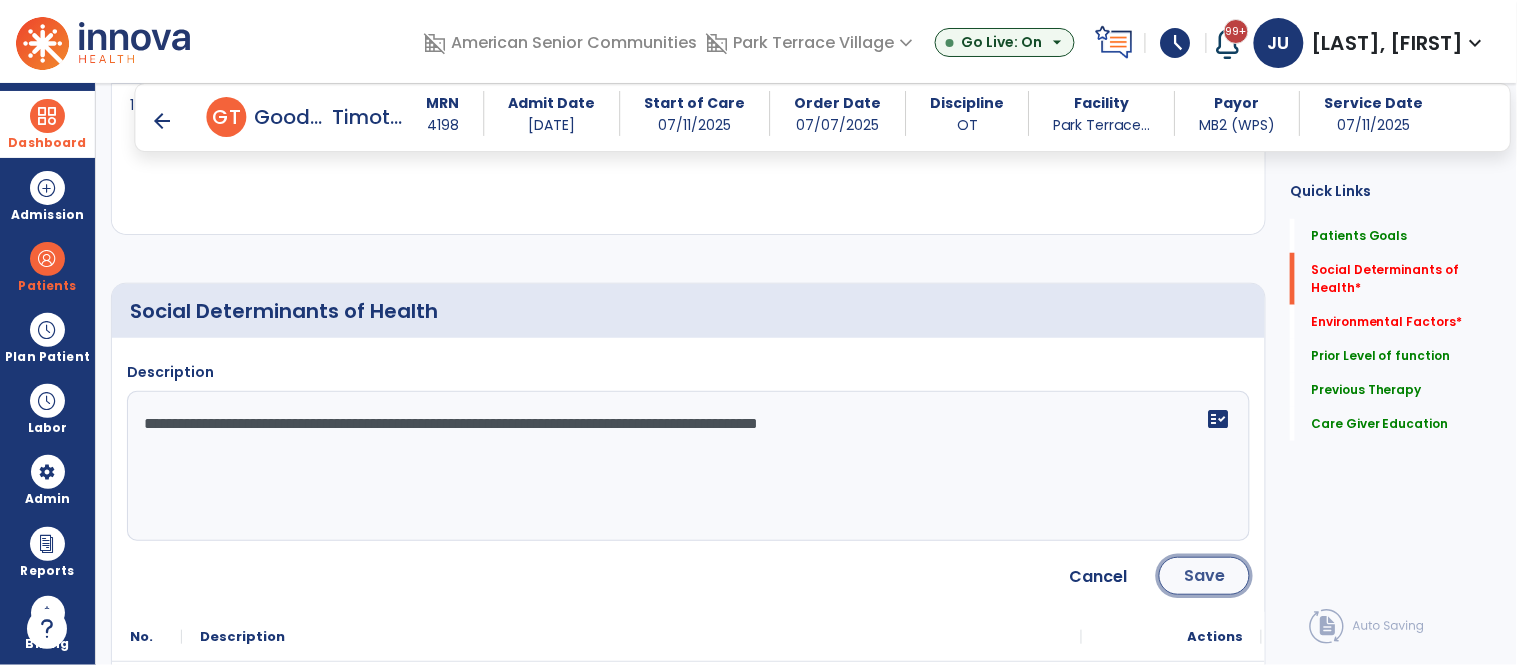click on "Save" 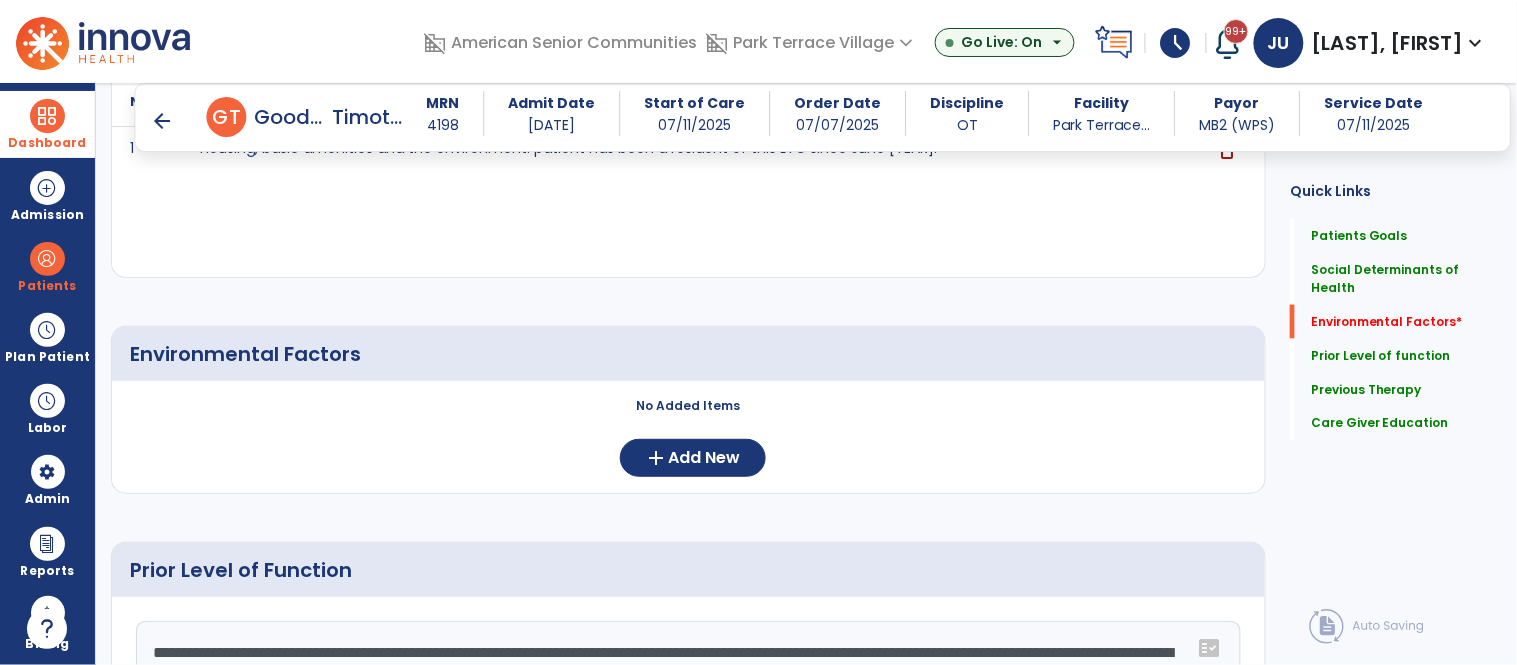 scroll, scrollTop: 651, scrollLeft: 0, axis: vertical 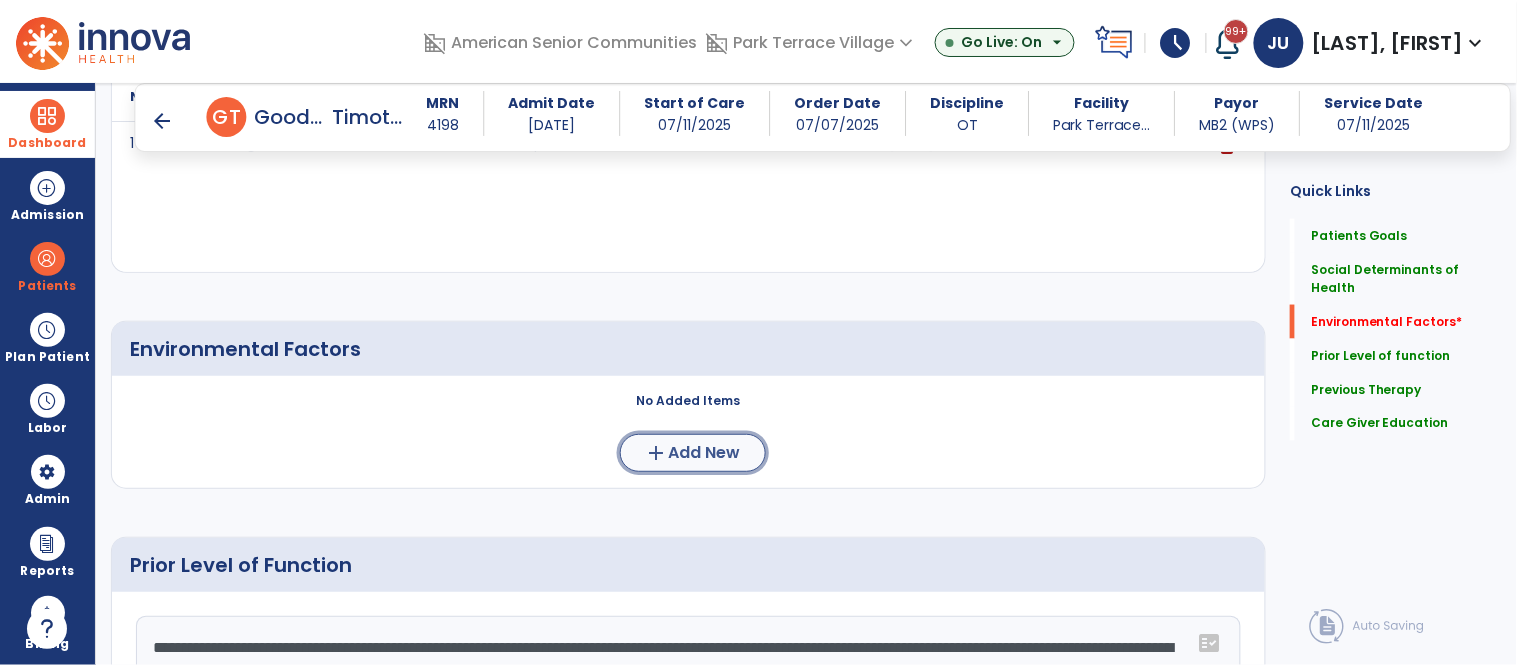 click on "add" 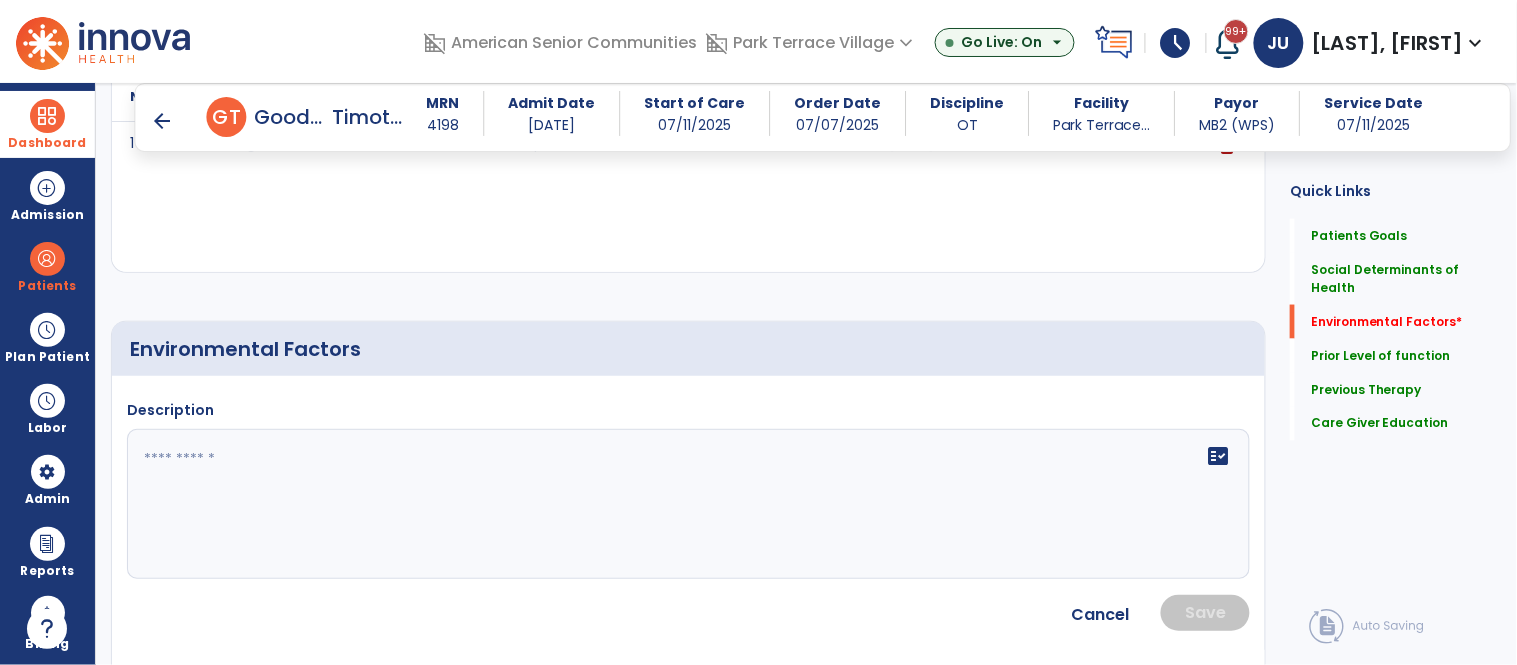 click 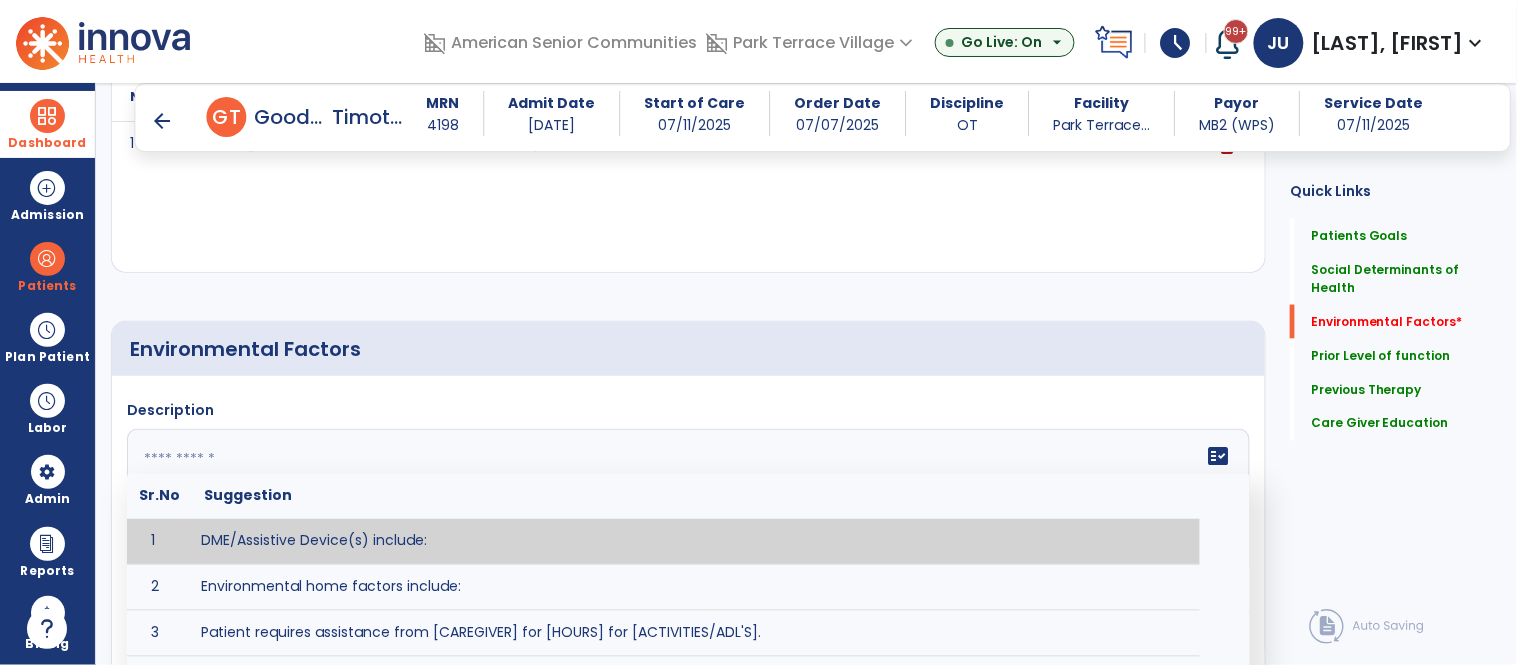 paste on "**********" 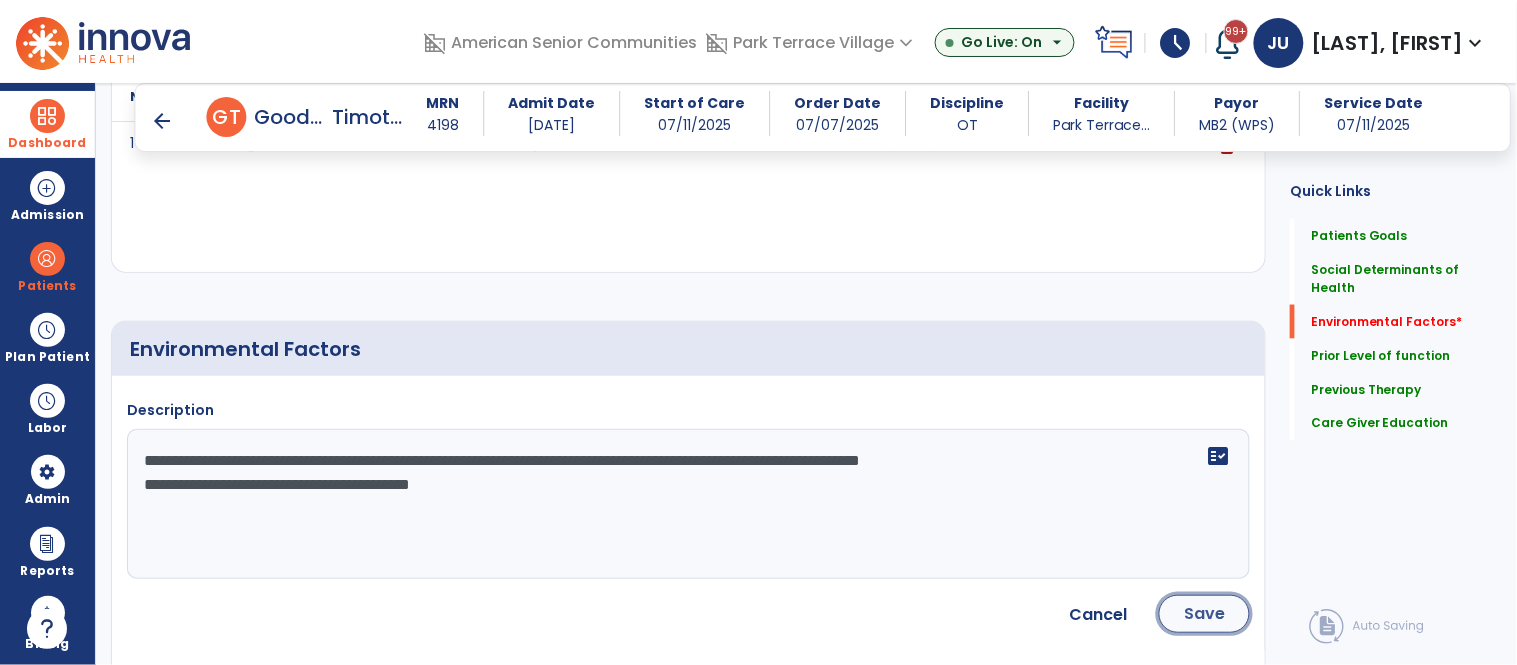 click on "Save" 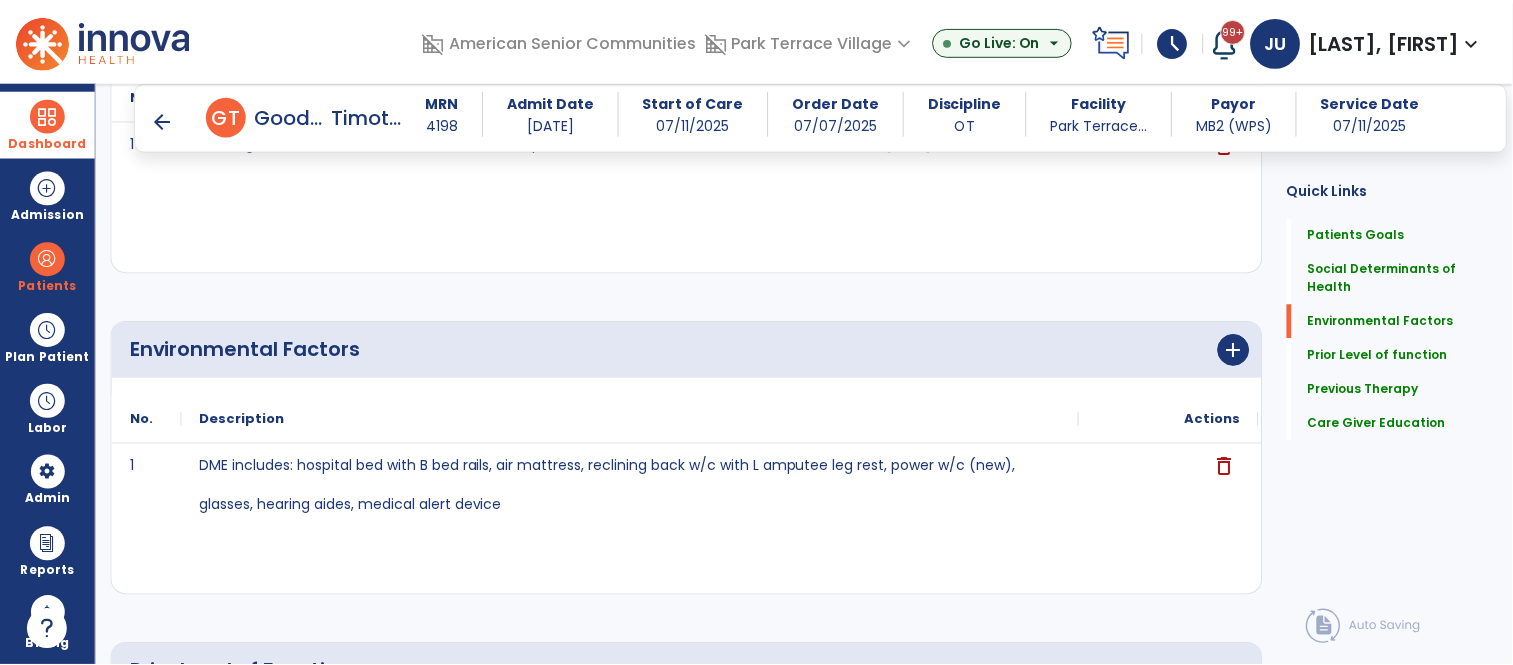 scroll, scrollTop: 0, scrollLeft: 0, axis: both 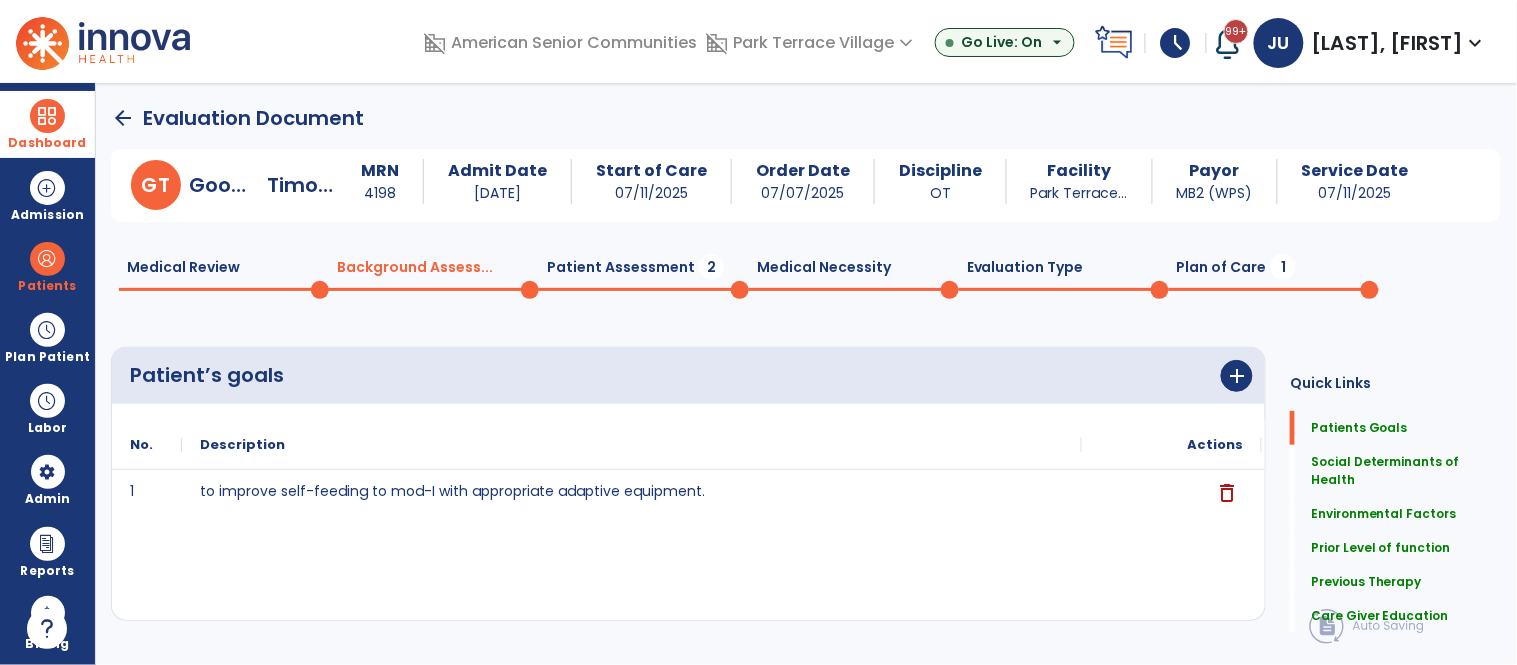 click on "Patient Assessment  2" 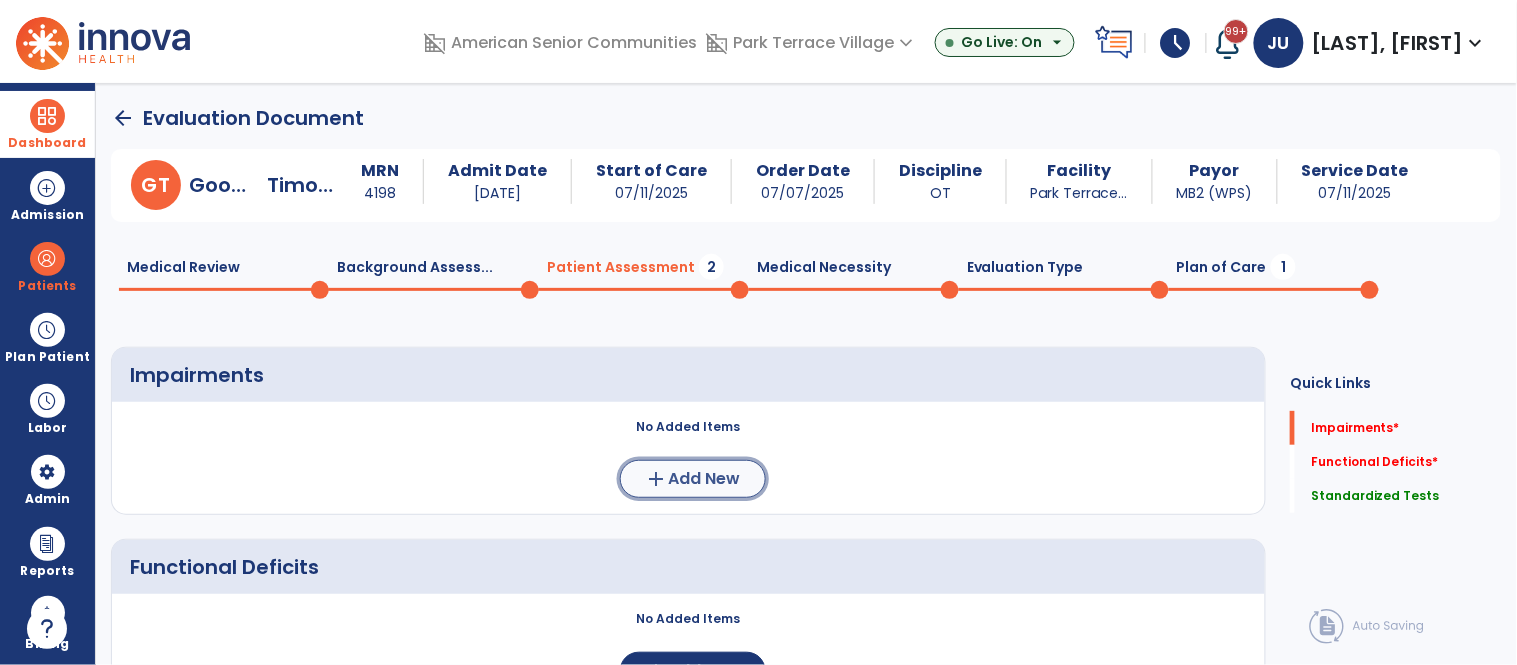 click on "add" 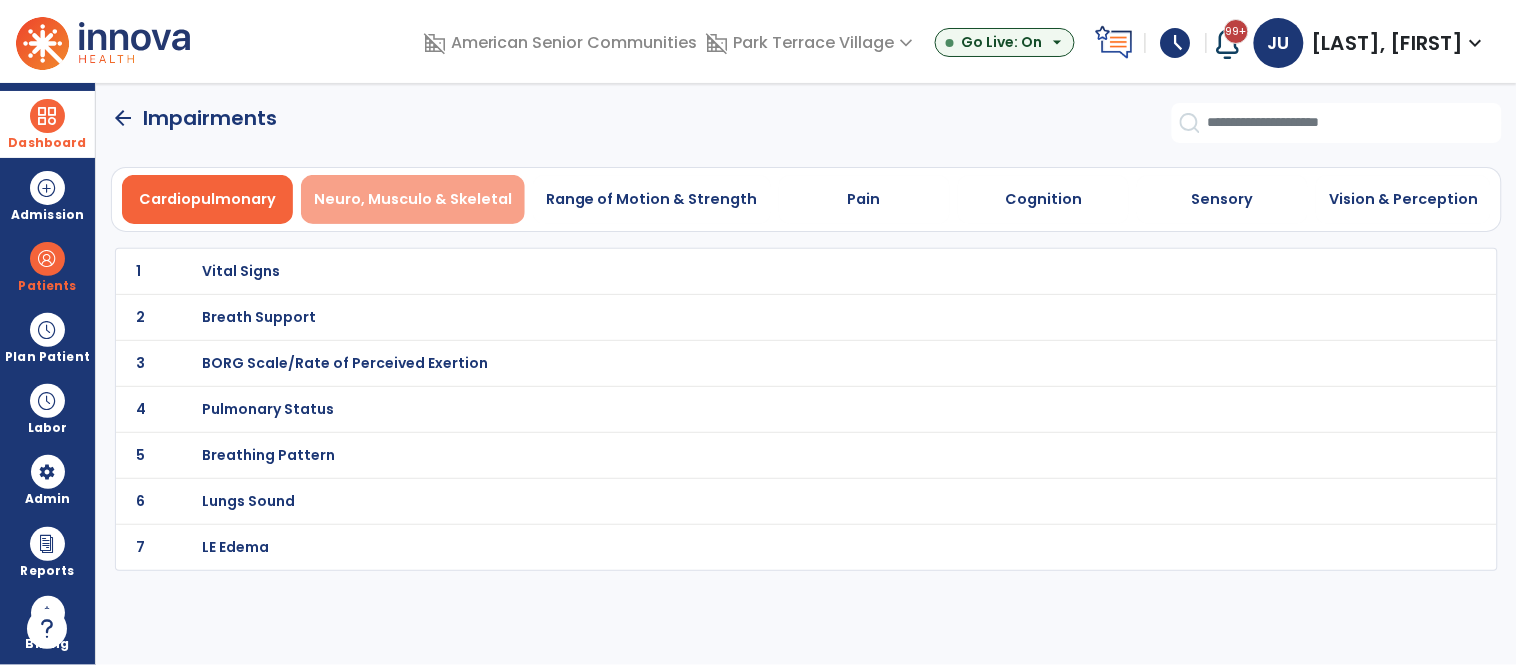 click on "Neuro, Musculo & Skeletal" at bounding box center (413, 199) 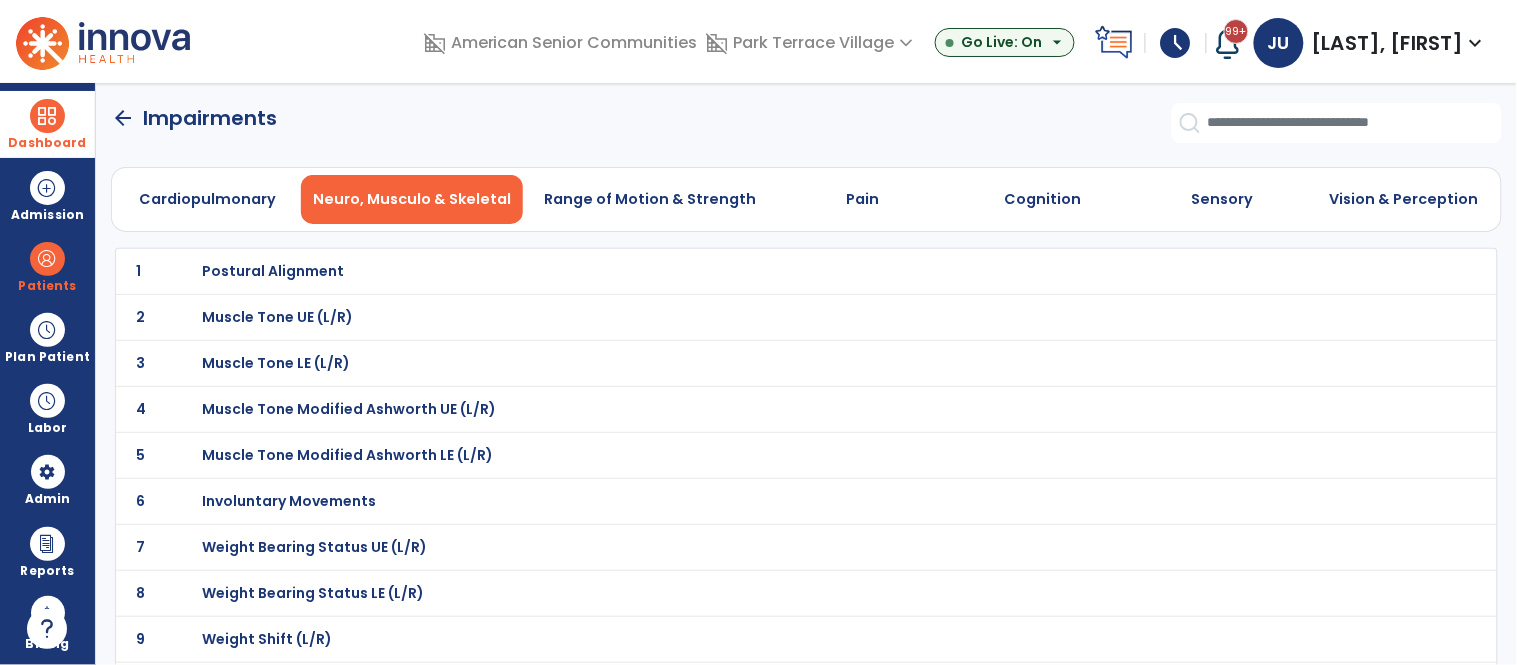 click on "Postural Alignment" at bounding box center [273, 271] 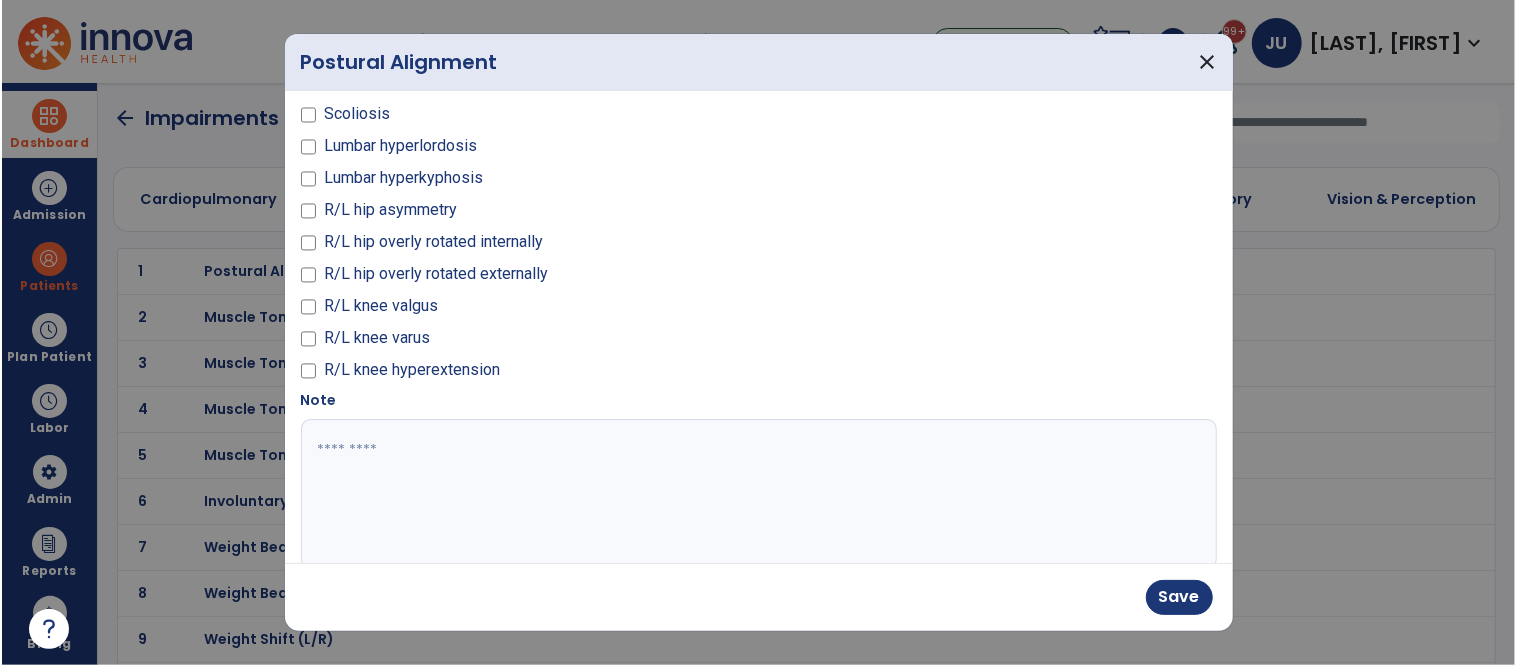 scroll, scrollTop: 164, scrollLeft: 0, axis: vertical 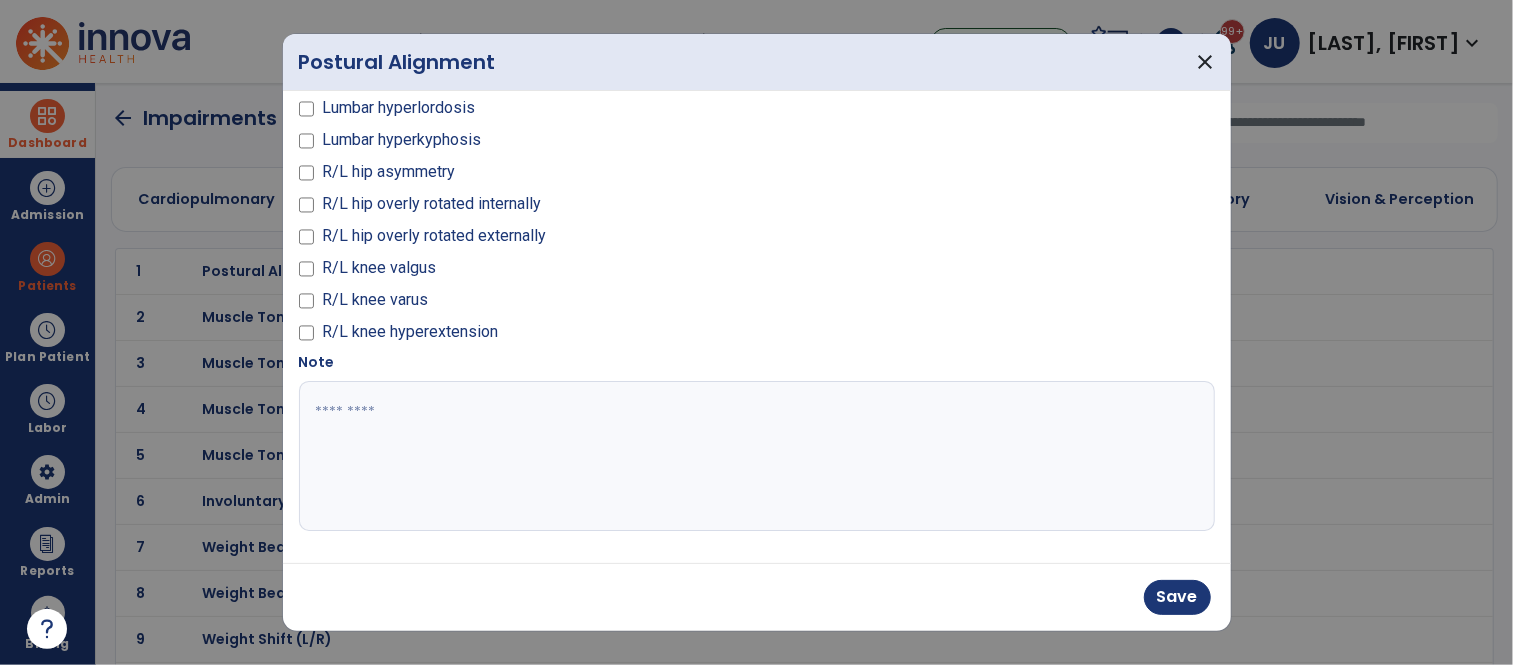 click at bounding box center [754, 456] 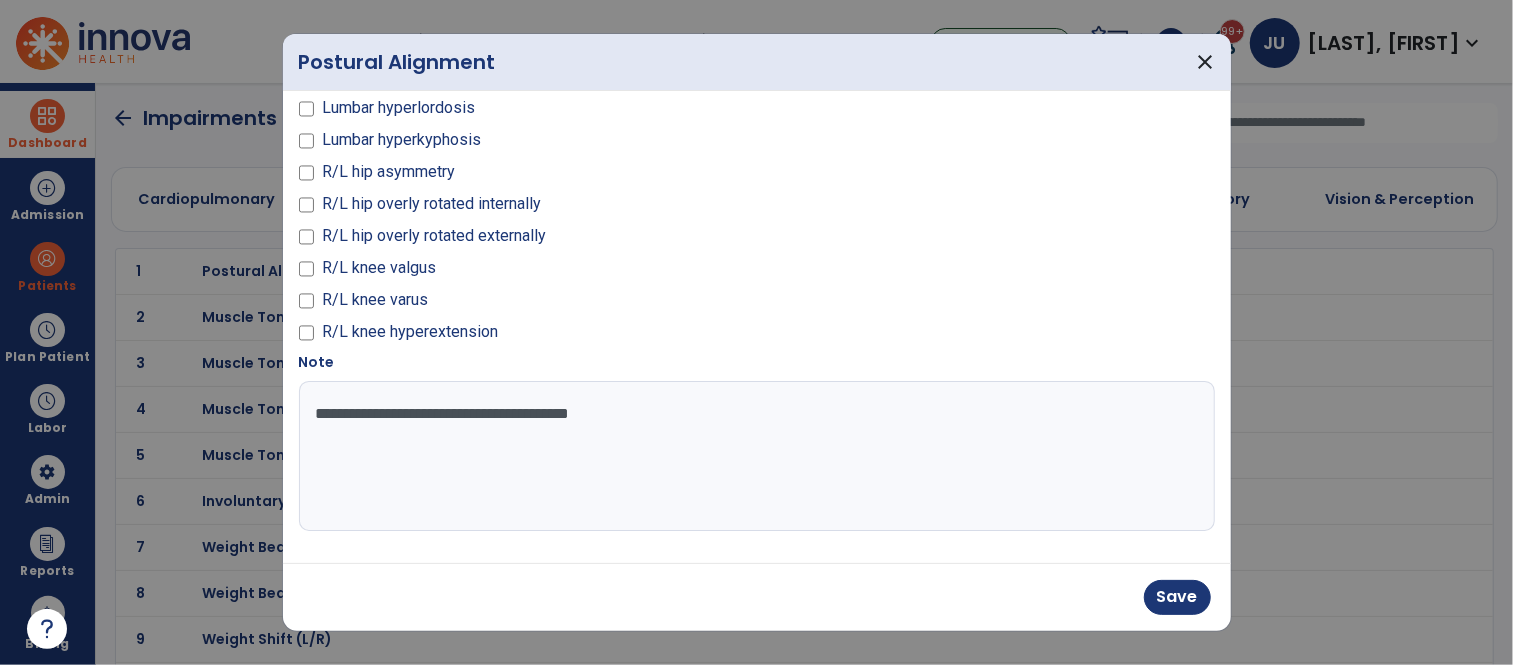 type on "**********" 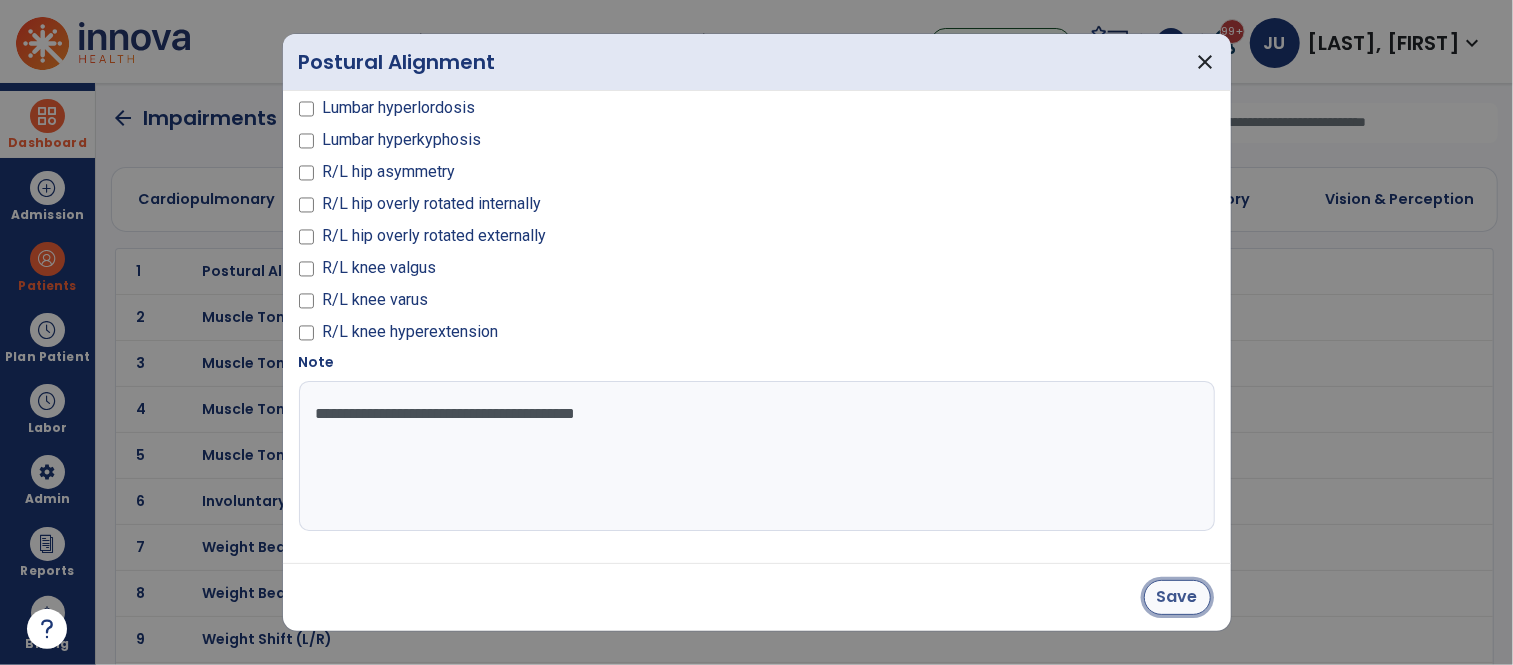 click on "Save" at bounding box center [1177, 597] 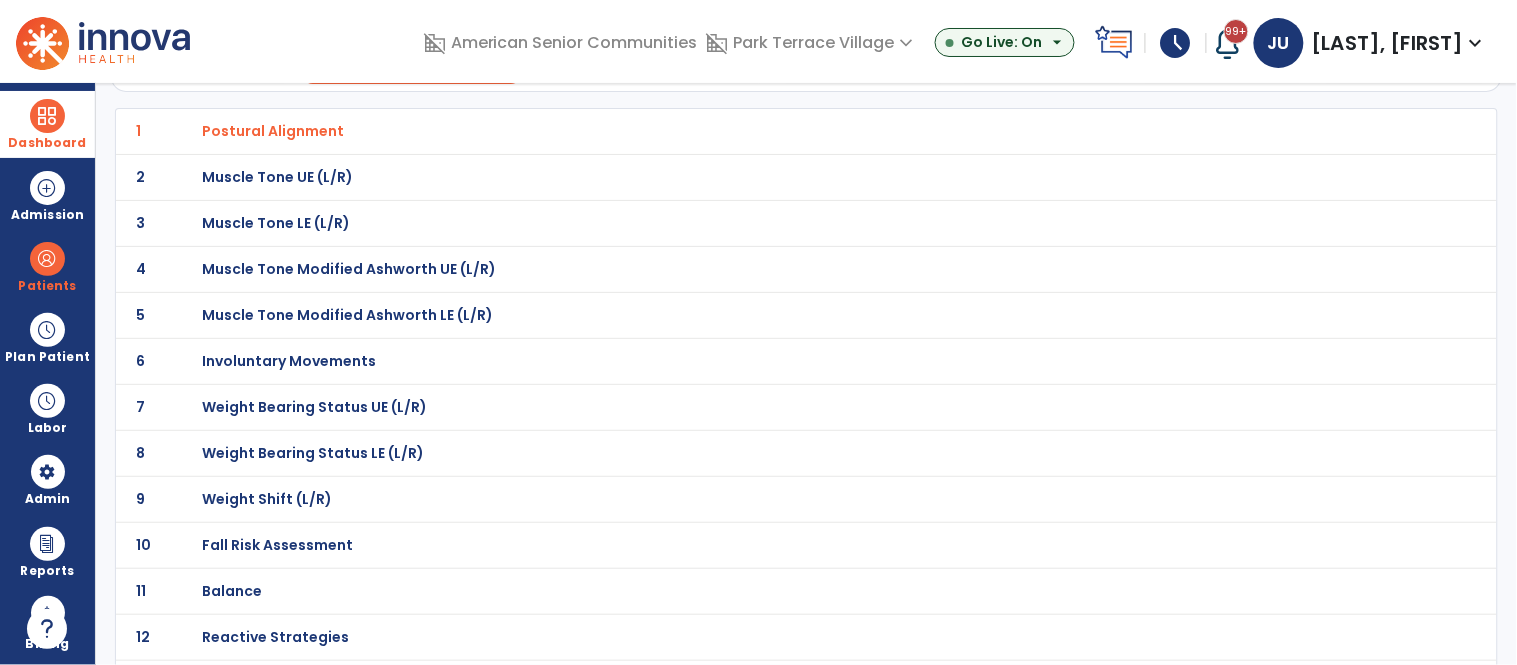 scroll, scrollTop: 141, scrollLeft: 0, axis: vertical 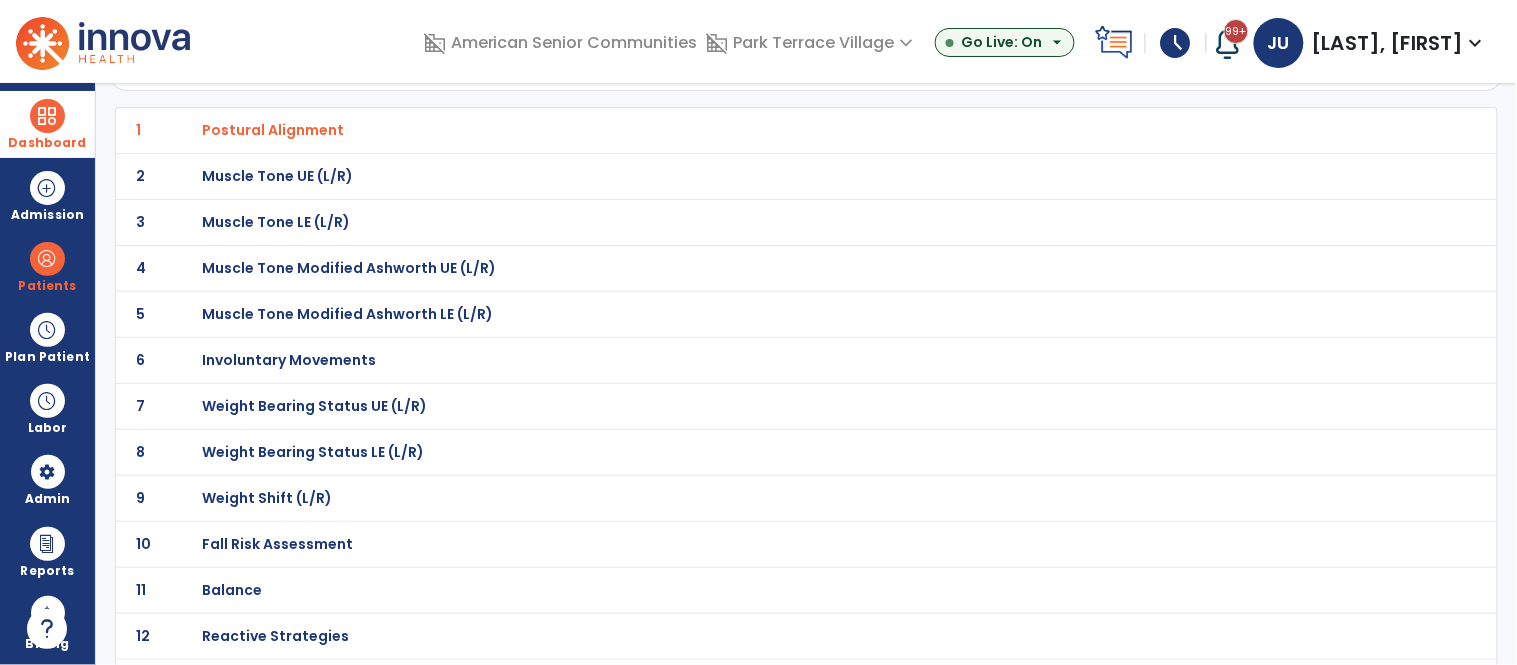click on "6 Involuntary Movements" 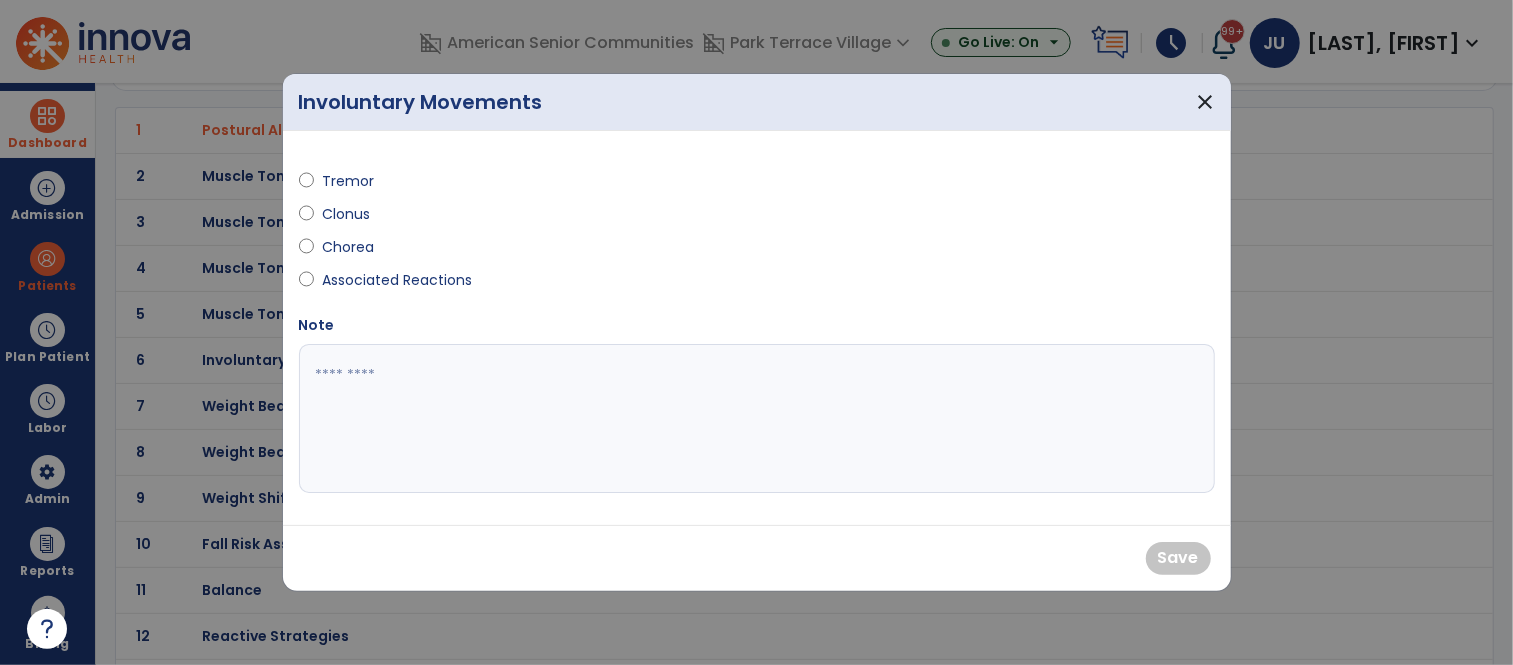 click at bounding box center (757, 419) 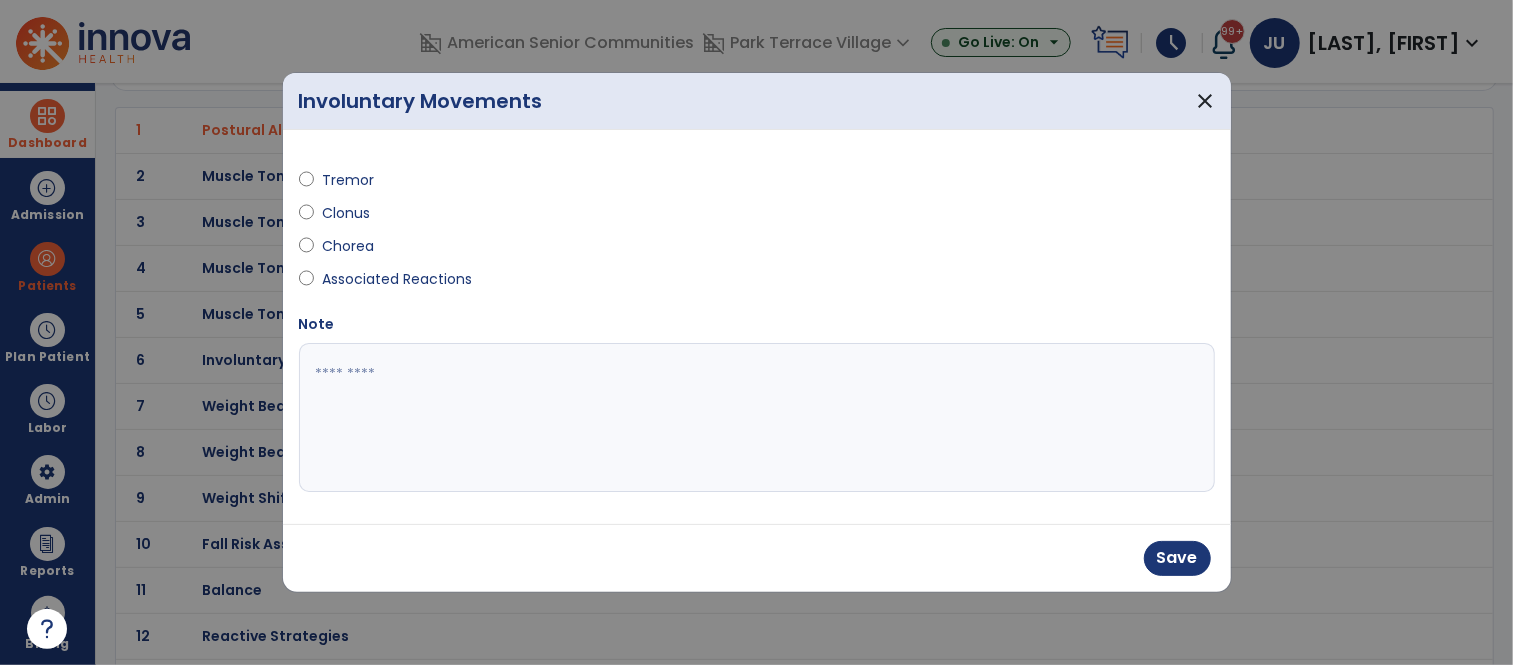 click at bounding box center [757, 418] 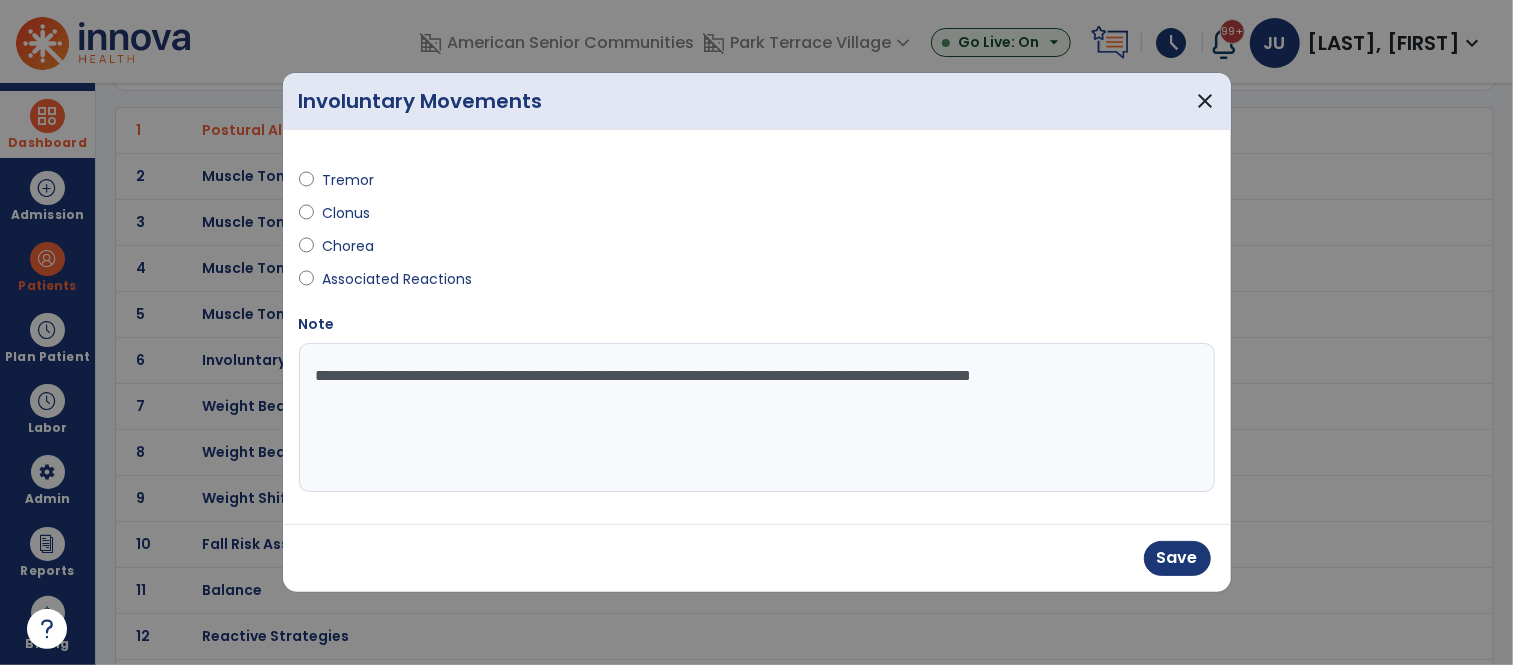 type on "**********" 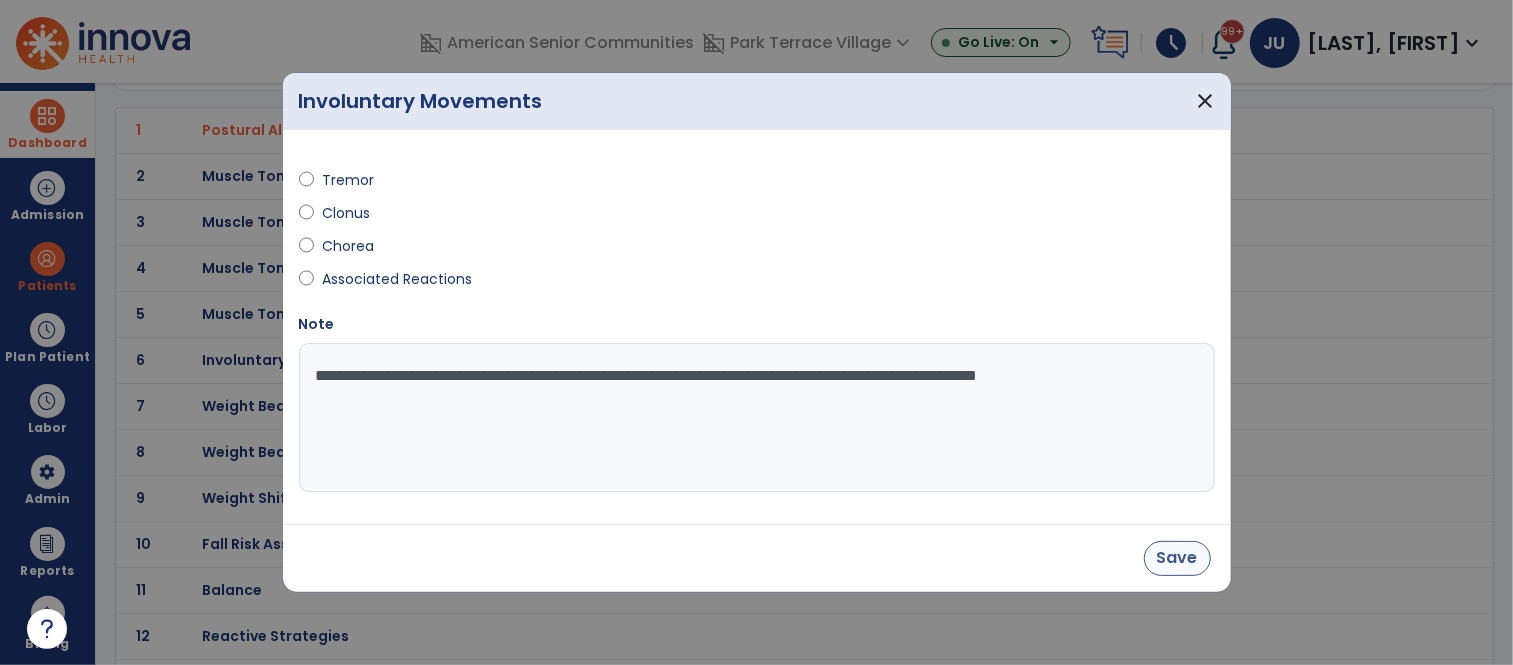 click on "Save" at bounding box center [1177, 558] 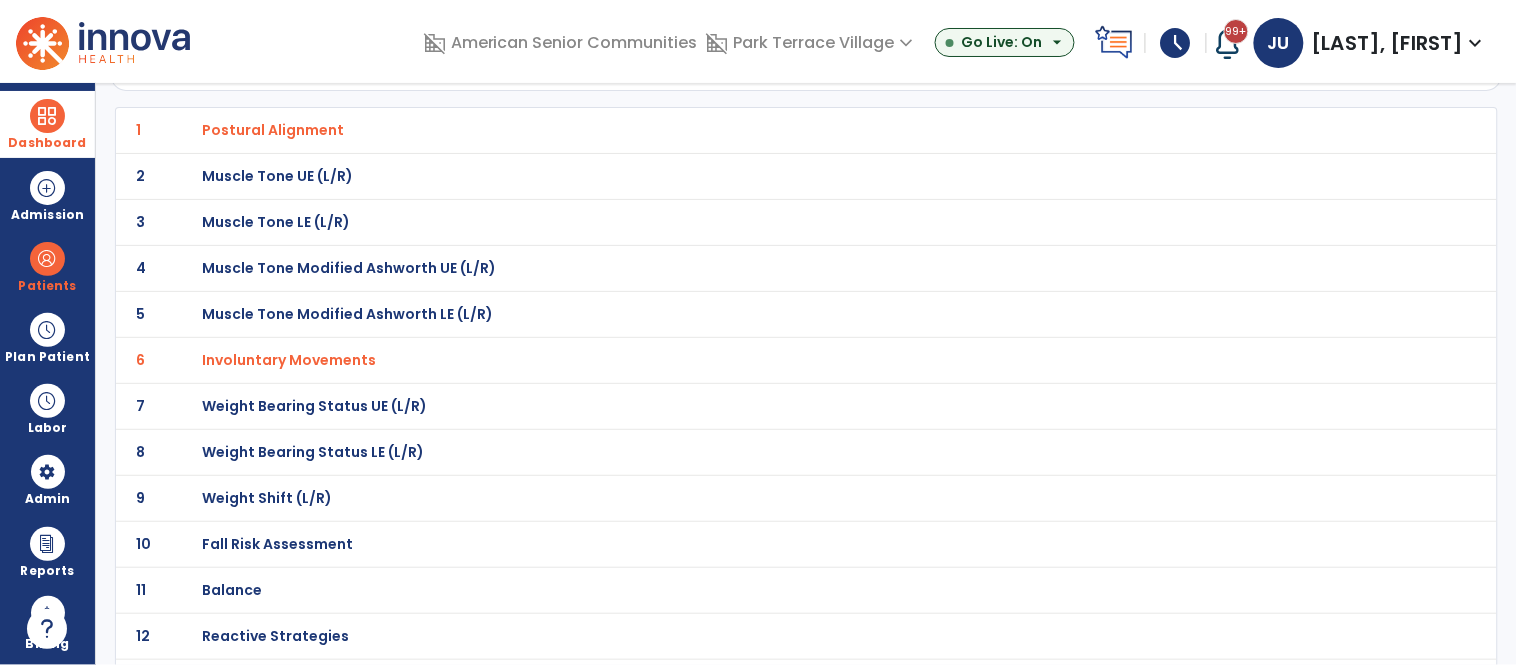 click on "Weight Bearing Status UE (L/R)" at bounding box center [273, 130] 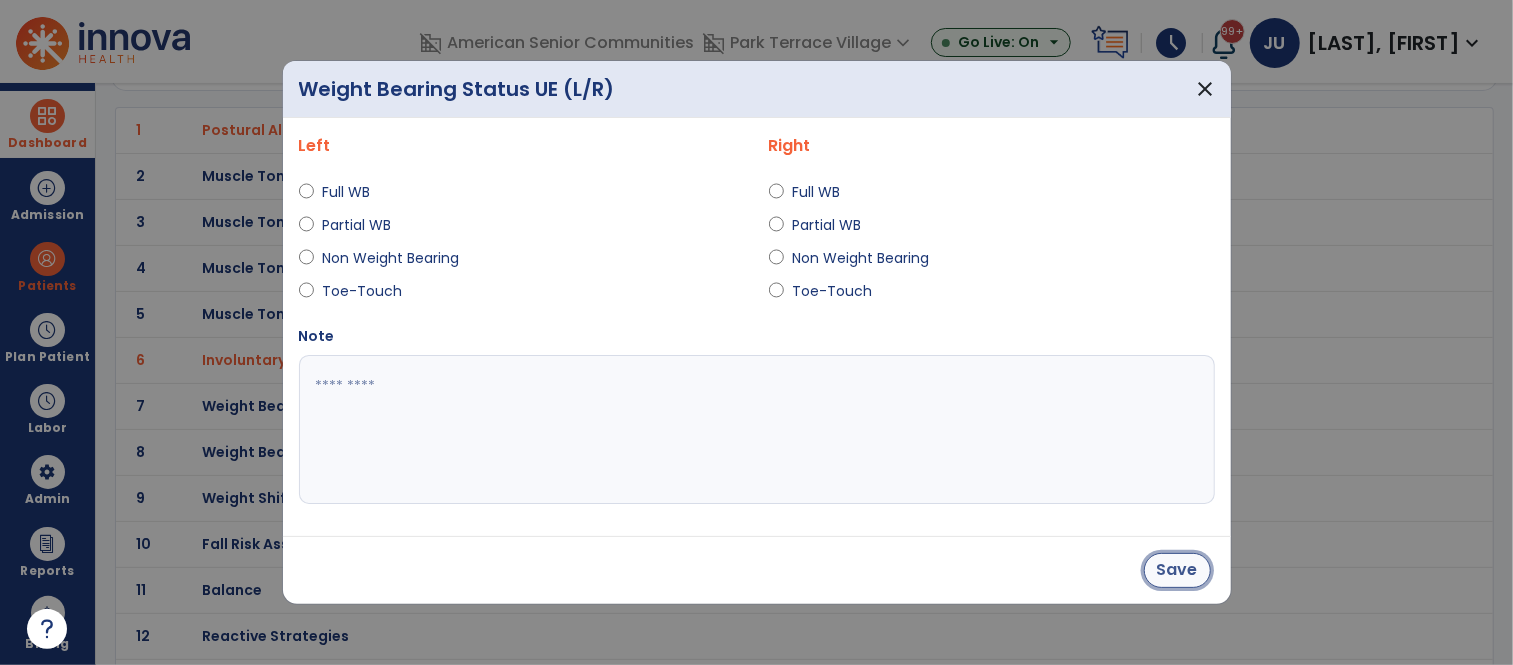 click on "Save" at bounding box center [1177, 570] 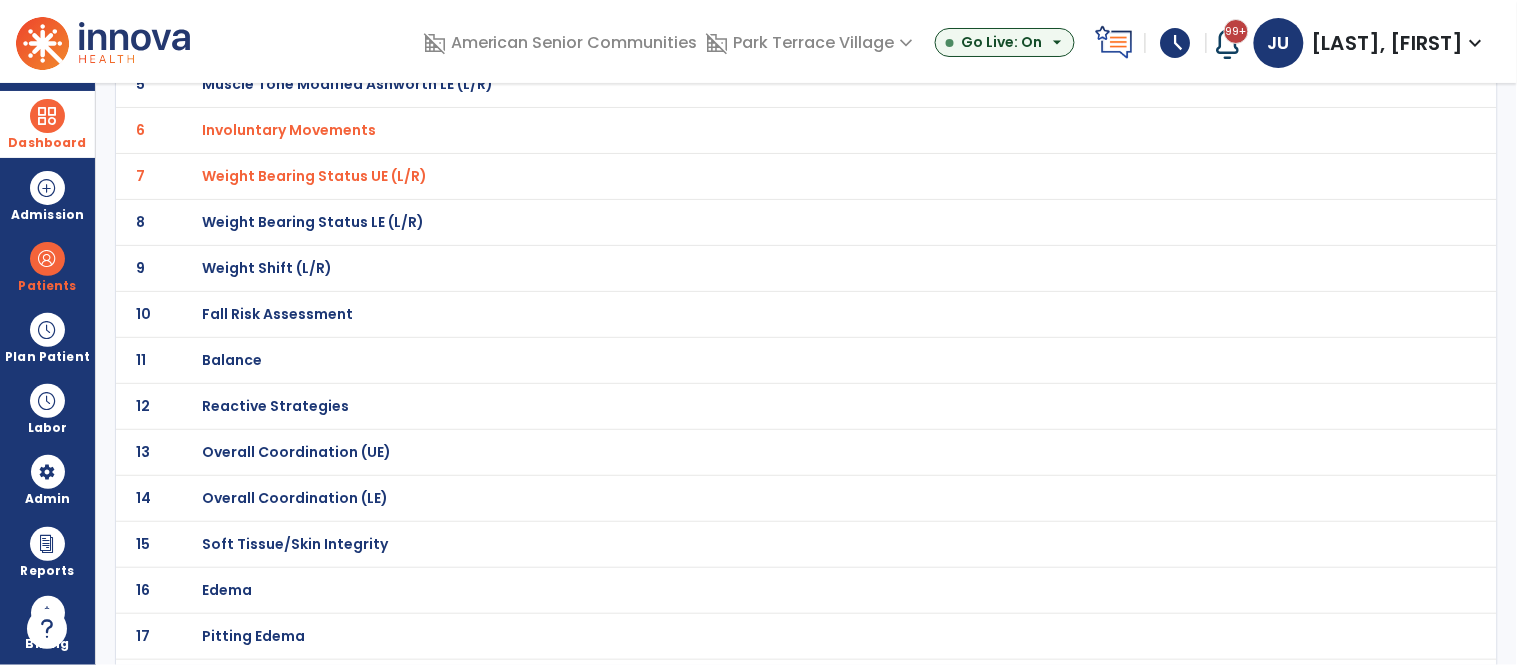 scroll, scrollTop: 374, scrollLeft: 0, axis: vertical 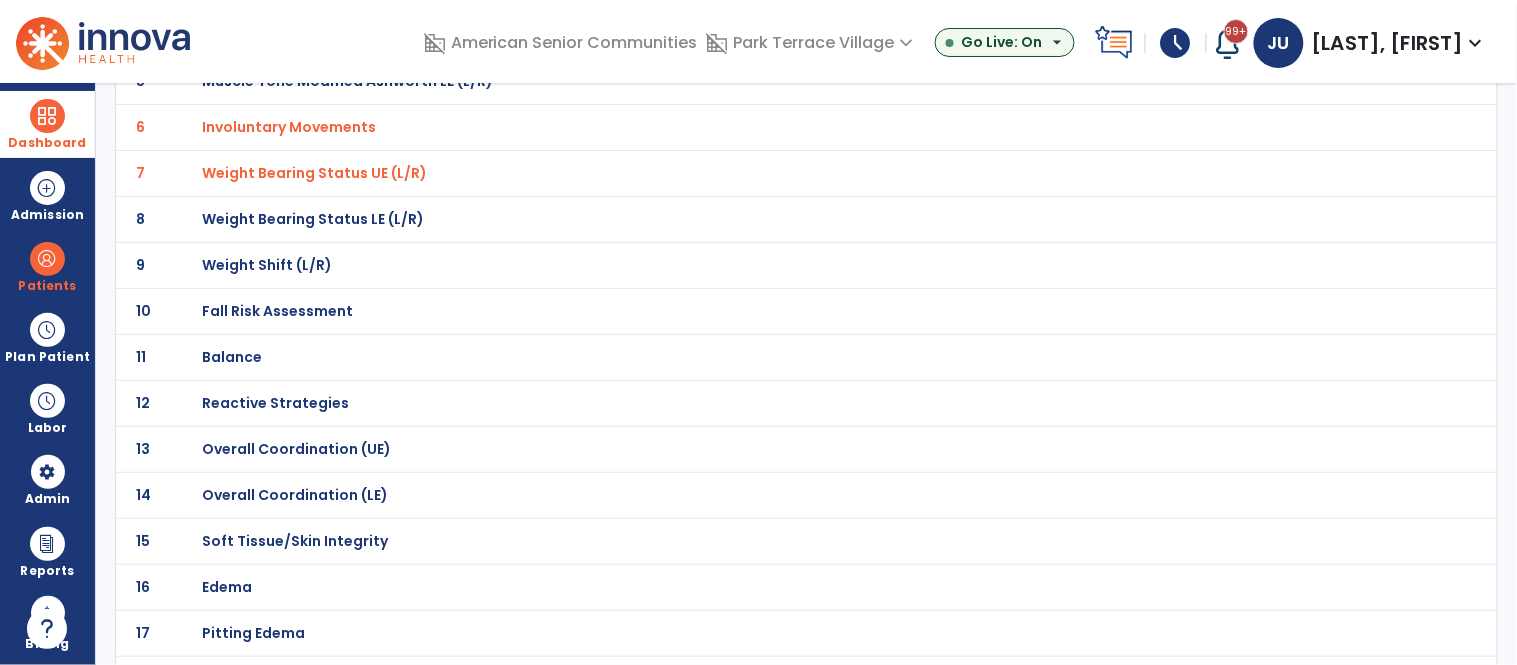 click on "Fall Risk Assessment" at bounding box center [273, -103] 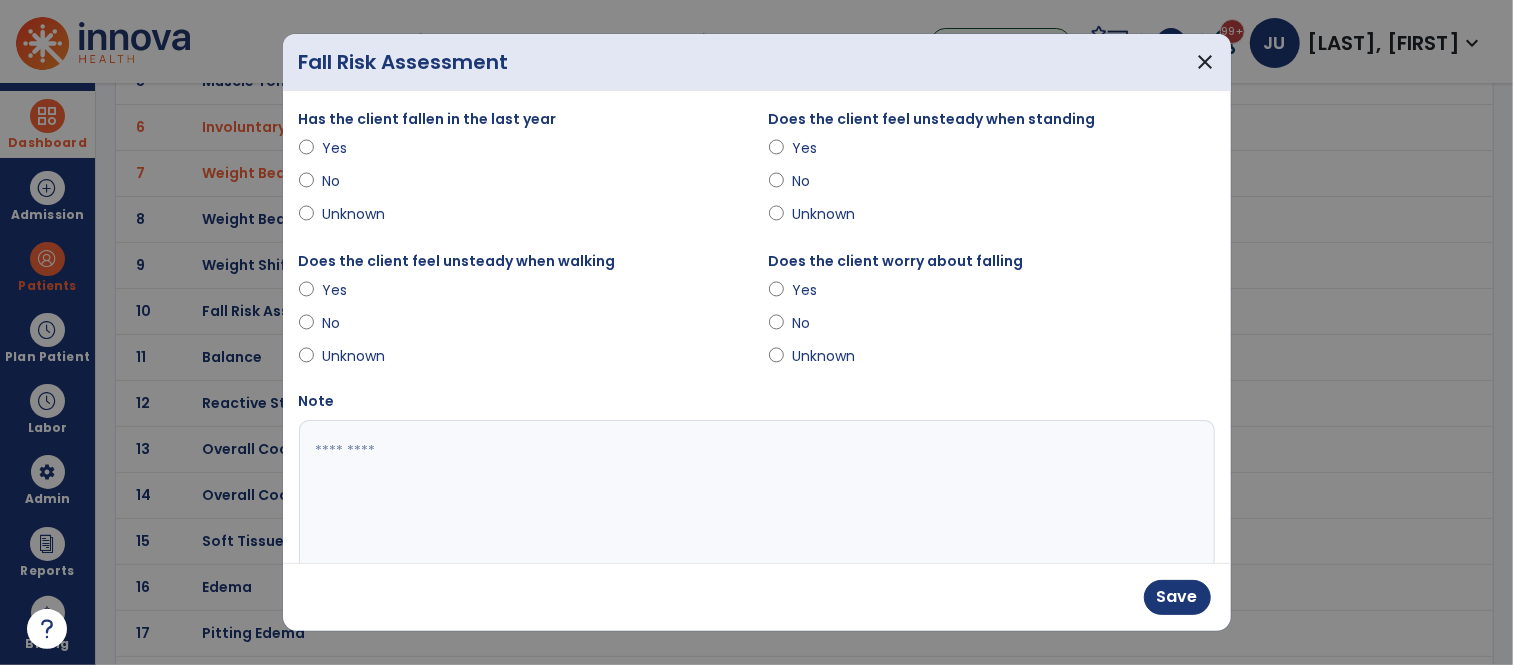 click at bounding box center (754, 495) 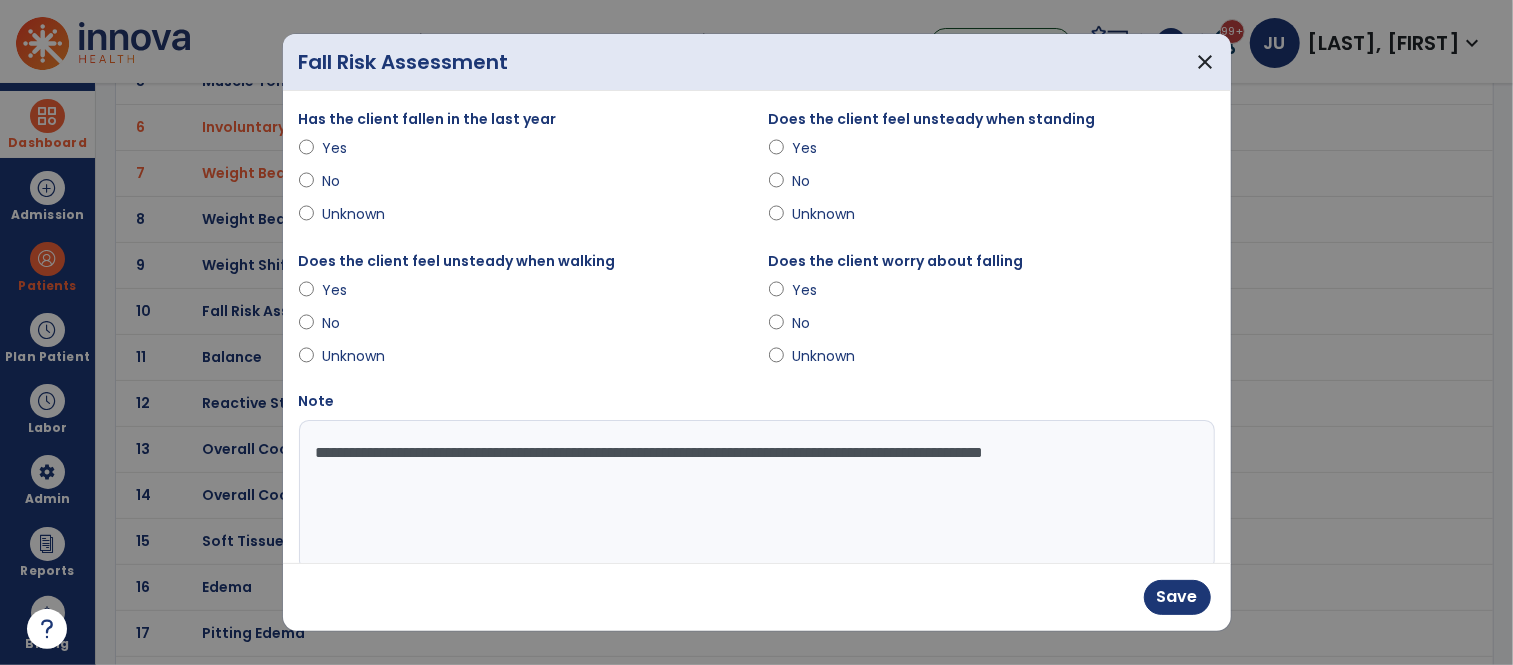 type on "**********" 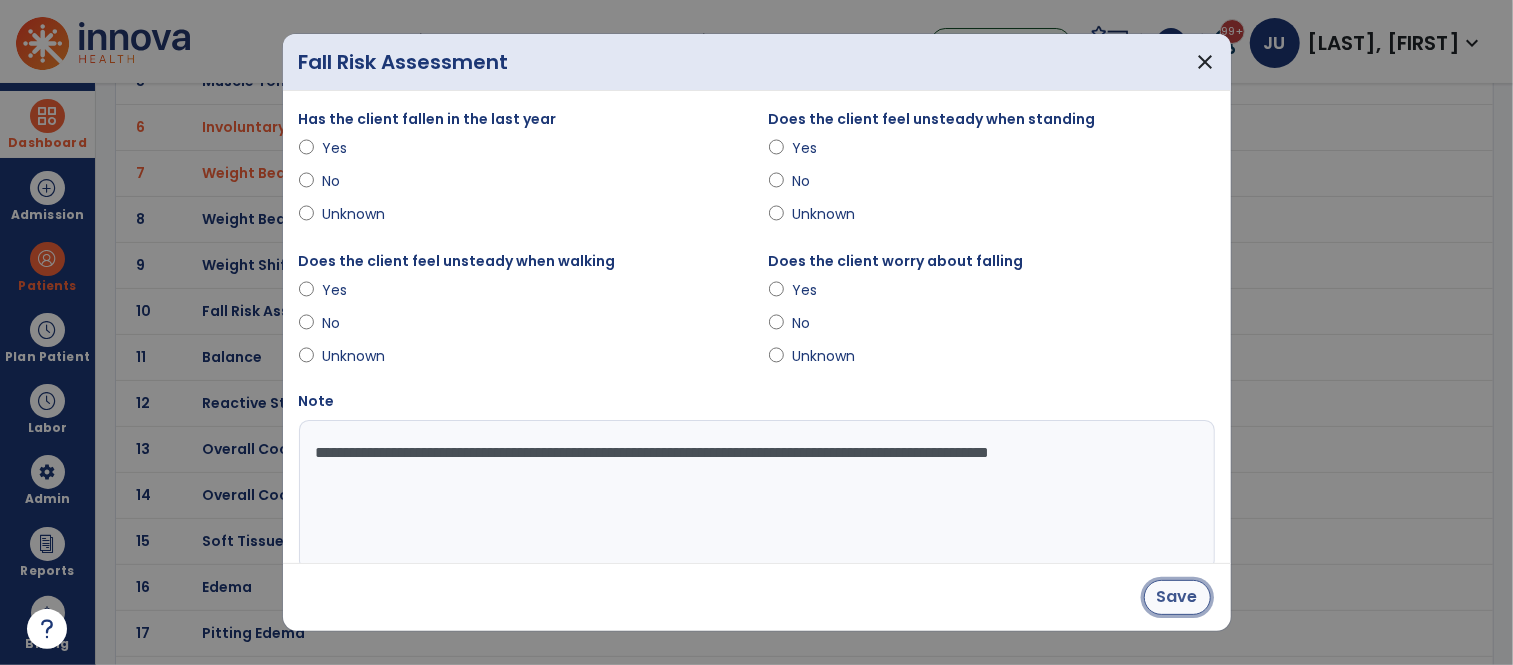 click on "Save" at bounding box center (1177, 597) 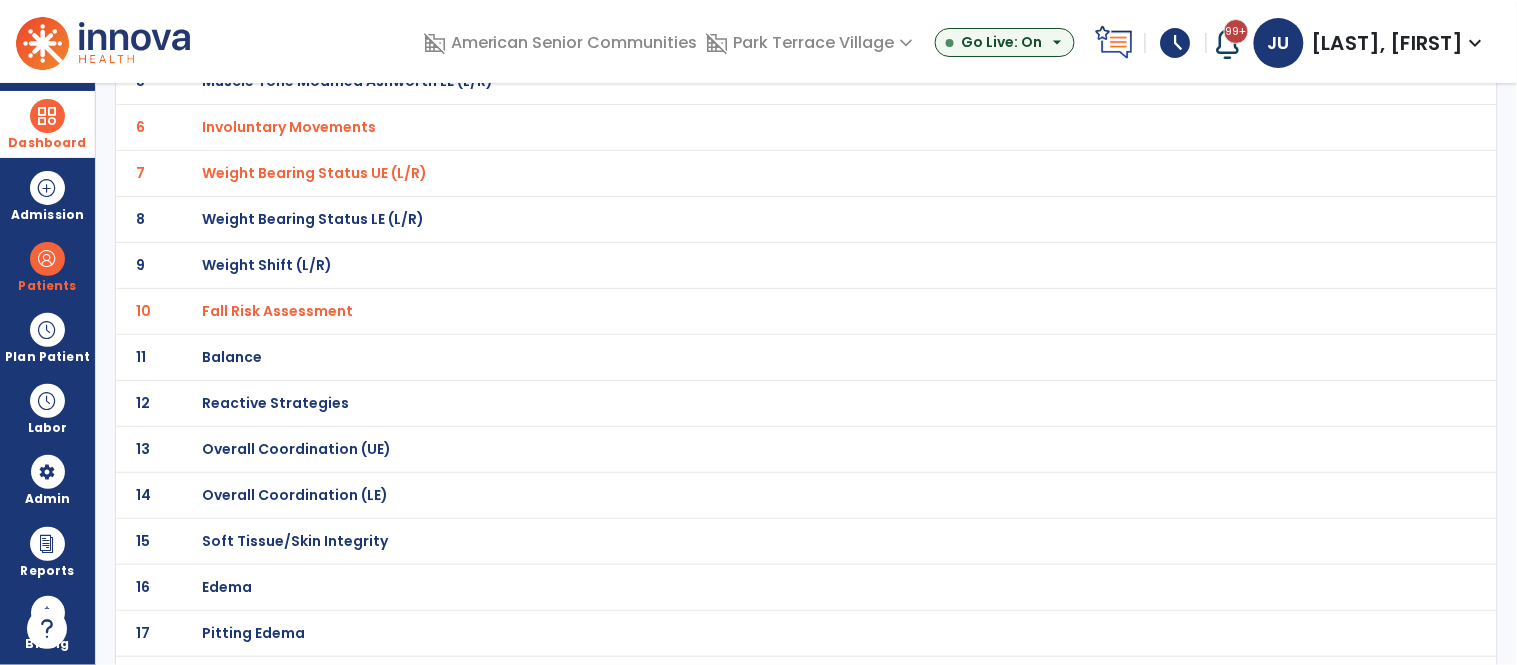 click on "13 Overall Coordination (UE)" 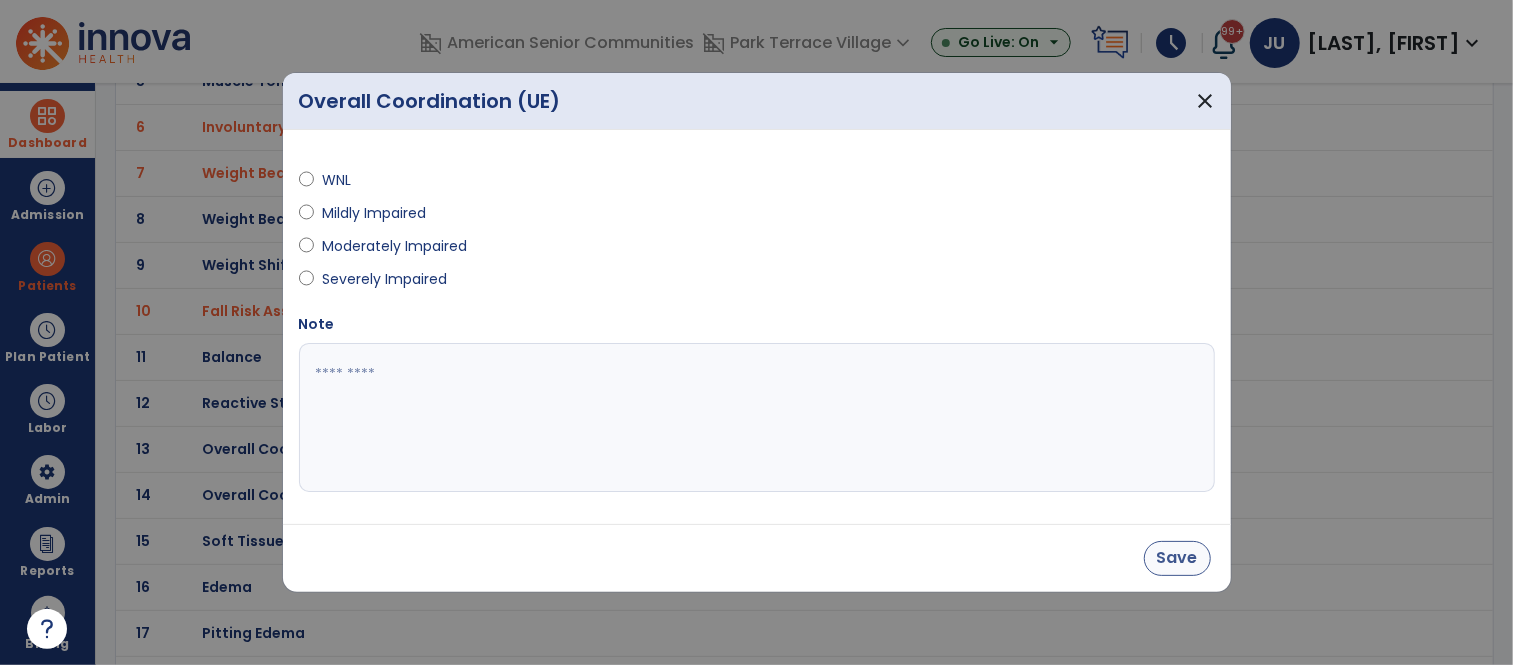 click on "Save" at bounding box center (1177, 558) 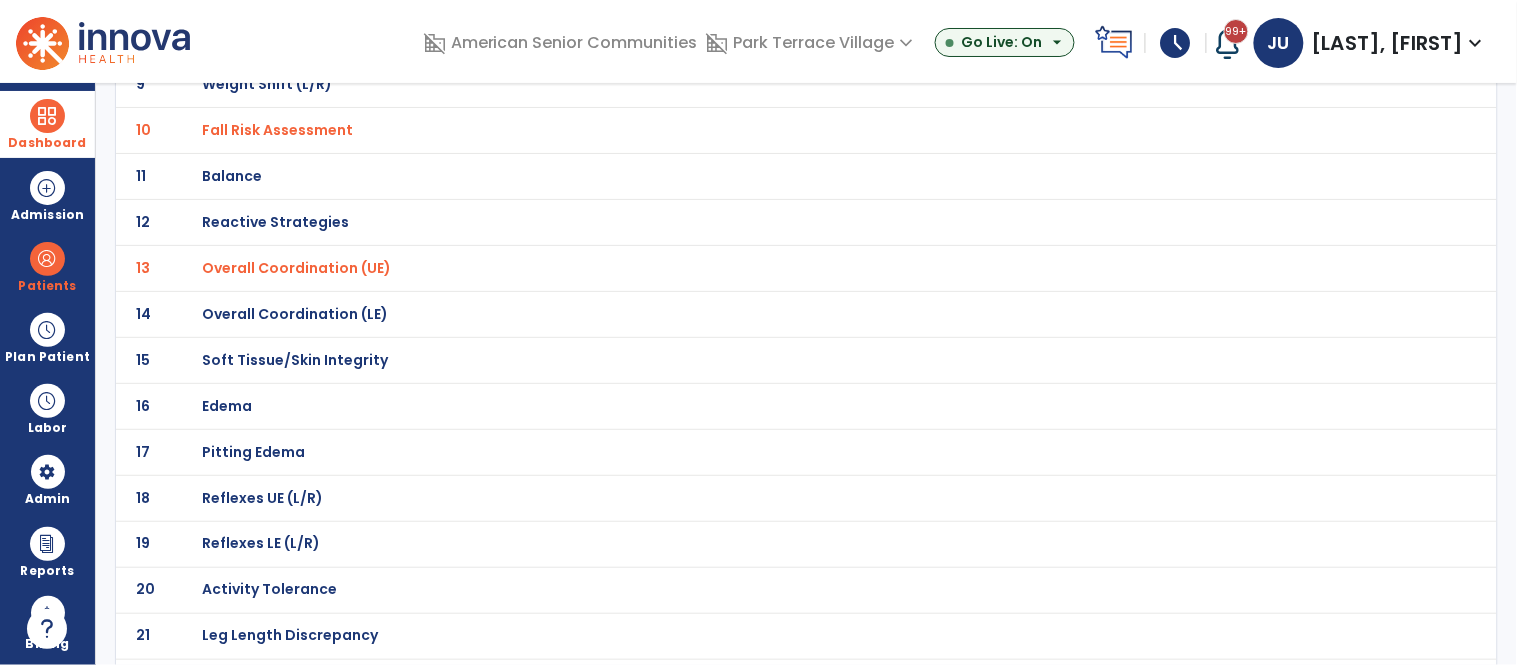 scroll, scrollTop: 557, scrollLeft: 0, axis: vertical 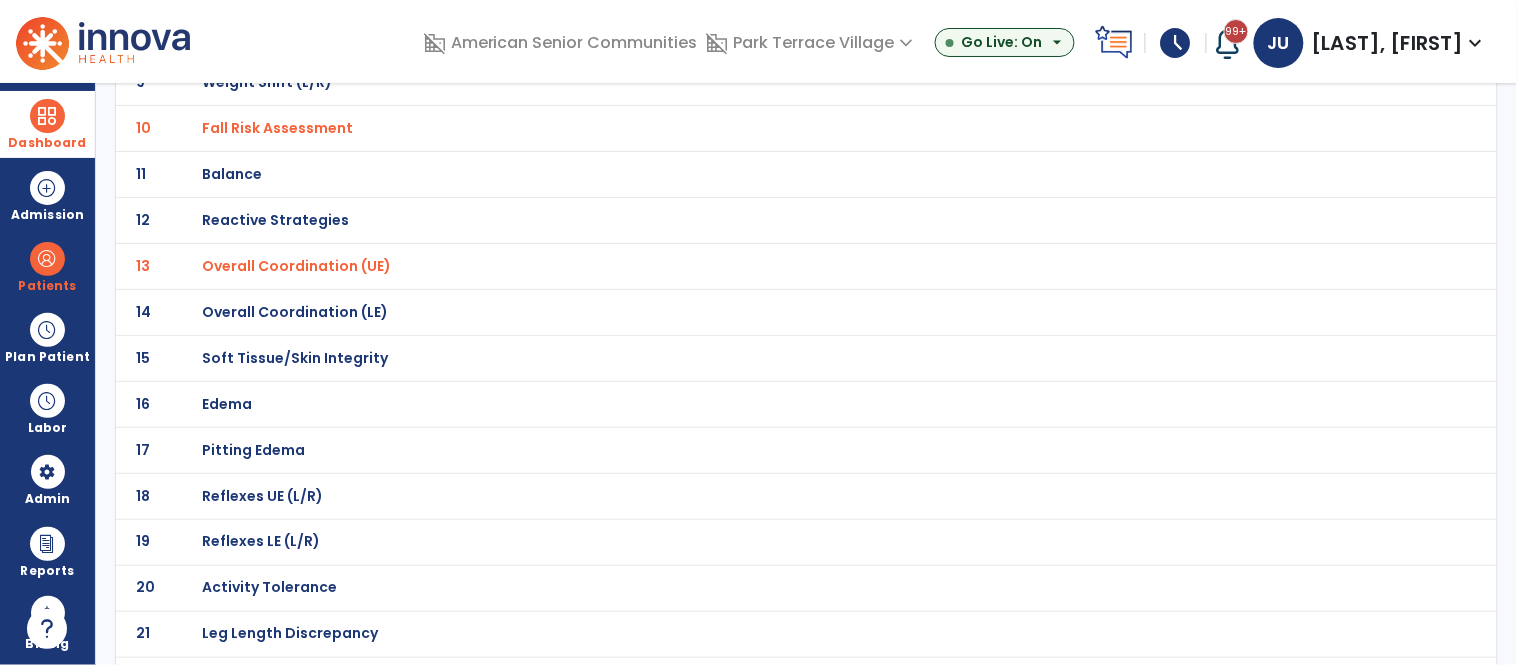 click on "Soft Tissue/Skin Integrity" at bounding box center (273, -286) 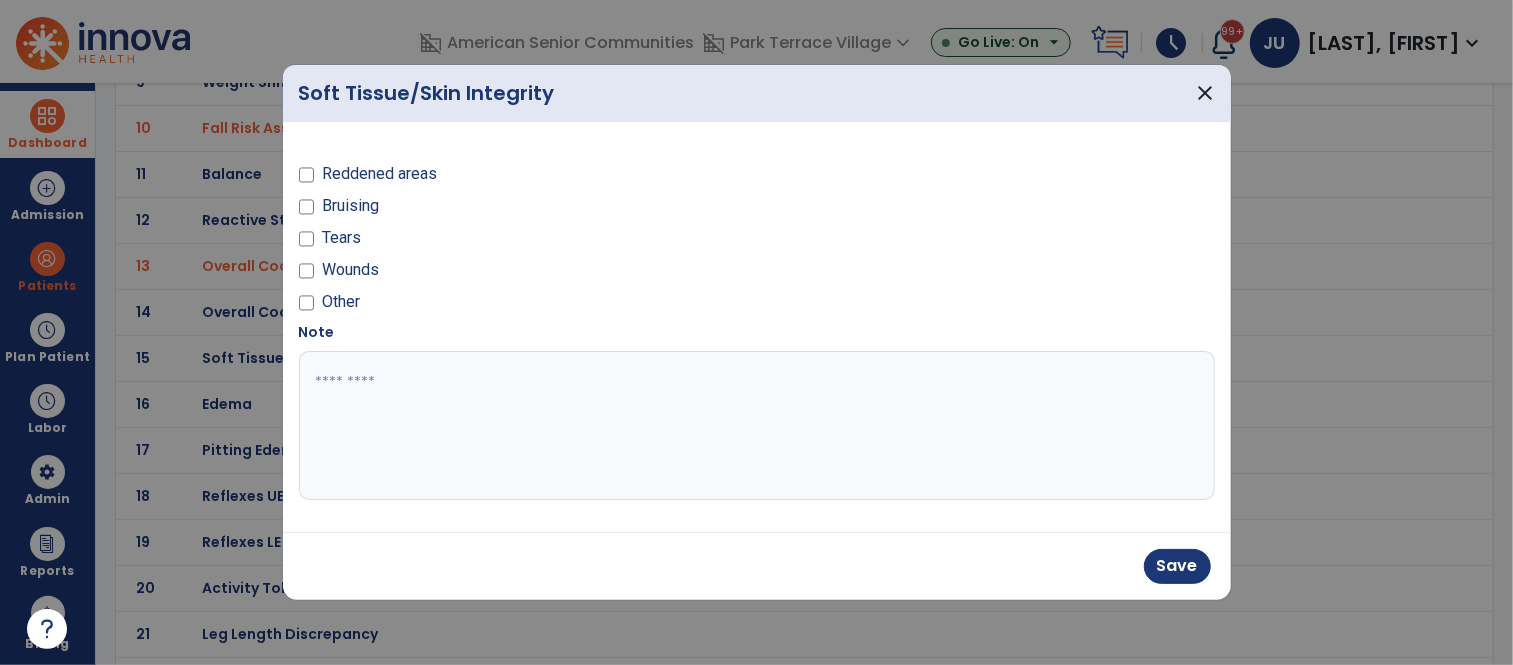 click at bounding box center (757, 426) 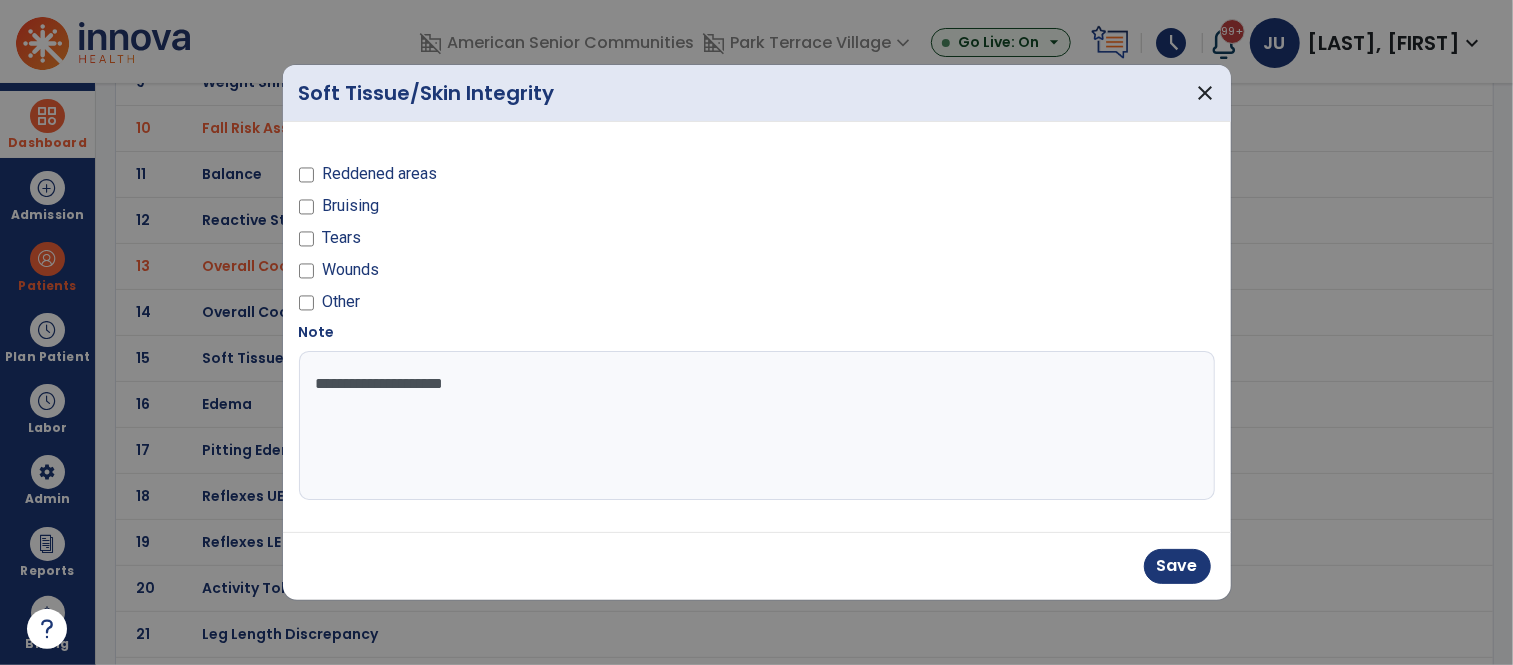 type on "**********" 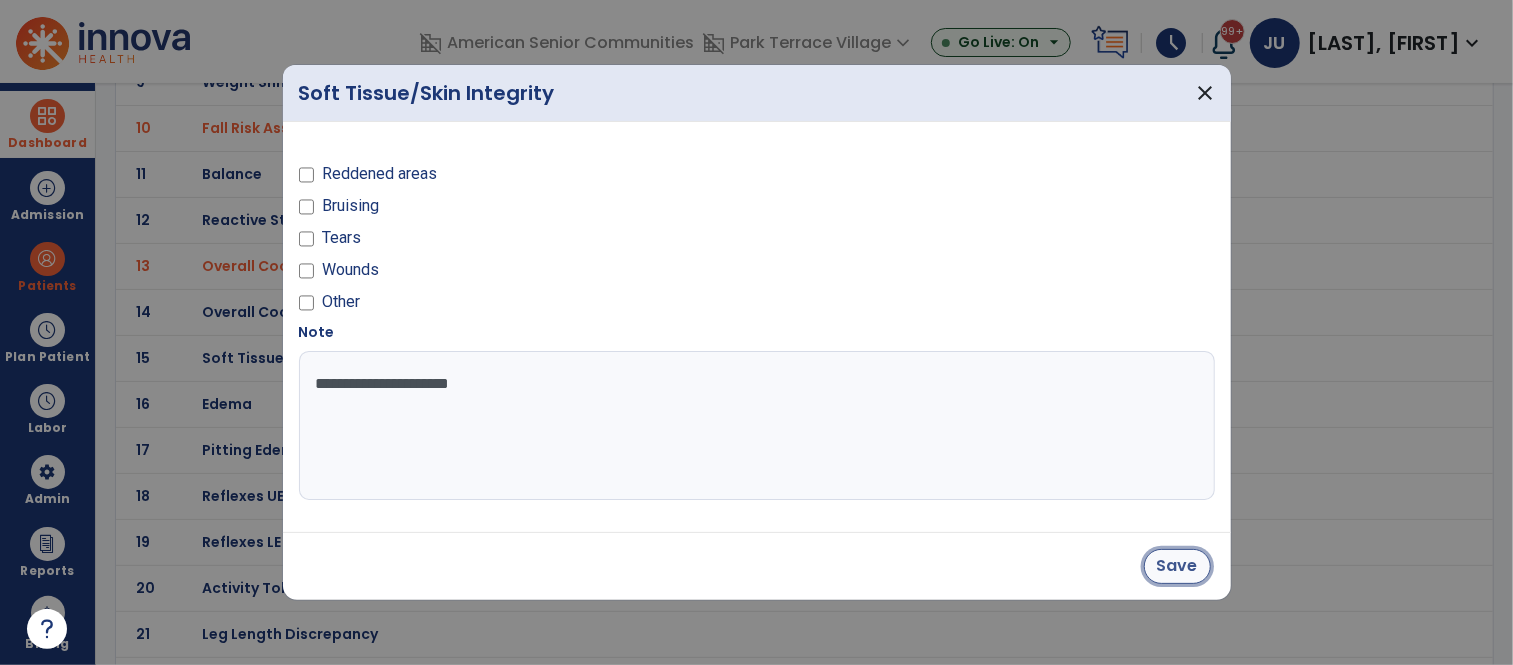 click on "Save" at bounding box center [1177, 566] 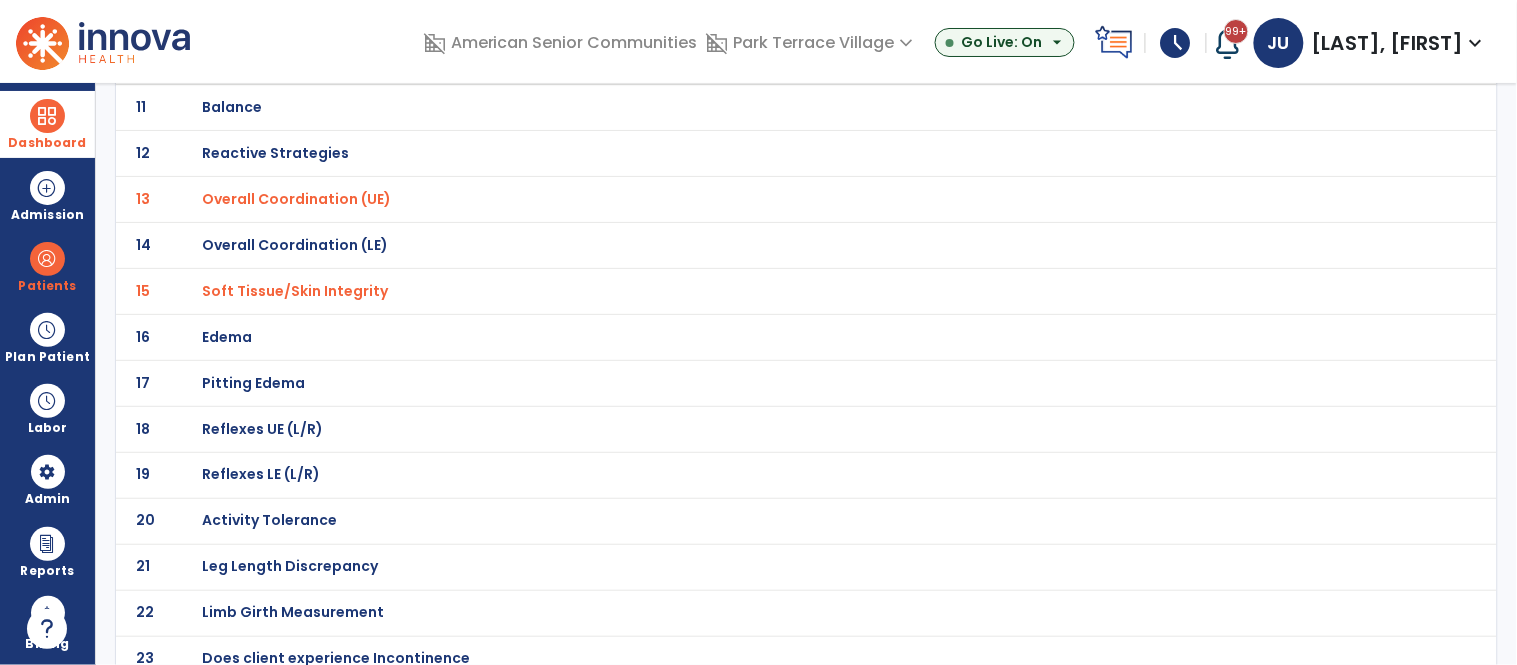 scroll, scrollTop: 644, scrollLeft: 0, axis: vertical 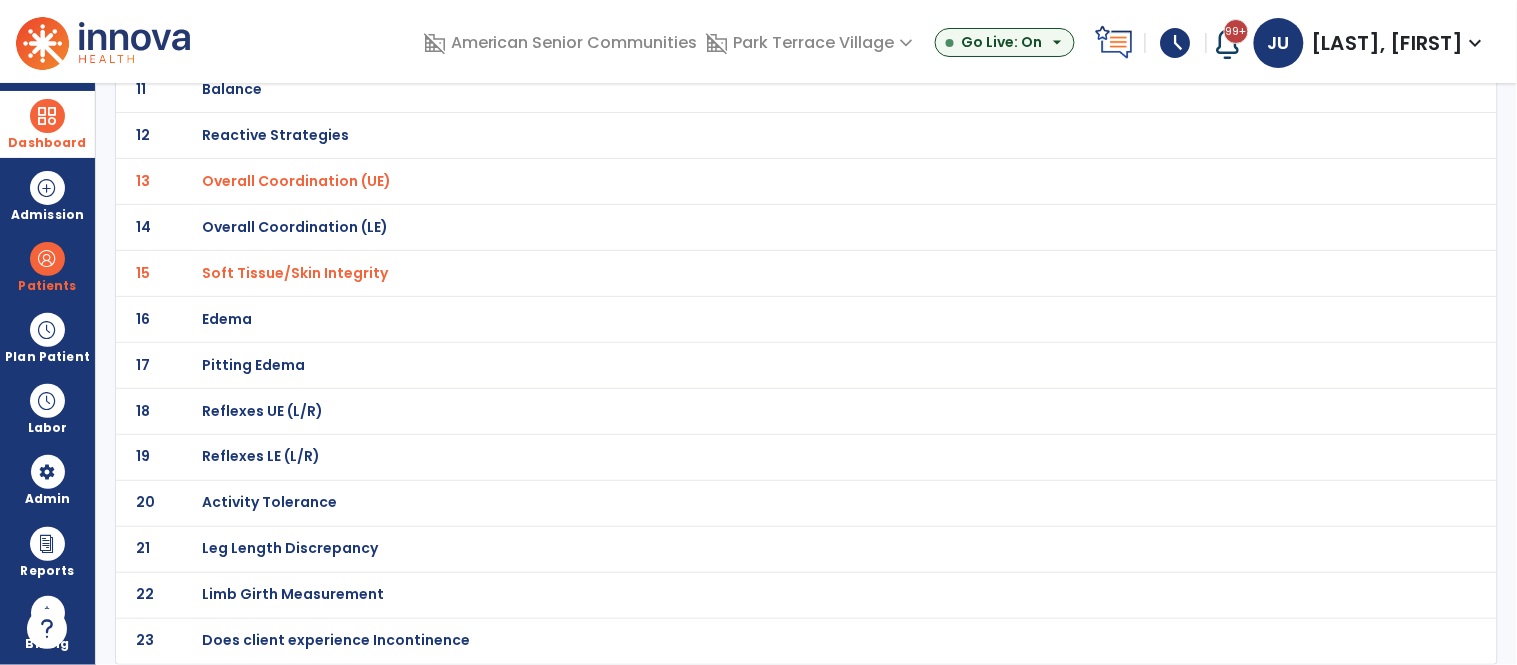 click on "Activity Tolerance" at bounding box center [273, -371] 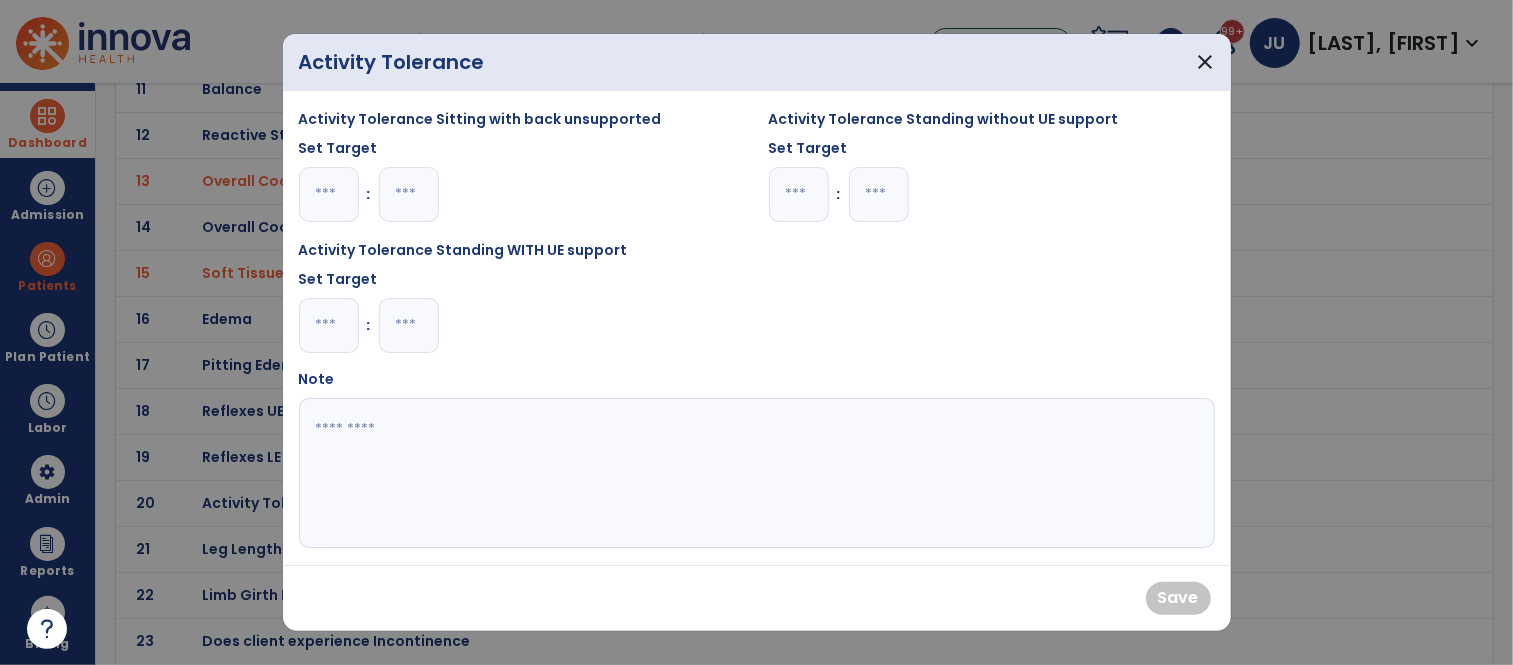 click at bounding box center [409, 194] 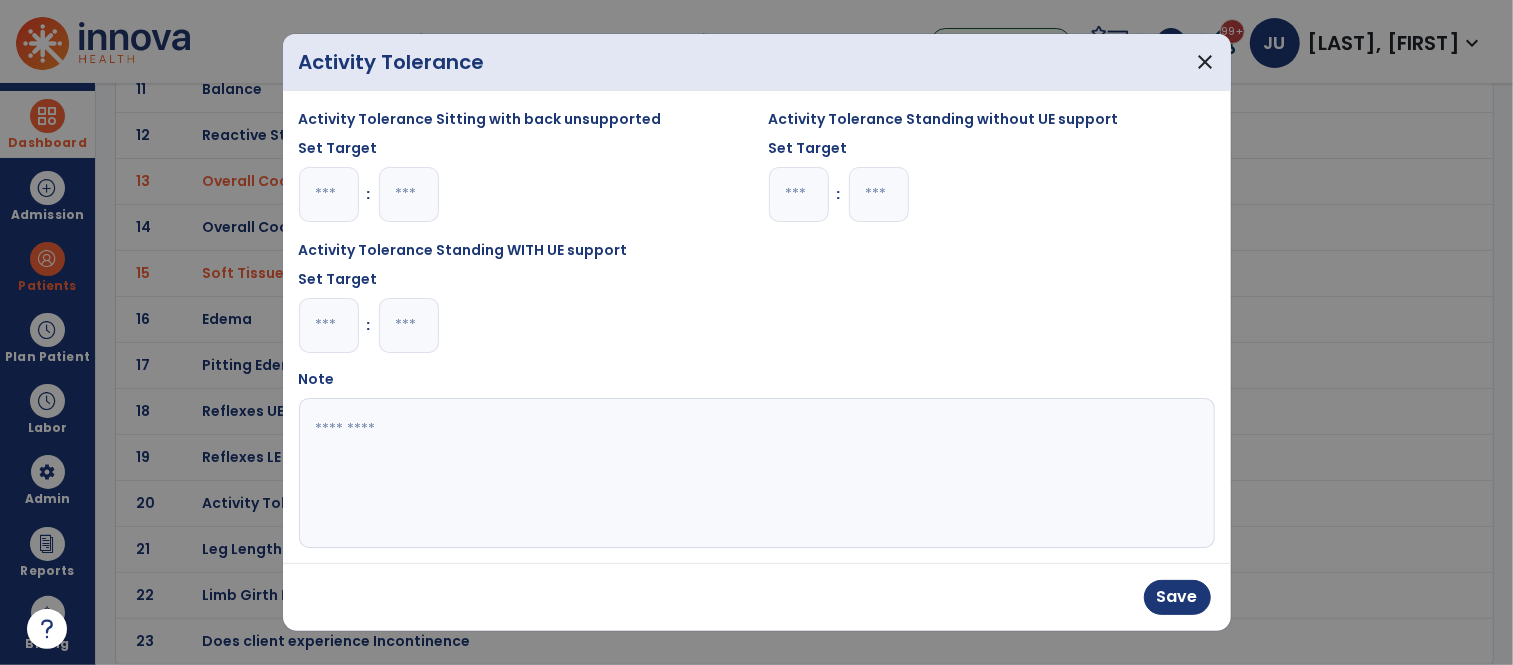 type on "**" 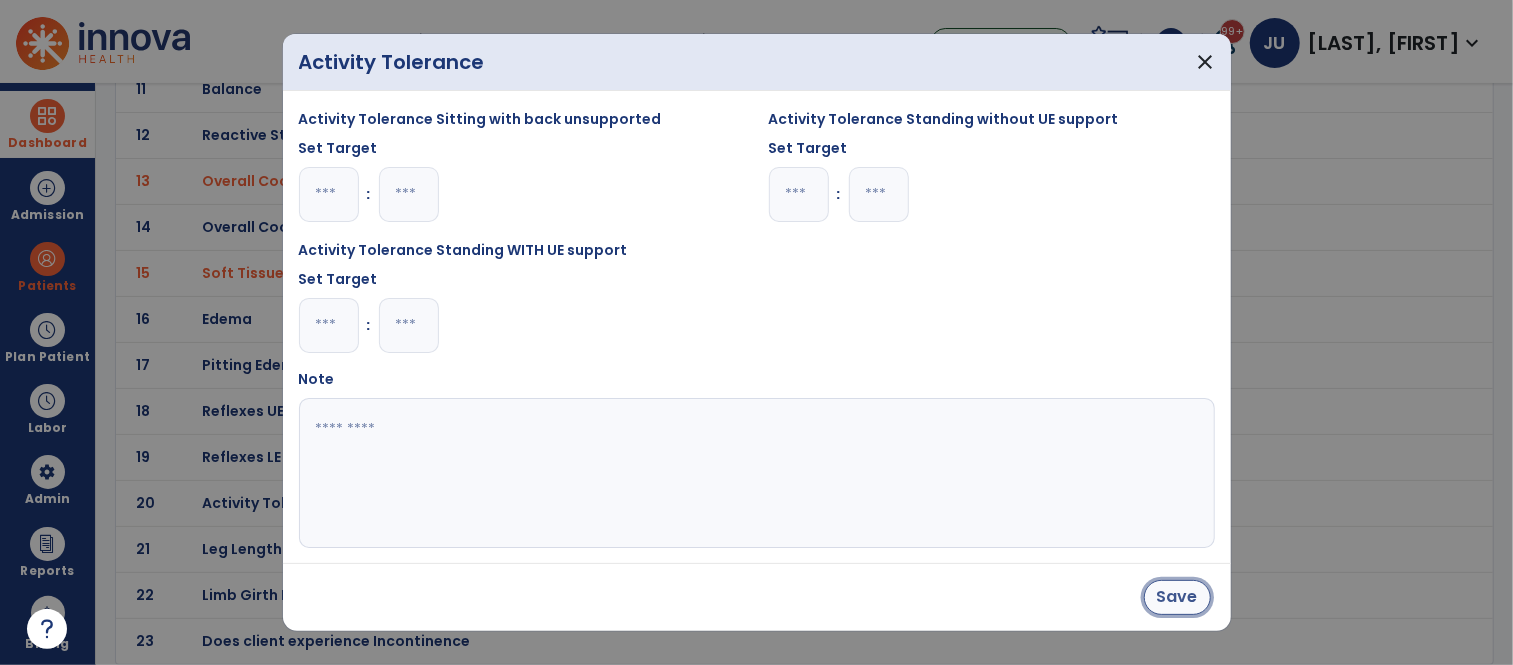 click on "Save" at bounding box center [1177, 597] 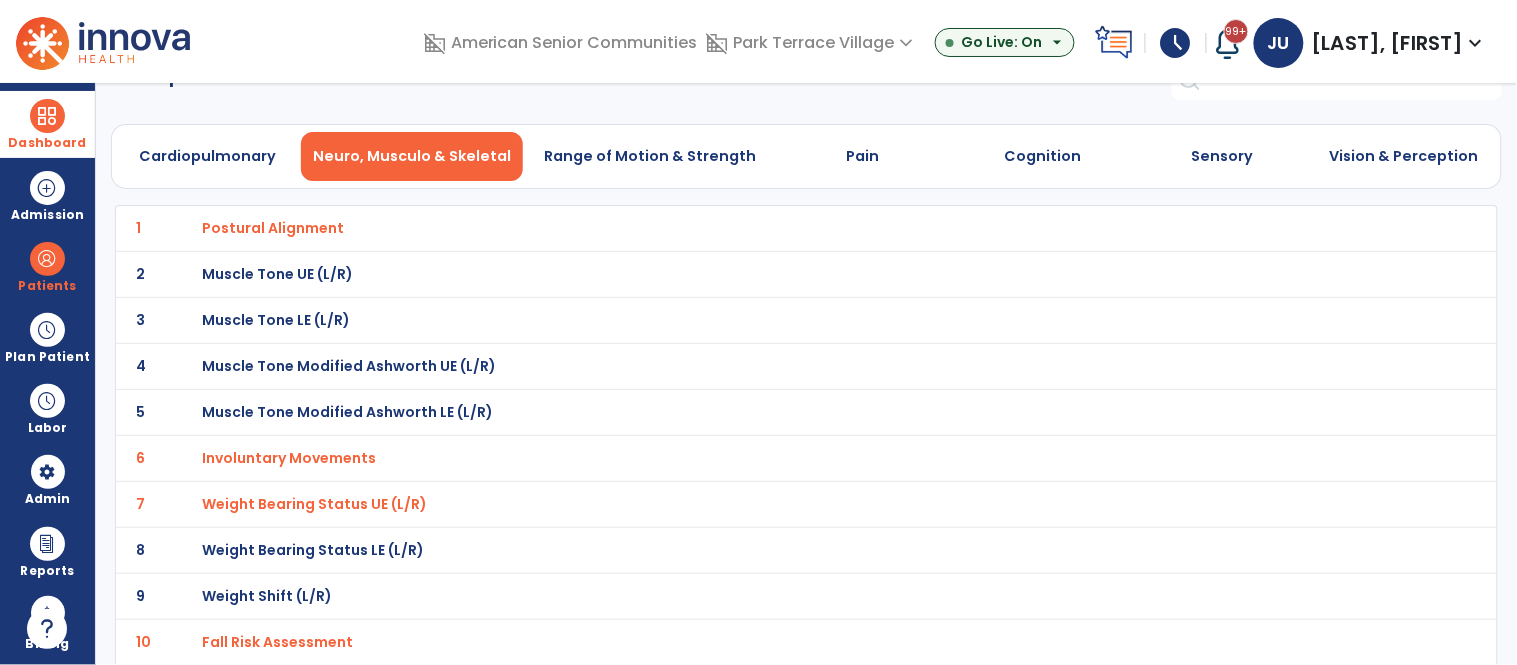 scroll, scrollTop: 0, scrollLeft: 0, axis: both 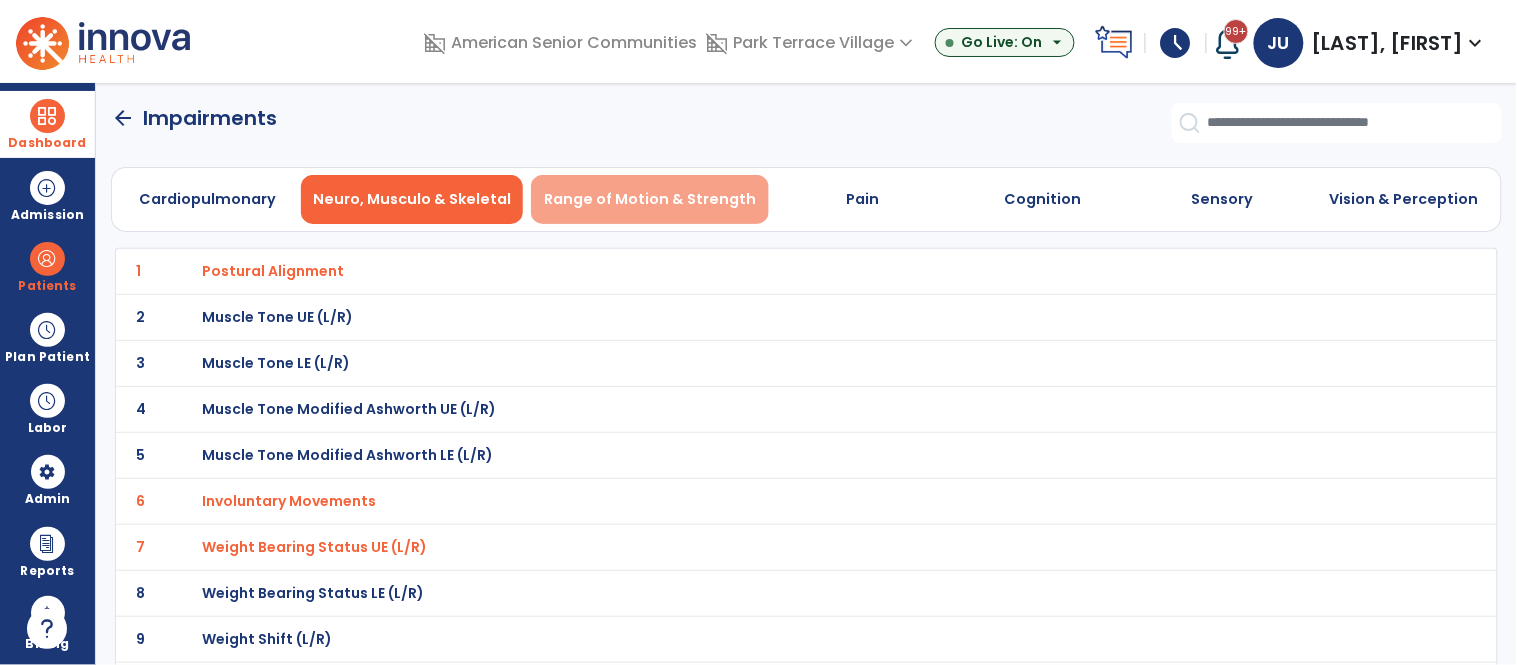 click on "Range of Motion & Strength" at bounding box center [650, 199] 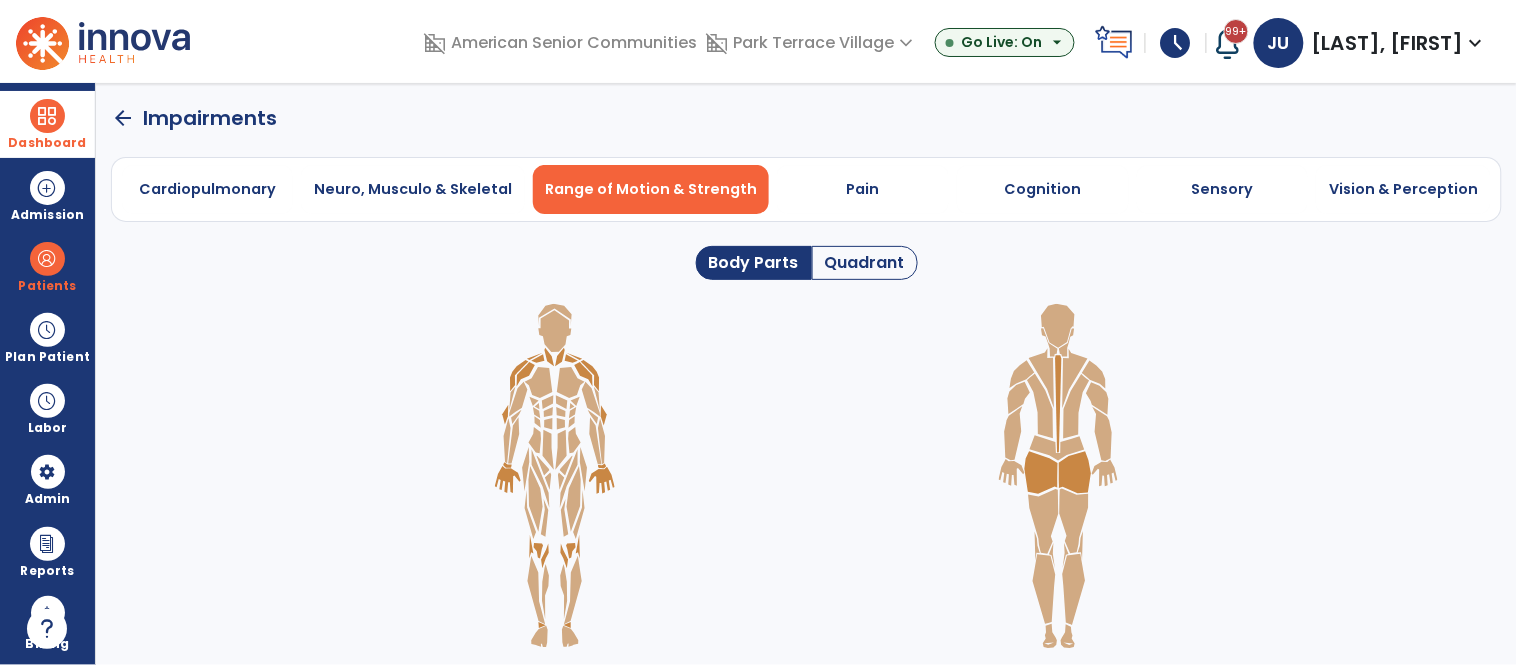 click 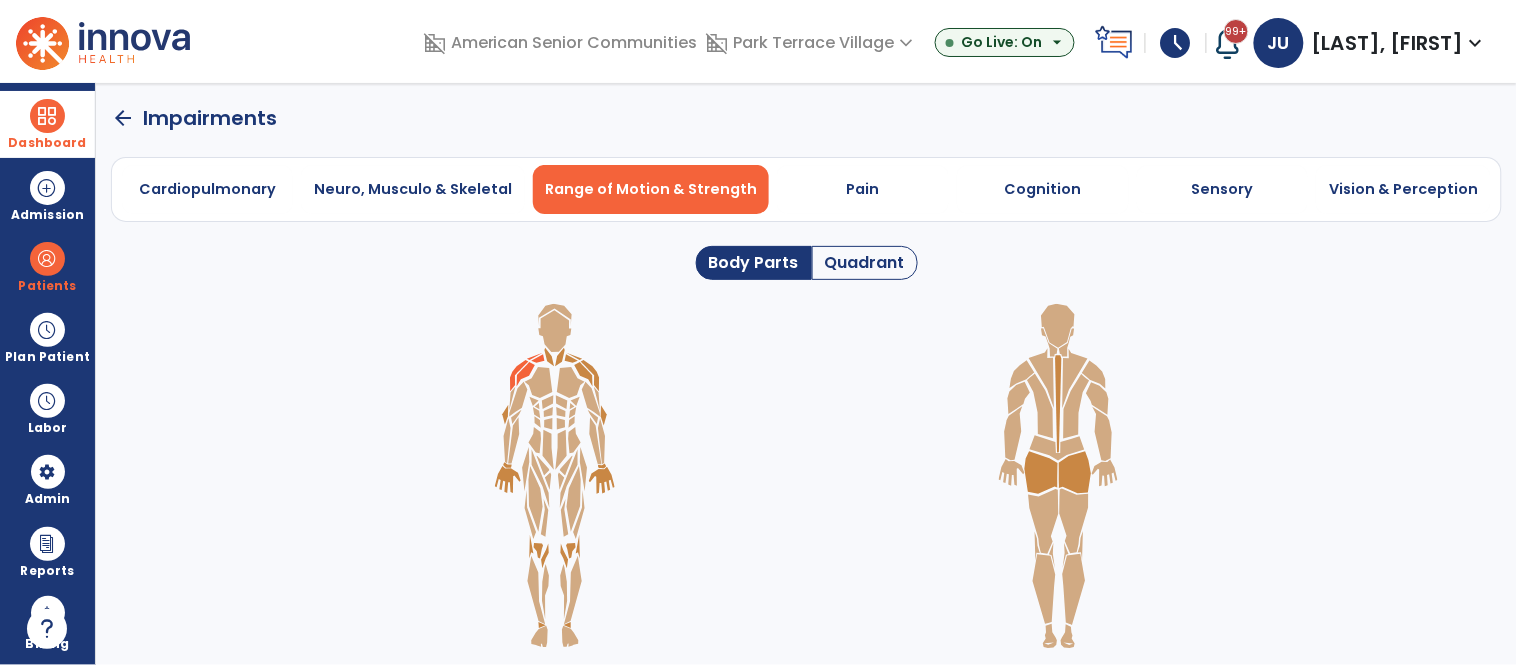 click 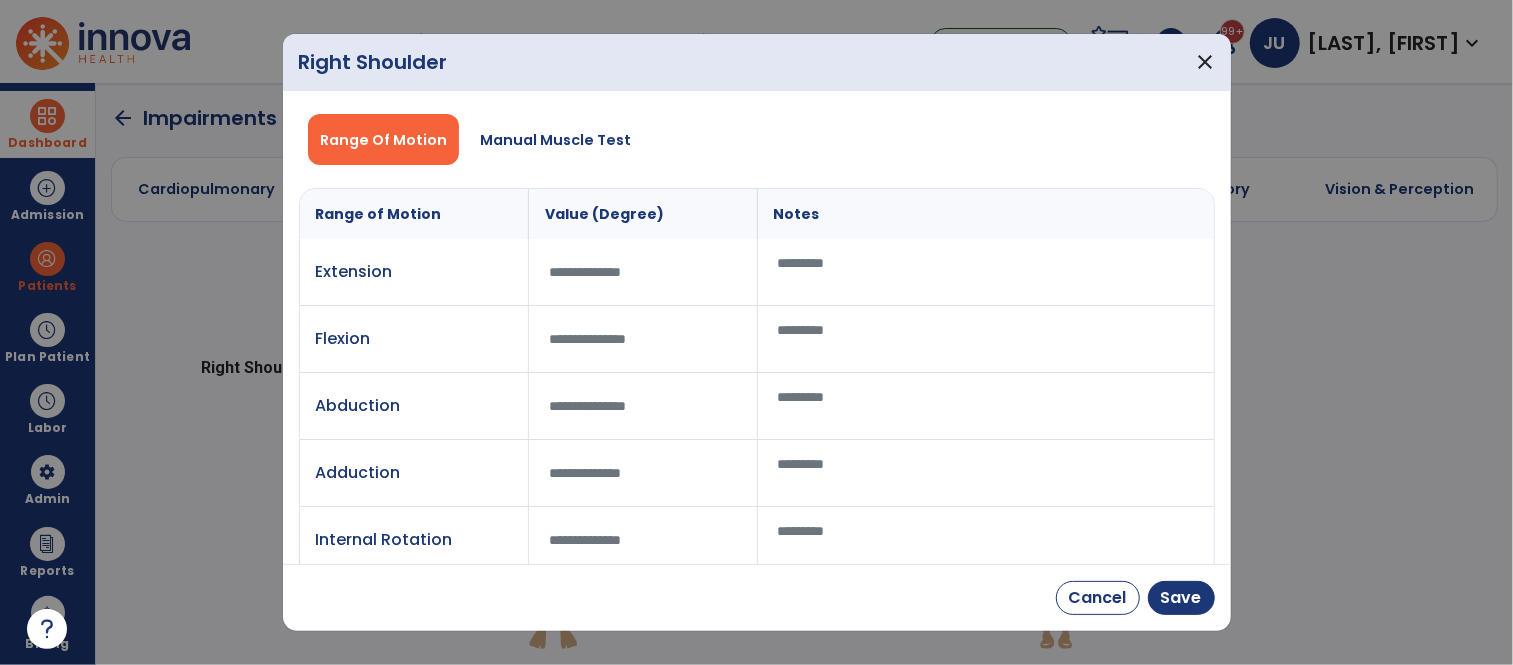 click at bounding box center (643, 272) 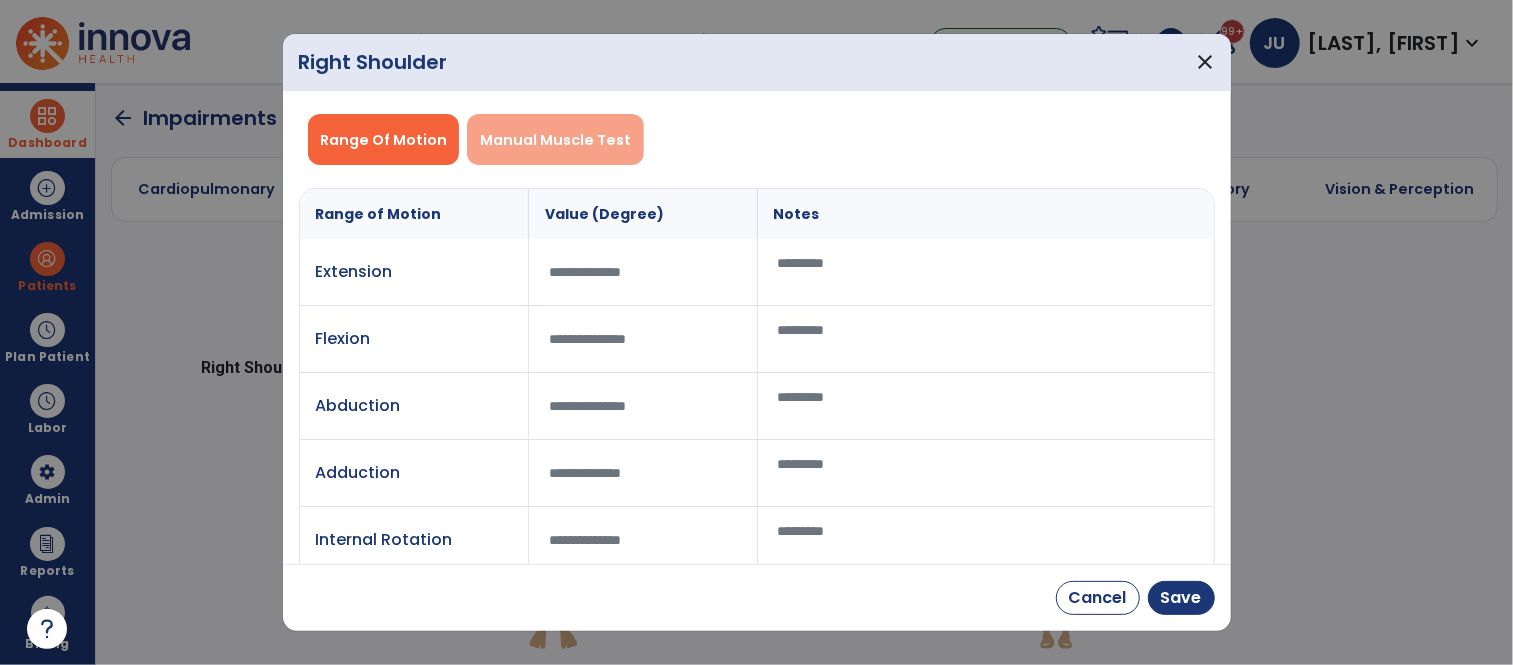 click on "Manual Muscle Test" at bounding box center [555, 140] 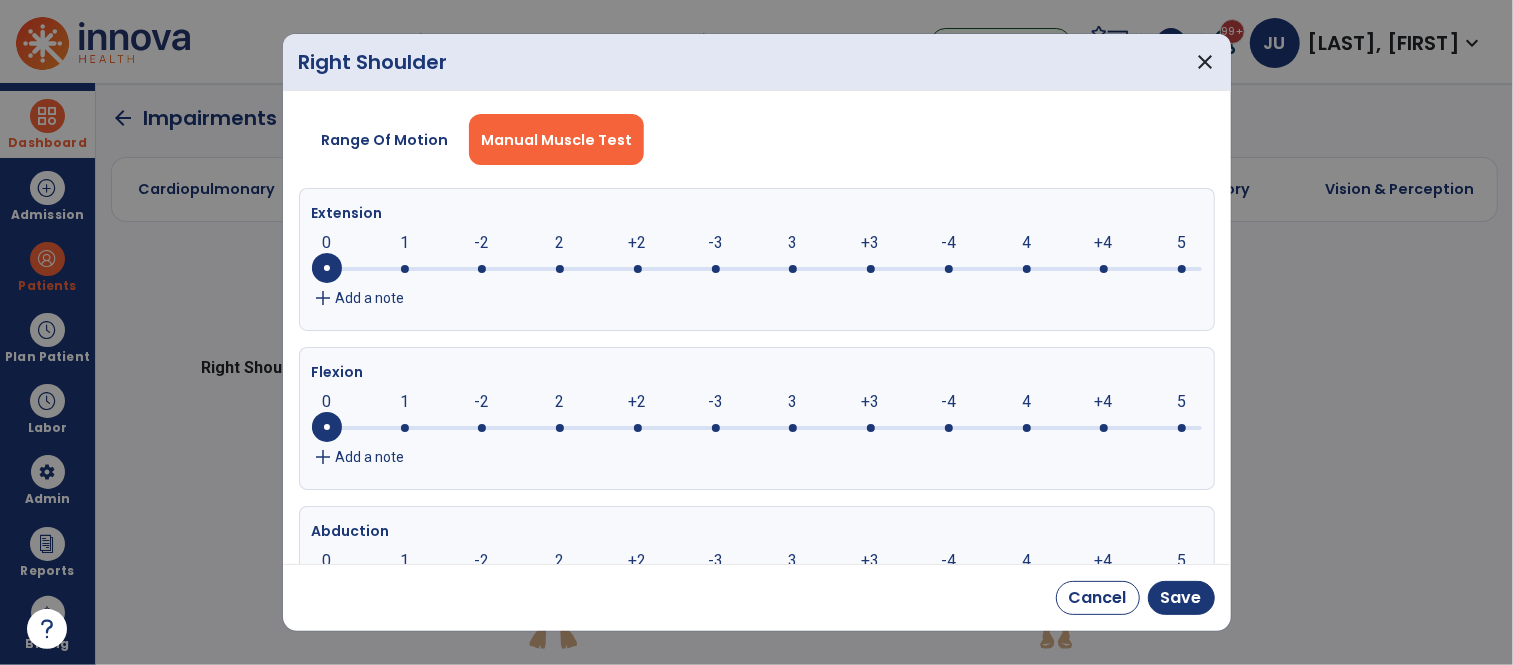 click 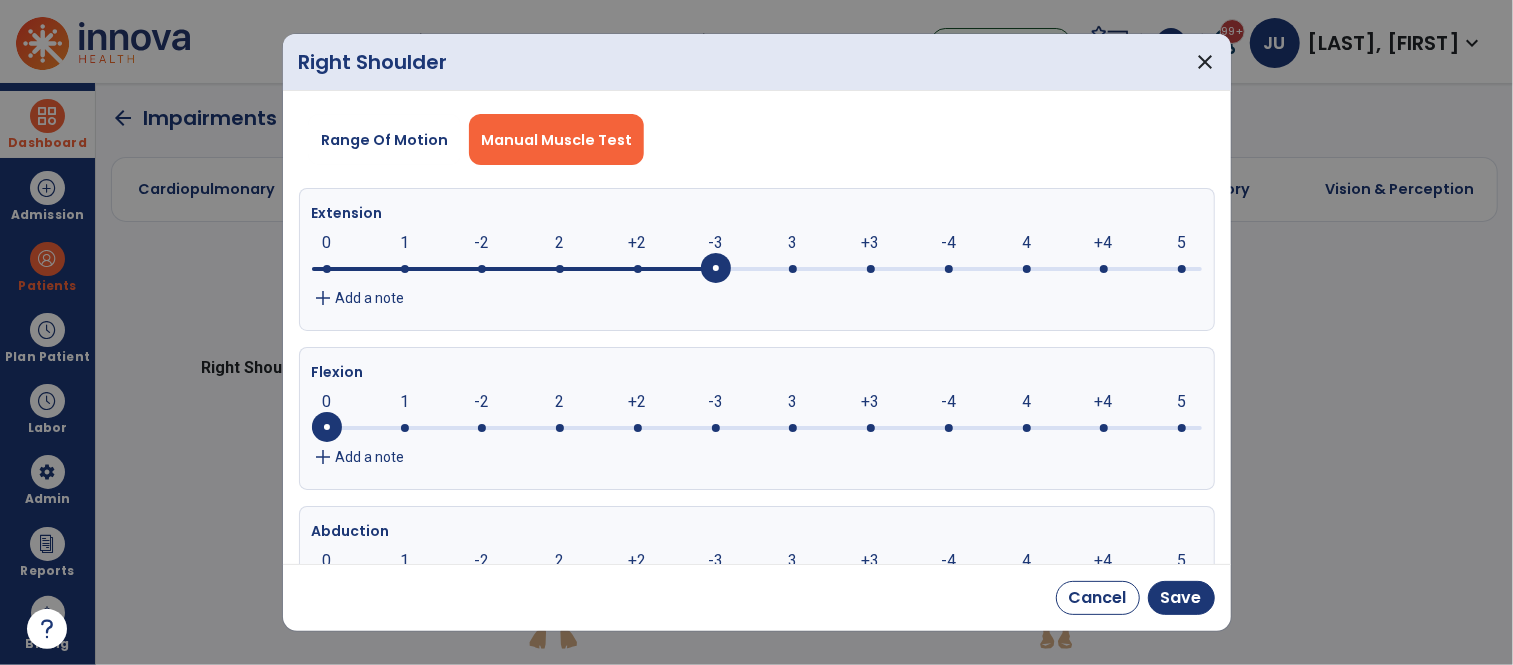 click 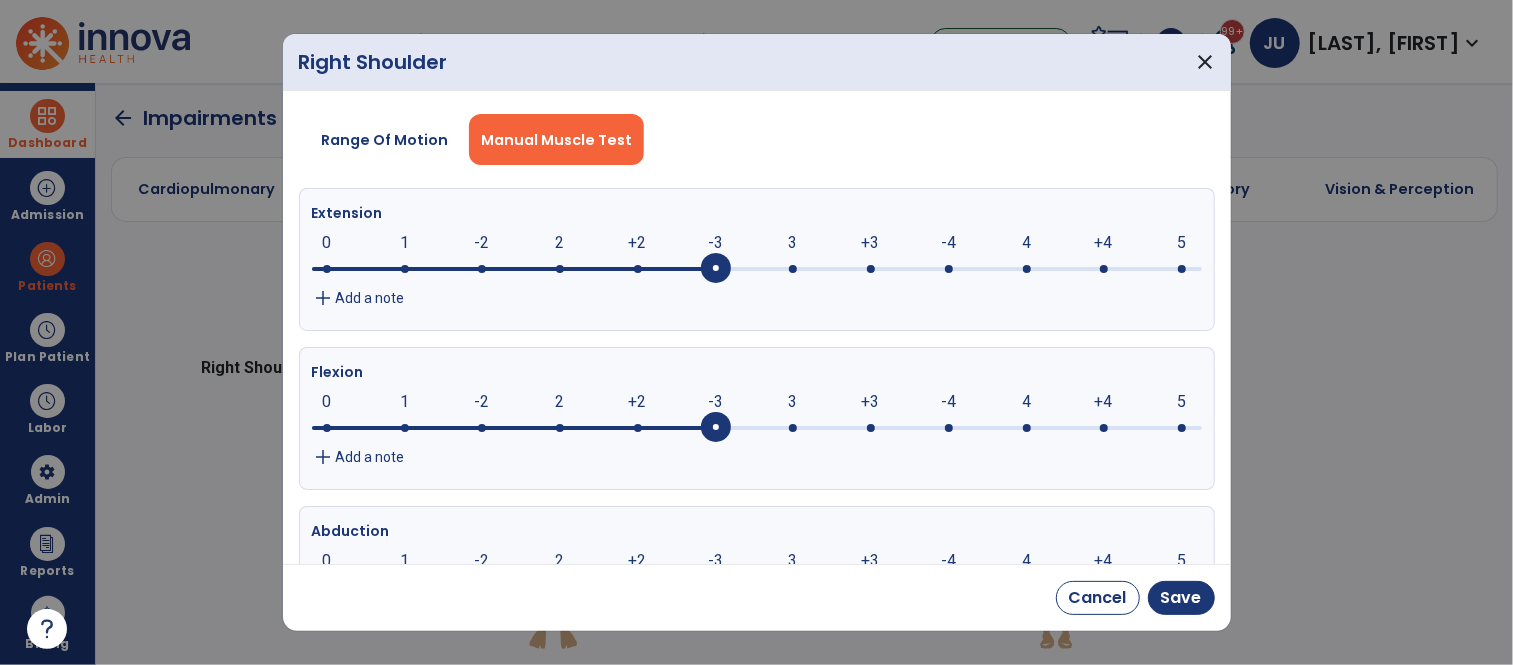 click on "3" 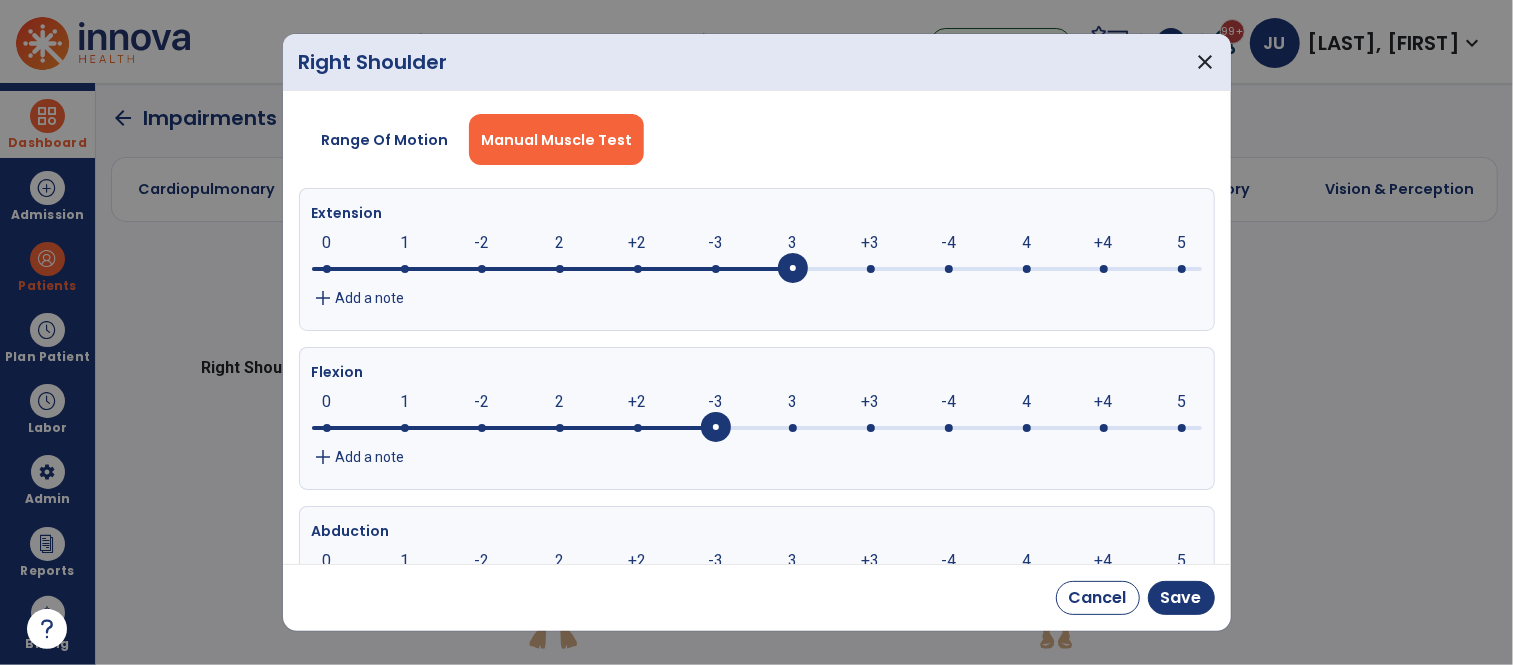 click 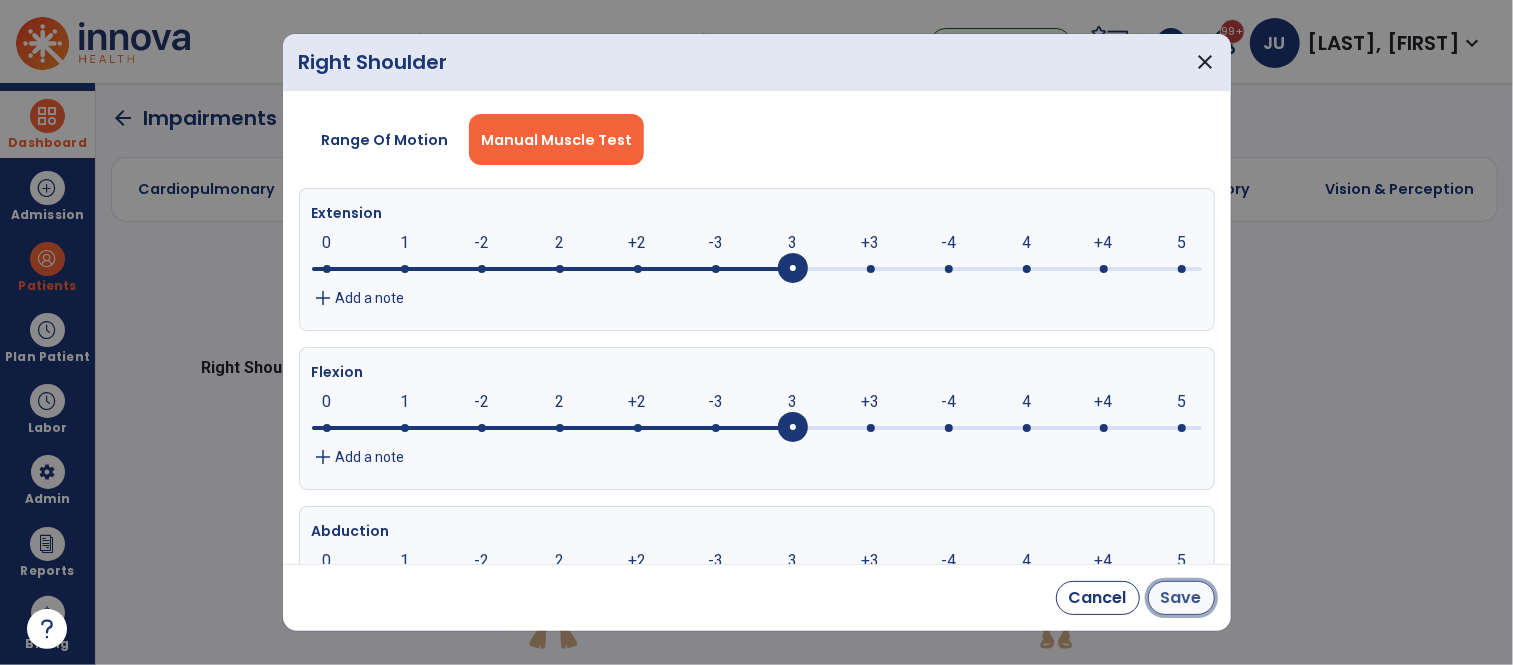 click on "Save" at bounding box center [1181, 598] 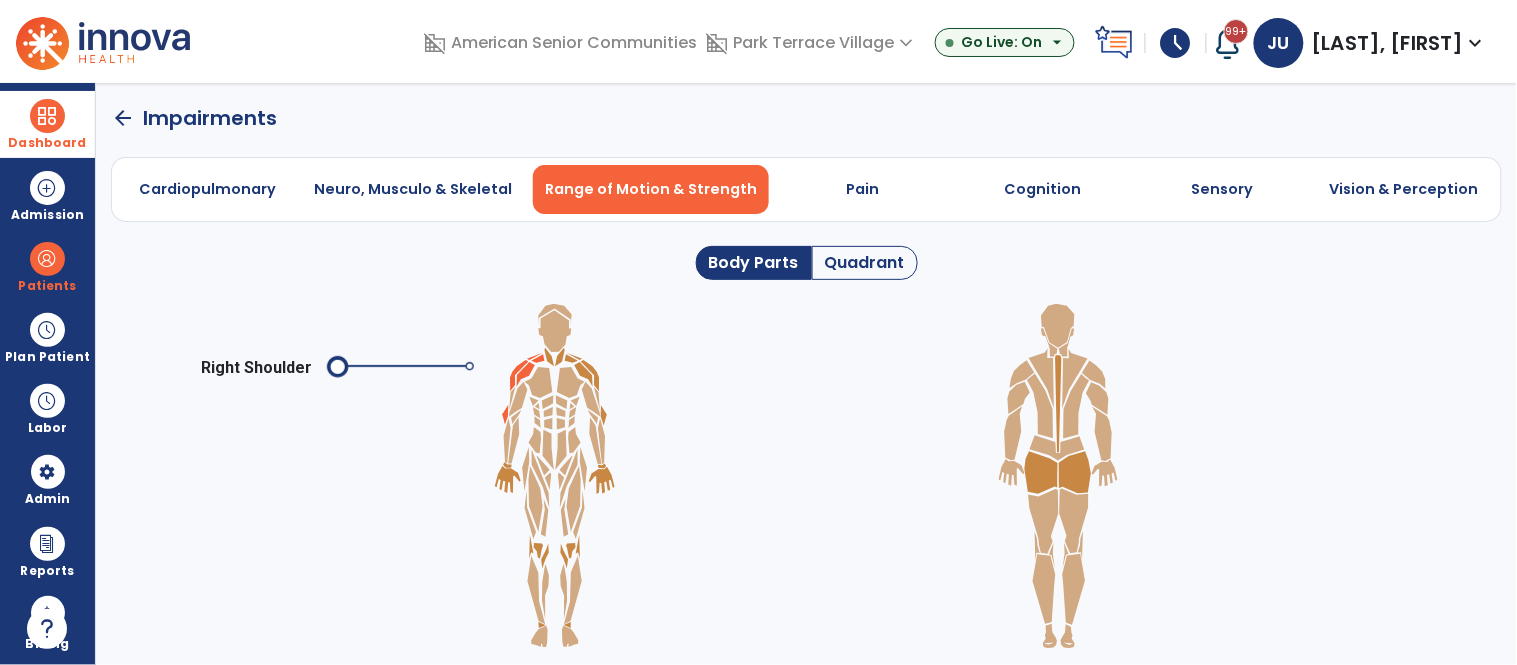 click 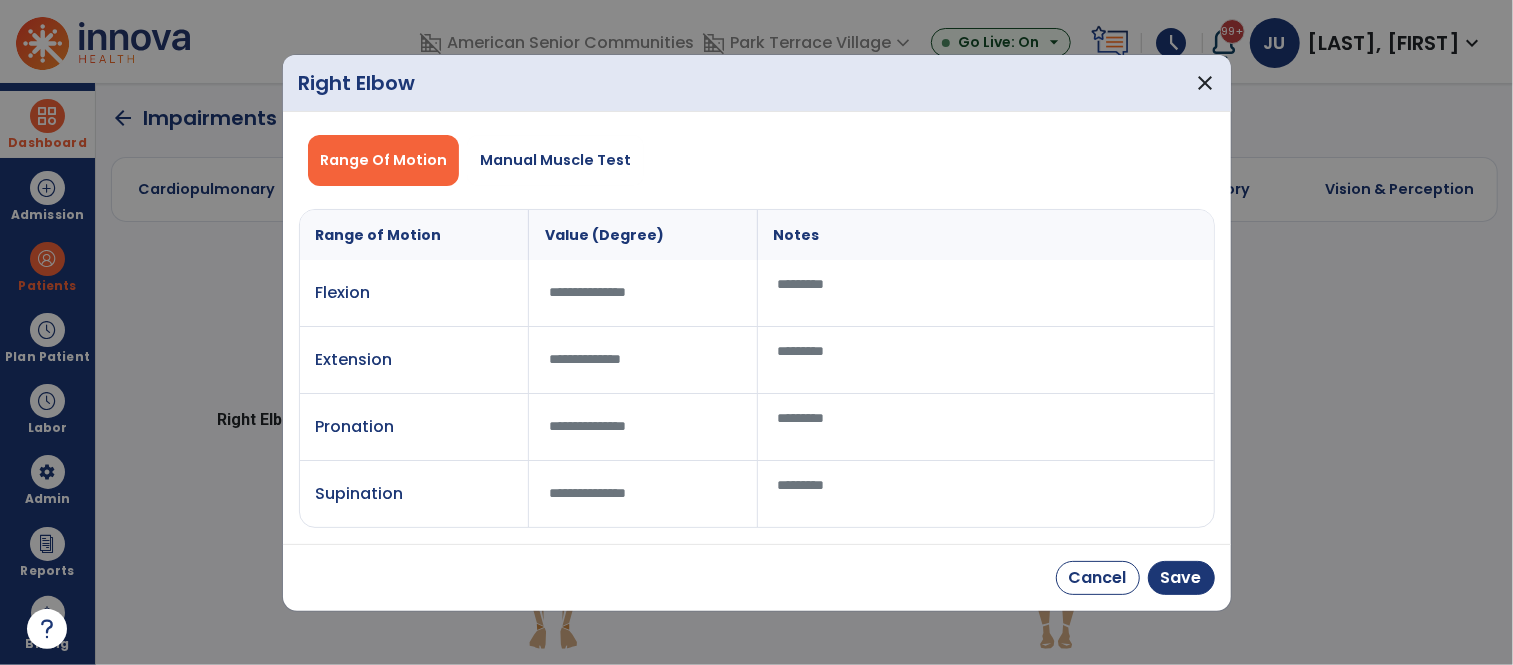 click at bounding box center [643, 292] 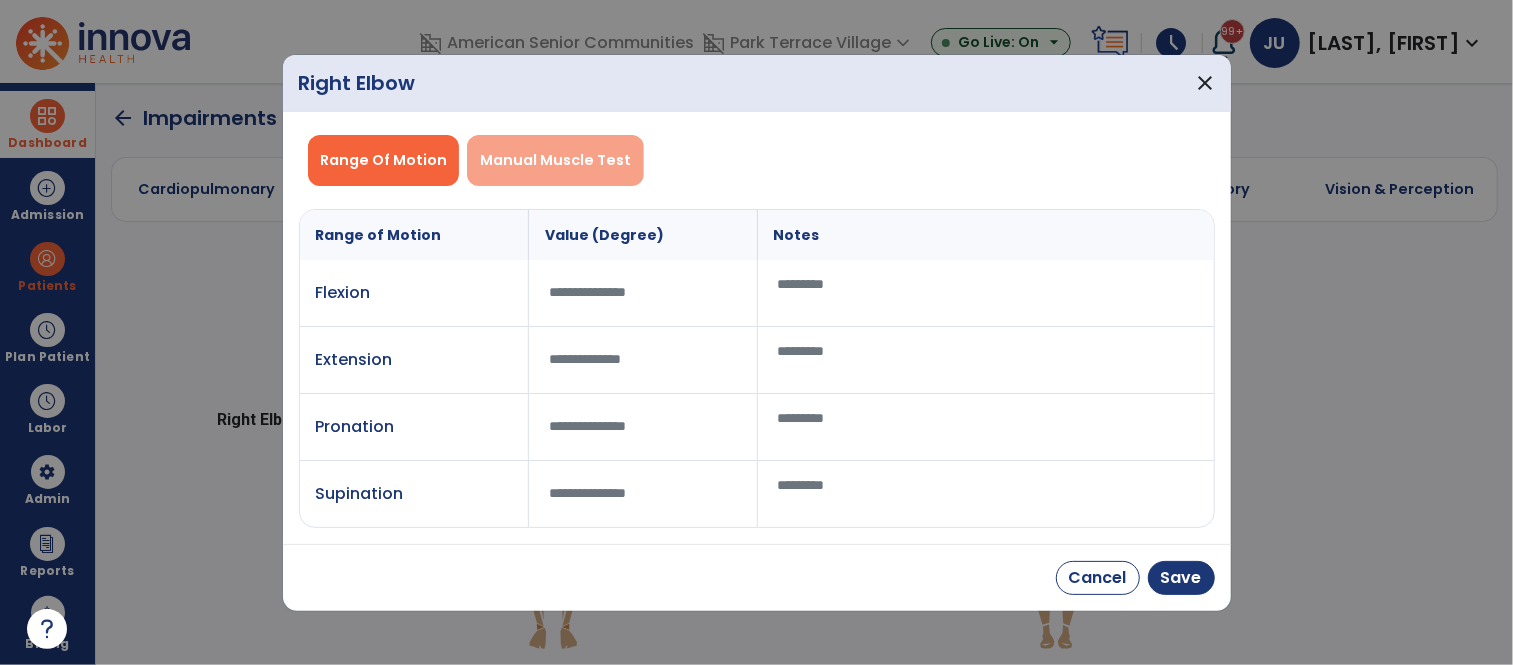 click on "Manual Muscle Test" at bounding box center [555, 160] 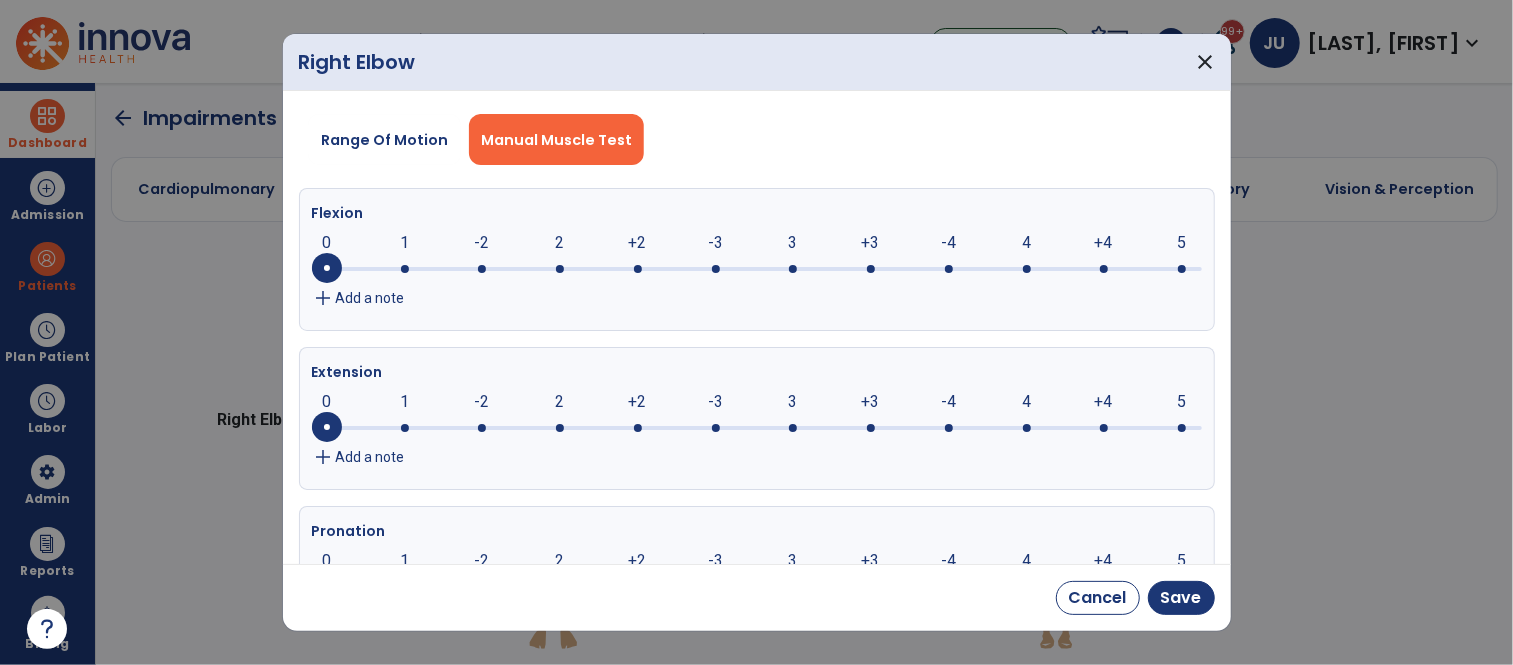 click 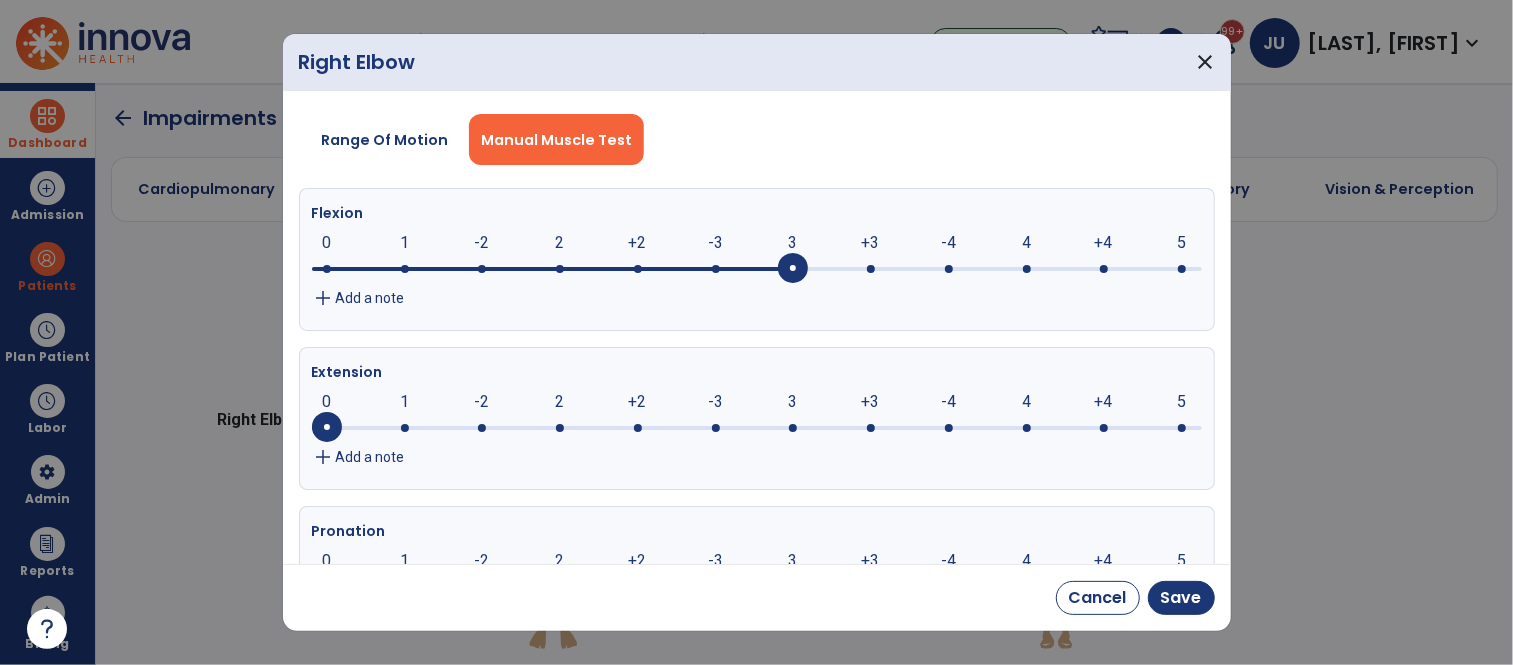 click 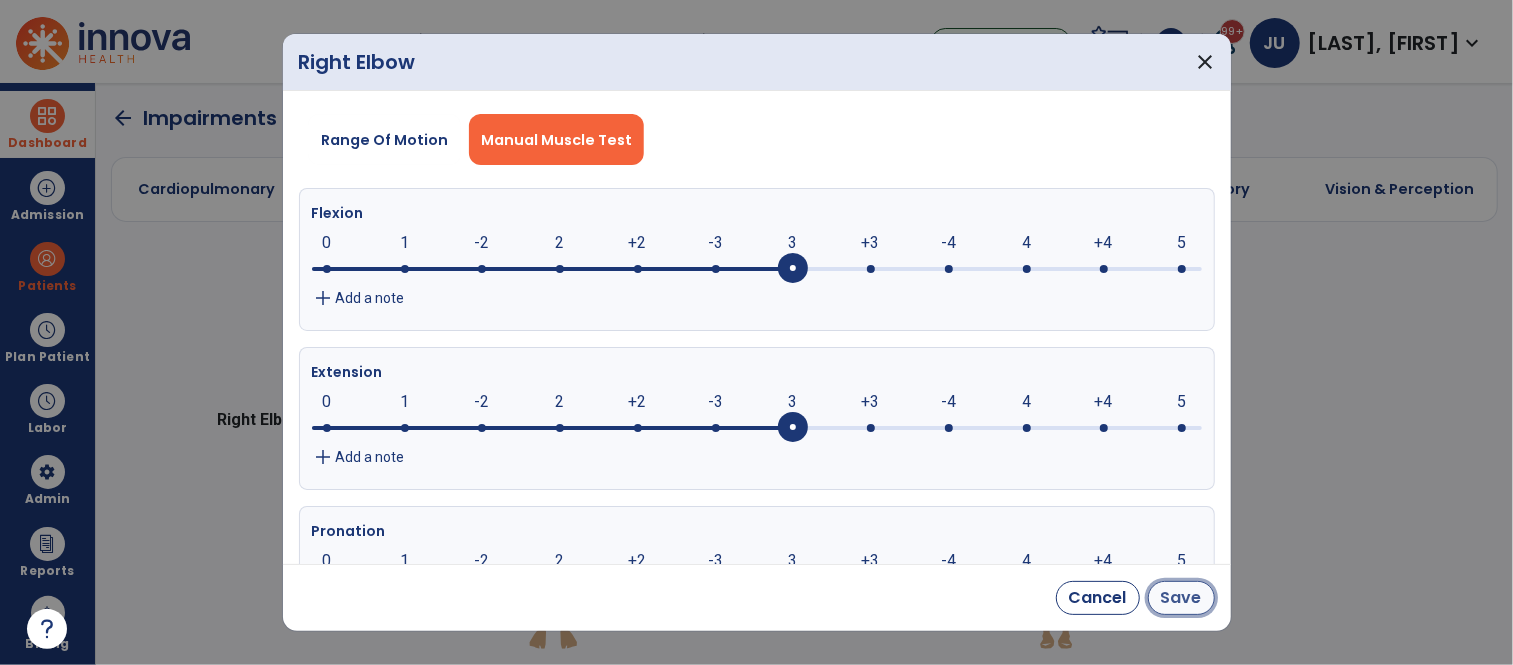 click on "Save" at bounding box center [1181, 598] 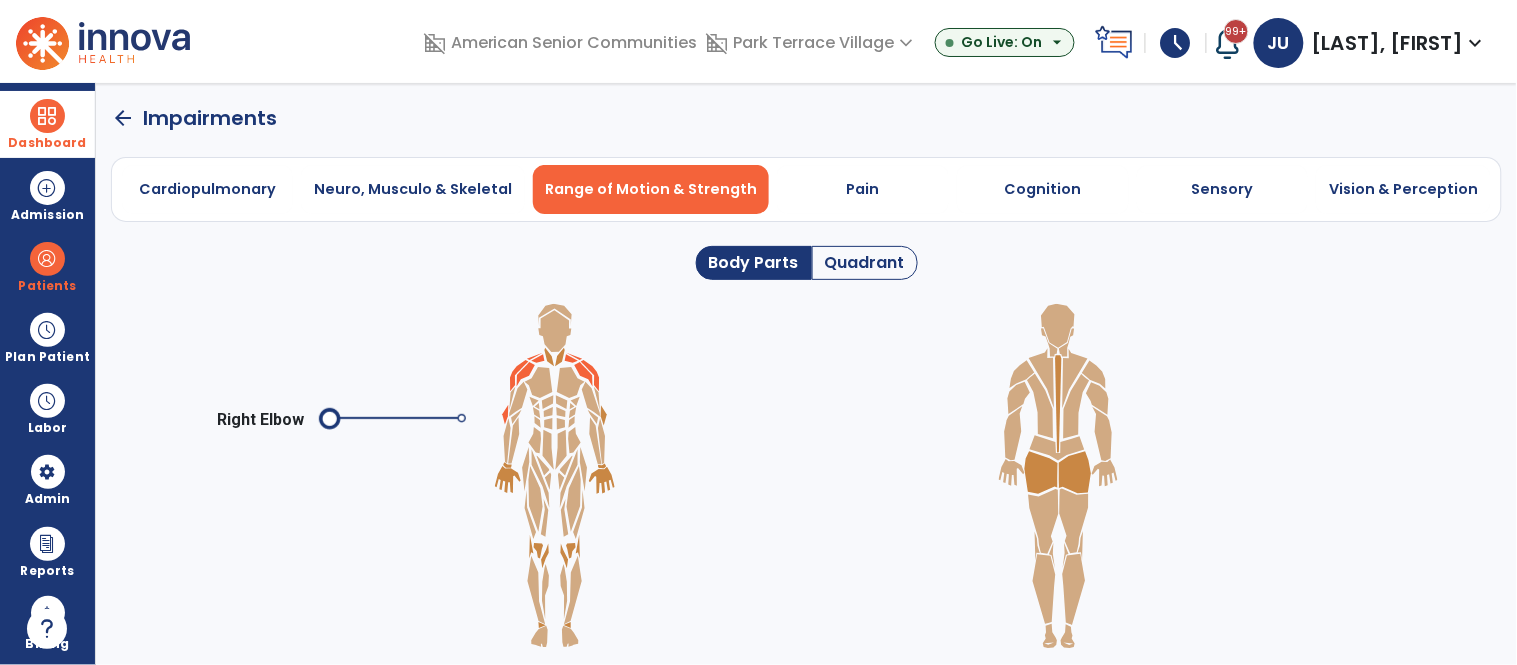 click 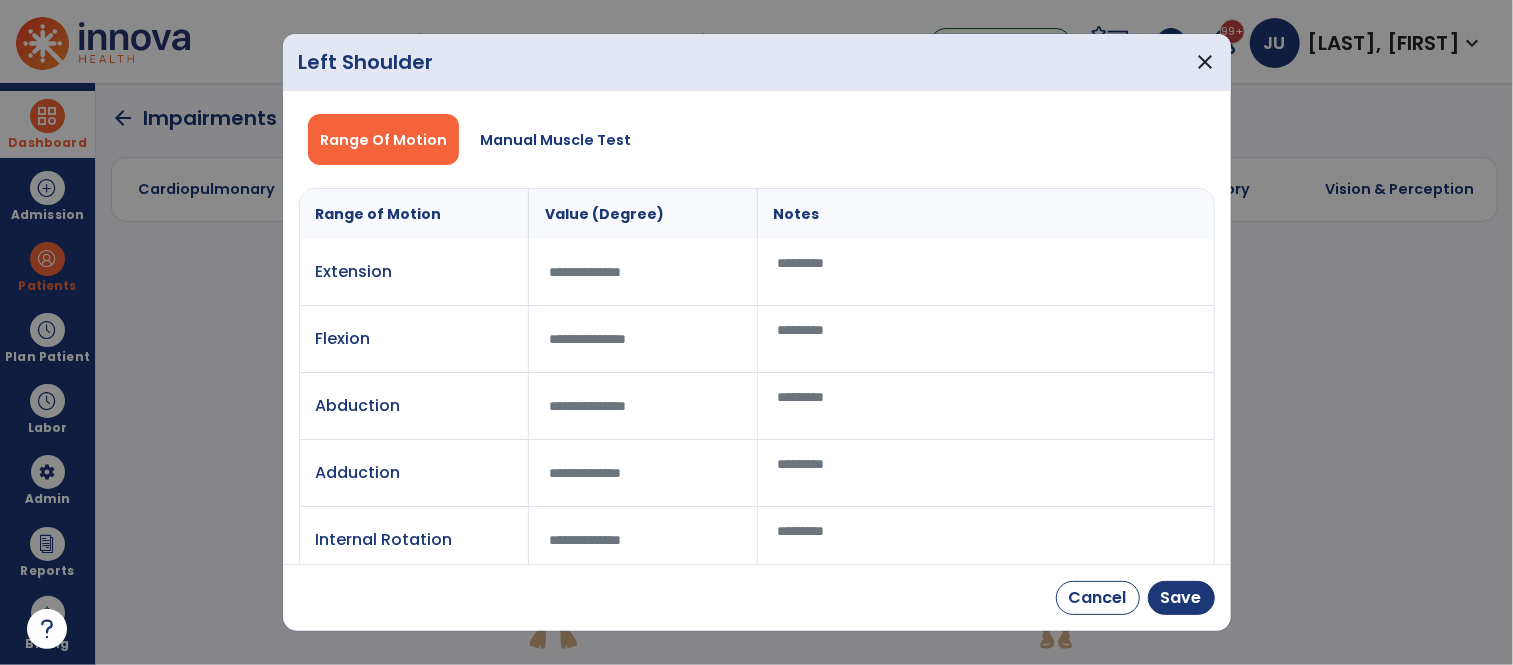 click at bounding box center [643, 272] 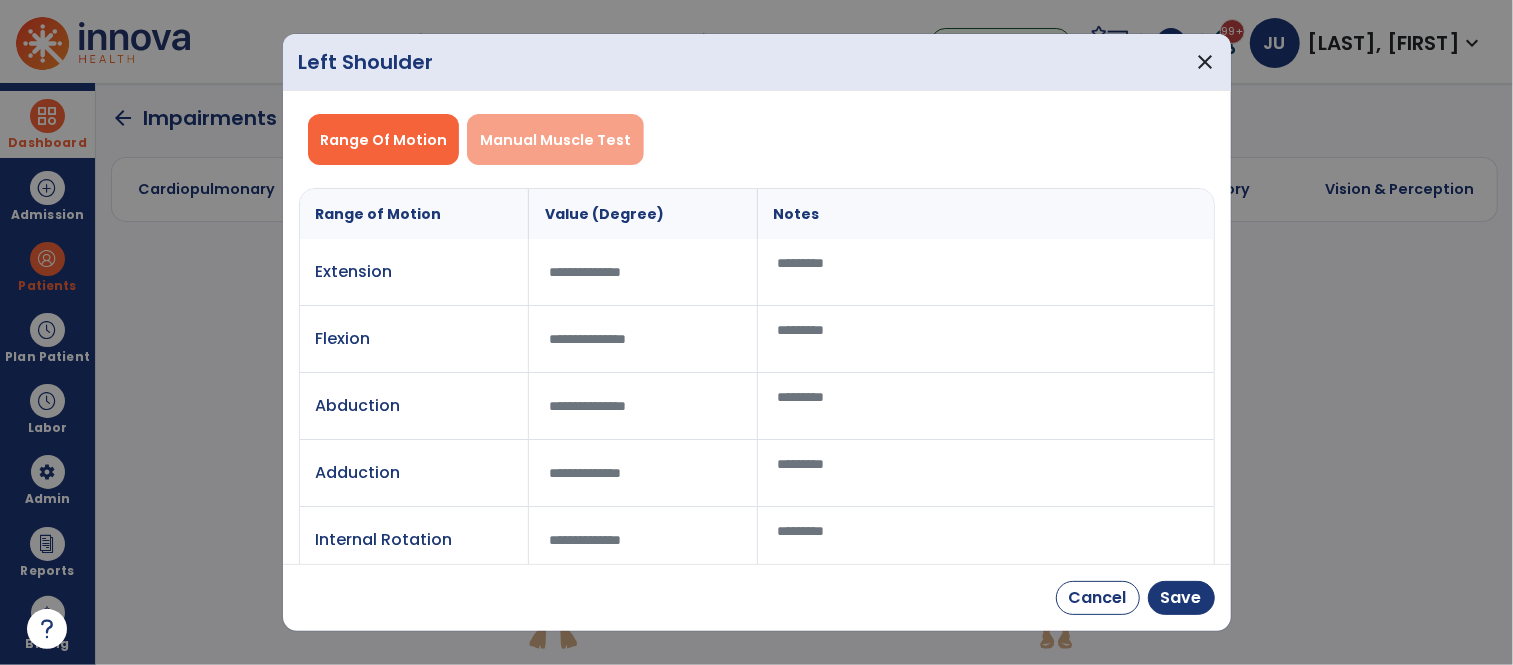 click on "Manual Muscle Test" at bounding box center [555, 140] 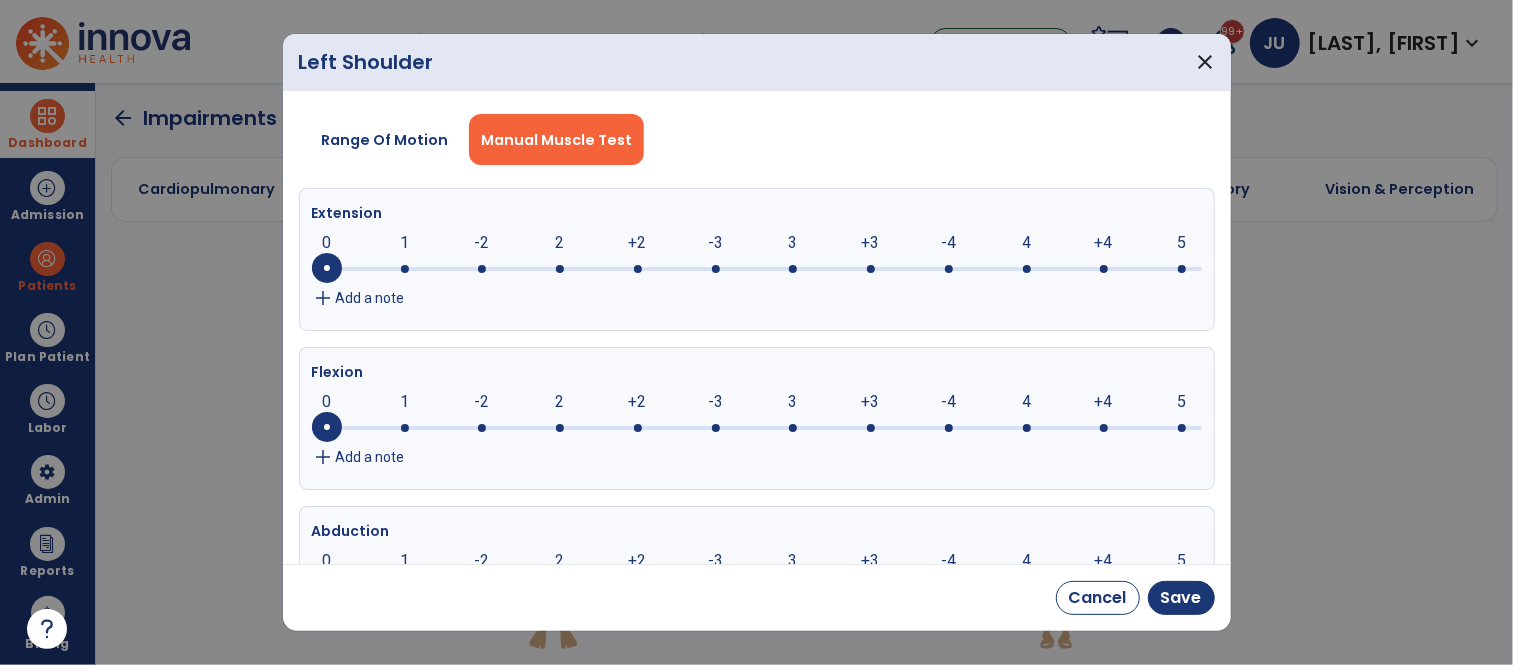click 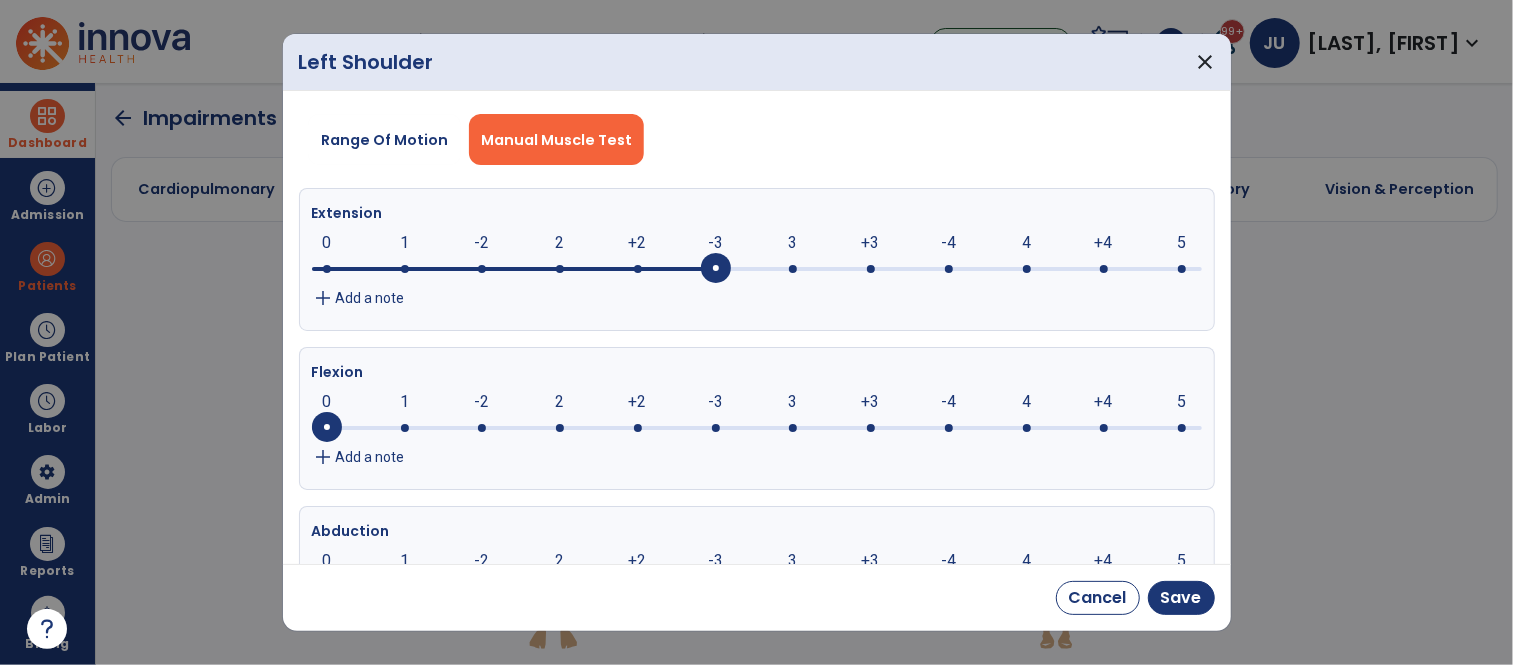 click 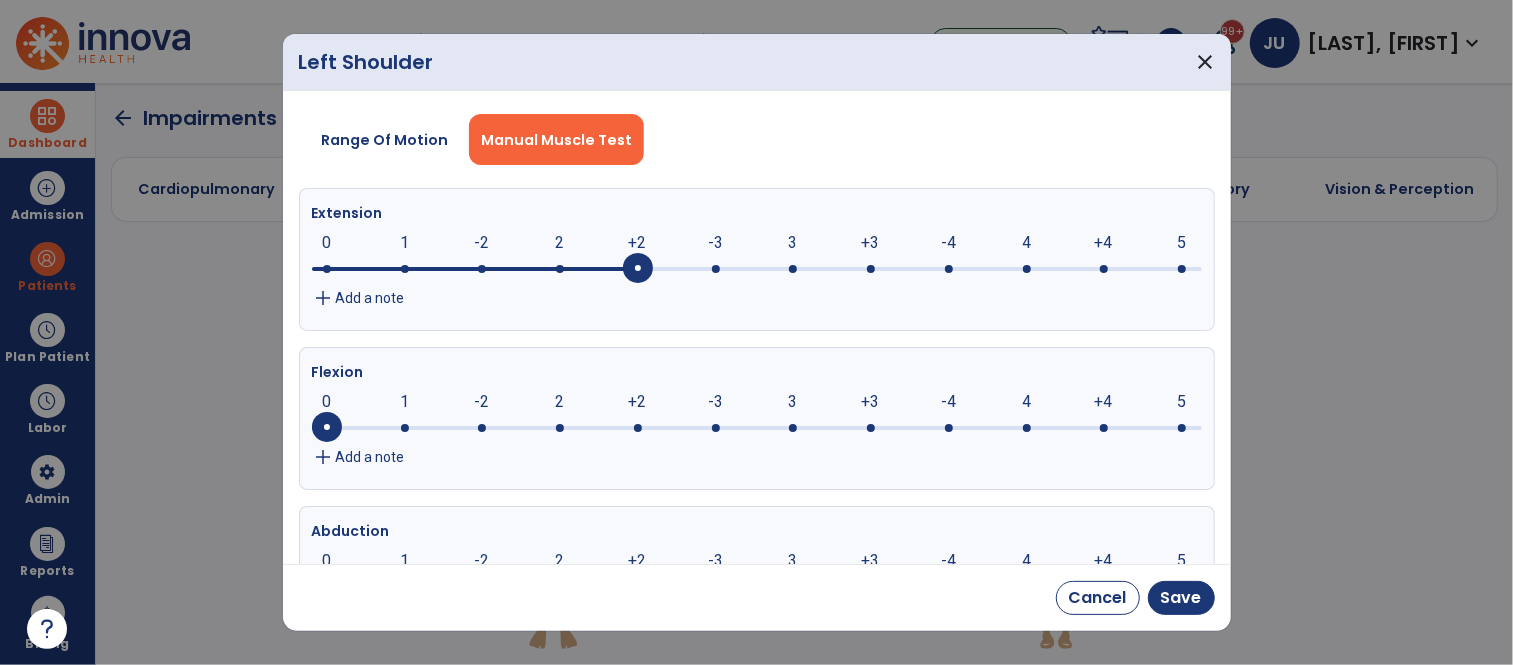 click 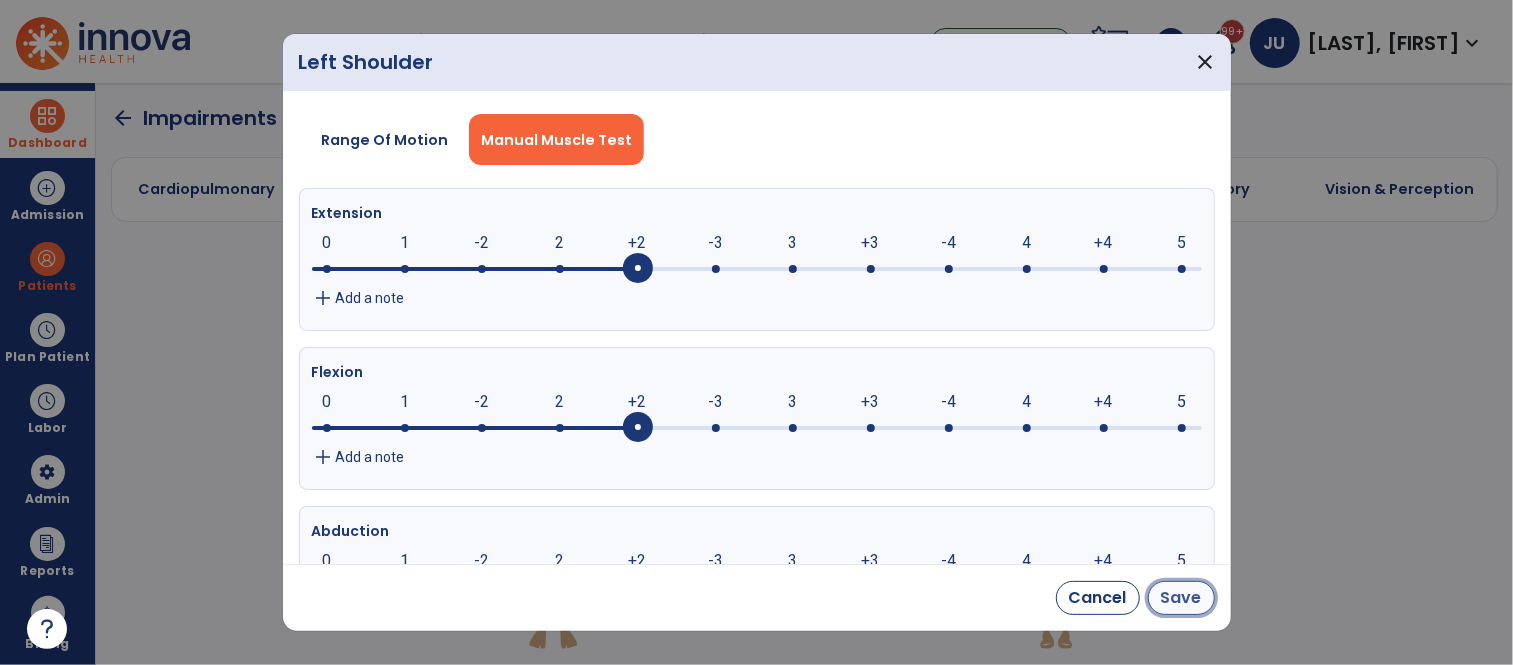 click on "Save" at bounding box center [1181, 598] 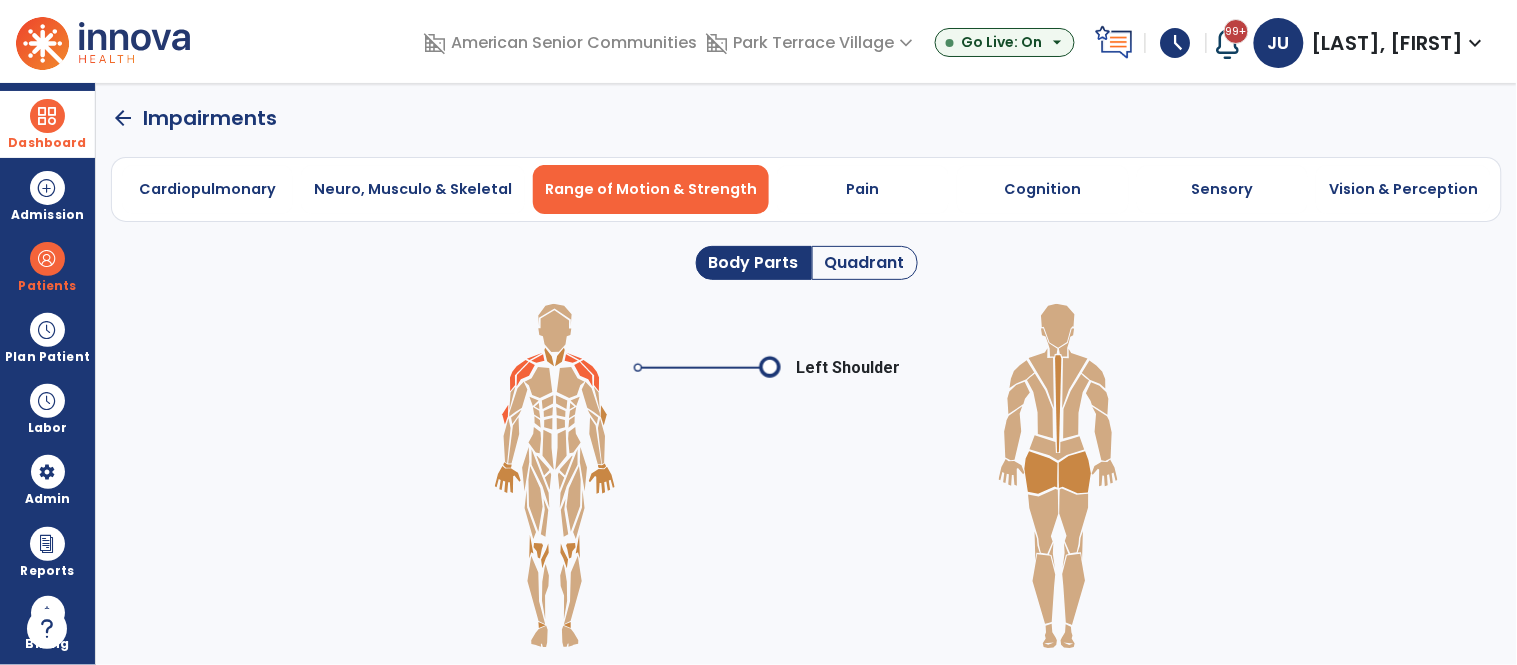 click 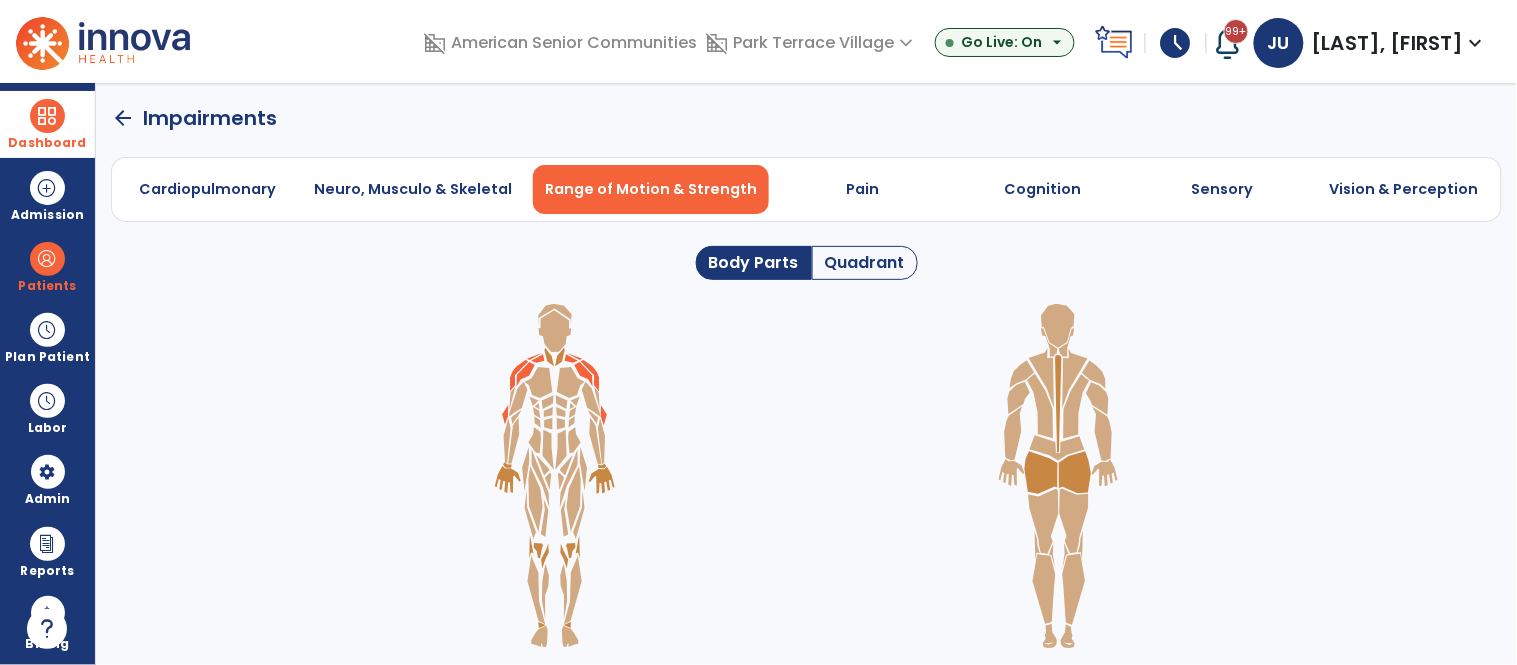 click 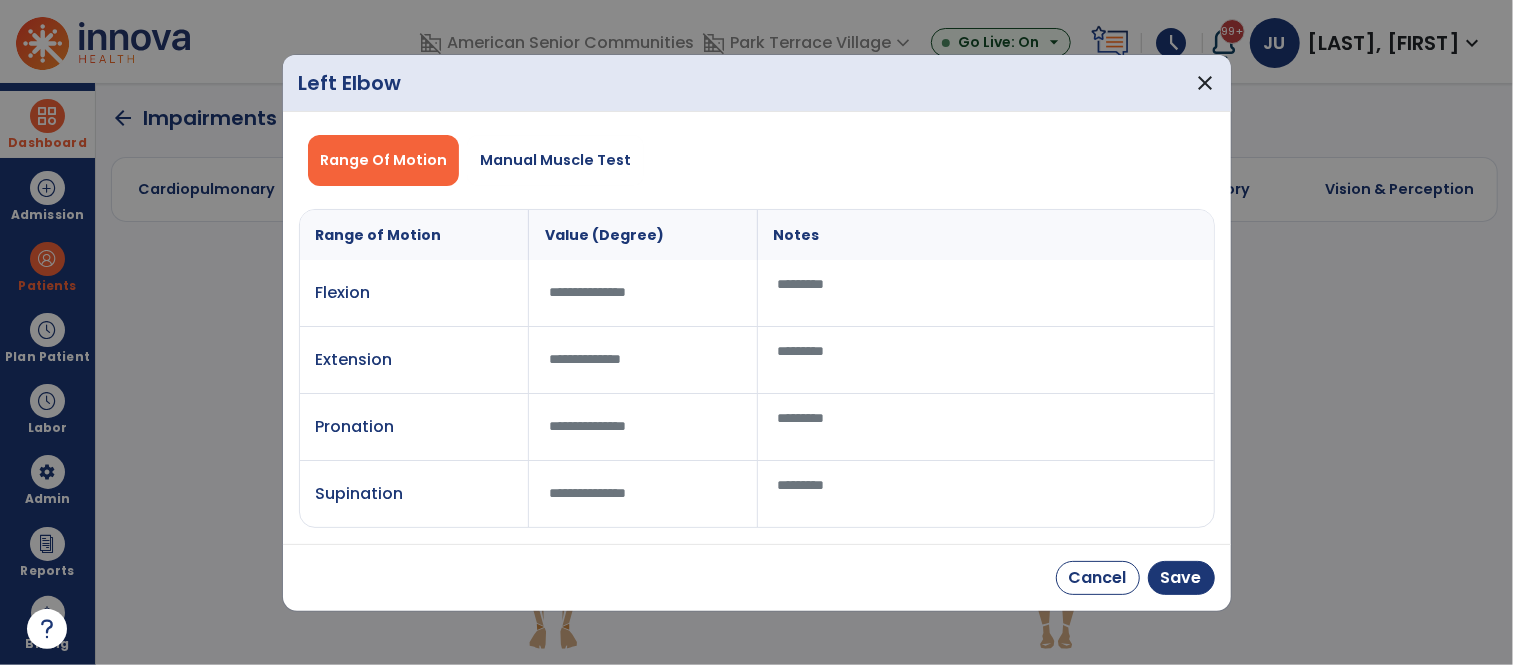 click at bounding box center (643, 292) 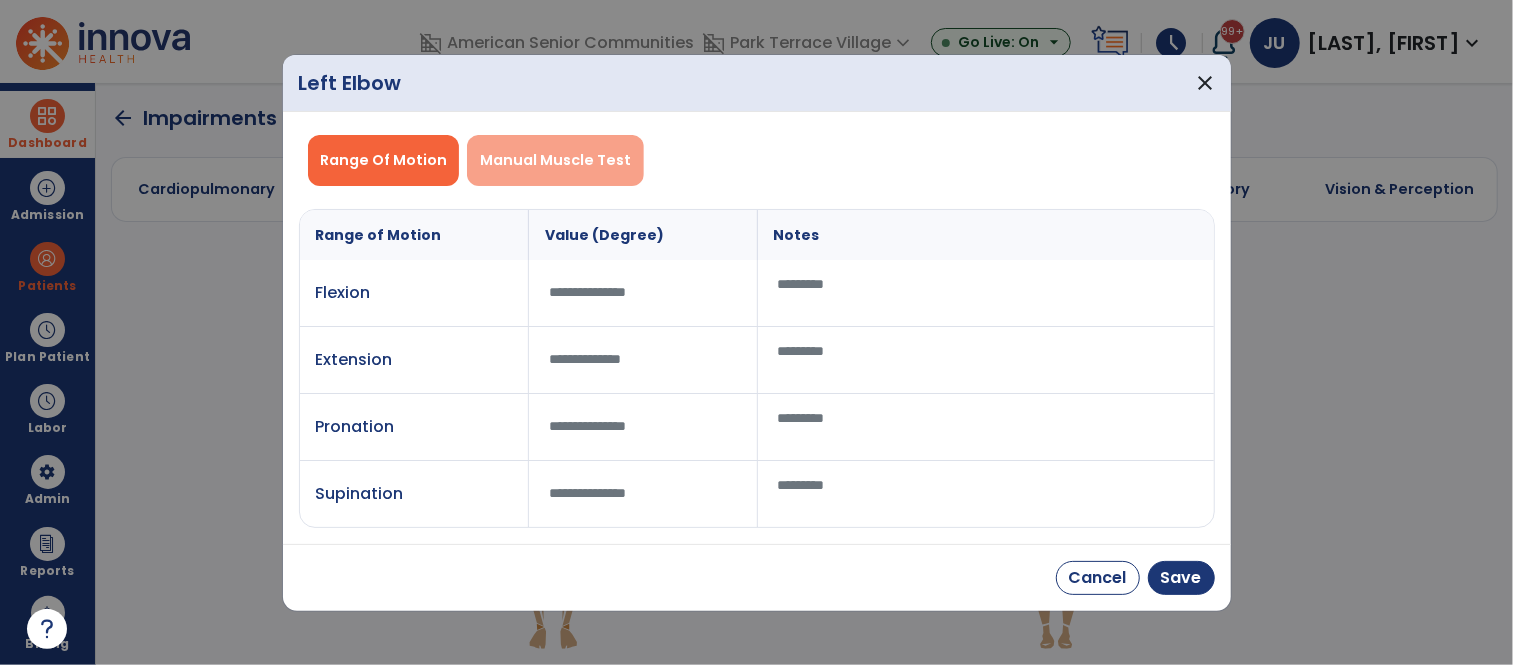 click on "Manual Muscle Test" at bounding box center (555, 160) 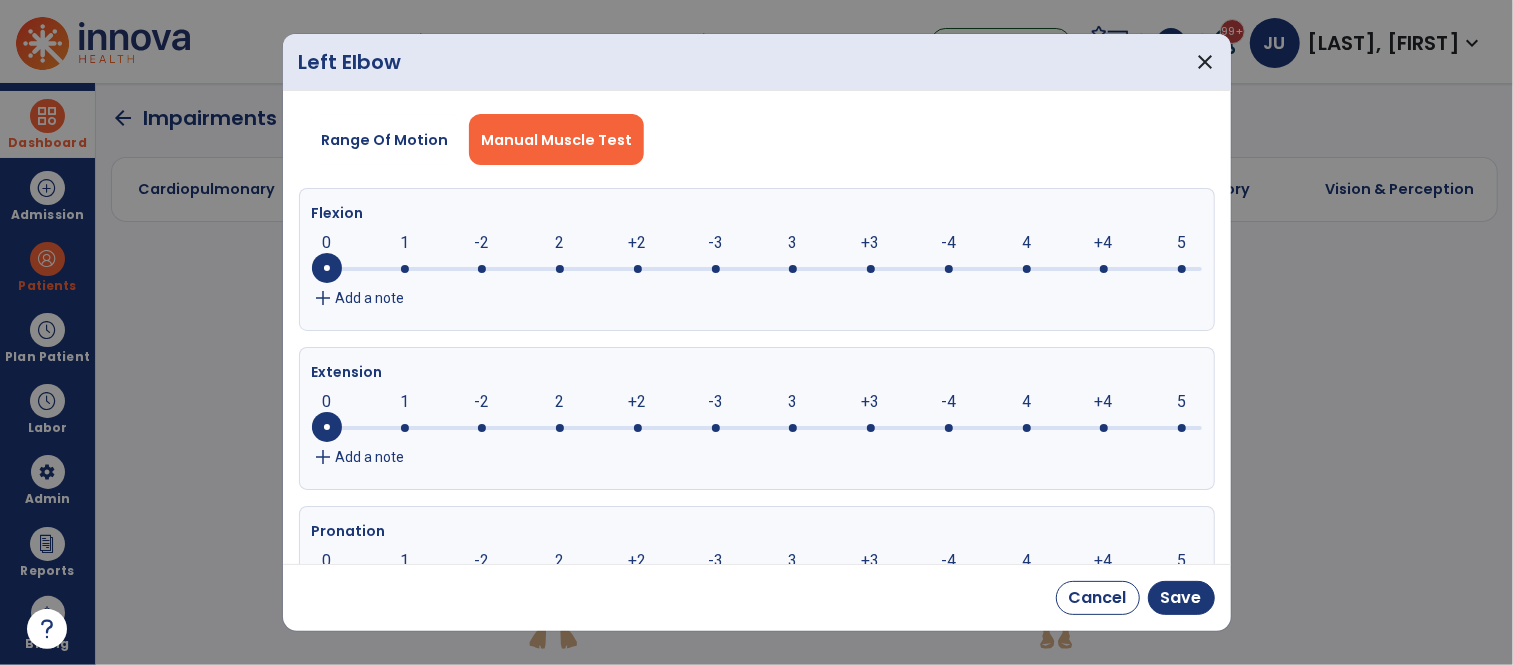 click 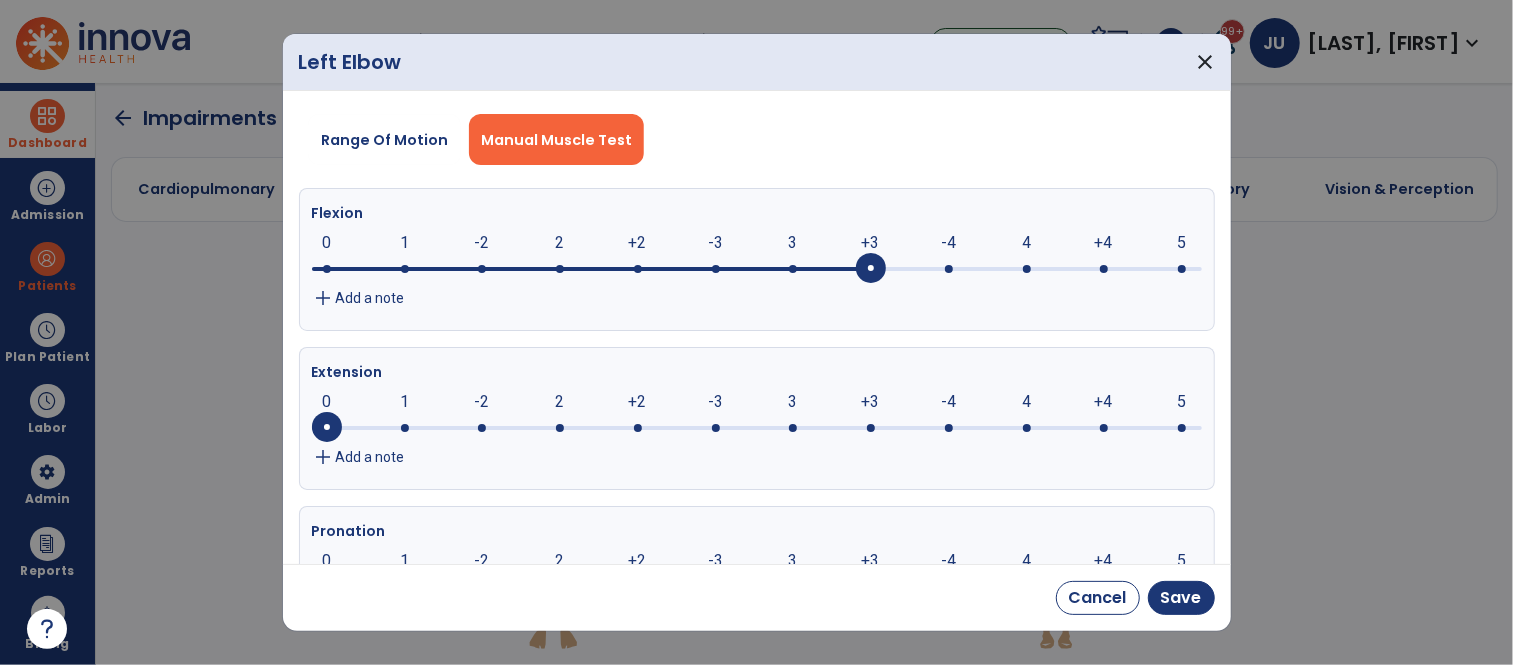 click 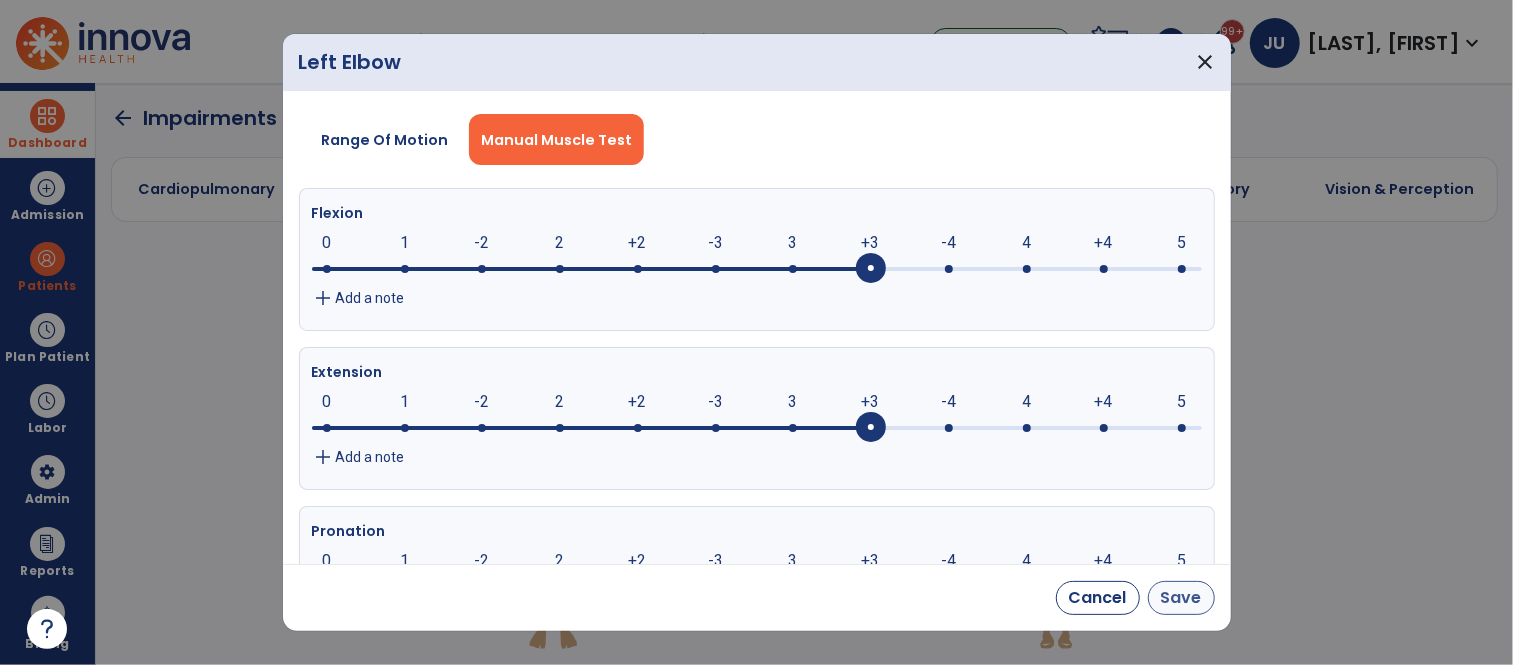 click on "Save" at bounding box center (1181, 598) 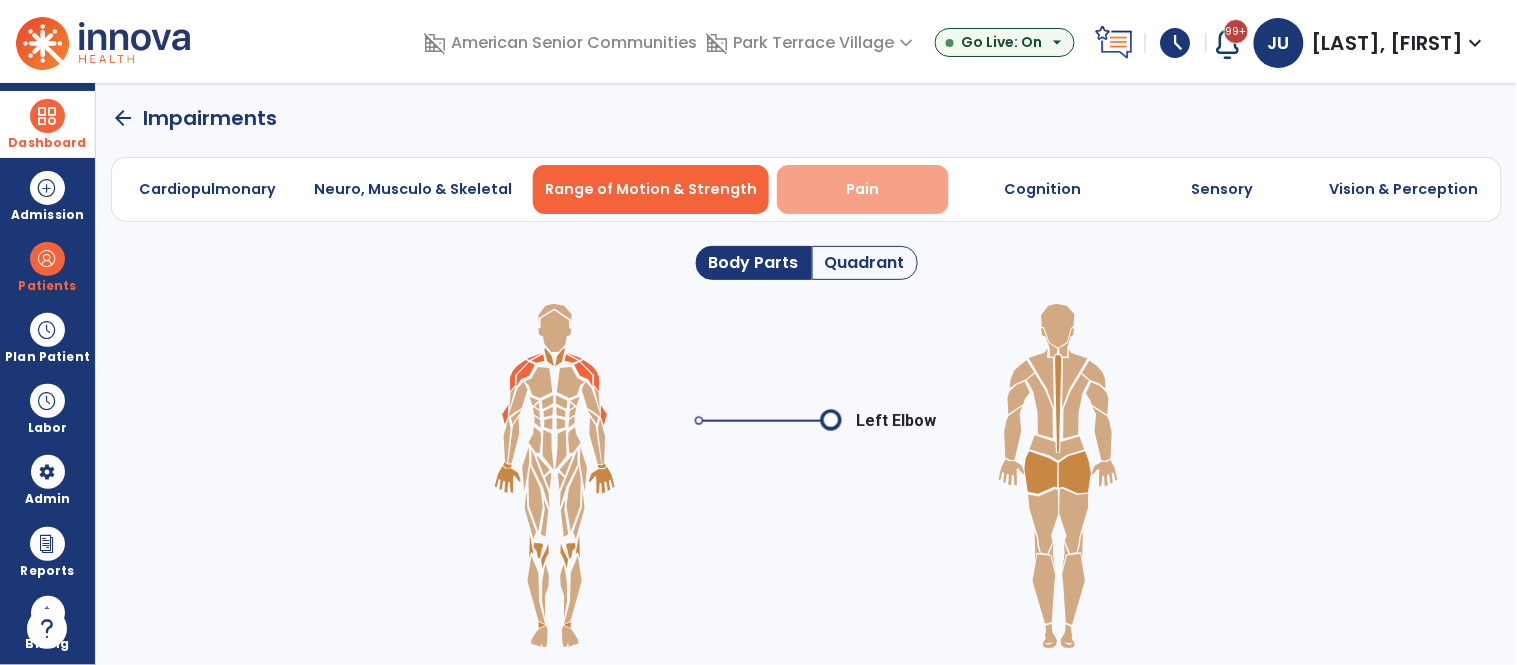 click on "Pain" at bounding box center [863, 189] 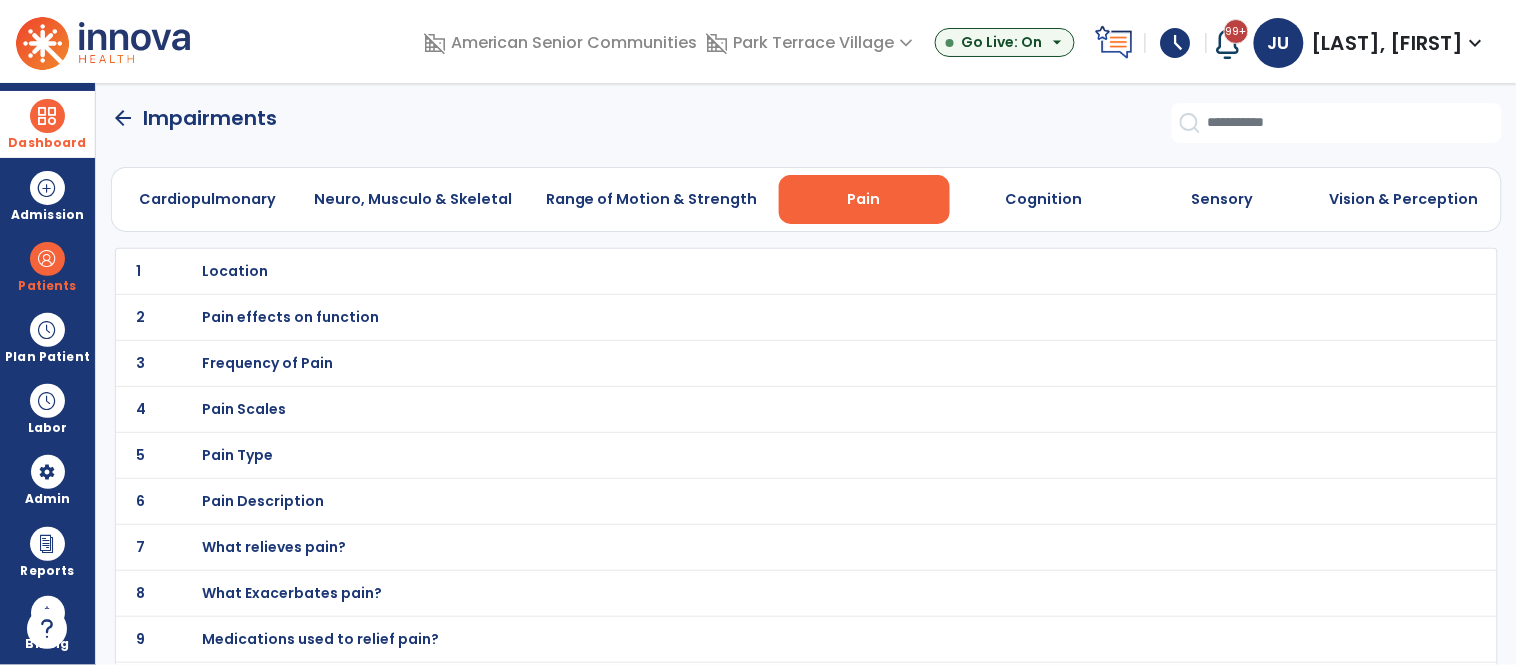 click on "Pain Scales" at bounding box center (235, 271) 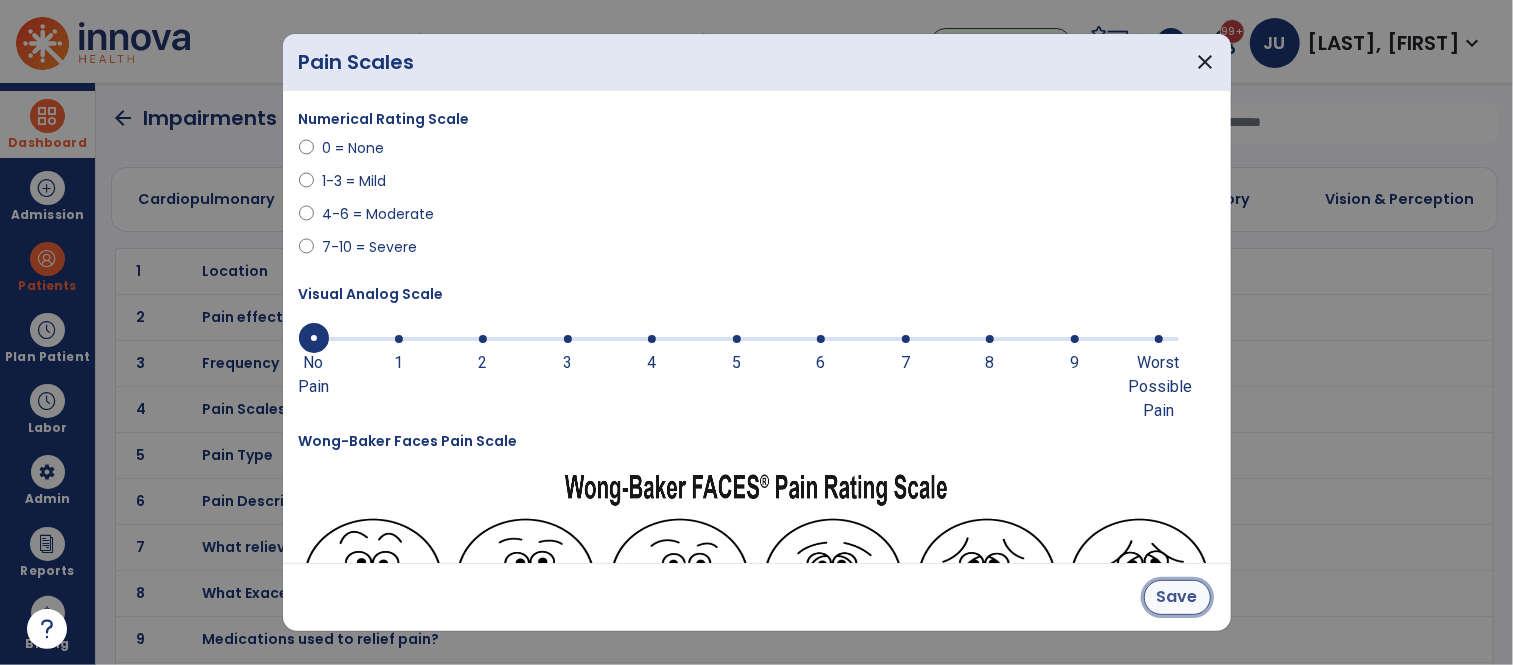 click on "Save" at bounding box center [1177, 597] 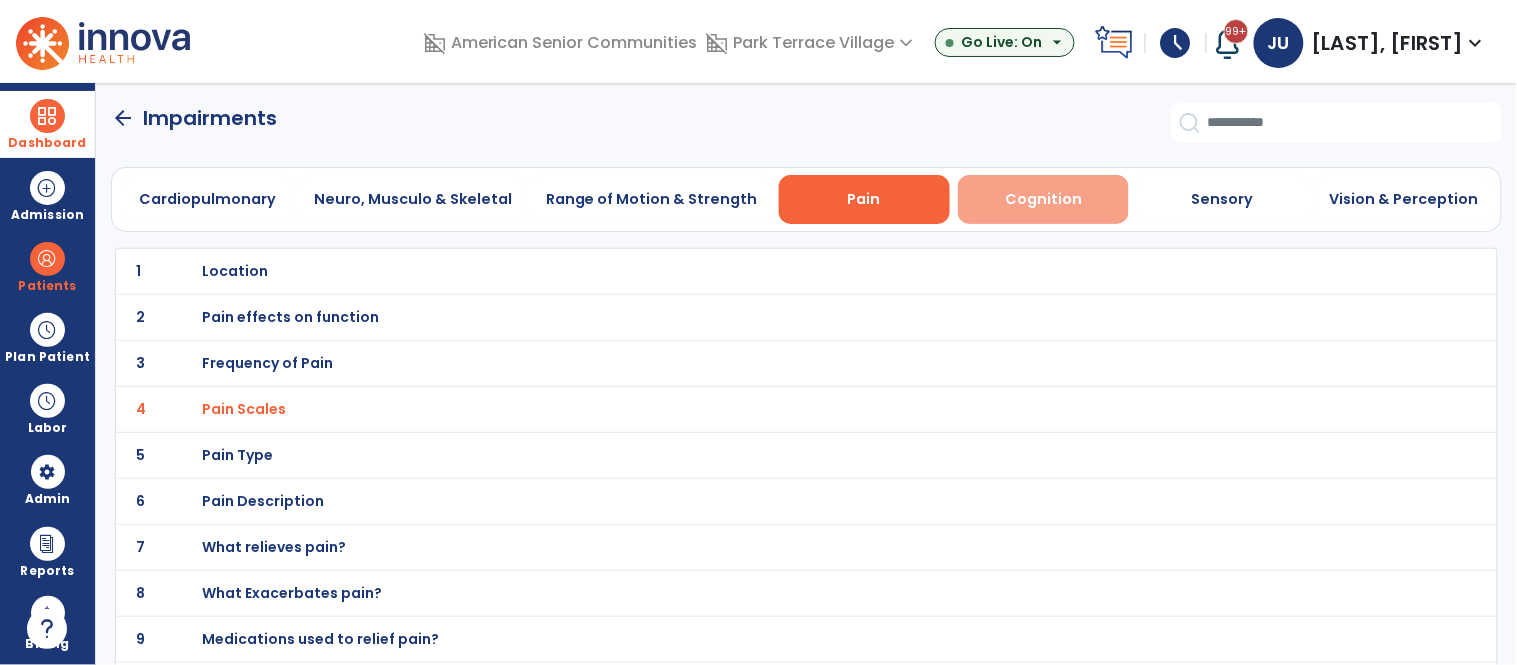 click on "Cognition" at bounding box center [1043, 199] 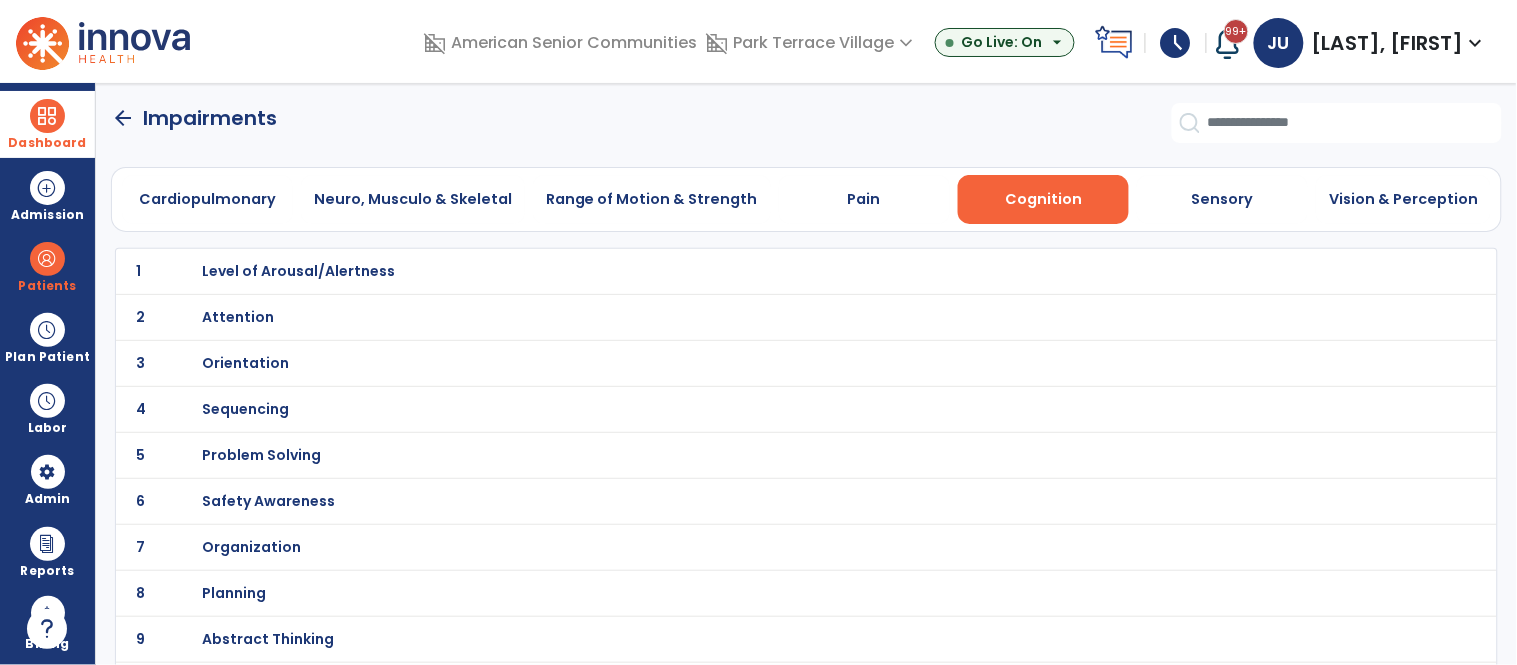 click on "Level of Arousal/Alertness" at bounding box center (762, 271) 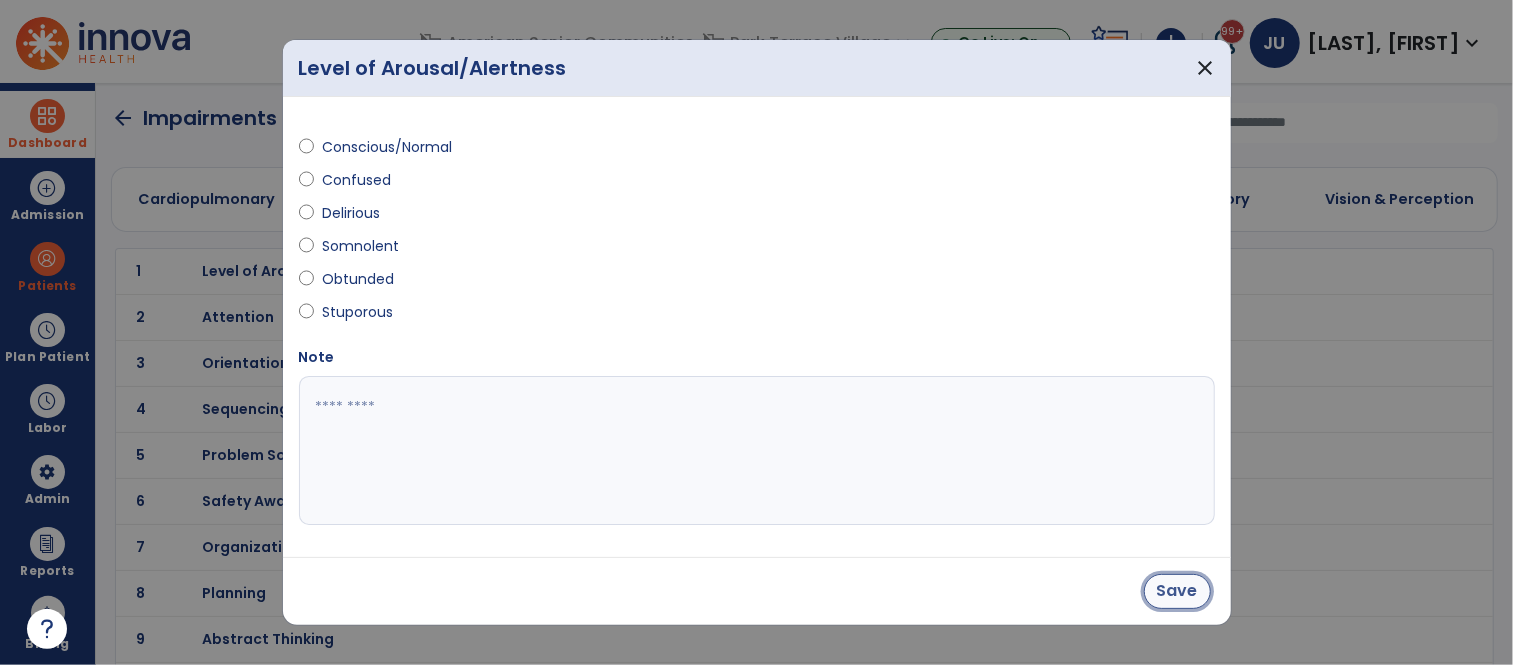 click on "Save" at bounding box center (1177, 591) 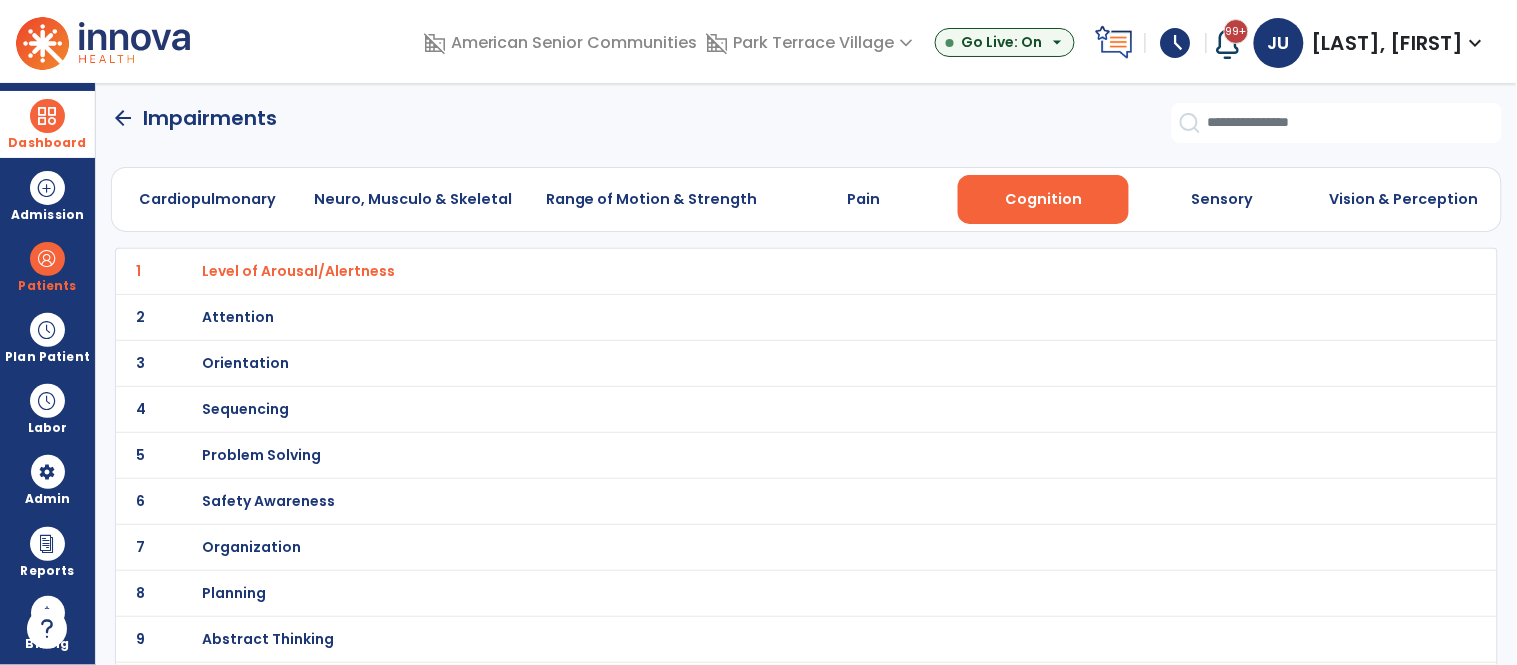 click on "Orientation" at bounding box center (298, 271) 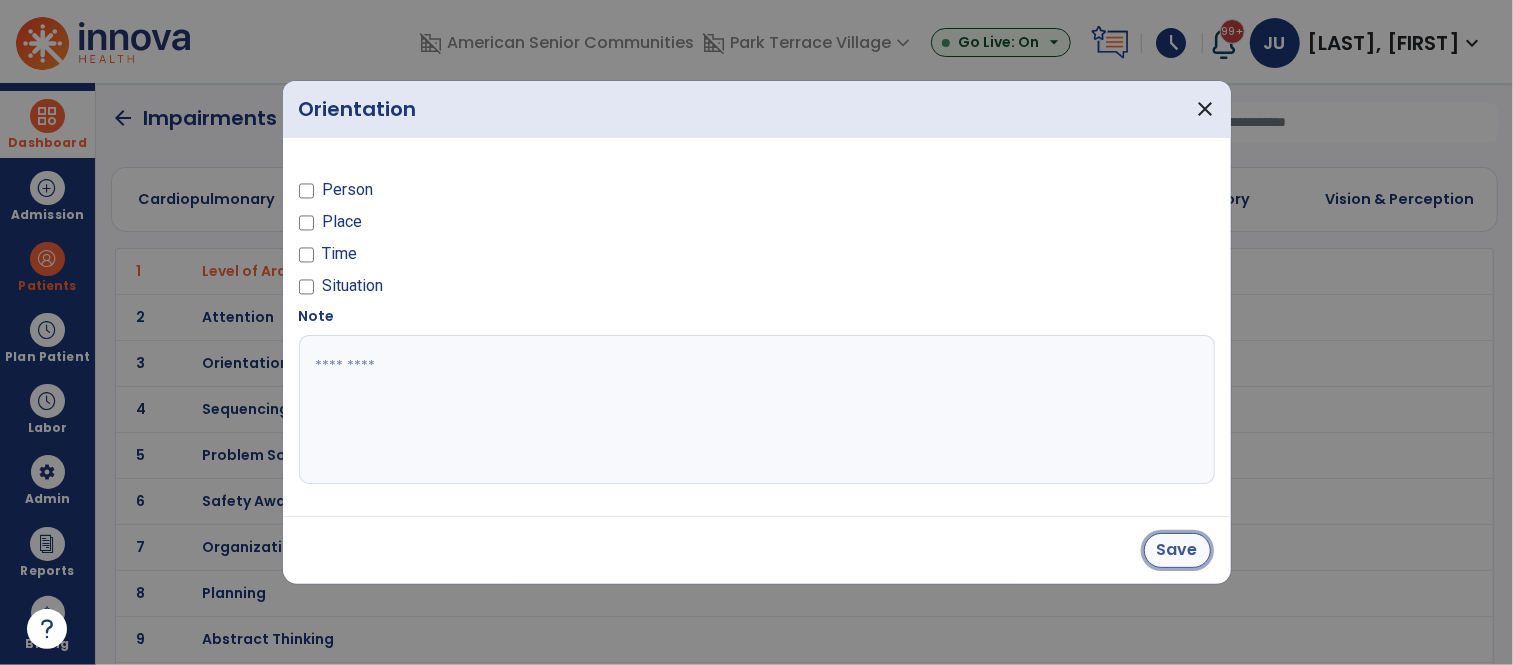 click on "Save" at bounding box center [1177, 550] 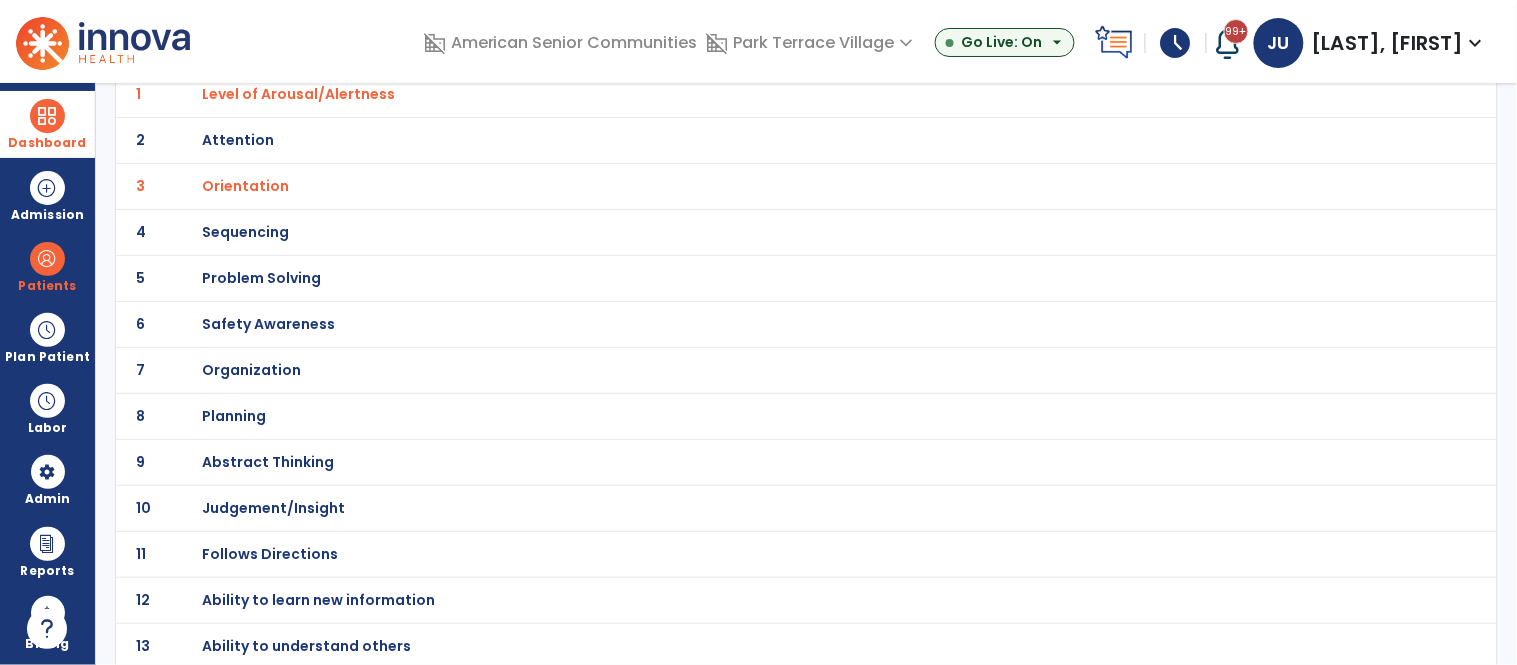 scroll, scrollTop: 195, scrollLeft: 0, axis: vertical 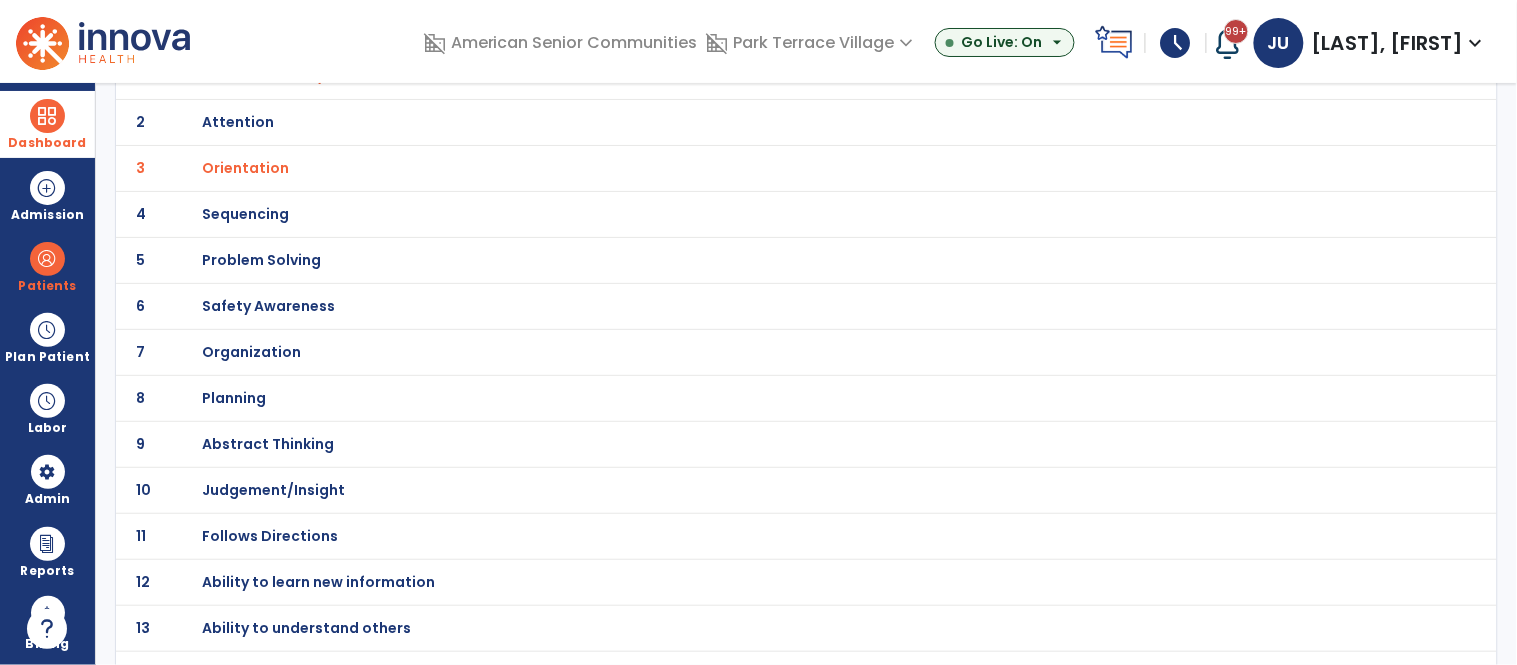 click on "Sequencing" at bounding box center [762, 76] 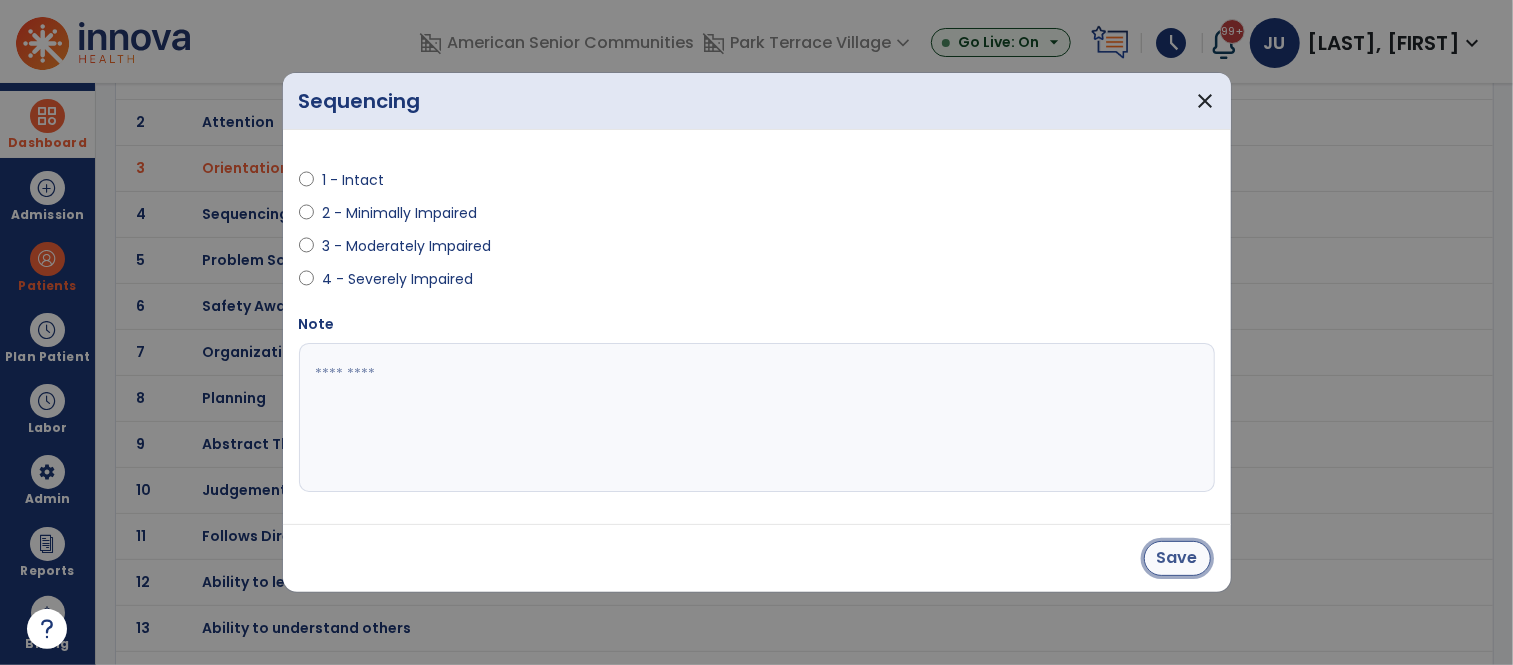 click on "Save" at bounding box center (1177, 558) 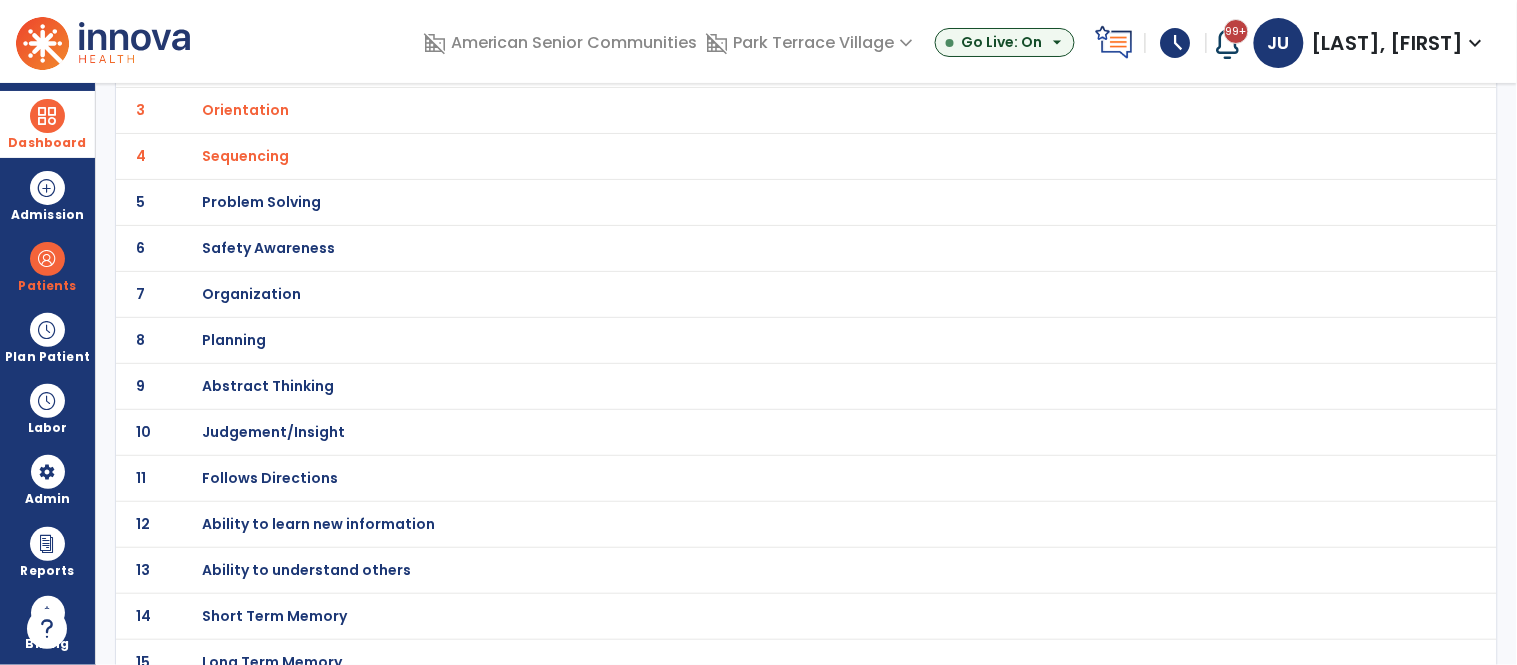 scroll, scrollTop: 275, scrollLeft: 0, axis: vertical 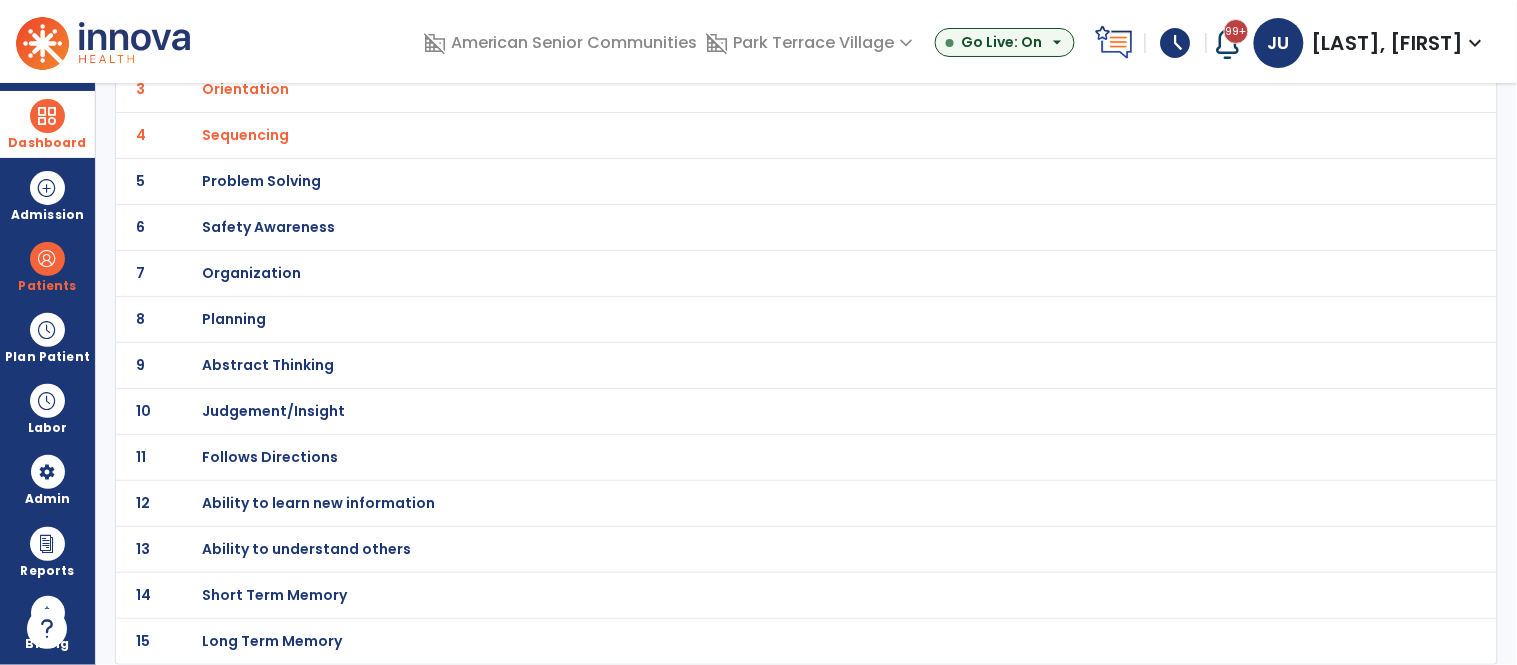 click on "Safety Awareness" at bounding box center [298, -3] 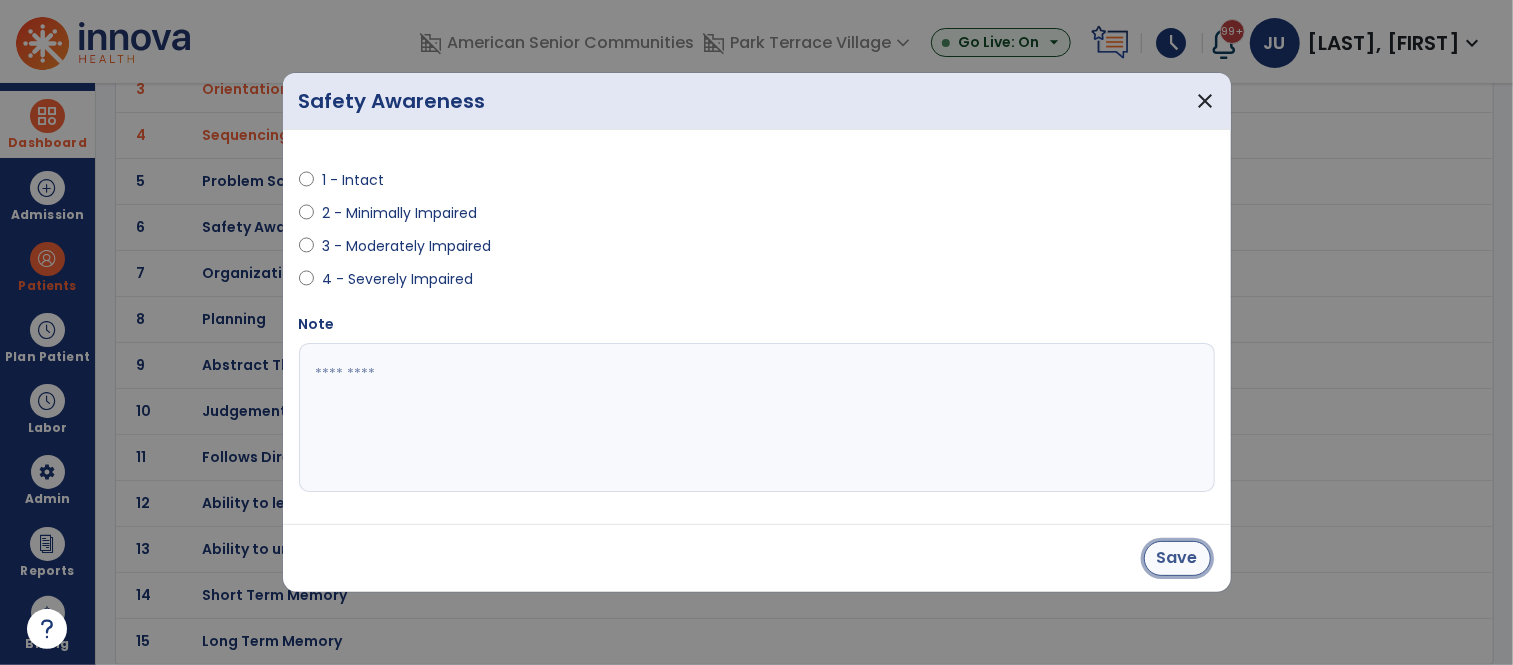 click on "Save" at bounding box center [1177, 558] 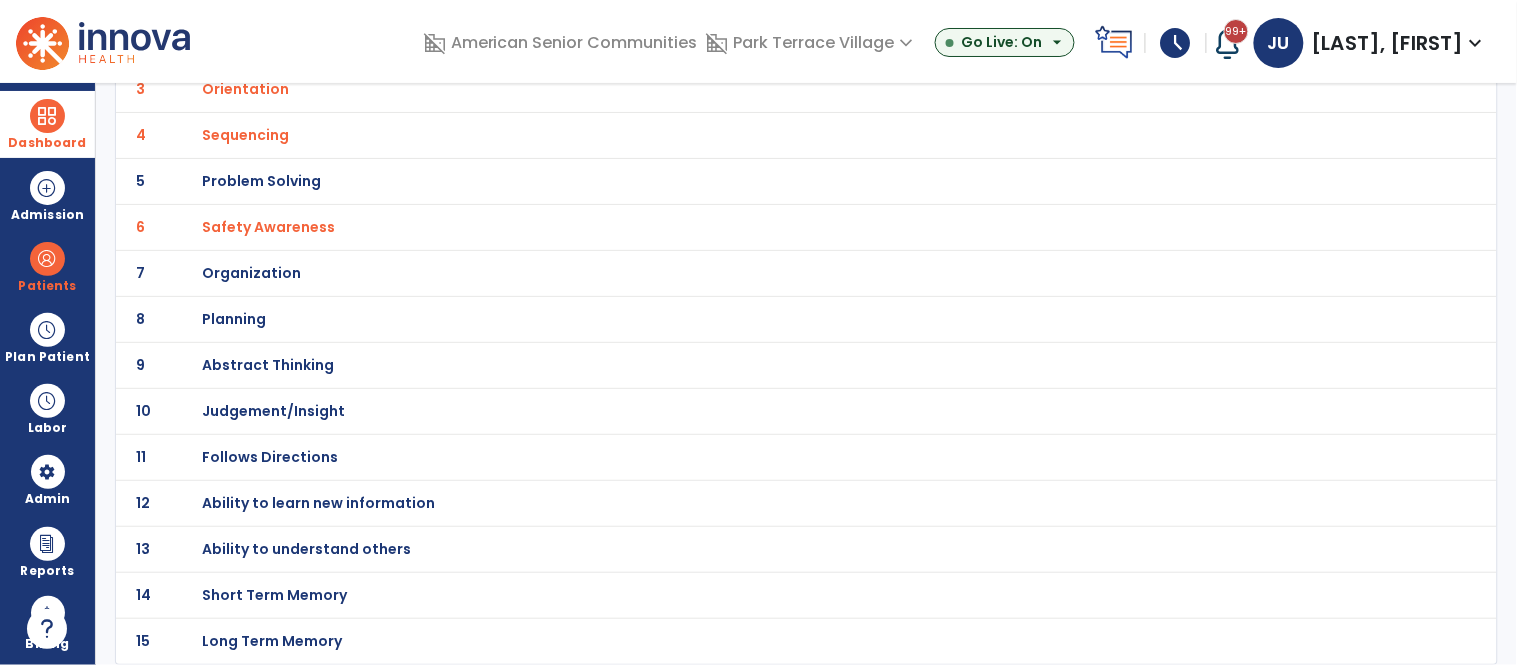 click on "Ability to understand others" at bounding box center [298, -3] 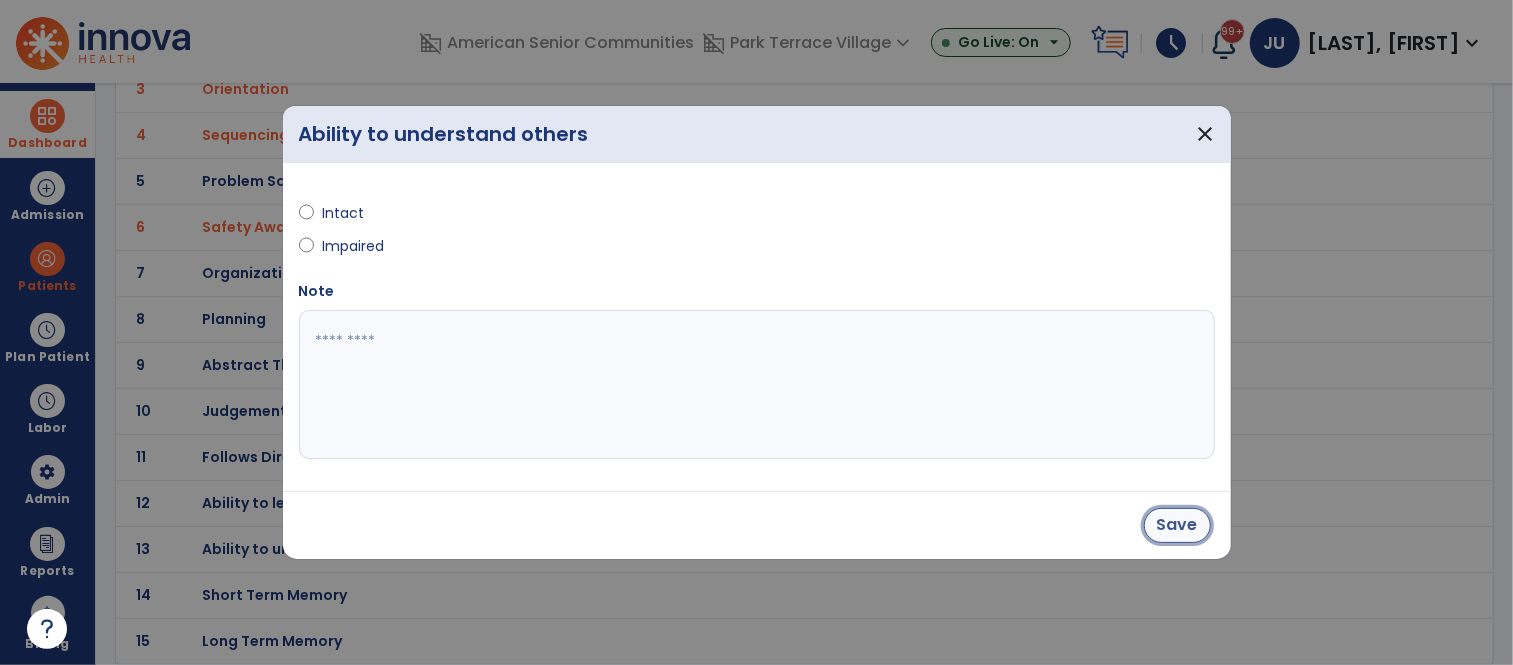 click on "Save" at bounding box center (1177, 525) 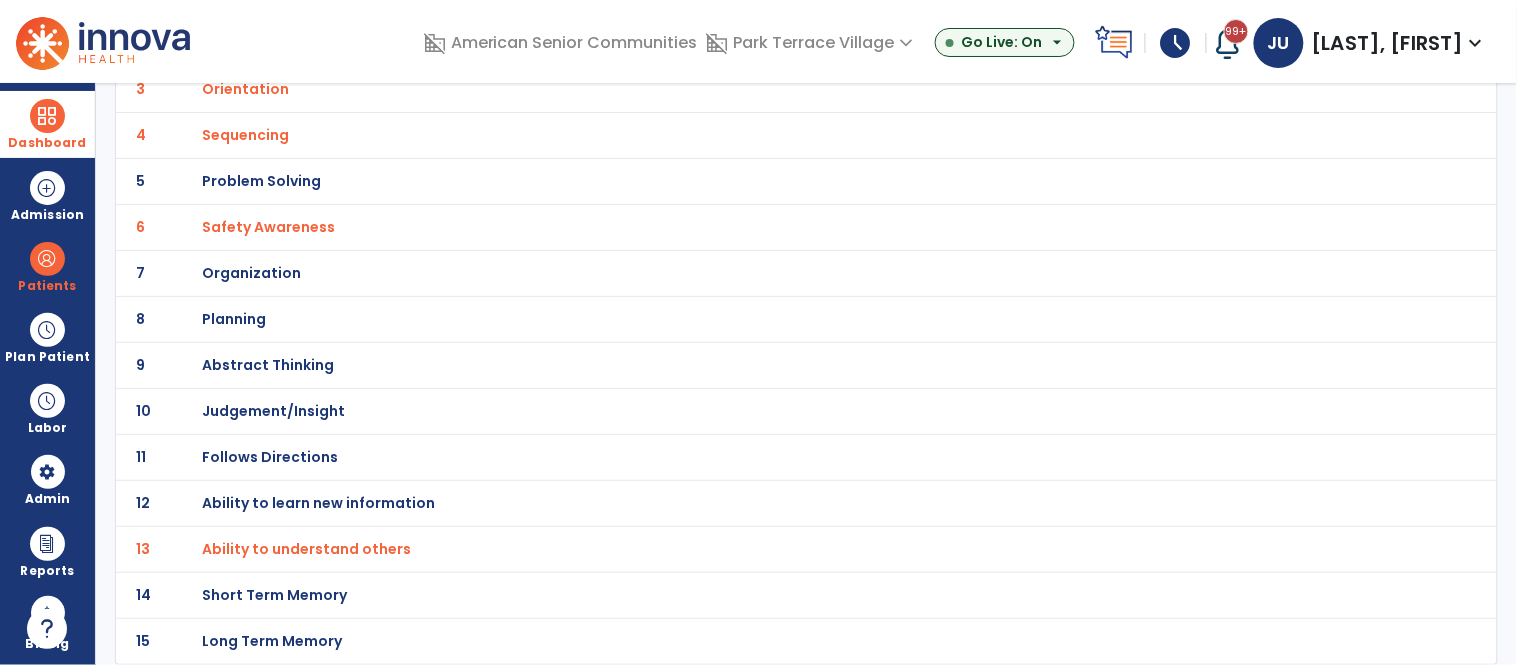click on "Follows Directions" at bounding box center [298, -3] 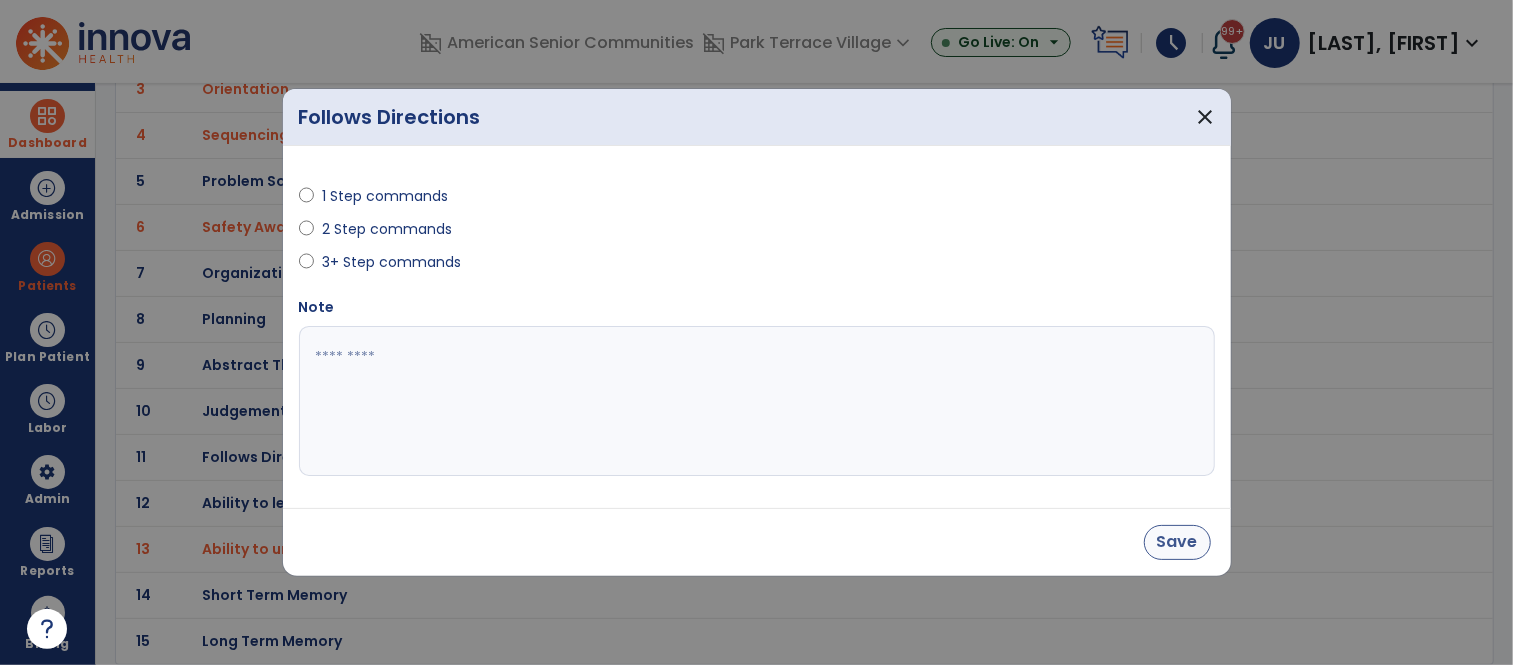 click on "Save" at bounding box center (1177, 542) 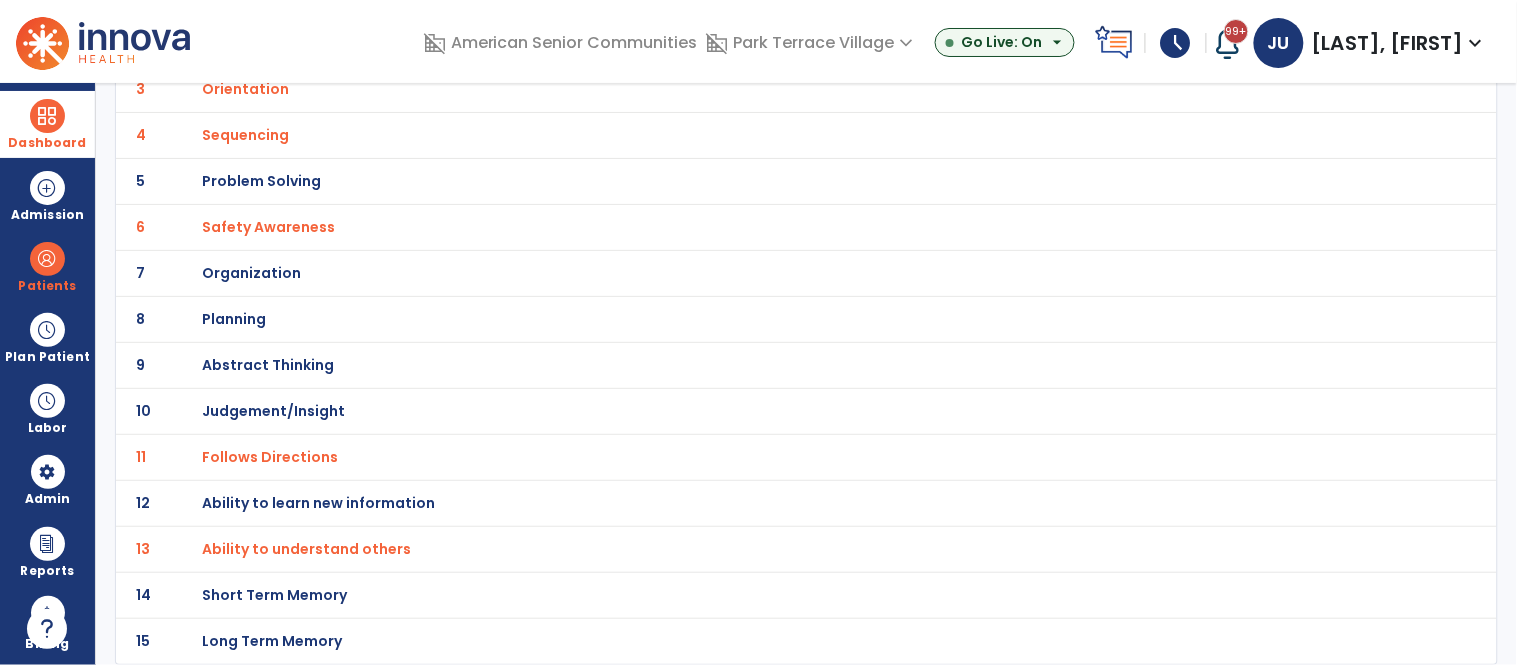 scroll, scrollTop: 0, scrollLeft: 0, axis: both 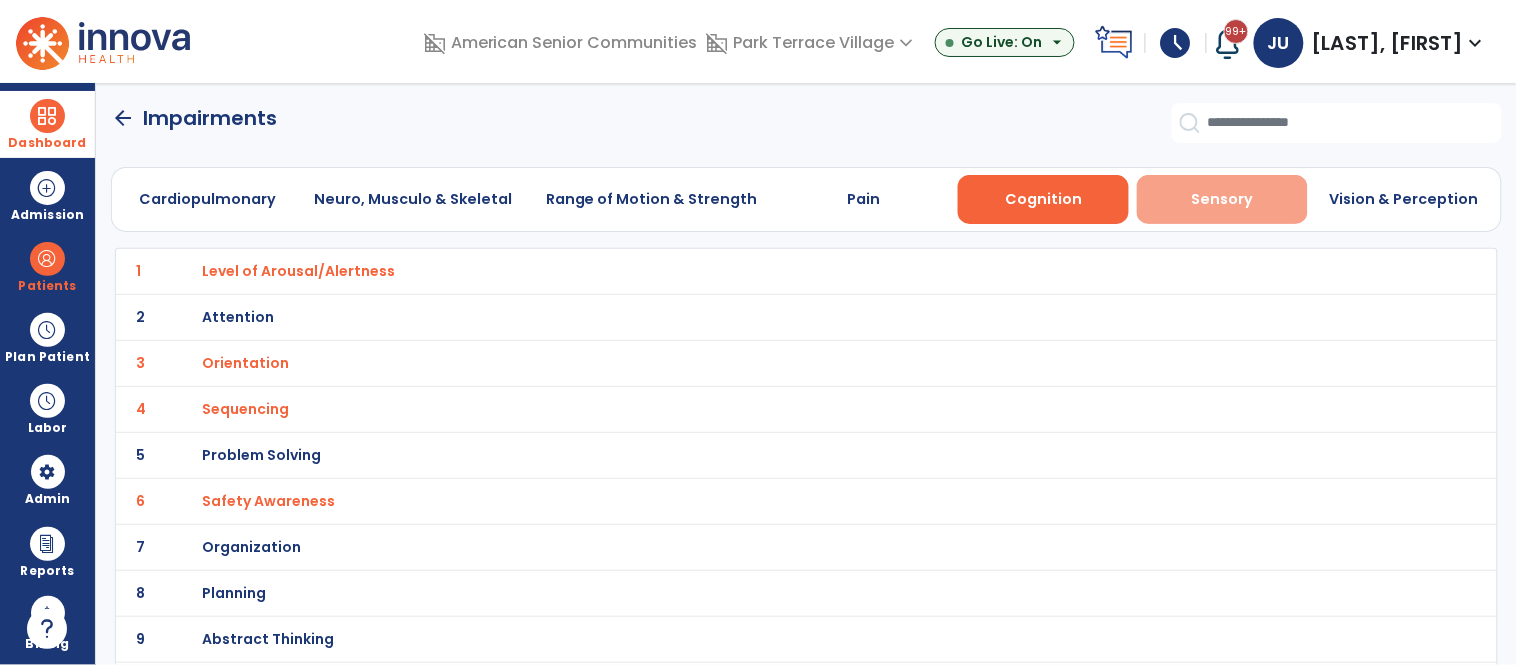 click on "Sensory" at bounding box center (1222, 199) 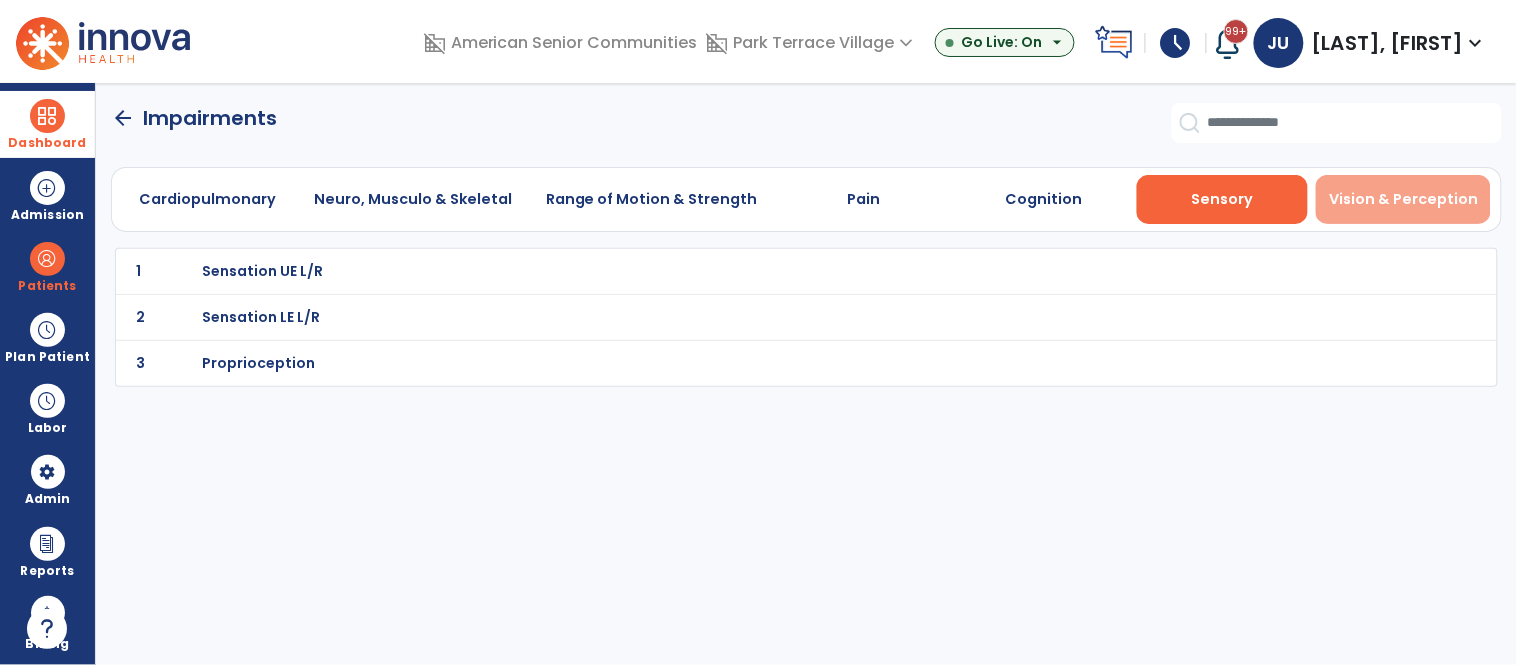 click on "Vision & Perception" at bounding box center (1403, 199) 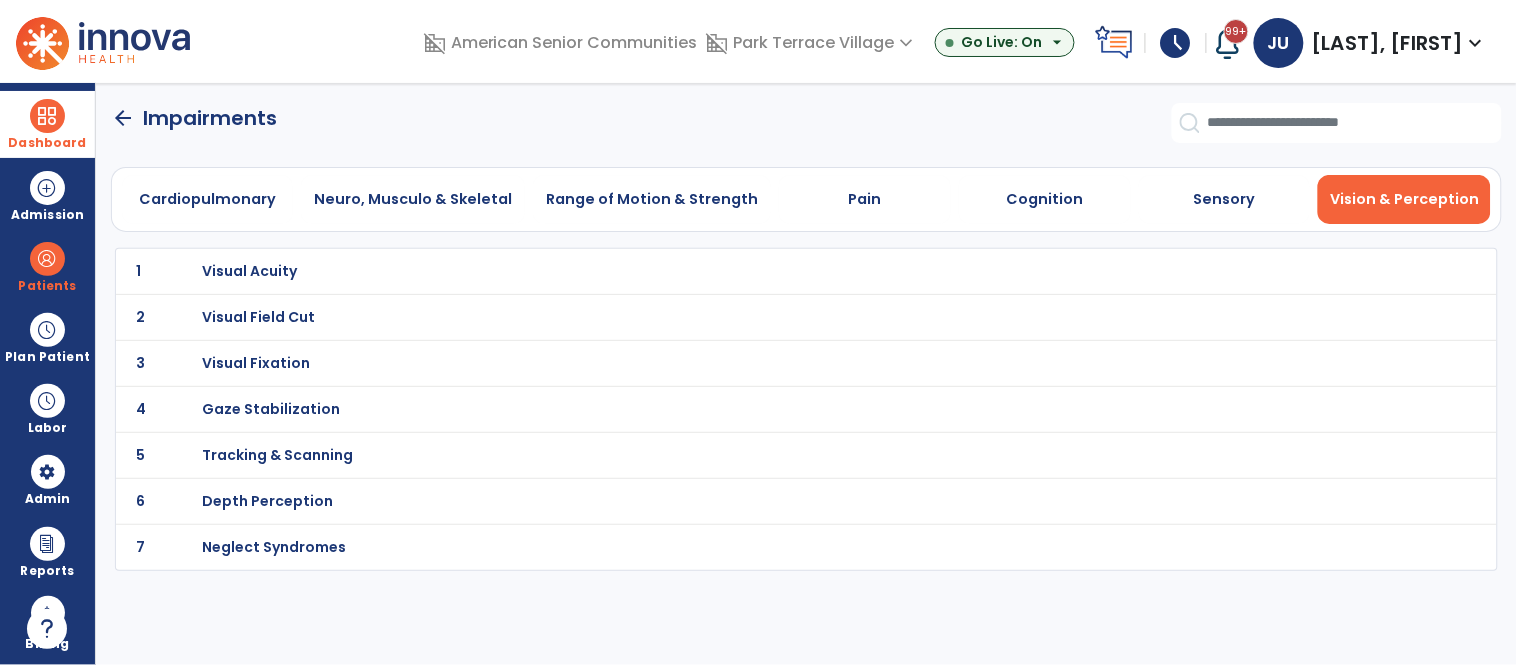 click on "Visual Acuity" at bounding box center (249, 271) 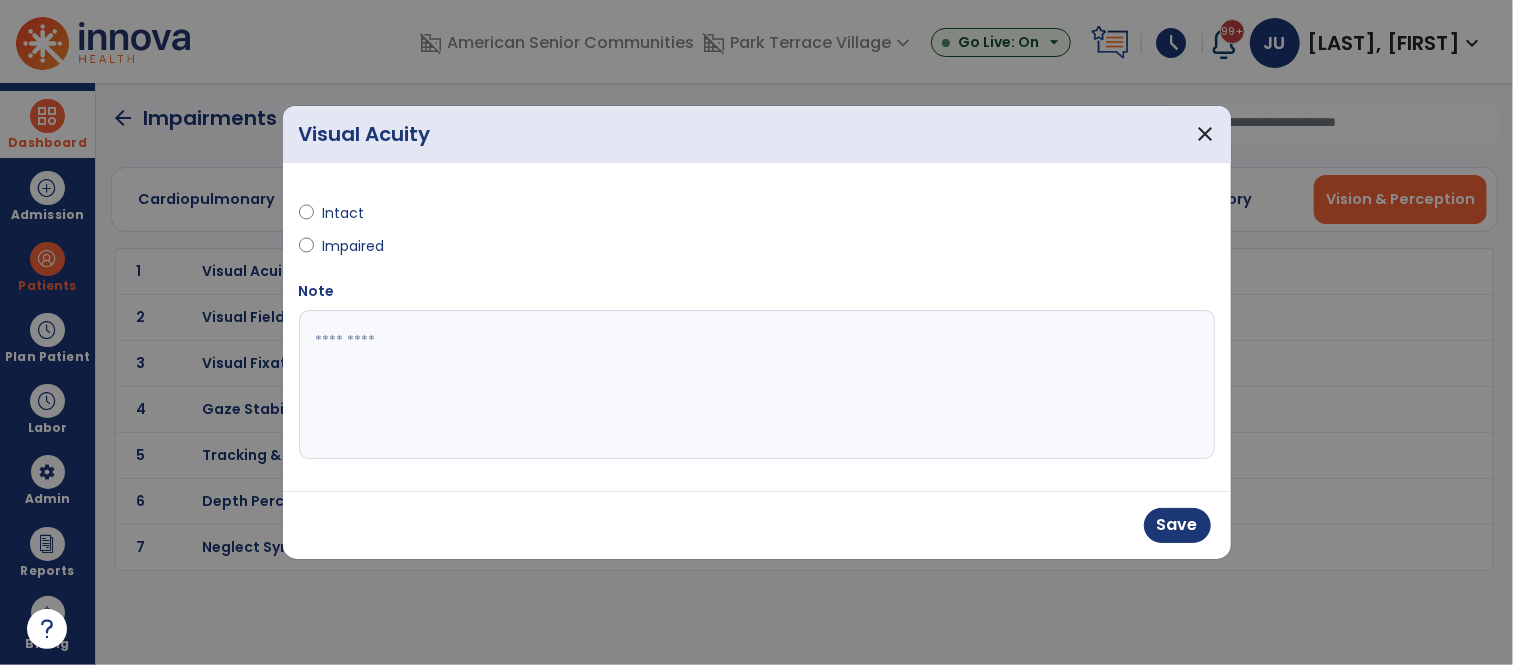 click at bounding box center (757, 385) 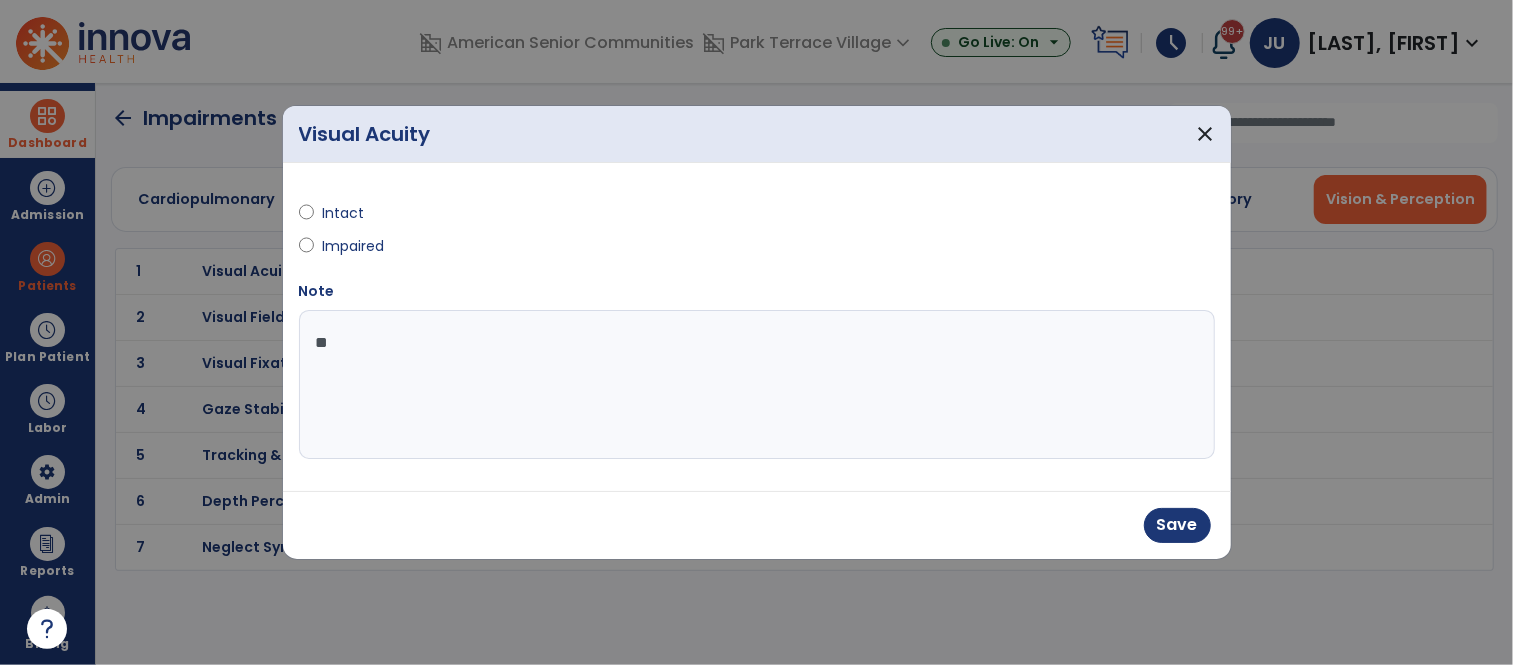type on "***" 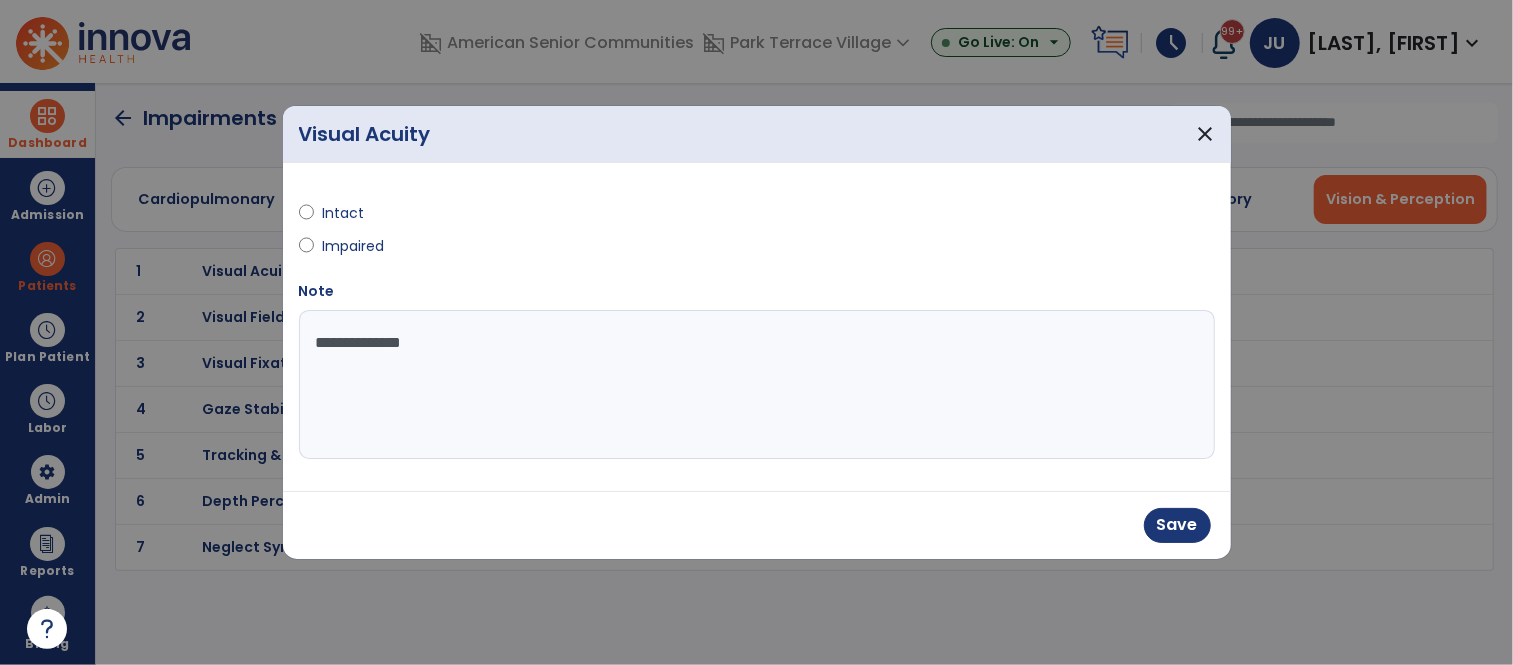 type on "**********" 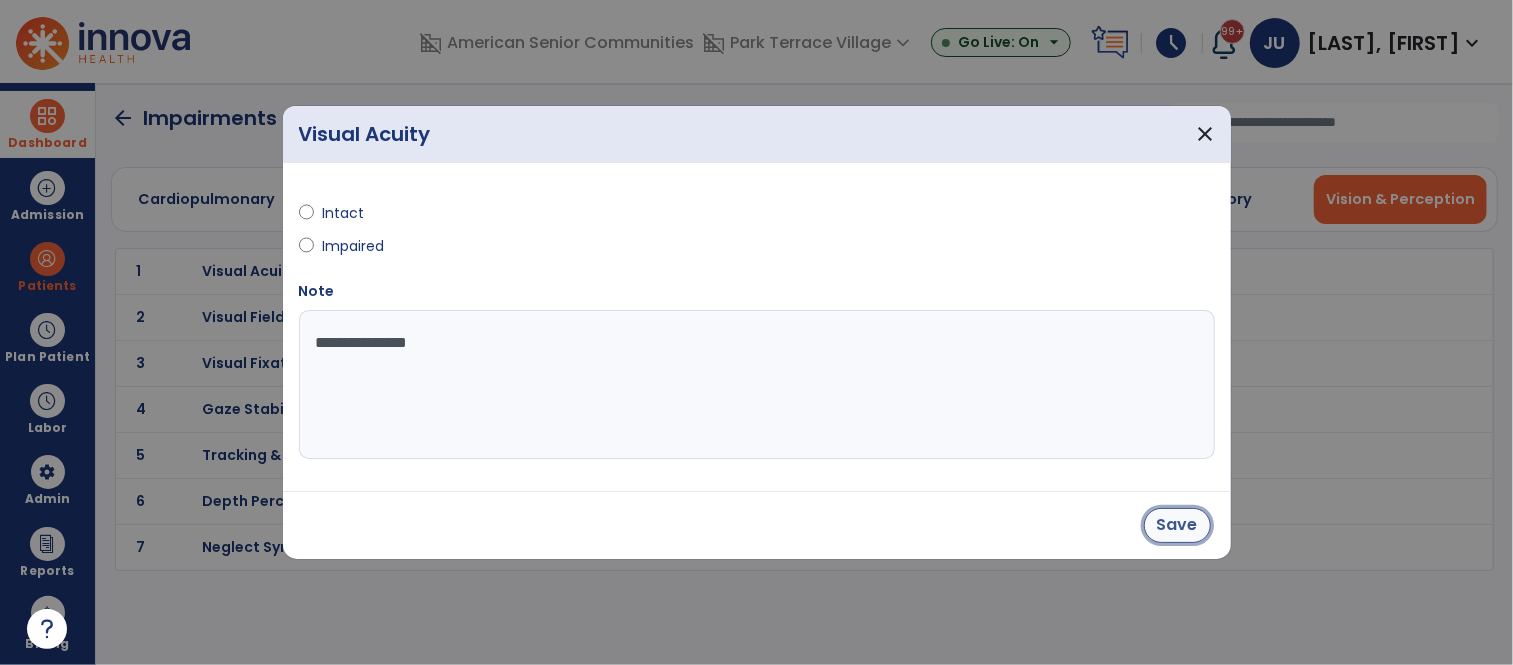 click on "Save" at bounding box center [1177, 525] 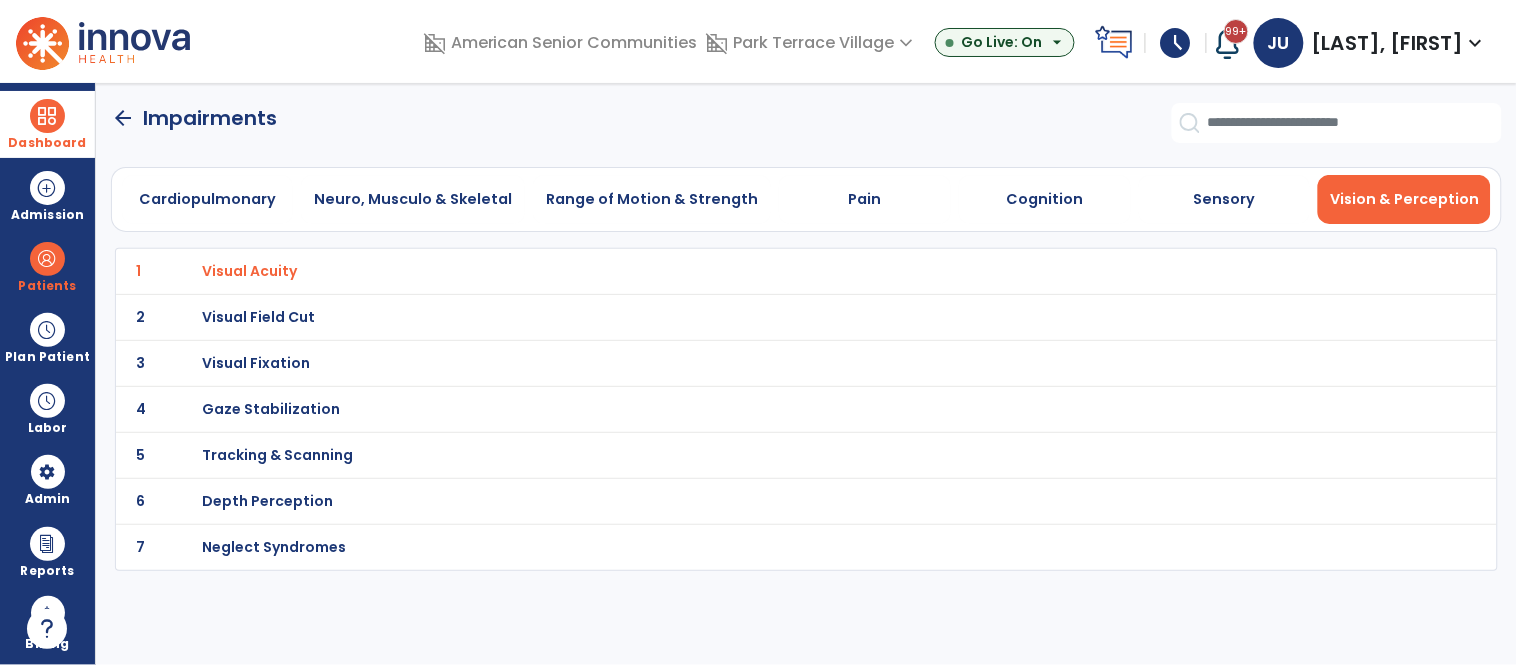 click on "arrow_back" 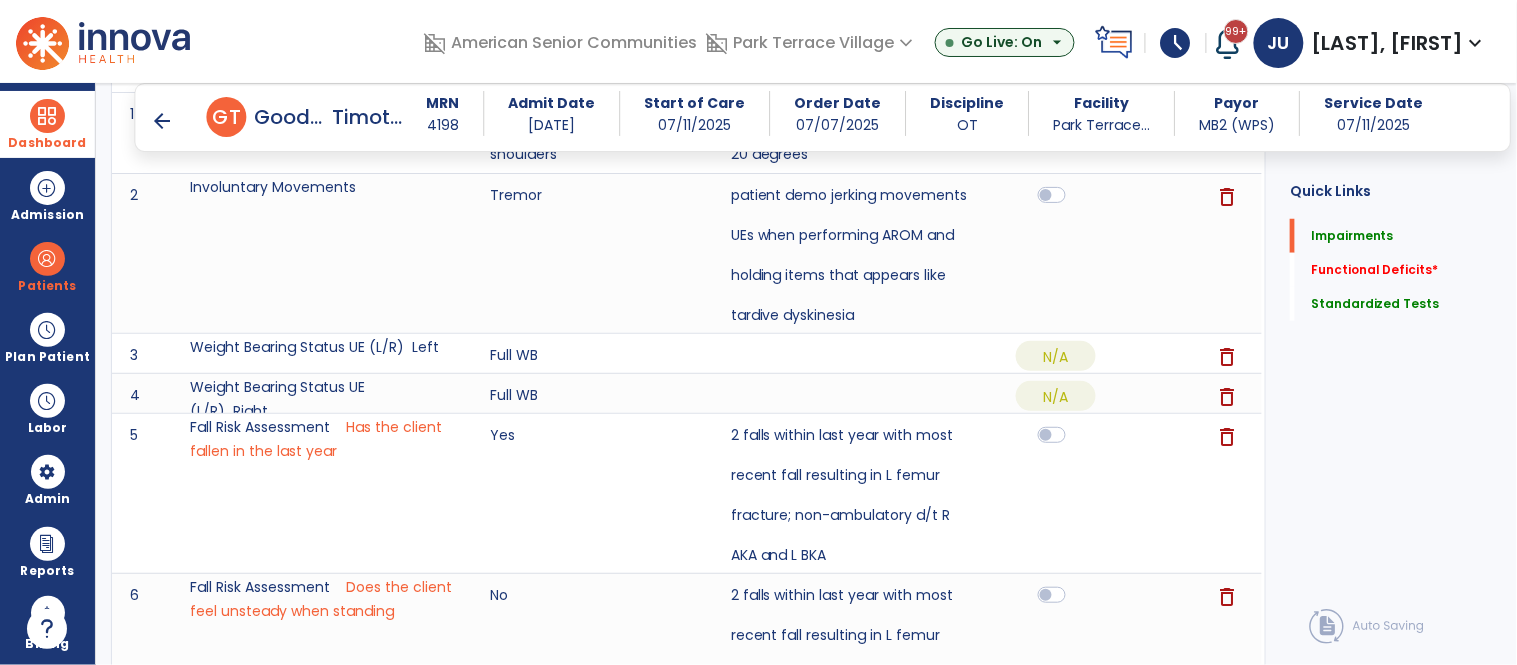 scroll, scrollTop: 116, scrollLeft: 0, axis: vertical 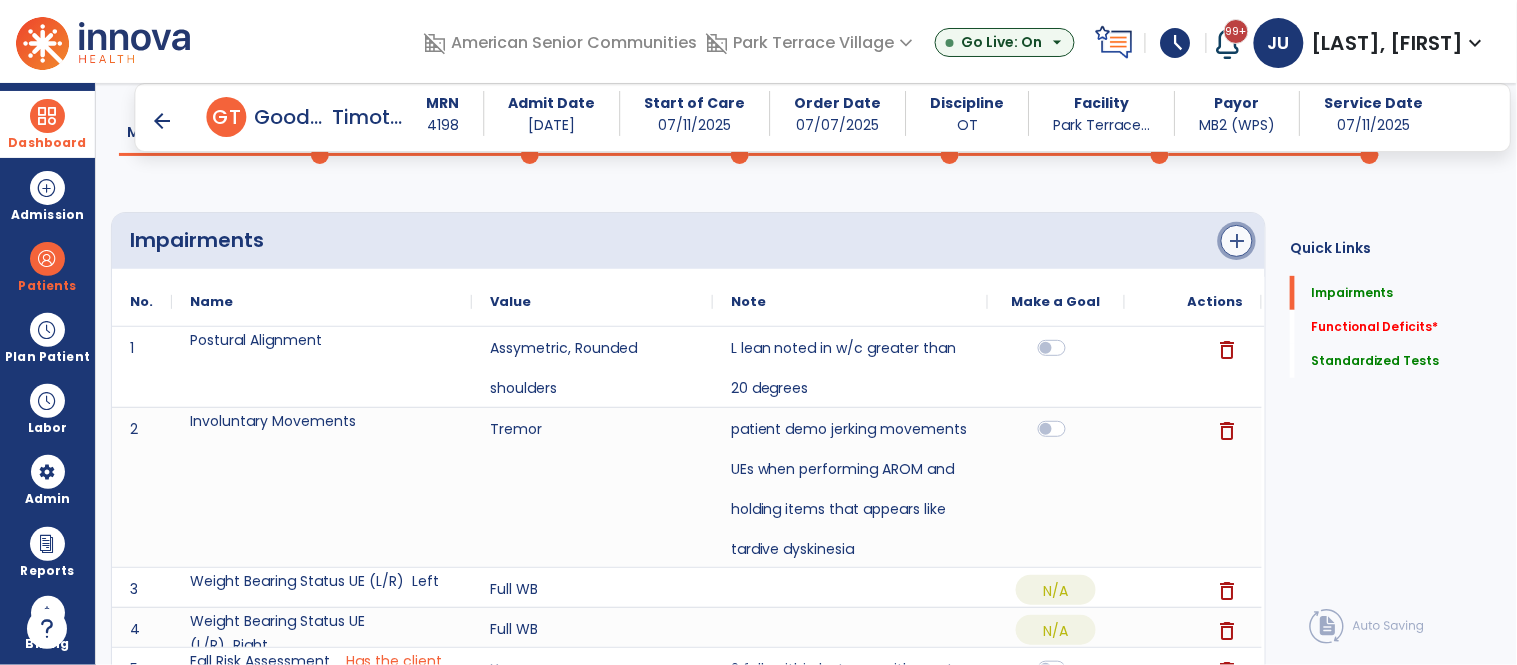click on "add" 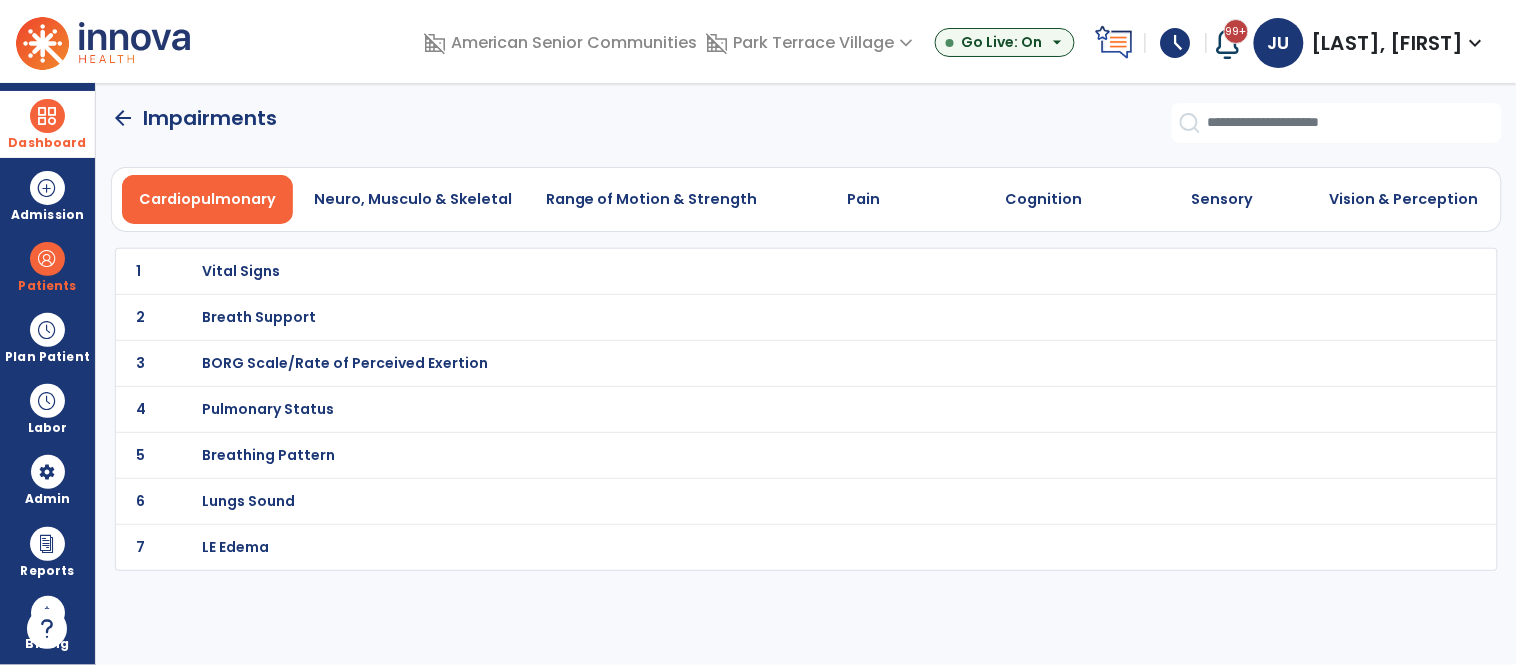 scroll, scrollTop: 0, scrollLeft: 0, axis: both 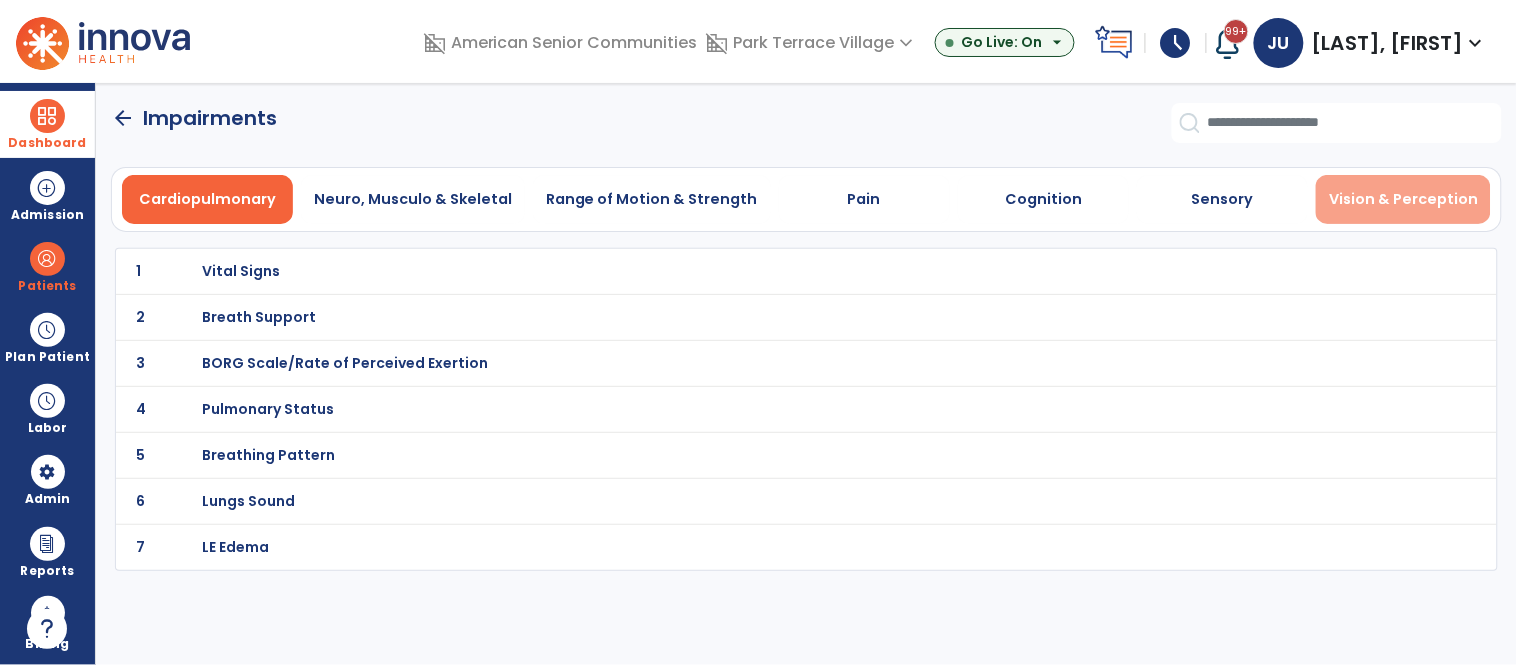 click on "Vision & Perception" at bounding box center [1403, 199] 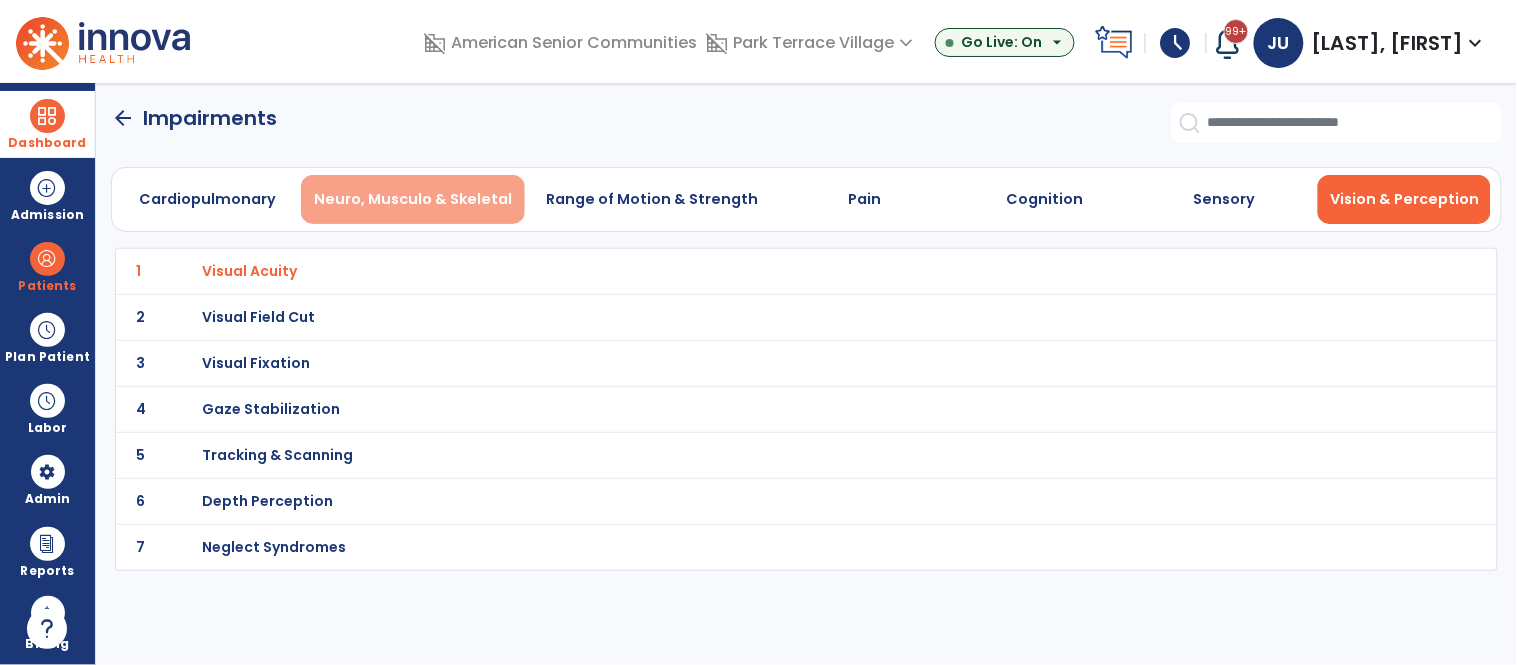 click on "Neuro, Musculo & Skeletal" at bounding box center [413, 199] 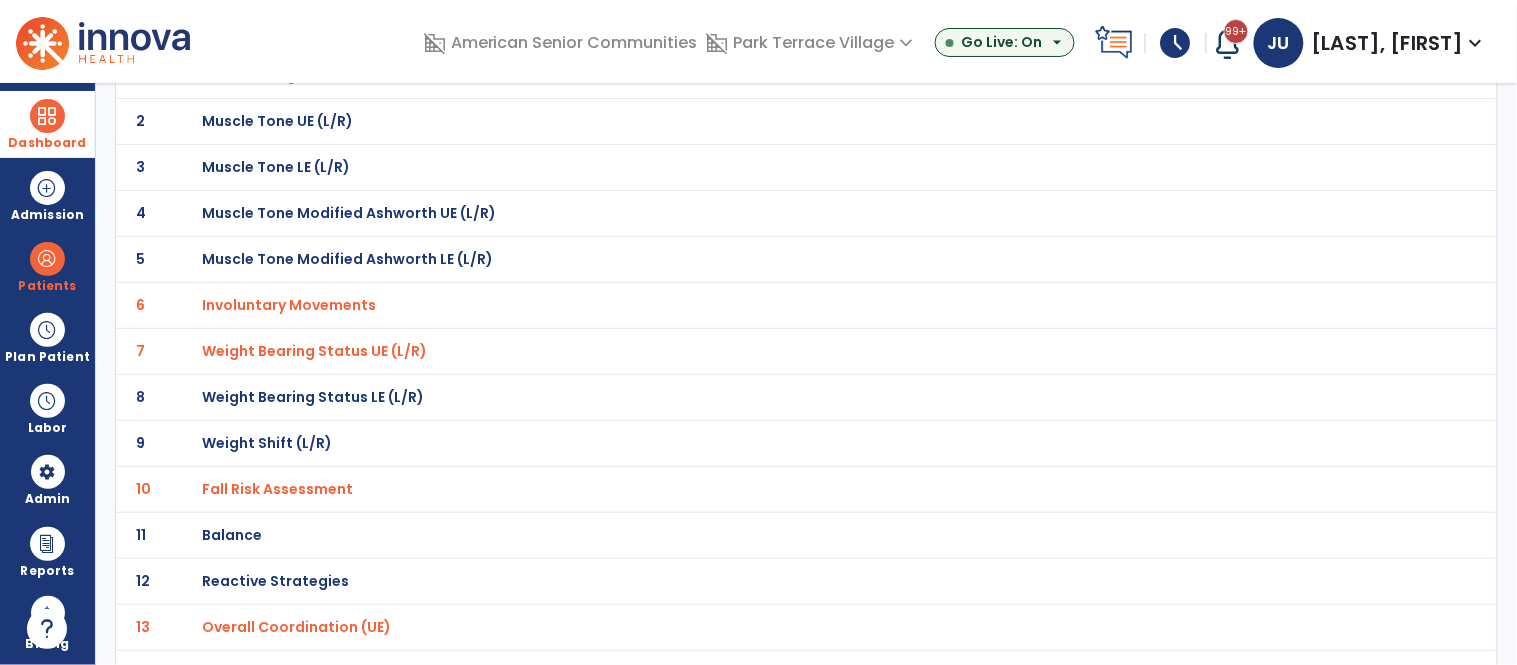 scroll, scrollTop: 0, scrollLeft: 0, axis: both 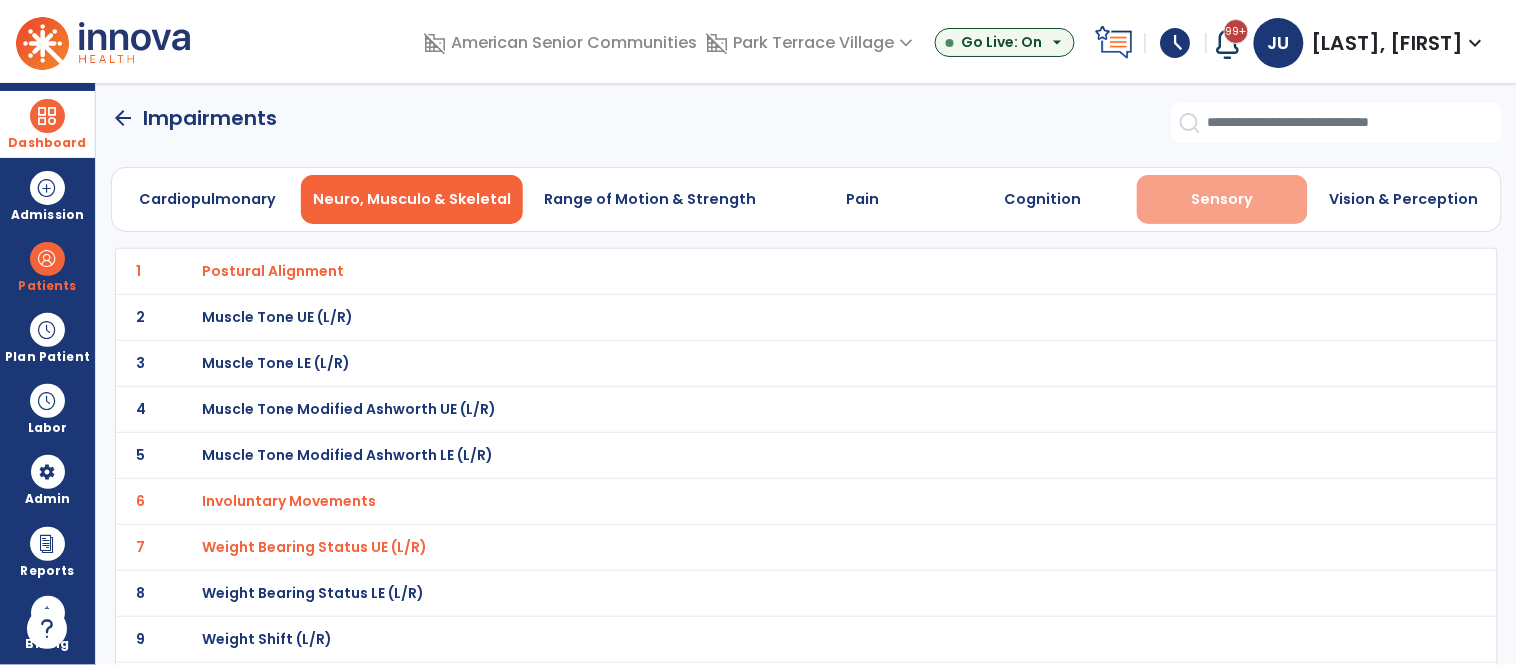 click on "Sensory" at bounding box center (1223, 199) 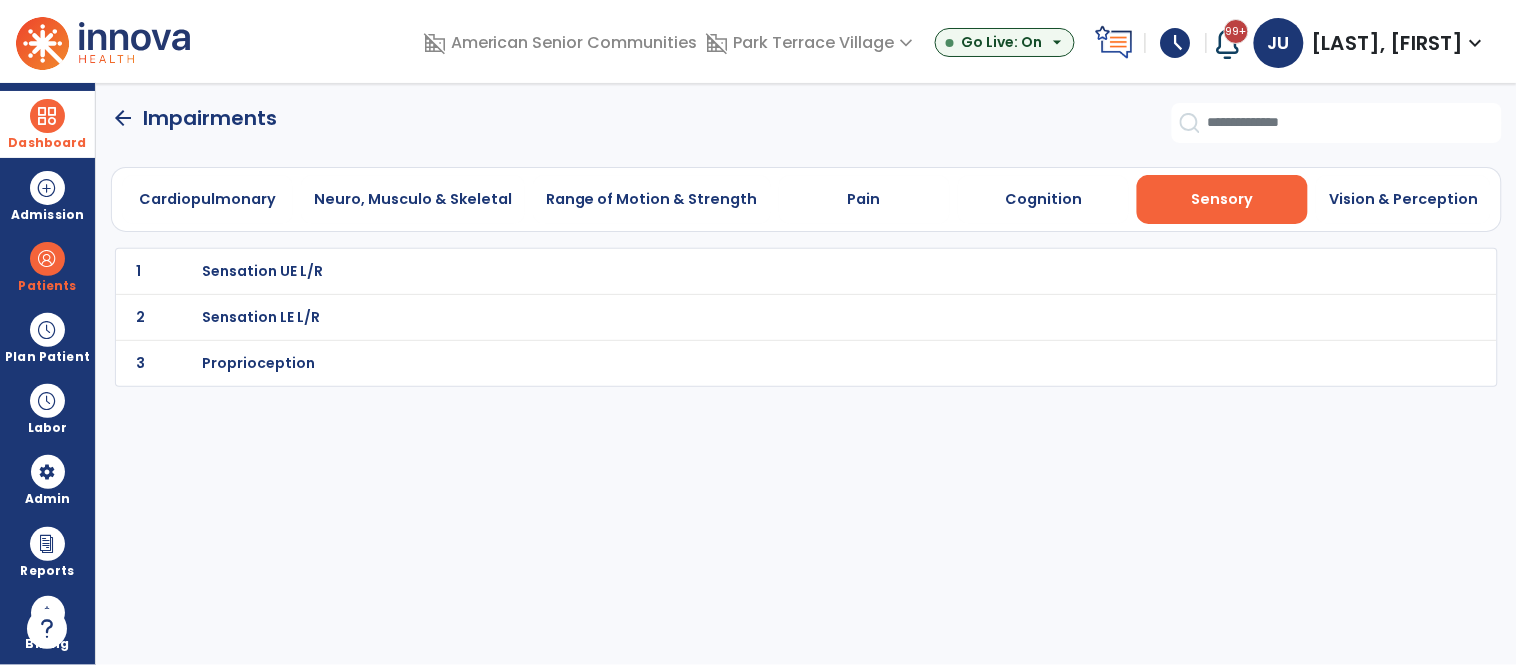 click on "Proprioception" at bounding box center [262, 271] 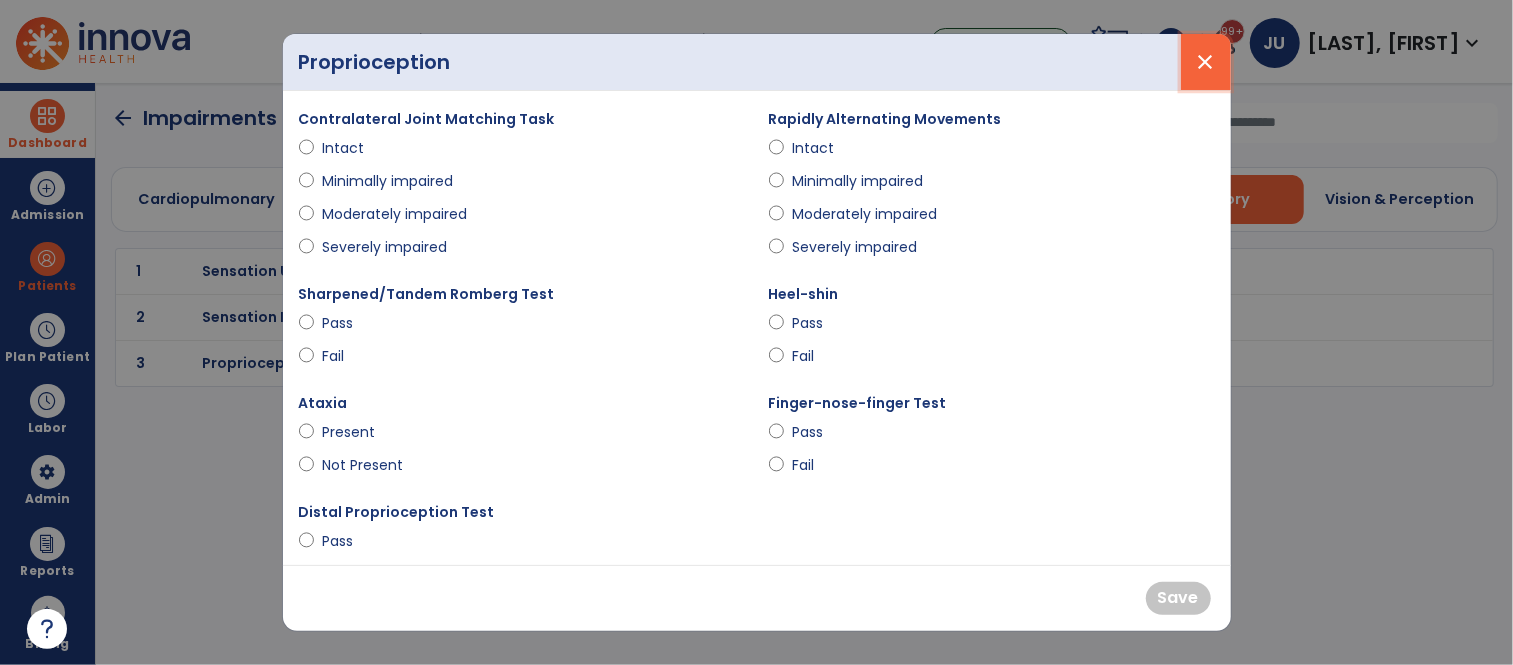 click on "close" at bounding box center (1206, 62) 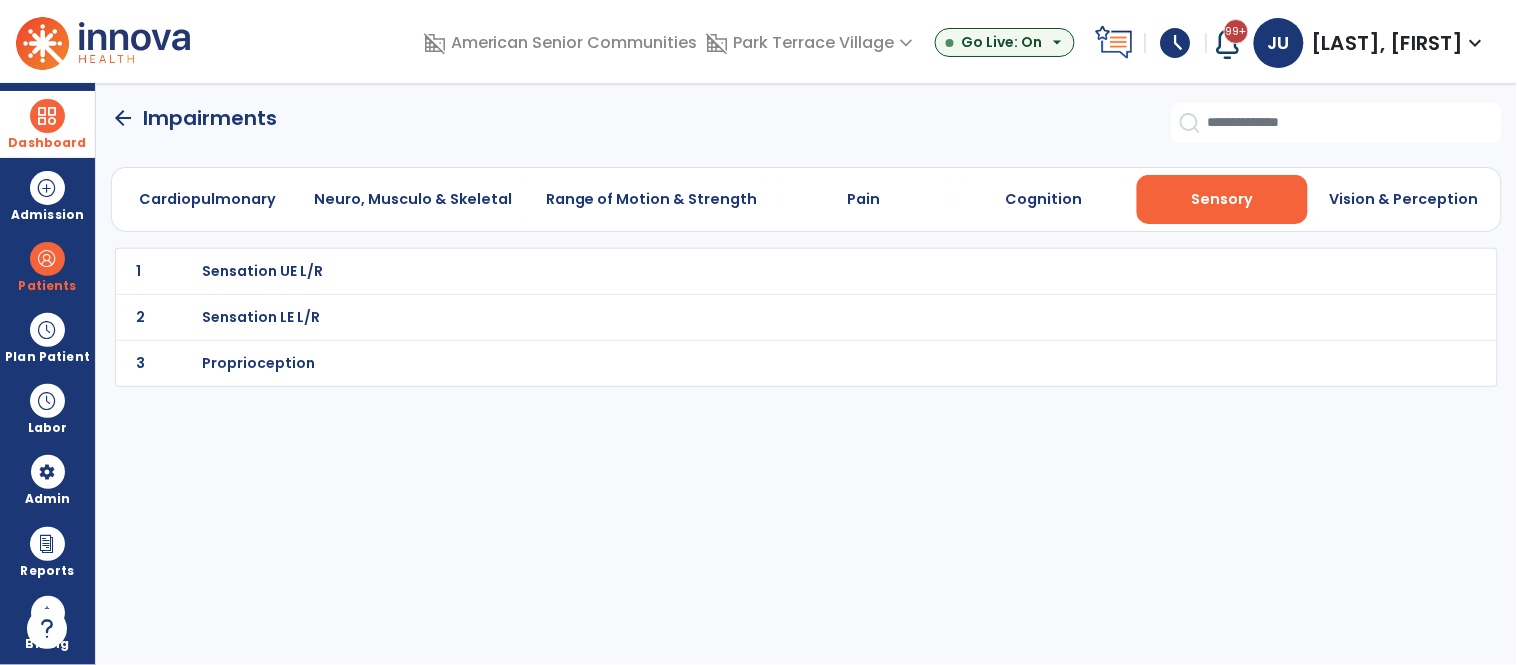 click on "arrow_back" 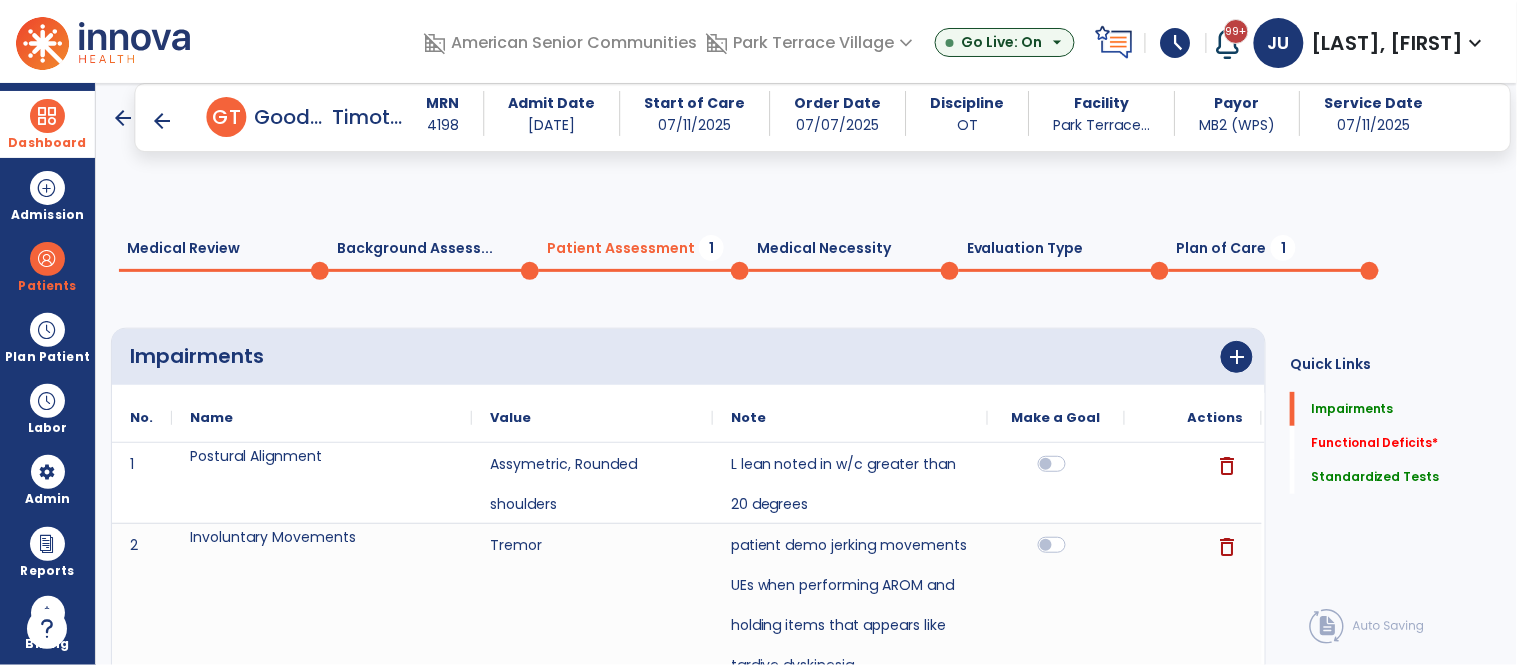 scroll, scrollTop: 2131, scrollLeft: 0, axis: vertical 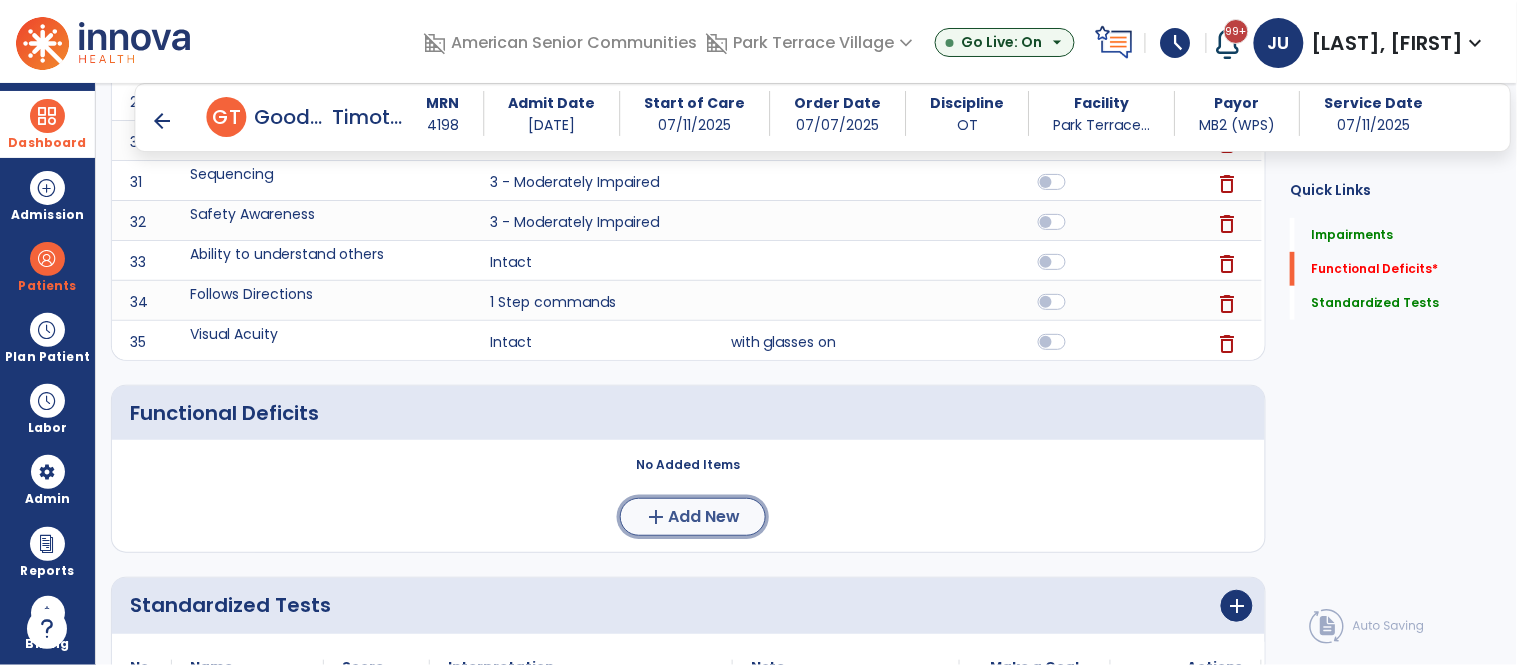 click on "add" 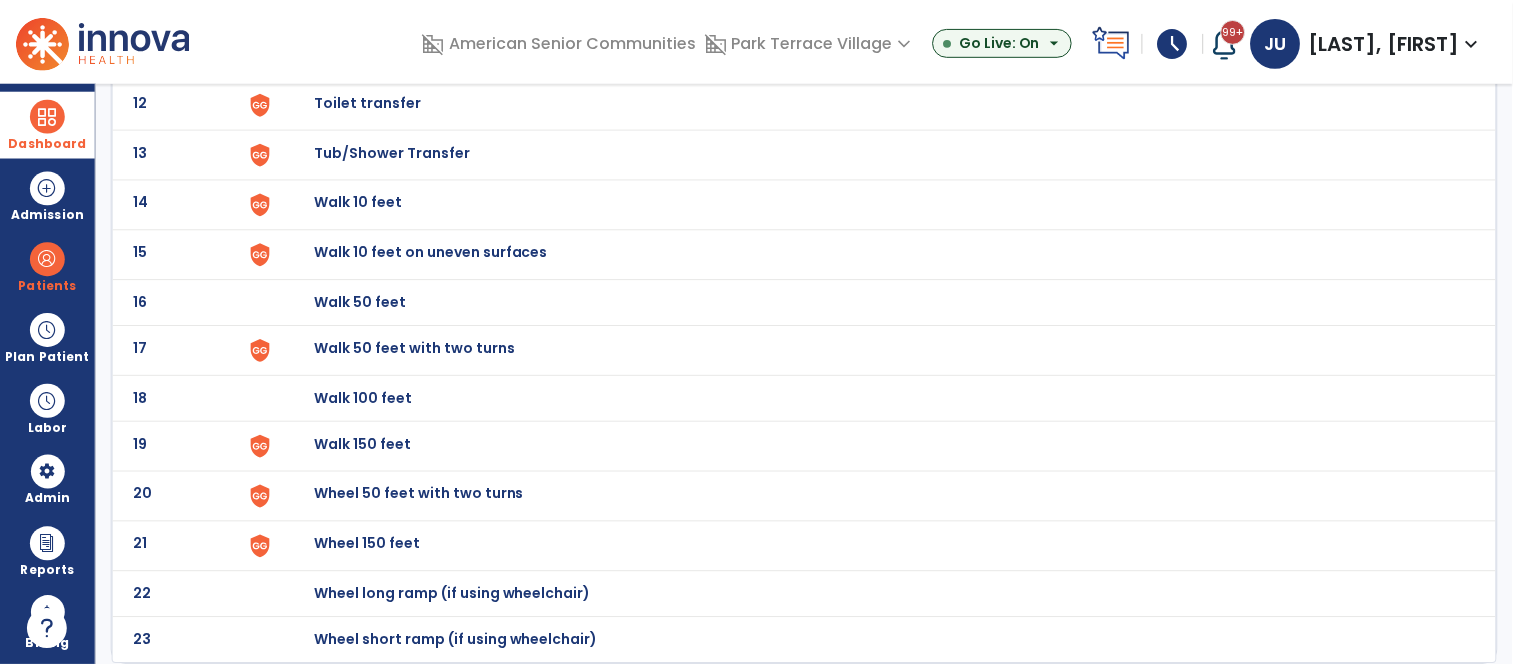 scroll, scrollTop: 0, scrollLeft: 0, axis: both 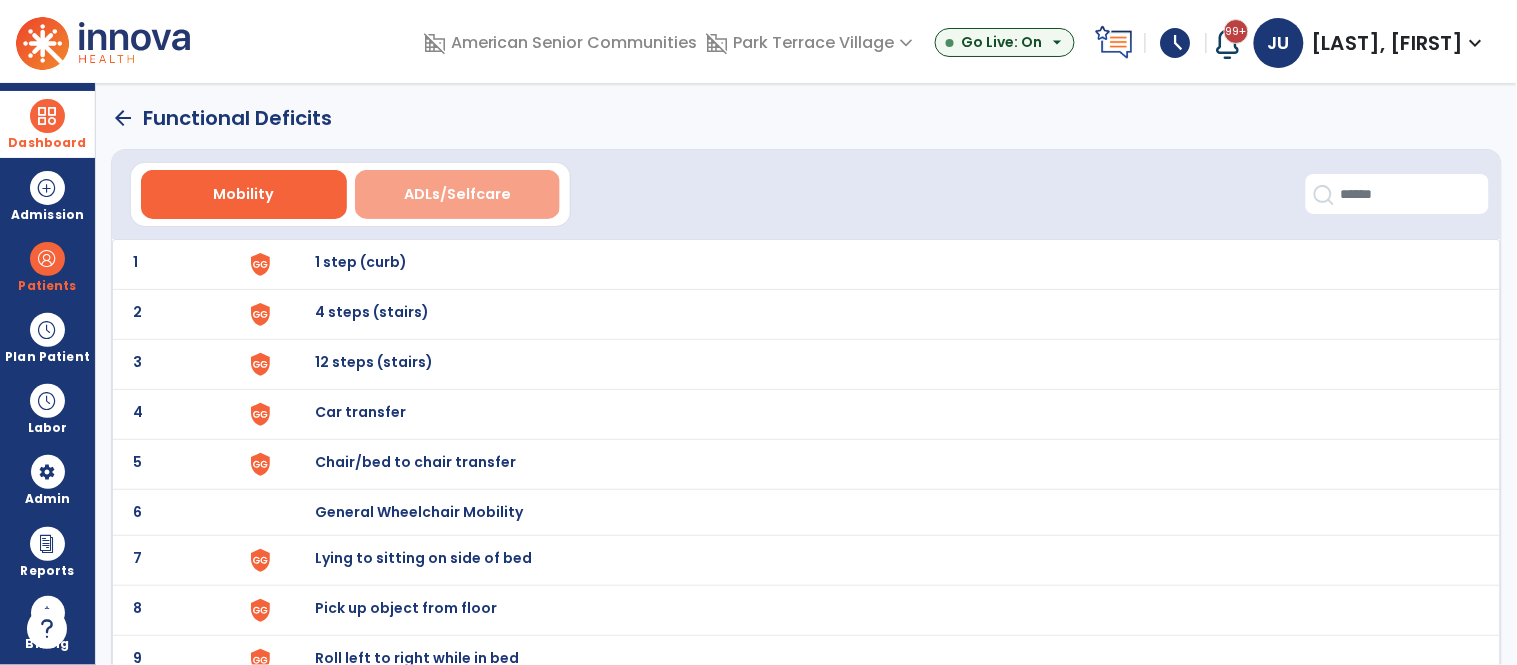 click on "ADLs/Selfcare" at bounding box center [457, 194] 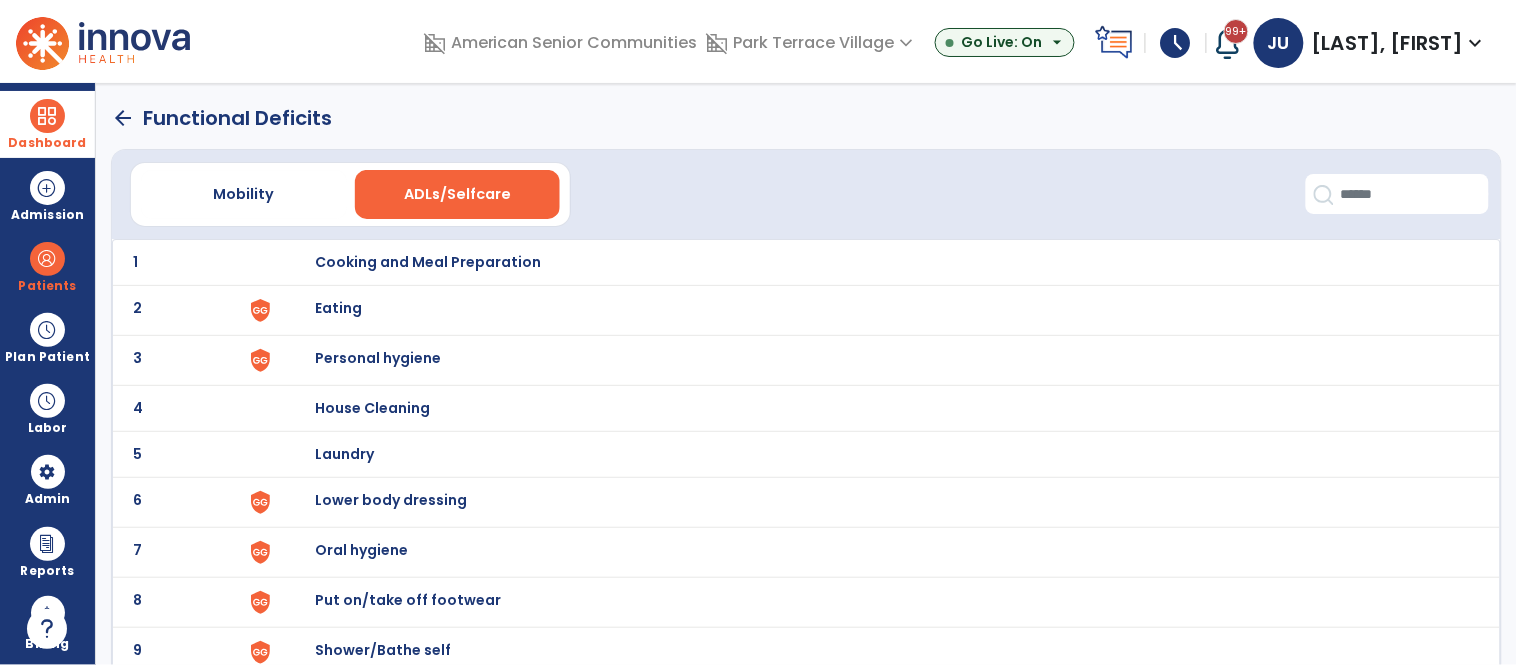 click on "Eating" at bounding box center [428, 262] 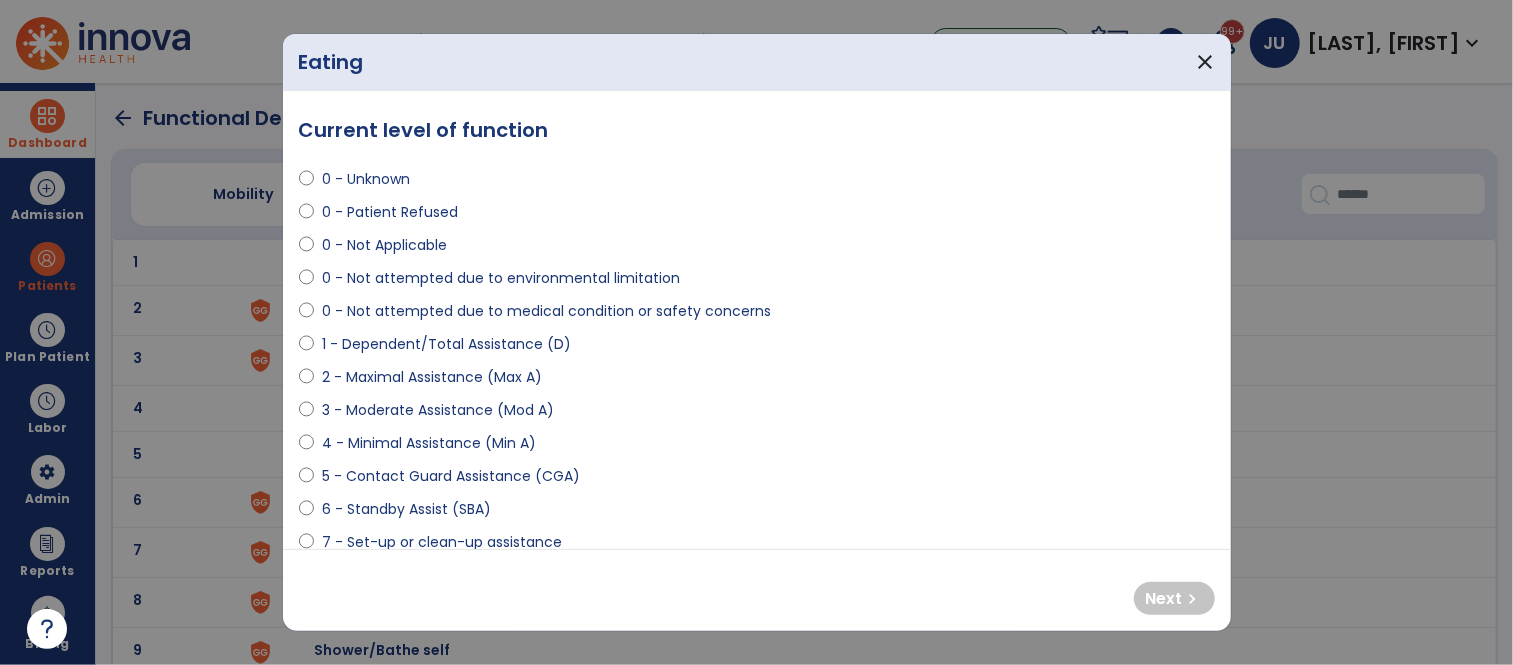 select on "**********" 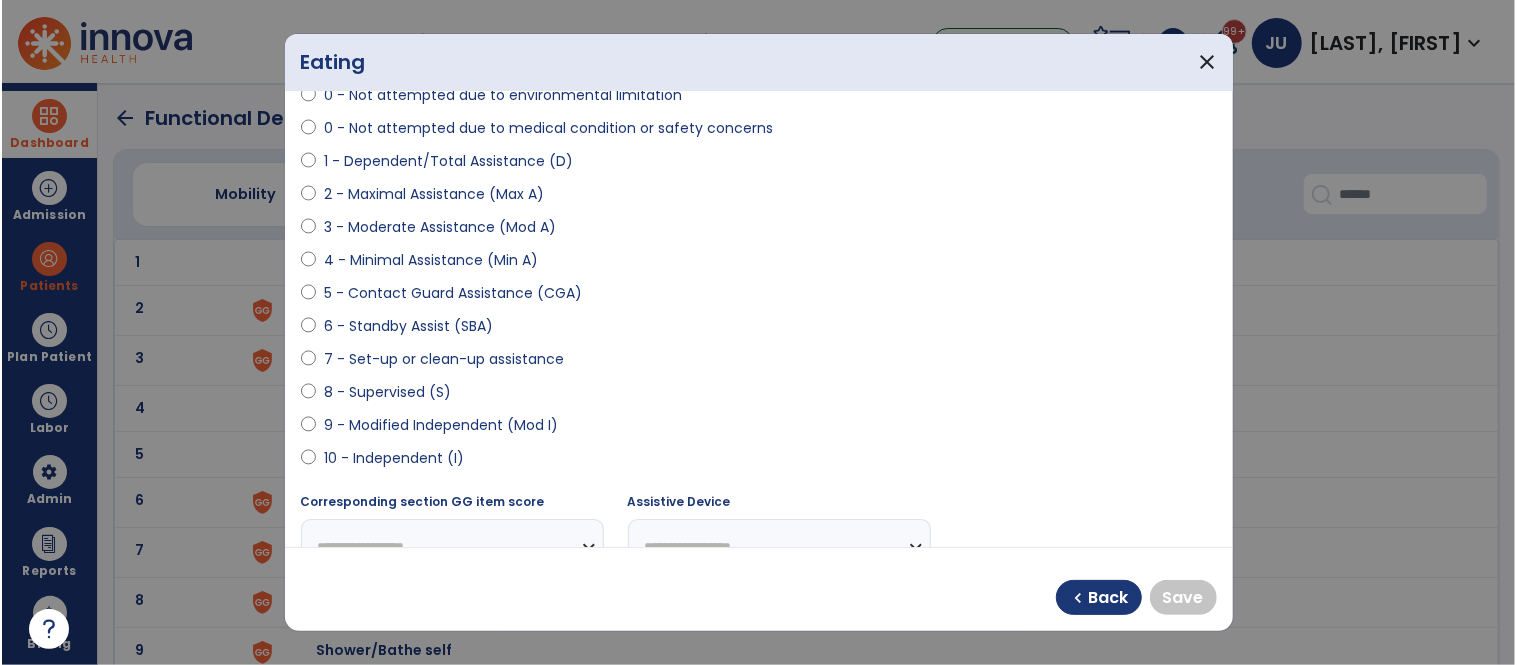 scroll, scrollTop: 240, scrollLeft: 0, axis: vertical 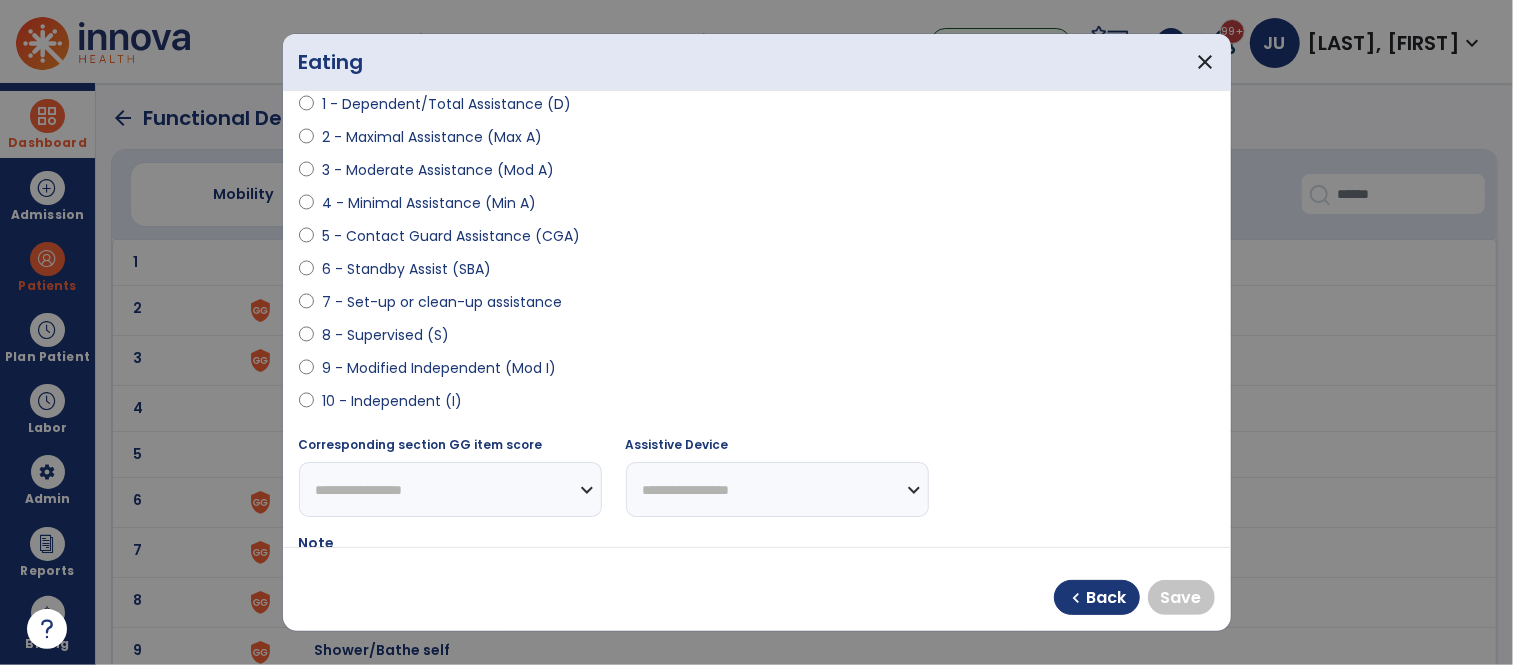 select on "**********" 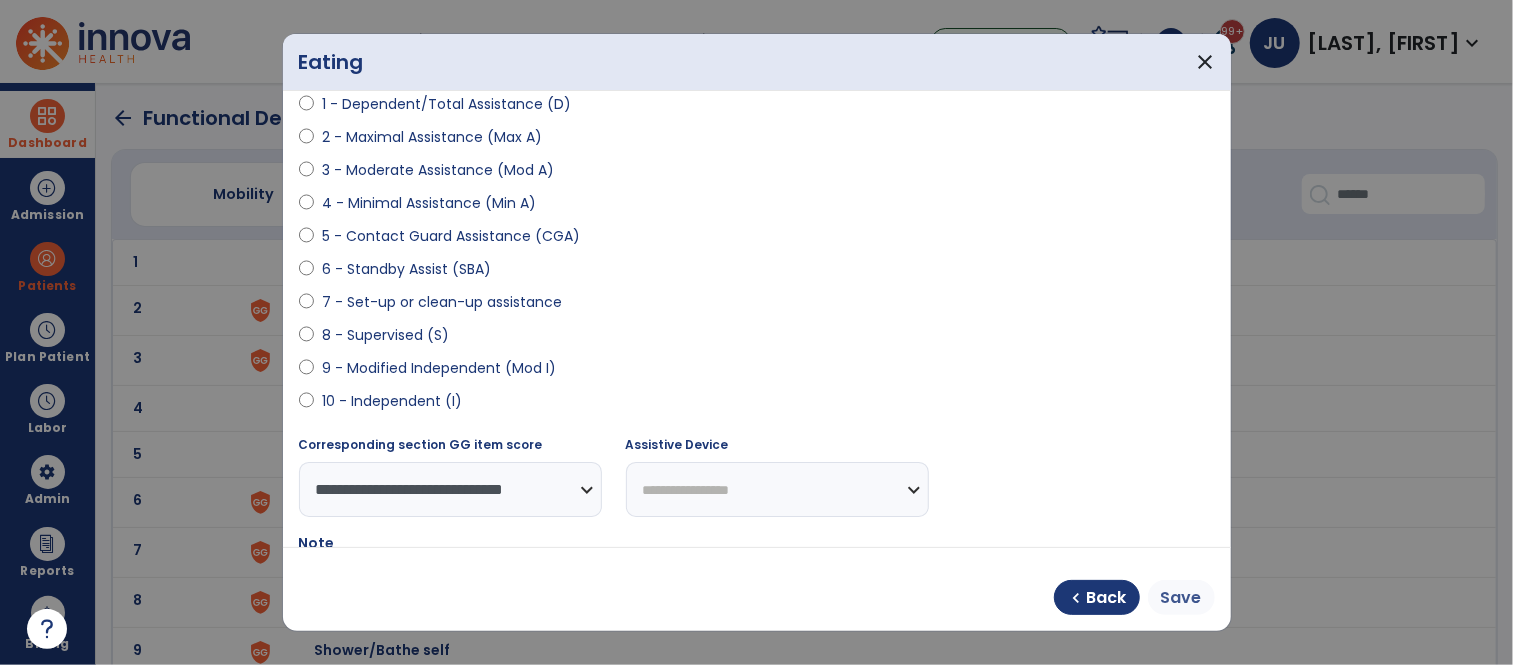 click on "Save" at bounding box center [1181, 598] 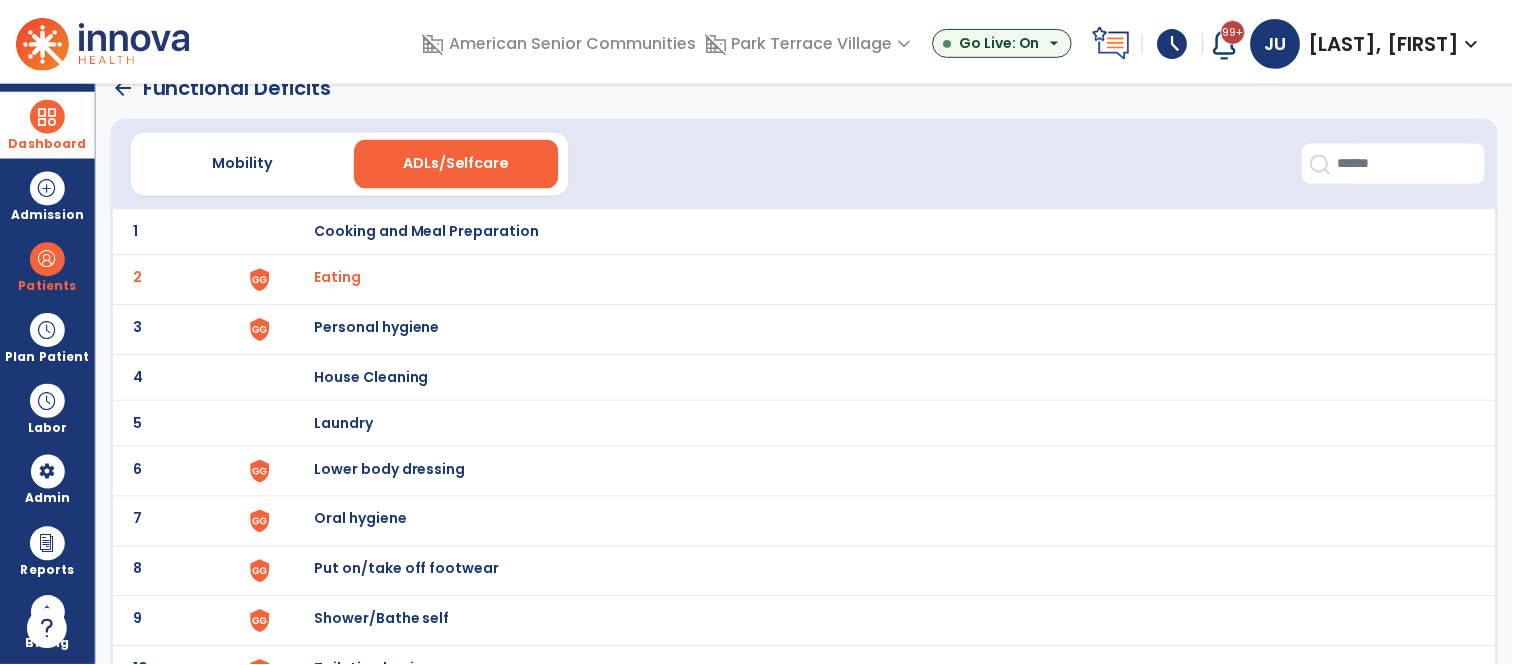 scroll, scrollTop: 48, scrollLeft: 0, axis: vertical 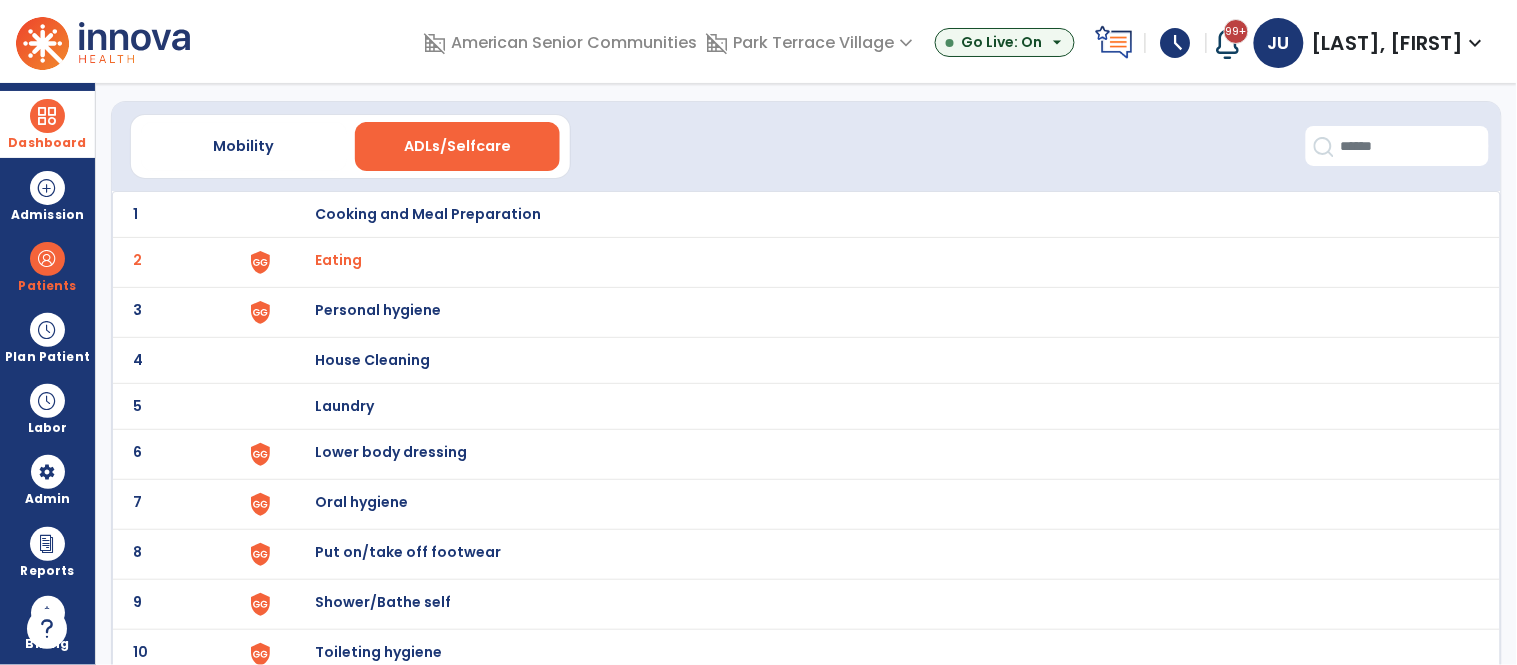 click on "Personal hygiene" at bounding box center [428, 214] 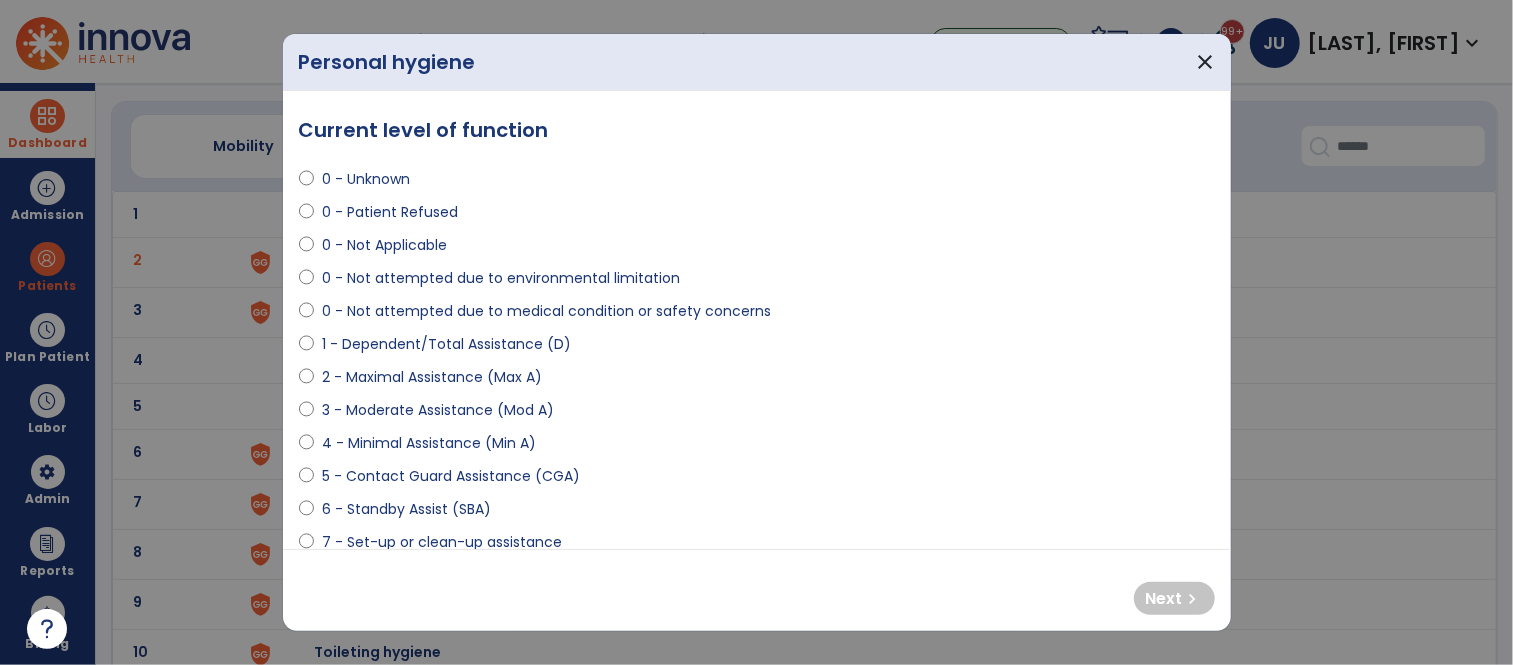 select on "**********" 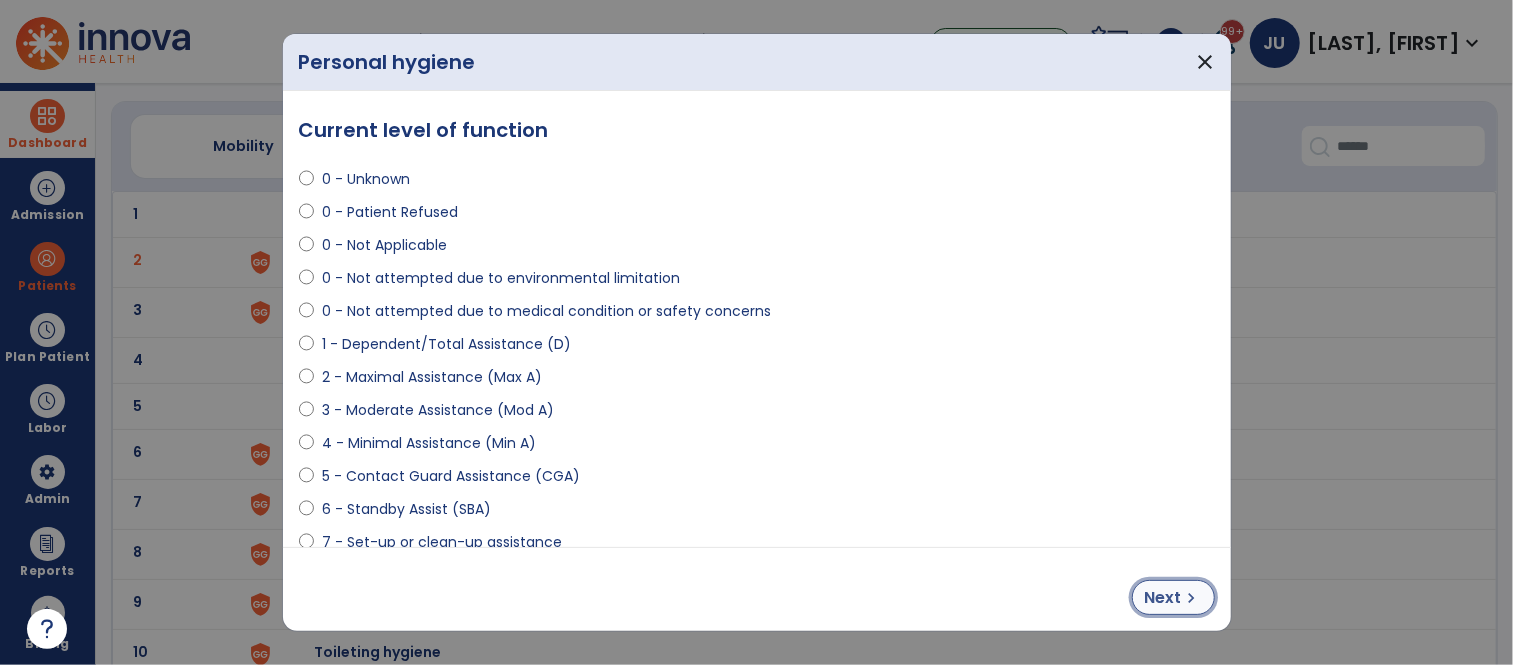 click on "Next" at bounding box center (1163, 598) 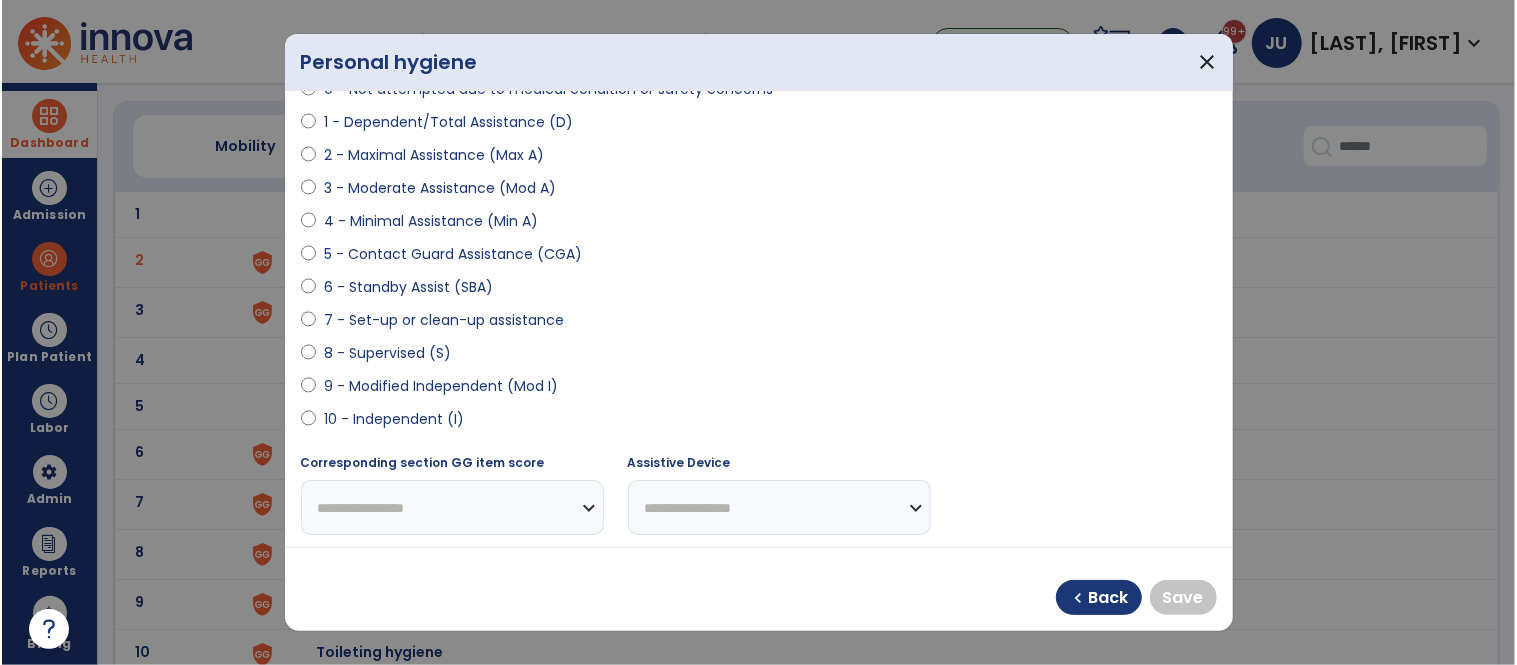 scroll, scrollTop: 223, scrollLeft: 0, axis: vertical 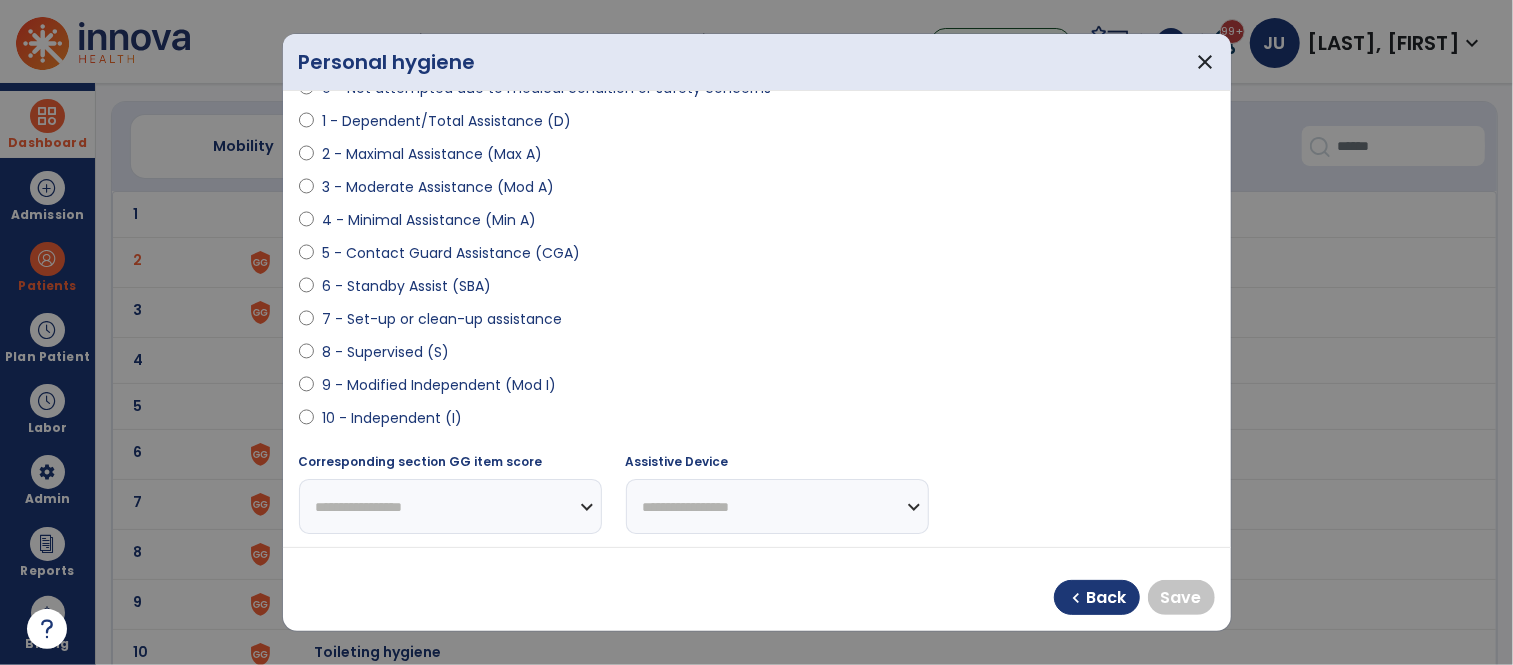 select on "**********" 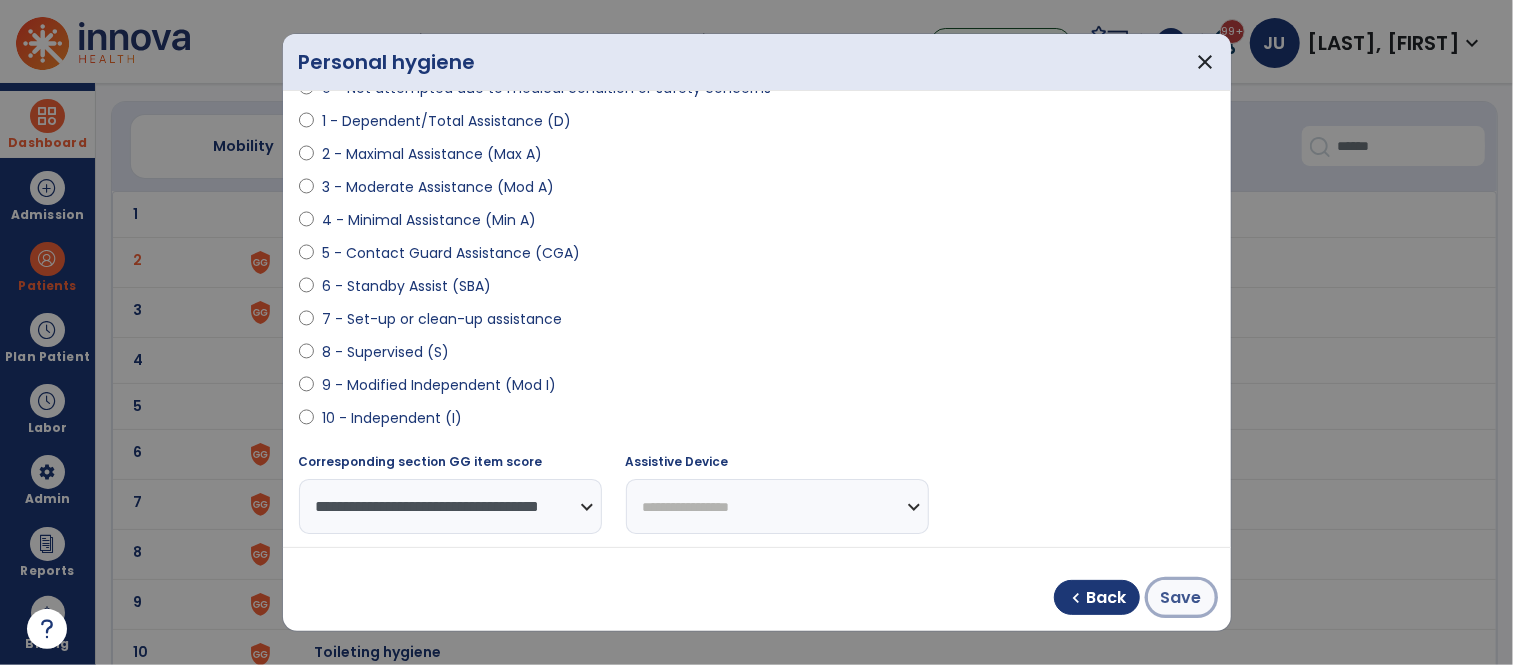 click on "Save" at bounding box center [1181, 598] 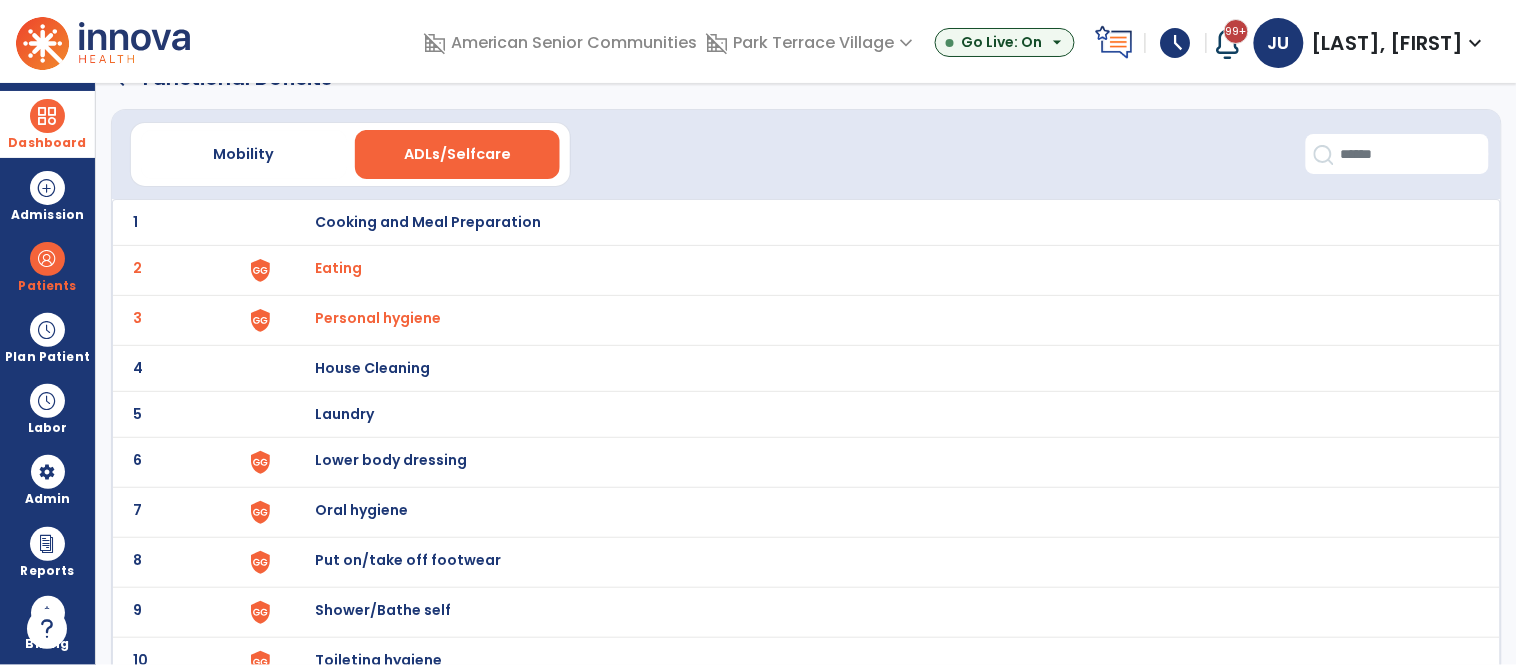 scroll, scrollTop: 0, scrollLeft: 0, axis: both 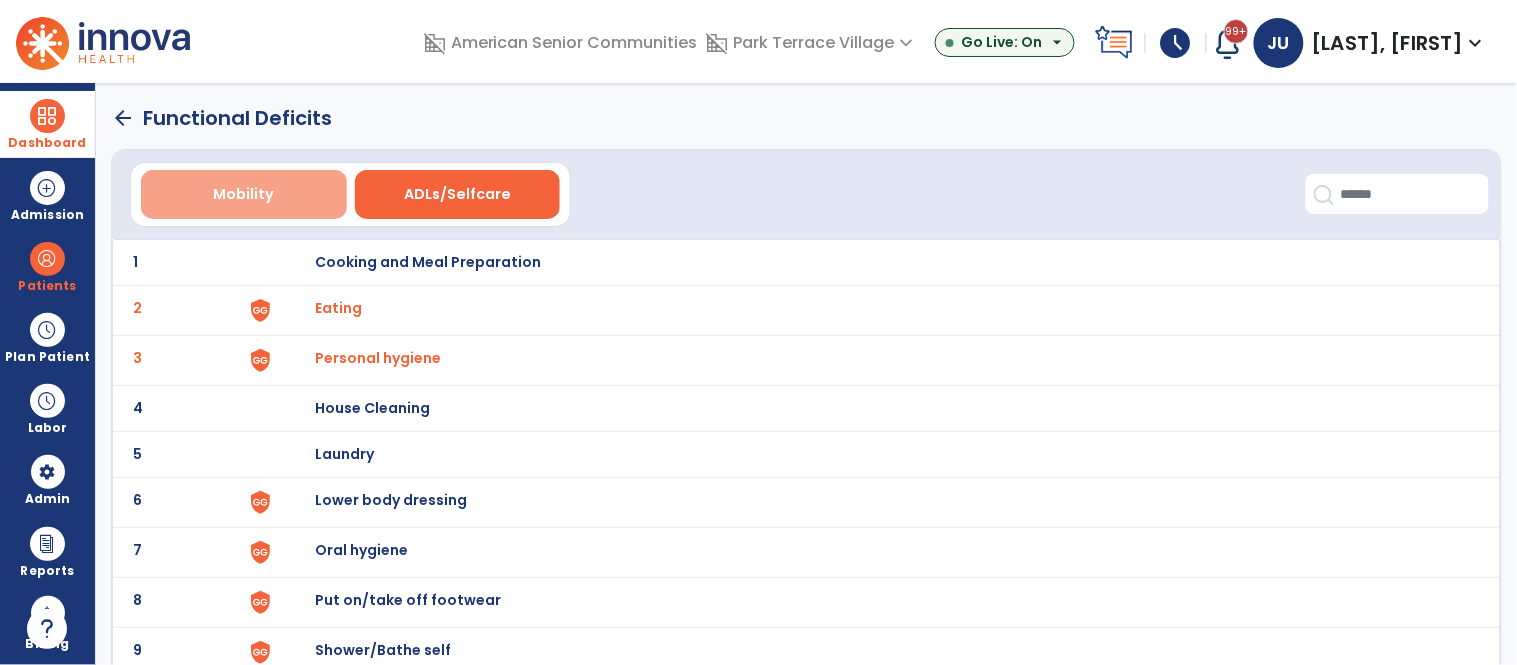 click on "Mobility" at bounding box center [243, 194] 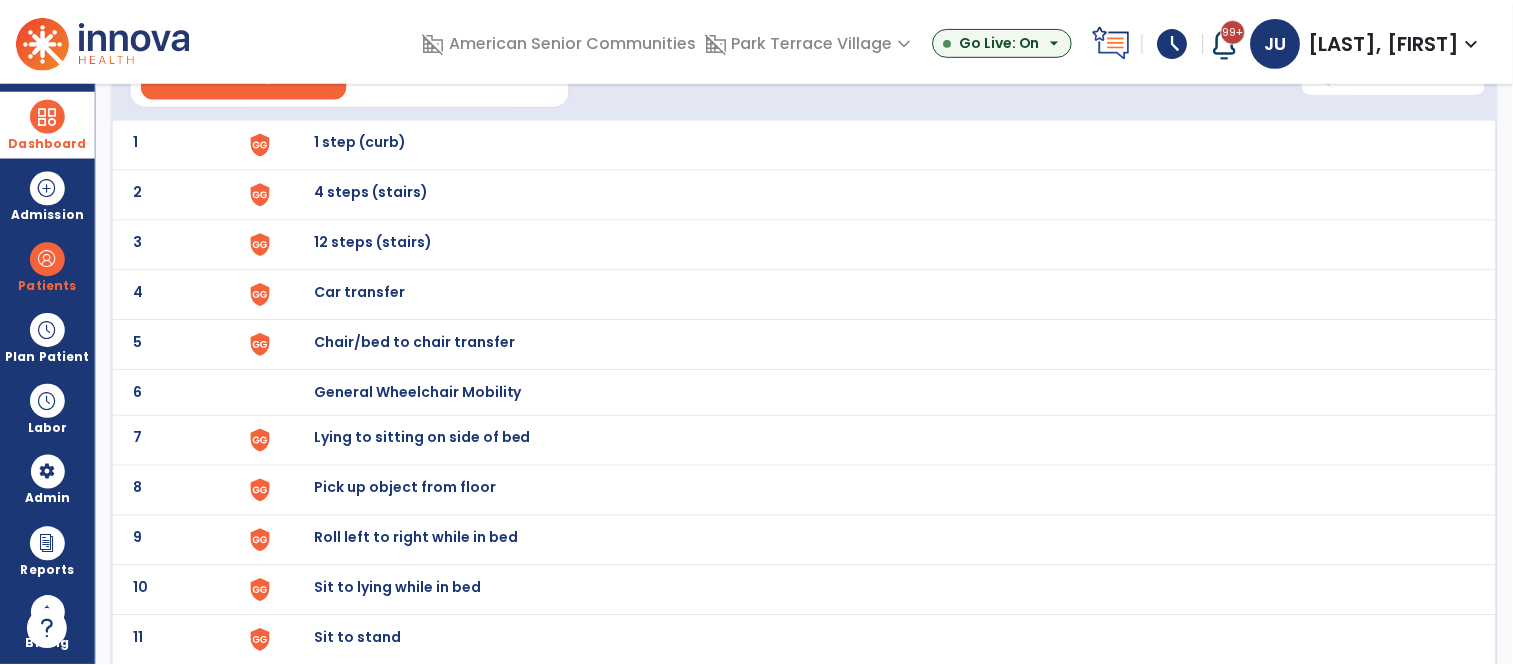 scroll, scrollTop: 121, scrollLeft: 0, axis: vertical 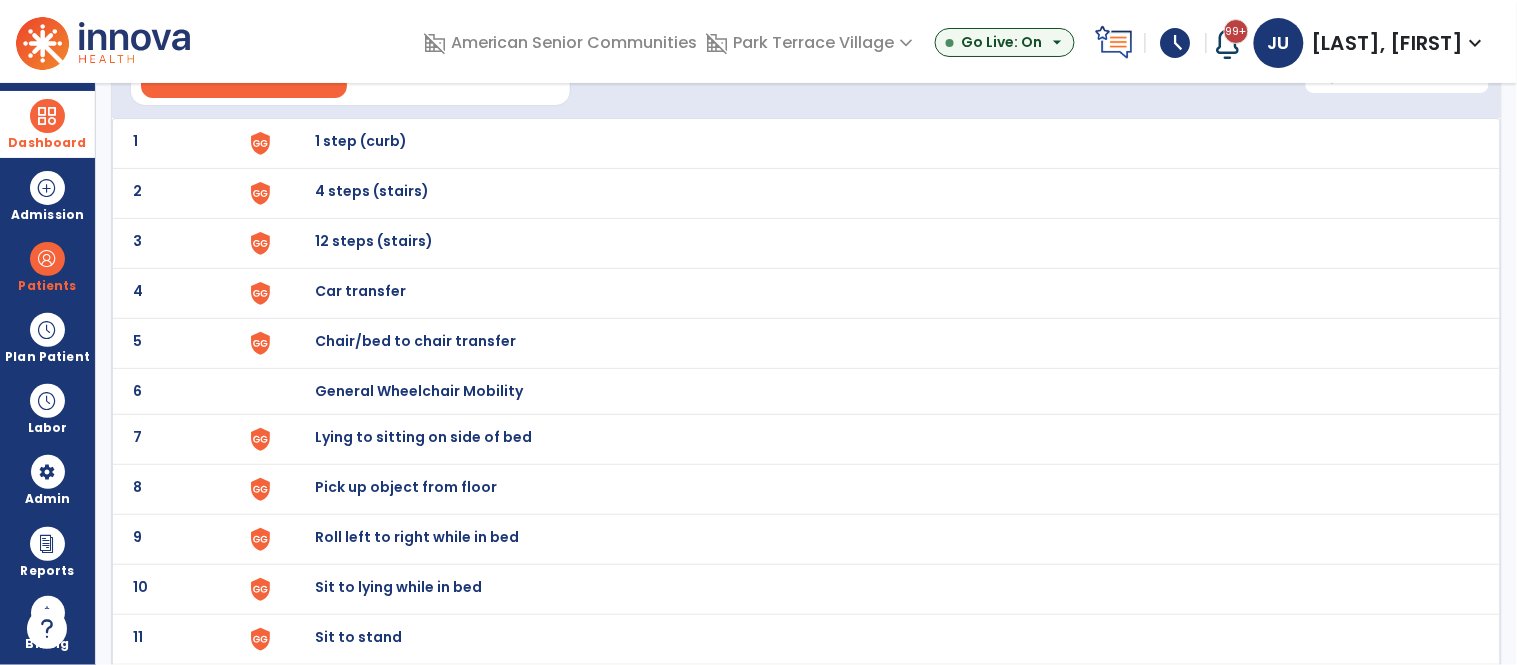 click on "General Wheelchair Mobility" at bounding box center [361, 141] 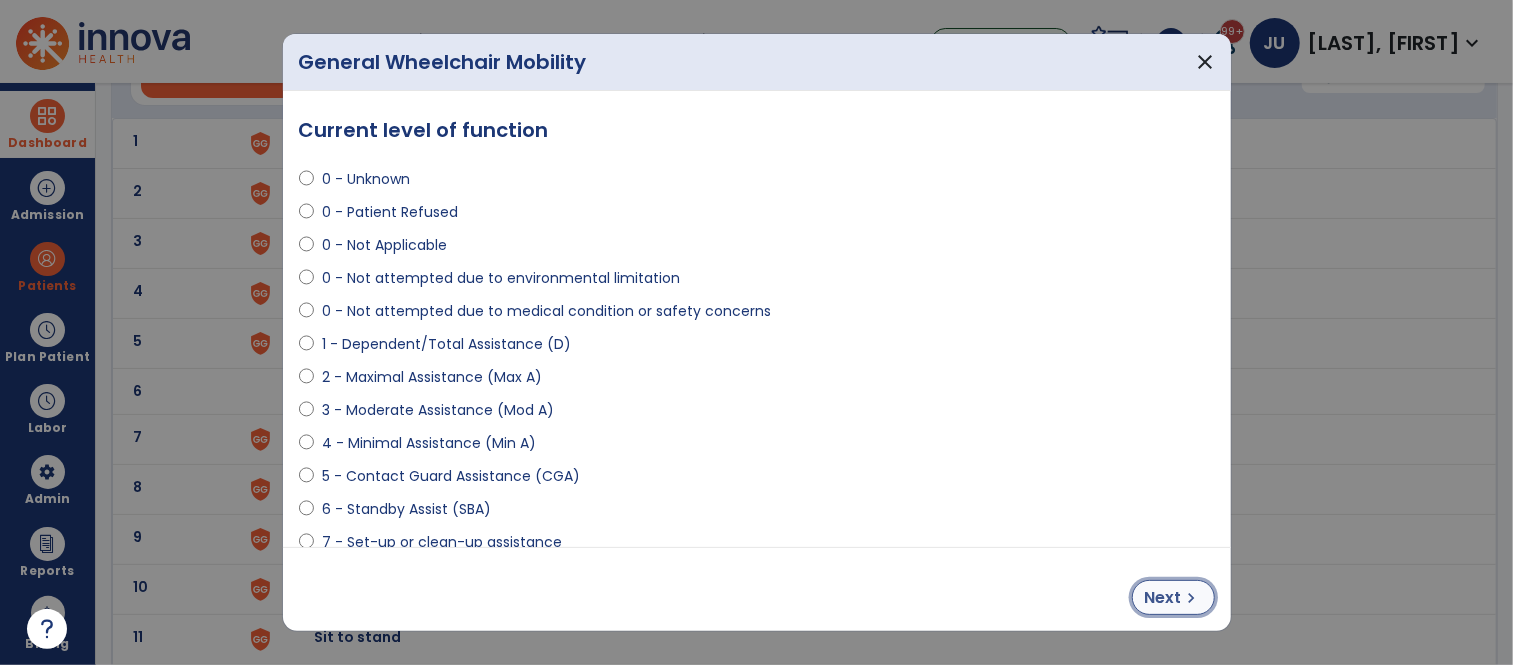 click on "Next" at bounding box center (1163, 598) 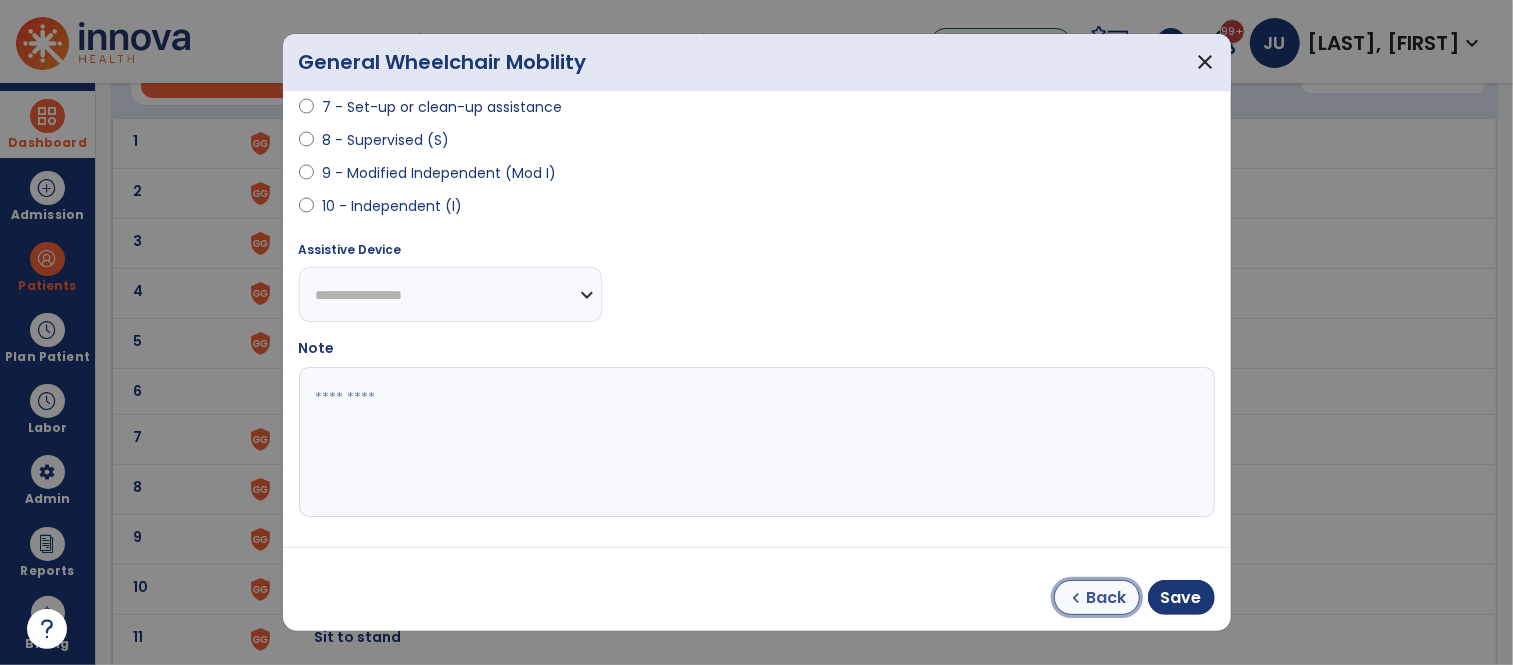click on "chevron_left  Back" at bounding box center [1097, 597] 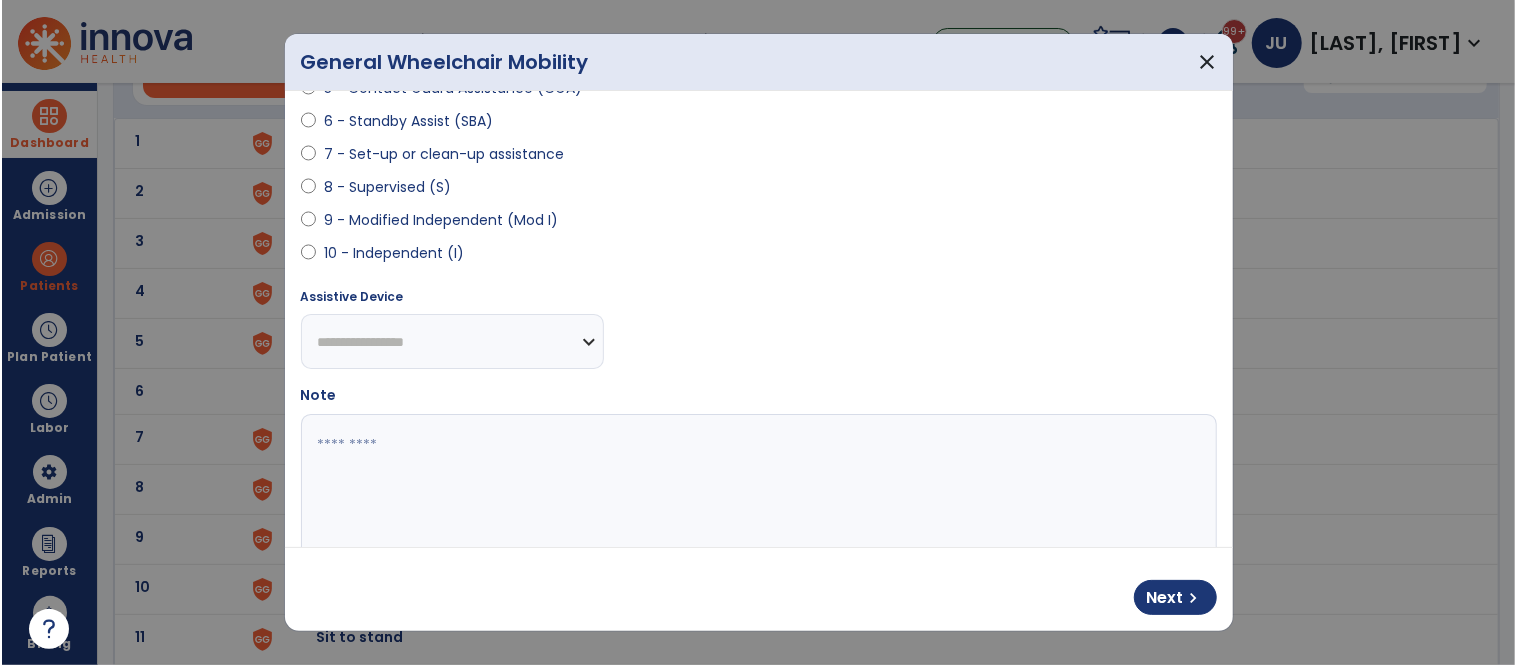 scroll, scrollTop: 387, scrollLeft: 0, axis: vertical 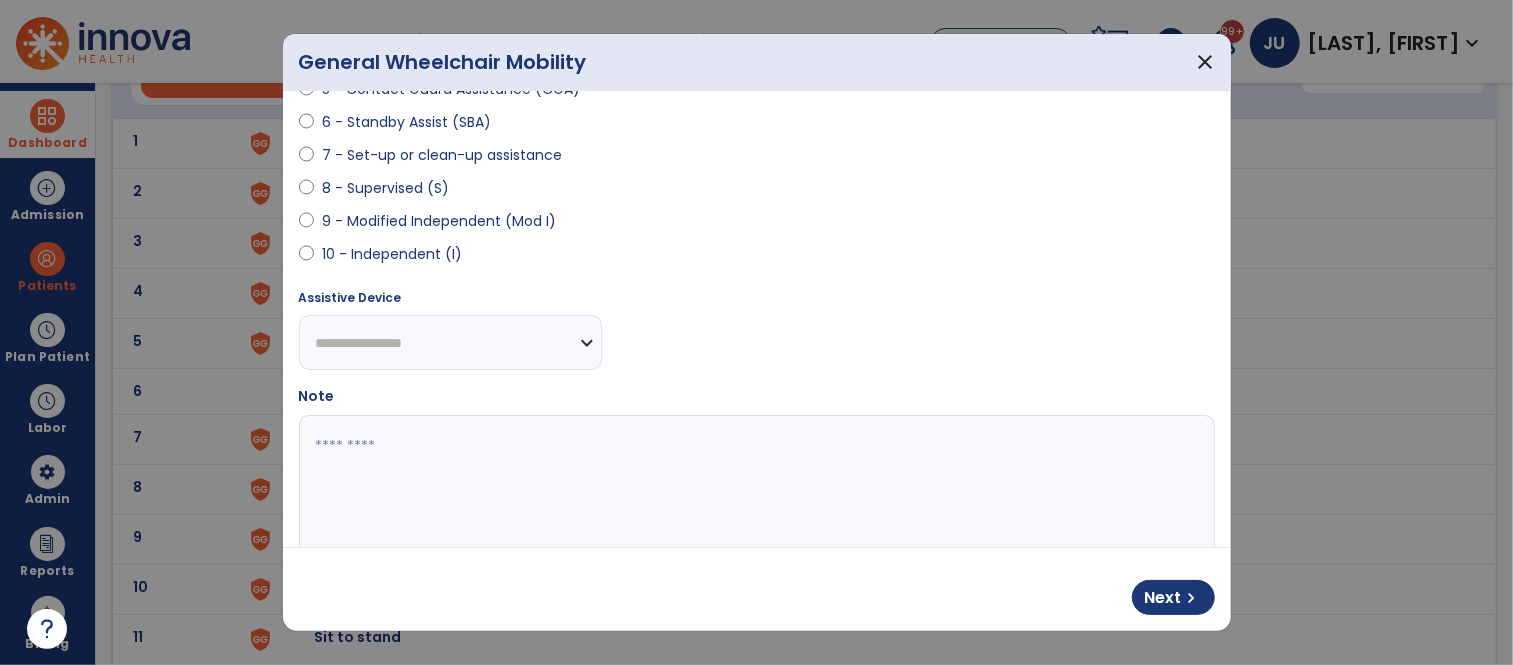 click on "**********" at bounding box center [450, 342] 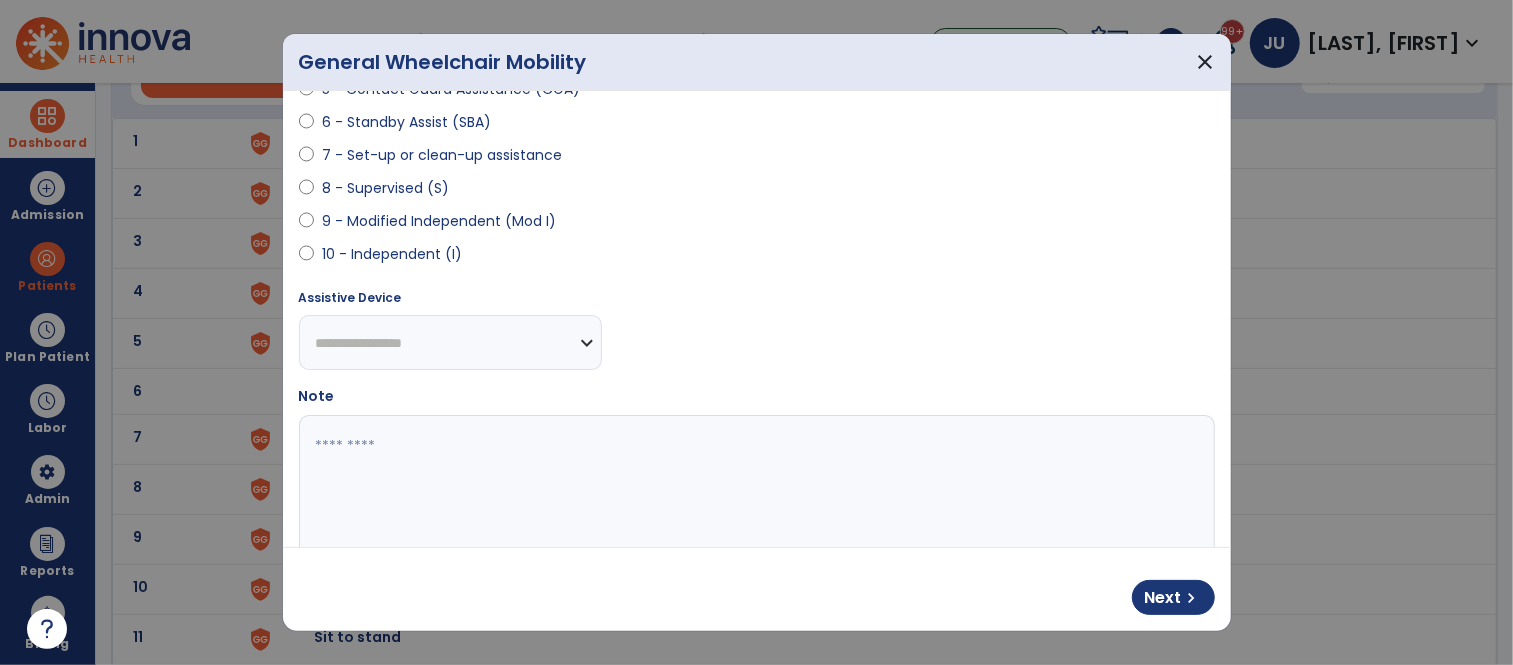 click at bounding box center [754, 490] 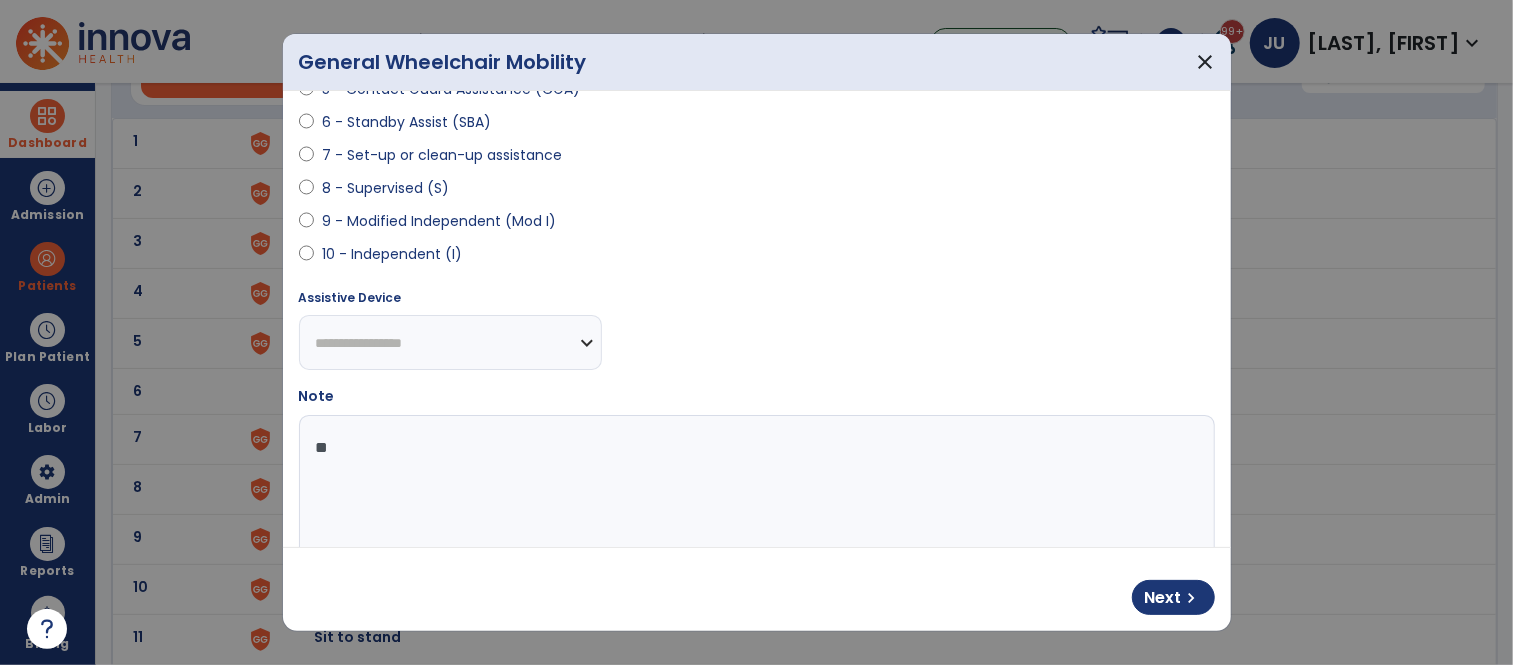 type on "***" 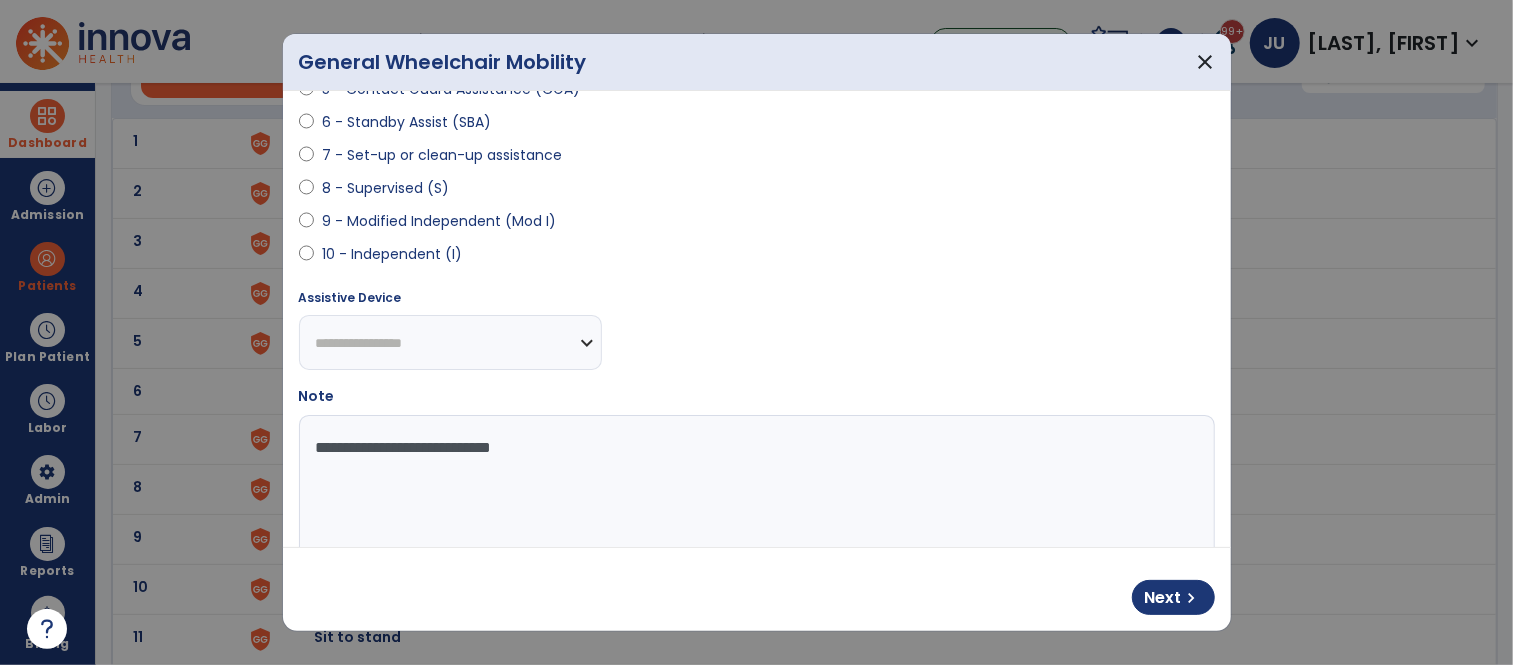 type on "**********" 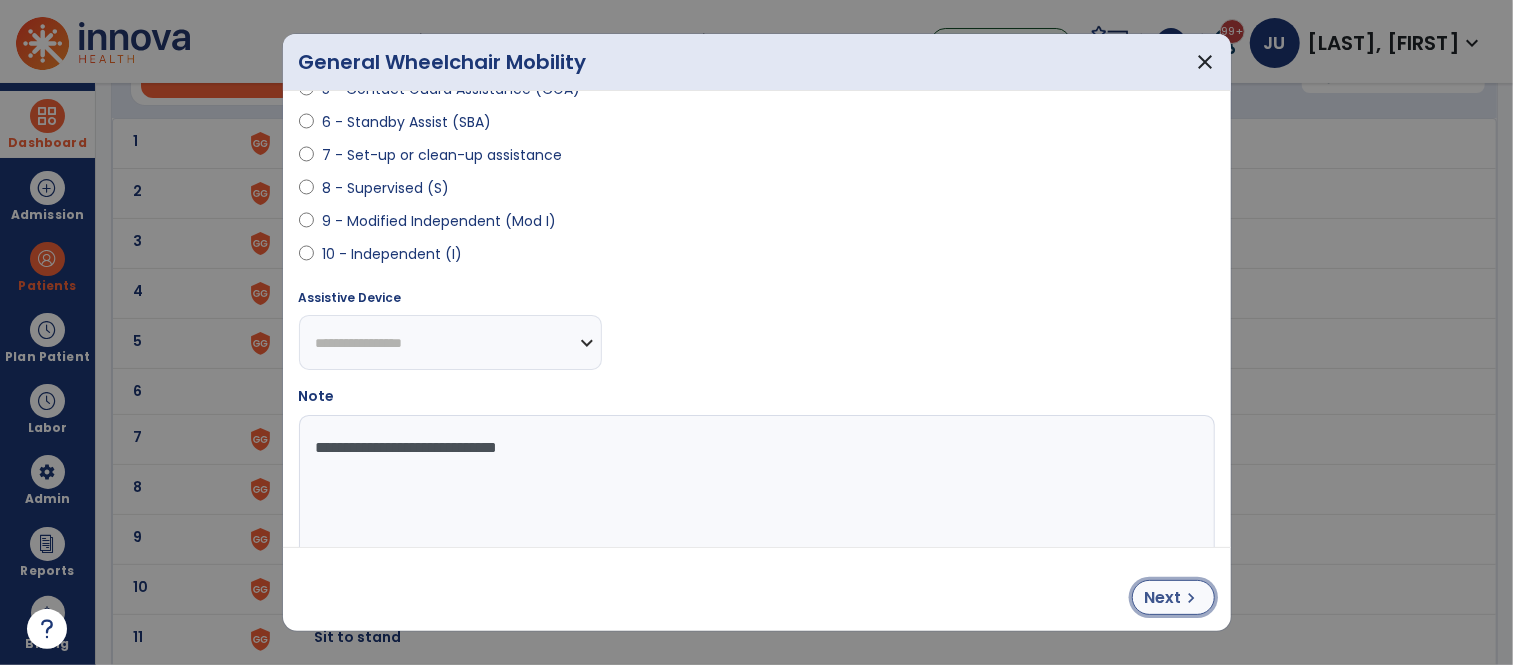 click on "Next" at bounding box center [1163, 598] 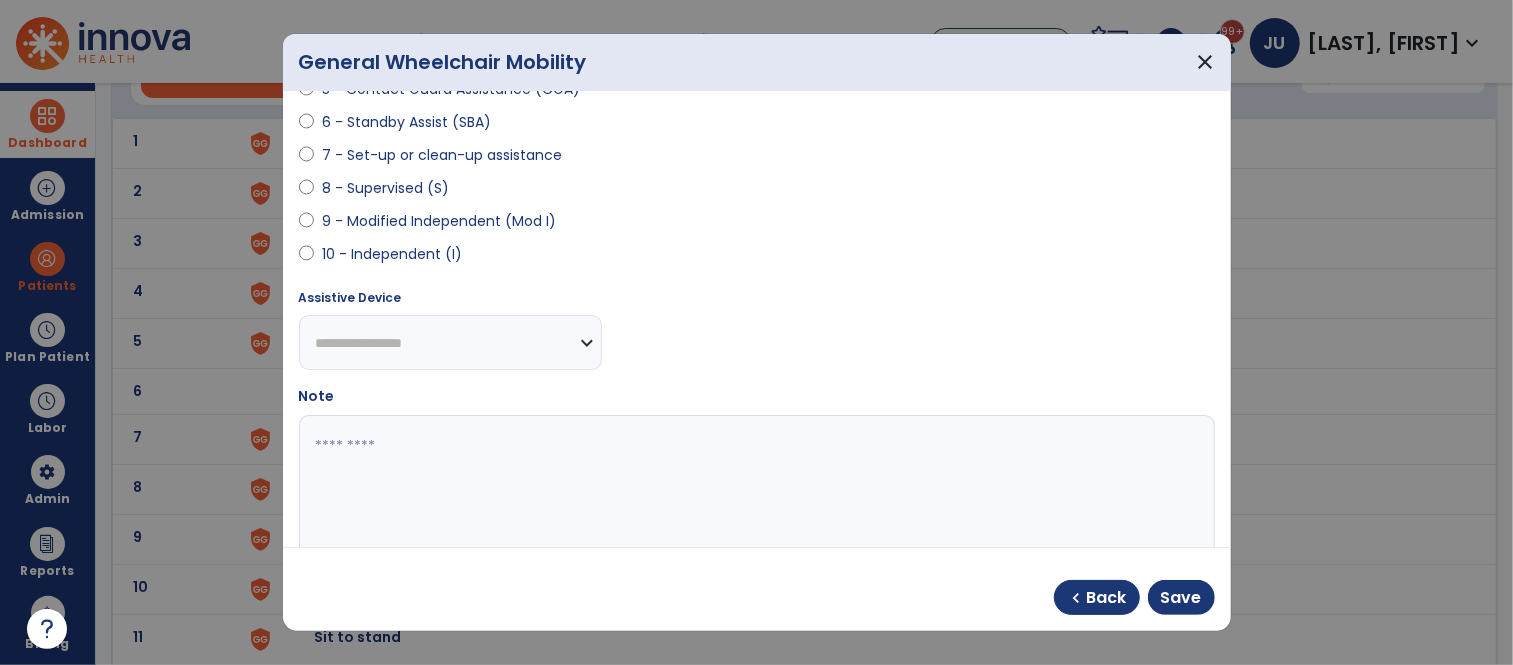 click at bounding box center [754, 490] 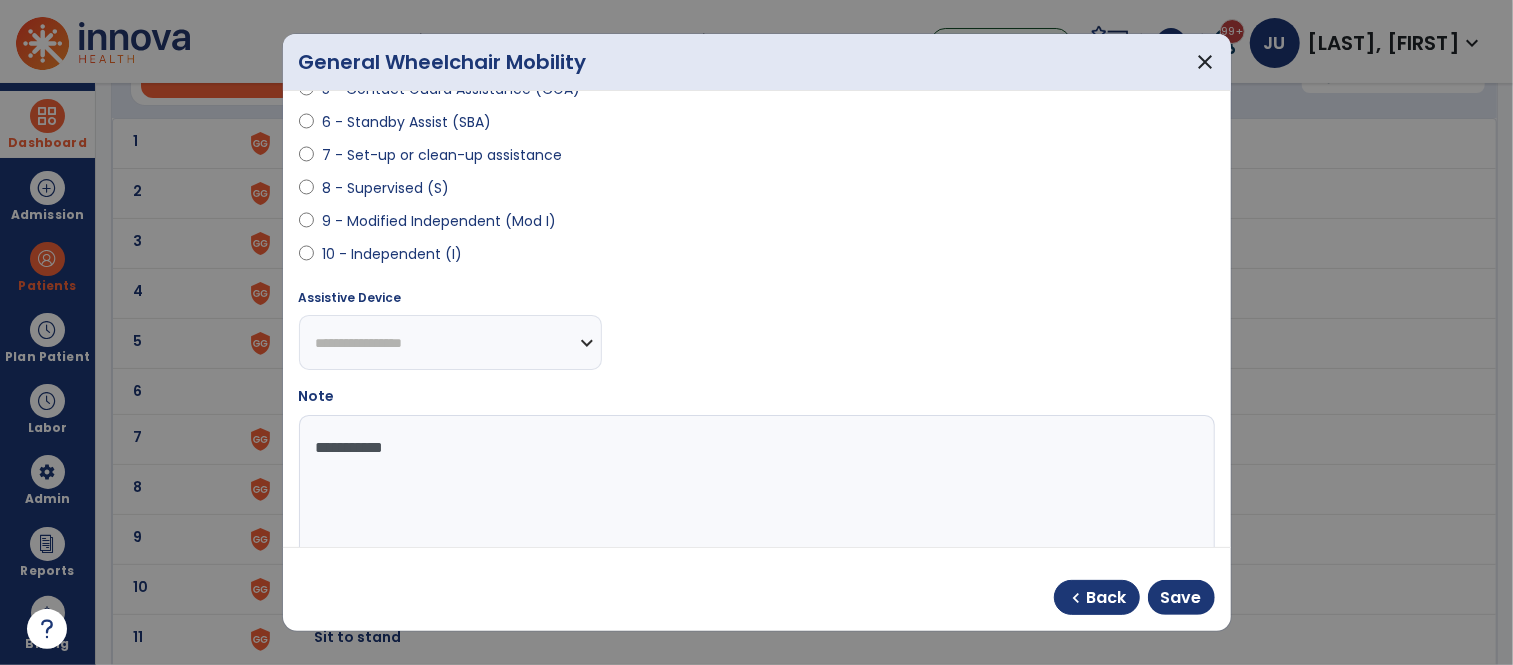 type on "**********" 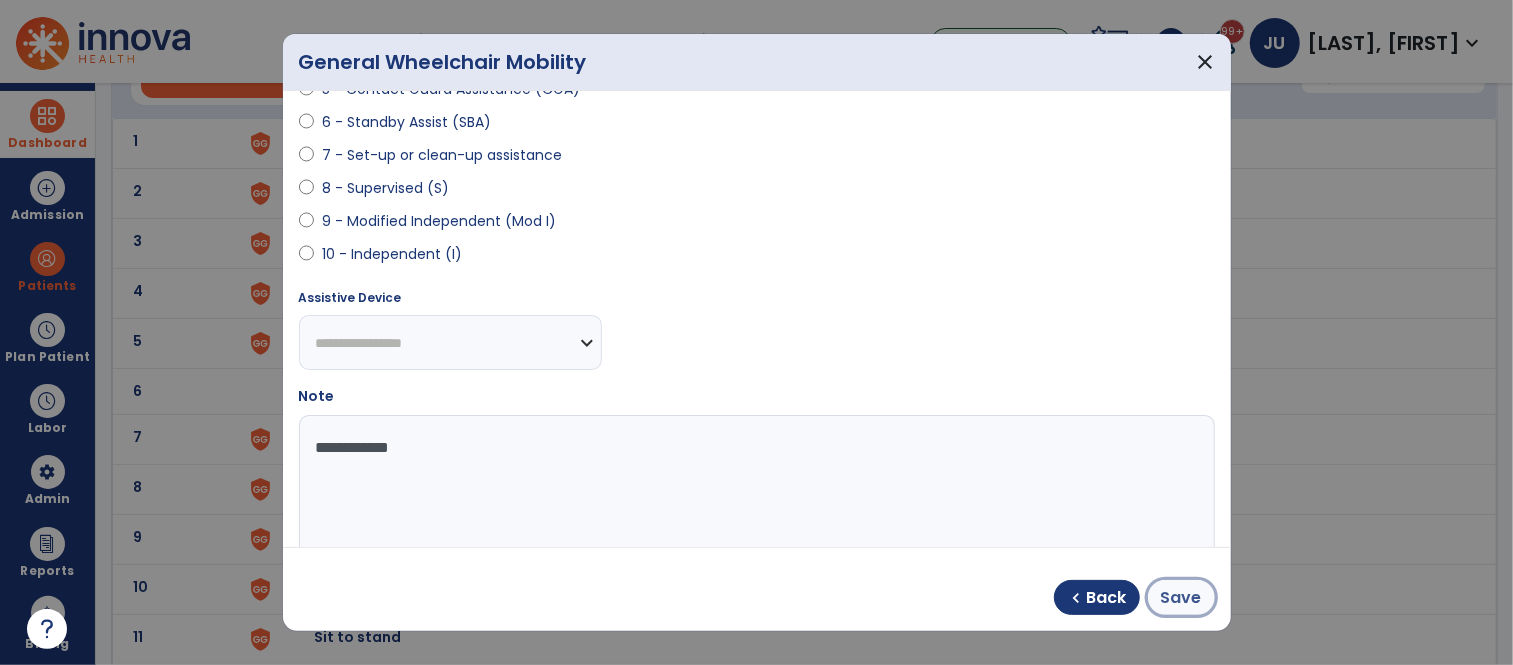 click on "Save" at bounding box center (1181, 598) 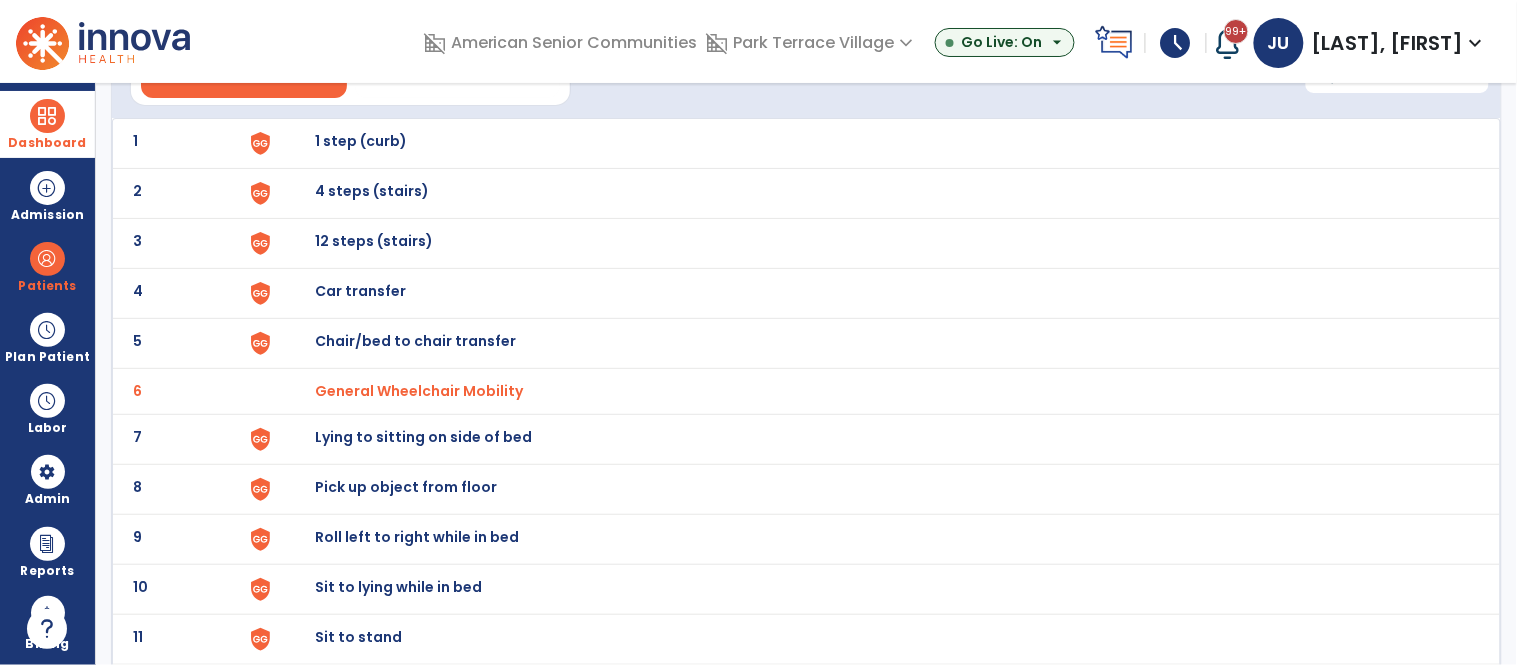 scroll, scrollTop: 0, scrollLeft: 0, axis: both 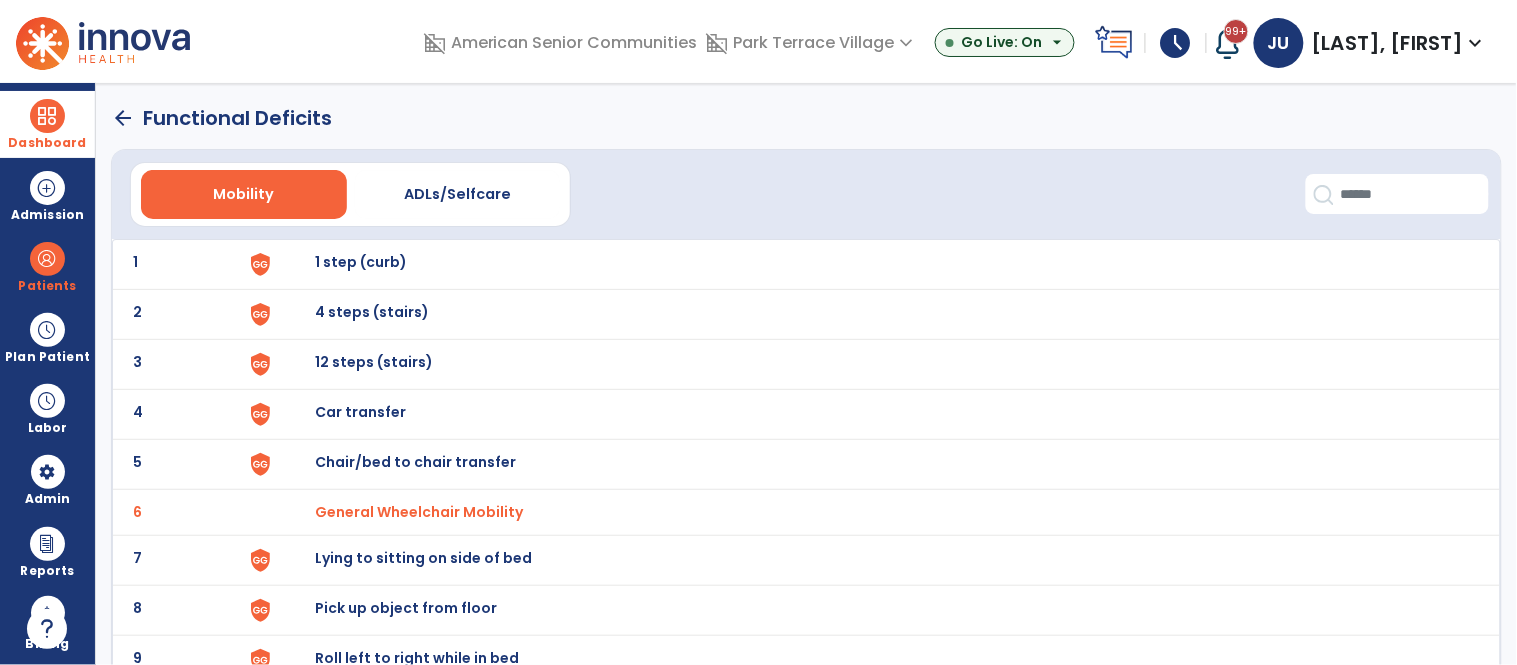 click on "arrow_back" 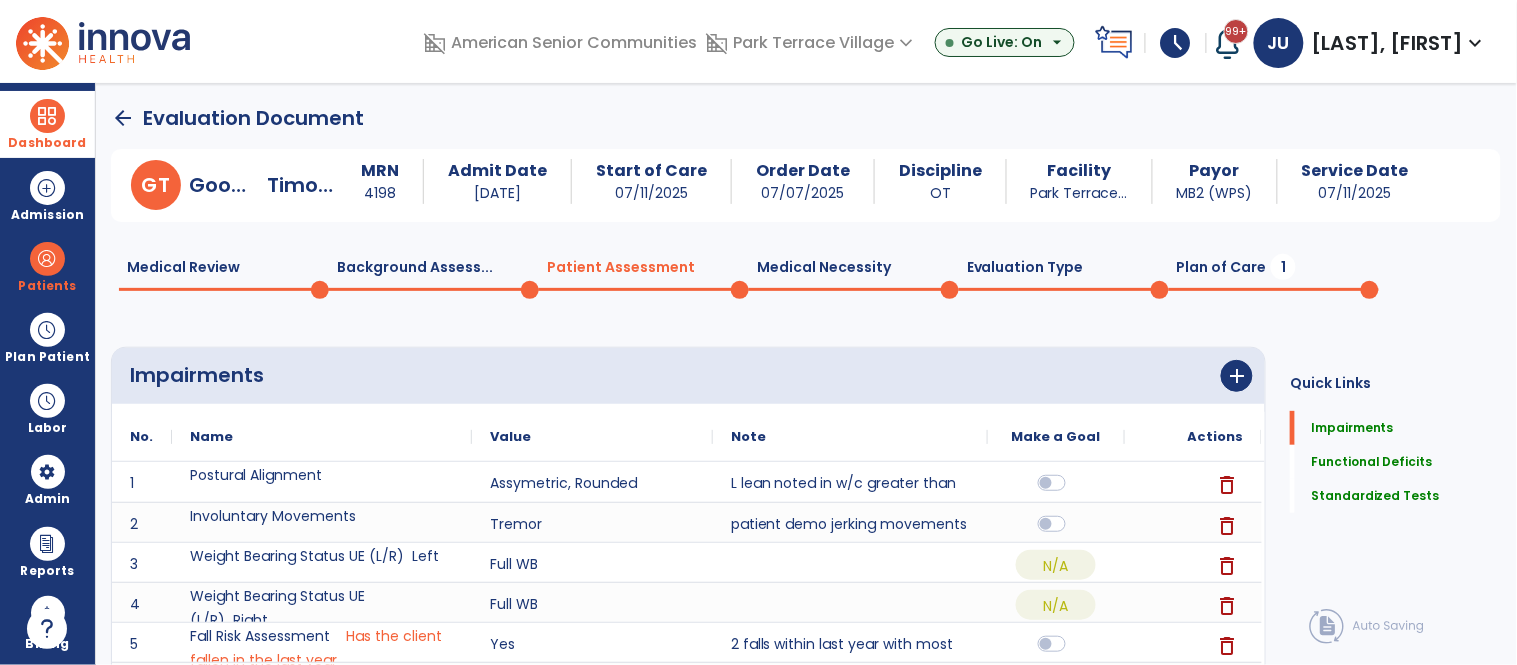 scroll, scrollTop: 20, scrollLeft: 0, axis: vertical 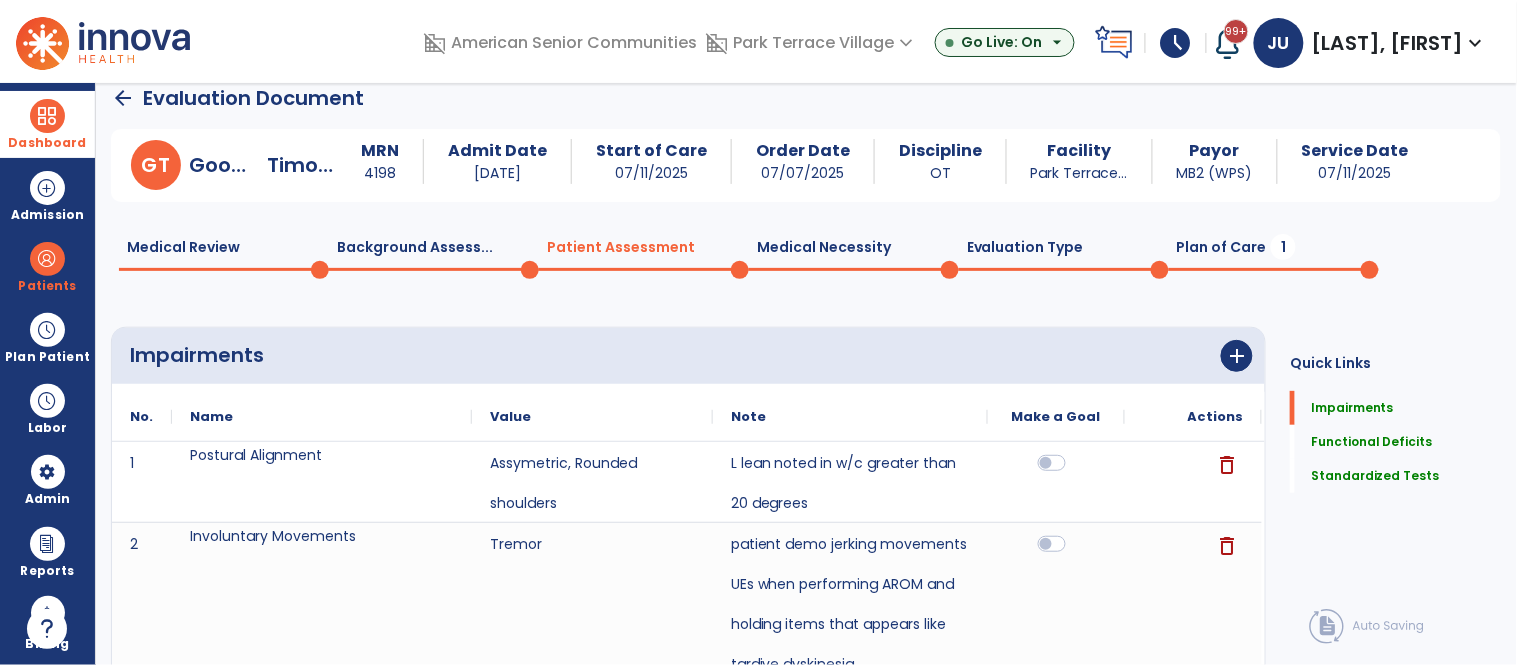 click on "Plan of Care  1" 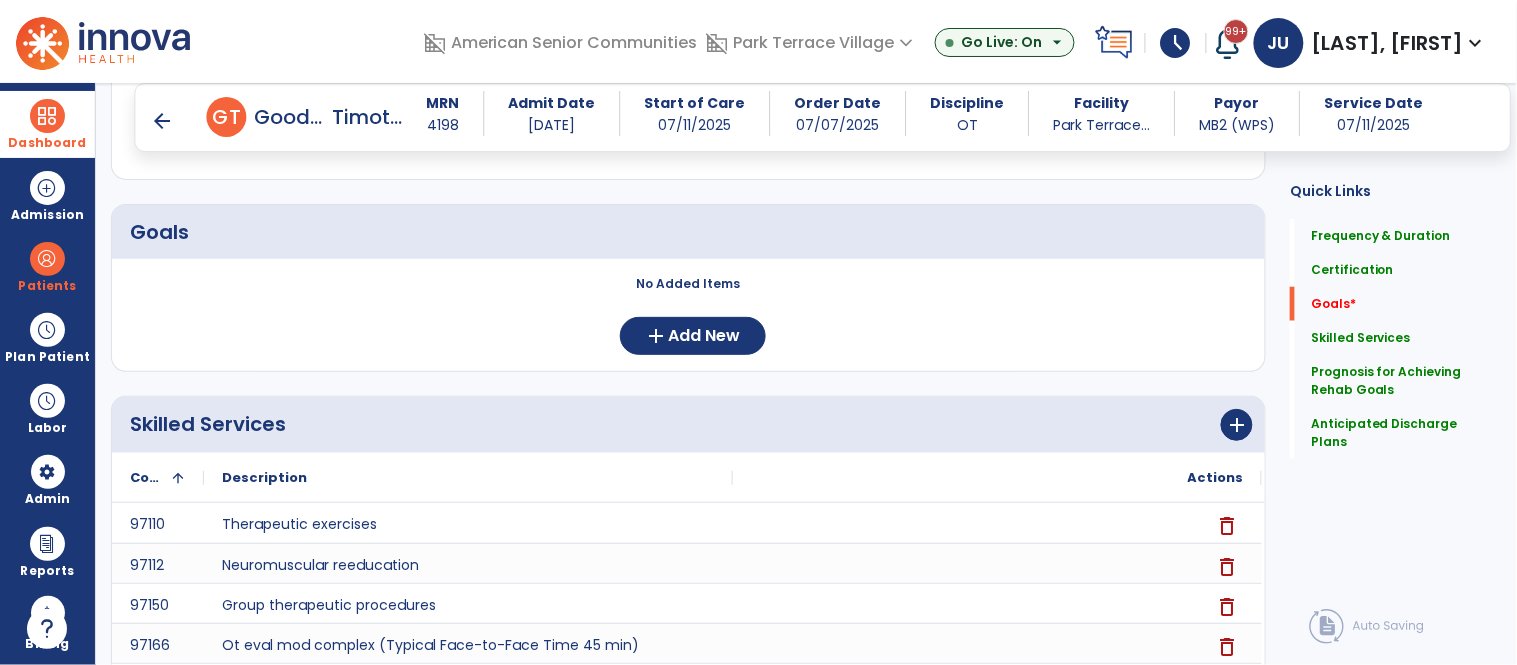 scroll, scrollTop: 417, scrollLeft: 0, axis: vertical 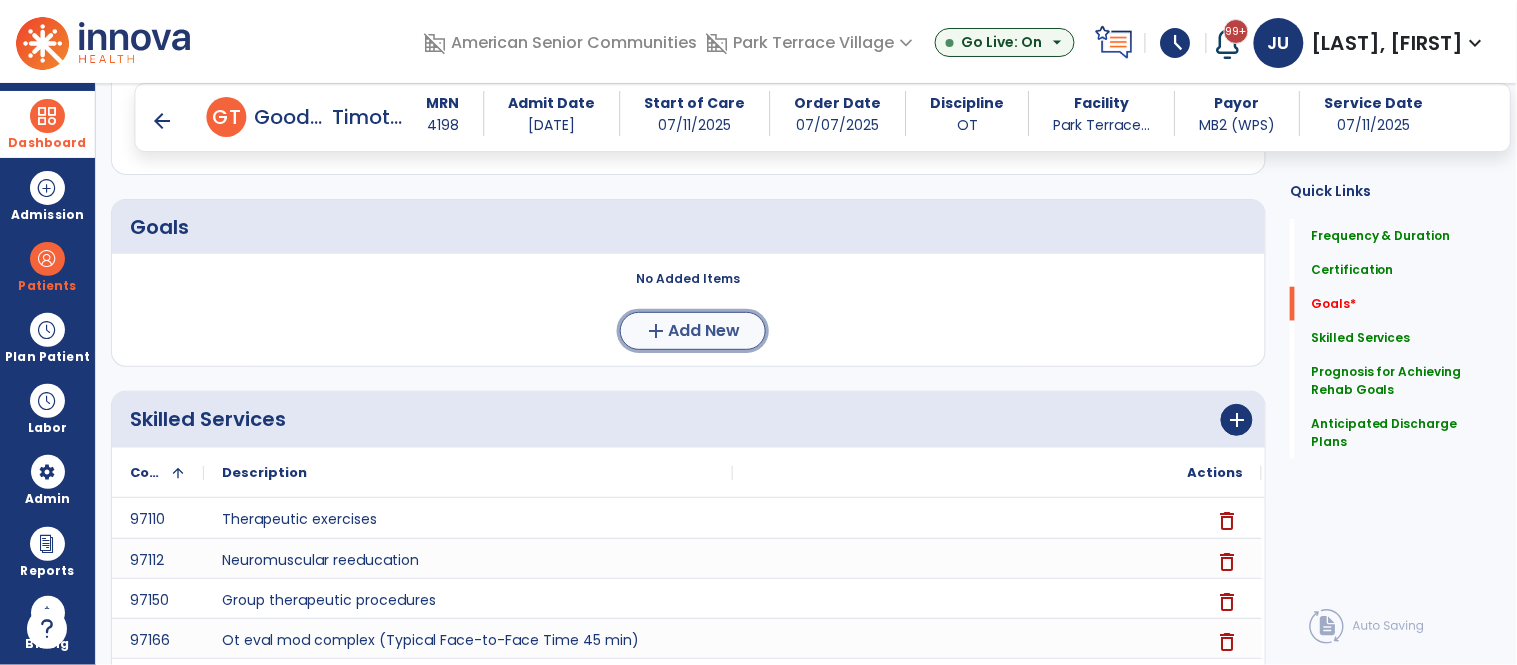click on "add  Add New" at bounding box center (693, 331) 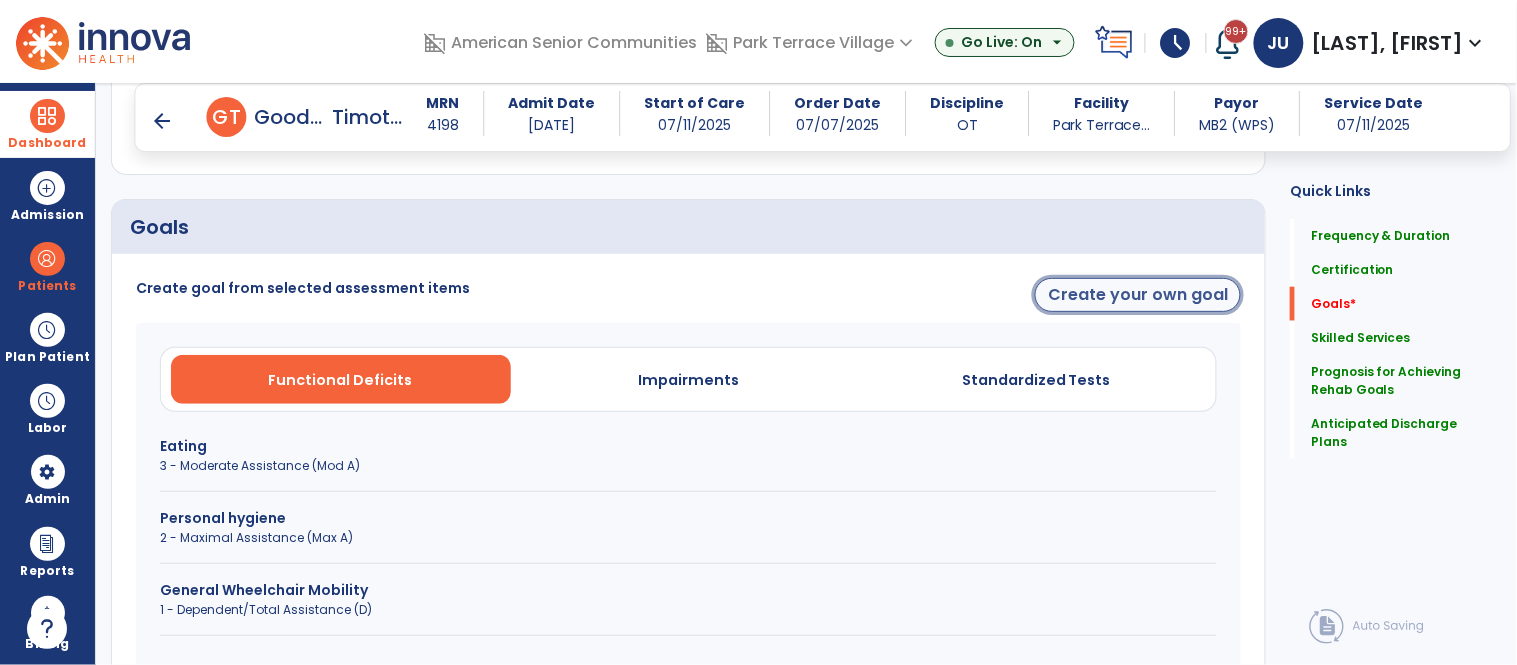 click on "Create your own goal" at bounding box center (1138, 295) 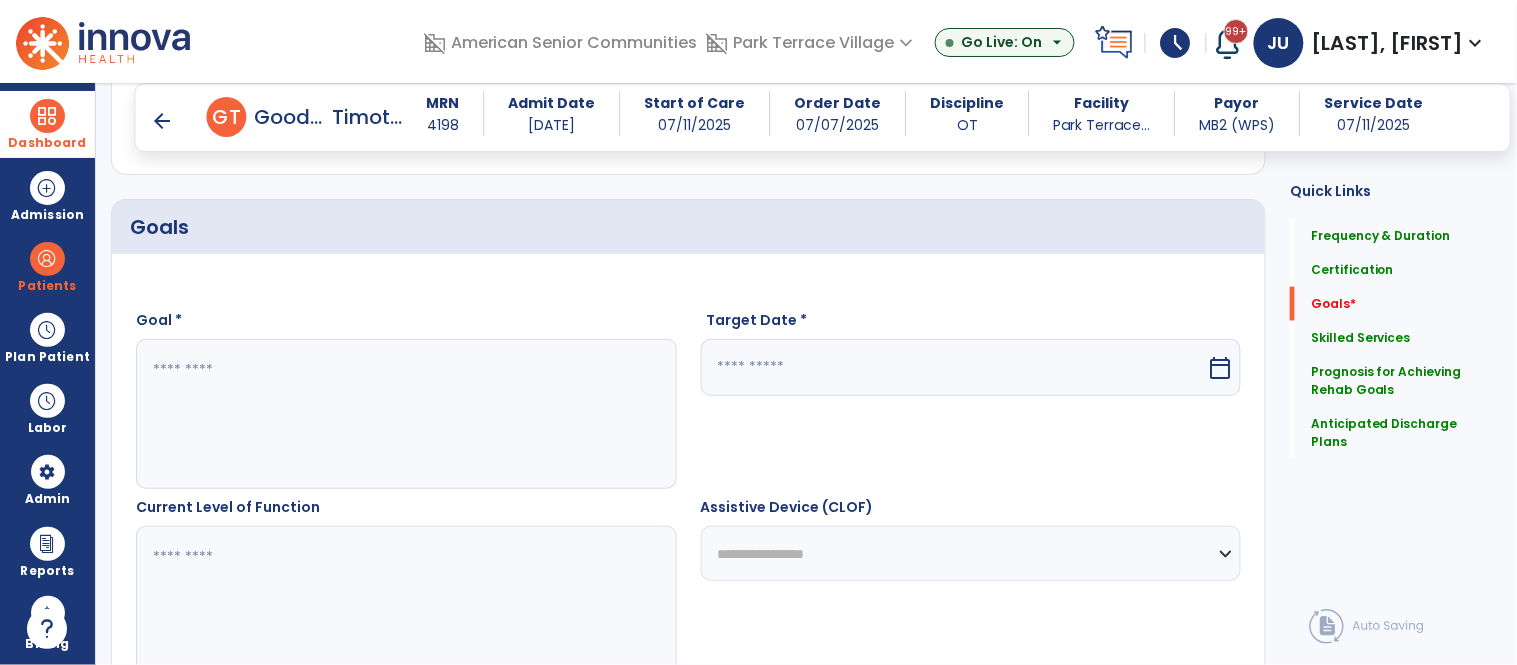 click at bounding box center [405, 414] 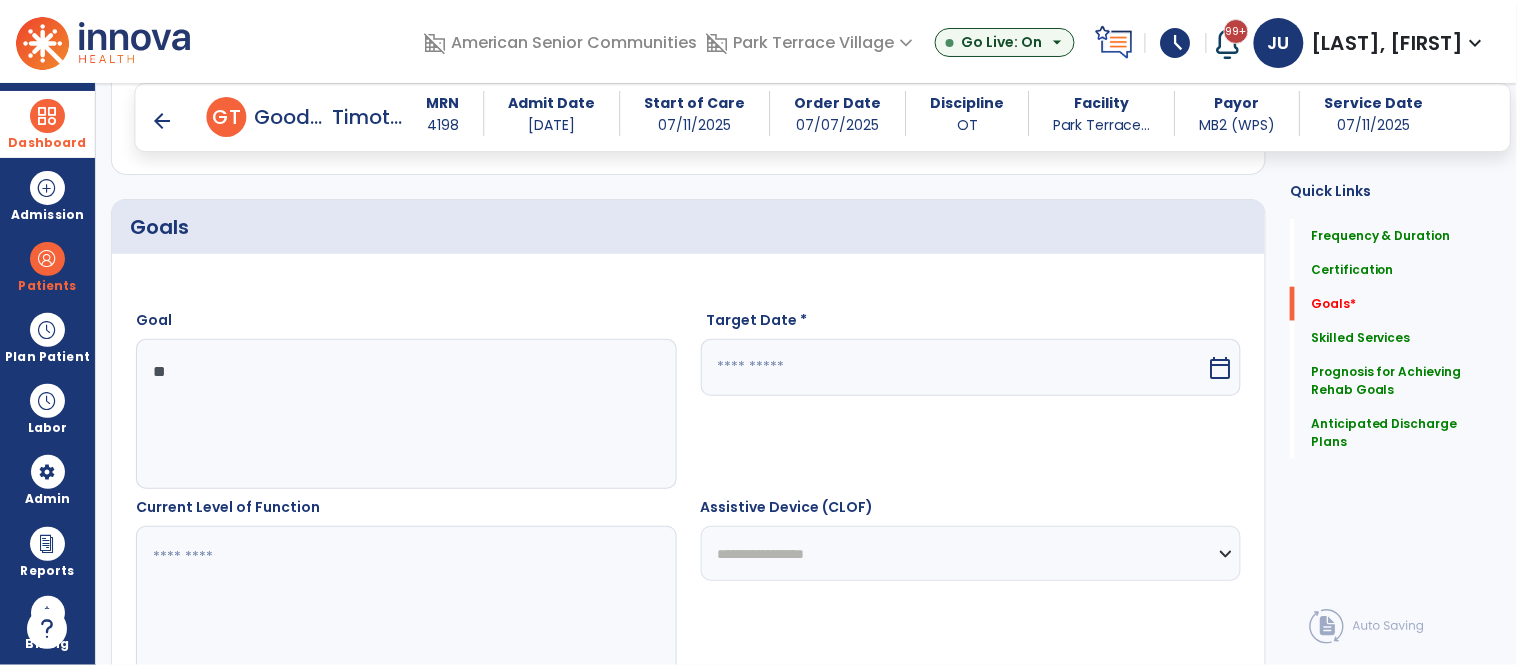 type on "*" 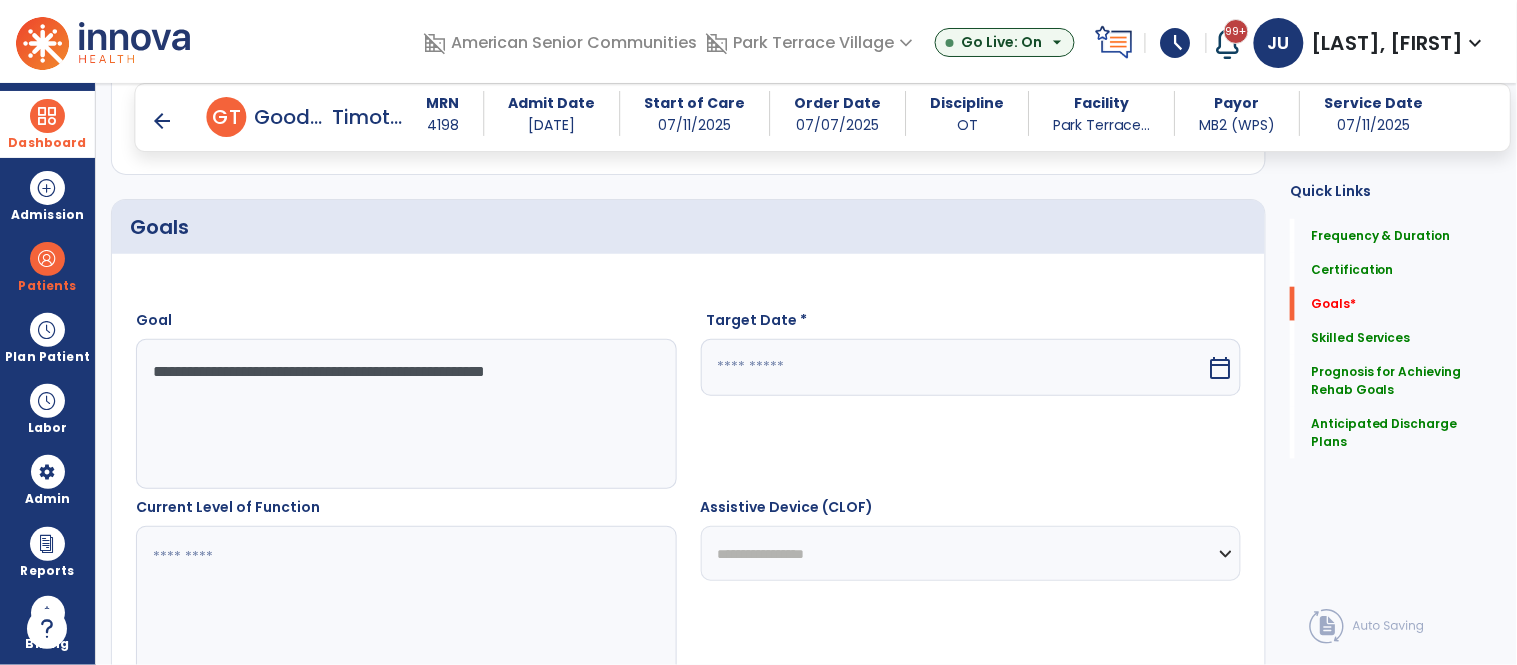 type on "**********" 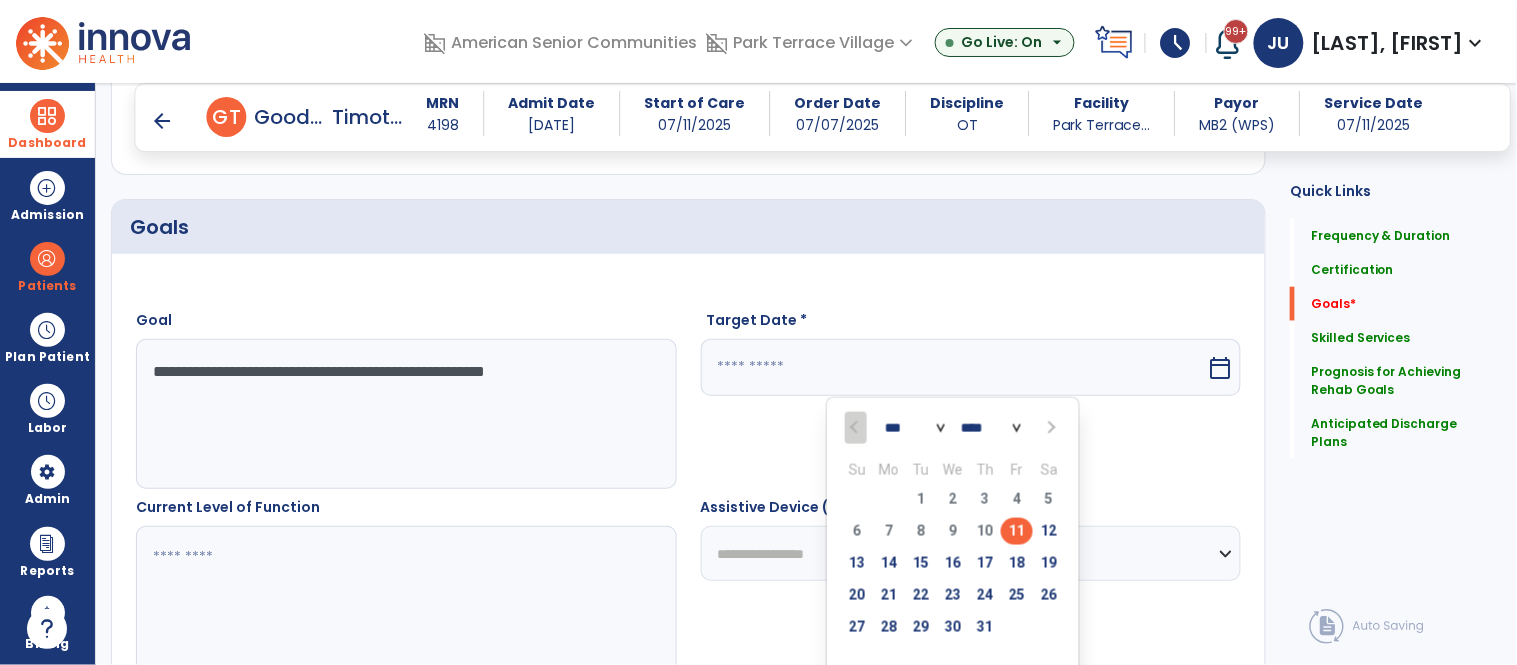click at bounding box center (1049, 428) 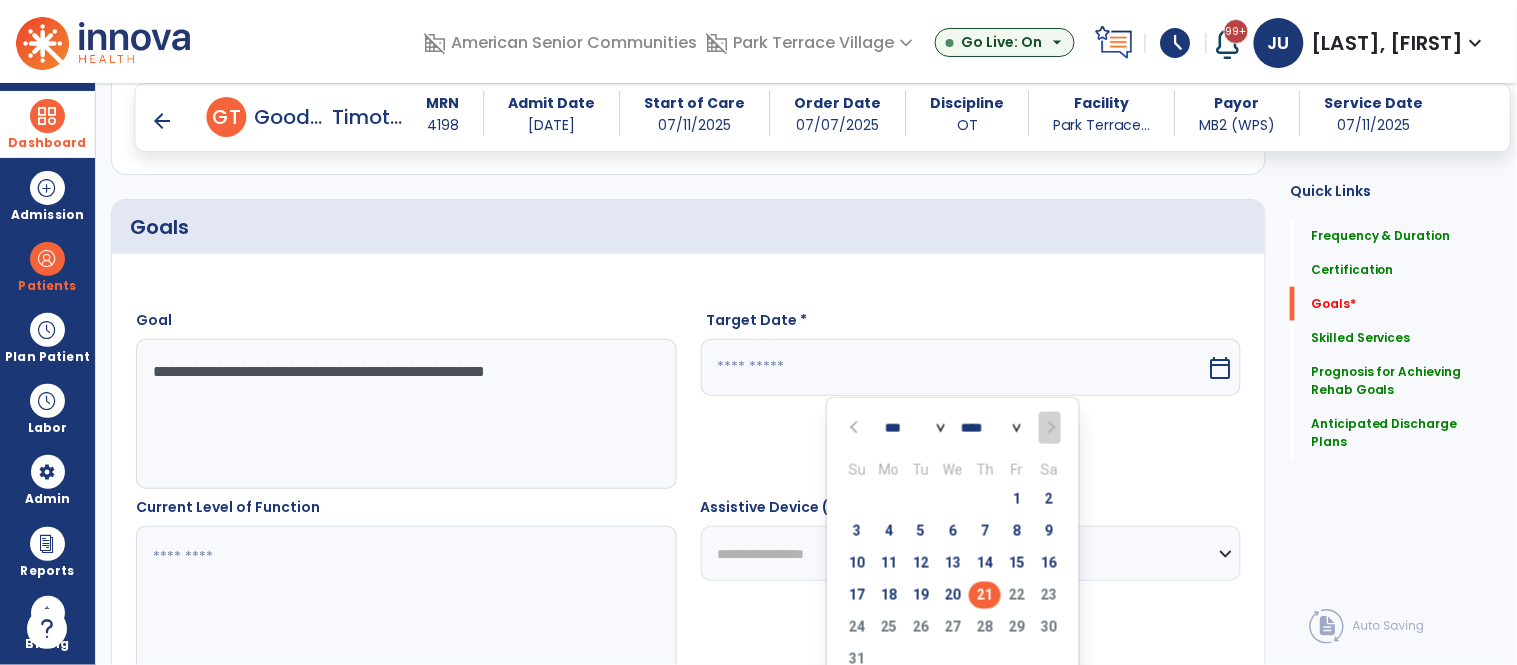 click on "21" at bounding box center (985, 595) 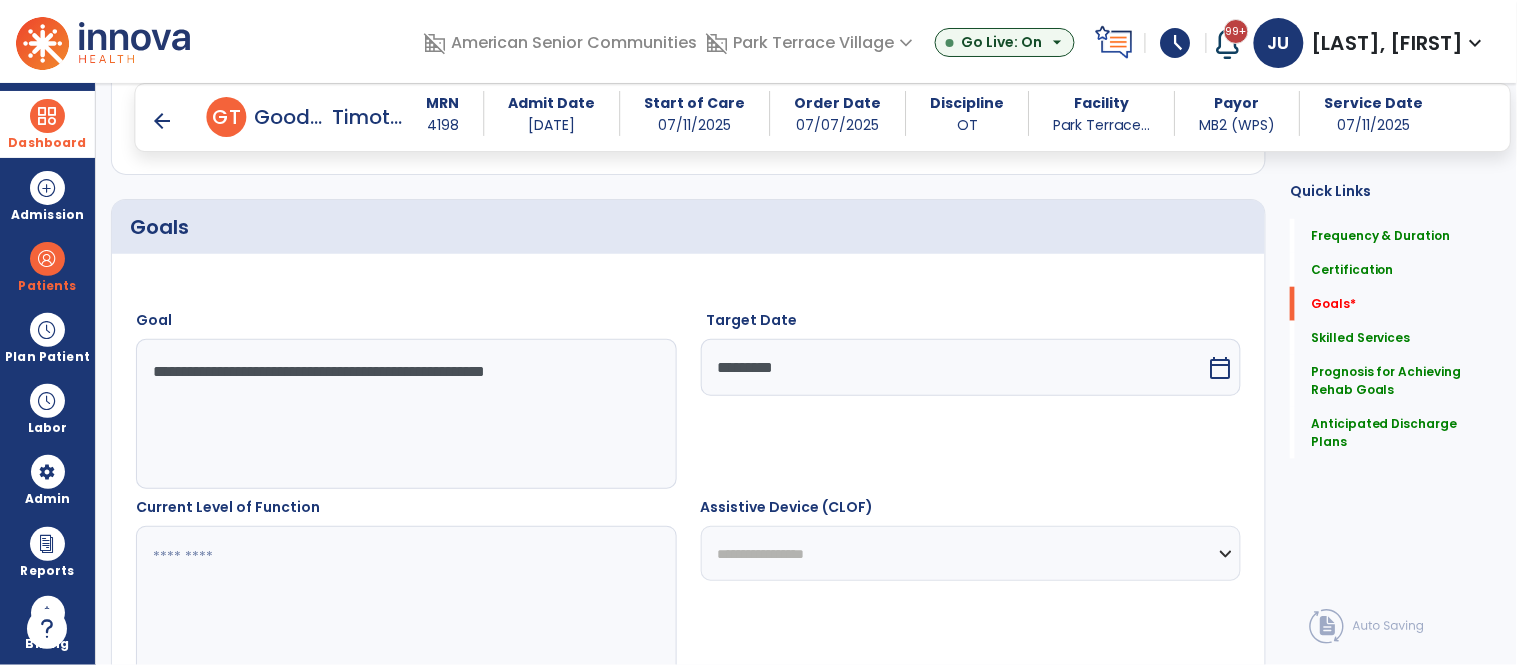 click at bounding box center (405, 601) 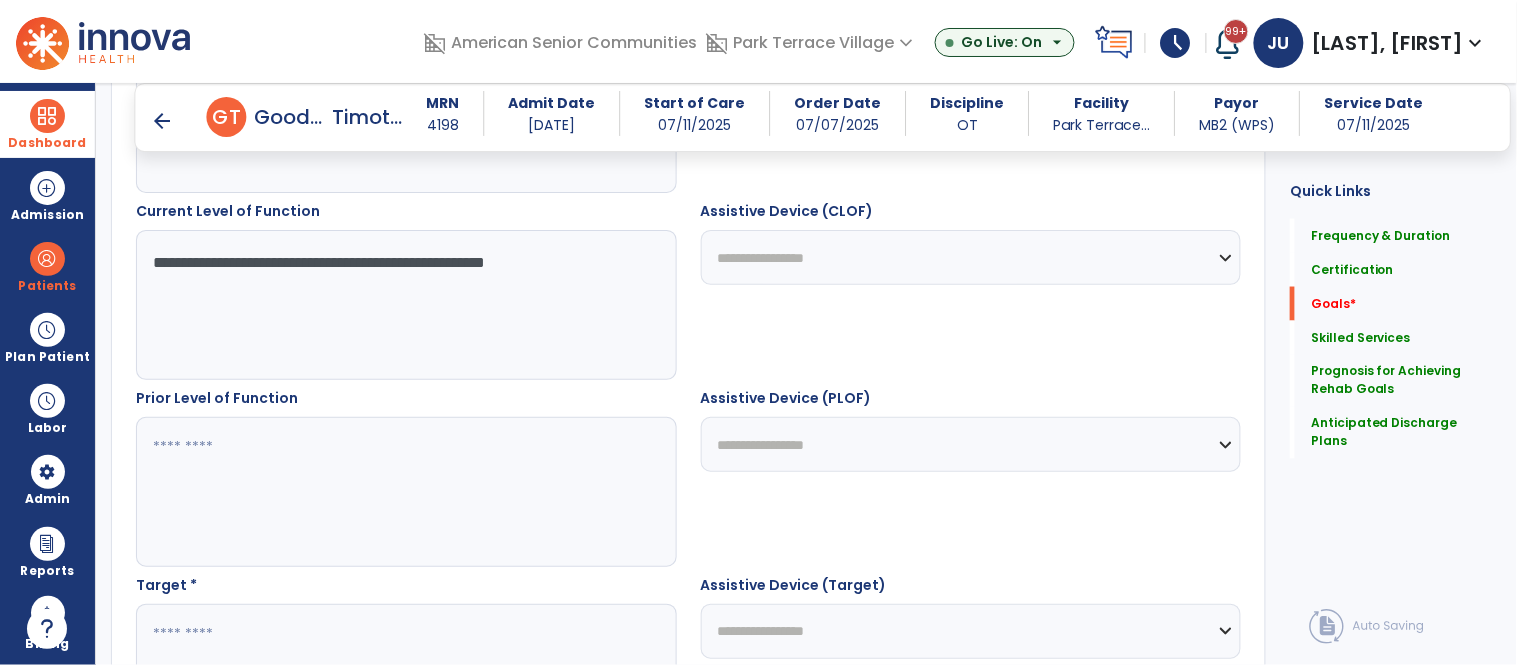 scroll, scrollTop: 756, scrollLeft: 0, axis: vertical 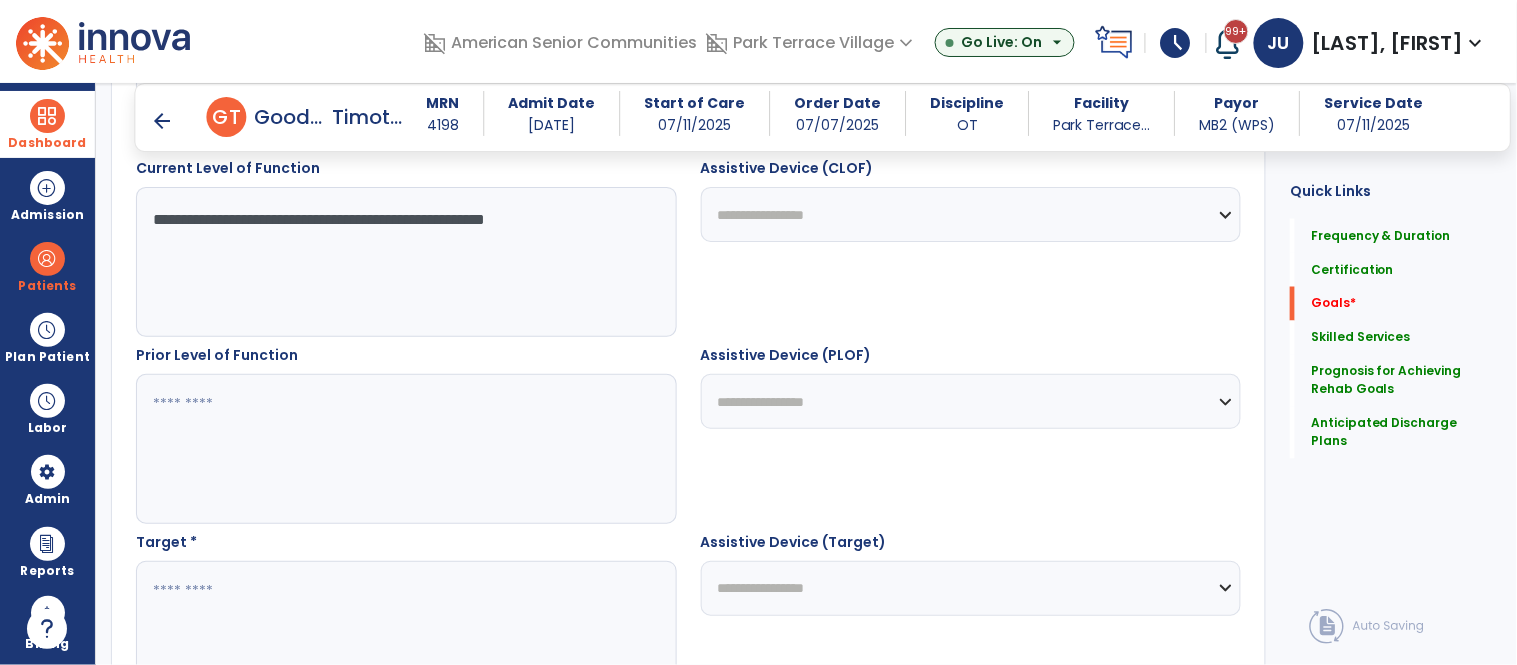 type on "**********" 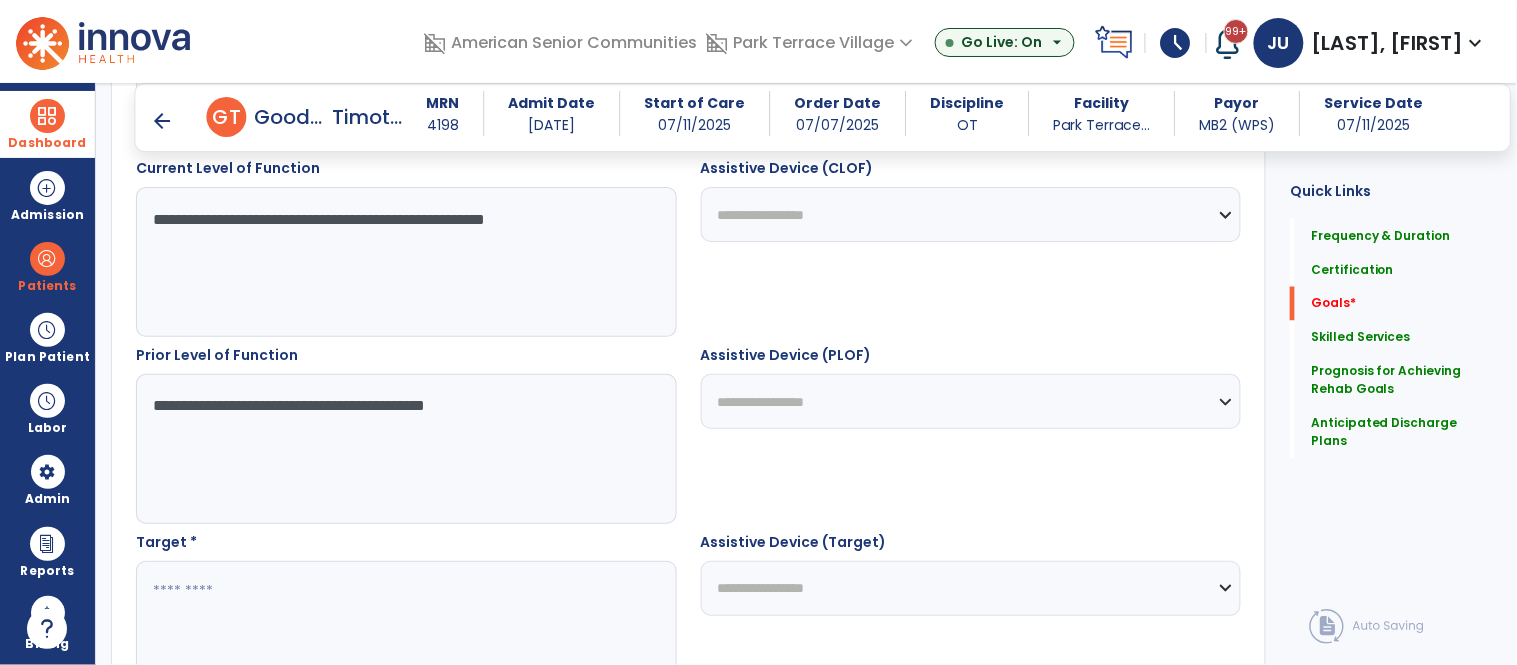 type on "**********" 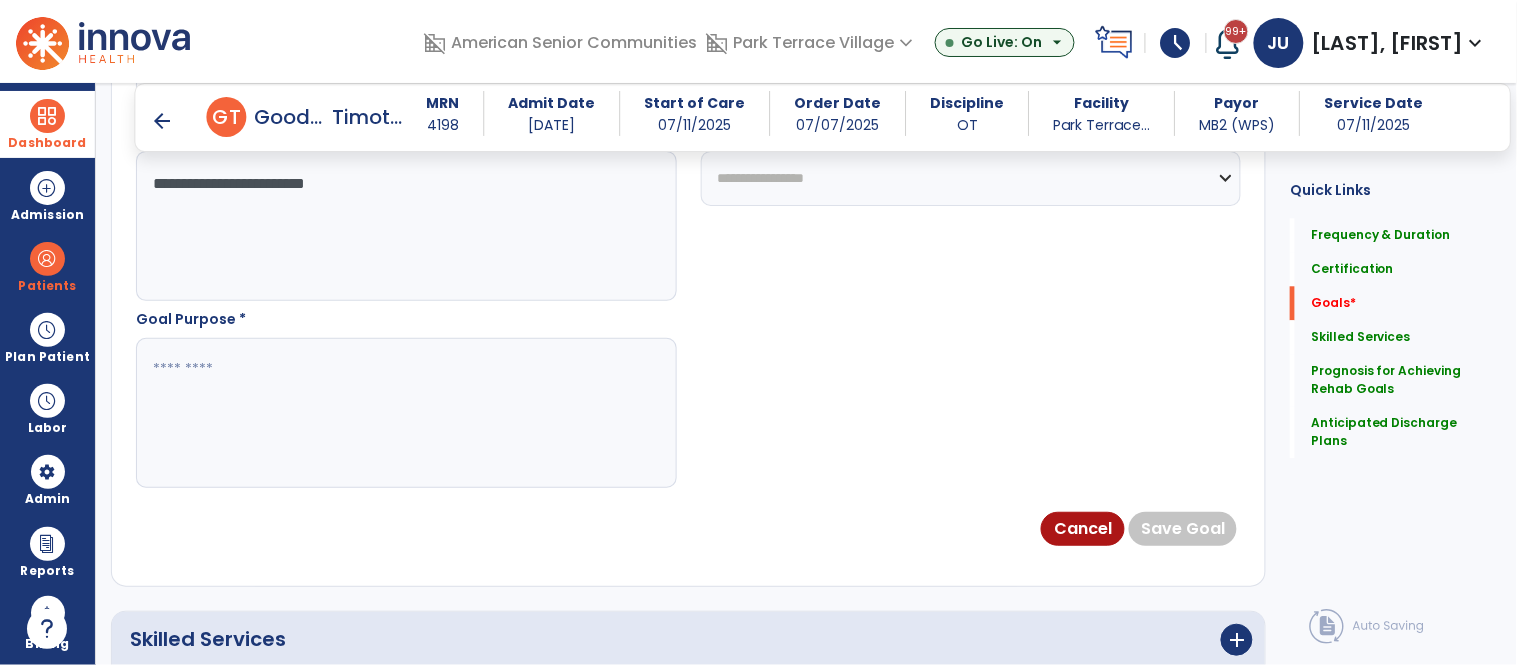 scroll, scrollTop: 1170, scrollLeft: 0, axis: vertical 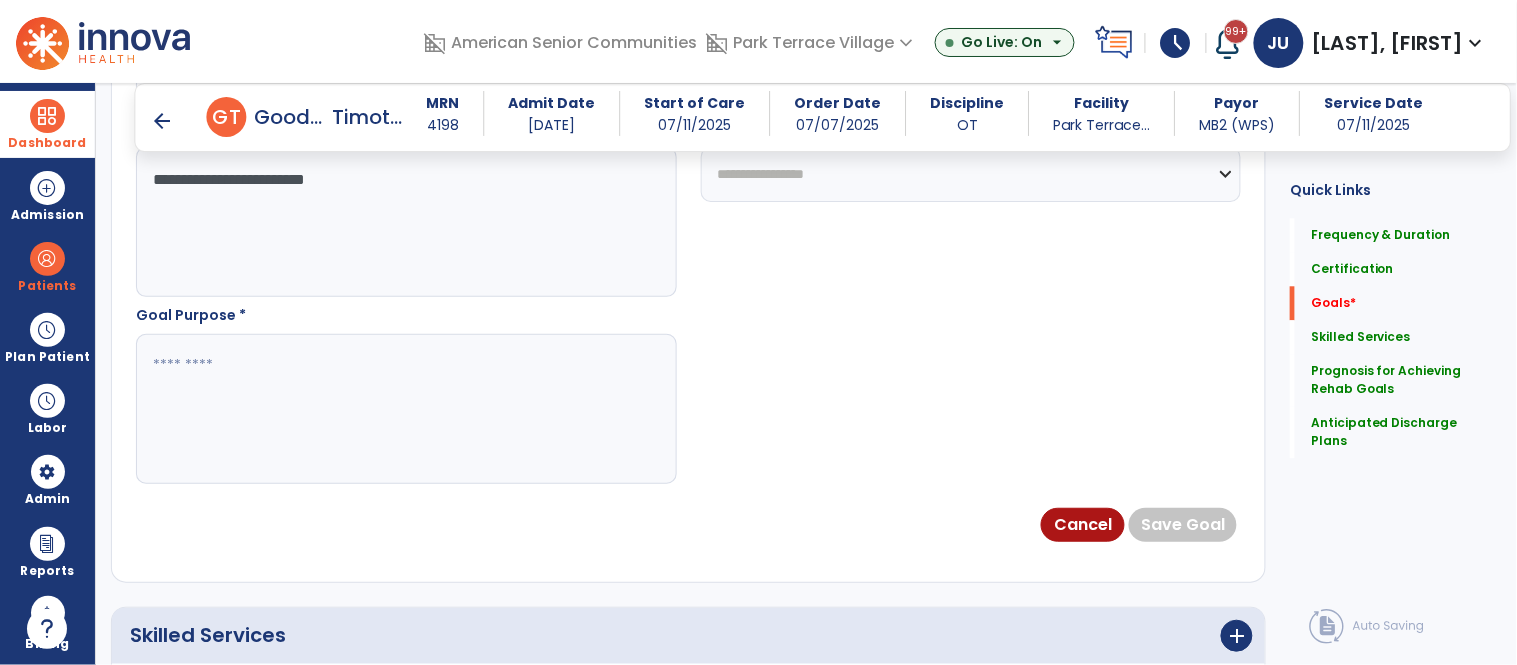 type on "**********" 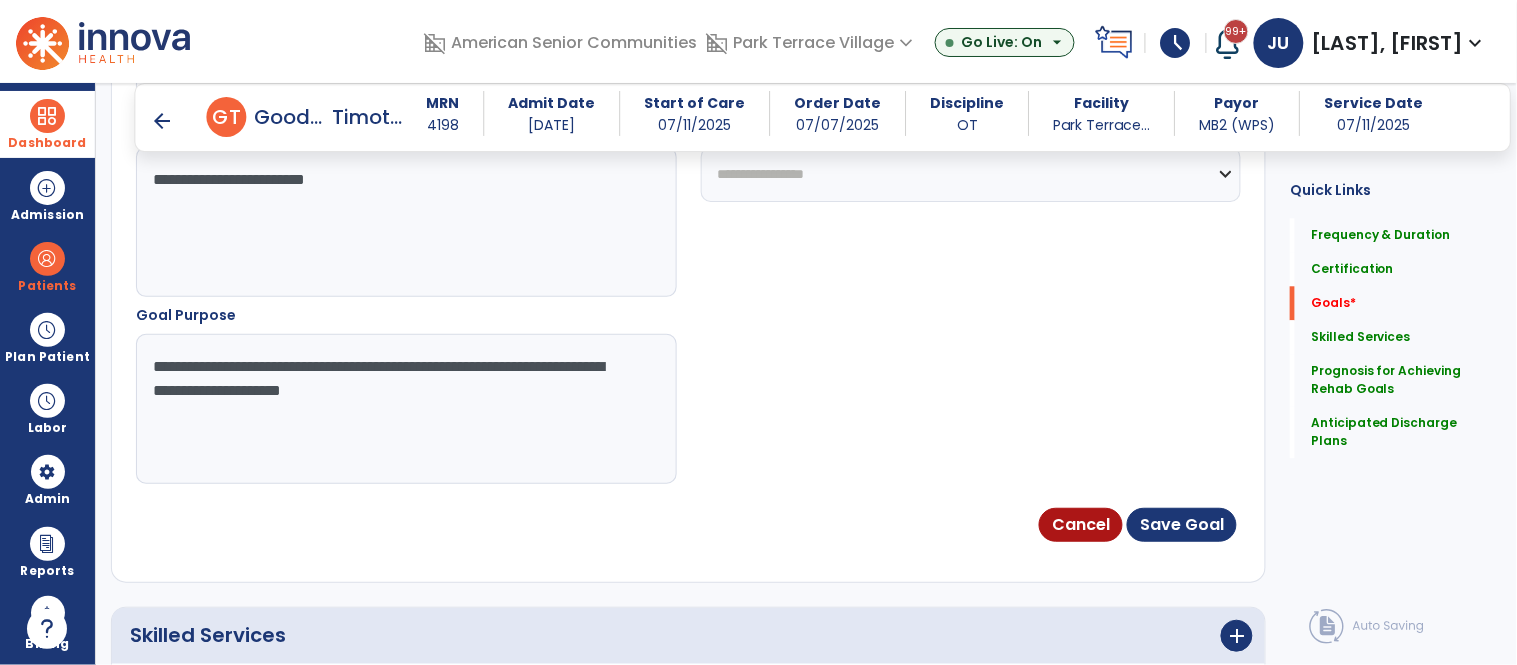 type on "**********" 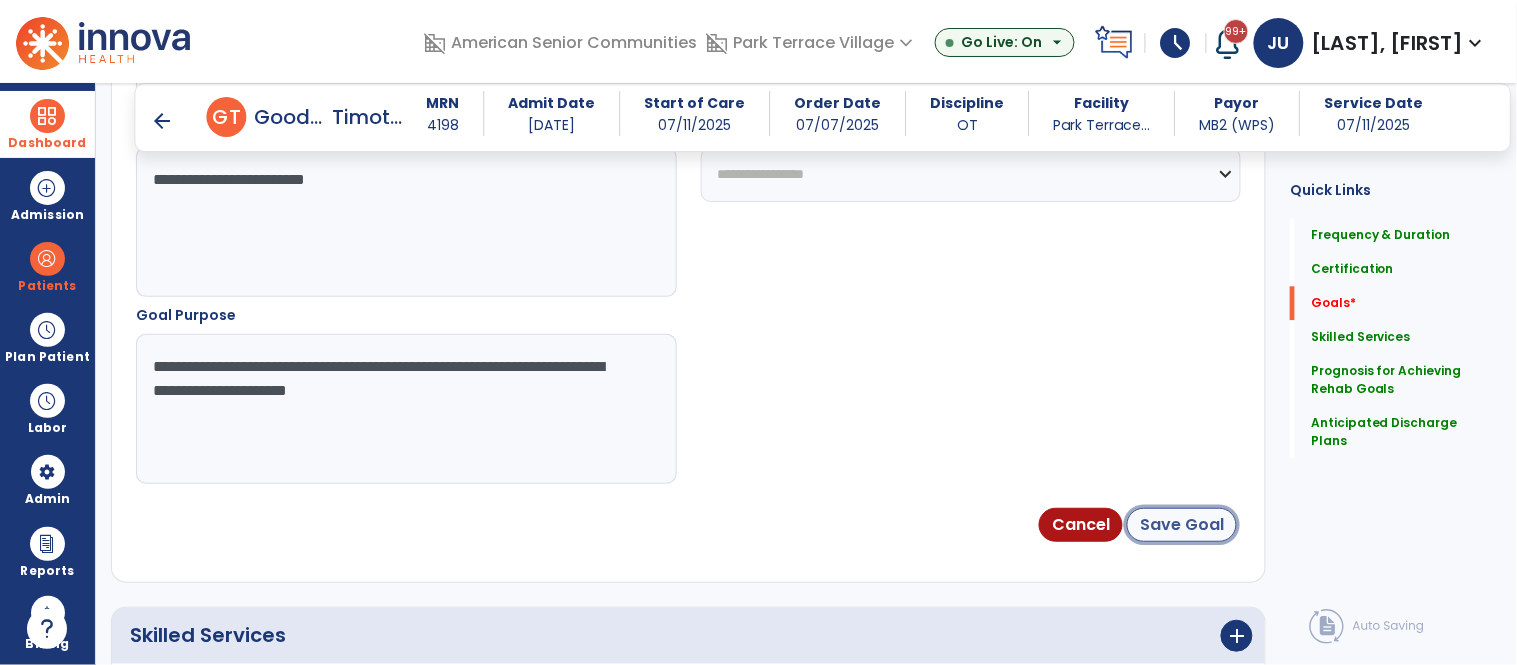 click on "Save Goal" at bounding box center [1182, 525] 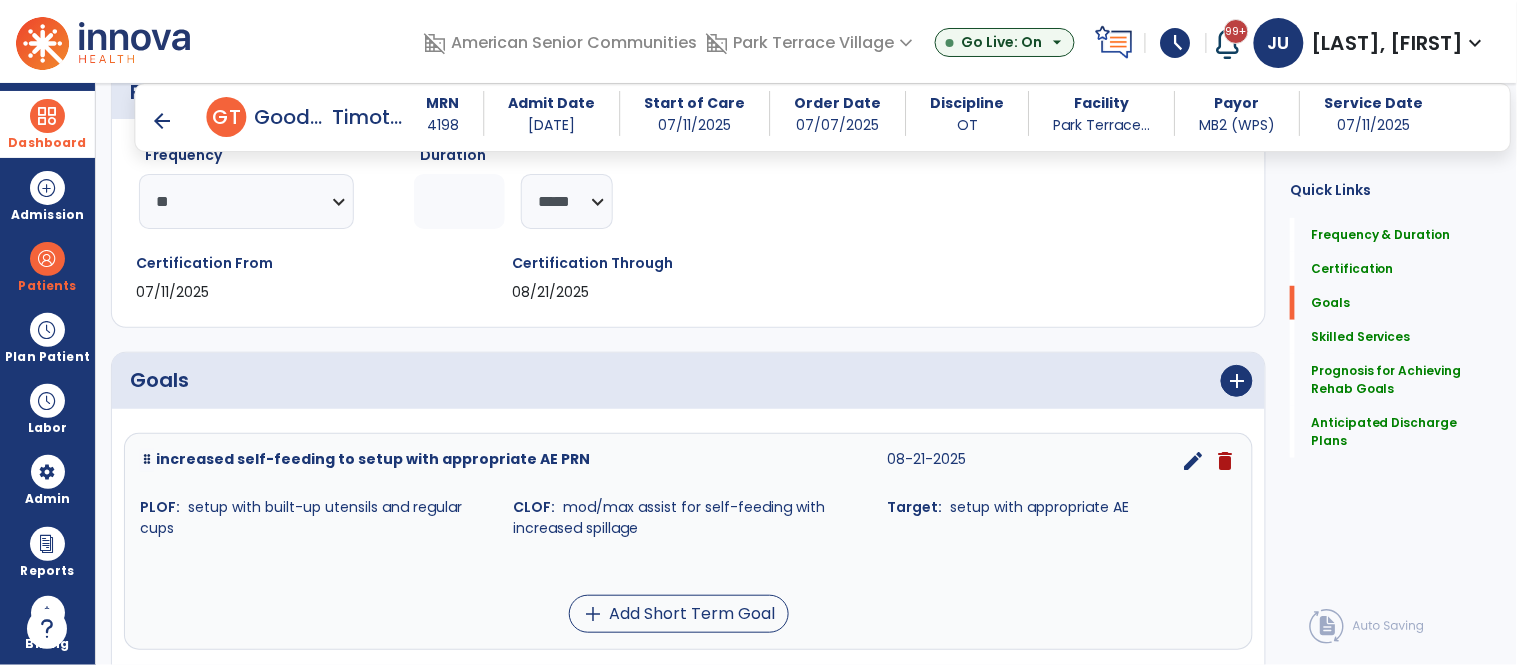 scroll, scrollTop: 373, scrollLeft: 0, axis: vertical 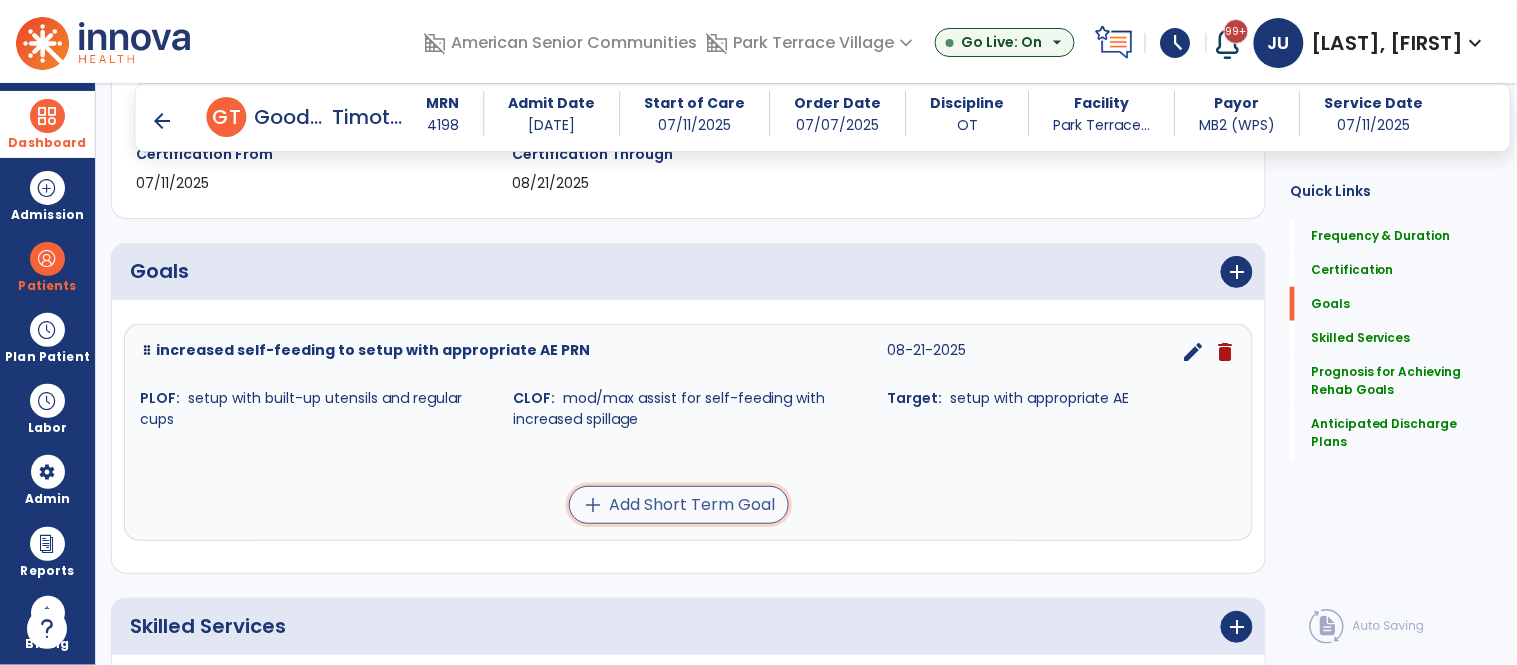 click on "add  Add Short Term Goal" at bounding box center (679, 505) 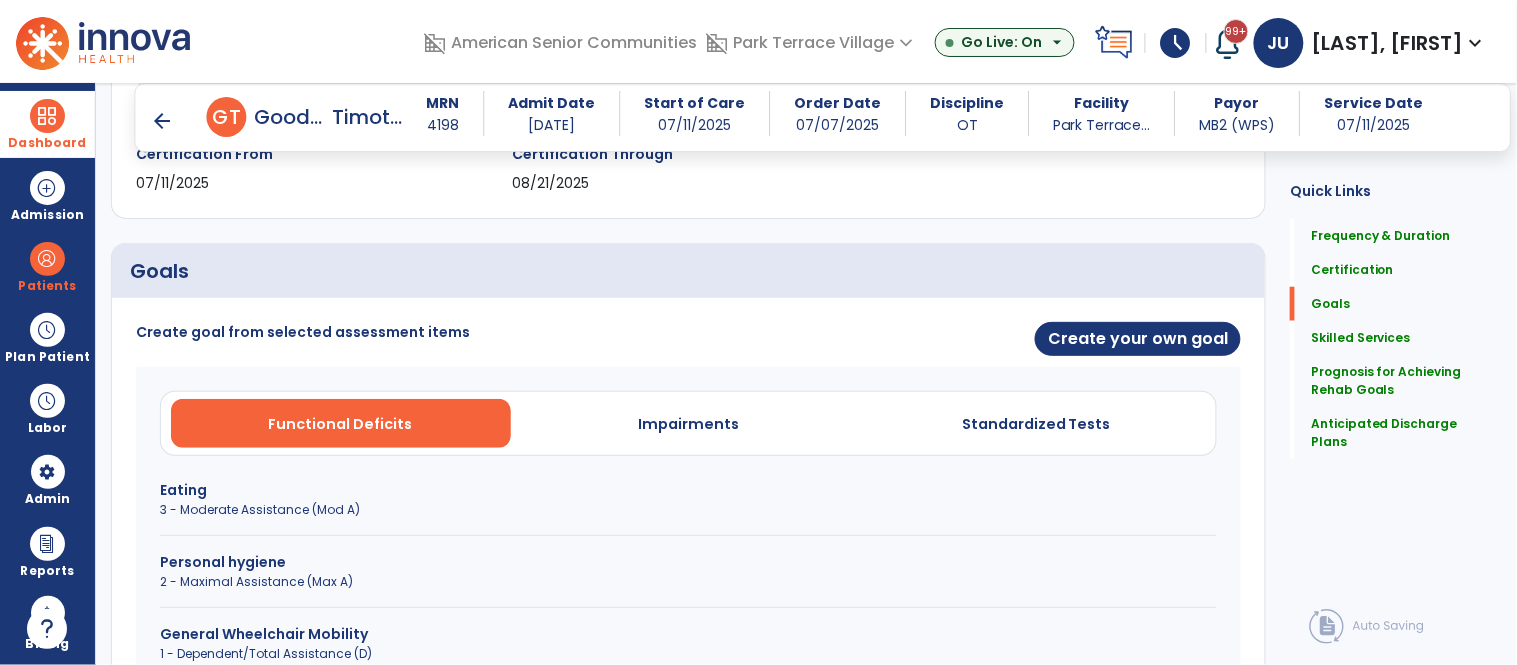 click on "3 - Moderate Assistance (Mod A)" at bounding box center (688, 510) 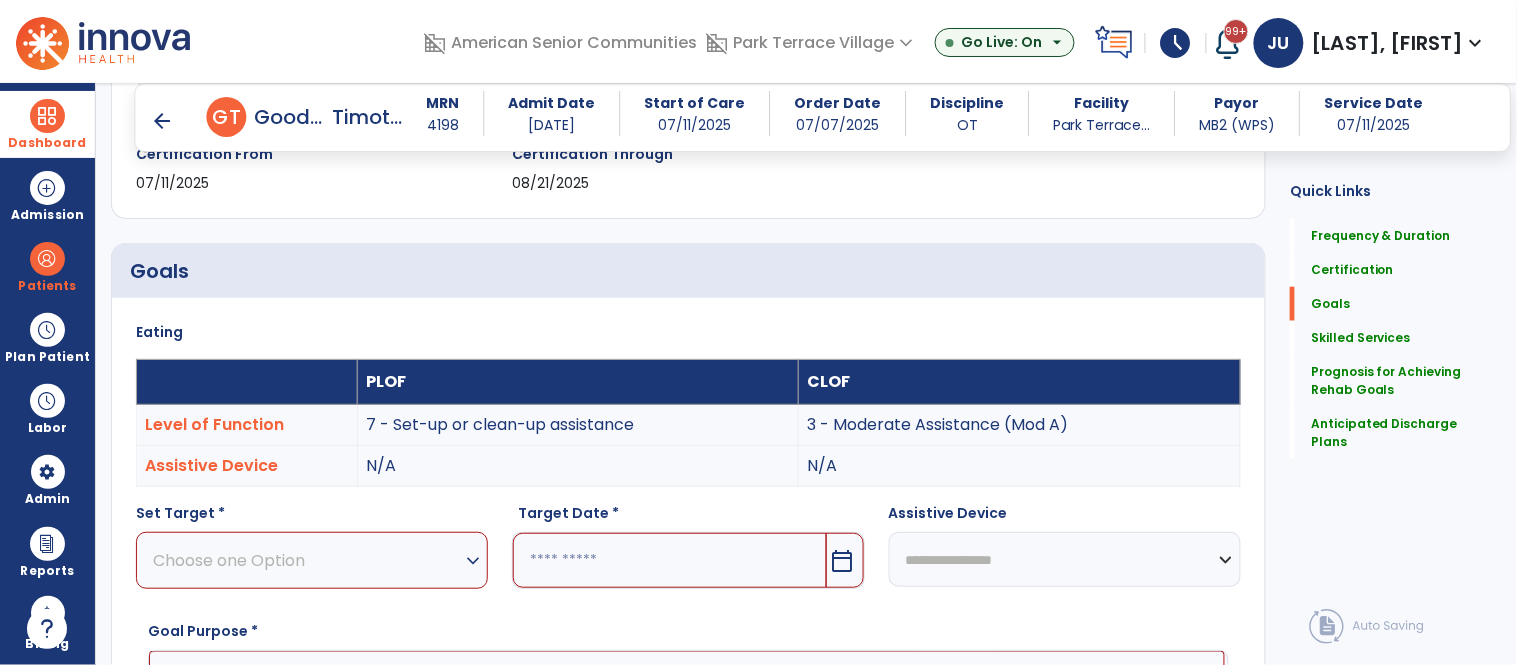 click on "Choose one Option" at bounding box center [307, 560] 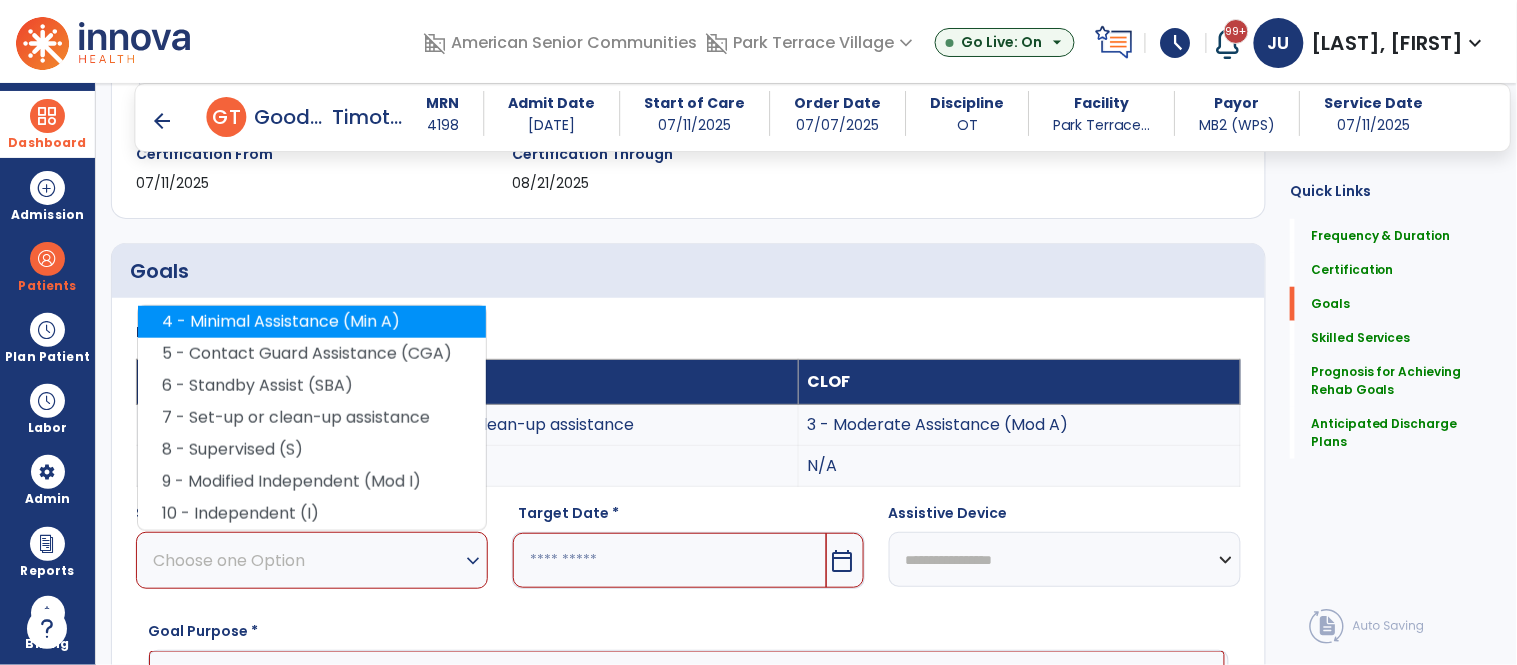 click on "4 - Minimal Assistance (Min A)" at bounding box center [312, 322] 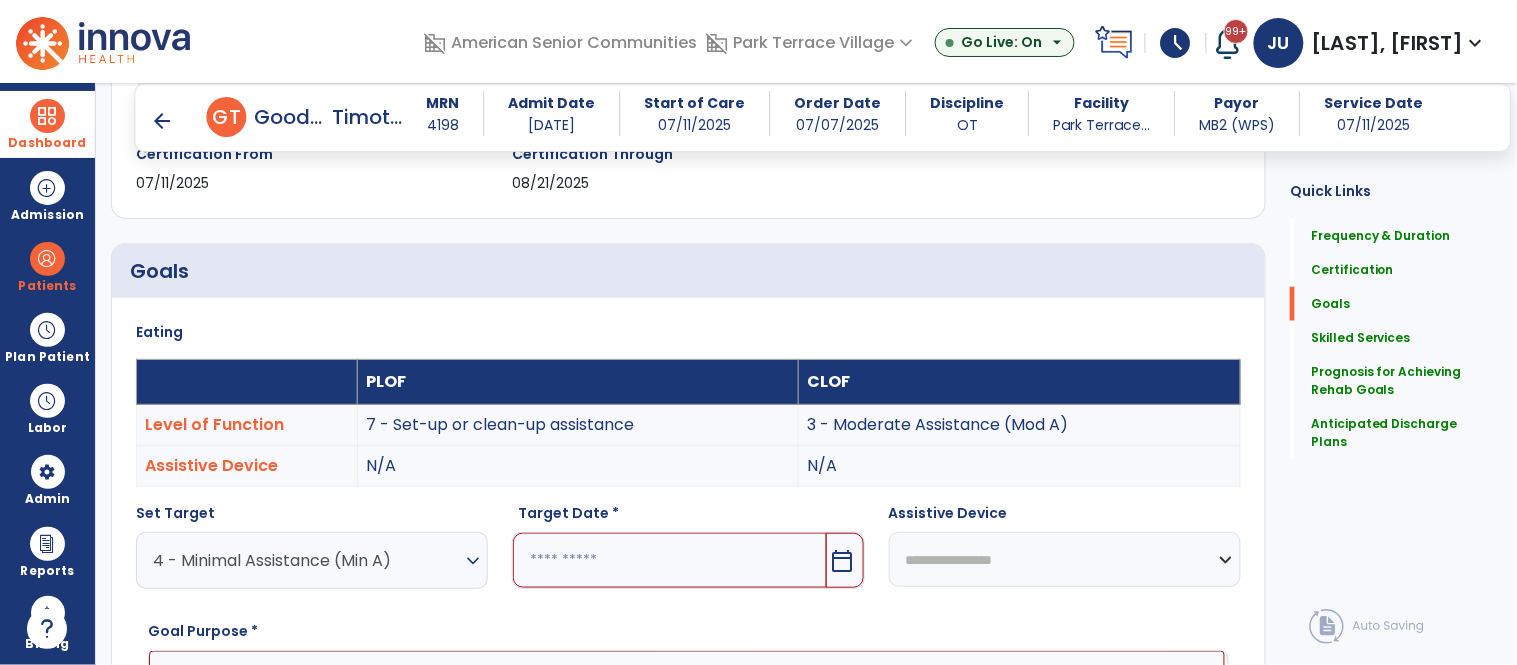 click at bounding box center [669, 560] 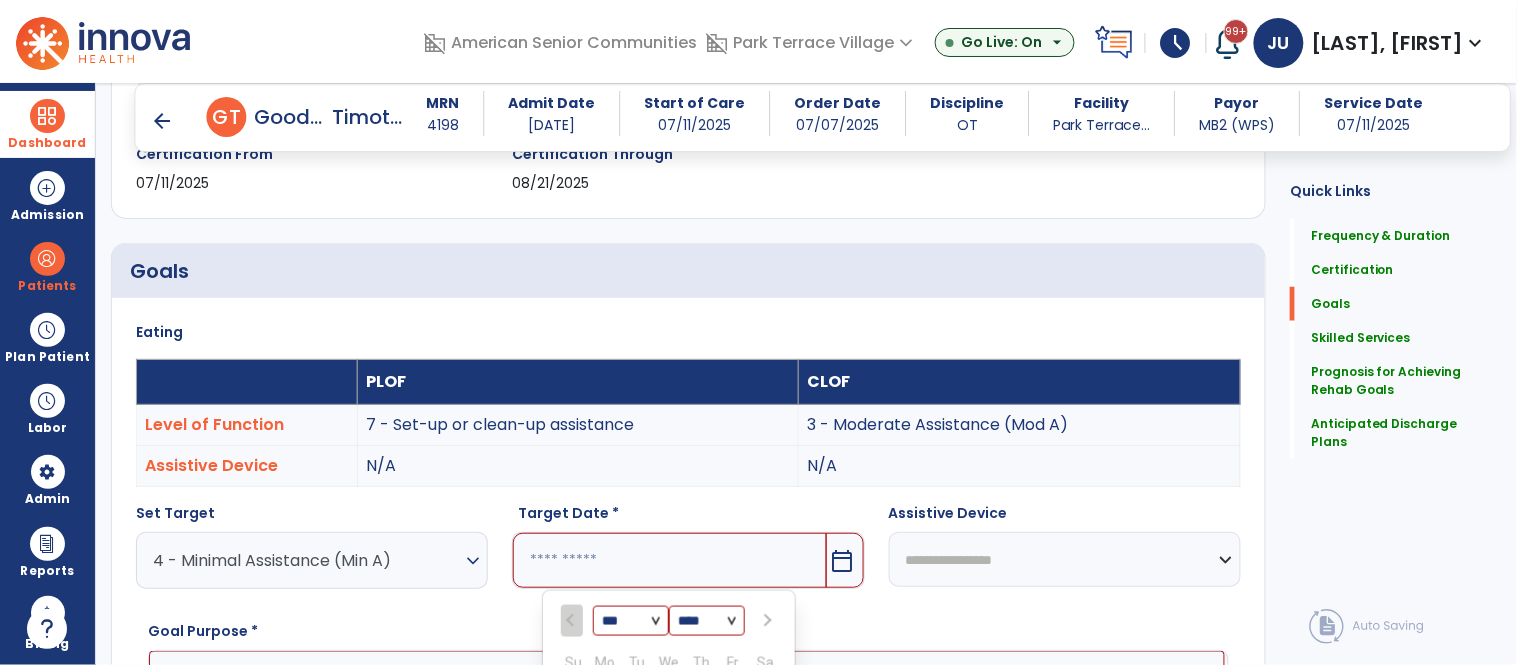 scroll, scrollTop: 727, scrollLeft: 0, axis: vertical 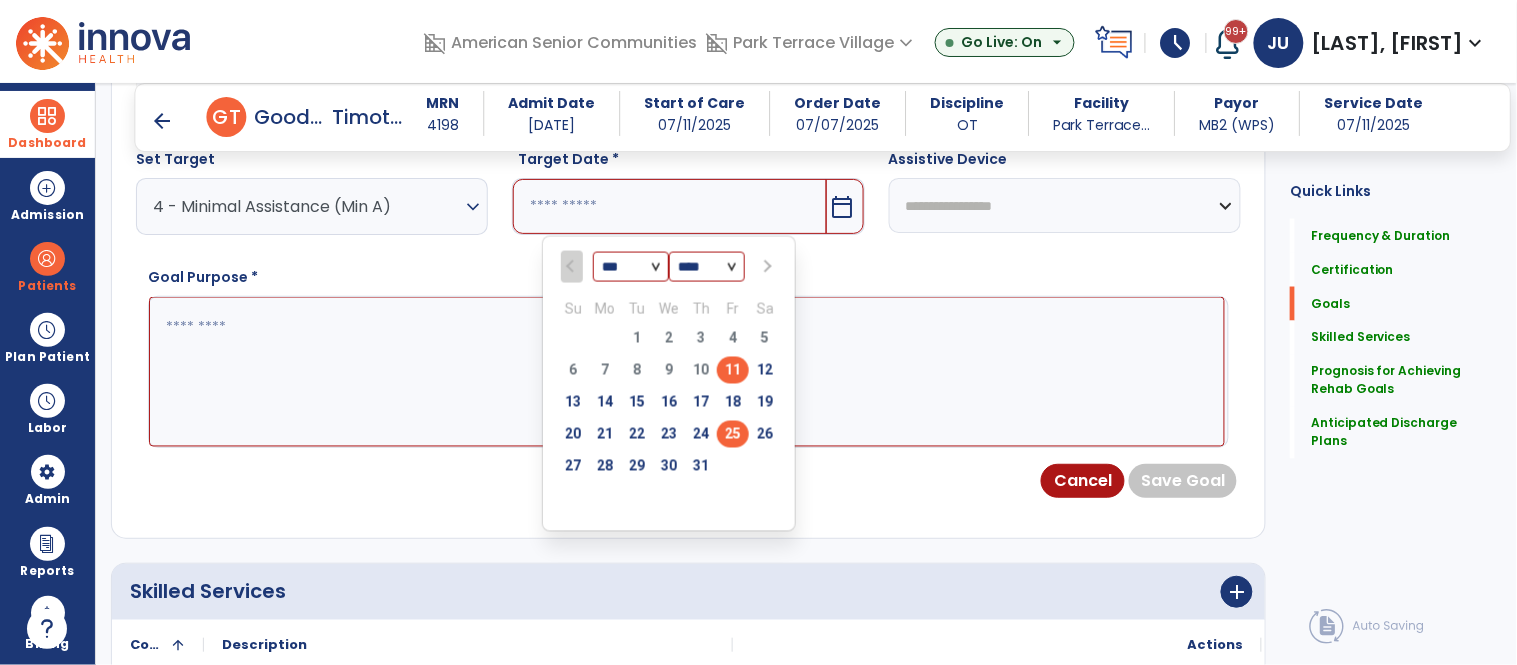 click on "25" at bounding box center (733, 434) 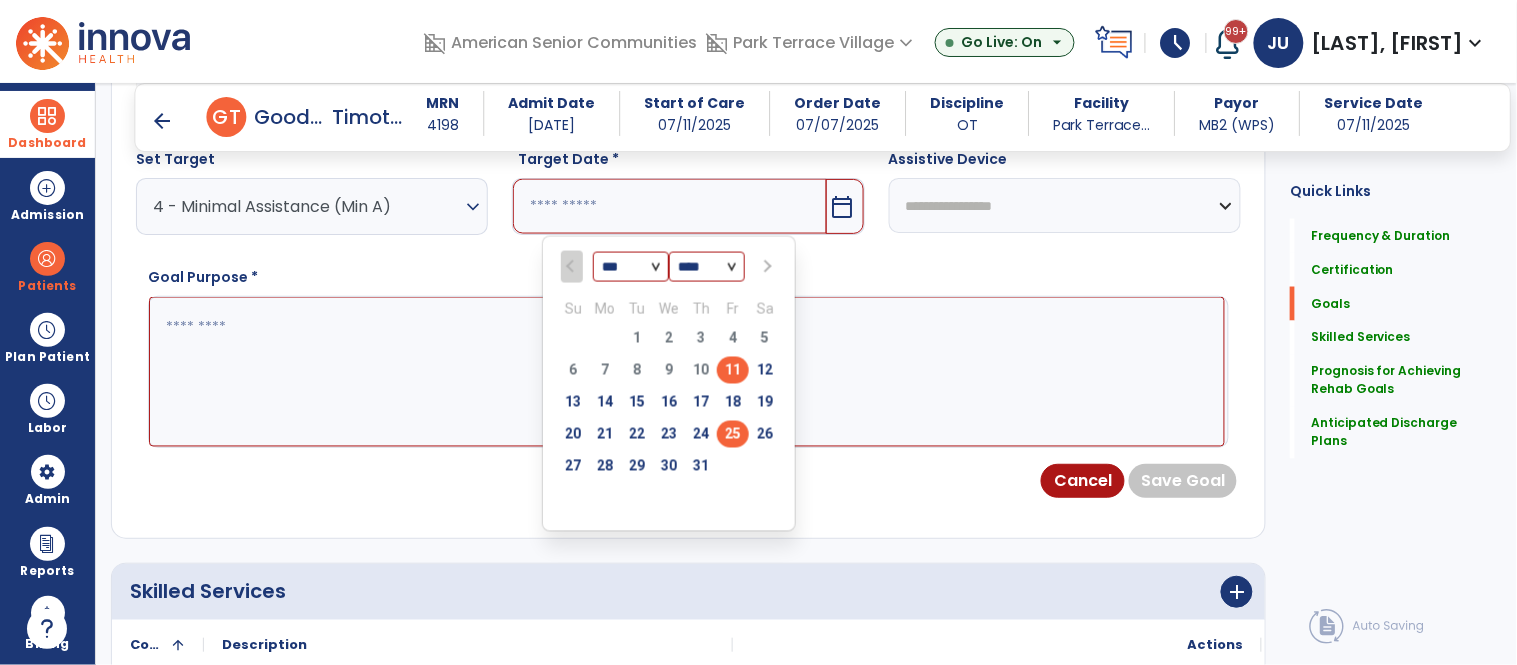 type on "*********" 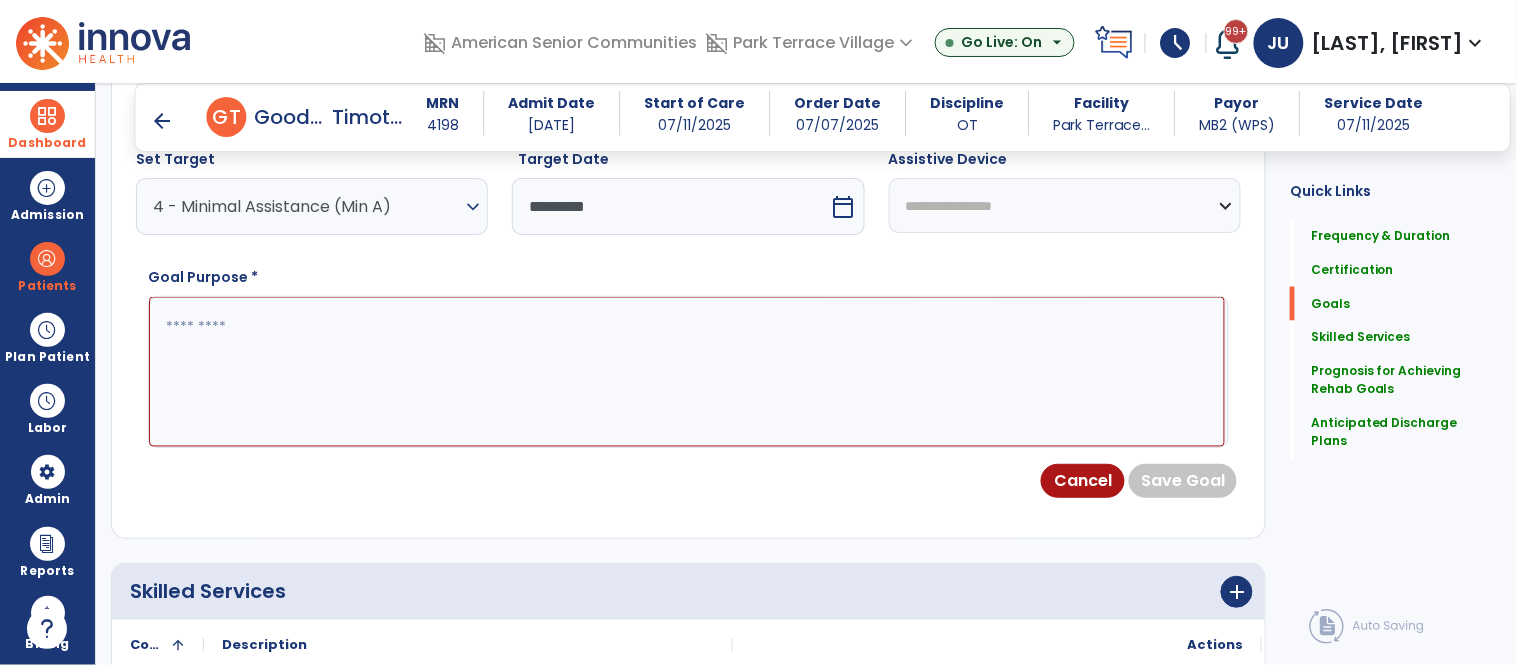 click at bounding box center [687, 372] 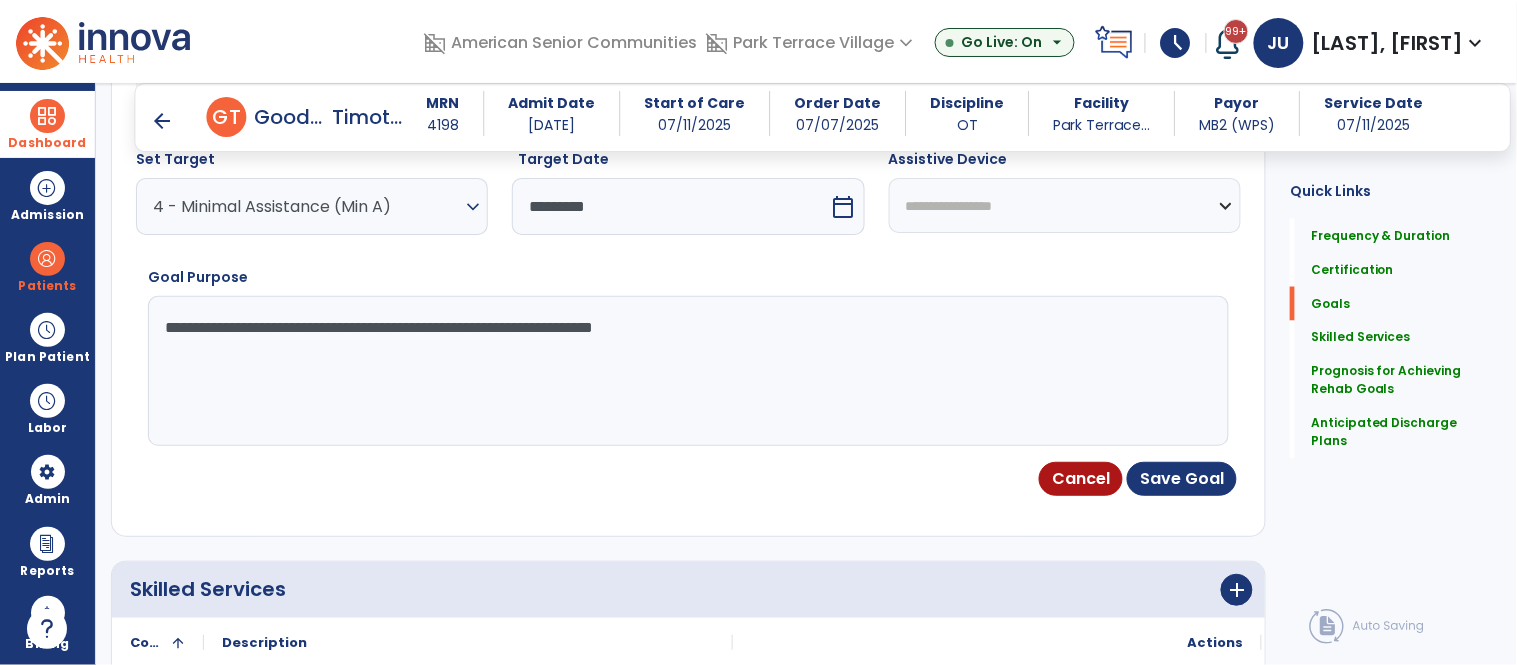type on "**********" 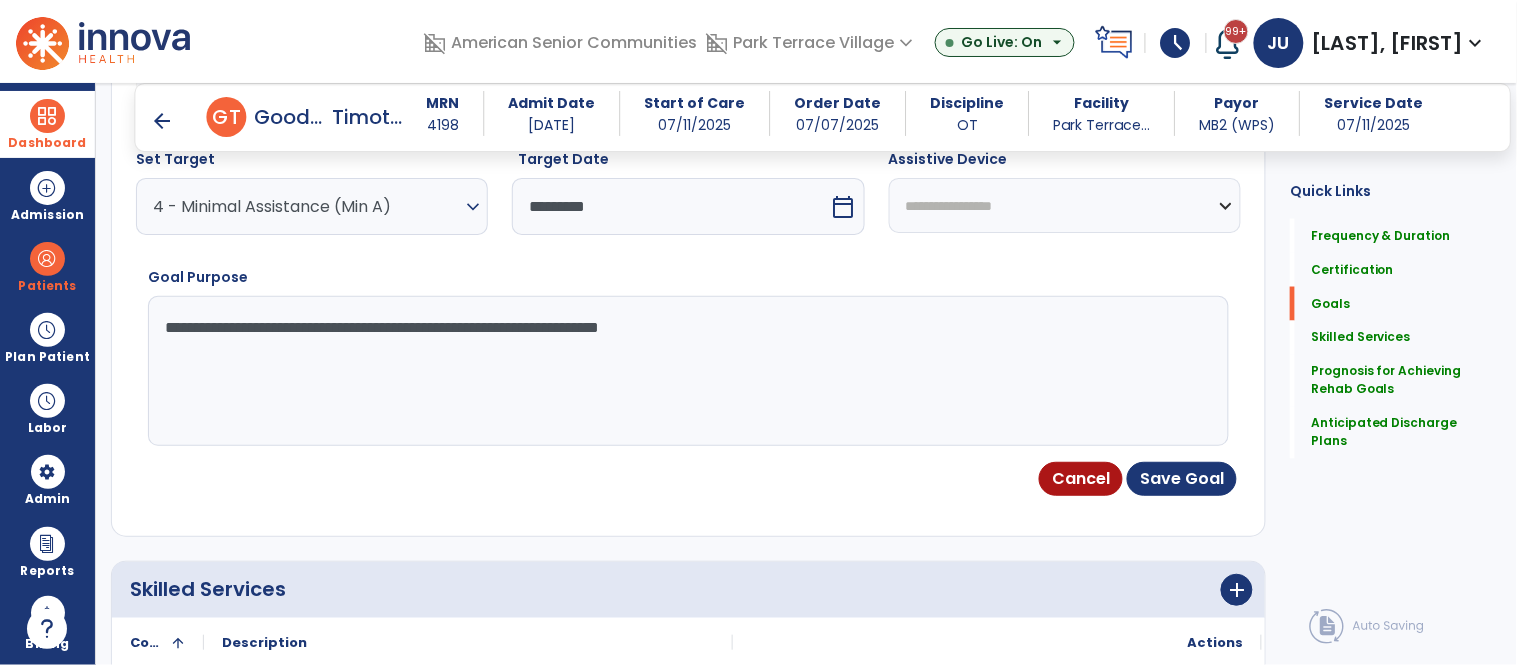 click on "**********" at bounding box center [687, 371] 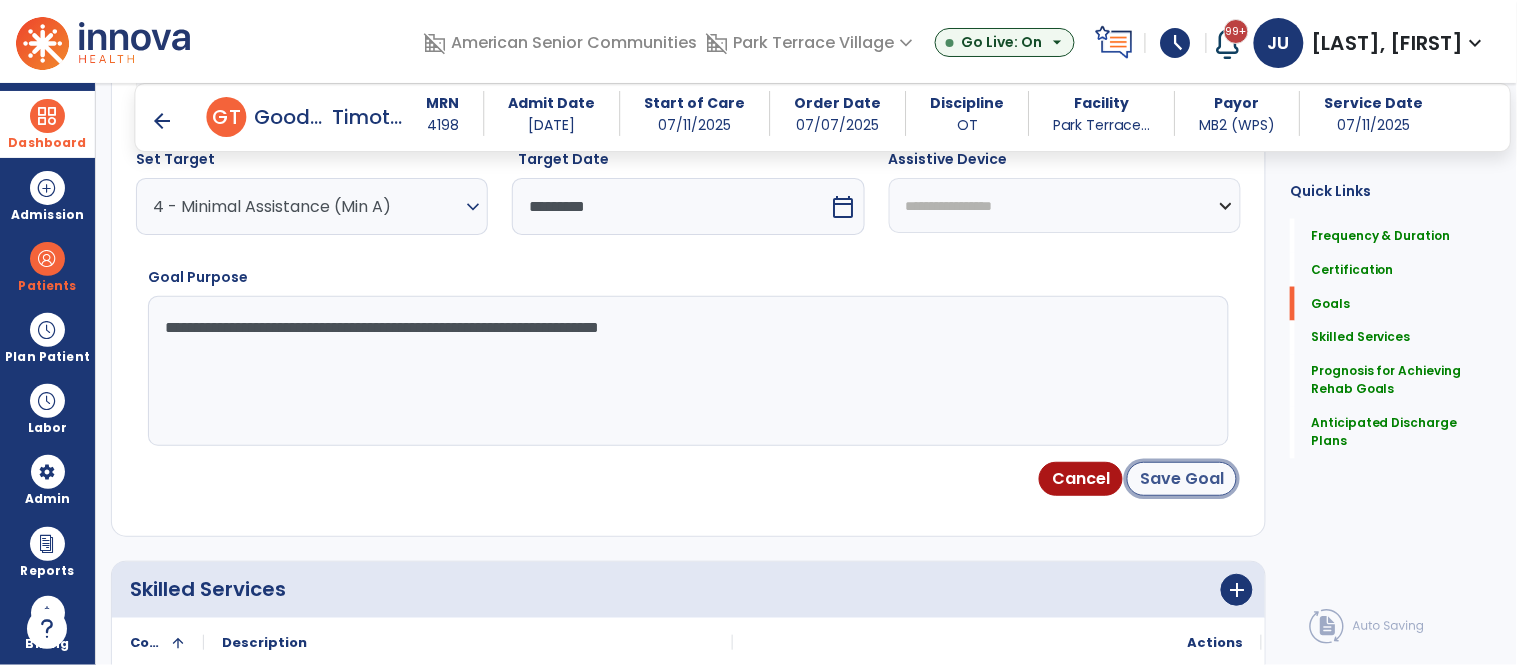 click on "Save Goal" at bounding box center [1182, 479] 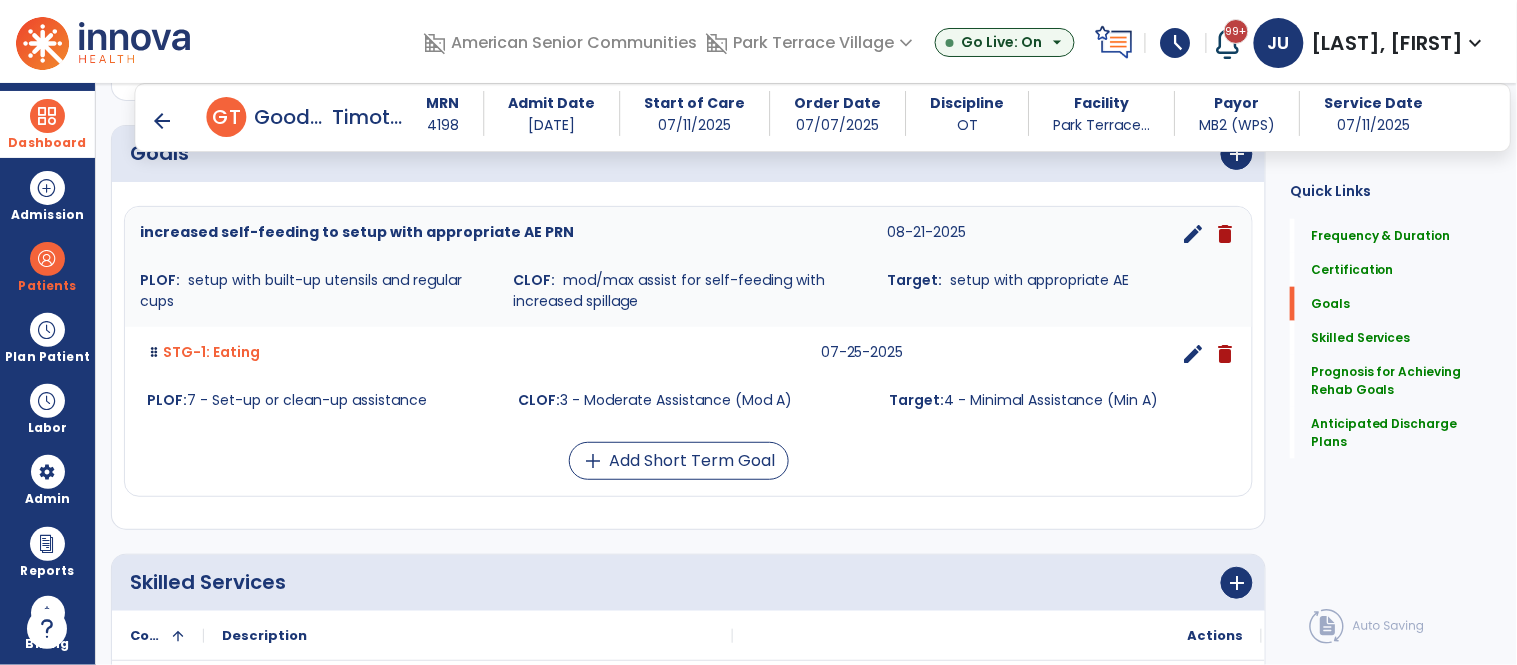 scroll, scrollTop: 522, scrollLeft: 0, axis: vertical 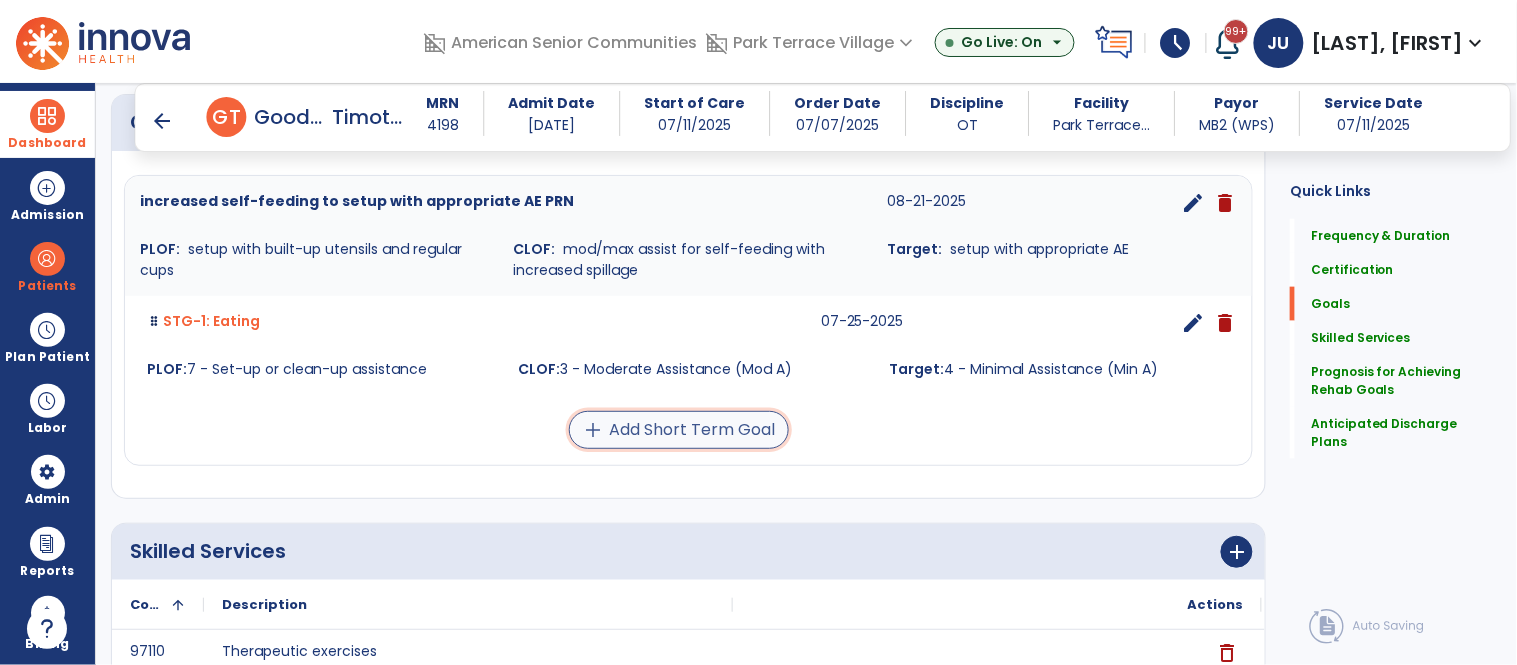 click on "add  Add Short Term Goal" at bounding box center (679, 430) 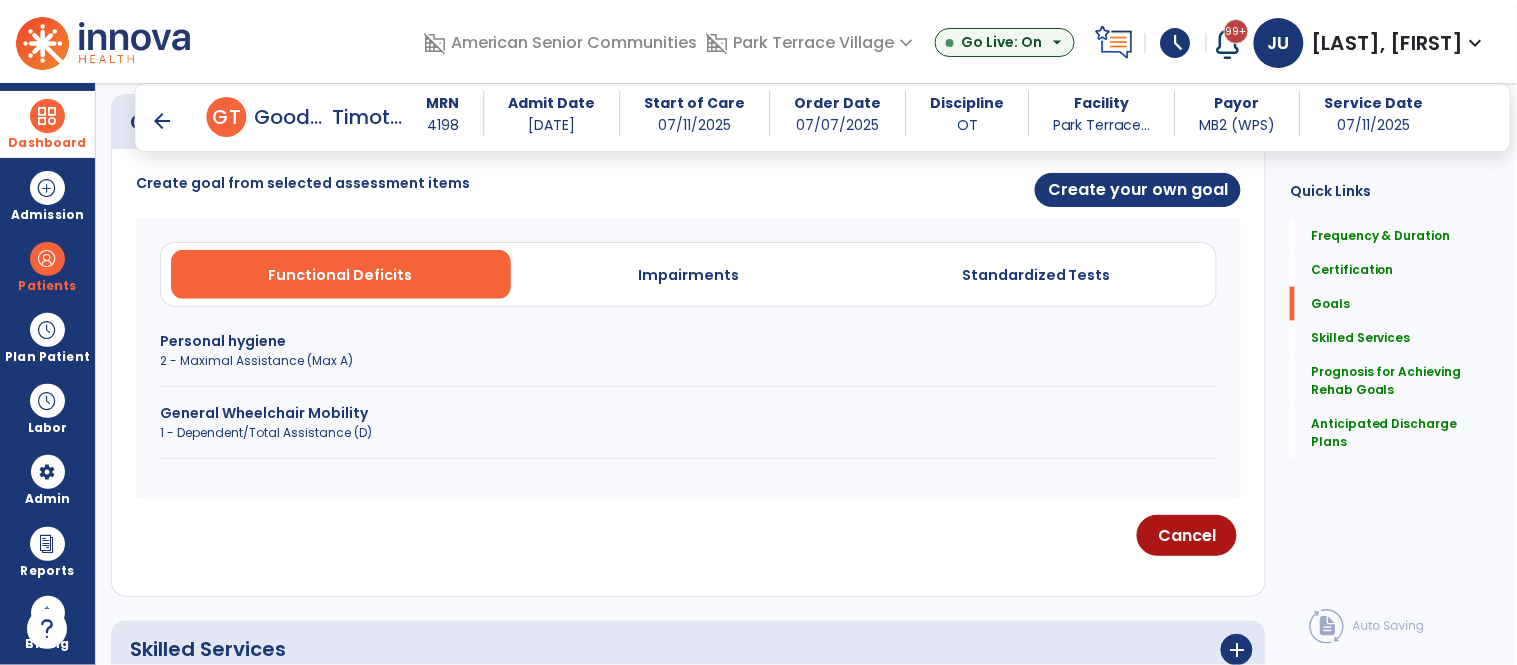 click on "Personal hygiene" at bounding box center (688, 341) 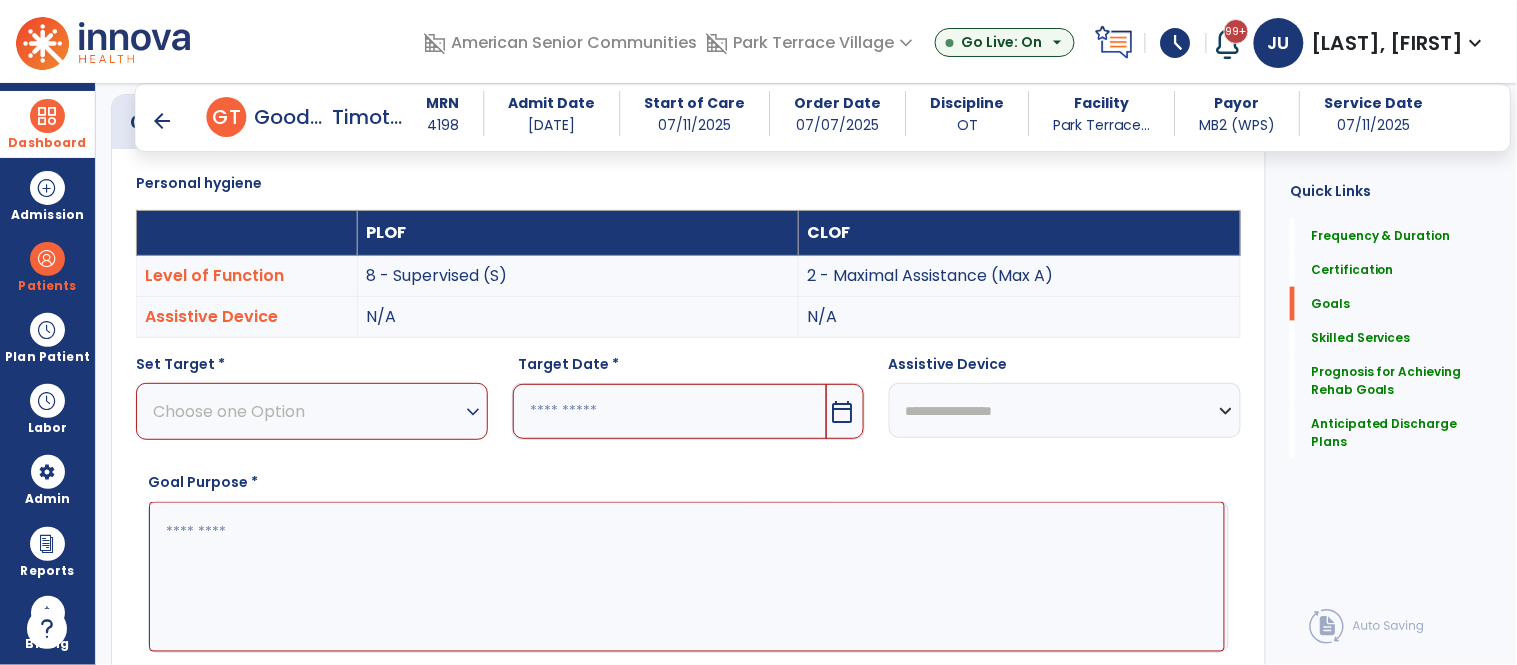 click on "Choose one Option" at bounding box center [307, 411] 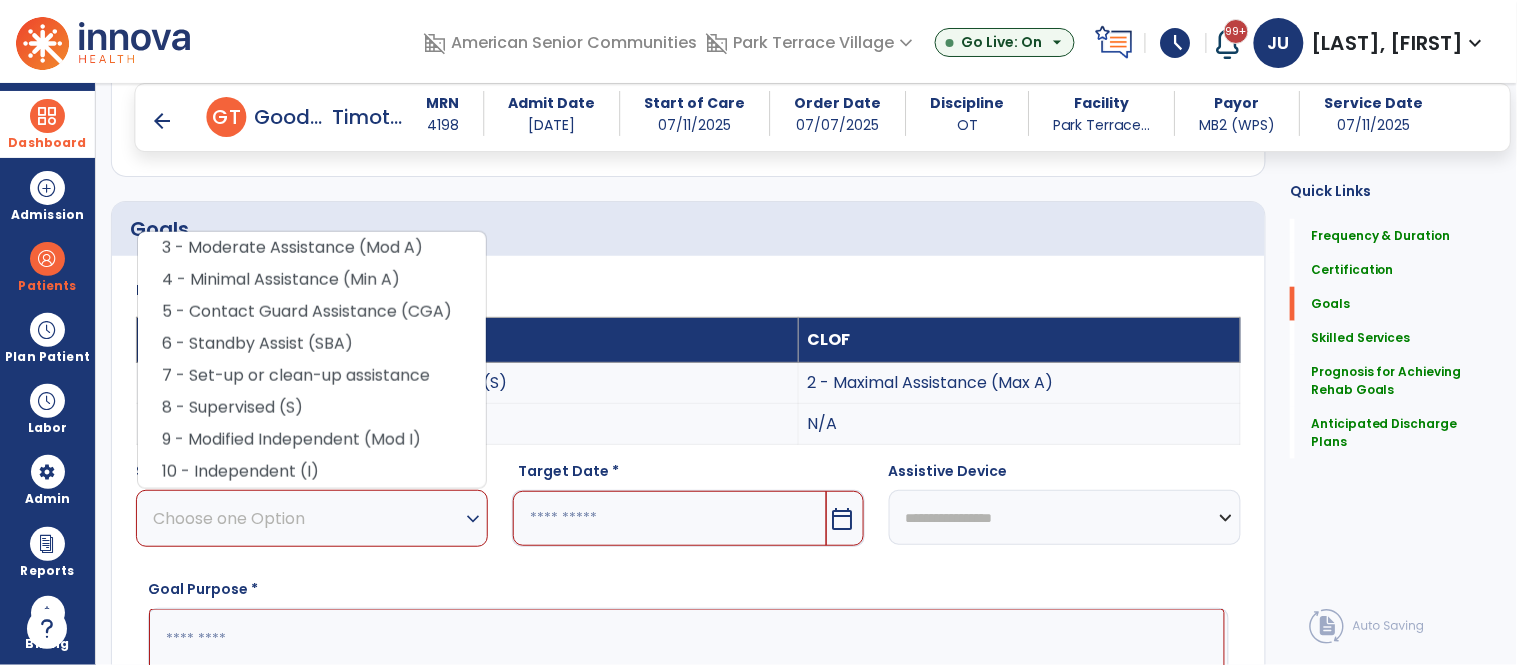 scroll, scrollTop: 411, scrollLeft: 0, axis: vertical 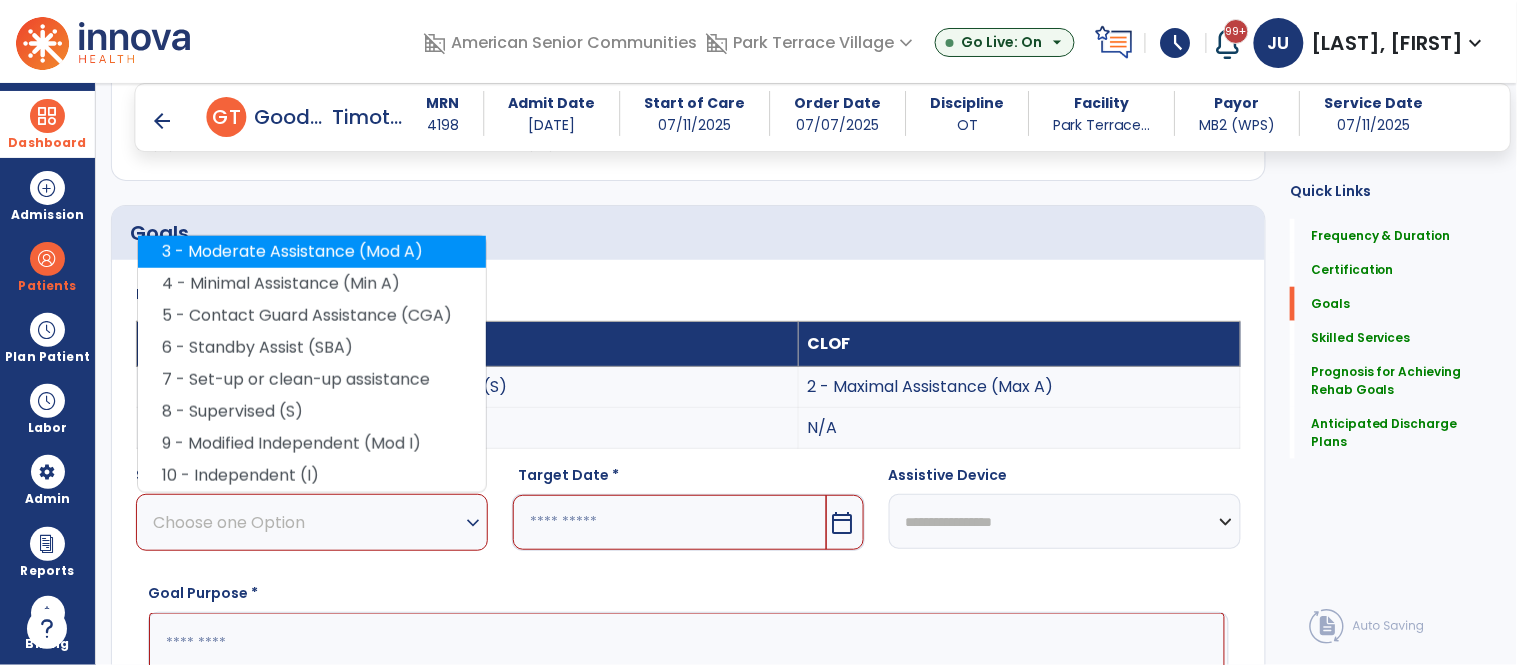 click on "3 - Moderate Assistance (Mod A)" at bounding box center (312, 252) 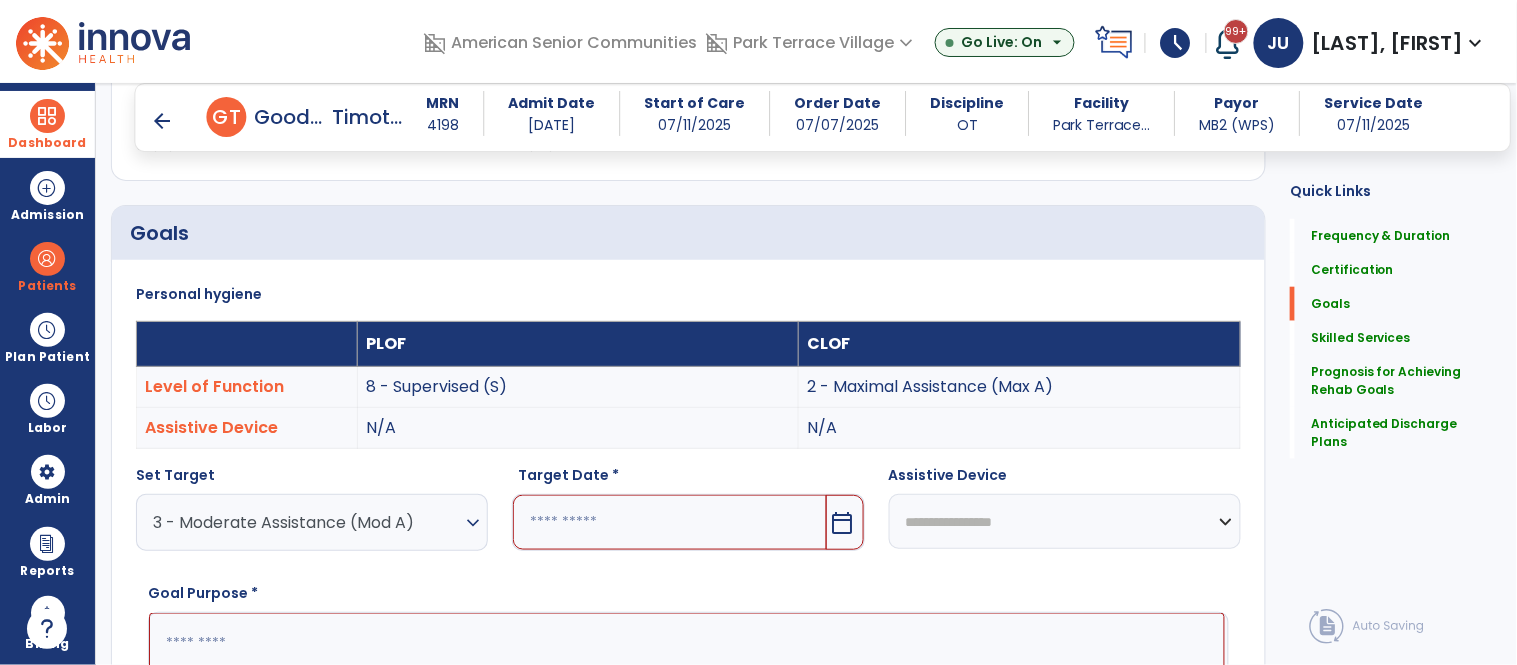 click at bounding box center [669, 522] 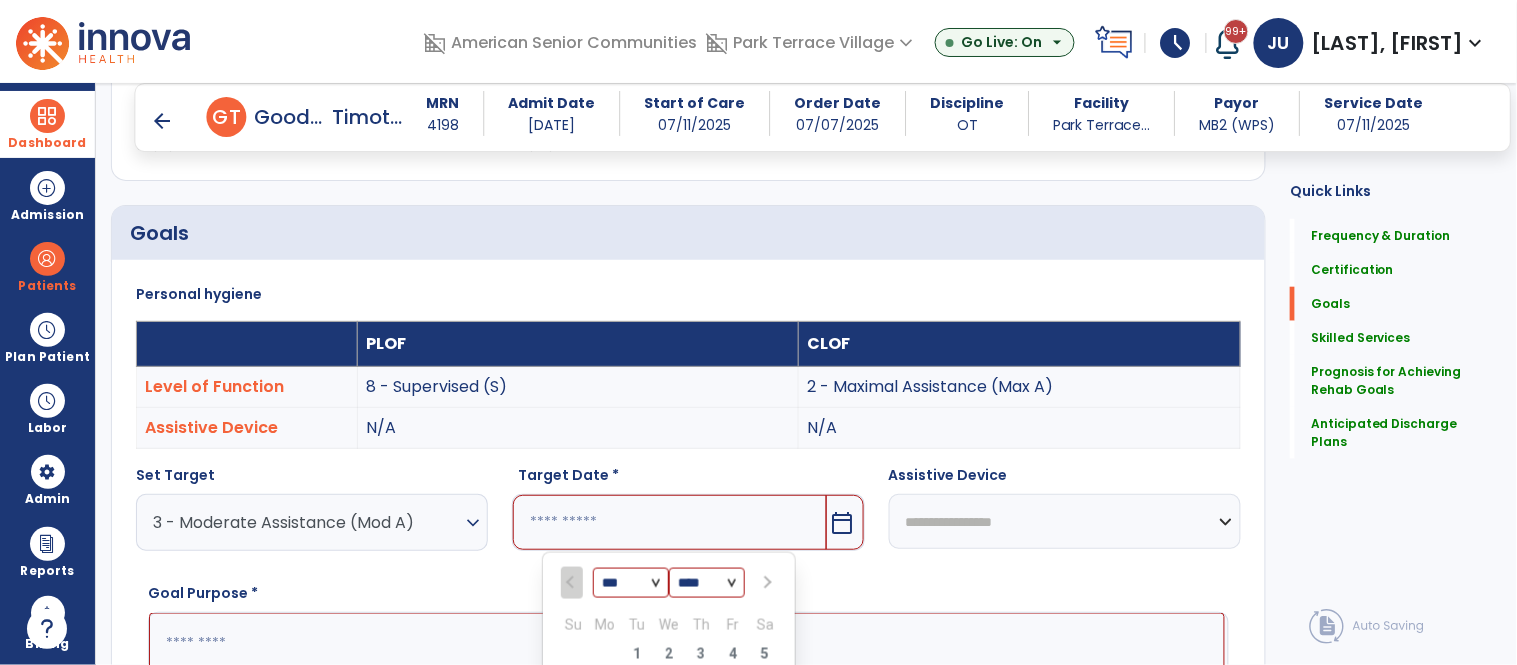 scroll, scrollTop: 727, scrollLeft: 0, axis: vertical 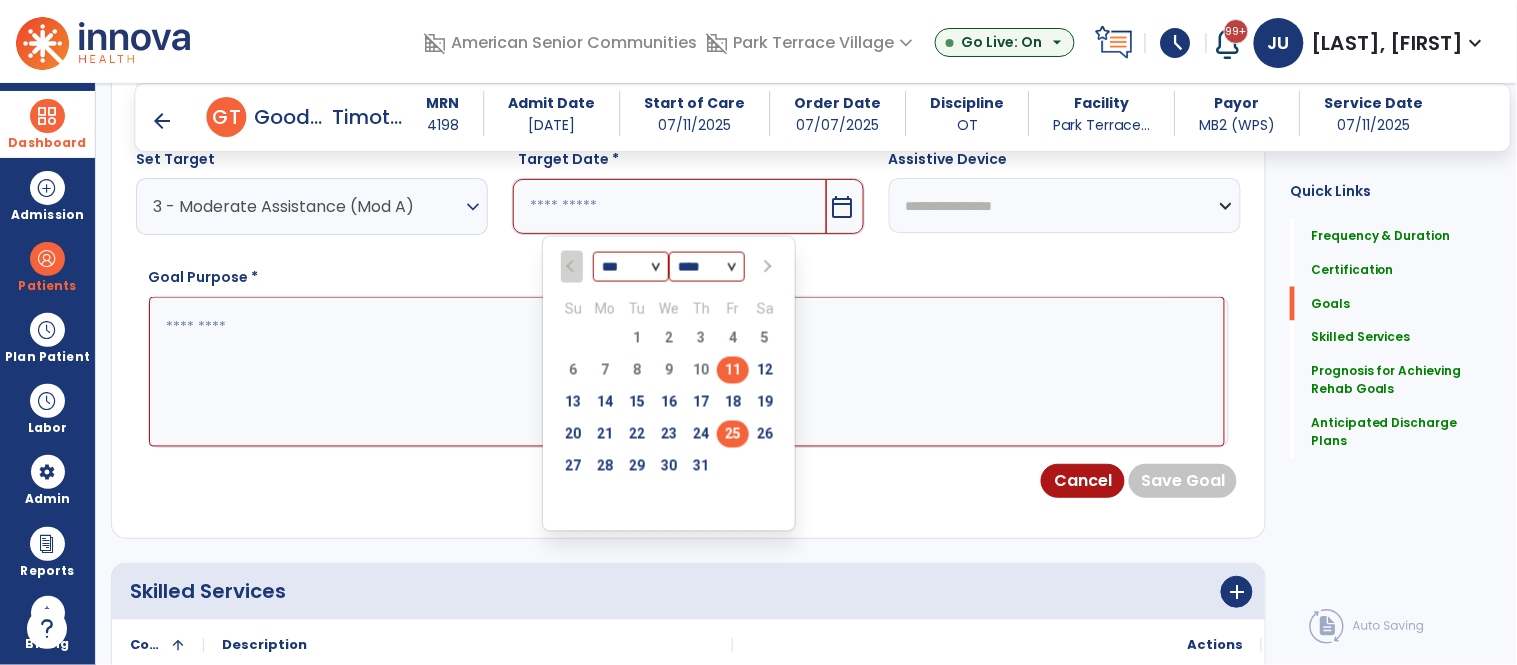 click on "25" at bounding box center (733, 434) 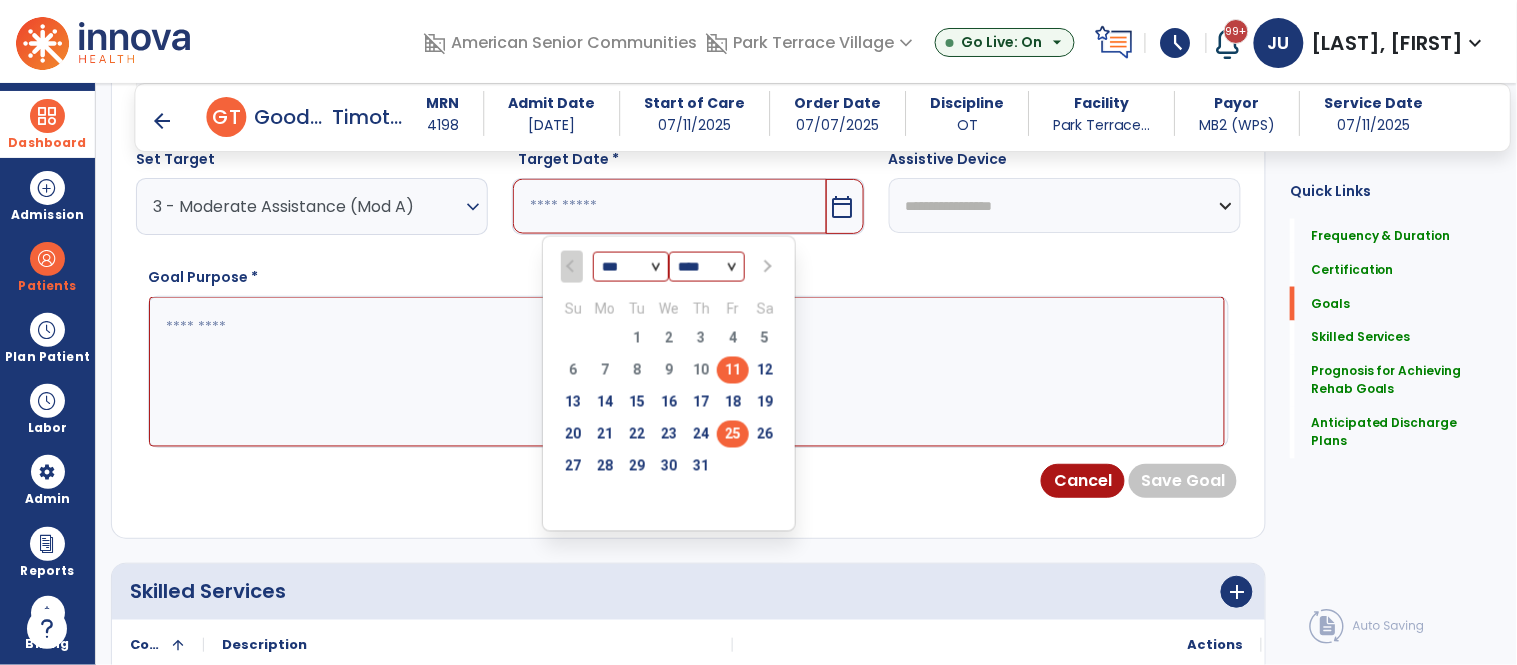 type on "*********" 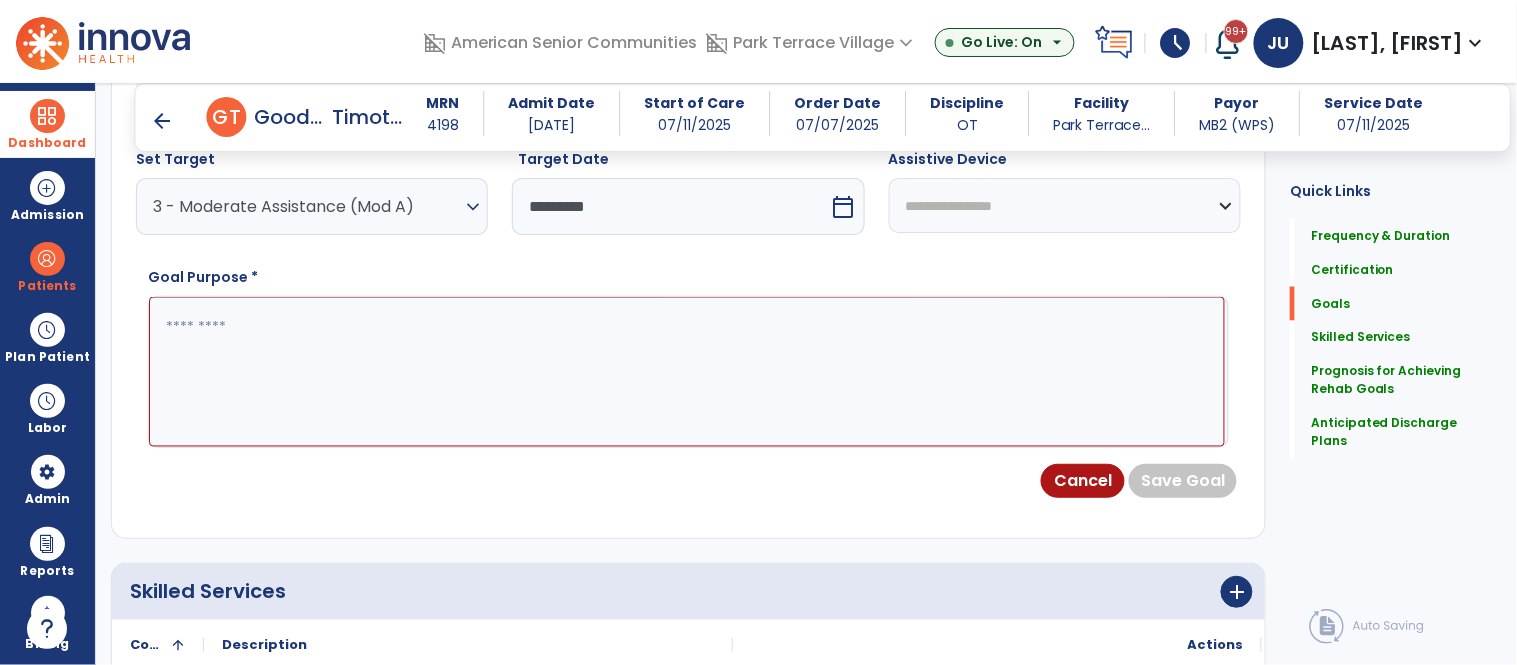 click at bounding box center [687, 372] 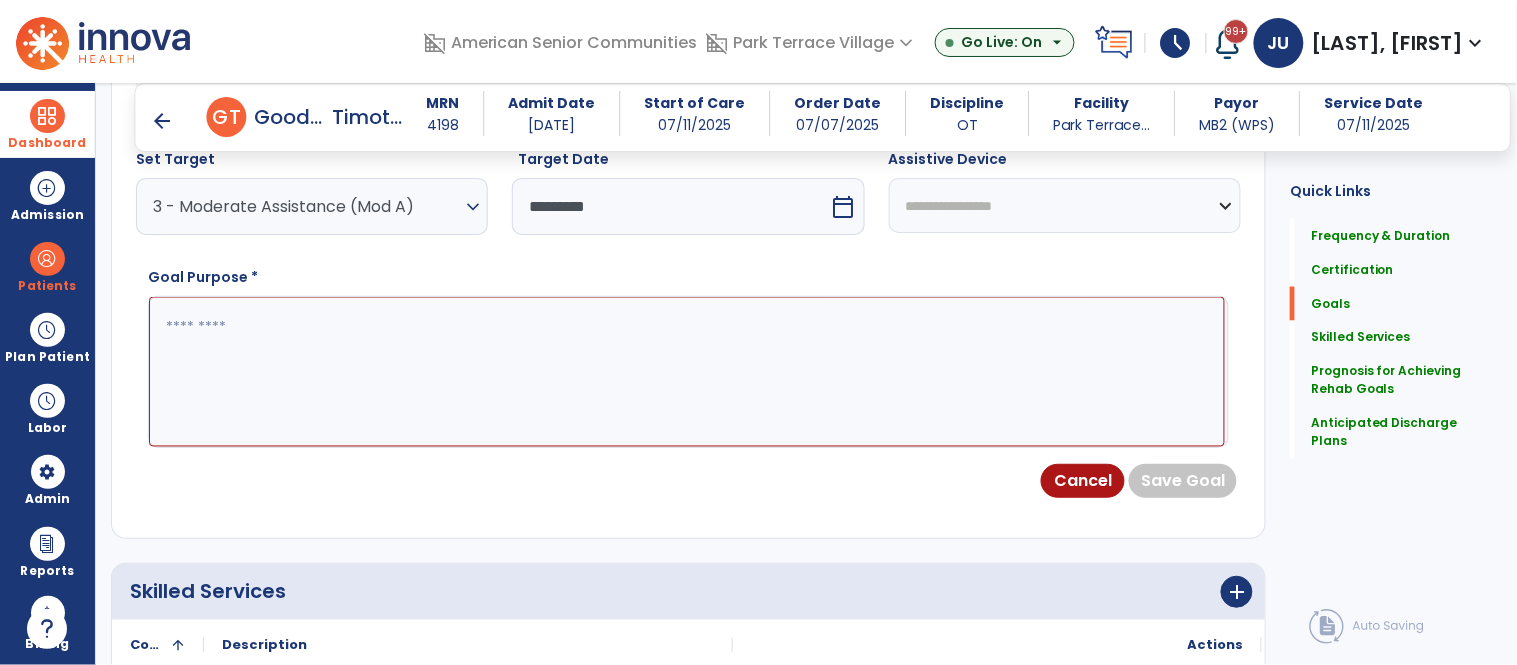 paste on "**********" 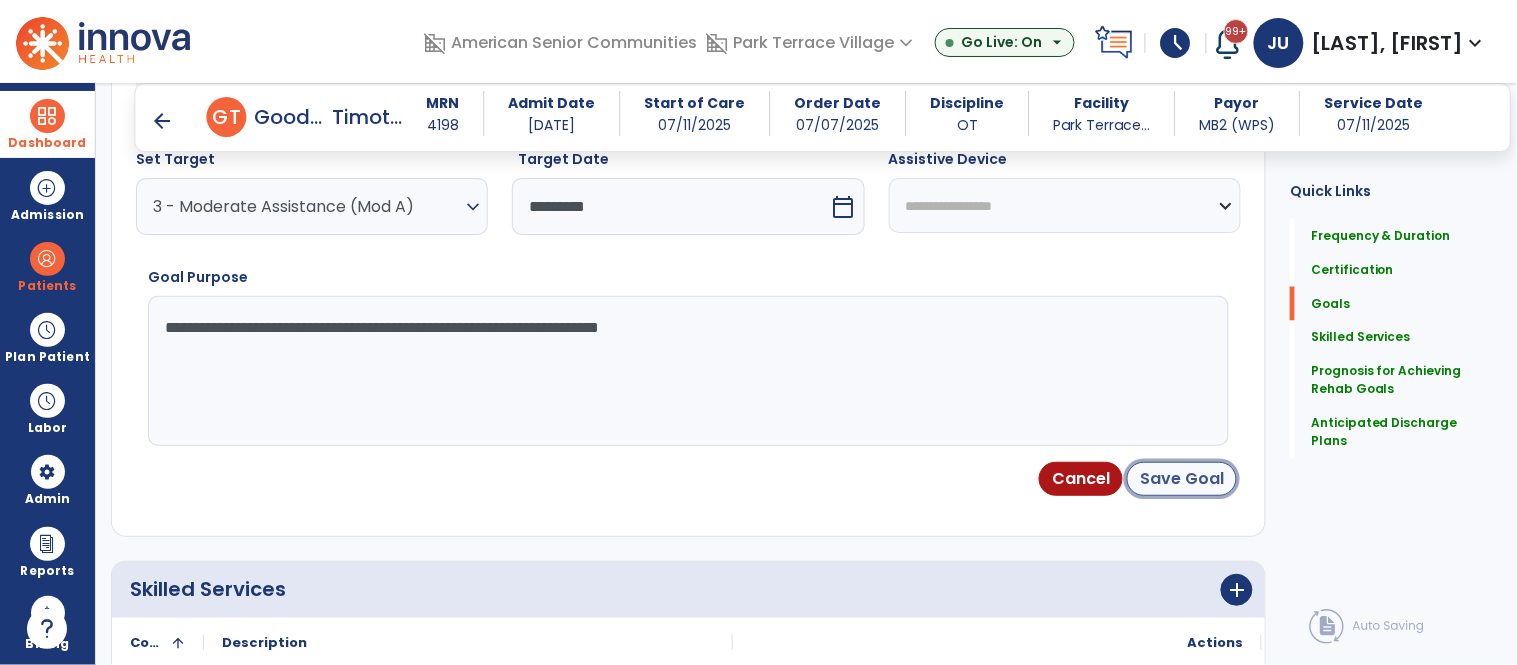 click on "Save Goal" at bounding box center (1182, 479) 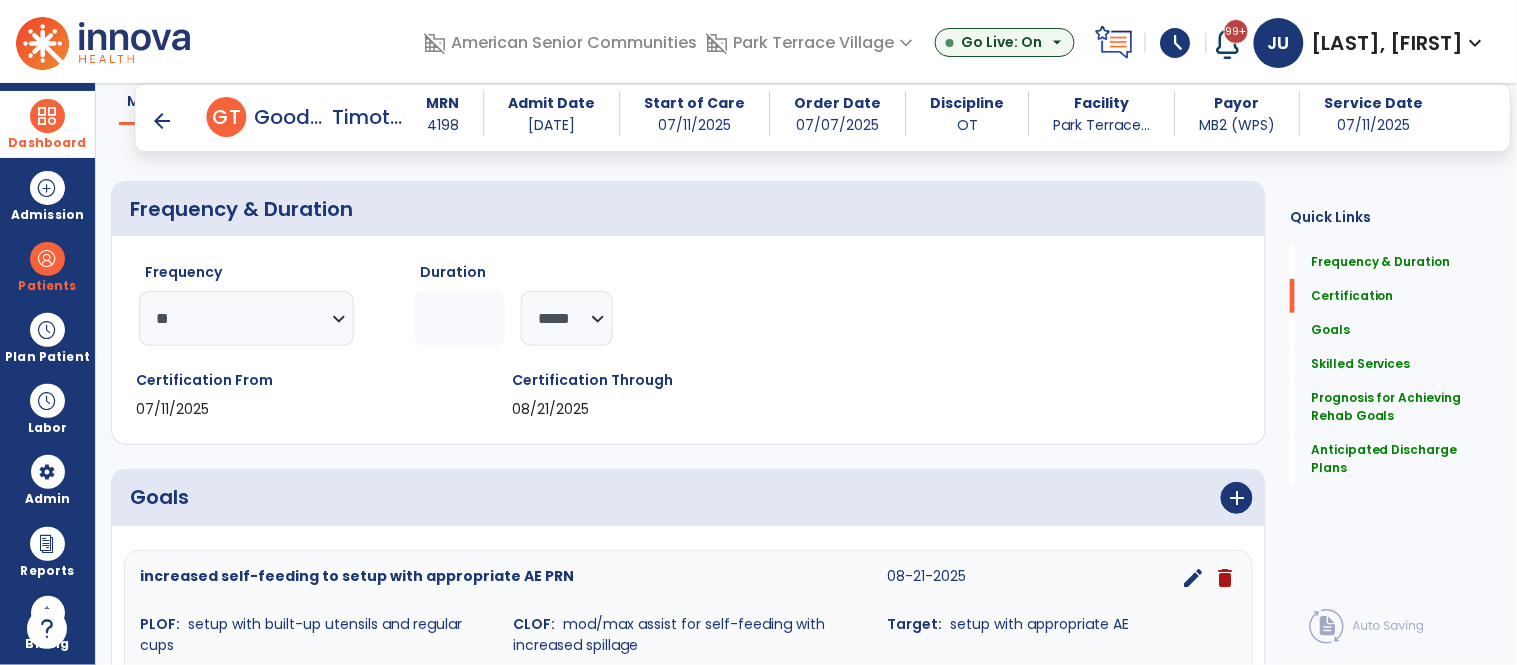 scroll, scrollTop: 0, scrollLeft: 0, axis: both 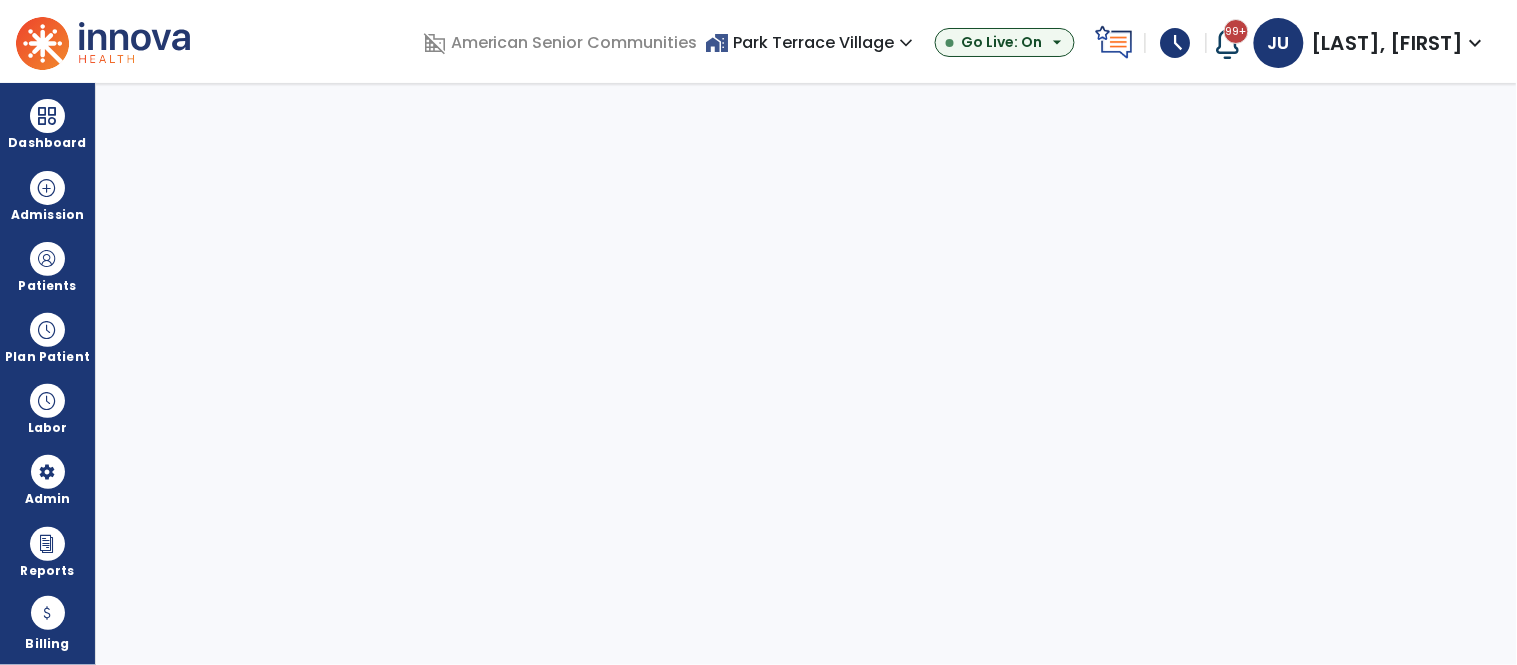 select on "***" 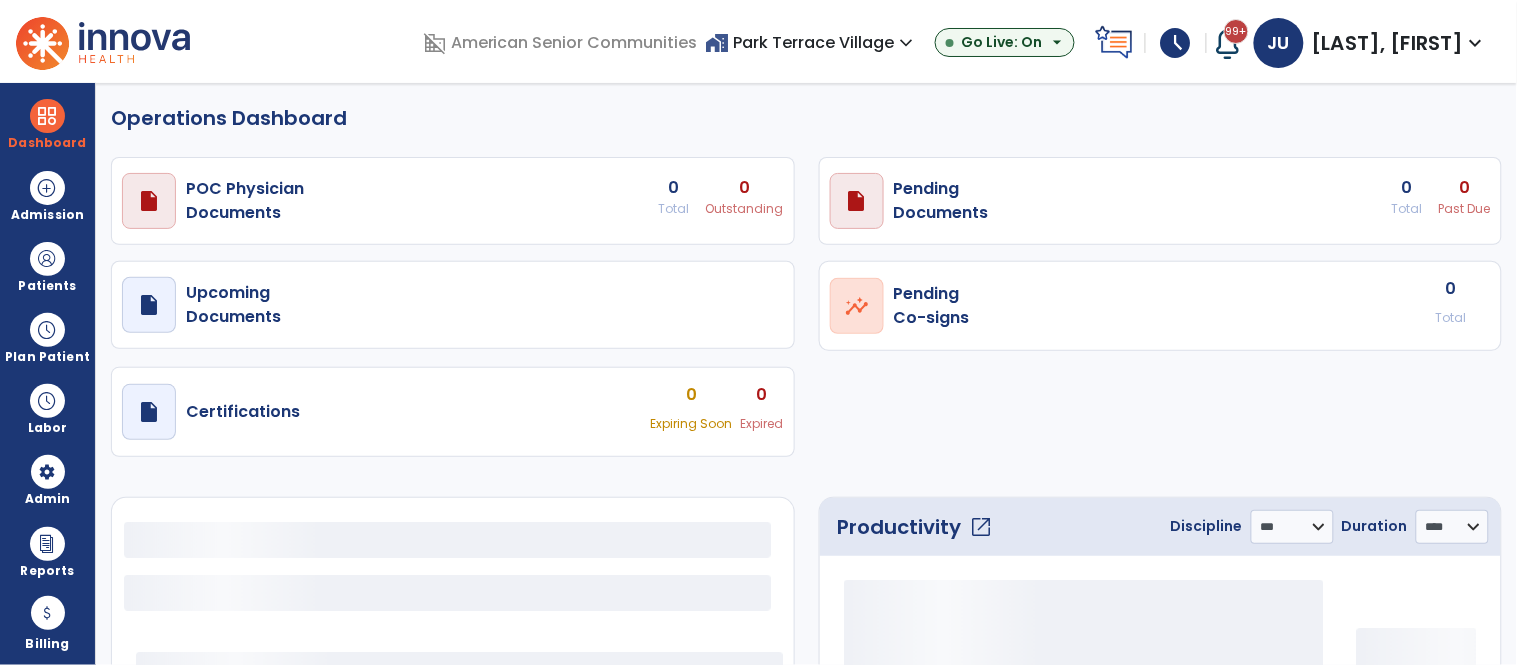 select on "***" 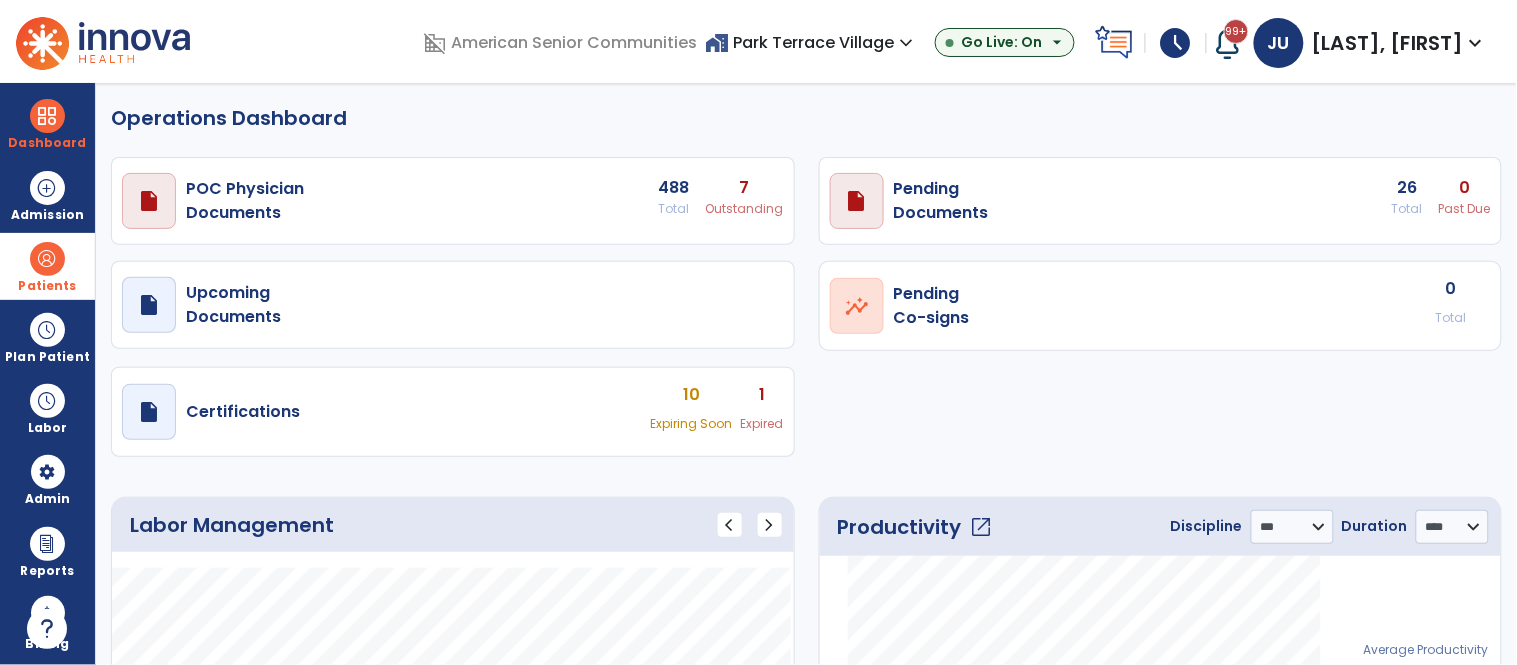 click at bounding box center (47, 259) 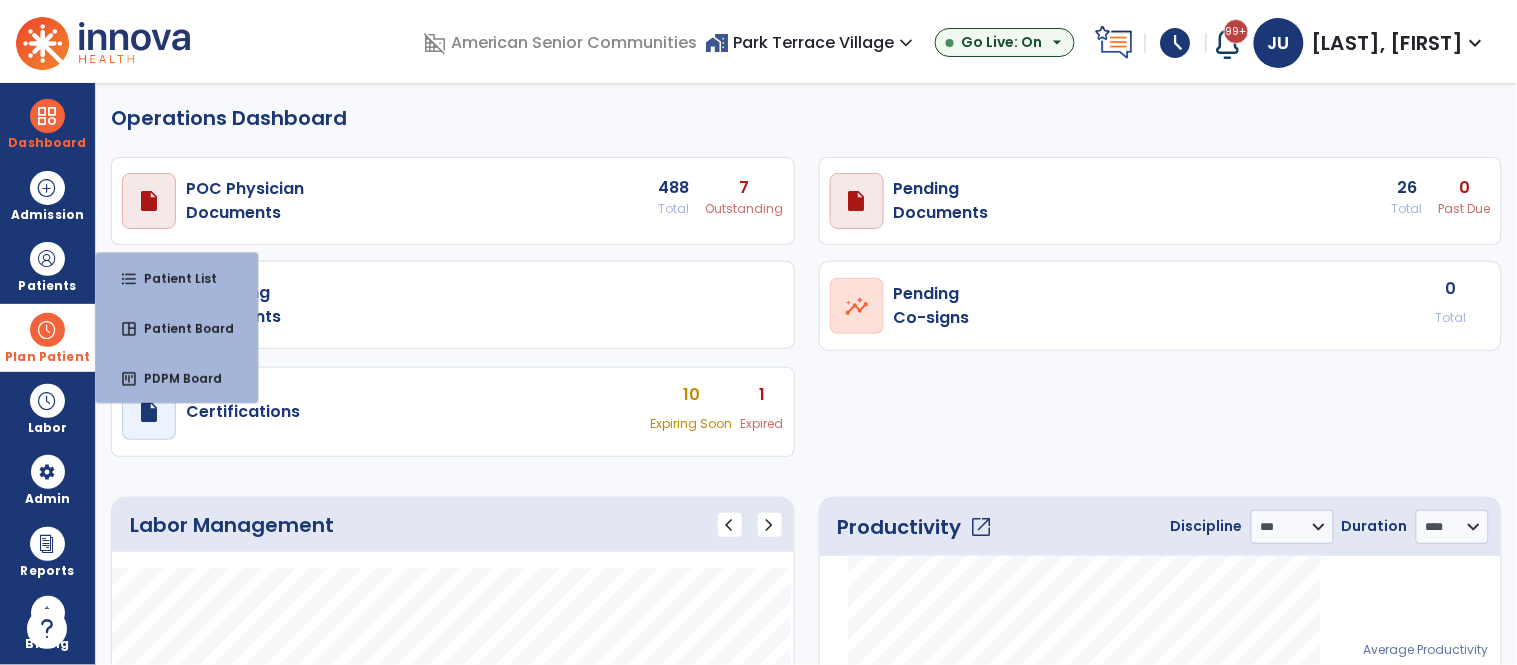 click at bounding box center (47, 330) 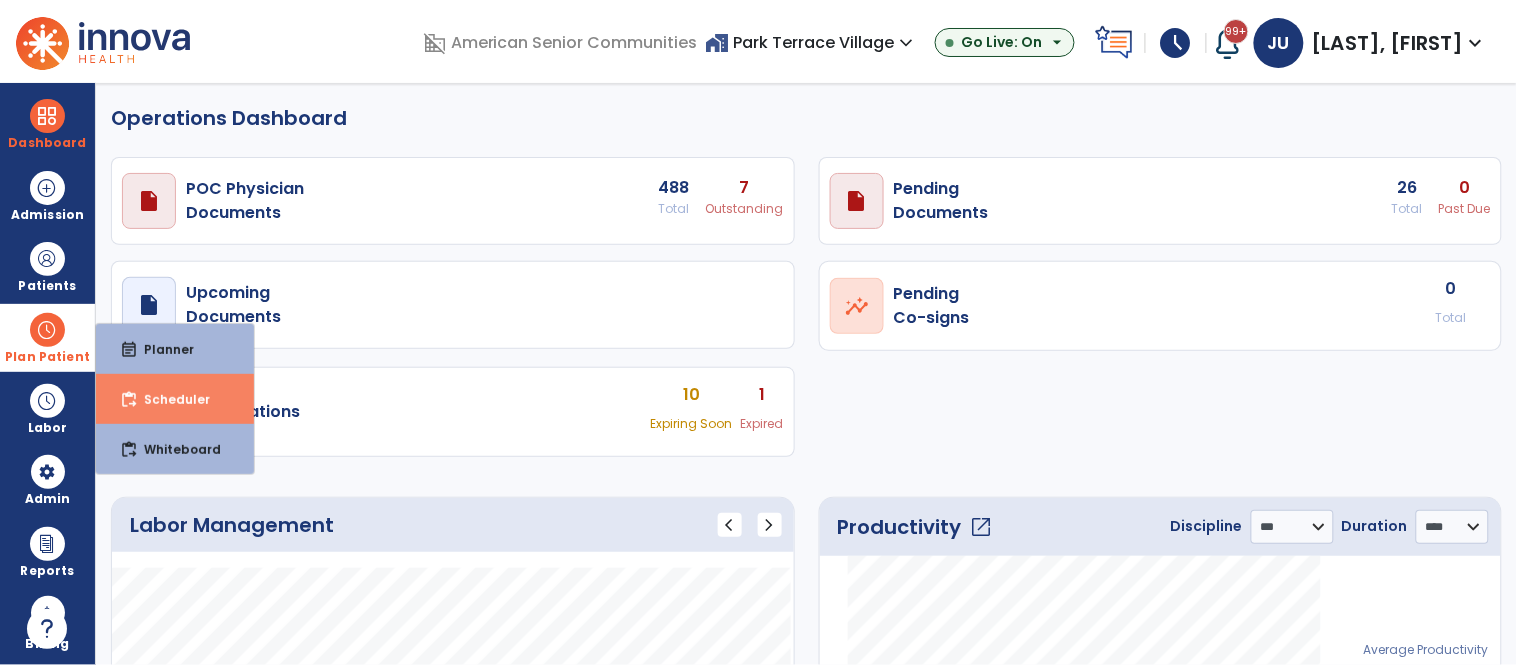 click on "Scheduler" at bounding box center [169, 399] 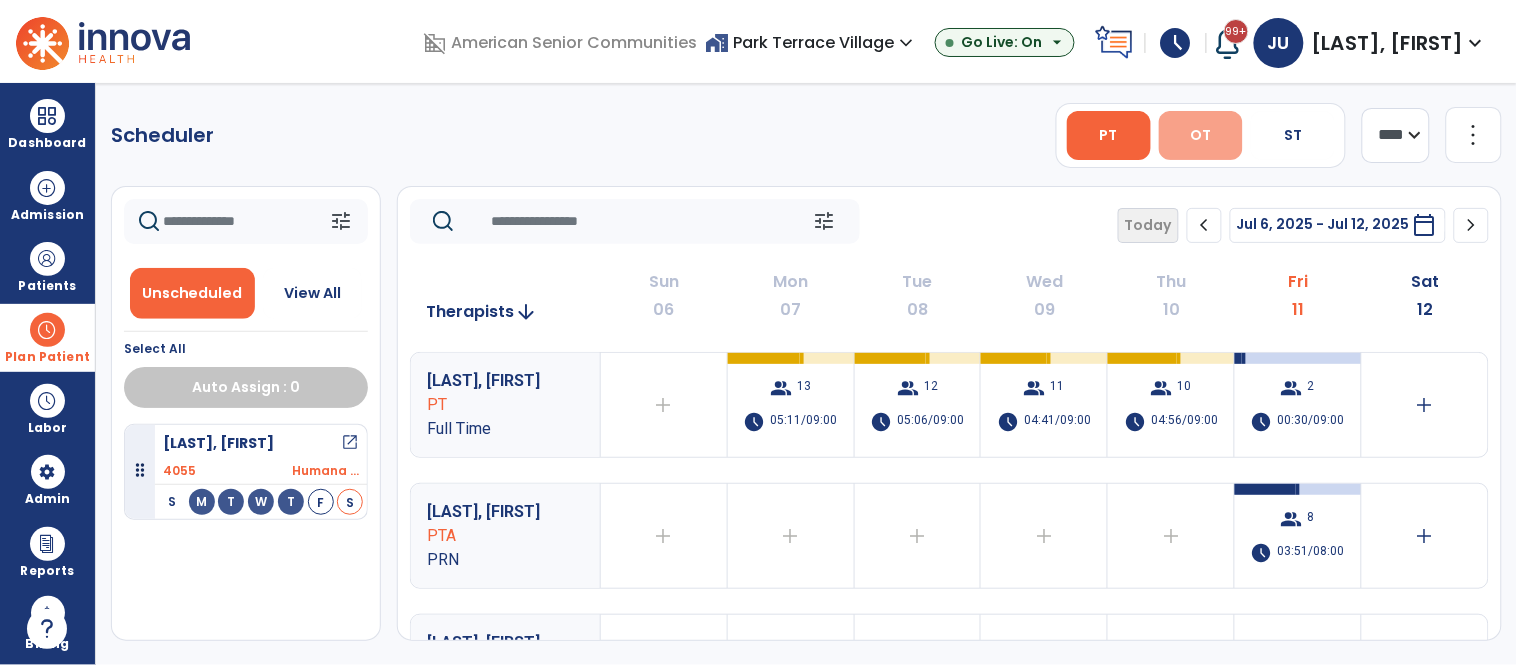 click on "OT" at bounding box center [1200, 135] 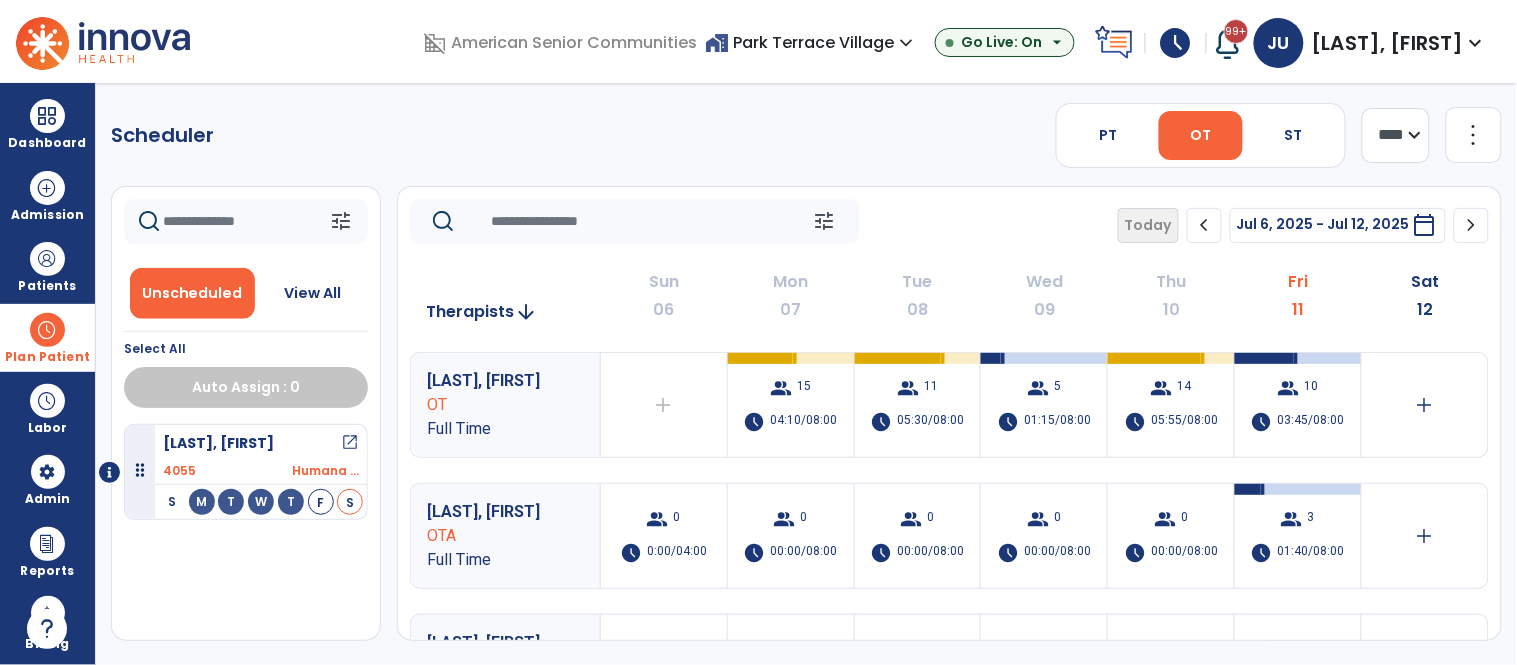 click on "more_vert" 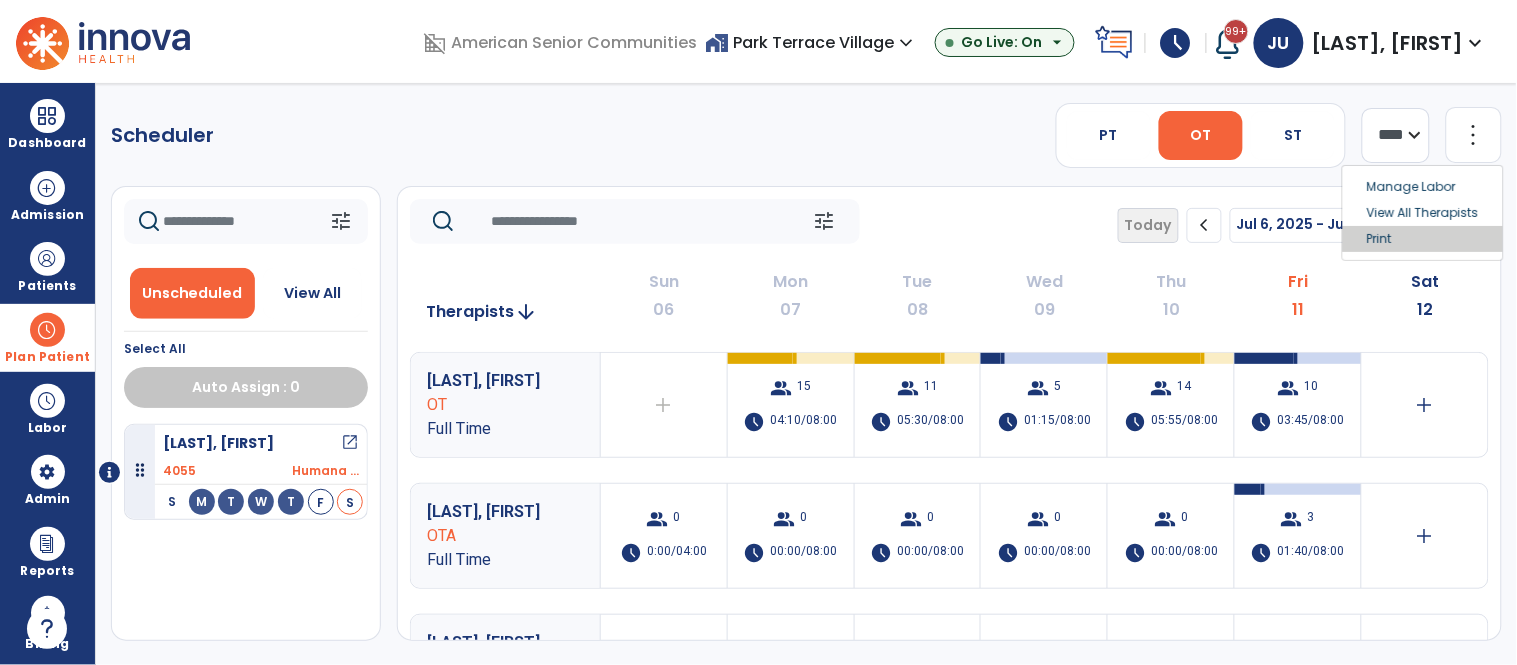 click on "Print" at bounding box center (1423, 239) 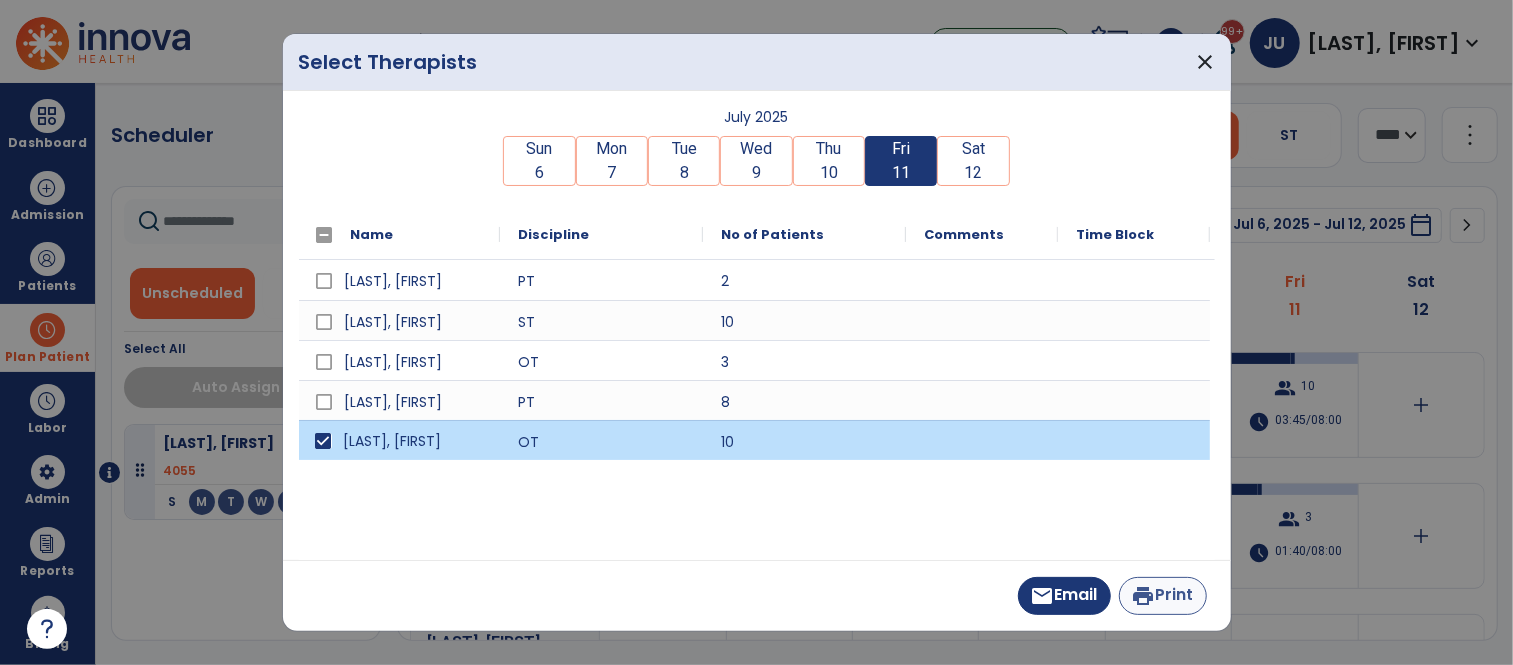 click on "print  Print" at bounding box center [1163, 596] 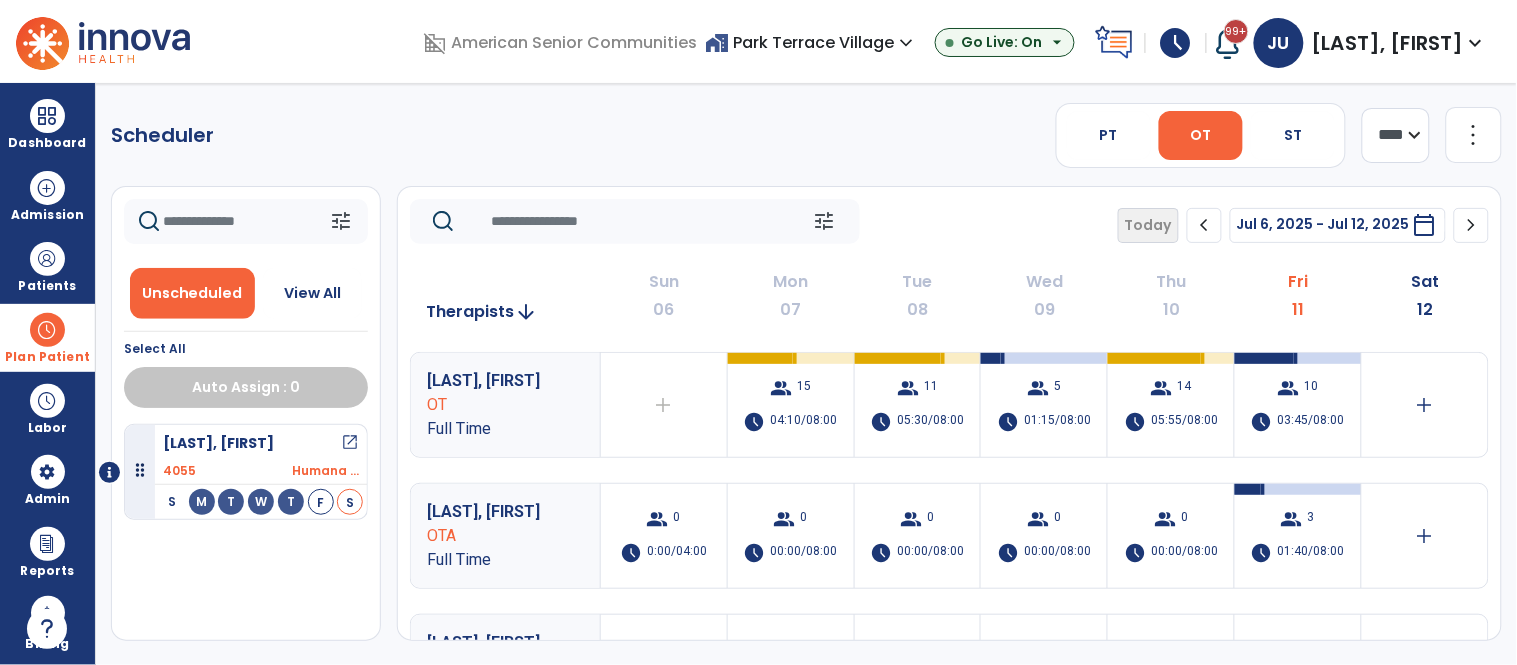 click on "home_work   [LOCATION]   expand_more" at bounding box center [812, 42] 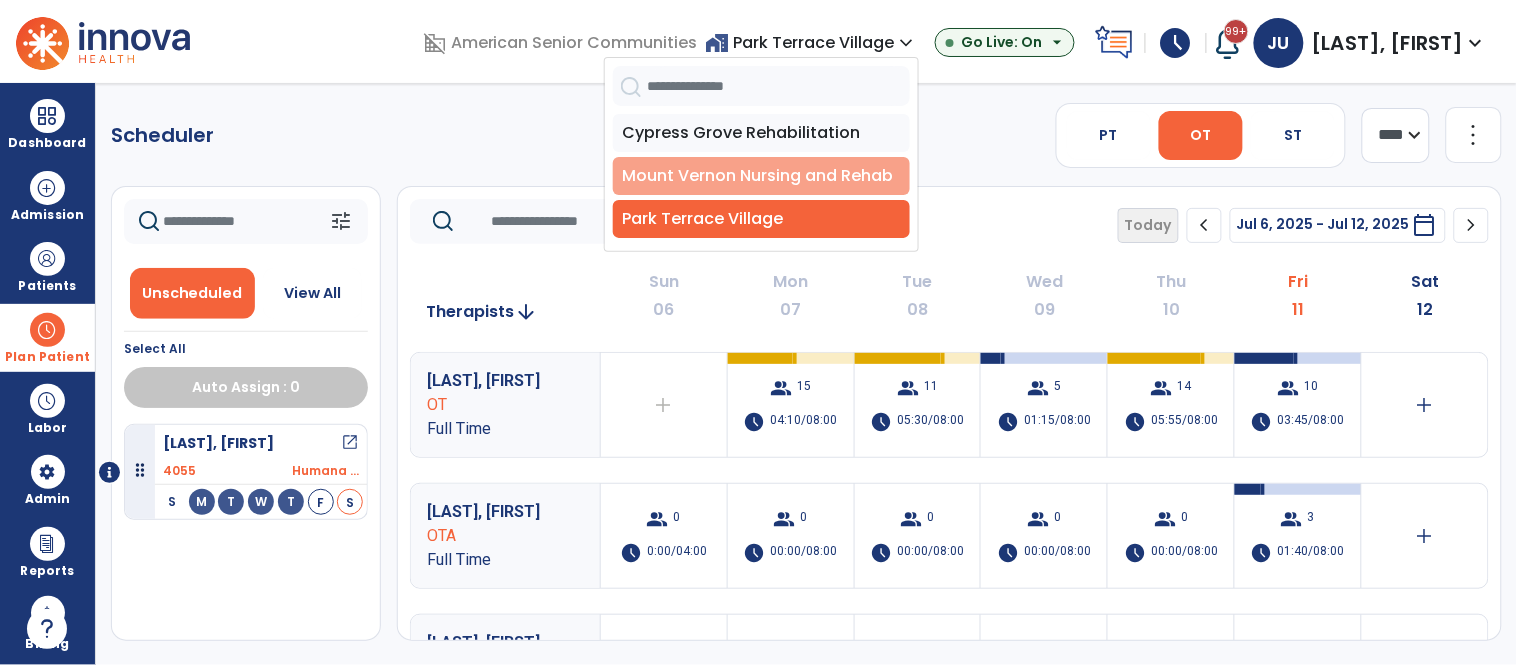 click on "Mount Vernon Nursing and Rehab" at bounding box center (761, 176) 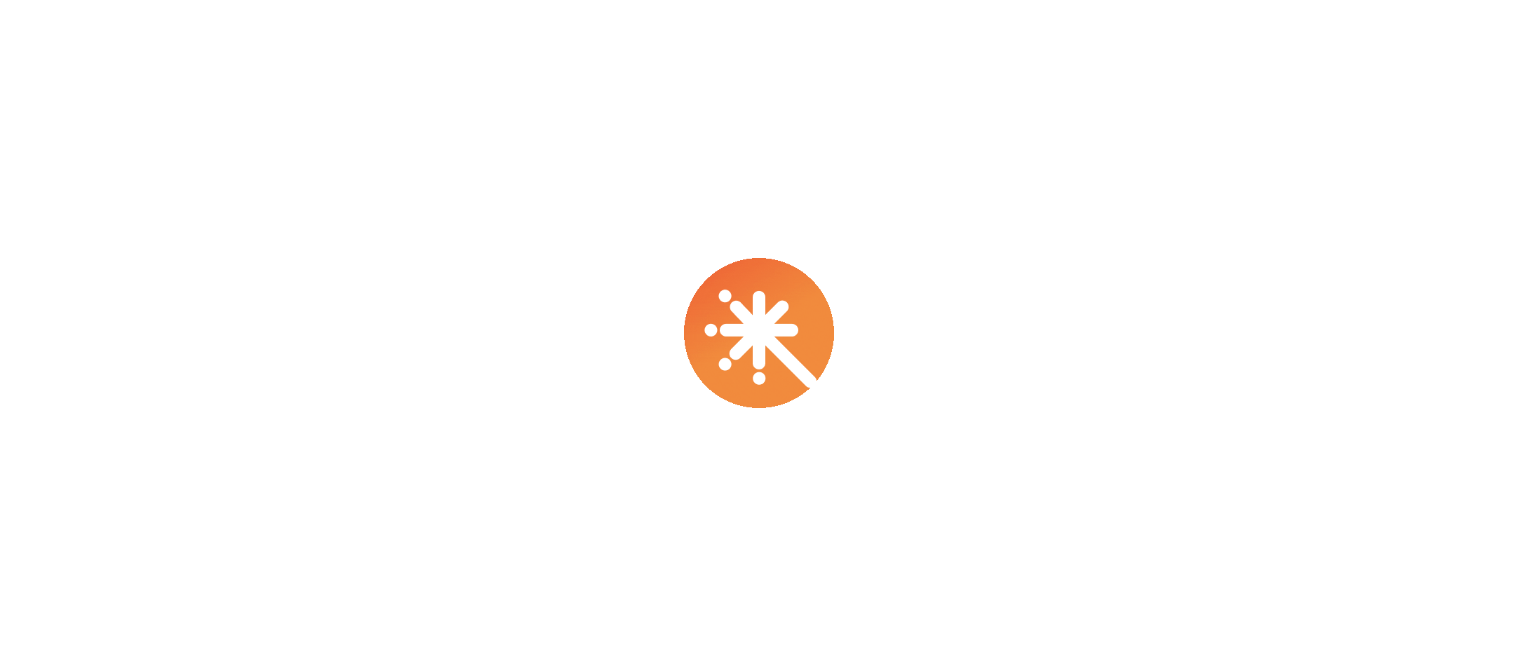 scroll, scrollTop: 0, scrollLeft: 0, axis: both 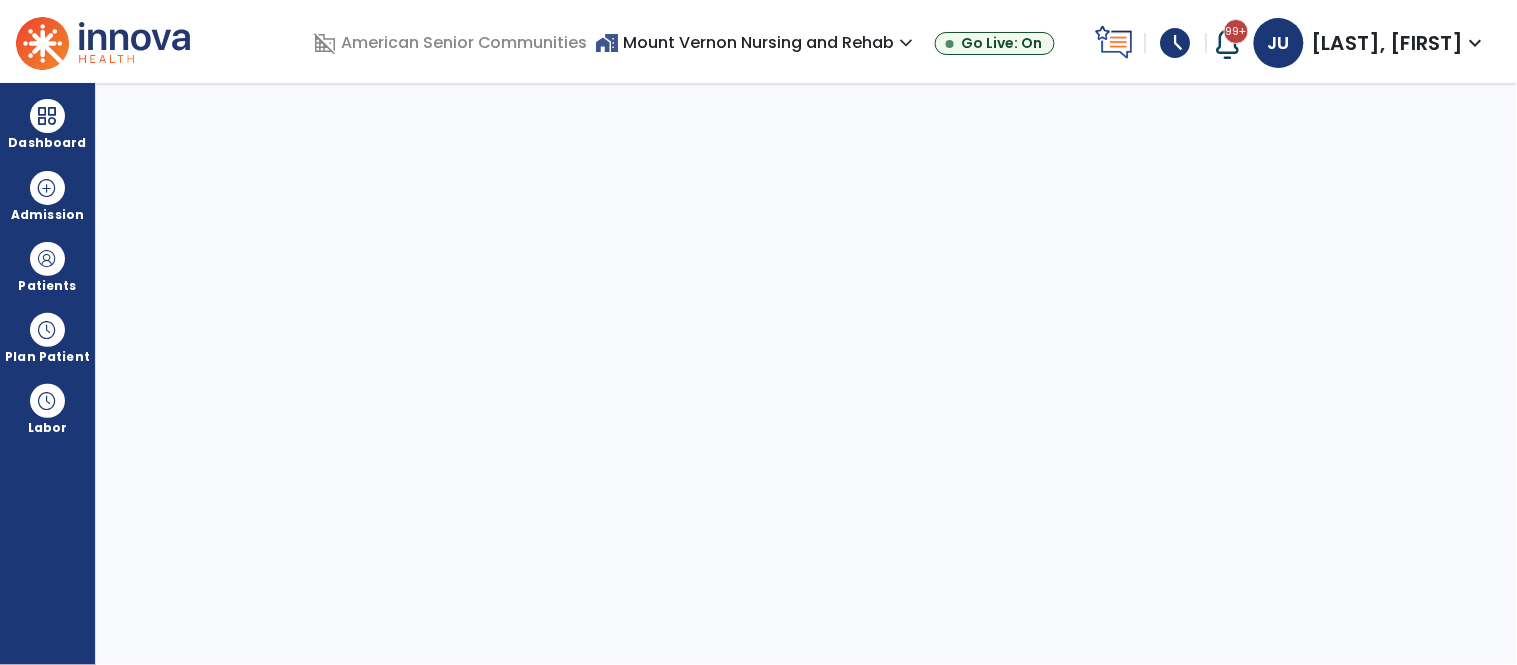 select on "****" 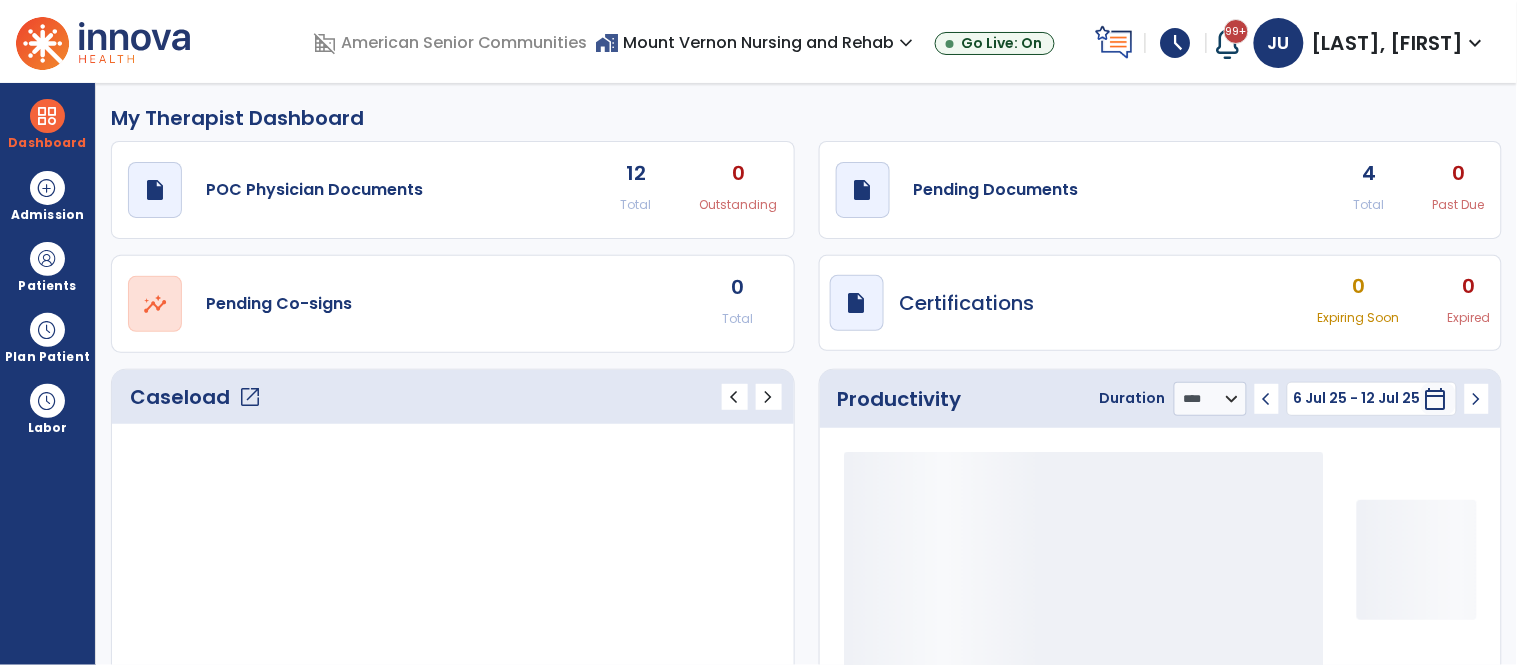 click on "open_in_new" 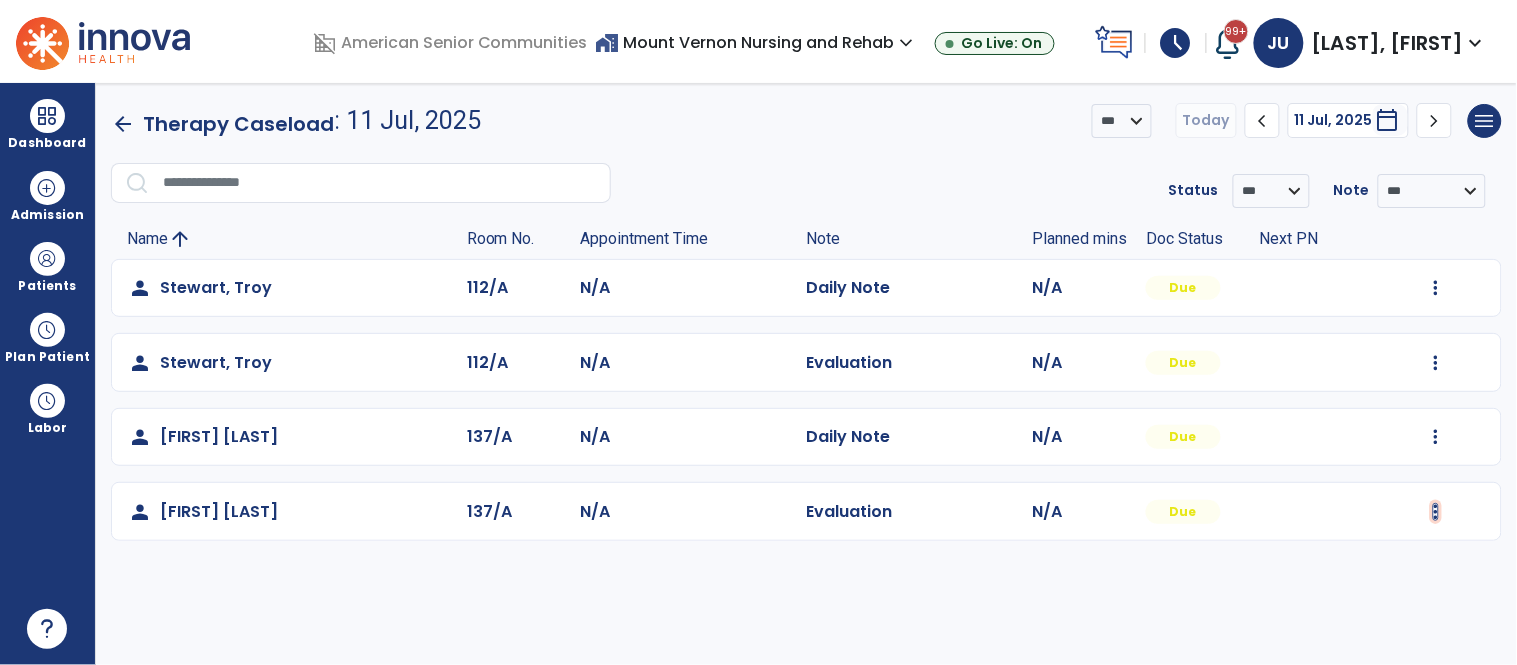 click at bounding box center (1436, 288) 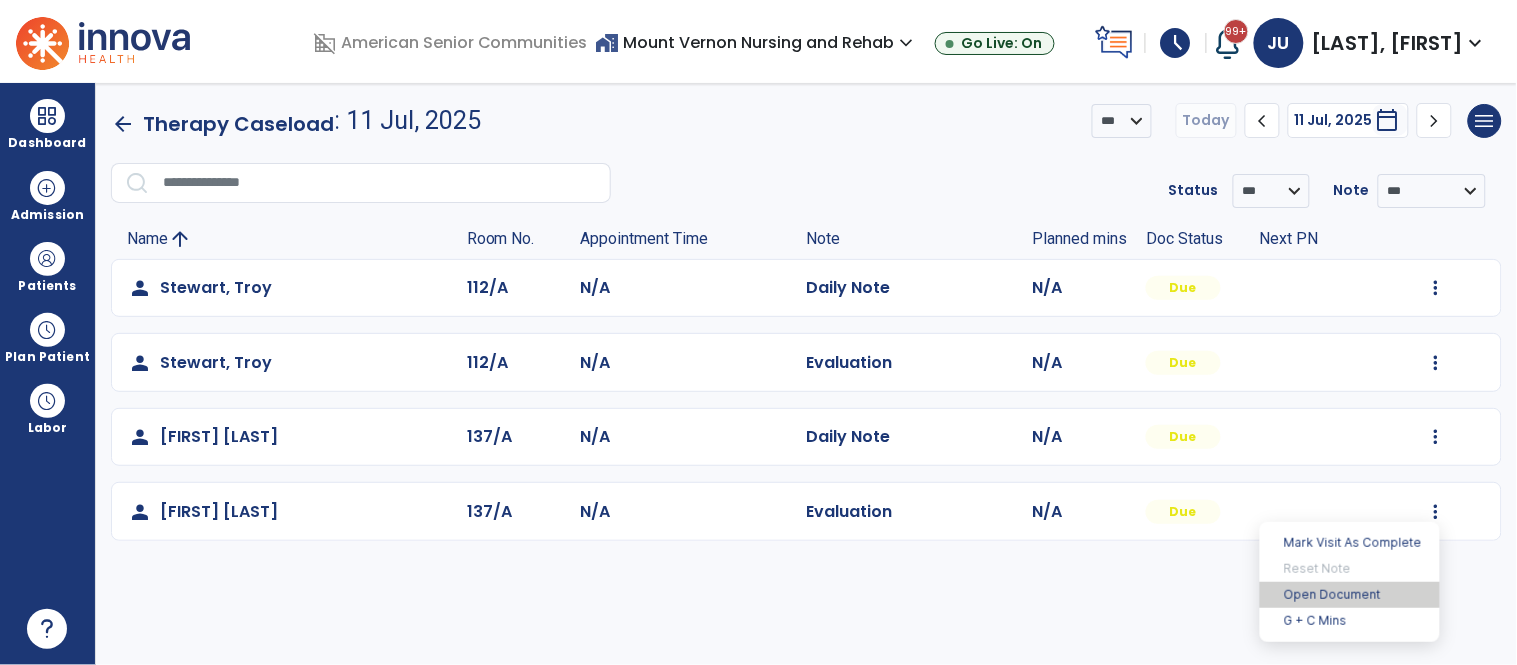 click on "Open Document" at bounding box center [1350, 595] 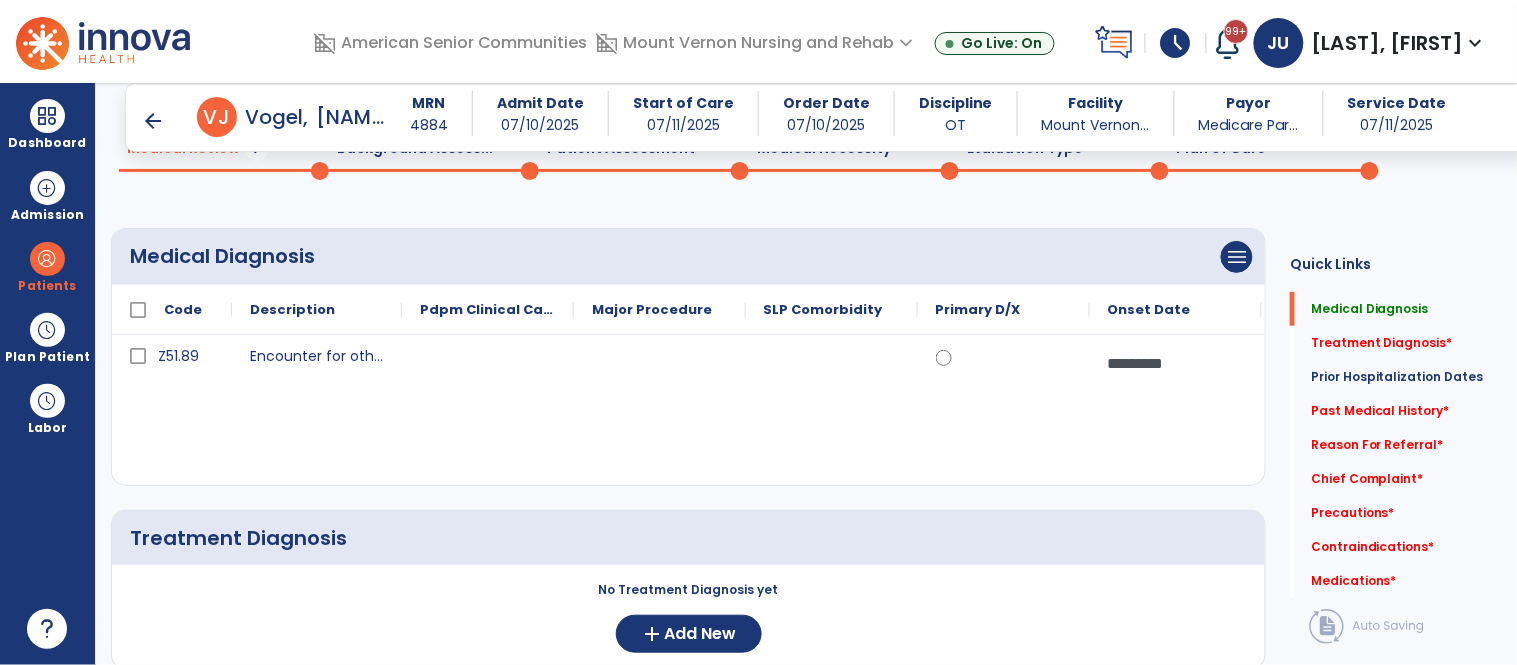 scroll, scrollTop: 105, scrollLeft: 0, axis: vertical 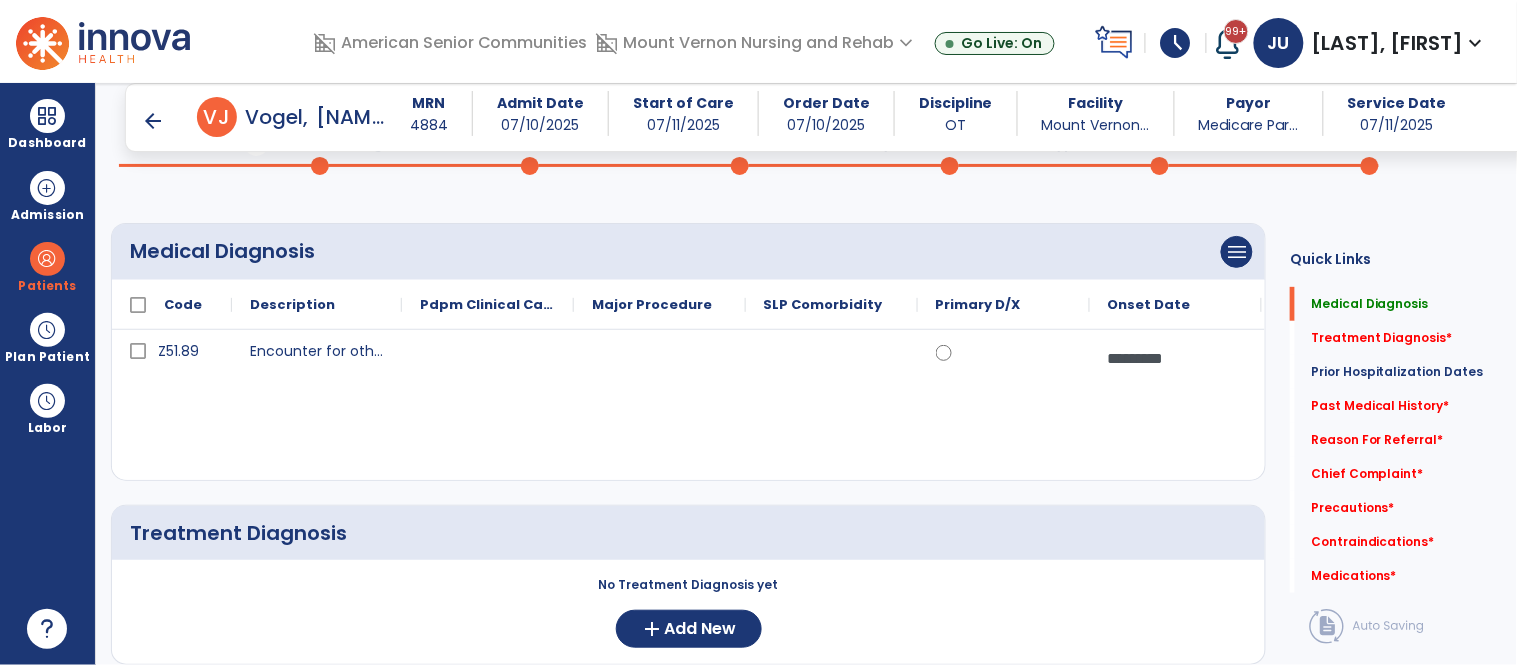 click on "JU [LAST], [FIRST] expand_more" at bounding box center [1371, 43] 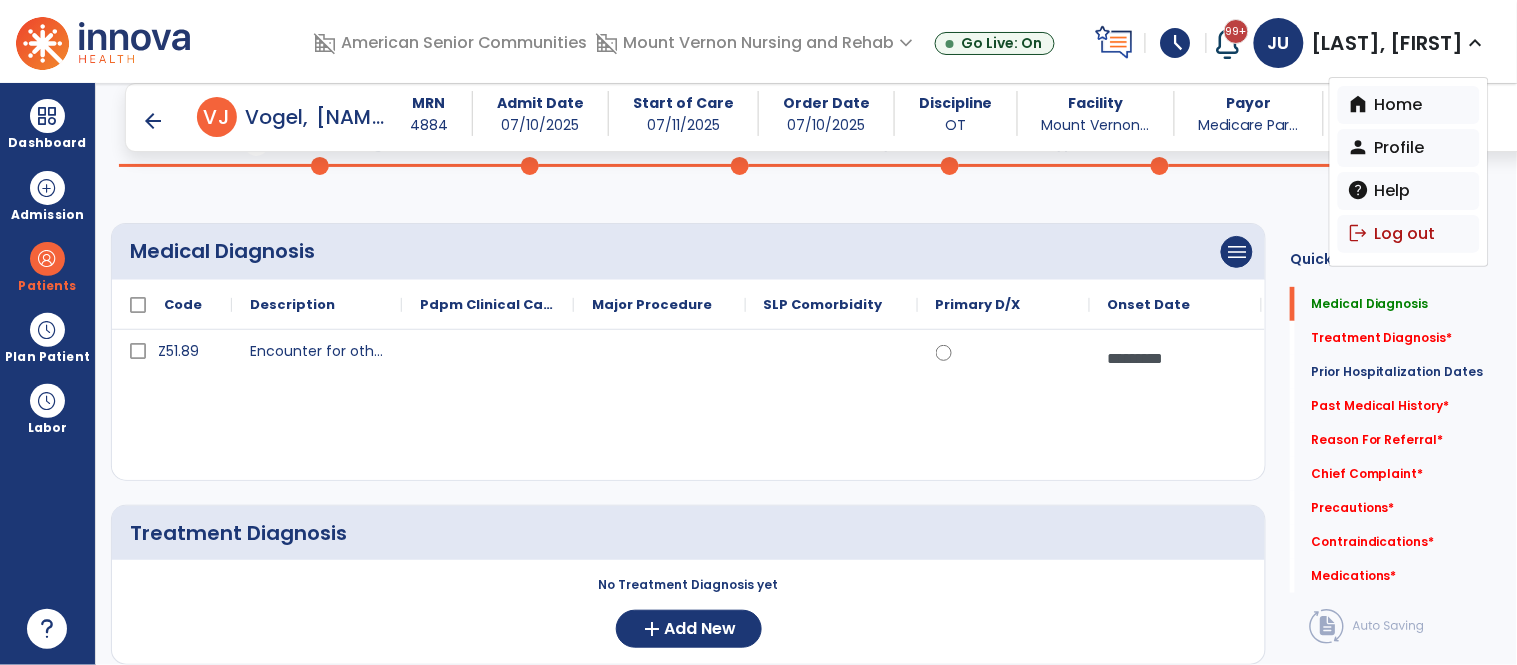 scroll, scrollTop: 135, scrollLeft: 0, axis: vertical 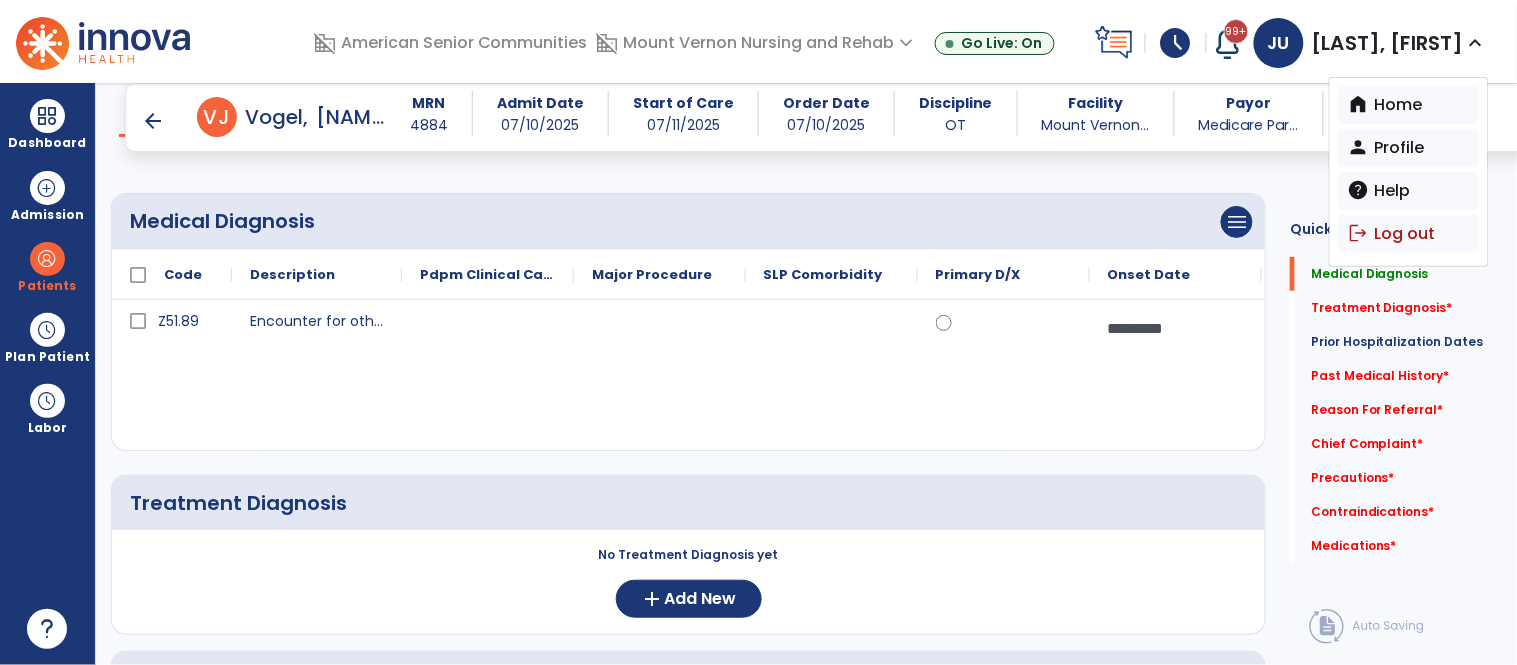 click on "*********" at bounding box center [1176, 328] 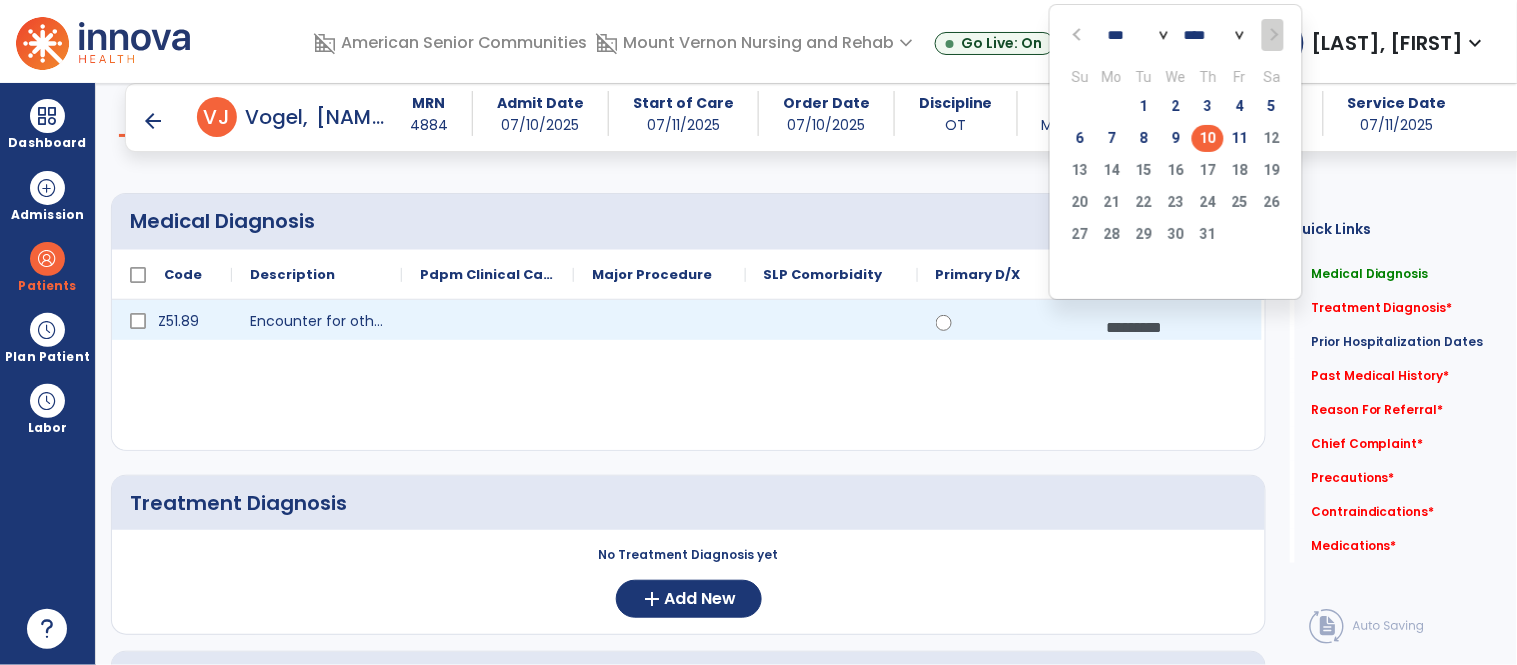 click 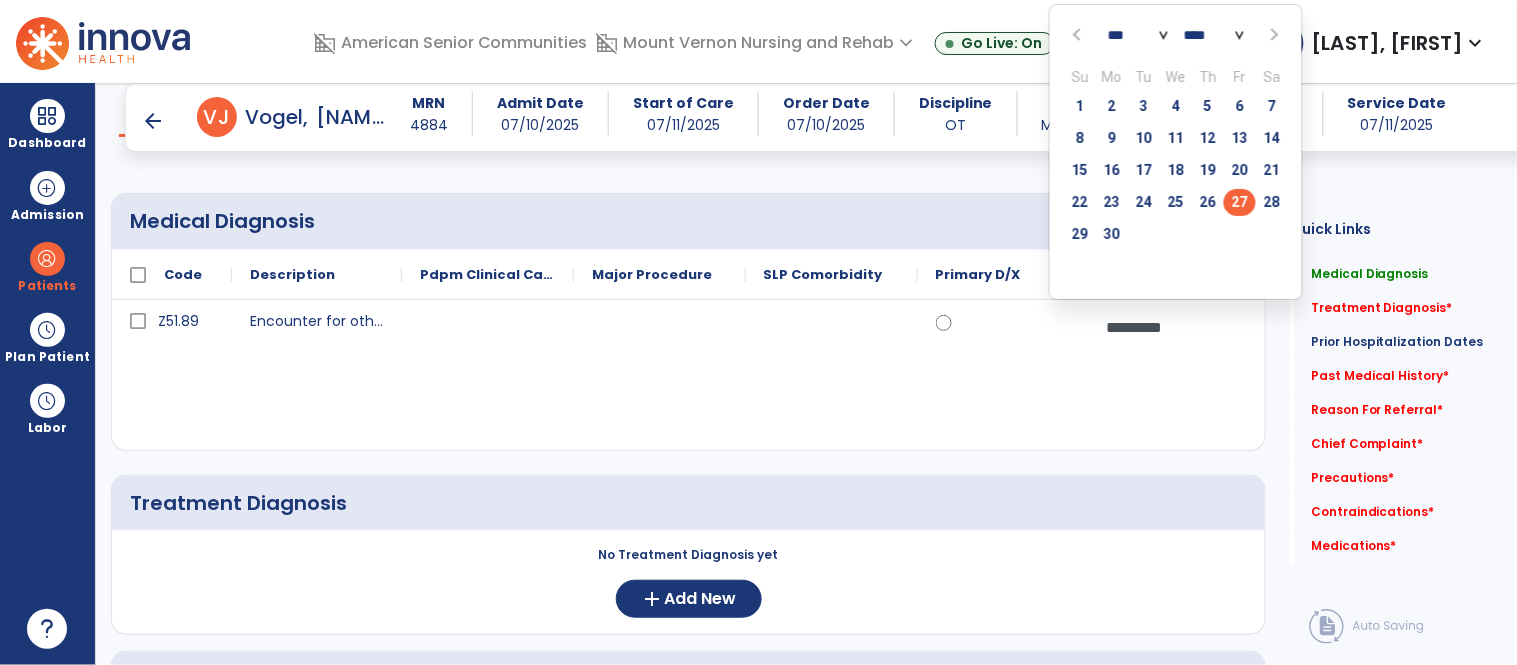 click on "27" 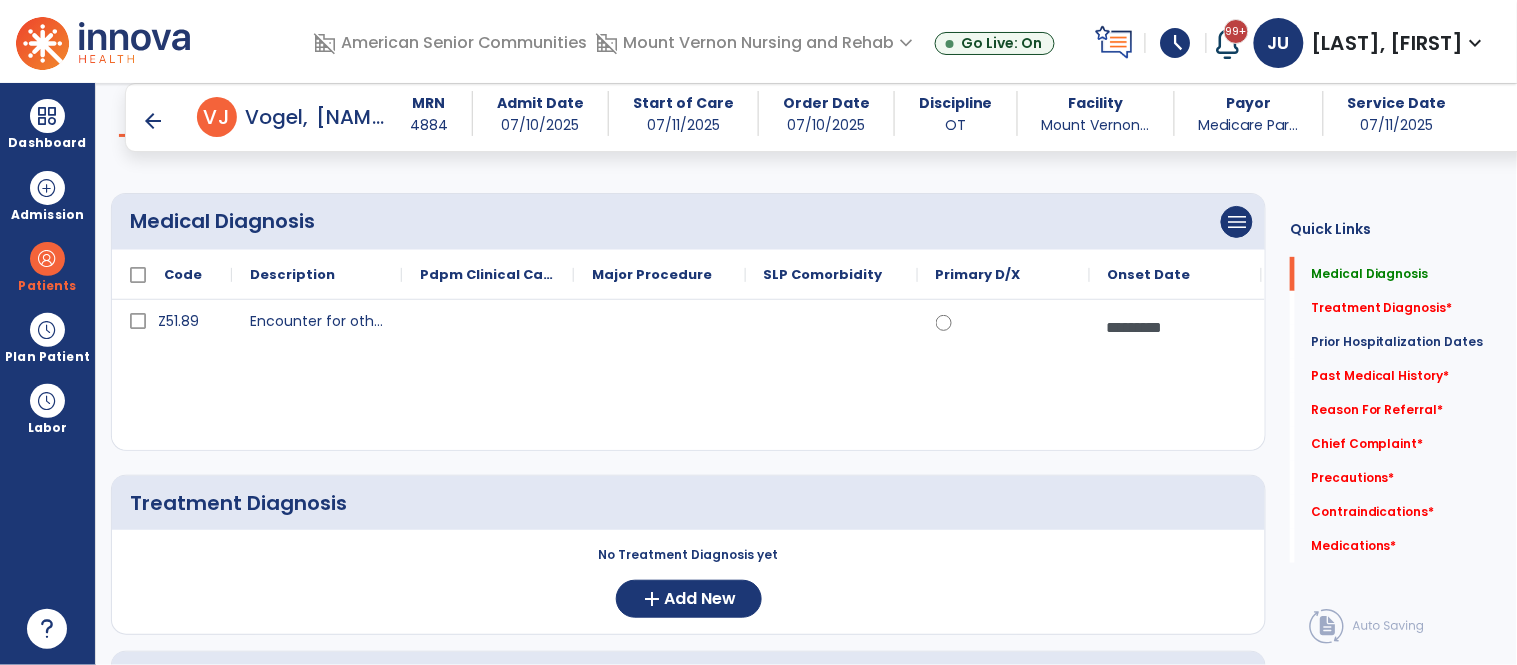 scroll, scrollTop: 315, scrollLeft: 0, axis: vertical 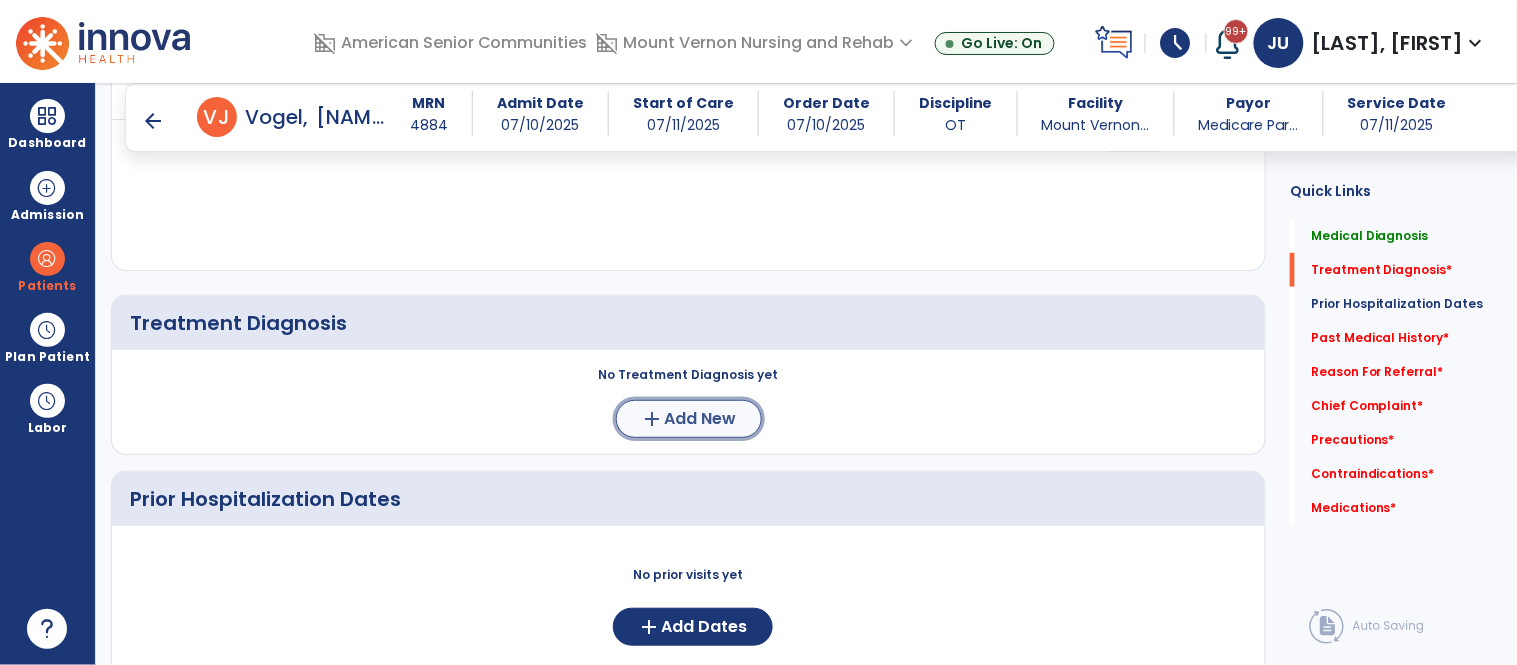 click on "add" 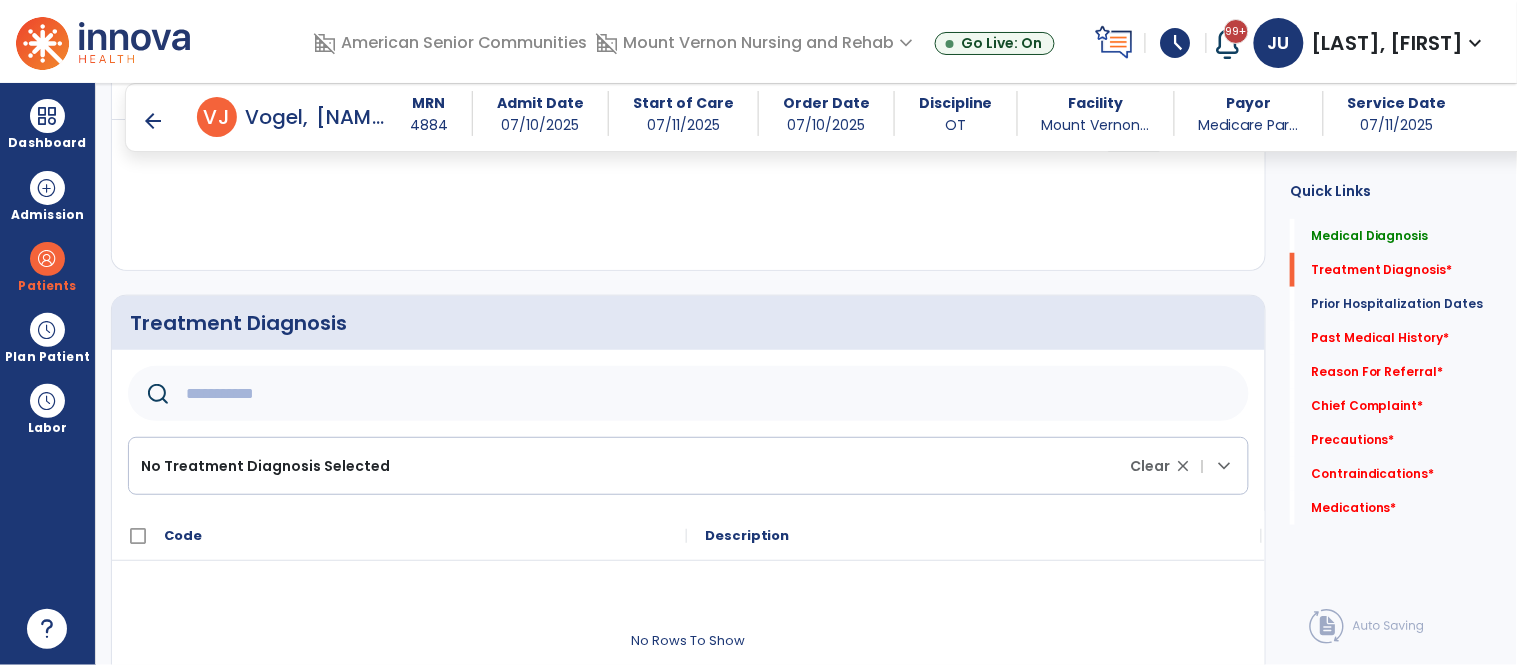 click 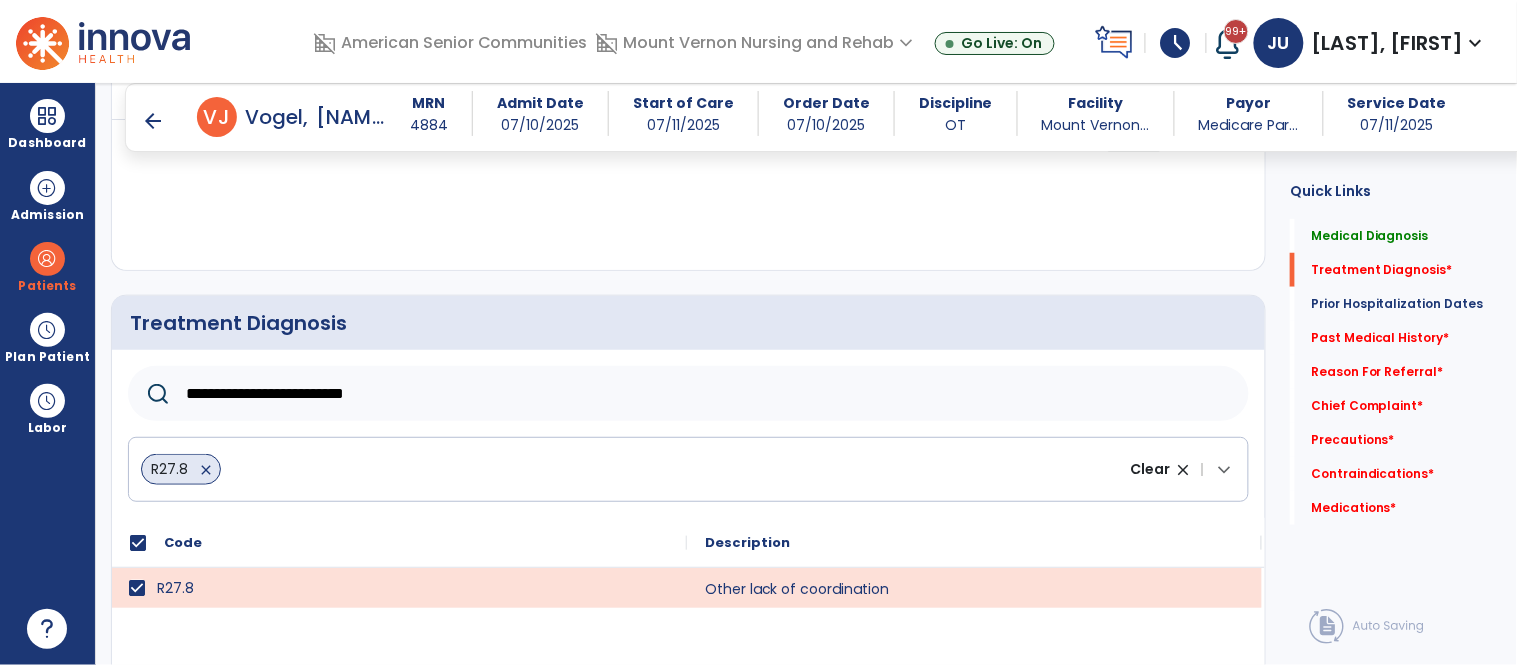 click on "**********" 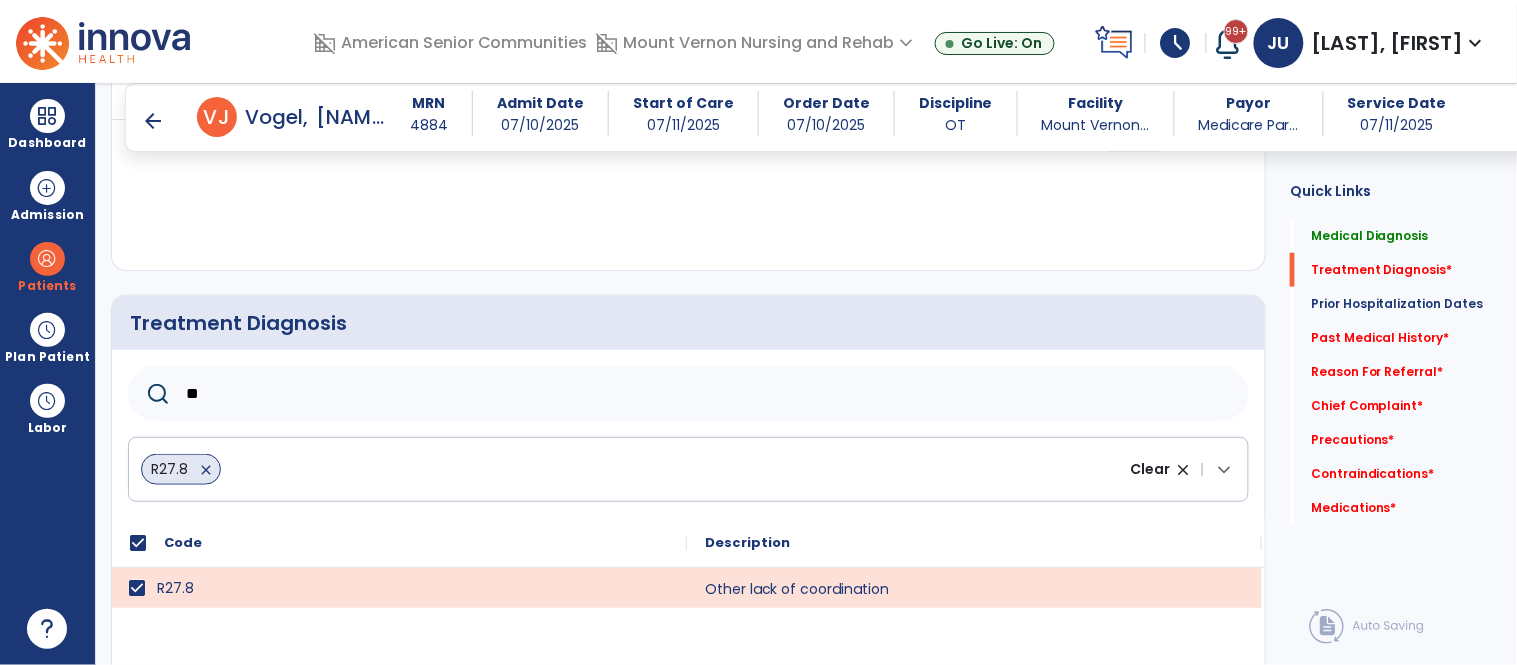 type on "*" 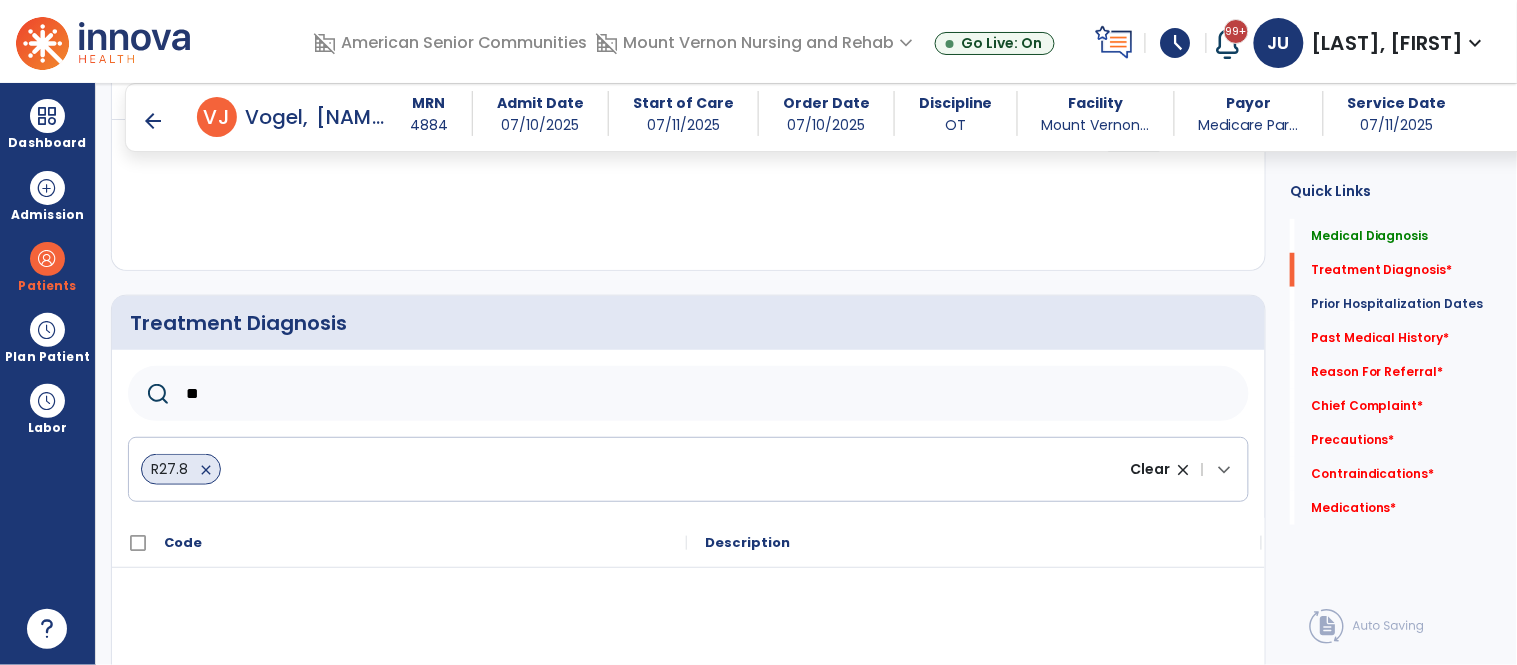 type on "*" 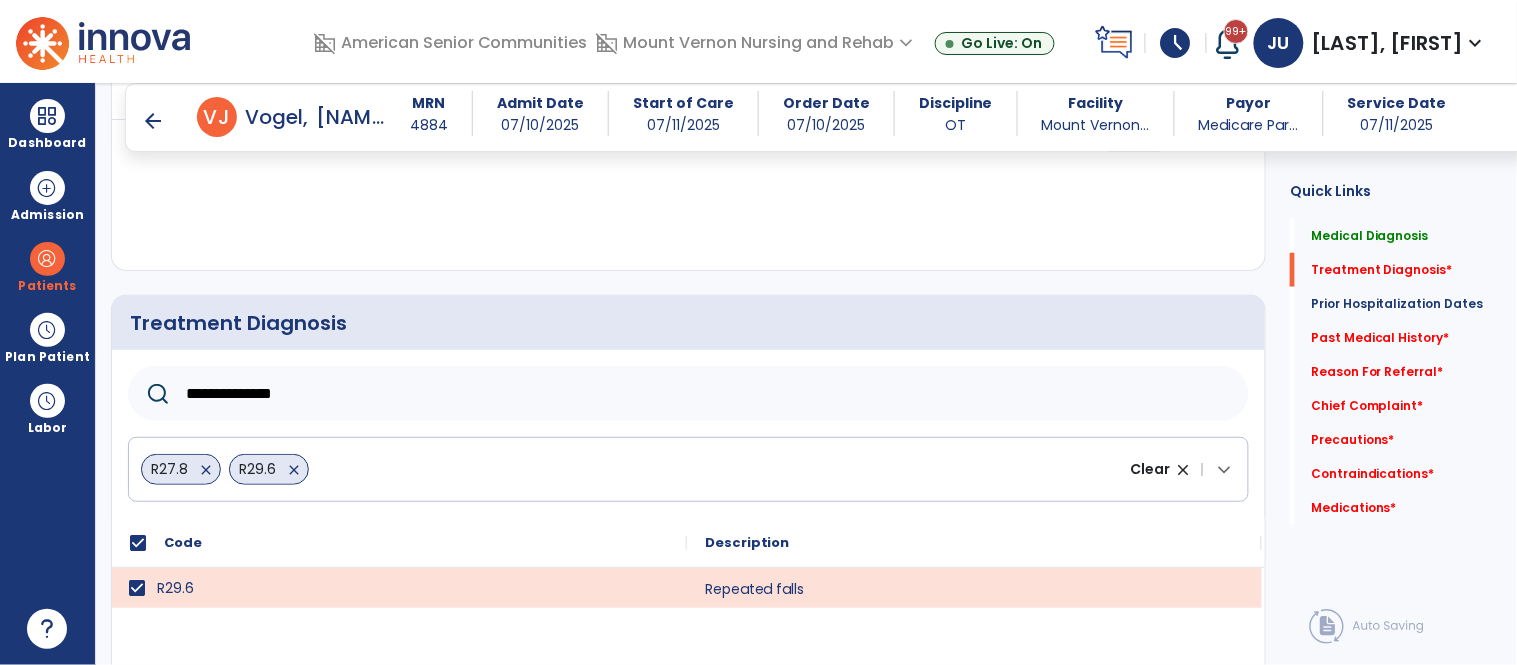 click on "**********" 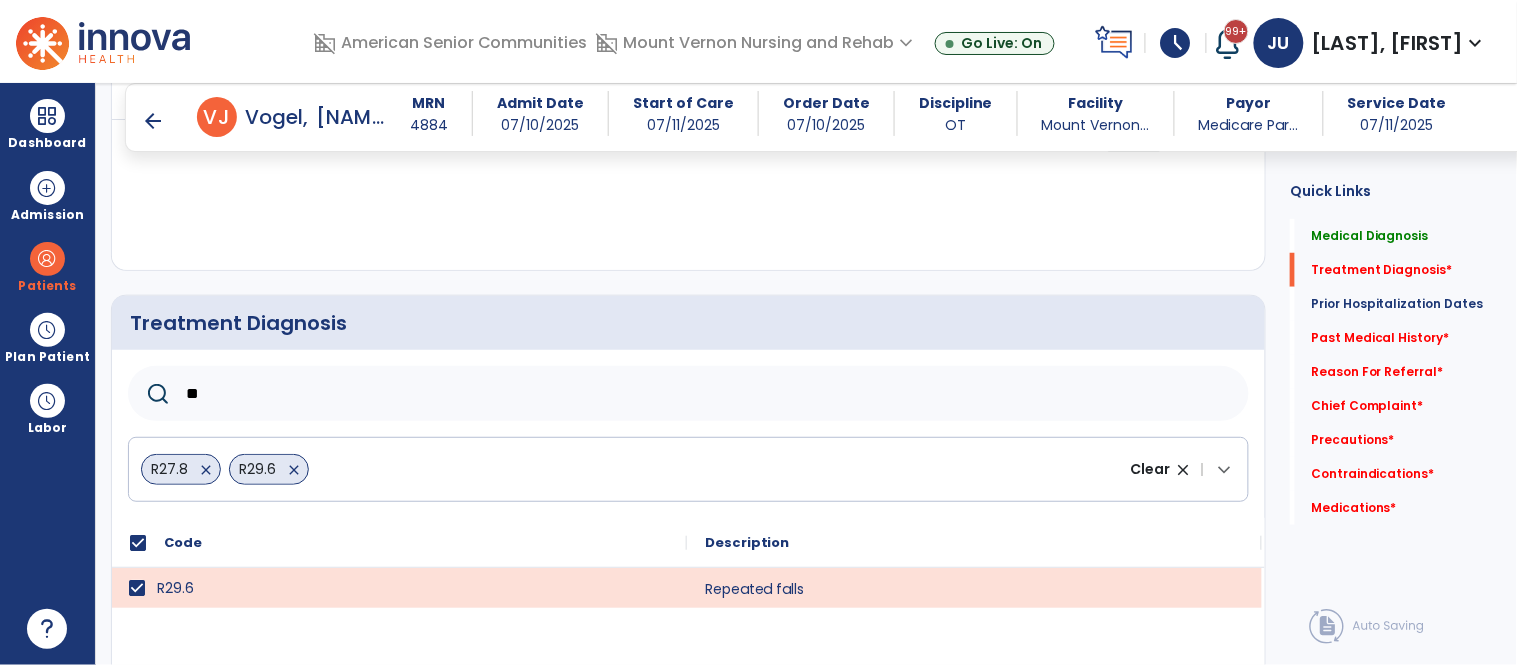 type on "*" 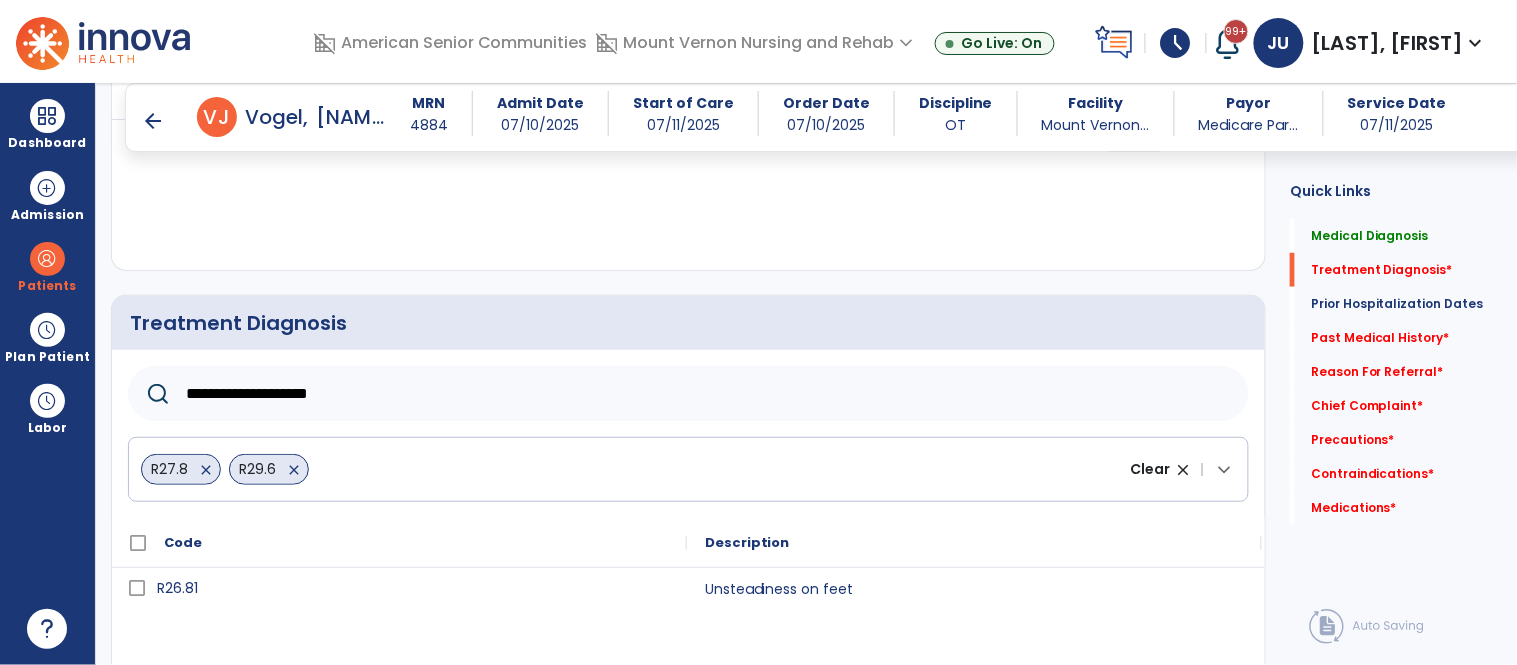 type on "**********" 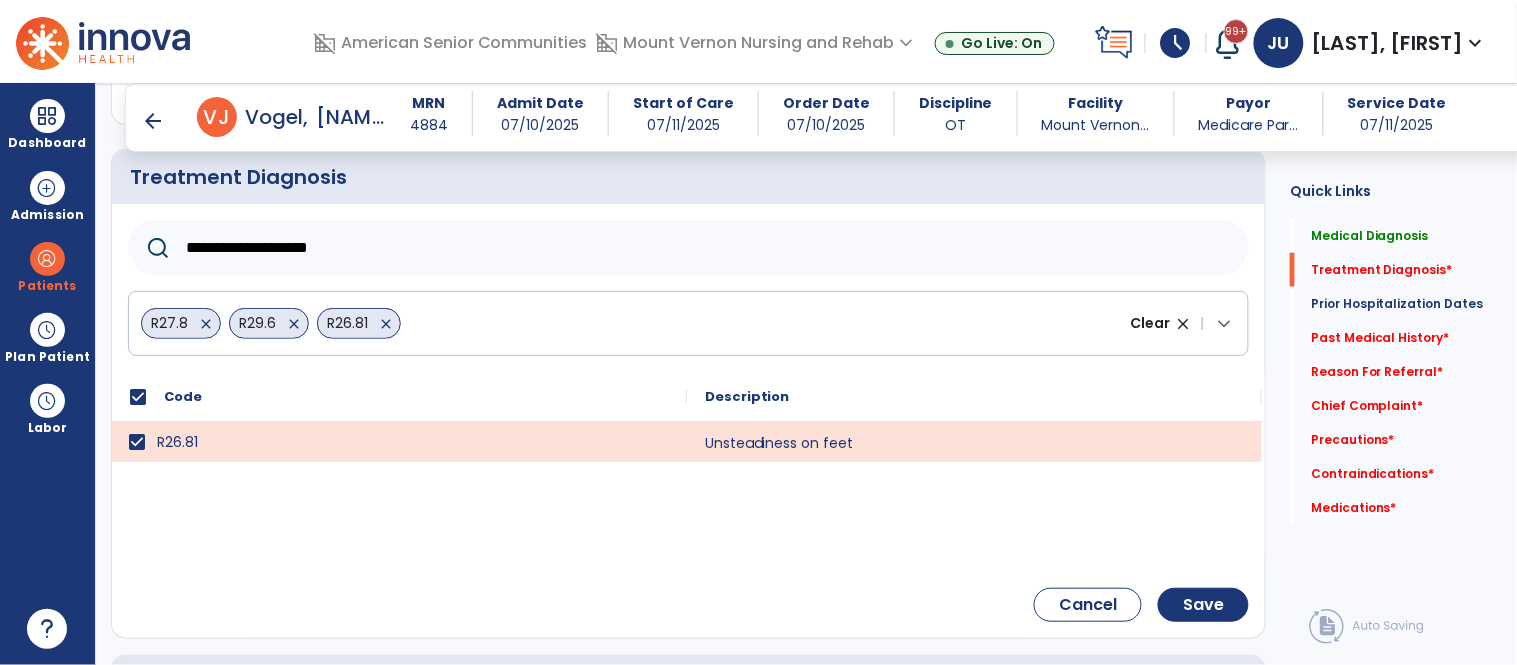 scroll, scrollTop: 486, scrollLeft: 0, axis: vertical 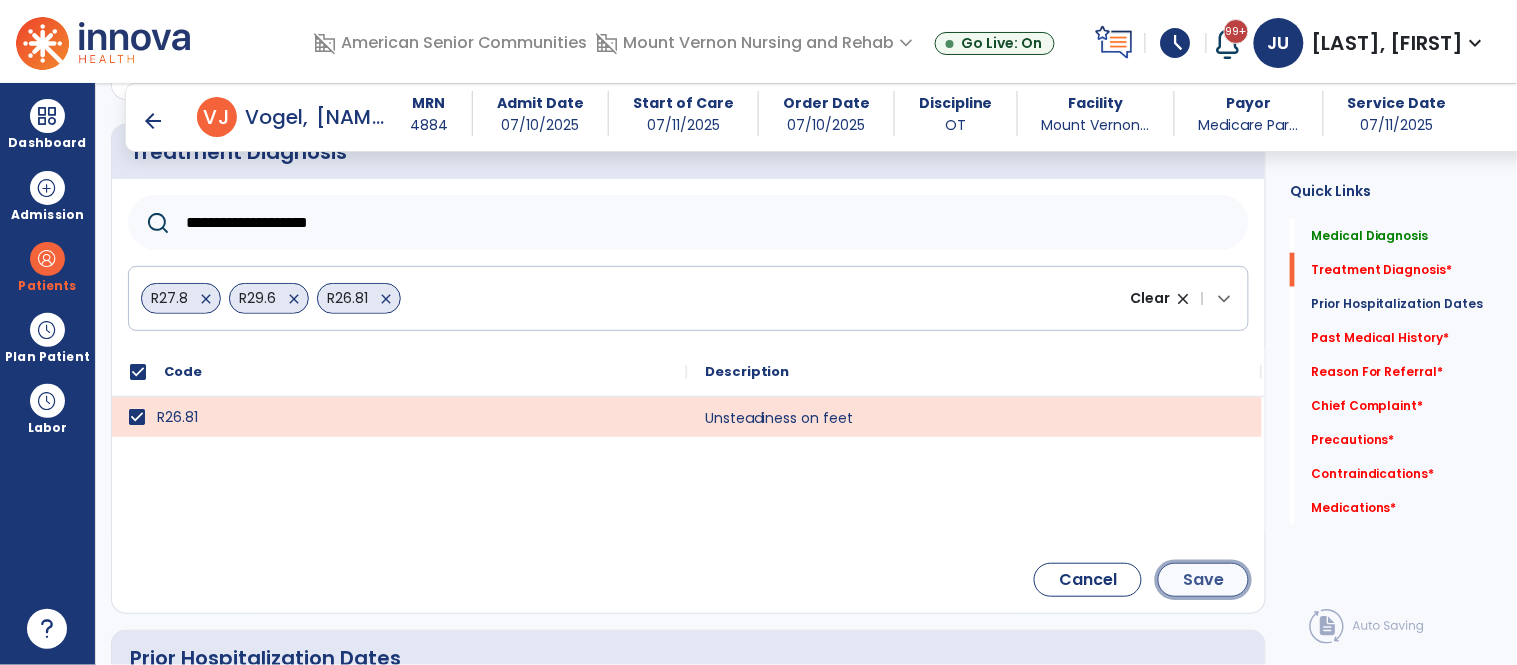 click on "Save" 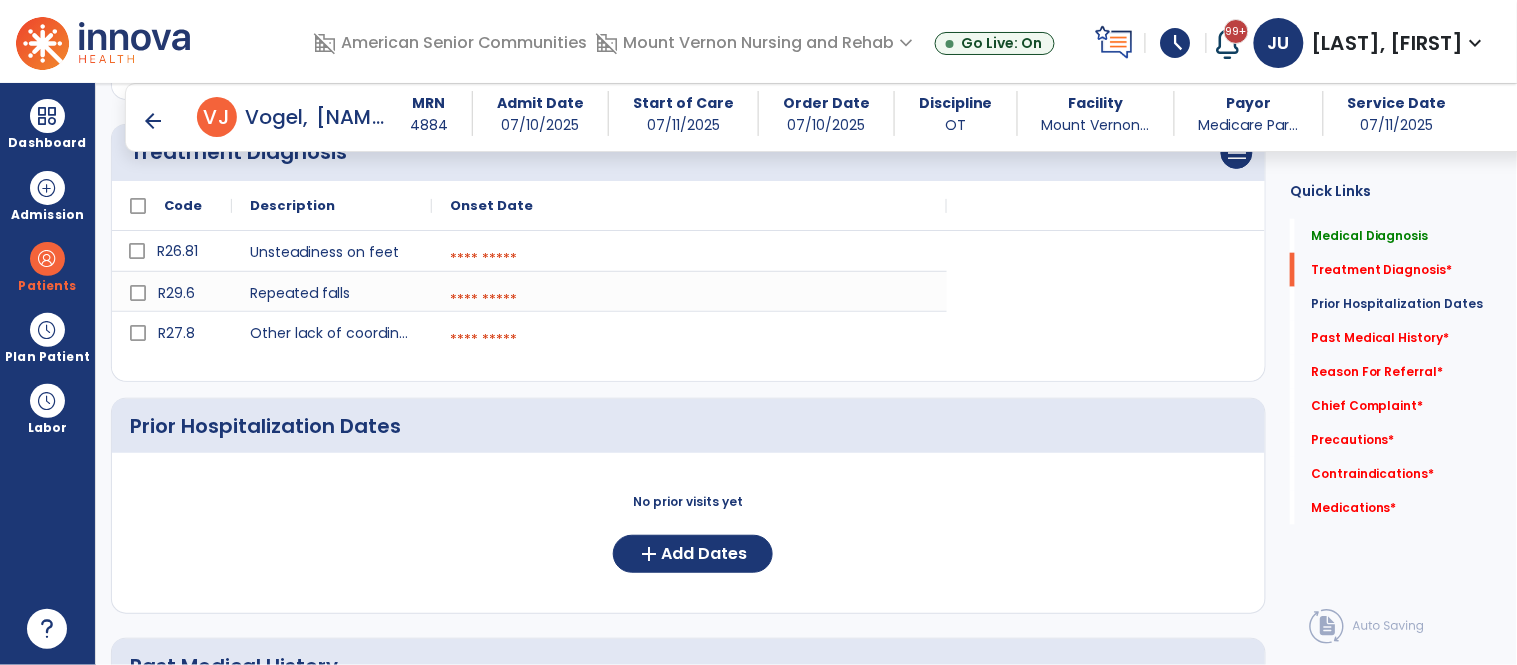 click at bounding box center (689, 259) 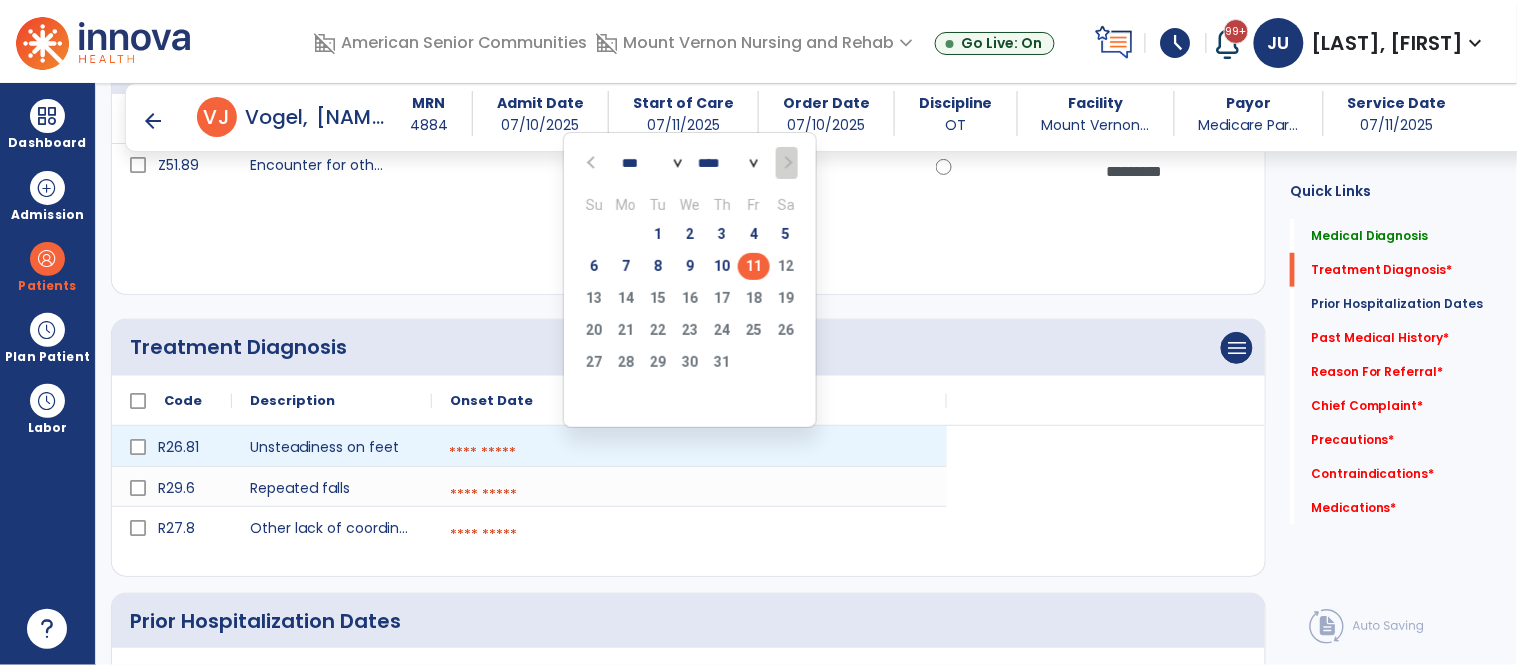 scroll, scrollTop: 290, scrollLeft: 0, axis: vertical 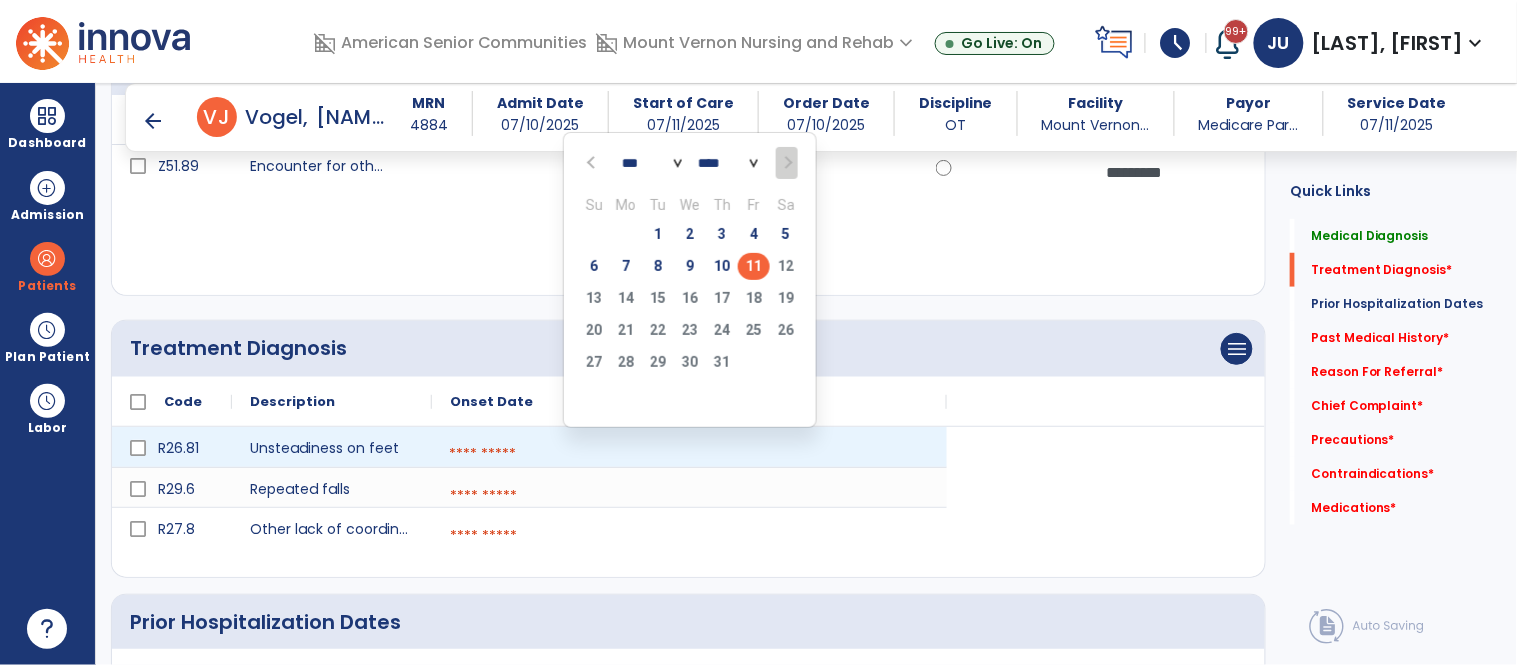 click 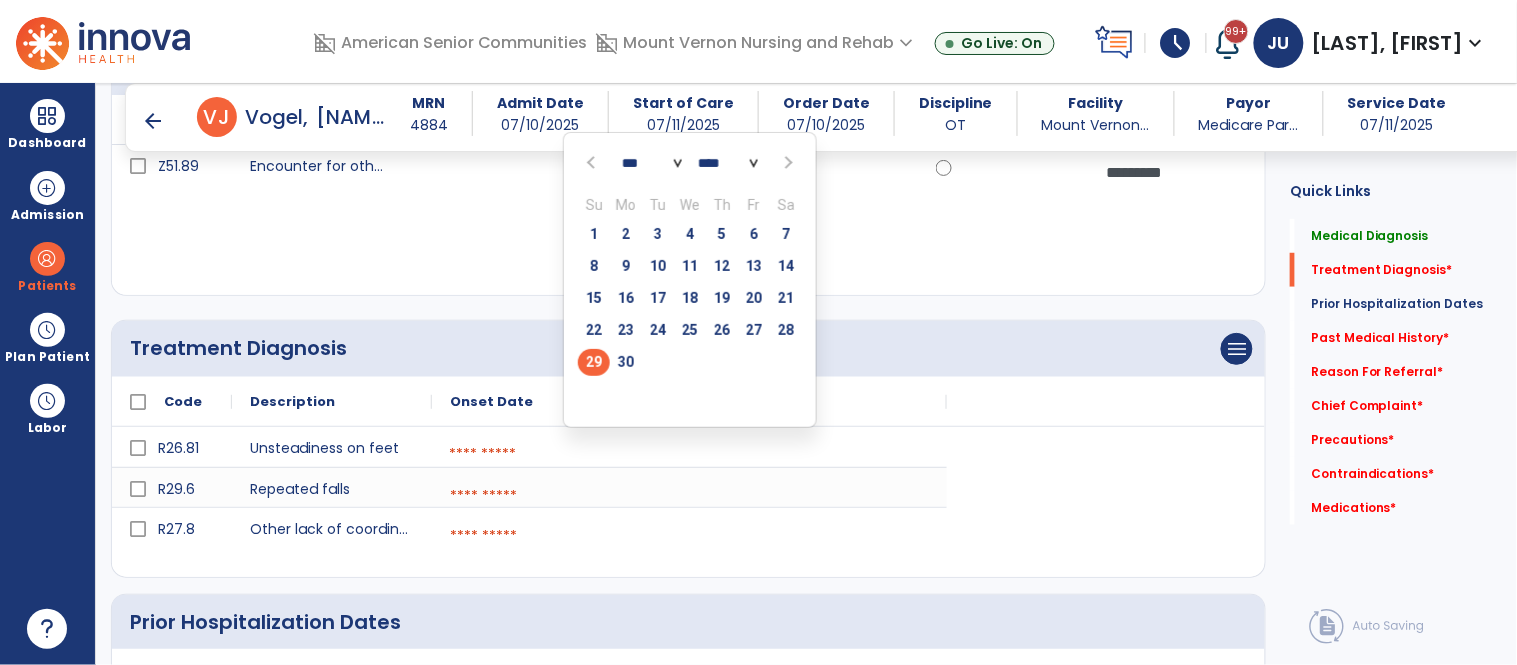 click on "29" 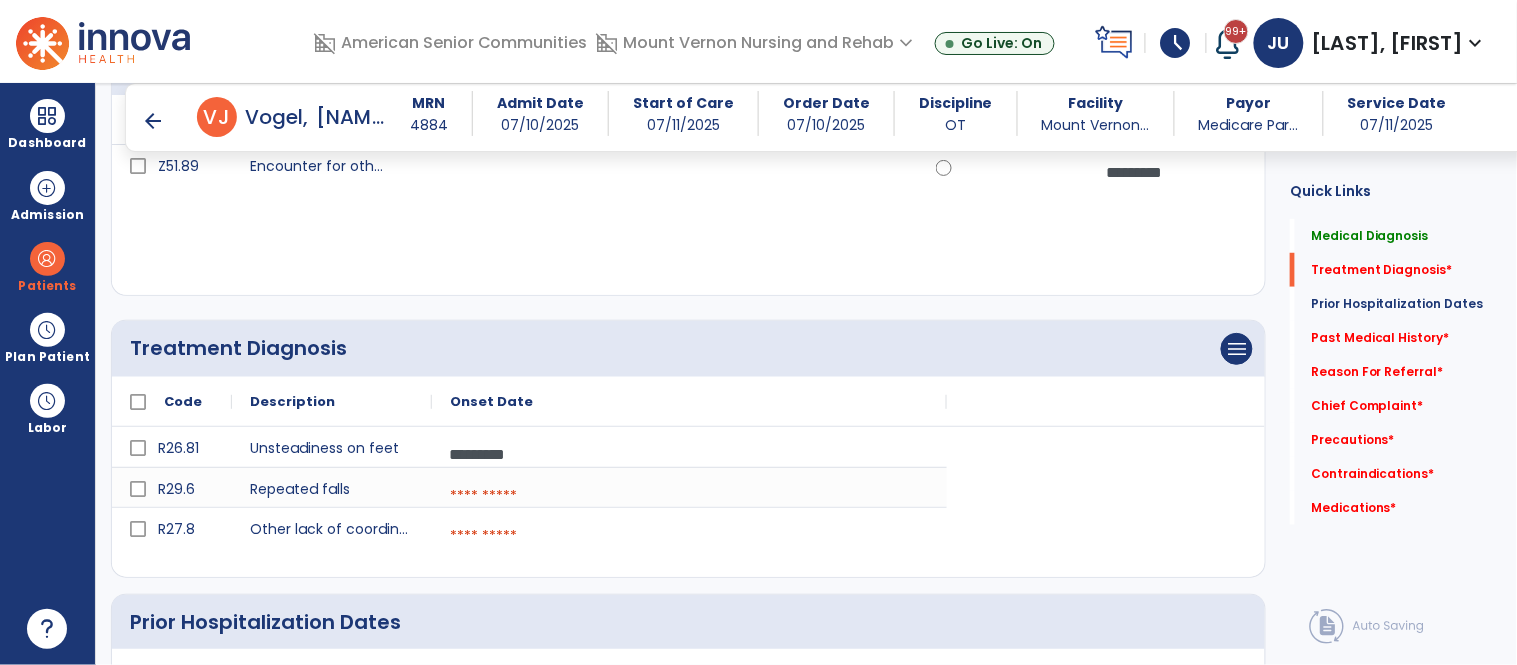 click at bounding box center [689, 496] 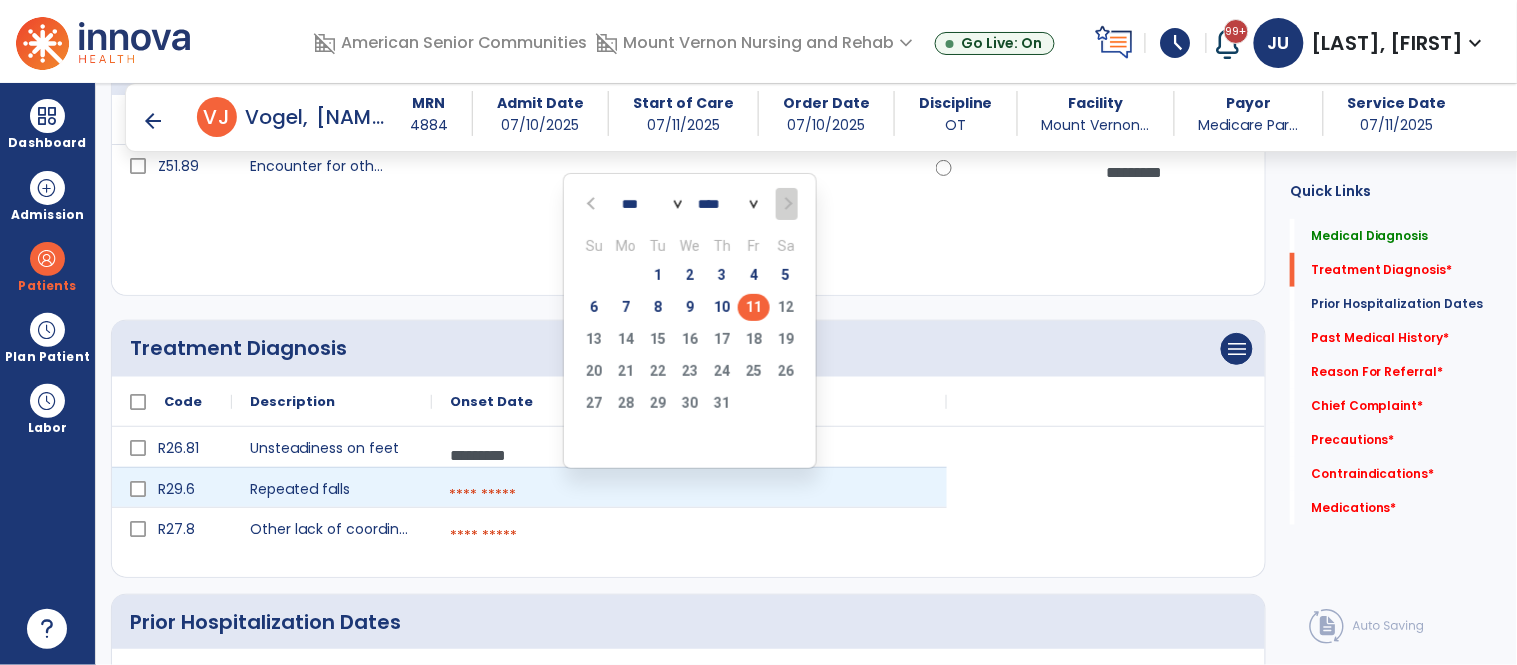 click 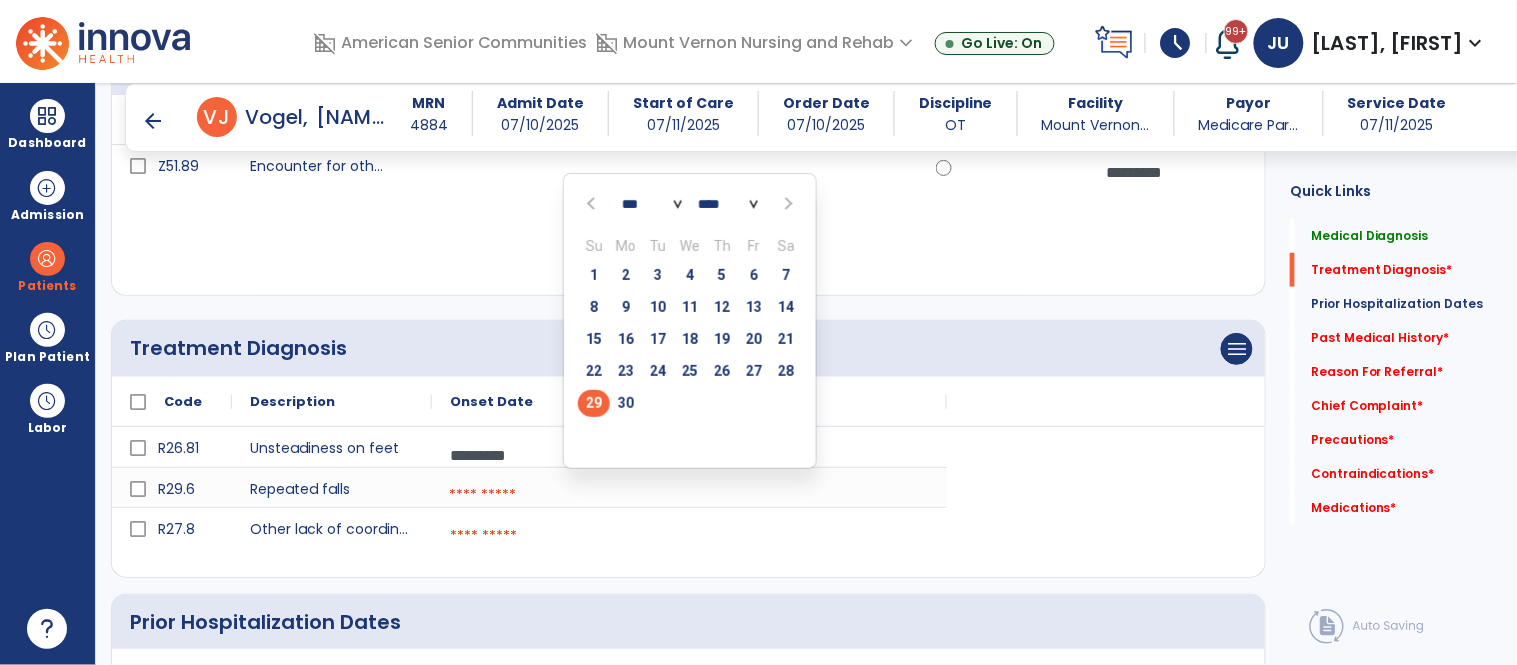 click on "29" 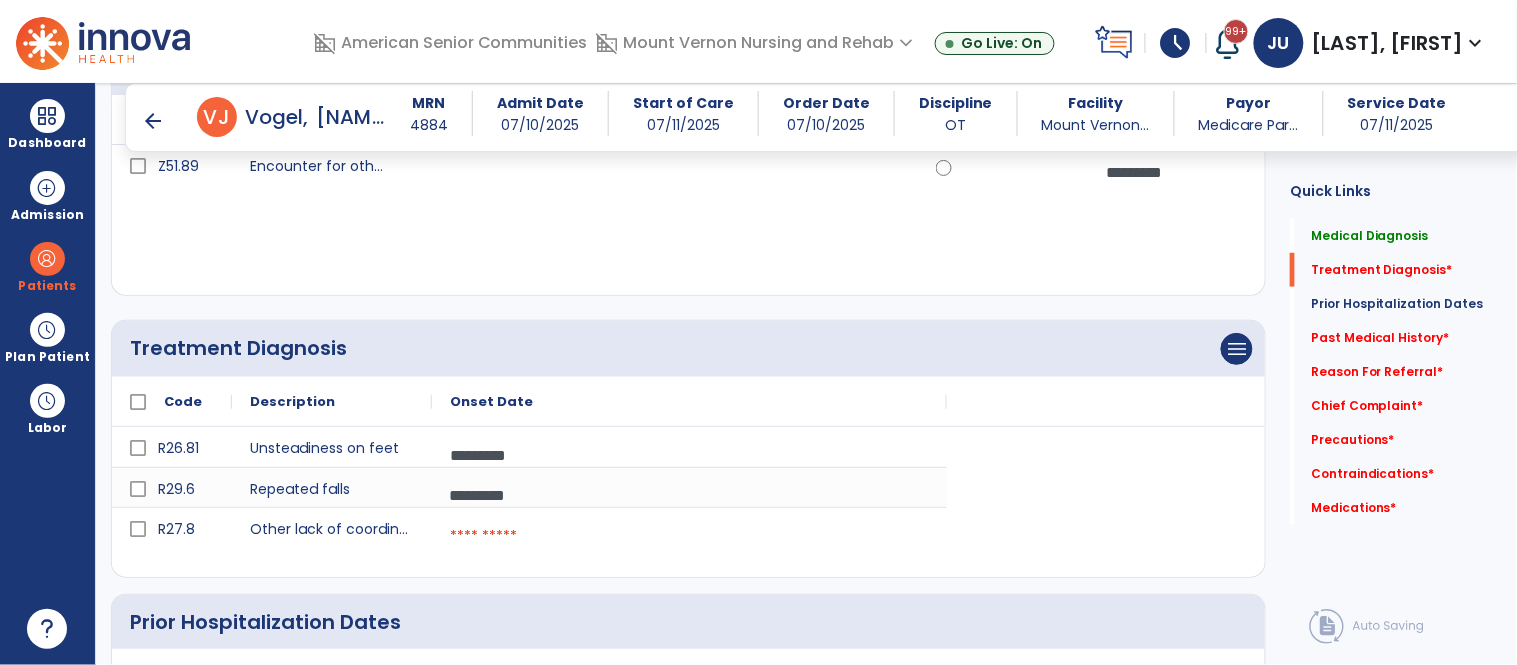 click on "R26.81 Unsteadiness on feet ********* [DATE]
R29.6 Repeated falls ********* [DATE]
R27.8 Other lack of coordination  [DATE]" 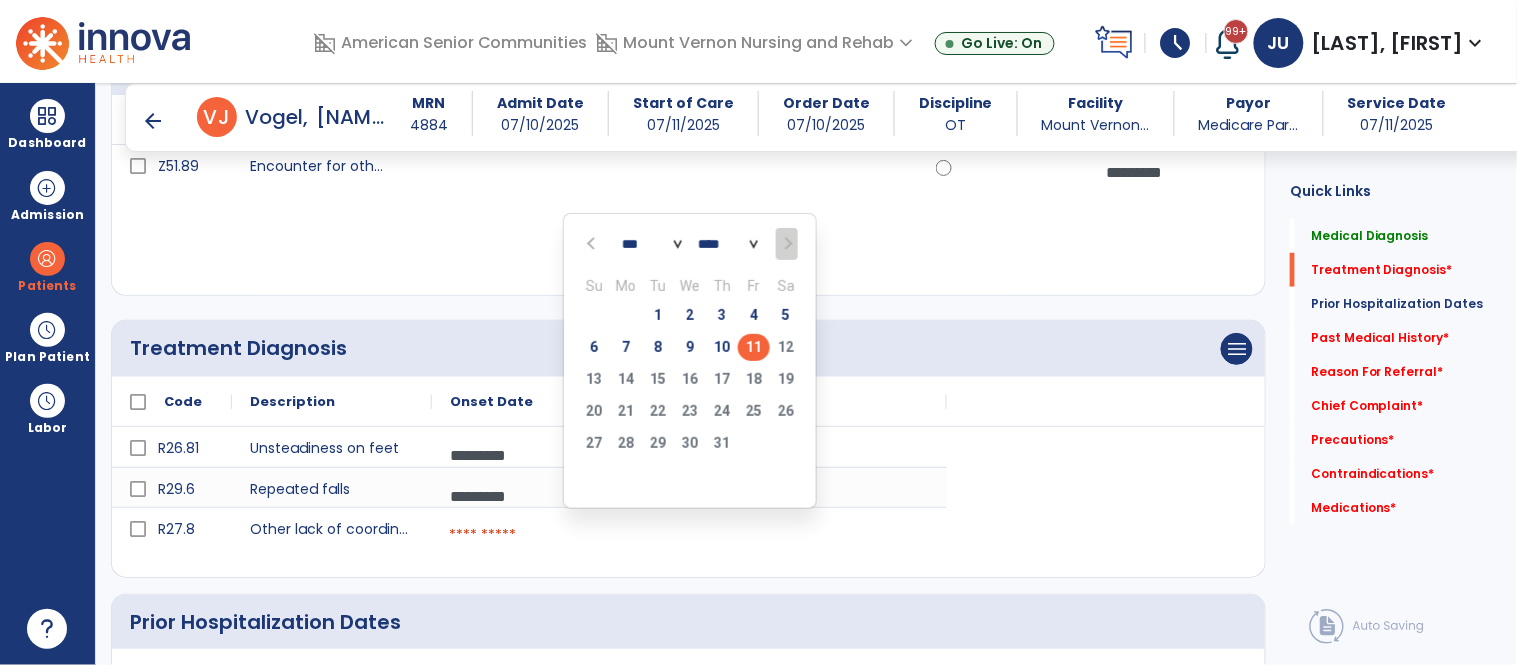 click 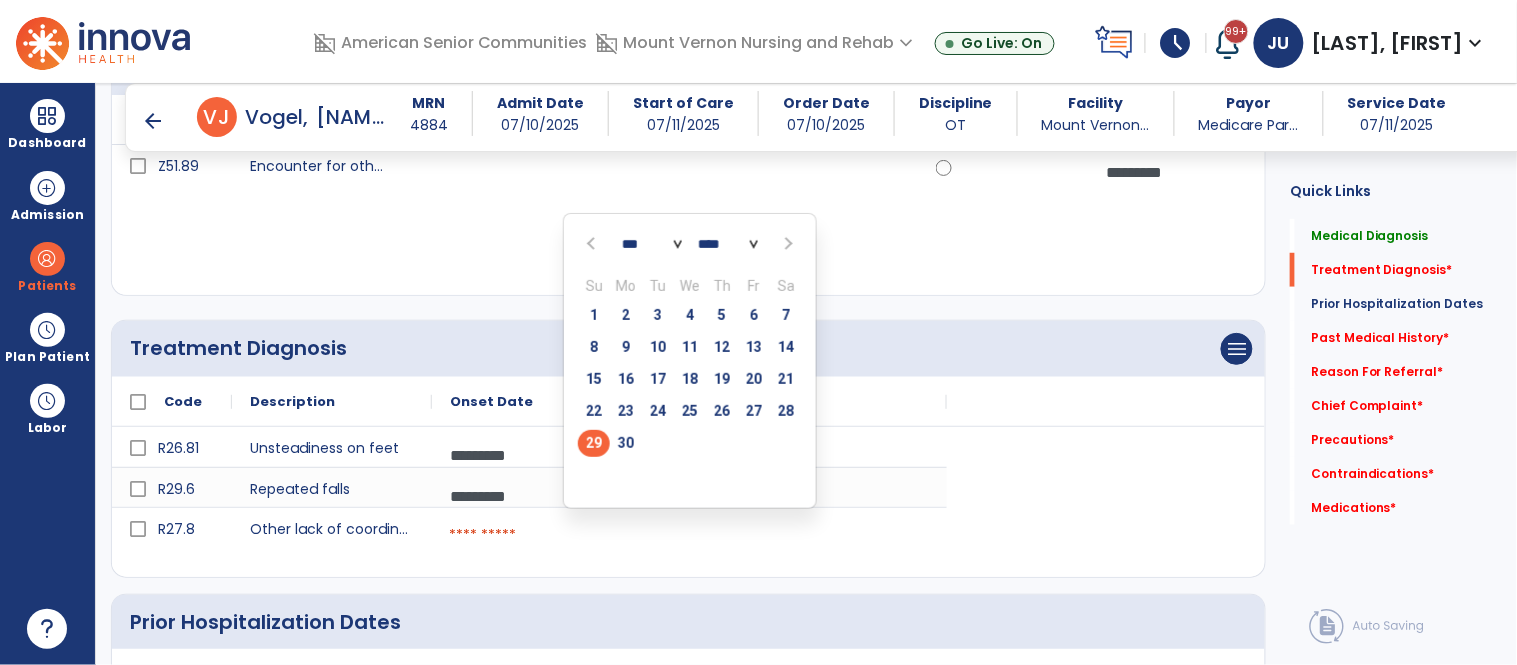 click on "29" 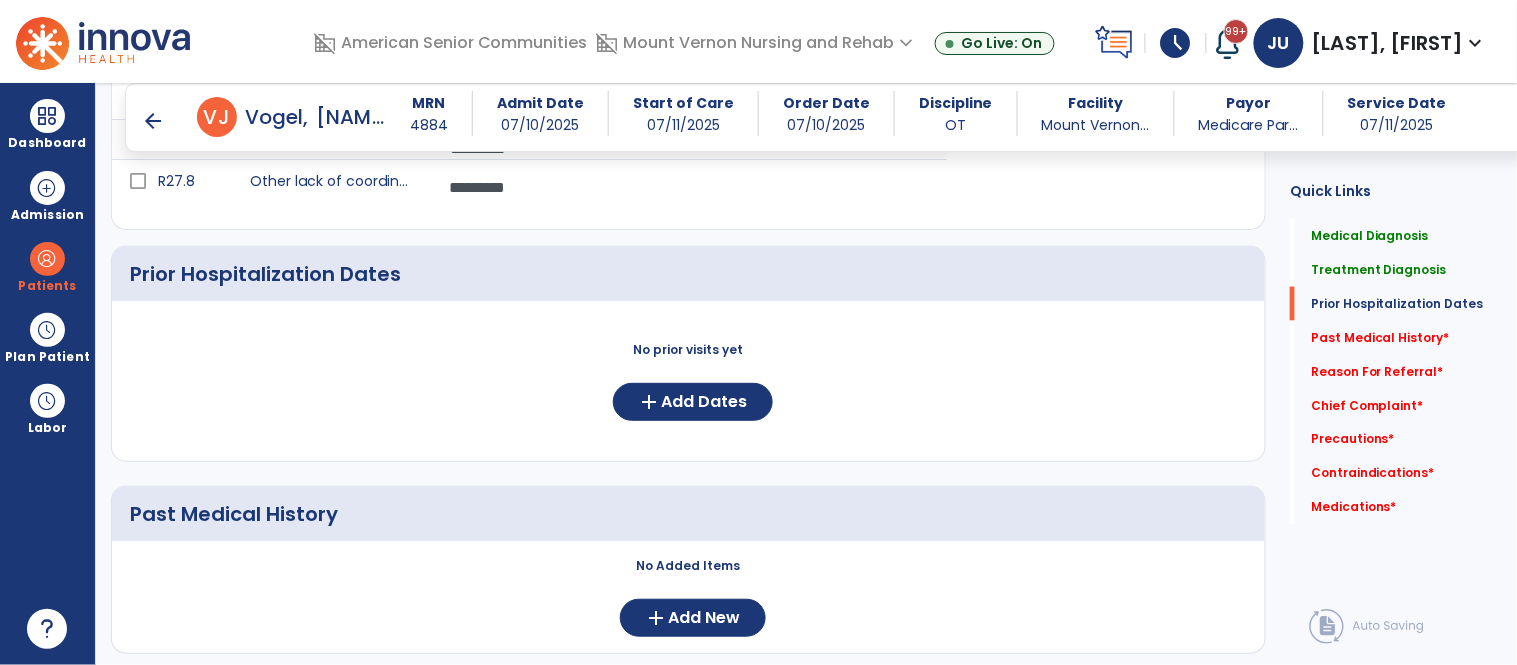 scroll, scrollTop: 643, scrollLeft: 0, axis: vertical 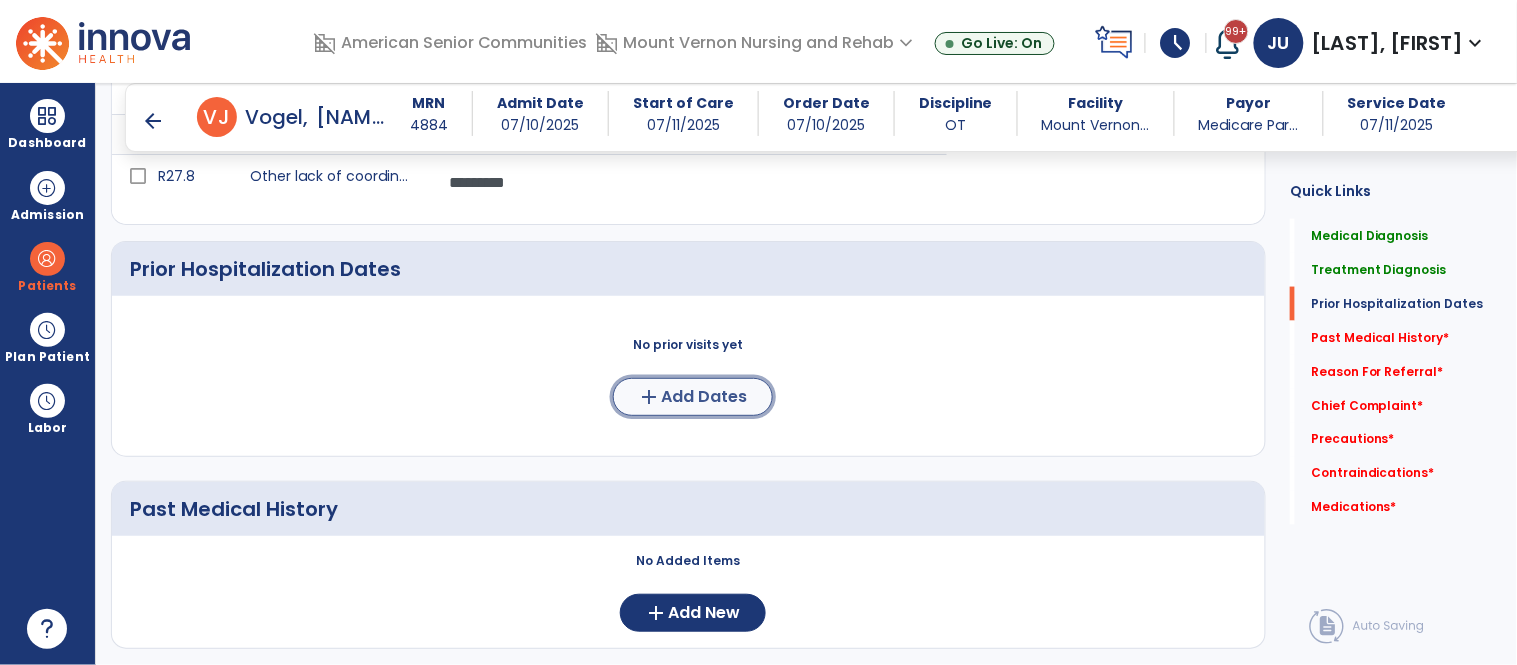 click on "add" 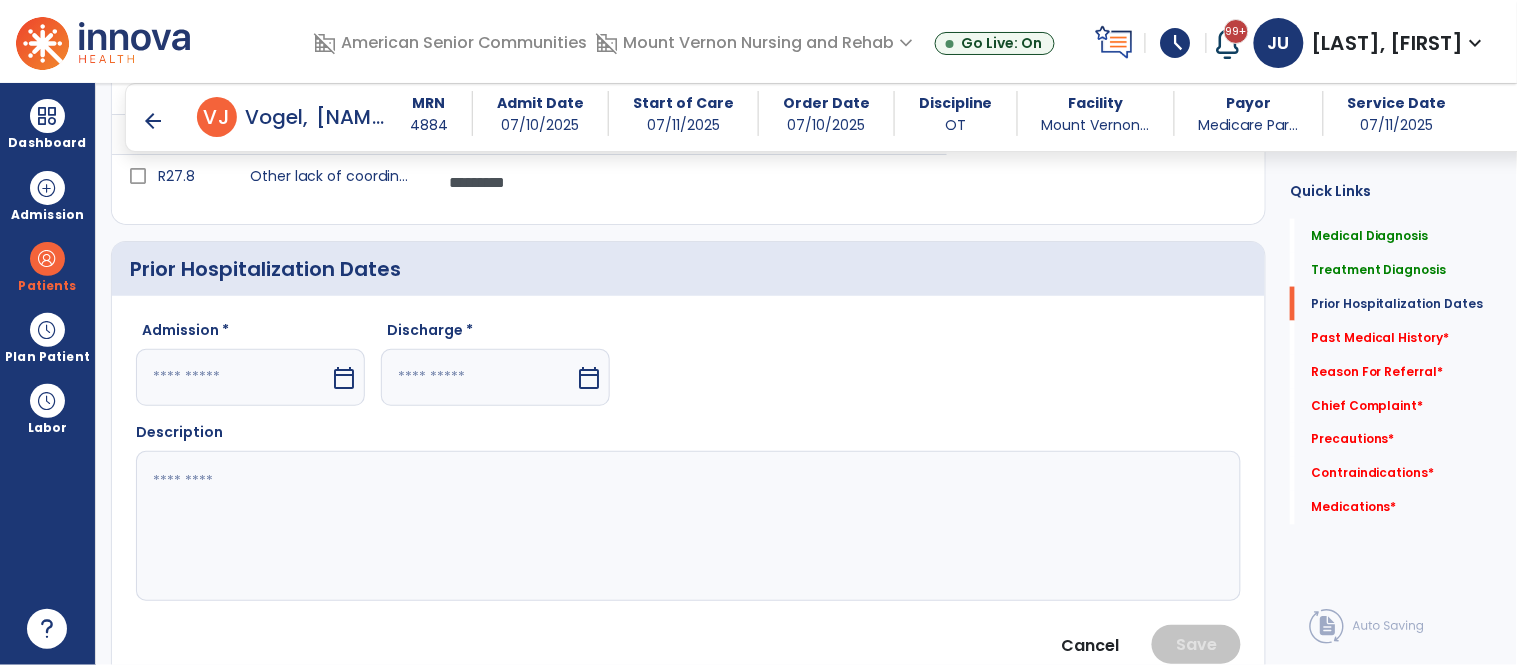 click at bounding box center [233, 377] 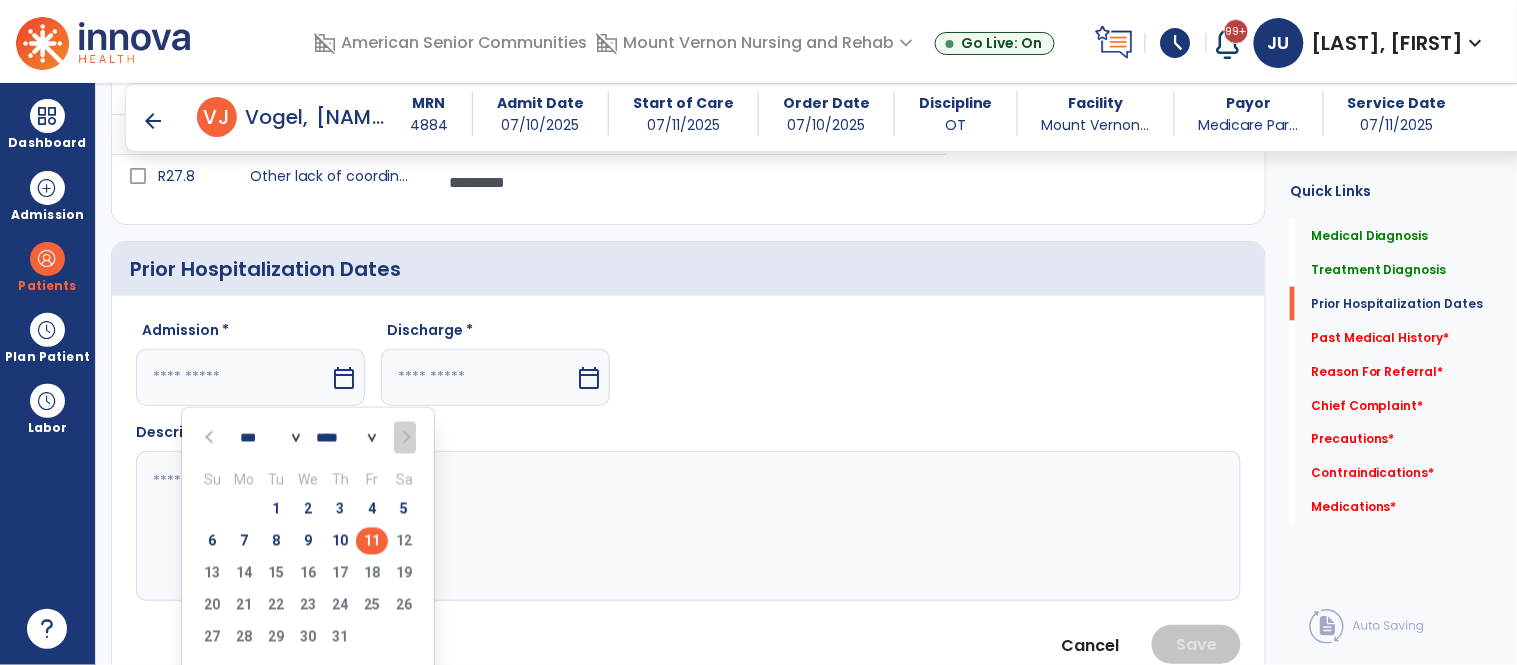 click at bounding box center (211, 438) 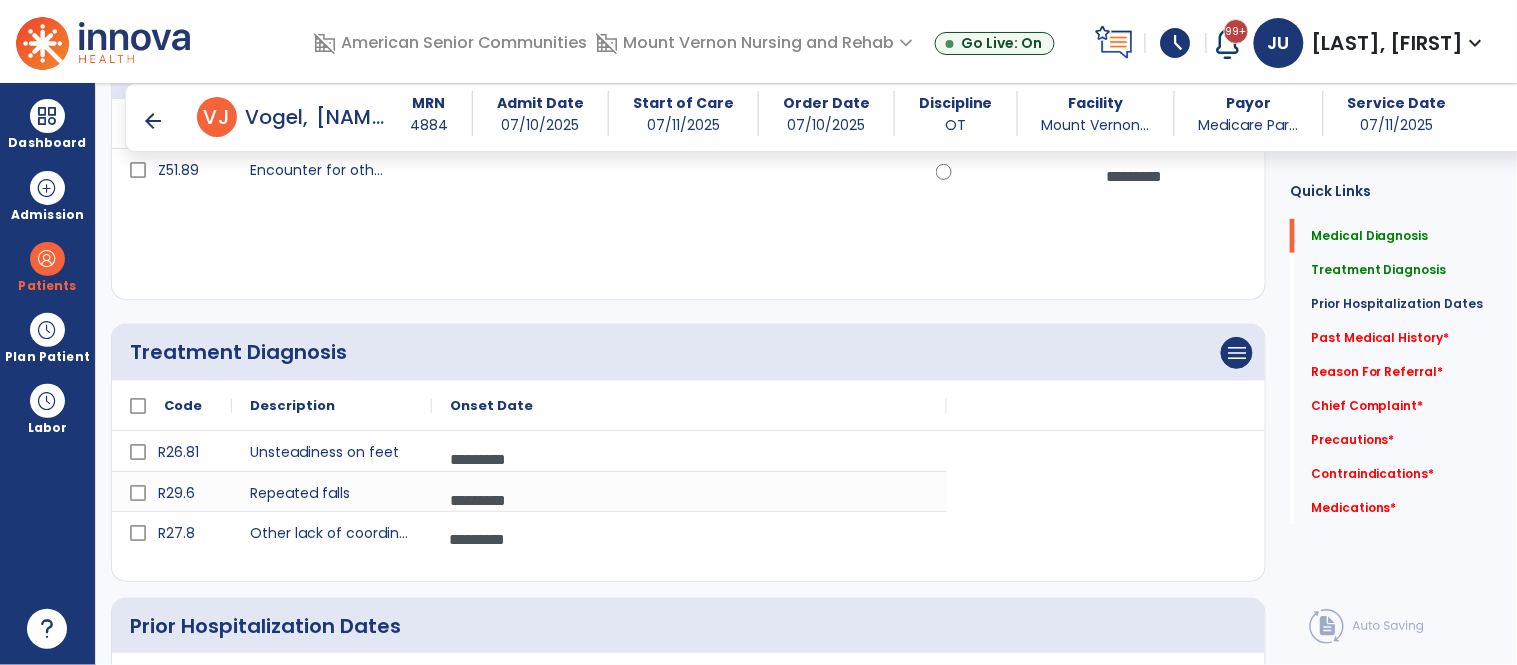 scroll, scrollTop: 324, scrollLeft: 0, axis: vertical 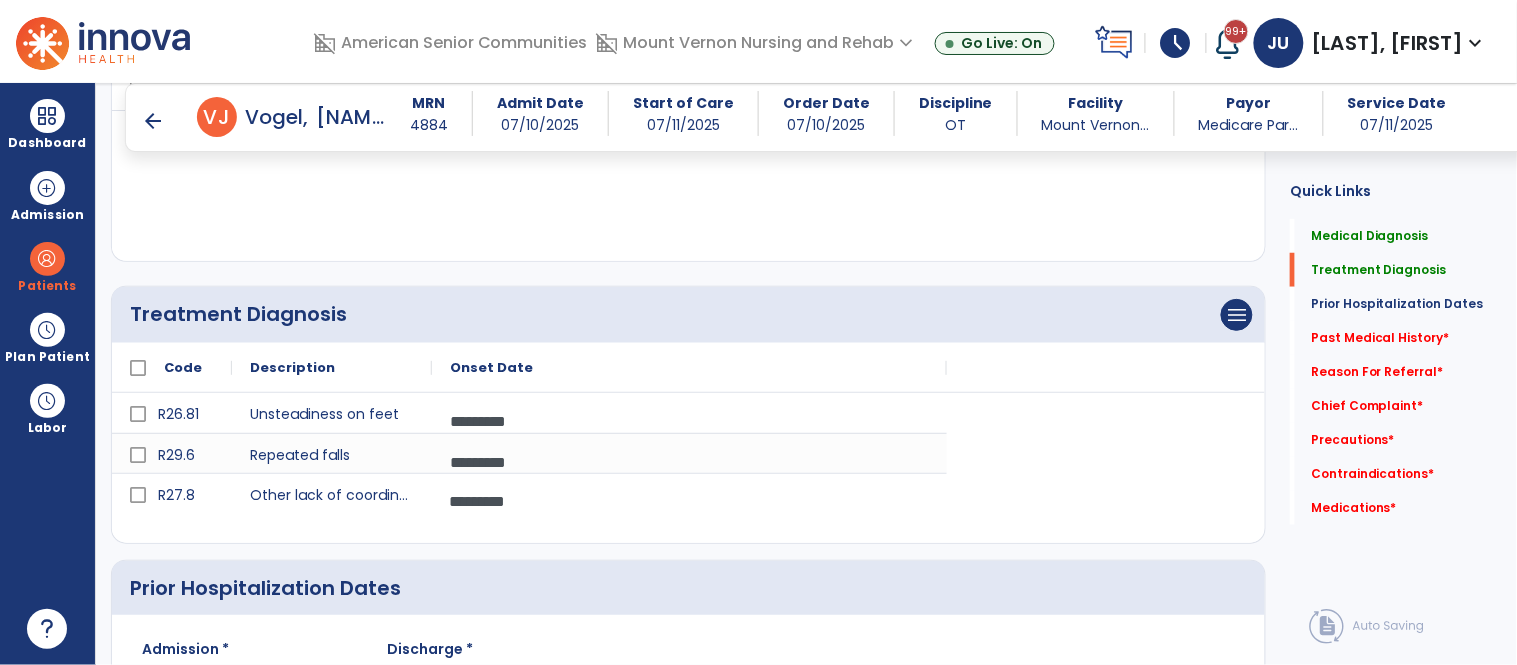 click on "*********" at bounding box center (689, 421) 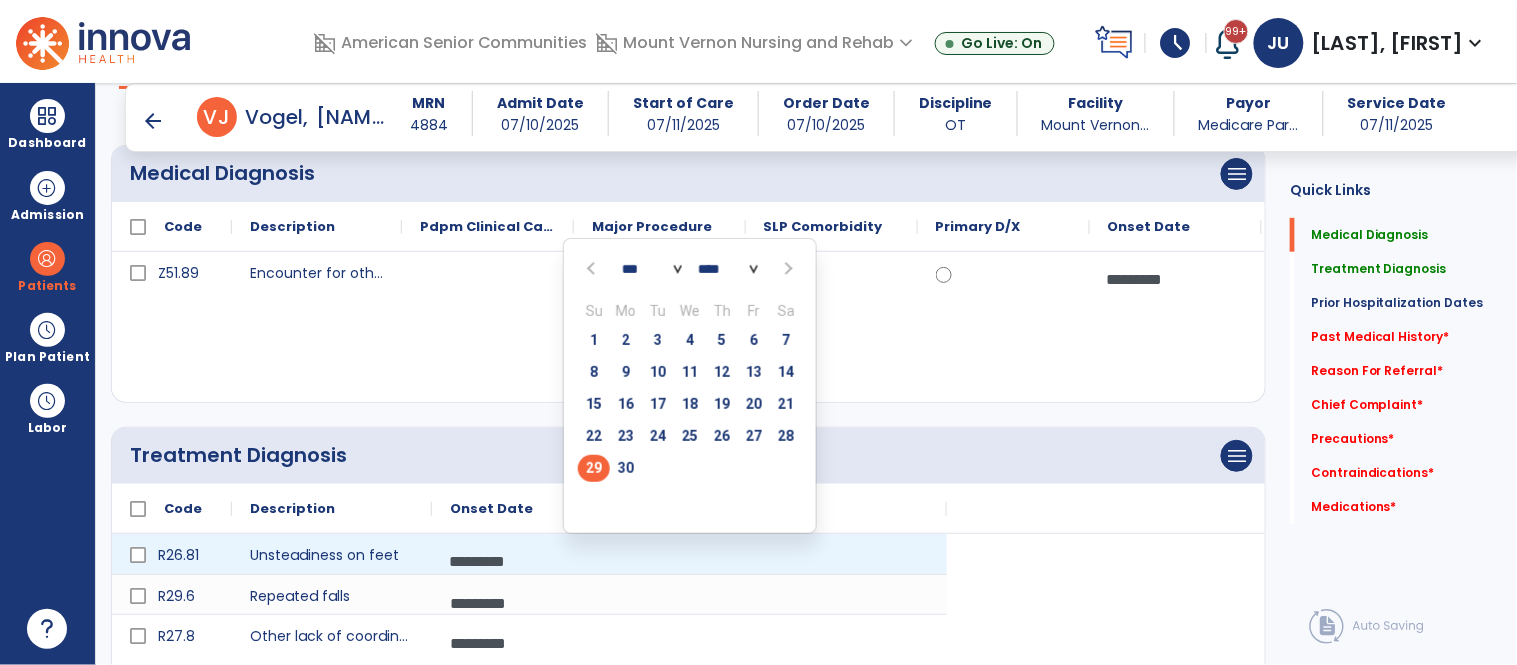 scroll, scrollTop: 180, scrollLeft: 0, axis: vertical 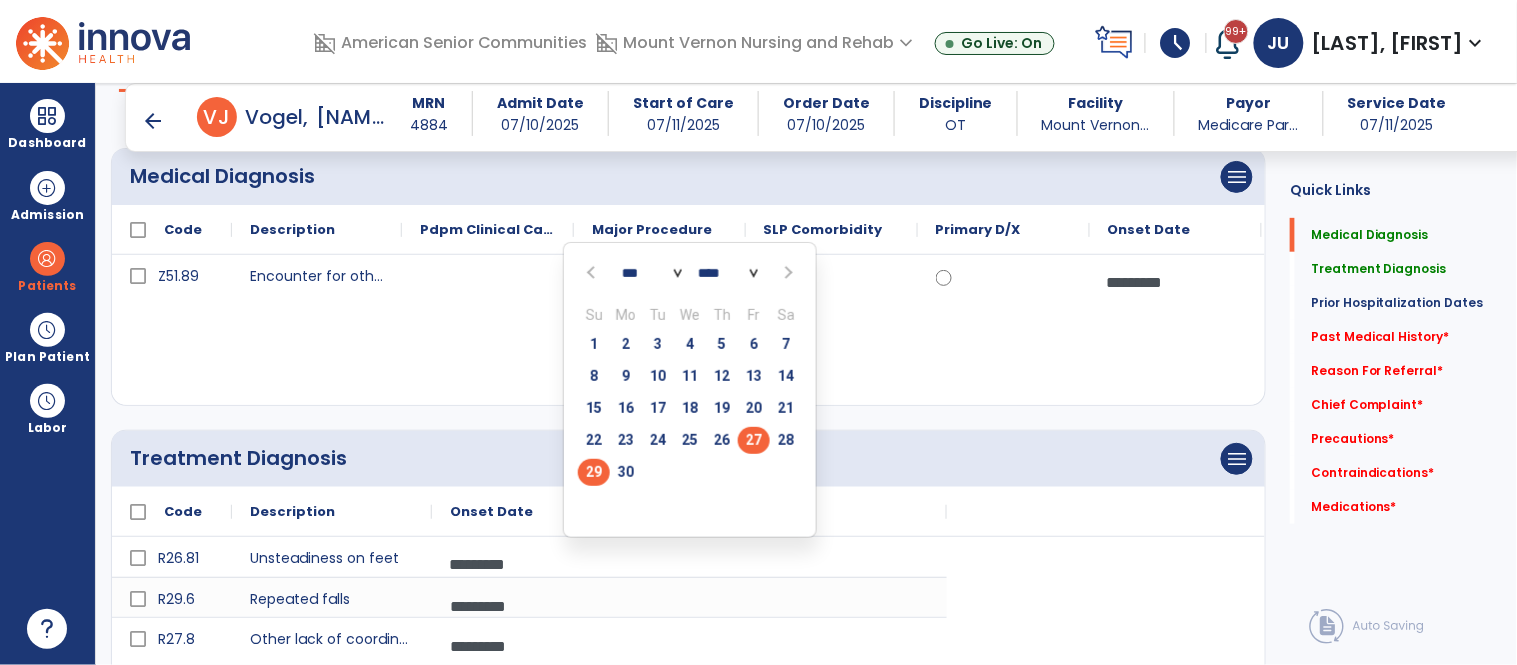click on "27" 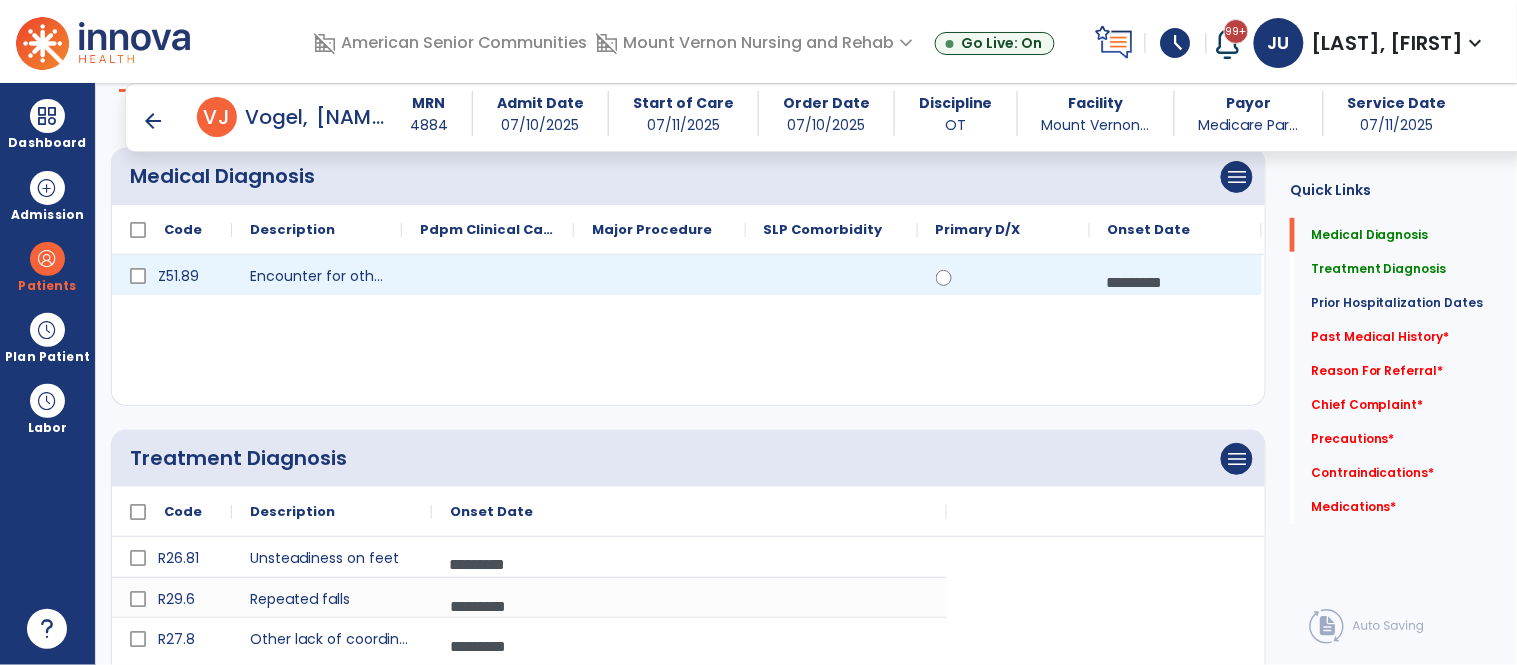 click on "*********" at bounding box center (689, 606) 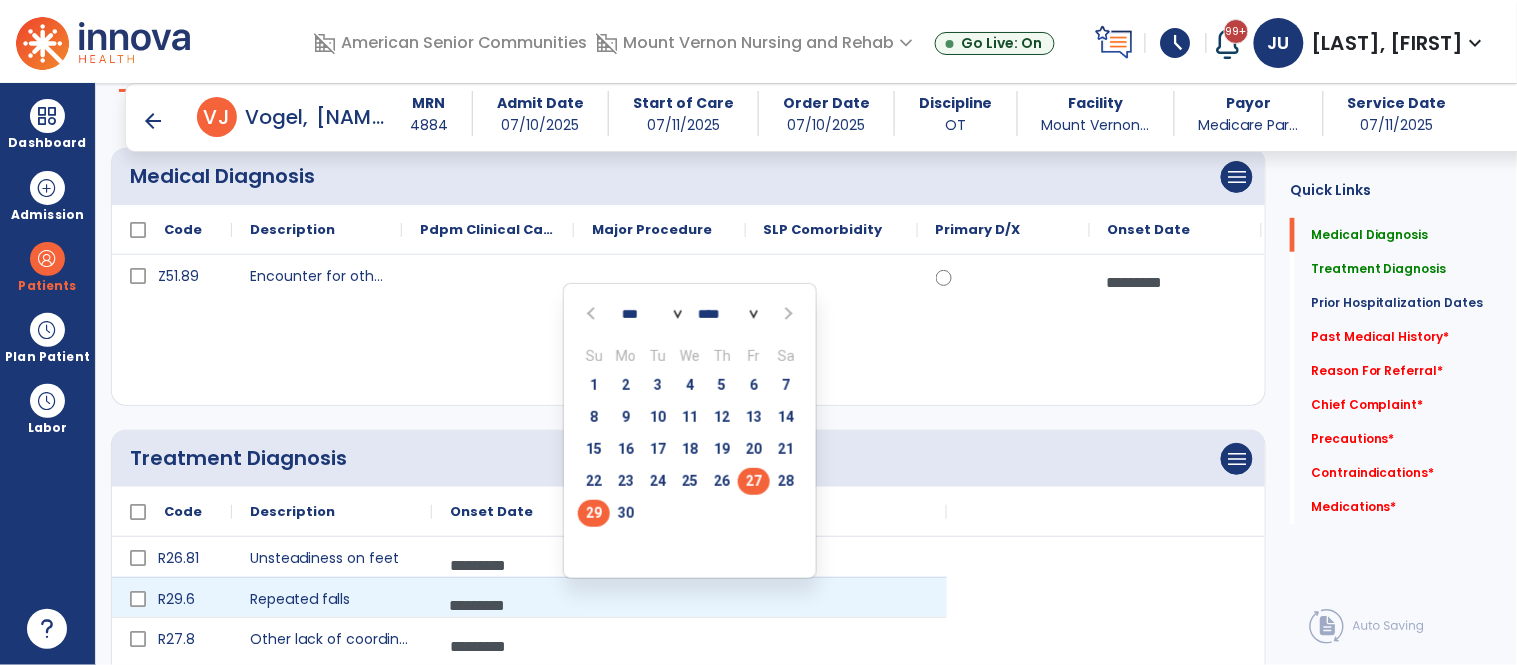 click on "27" 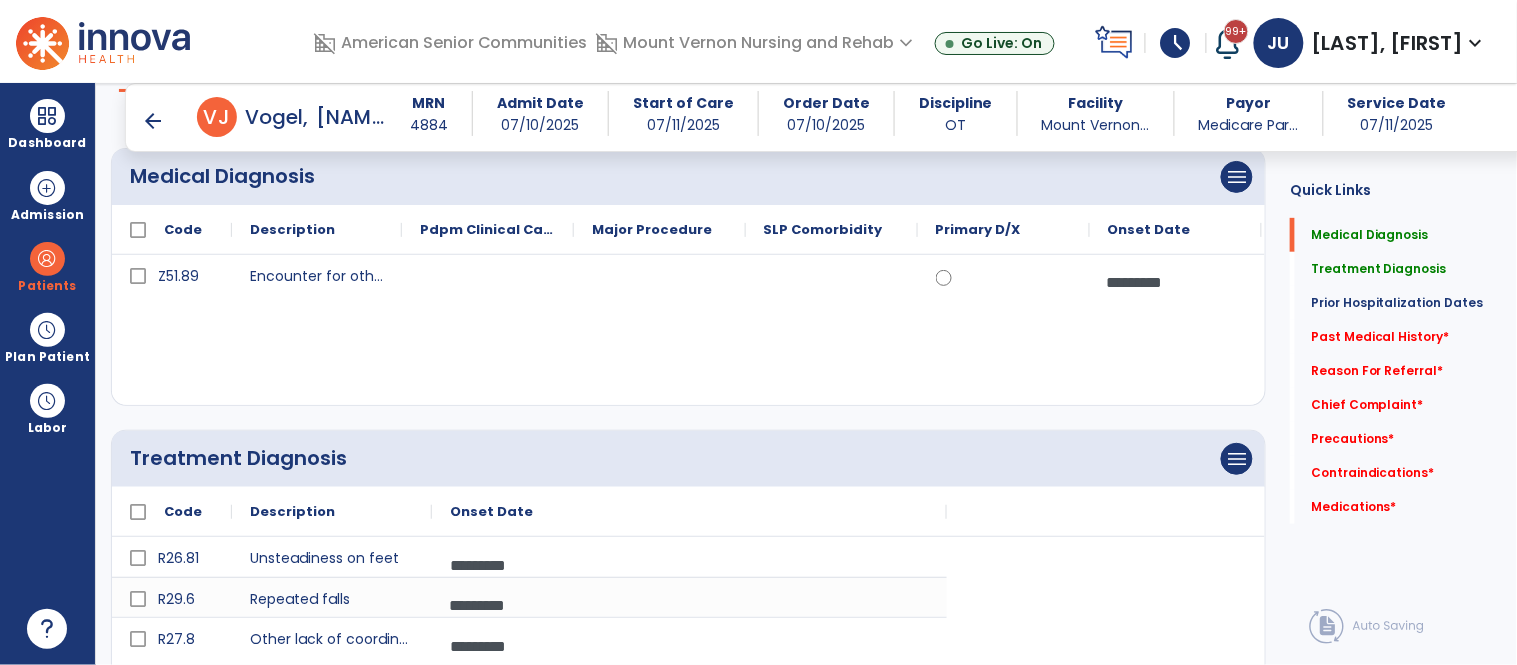 scroll, scrollTop: 345, scrollLeft: 0, axis: vertical 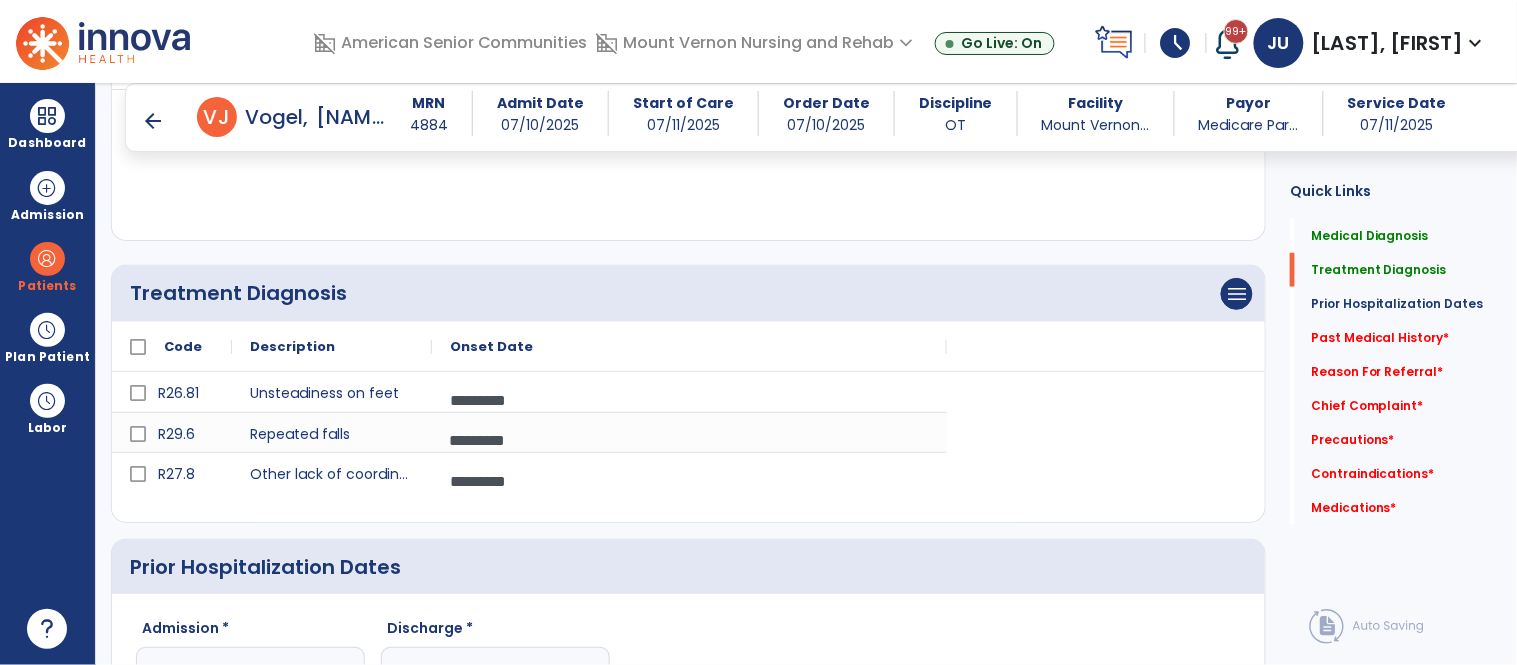 click on "*********" at bounding box center (689, 481) 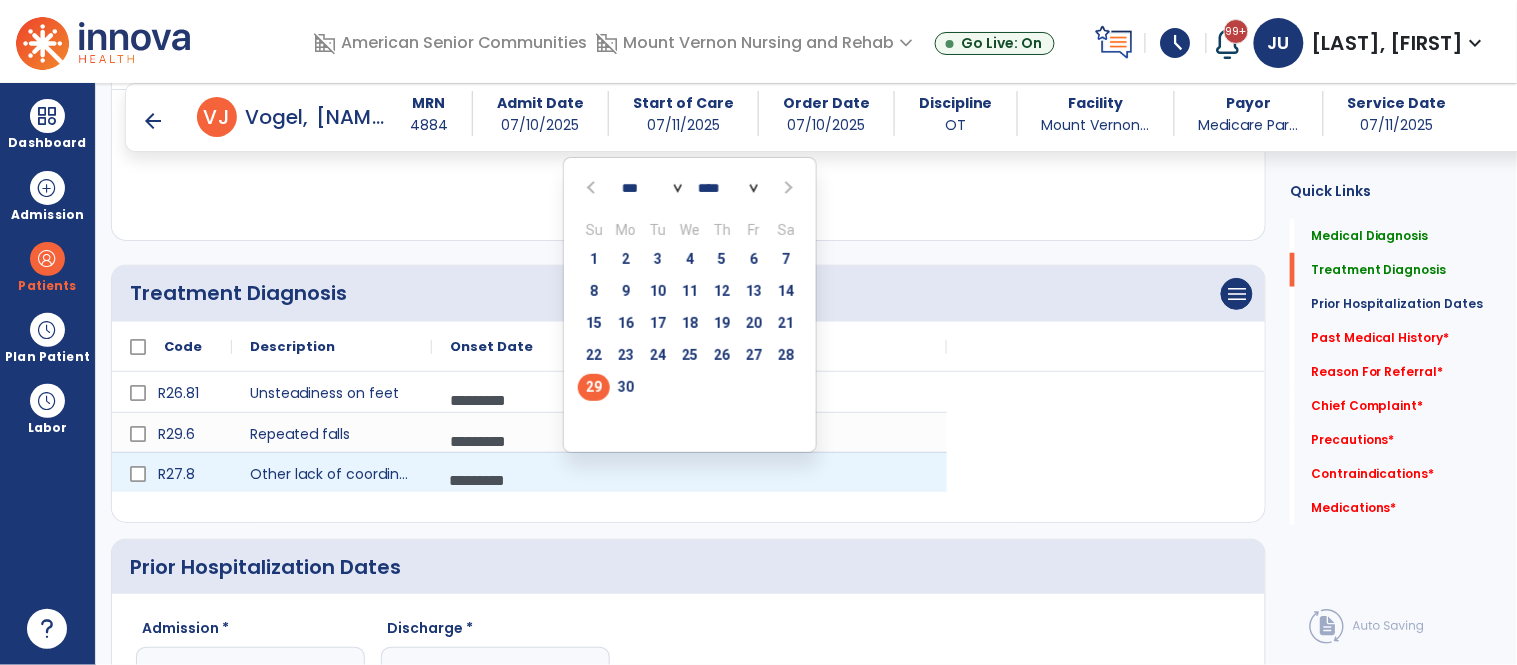 click on "27" 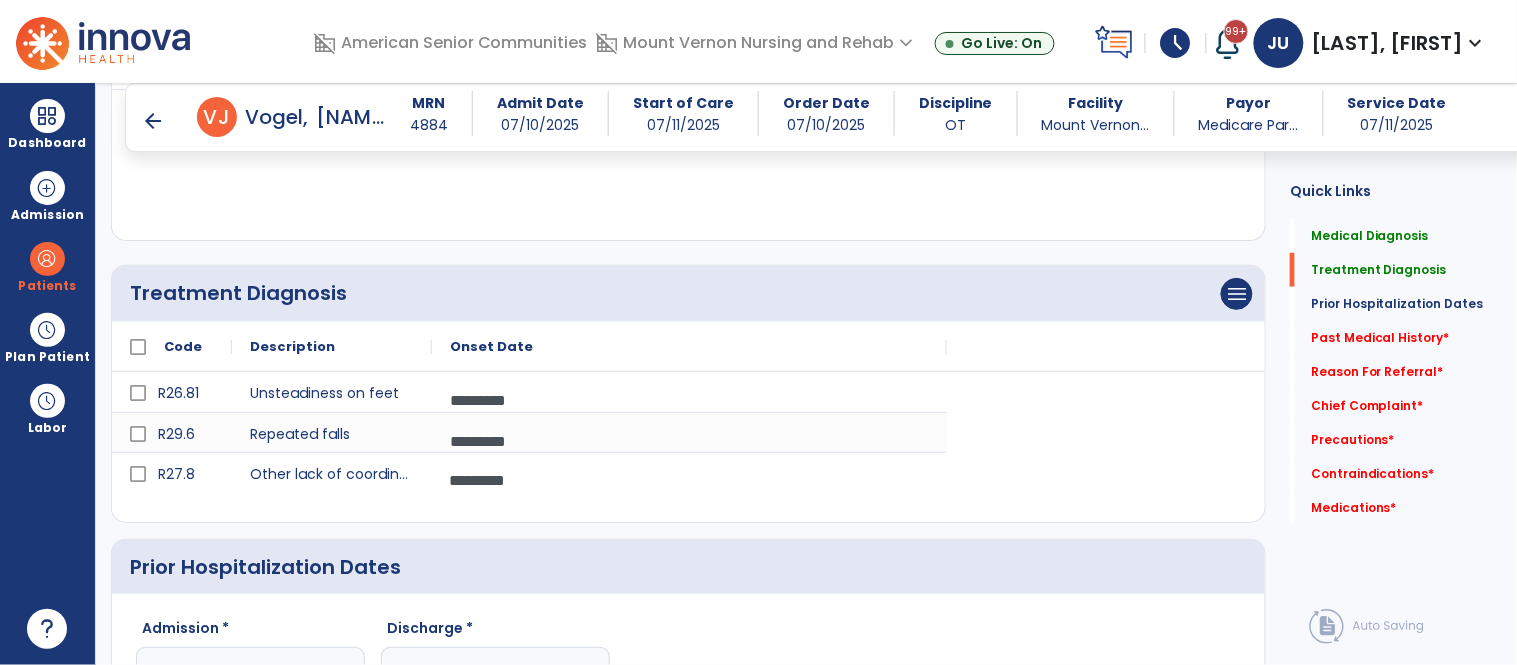 scroll, scrollTop: 633, scrollLeft: 0, axis: vertical 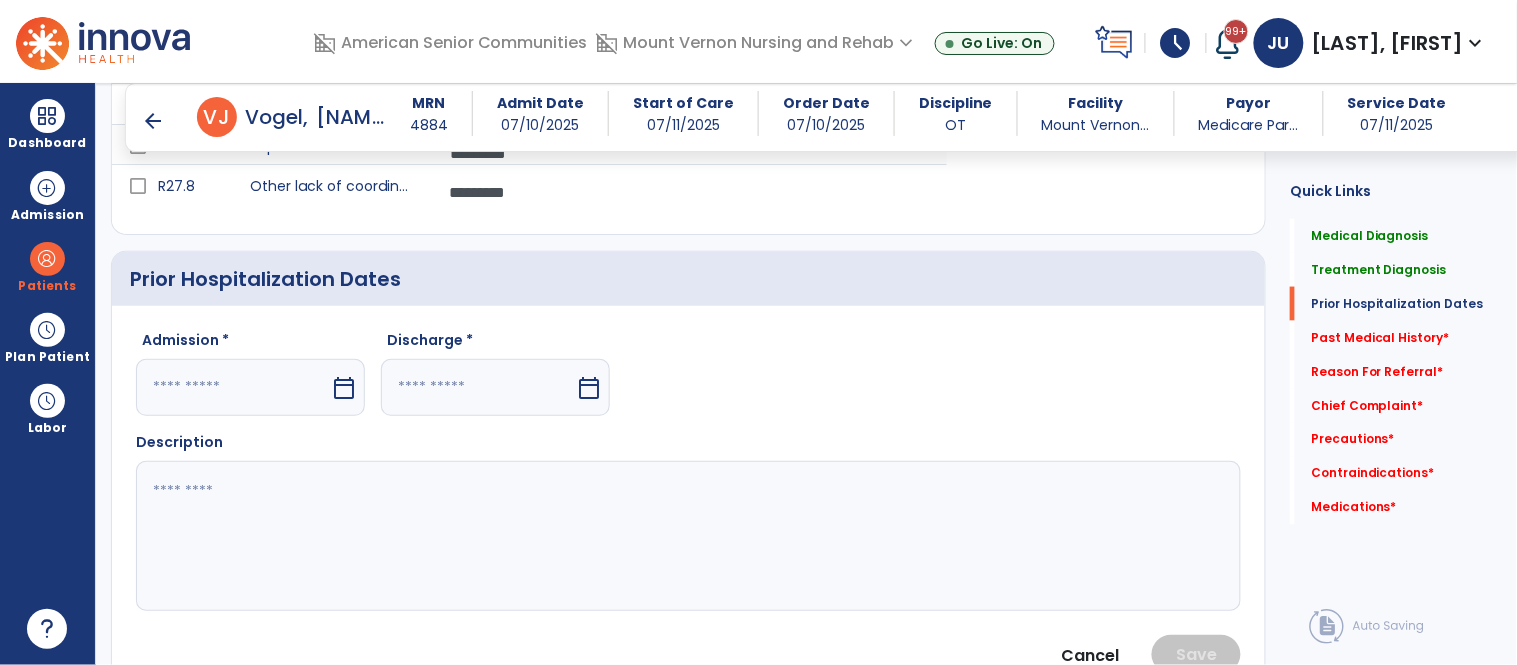 click at bounding box center [233, 387] 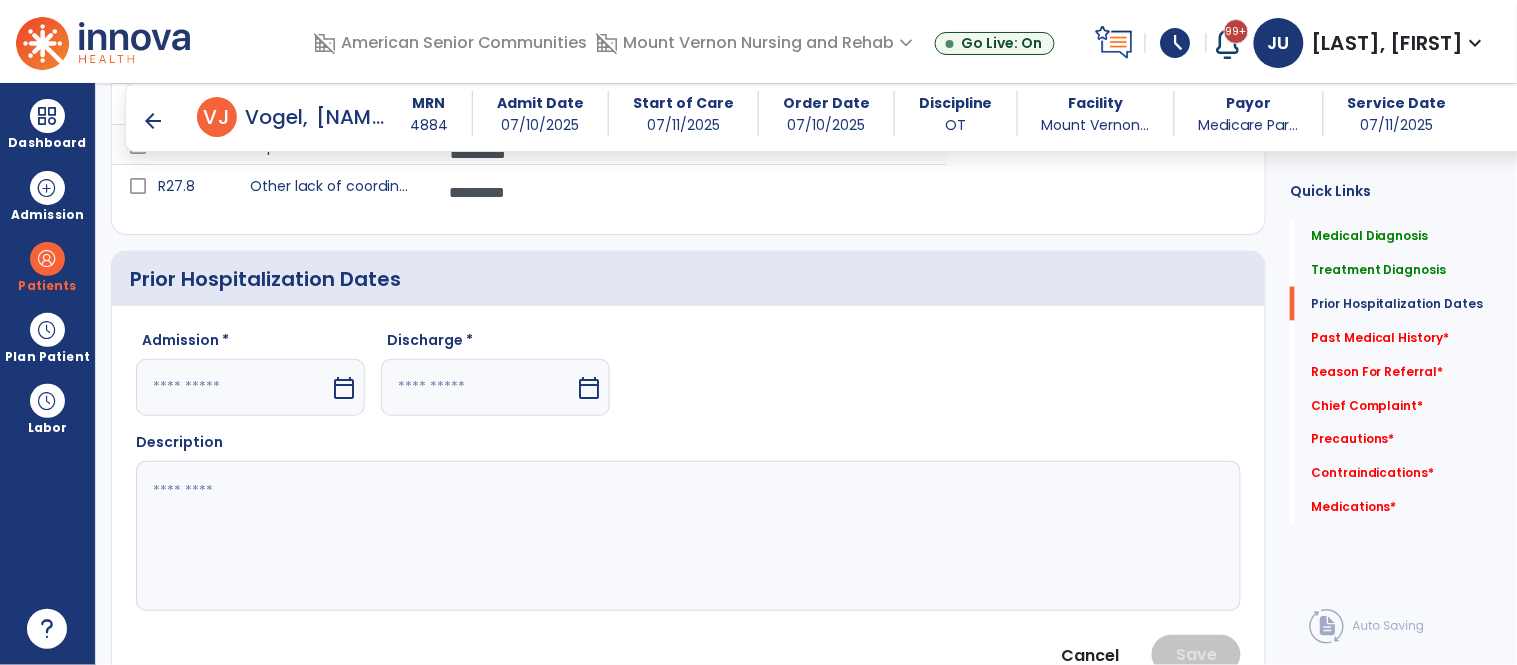 select on "*" 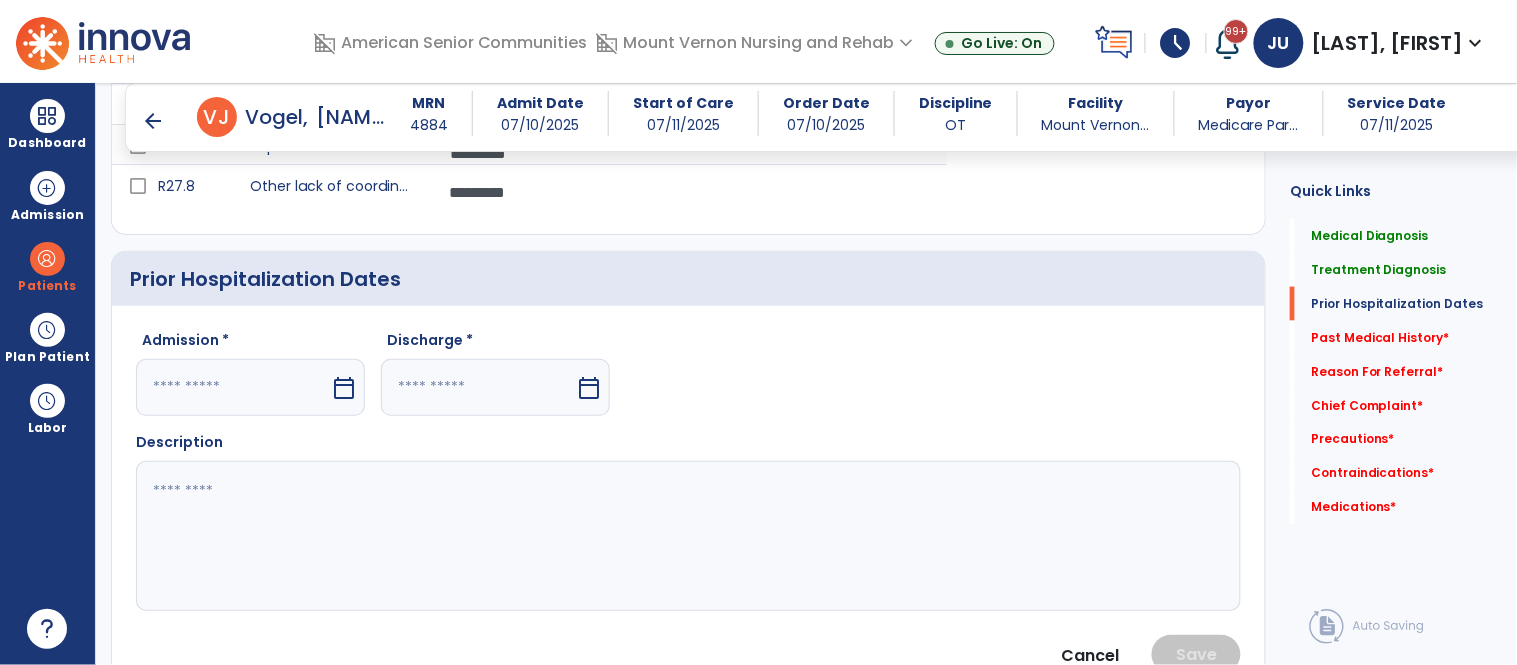select on "****" 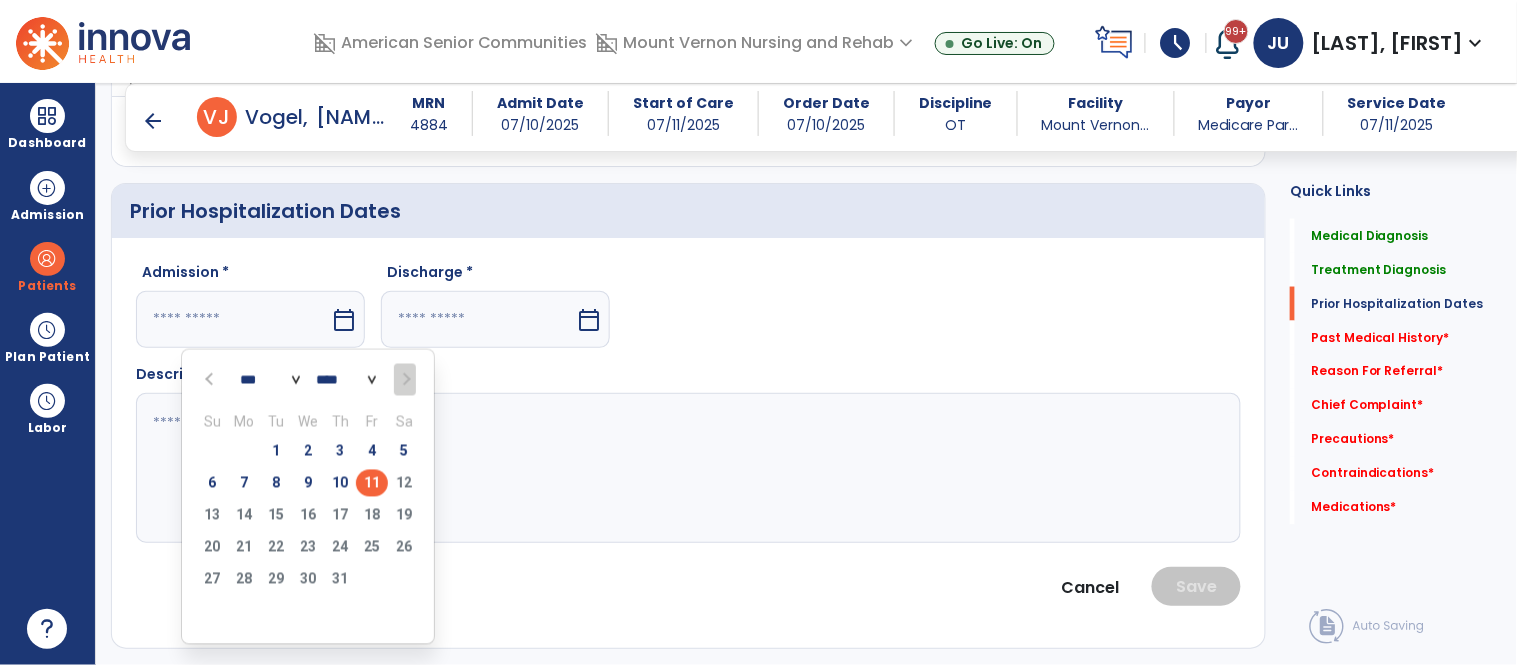 scroll, scrollTop: 714, scrollLeft: 0, axis: vertical 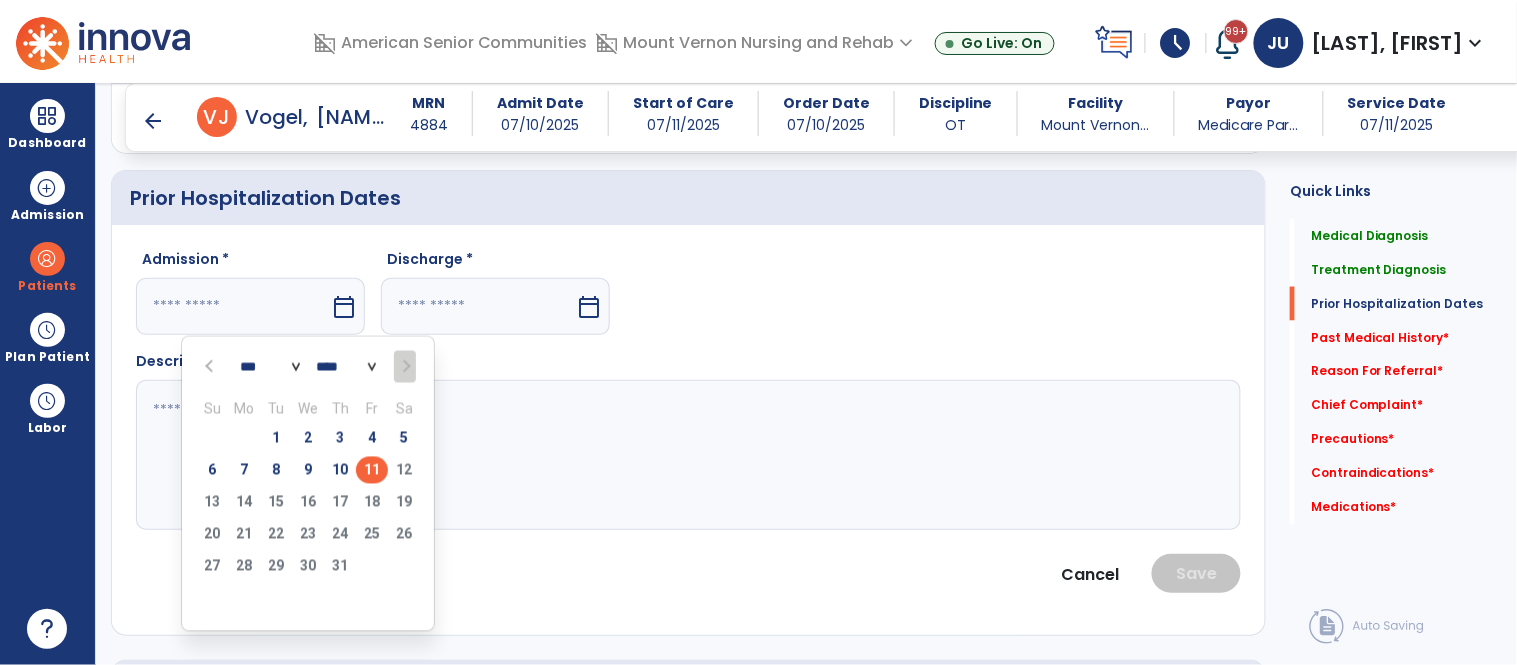 click at bounding box center [211, 367] 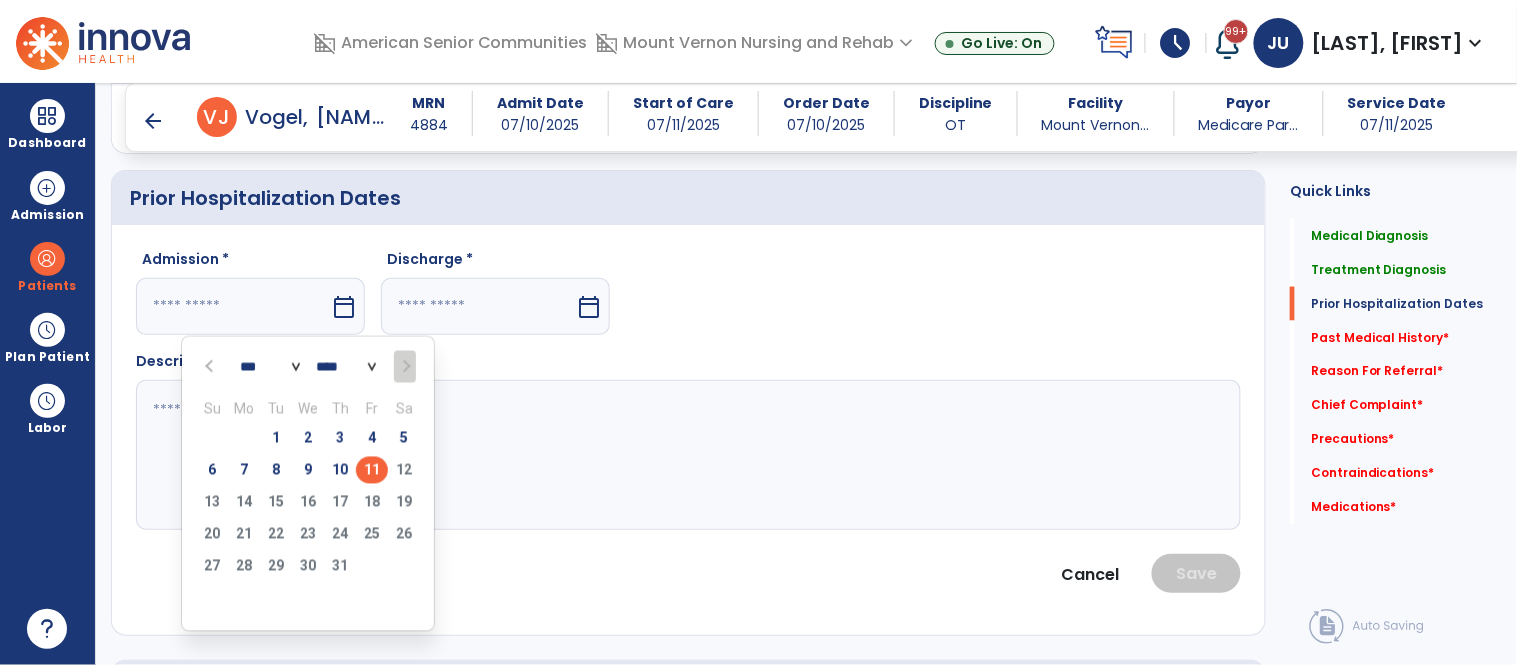 select on "*" 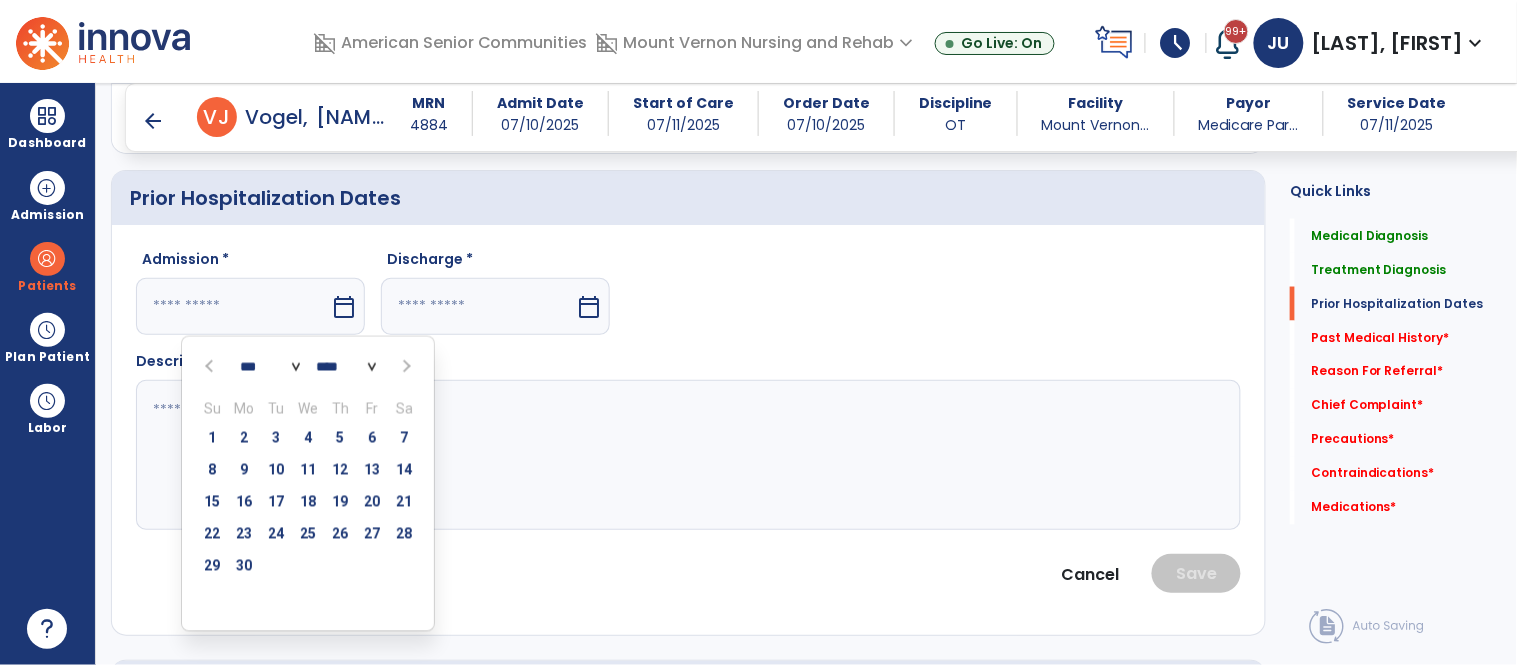 click on "27" at bounding box center [372, 534] 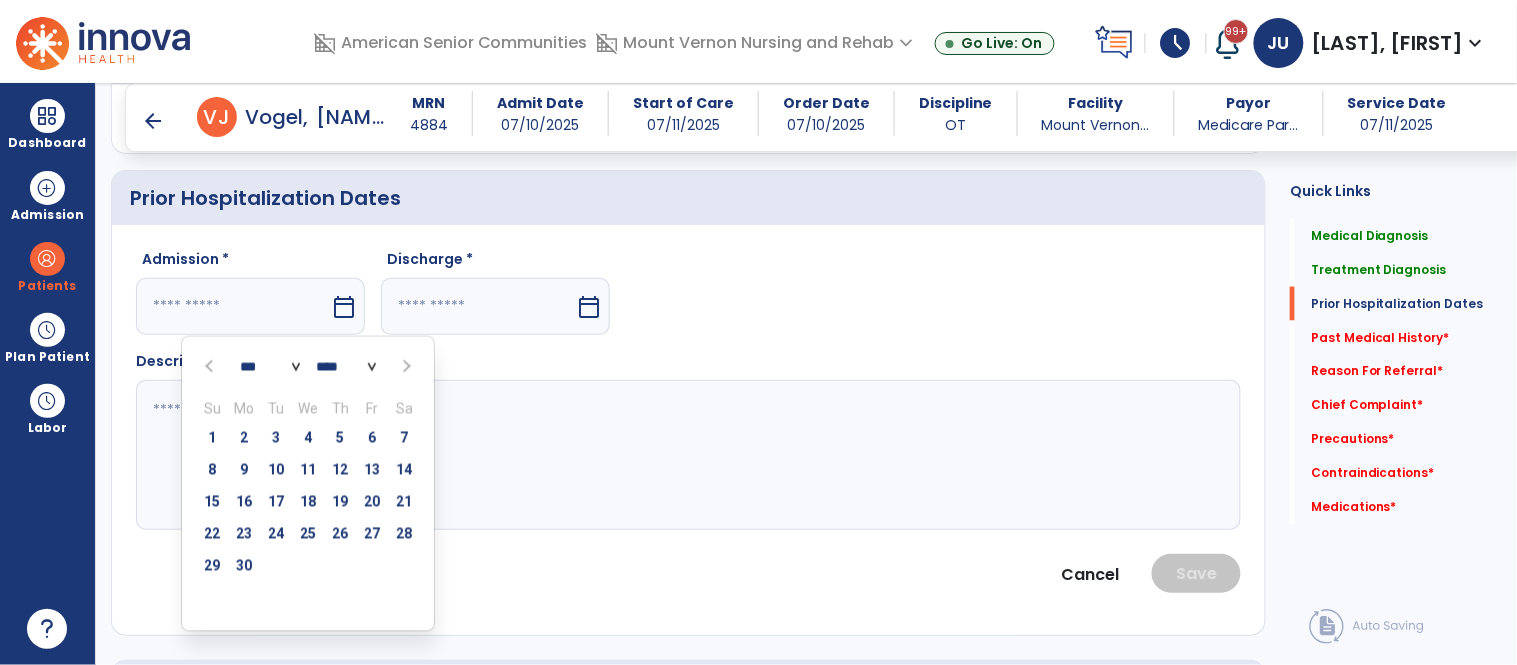 type on "*********" 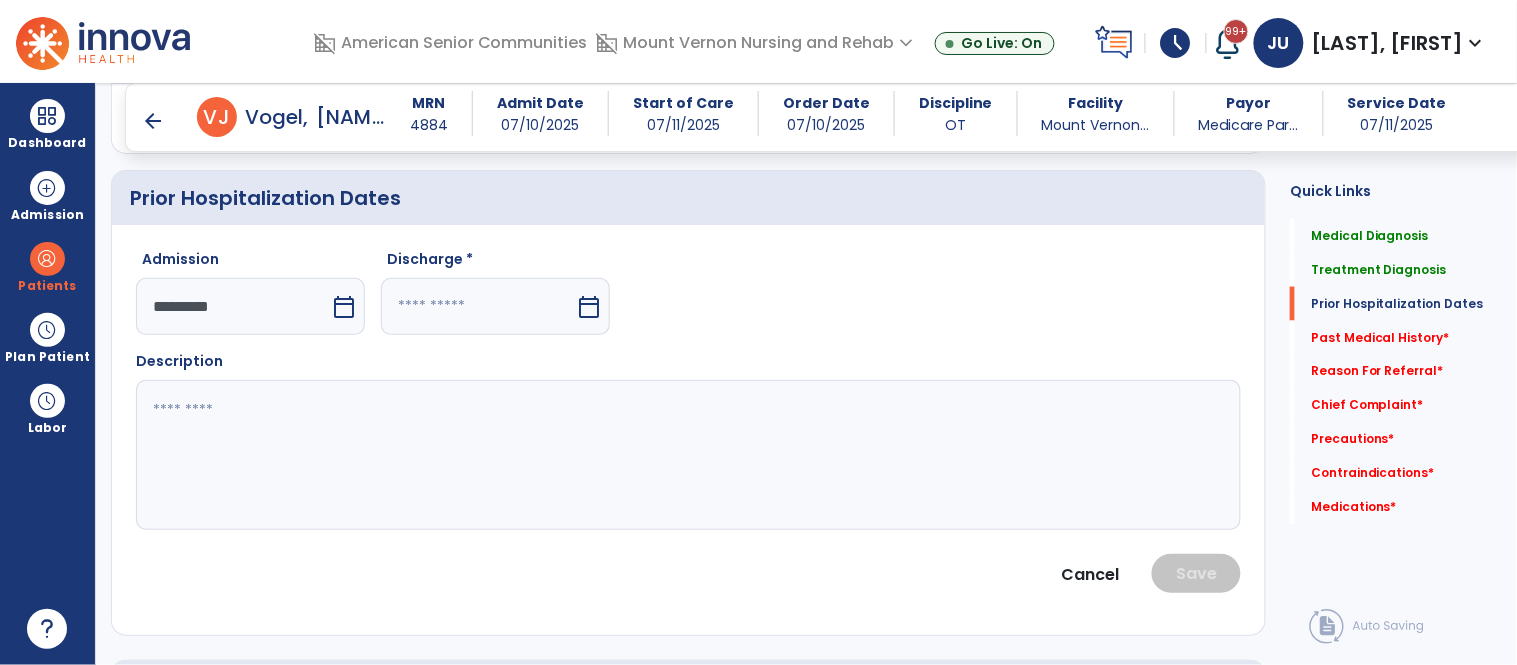 click at bounding box center (478, 306) 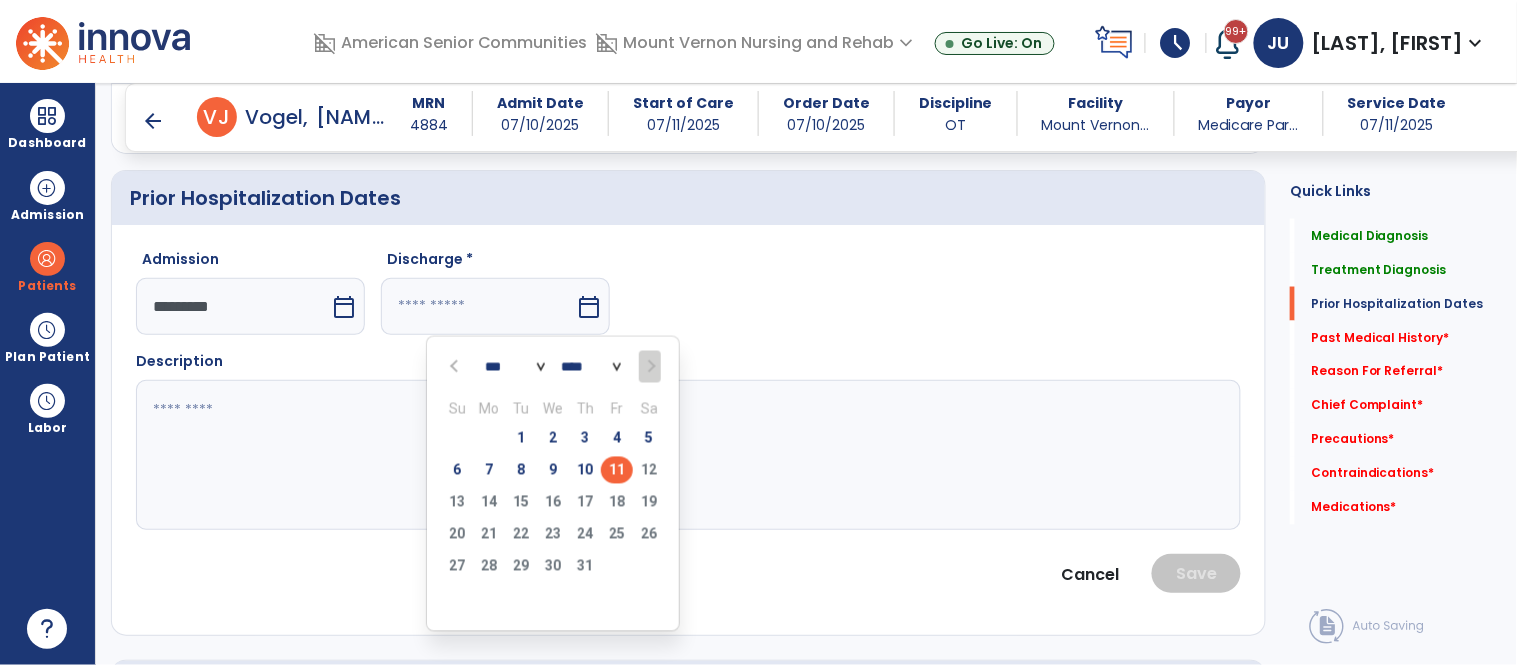 click on "10" at bounding box center [585, 470] 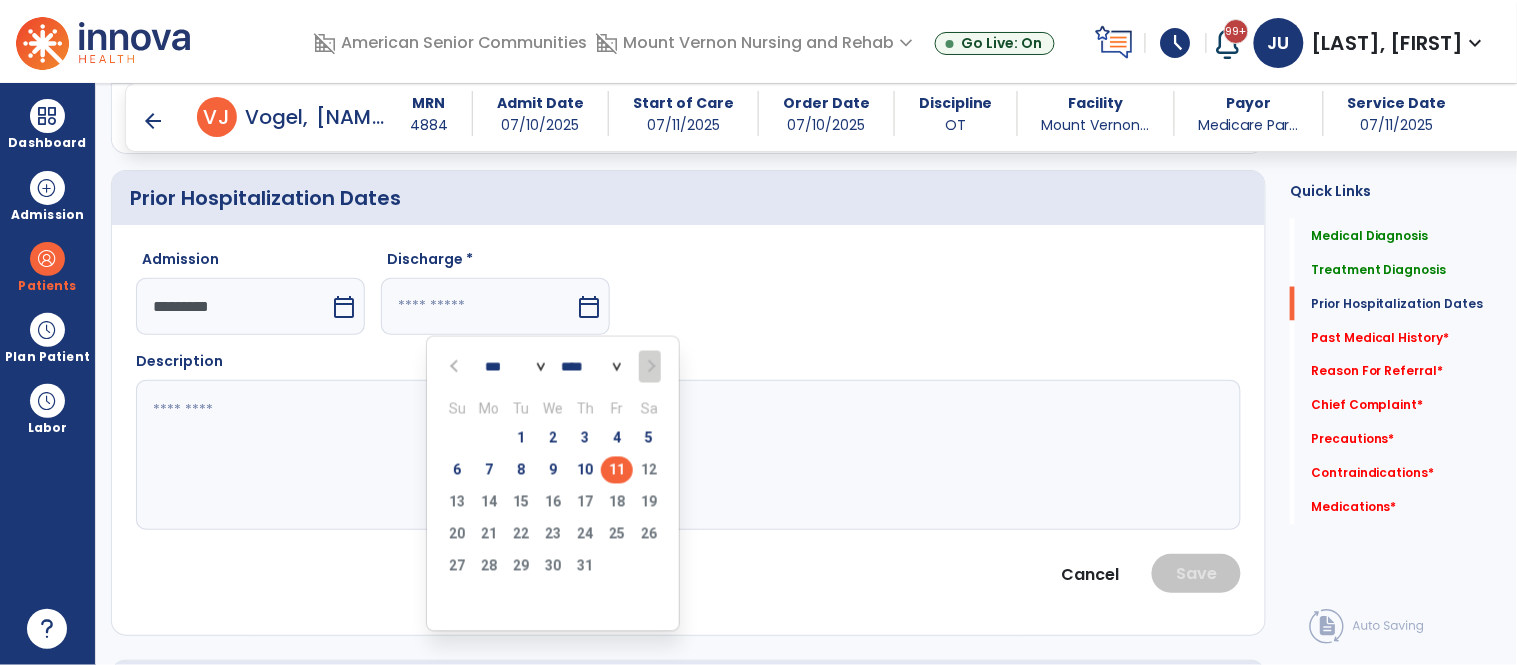 type on "*********" 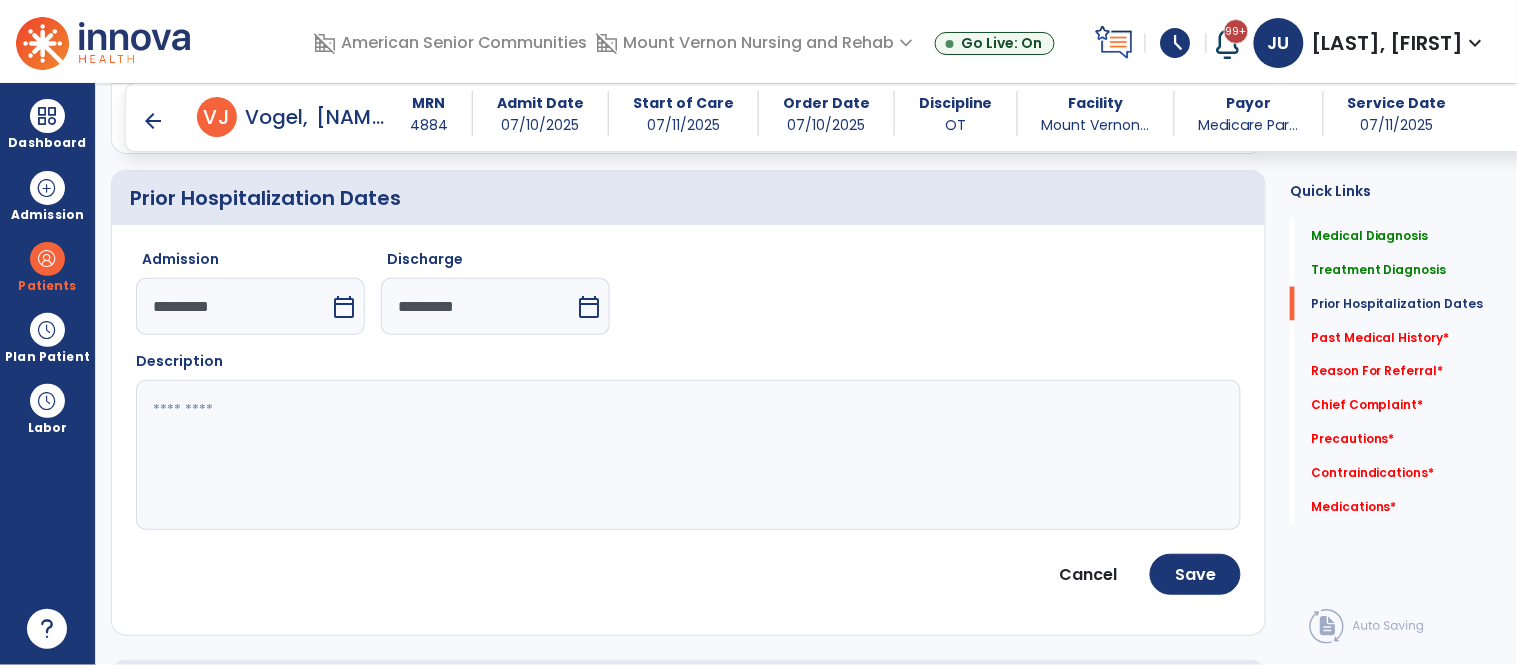click 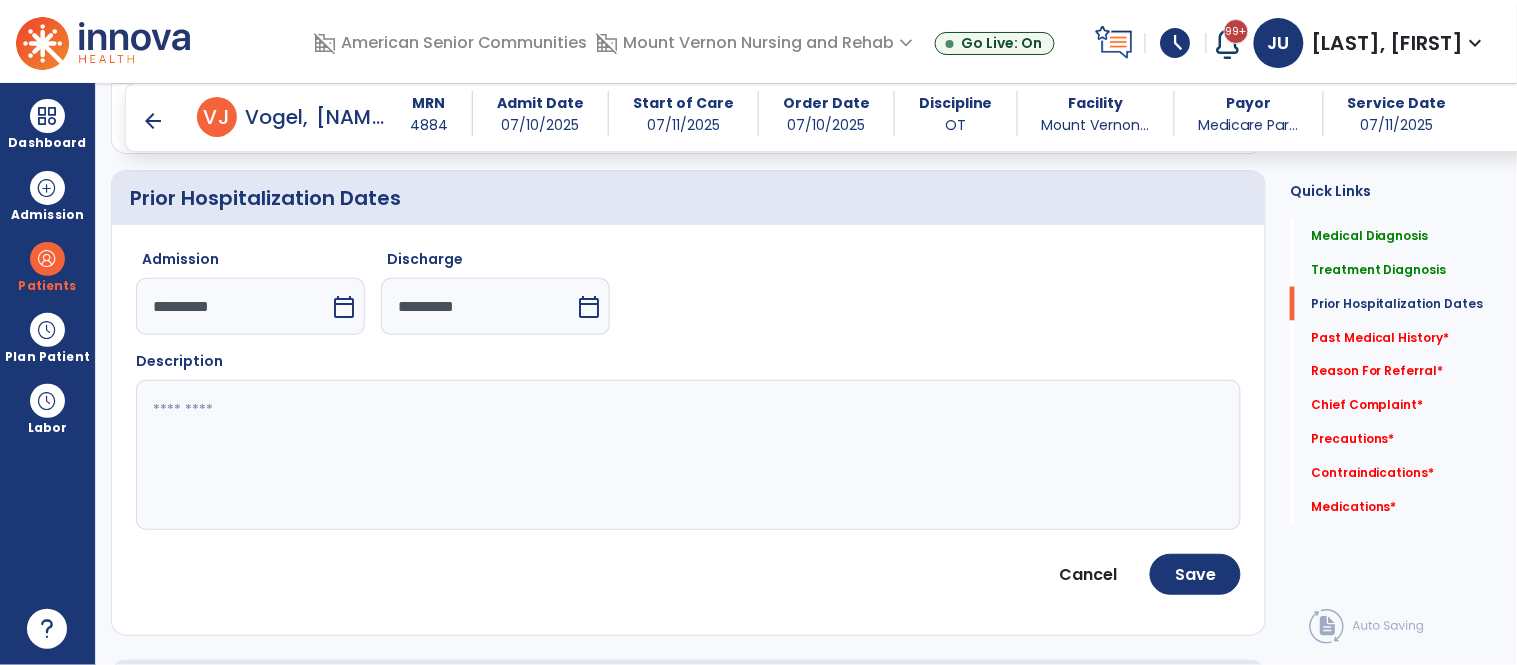 type on "*" 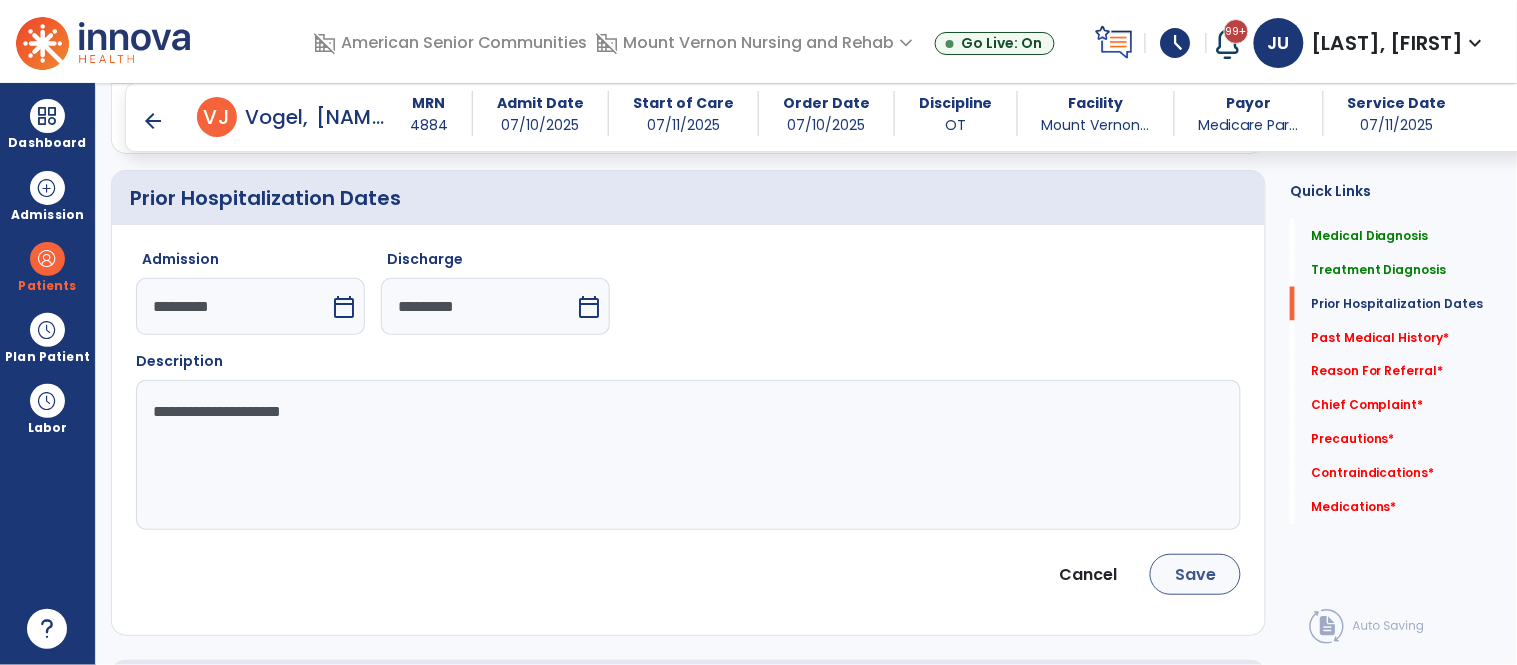 type on "**********" 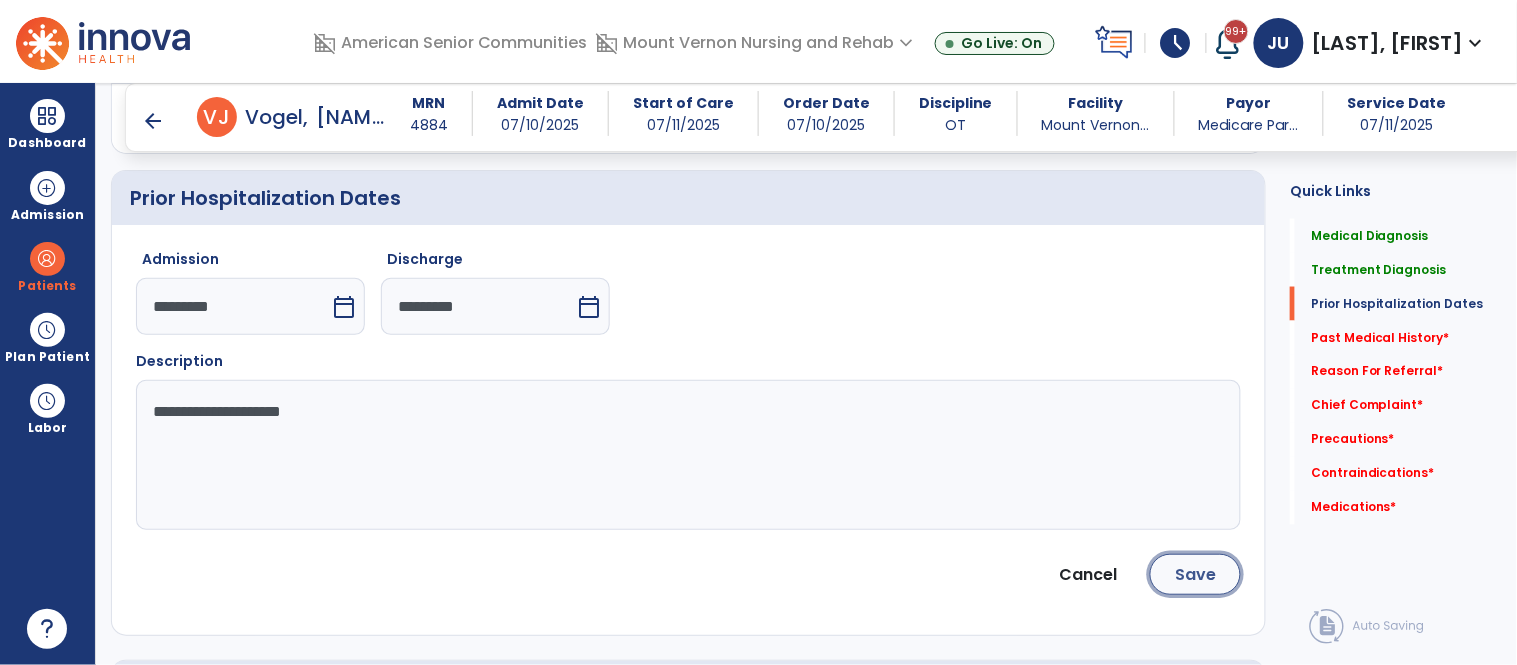 click on "Save" 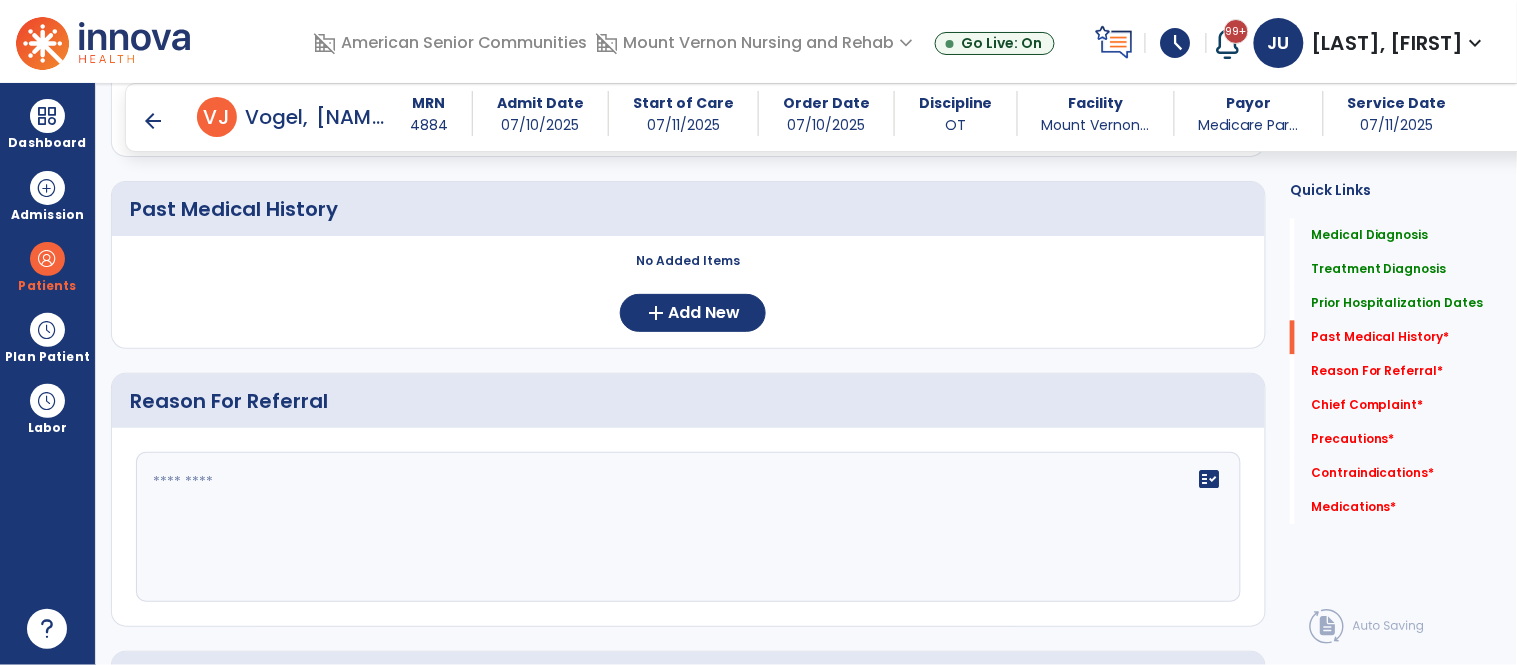 scroll, scrollTop: 1022, scrollLeft: 0, axis: vertical 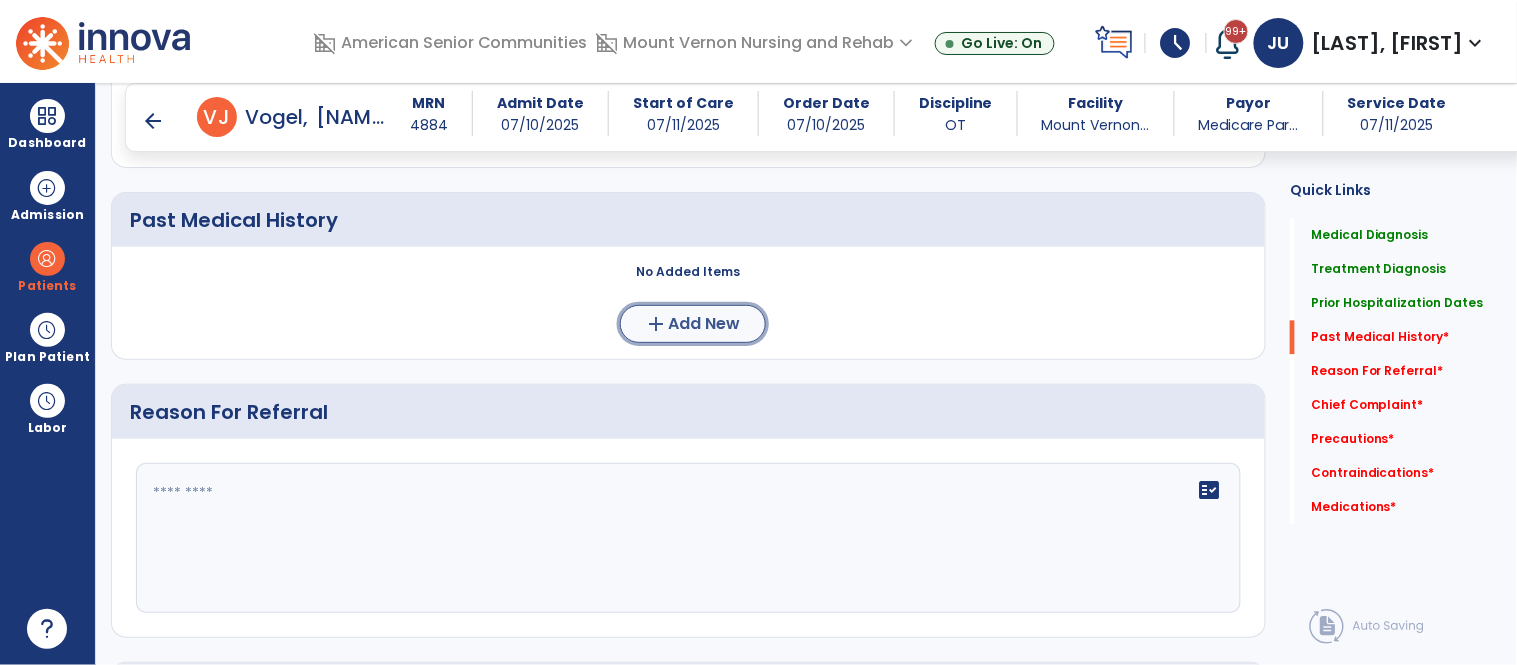 click on "add" 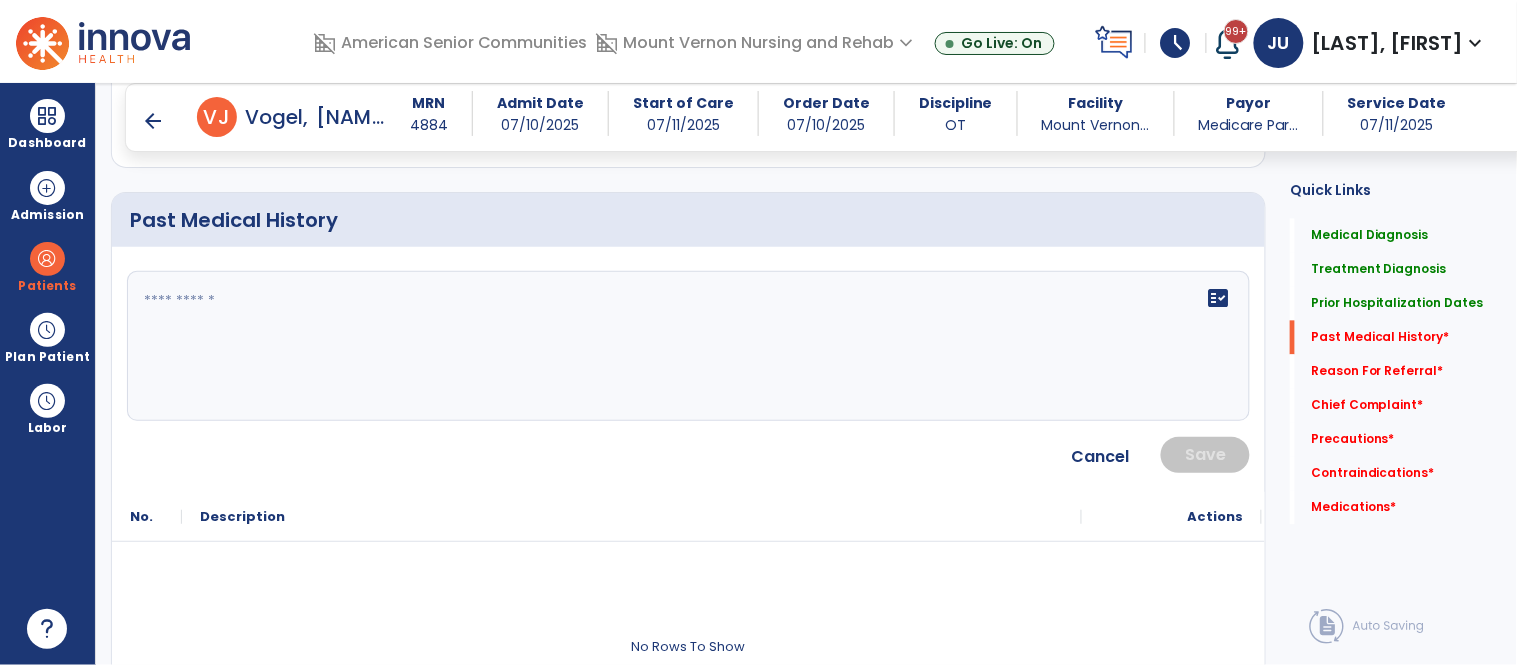 click 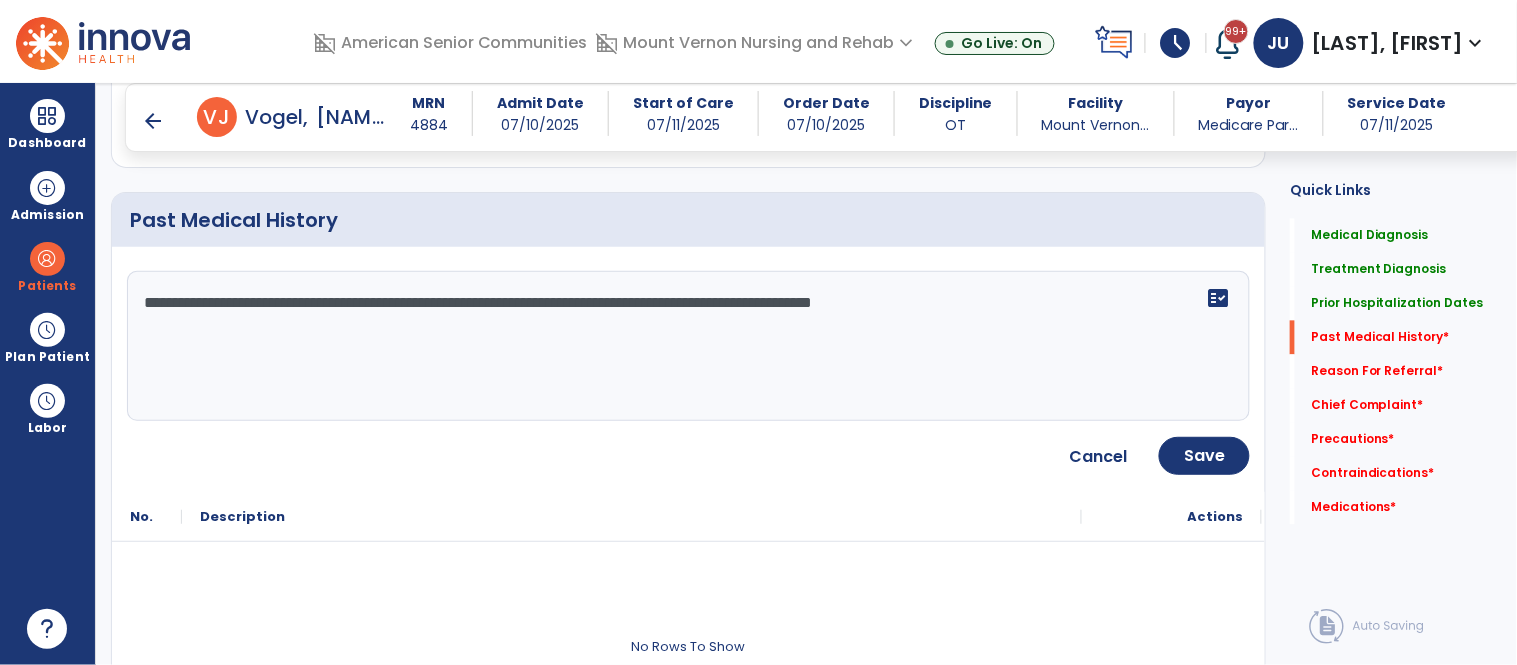 type on "**********" 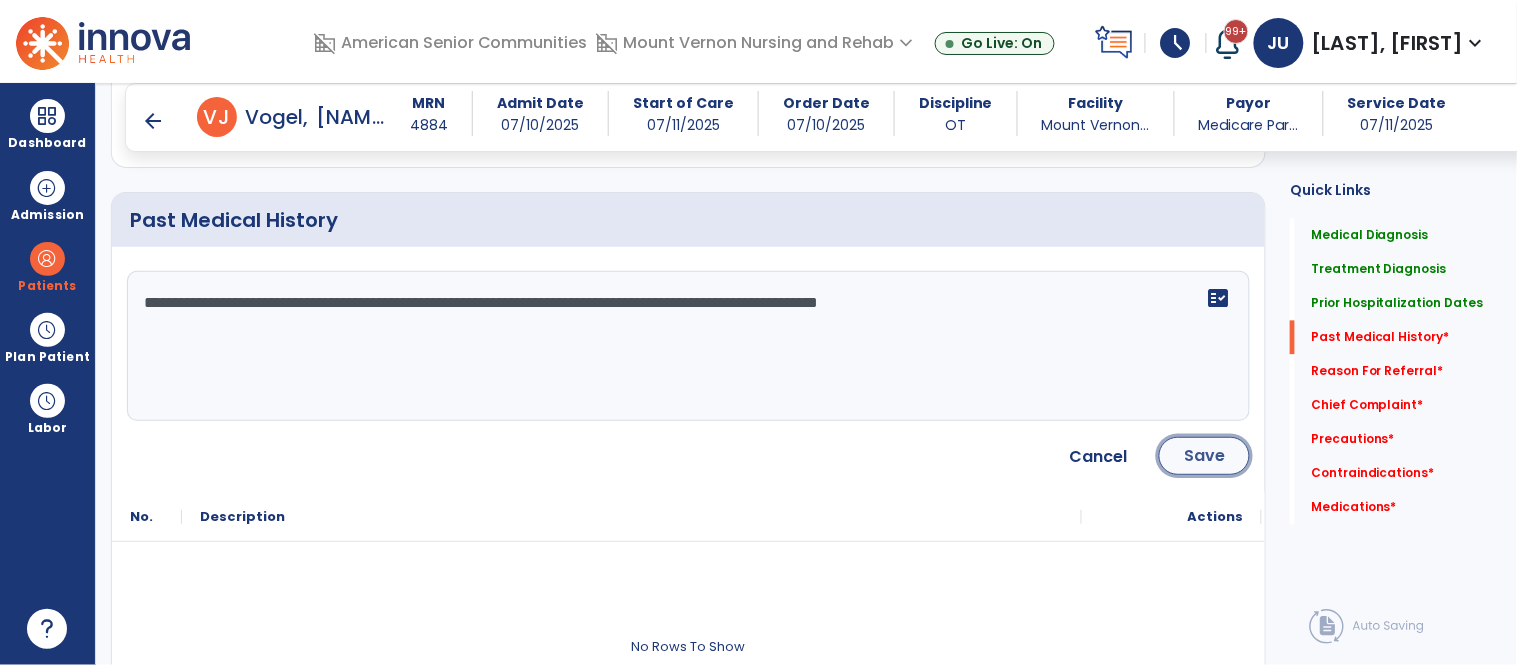 click on "Save" 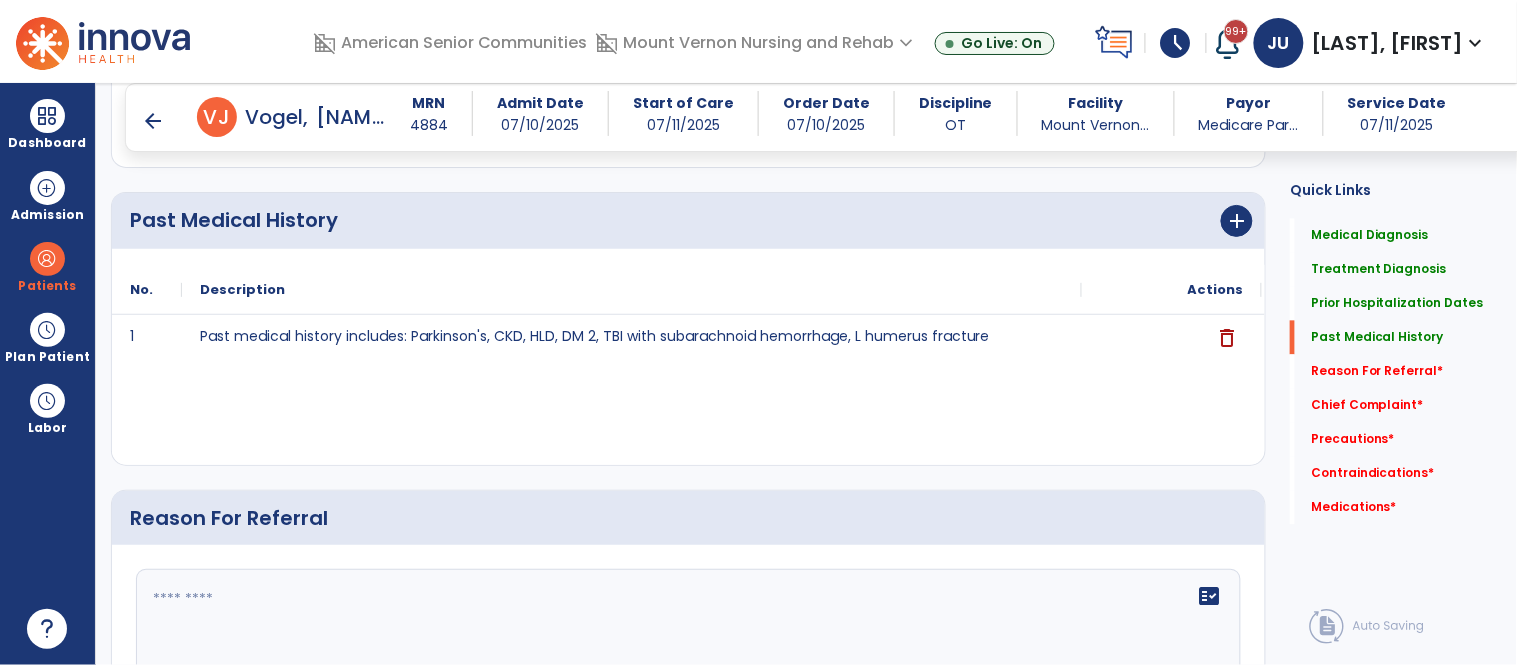 scroll, scrollTop: 1258, scrollLeft: 0, axis: vertical 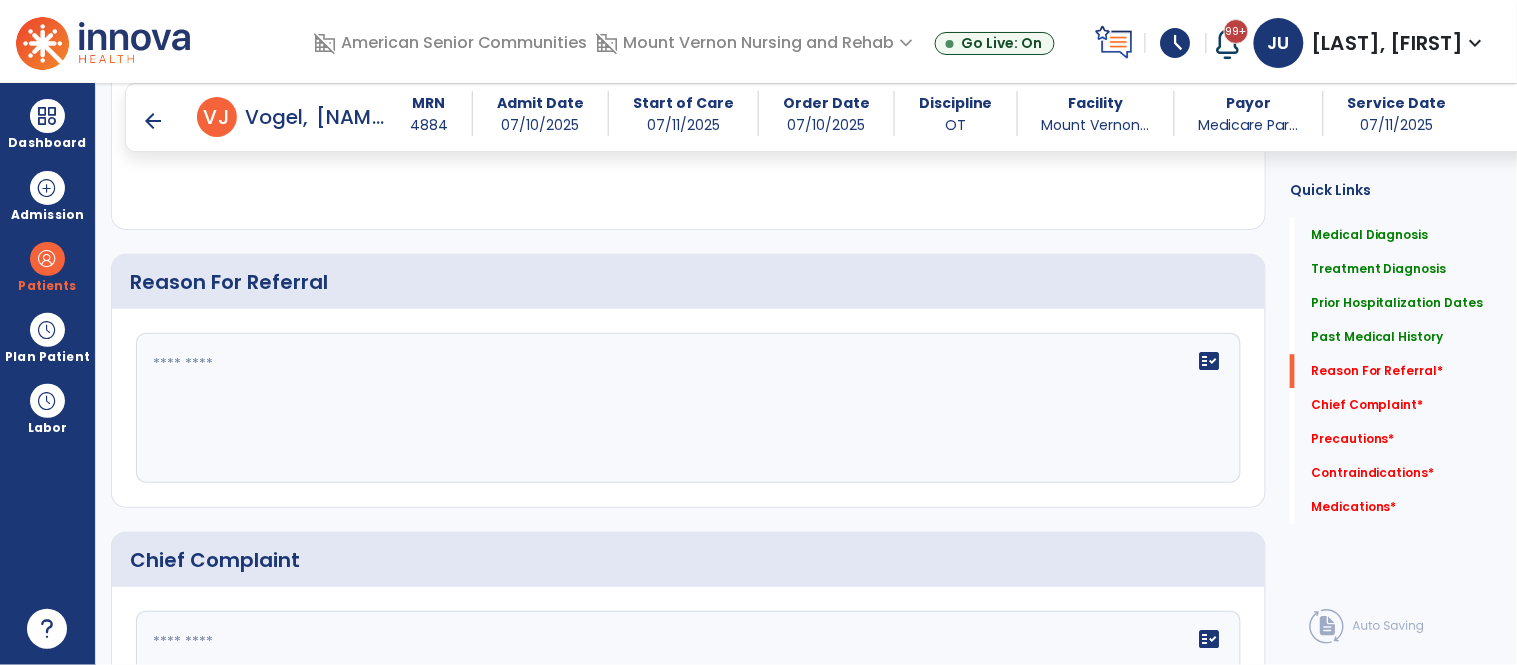click 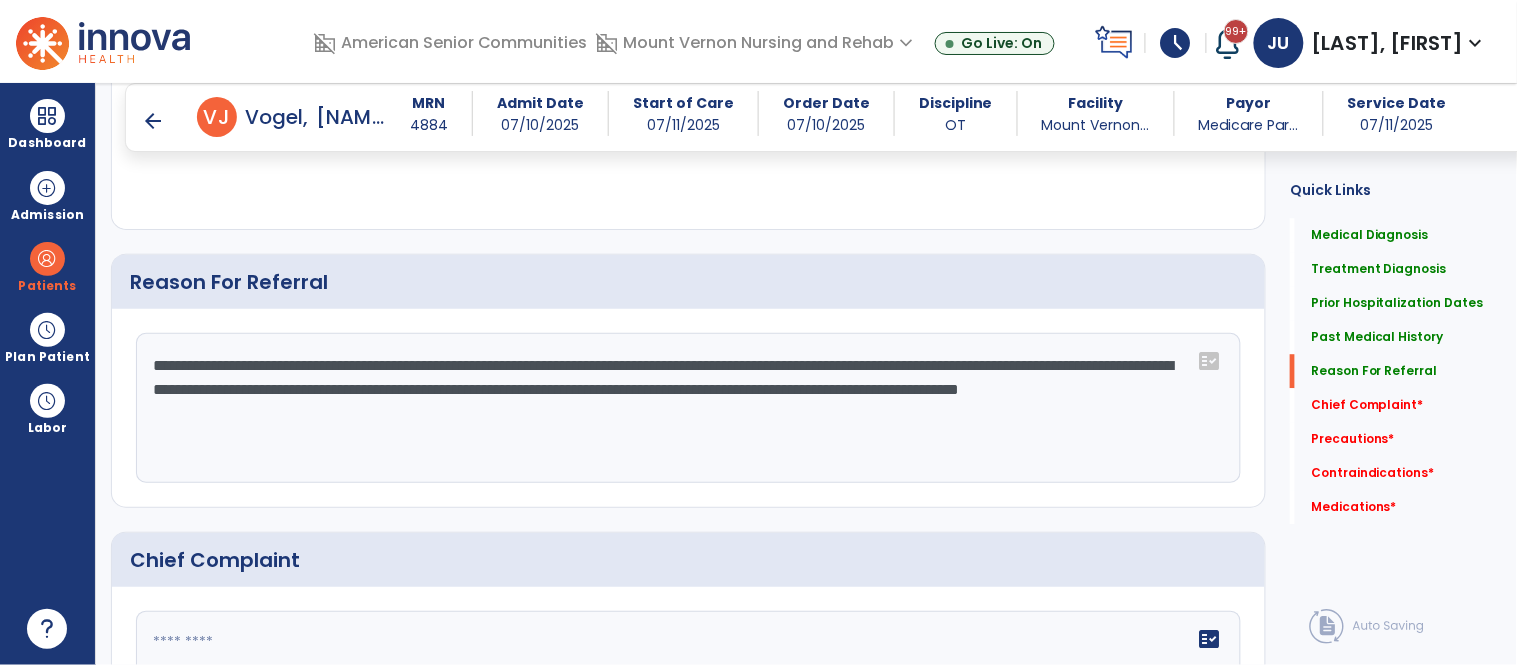 click on "**********" 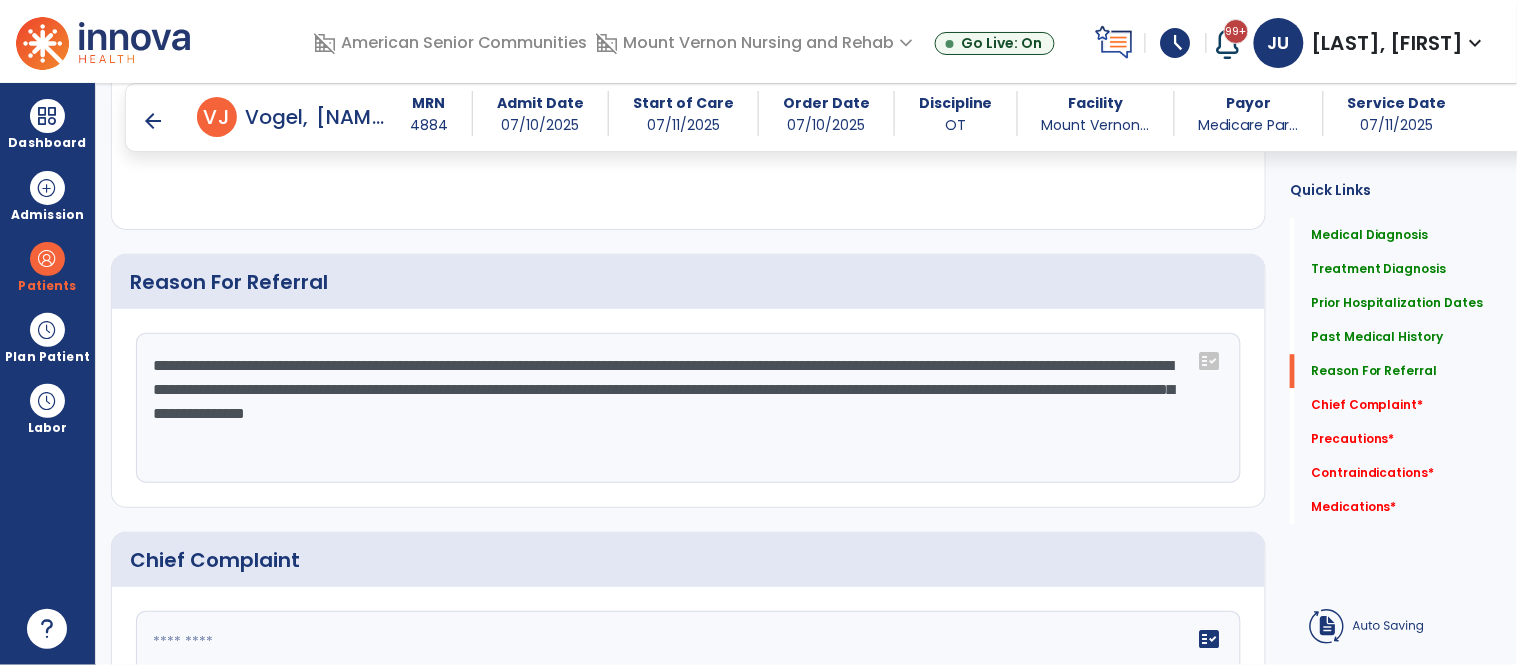 click on "**********" 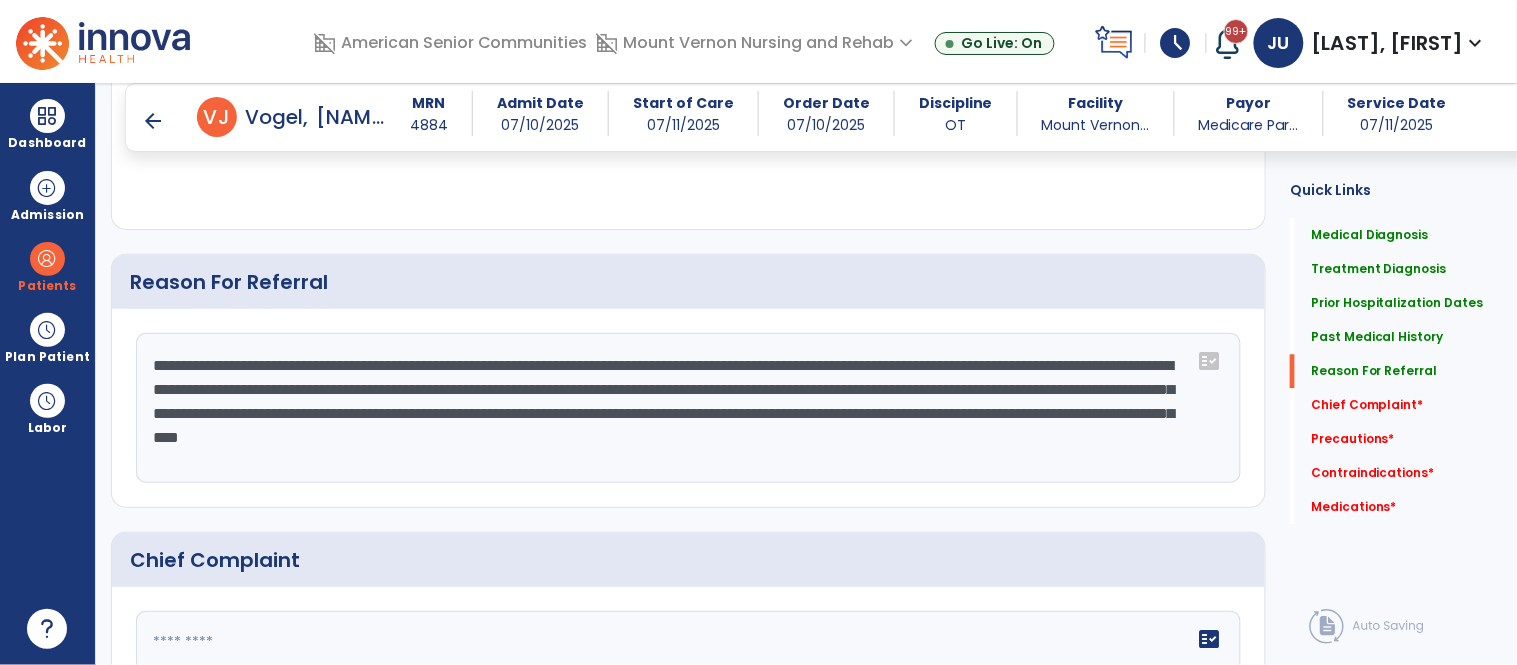 type on "**********" 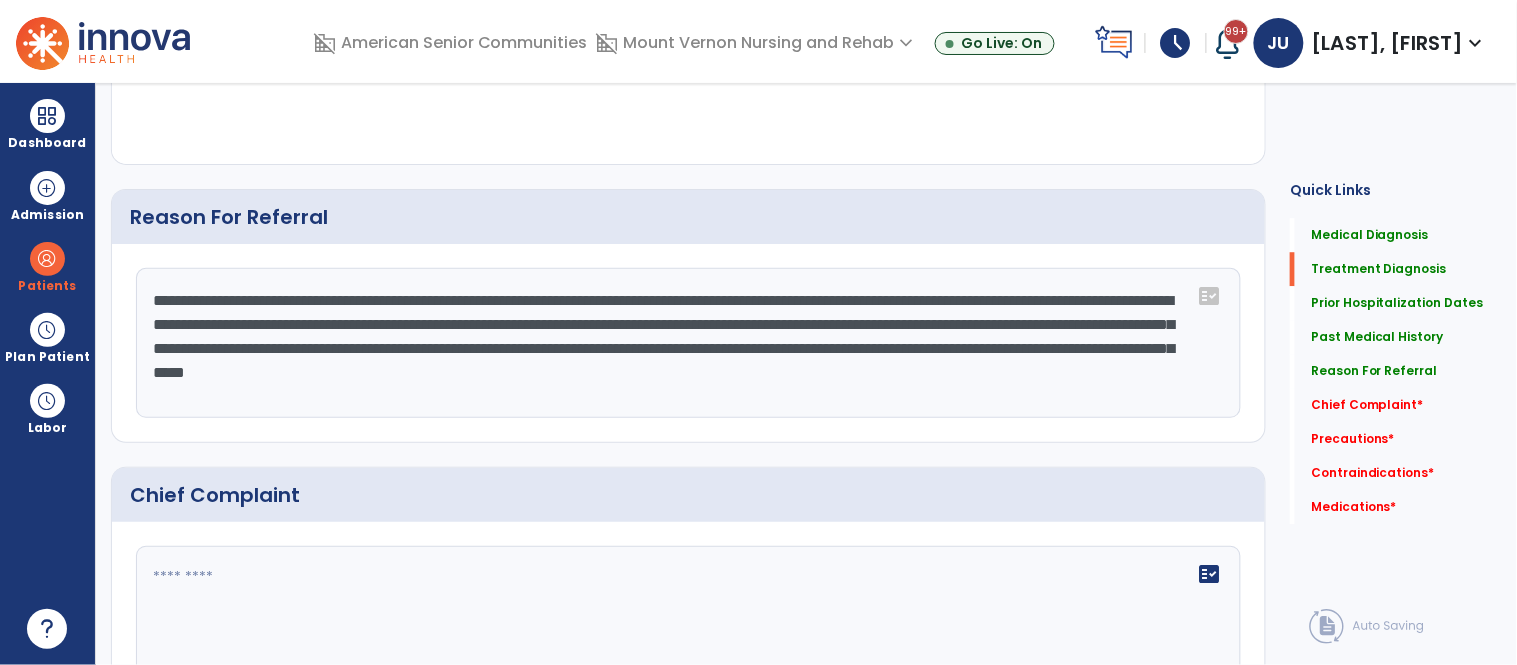 scroll, scrollTop: 0, scrollLeft: 0, axis: both 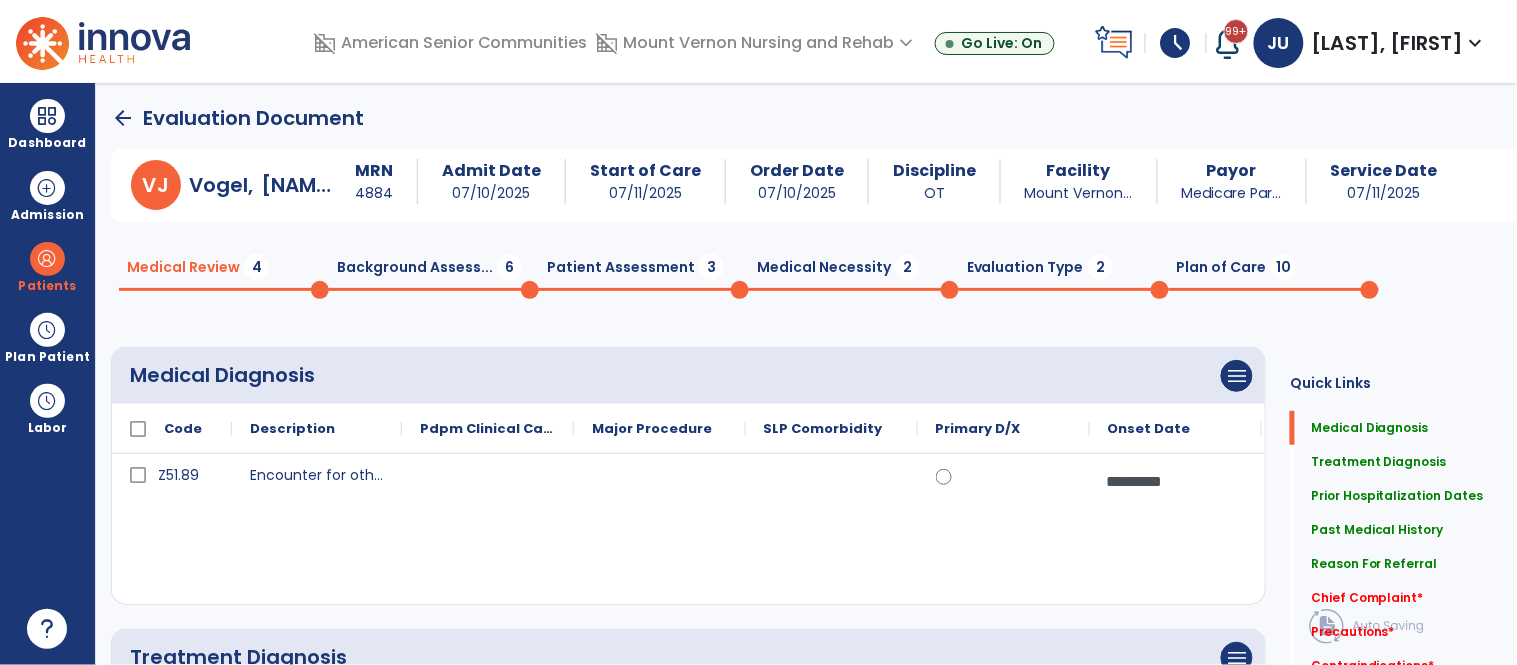 click on "Background Assess...  6" 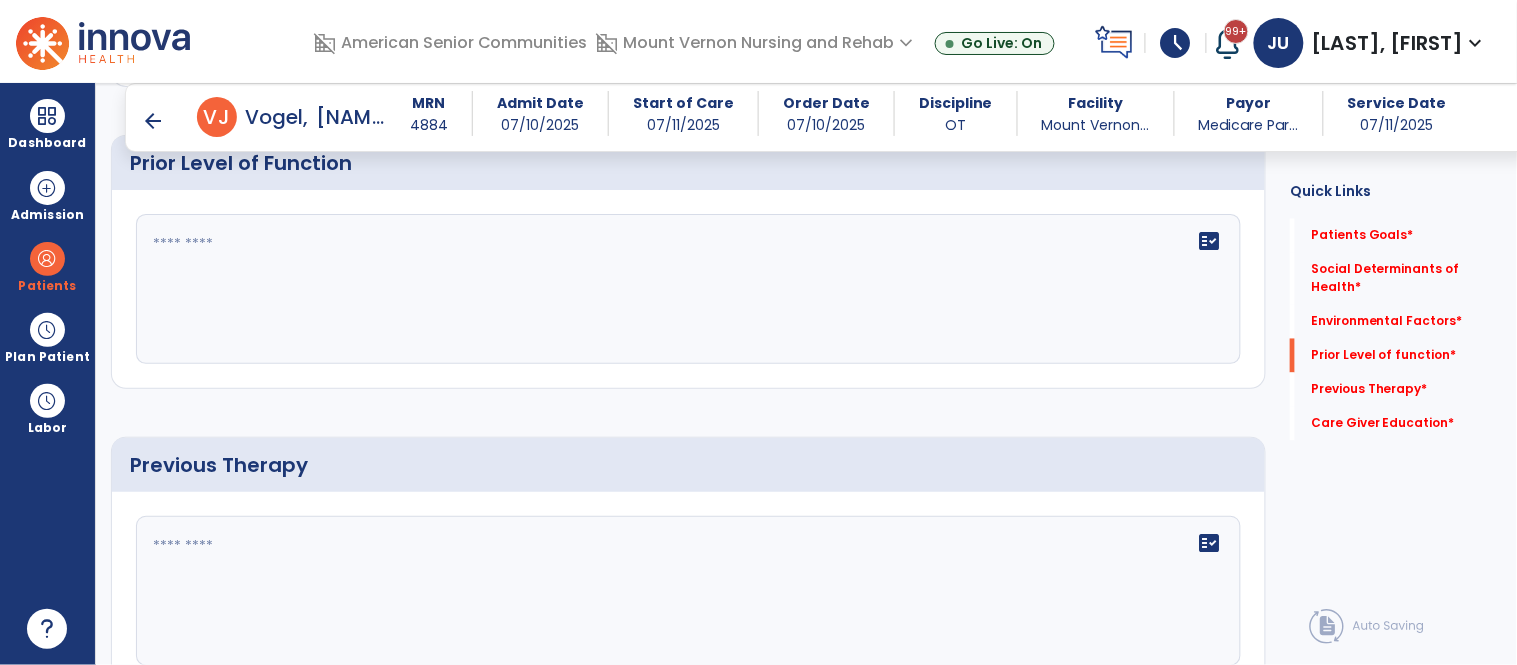 scroll, scrollTop: 798, scrollLeft: 0, axis: vertical 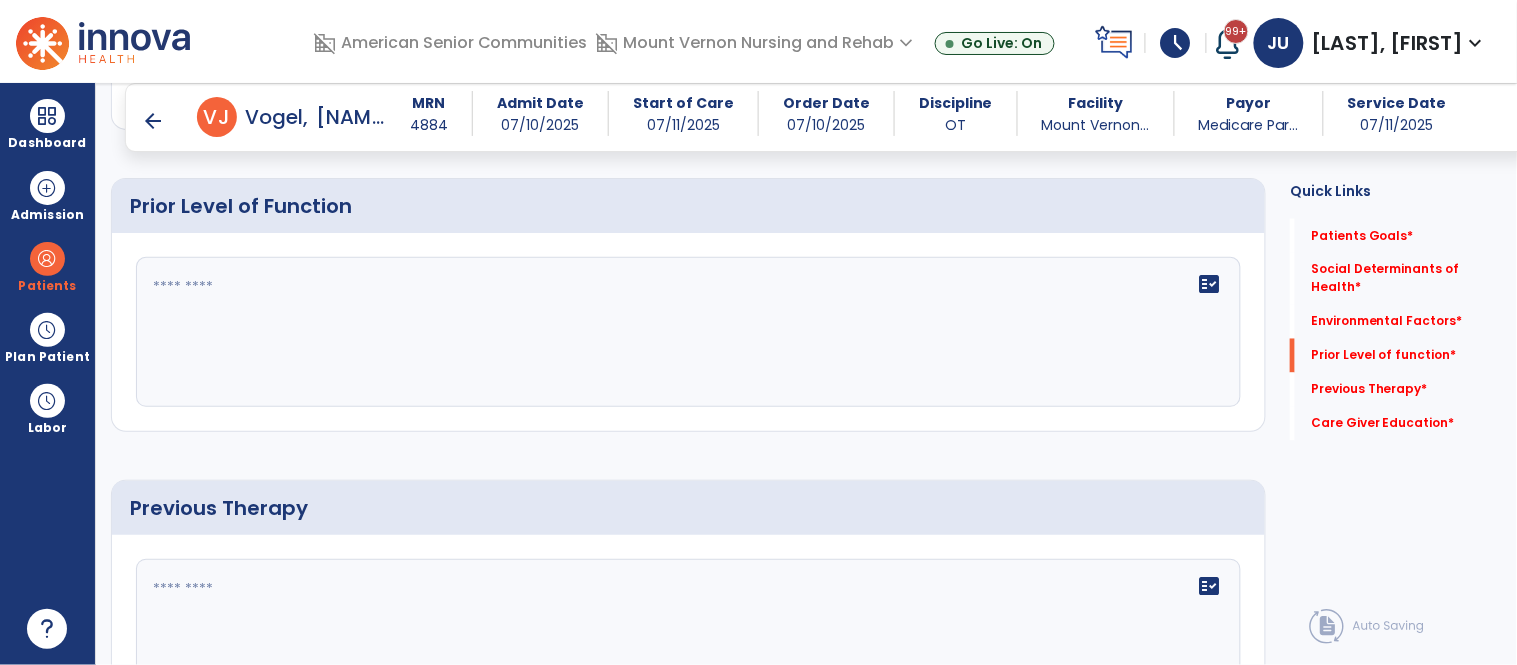 click on "fact_check" 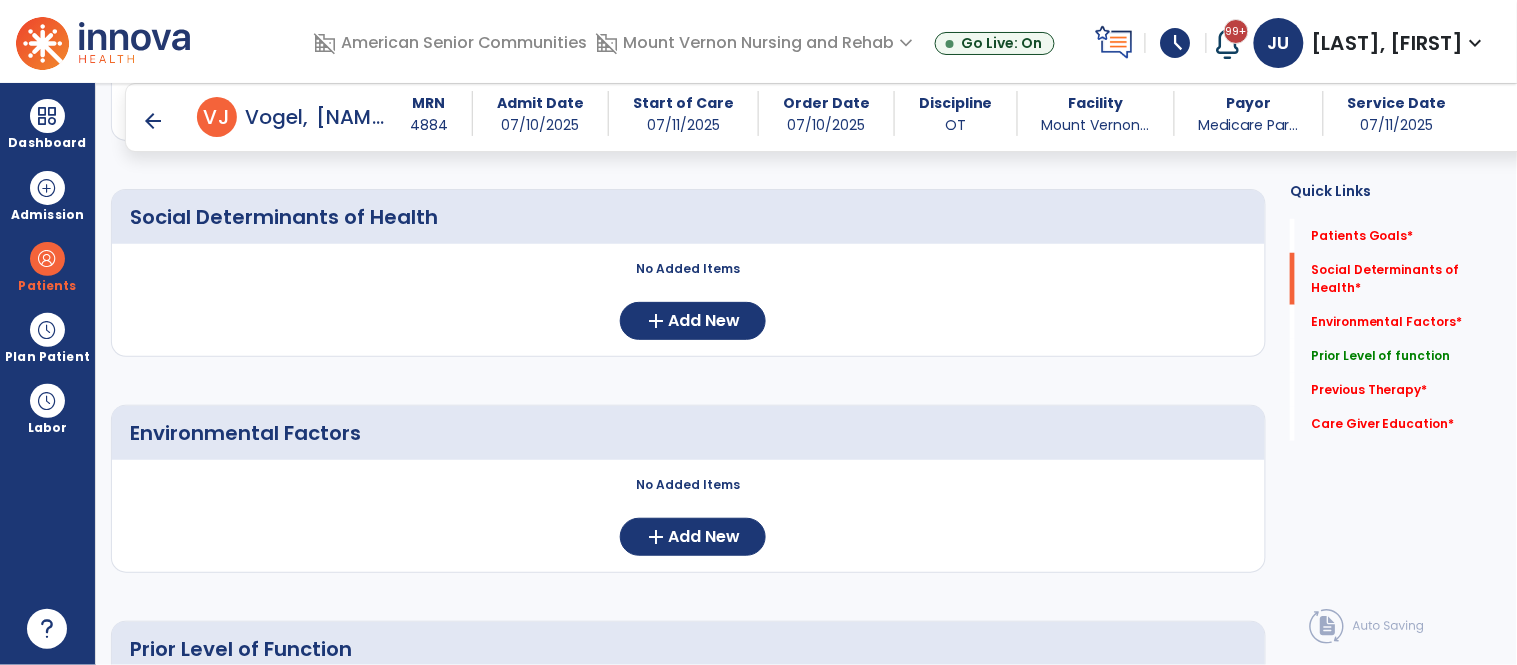 scroll, scrollTop: 328, scrollLeft: 0, axis: vertical 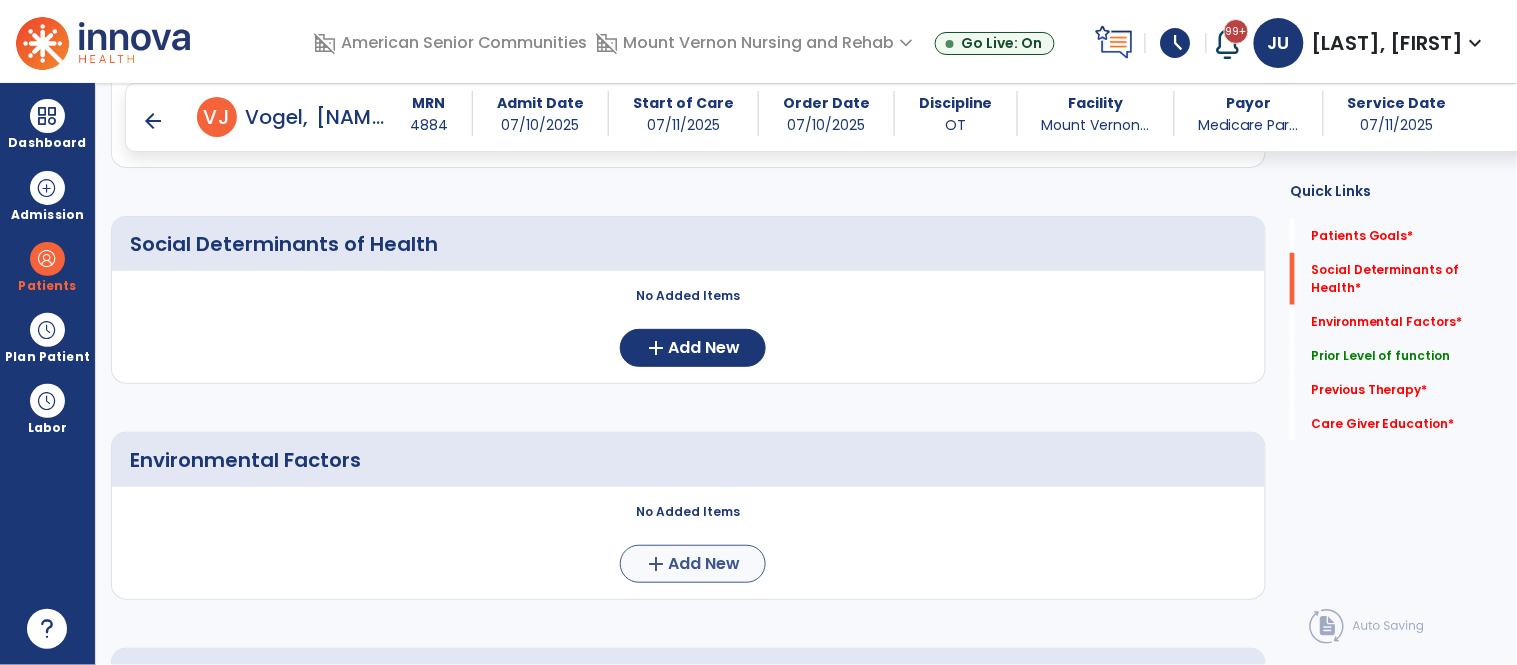 type on "**********" 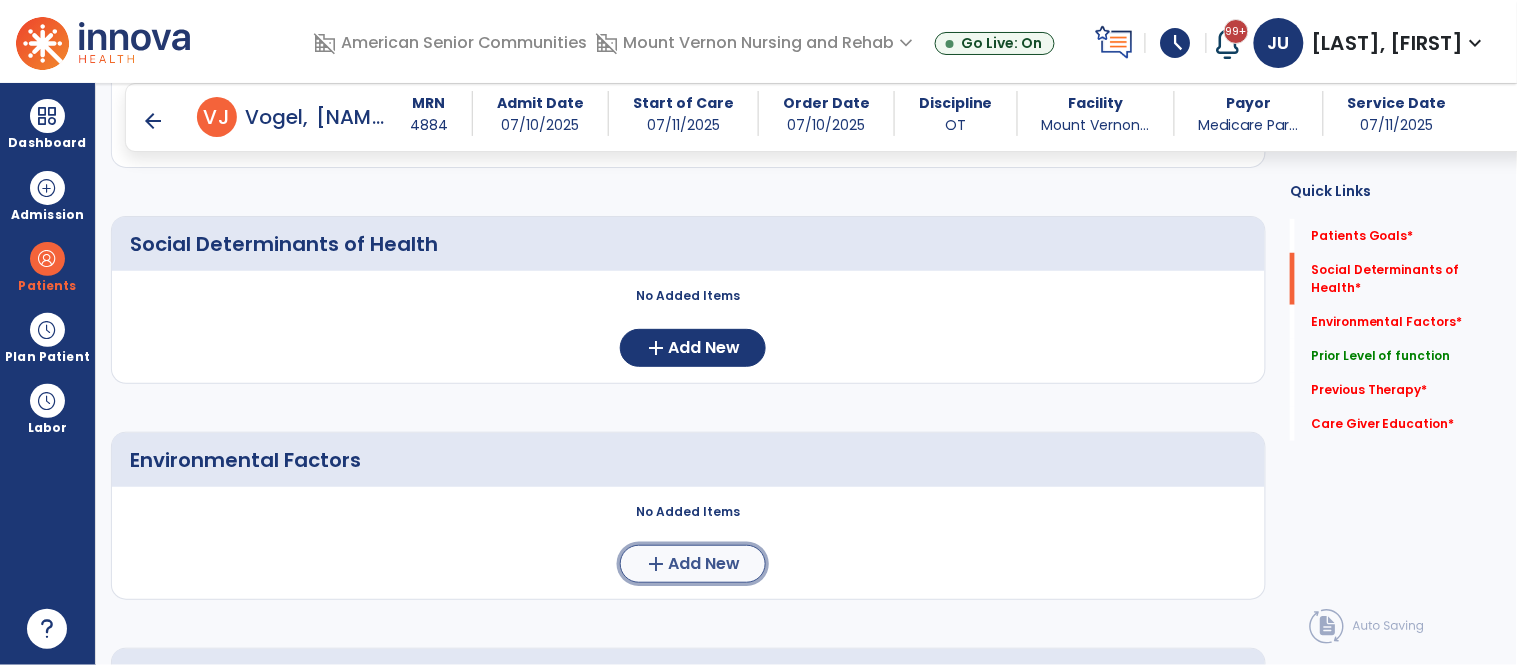 click on "add  Add New" 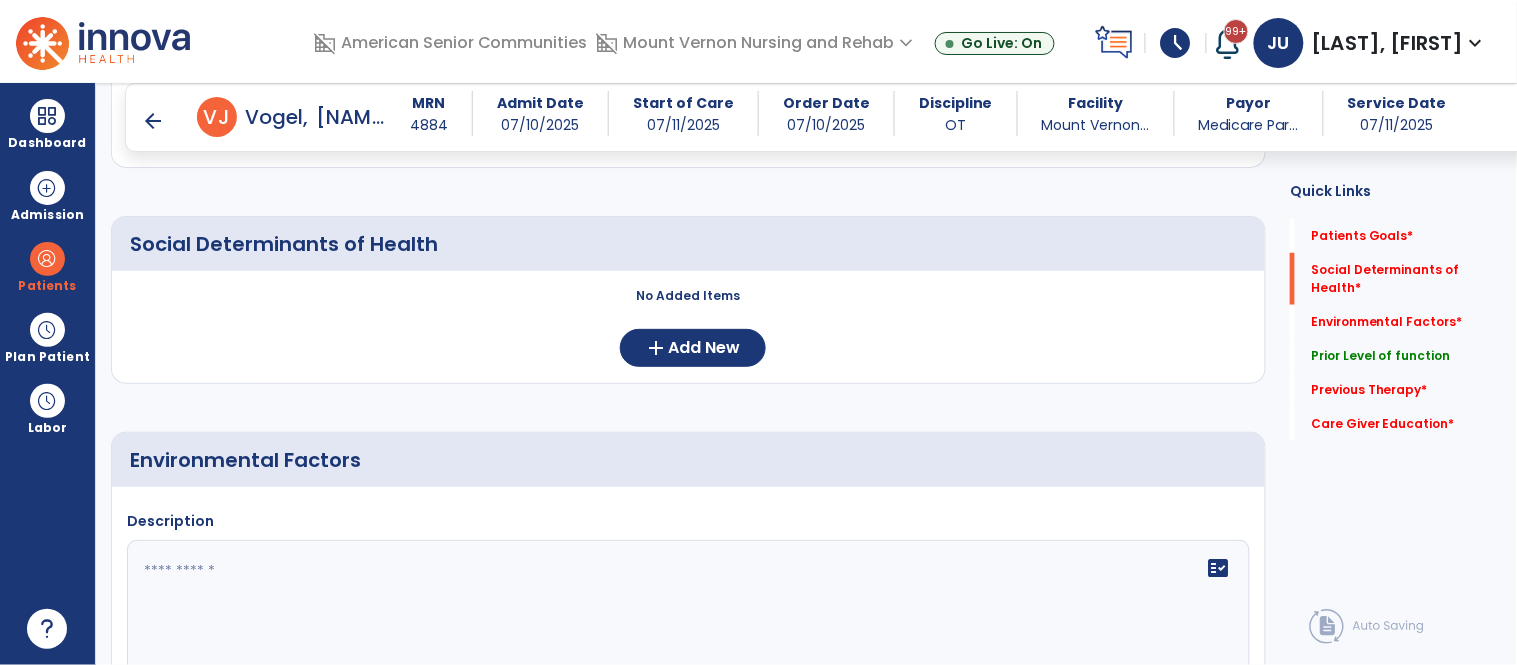 click 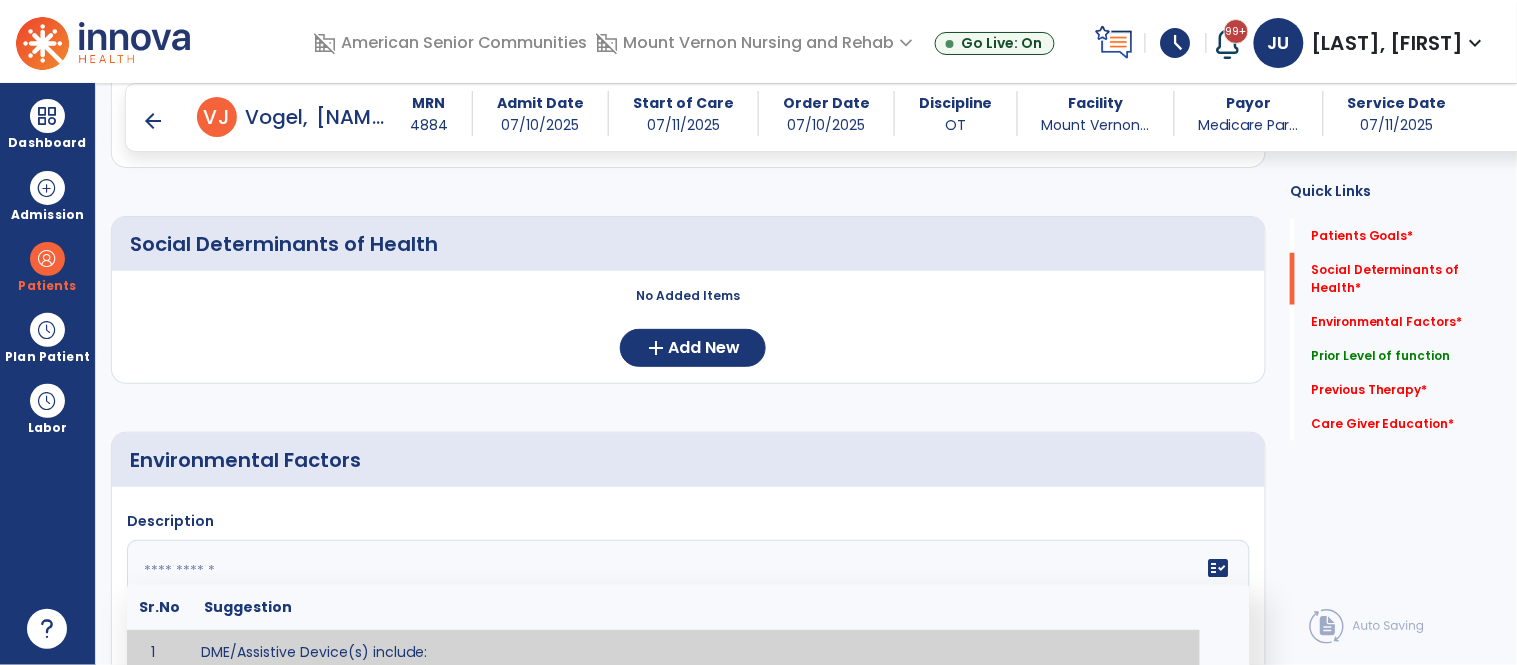 scroll, scrollTop: 534, scrollLeft: 0, axis: vertical 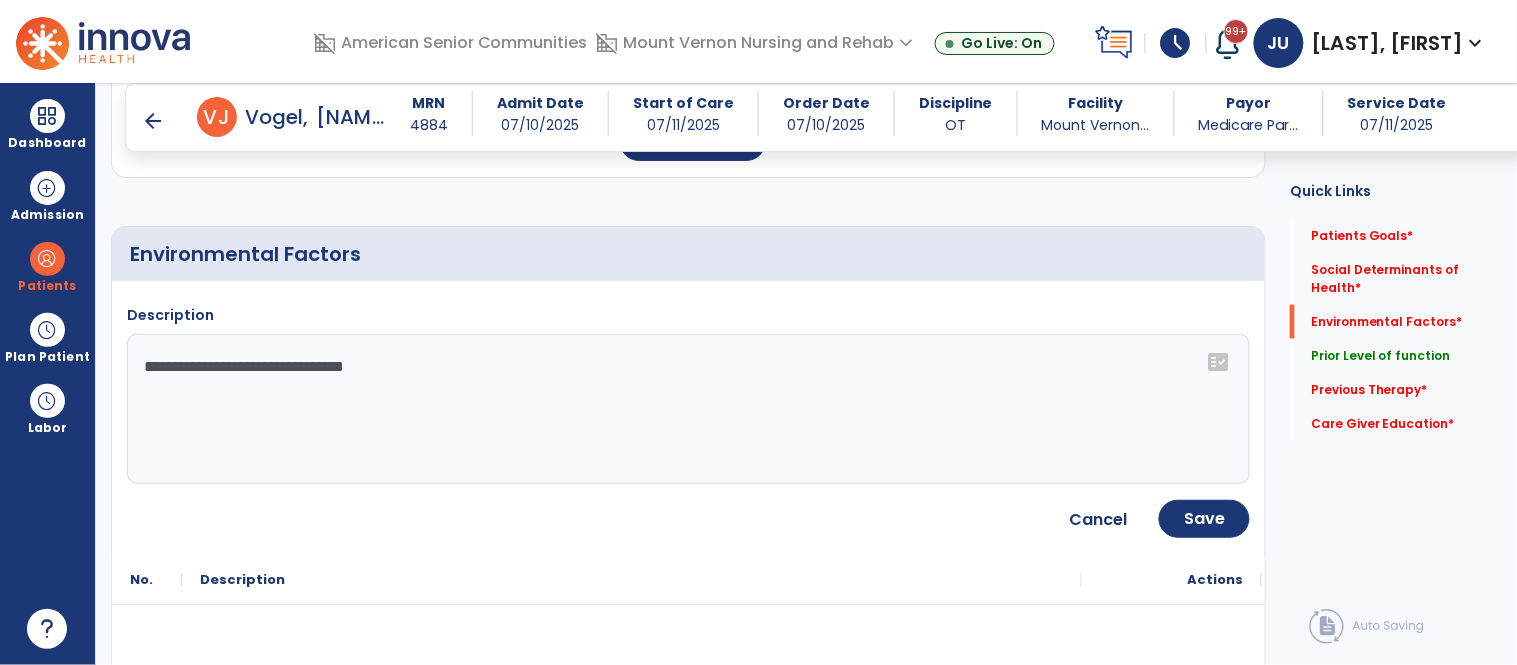 click on "**********" 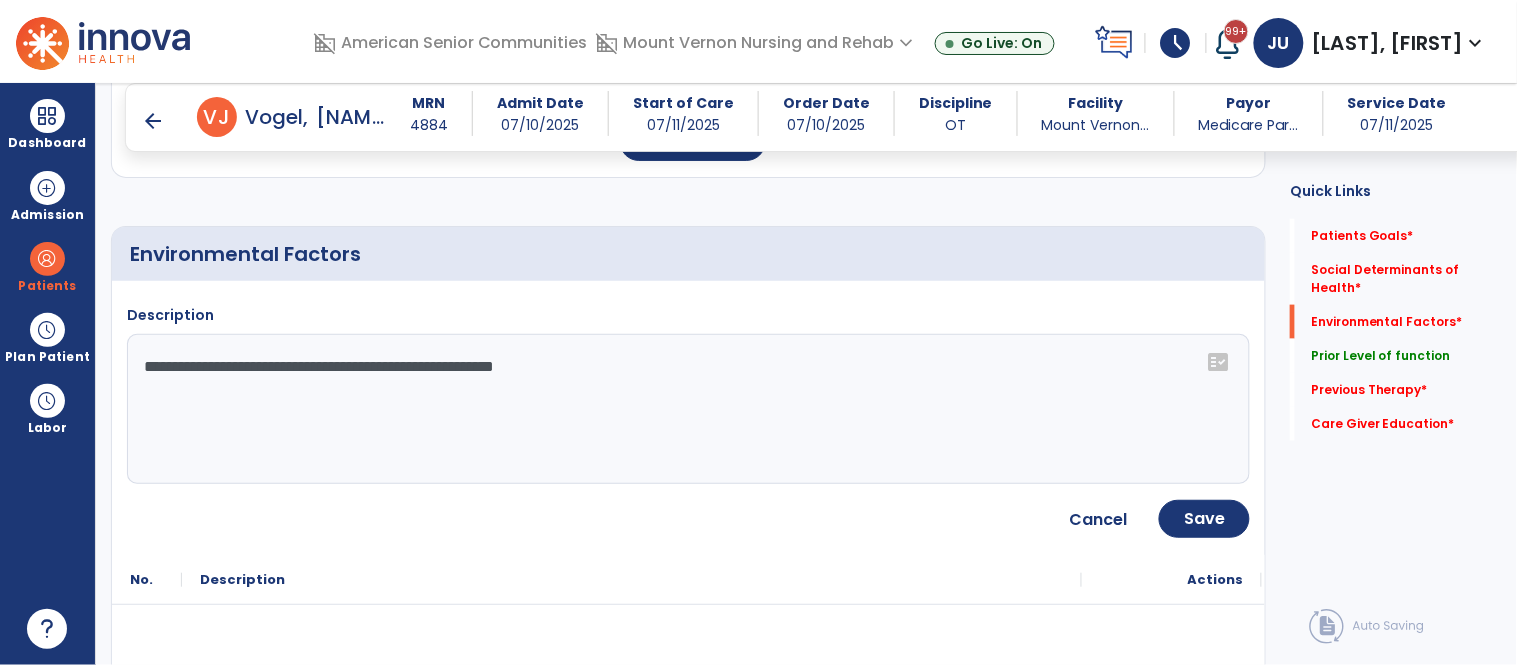 type on "**********" 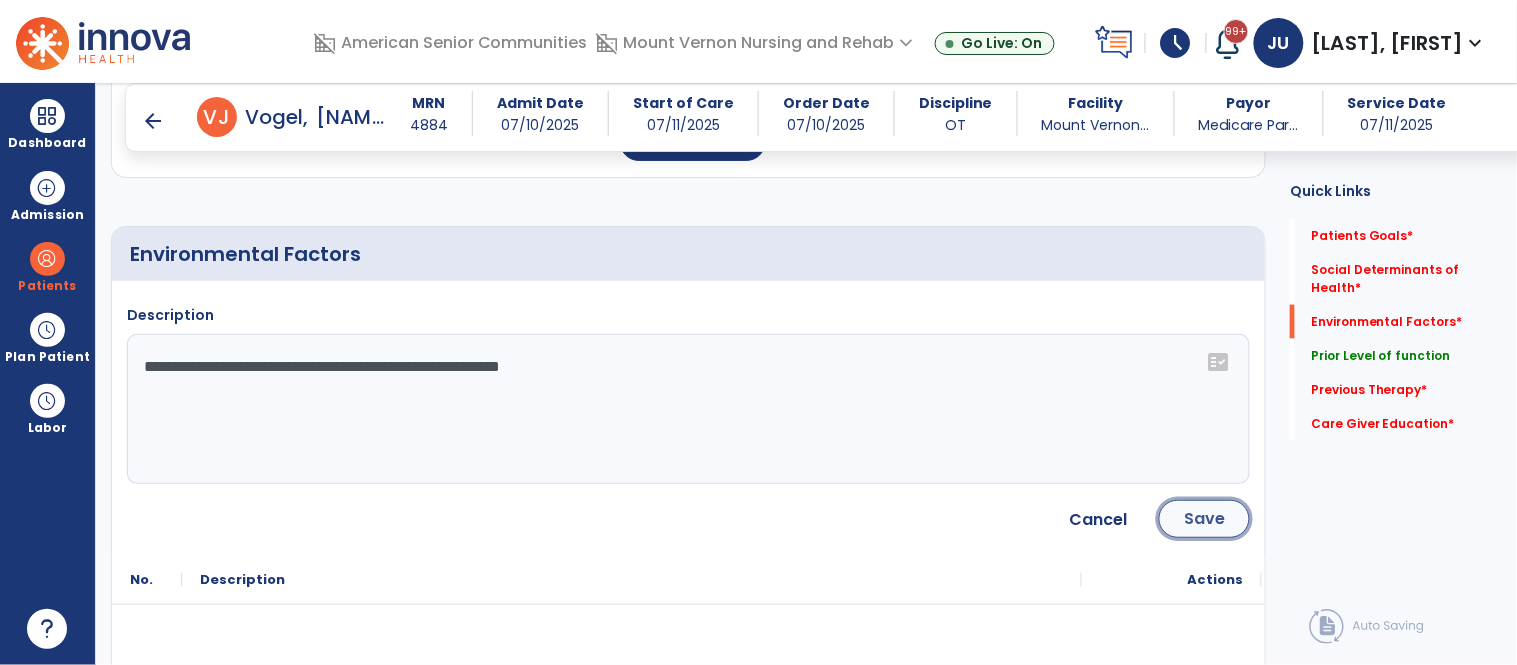 click on "Save" 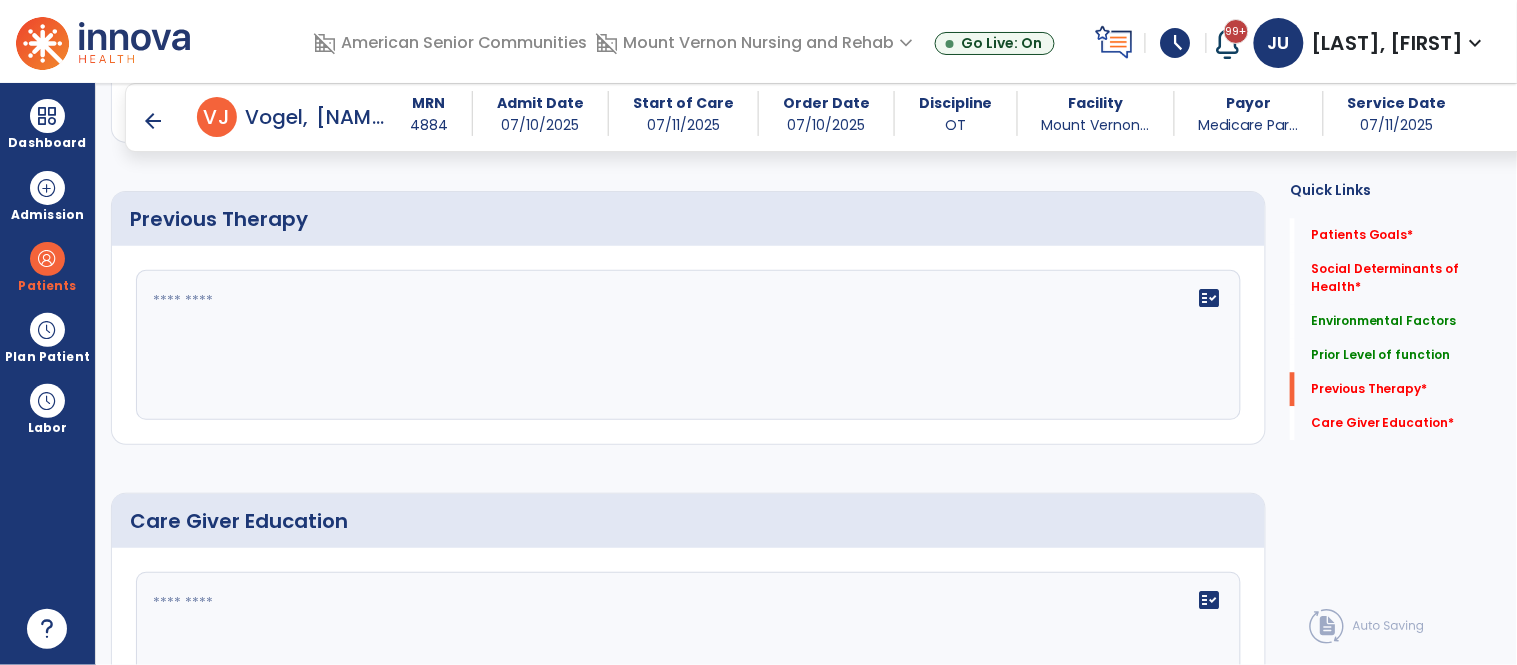 scroll, scrollTop: 1200, scrollLeft: 0, axis: vertical 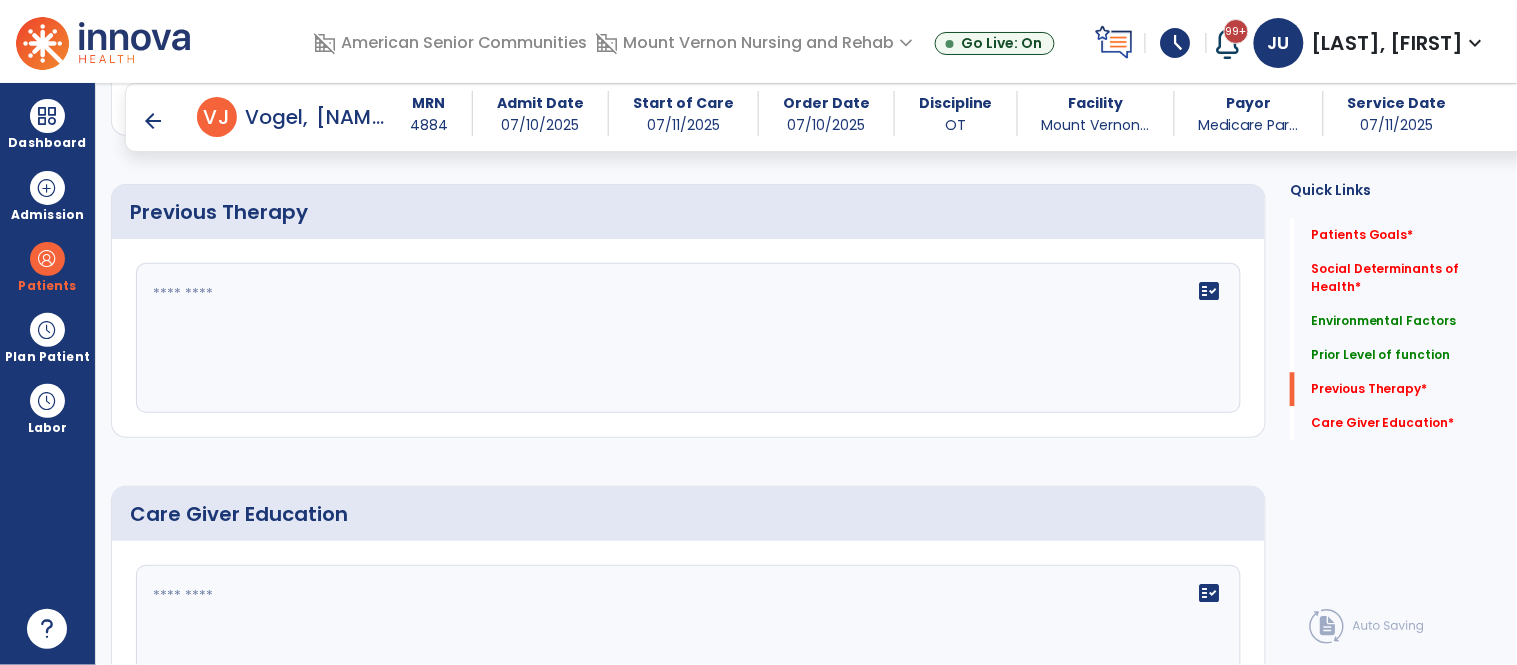 click 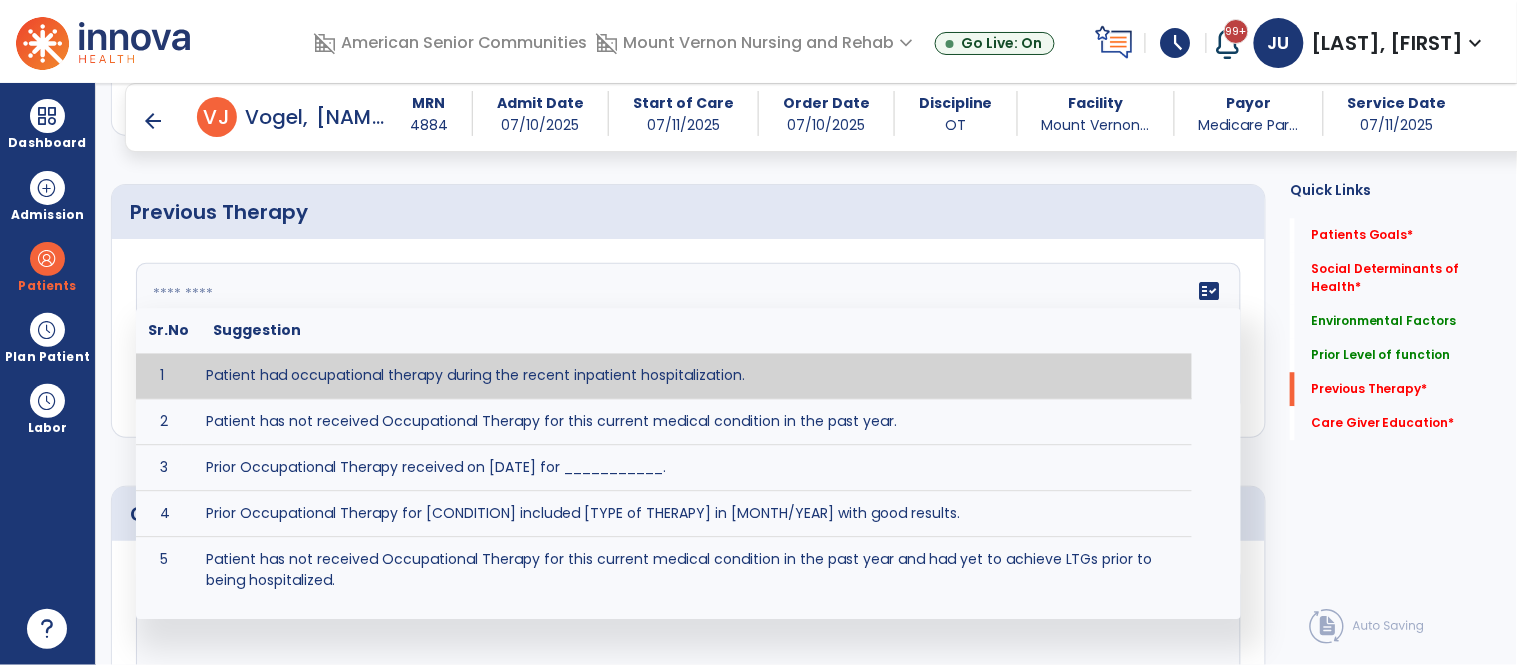 type on "**********" 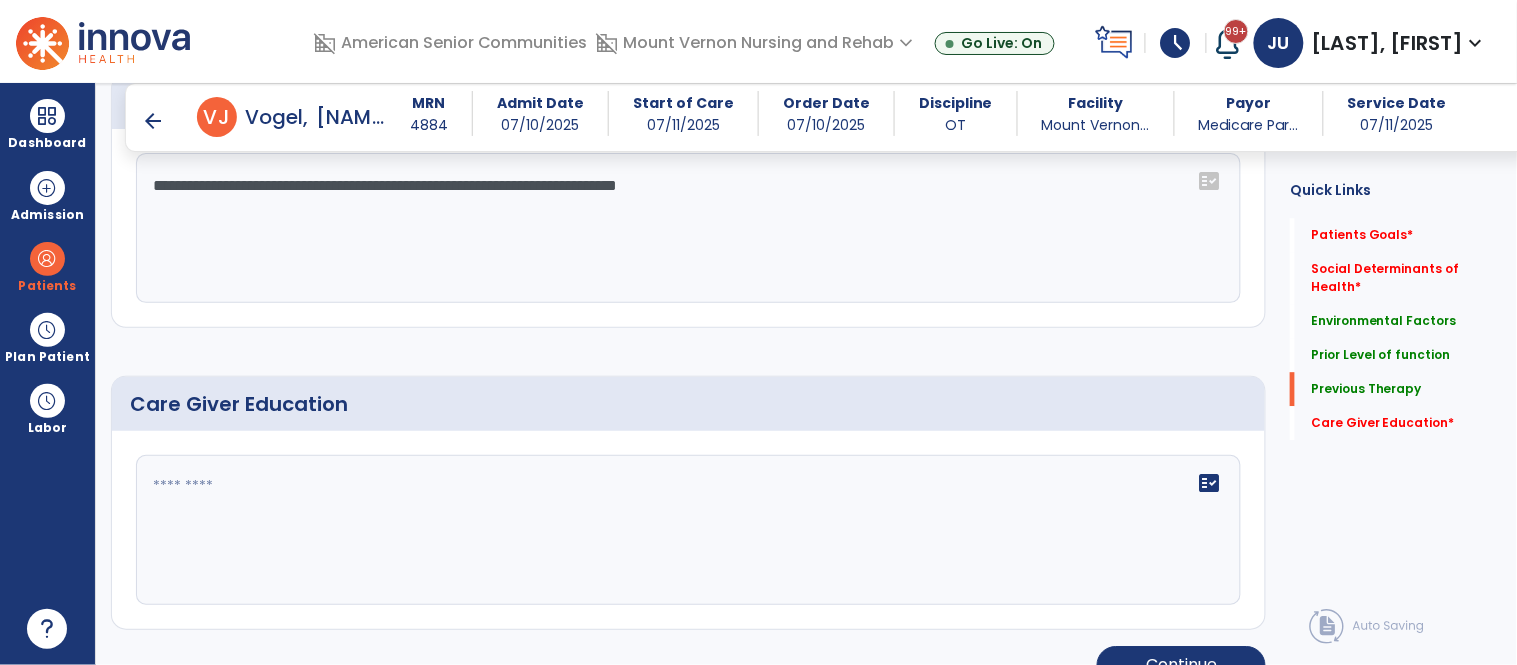 scroll, scrollTop: 1346, scrollLeft: 0, axis: vertical 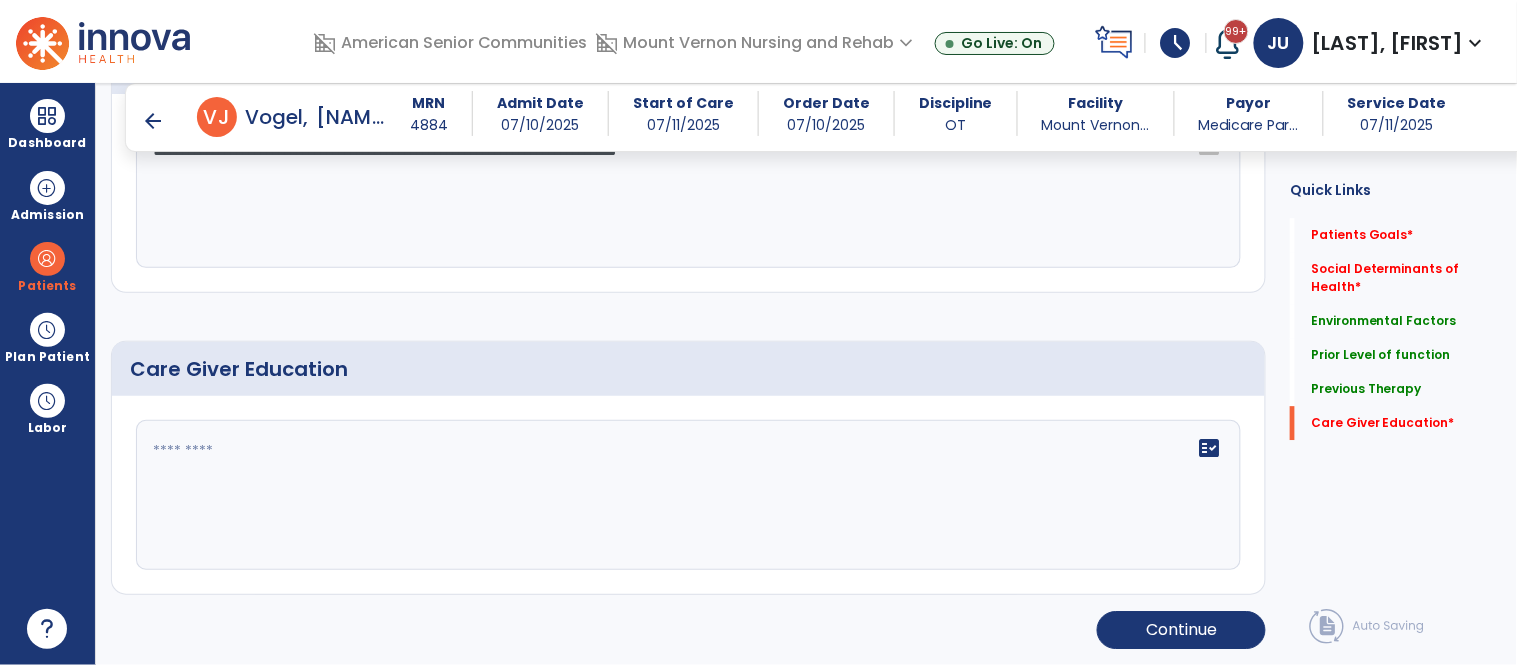 click 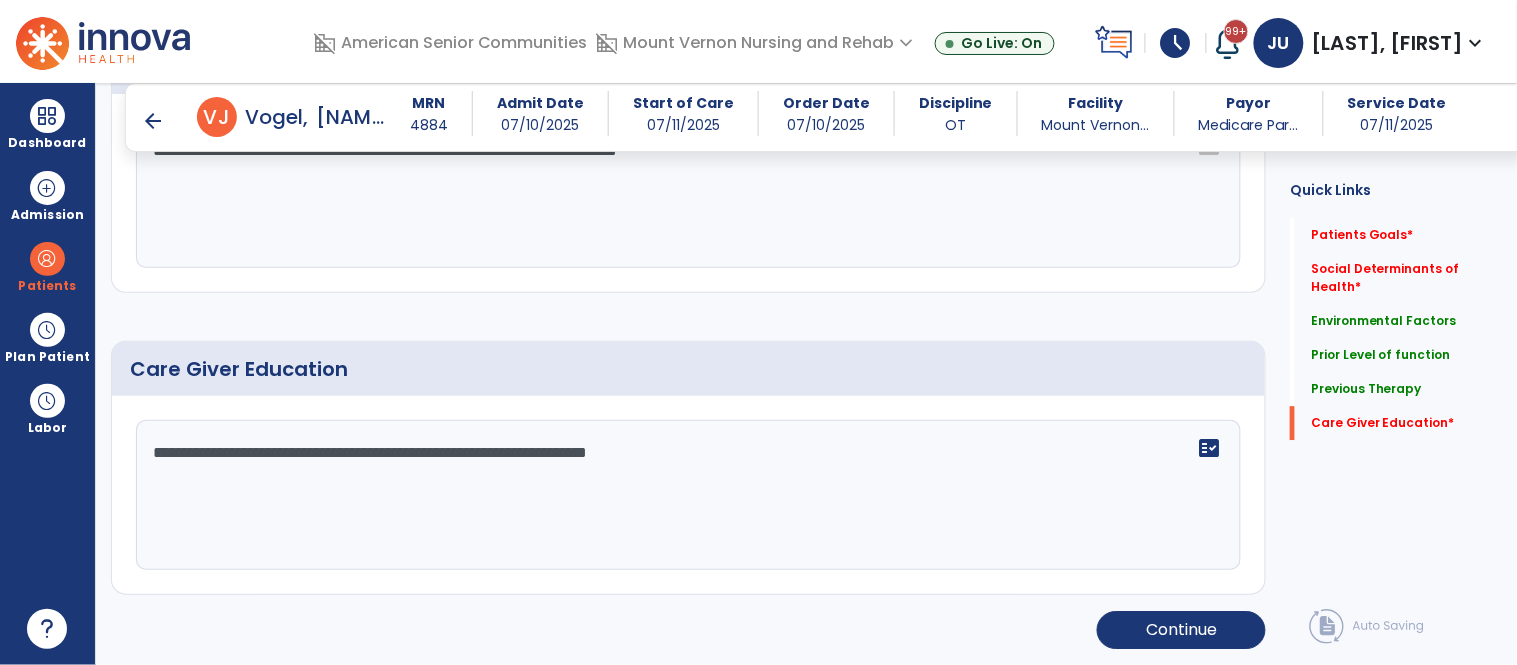 type on "**********" 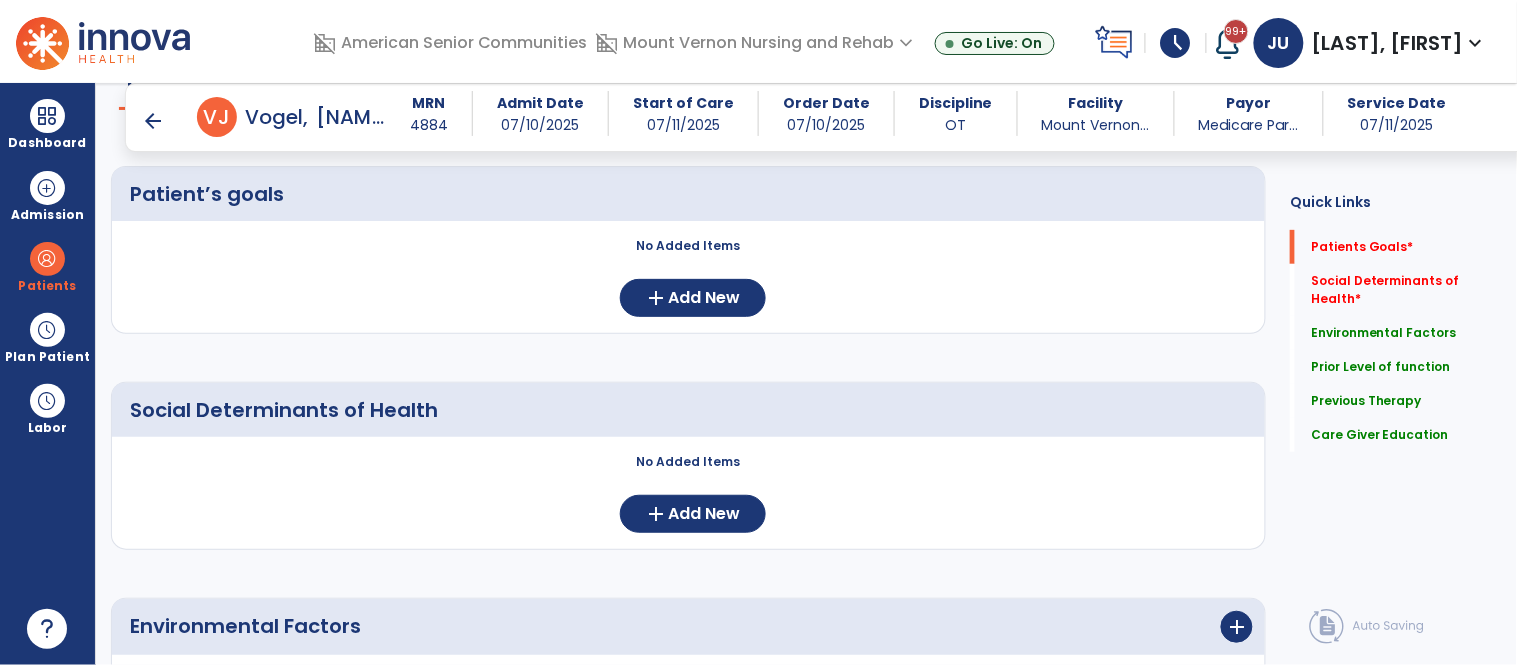 scroll, scrollTop: 163, scrollLeft: 0, axis: vertical 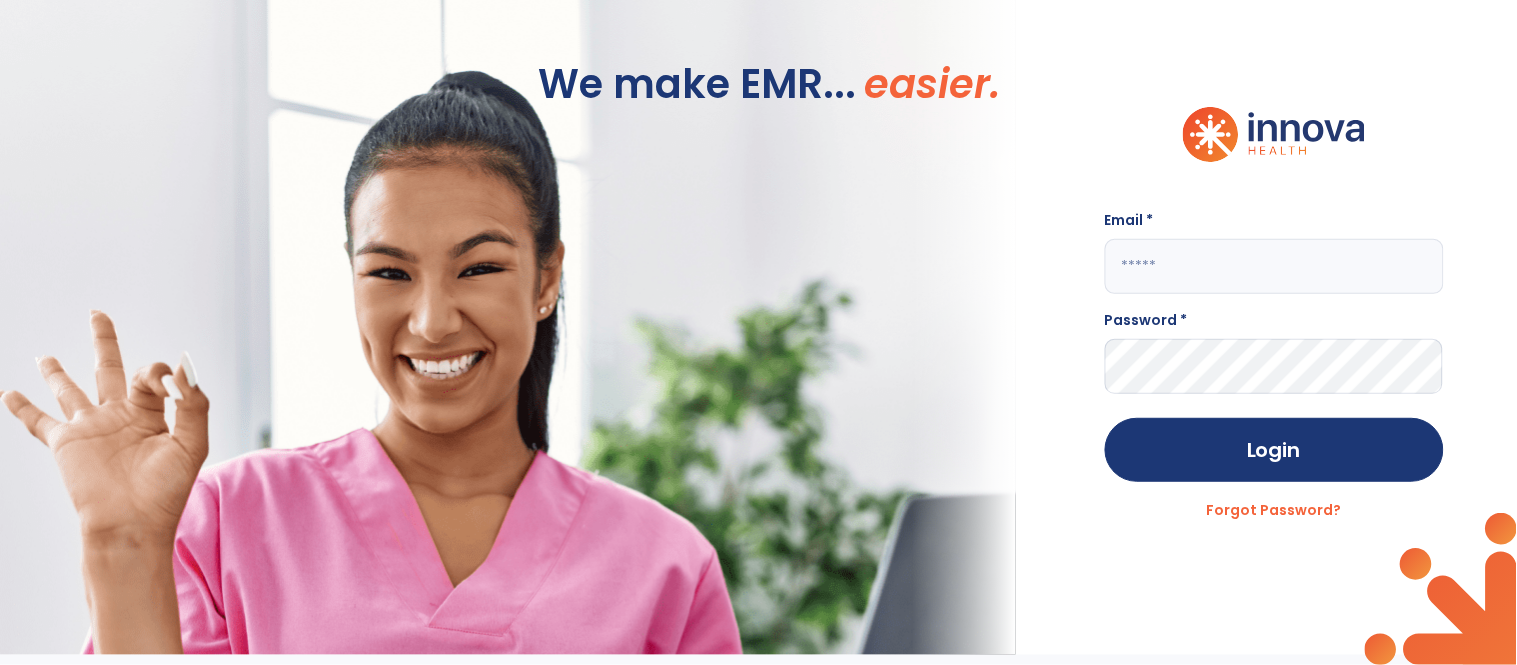 click 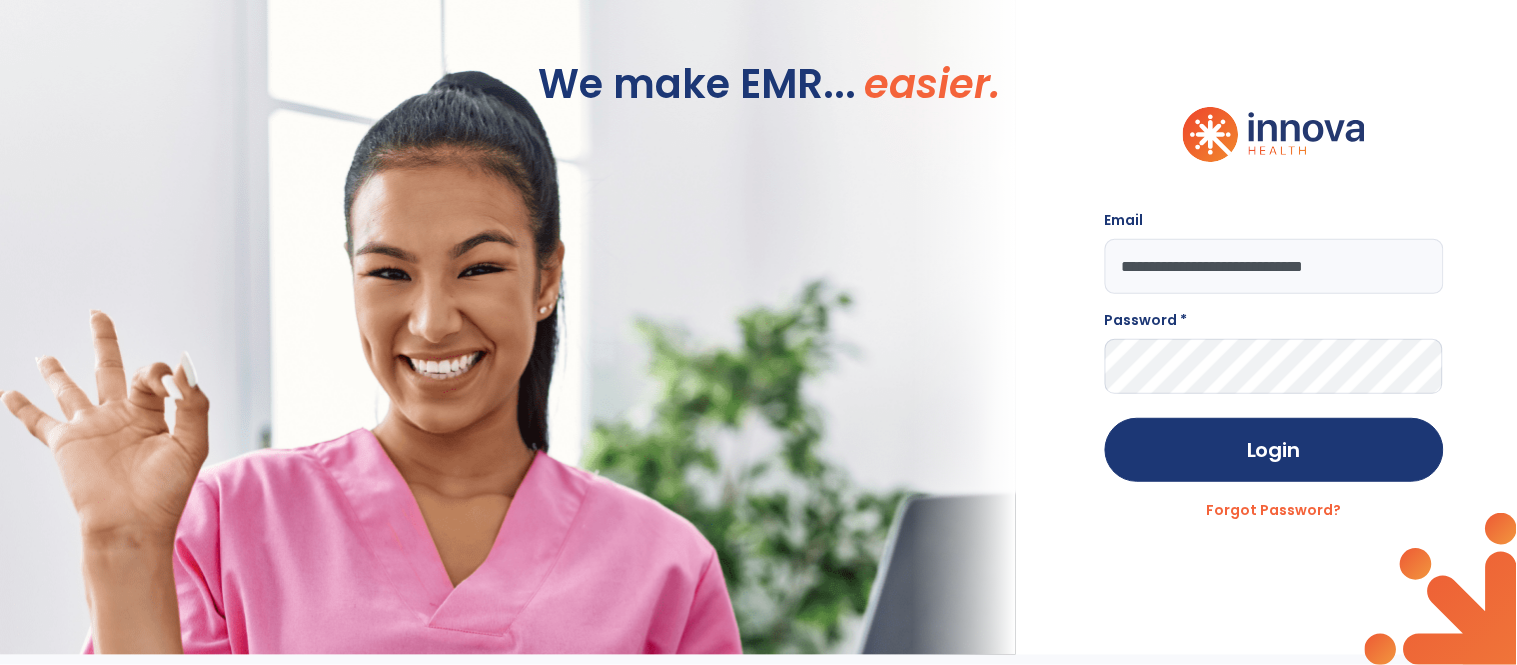 type on "**********" 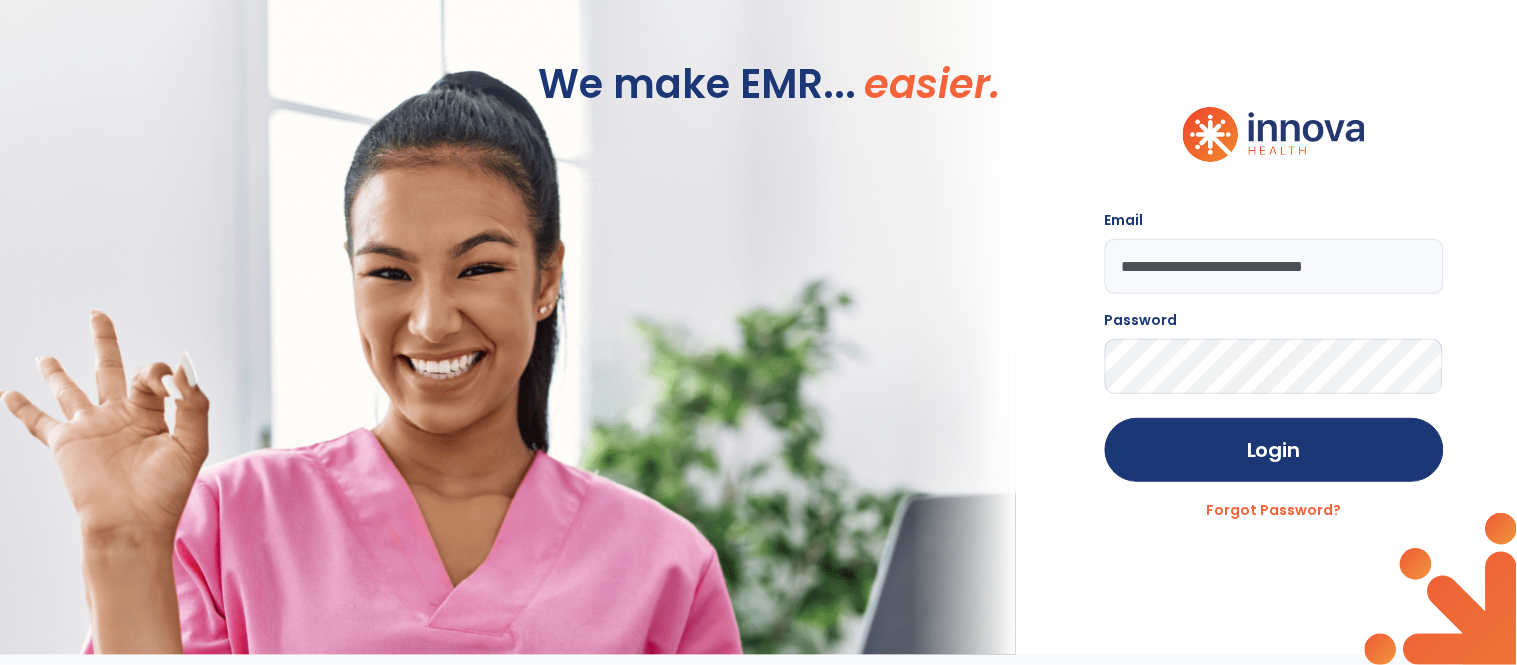 click on "Login" 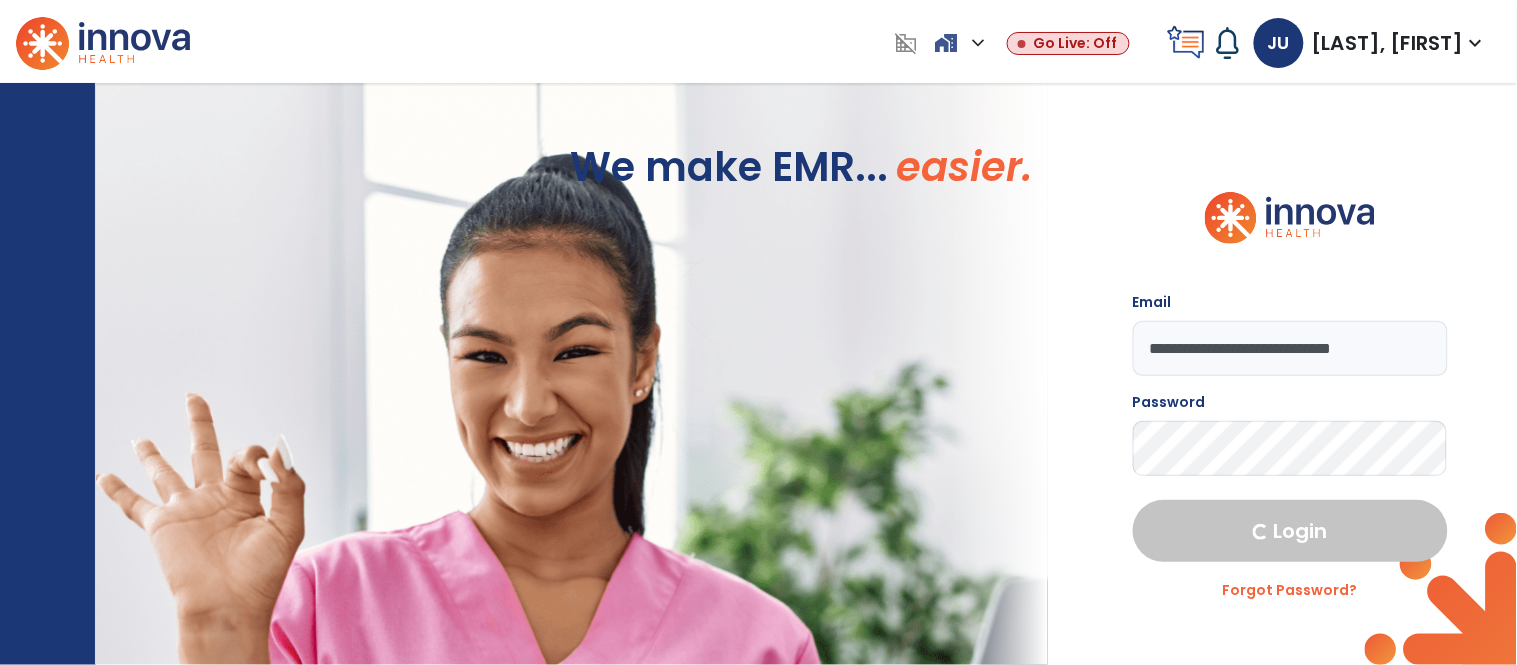 select on "****" 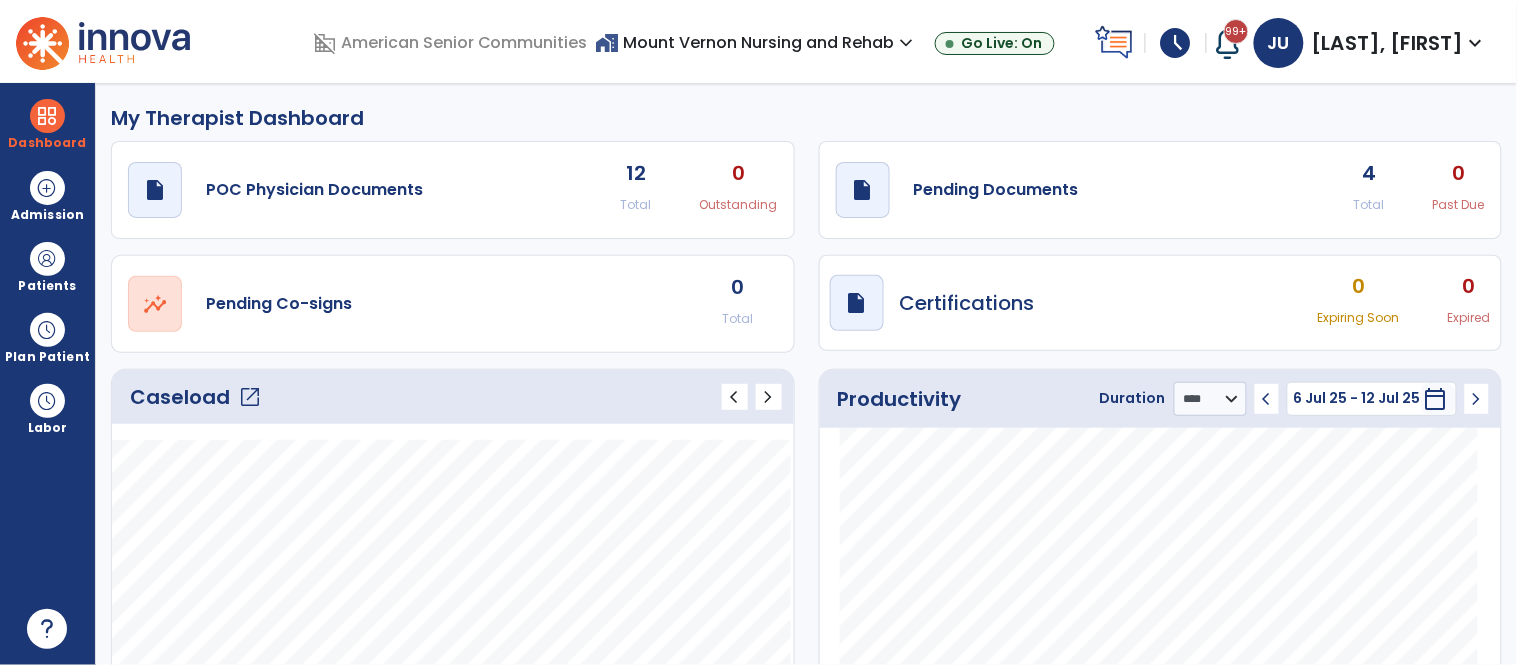 click on "open_in_new" 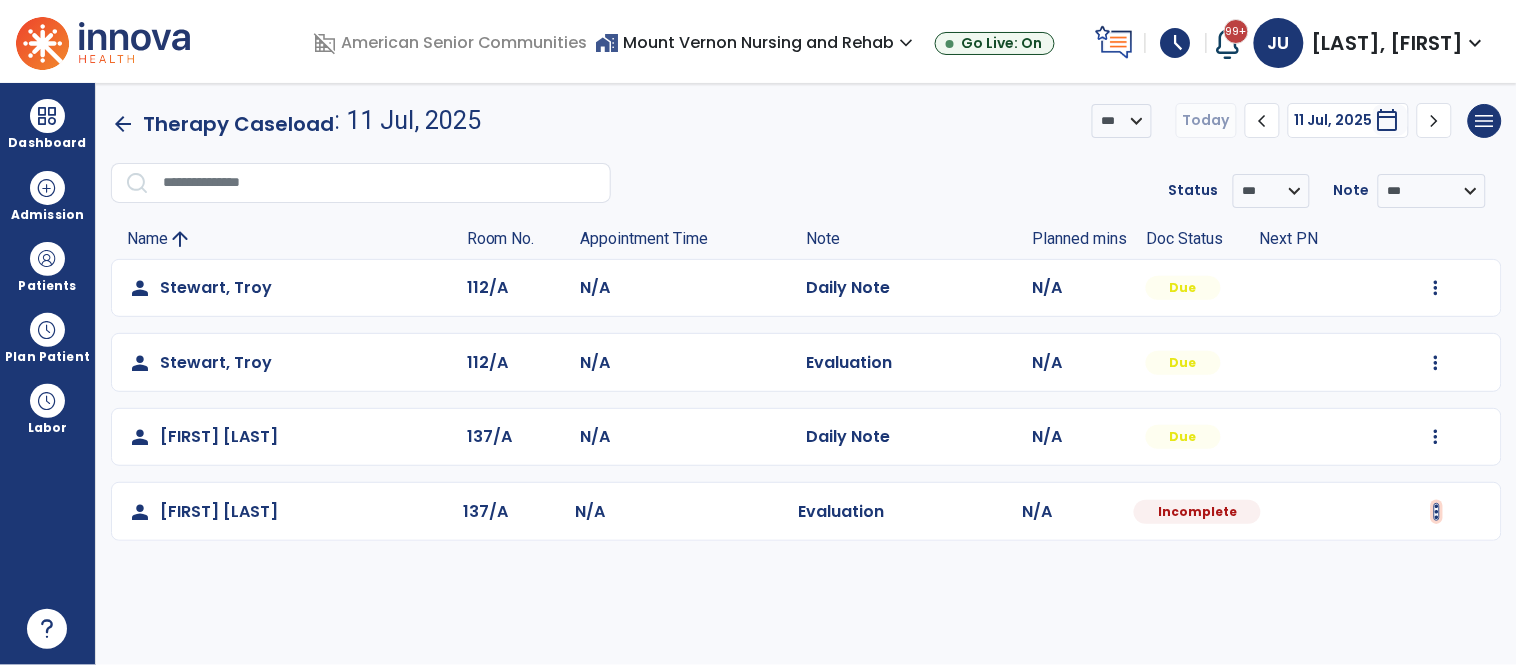 click at bounding box center (1436, 288) 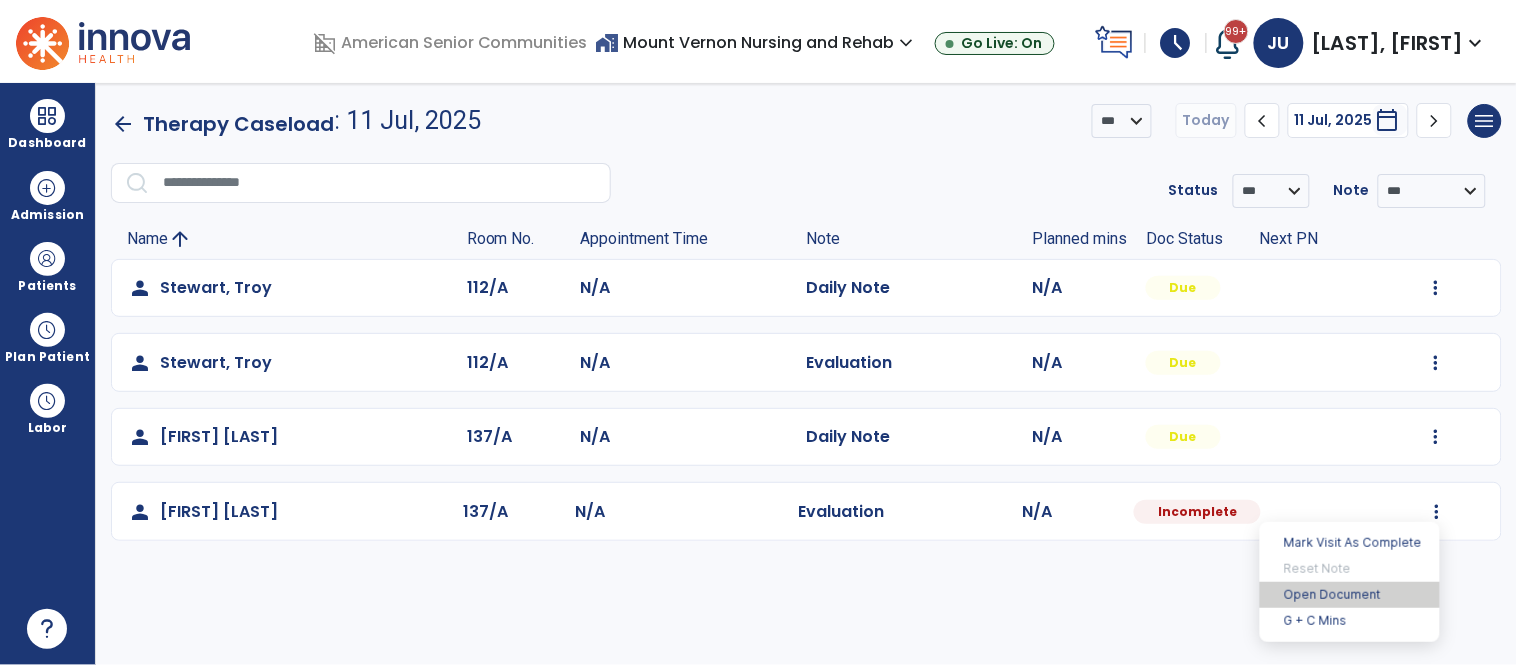 click on "Open Document" at bounding box center [1350, 595] 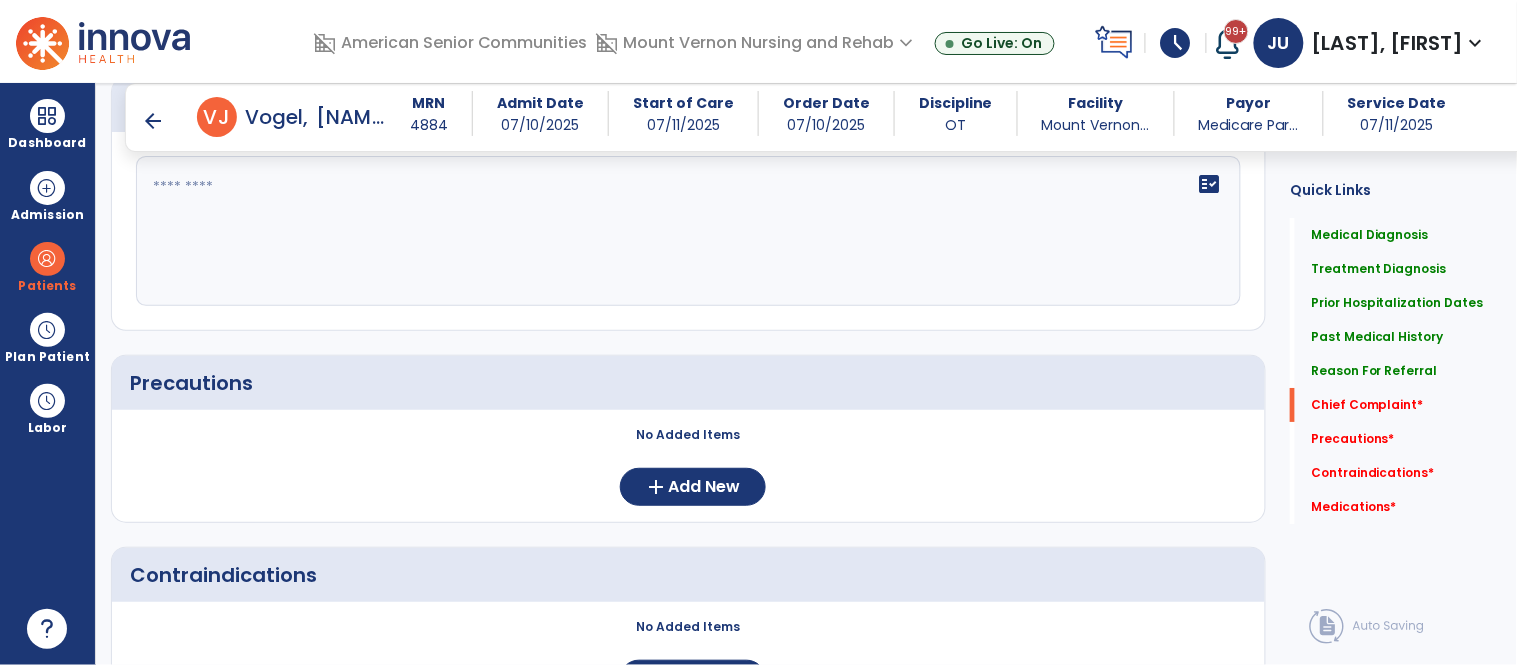 scroll, scrollTop: 1717, scrollLeft: 0, axis: vertical 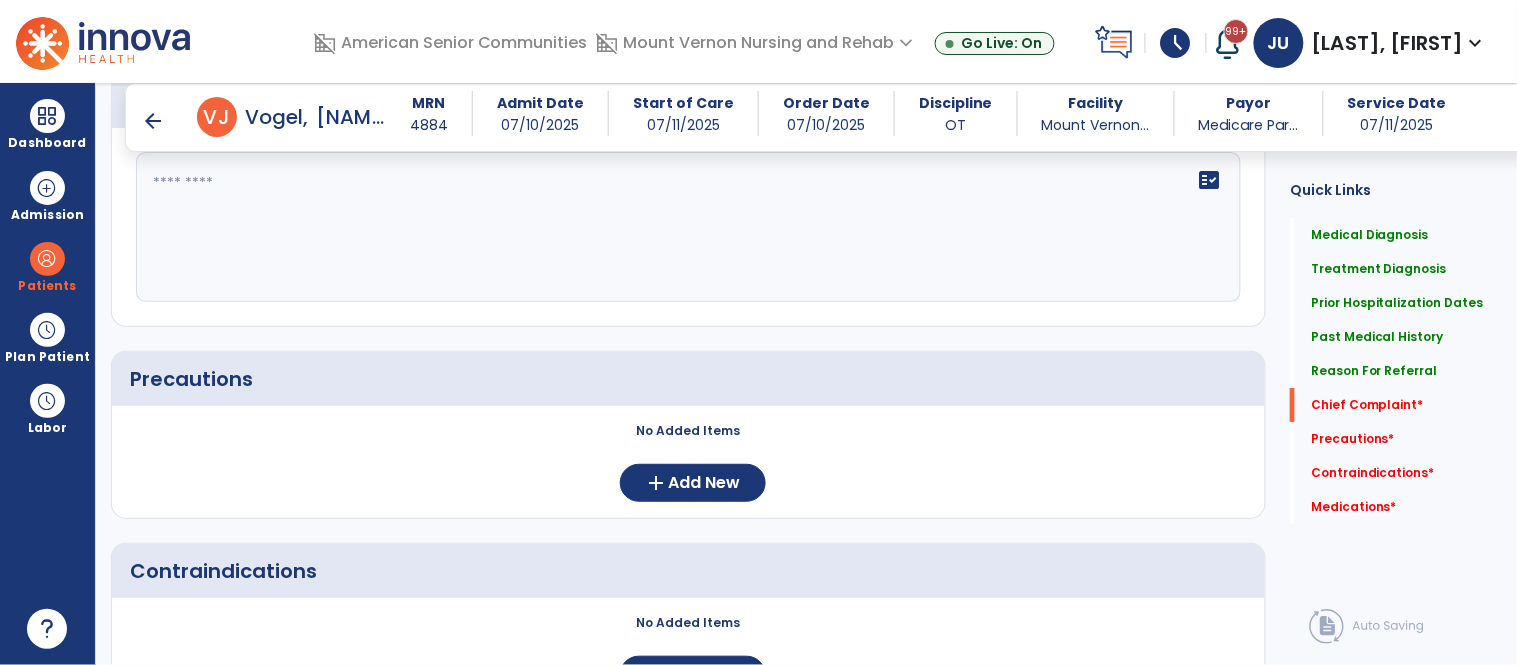 click on "fact_check" 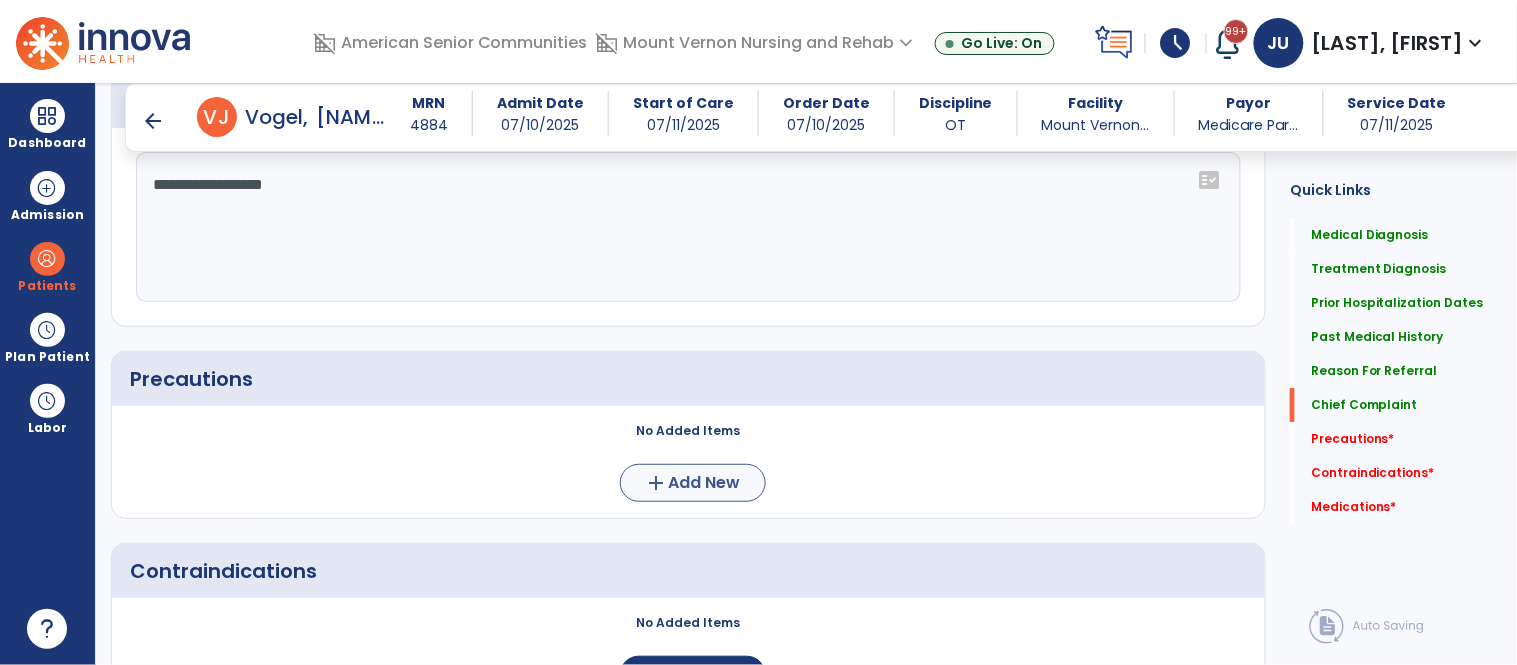 type on "**********" 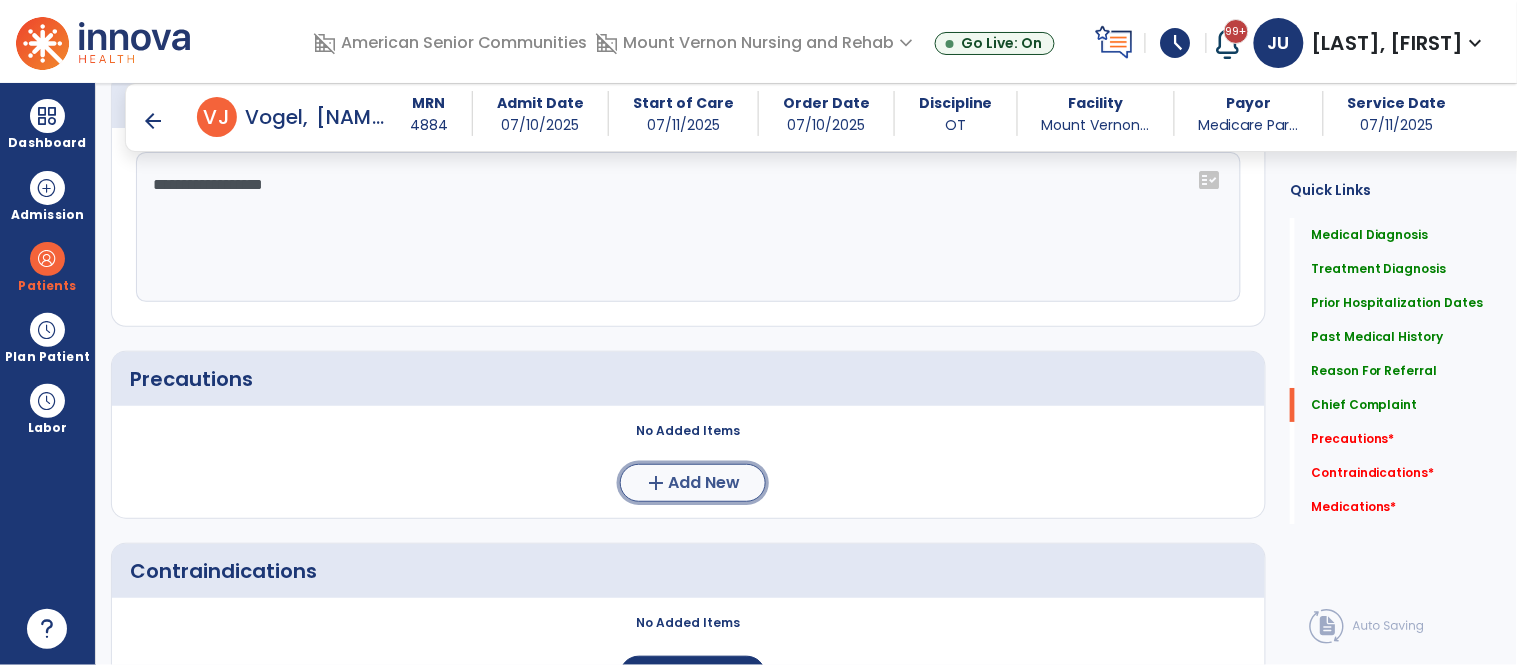click on "Add New" 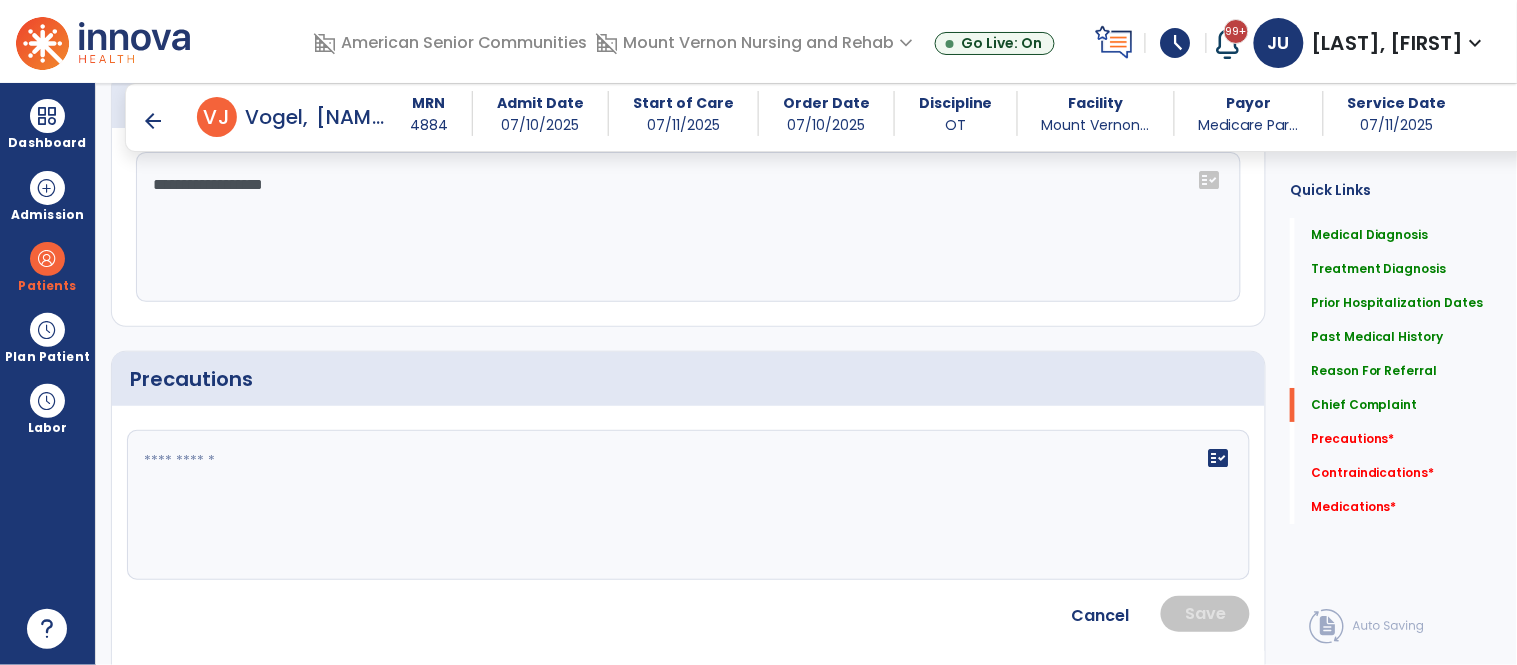 click 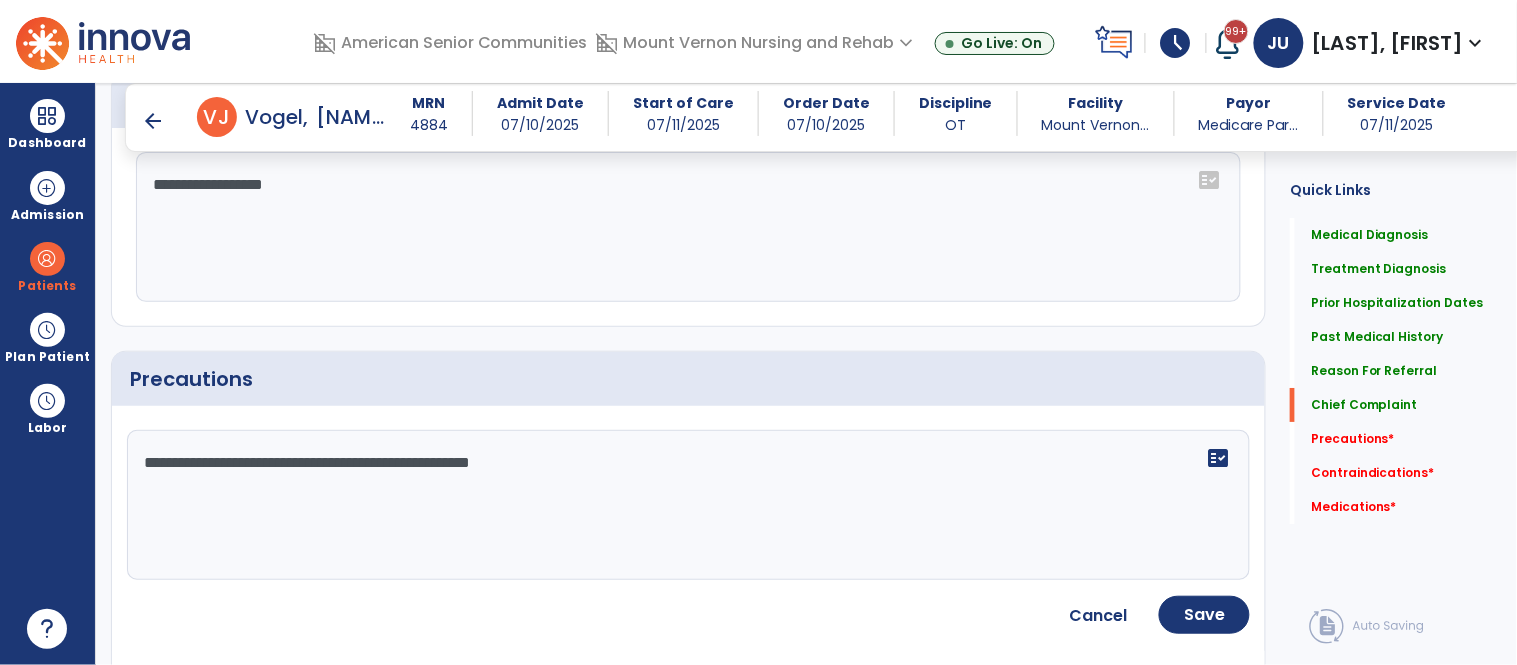 type on "**********" 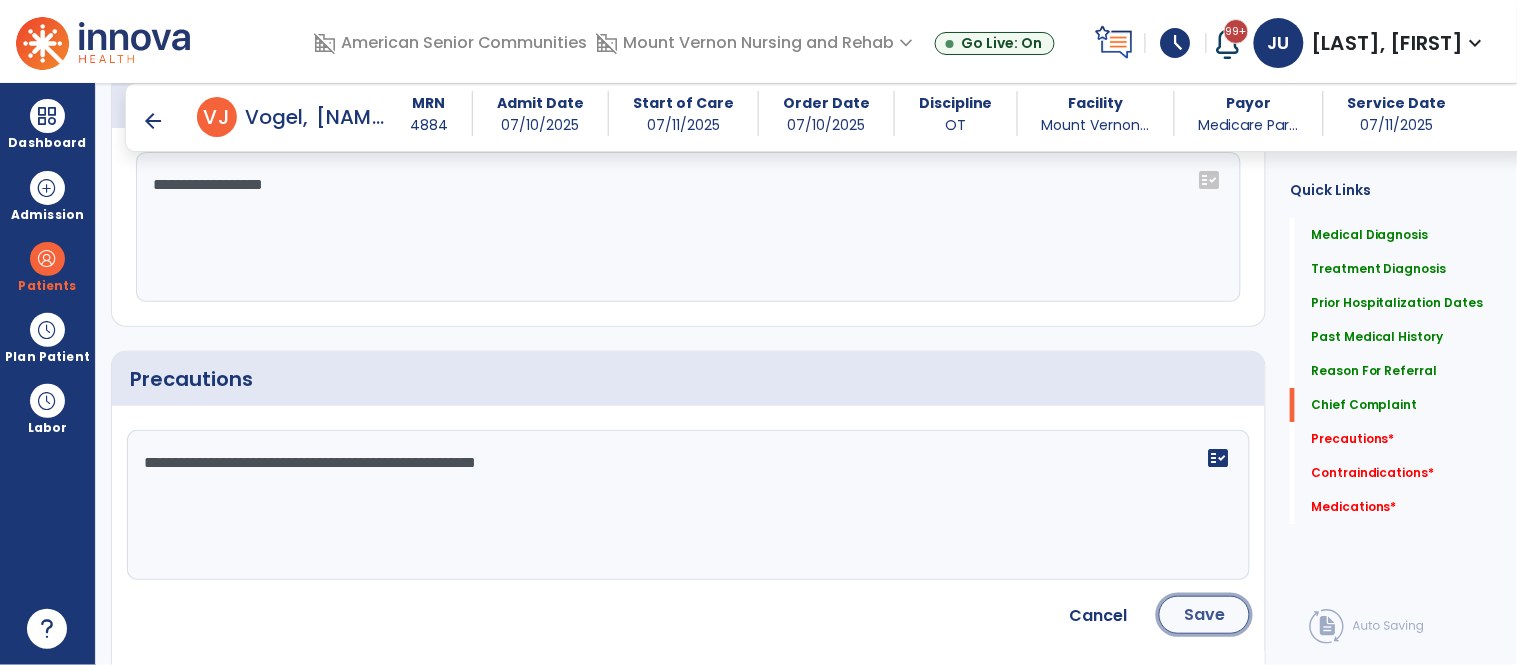 click on "Save" 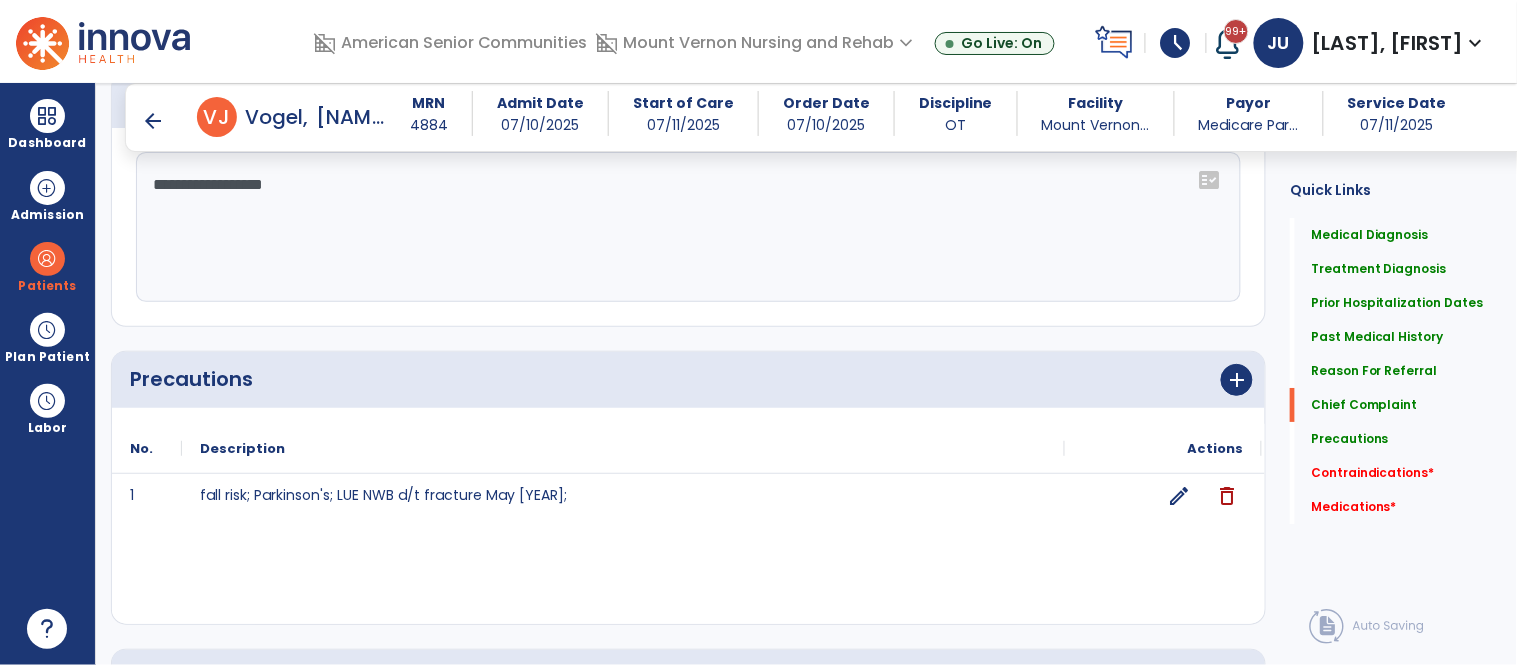 scroll, scrollTop: 2060, scrollLeft: 0, axis: vertical 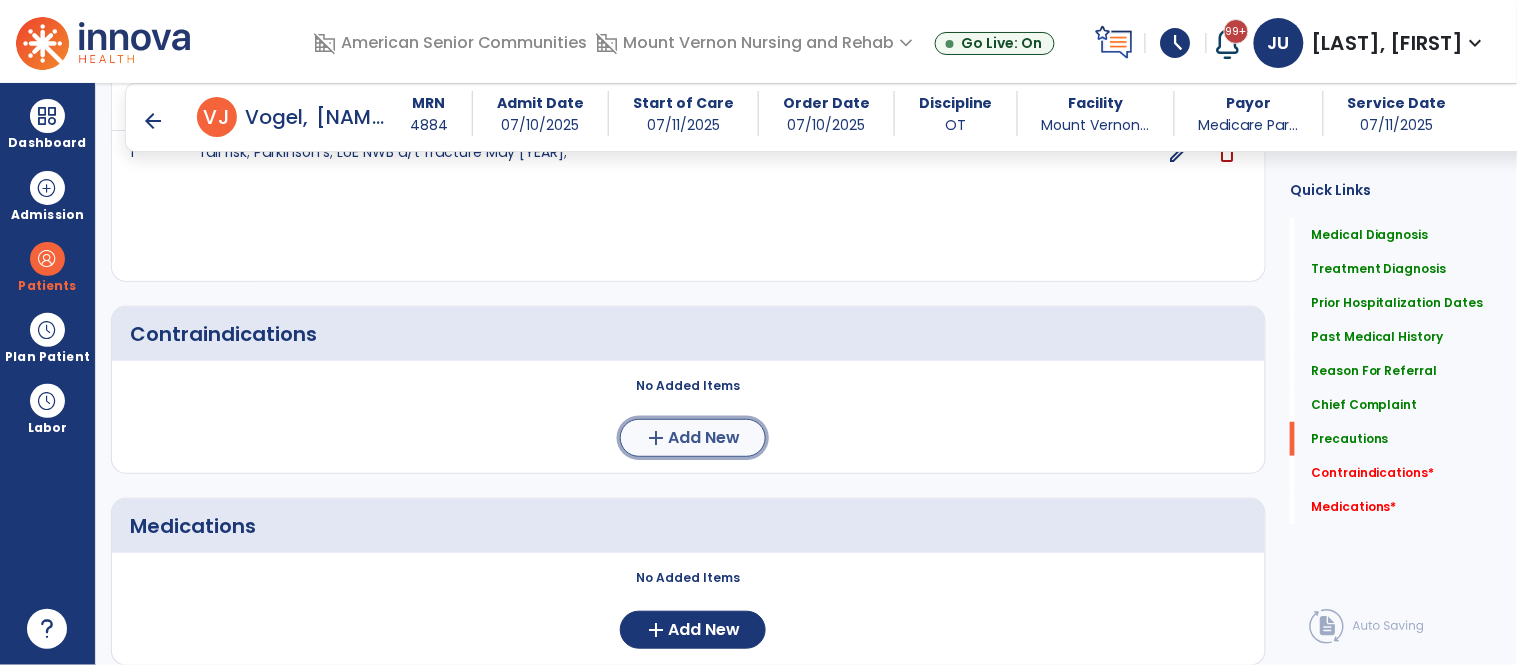 click on "add" 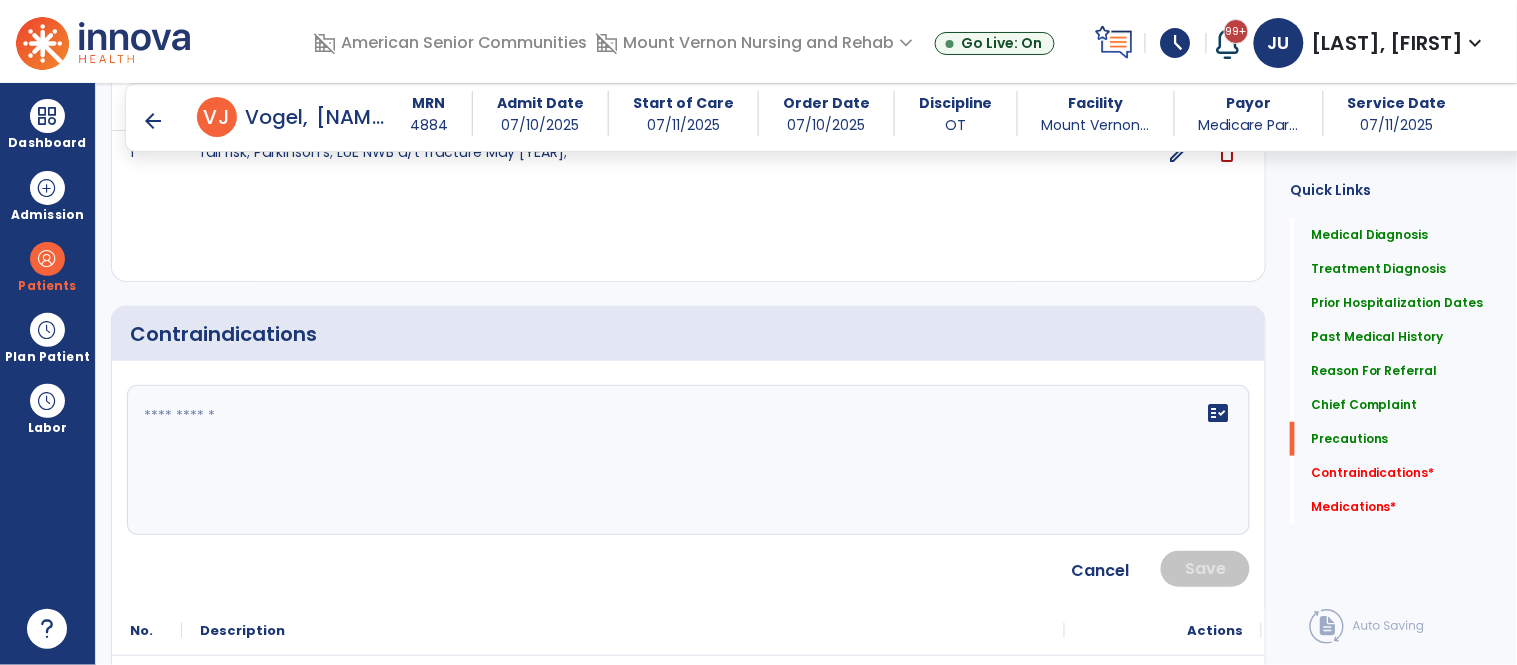 click 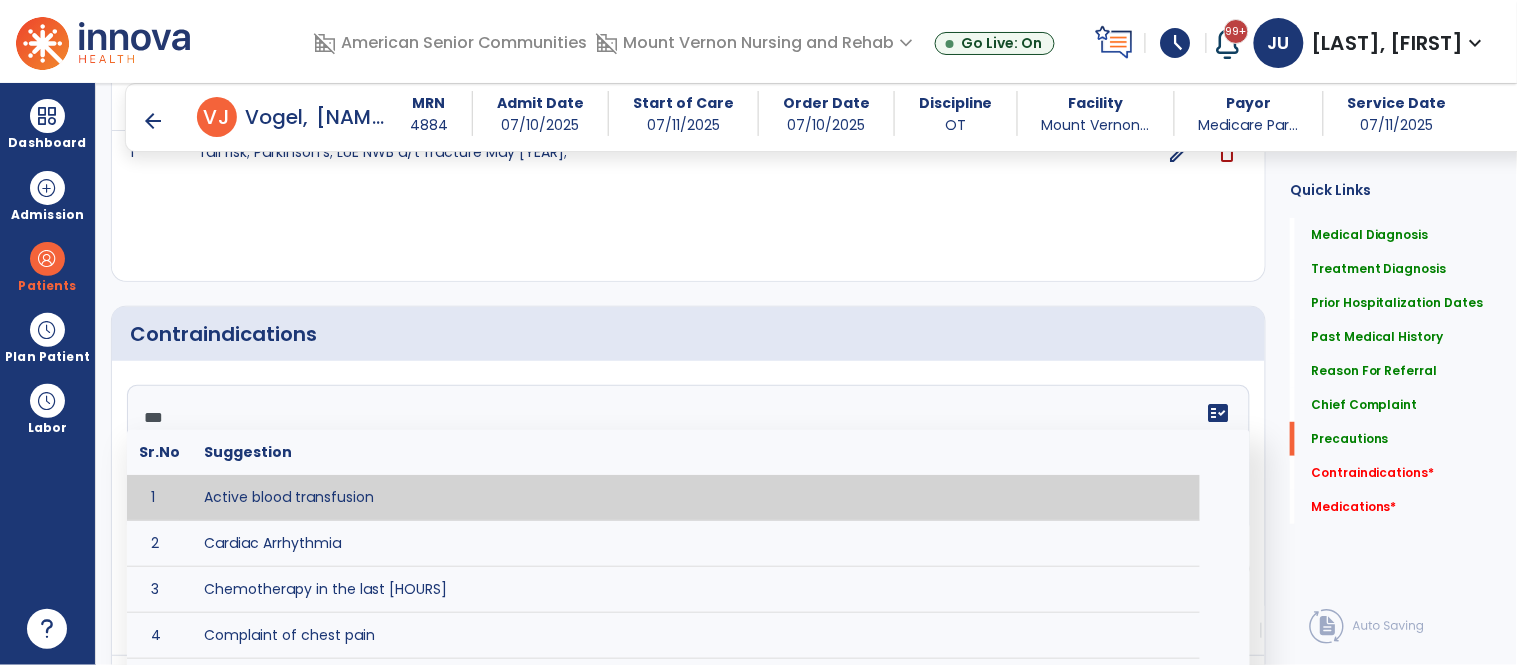 type on "****" 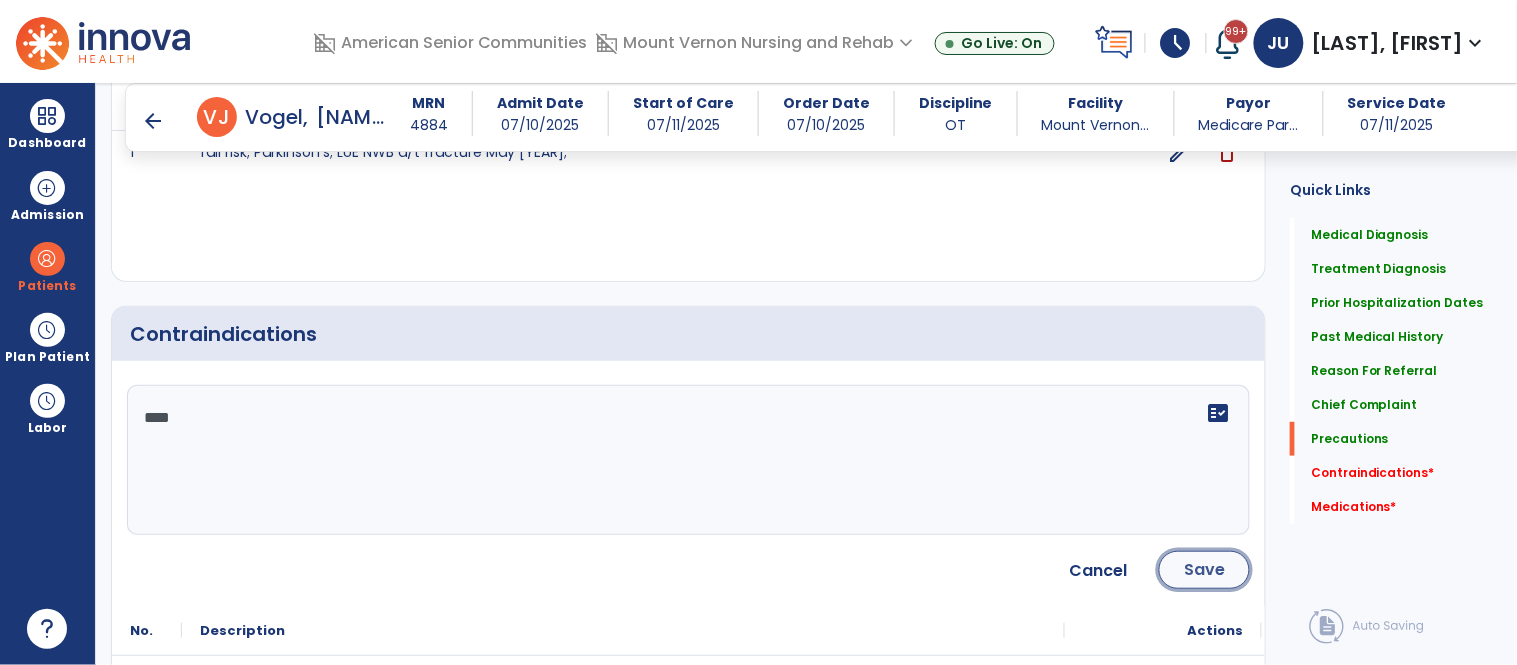 click on "Save" 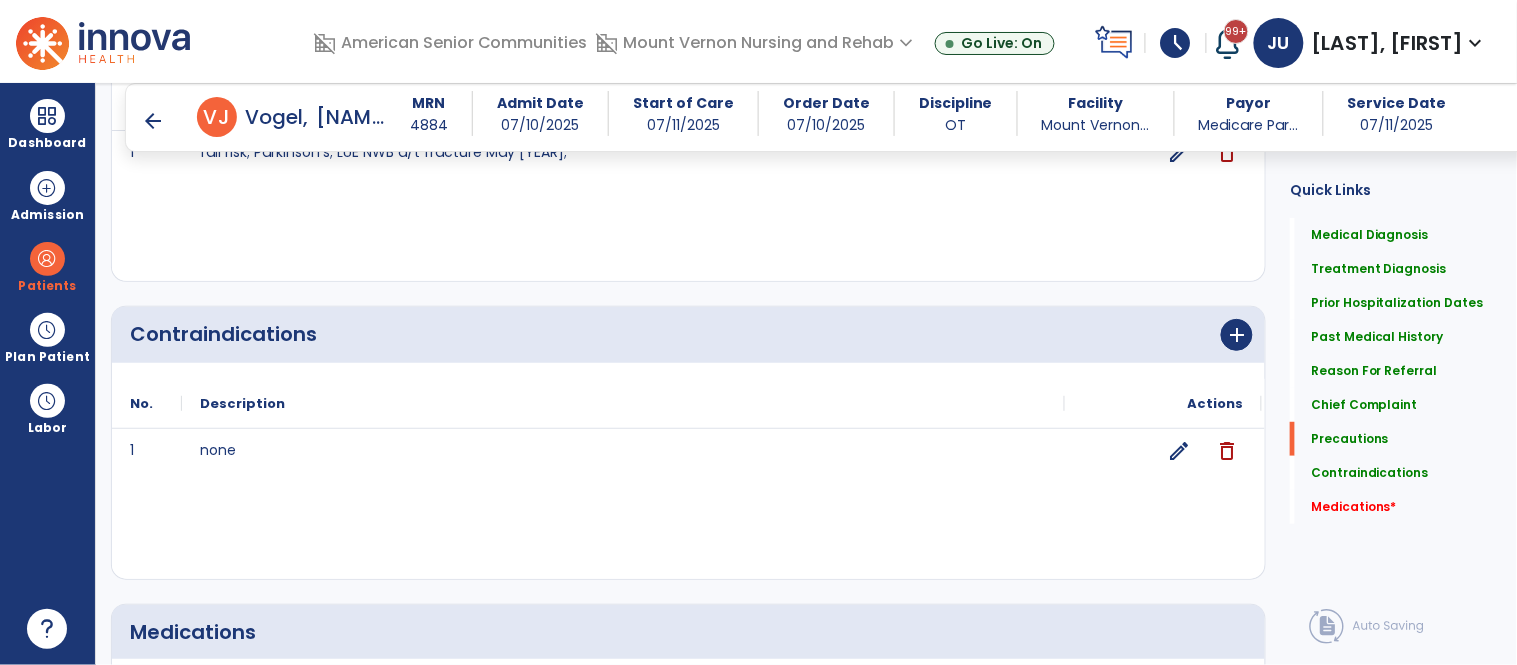 scroll, scrollTop: 2238, scrollLeft: 0, axis: vertical 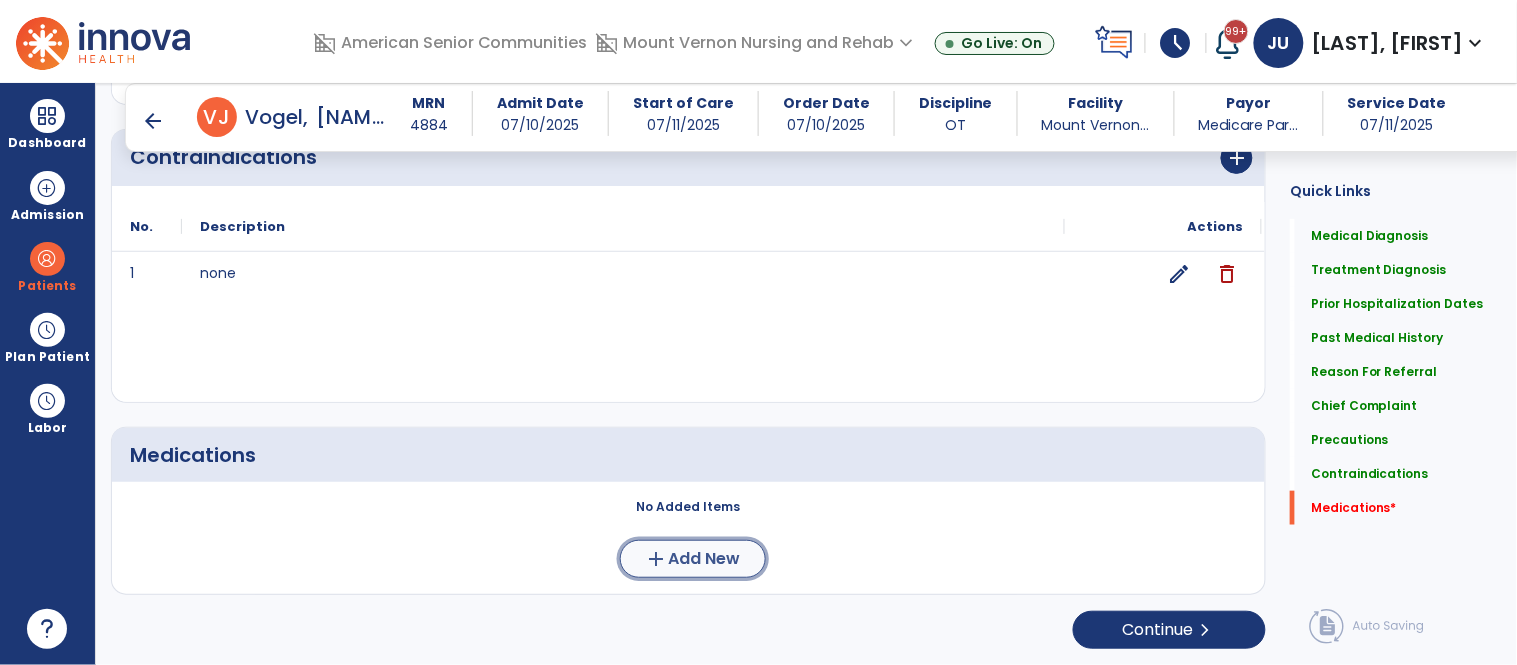 click on "Add New" 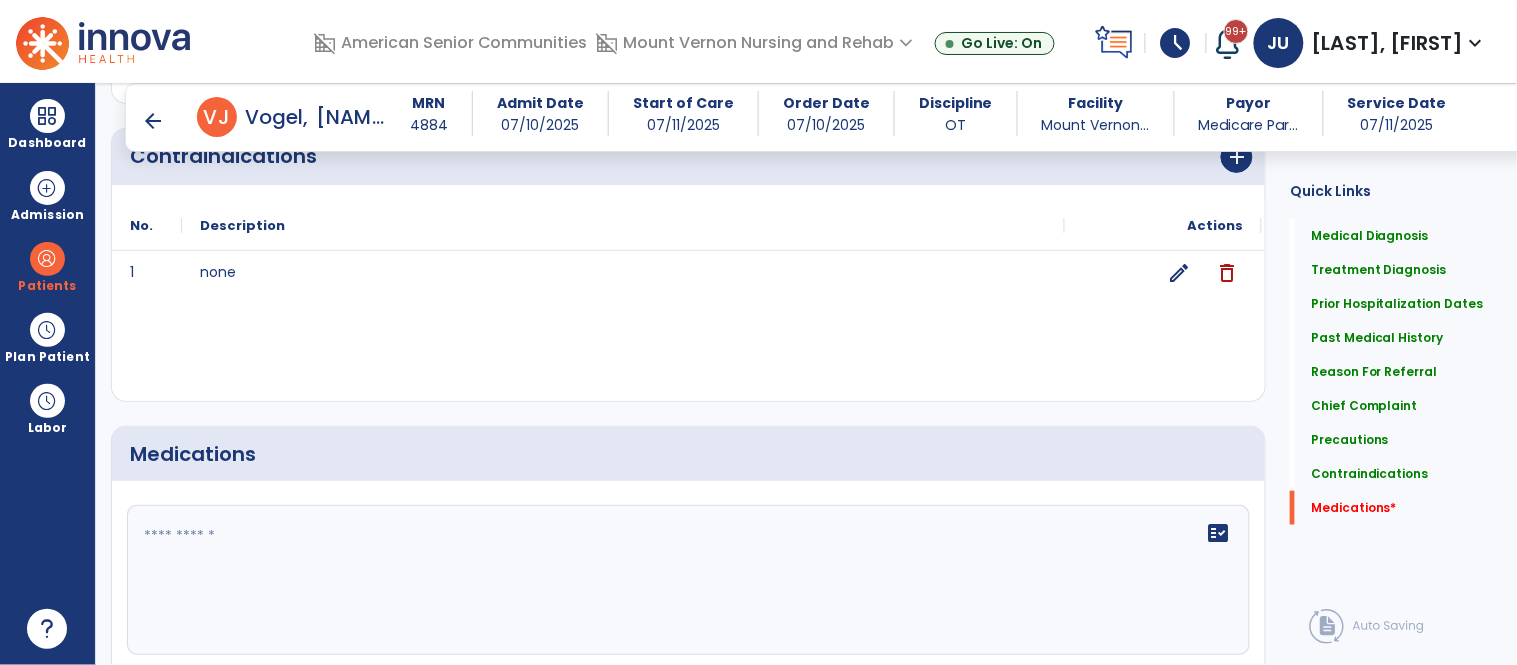 click 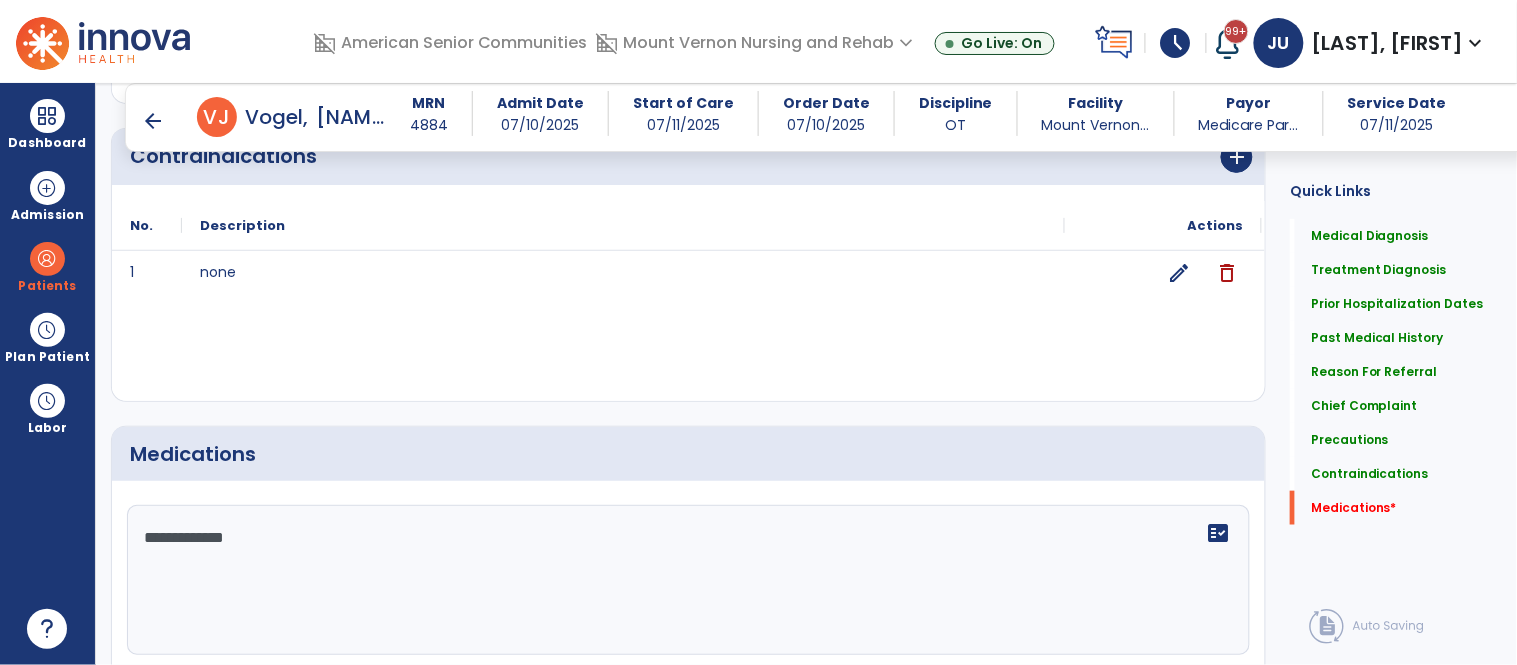 type on "**********" 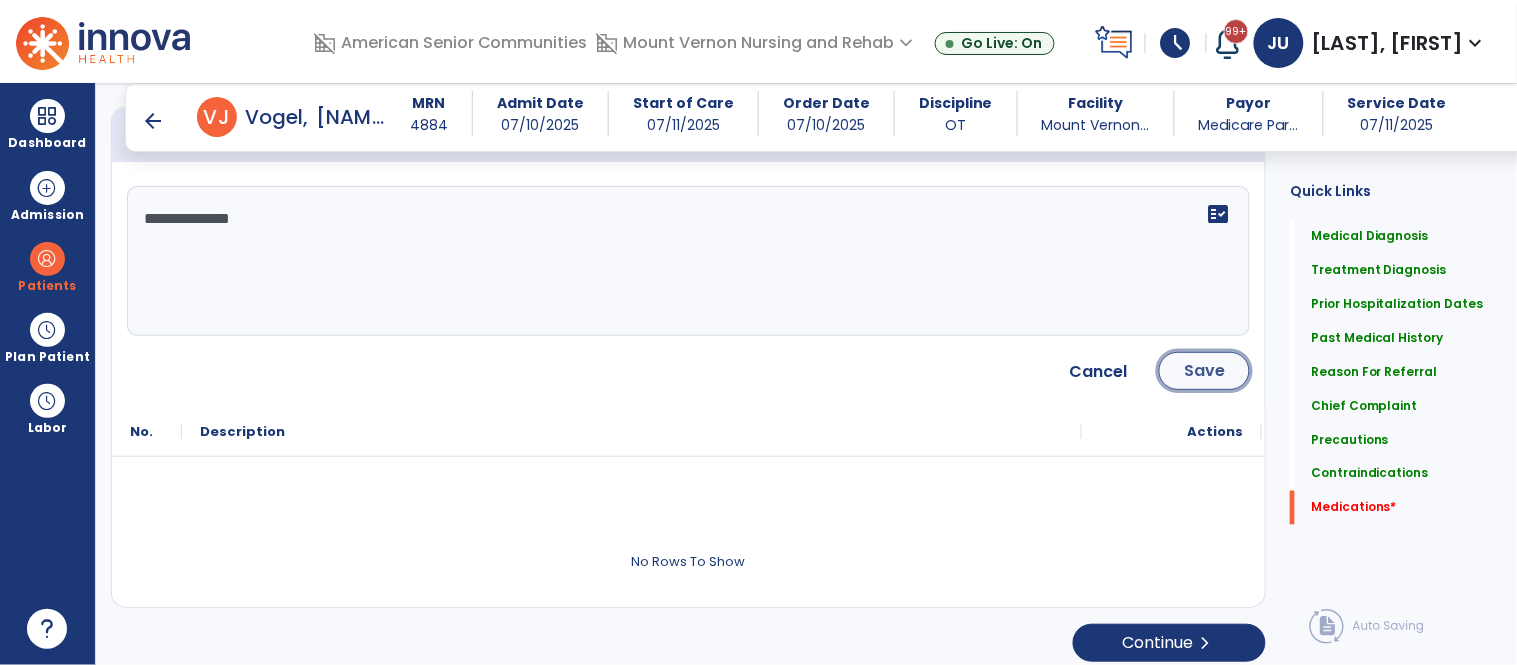 click on "Save" 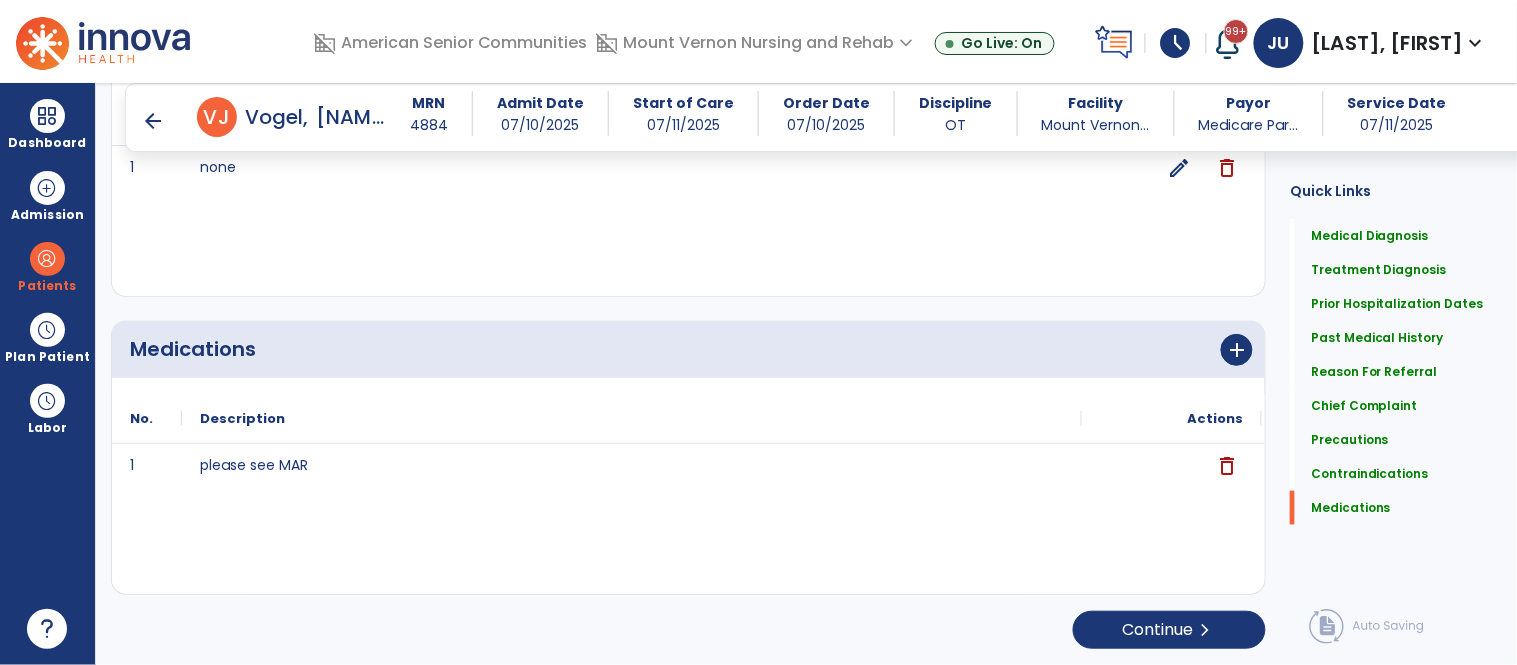 scroll, scrollTop: 2345, scrollLeft: 0, axis: vertical 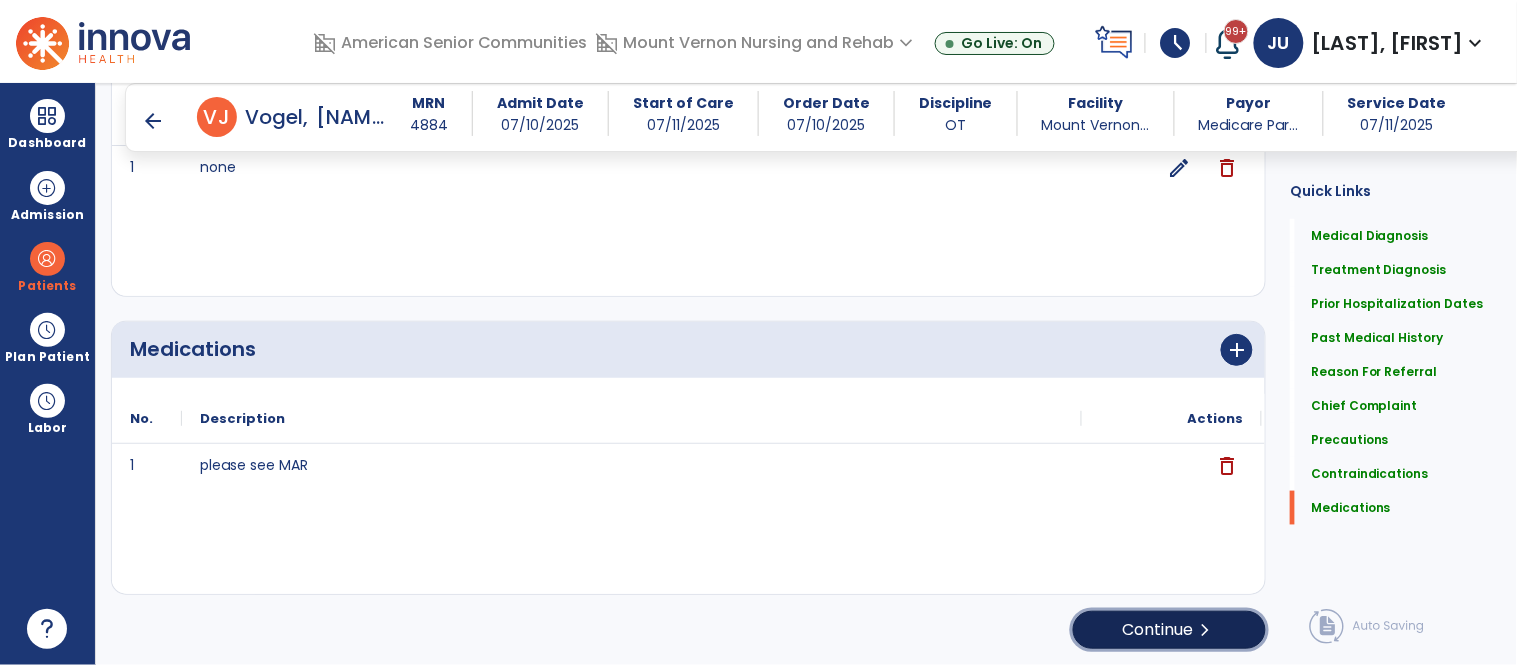 click on "Continue  chevron_right" 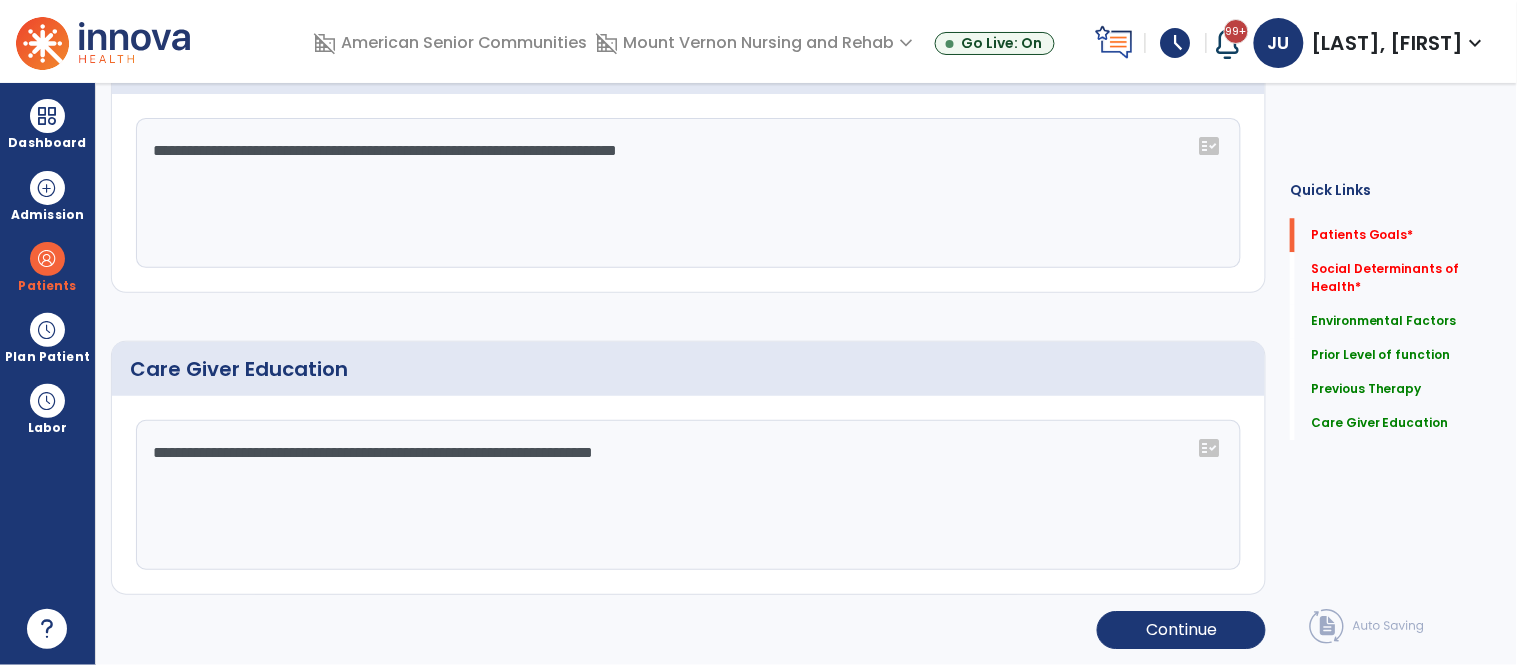 scroll, scrollTop: 38, scrollLeft: 0, axis: vertical 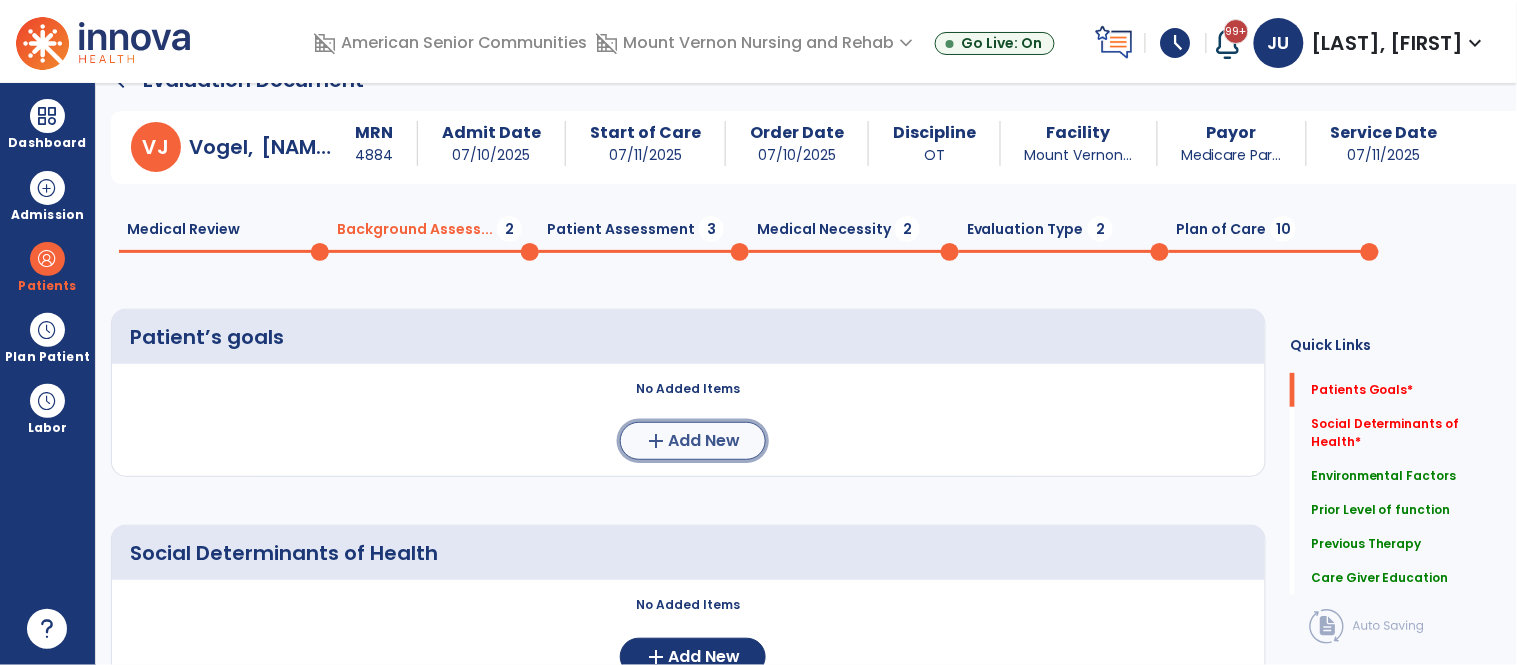 click on "Add New" 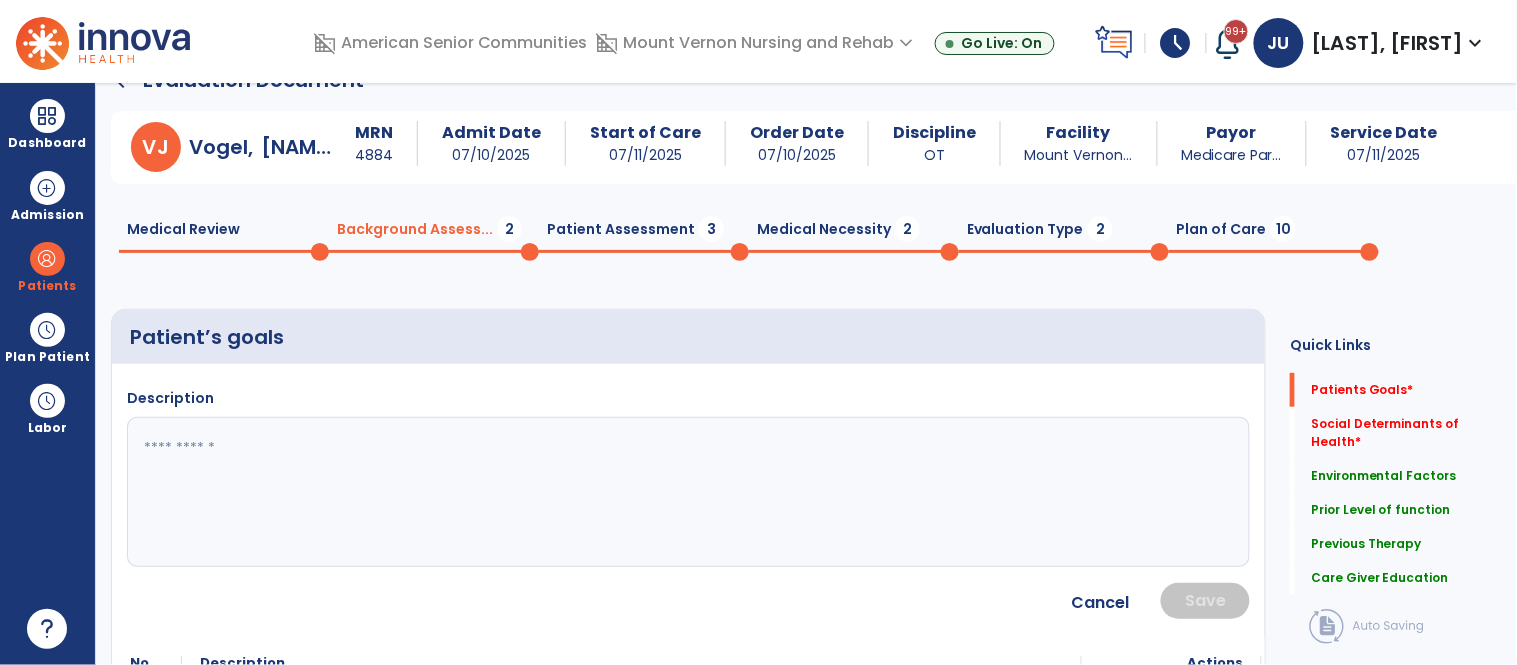 click 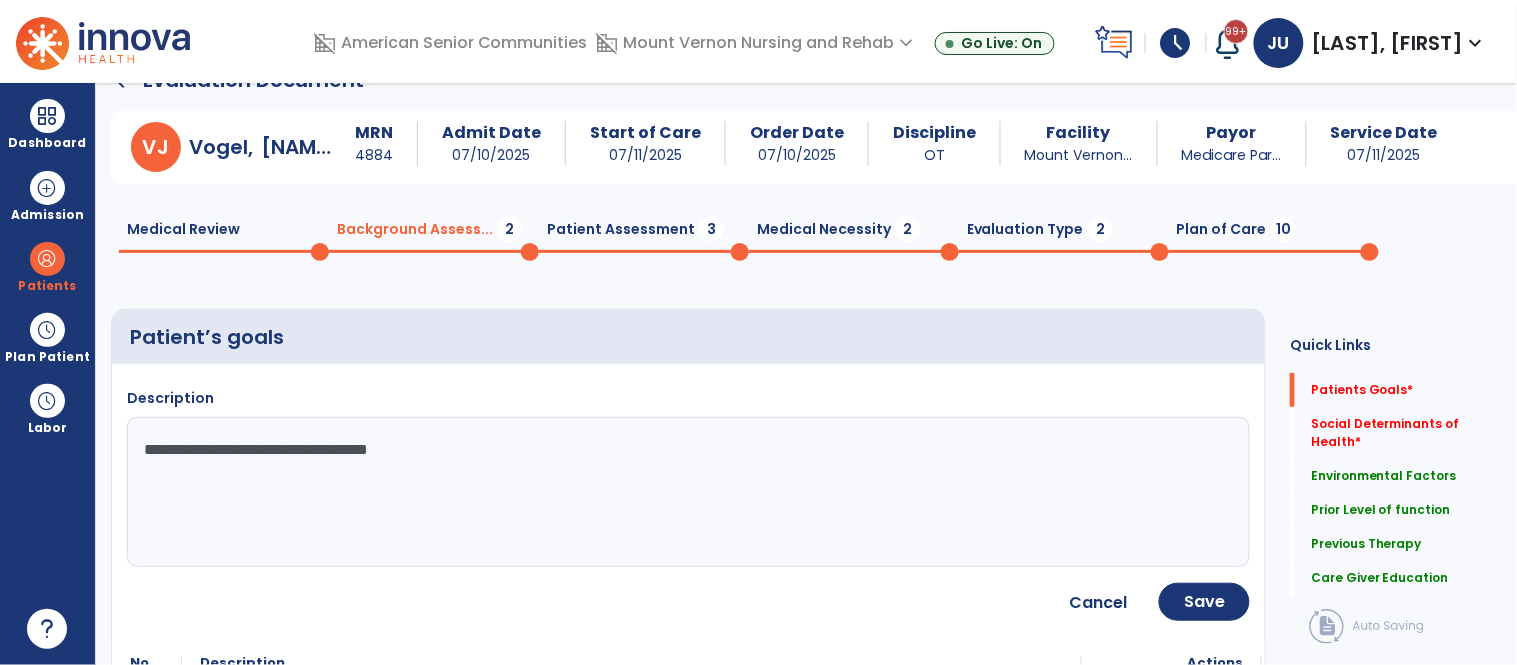 type on "**********" 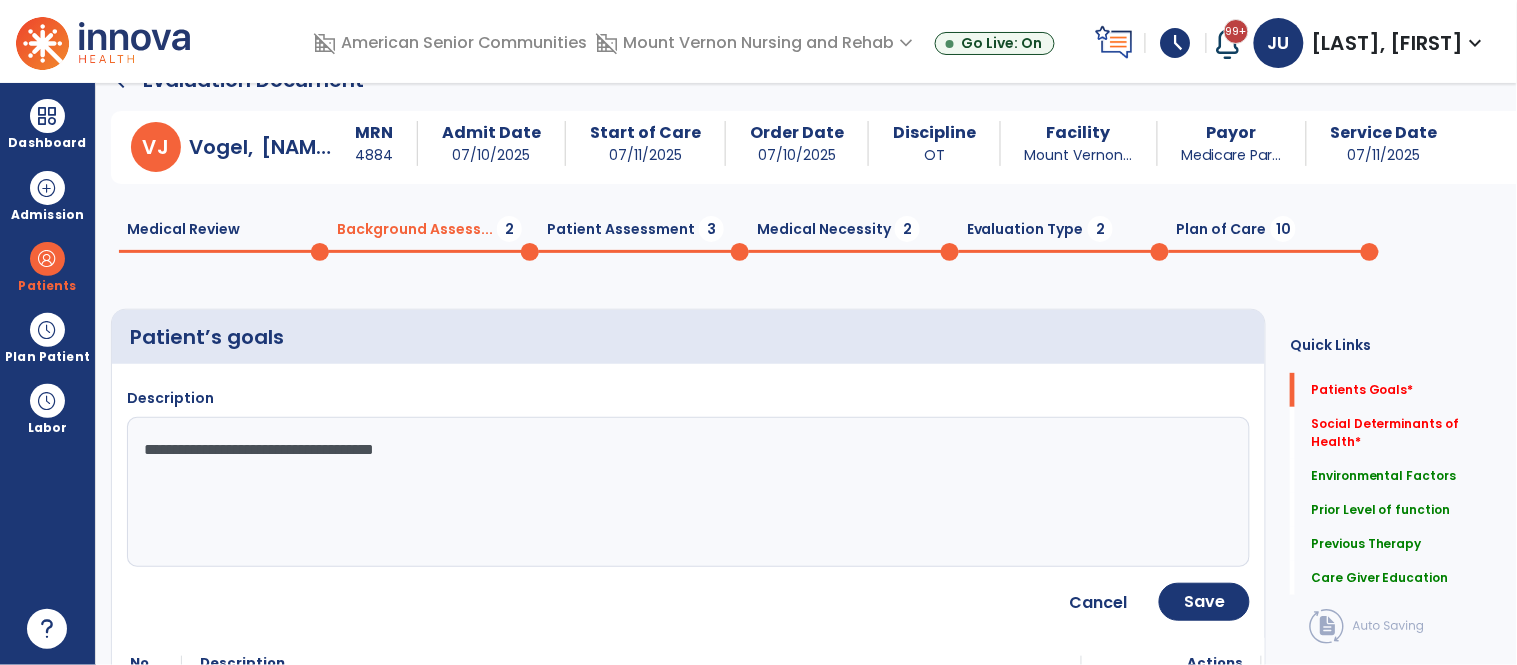 click on "Cancel" 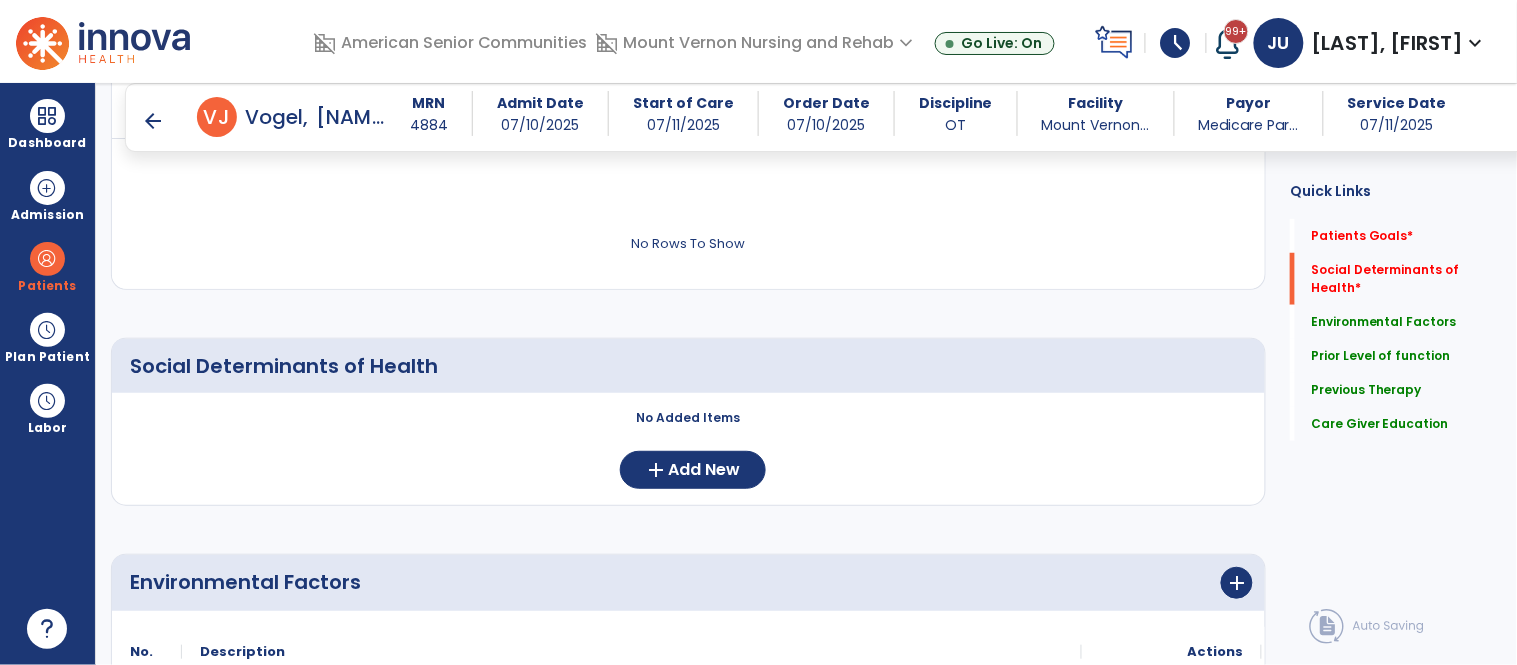 scroll, scrollTop: 315, scrollLeft: 0, axis: vertical 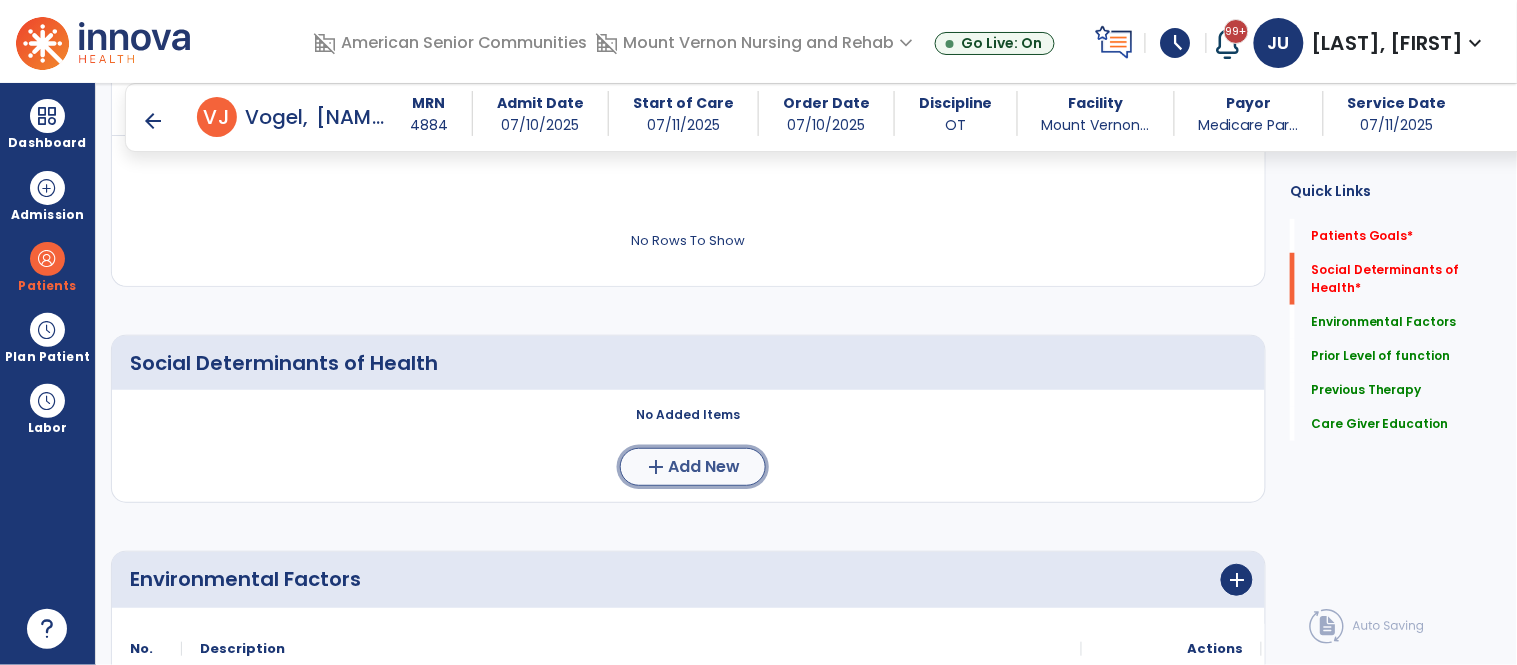 click on "add" 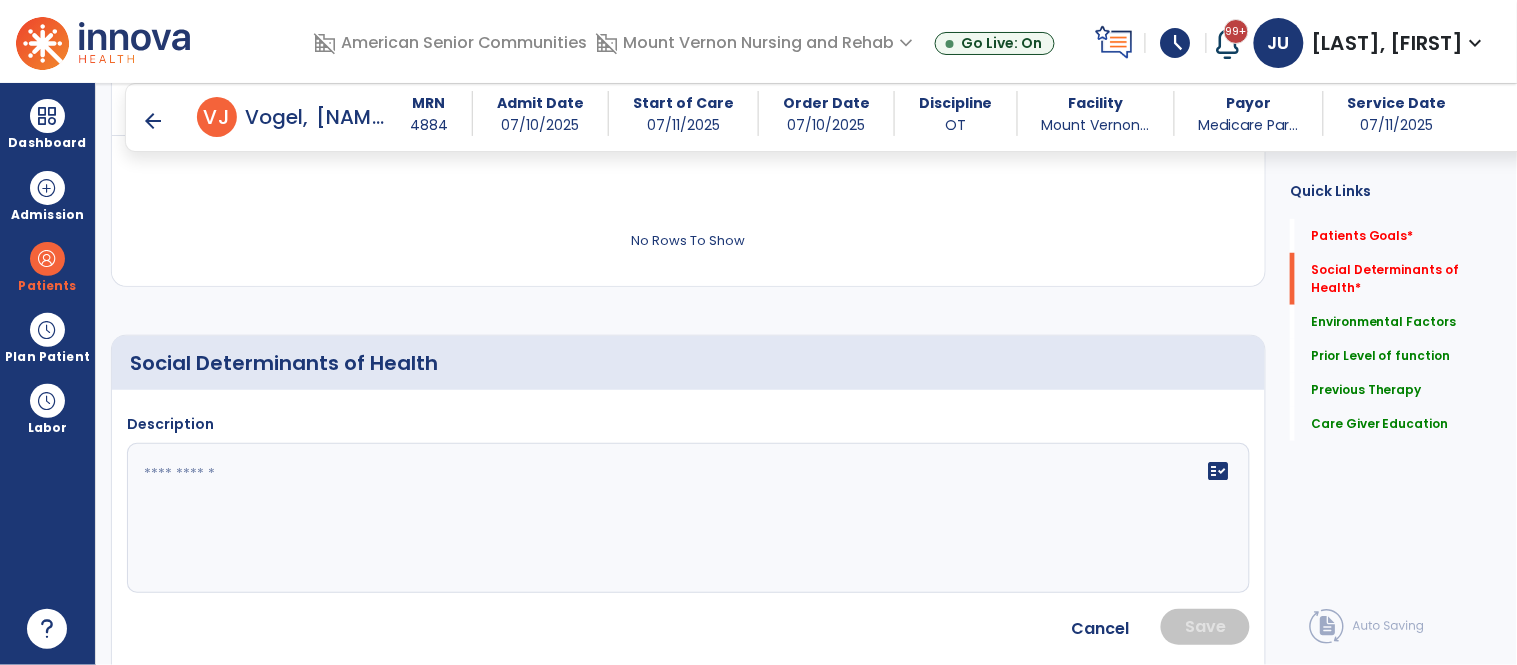 click on "fact_check" 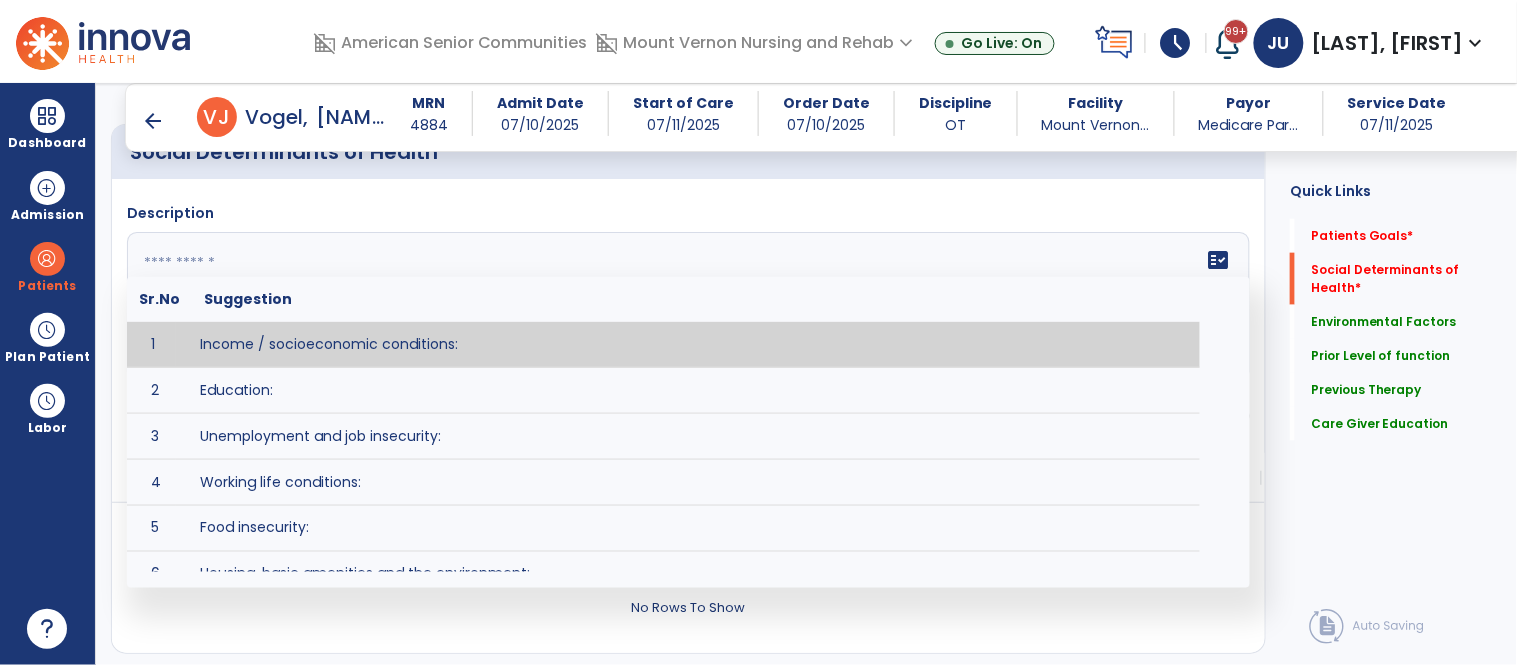 scroll, scrollTop: 542, scrollLeft: 0, axis: vertical 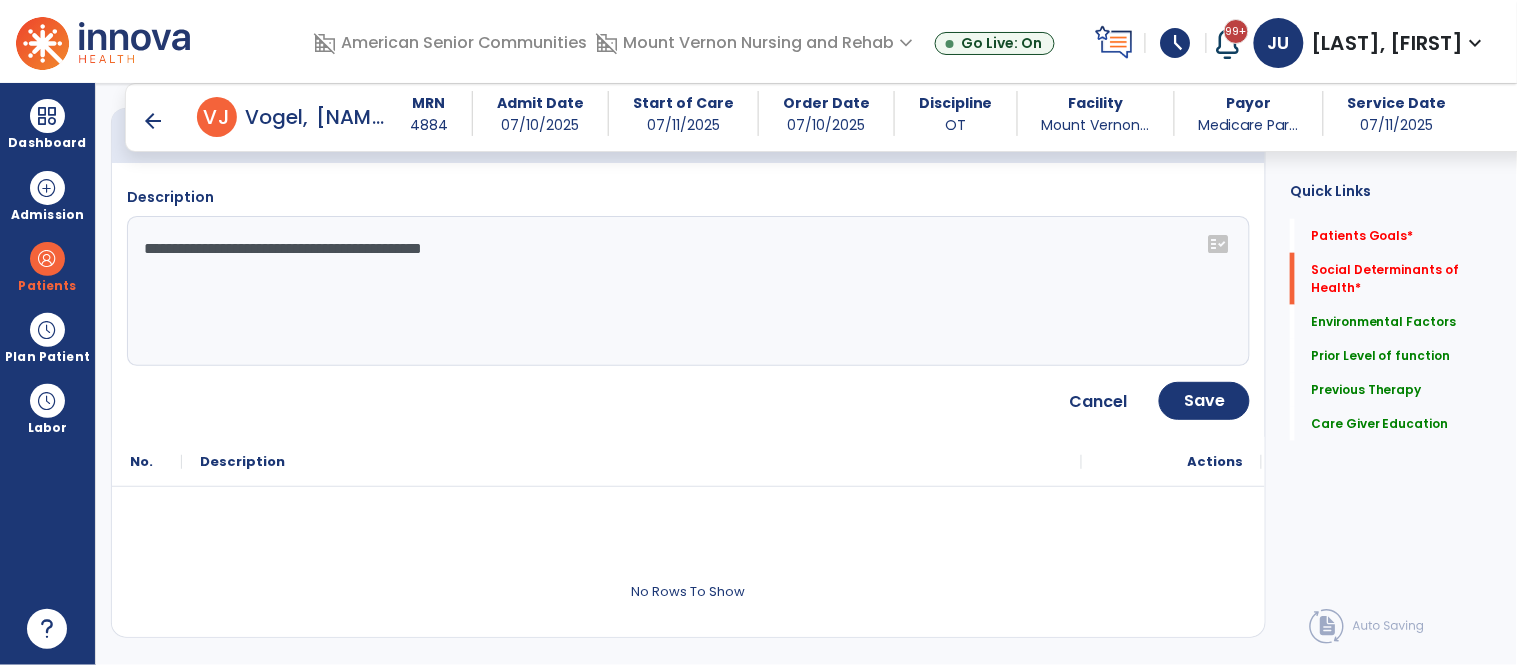 click on "**********" 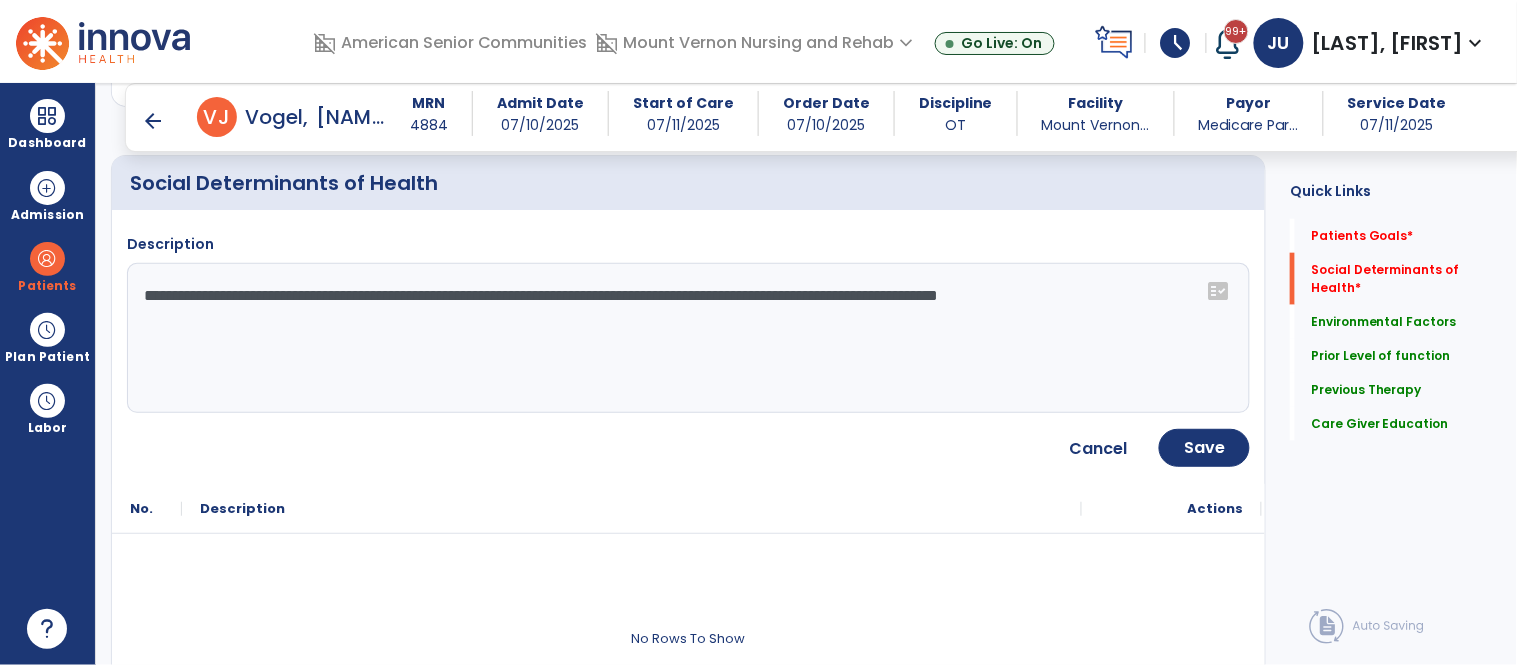 scroll, scrollTop: 494, scrollLeft: 0, axis: vertical 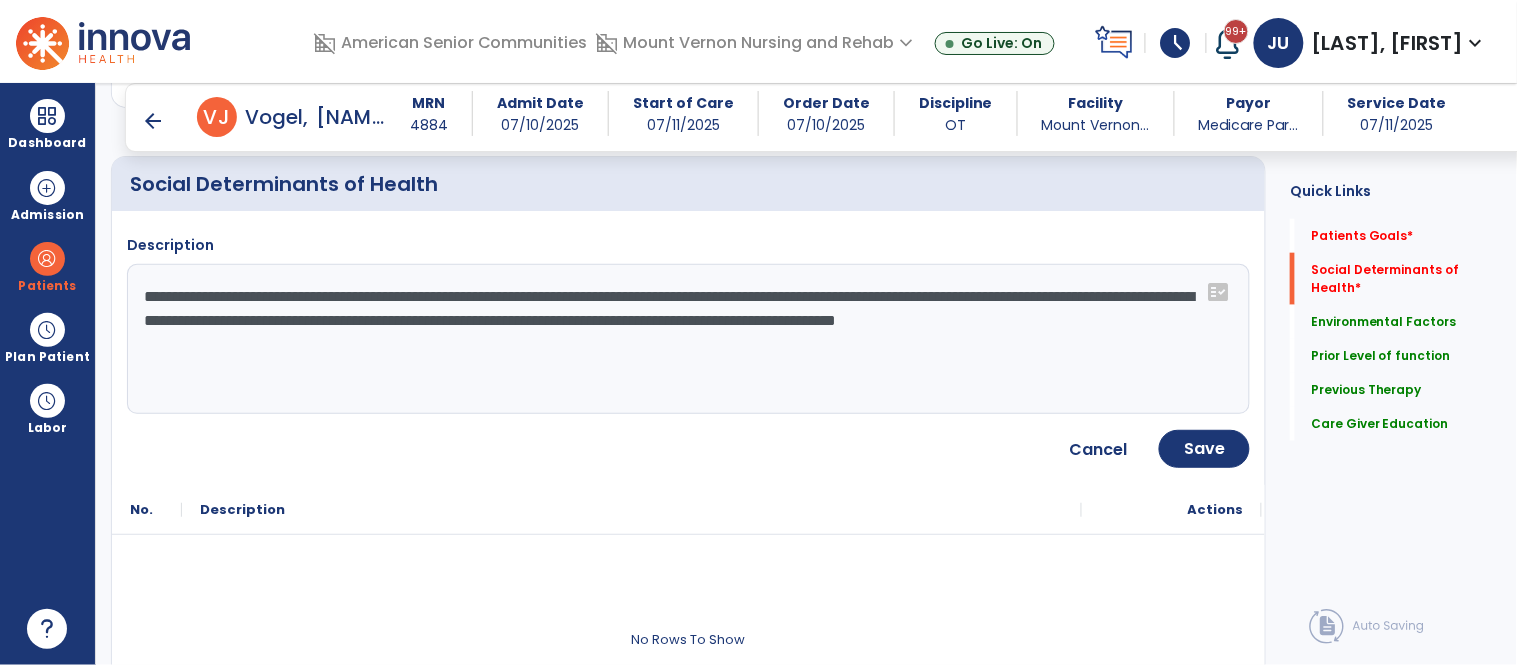 type on "**********" 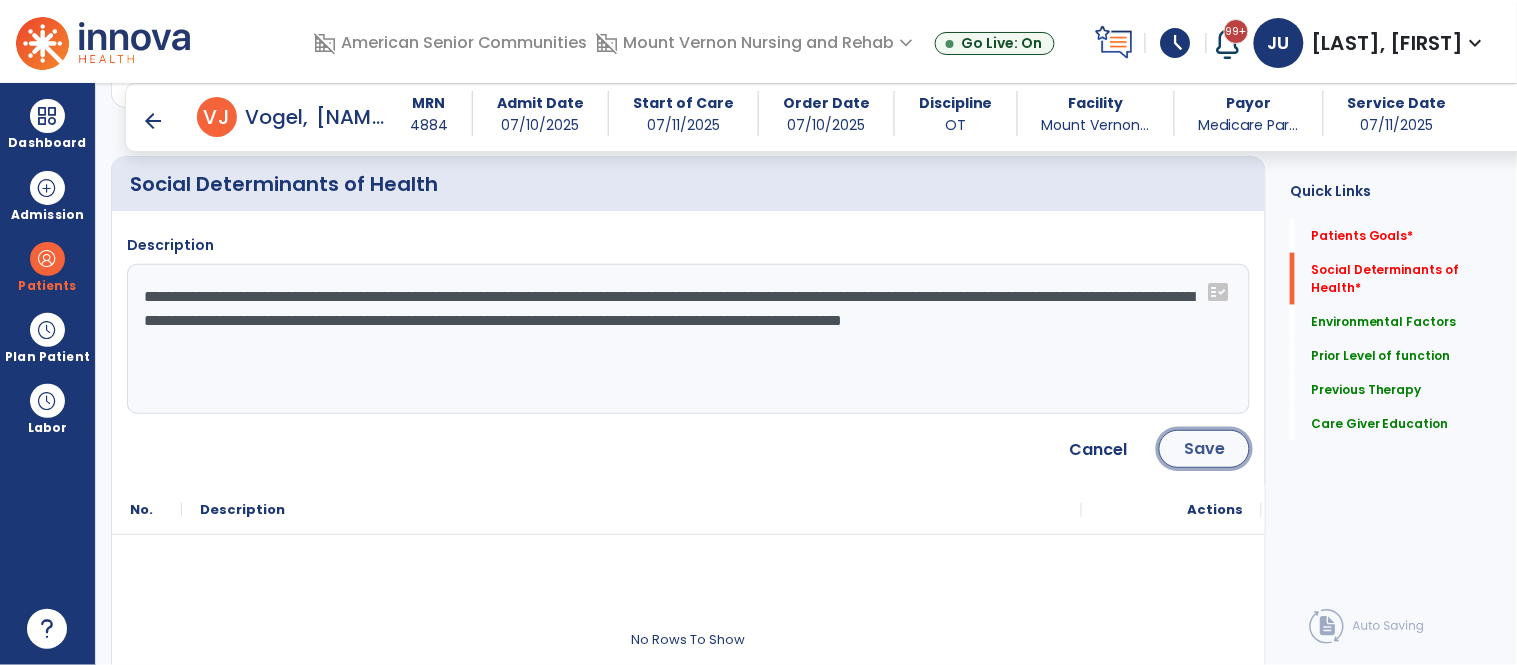 click on "Save" 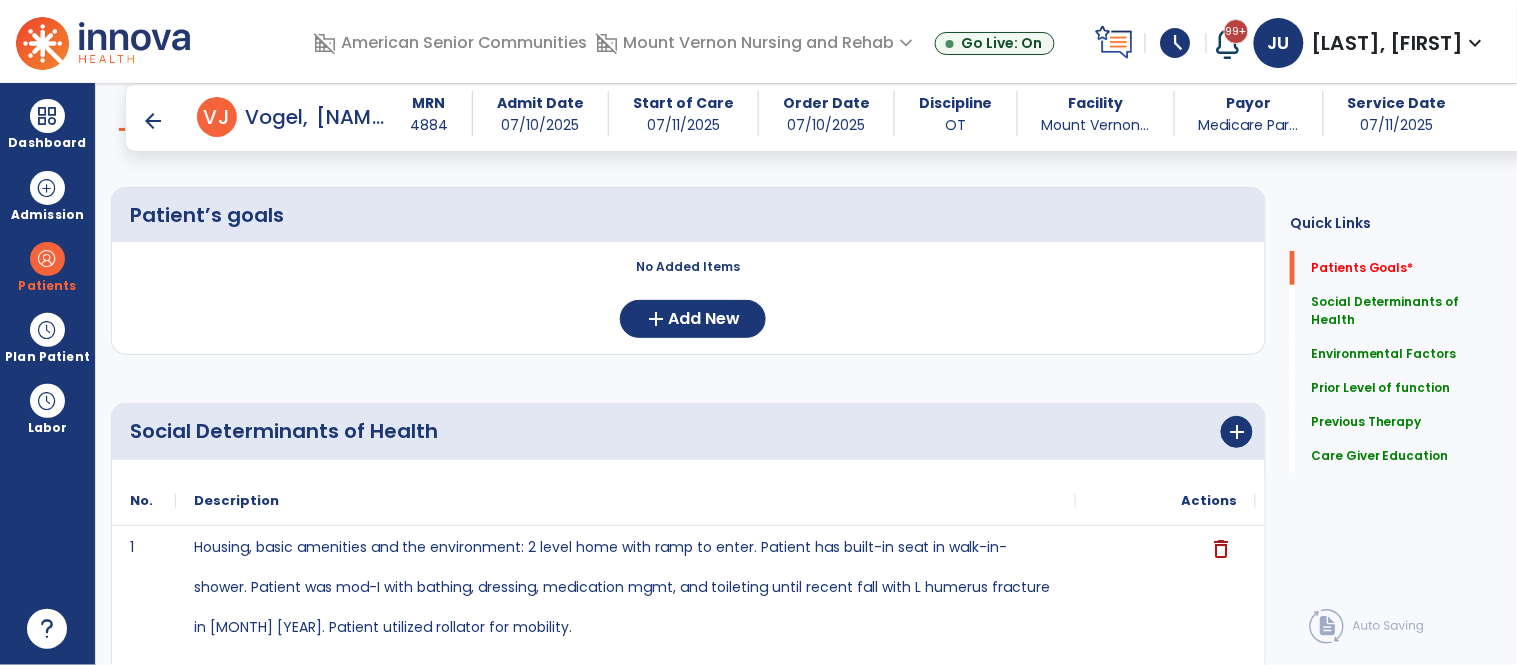 scroll, scrollTop: 83, scrollLeft: 0, axis: vertical 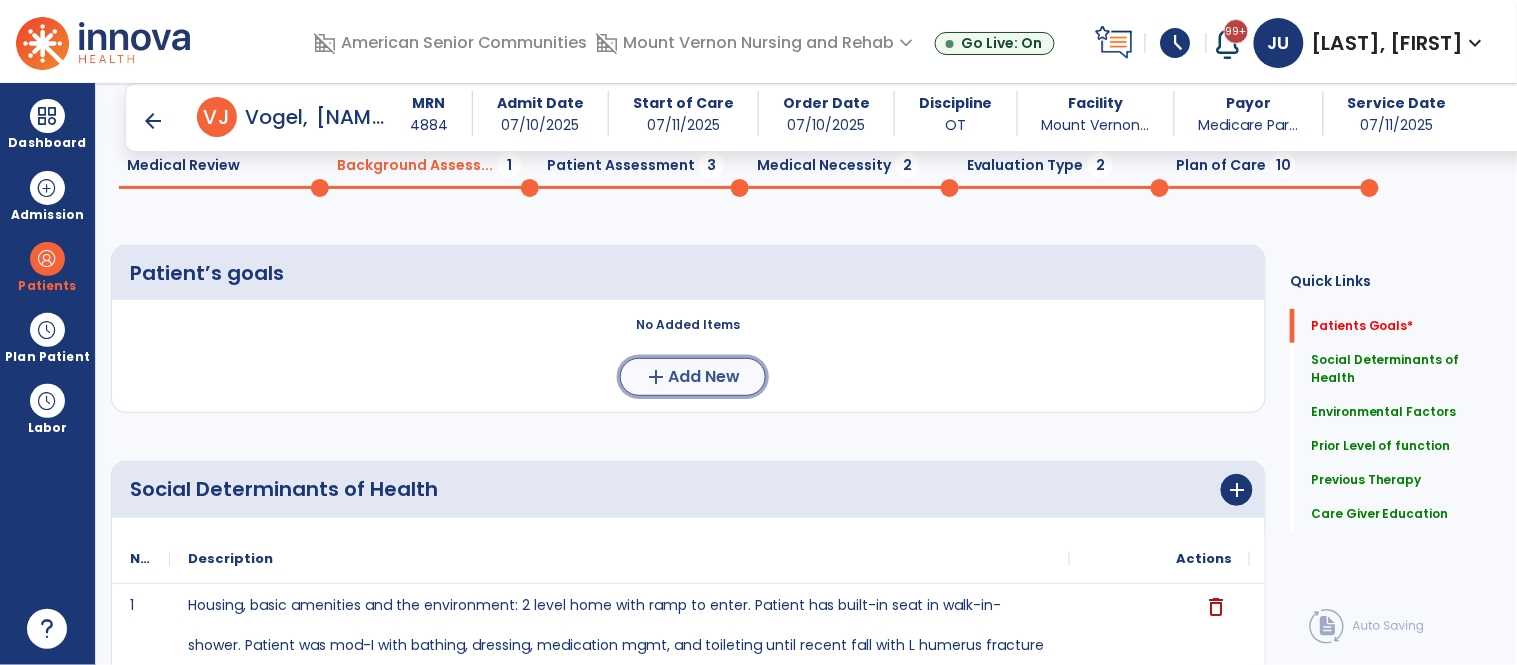 click on "add" 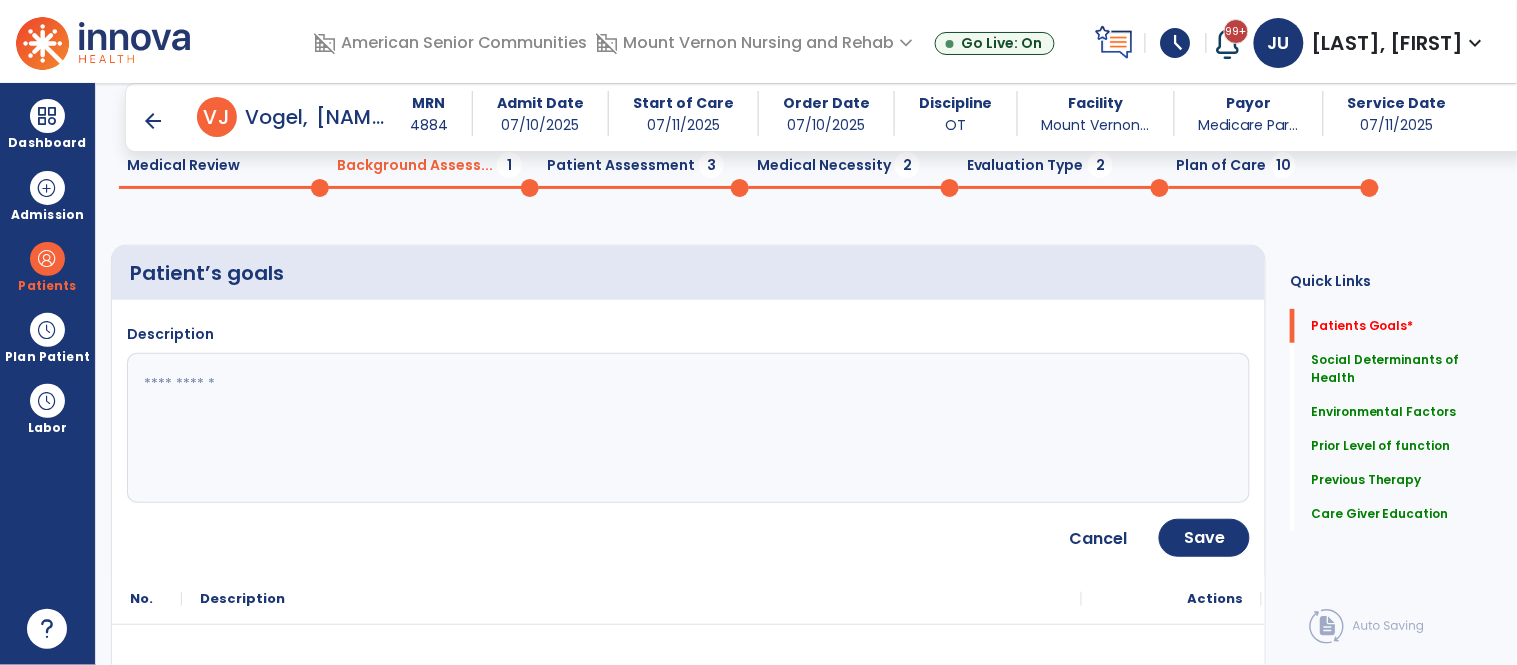 click 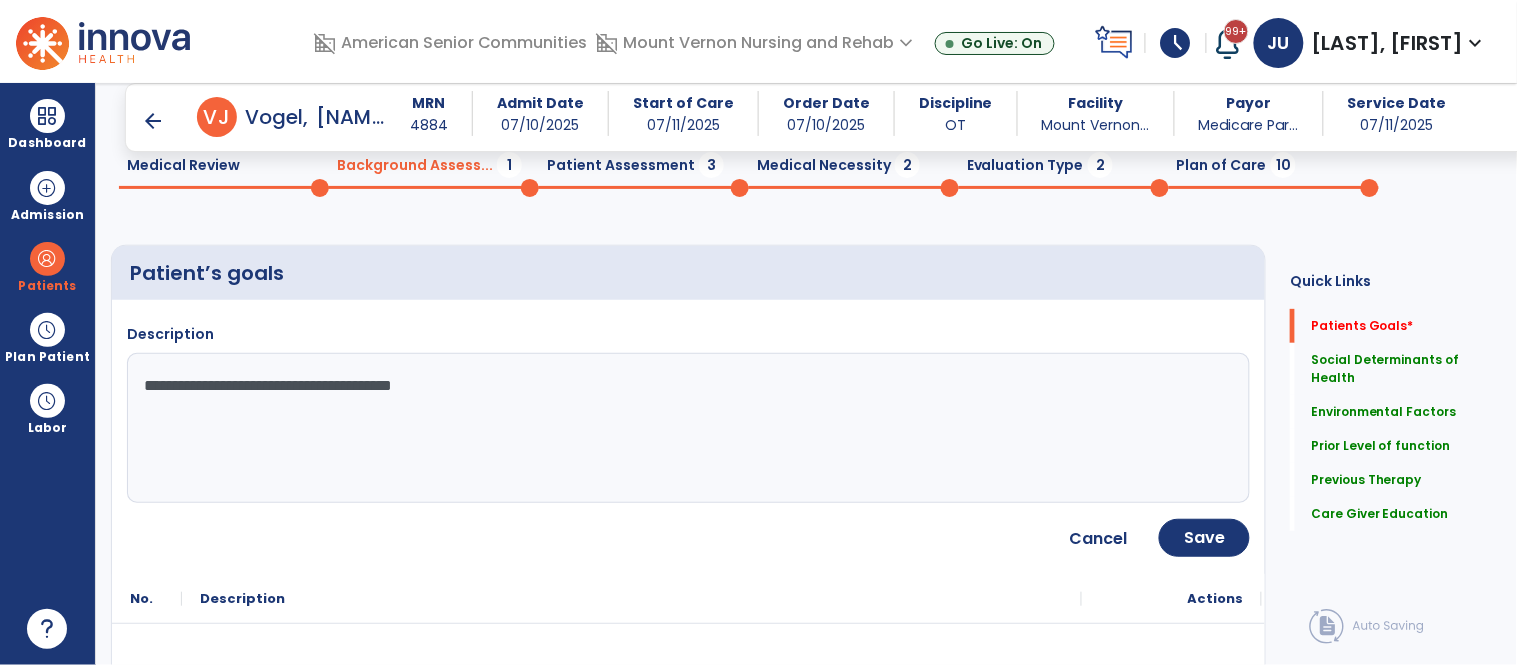 type on "**********" 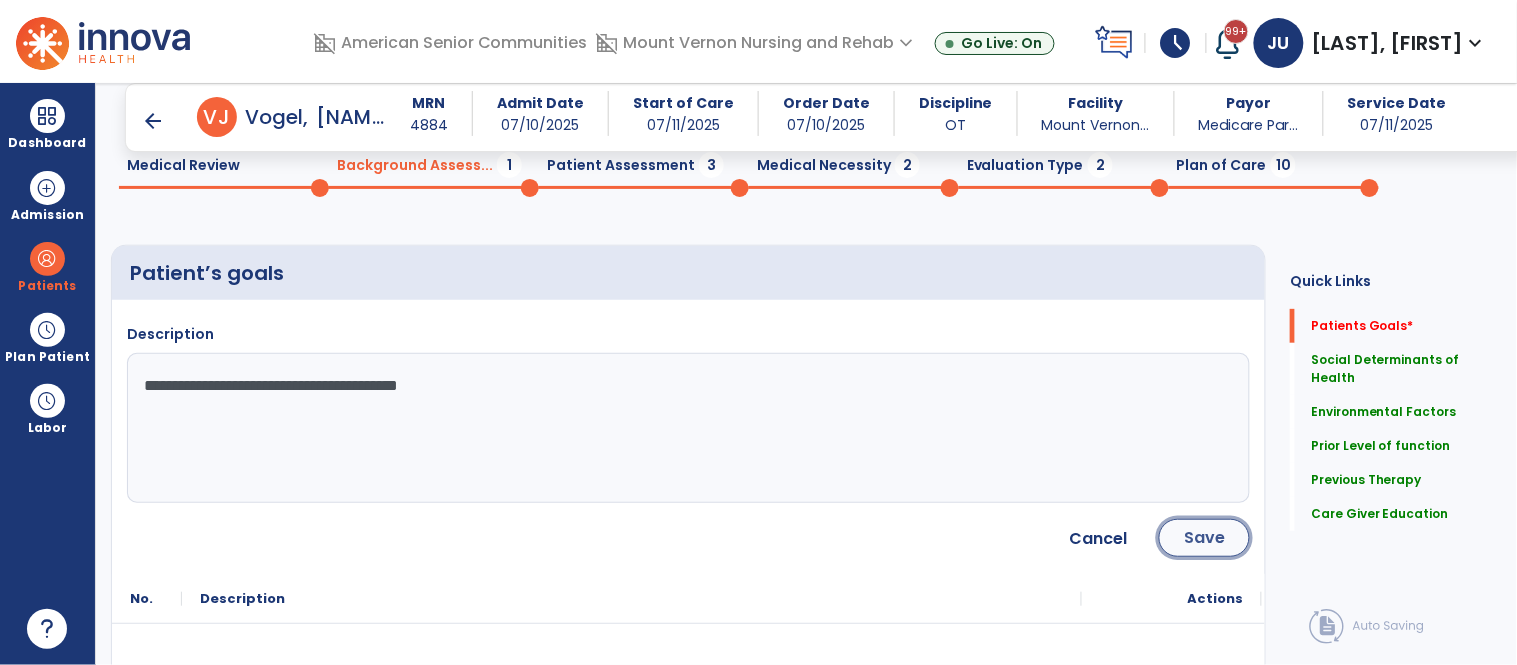 click on "Save" 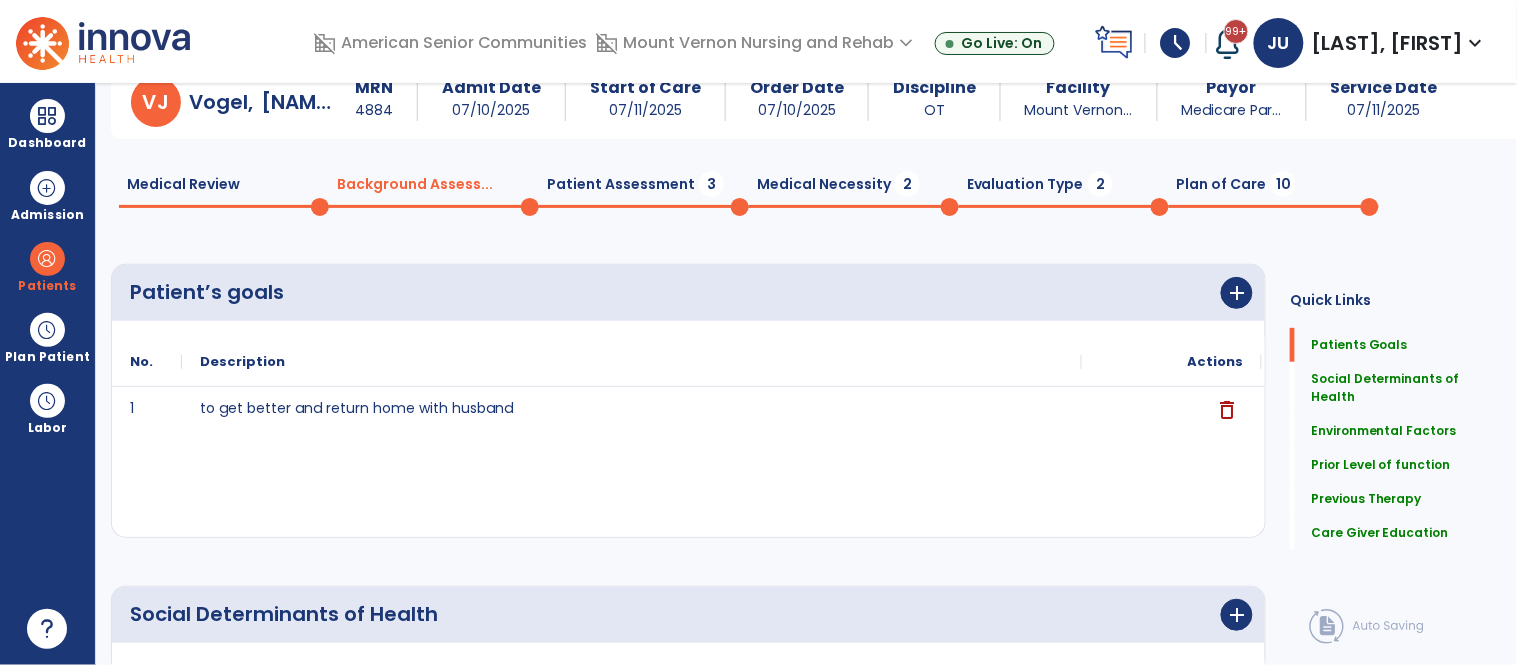 scroll, scrollTop: 0, scrollLeft: 0, axis: both 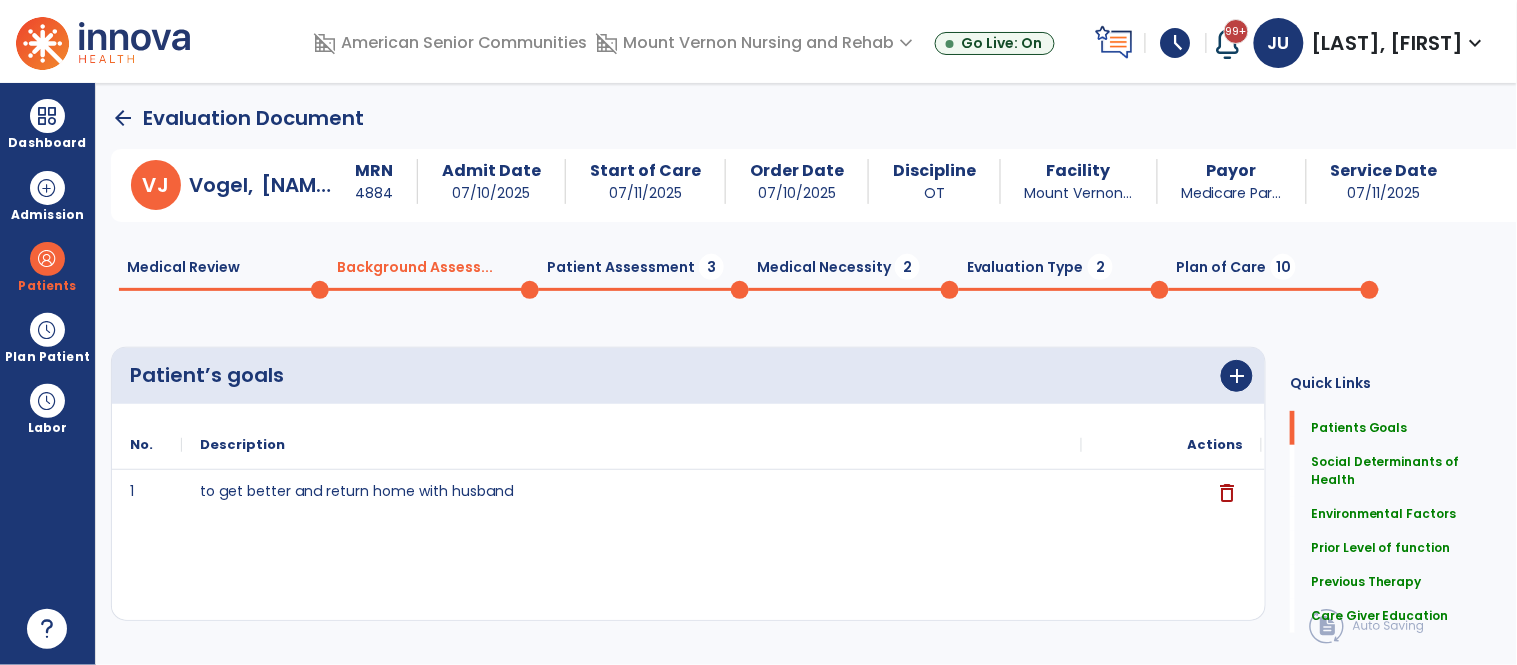 click on "Patient Assessment  3" 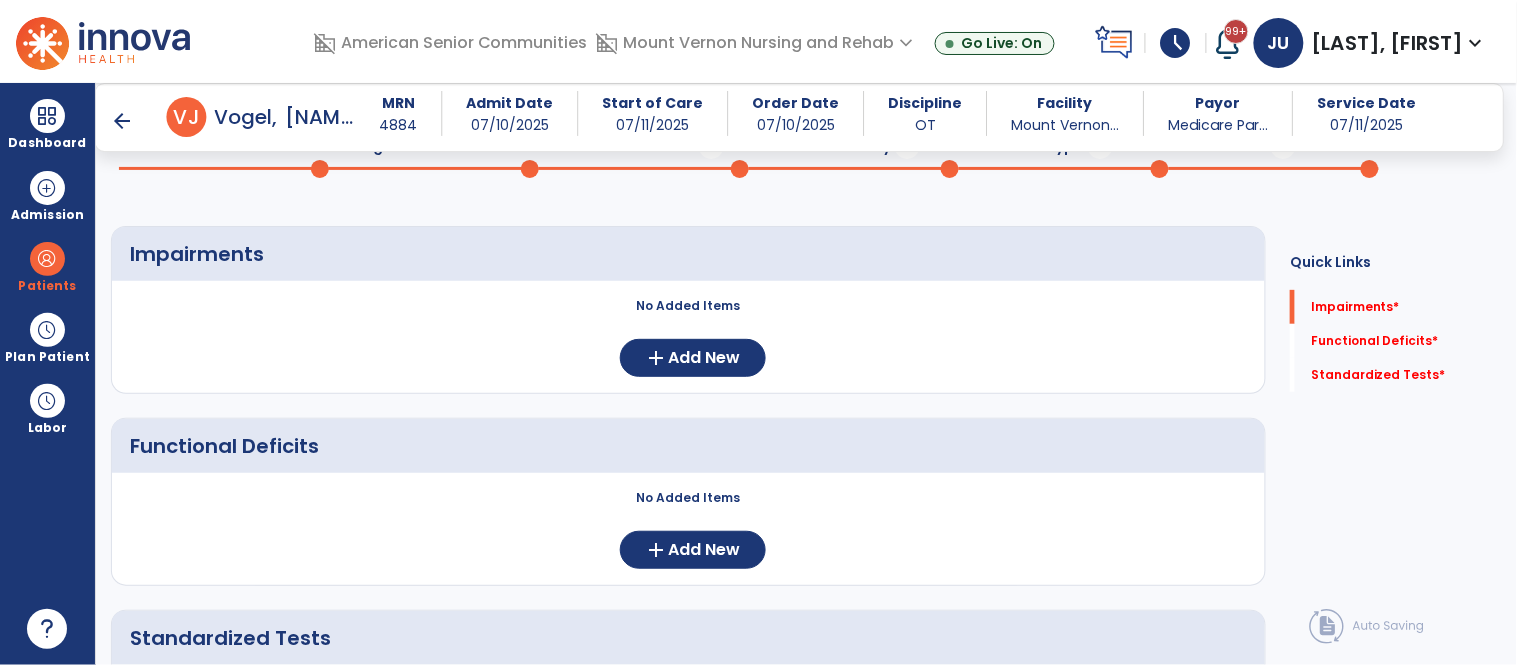 scroll, scrollTop: 106, scrollLeft: 0, axis: vertical 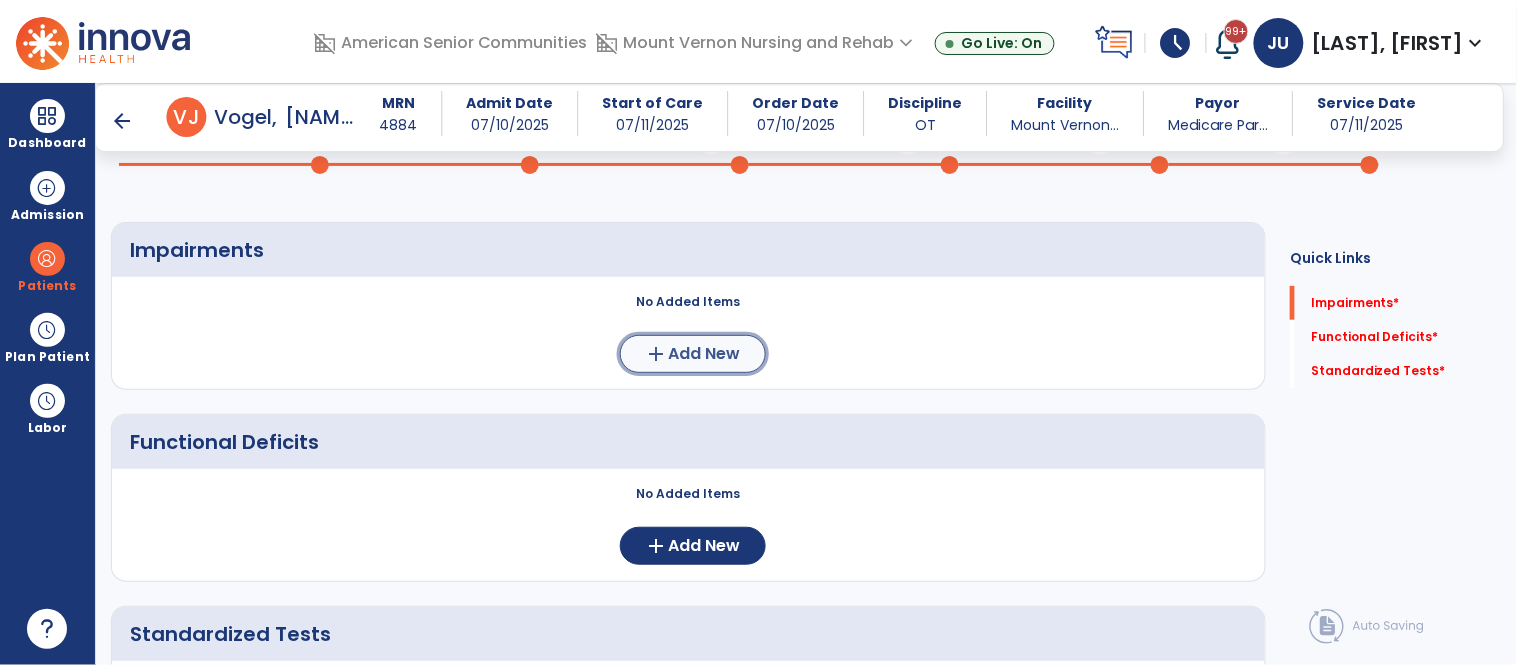 click on "Add New" 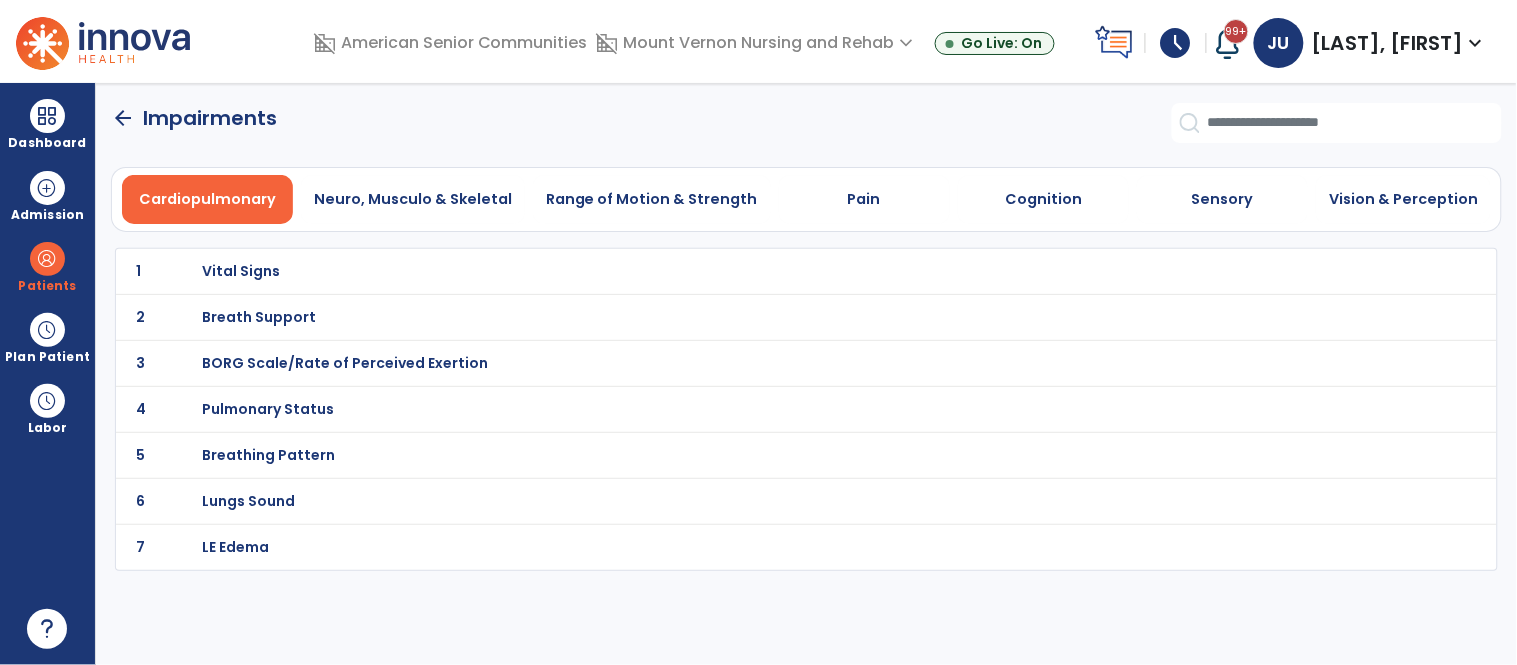 scroll, scrollTop: 0, scrollLeft: 0, axis: both 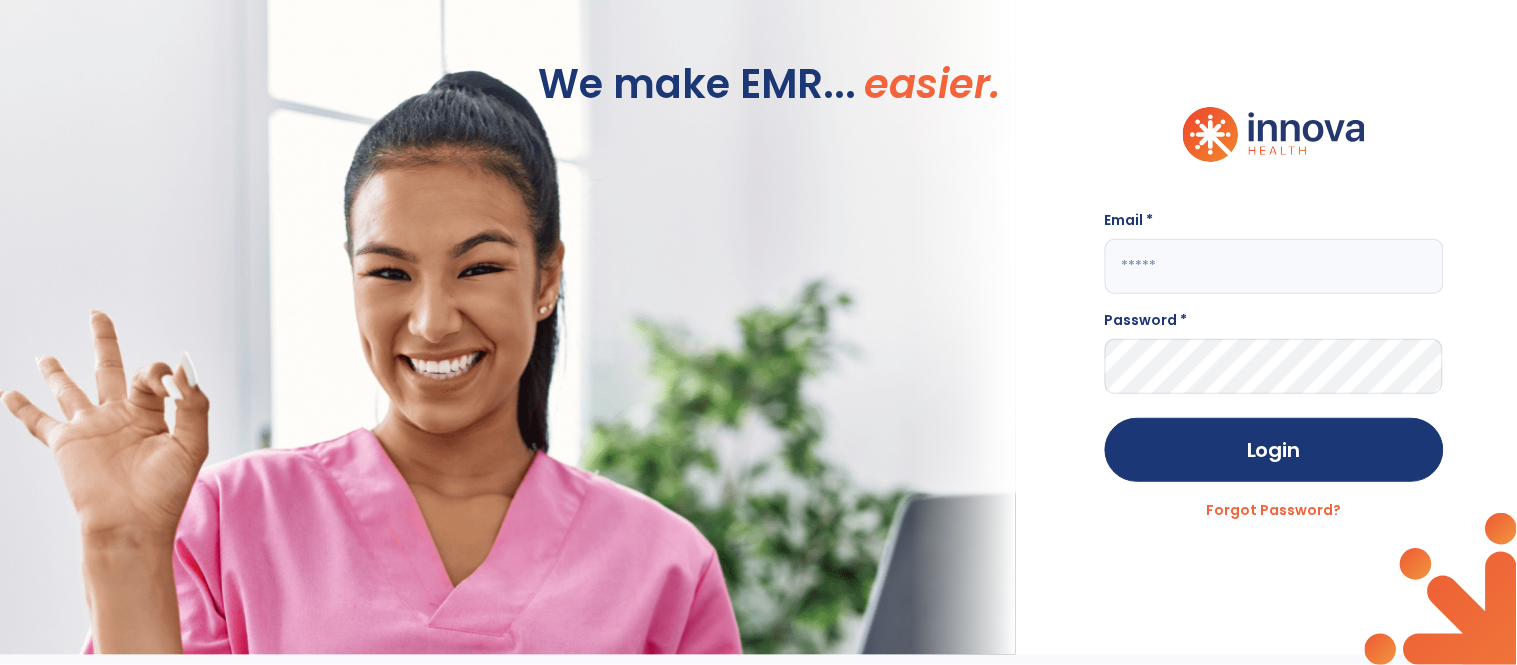 click 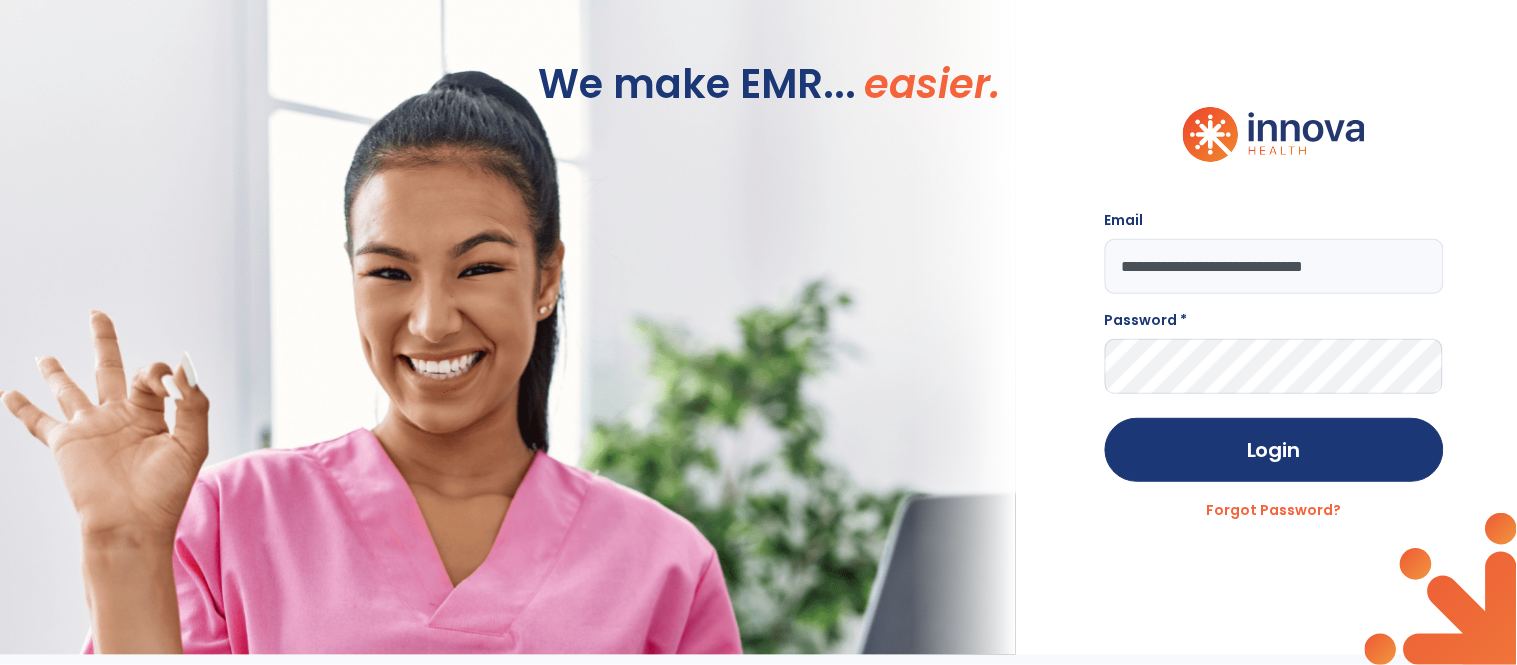 type on "**********" 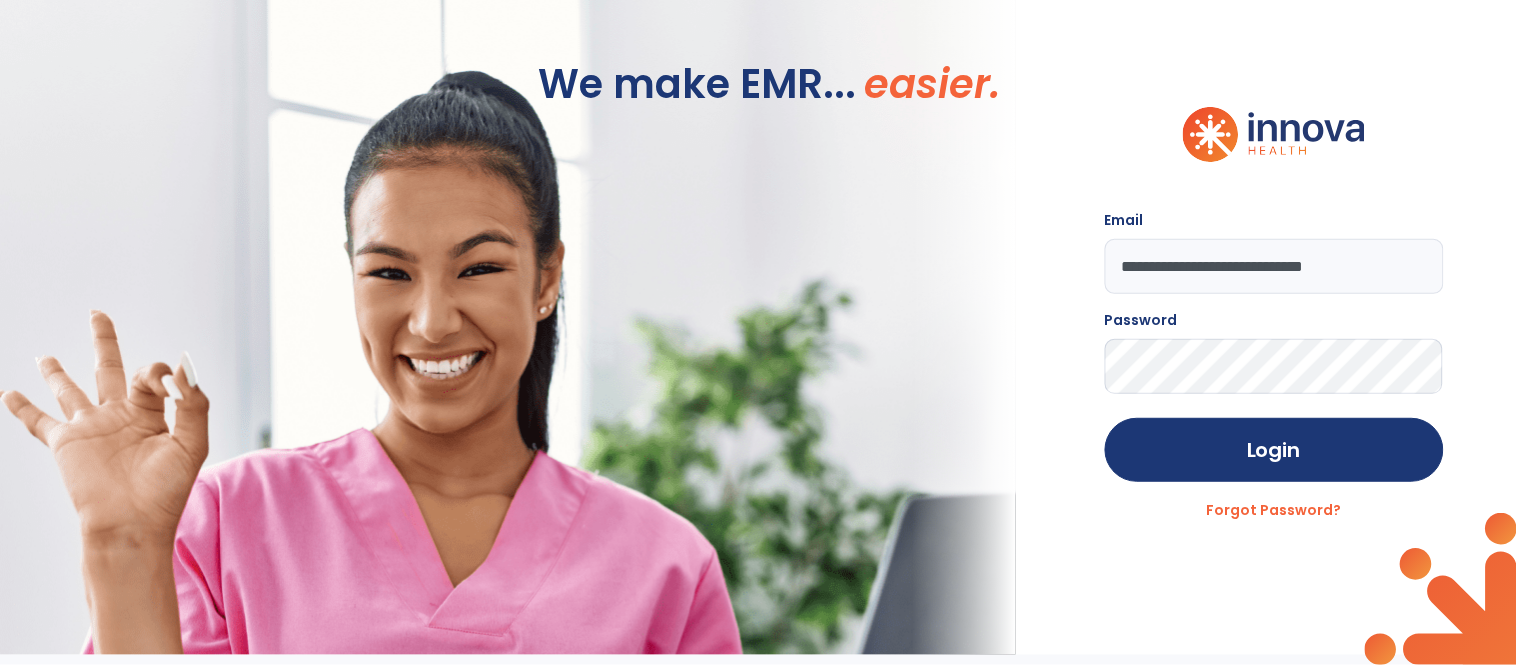click on "Login" 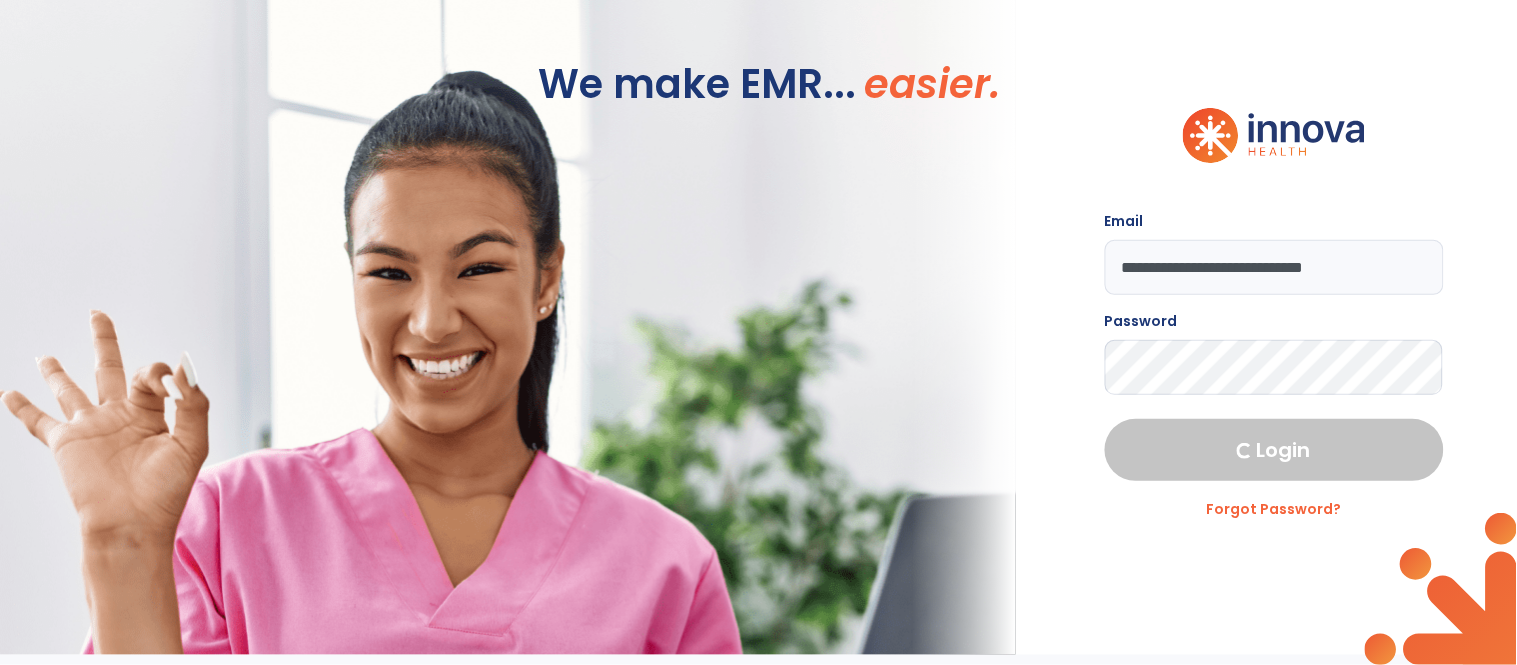 select on "****" 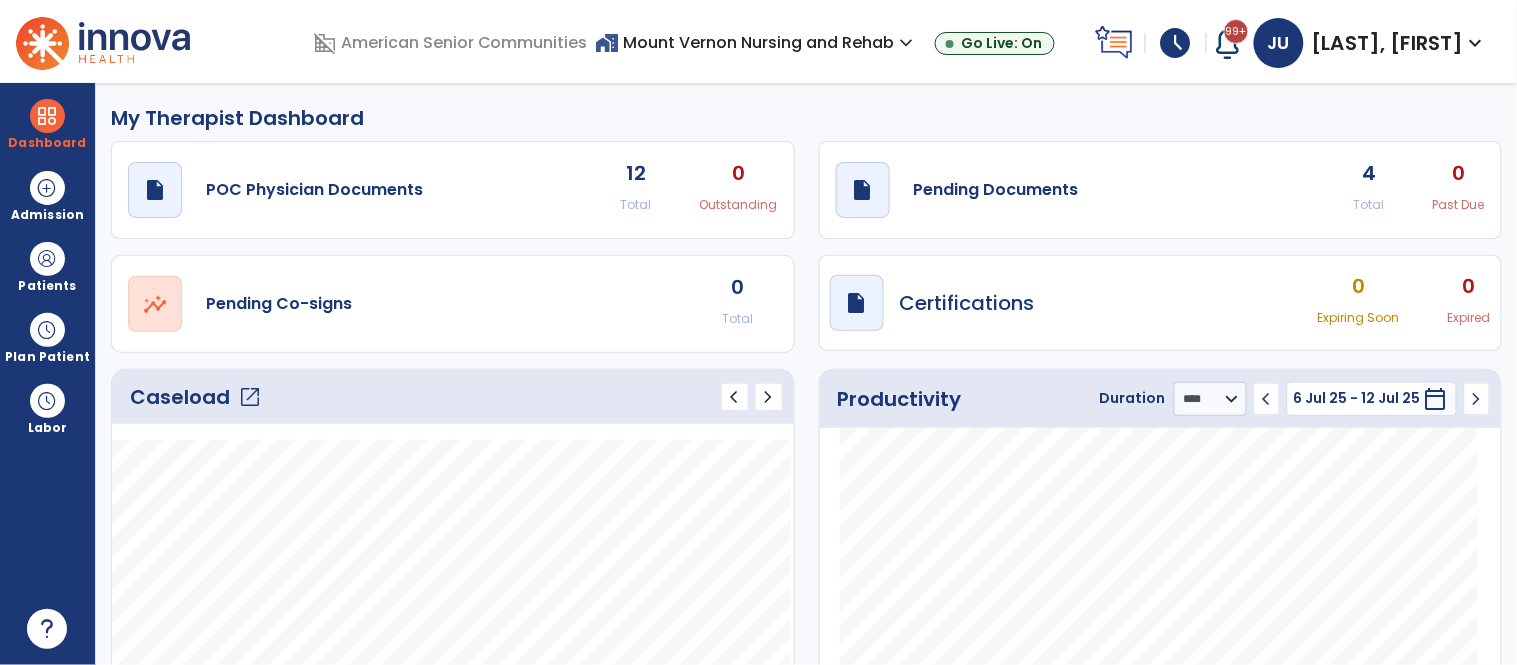 click on "open_in_new" 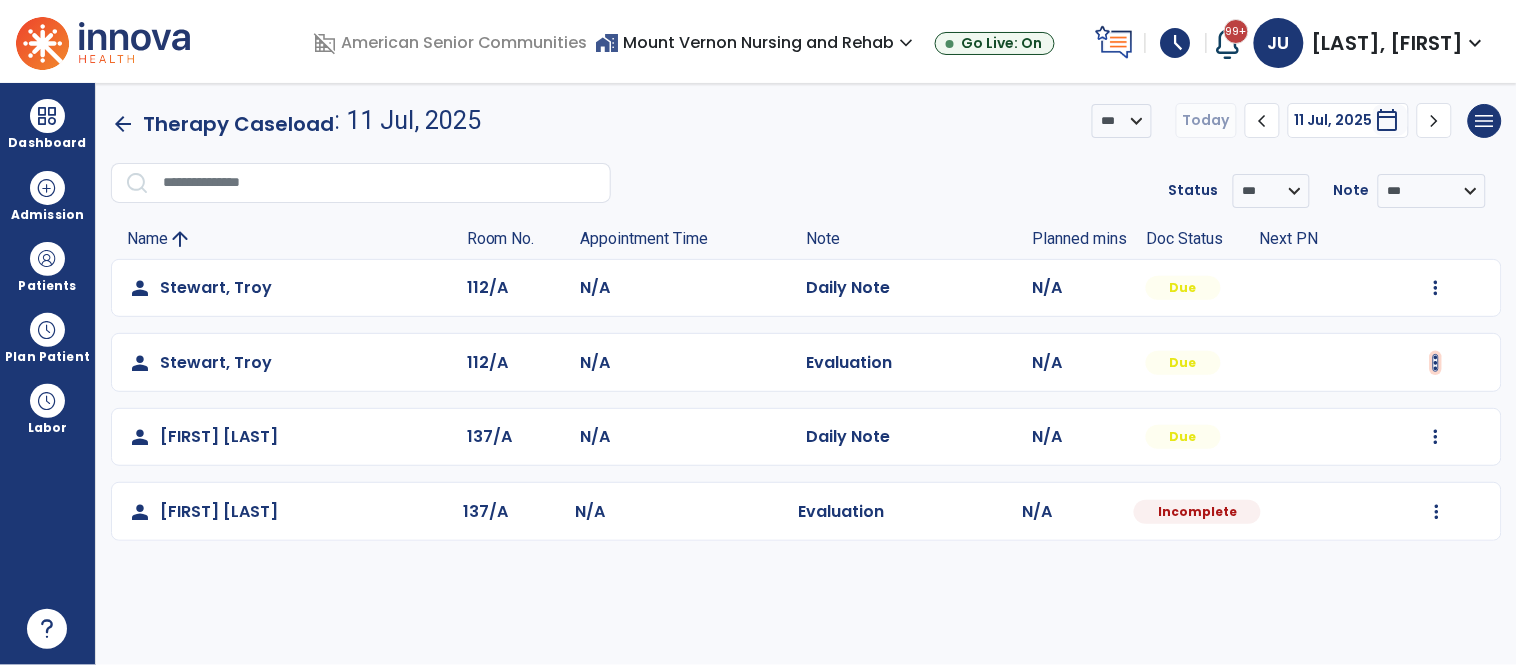 click at bounding box center [1436, 288] 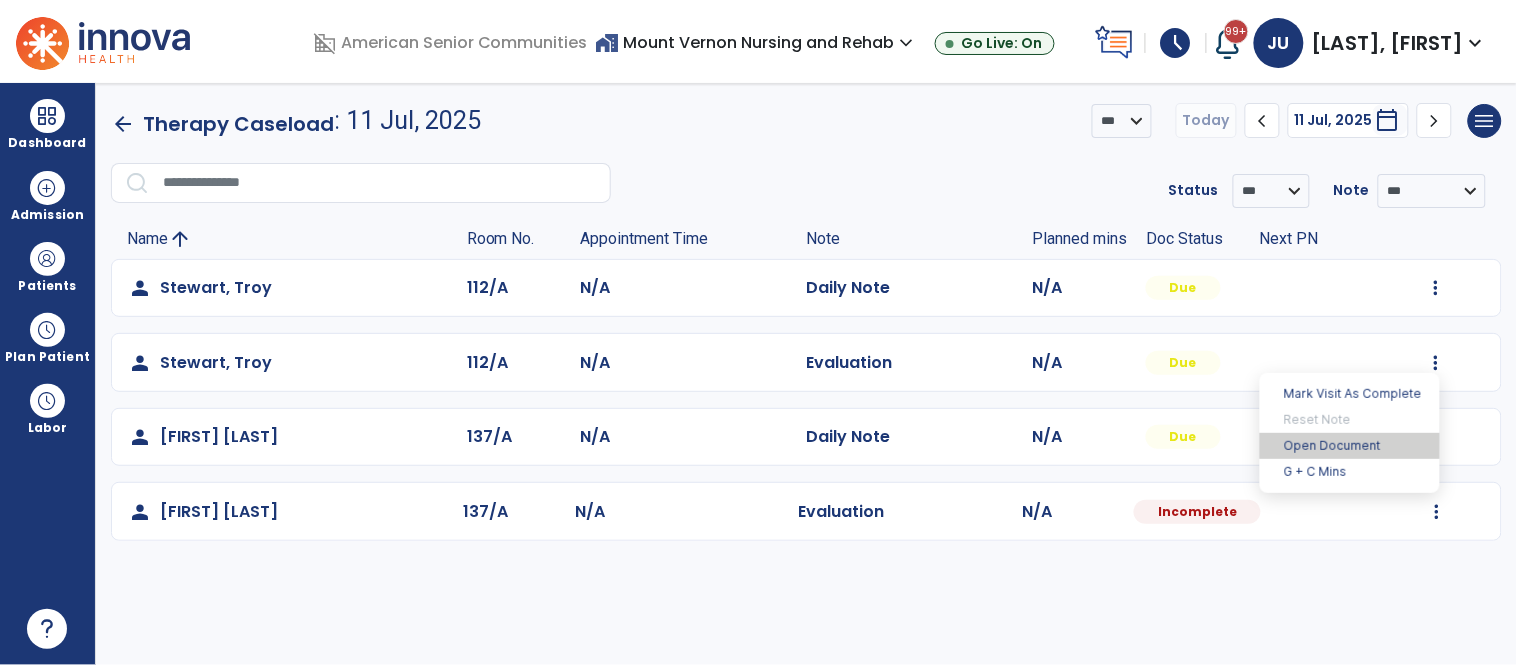click on "Open Document" at bounding box center [1350, 446] 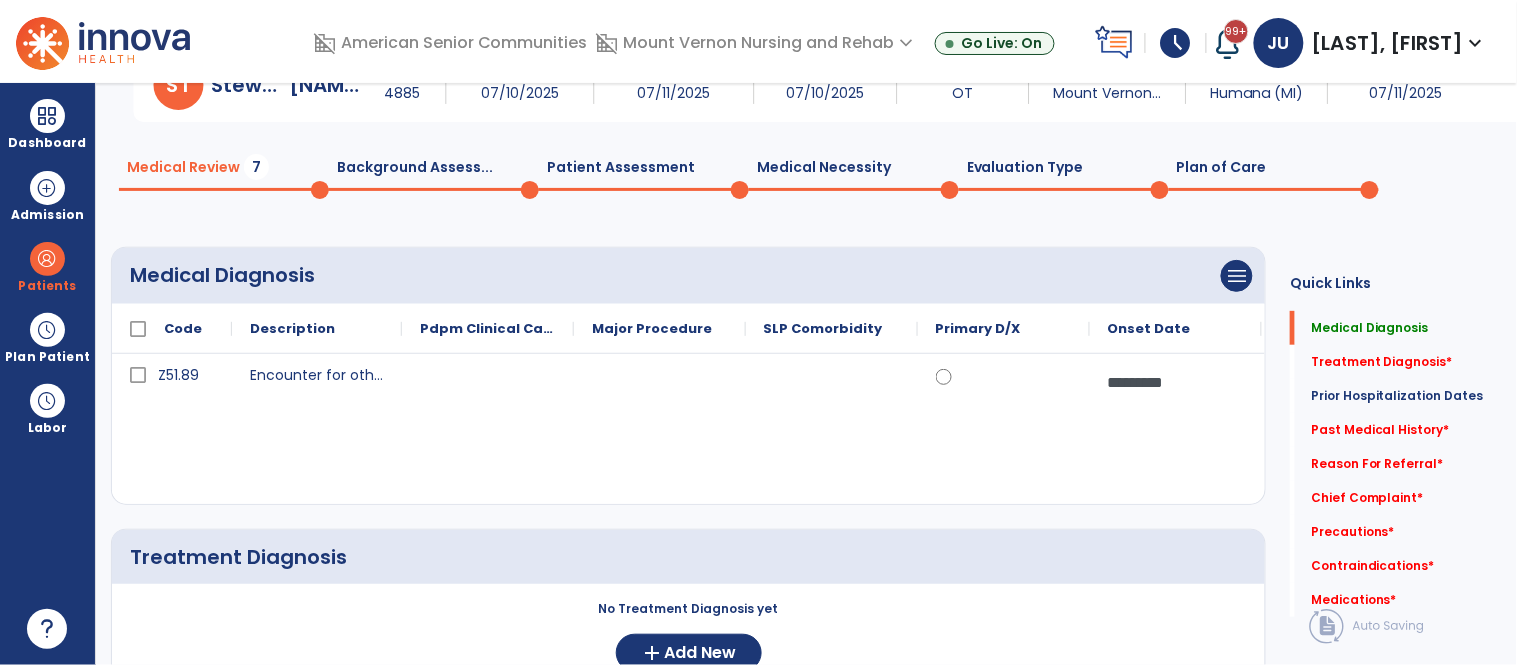 scroll, scrollTop: 0, scrollLeft: 0, axis: both 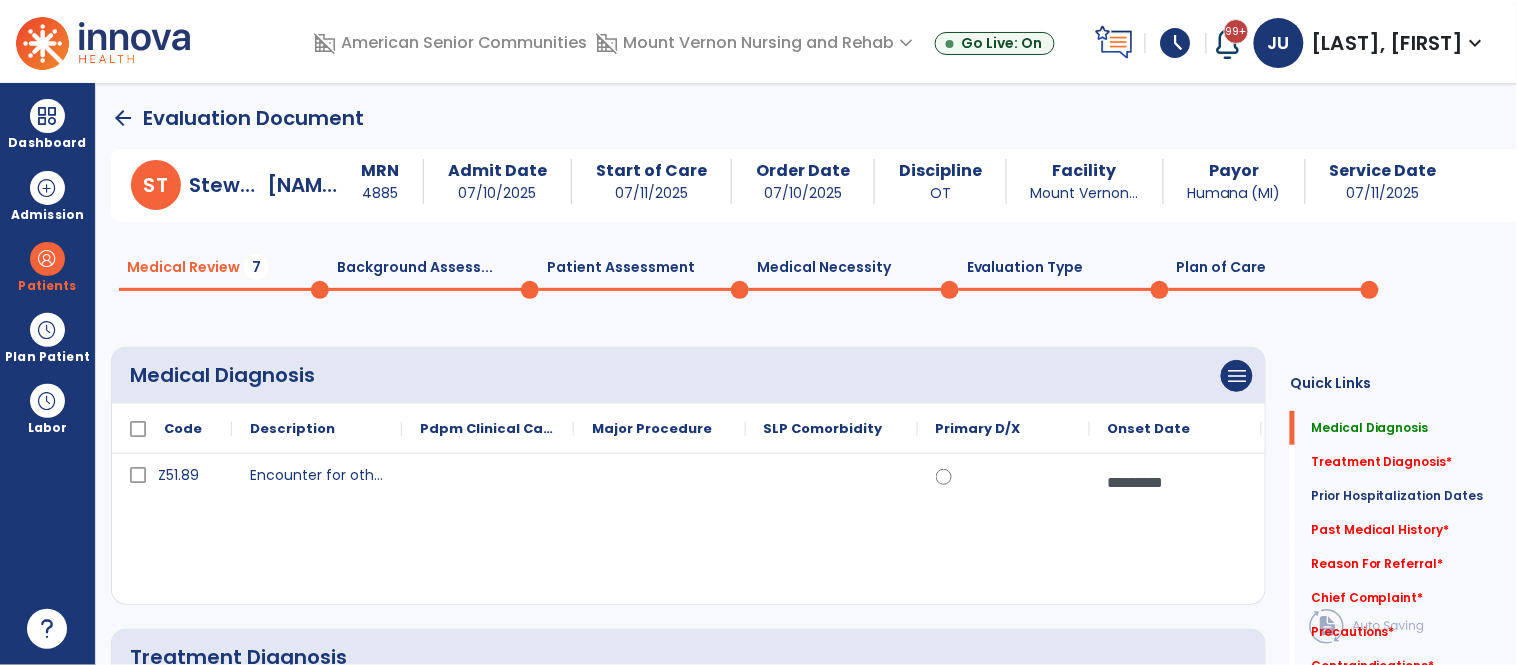 click on "arrow_back" 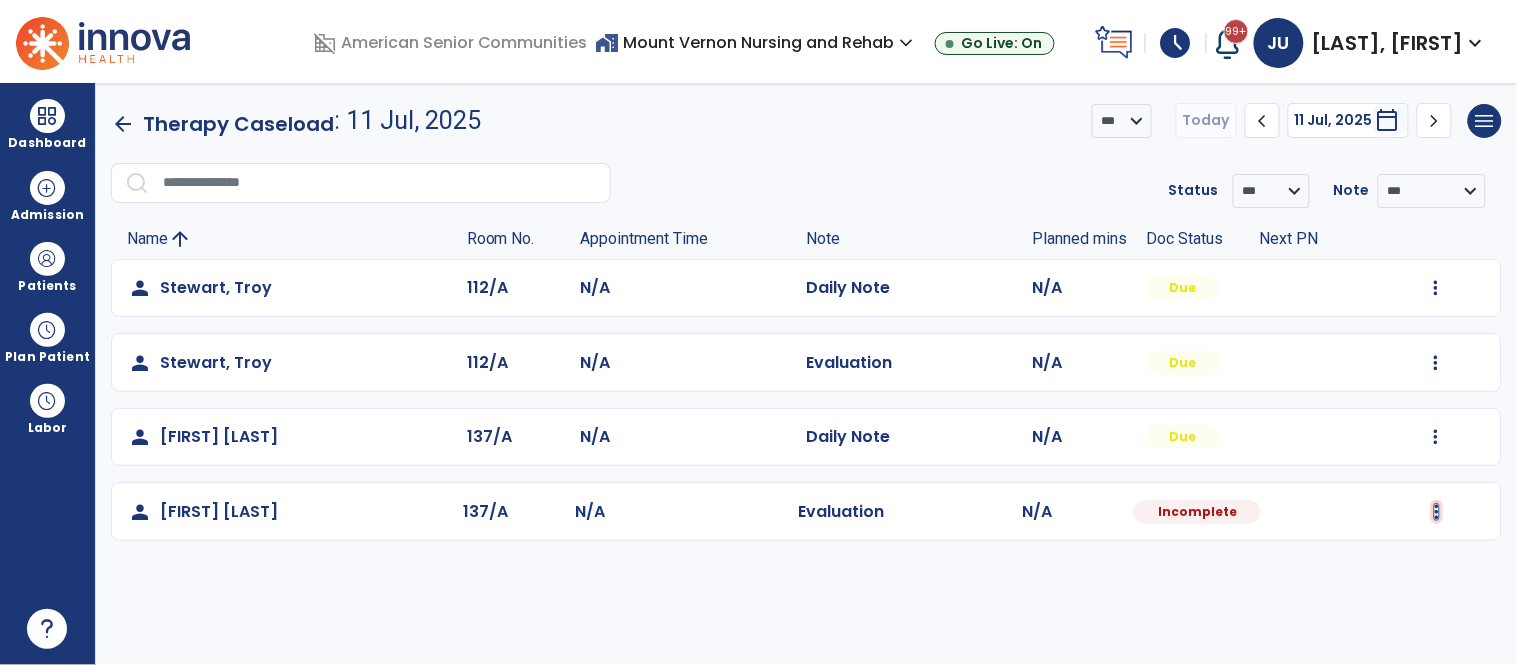 click at bounding box center [1436, 288] 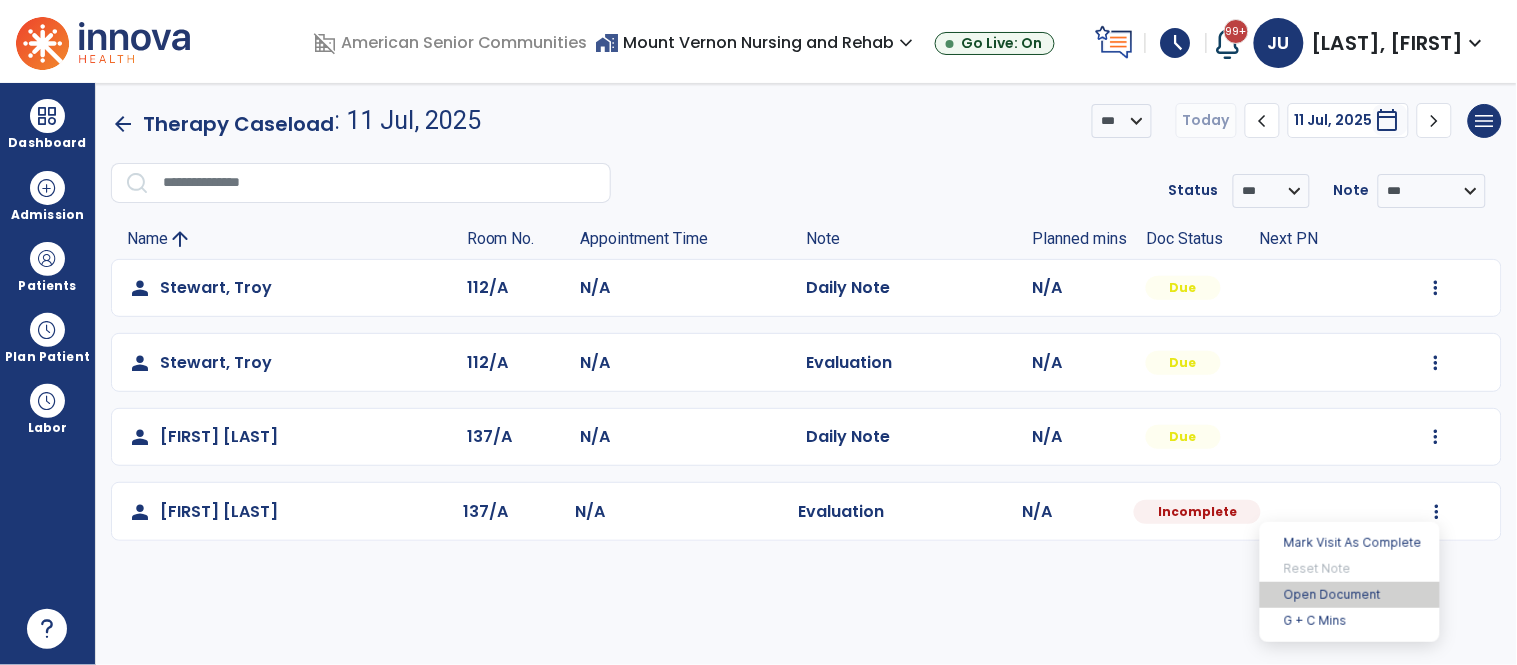click on "Open Document" at bounding box center (1350, 595) 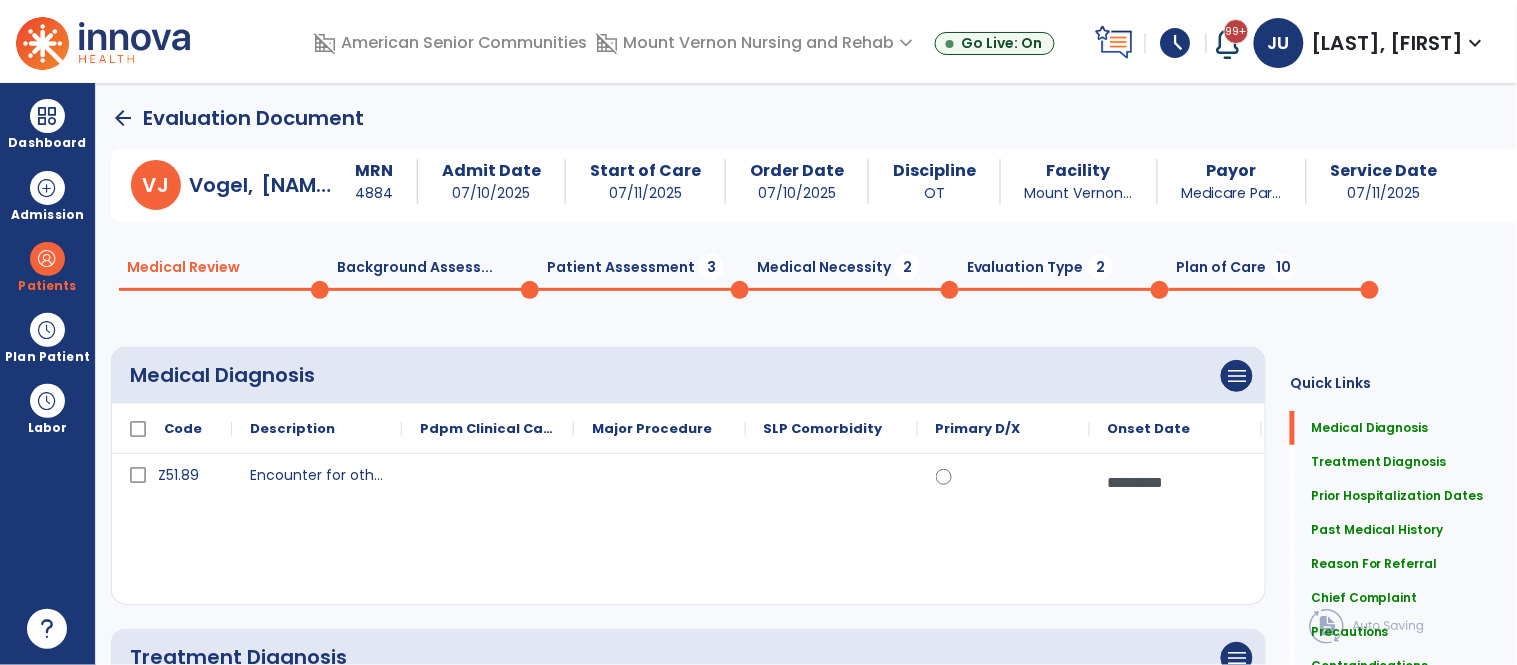 click on "Patient Assessment  3" 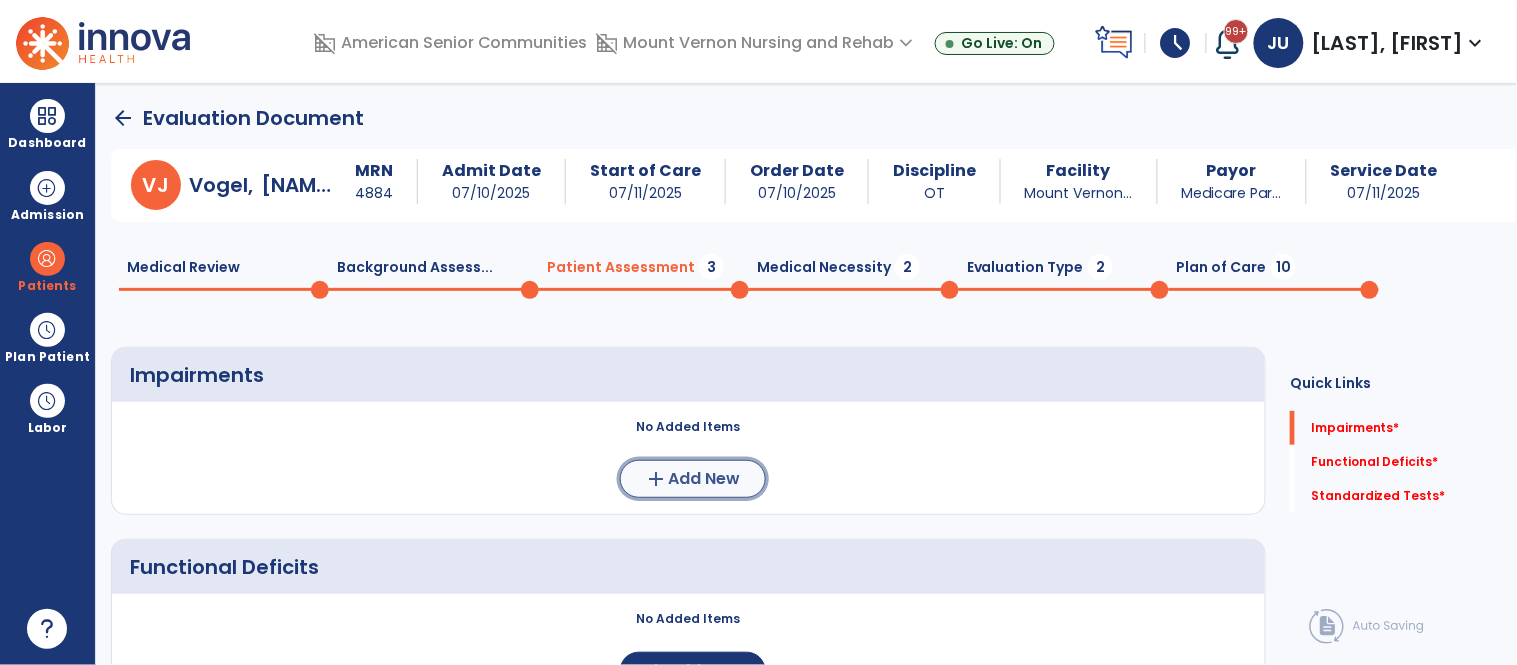 click on "add" 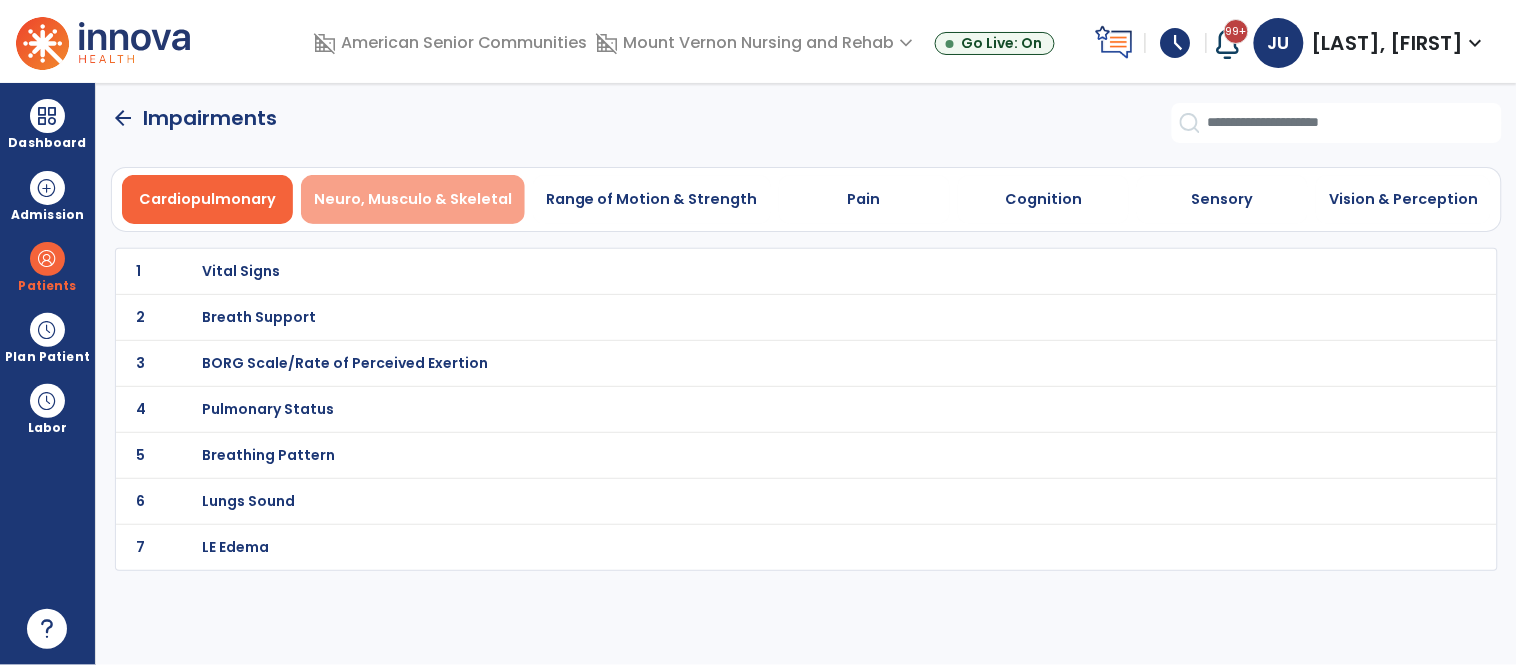 click on "Neuro, Musculo & Skeletal" at bounding box center [413, 199] 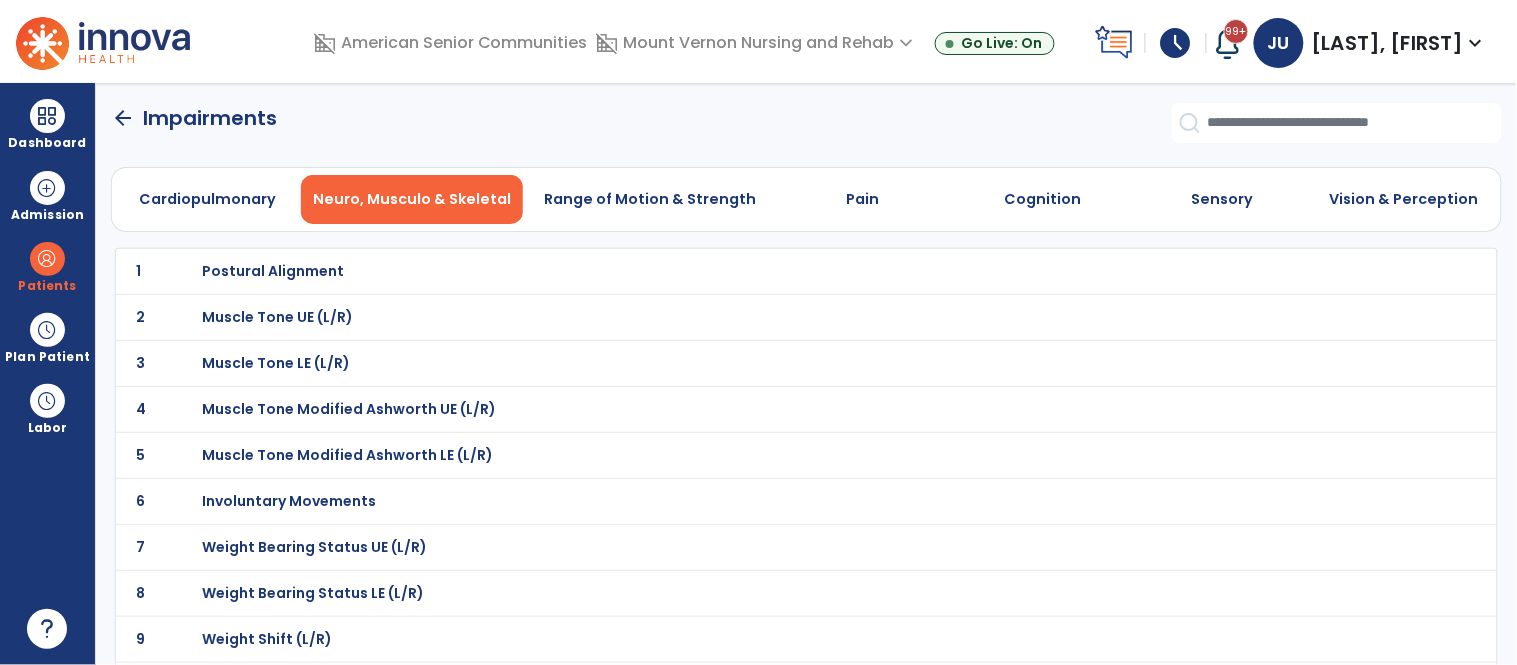 click on "Postural Alignment" at bounding box center (273, 271) 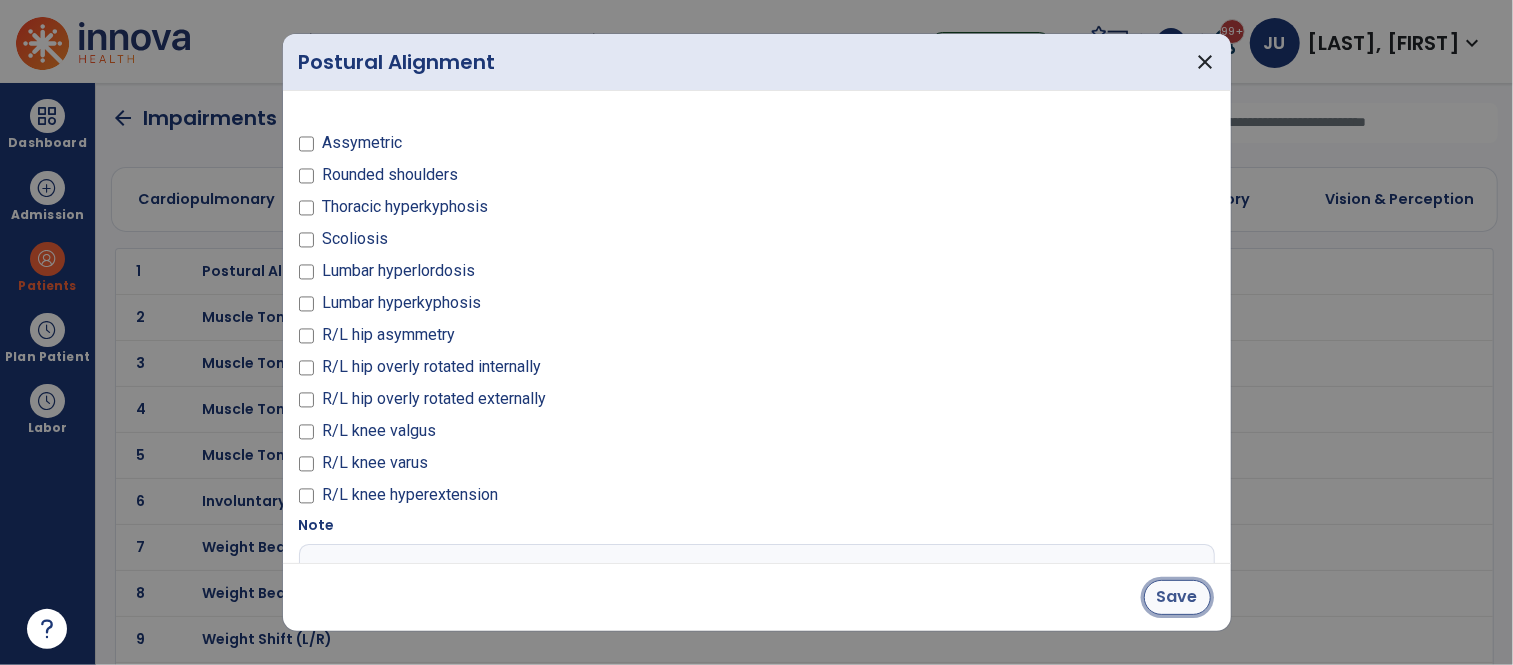 click on "Save" at bounding box center [1177, 597] 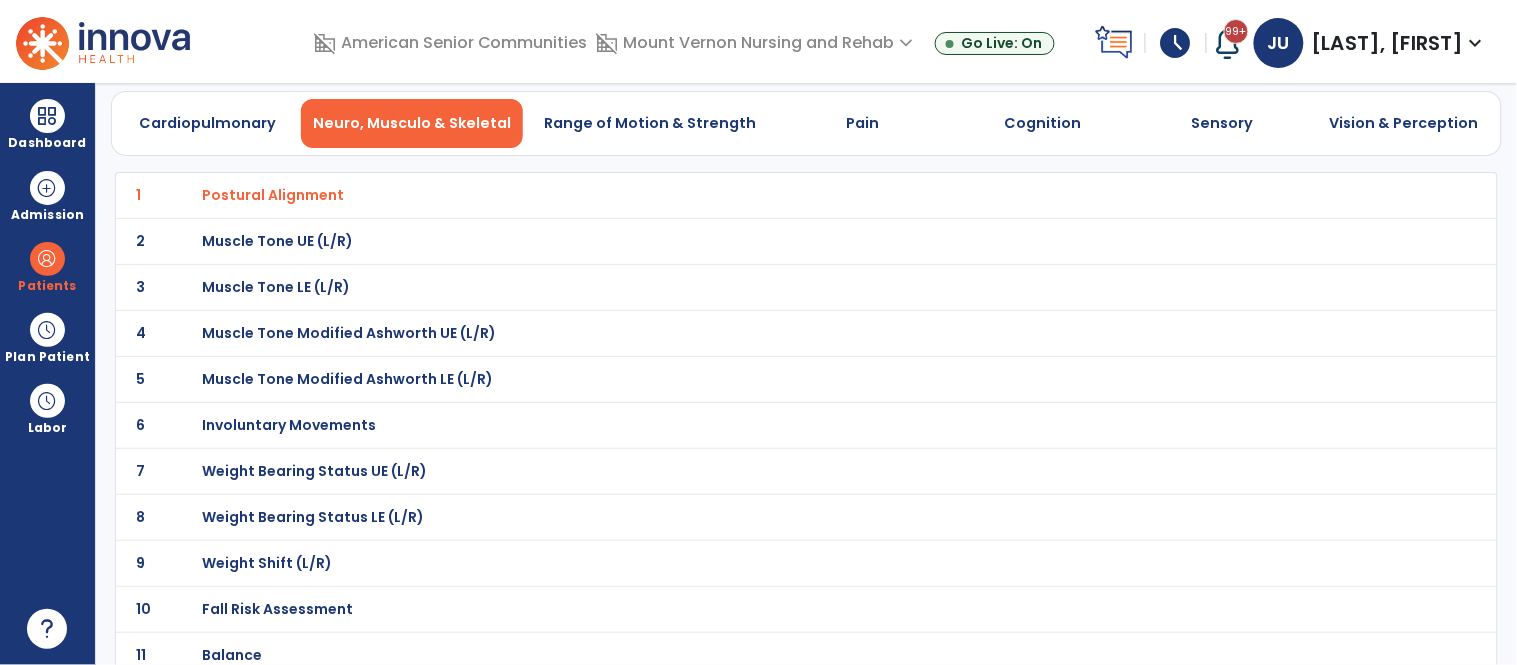 scroll, scrollTop: 126, scrollLeft: 0, axis: vertical 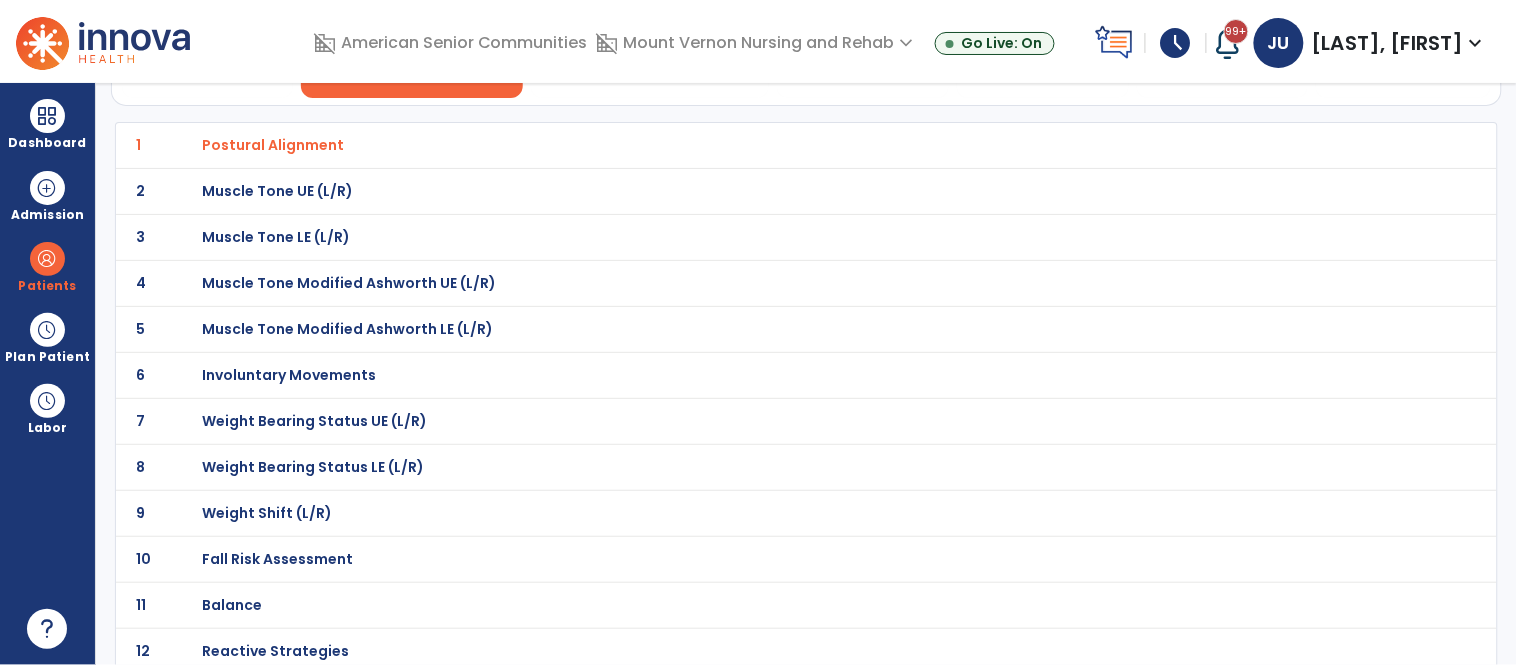 click on "Weight Bearing Status UE (L/R)" at bounding box center [762, 145] 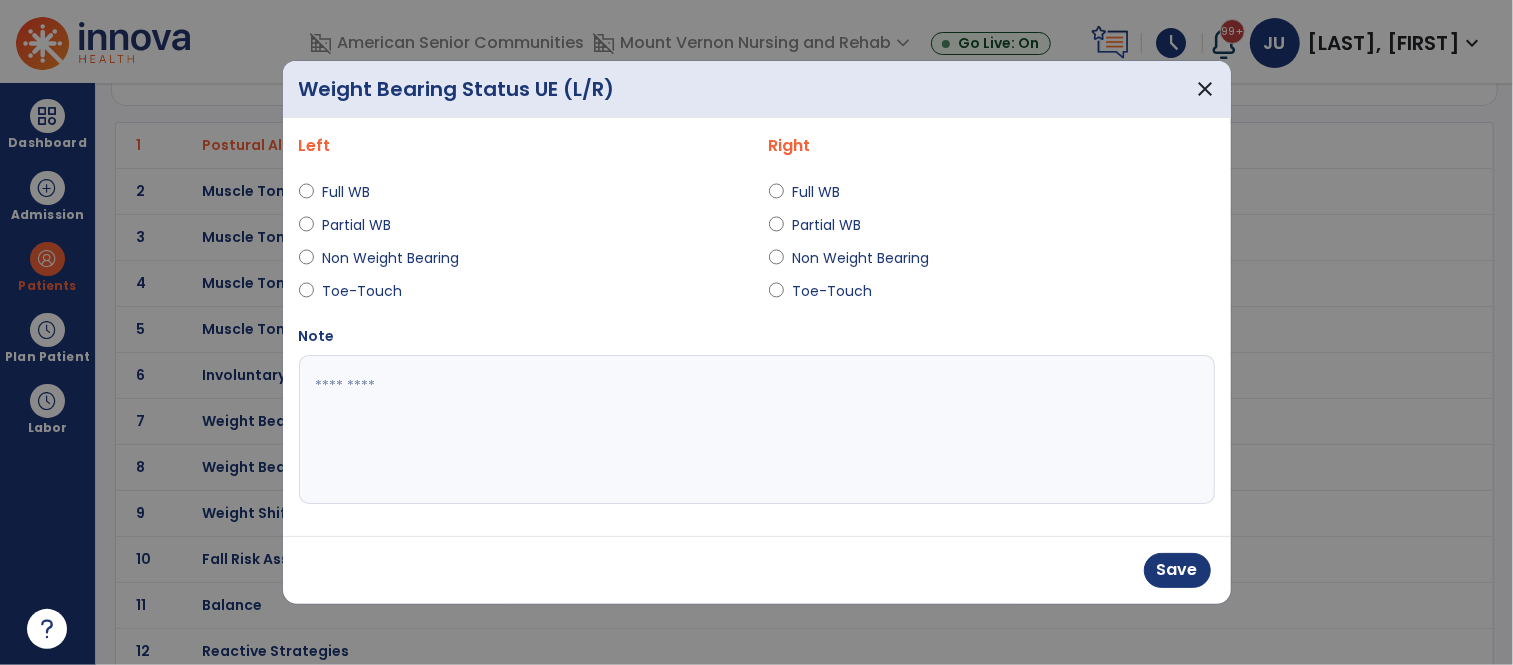 click at bounding box center [757, 430] 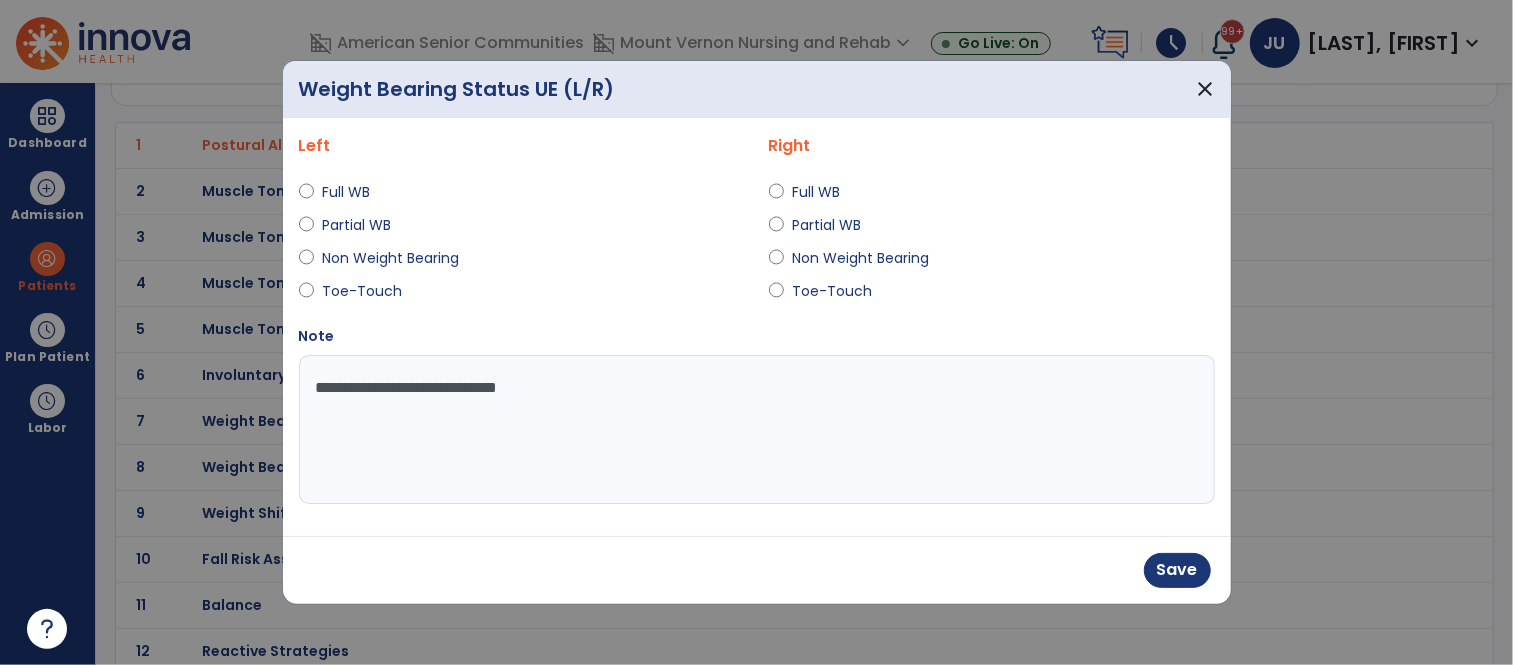 type on "**********" 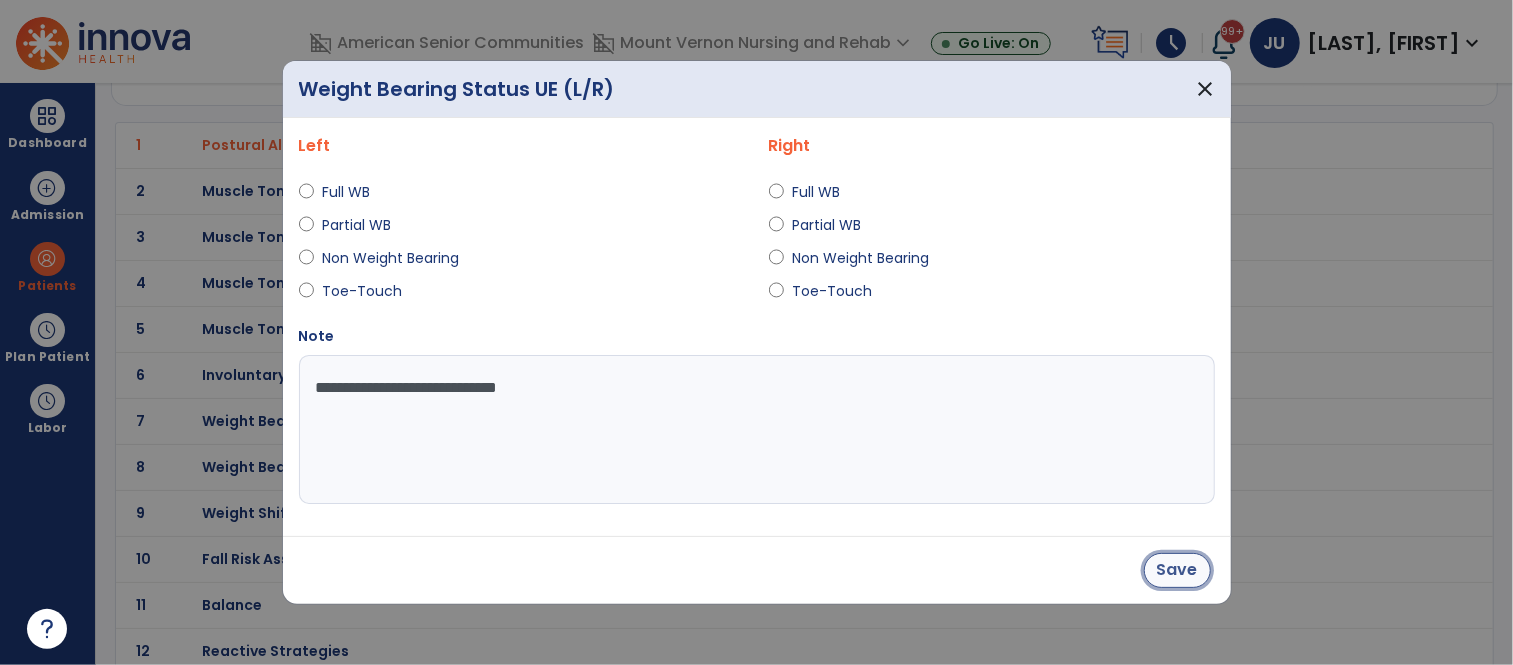 click on "Save" at bounding box center (1177, 570) 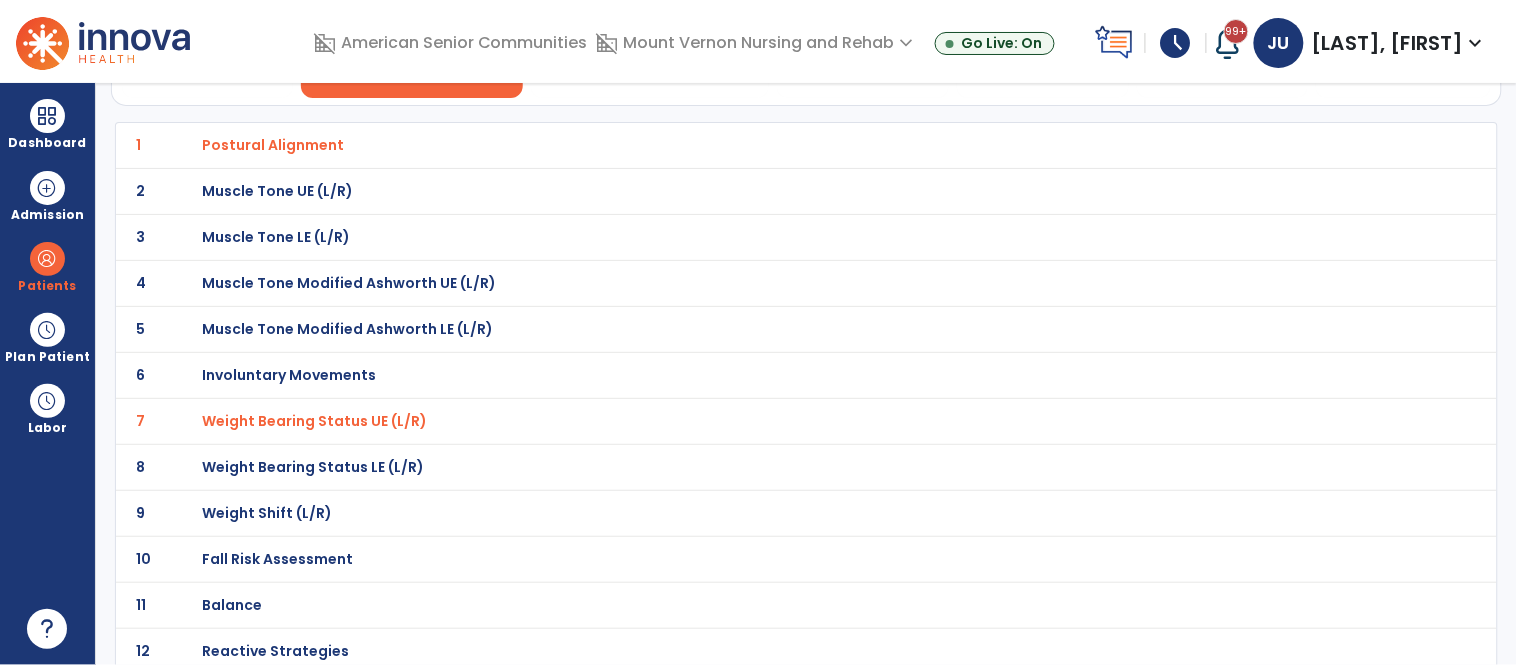 click on "Weight Bearing Status LE (L/R)" at bounding box center (273, 145) 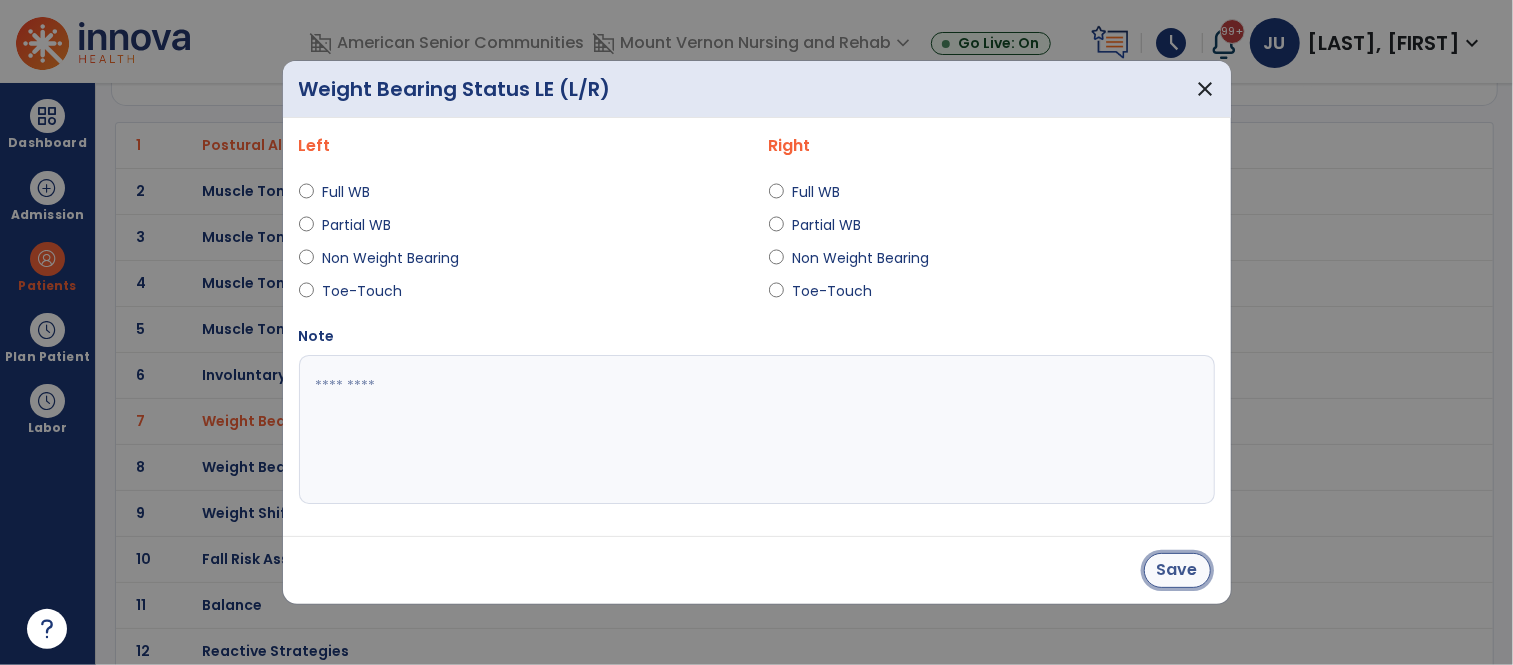 click on "Save" at bounding box center [1177, 570] 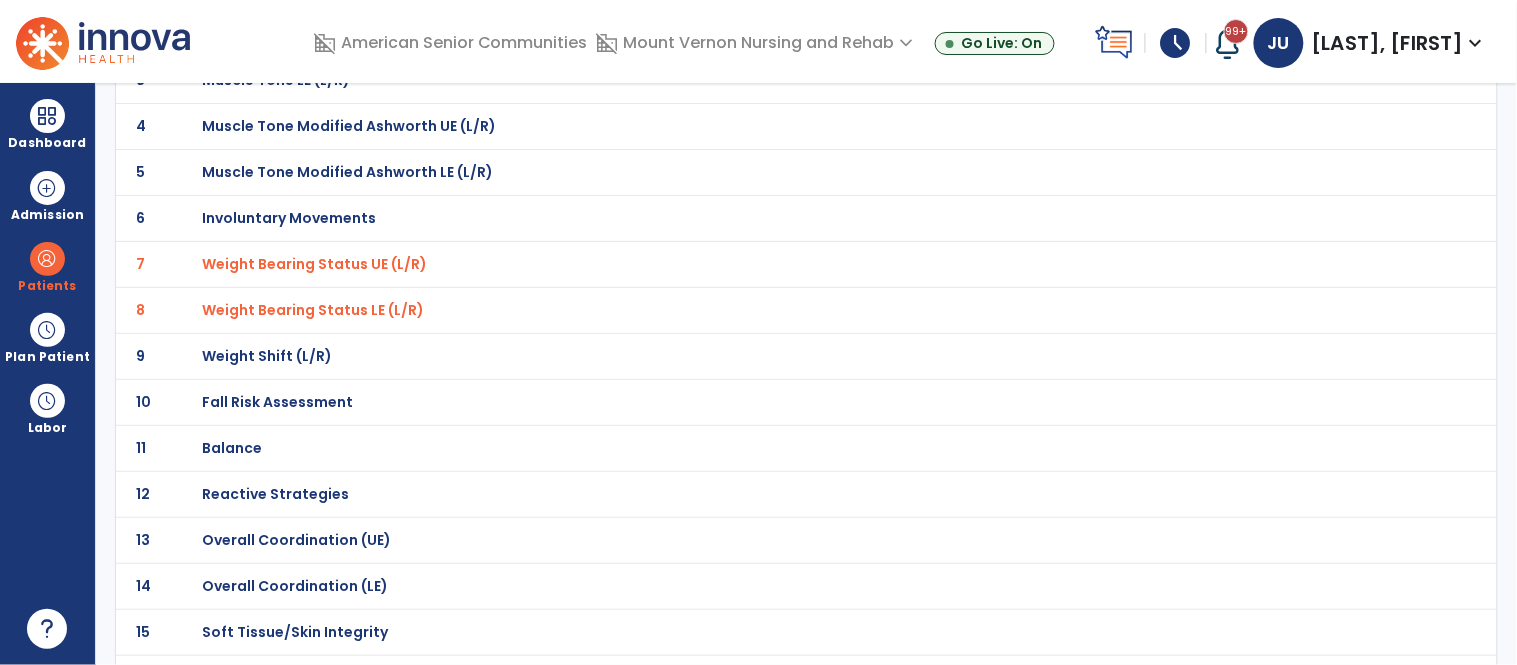 scroll, scrollTop: 288, scrollLeft: 0, axis: vertical 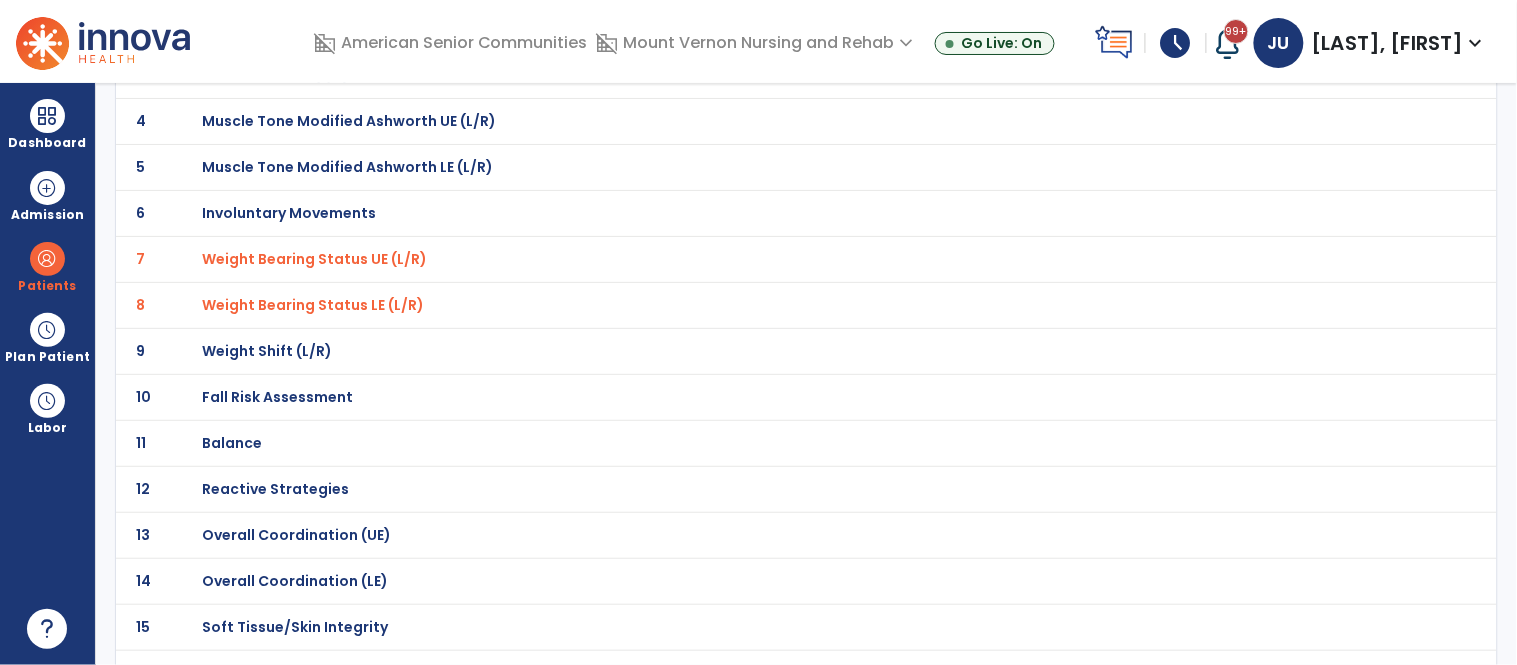 click on "Fall Risk Assessment" at bounding box center (762, -17) 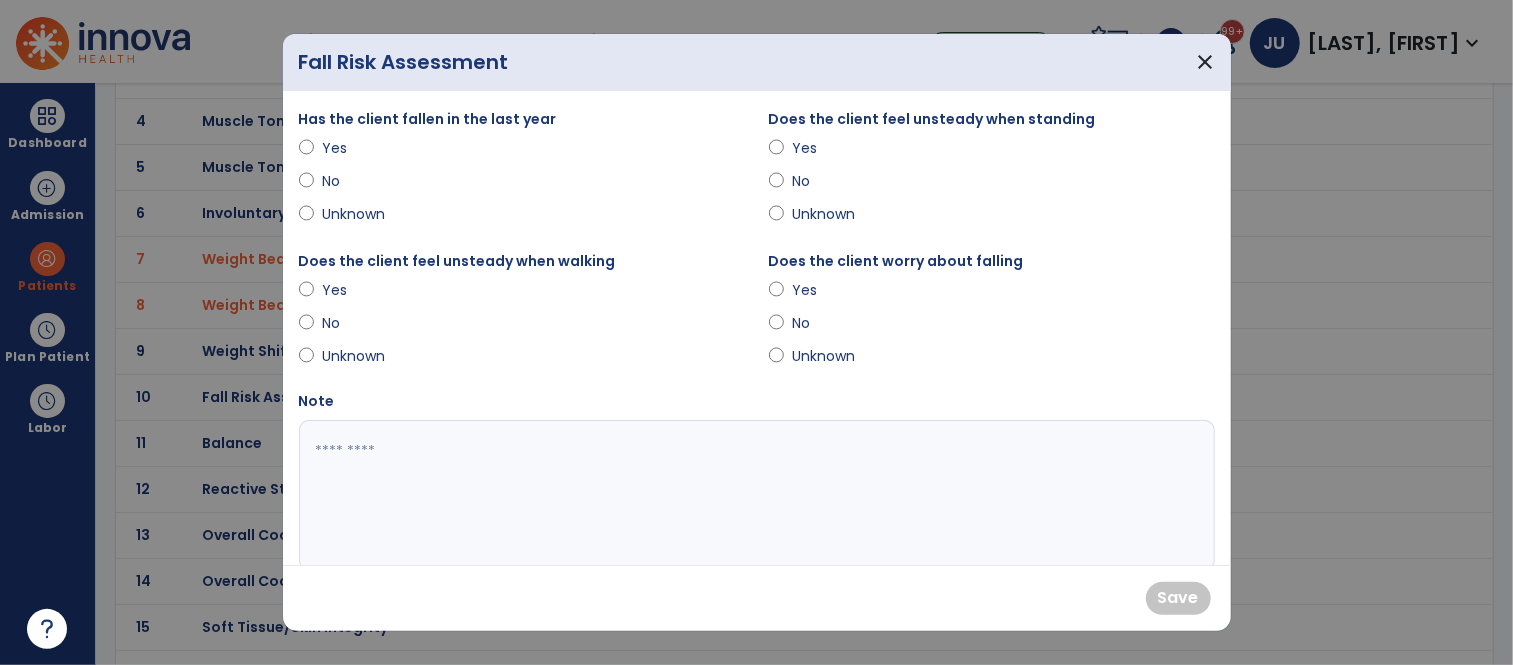 click at bounding box center [754, 495] 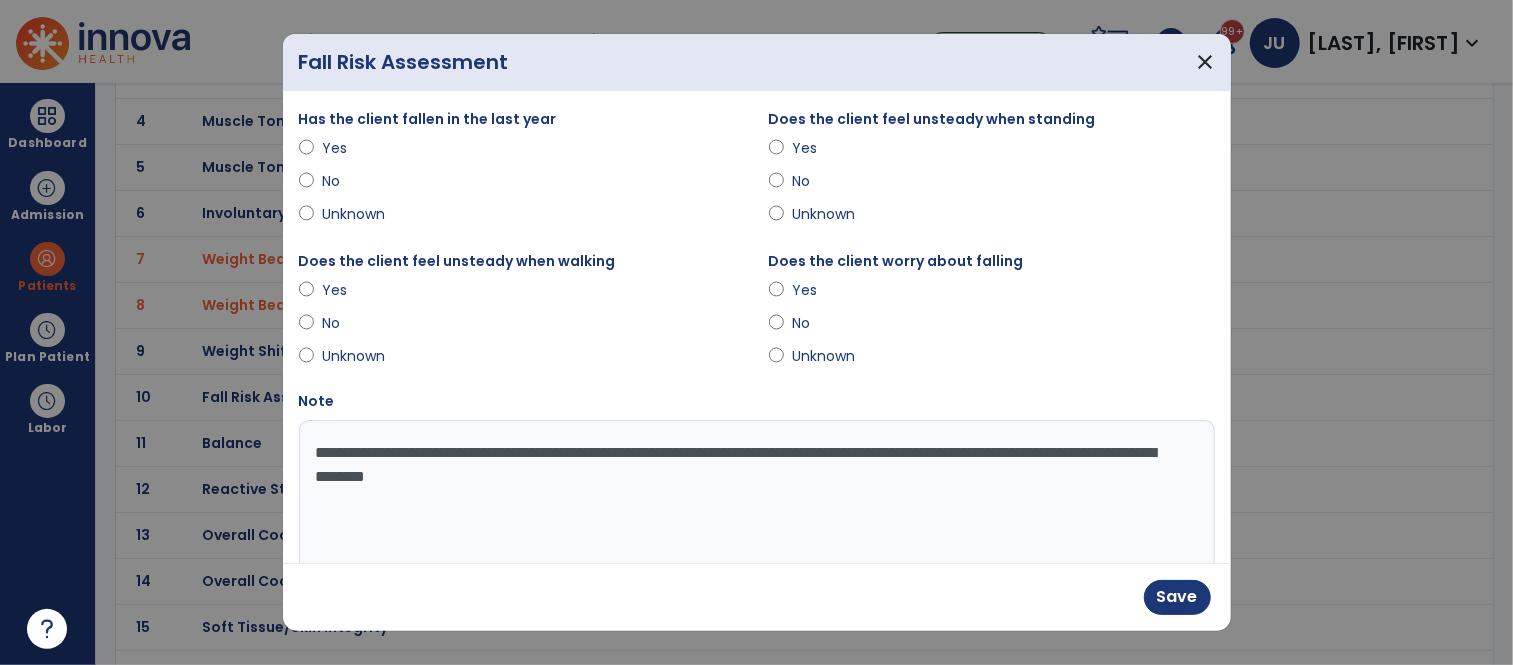 type on "**********" 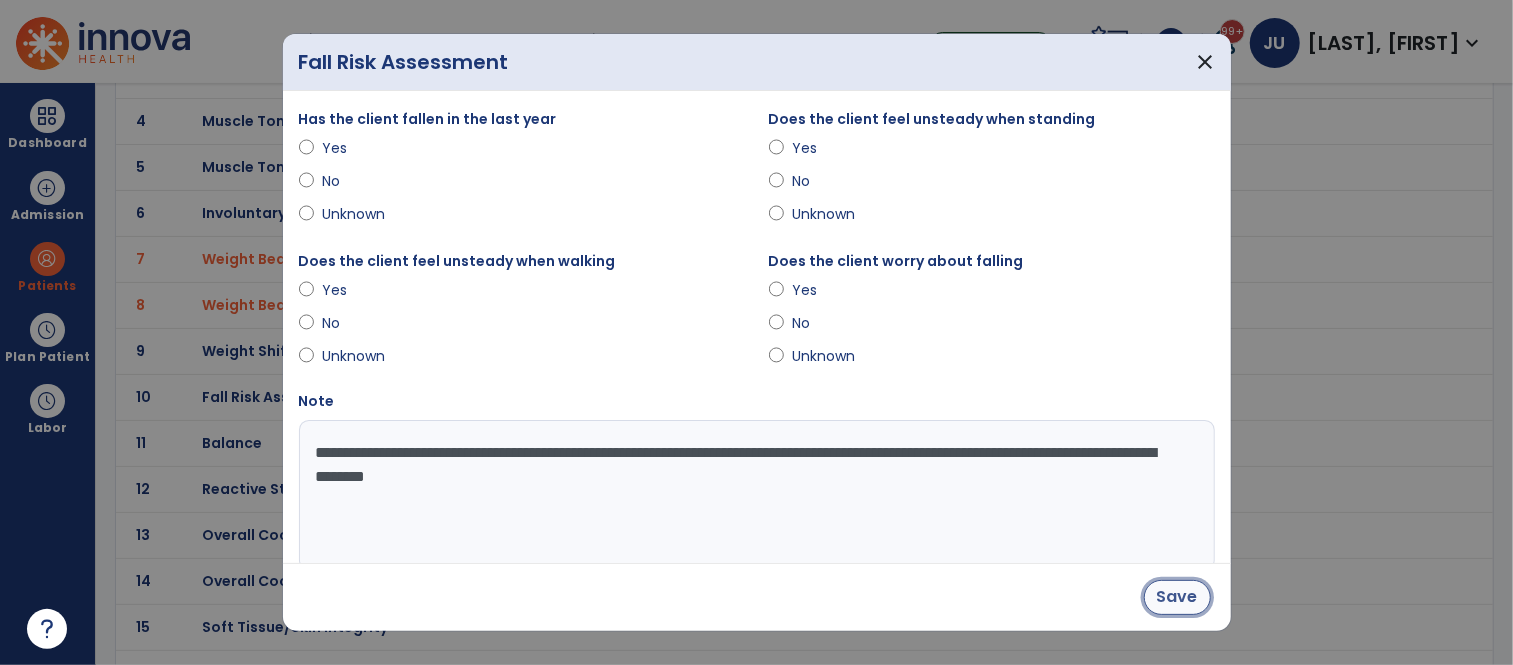 click on "Save" at bounding box center [1177, 597] 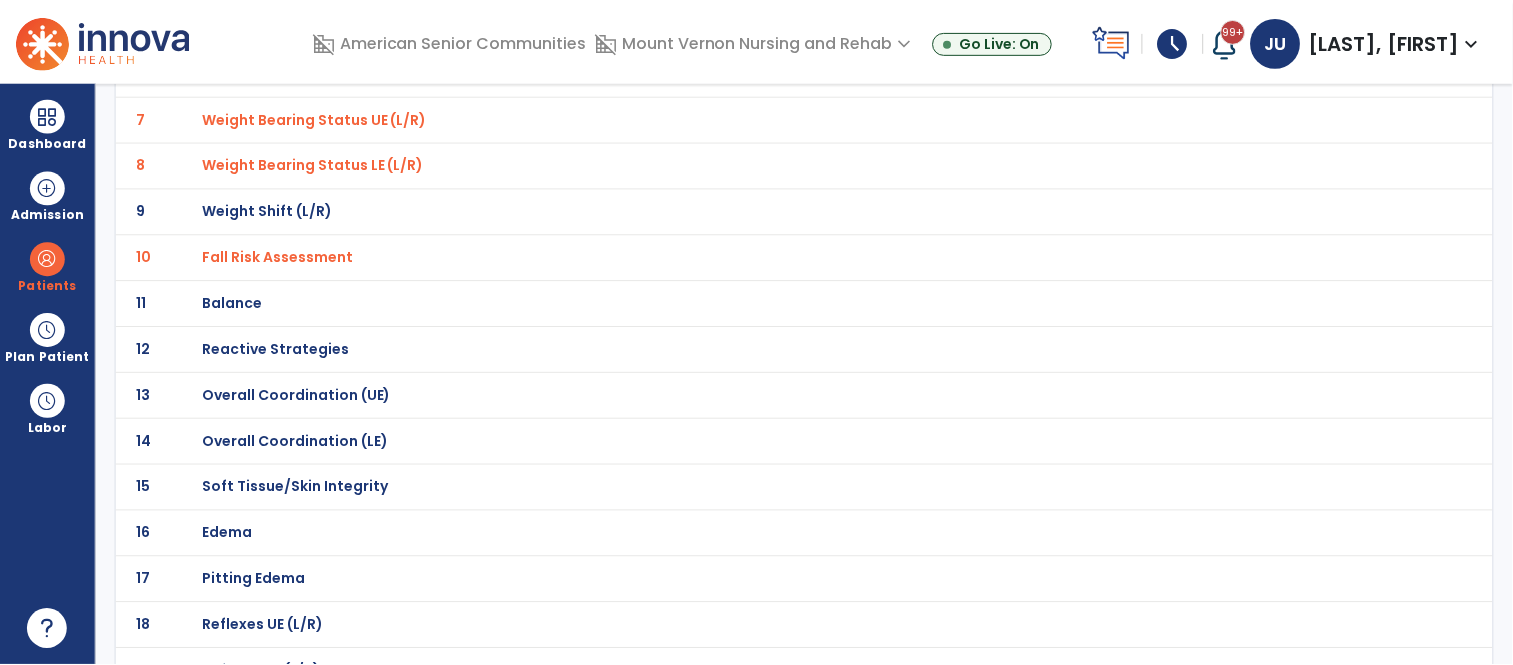 scroll, scrollTop: 430, scrollLeft: 0, axis: vertical 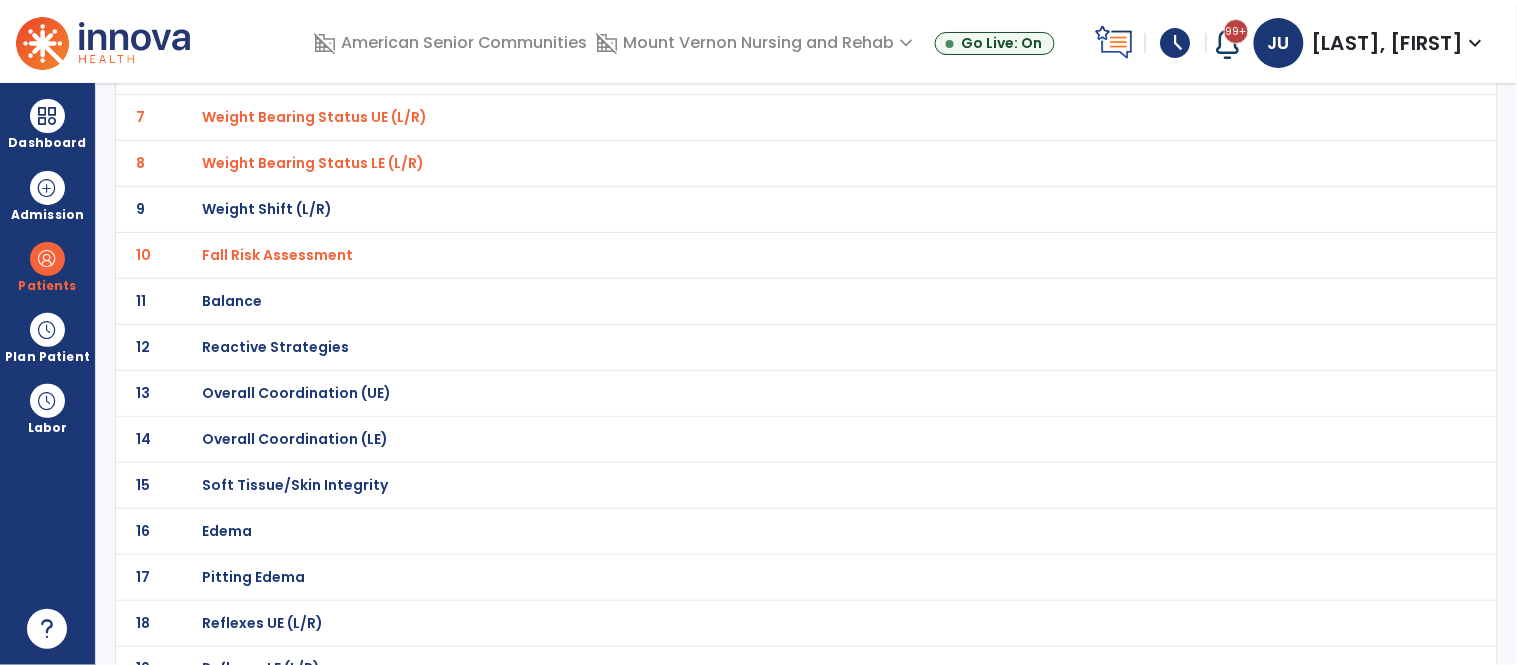 click on "Balance" at bounding box center [273, -159] 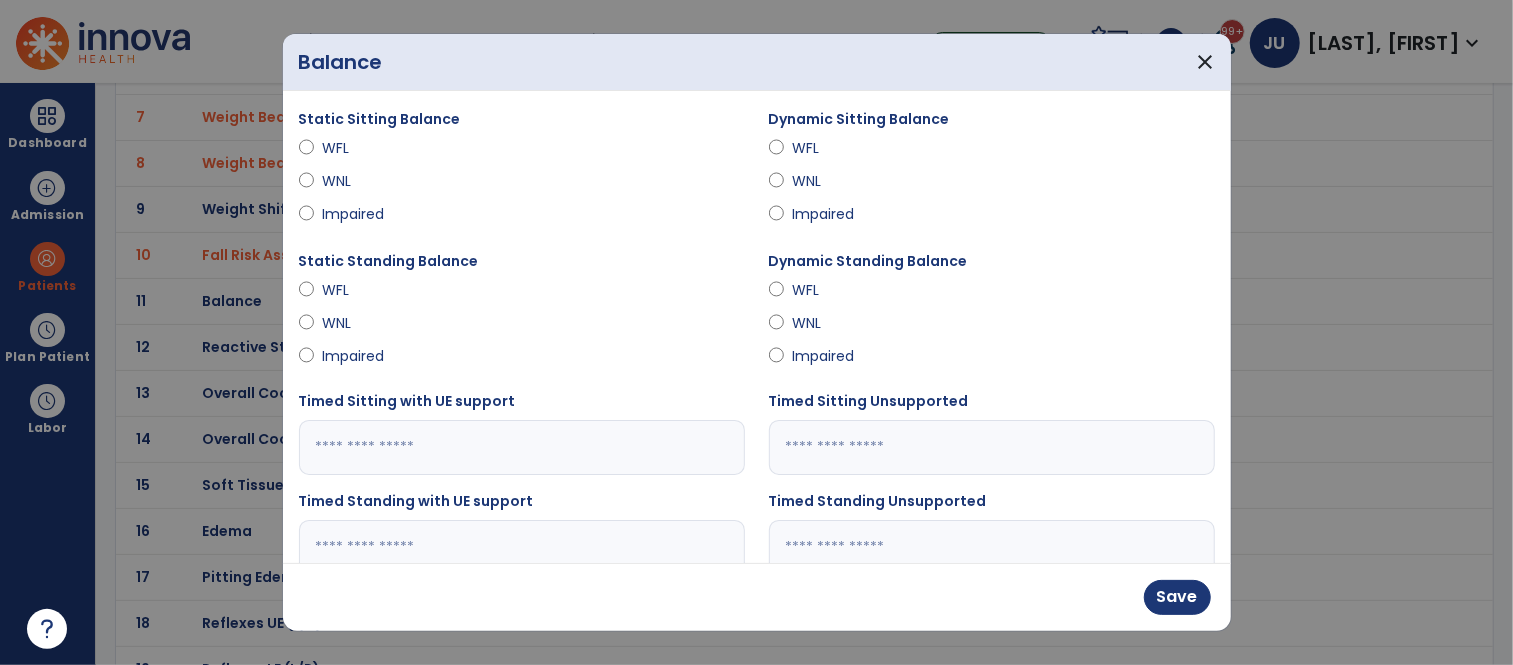 click at bounding box center [522, 447] 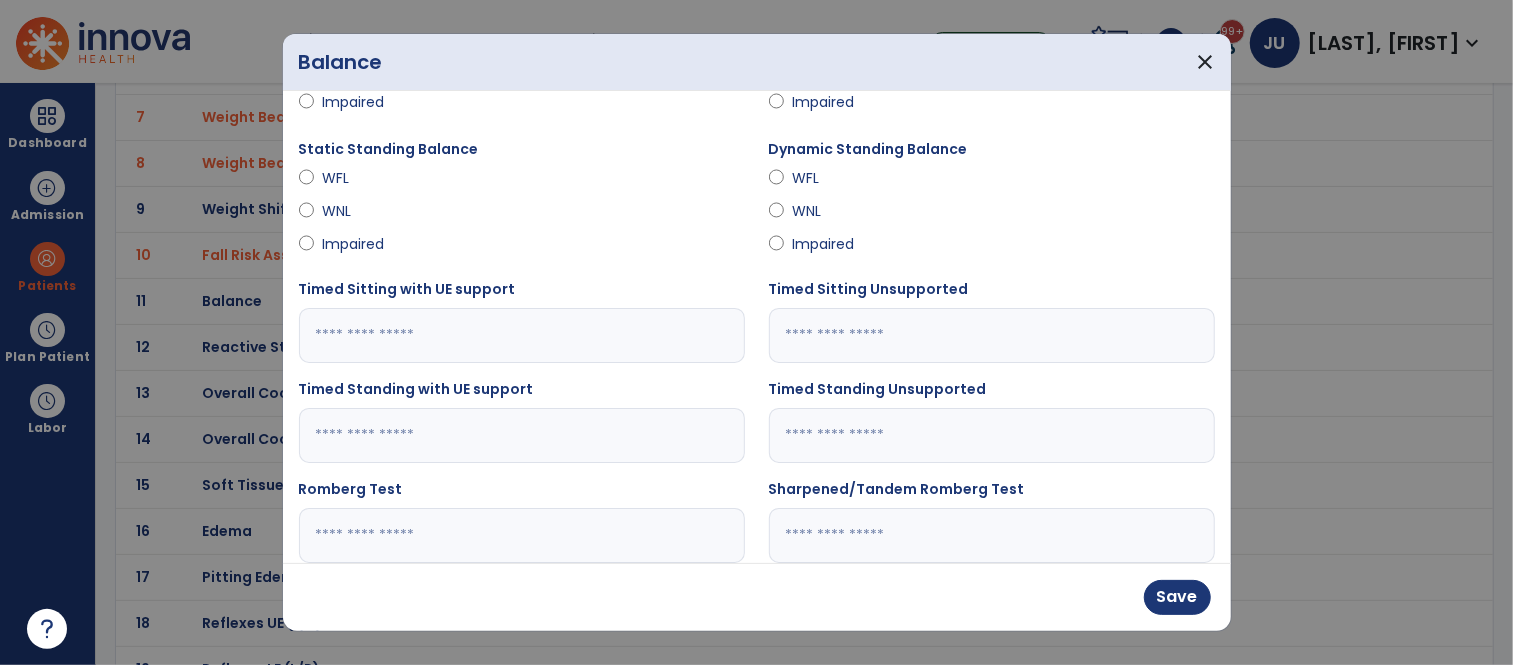 scroll, scrollTop: 120, scrollLeft: 0, axis: vertical 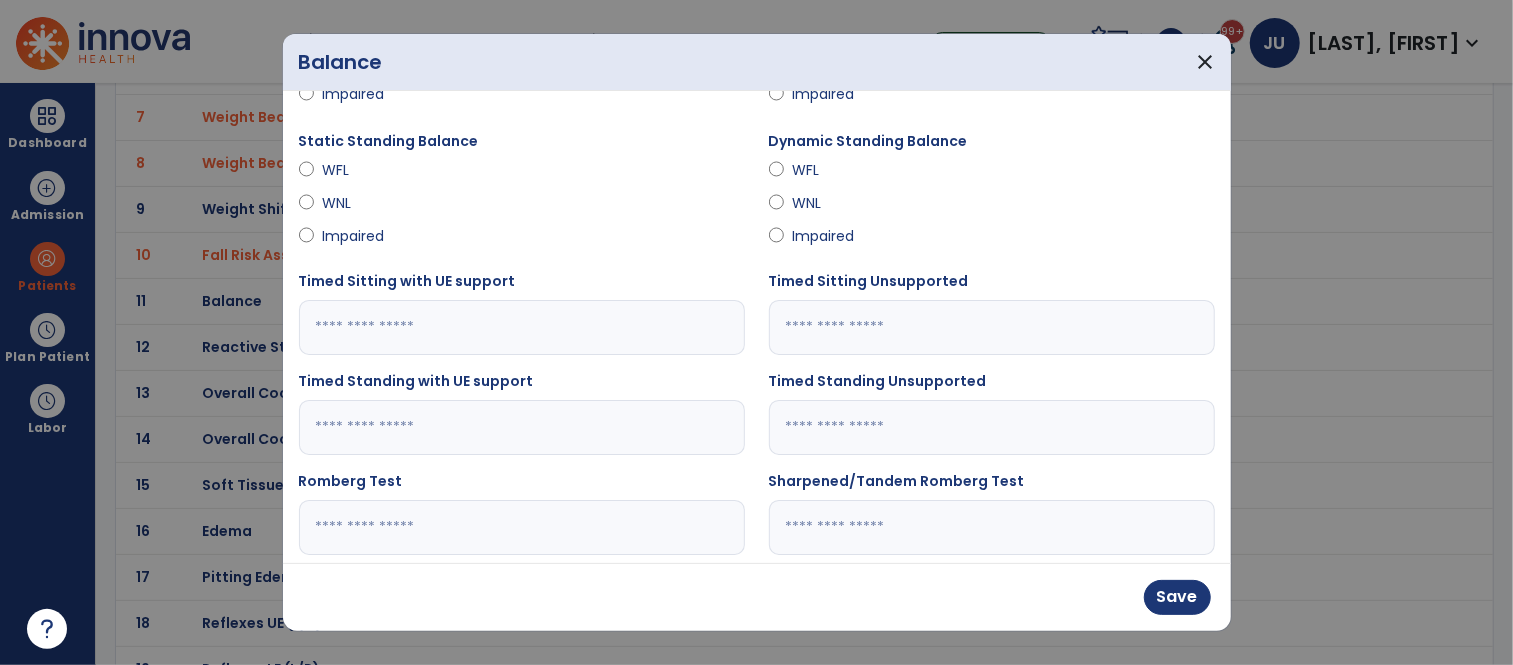 type on "**" 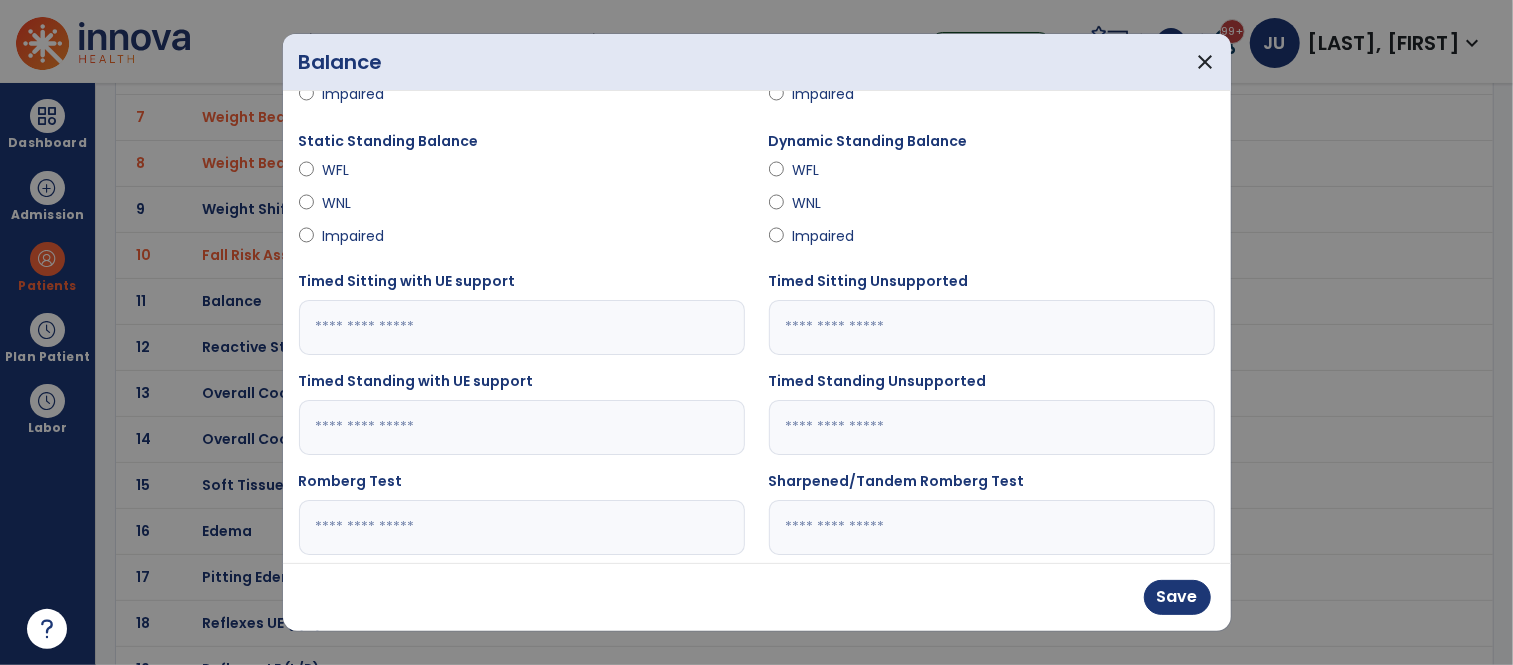 type on "**" 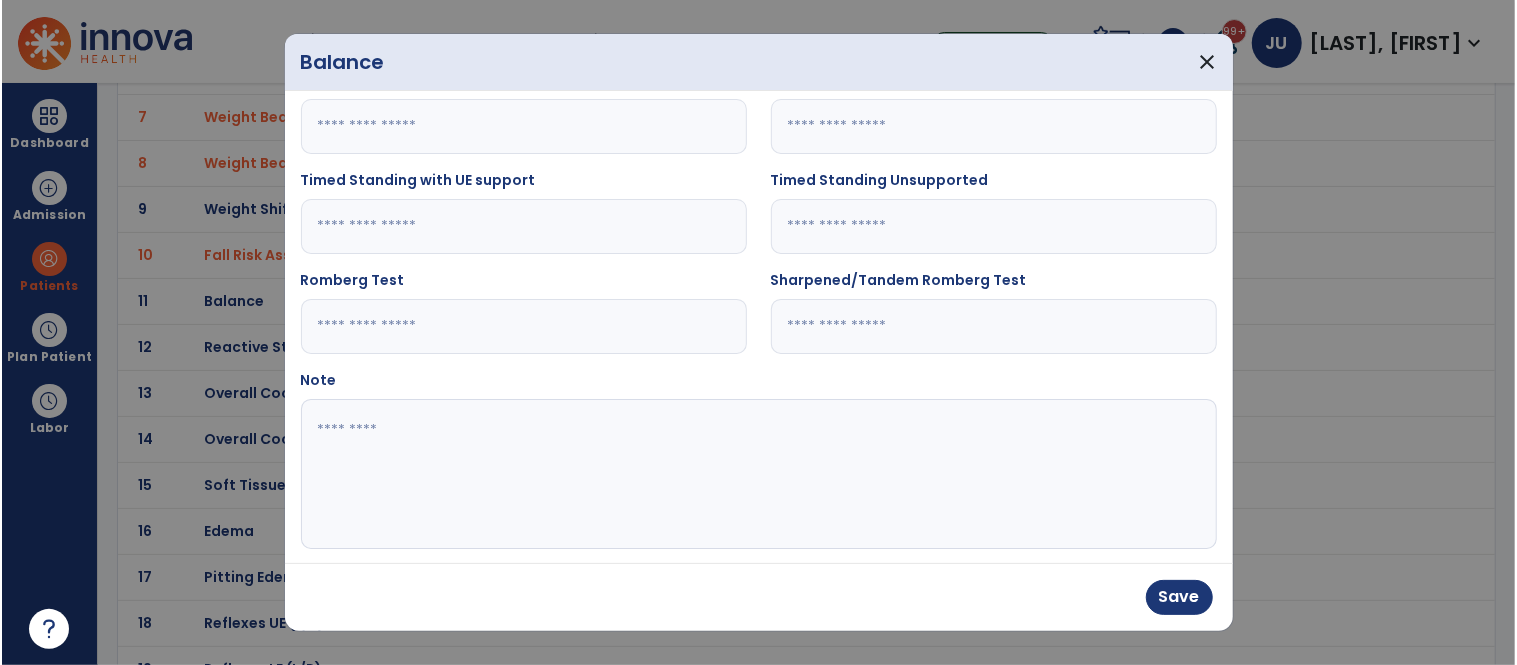 scroll, scrollTop: 340, scrollLeft: 0, axis: vertical 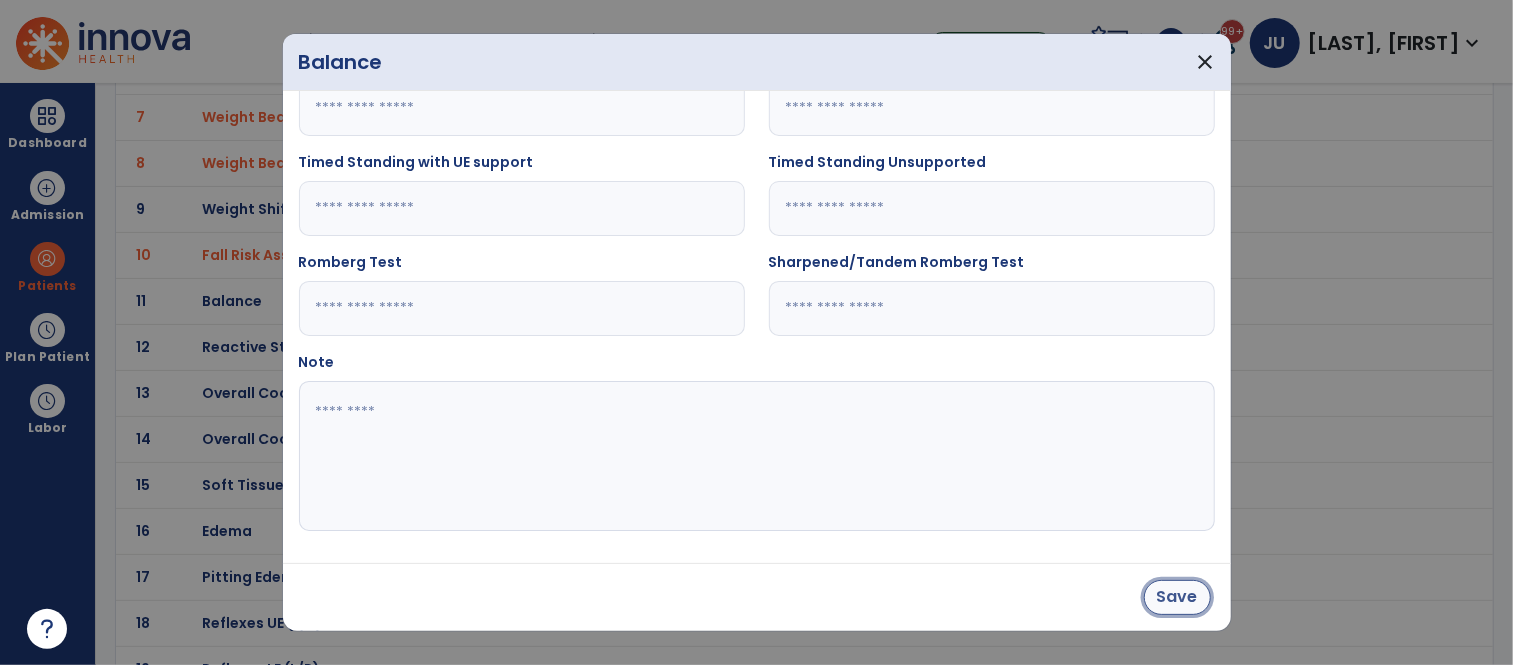 click on "Save" at bounding box center (1177, 597) 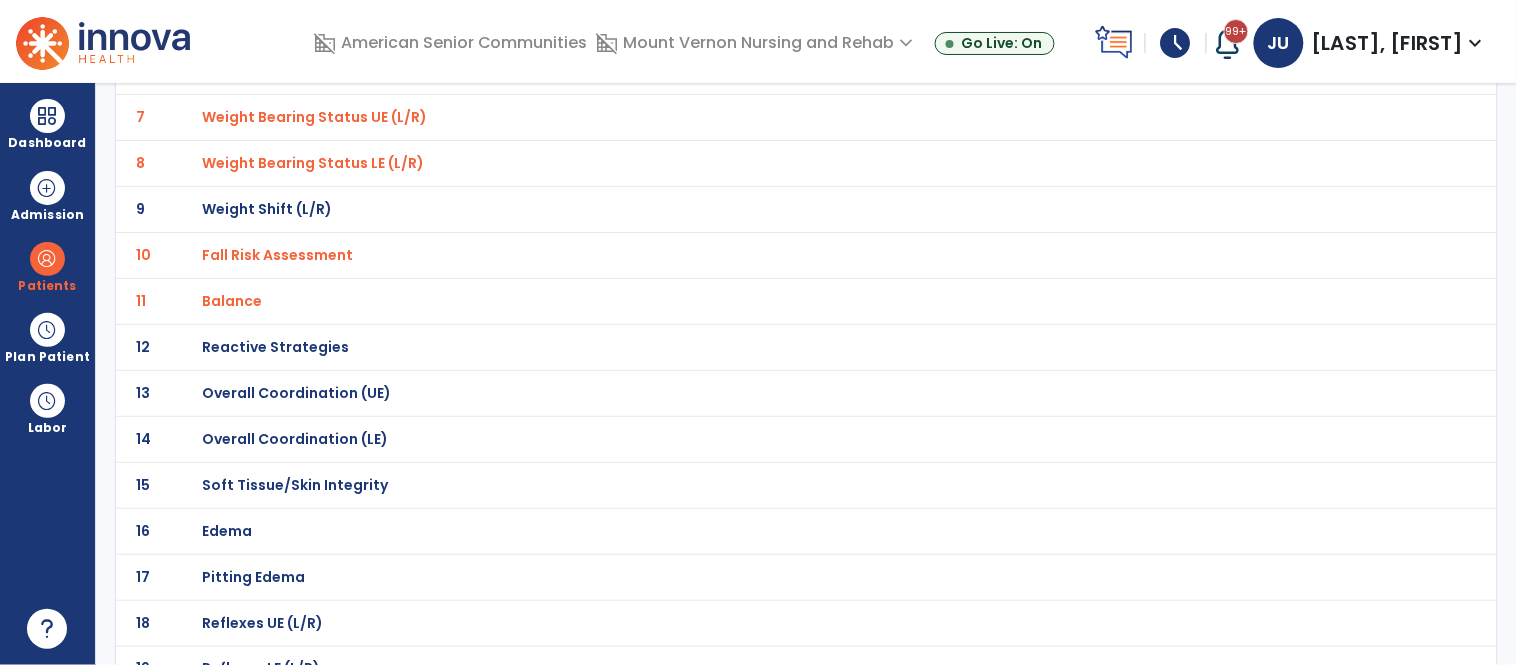 click on "Overall Coordination (UE)" at bounding box center (273, -159) 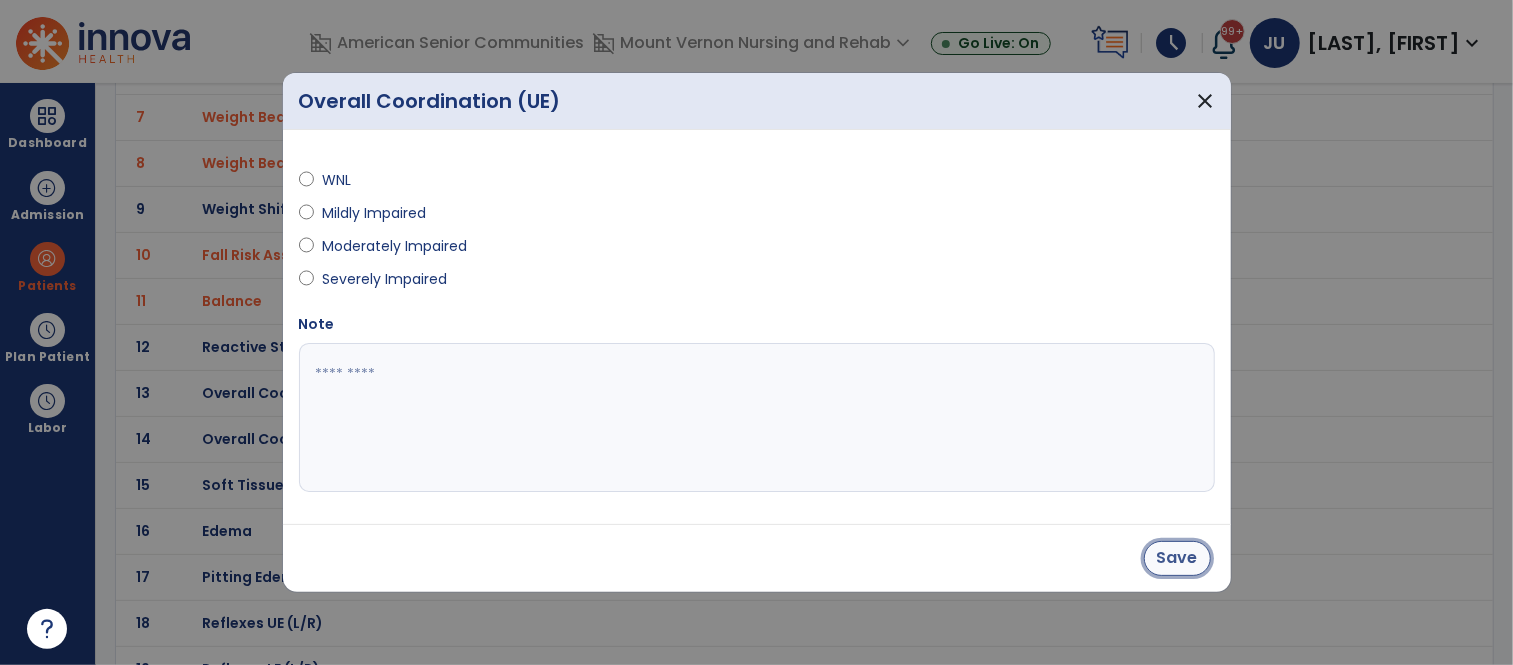 click on "Save" at bounding box center [1177, 558] 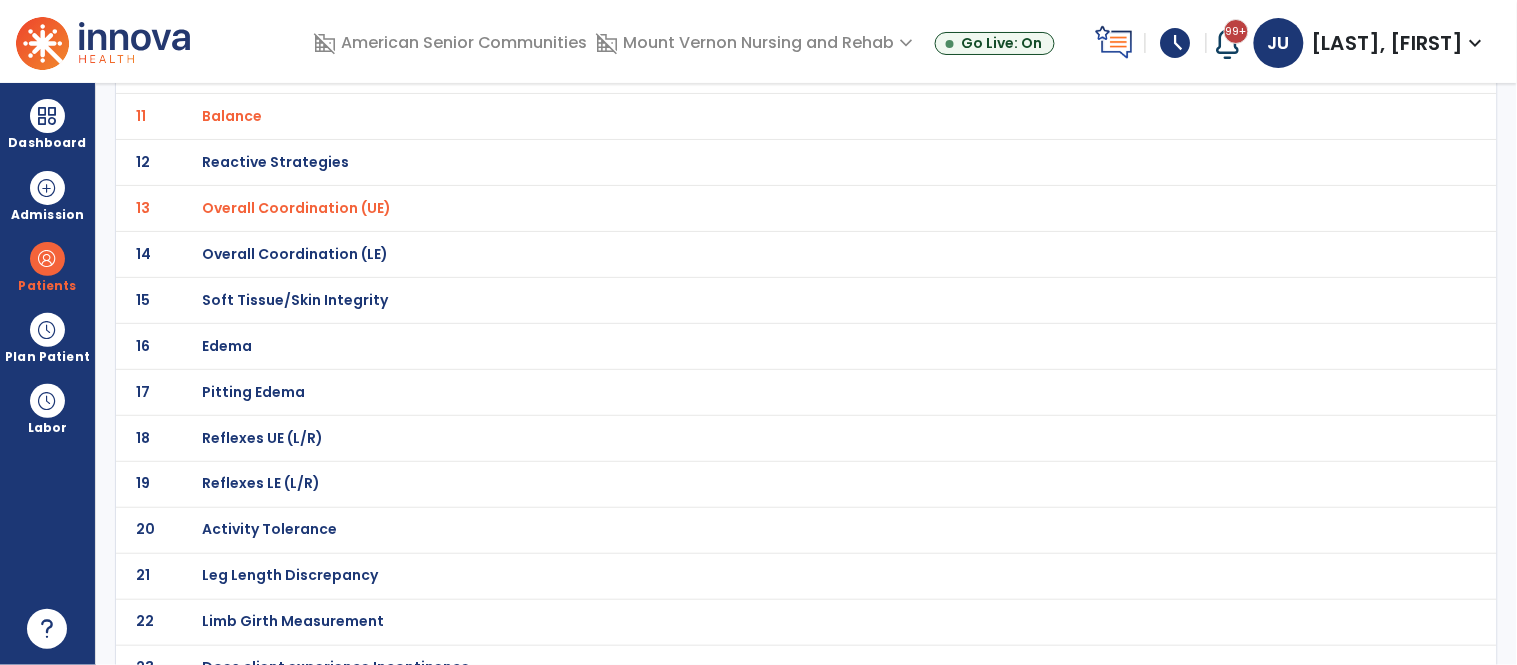 scroll, scrollTop: 644, scrollLeft: 0, axis: vertical 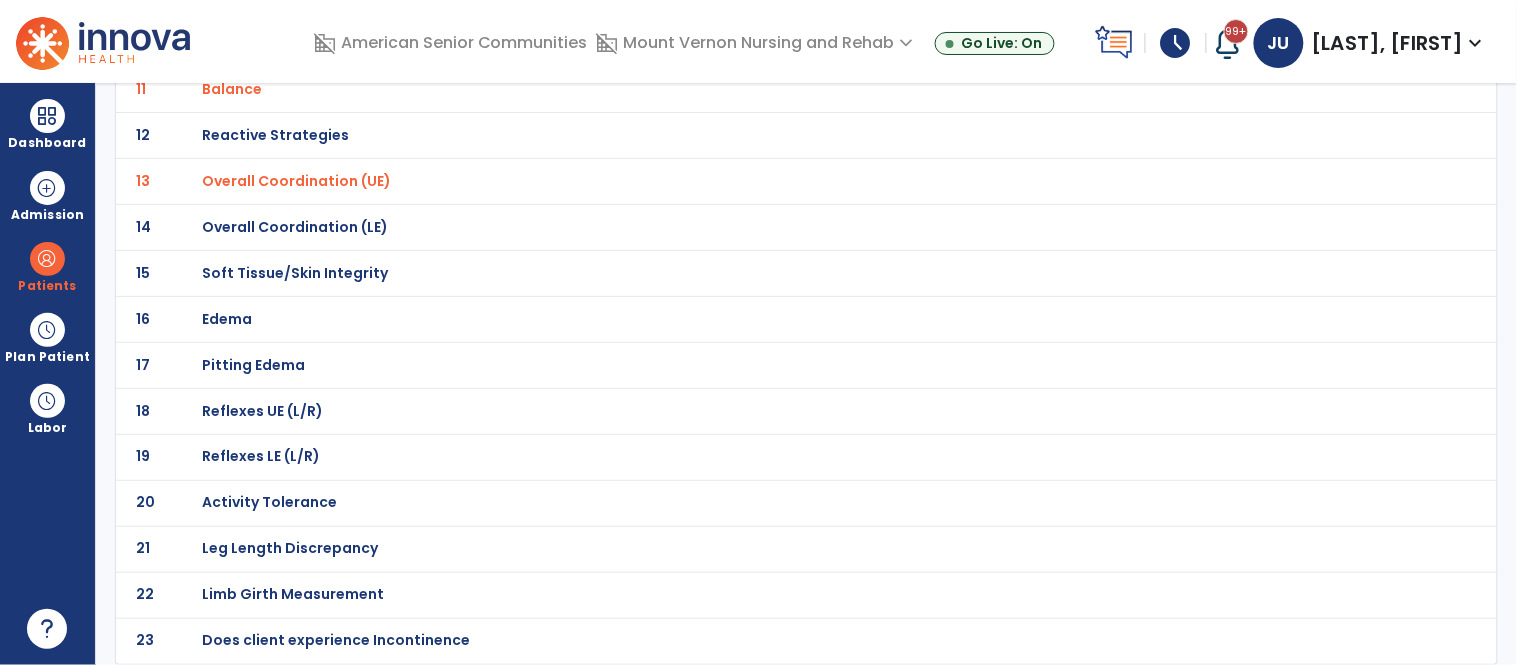 click on "Activity Tolerance" at bounding box center (273, -371) 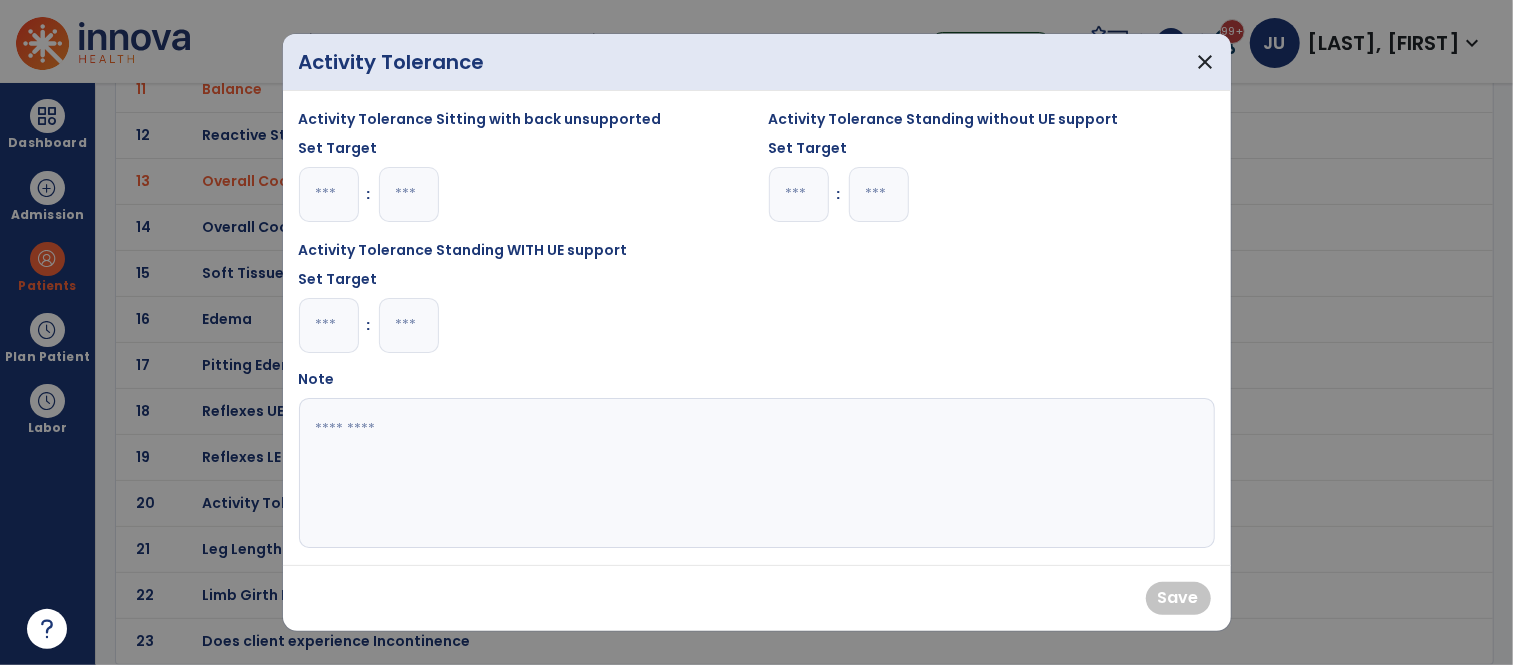 click at bounding box center (329, 194) 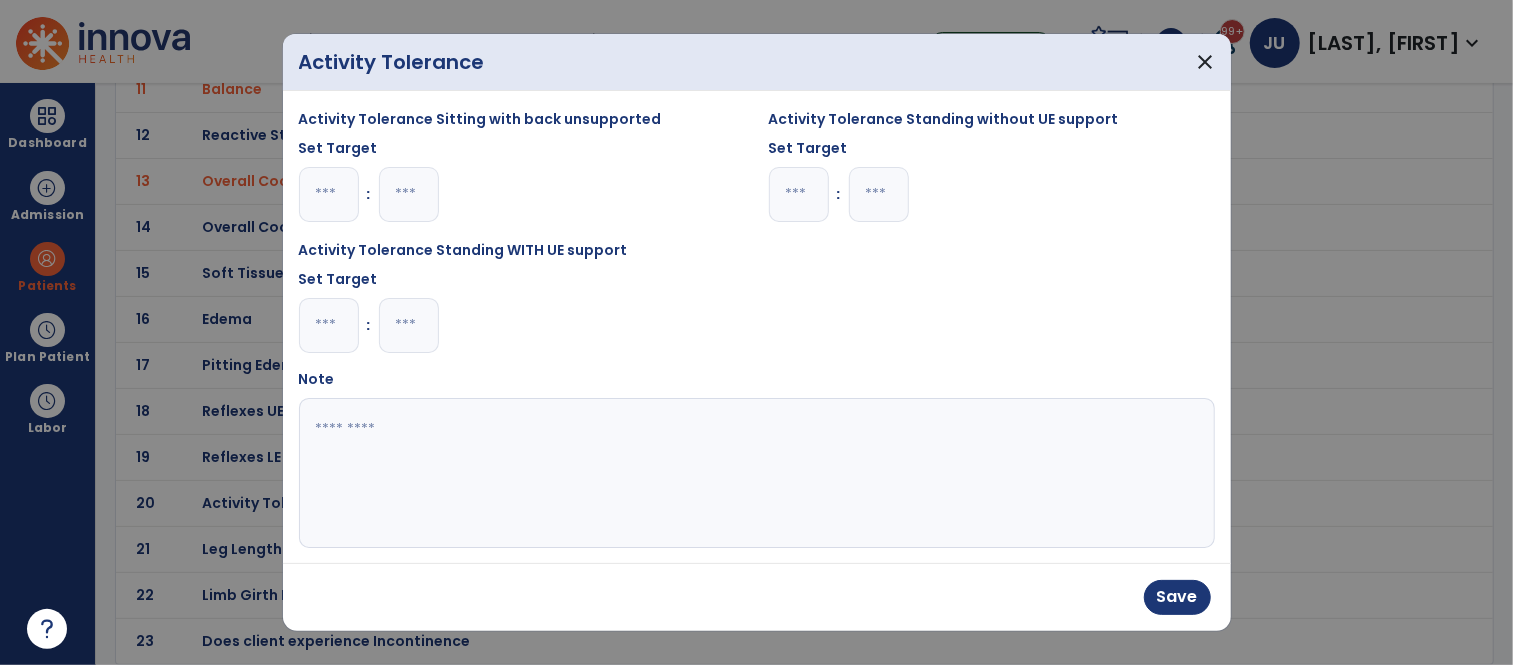 type on "*" 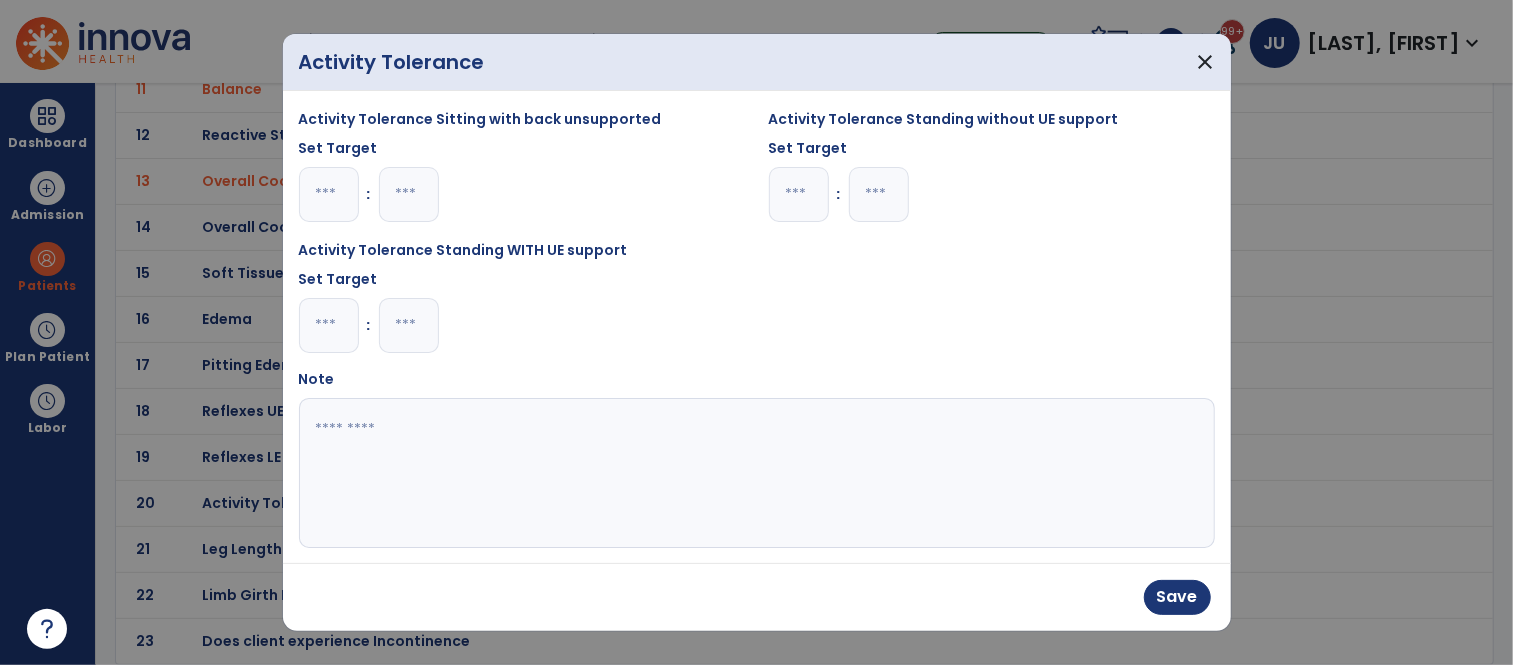 type on "*" 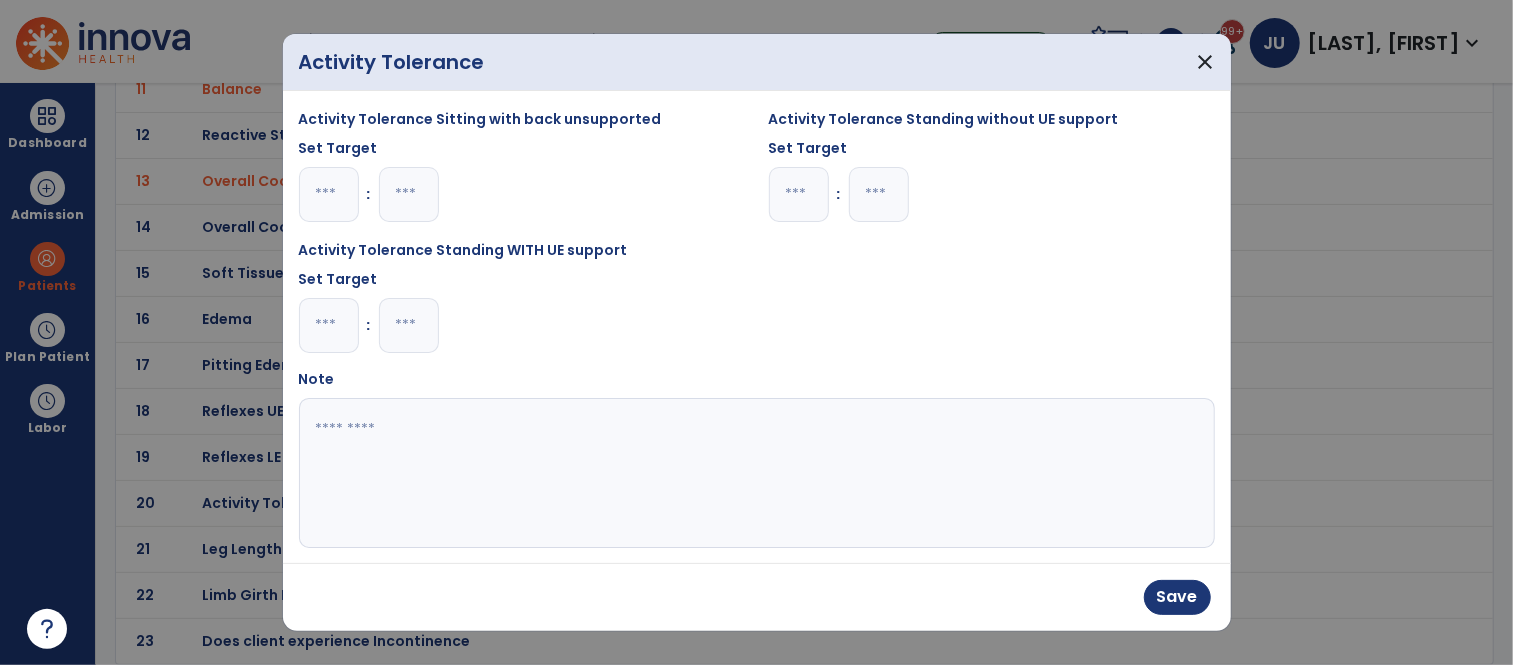 type on "**" 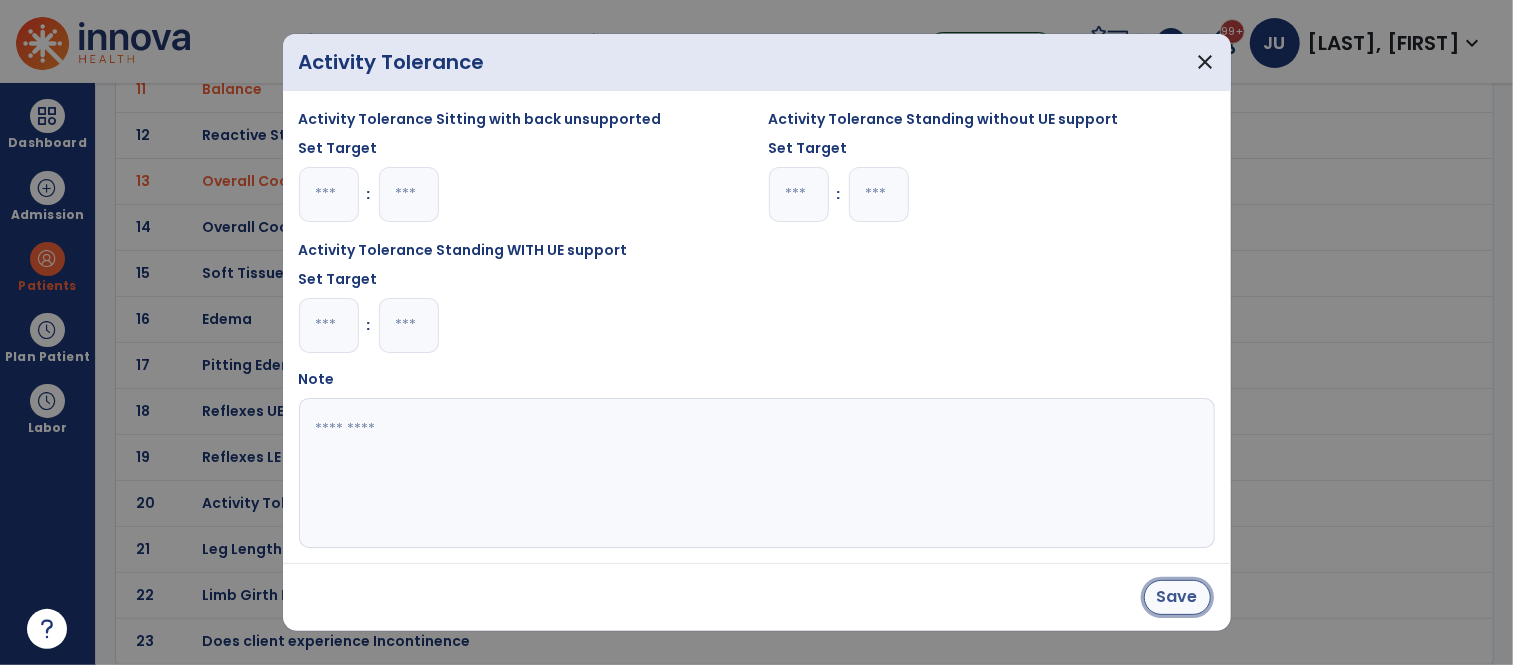click on "Save" at bounding box center (1177, 597) 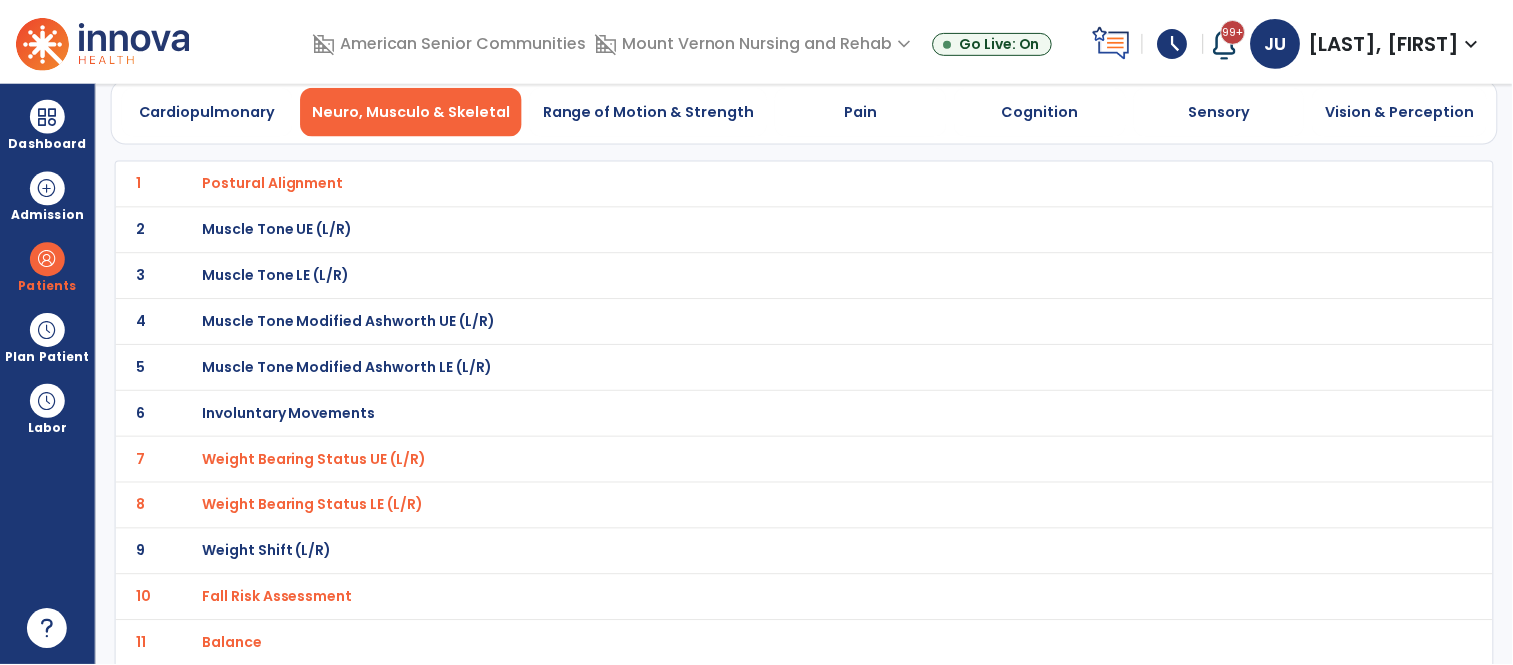 scroll, scrollTop: 0, scrollLeft: 0, axis: both 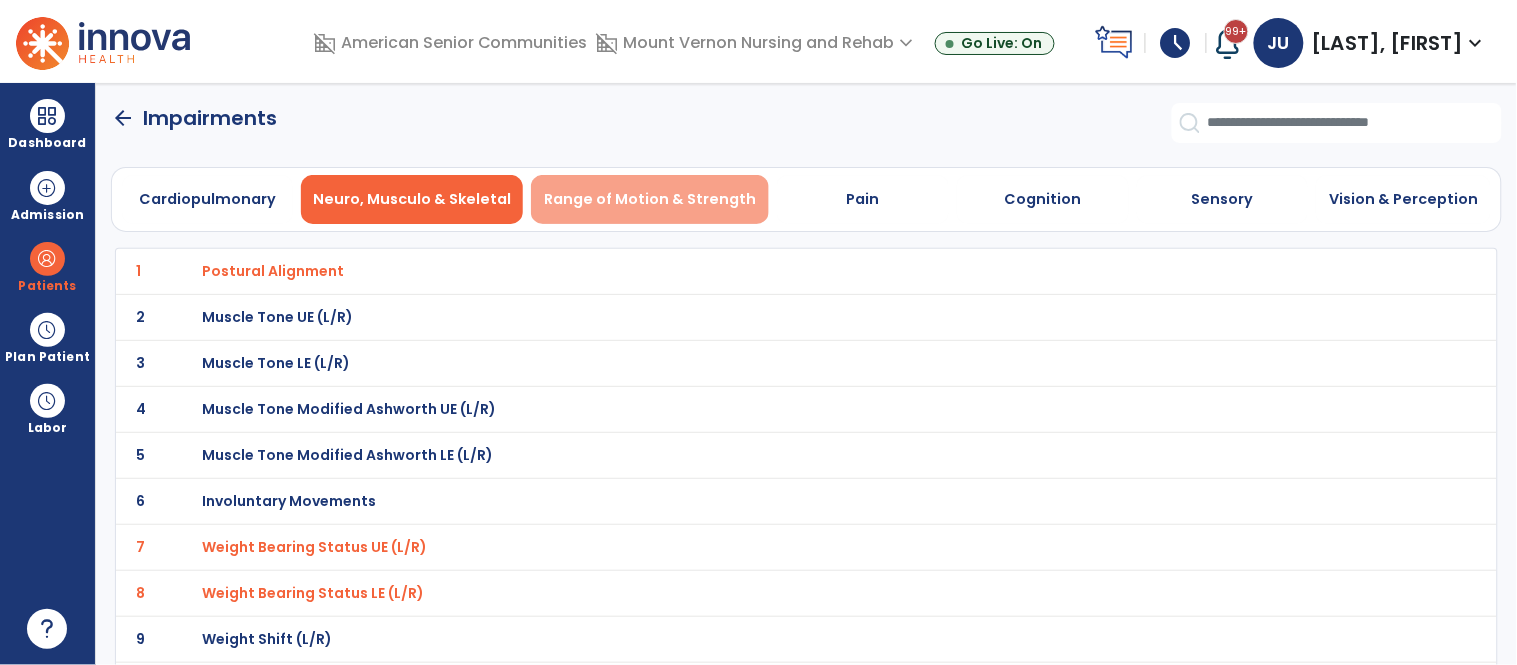 click on "Range of Motion & Strength" at bounding box center (650, 199) 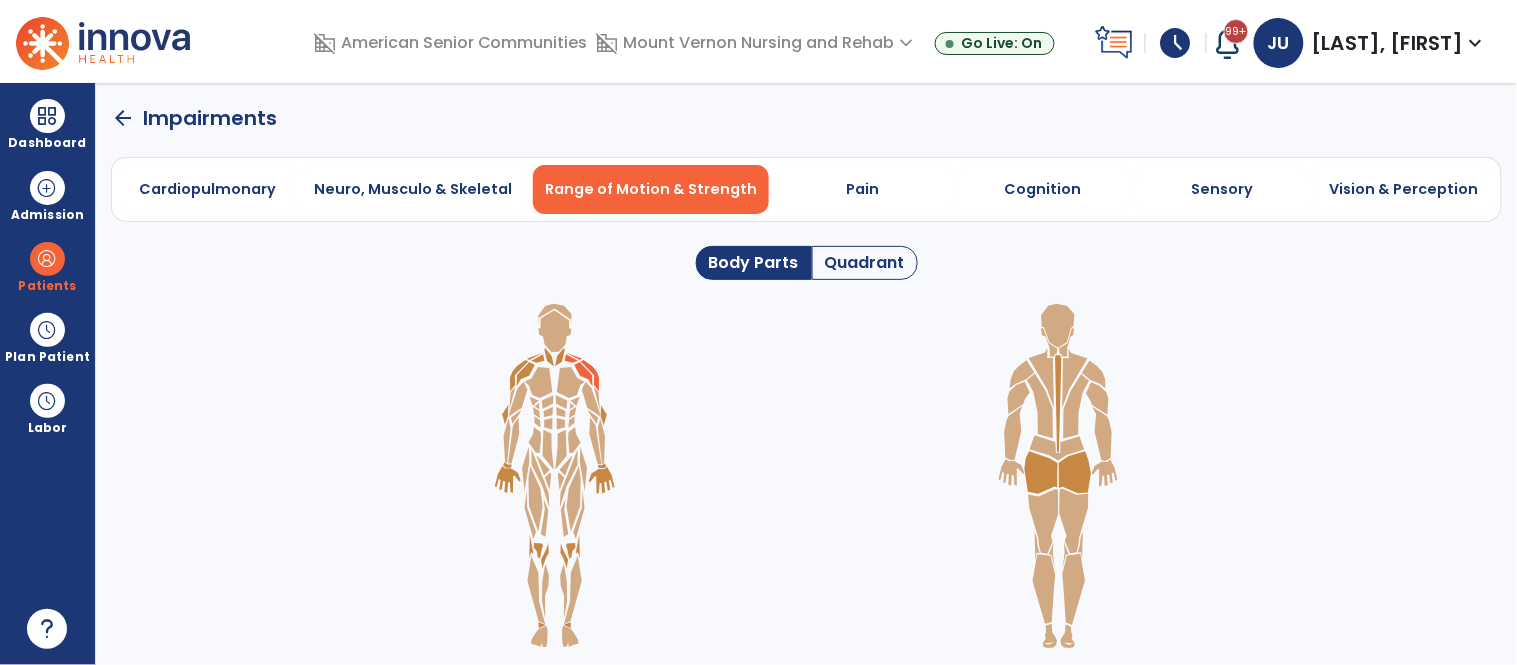 click 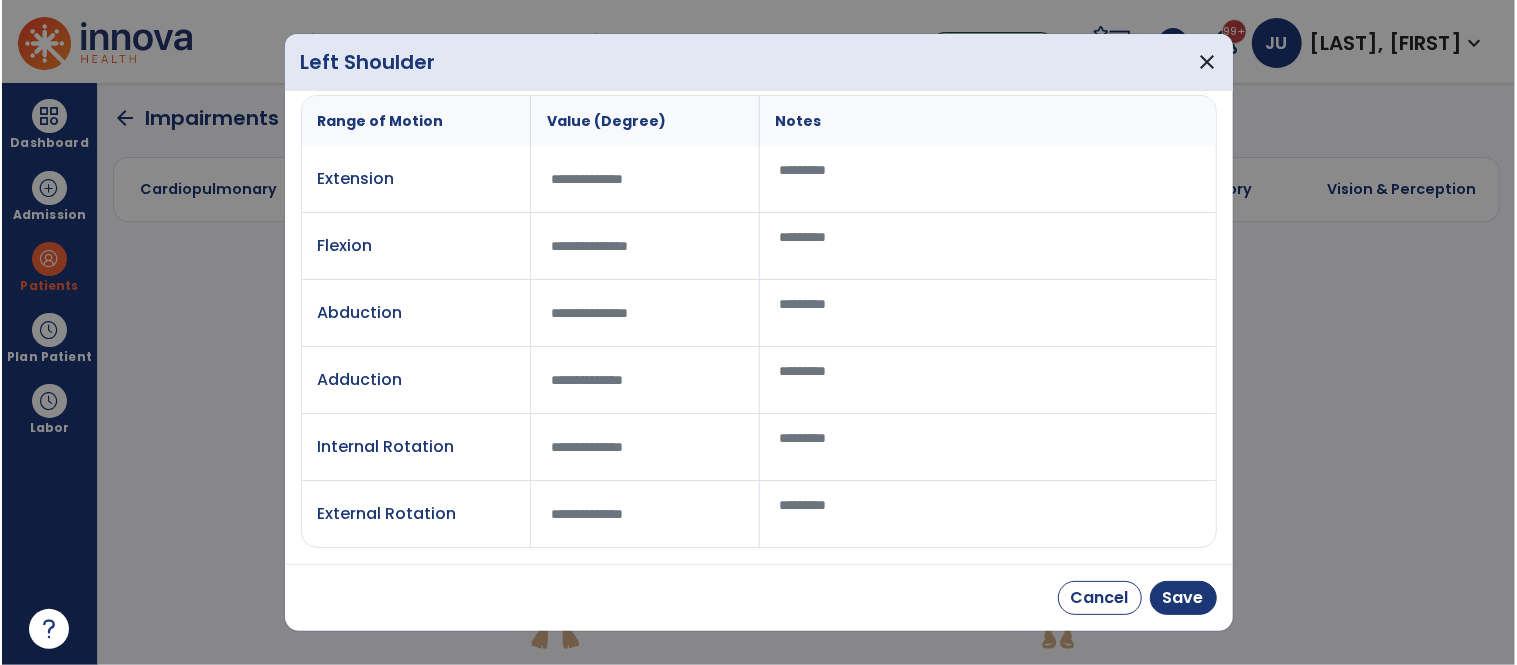 scroll, scrollTop: 0, scrollLeft: 0, axis: both 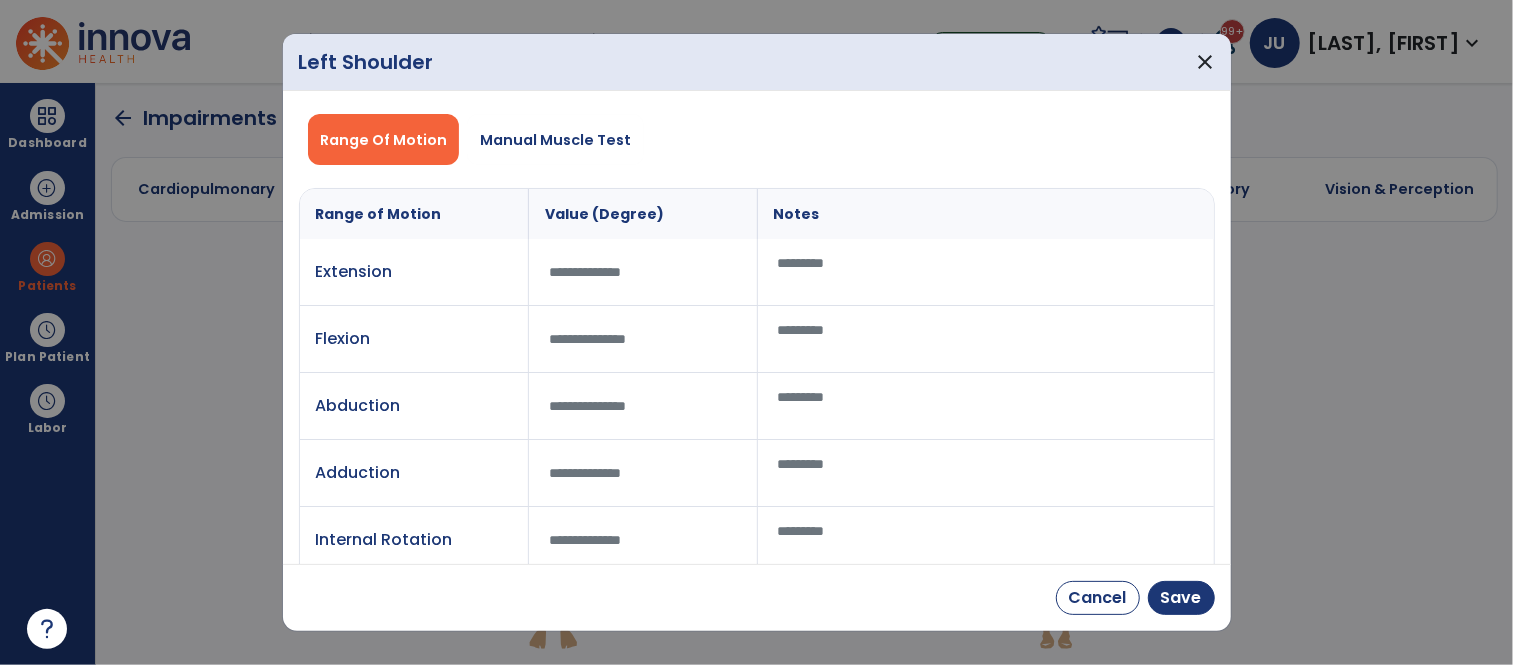 click at bounding box center [986, 339] 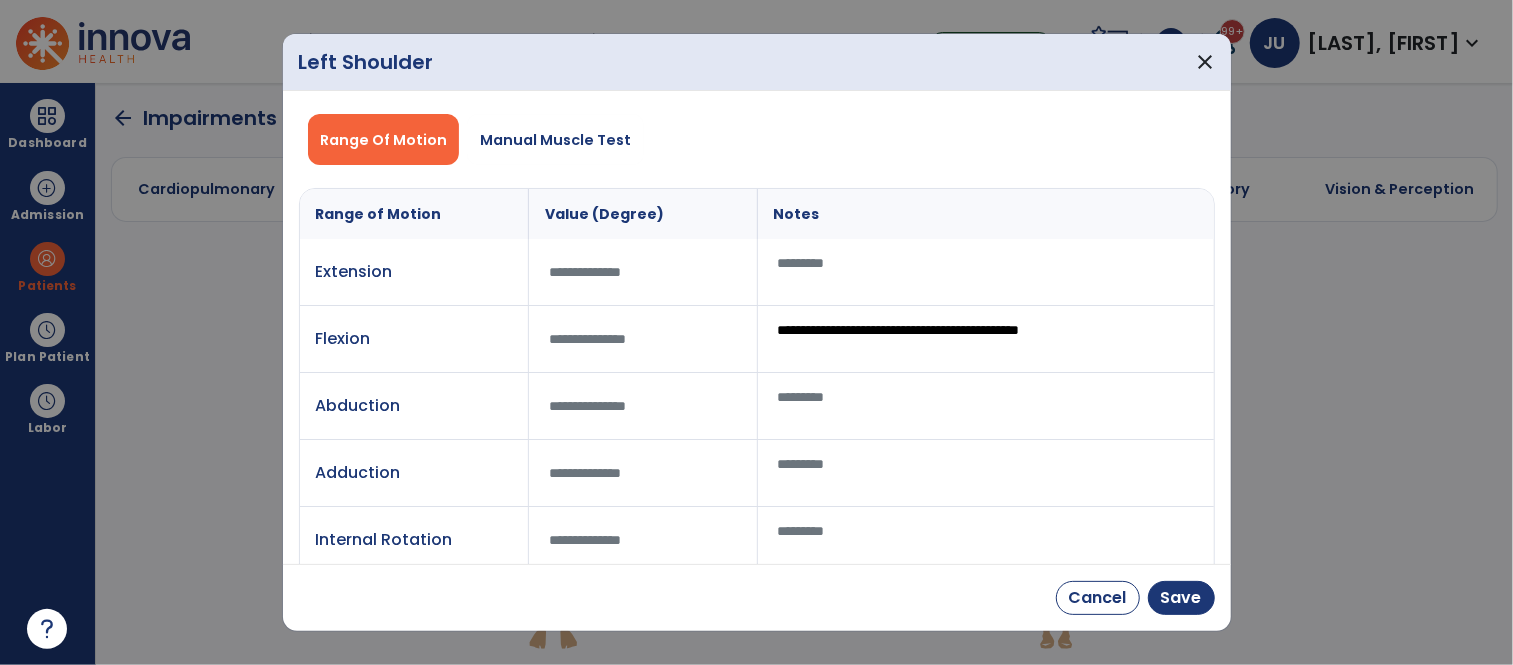 type on "**********" 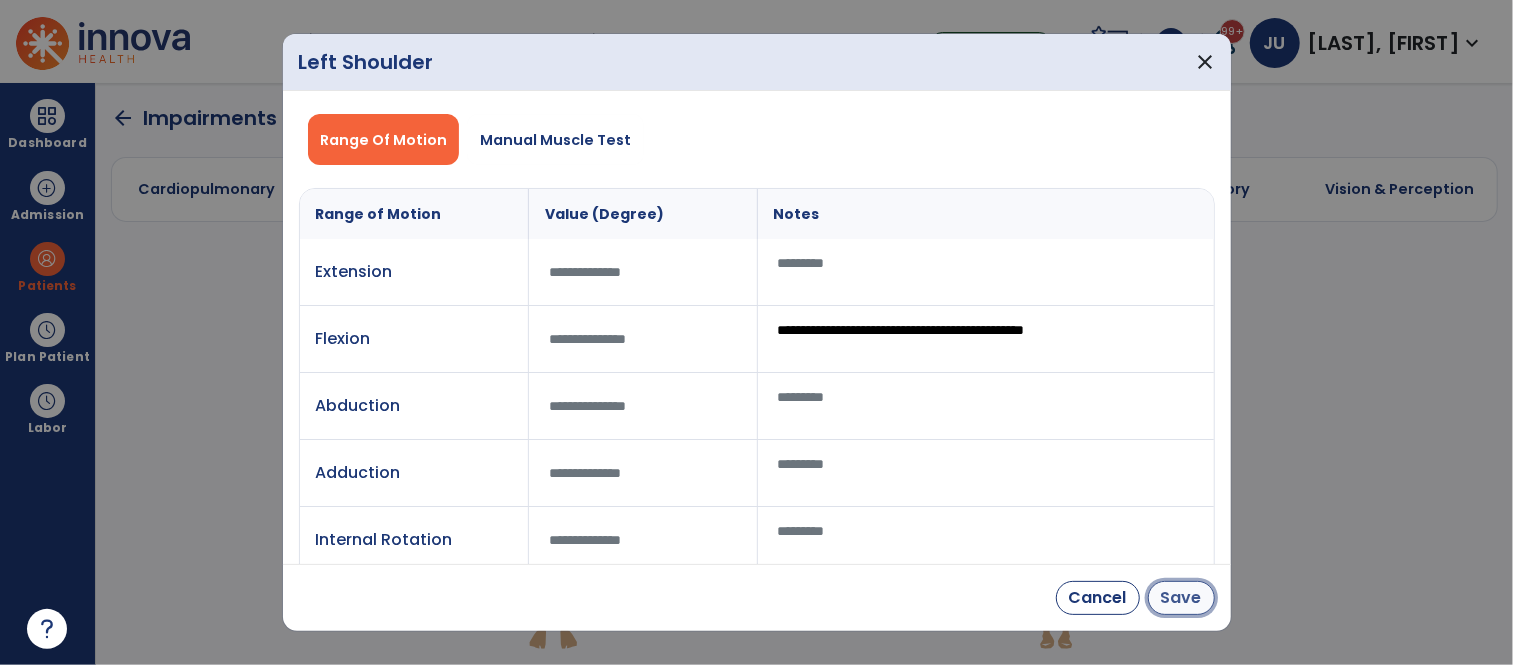 click on "Save" at bounding box center [1181, 598] 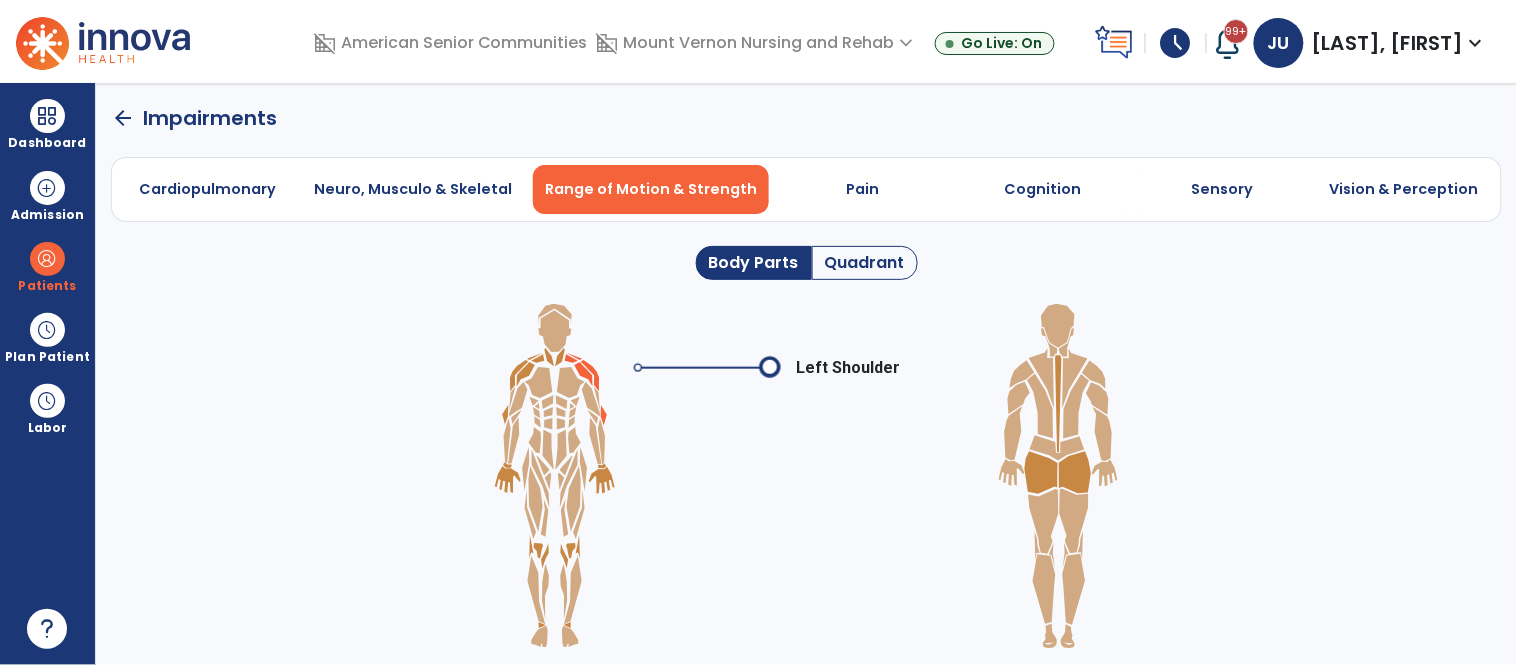 click 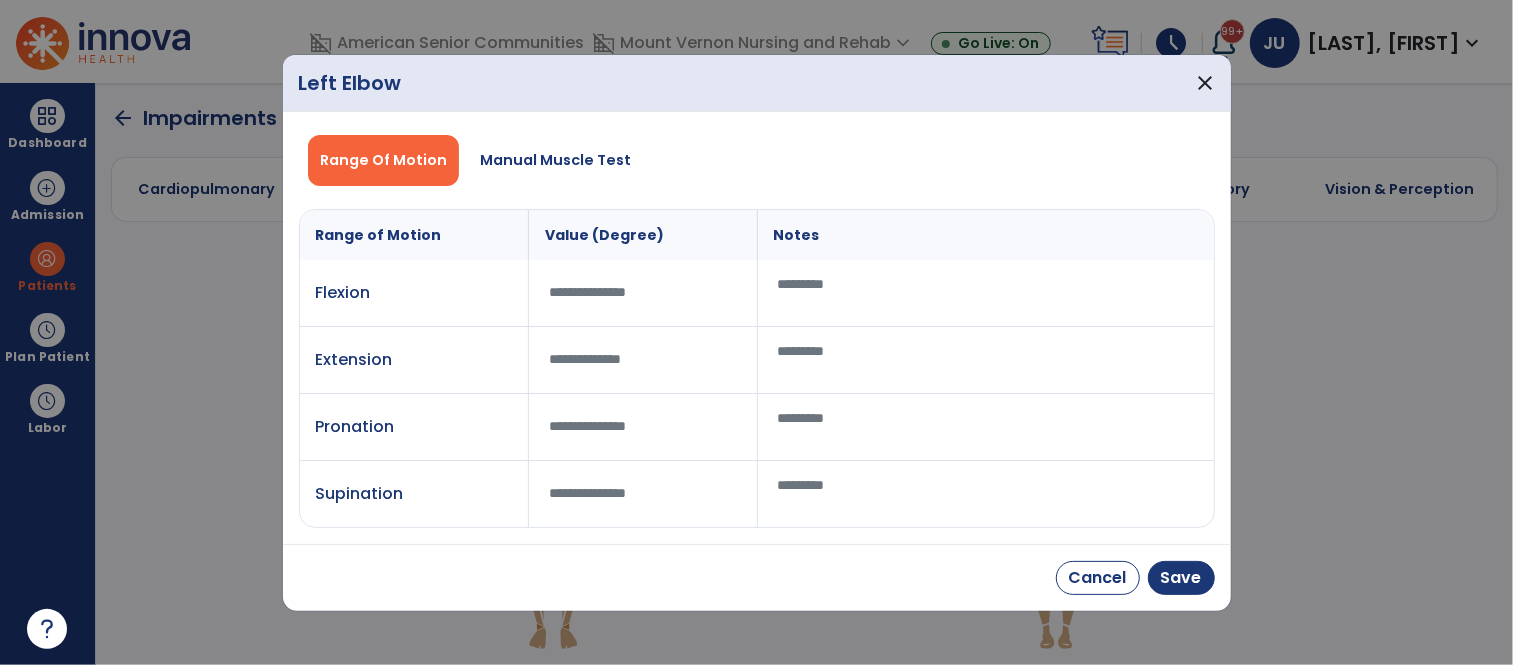 click at bounding box center [643, 292] 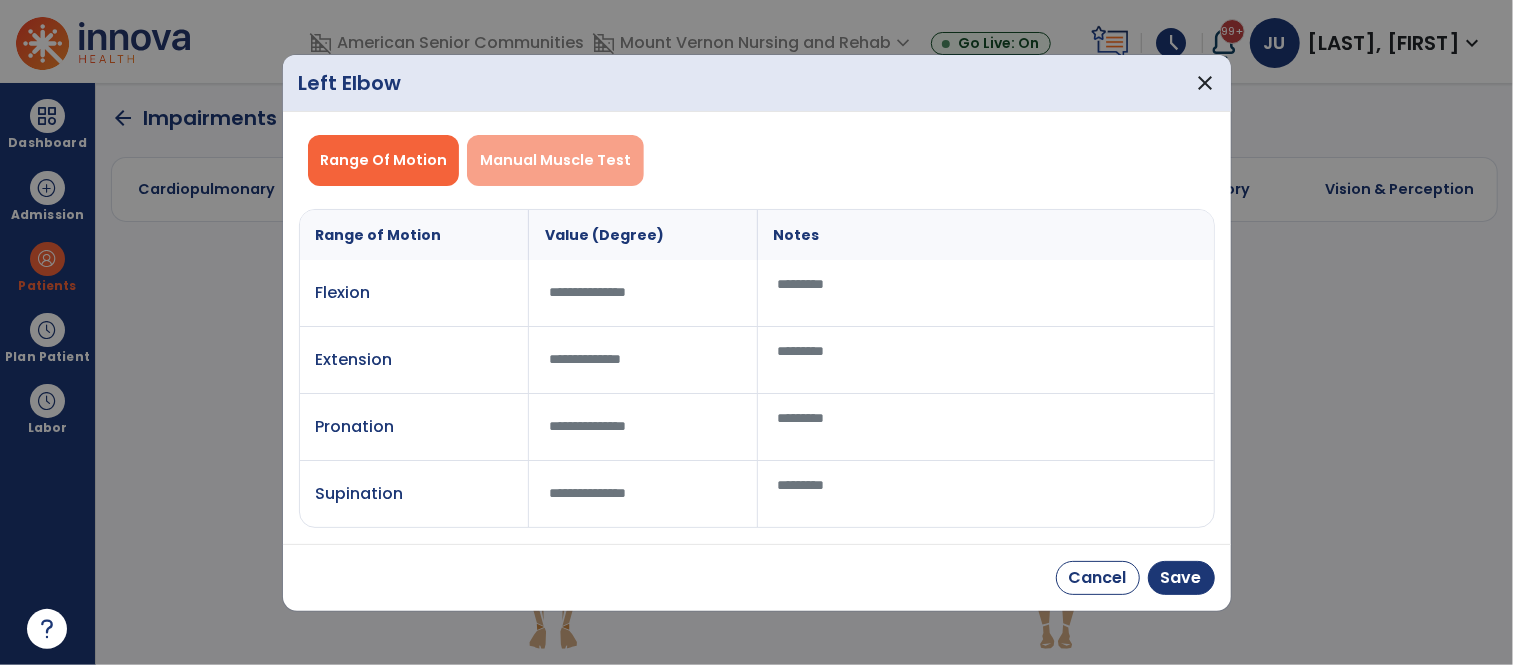 click on "Manual Muscle Test" at bounding box center (555, 160) 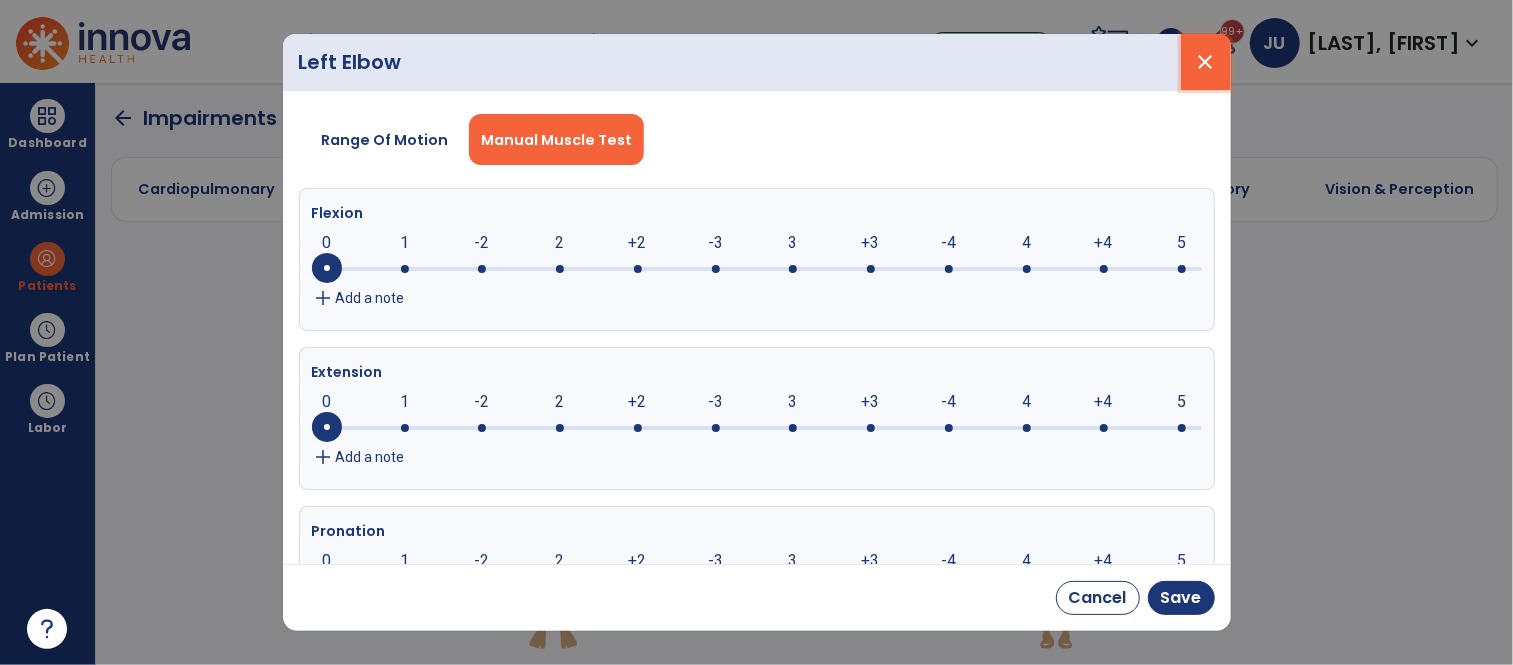 click on "close" at bounding box center [1206, 62] 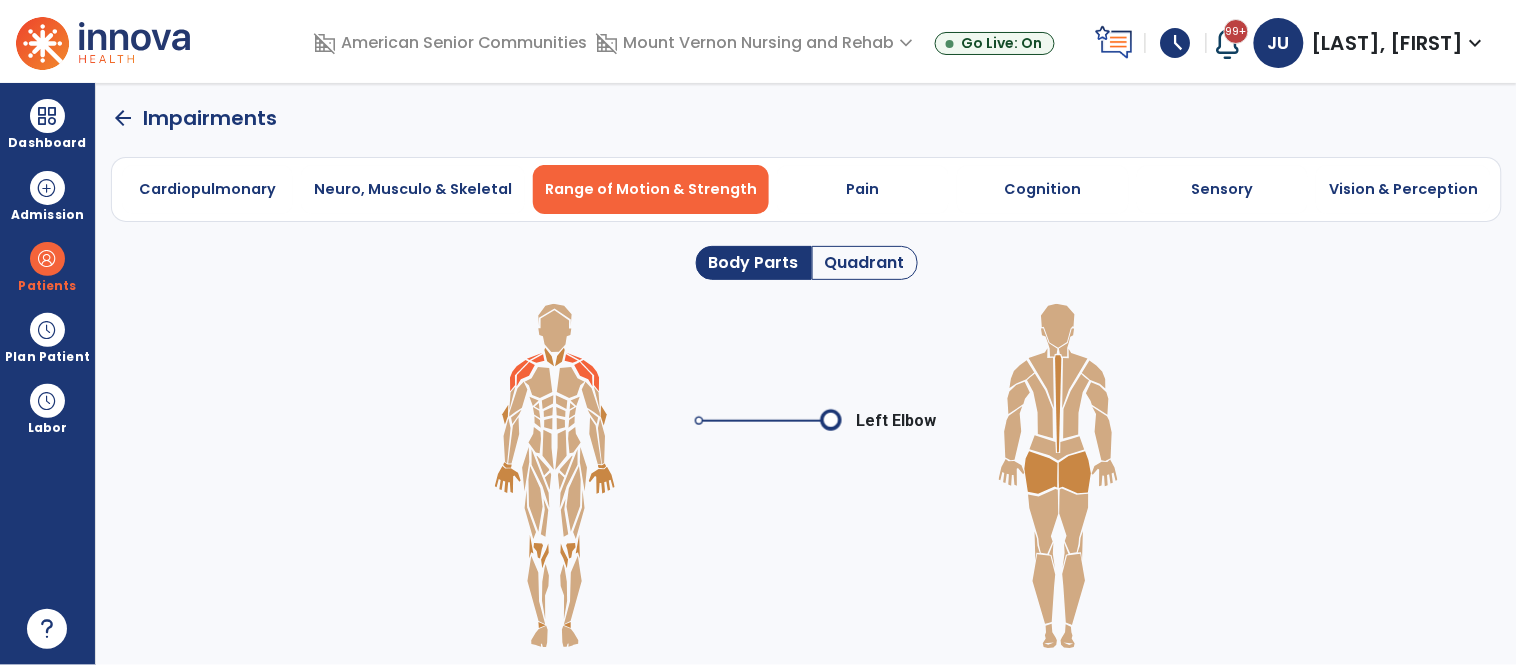 click 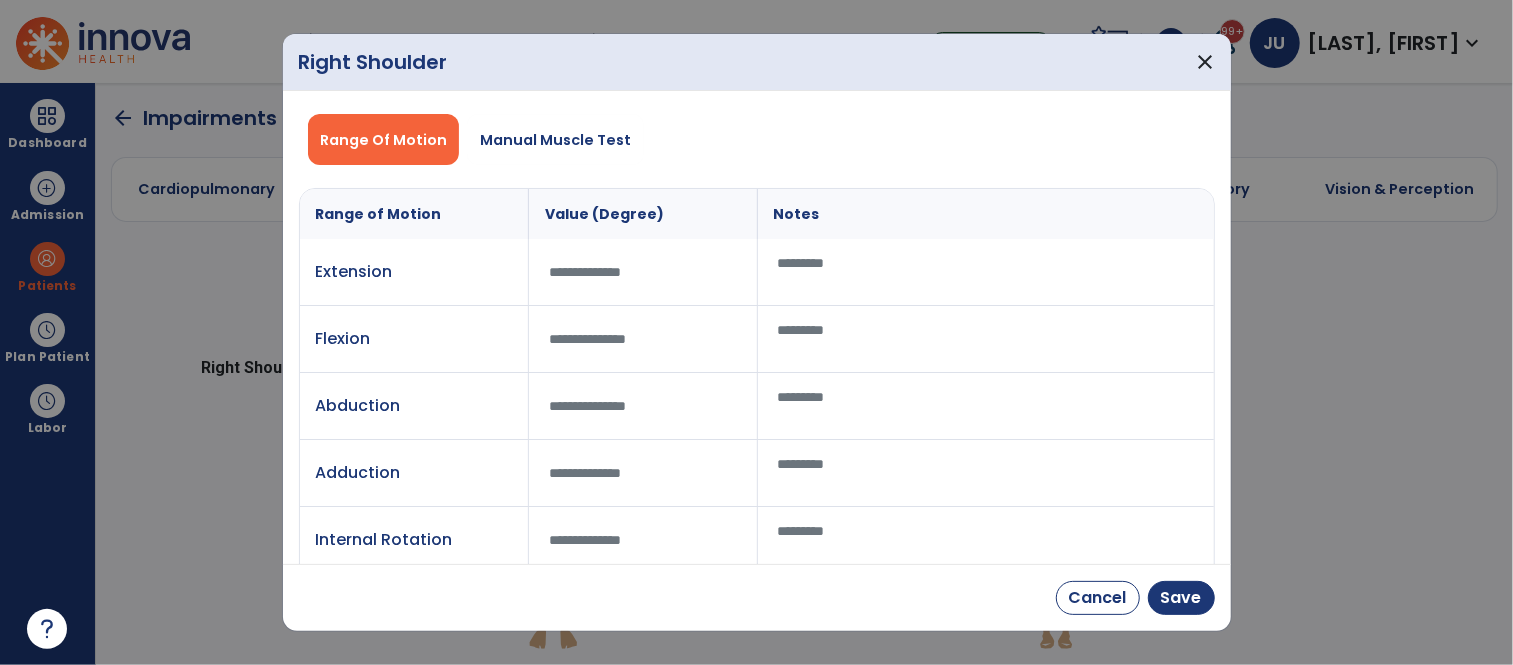 click at bounding box center [643, 339] 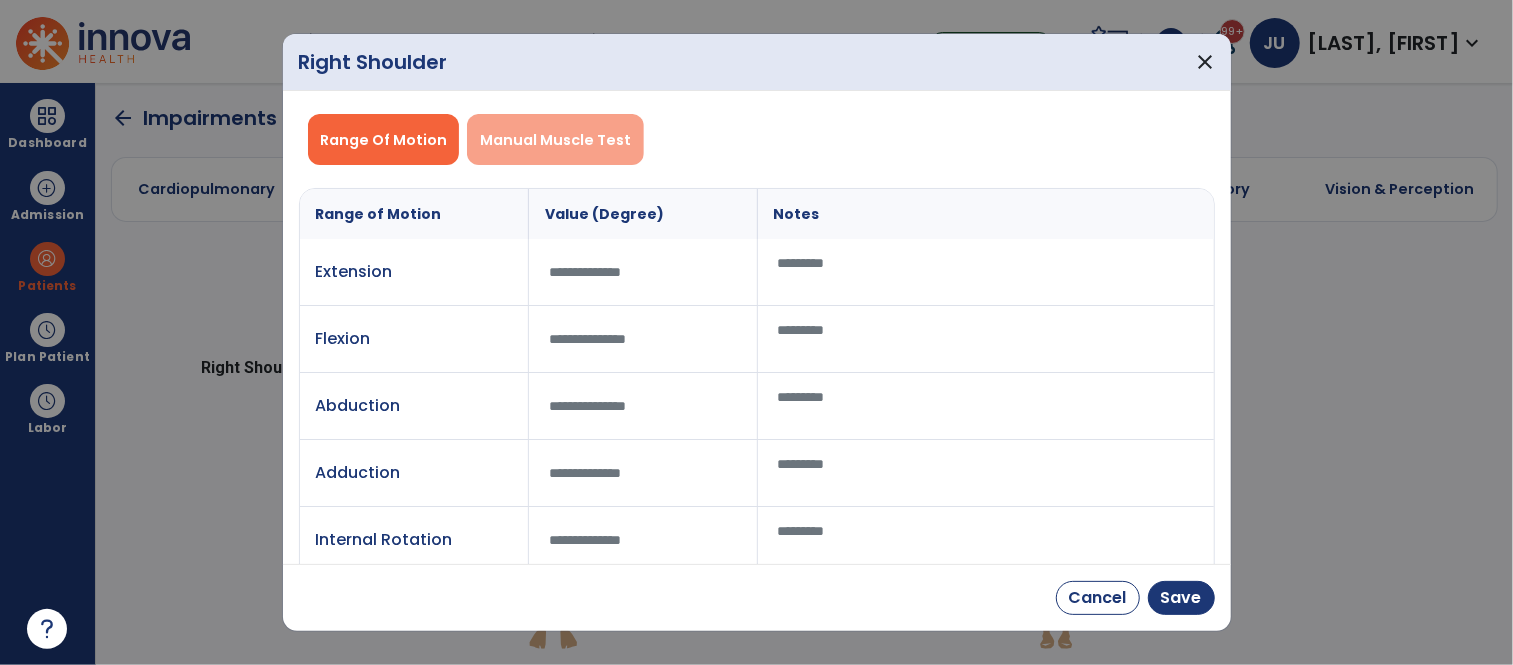 click on "Manual Muscle Test" at bounding box center [555, 139] 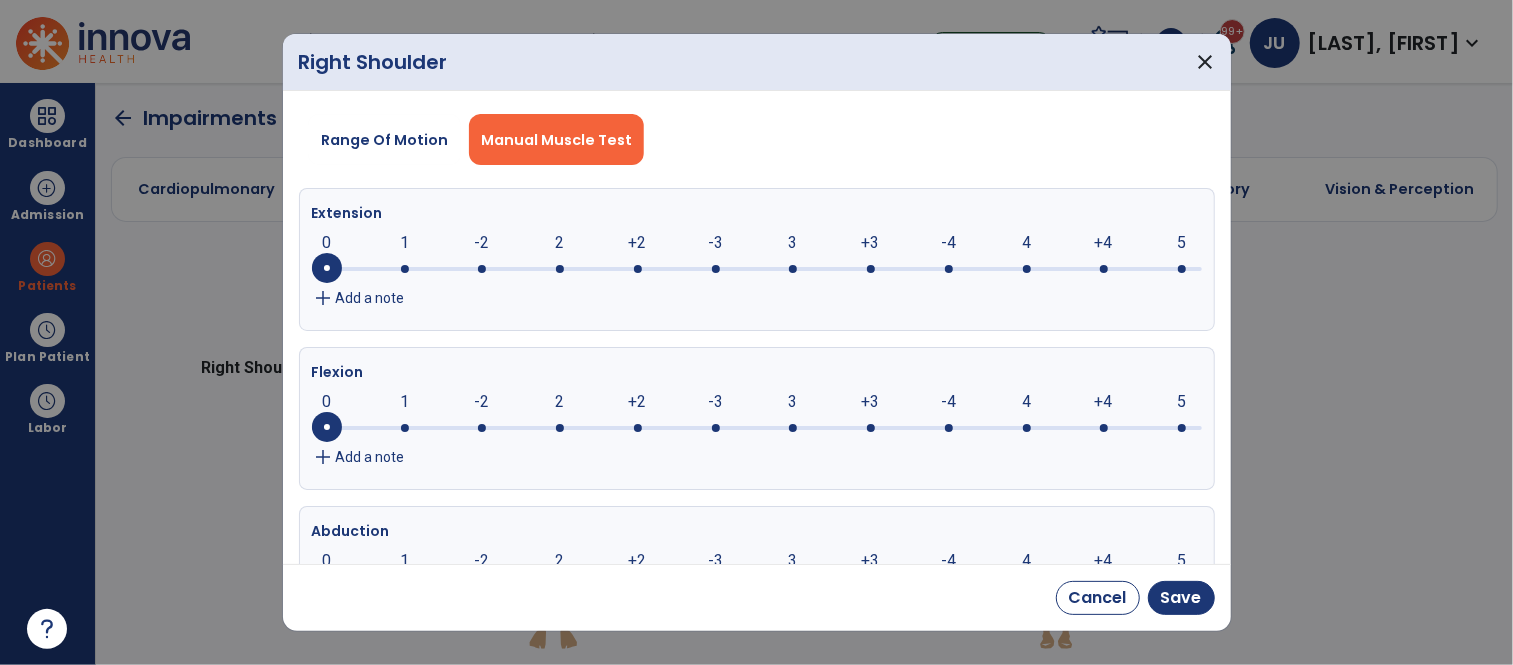 click 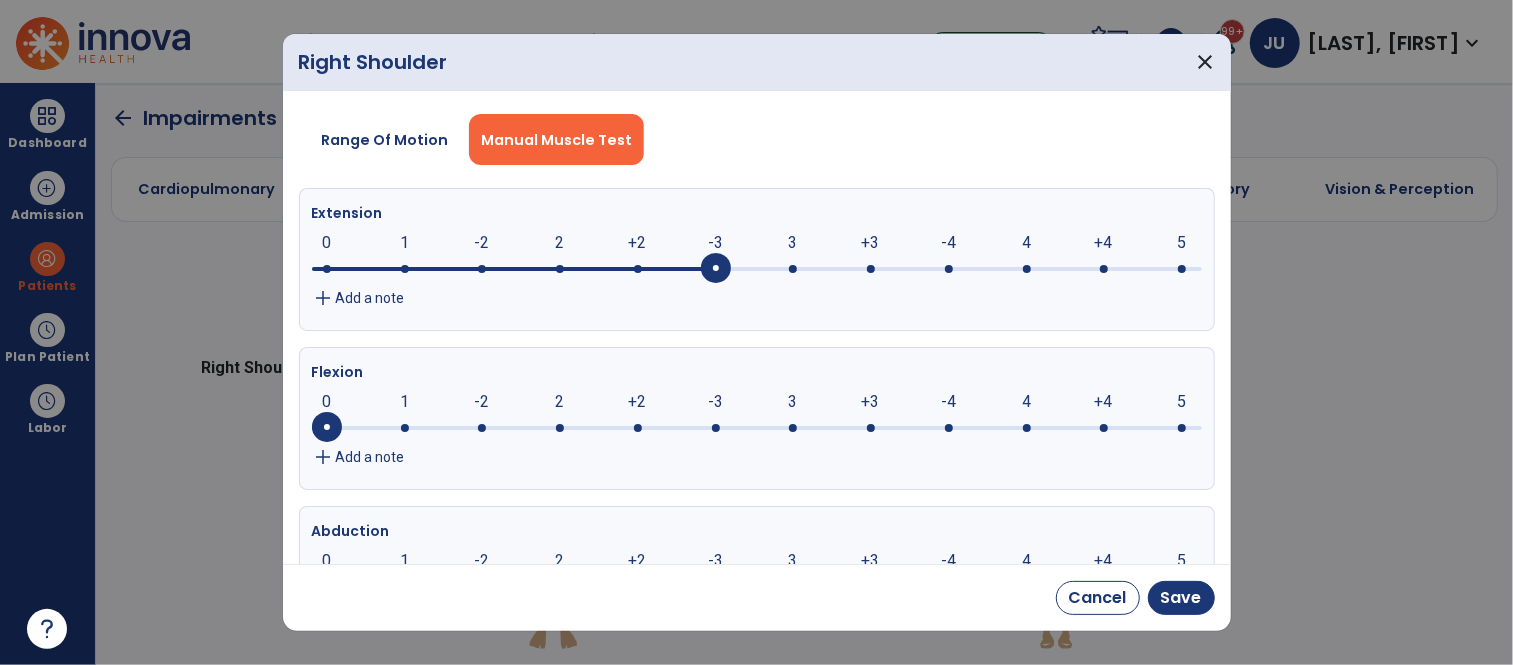 click 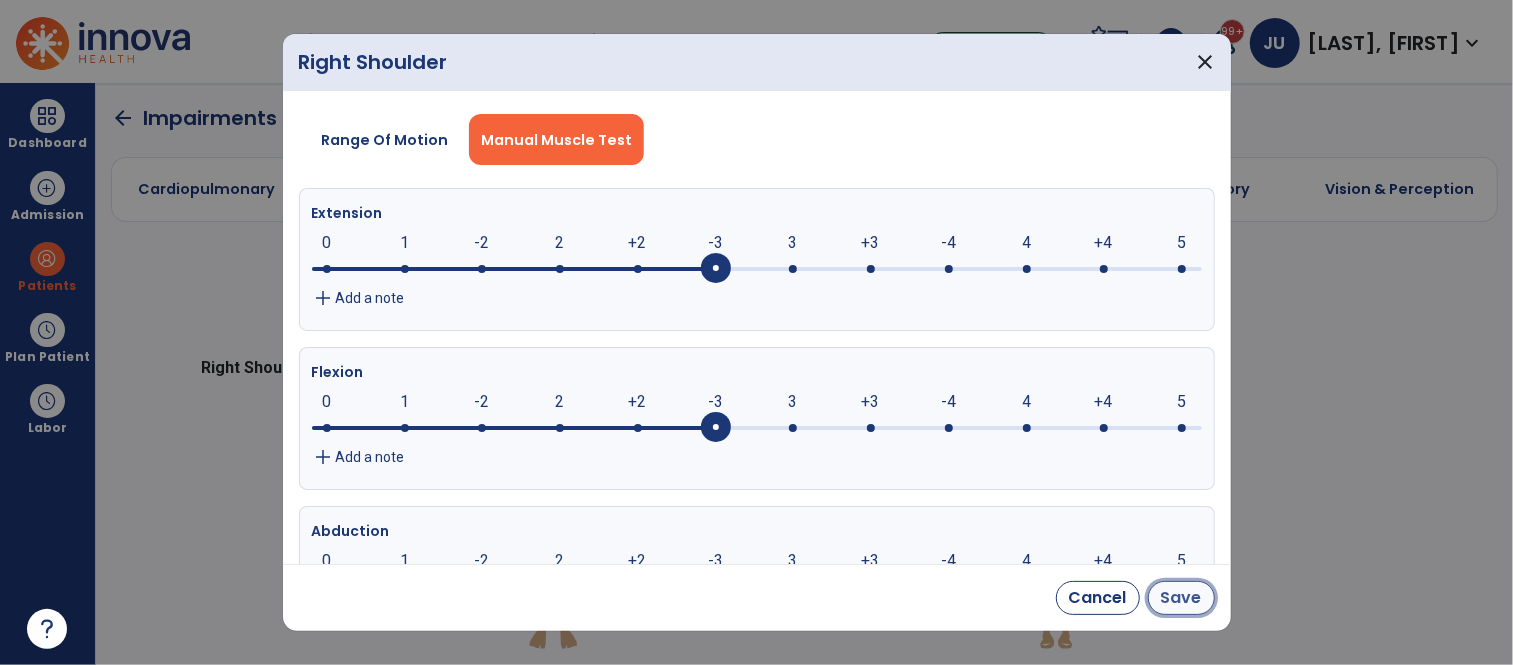 click on "Save" at bounding box center [1181, 598] 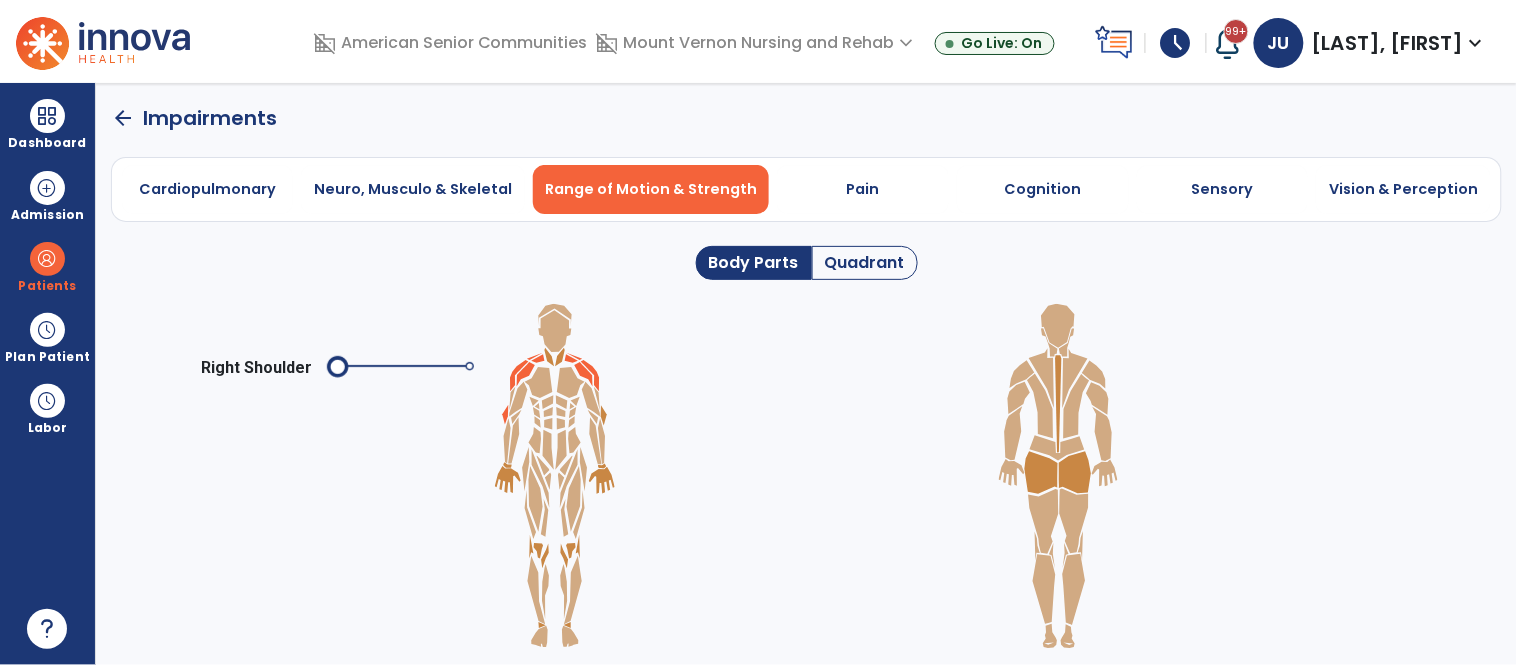 click 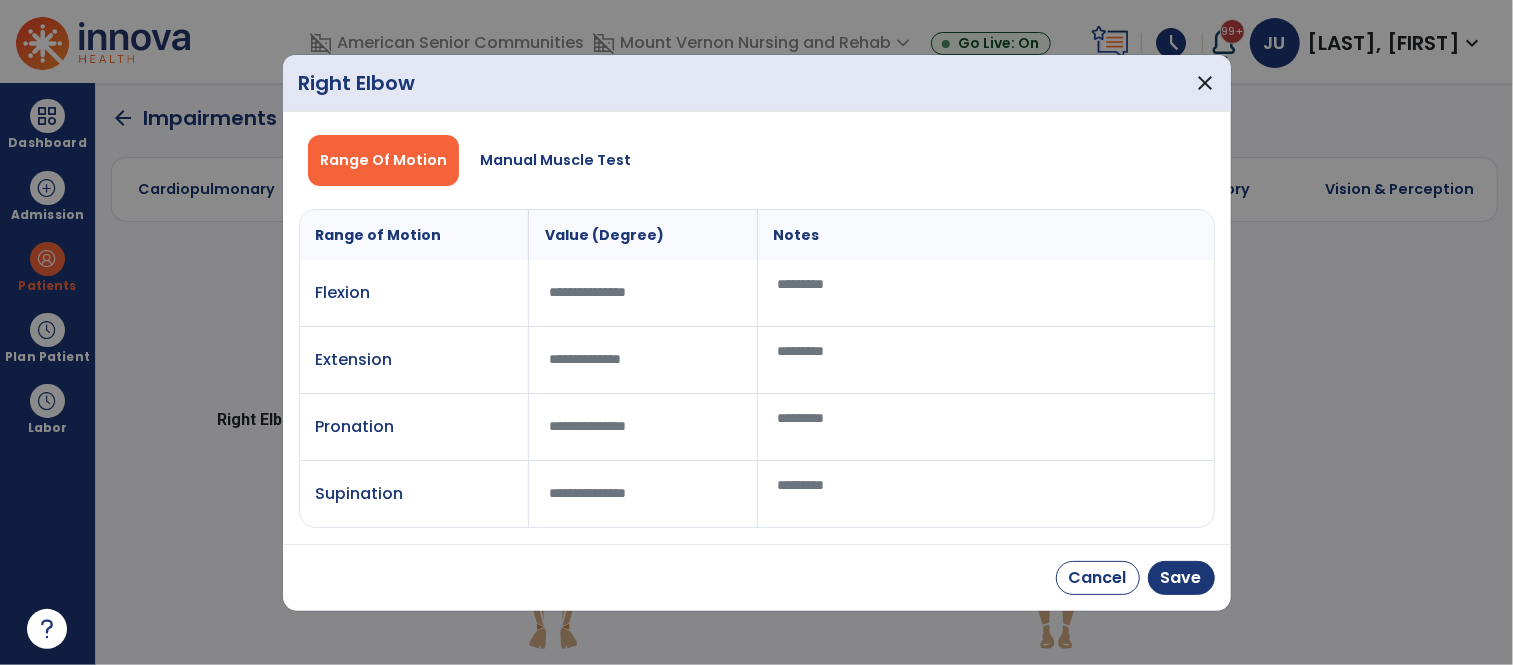 click at bounding box center [643, 292] 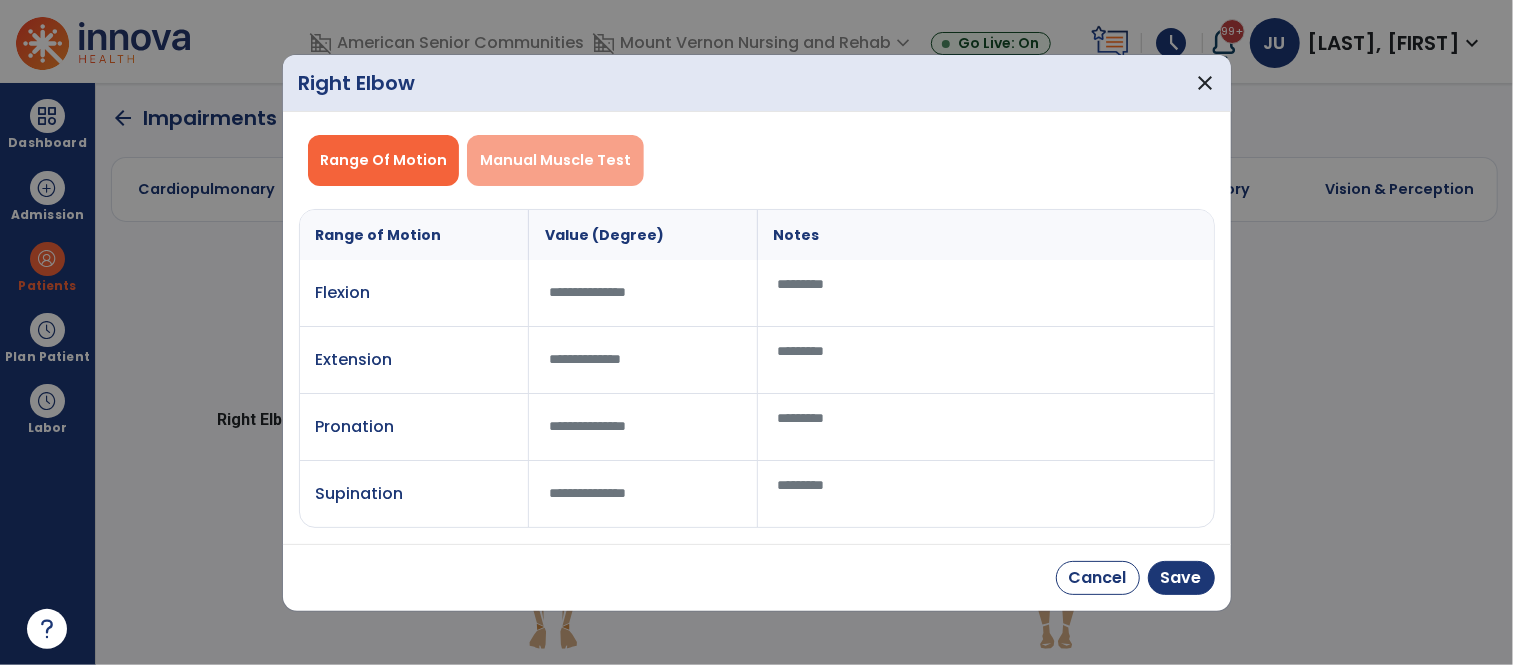 click on "Manual Muscle Test" at bounding box center (555, 160) 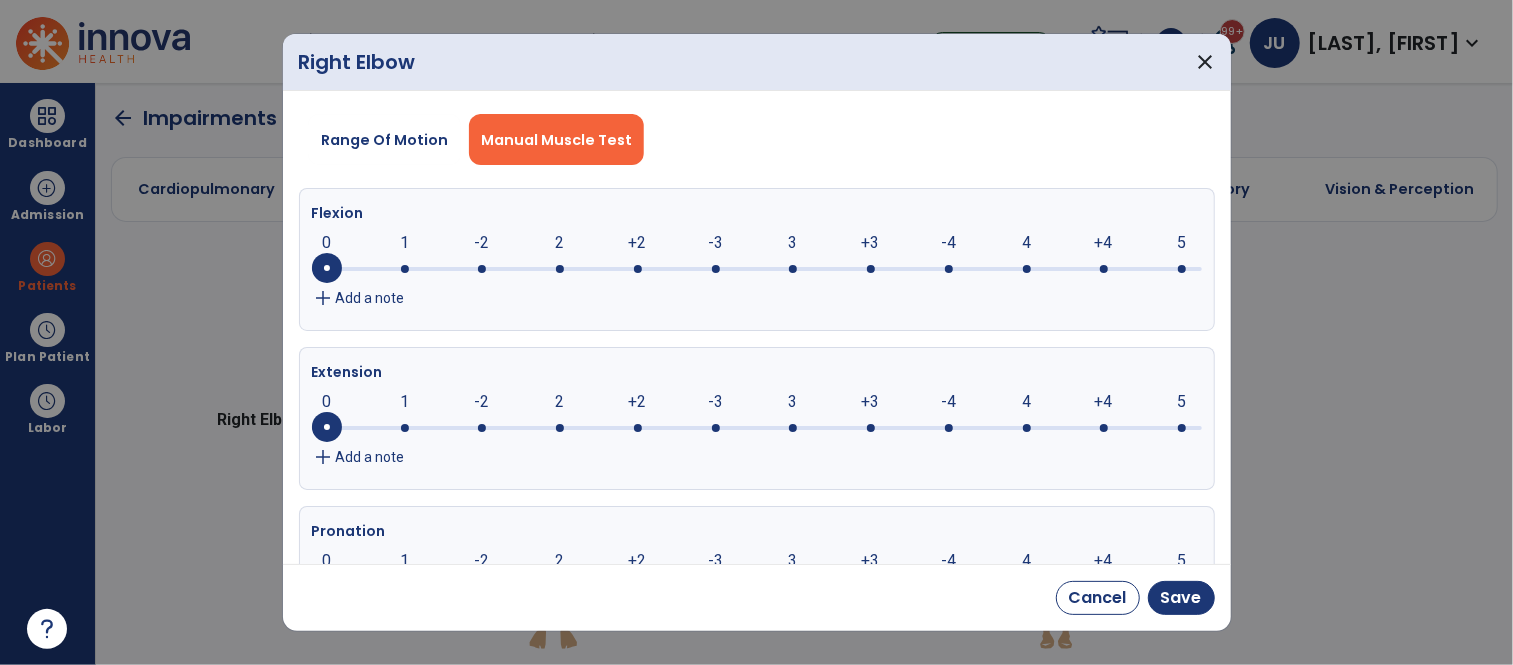 click 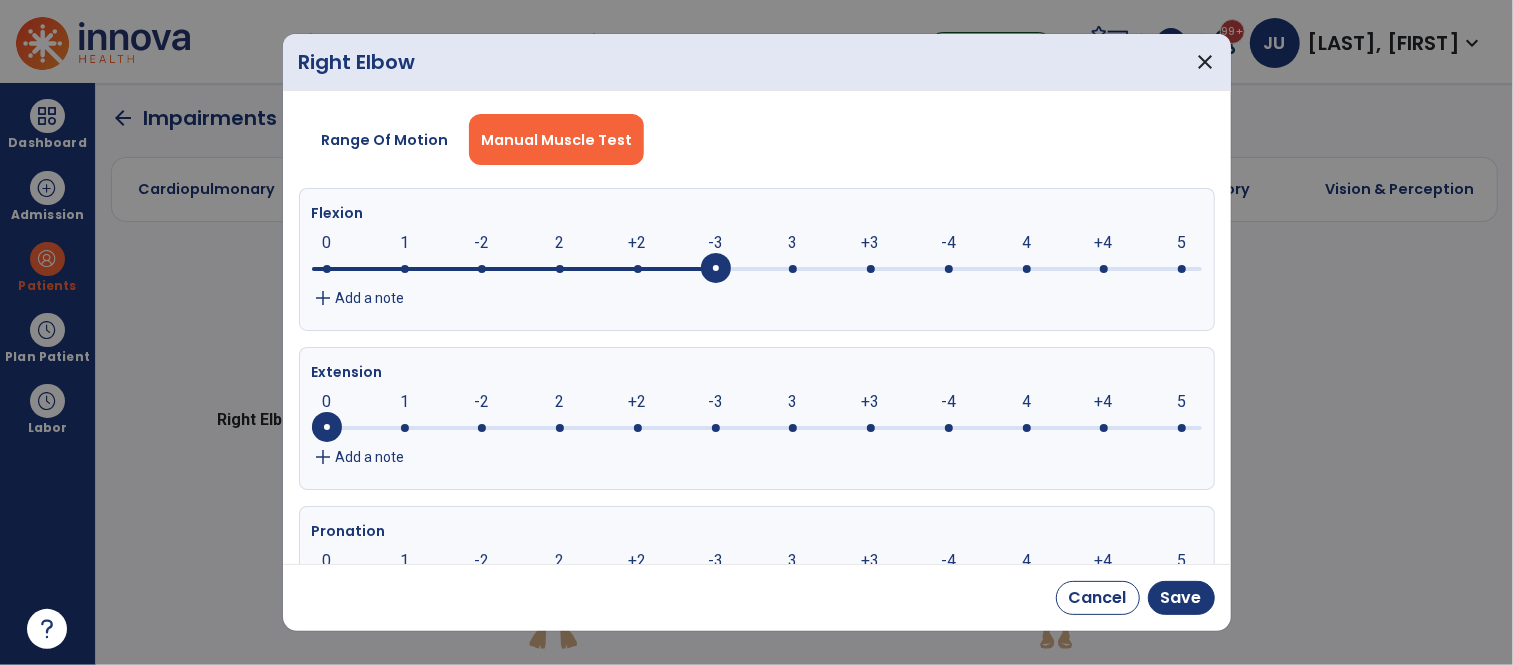 click on "-3" 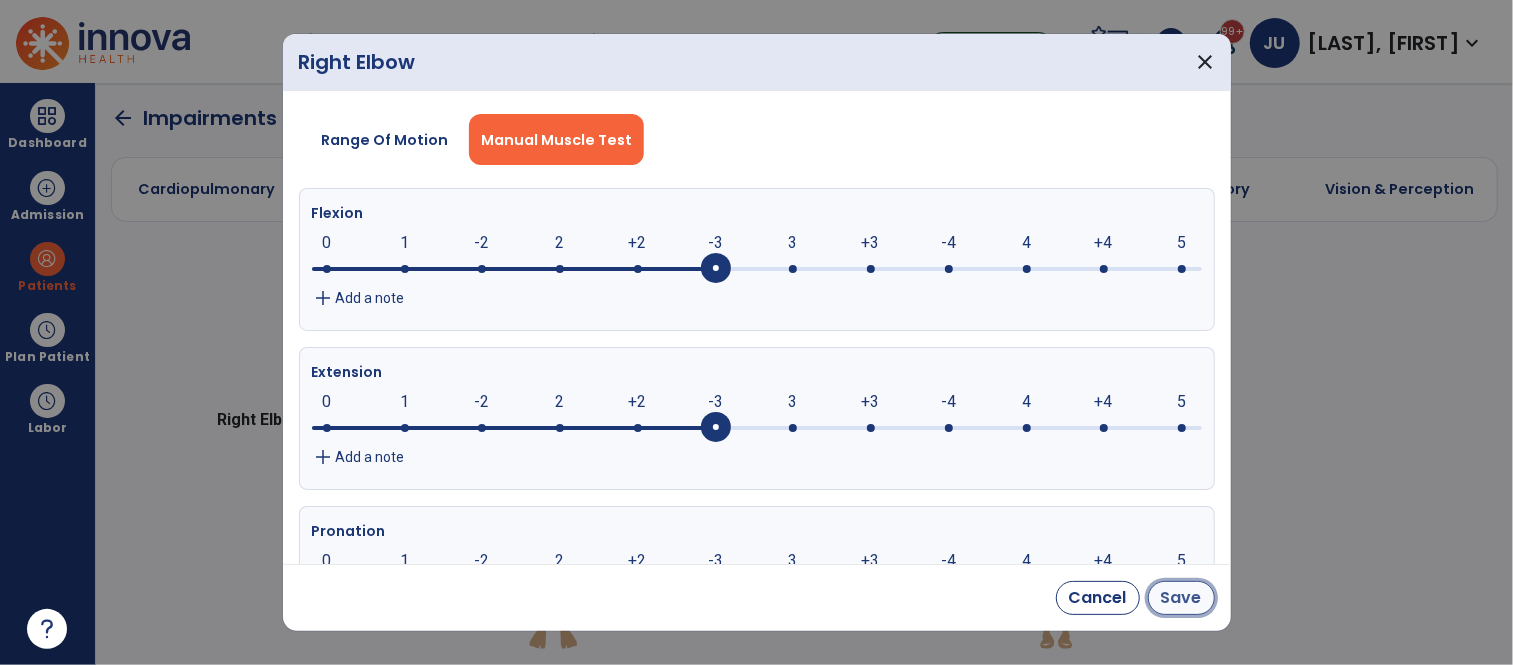 click on "Save" at bounding box center (1181, 598) 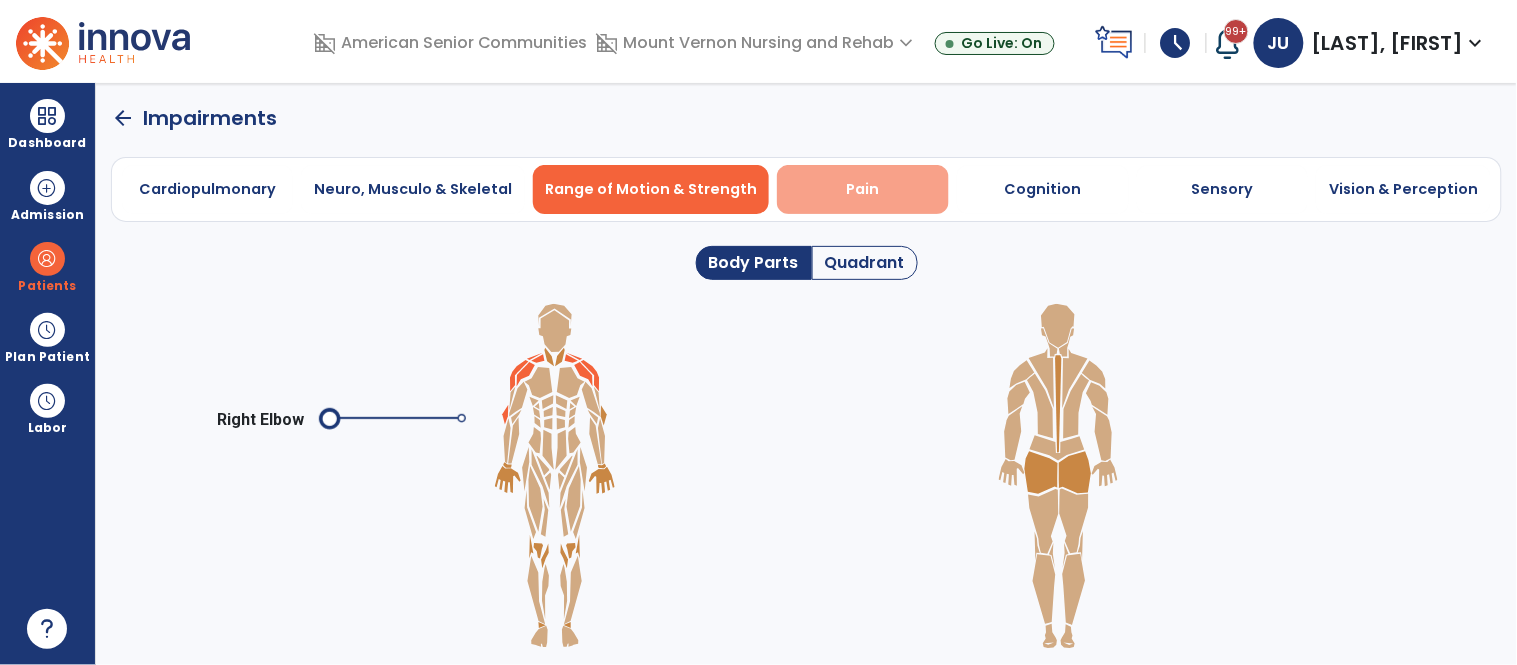 click on "Pain" at bounding box center [863, 189] 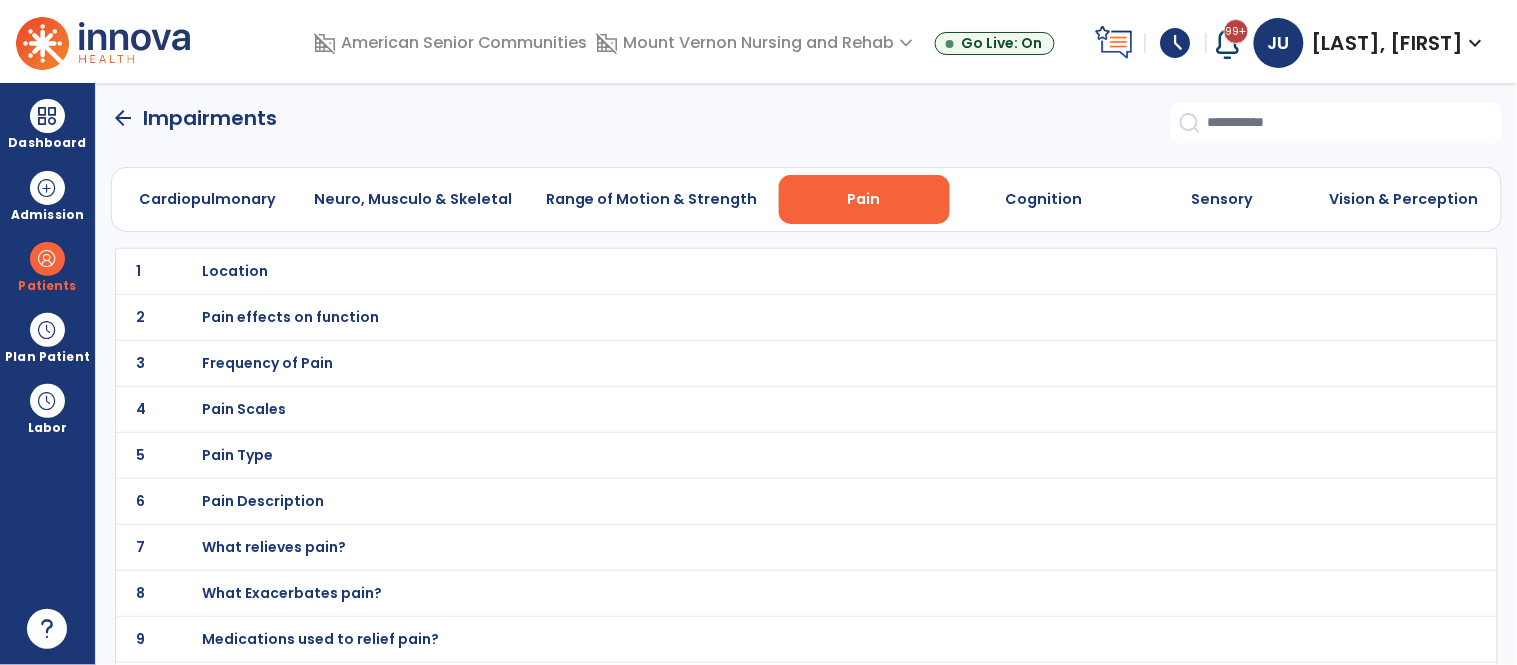 click on "Pain Scales" at bounding box center (235, 271) 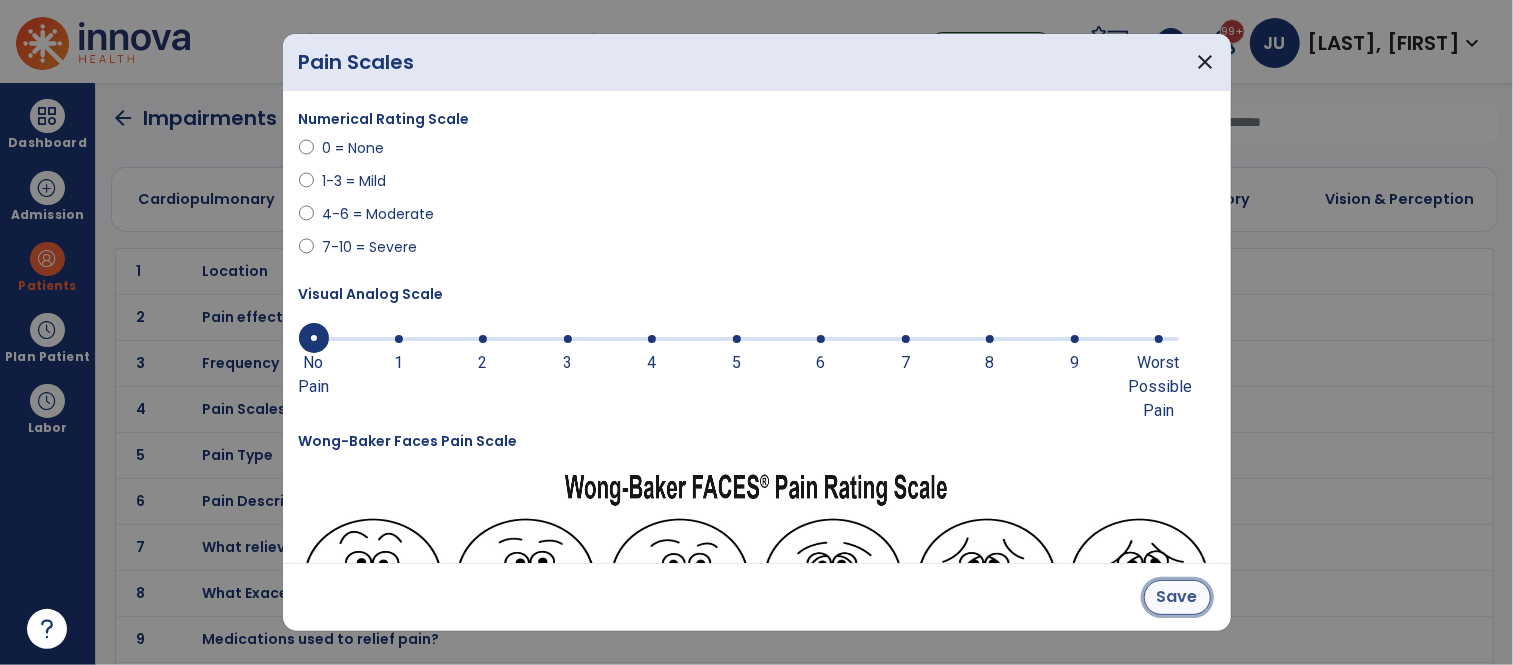 click on "Save" at bounding box center (1177, 597) 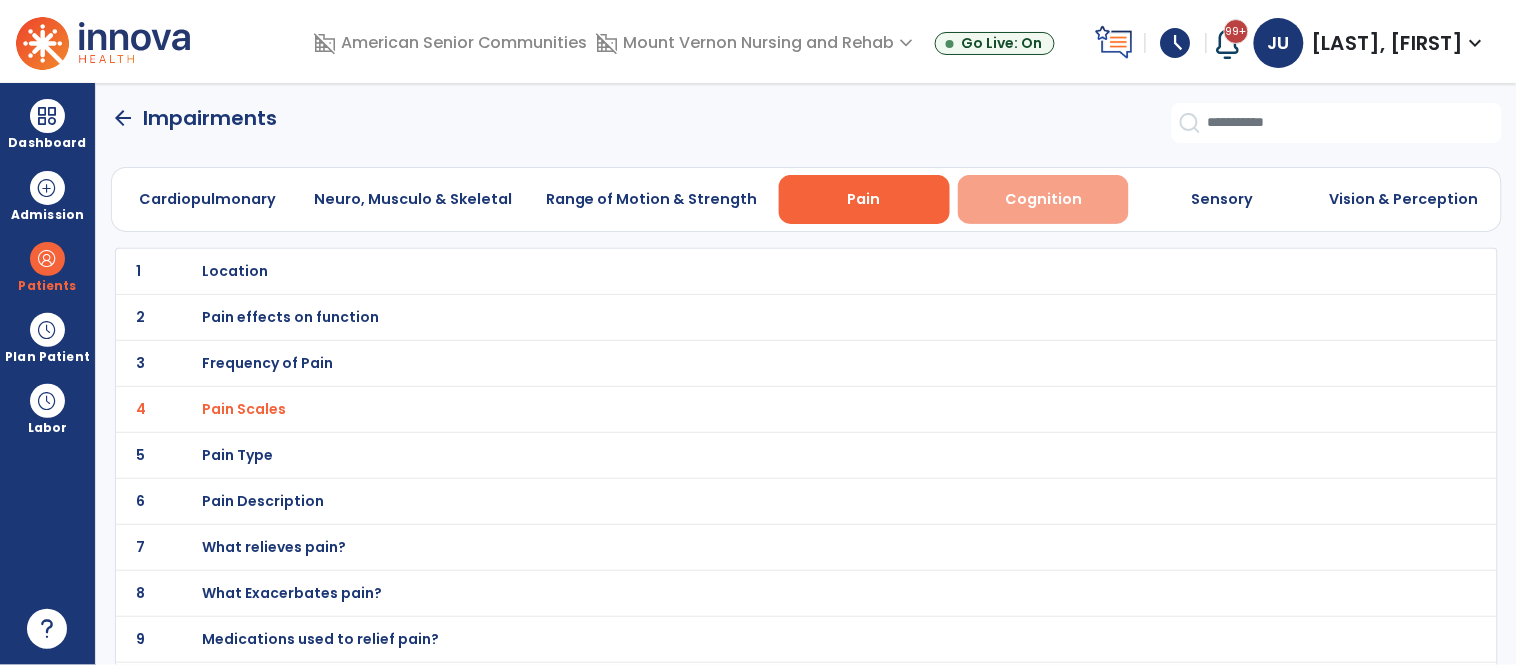 click on "Cognition" at bounding box center [1043, 199] 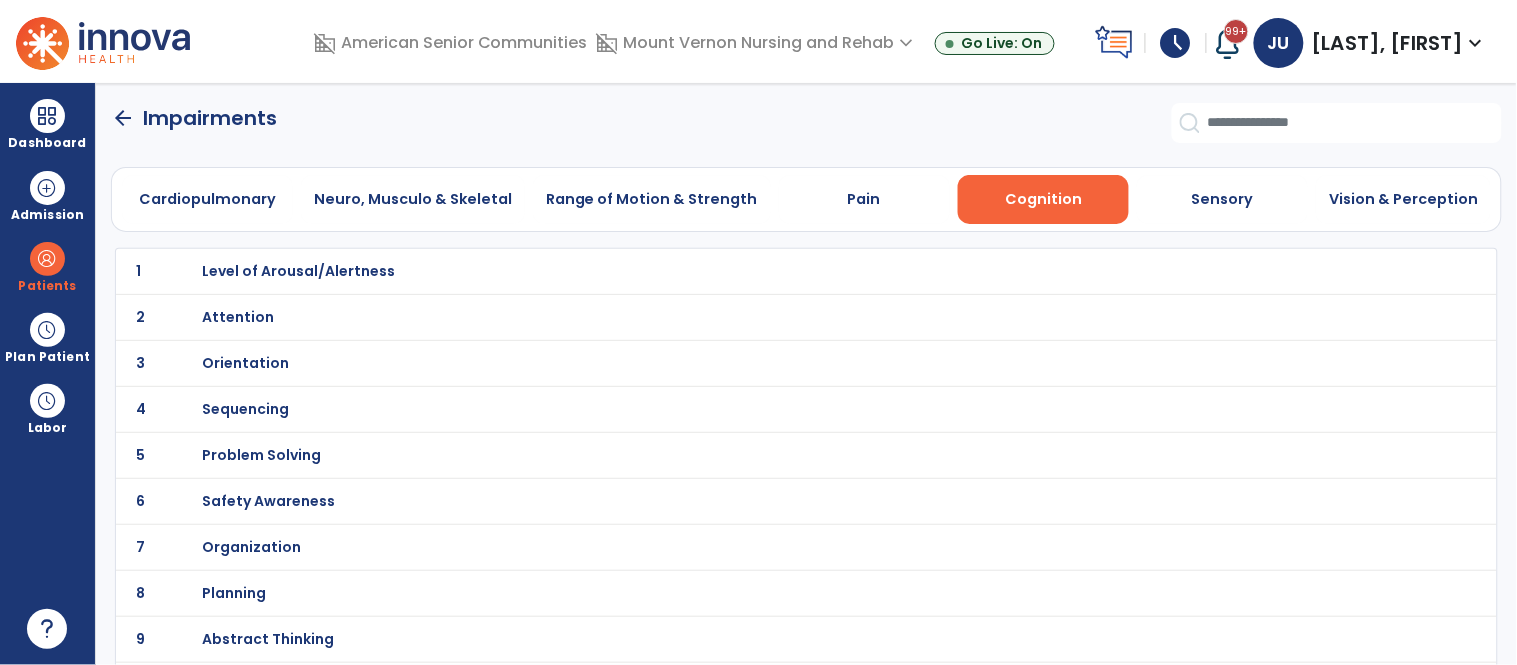 click on "Level of Arousal/Alertness" at bounding box center (298, 271) 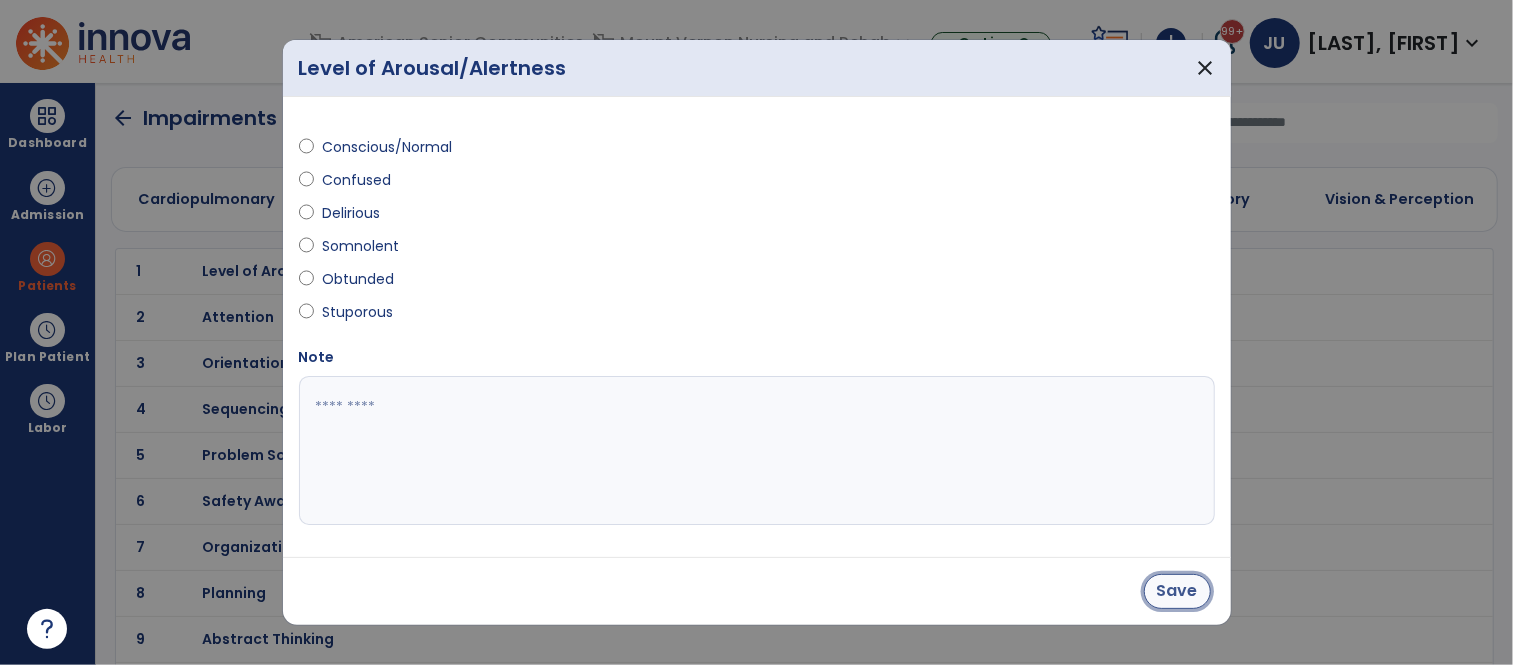 click on "Save" at bounding box center (1177, 591) 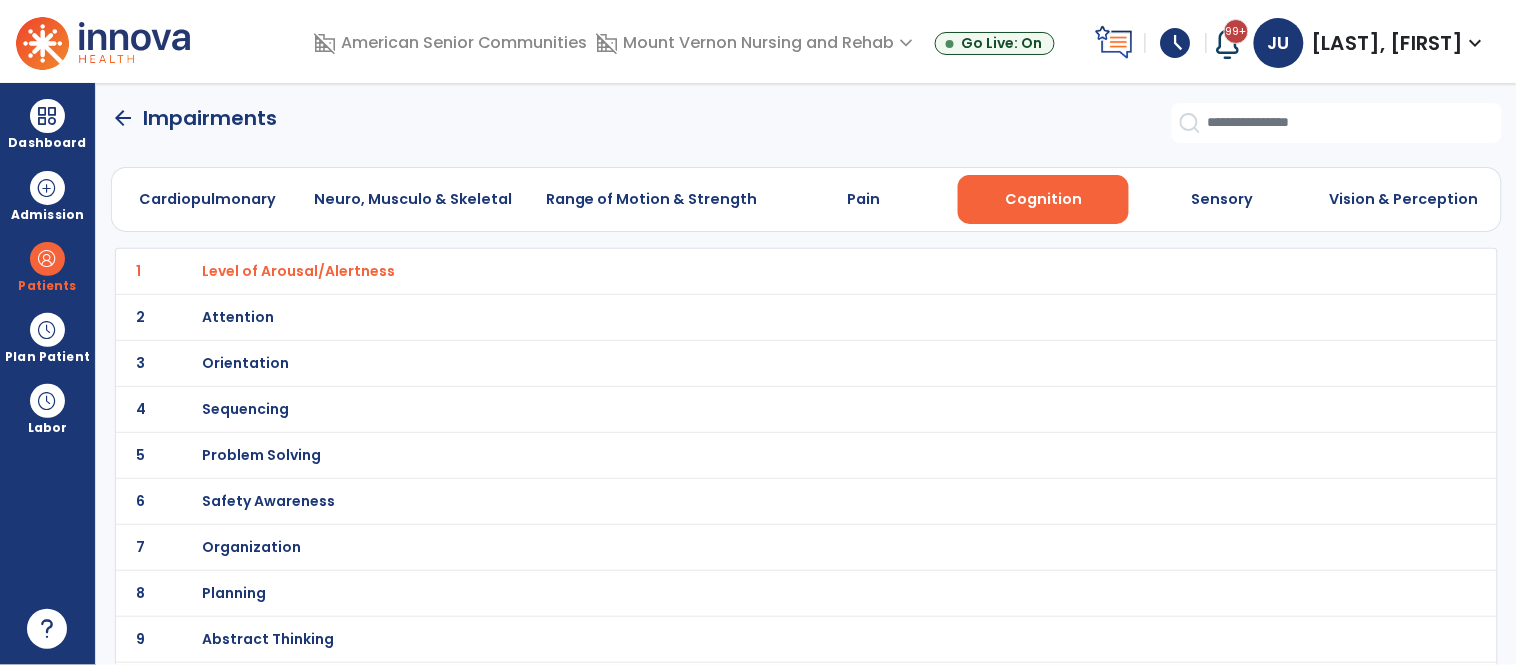 click on "Orientation" at bounding box center (298, 271) 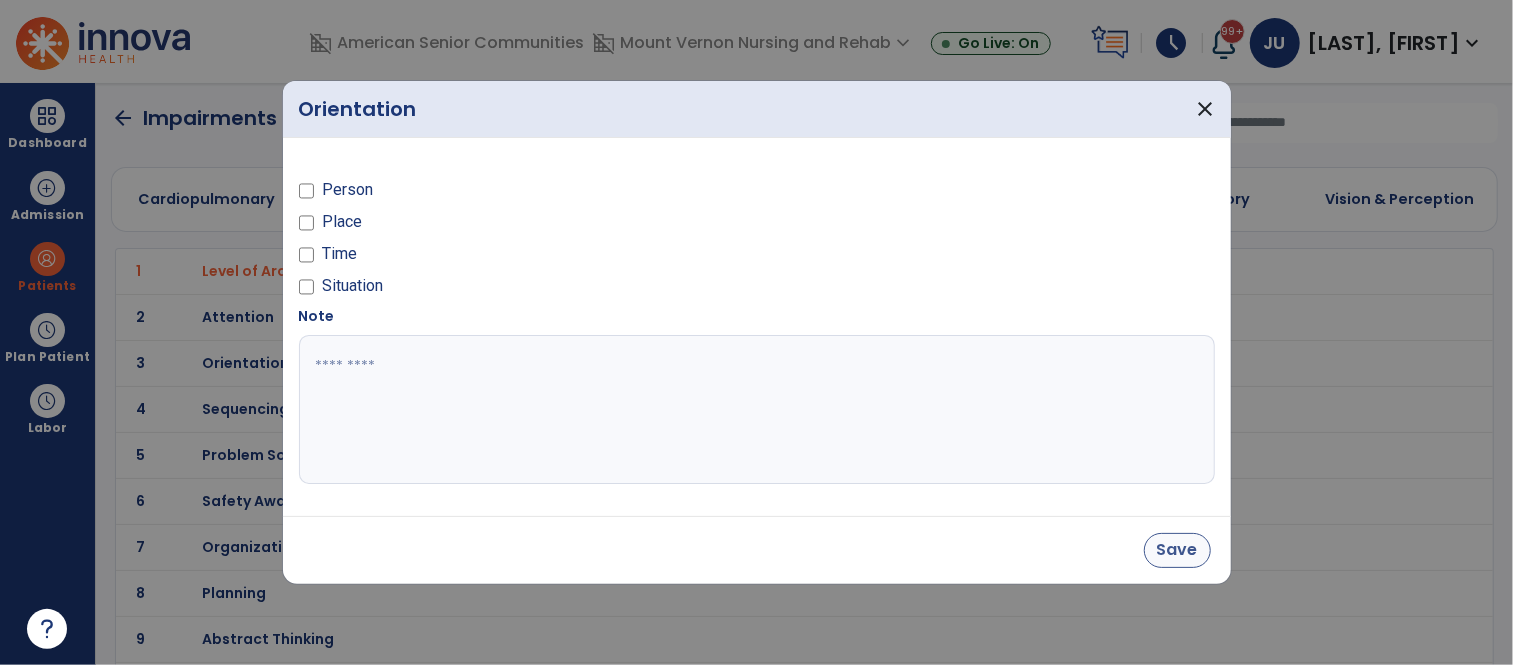 click on "Save" at bounding box center (1177, 550) 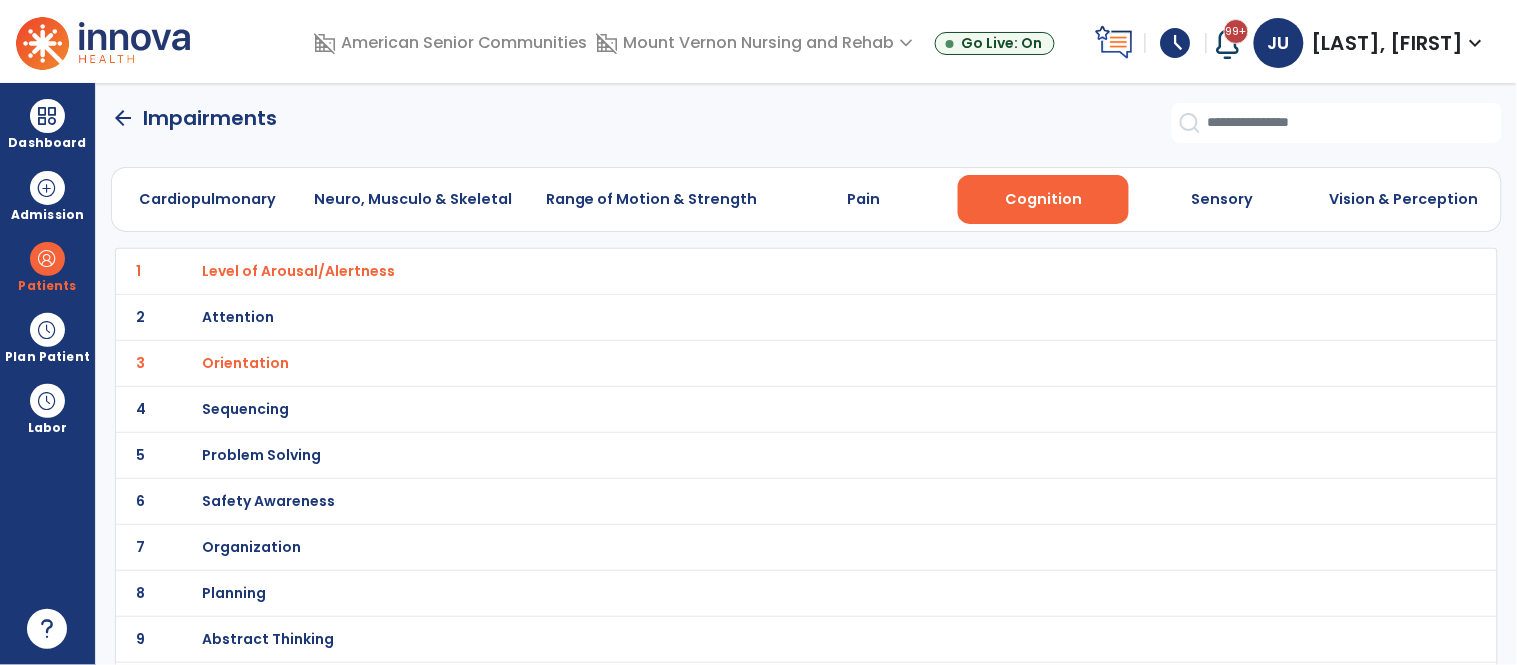 click on "Sequencing" at bounding box center (298, 271) 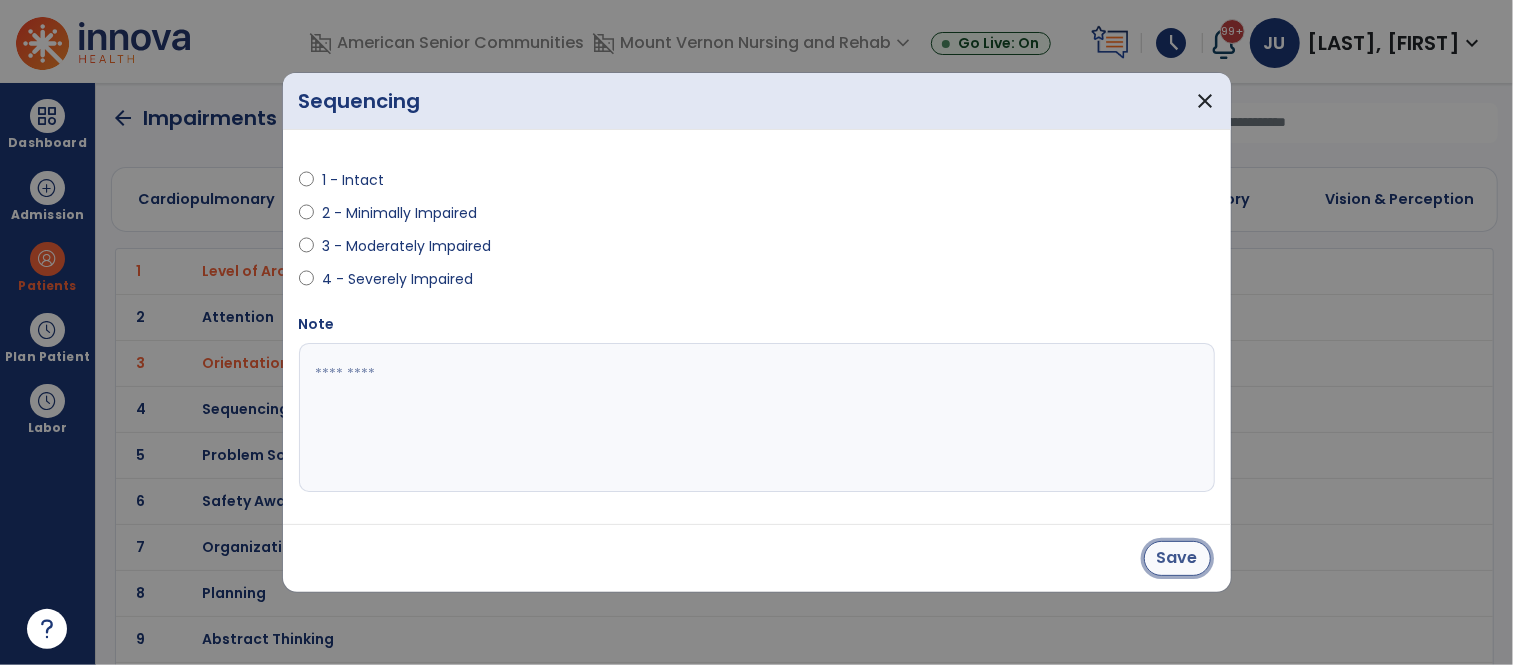 click on "Save" at bounding box center (1177, 558) 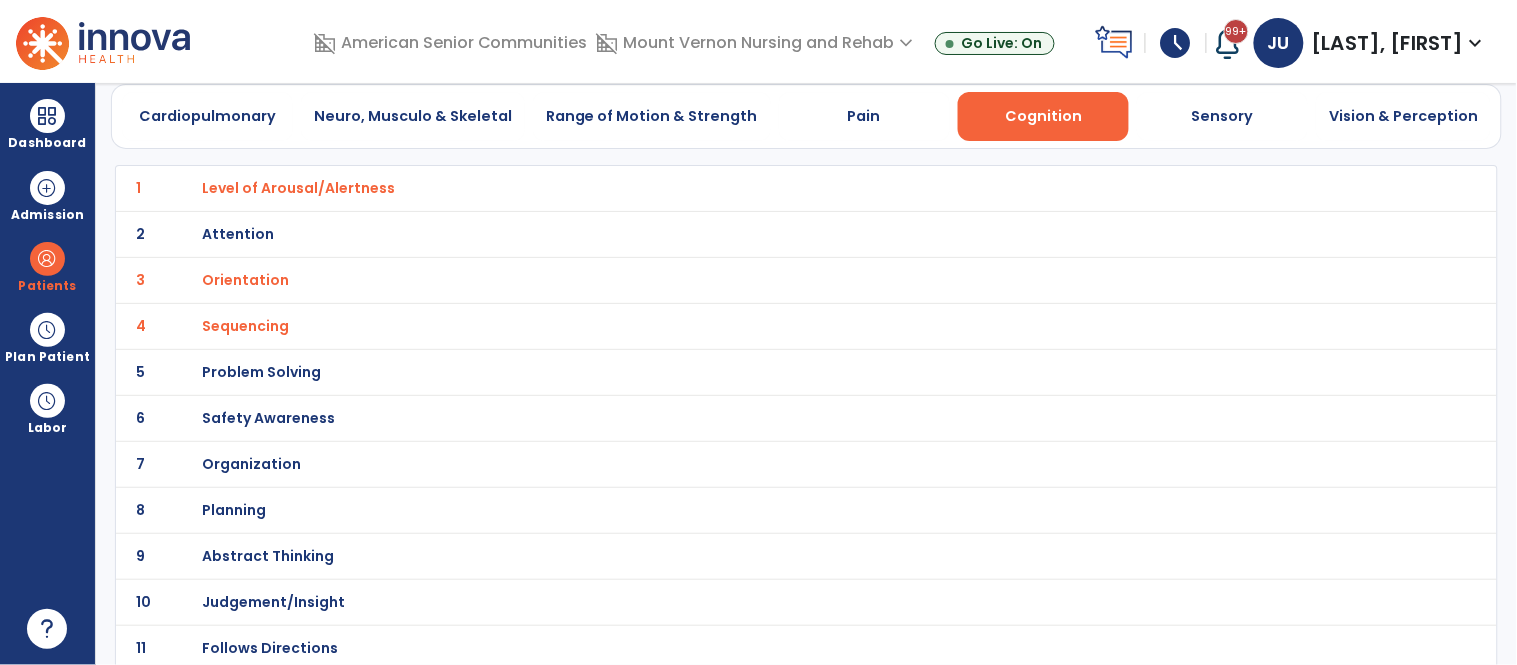scroll, scrollTop: 96, scrollLeft: 0, axis: vertical 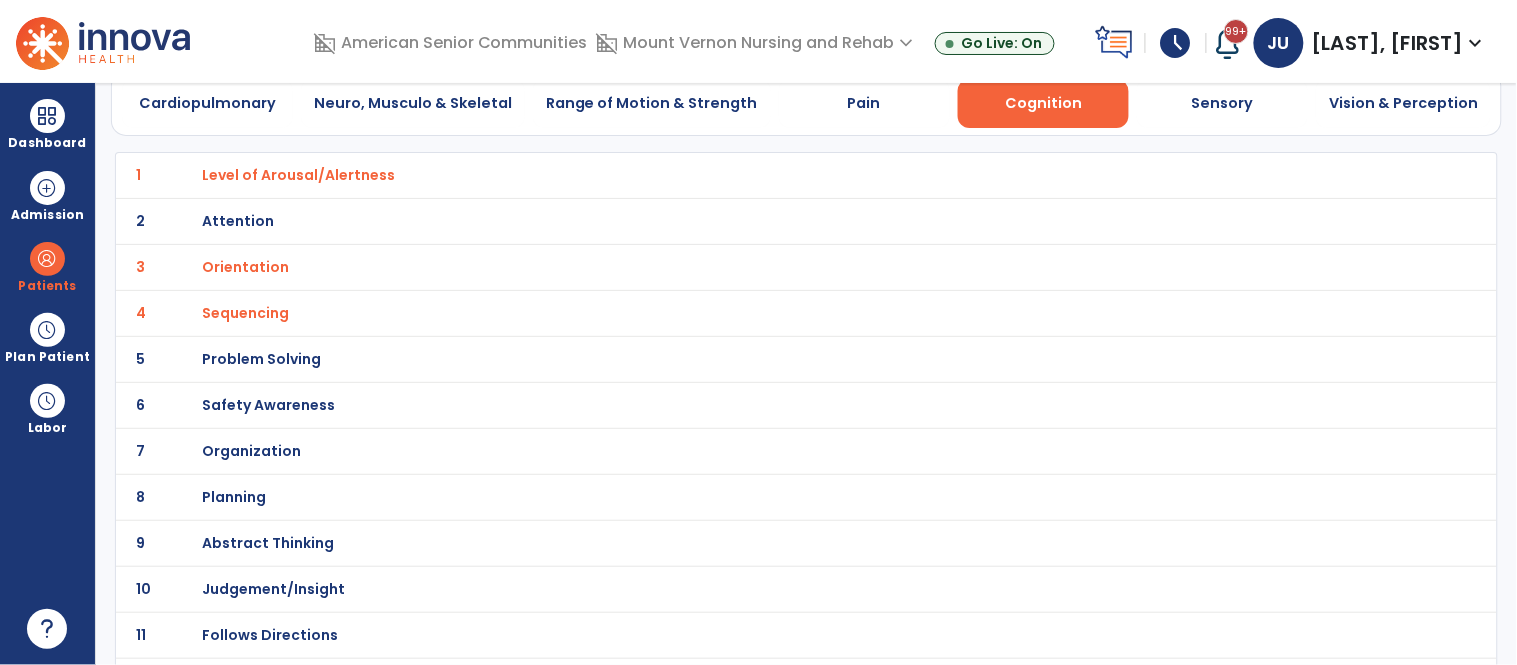 click on "Safety Awareness" at bounding box center (298, 175) 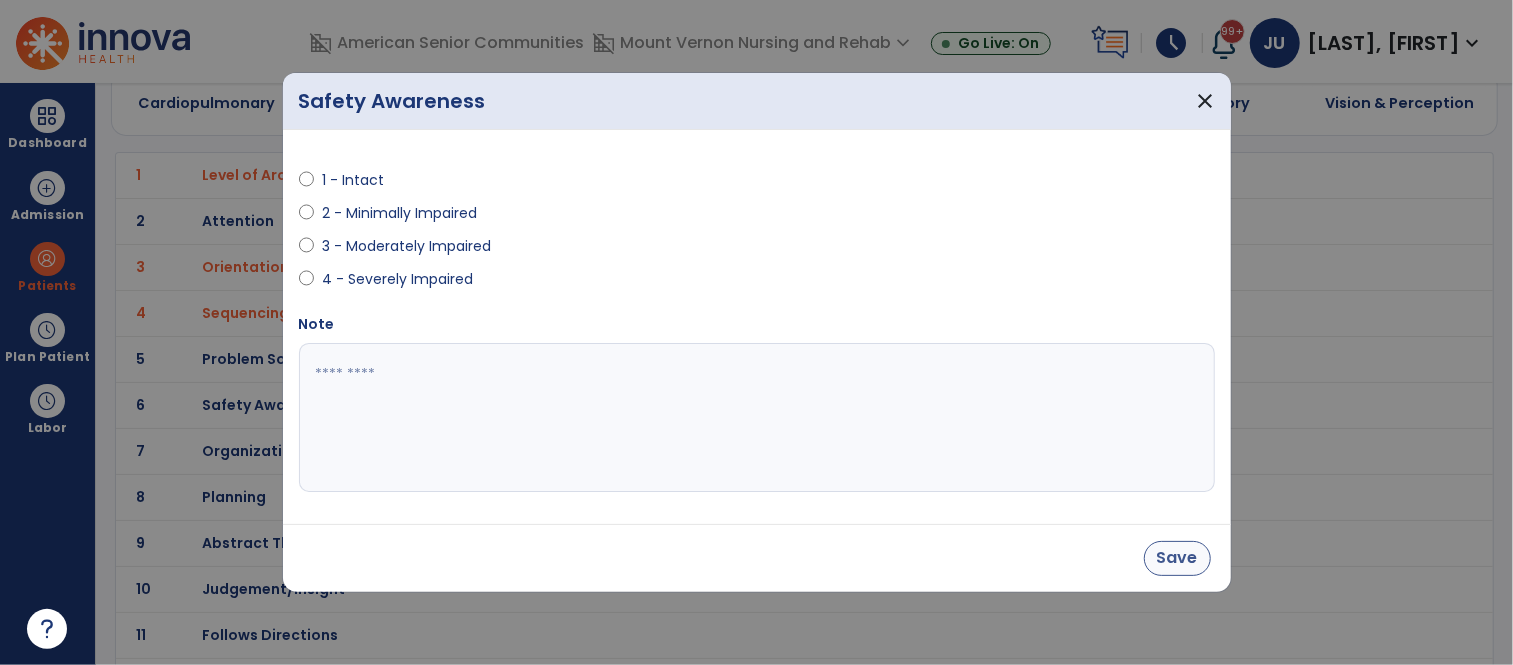 click on "Save" at bounding box center (1177, 558) 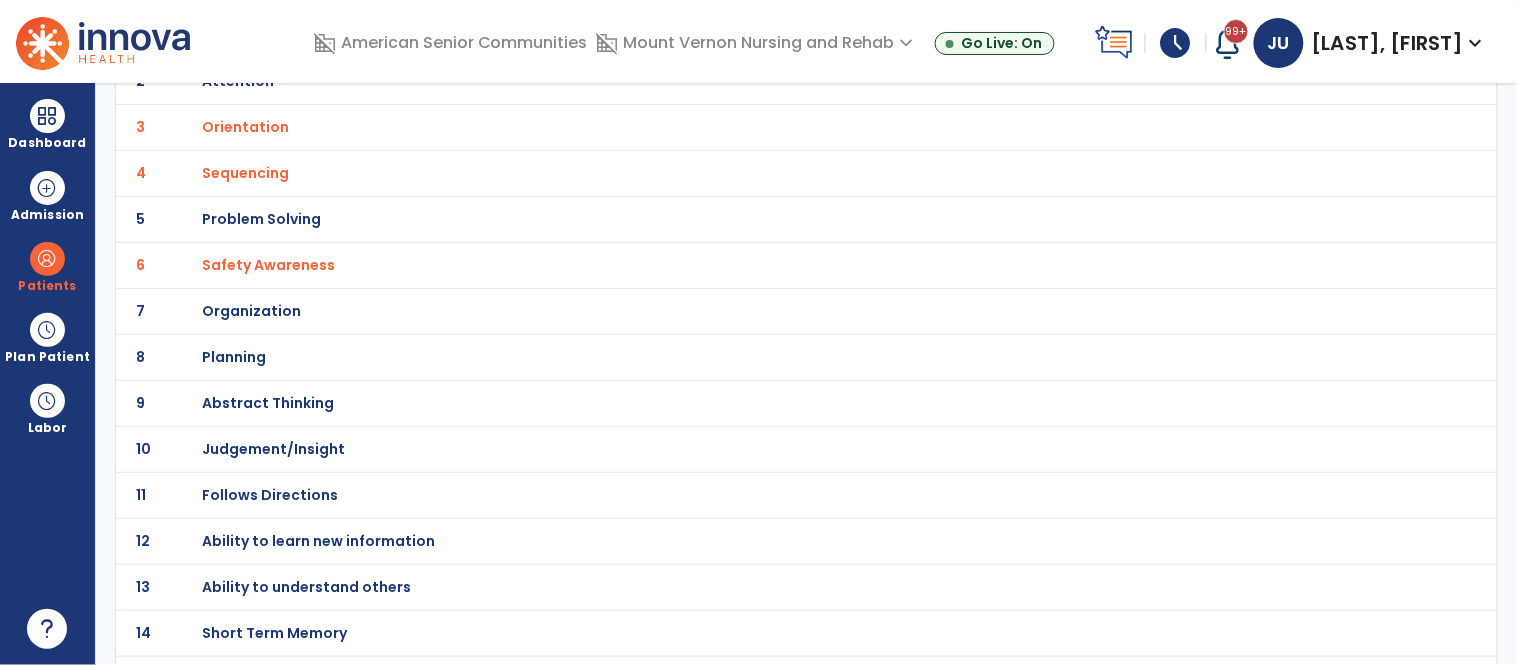 scroll, scrollTop: 275, scrollLeft: 0, axis: vertical 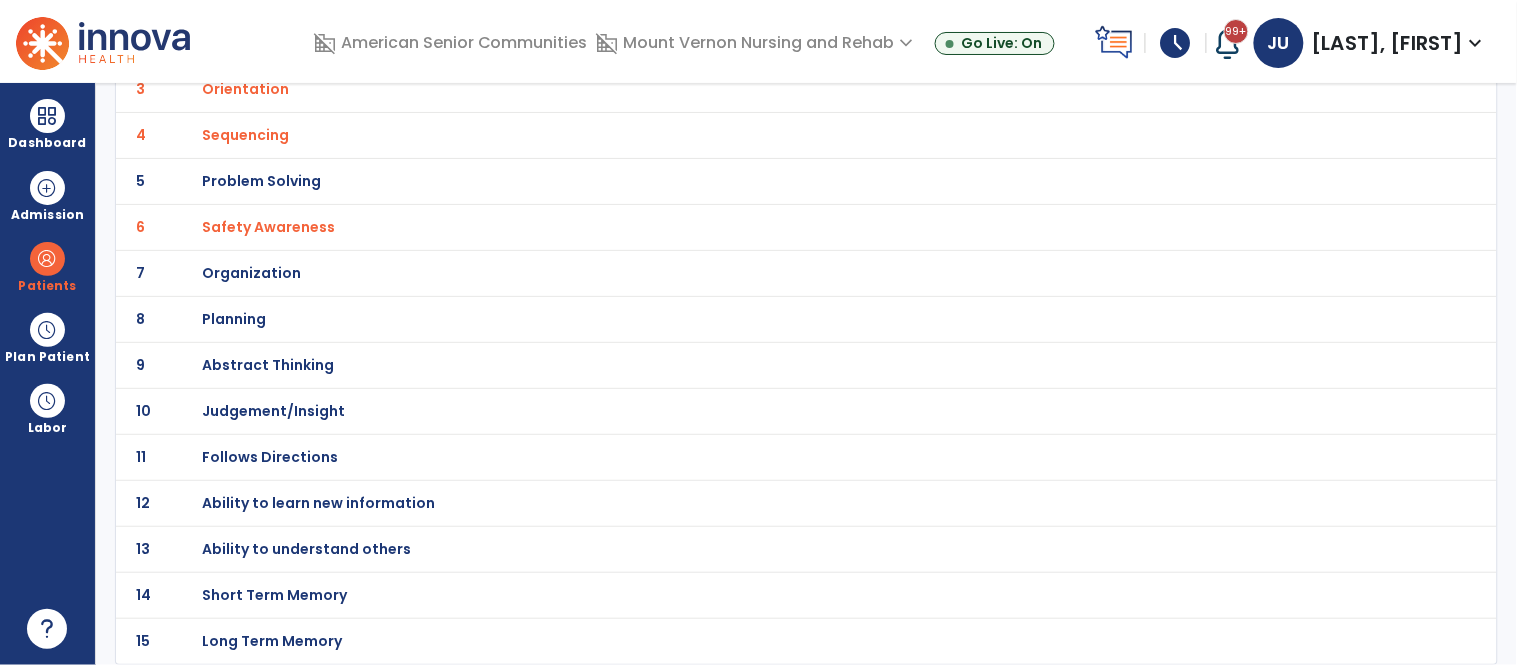 click on "Follows Directions" at bounding box center [298, -3] 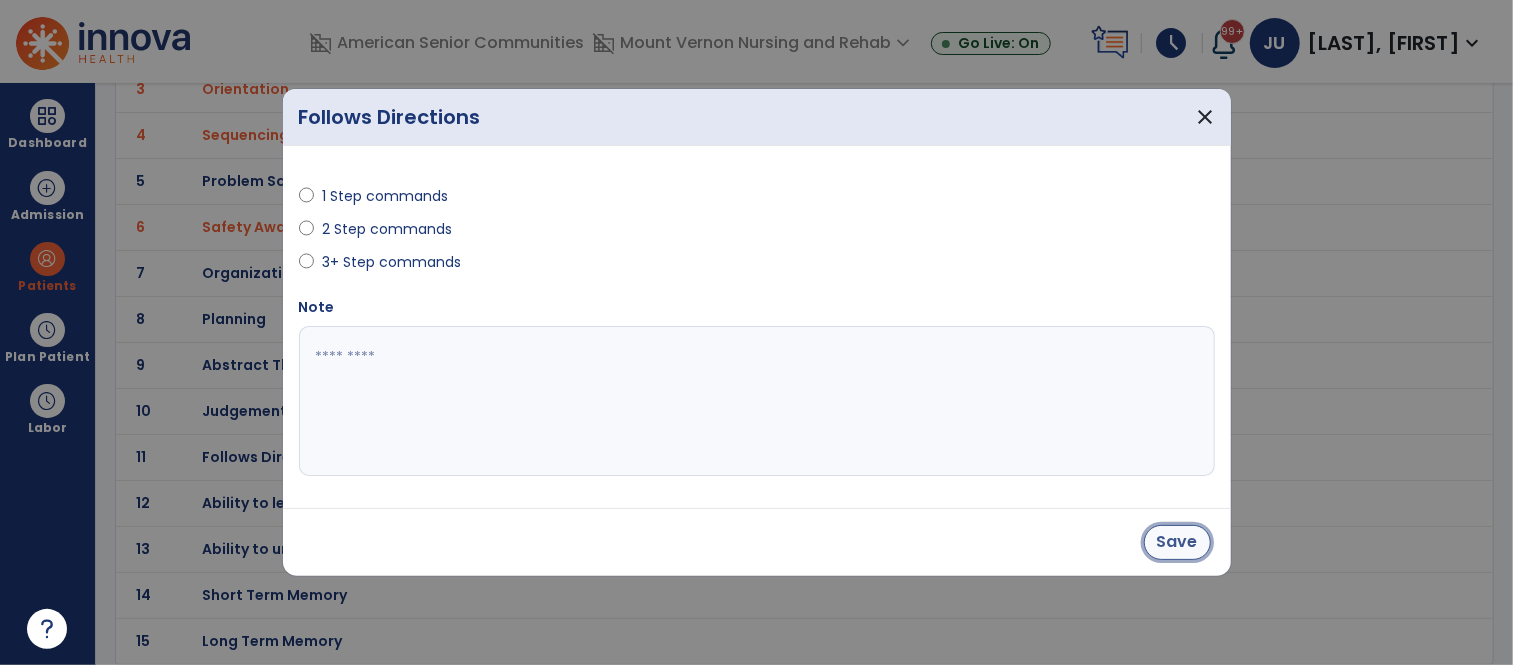 click on "Save" at bounding box center (1177, 542) 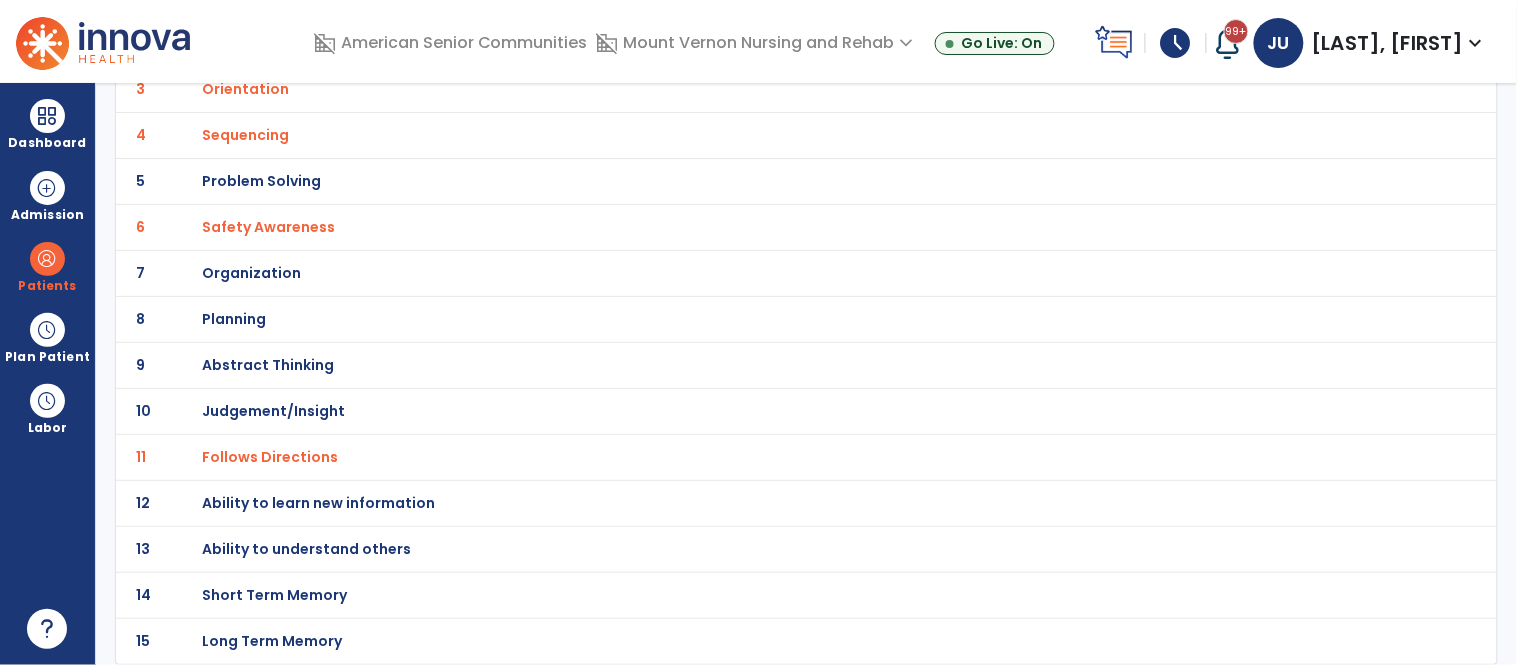 click on "Ability to understand others" at bounding box center [298, -3] 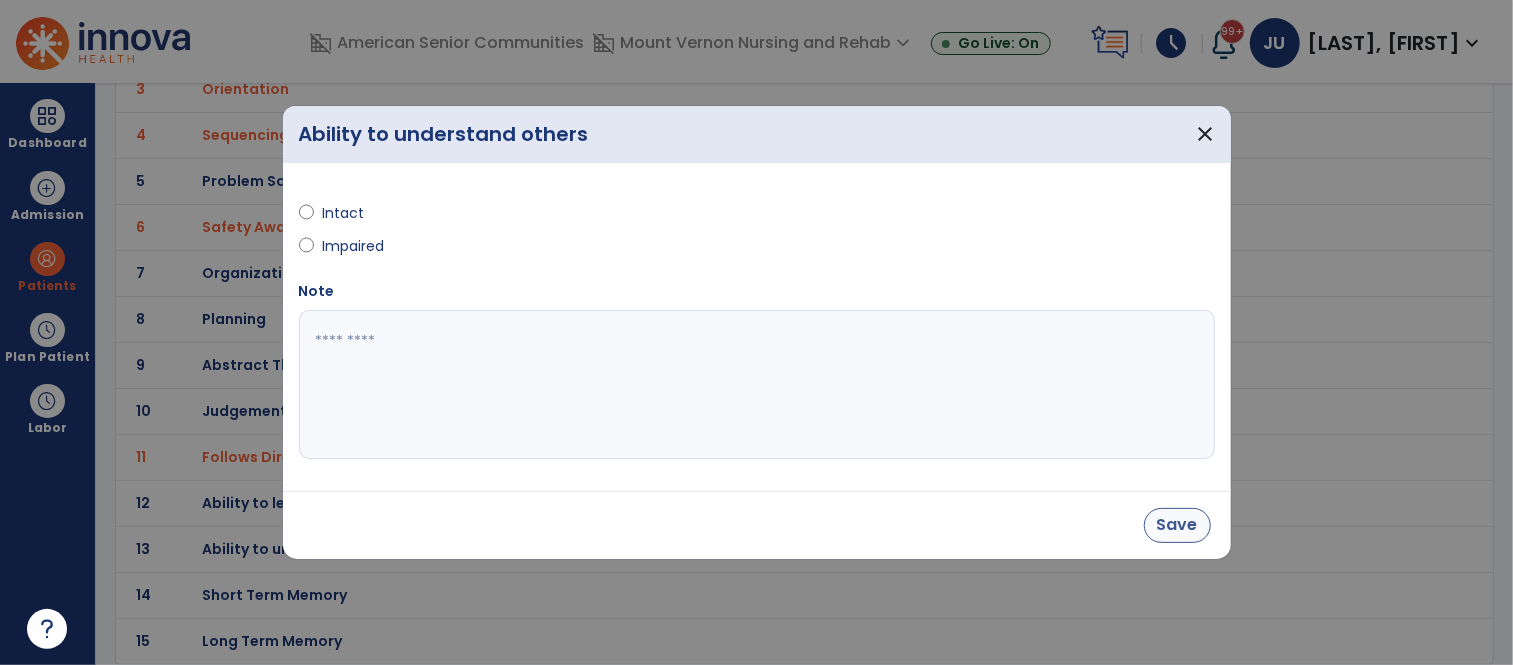 click on "Save" at bounding box center (1177, 525) 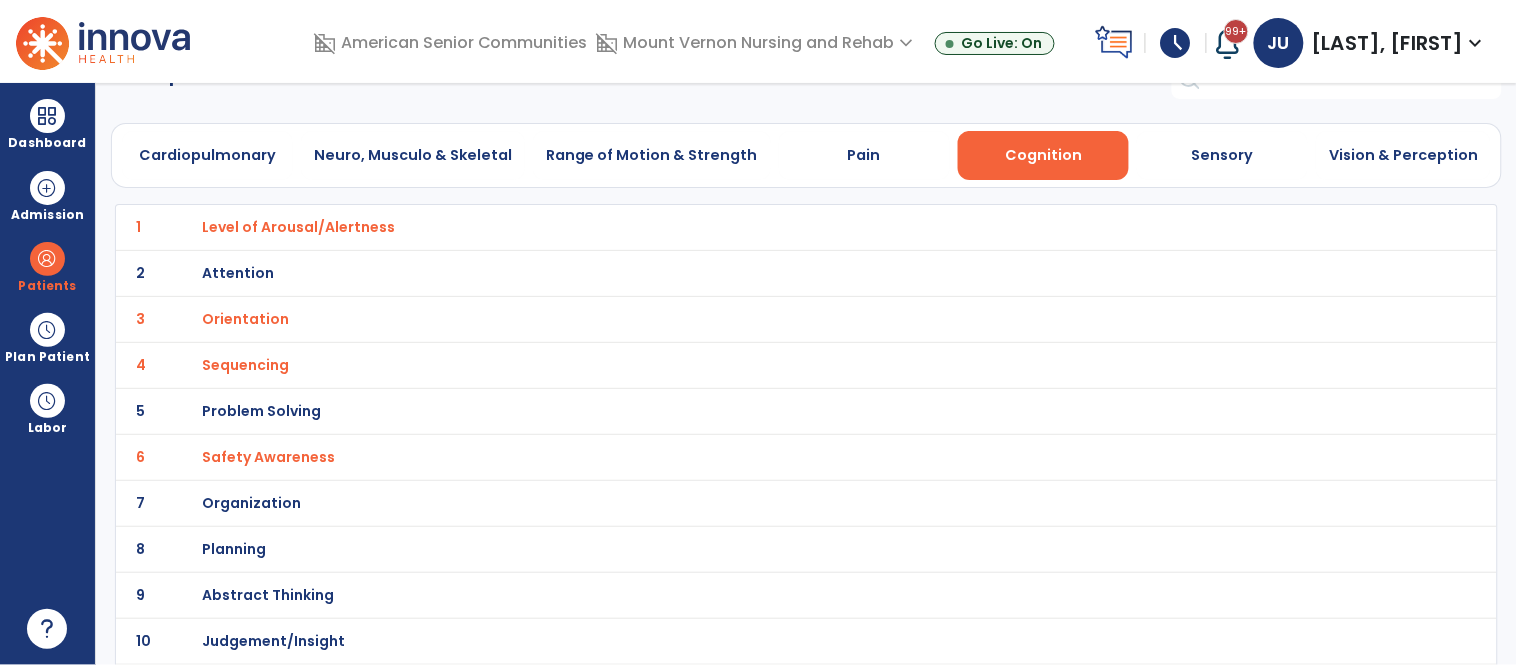 scroll, scrollTop: 0, scrollLeft: 0, axis: both 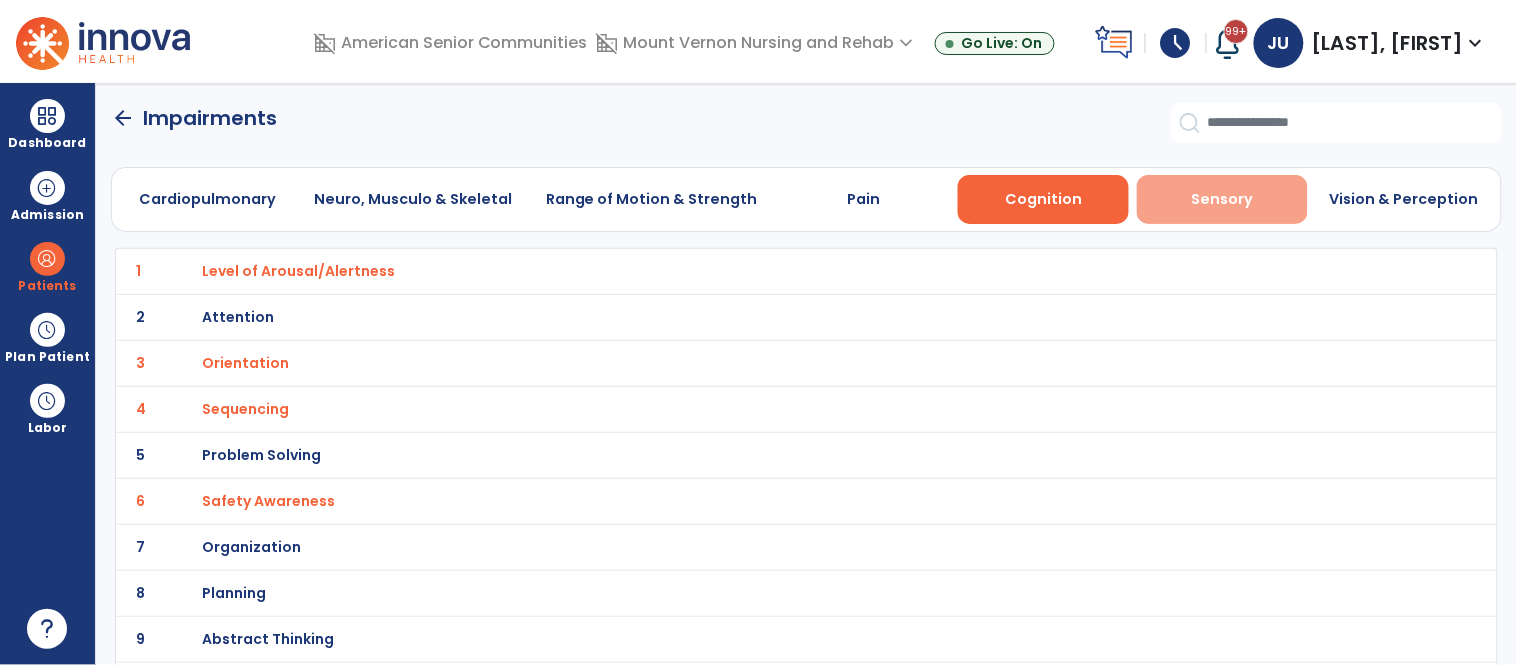 click on "Sensory" at bounding box center (1223, 199) 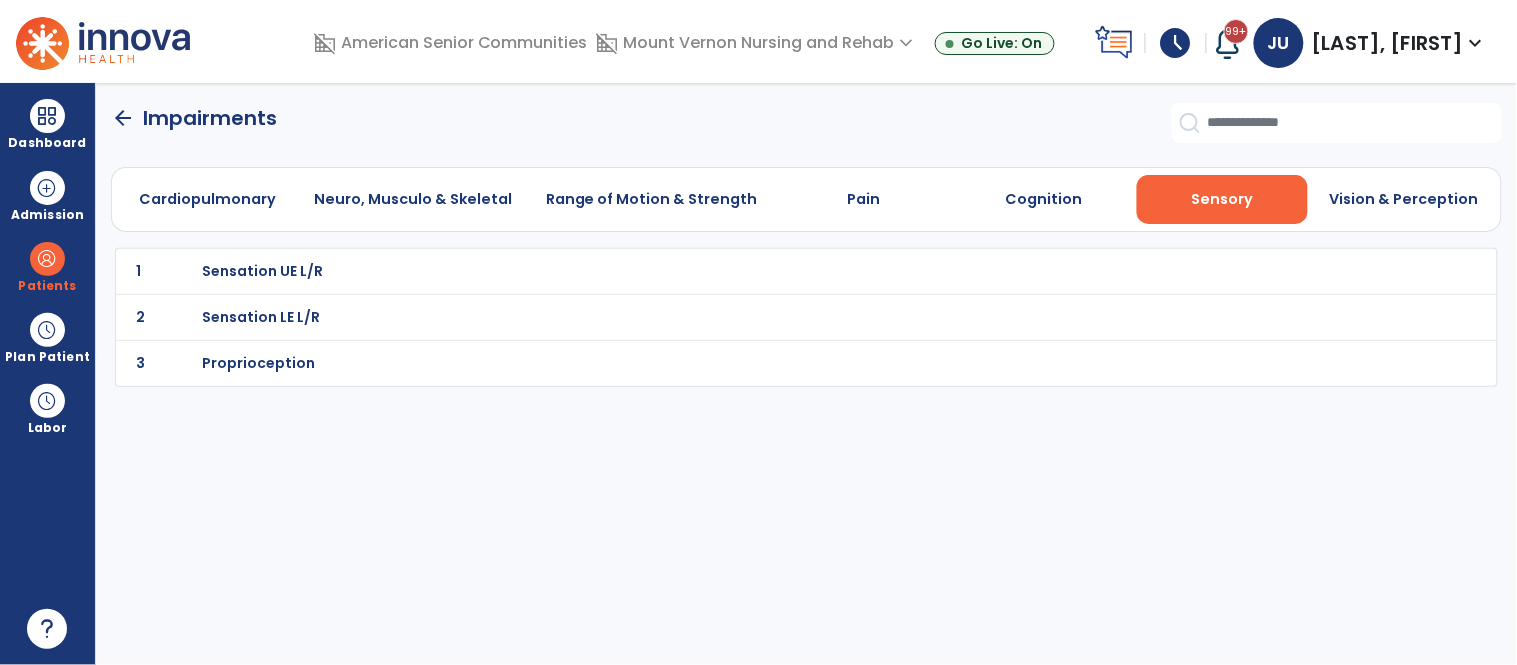 click on "1 Sensation UE L/R" 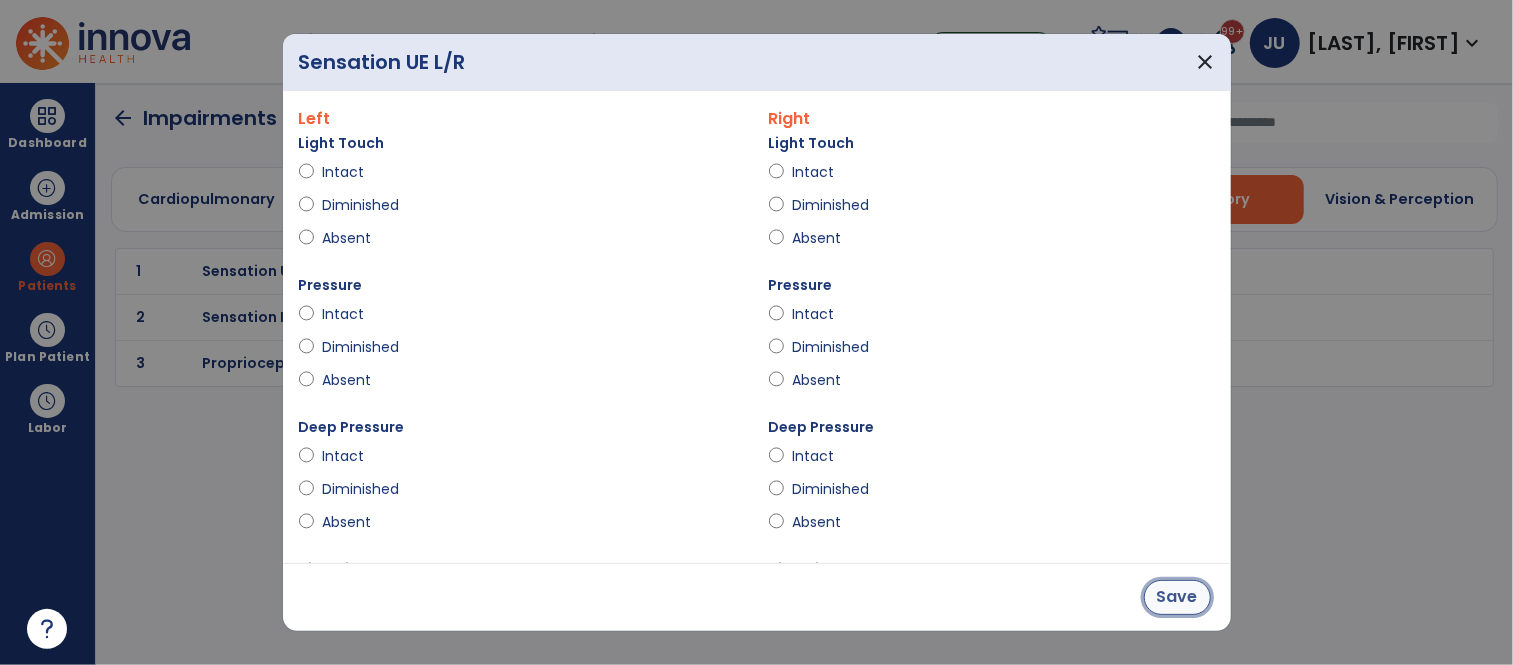 click on "Save" at bounding box center [1177, 597] 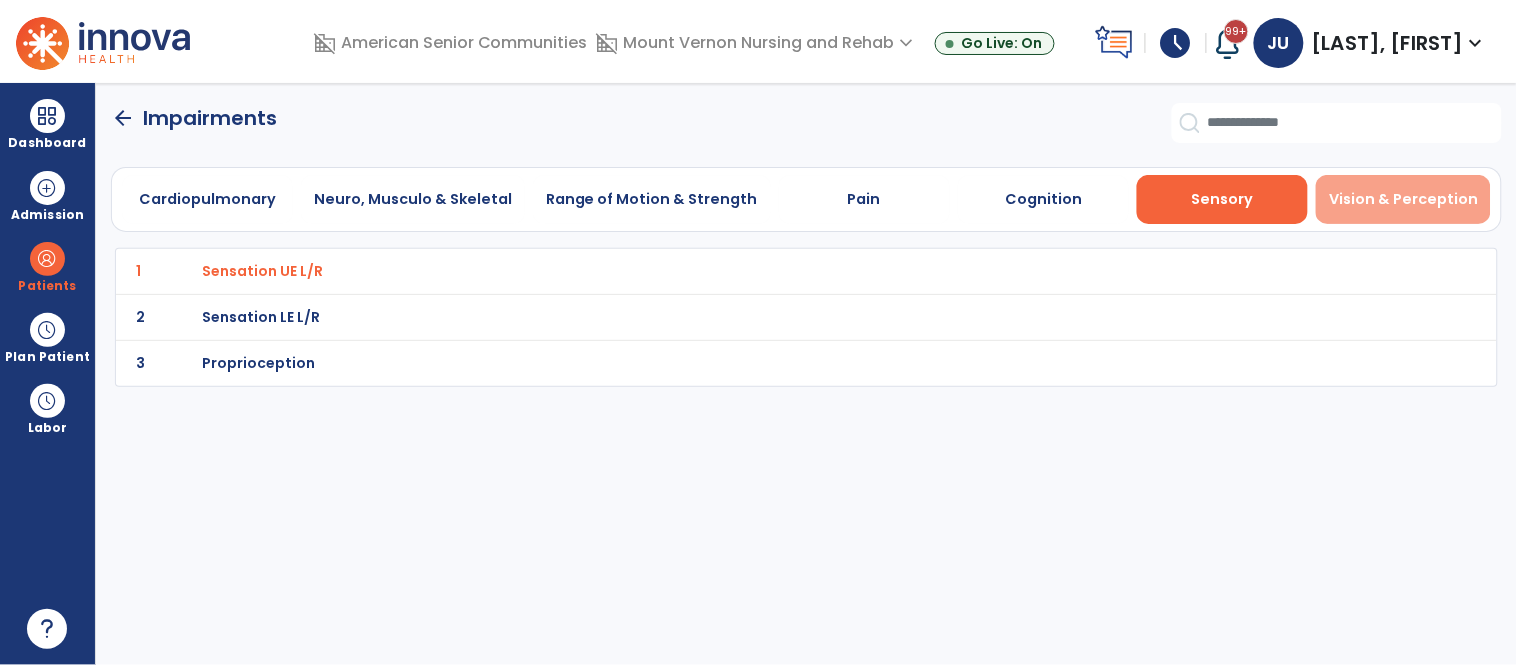 click on "Vision & Perception" at bounding box center (1403, 199) 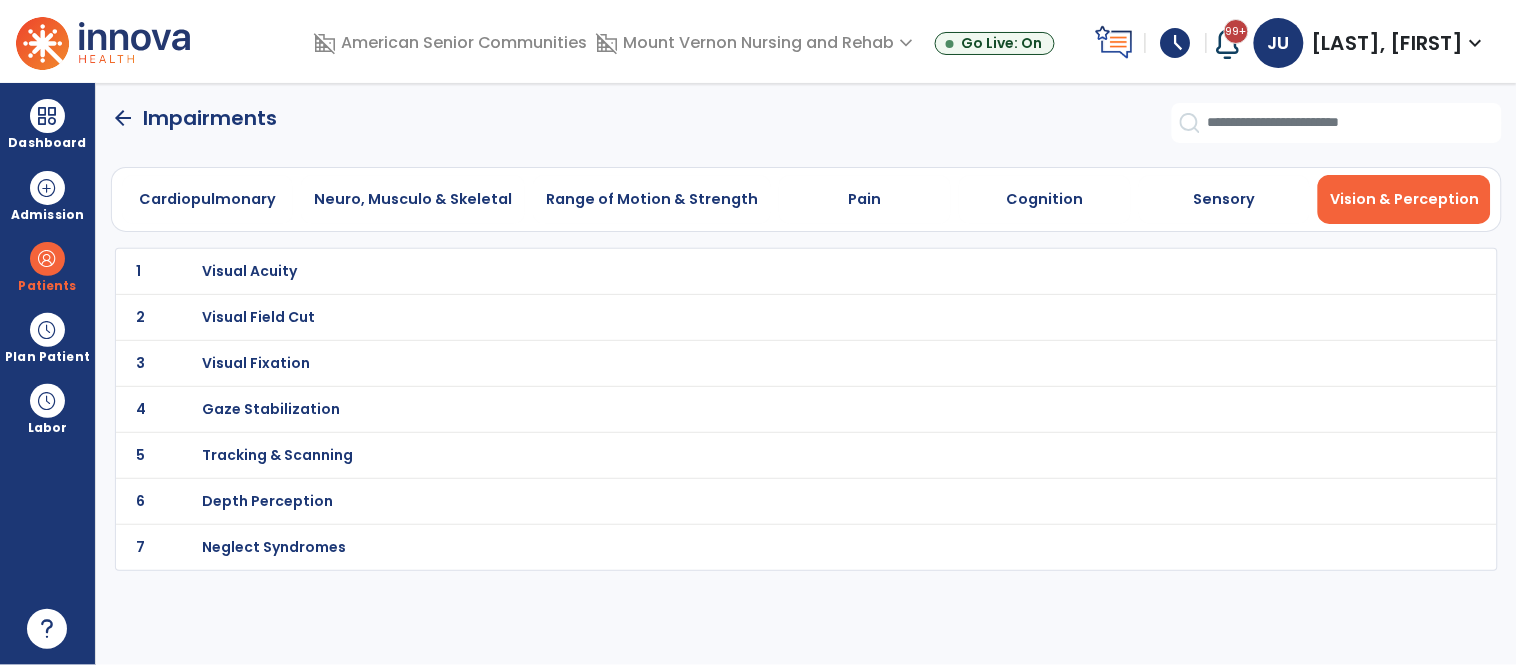 click on "Visual Acuity" at bounding box center [249, 271] 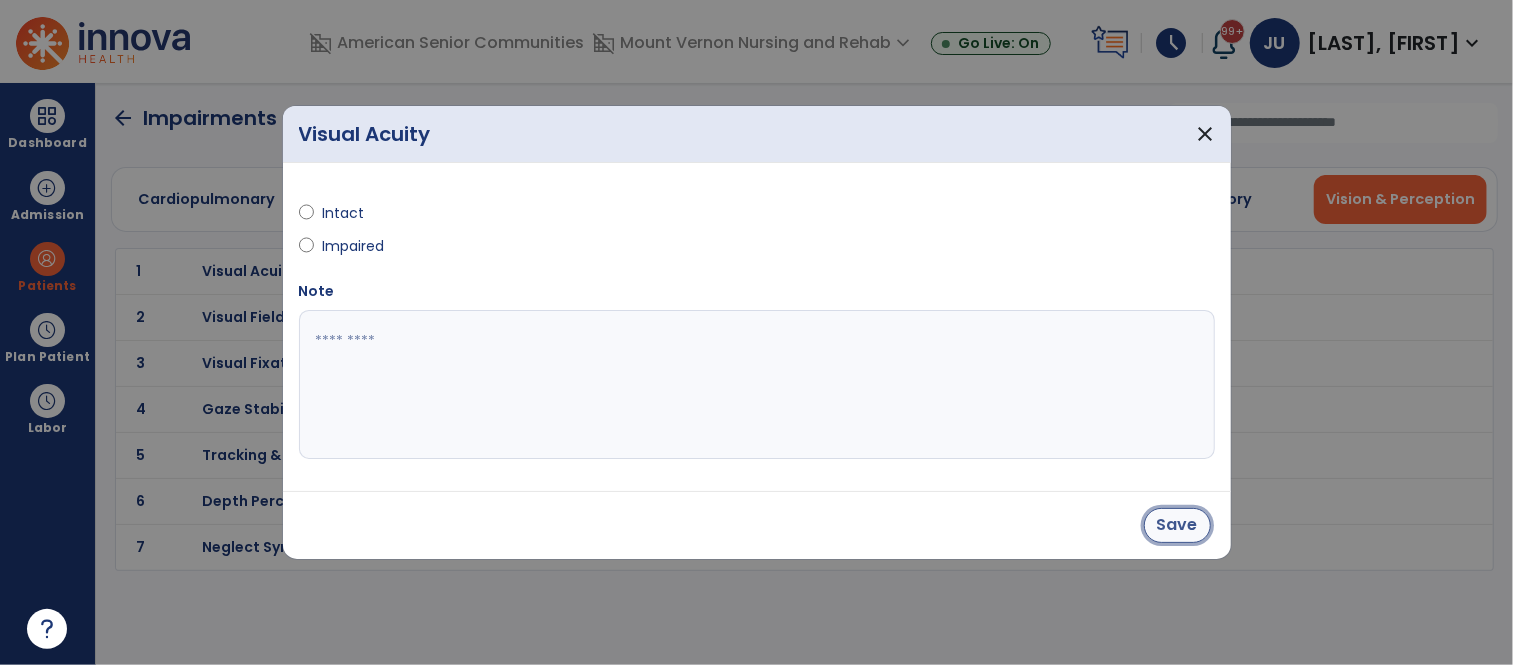 click on "Save" at bounding box center (1177, 525) 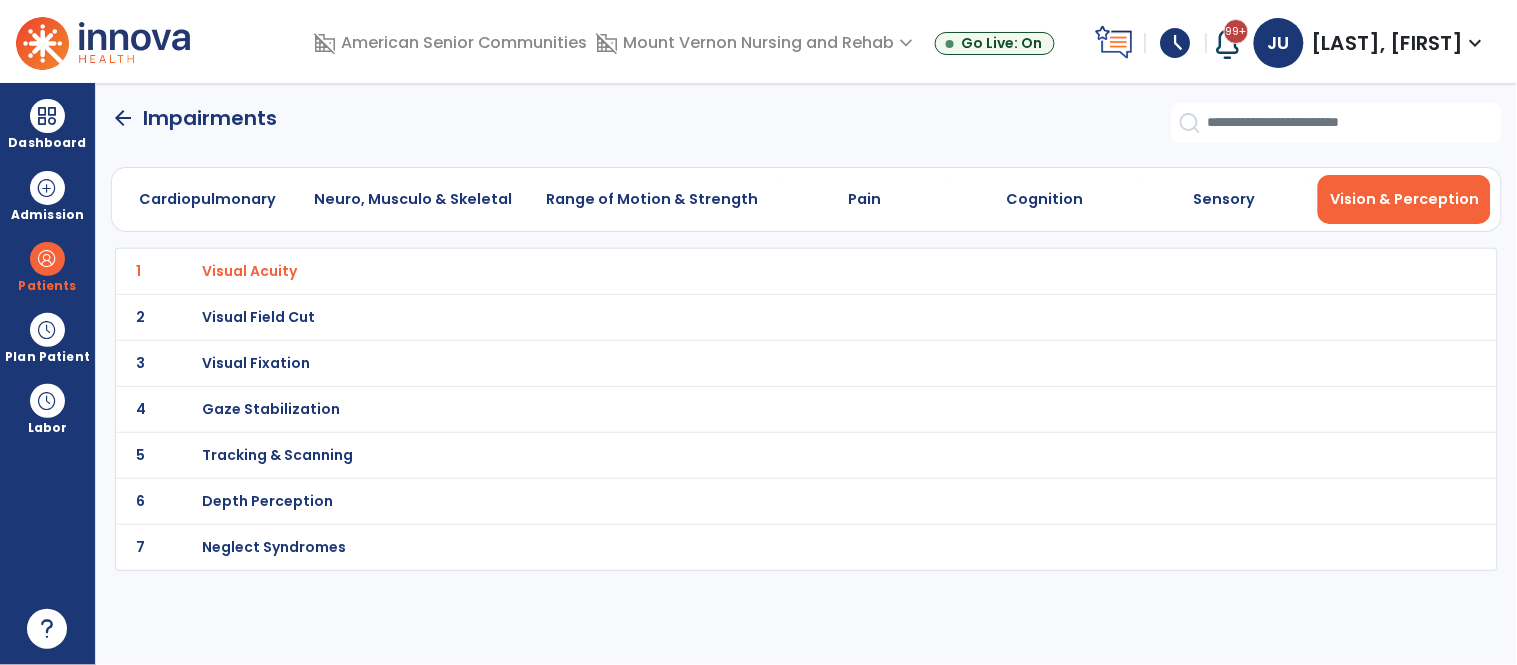 click on "arrow_back" 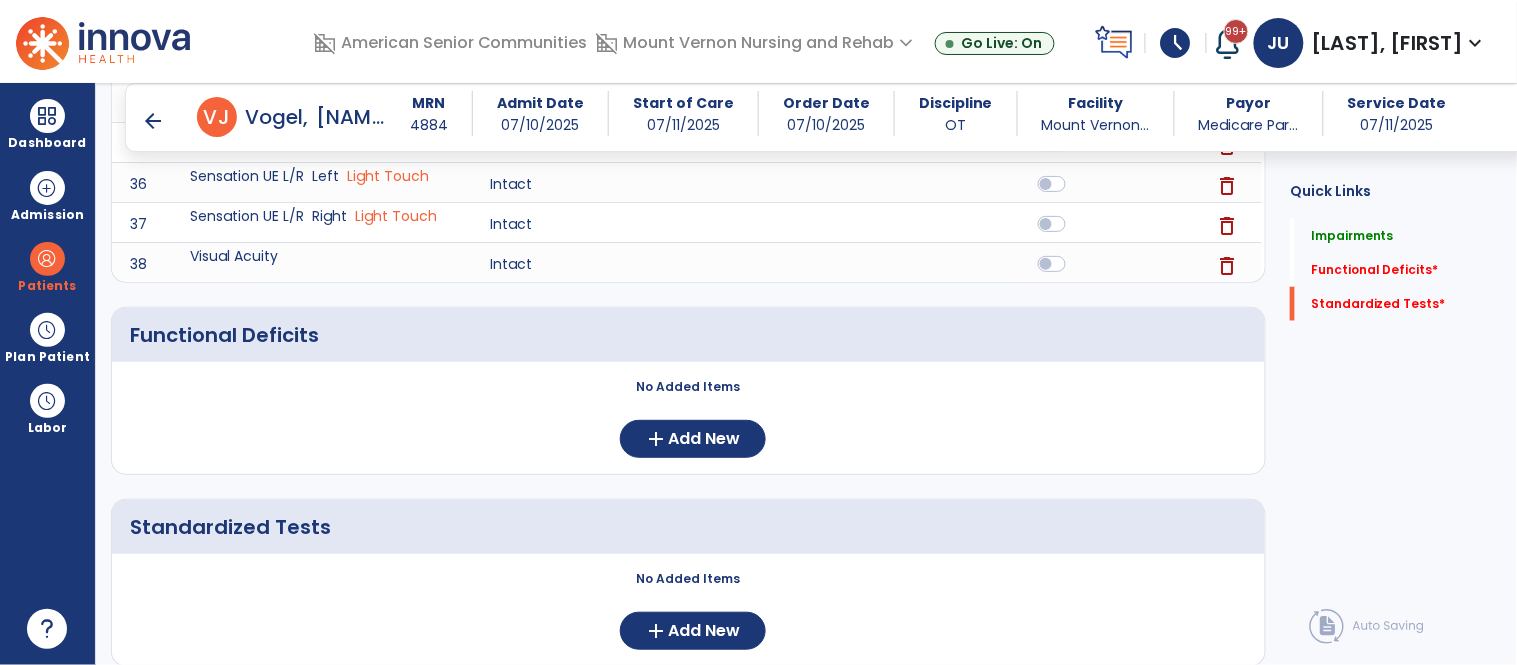 click on "Standardized Tests" 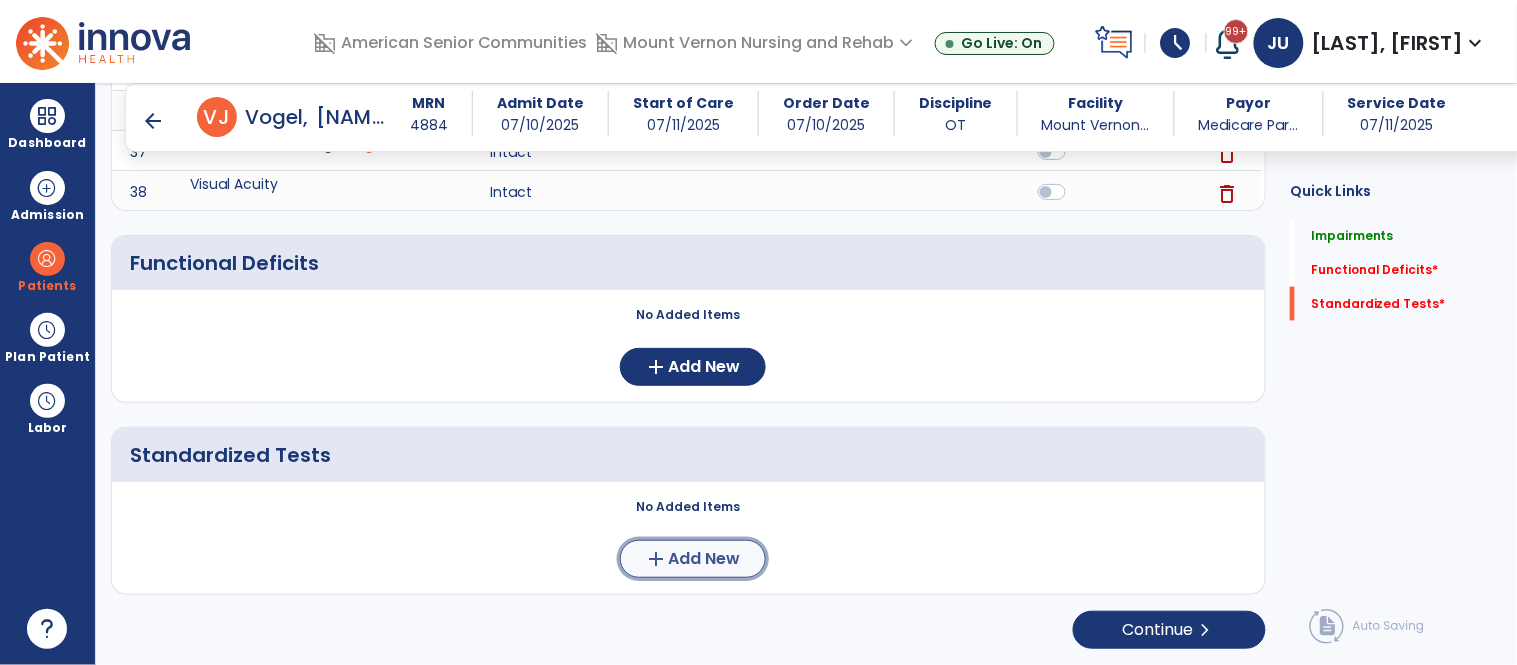 click on "add" 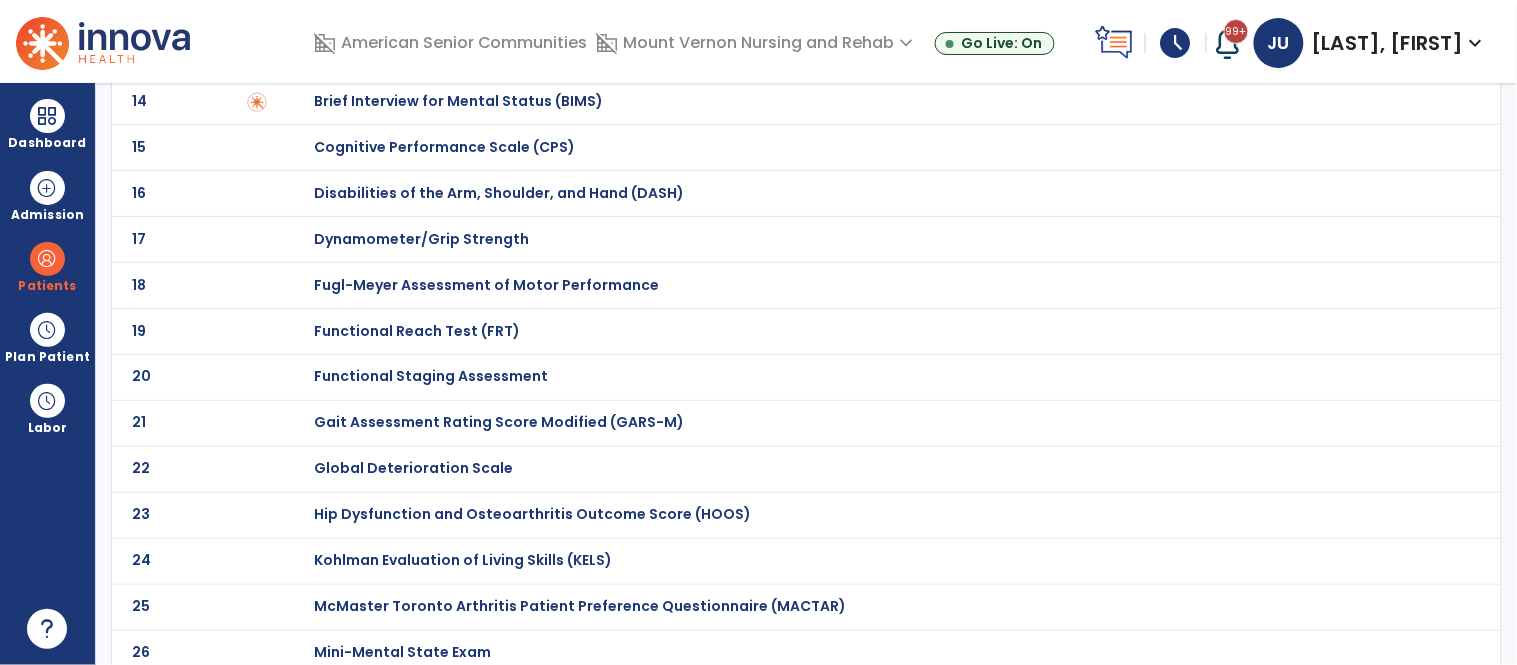 scroll, scrollTop: 716, scrollLeft: 0, axis: vertical 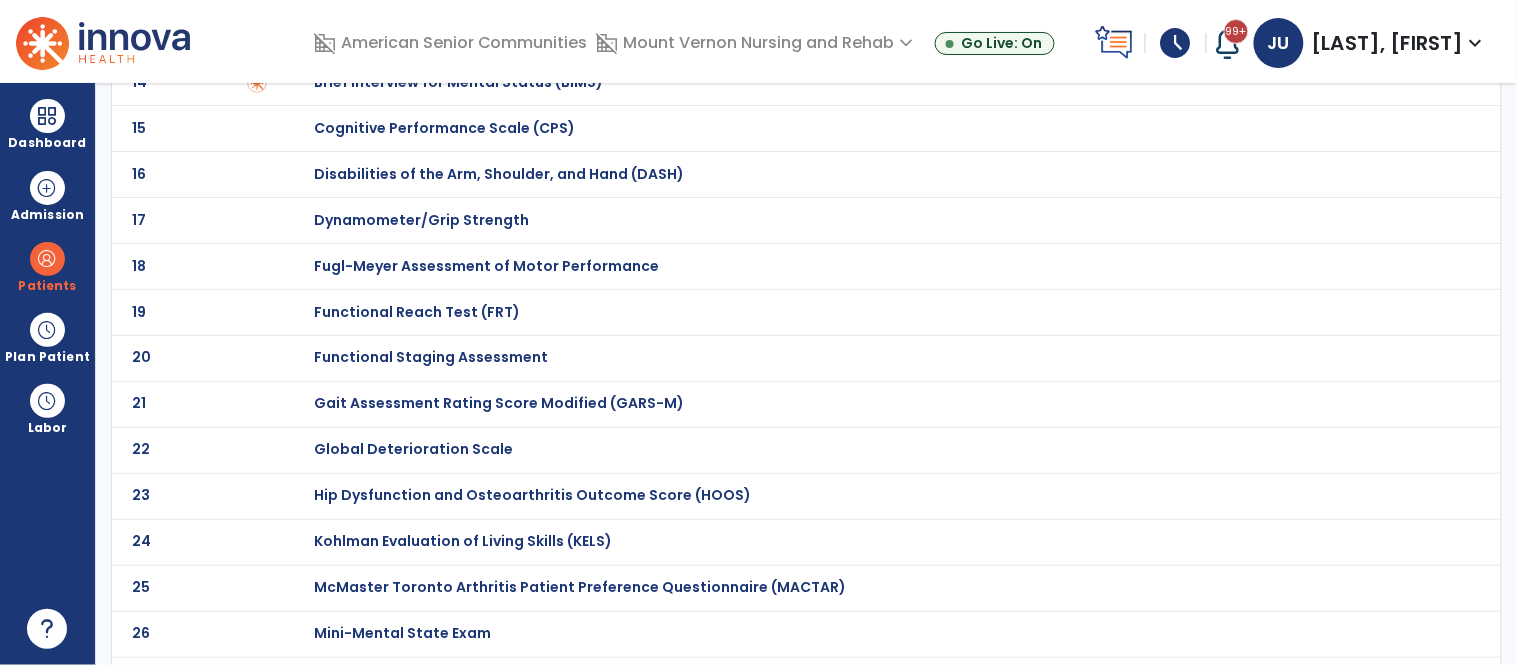 click on "Functional Reach Test (FRT)" at bounding box center [385, -516] 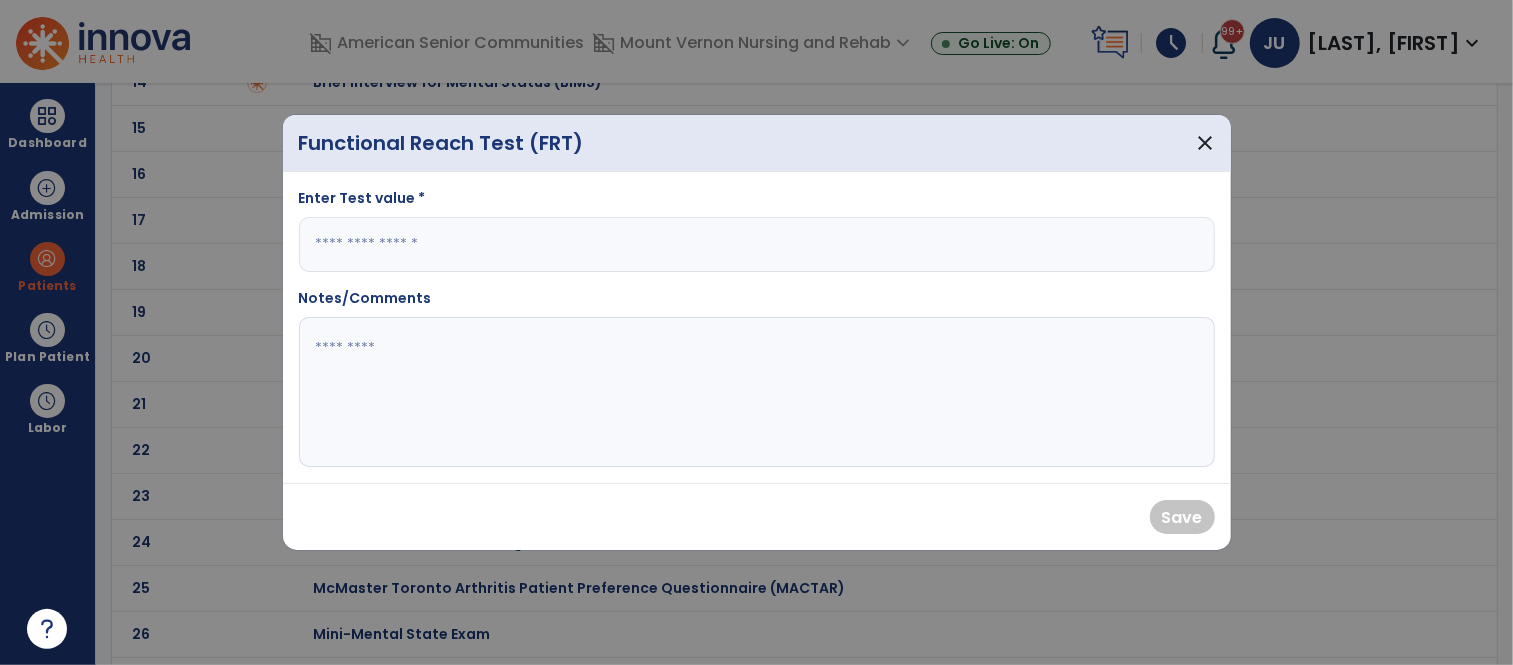 click at bounding box center (757, 244) 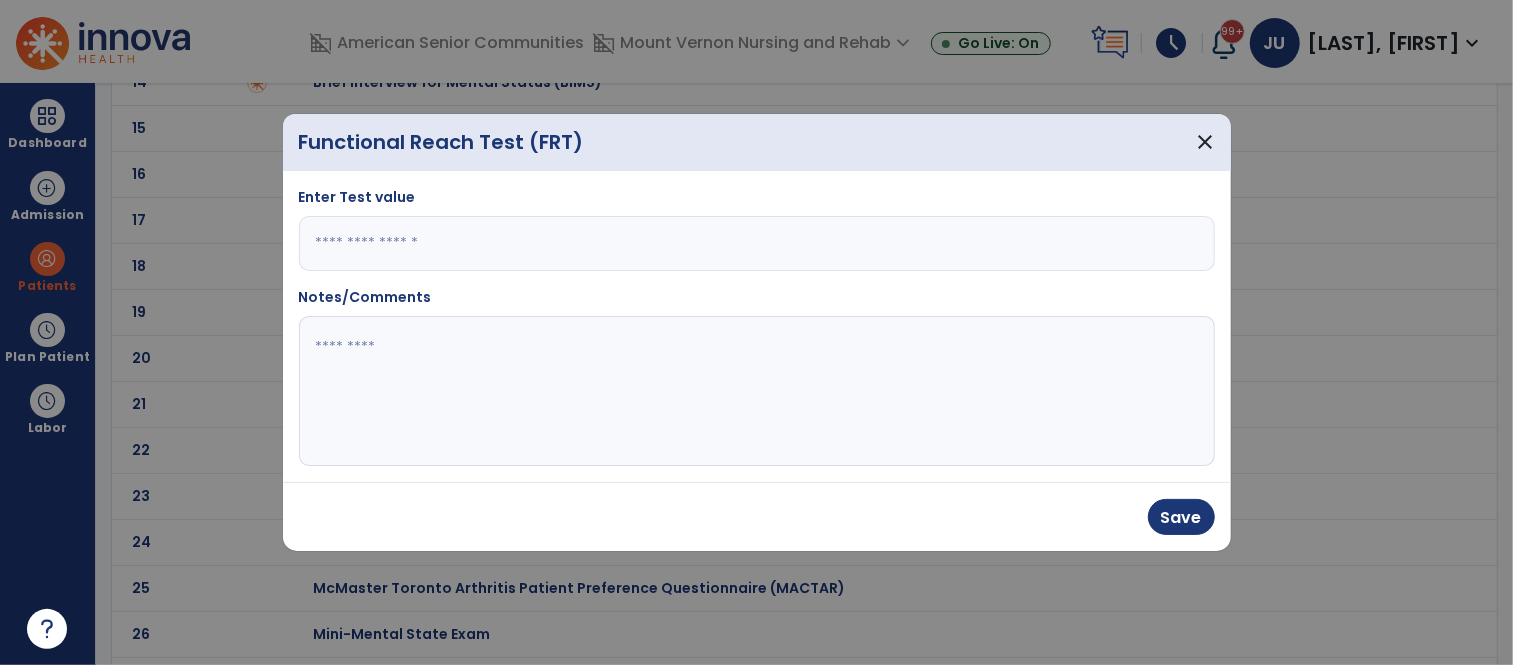 type on "*" 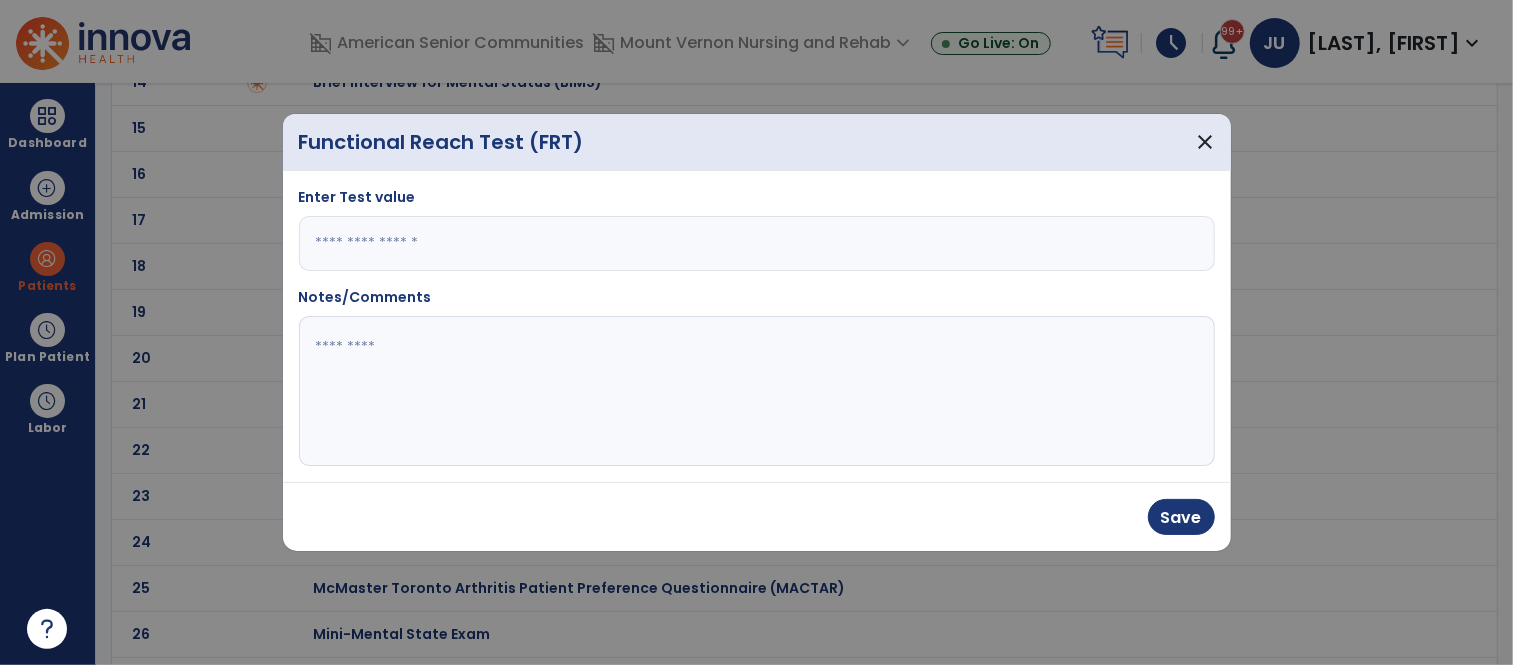click 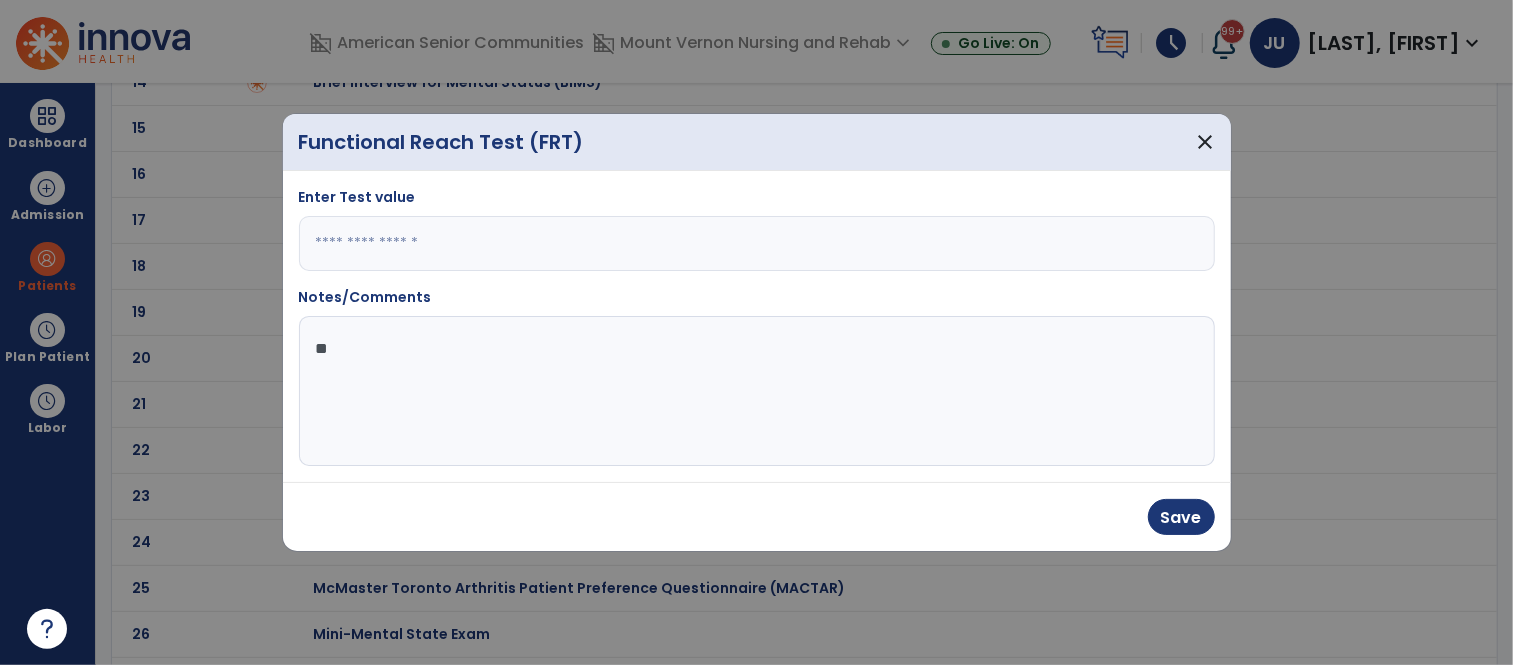 type on "*" 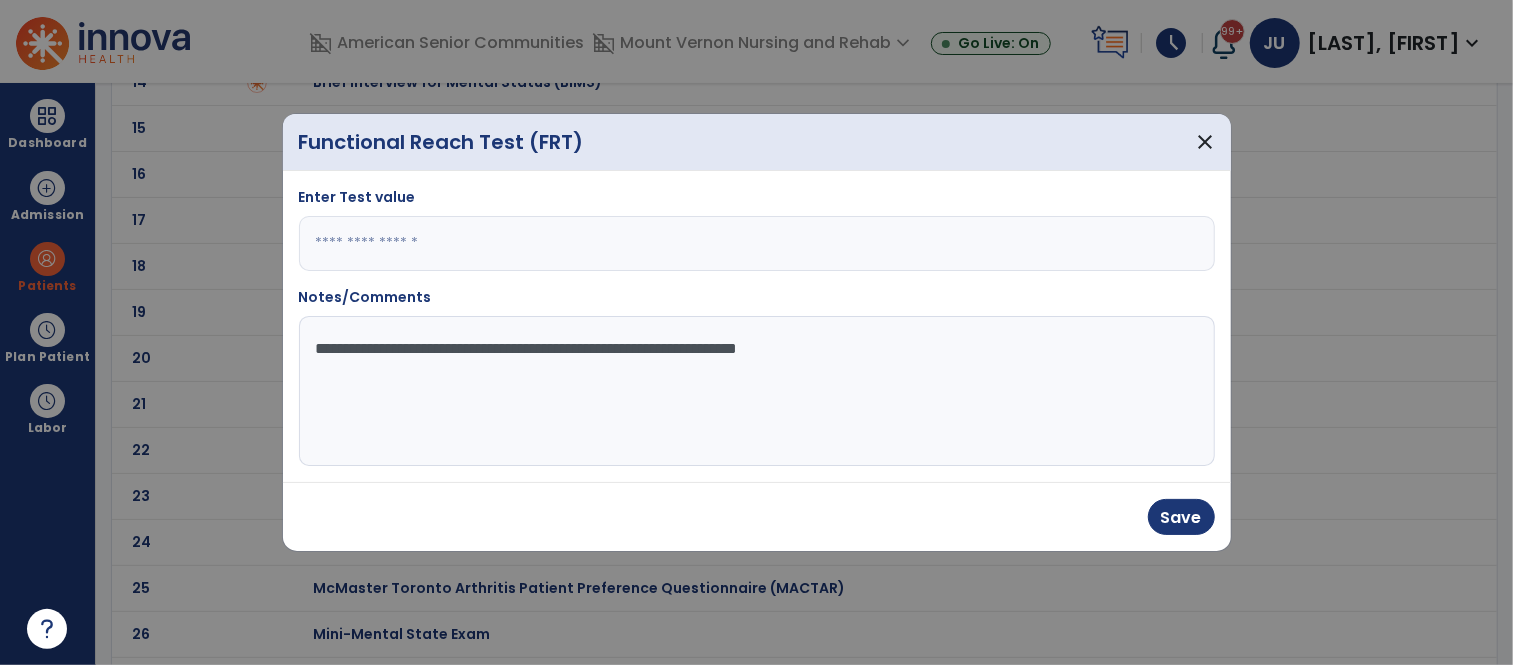 type on "**********" 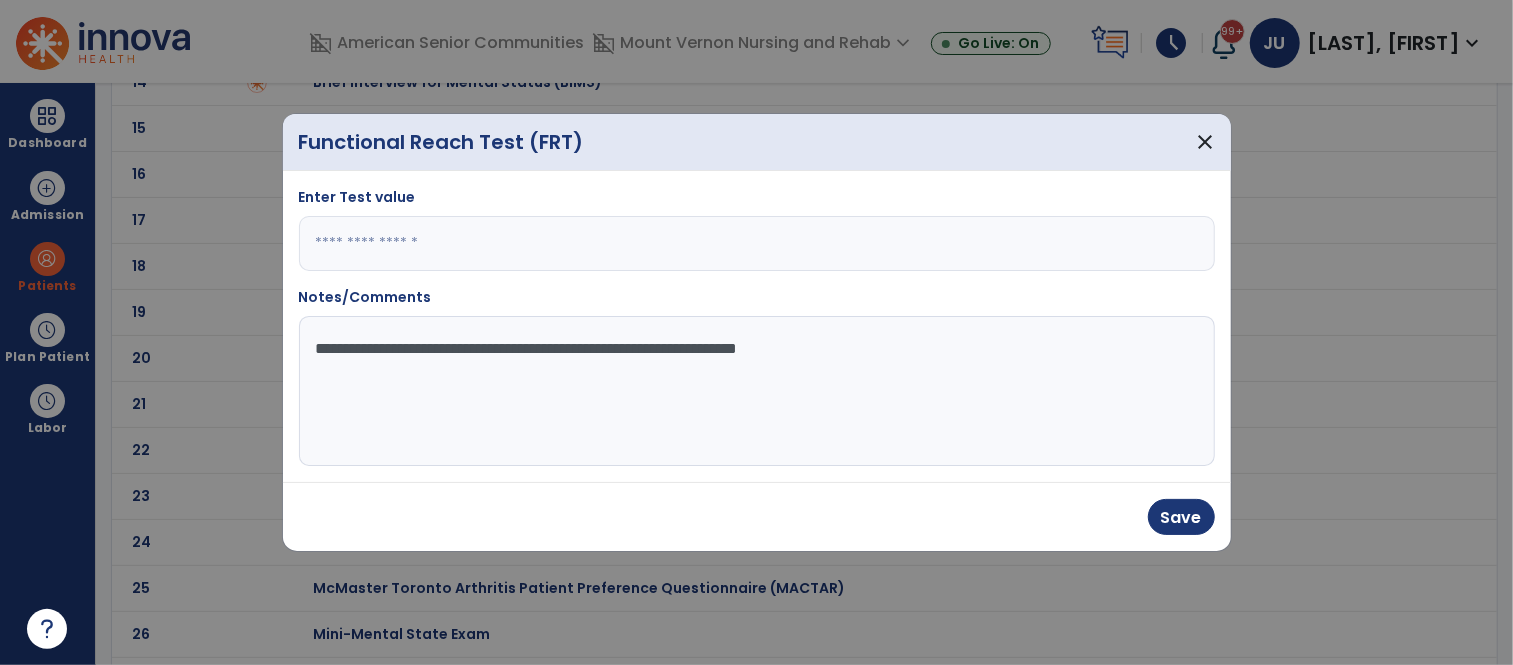 click on "Save" at bounding box center [757, 516] 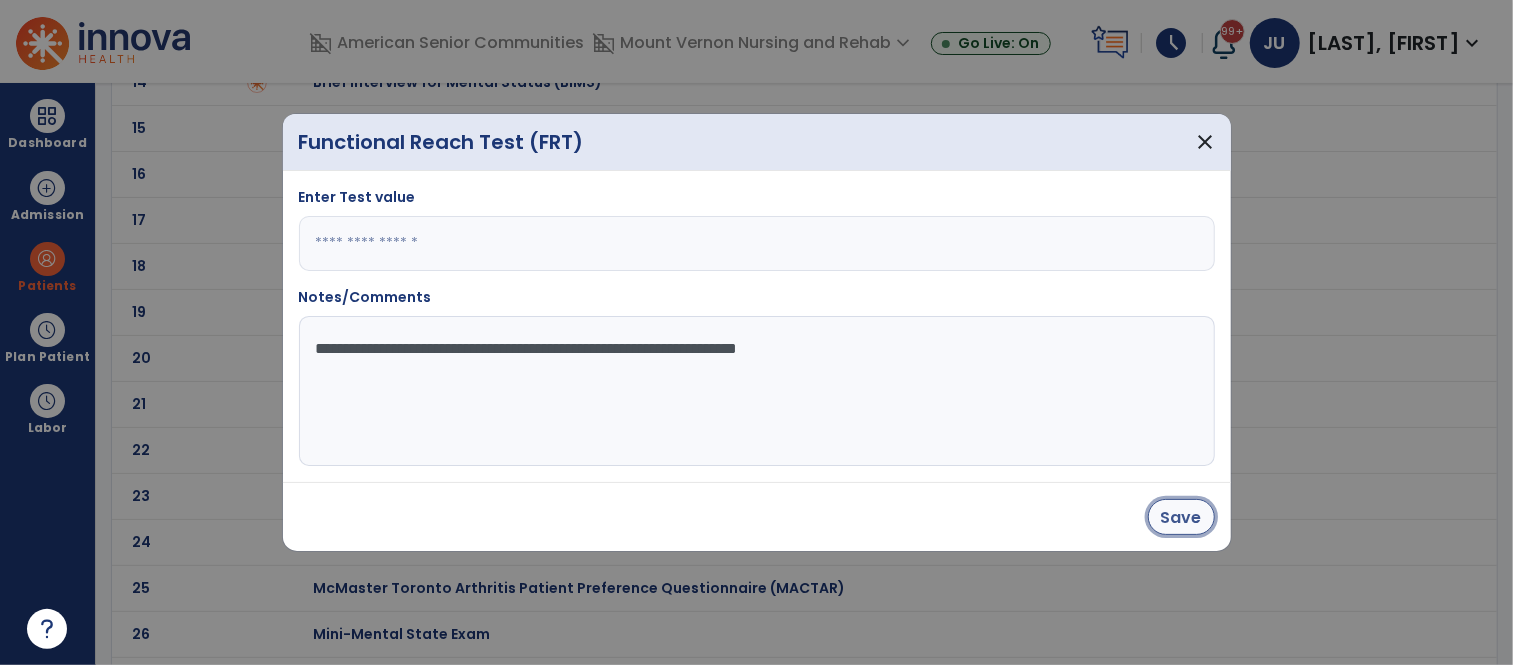click on "Save" at bounding box center [1181, 517] 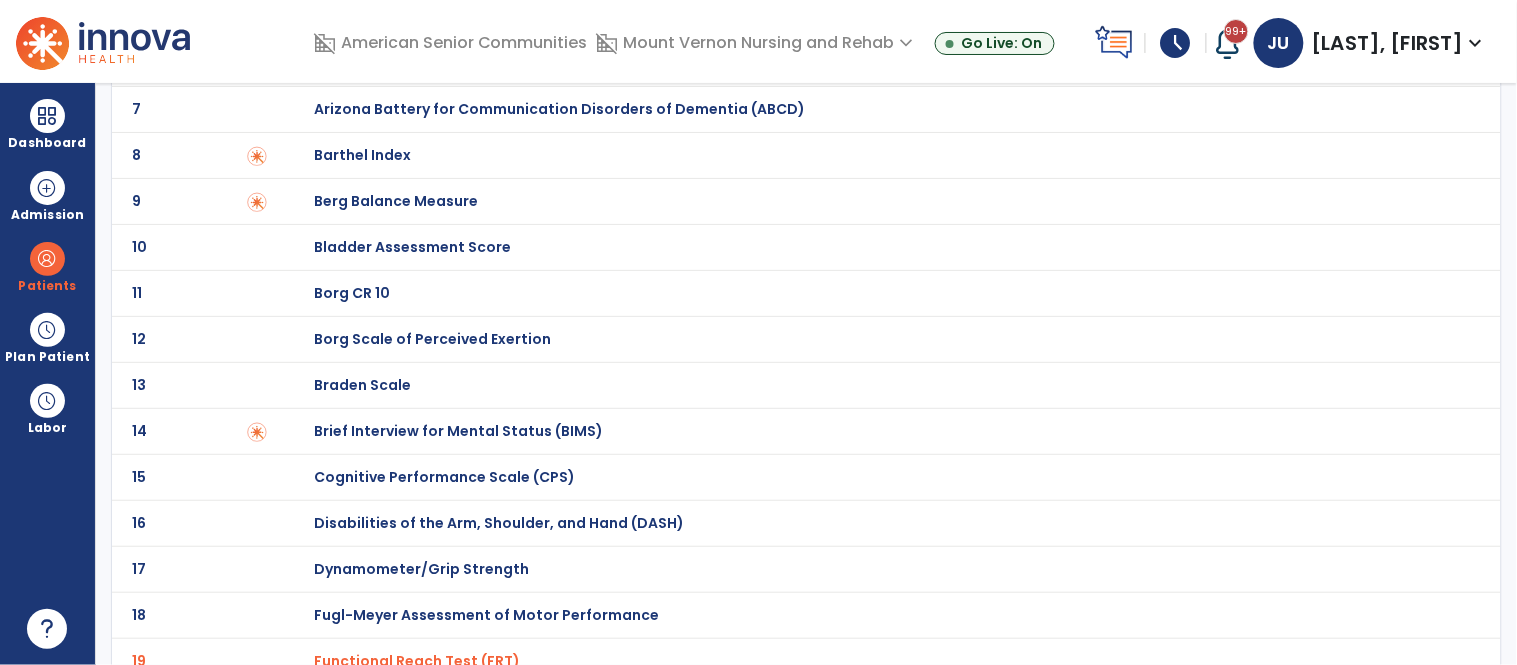 scroll, scrollTop: 320, scrollLeft: 0, axis: vertical 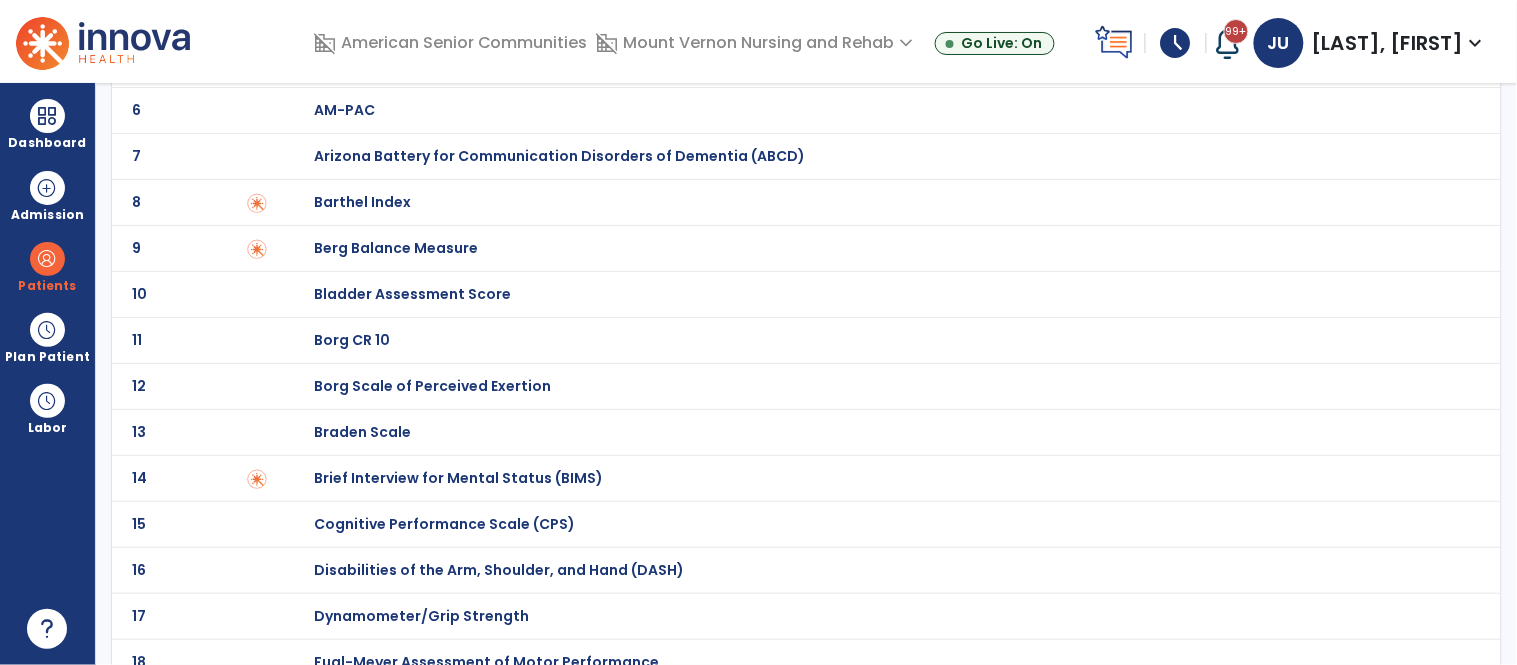 click on "Barthel Index" at bounding box center [385, -120] 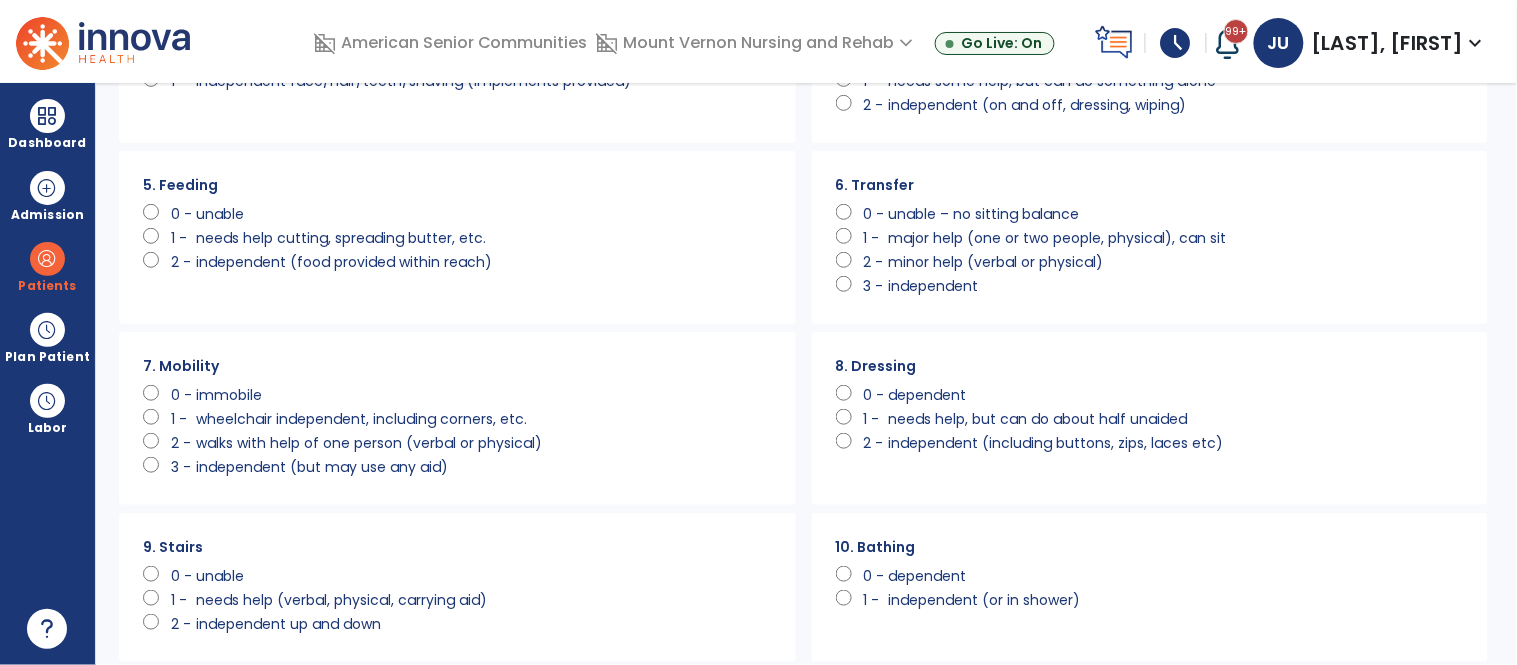 scroll, scrollTop: 0, scrollLeft: 0, axis: both 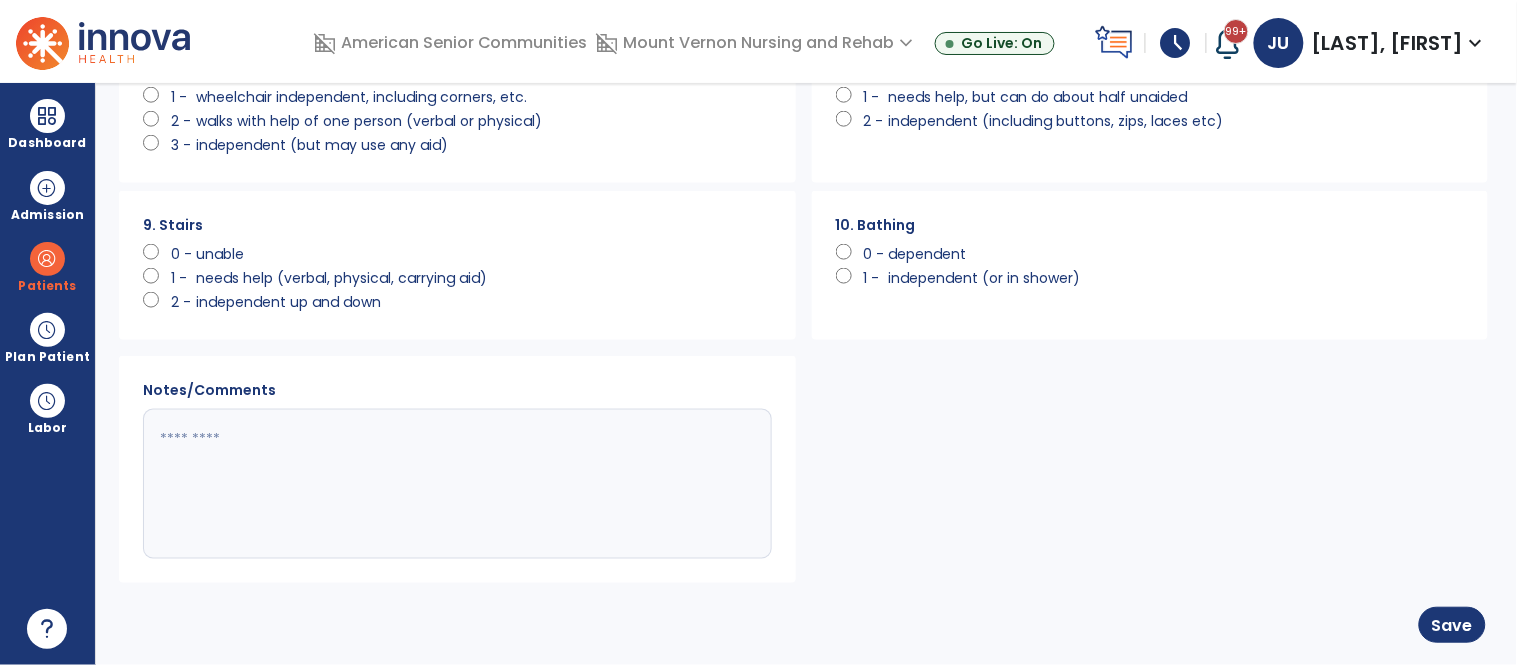 click 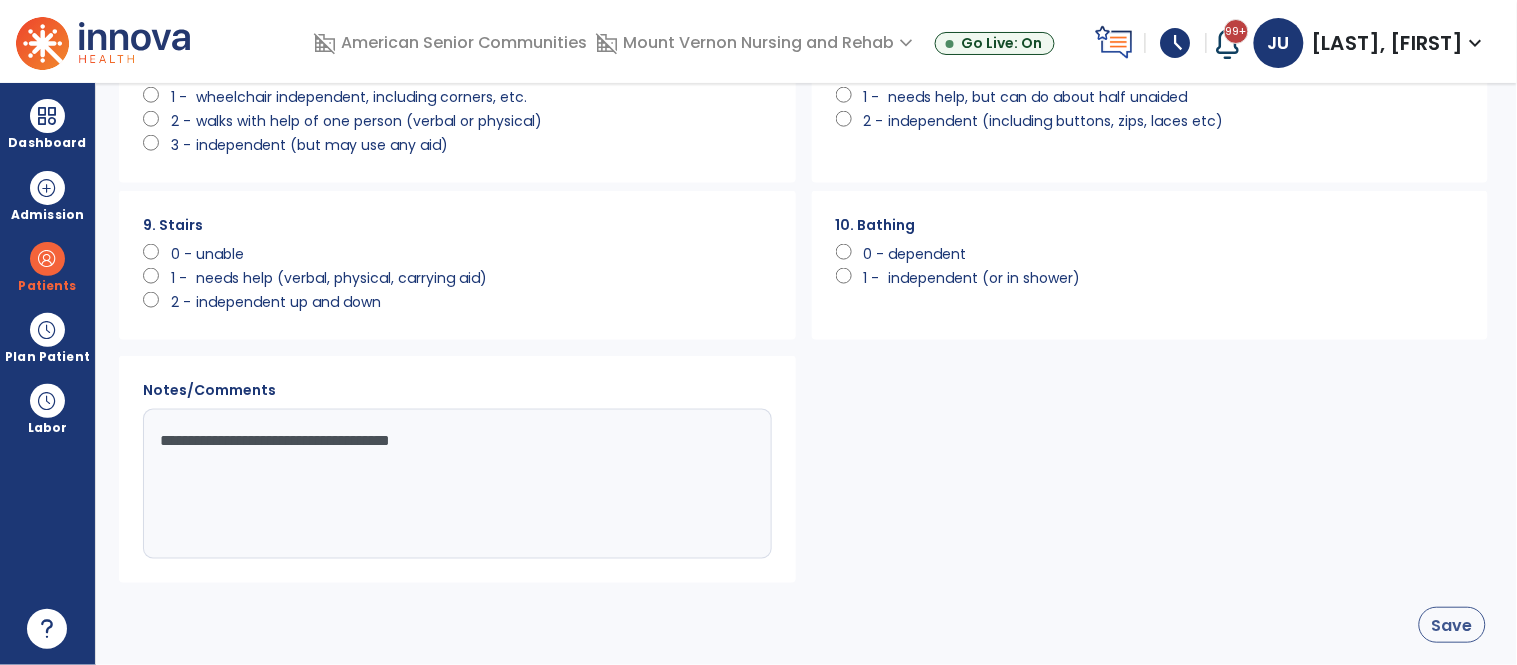 type on "**********" 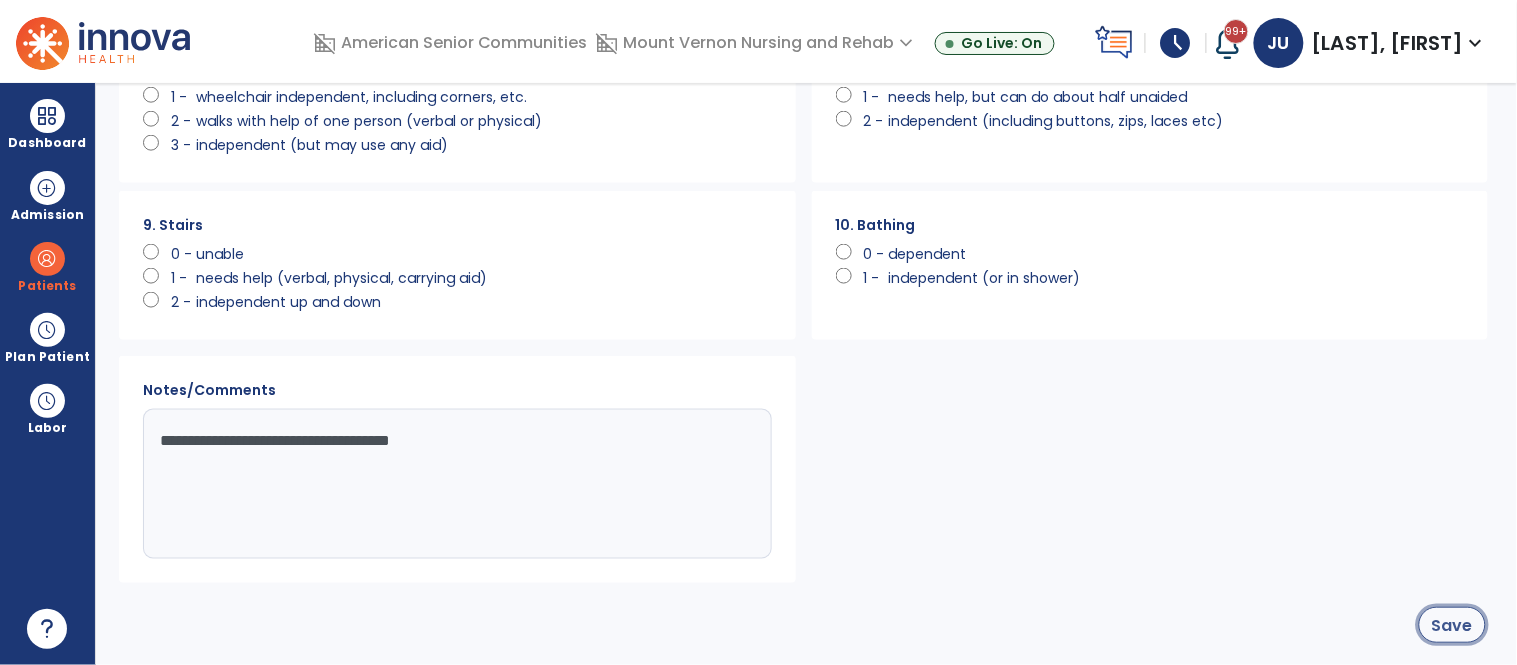 click on "Save" 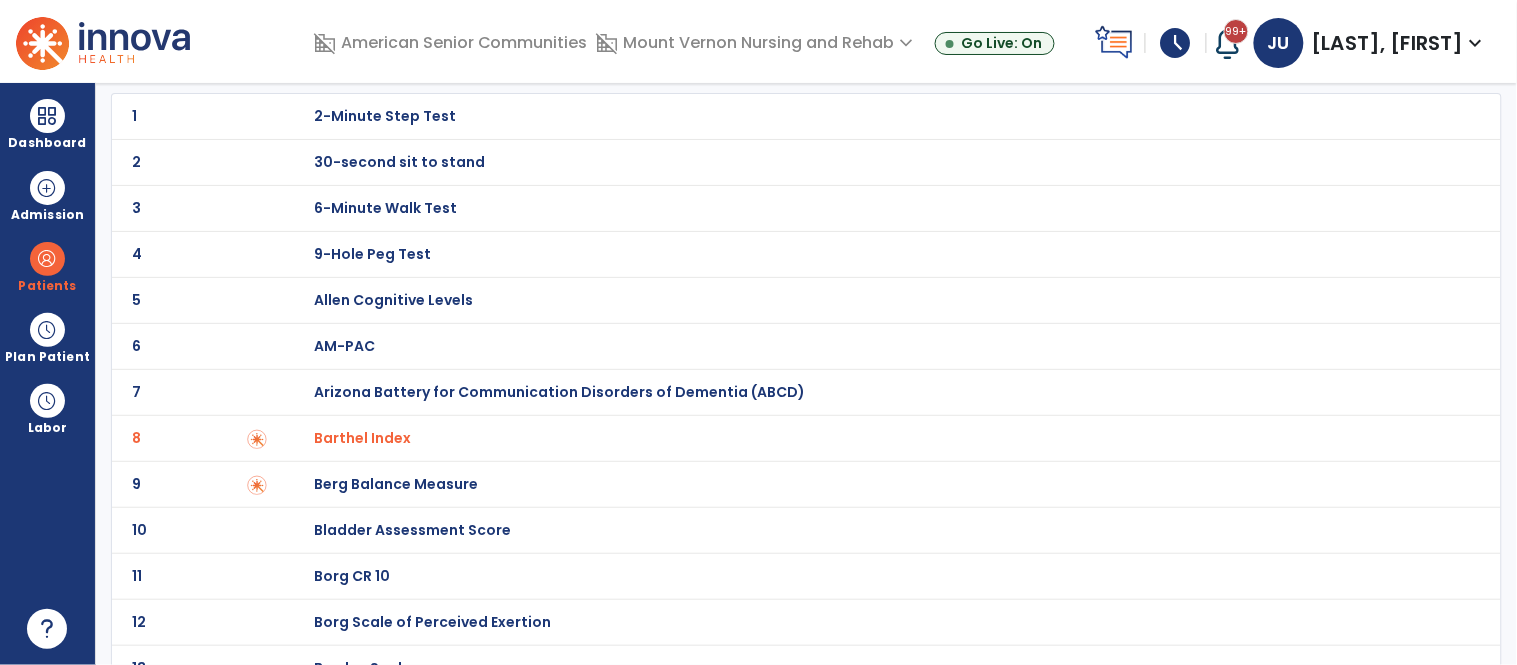 scroll, scrollTop: 0, scrollLeft: 0, axis: both 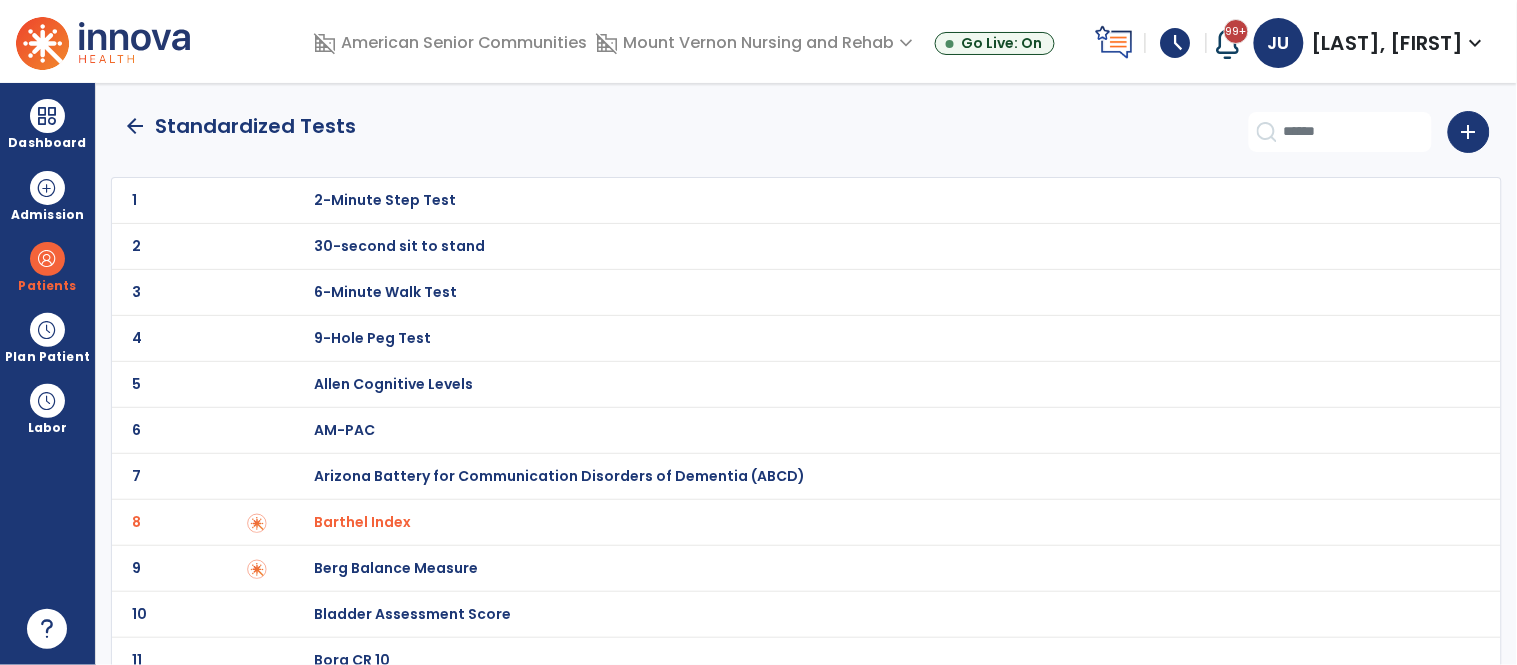 click on "arrow_back" 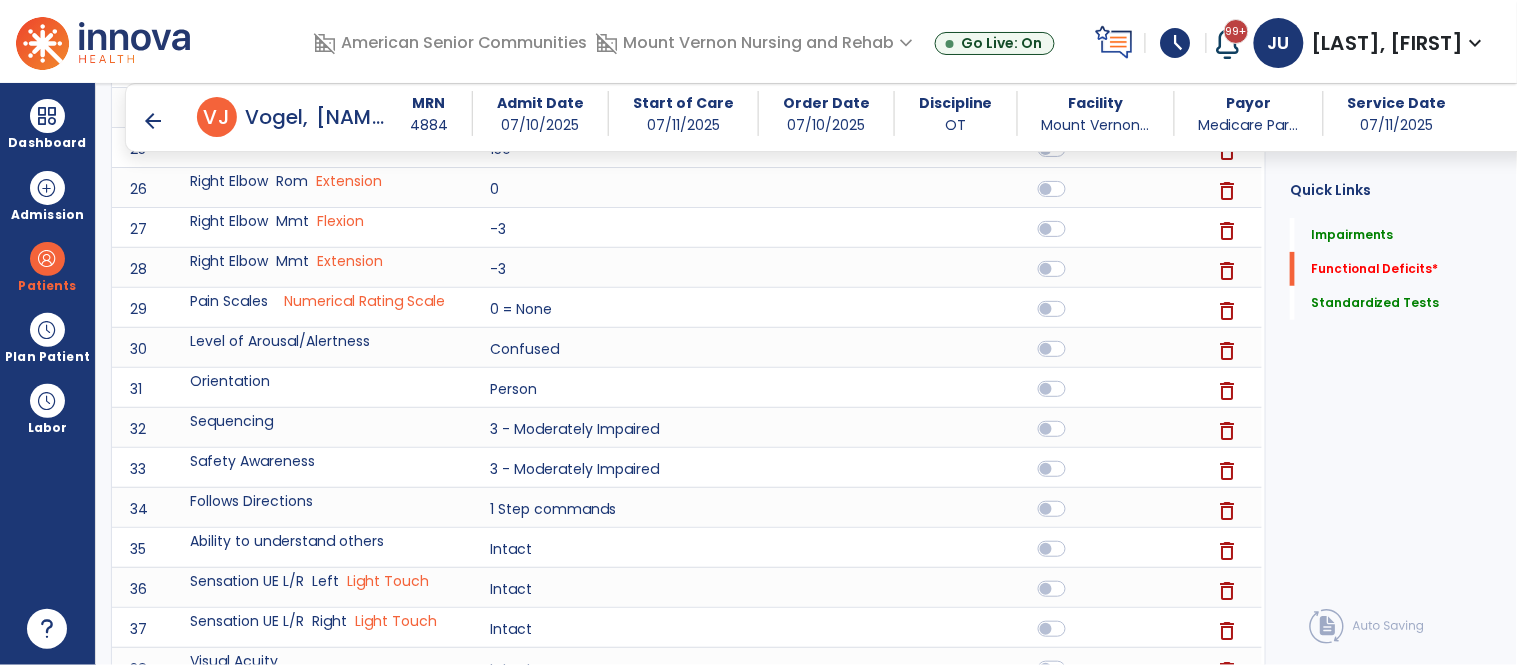 scroll, scrollTop: 2444, scrollLeft: 0, axis: vertical 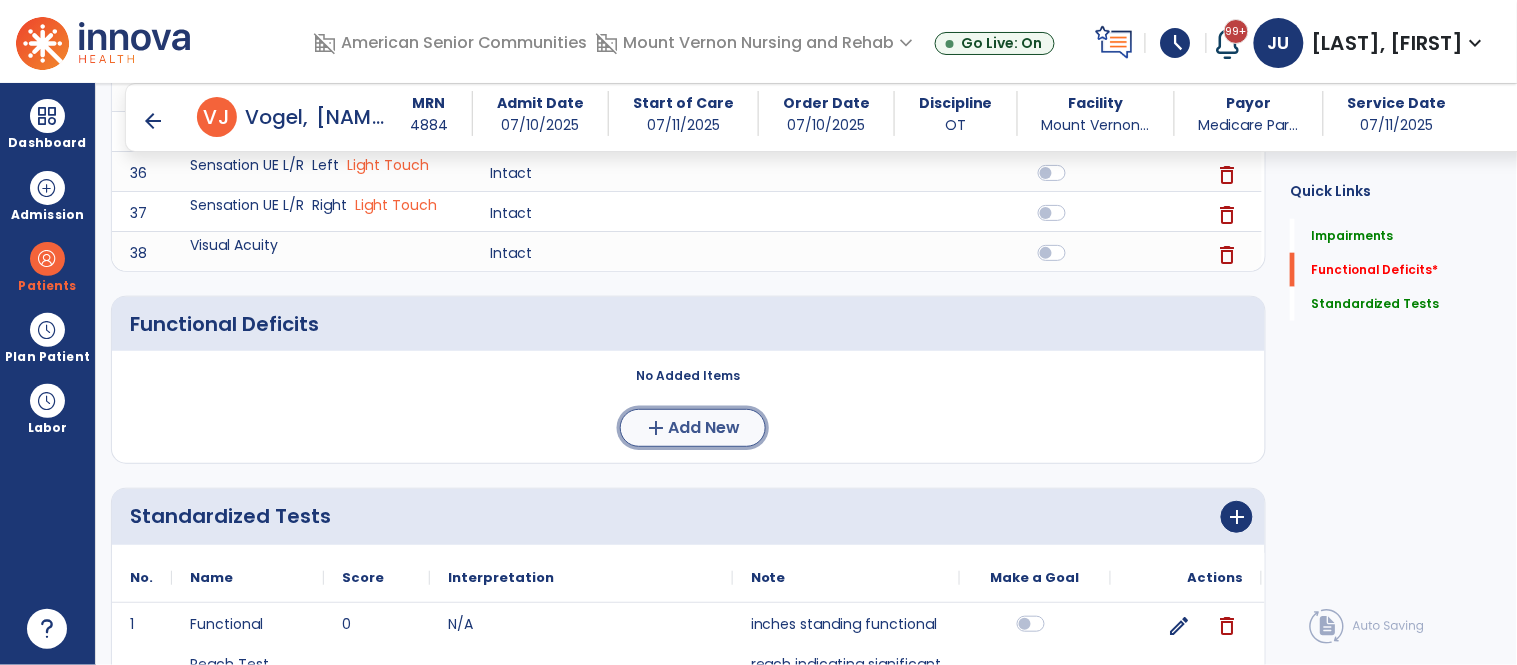 click on "add" 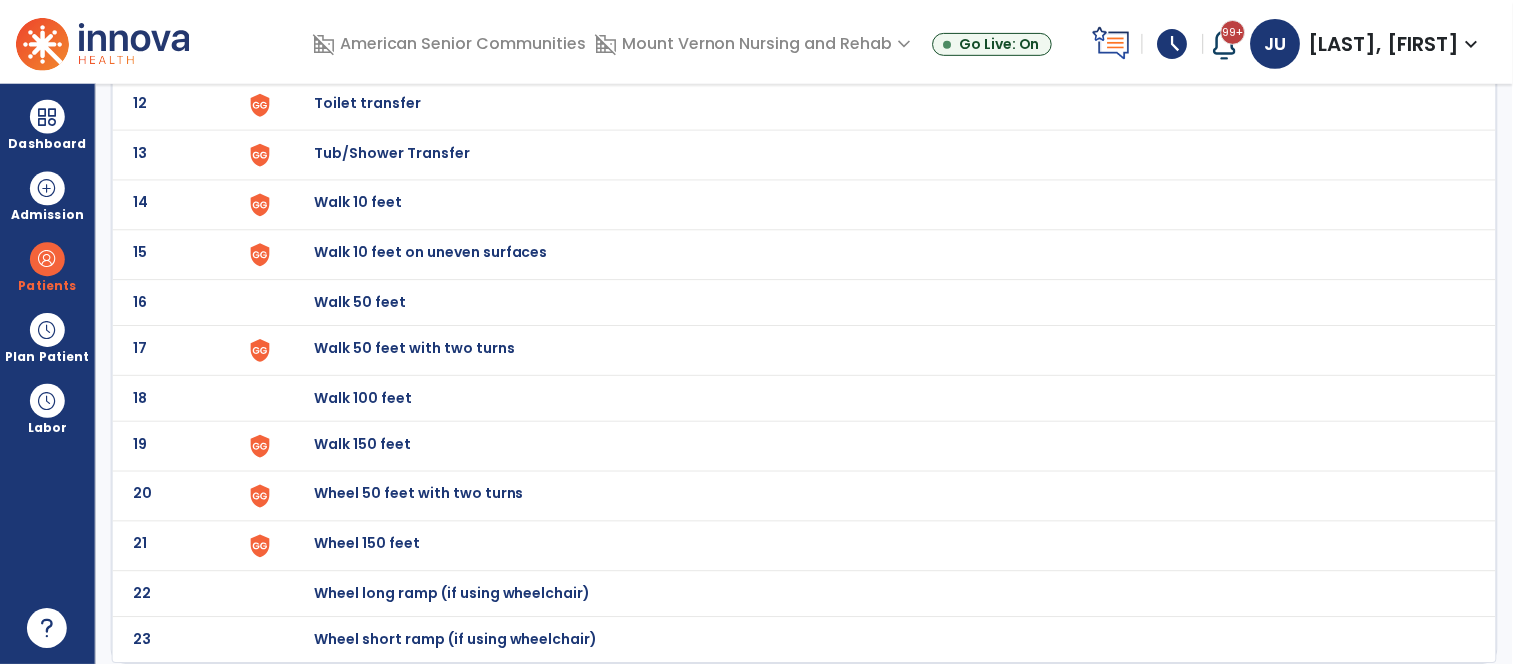 scroll, scrollTop: 0, scrollLeft: 0, axis: both 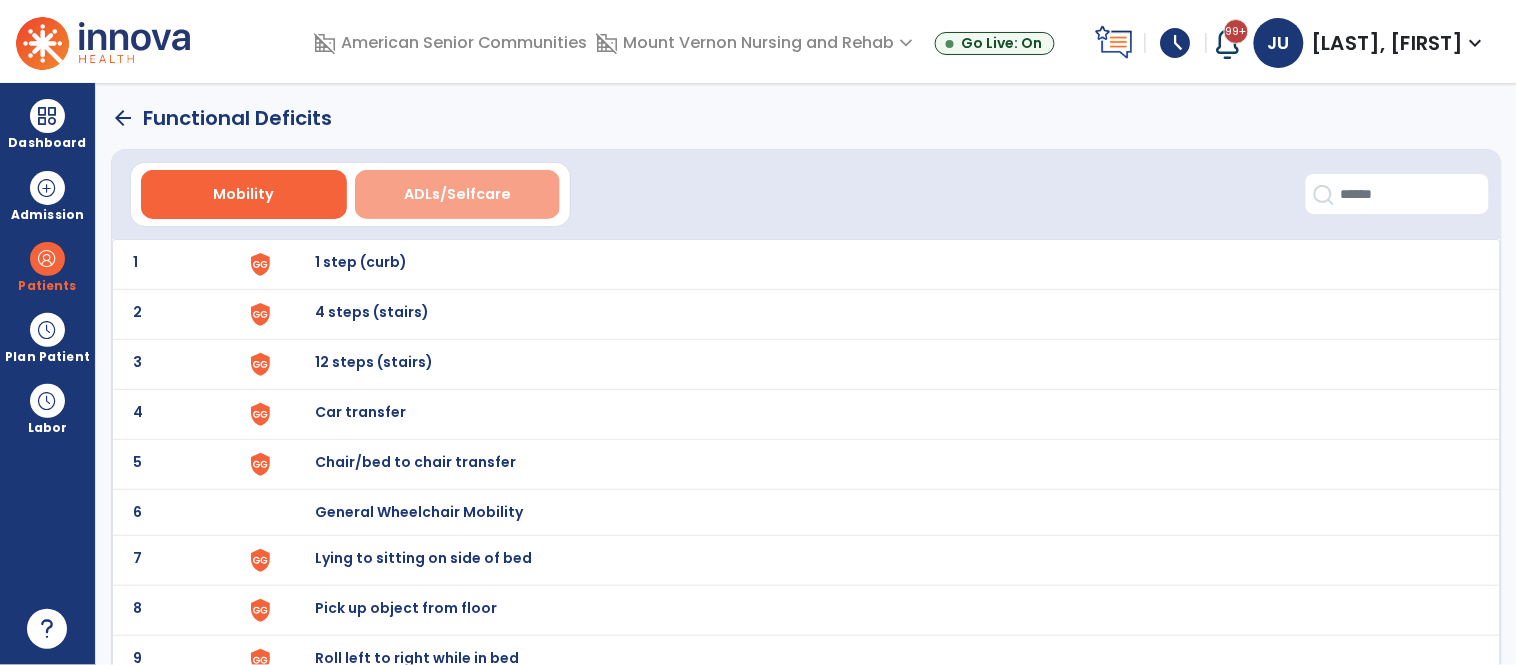 click on "ADLs/Selfcare" at bounding box center (457, 194) 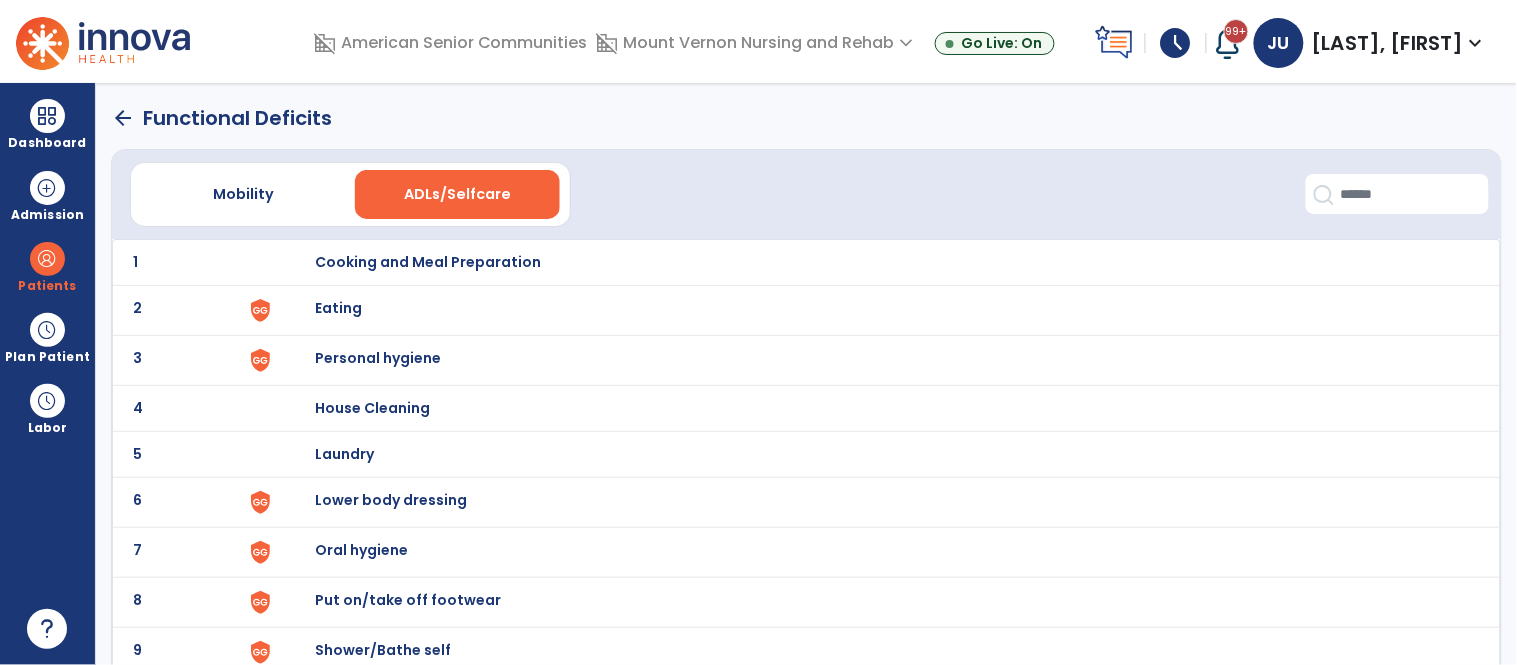 click on "Eating" at bounding box center (428, 262) 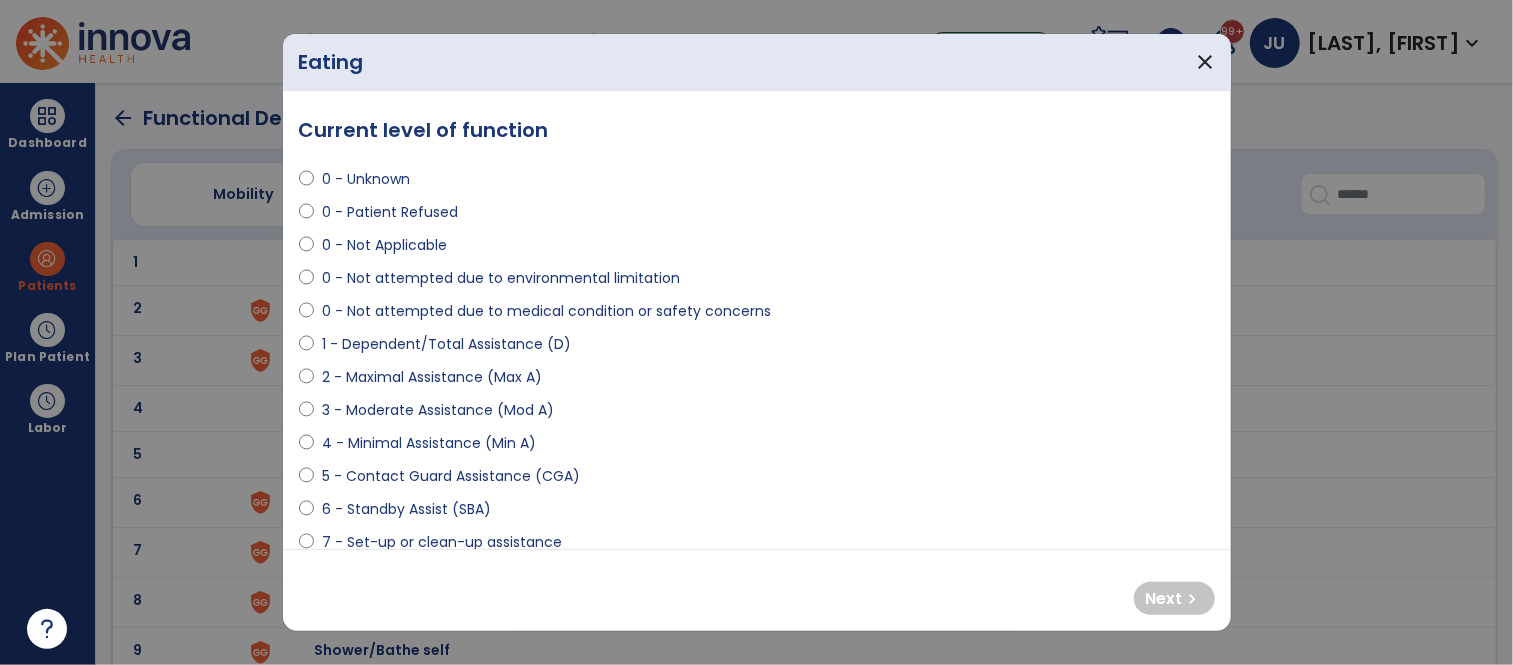 select on "**********" 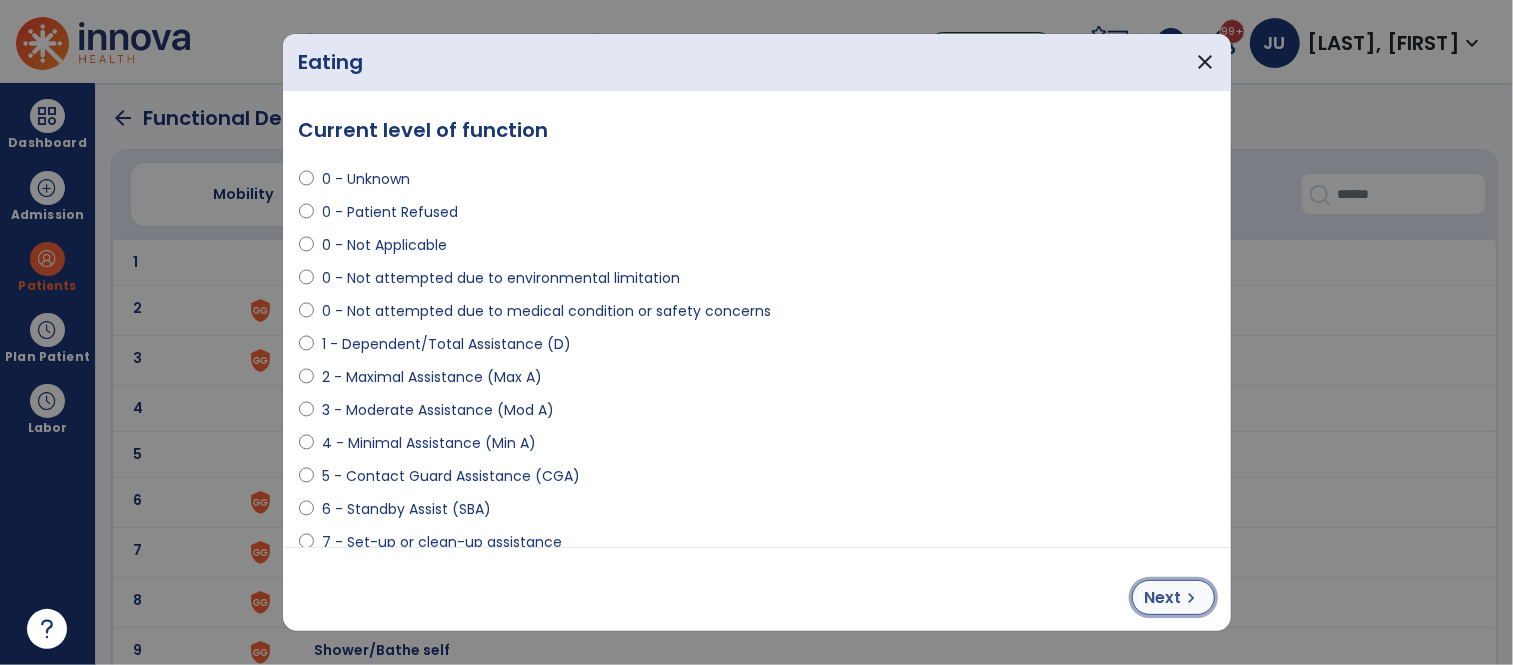 click on "Next" at bounding box center [1163, 598] 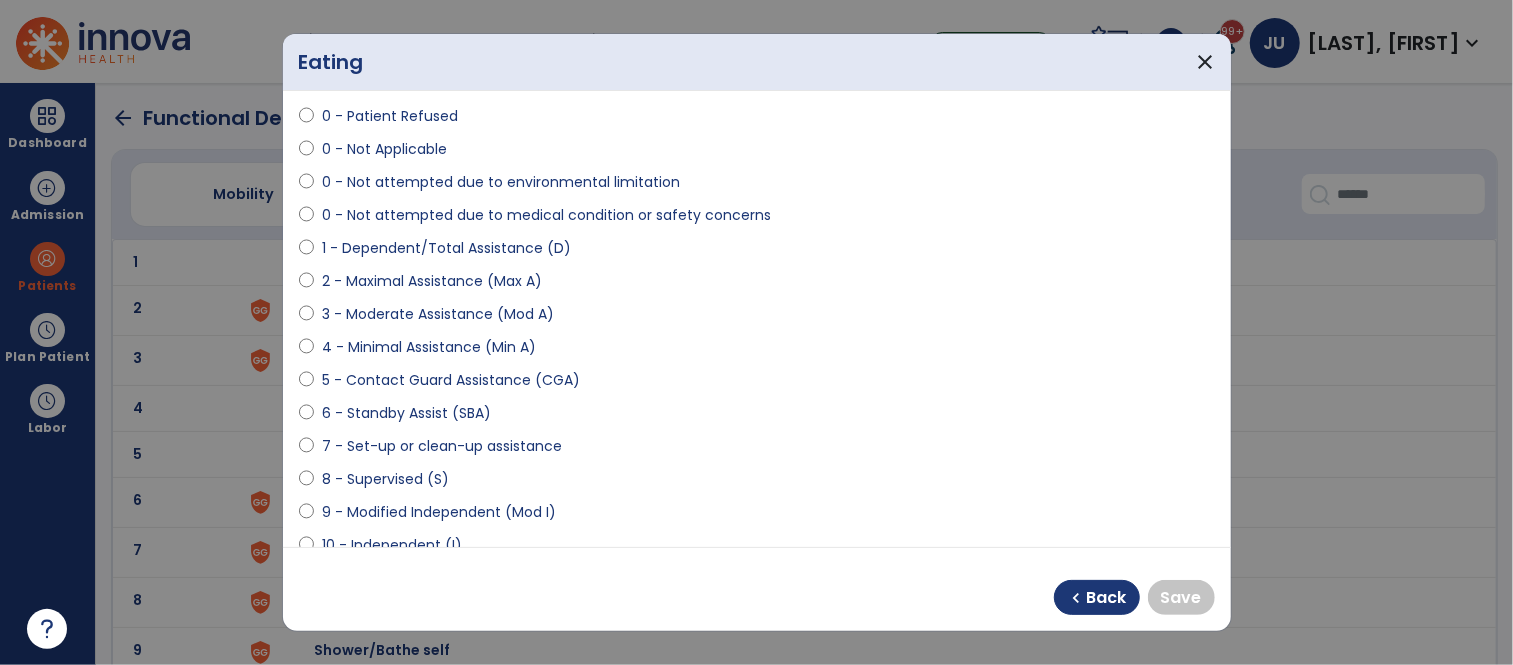 scroll, scrollTop: 206, scrollLeft: 0, axis: vertical 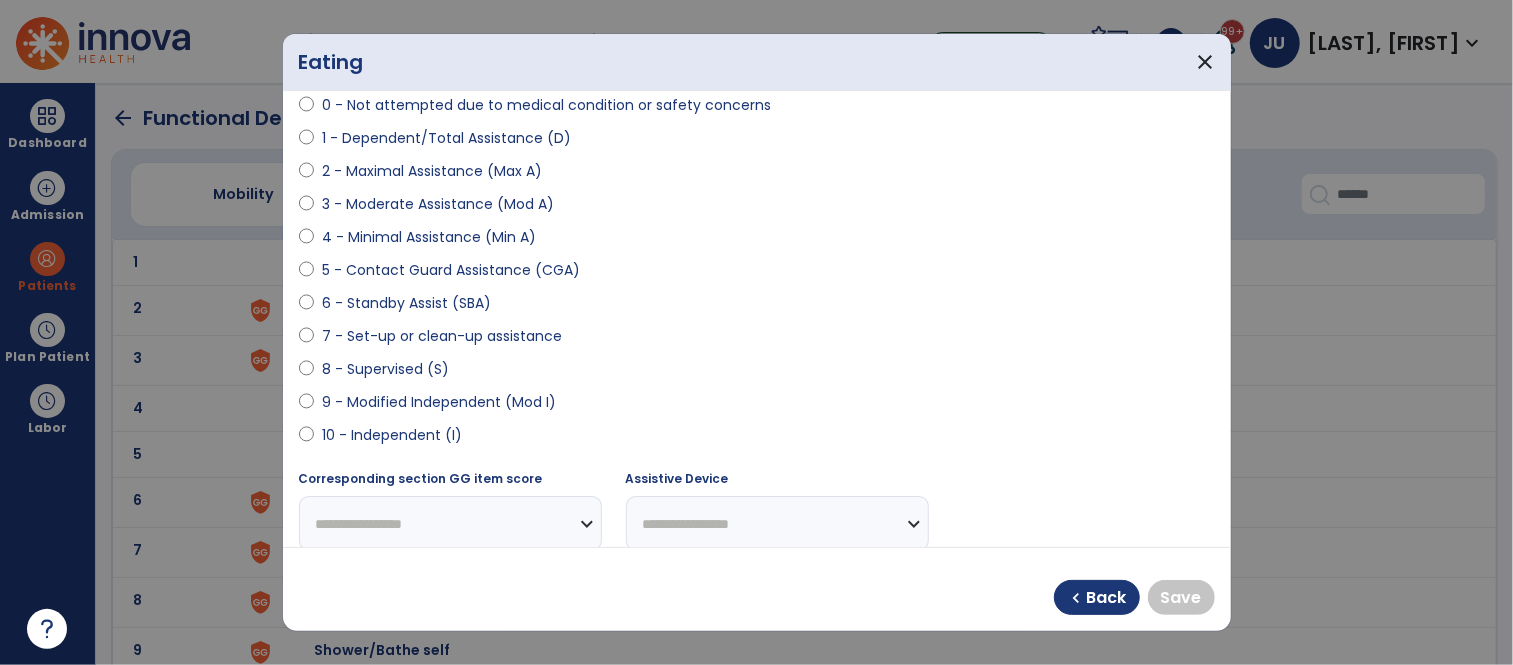 select on "**********" 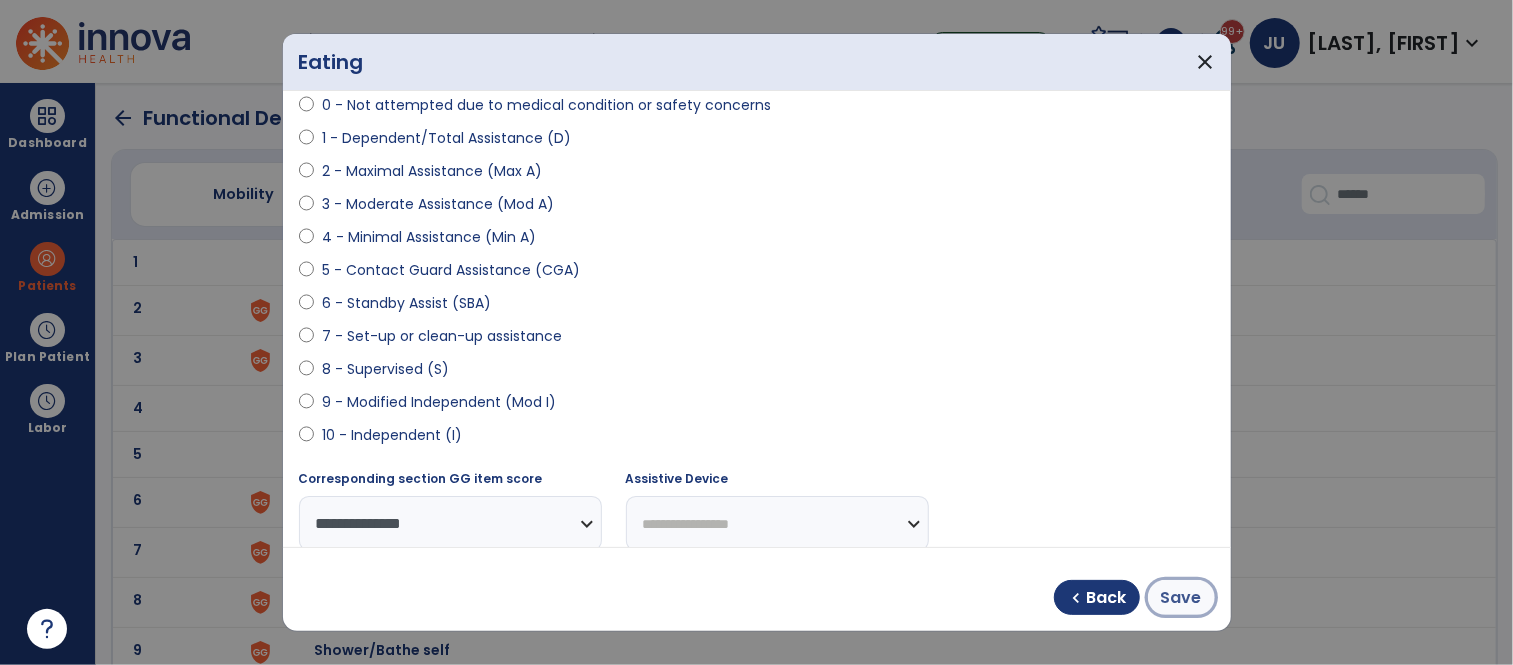 click on "Save" at bounding box center (1181, 598) 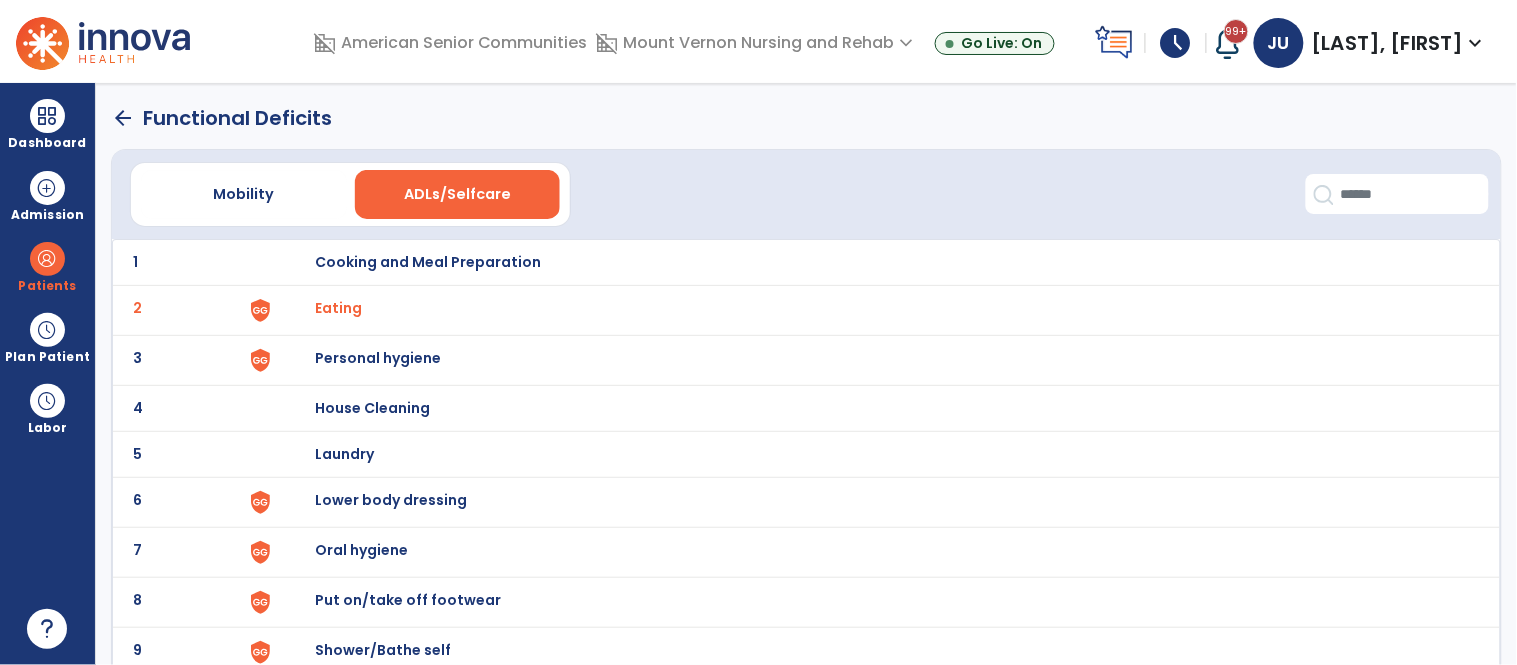 click on "Personal hygiene" at bounding box center [428, 262] 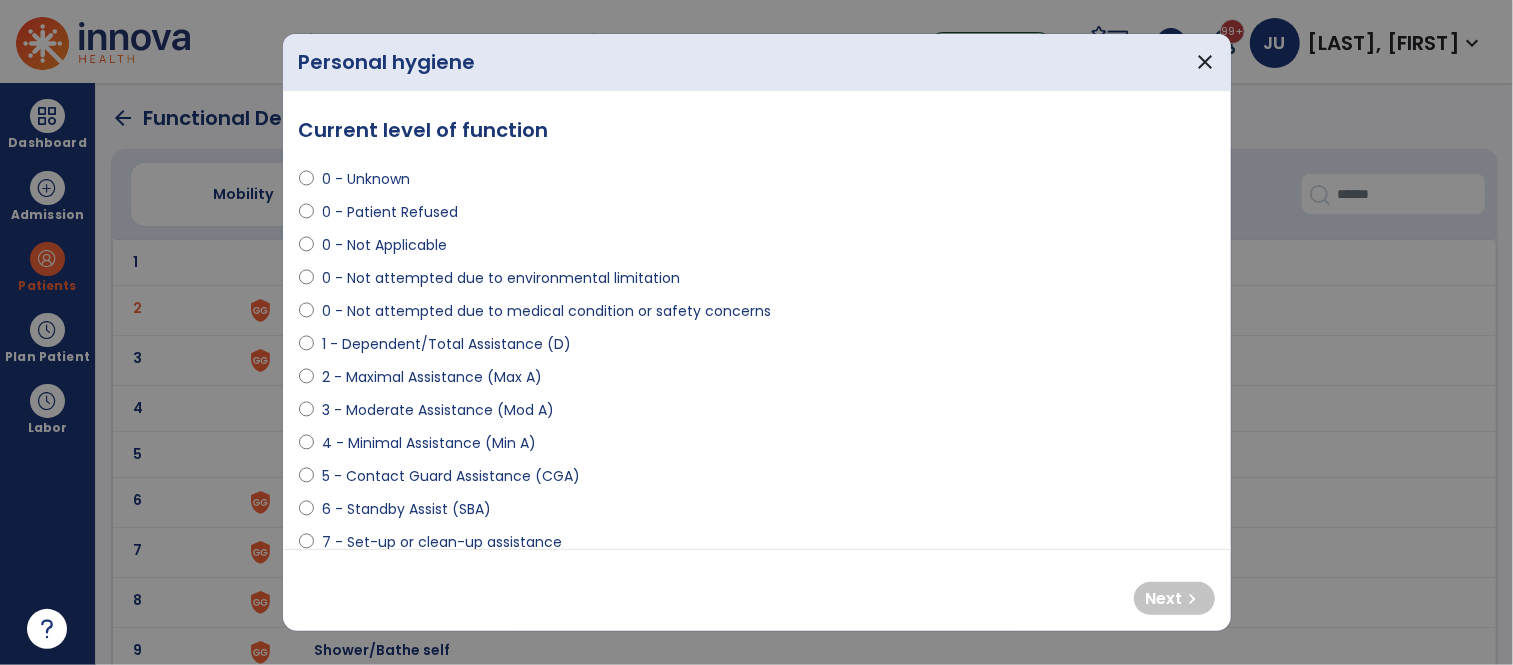 select on "**********" 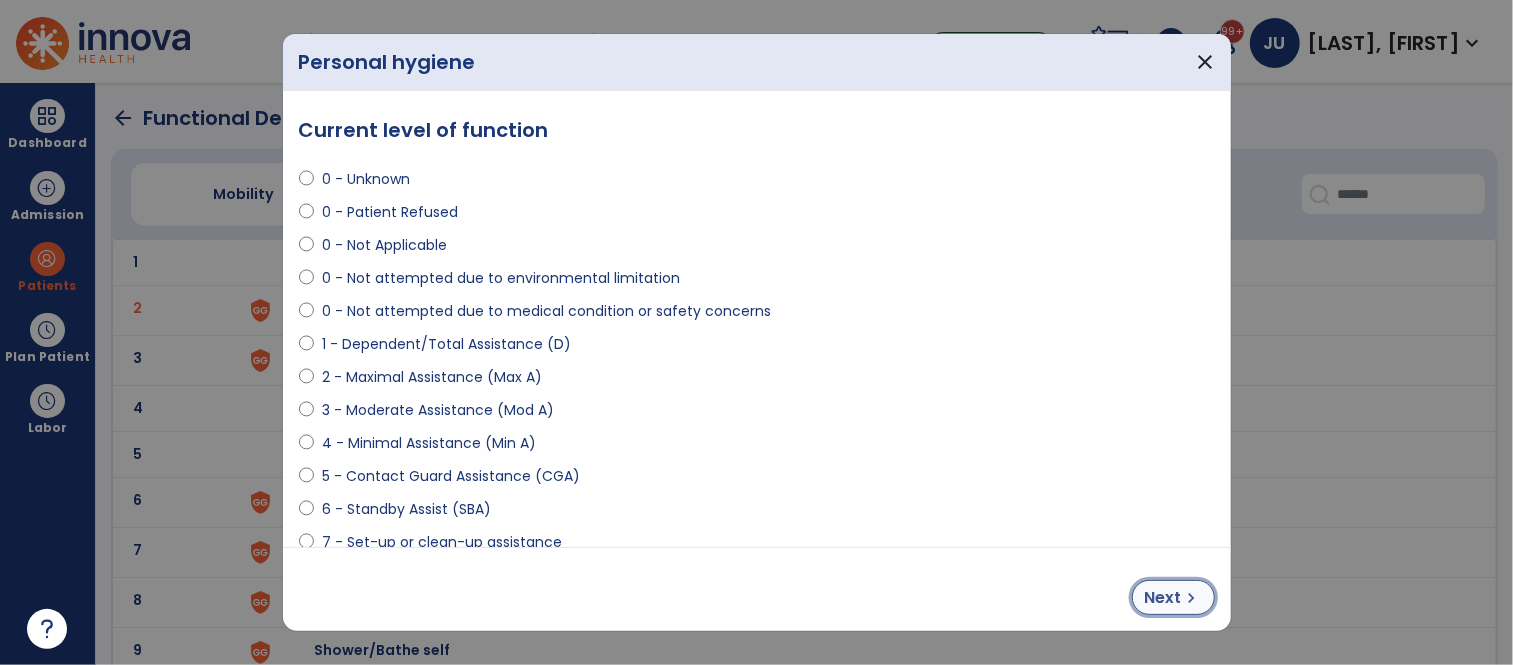 click on "Next  chevron_right" at bounding box center [1173, 597] 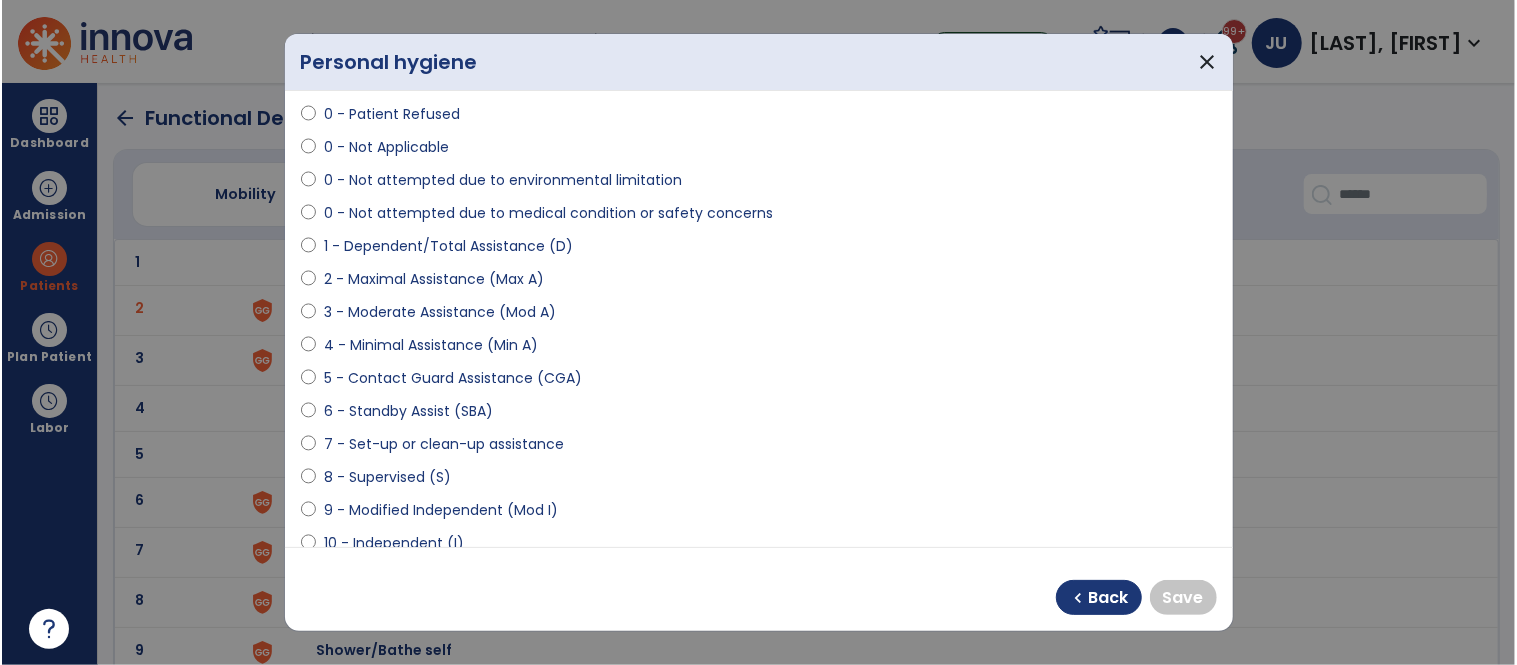 scroll, scrollTop: 166, scrollLeft: 0, axis: vertical 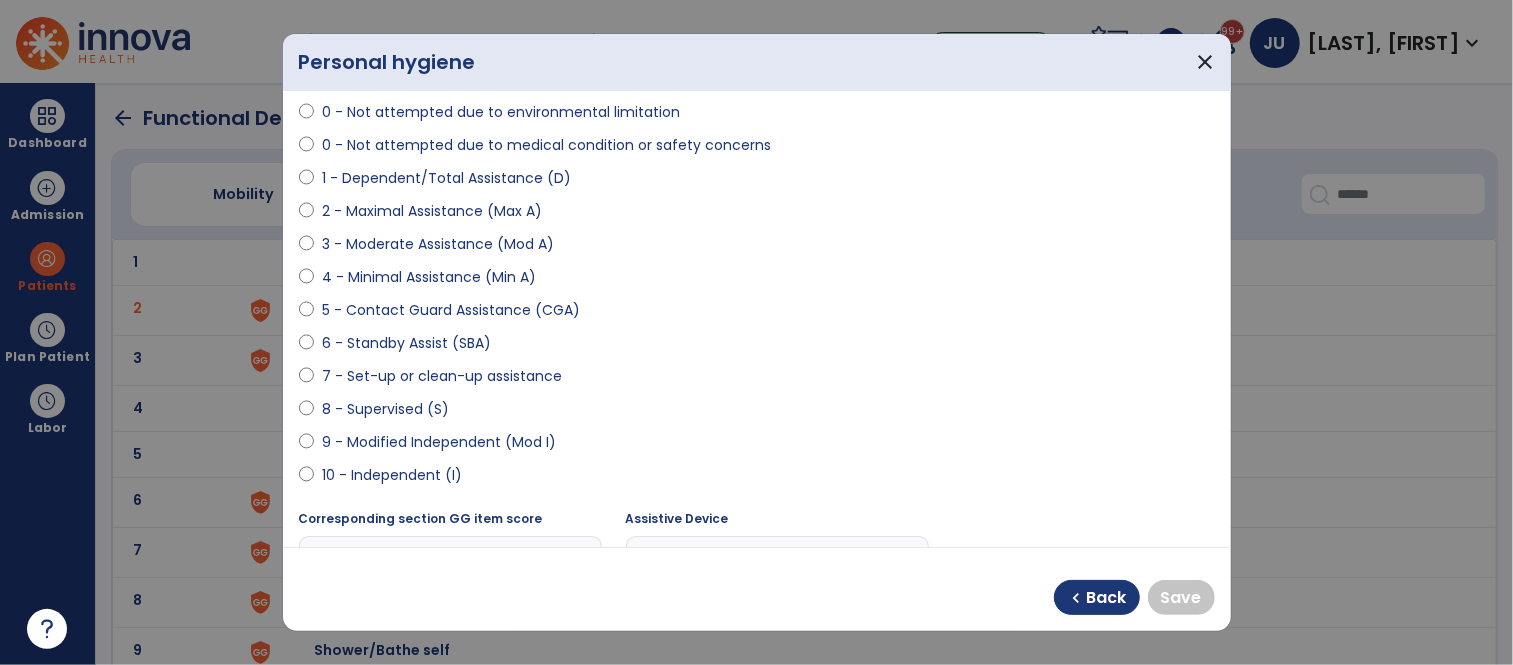select on "**********" 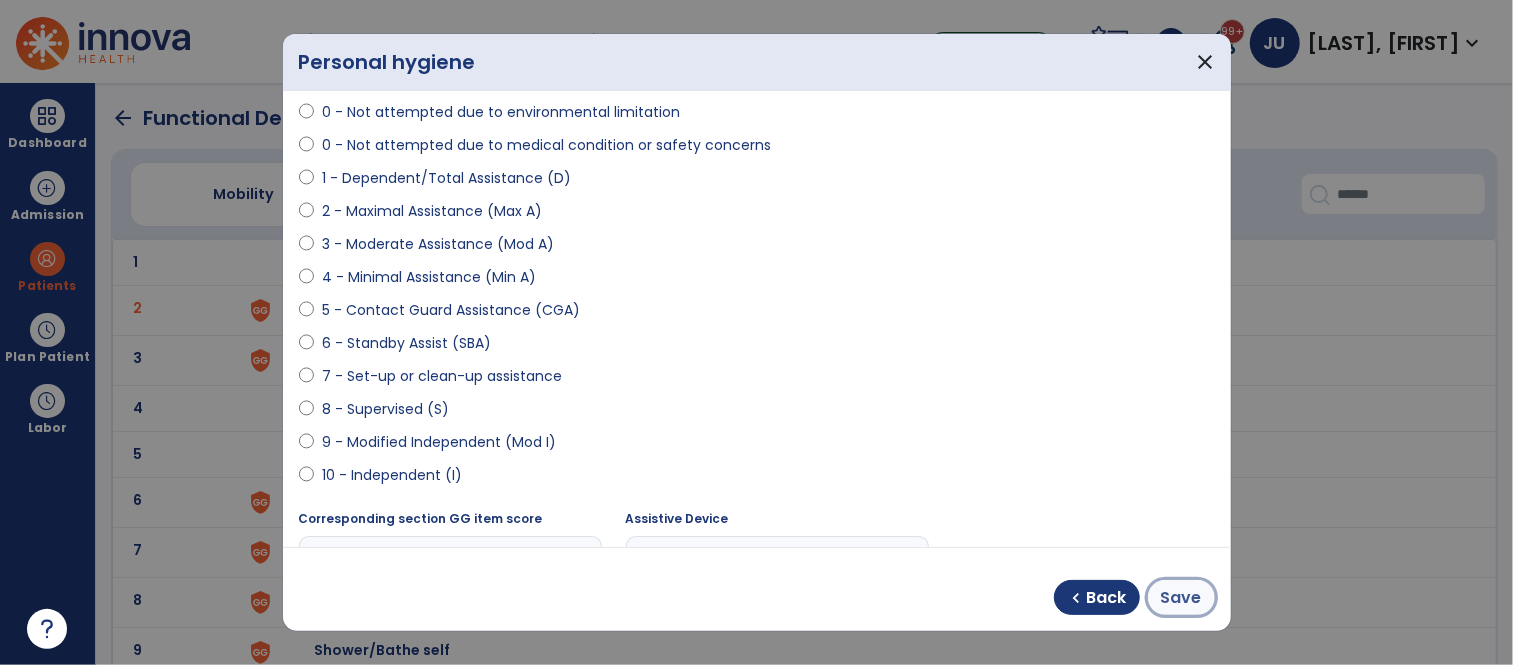 click on "Save" at bounding box center [1181, 598] 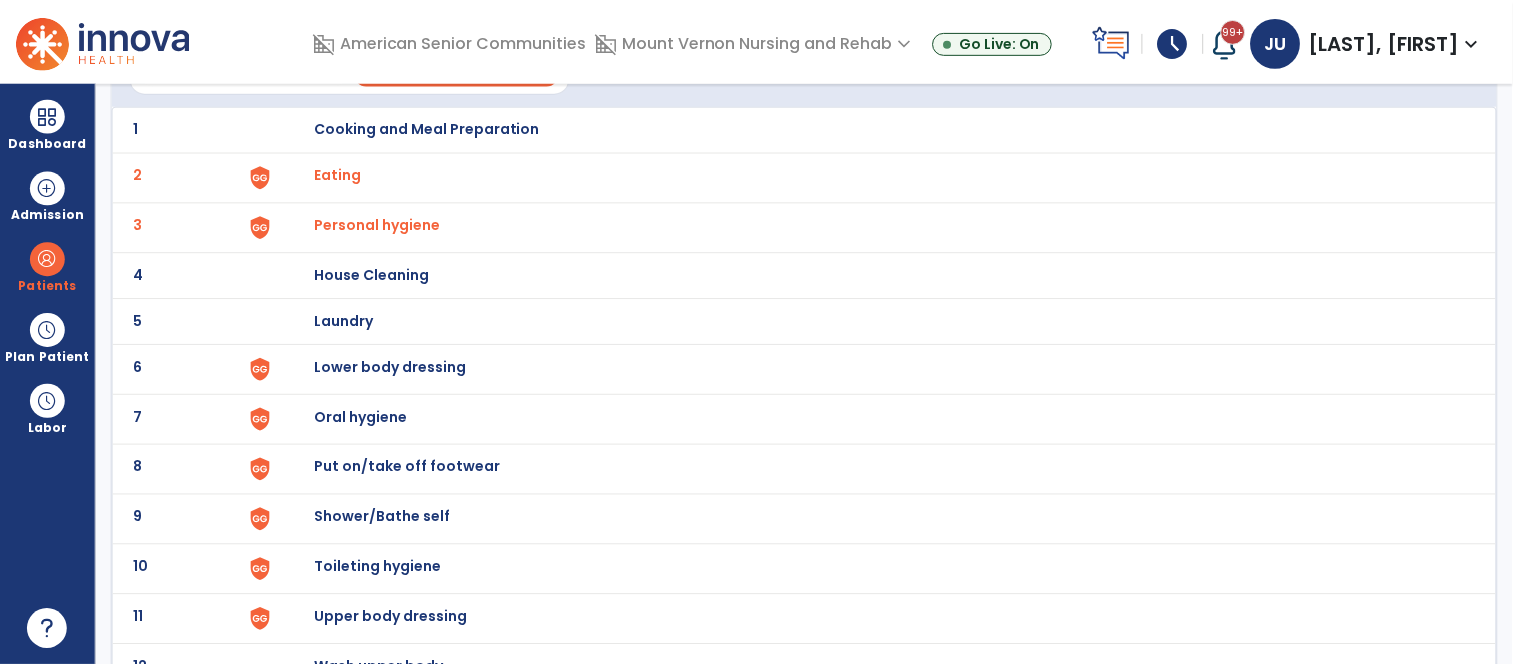scroll, scrollTop: 135, scrollLeft: 0, axis: vertical 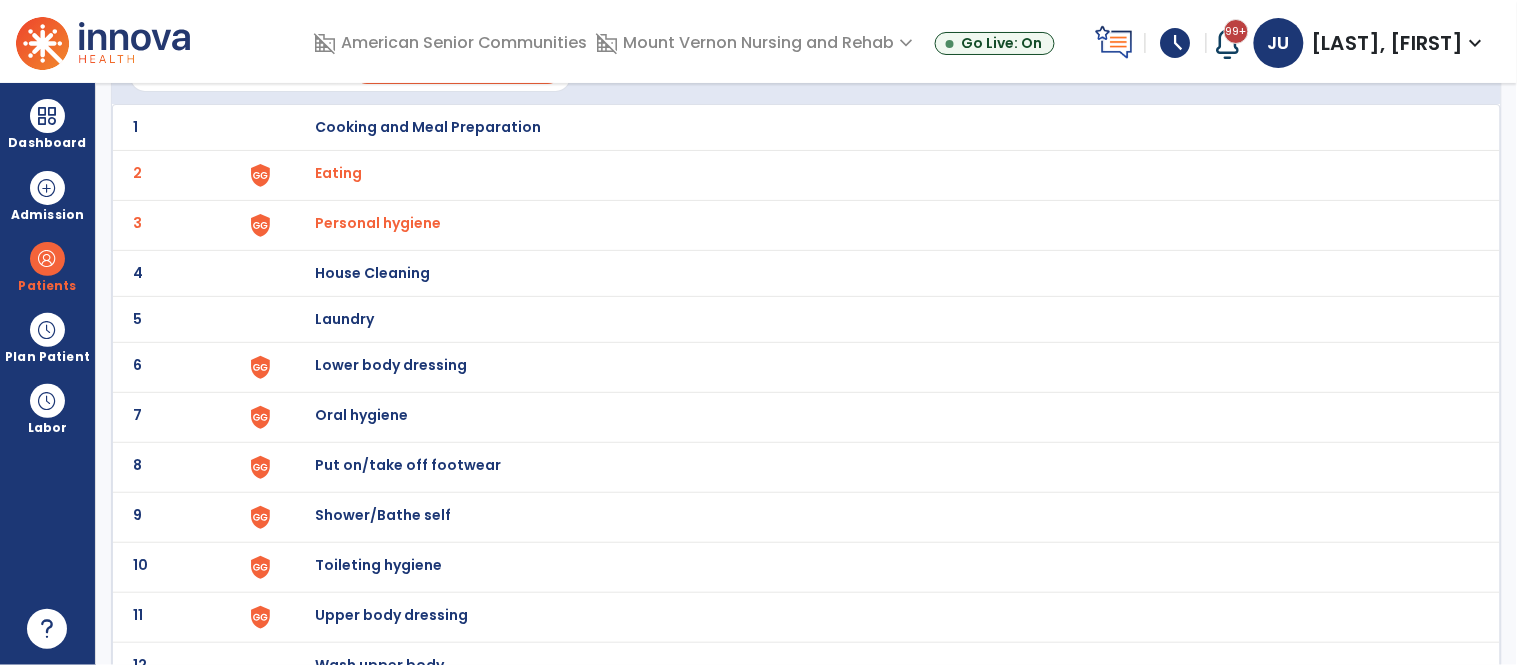 click on "Lower body dressing" at bounding box center (428, 127) 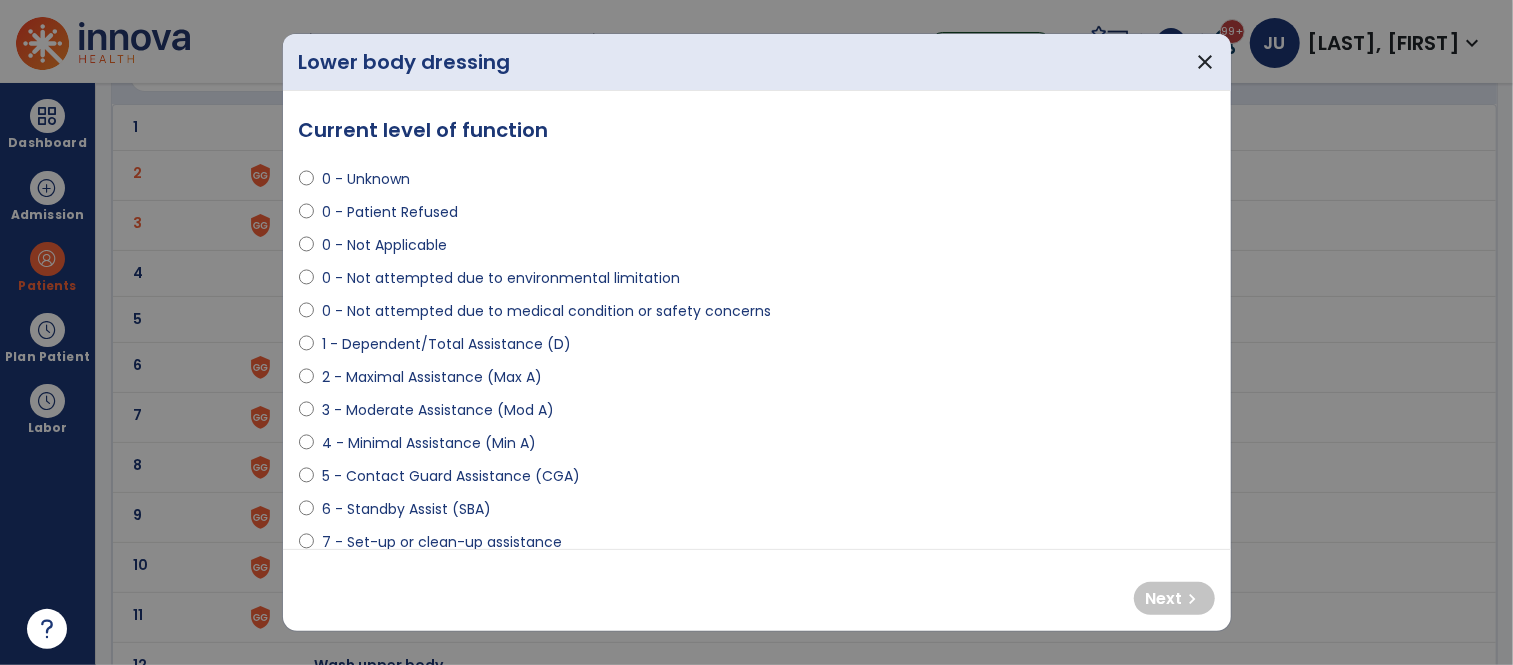 select on "**********" 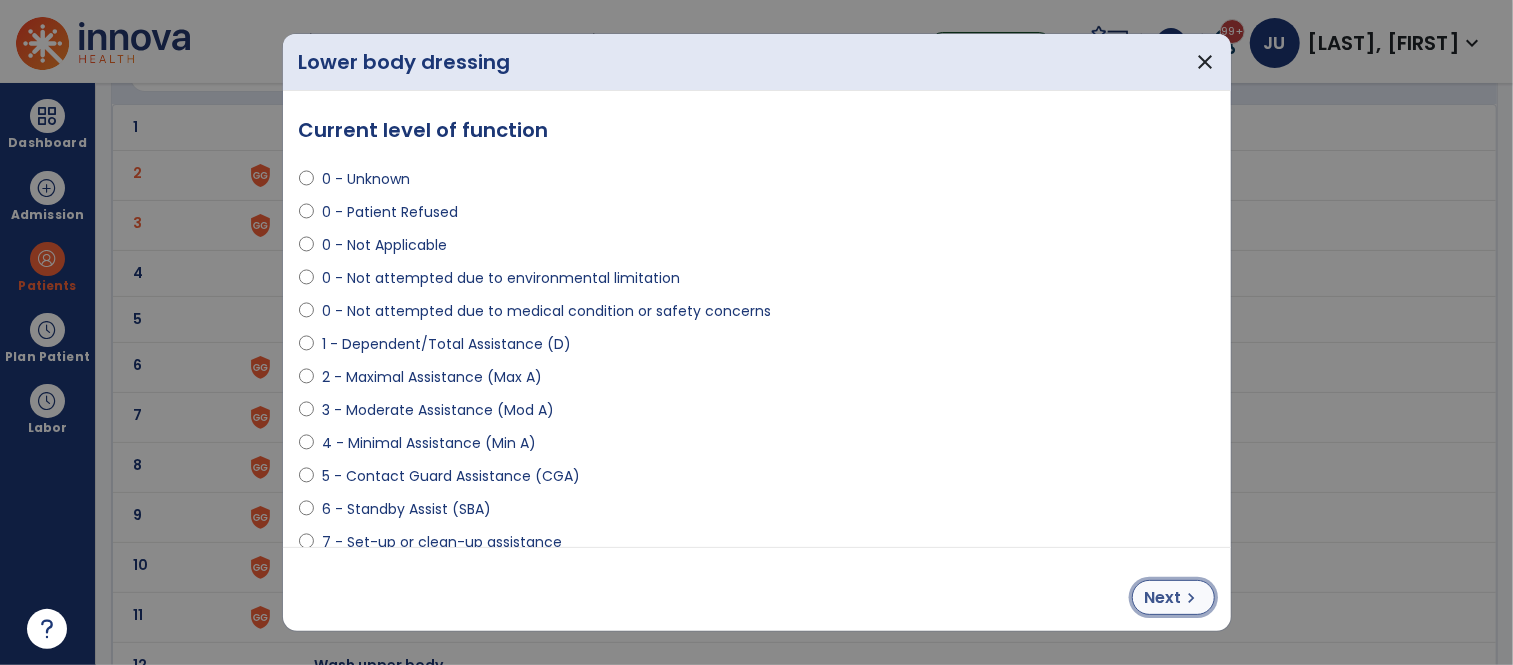 click on "Next" at bounding box center (1163, 598) 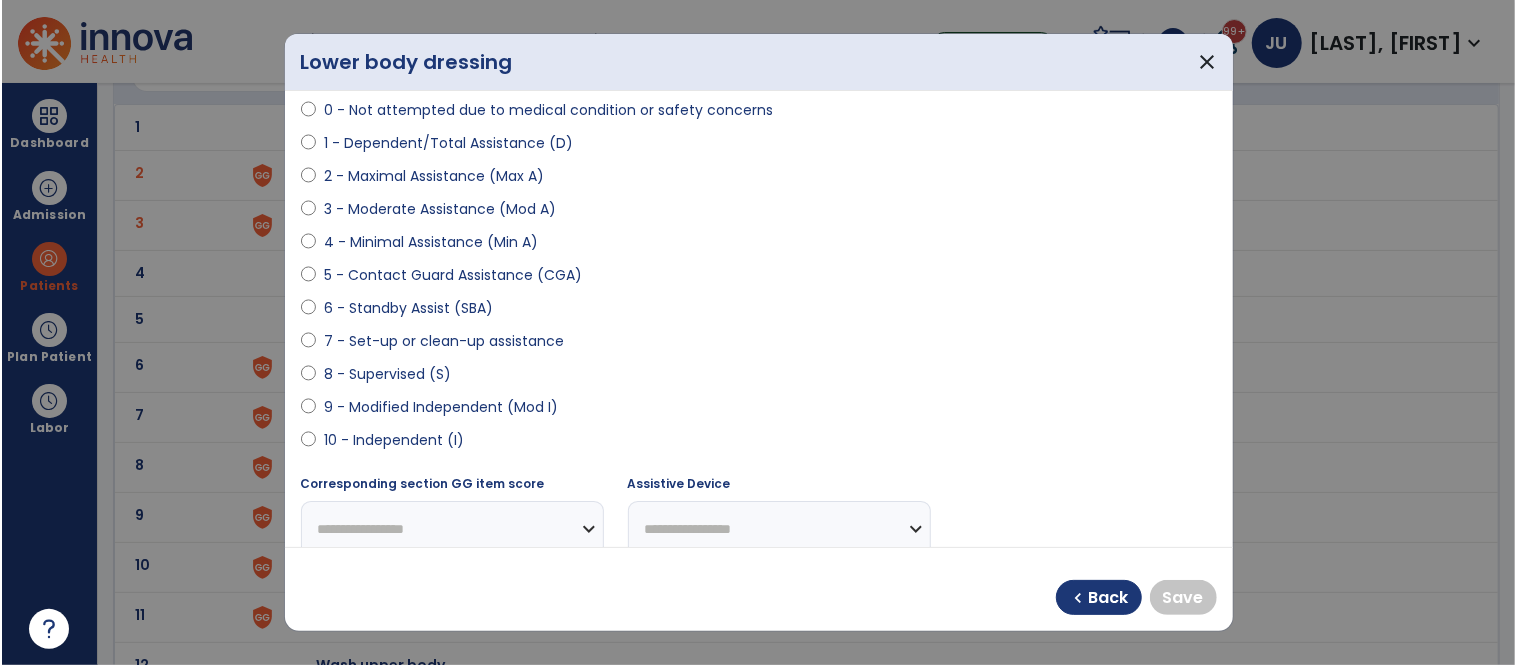 scroll, scrollTop: 218, scrollLeft: 0, axis: vertical 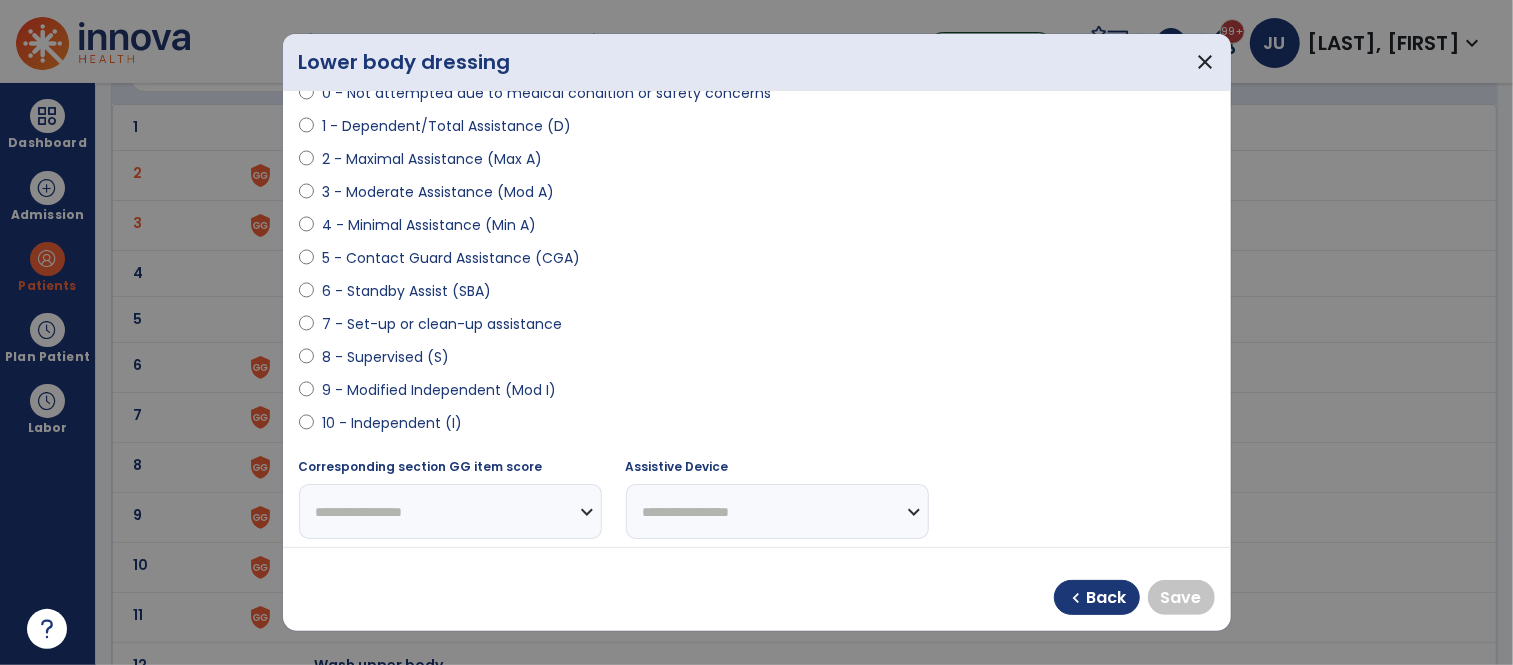 select on "**********" 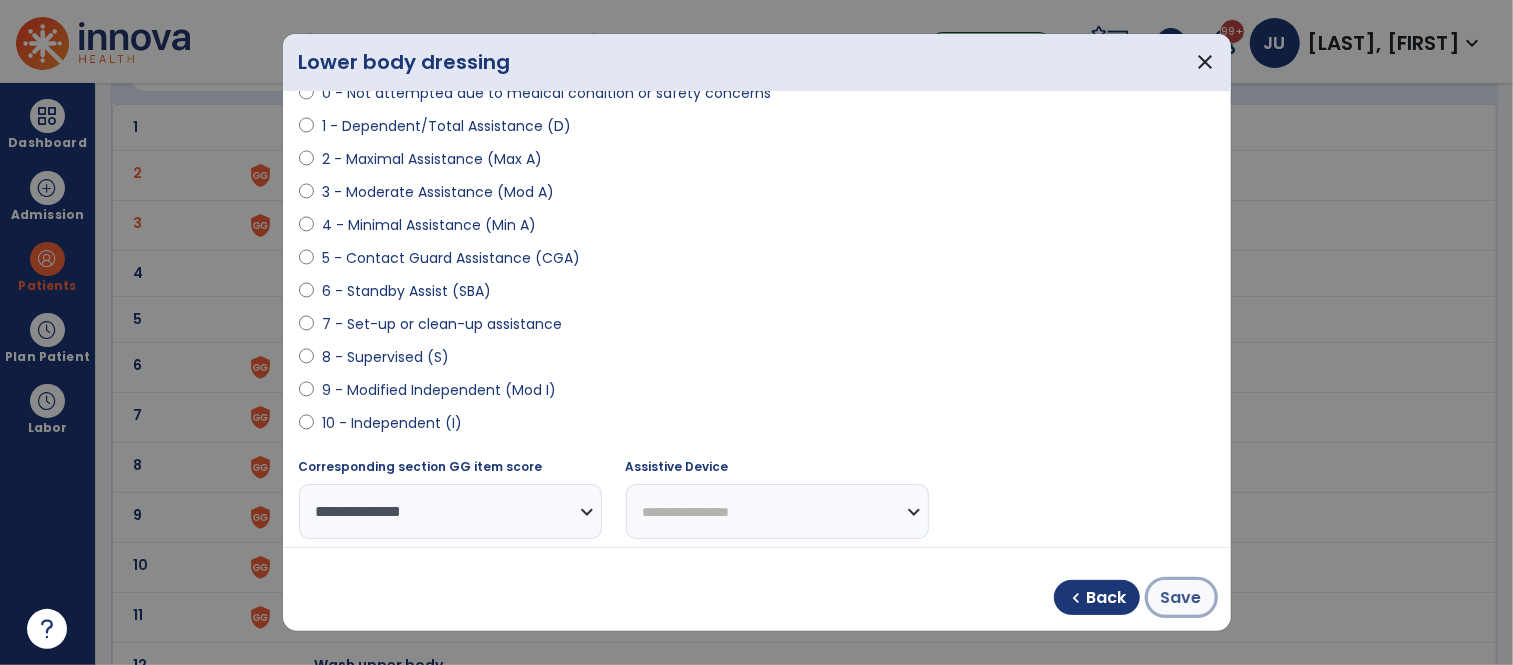 click on "Save" at bounding box center (1181, 598) 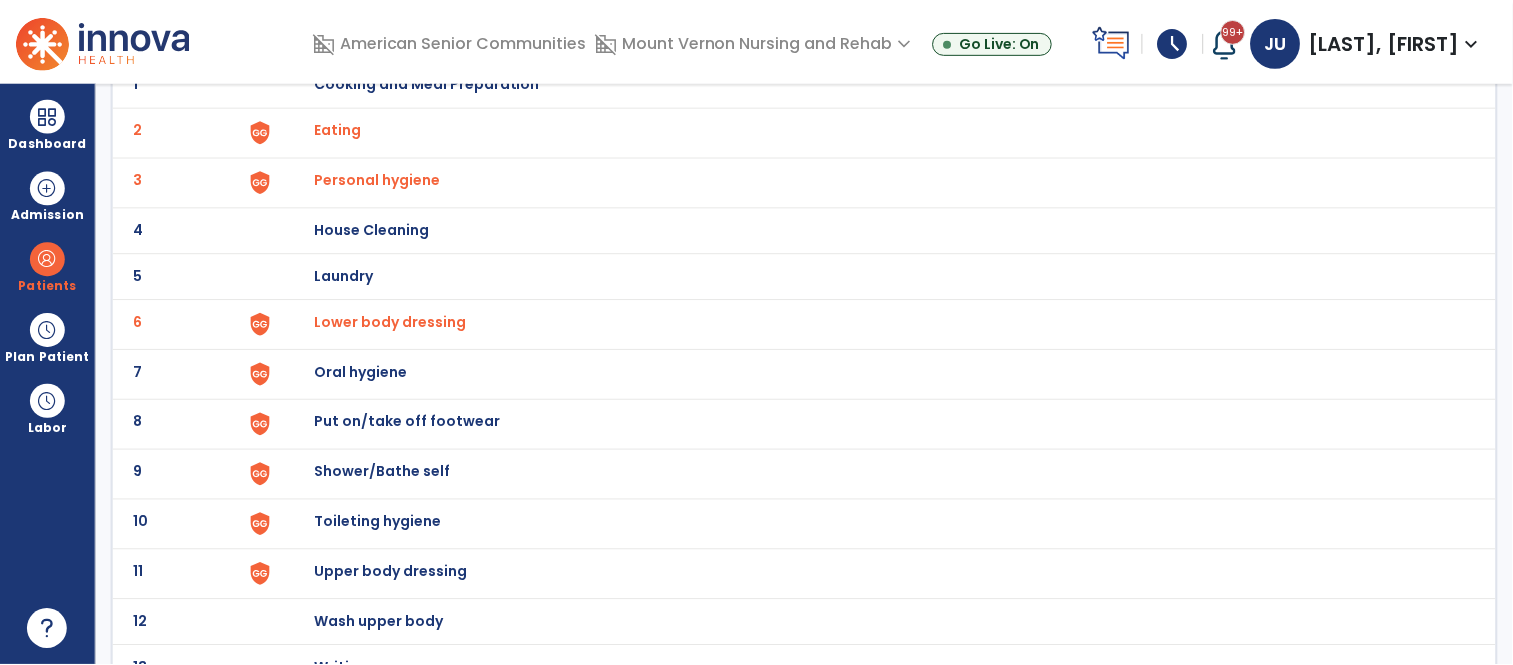 scroll, scrollTop: 206, scrollLeft: 0, axis: vertical 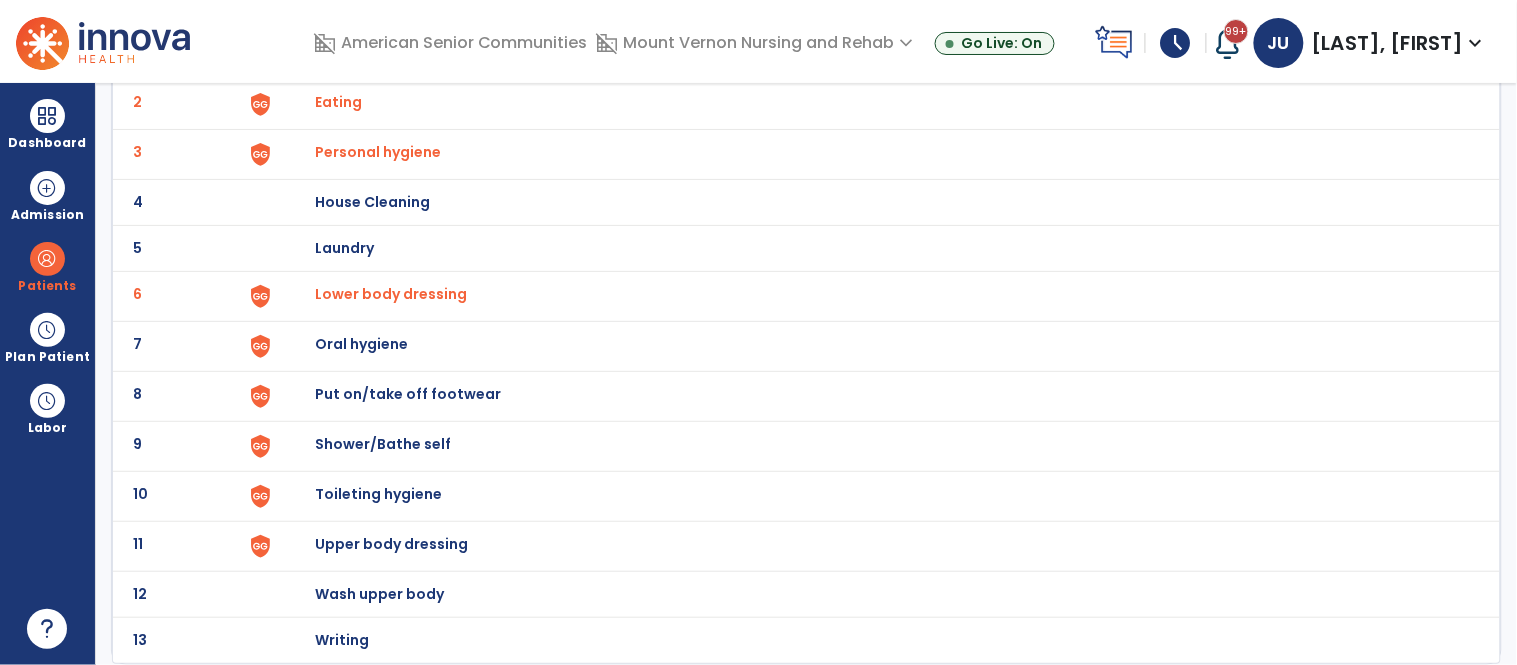click on "Put on/take off footwear" at bounding box center [428, 56] 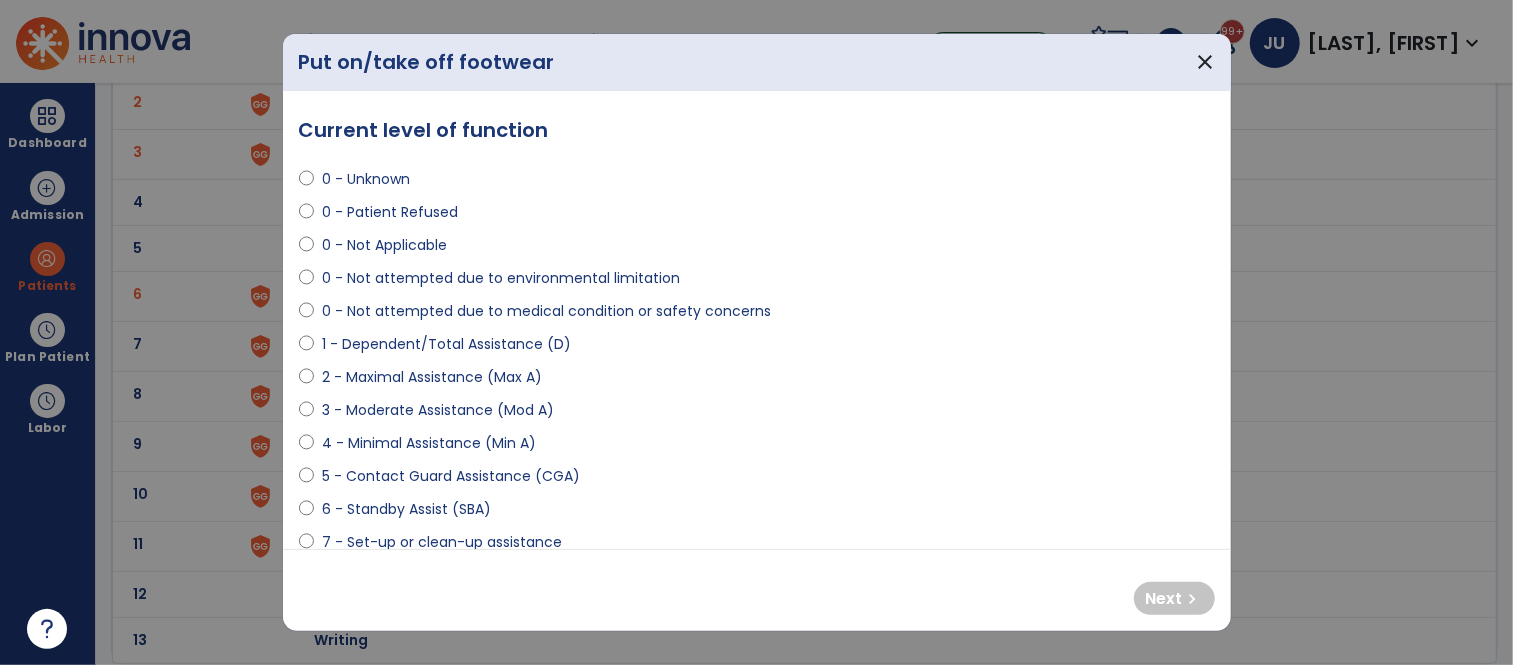 select on "**********" 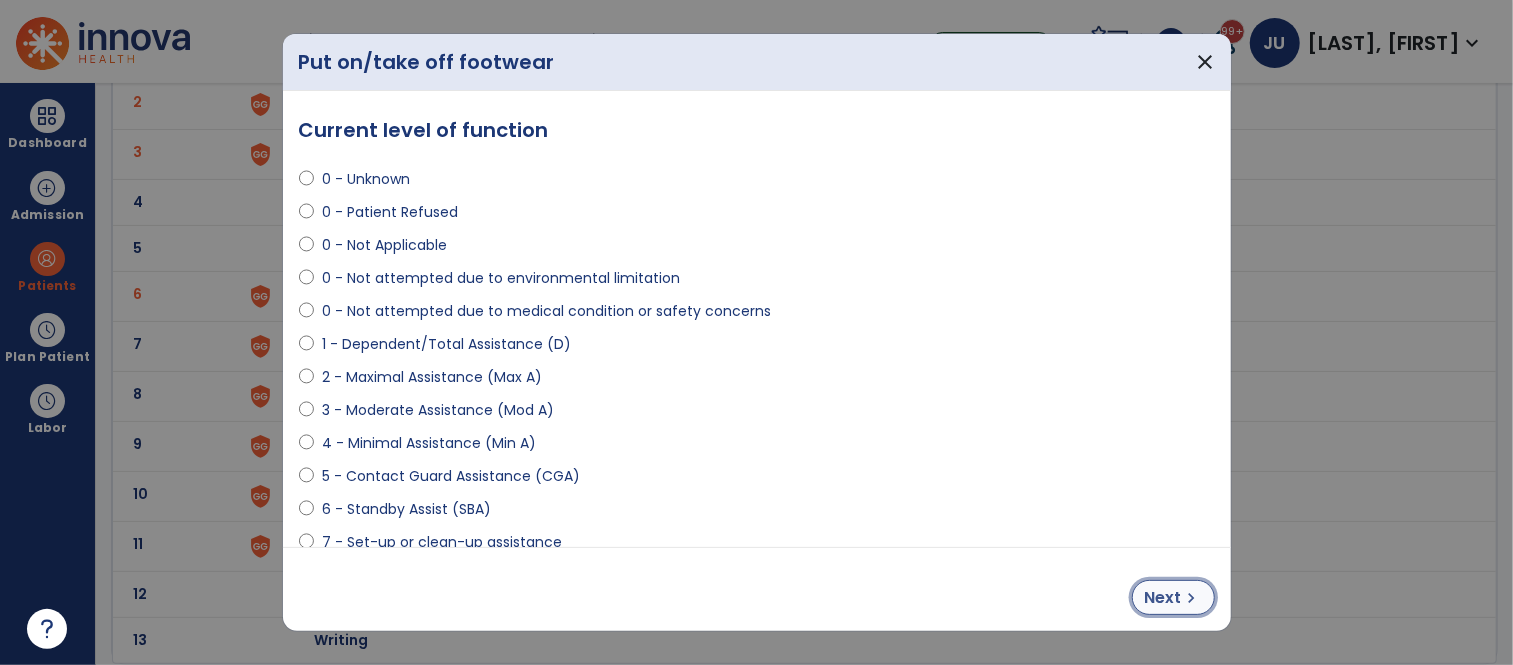 click on "Next" at bounding box center (1163, 598) 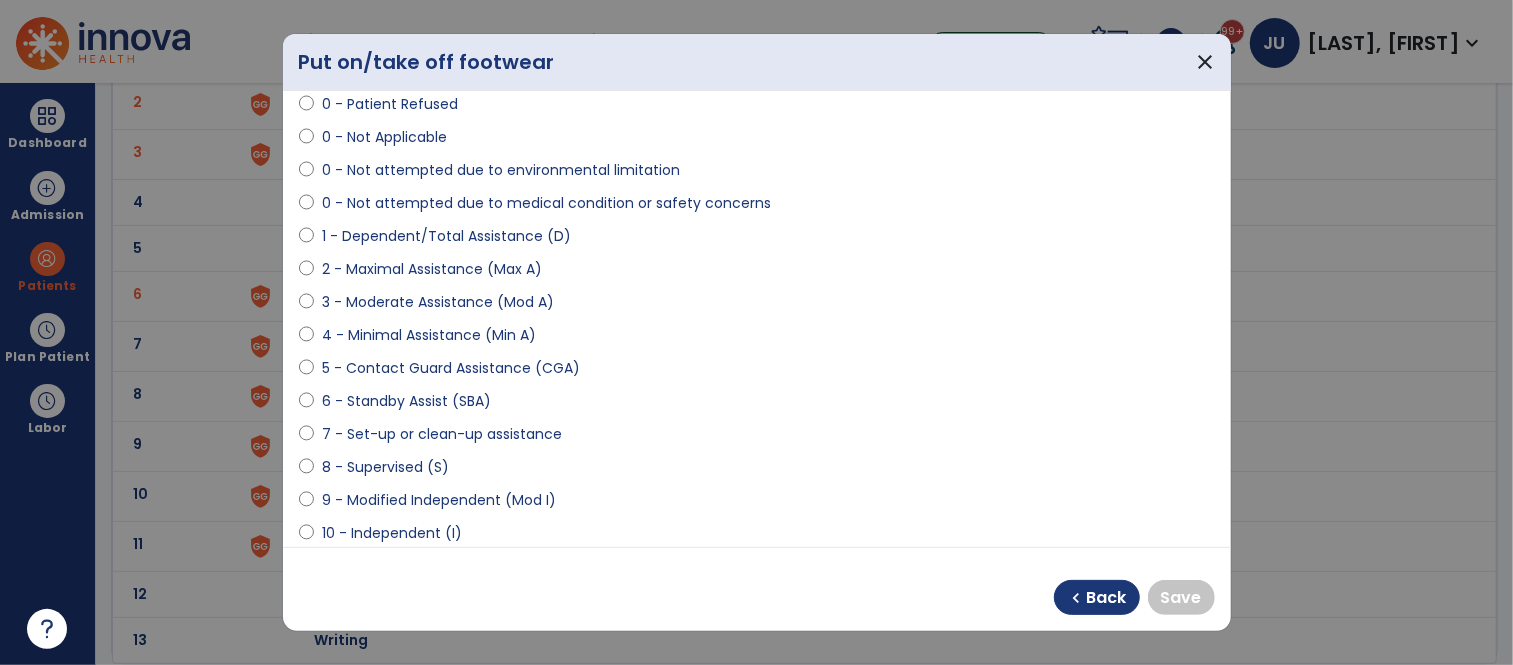 scroll, scrollTop: 171, scrollLeft: 0, axis: vertical 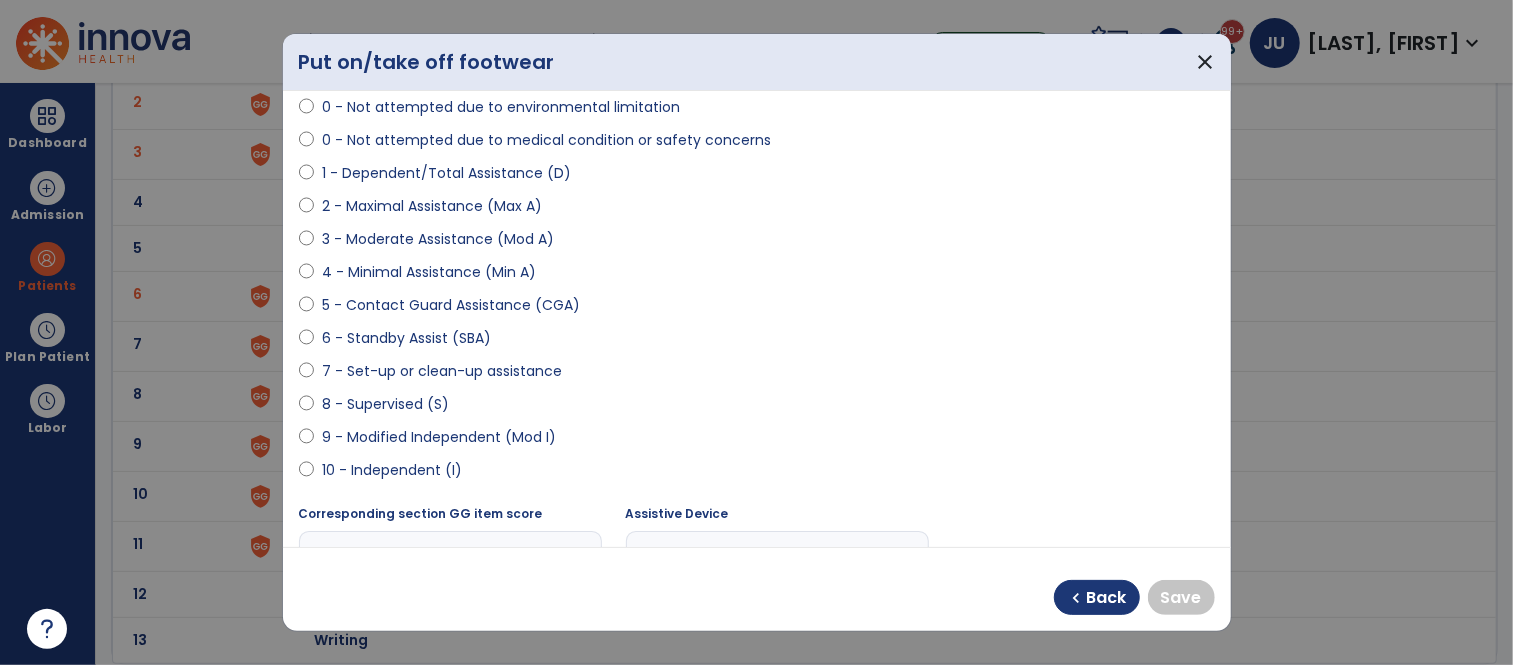 select on "**********" 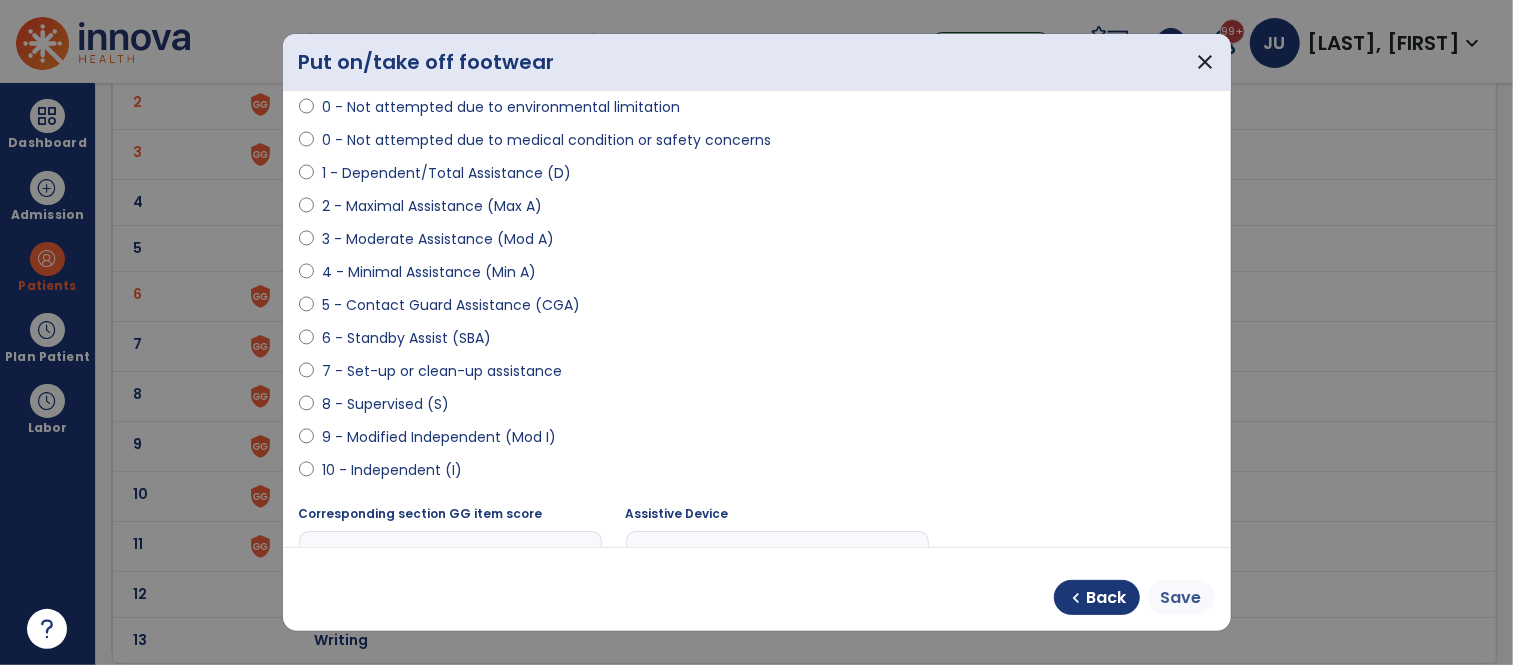 click on "Save" at bounding box center (1181, 598) 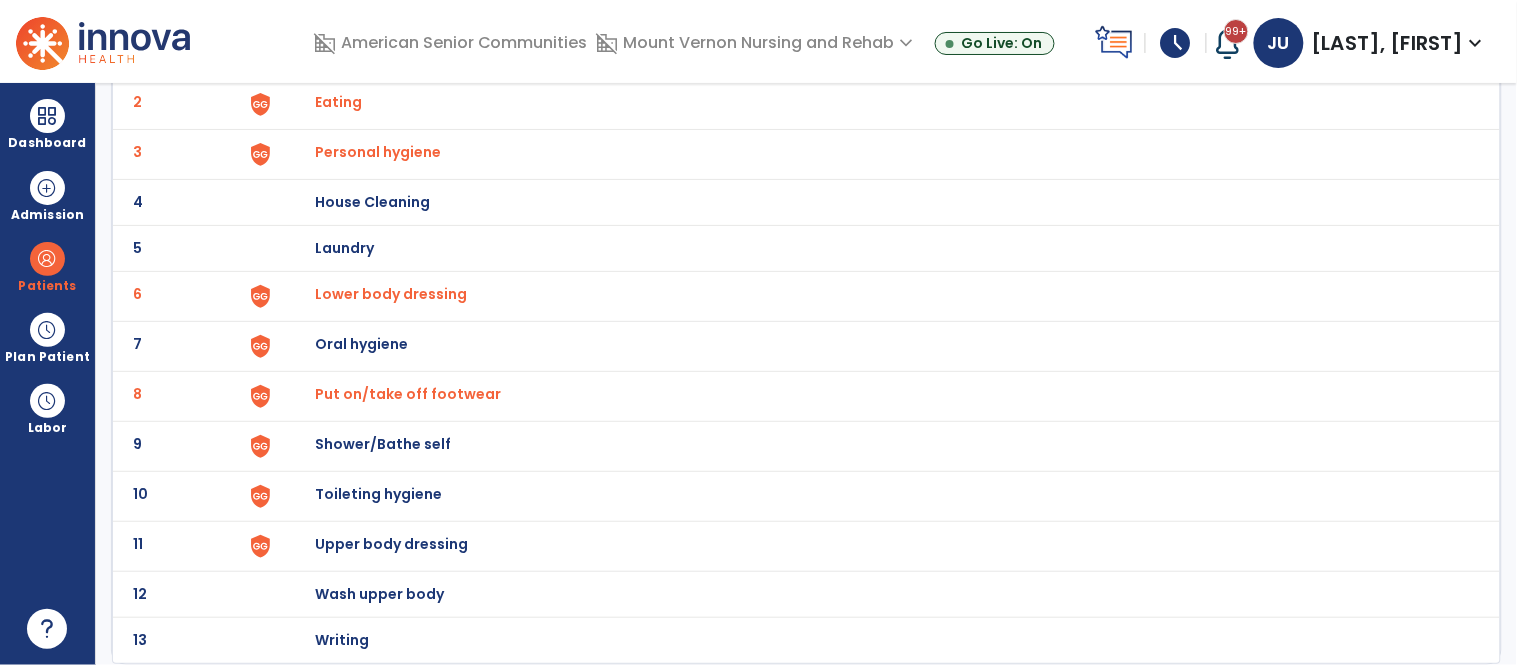 click on "Toileting hygiene" at bounding box center (877, 56) 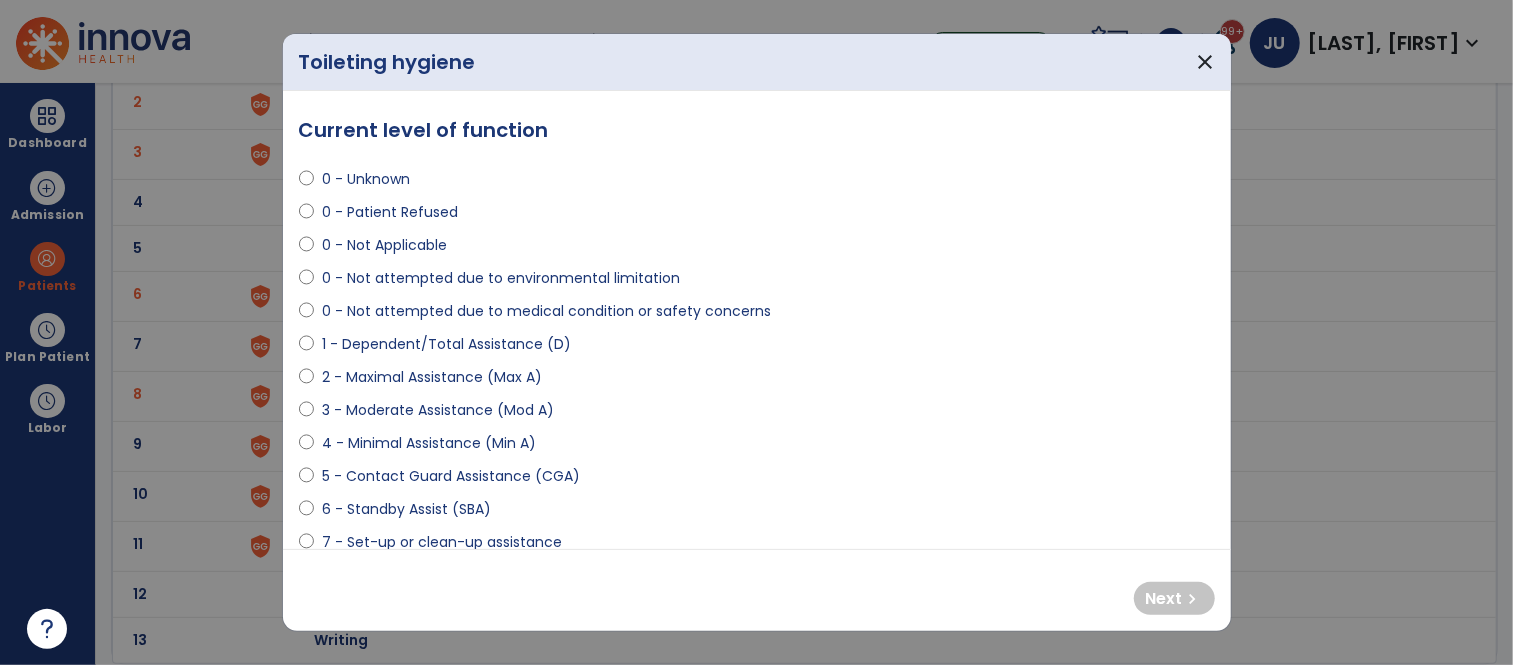 select on "**********" 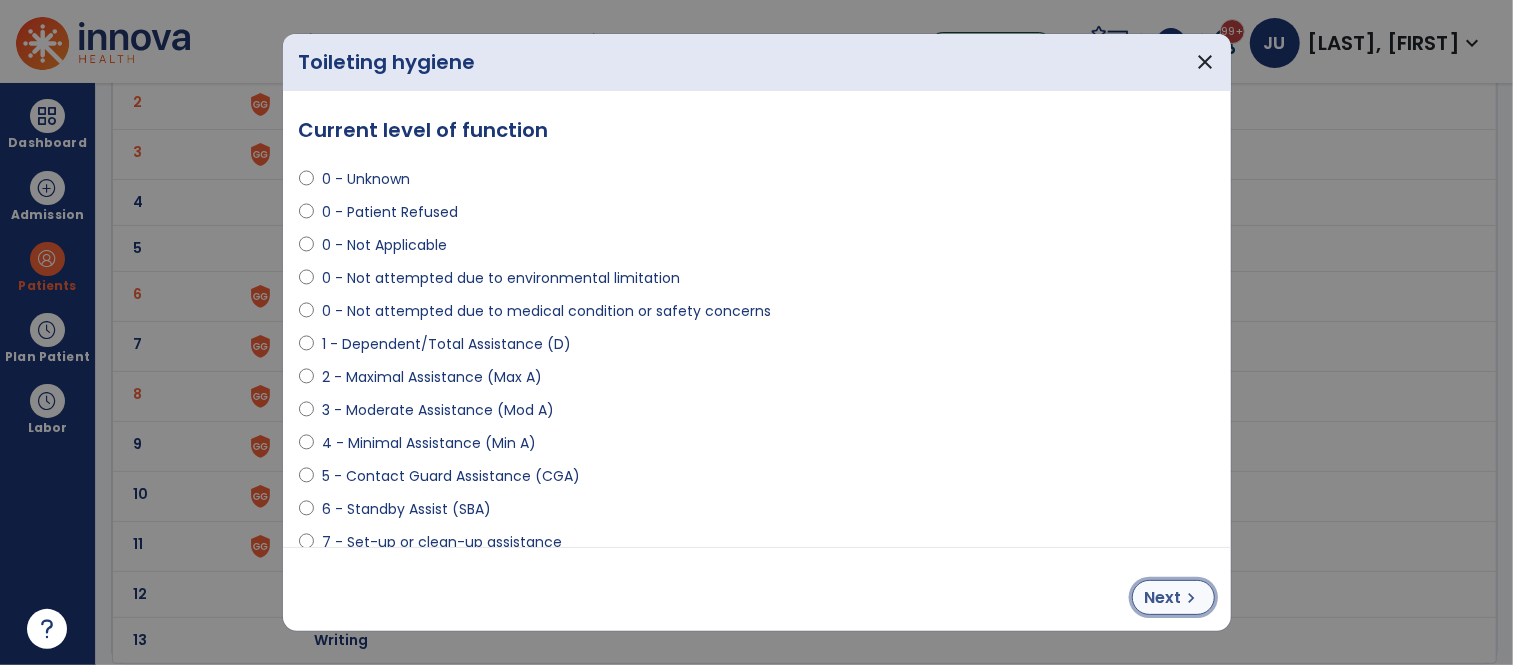 click on "Next" at bounding box center [1163, 598] 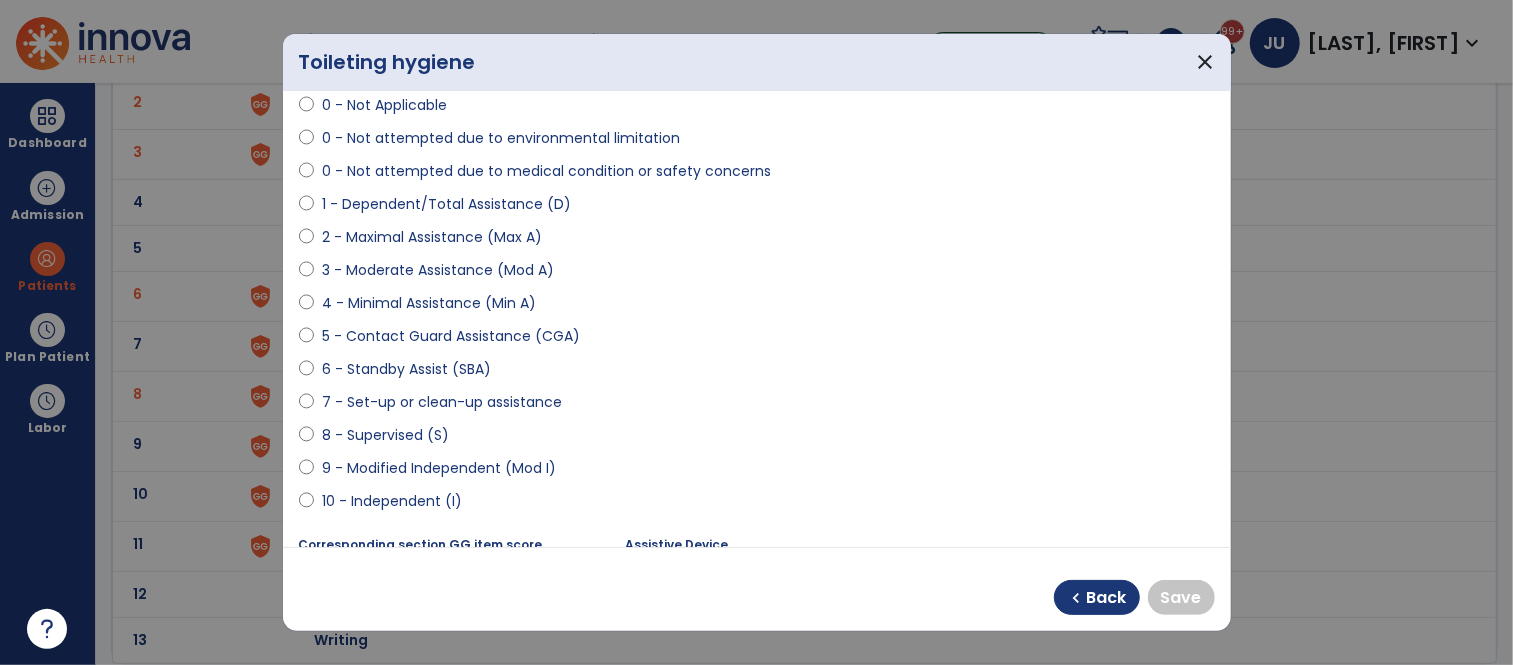 scroll, scrollTop: 195, scrollLeft: 0, axis: vertical 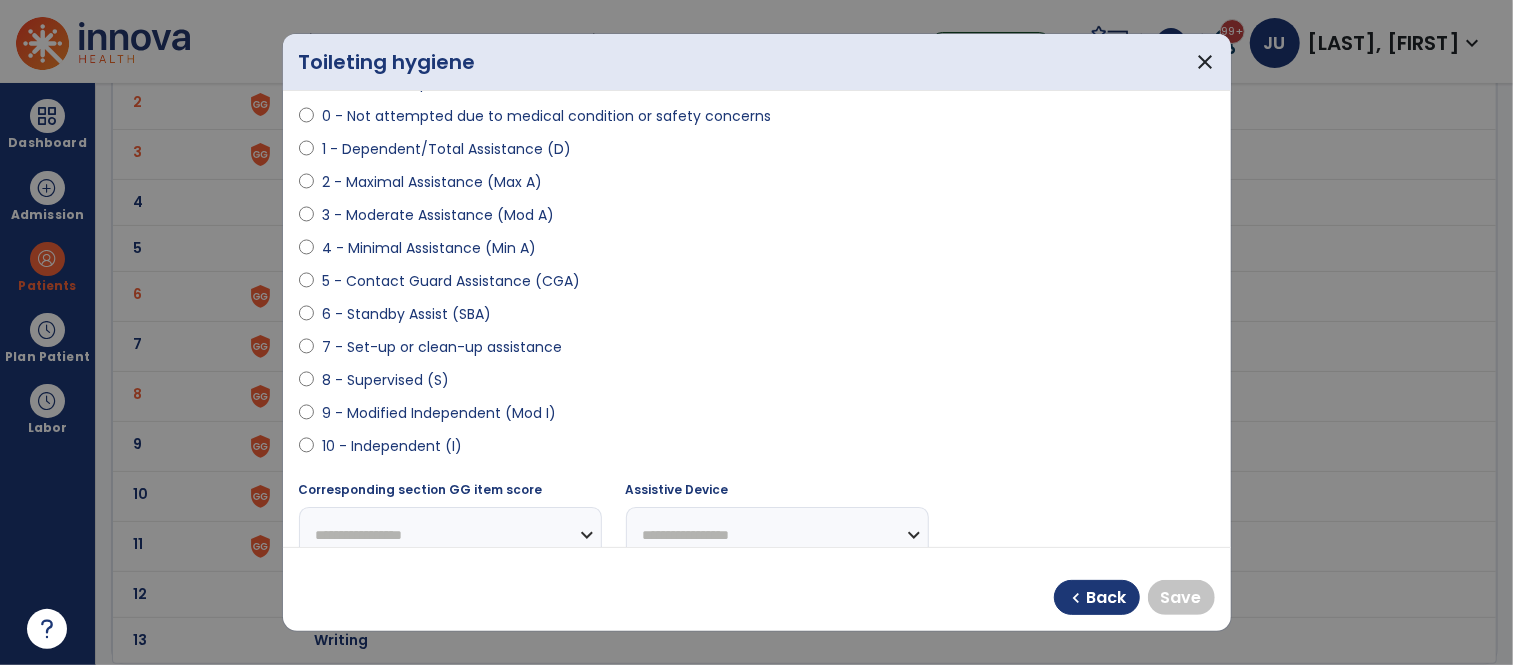 select on "**********" 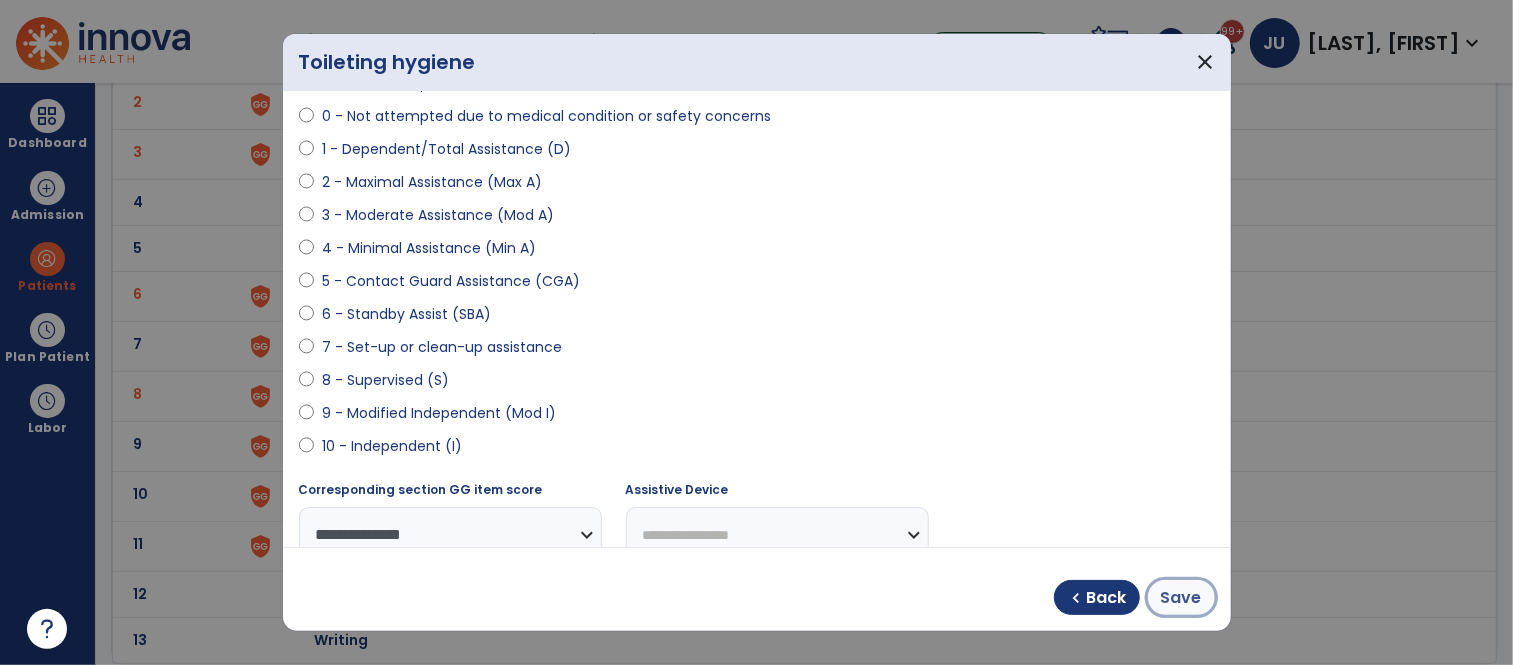 click on "Save" at bounding box center [1181, 597] 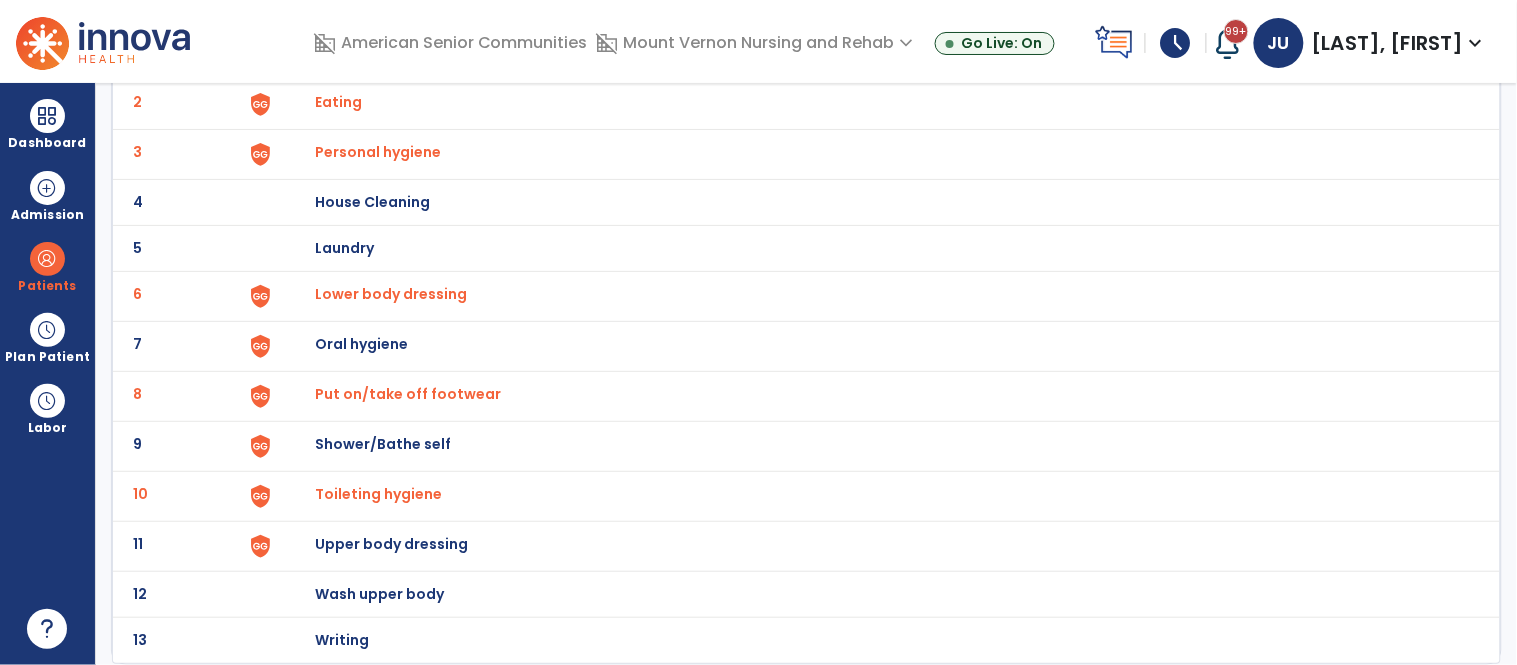 click on "11 Upper body dressing" 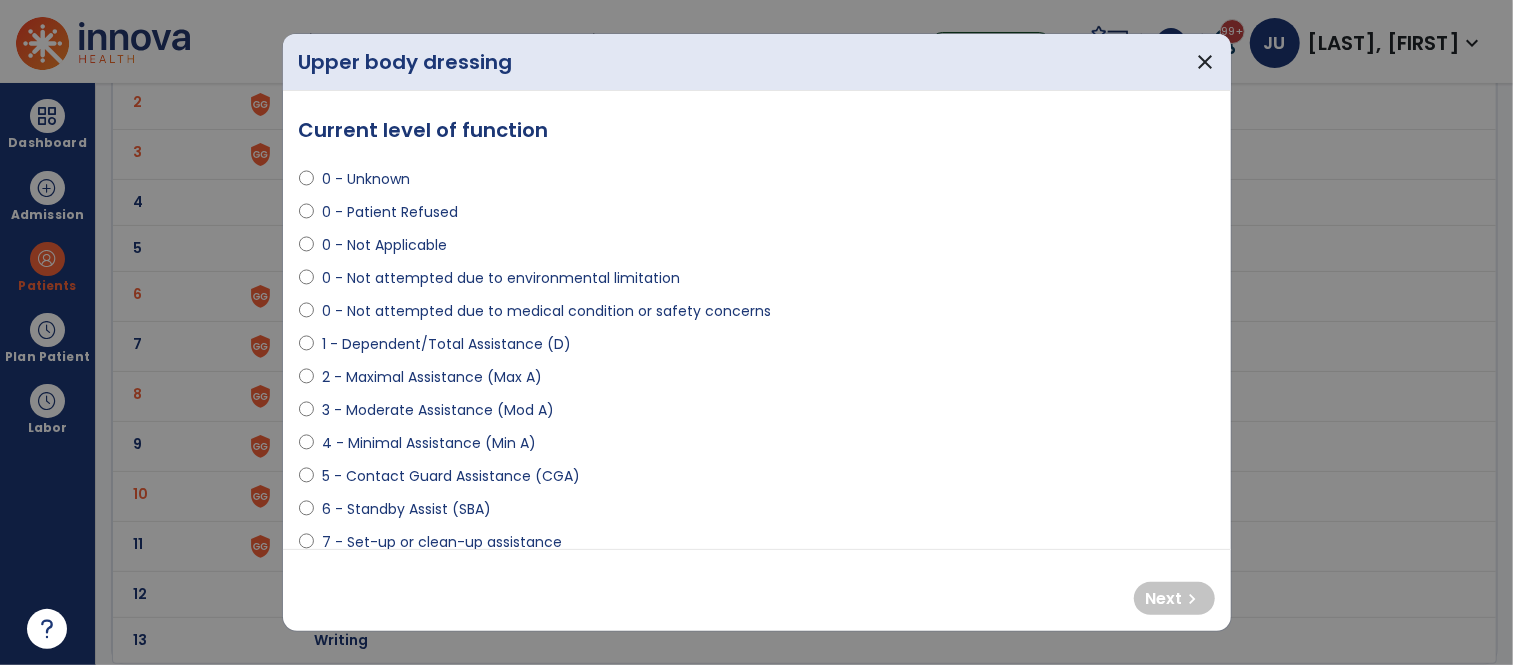 select on "**********" 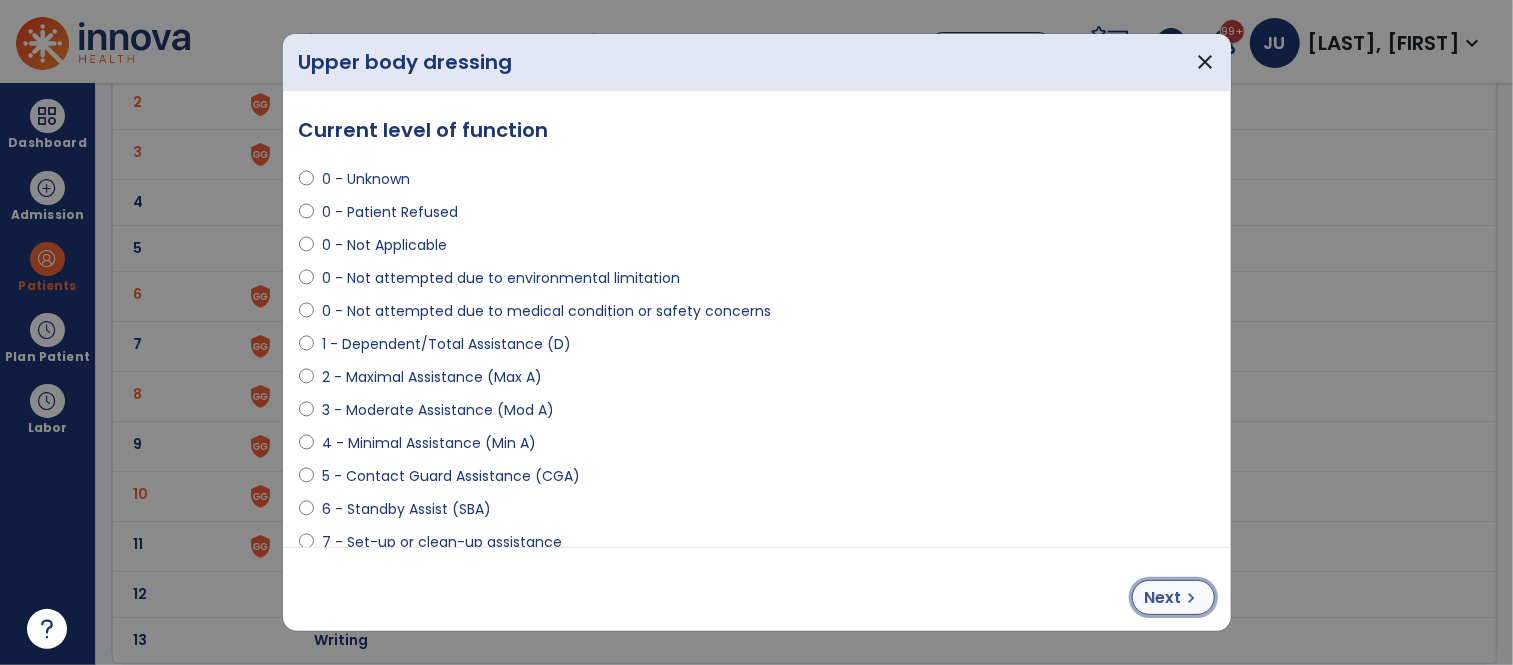 click on "Next" at bounding box center [1163, 598] 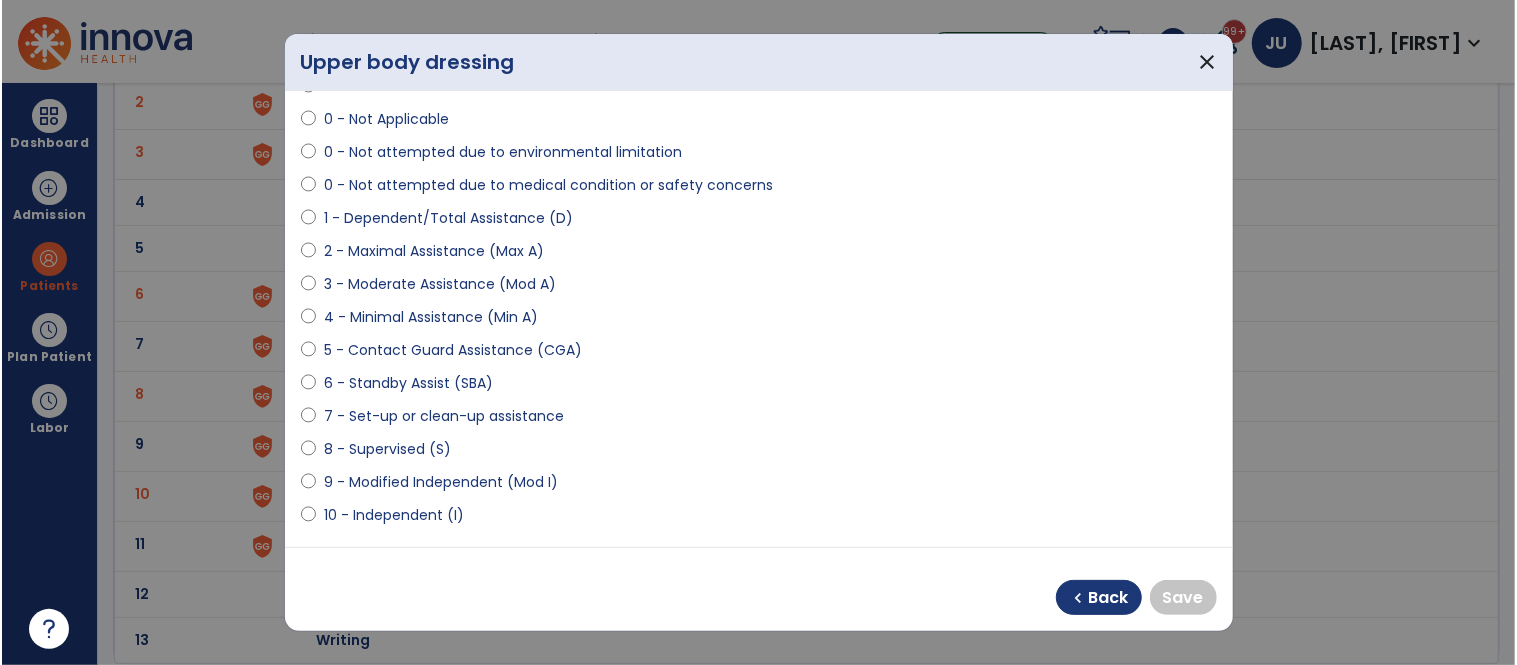 scroll, scrollTop: 138, scrollLeft: 0, axis: vertical 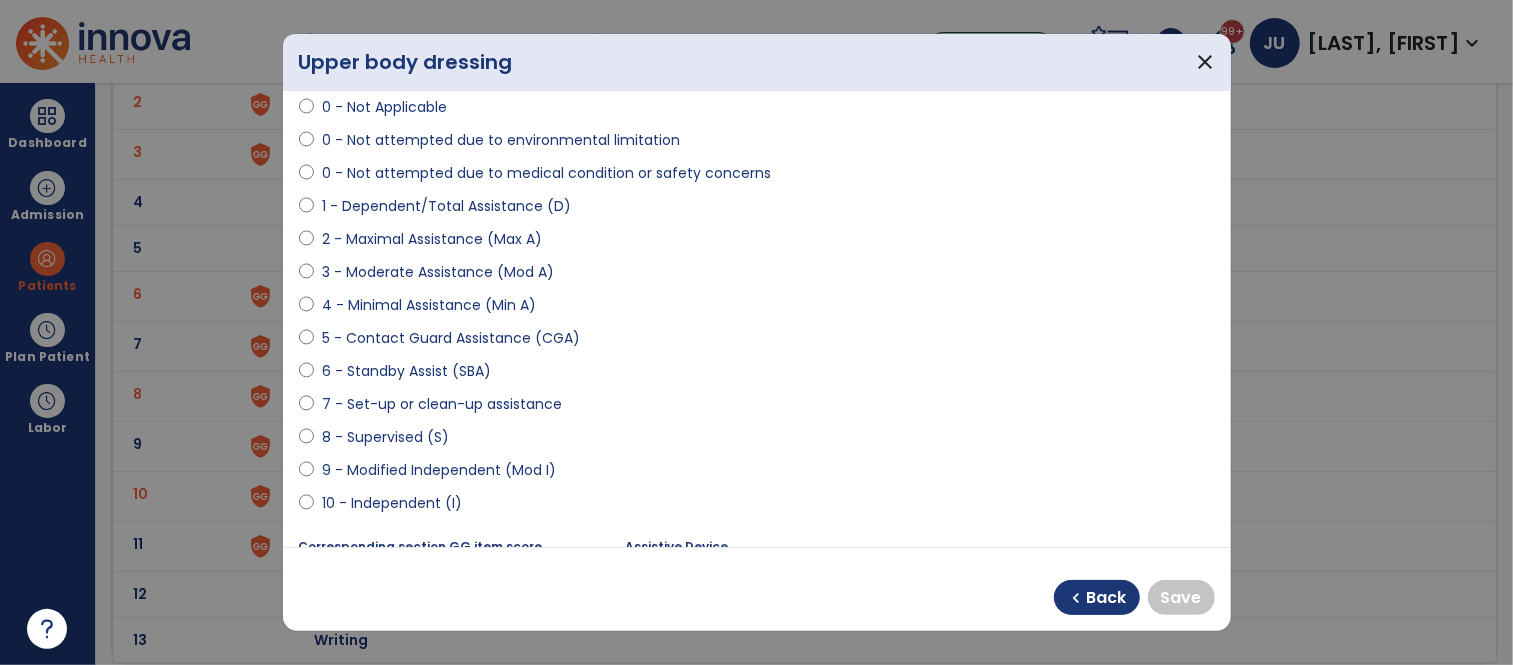 select on "**********" 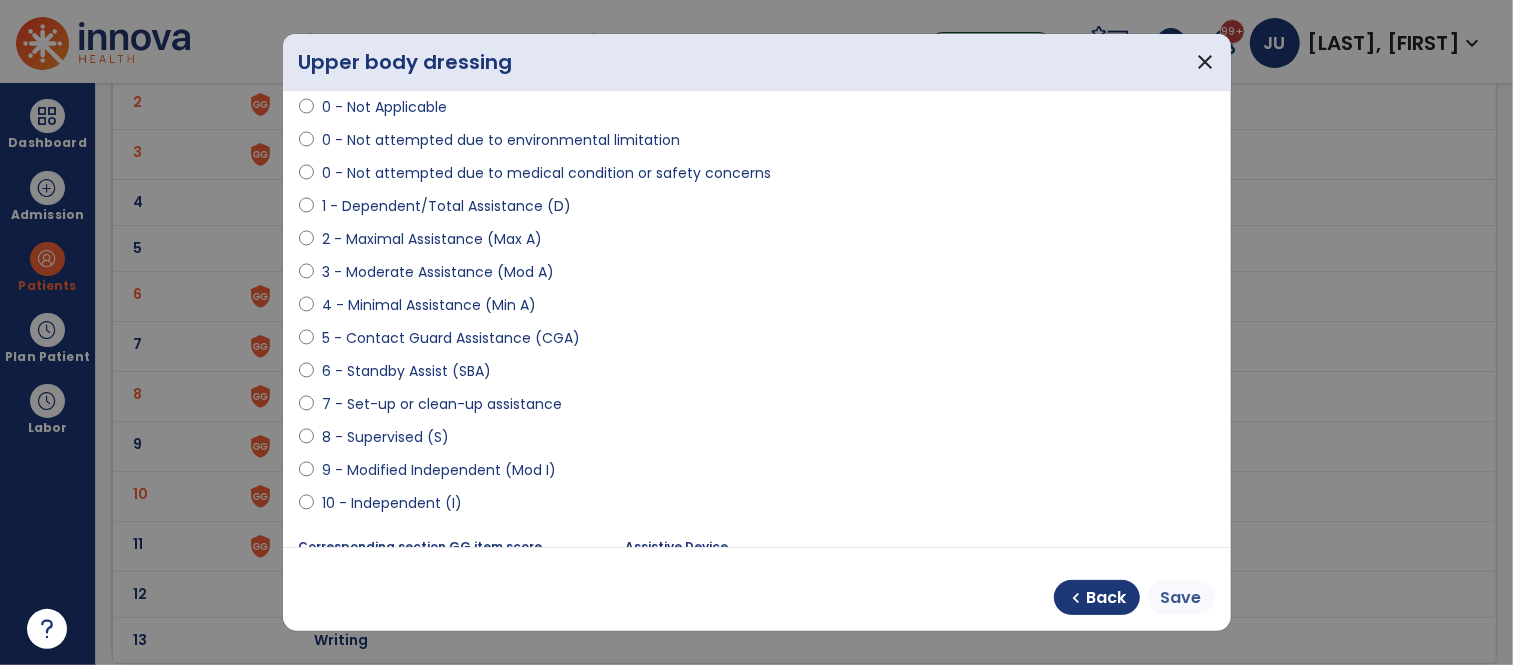 click on "Save" at bounding box center (1181, 597) 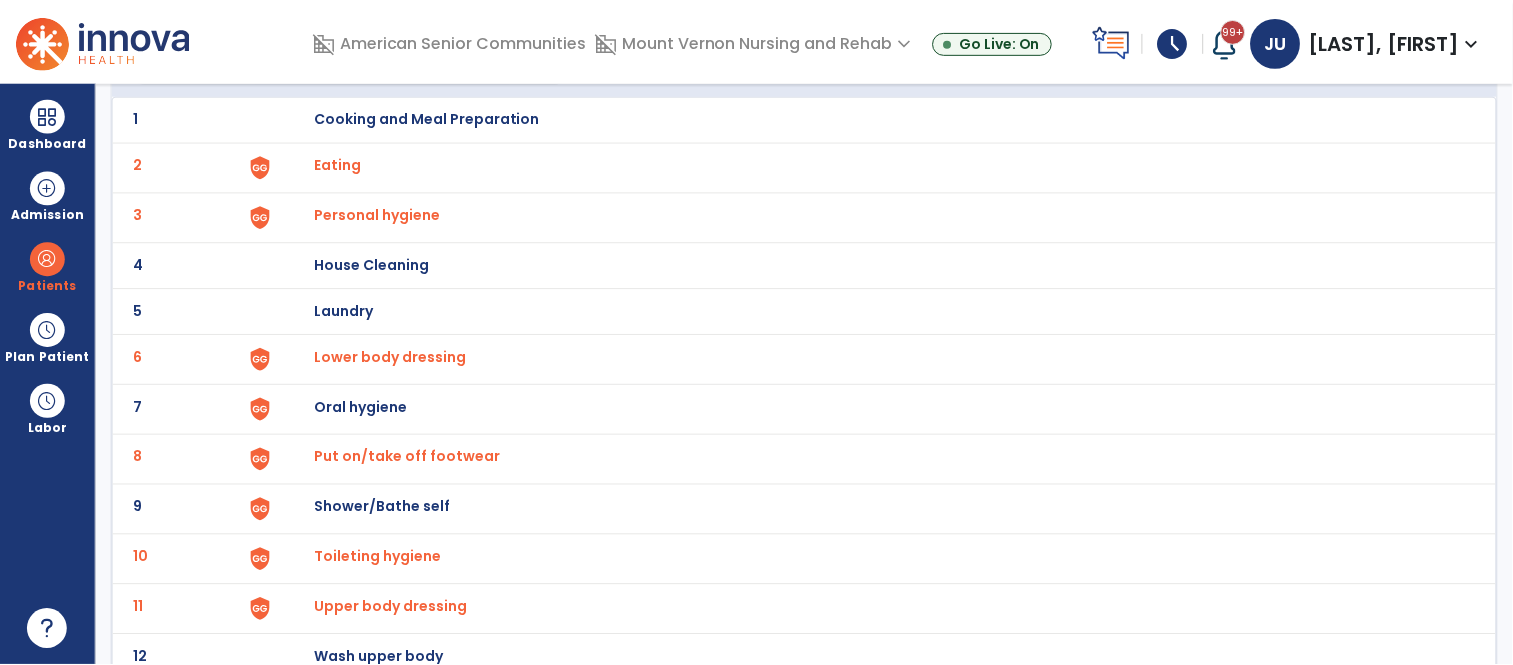 scroll, scrollTop: 133, scrollLeft: 0, axis: vertical 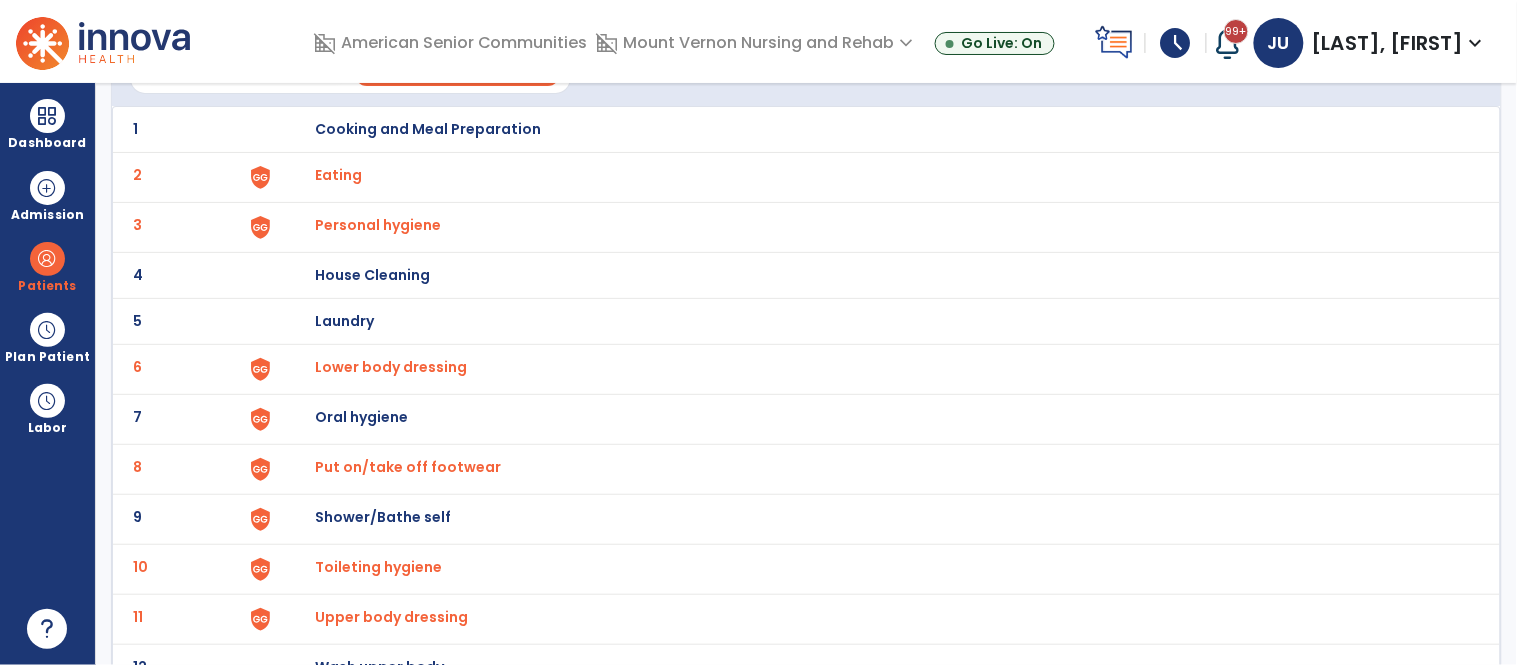 click on "Shower/Bathe self" at bounding box center [428, 129] 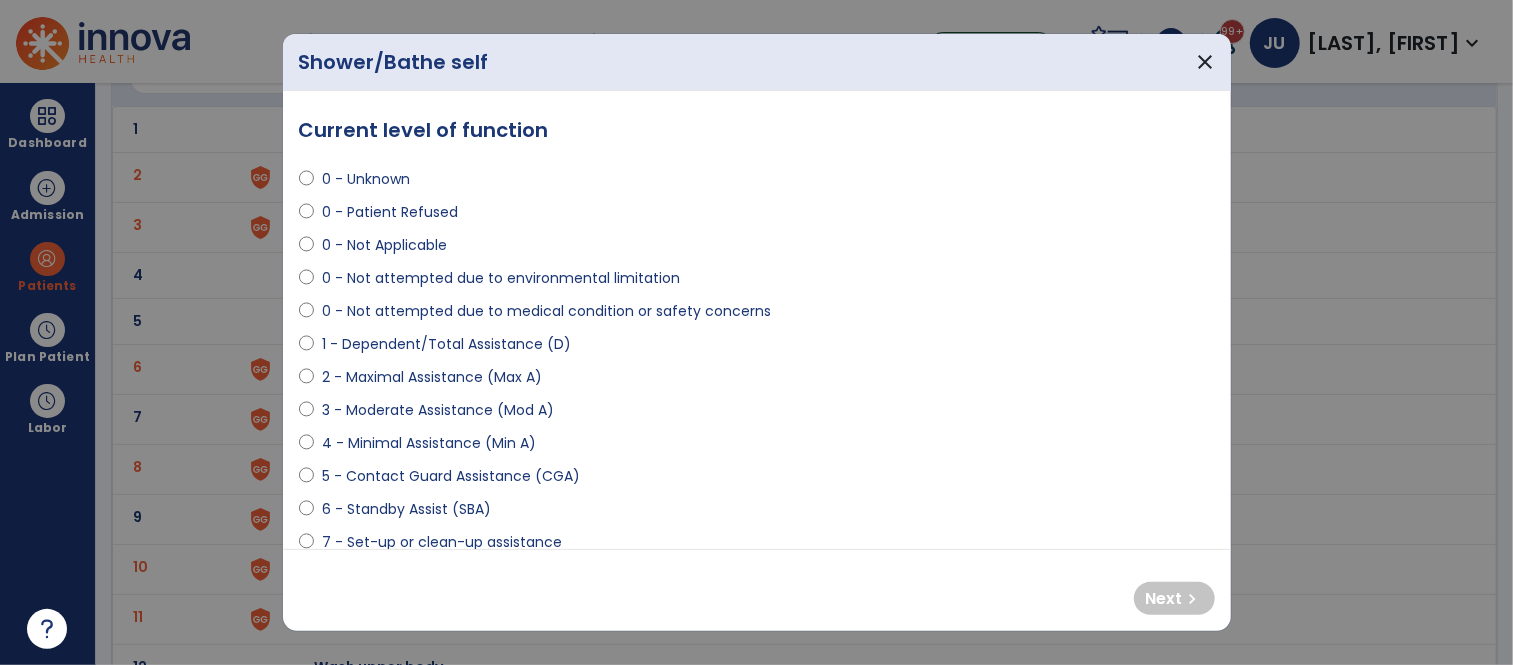 select on "**********" 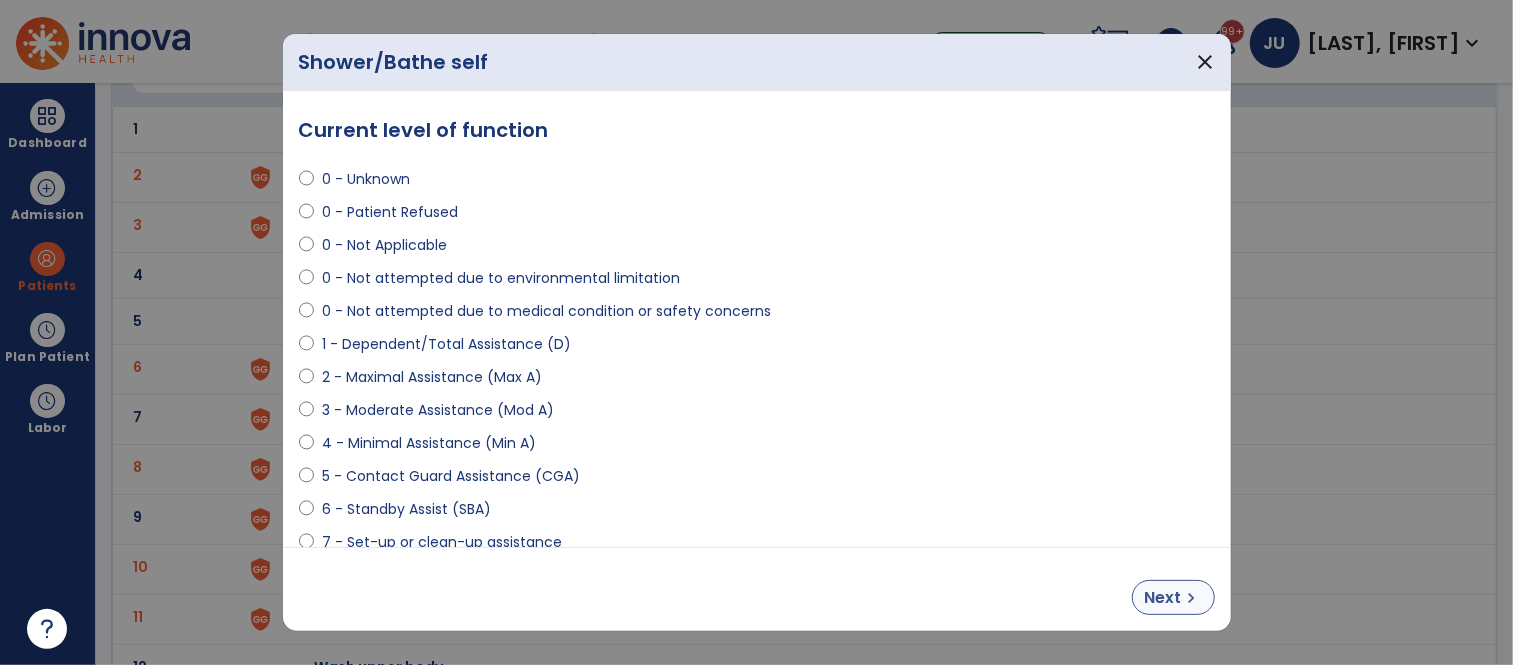 click on "Next" at bounding box center [1163, 598] 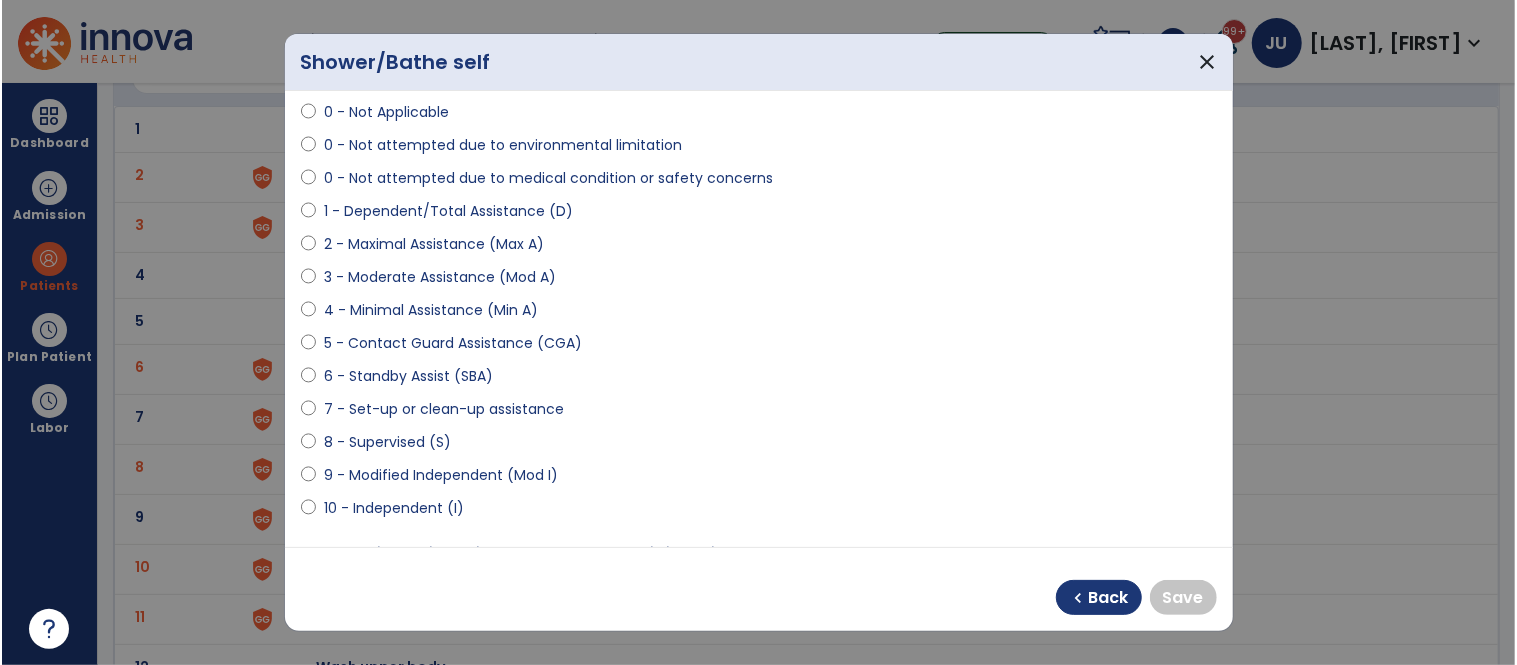 scroll, scrollTop: 172, scrollLeft: 0, axis: vertical 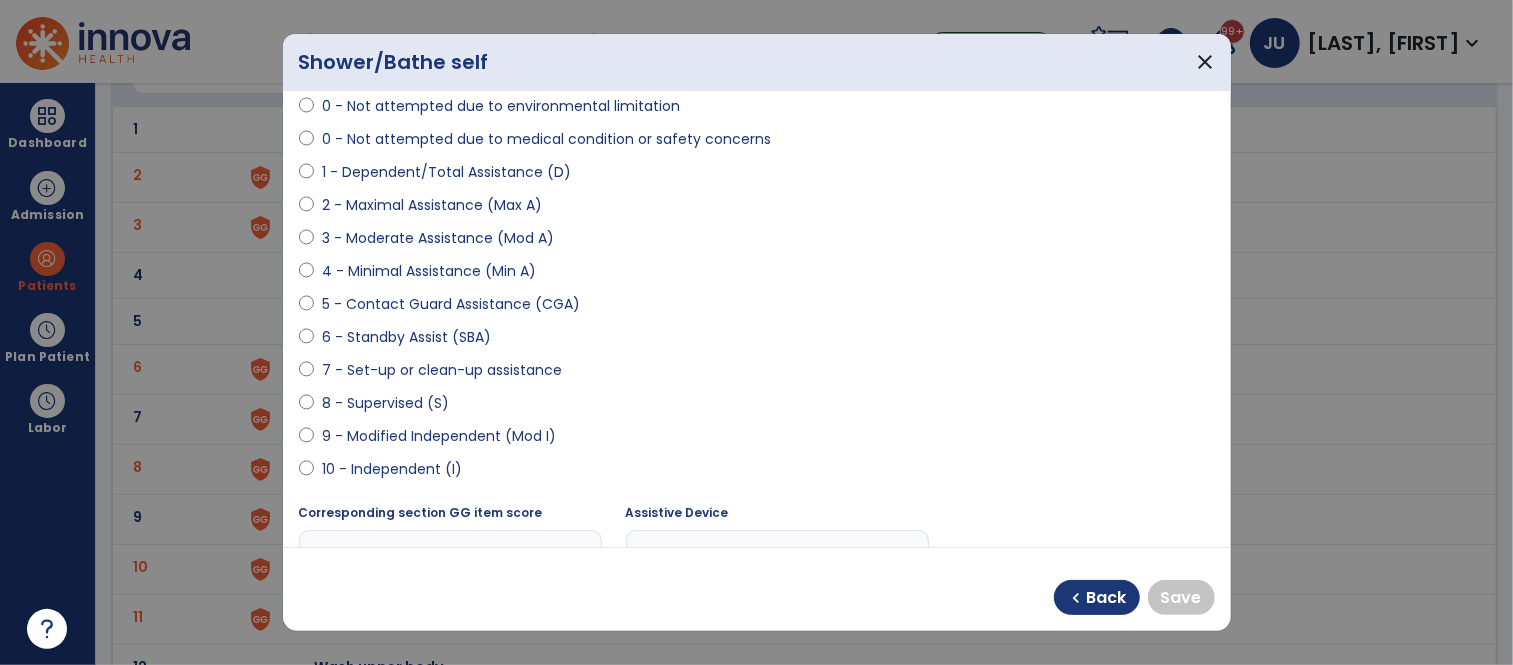 select on "**********" 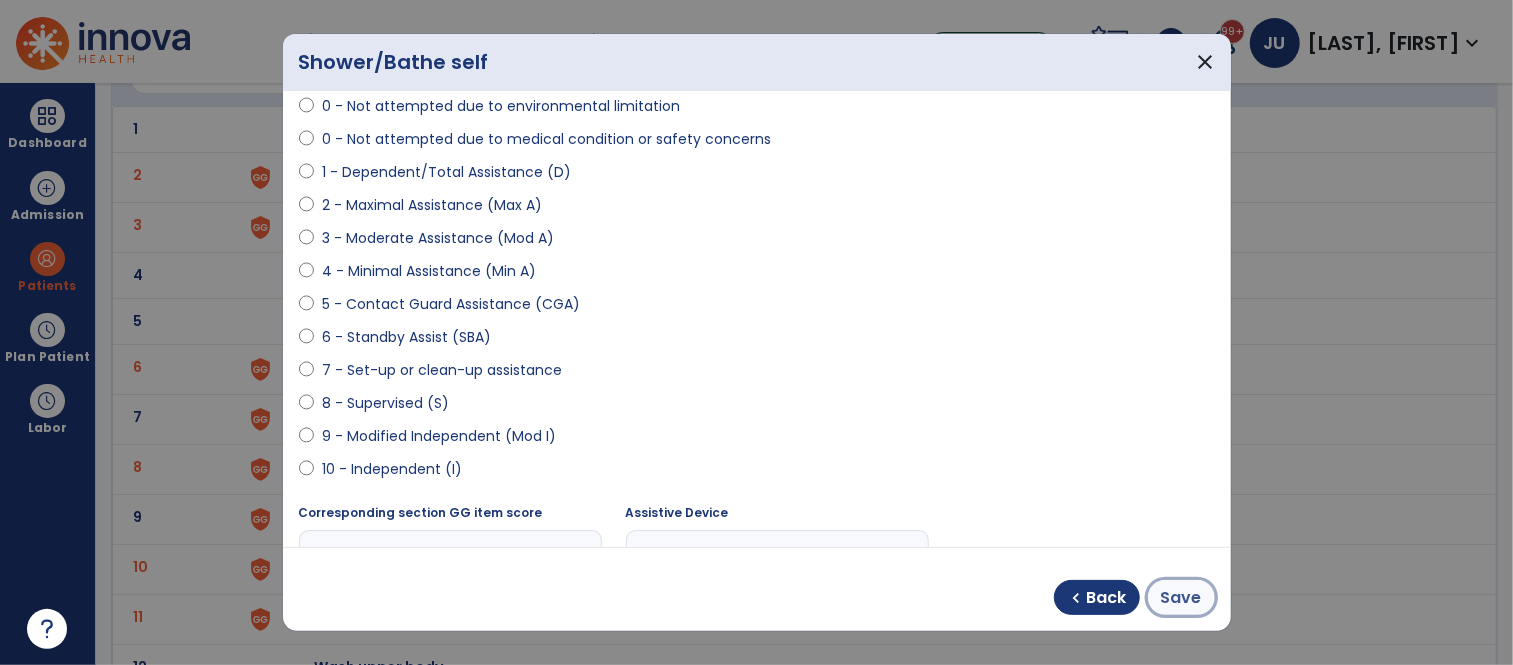 click on "Save" at bounding box center (1181, 598) 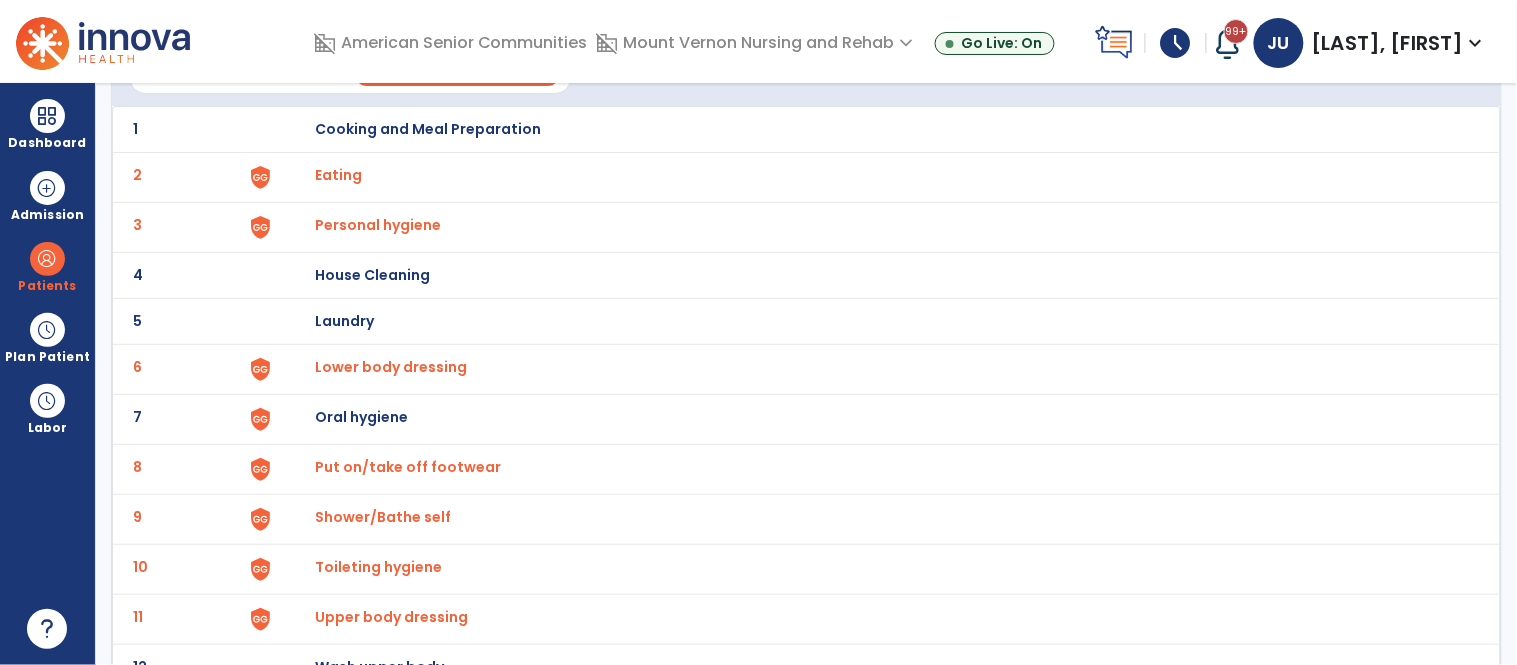 scroll, scrollTop: 0, scrollLeft: 0, axis: both 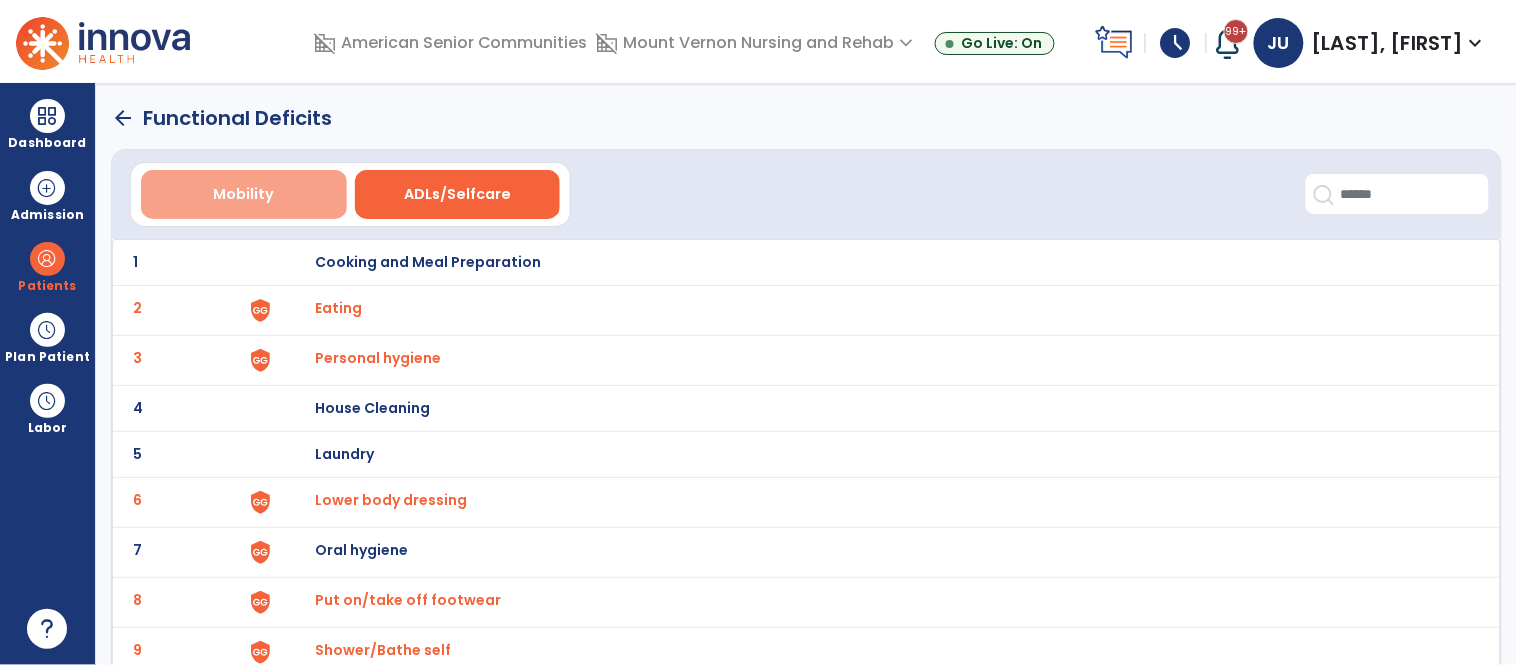 click on "Mobility" at bounding box center [243, 194] 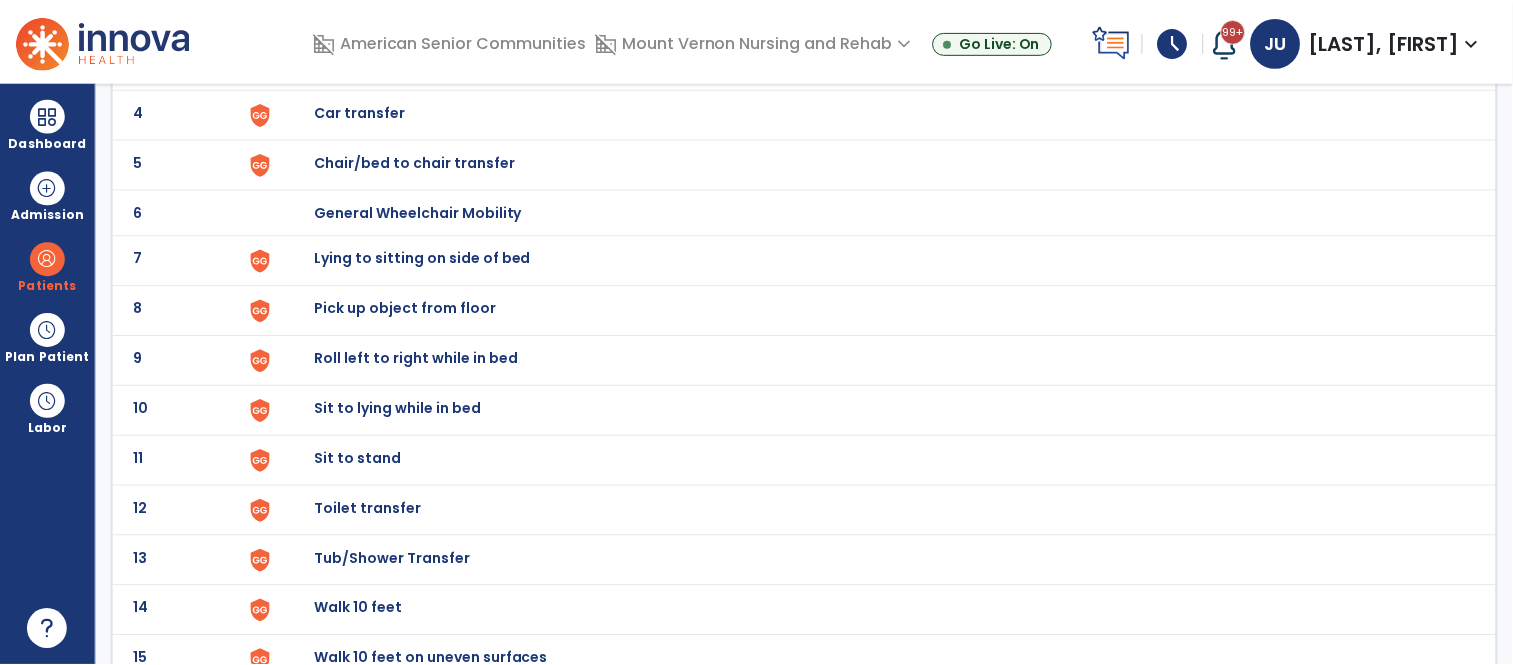 scroll, scrollTop: 306, scrollLeft: 0, axis: vertical 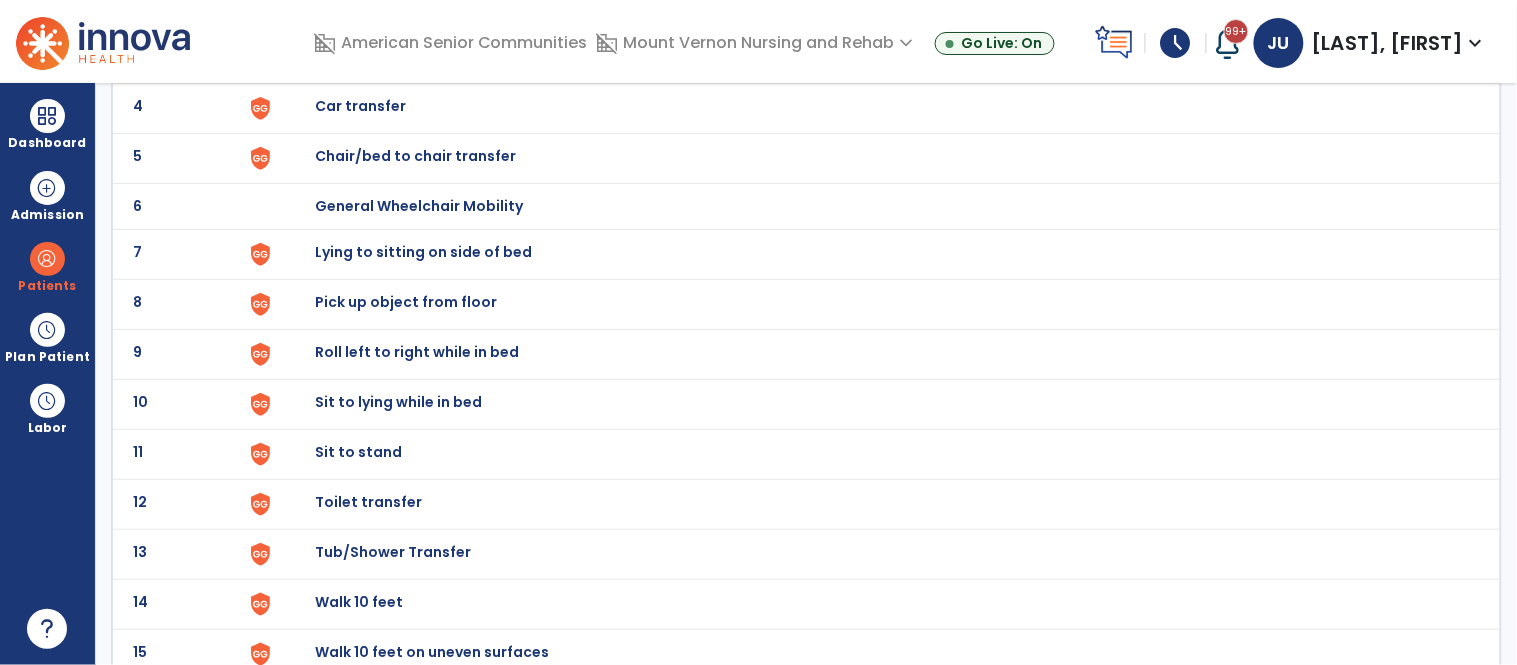 click on "Sit to stand" at bounding box center [361, -44] 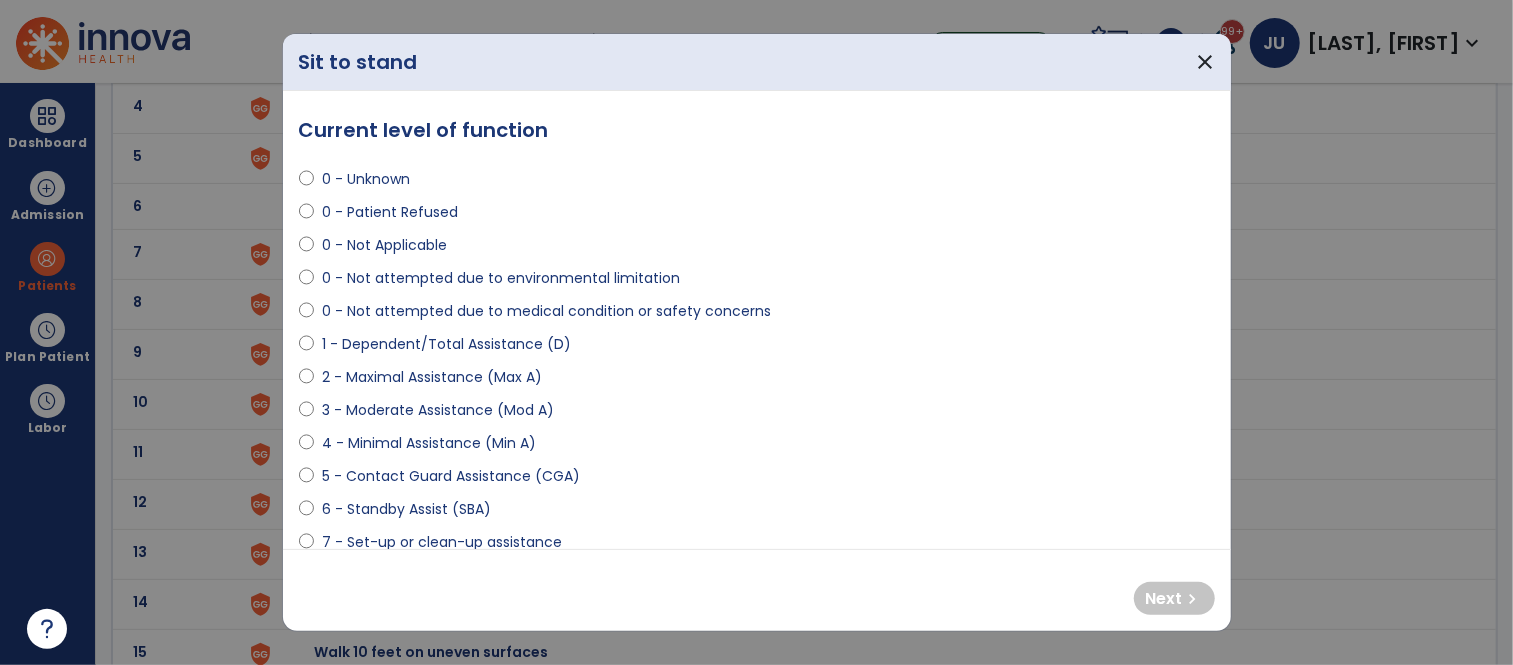 select on "**********" 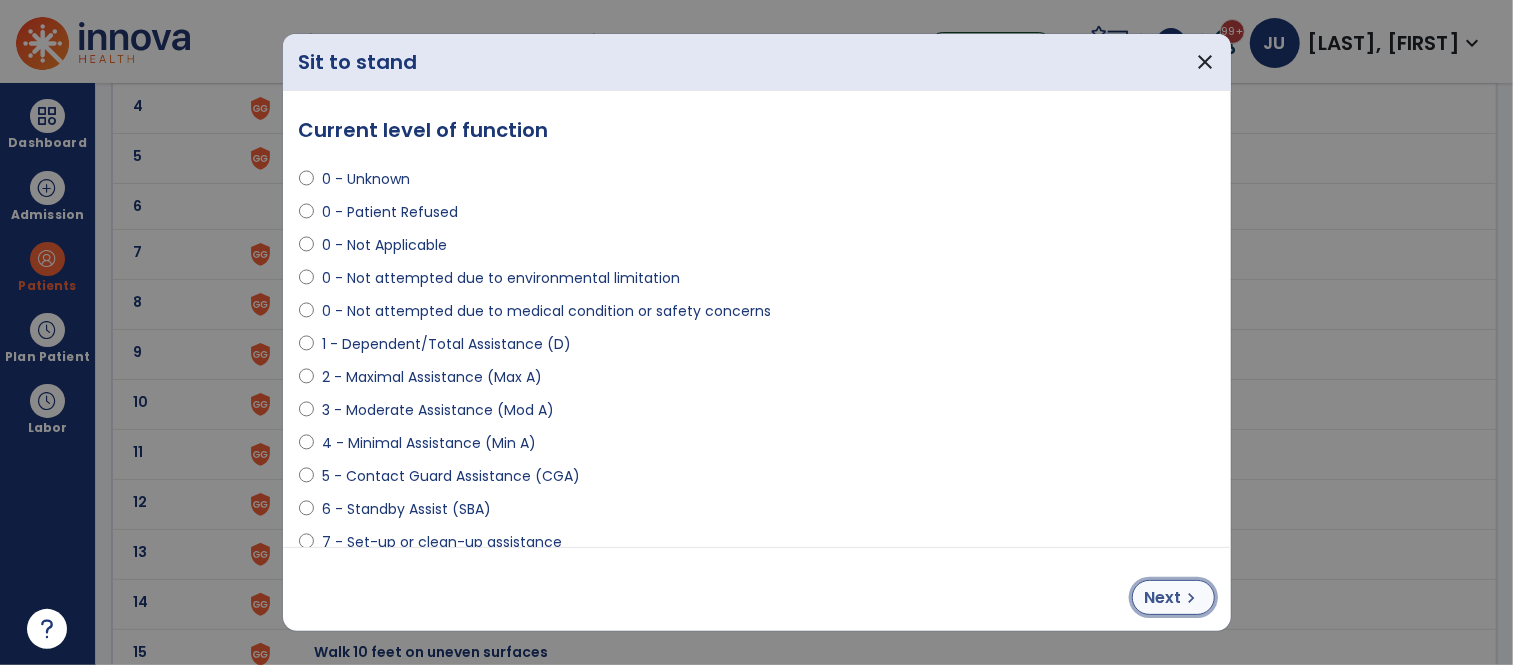 click on "Next" at bounding box center [1163, 598] 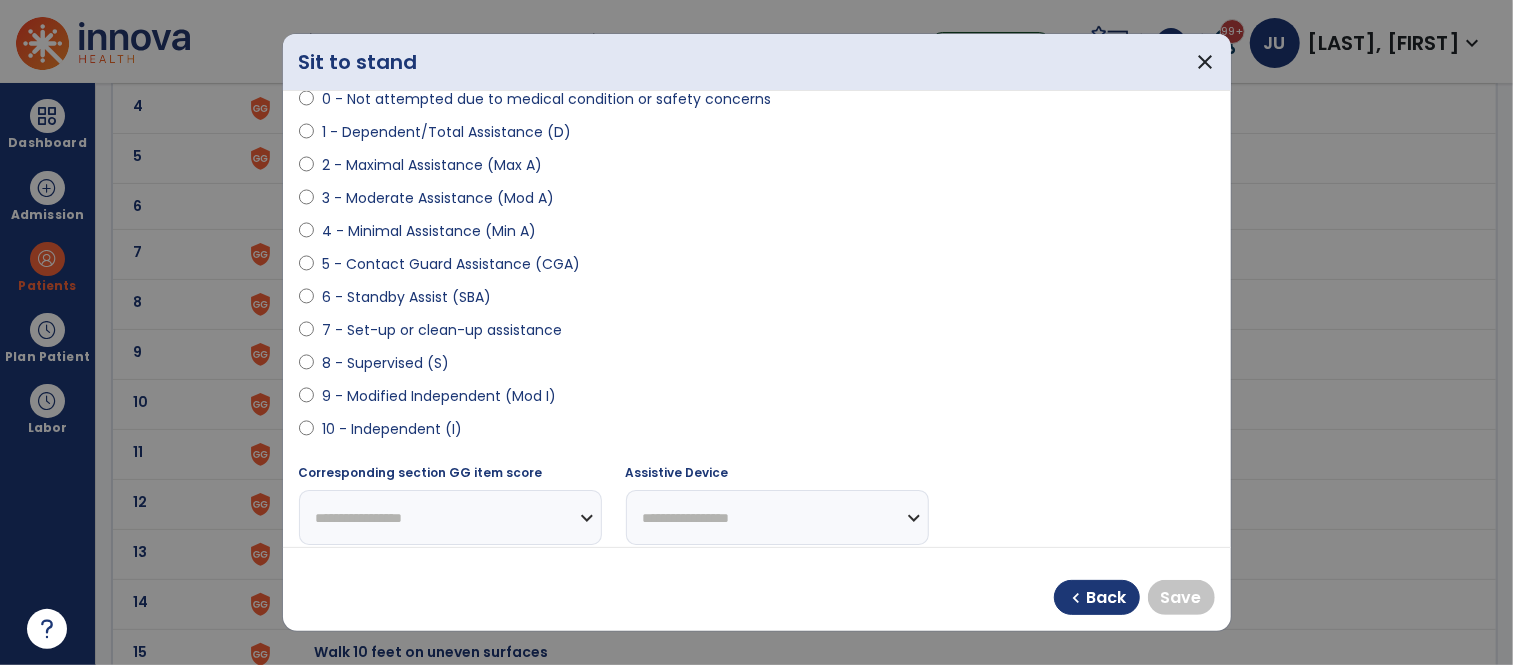 scroll, scrollTop: 212, scrollLeft: 0, axis: vertical 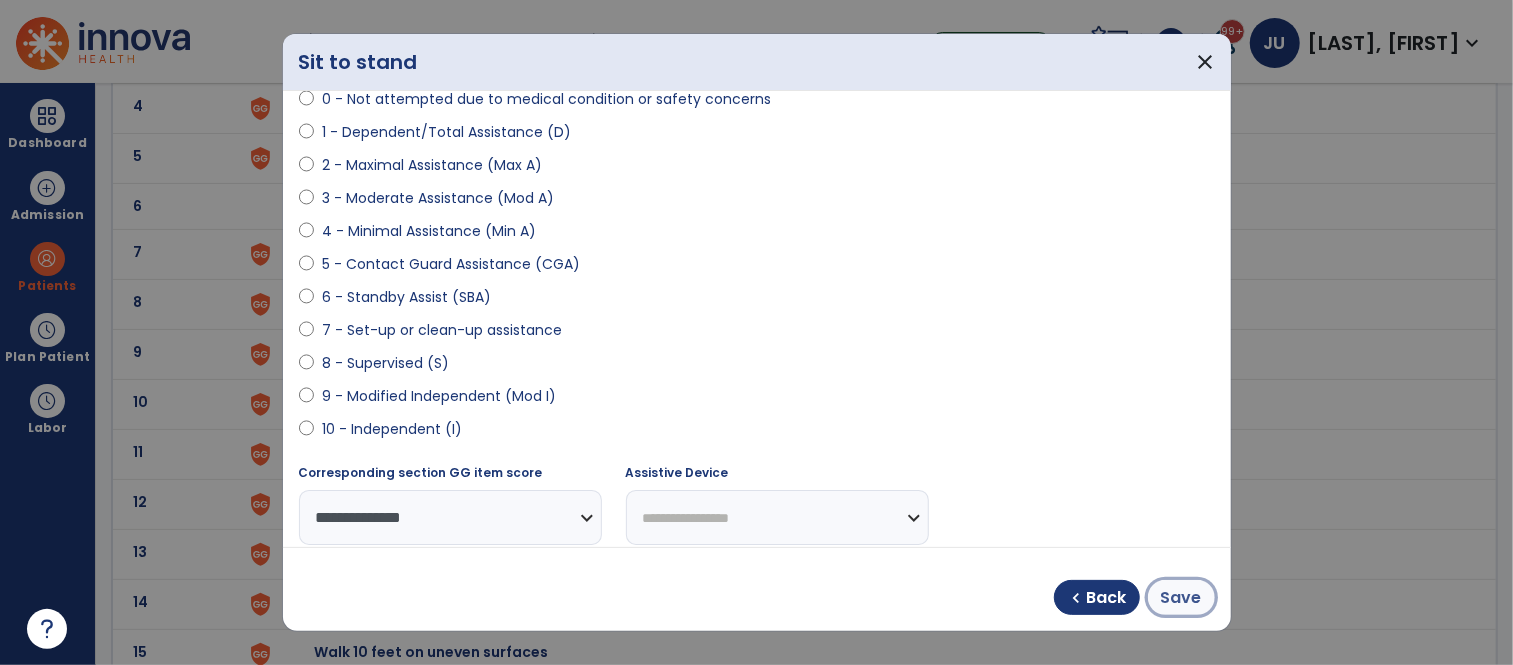 click on "Save" at bounding box center [1181, 598] 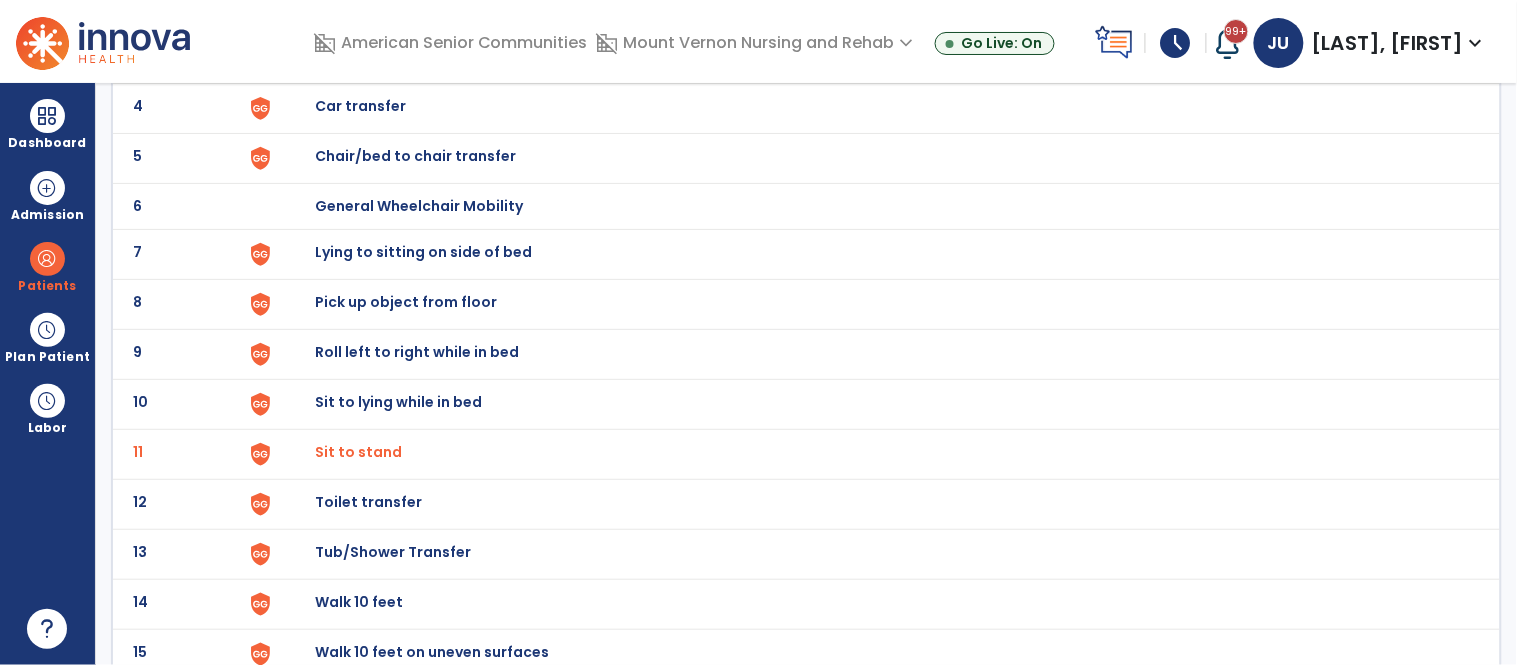 click on "Sit to lying while in bed" at bounding box center (361, -44) 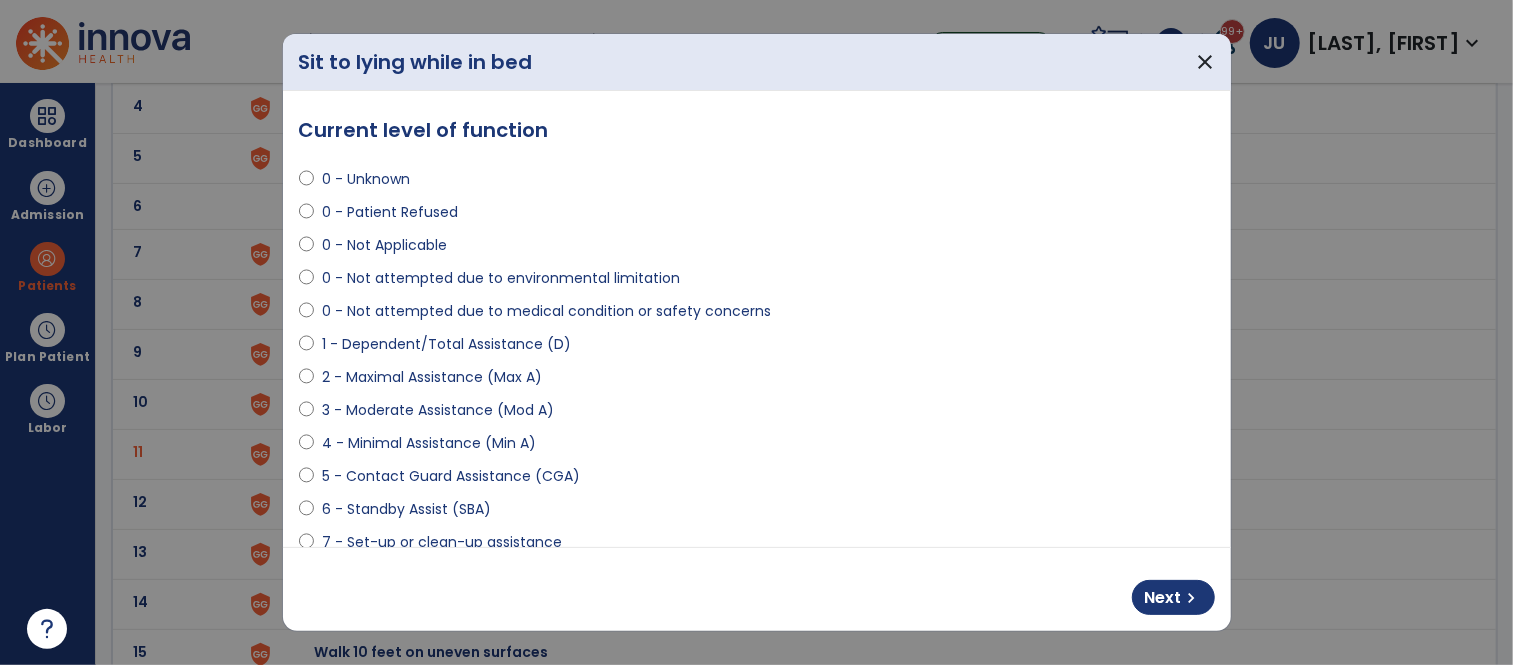 select on "**********" 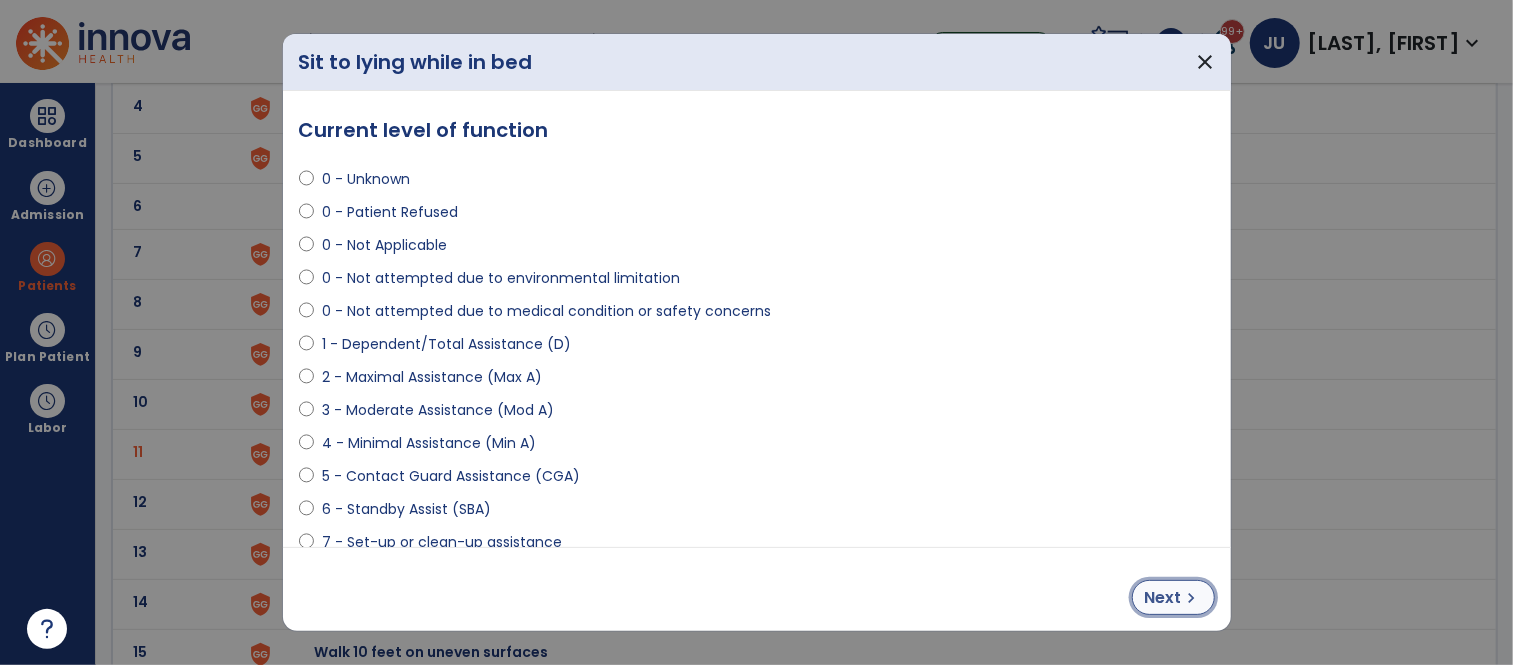 click on "Next" at bounding box center [1163, 598] 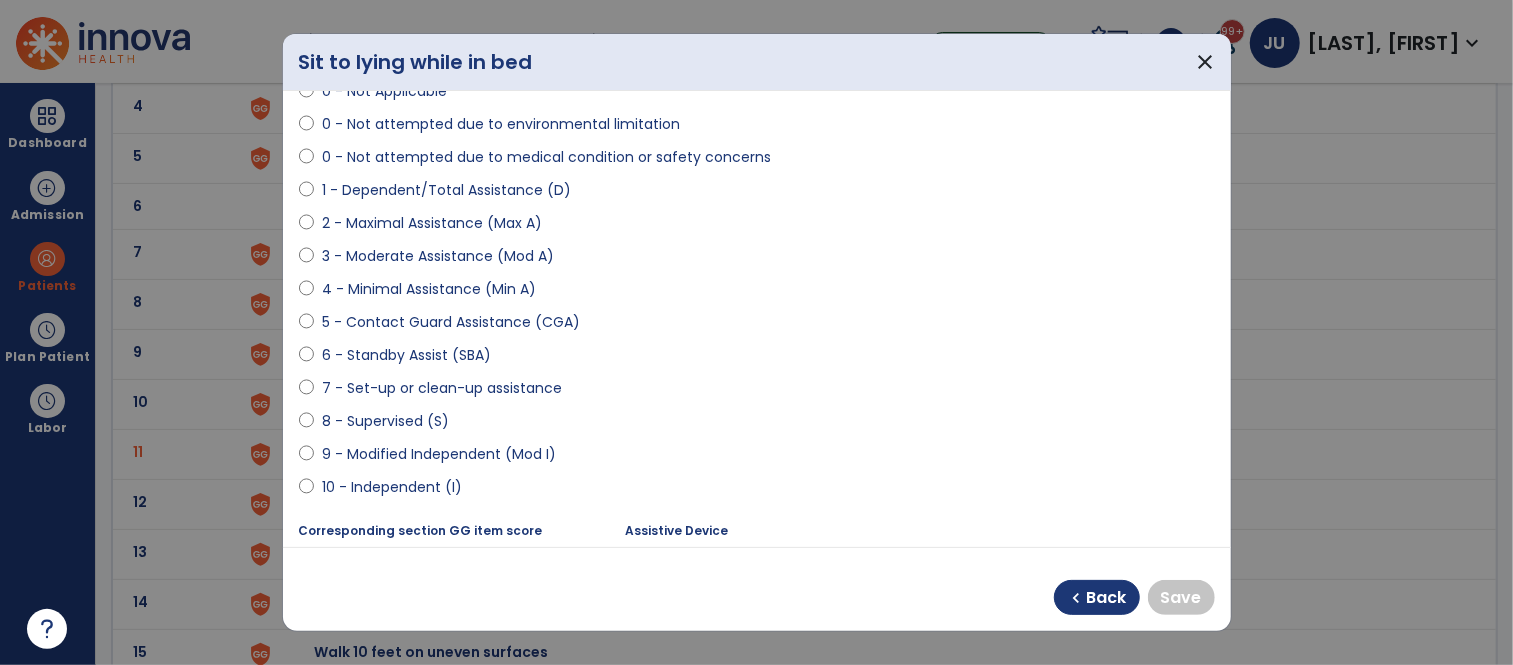 scroll, scrollTop: 160, scrollLeft: 0, axis: vertical 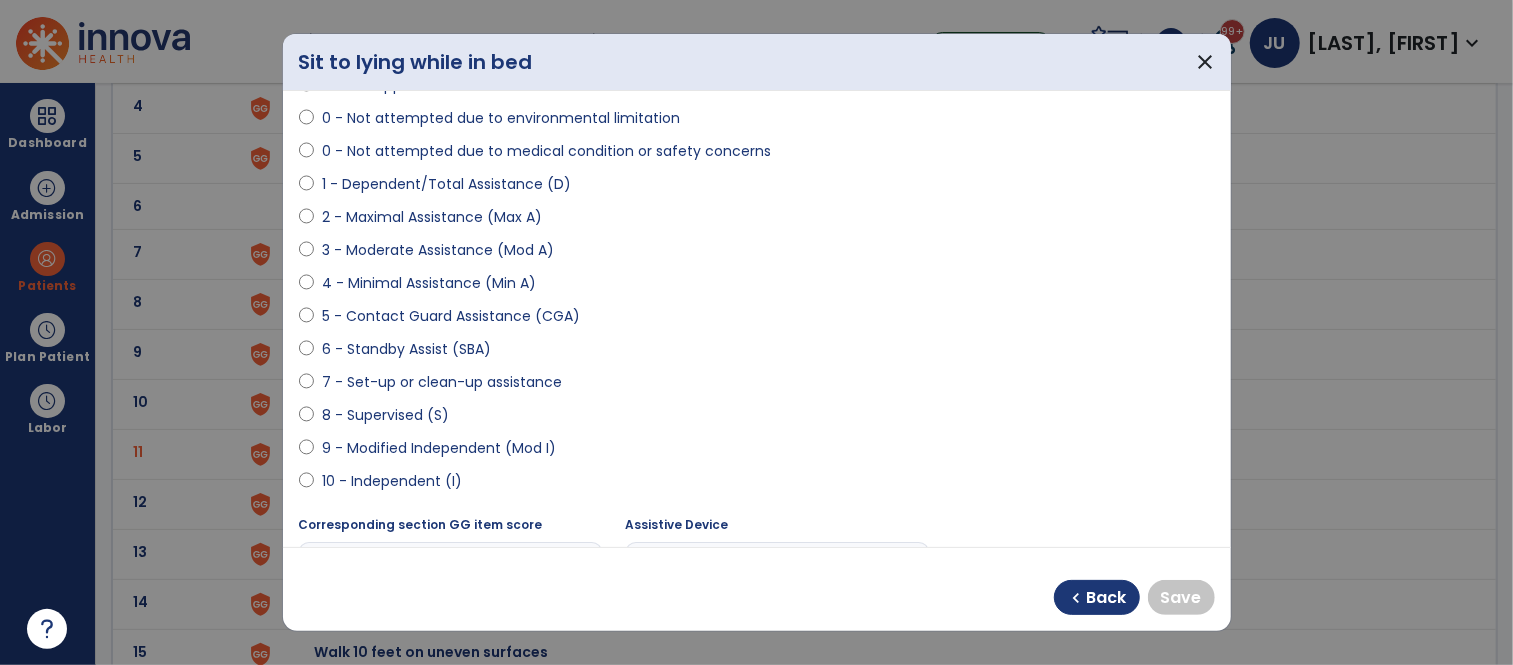 click on "10 - Independent (I)" at bounding box center (392, 481) 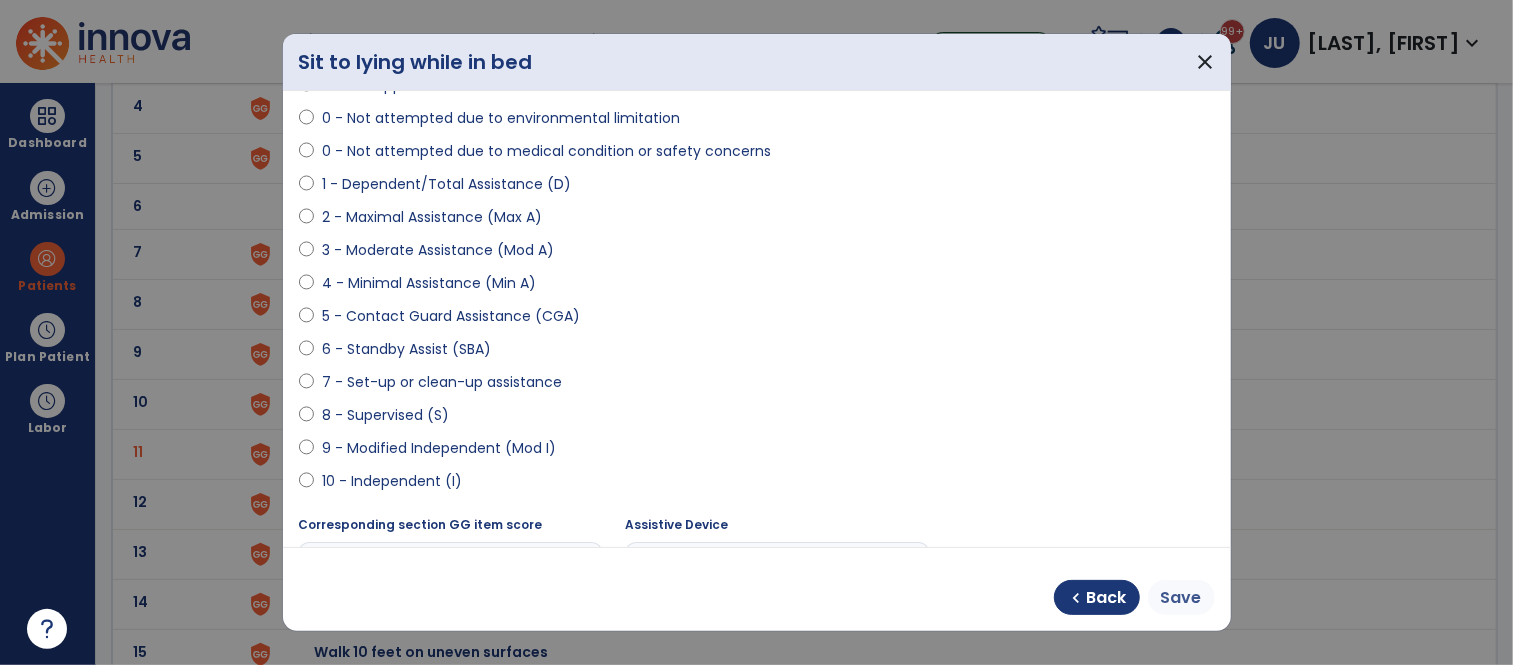 click on "Save" at bounding box center (1181, 598) 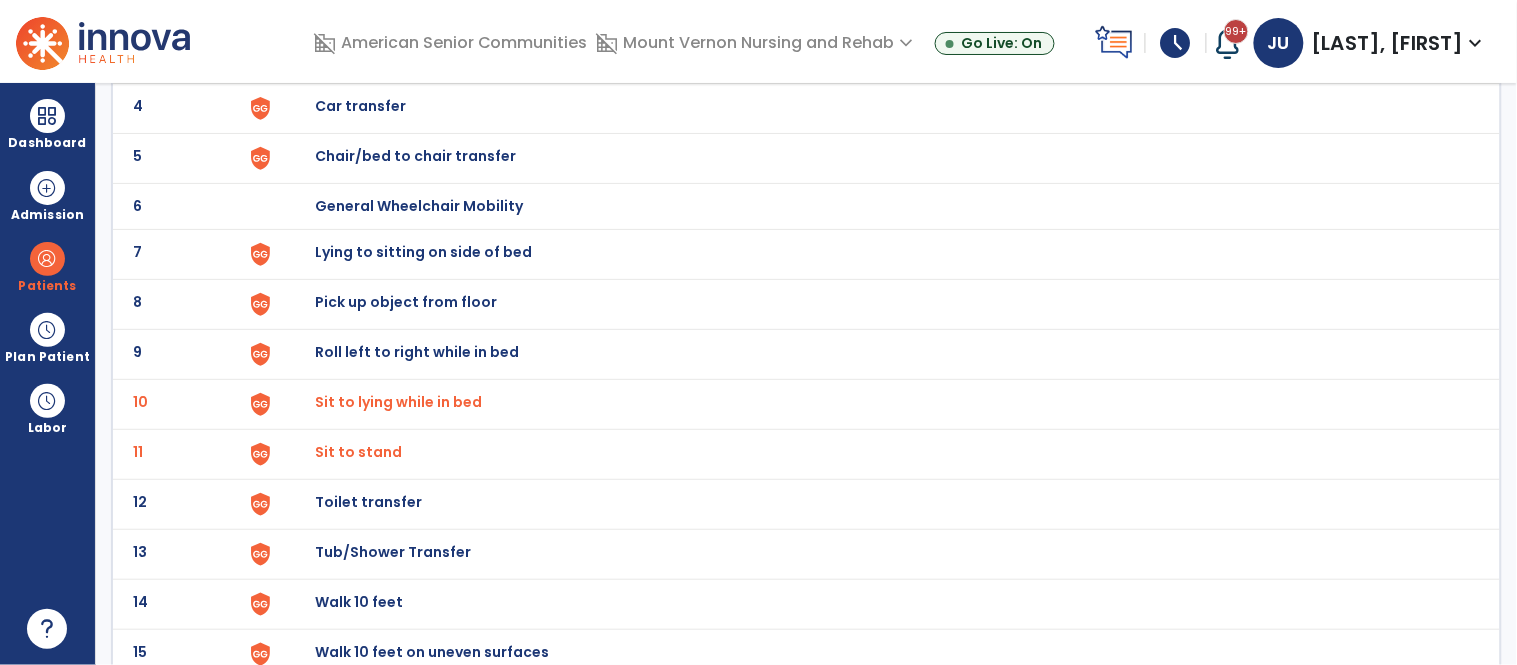 click on "Lying to sitting on side of bed" at bounding box center (361, -44) 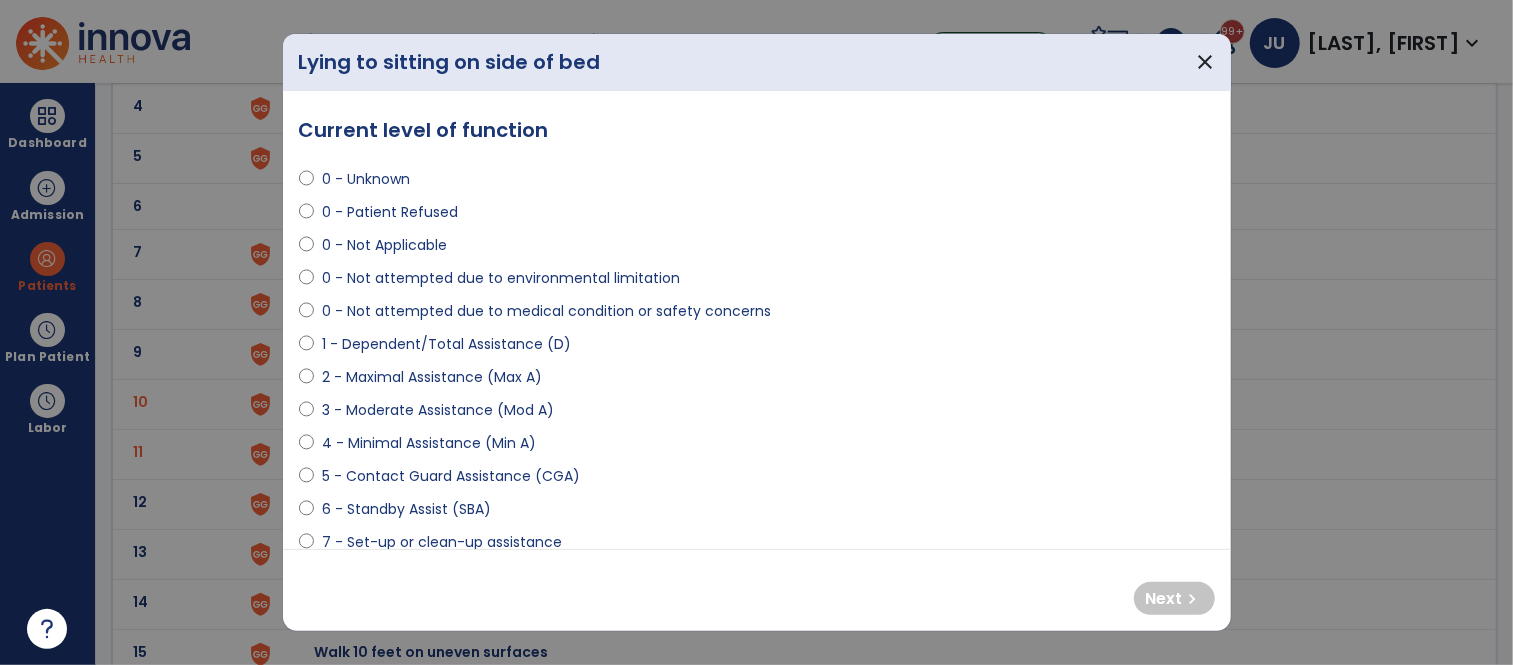 select on "**********" 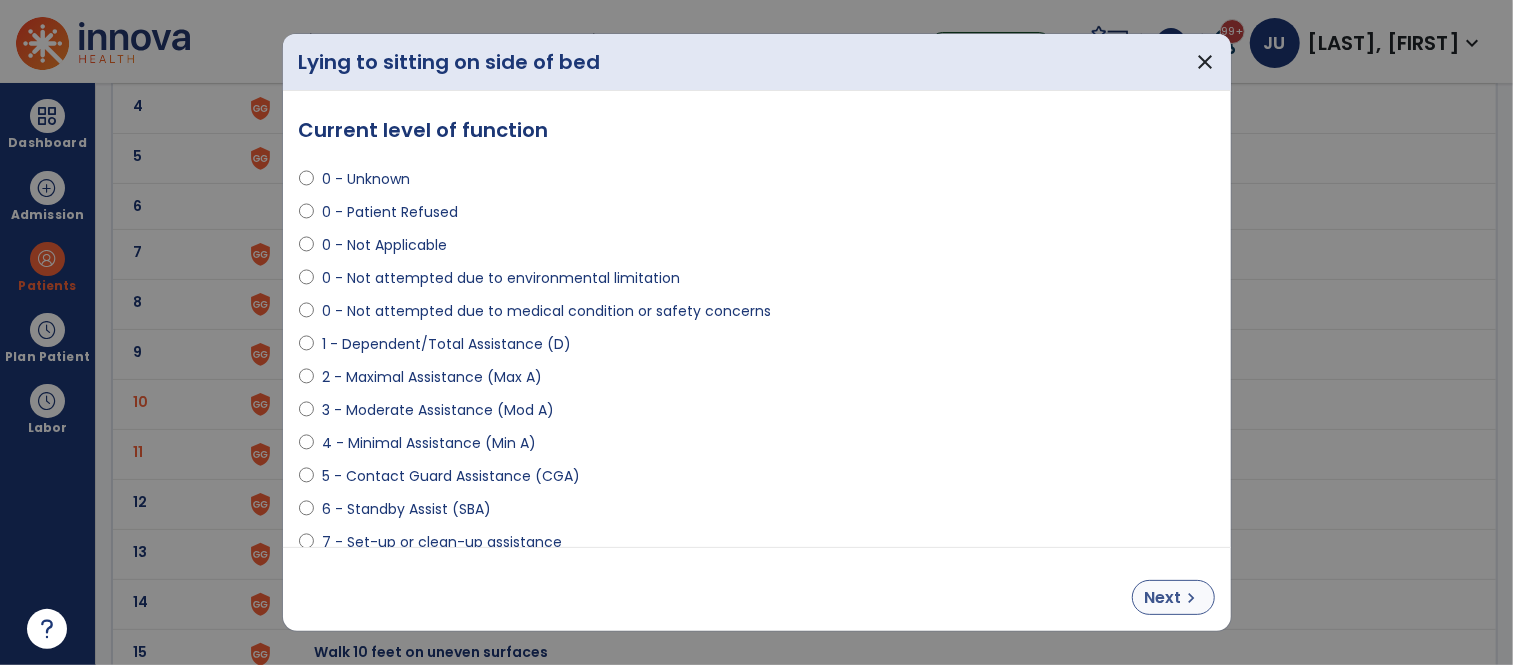 click on "chevron_right" at bounding box center [1192, 598] 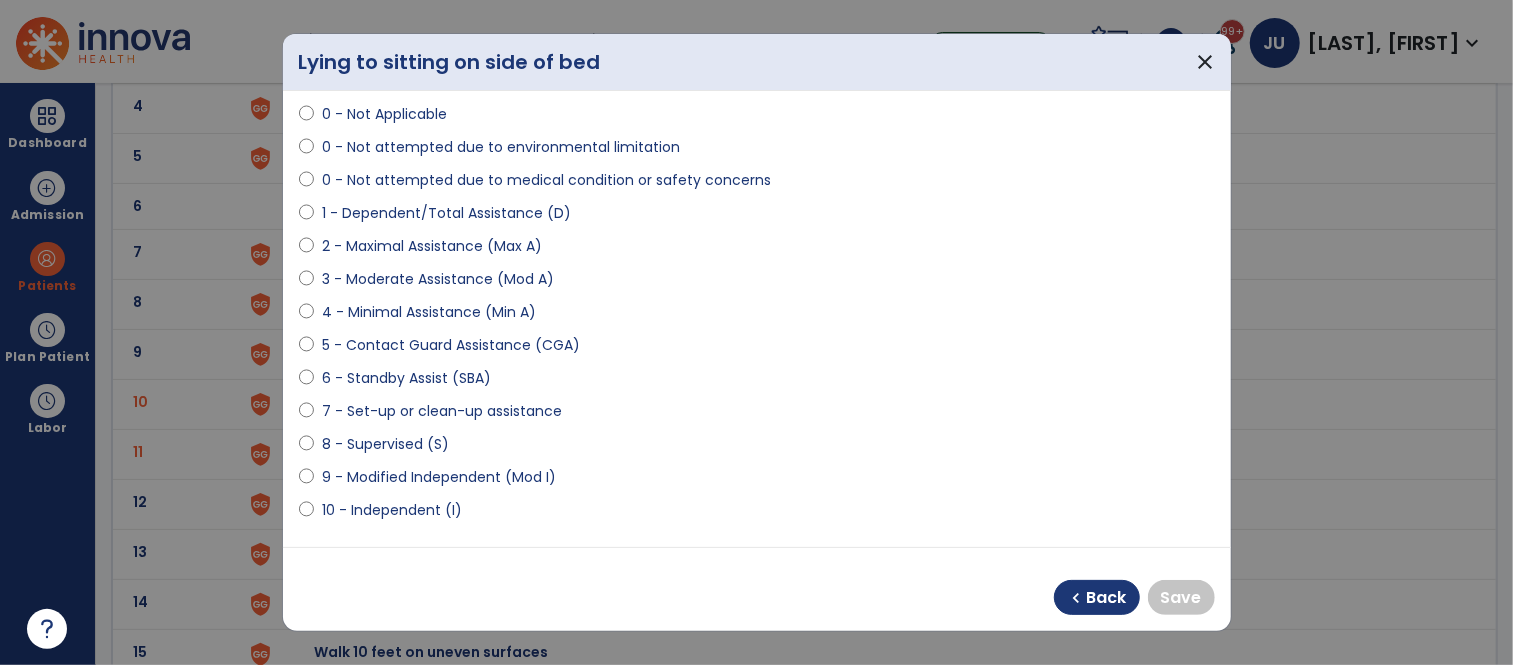 scroll, scrollTop: 228, scrollLeft: 0, axis: vertical 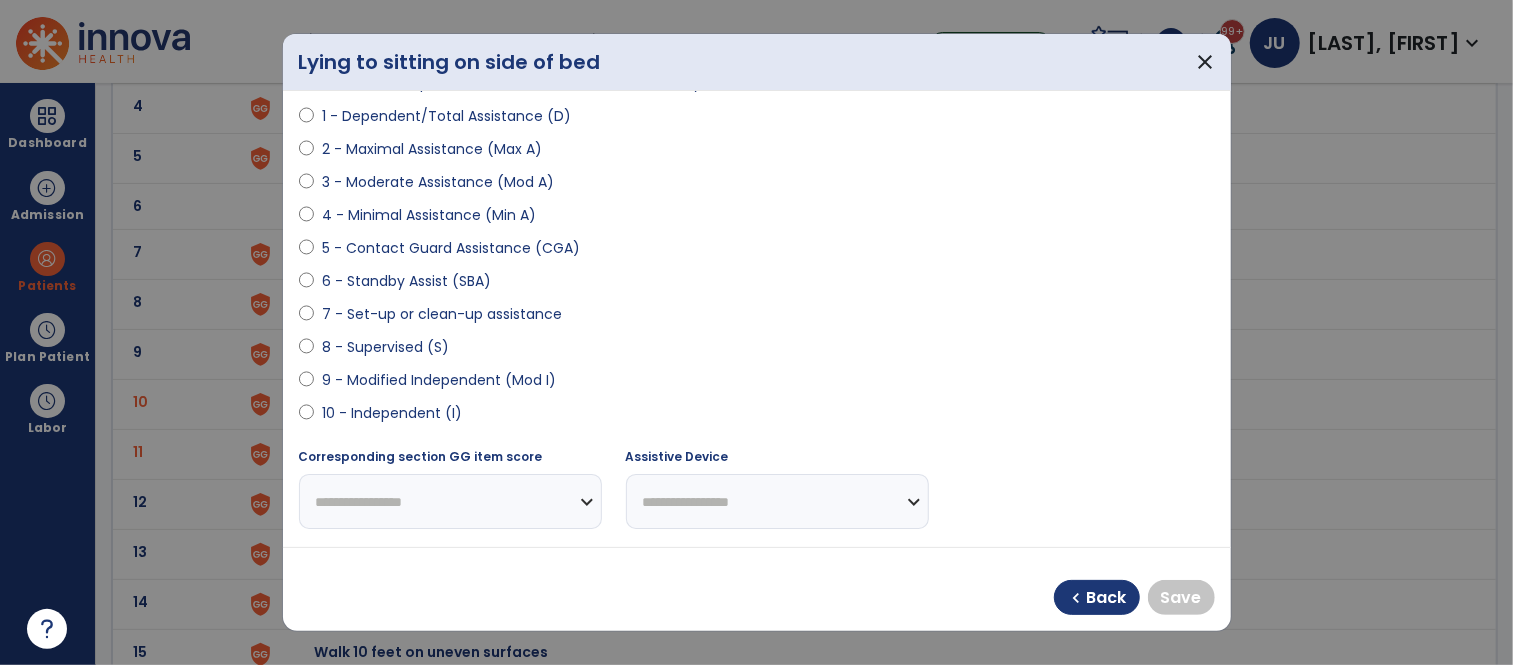 select on "**********" 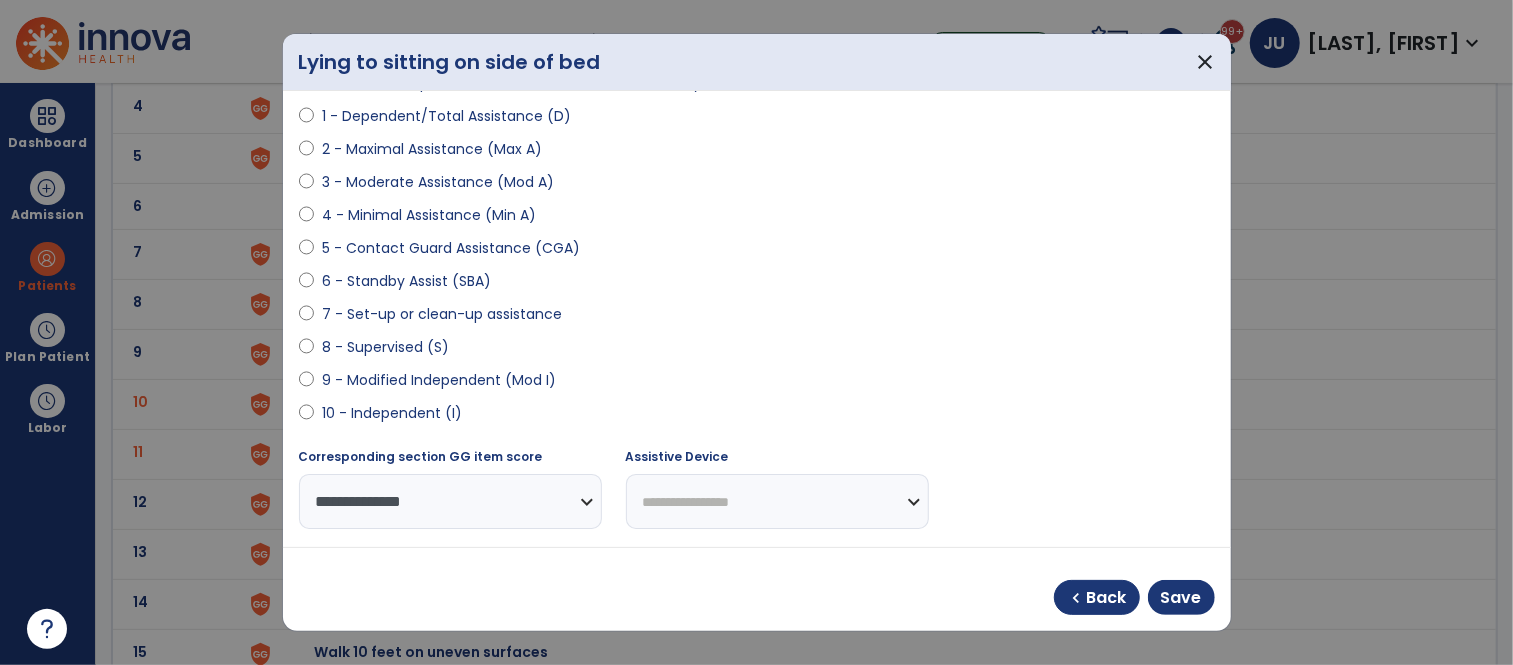 click on "**********" at bounding box center [757, 319] 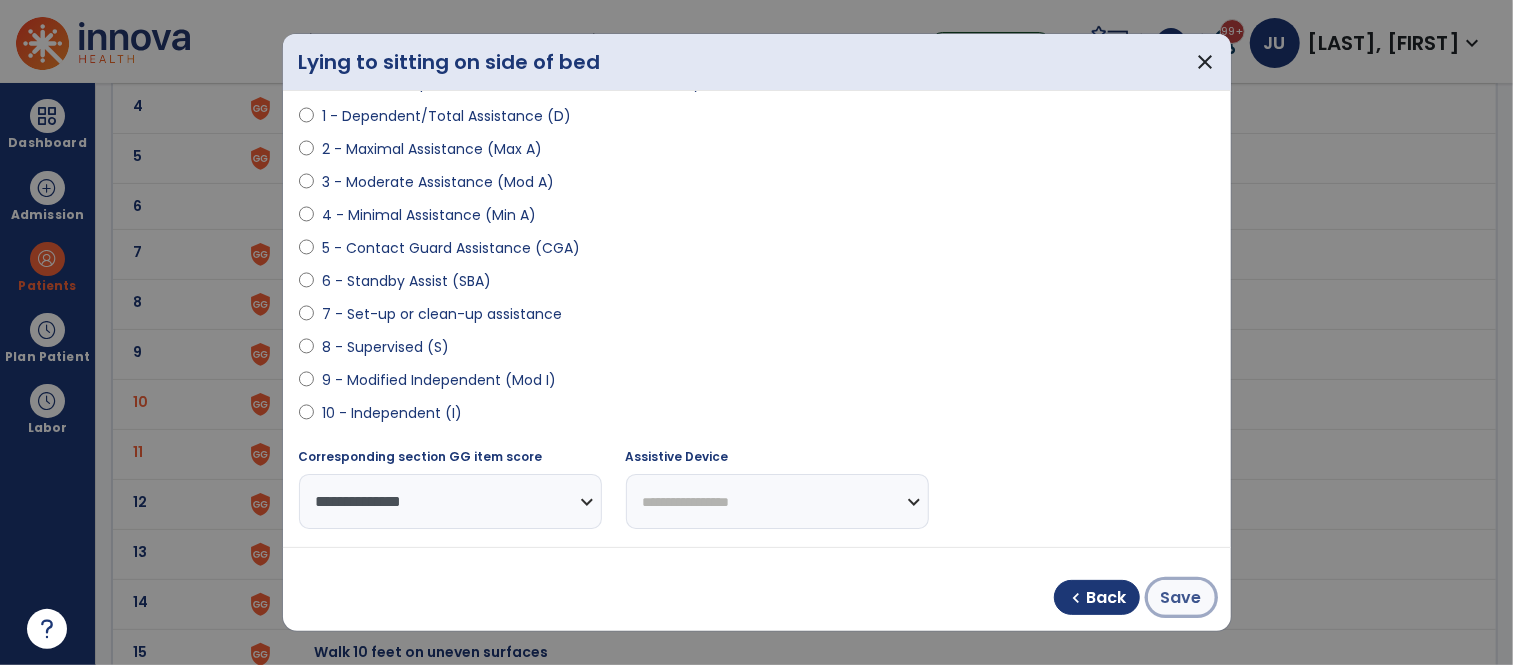 click on "Save" at bounding box center [1181, 598] 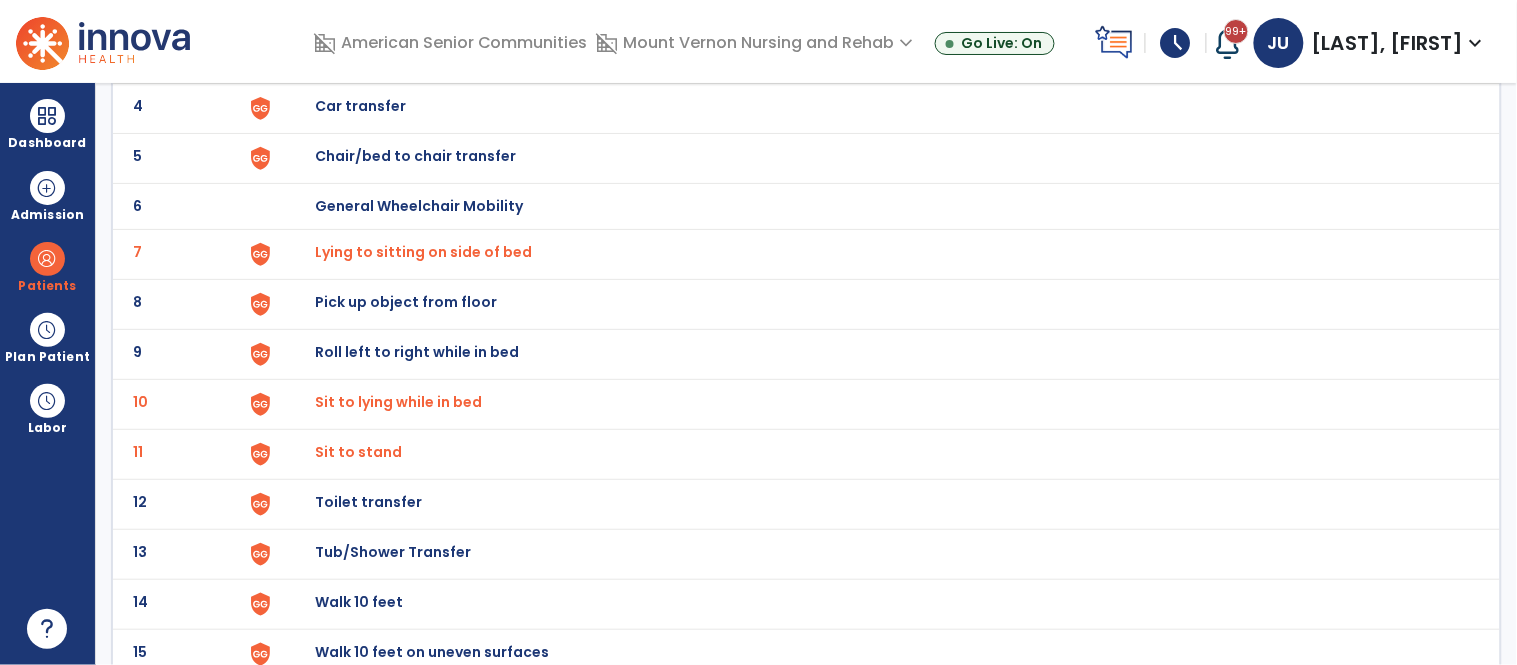 click on "Sit to lying while in bed" at bounding box center (423, 252) 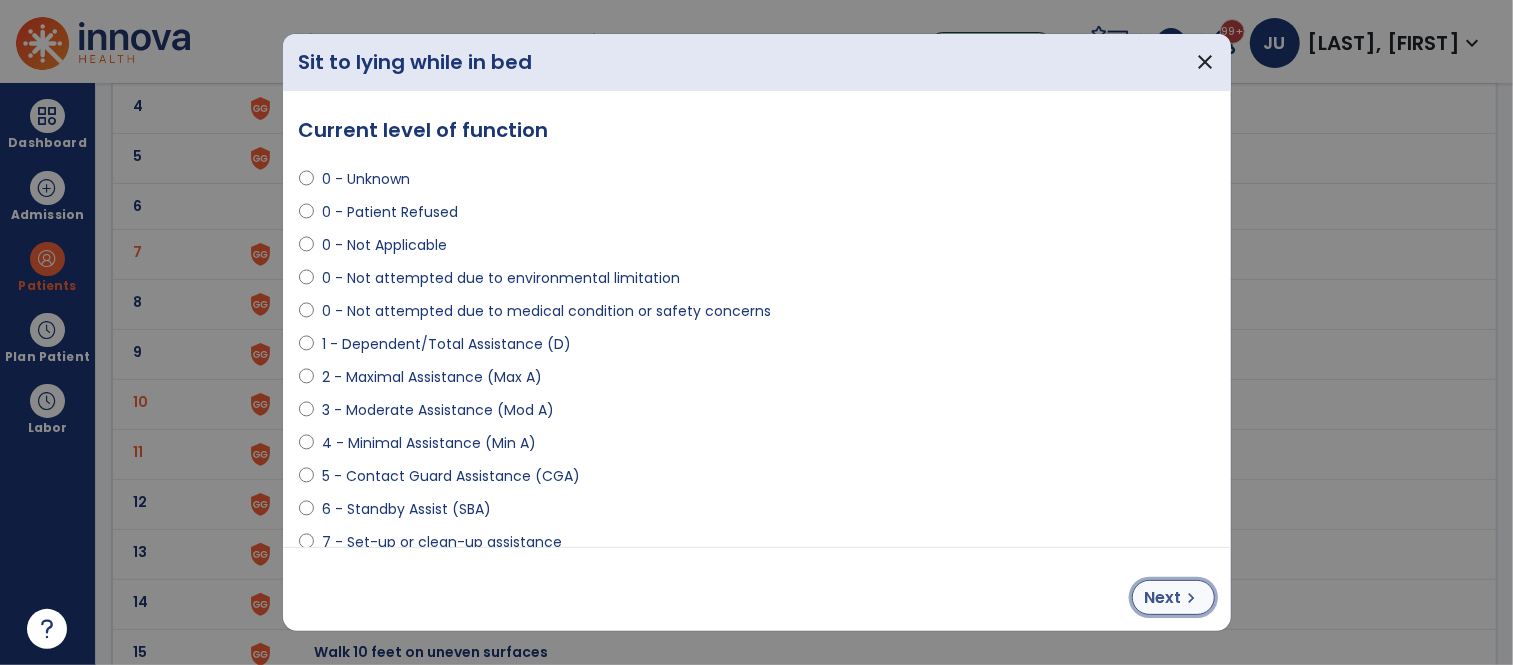 click on "Next" at bounding box center [1163, 598] 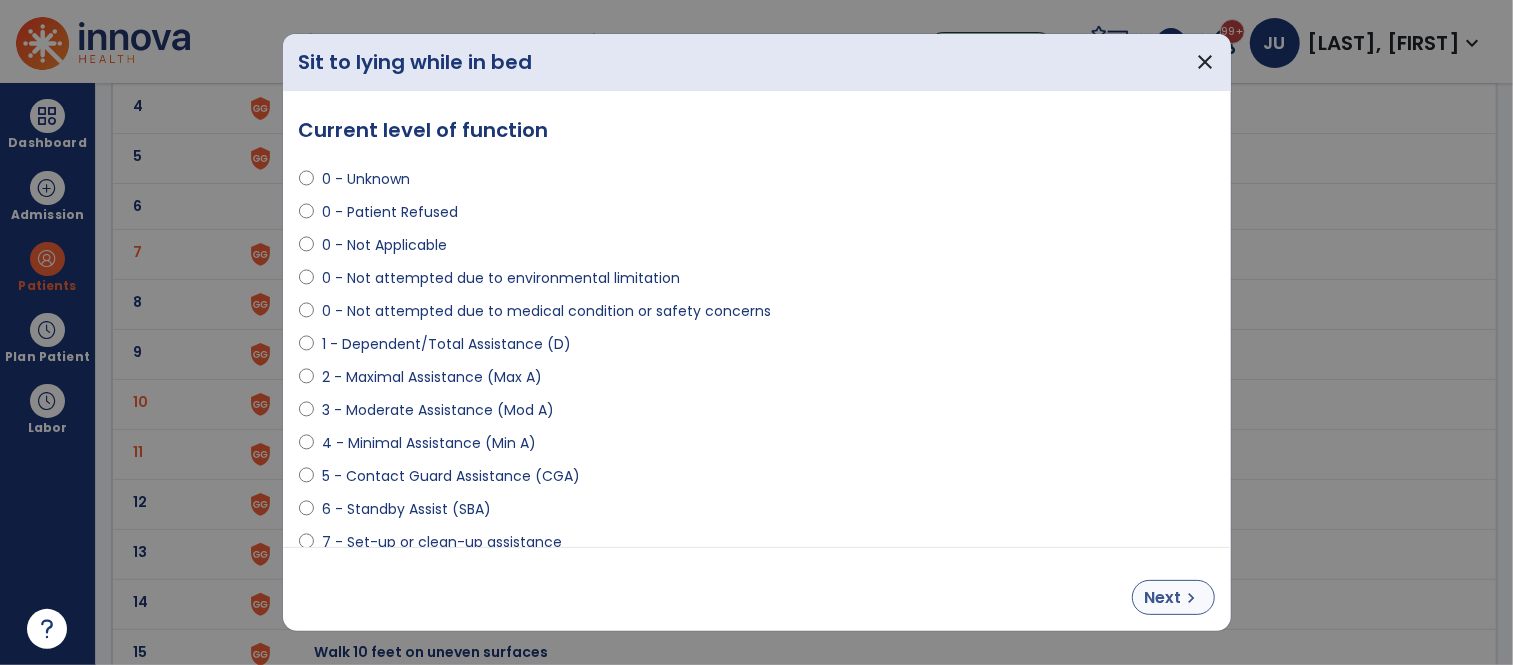 select on "**********" 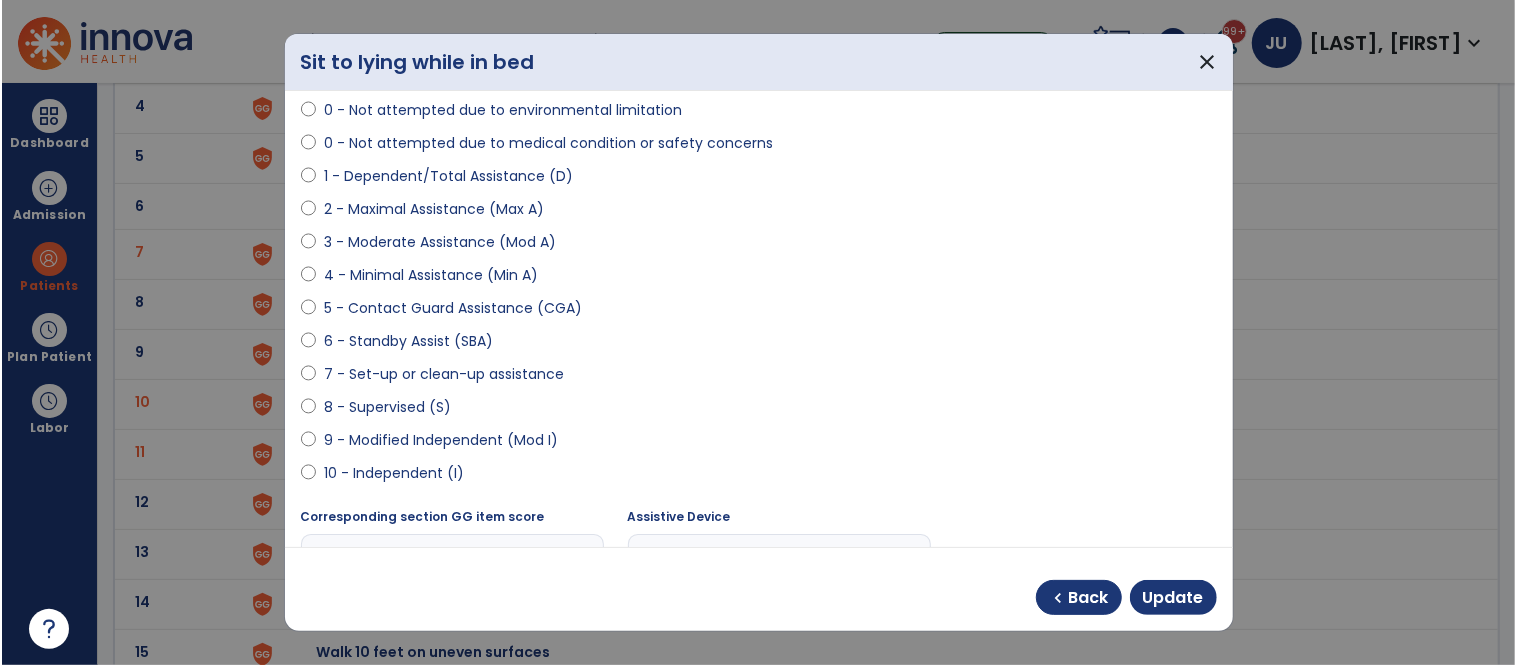 scroll, scrollTop: 174, scrollLeft: 0, axis: vertical 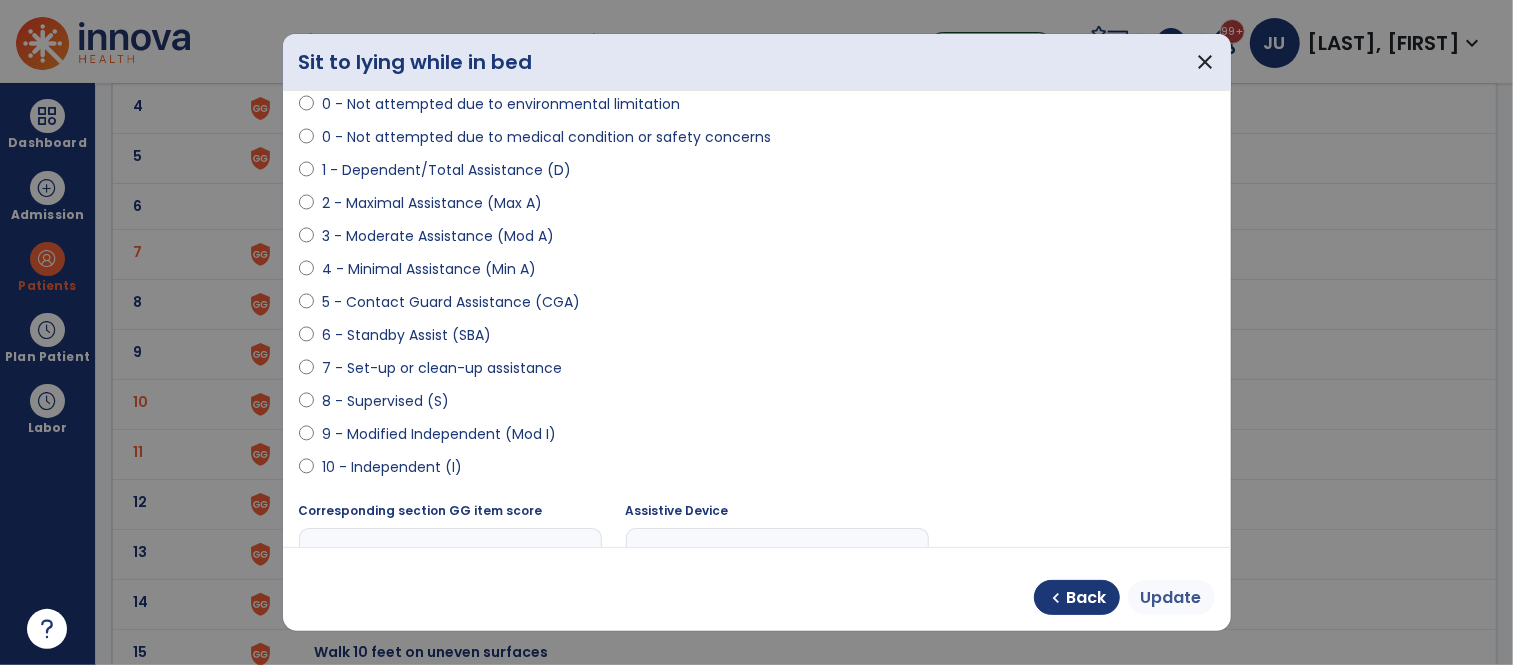 click on "Update" at bounding box center [1171, 598] 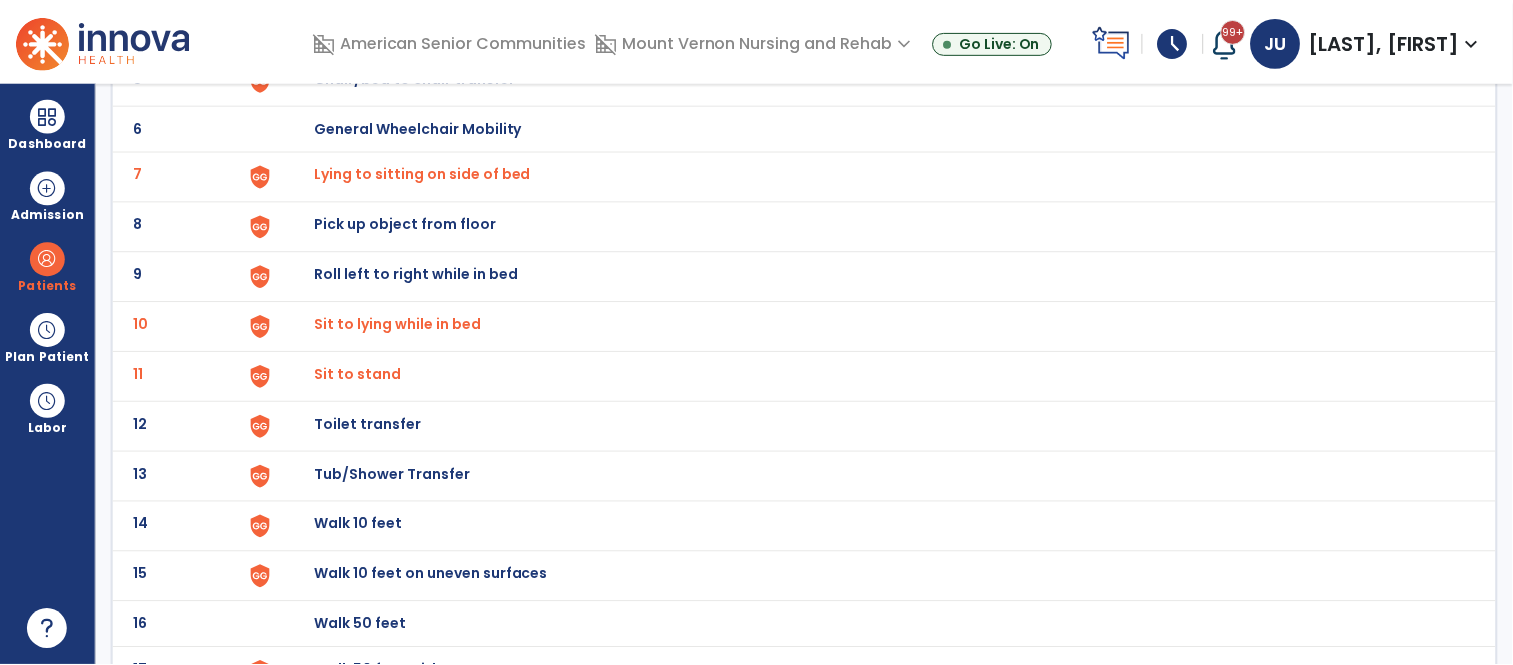 scroll, scrollTop: 437, scrollLeft: 0, axis: vertical 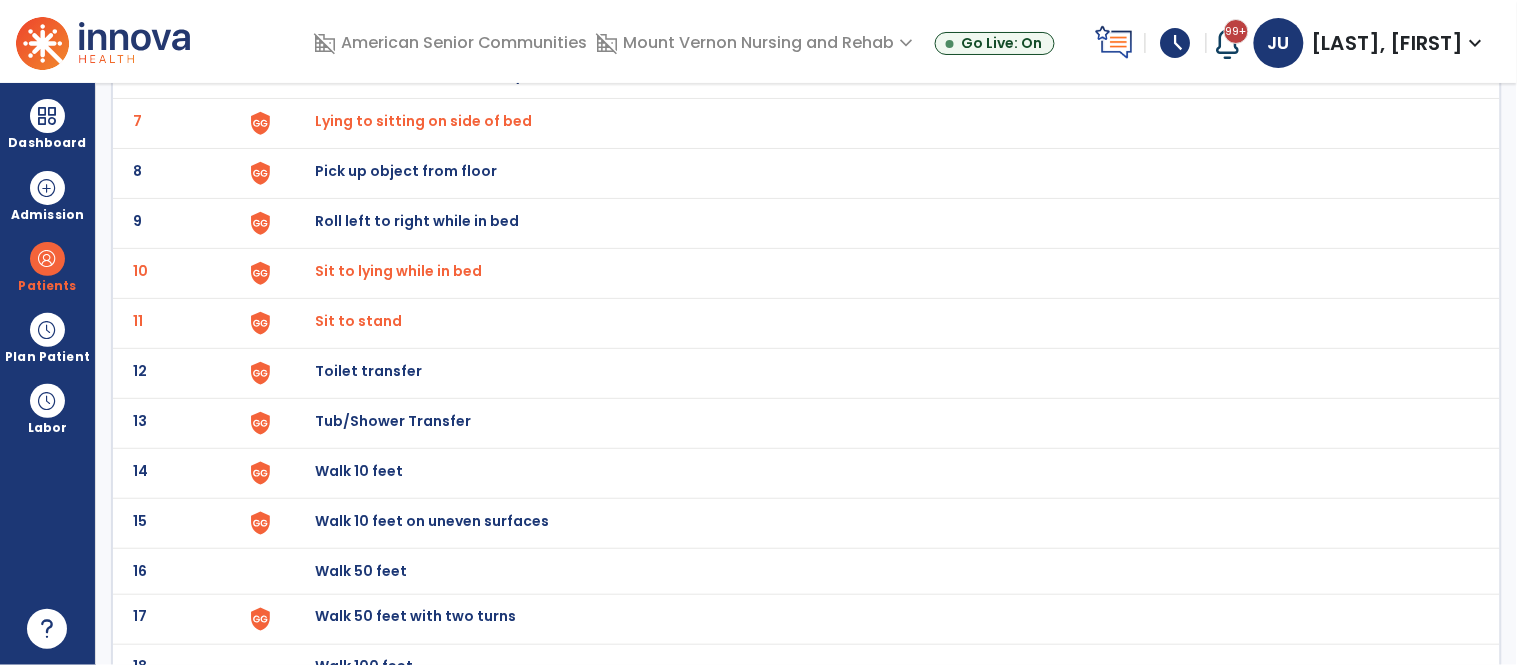 click on "Toilet transfer" at bounding box center (361, -175) 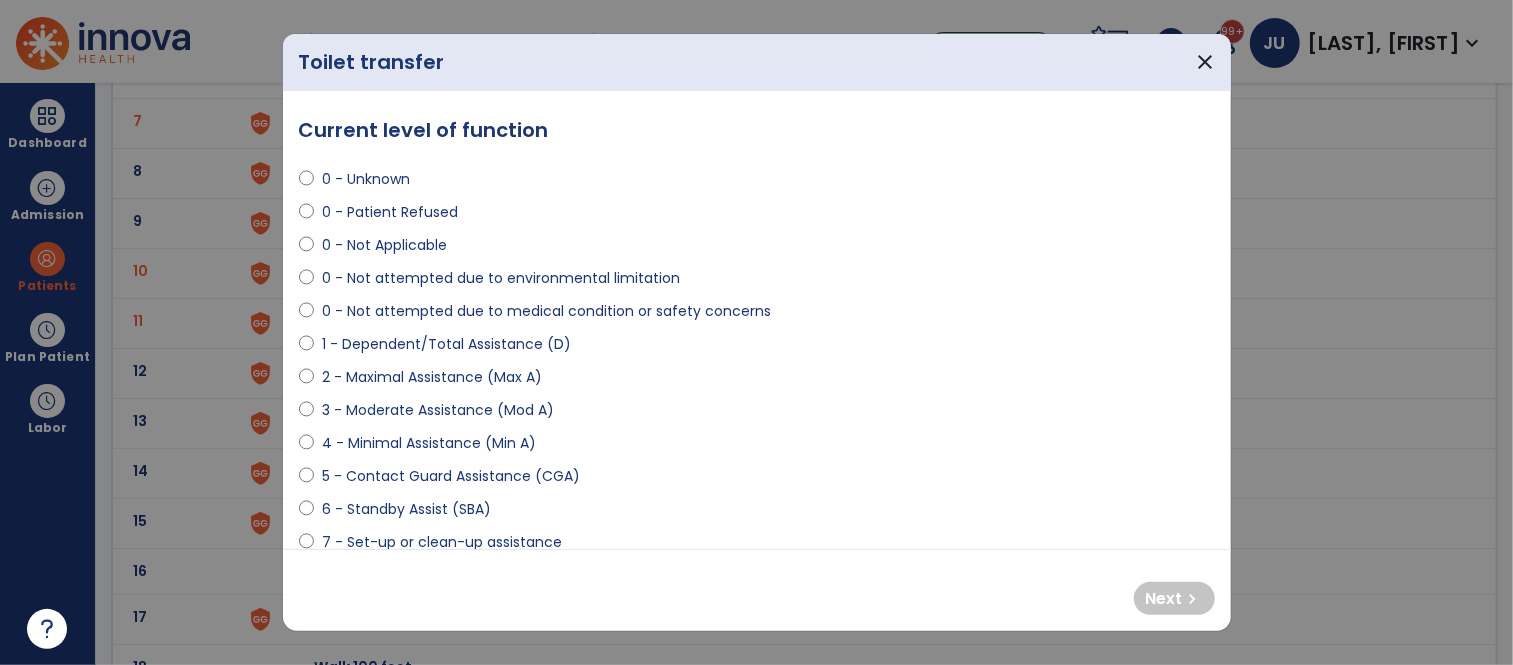 select on "**********" 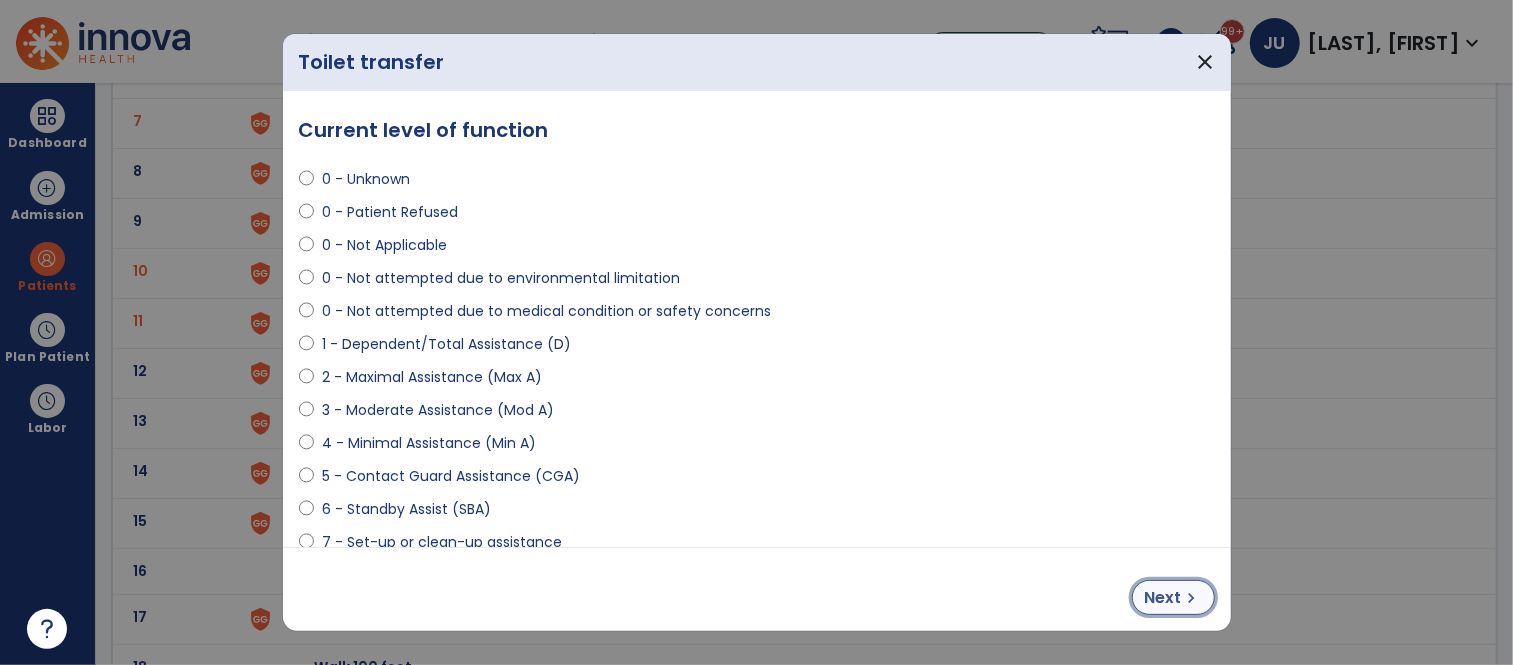click on "Next" at bounding box center [1163, 598] 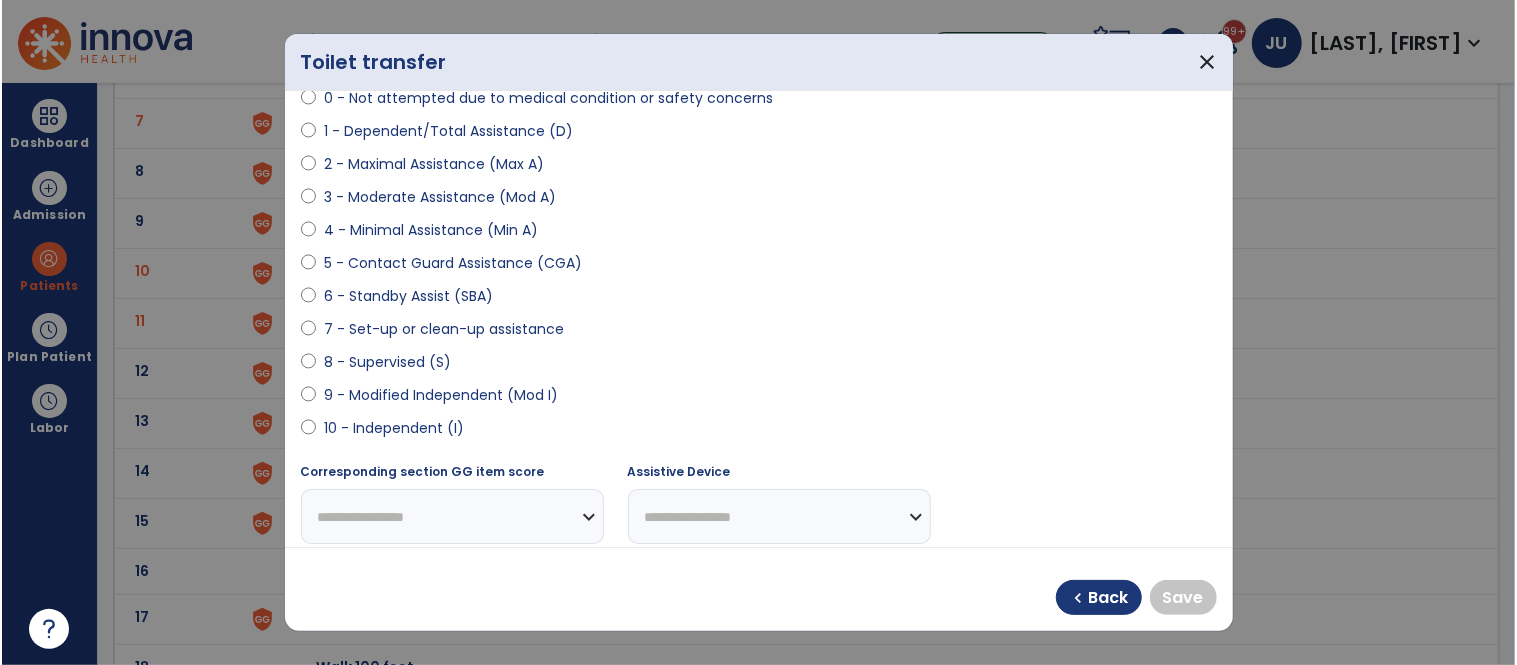 scroll, scrollTop: 234, scrollLeft: 0, axis: vertical 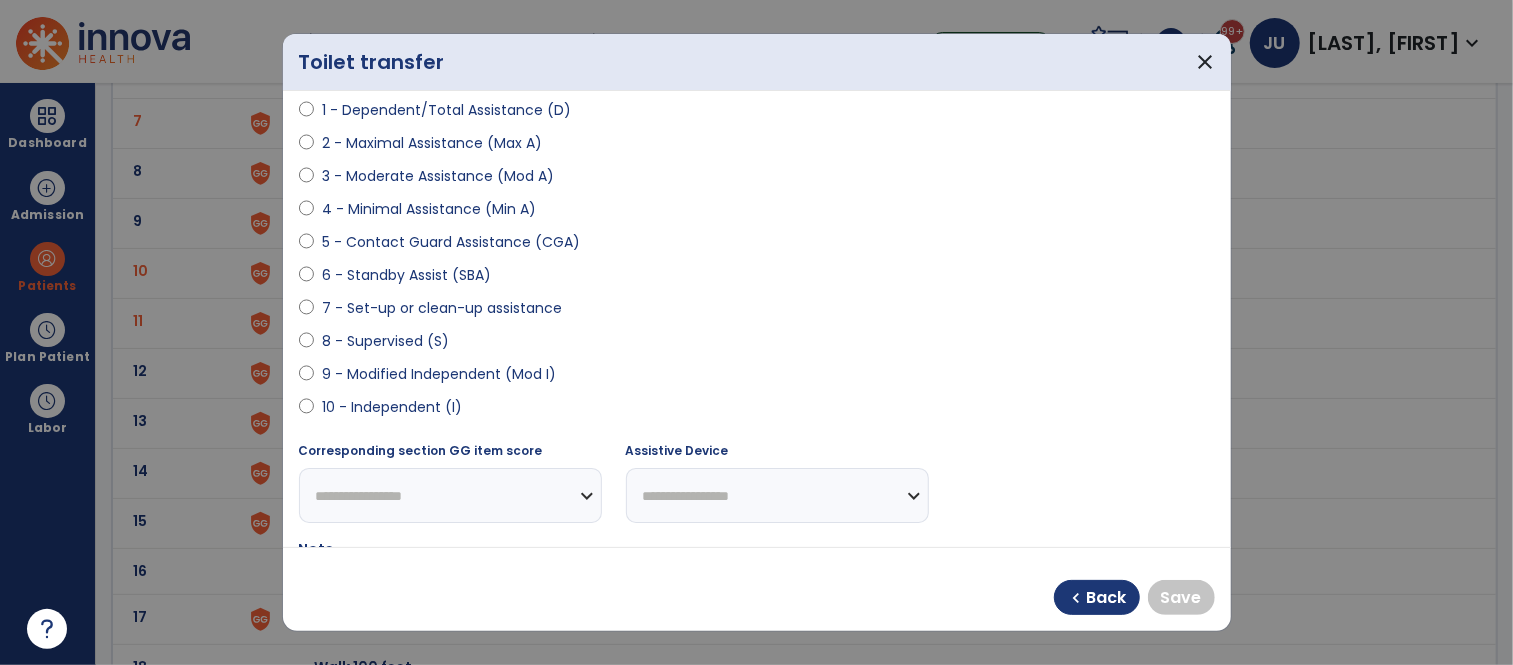 select on "**********" 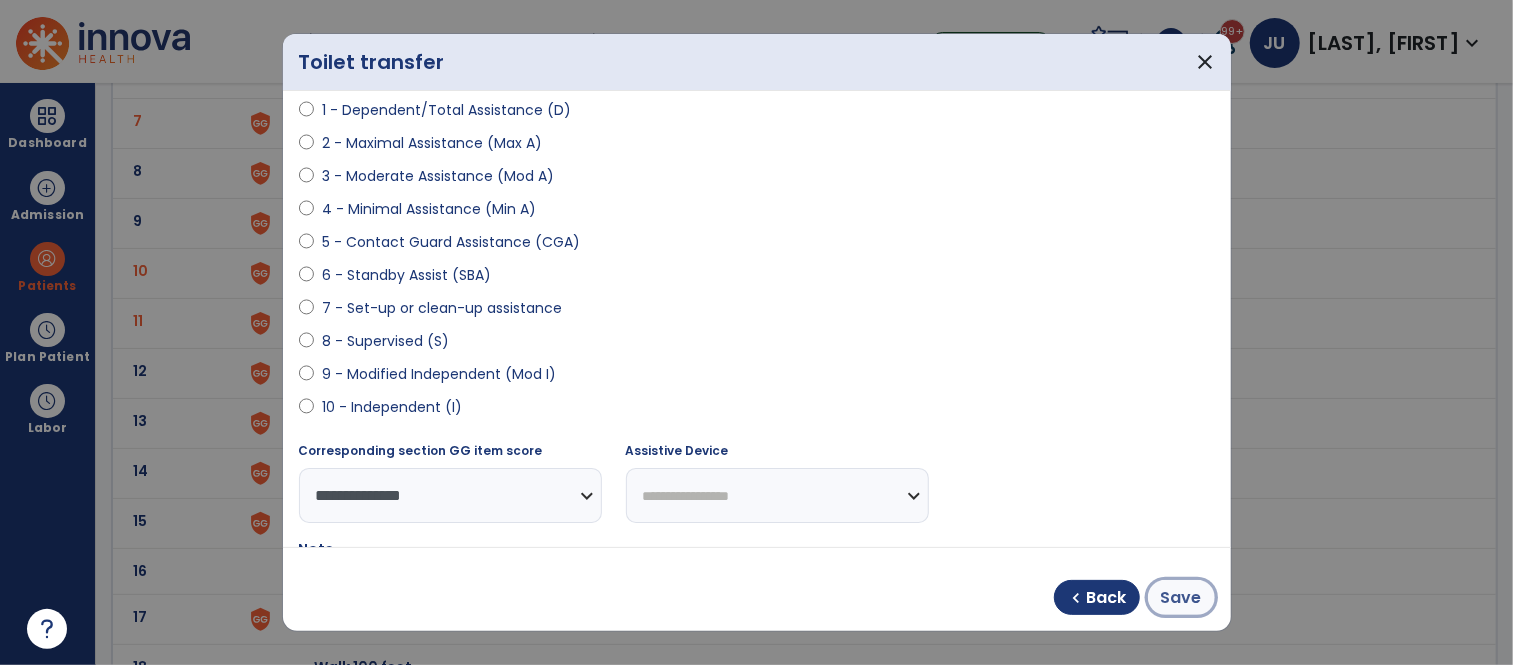 click on "Save" at bounding box center (1181, 598) 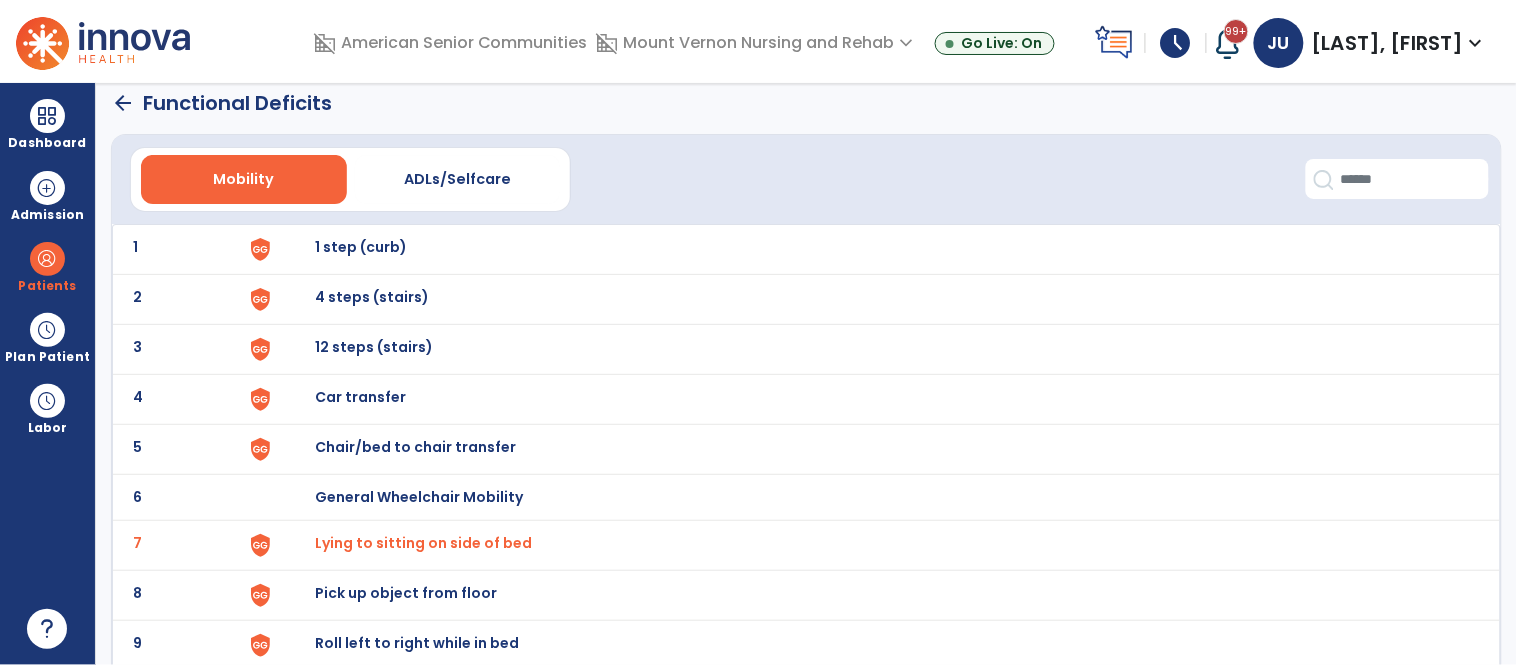 scroll, scrollTop: 0, scrollLeft: 0, axis: both 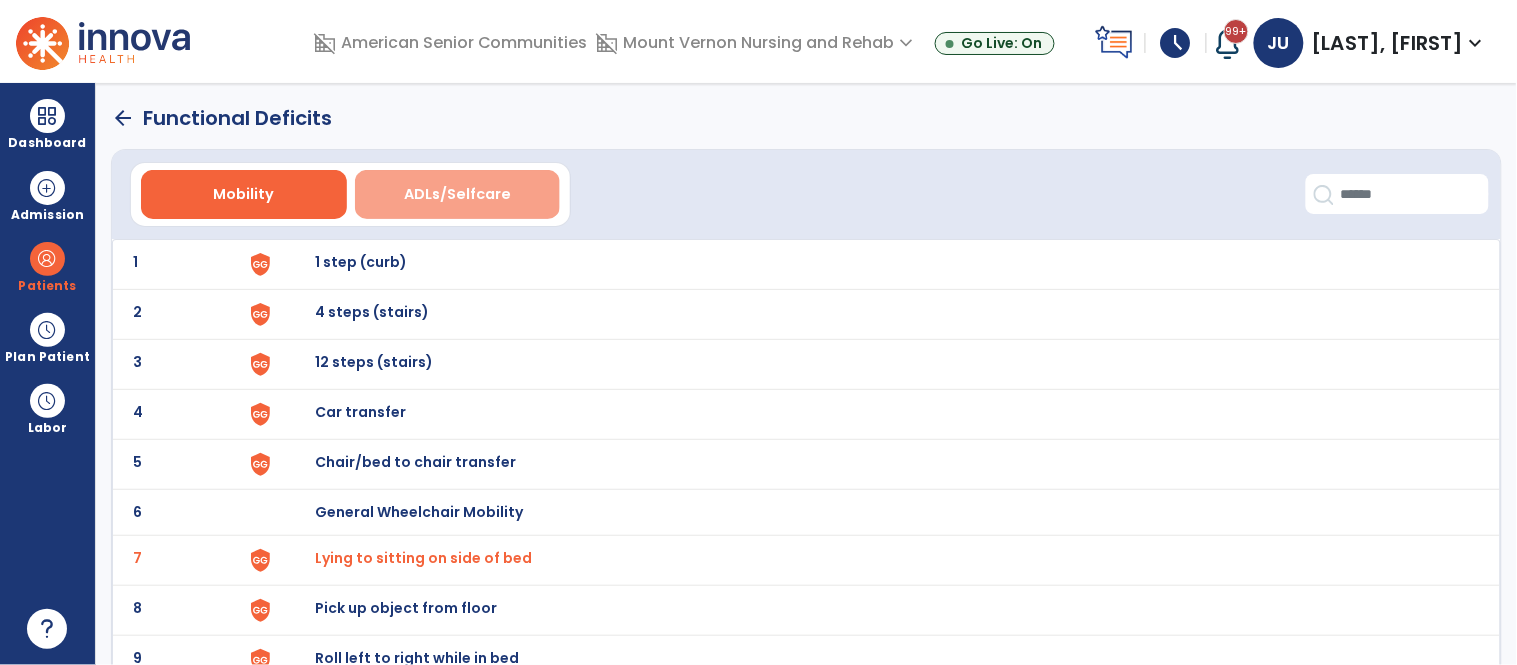 click on "ADLs/Selfcare" at bounding box center (457, 194) 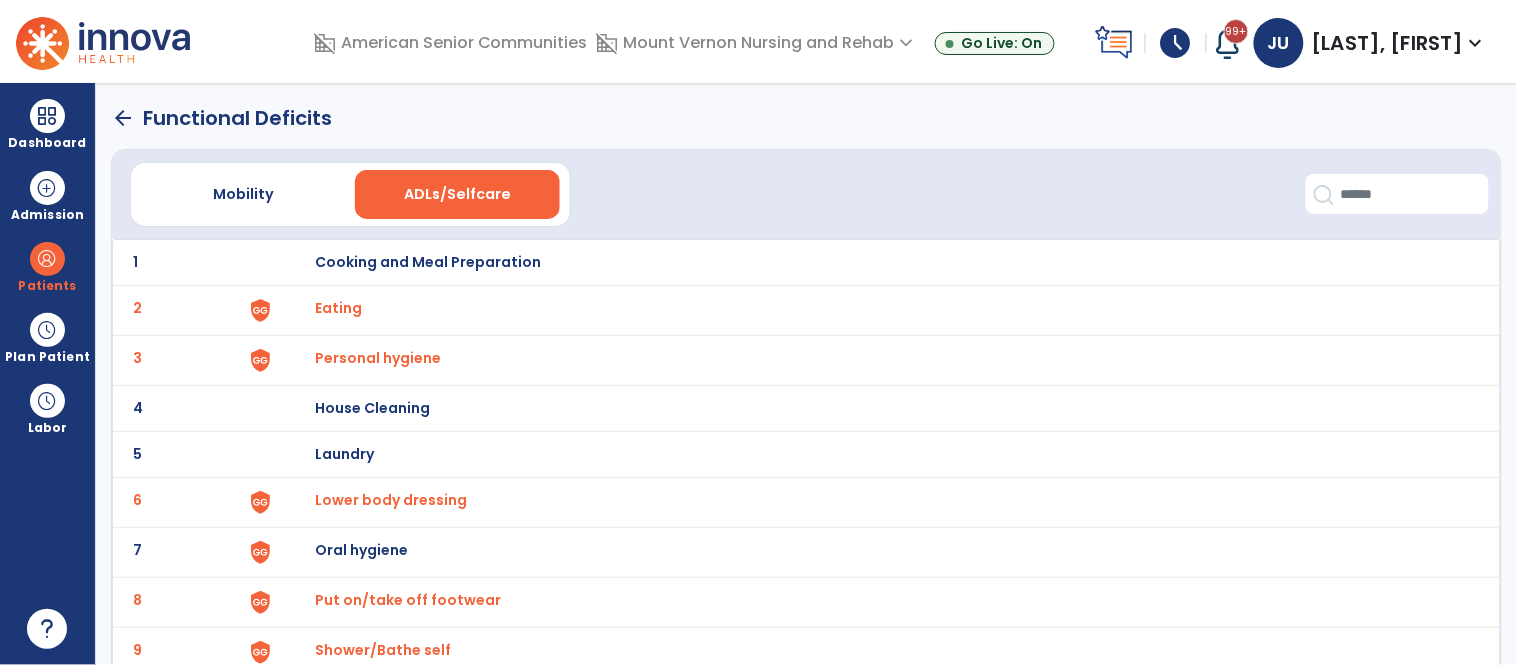 click on "arrow_back" 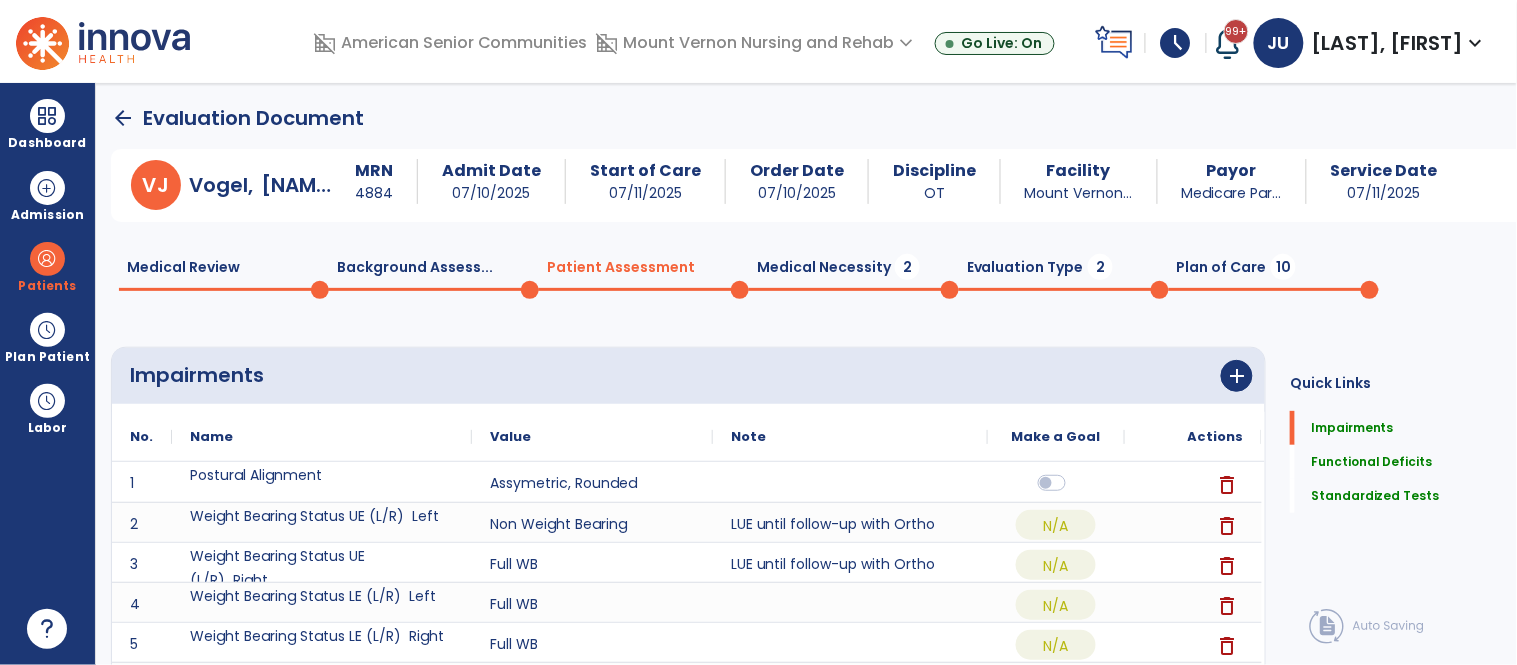 scroll, scrollTop: 20, scrollLeft: 0, axis: vertical 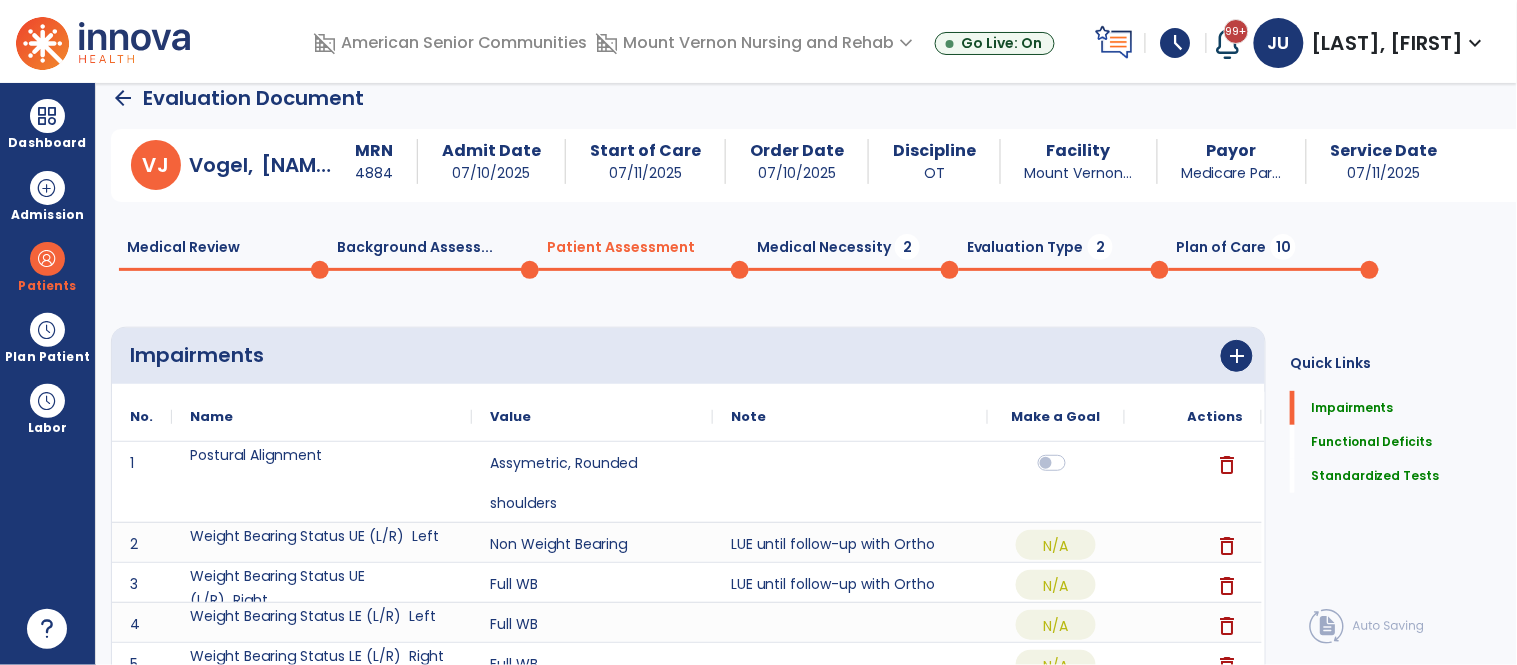 click on "Medical Necessity  2" 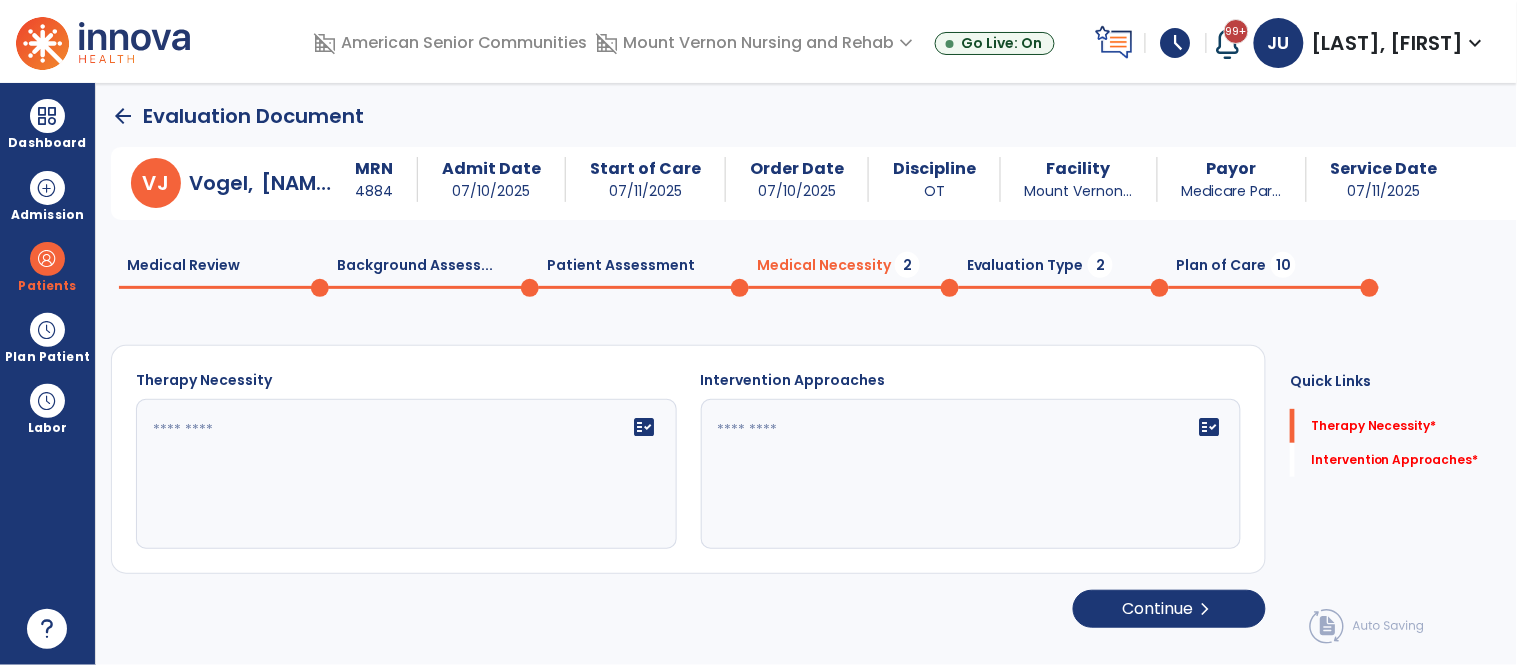 scroll, scrollTop: 1, scrollLeft: 0, axis: vertical 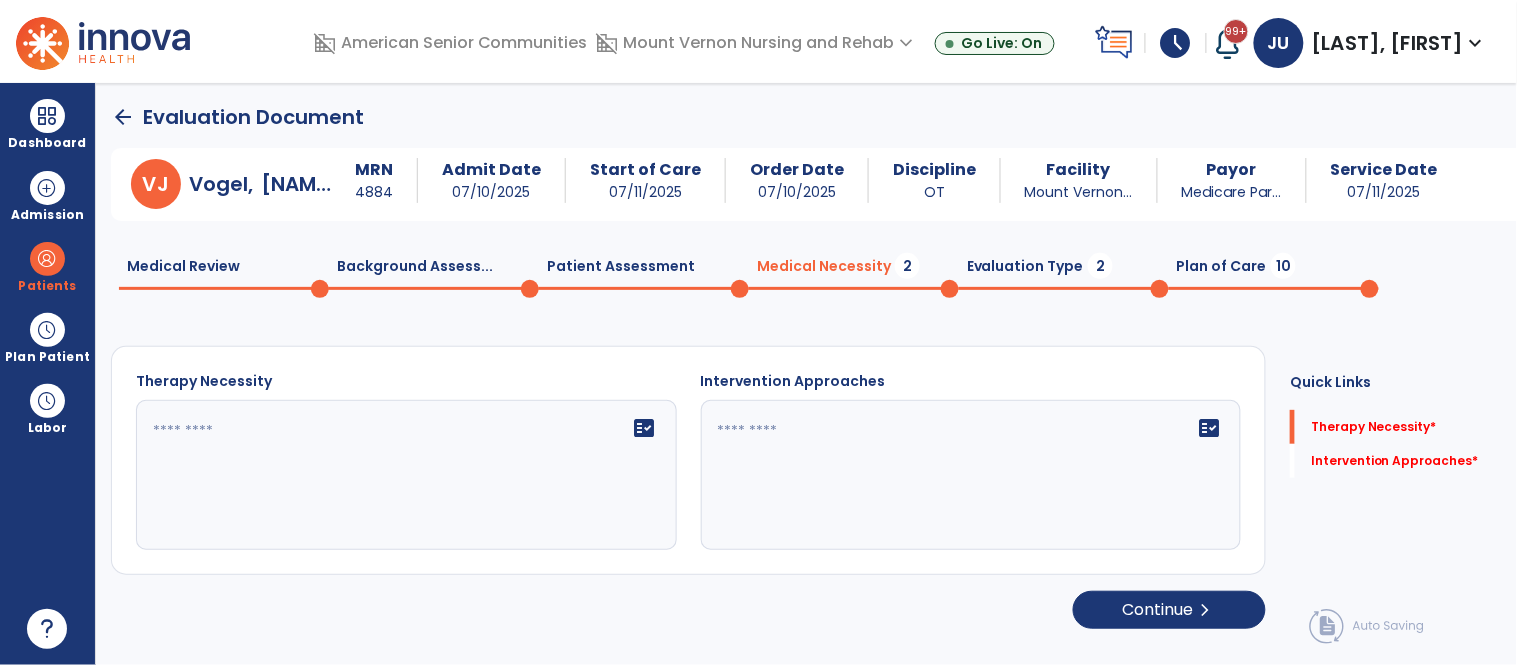 click 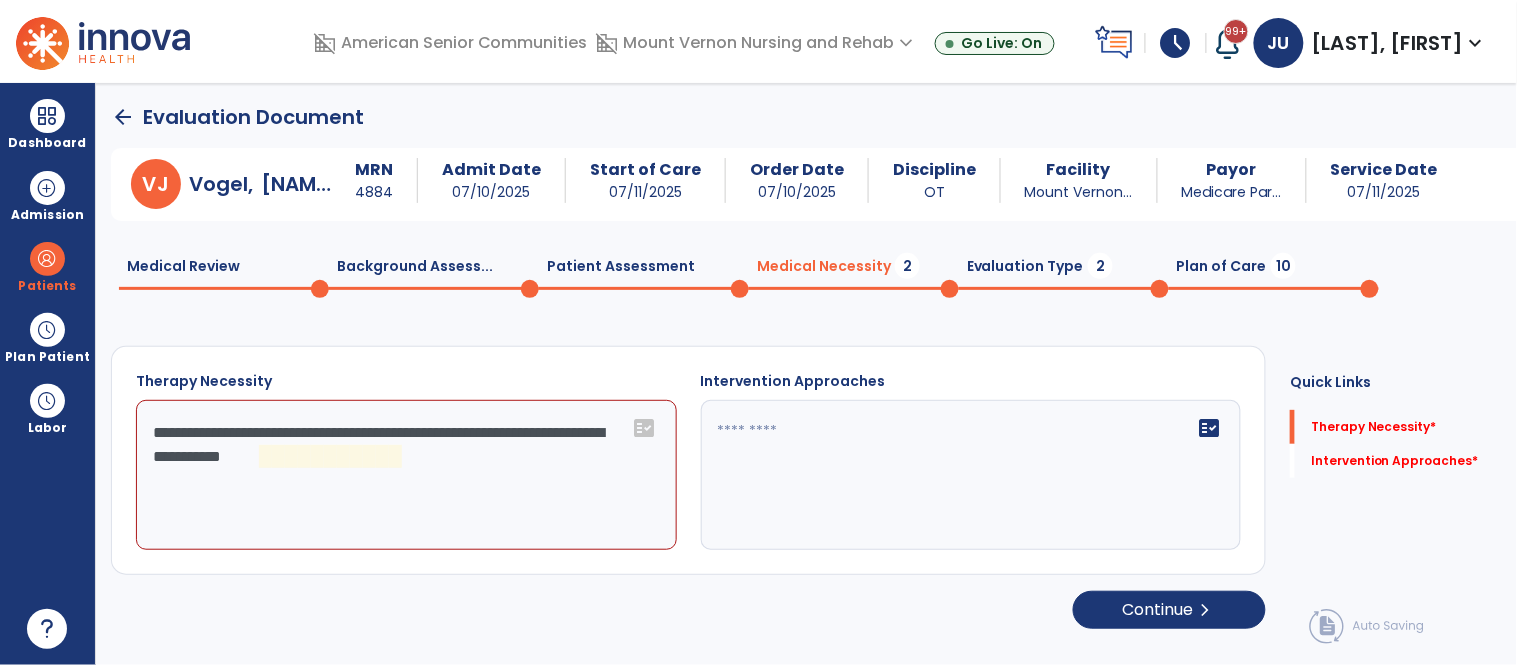 click on "**********" 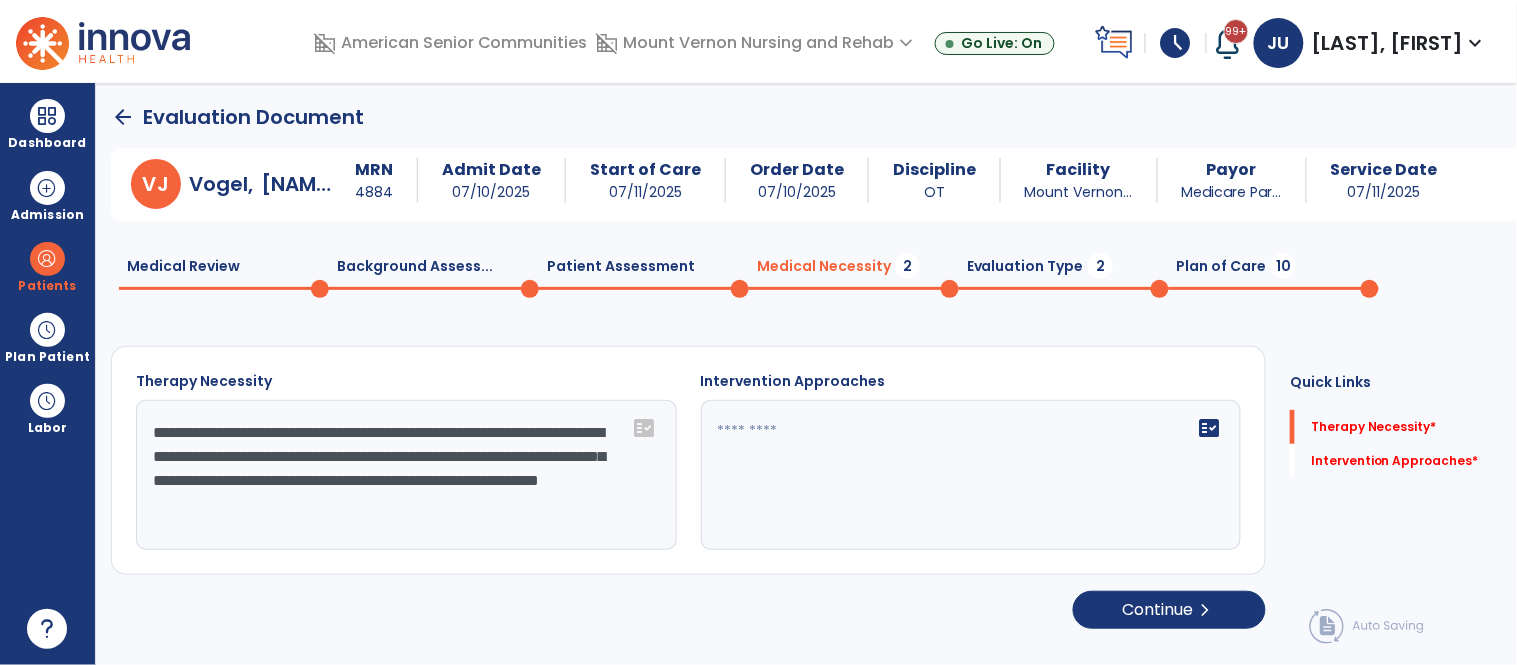 type on "**********" 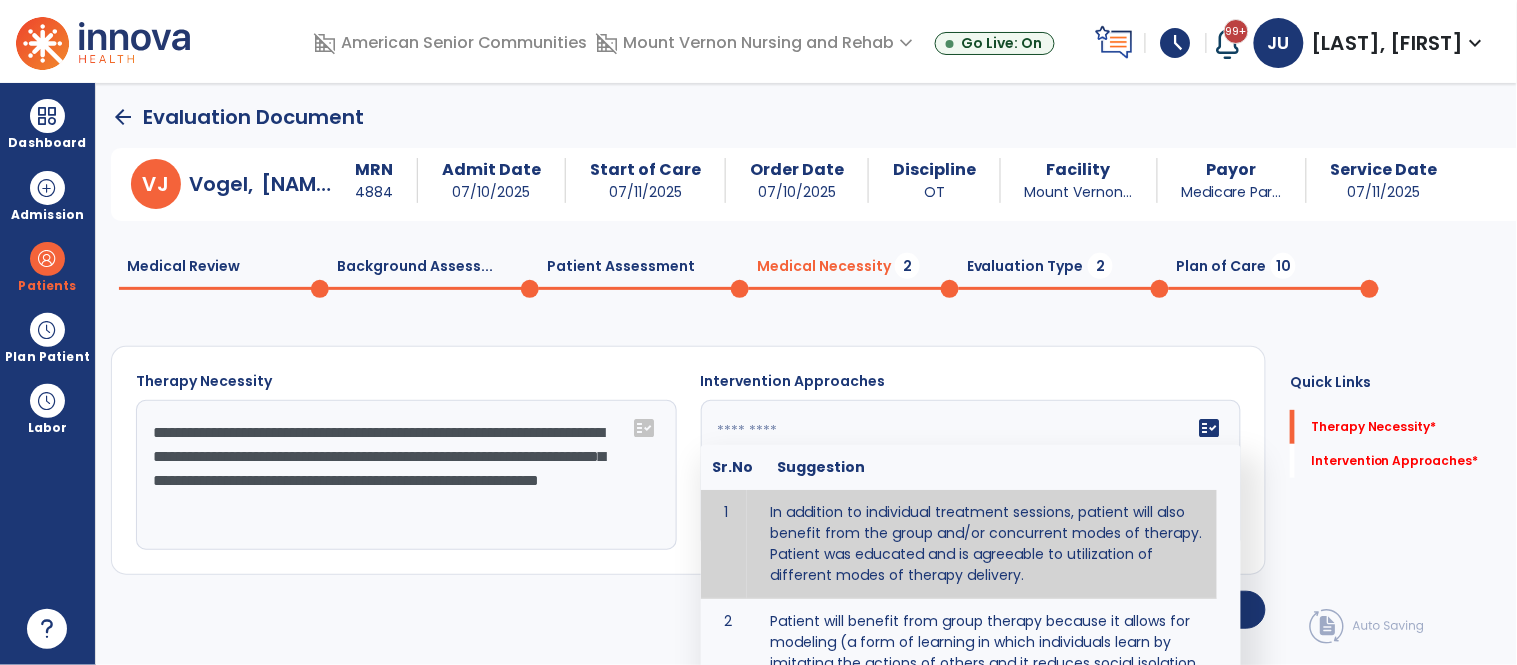 type on "**********" 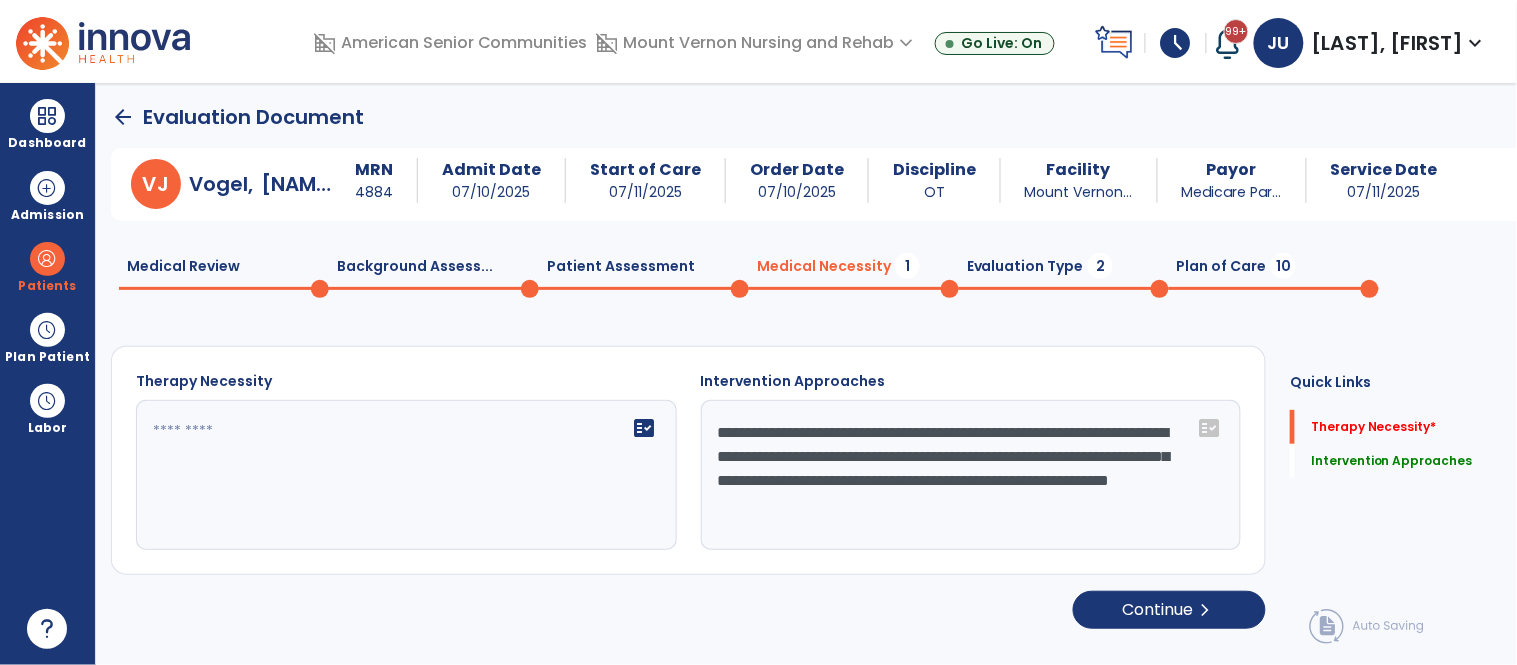 type on "**********" 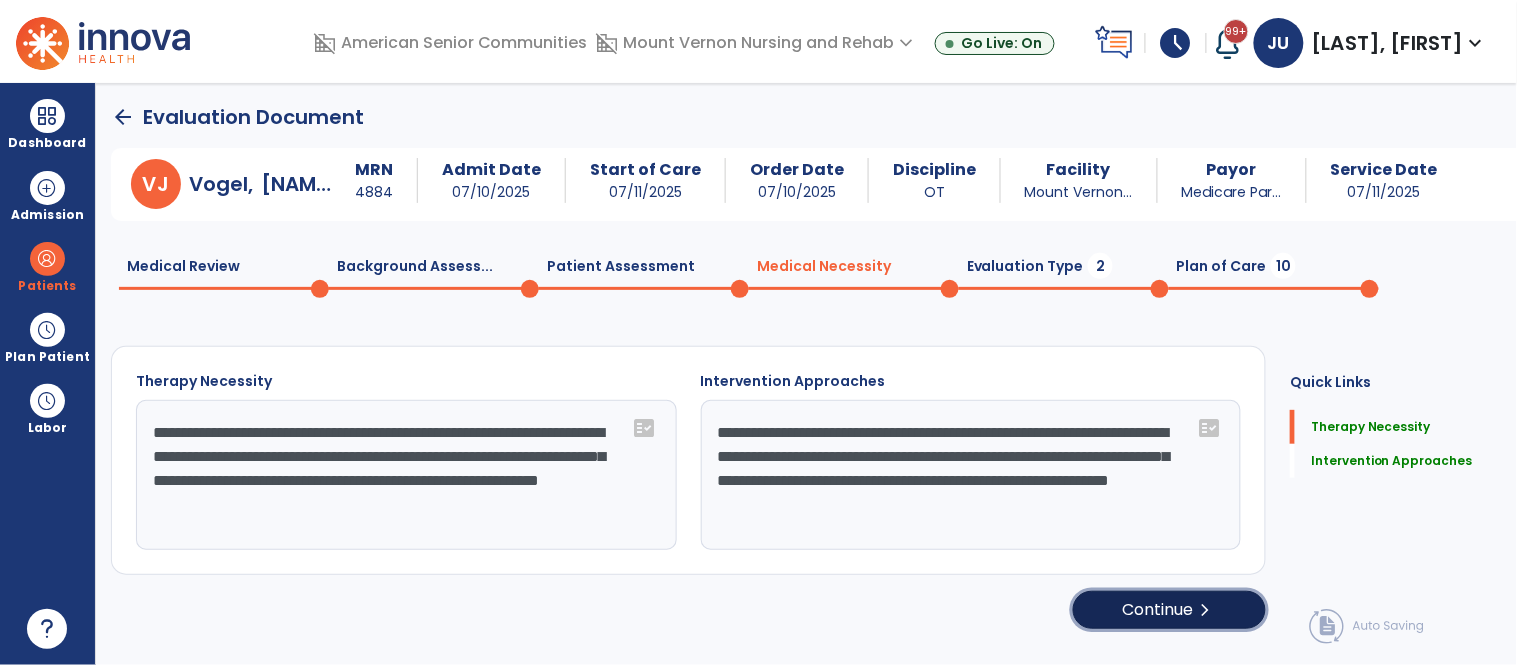 click on "Continue  chevron_right" 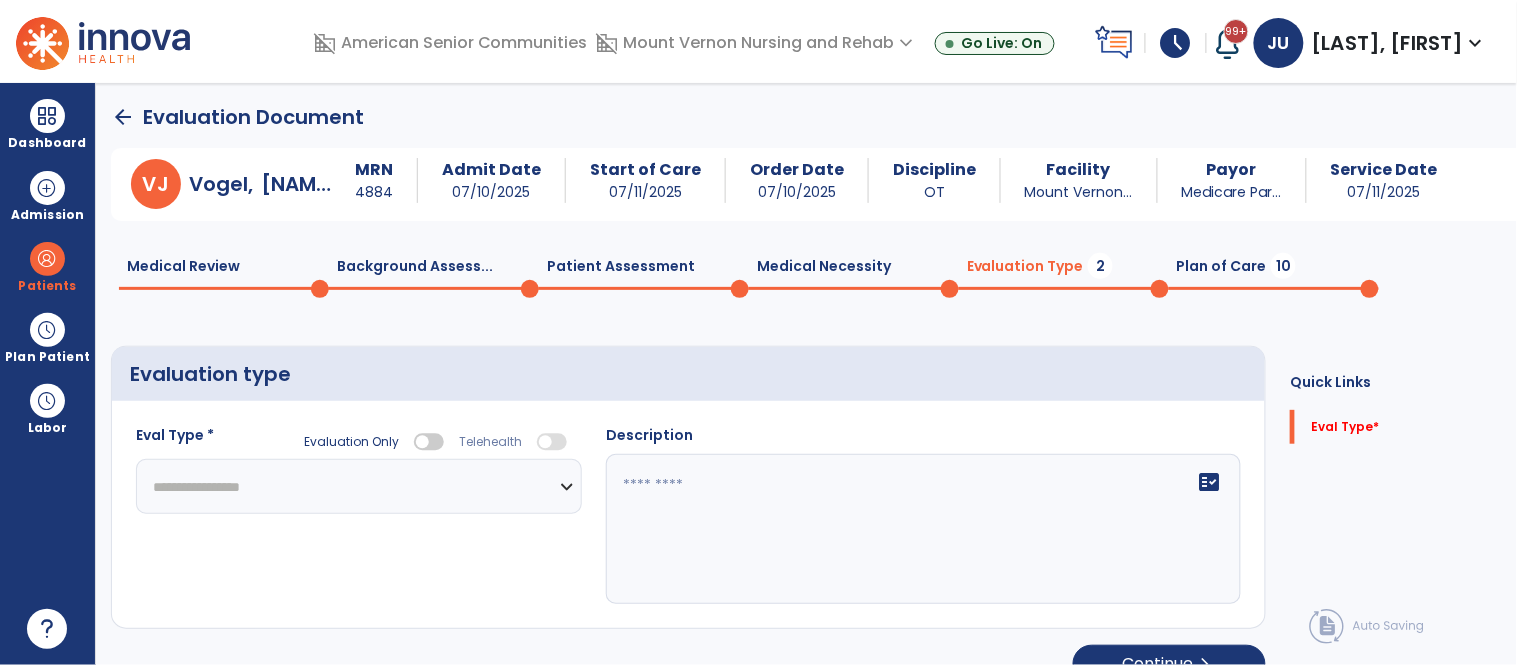 click on "**********" 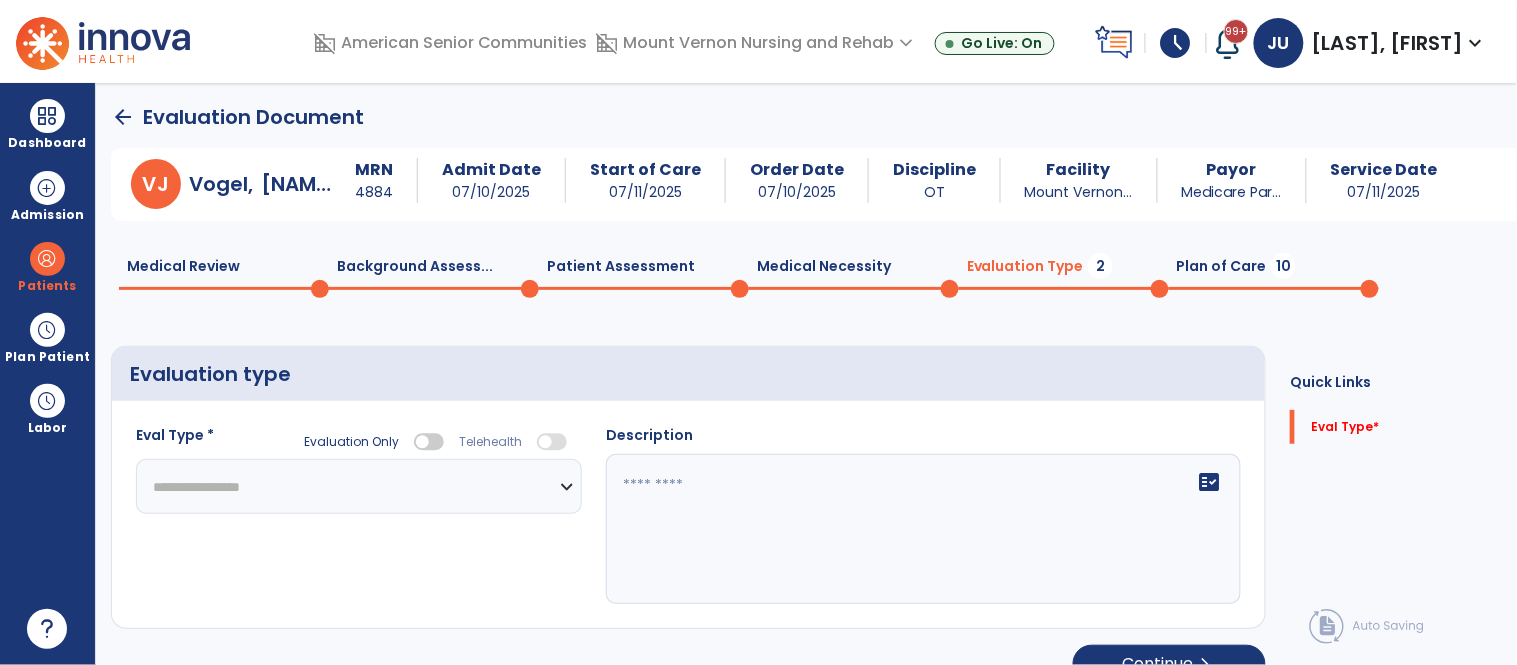 select on "**********" 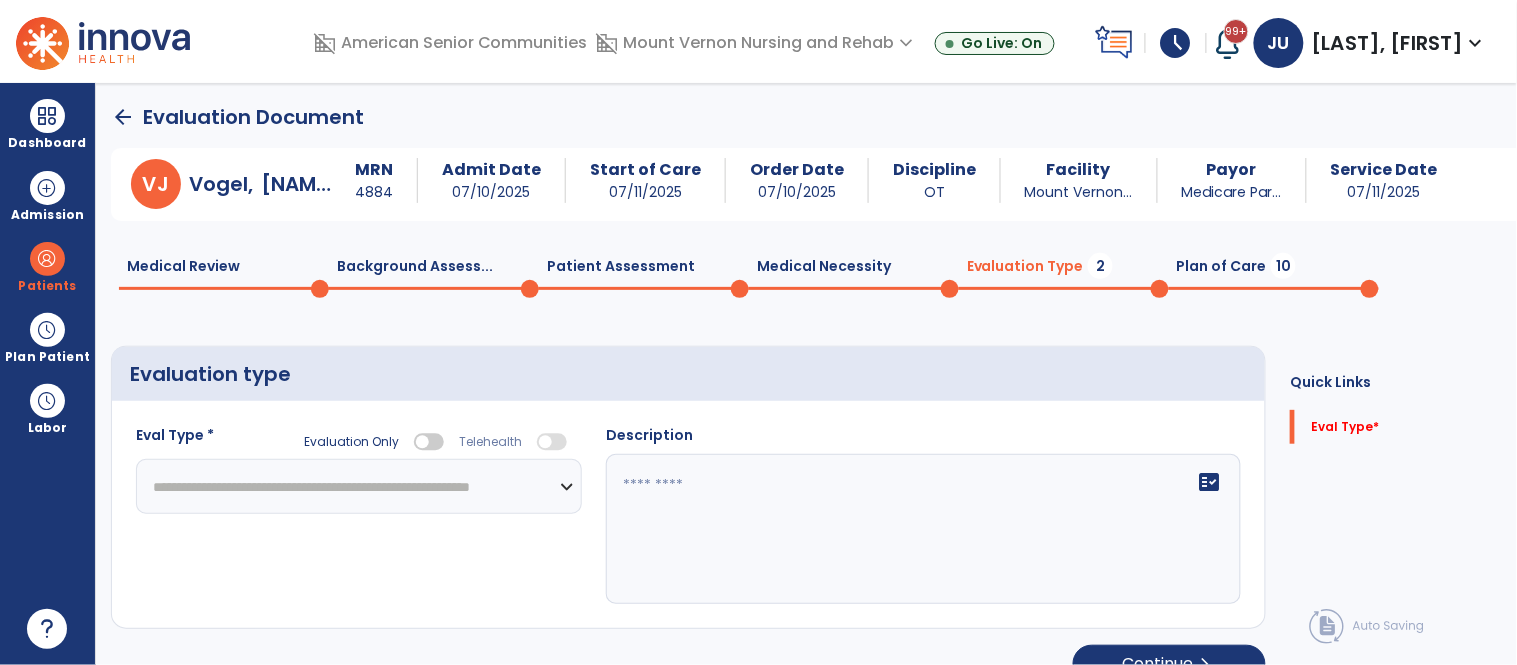 click on "**********" 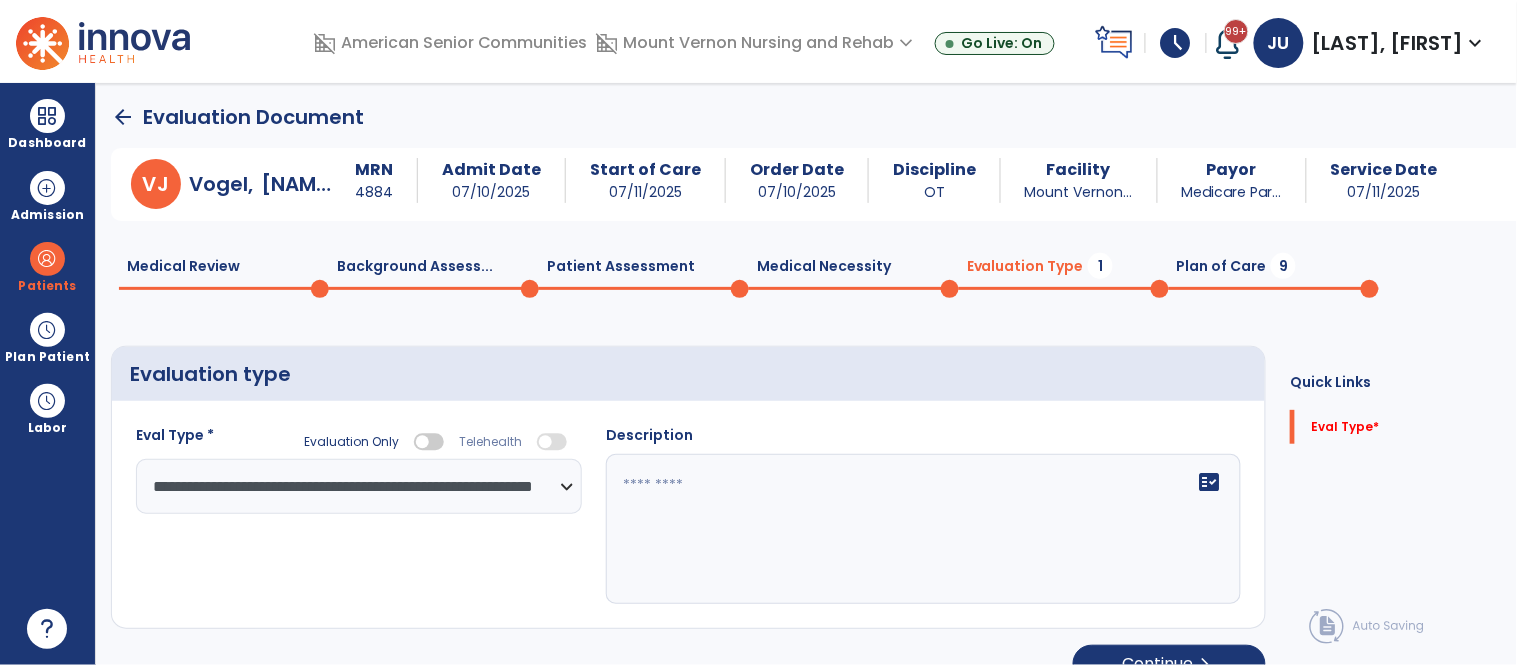click on "fact_check" 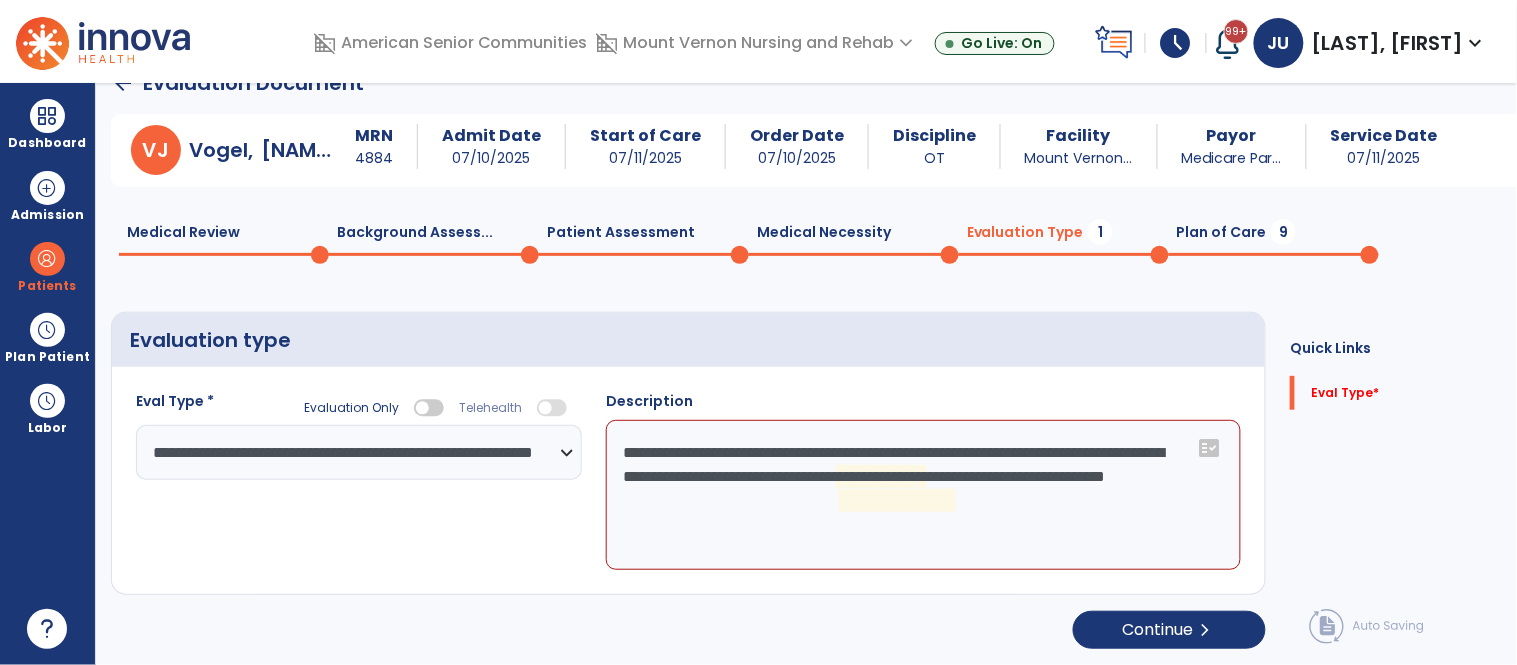 scroll, scrollTop: 16, scrollLeft: 0, axis: vertical 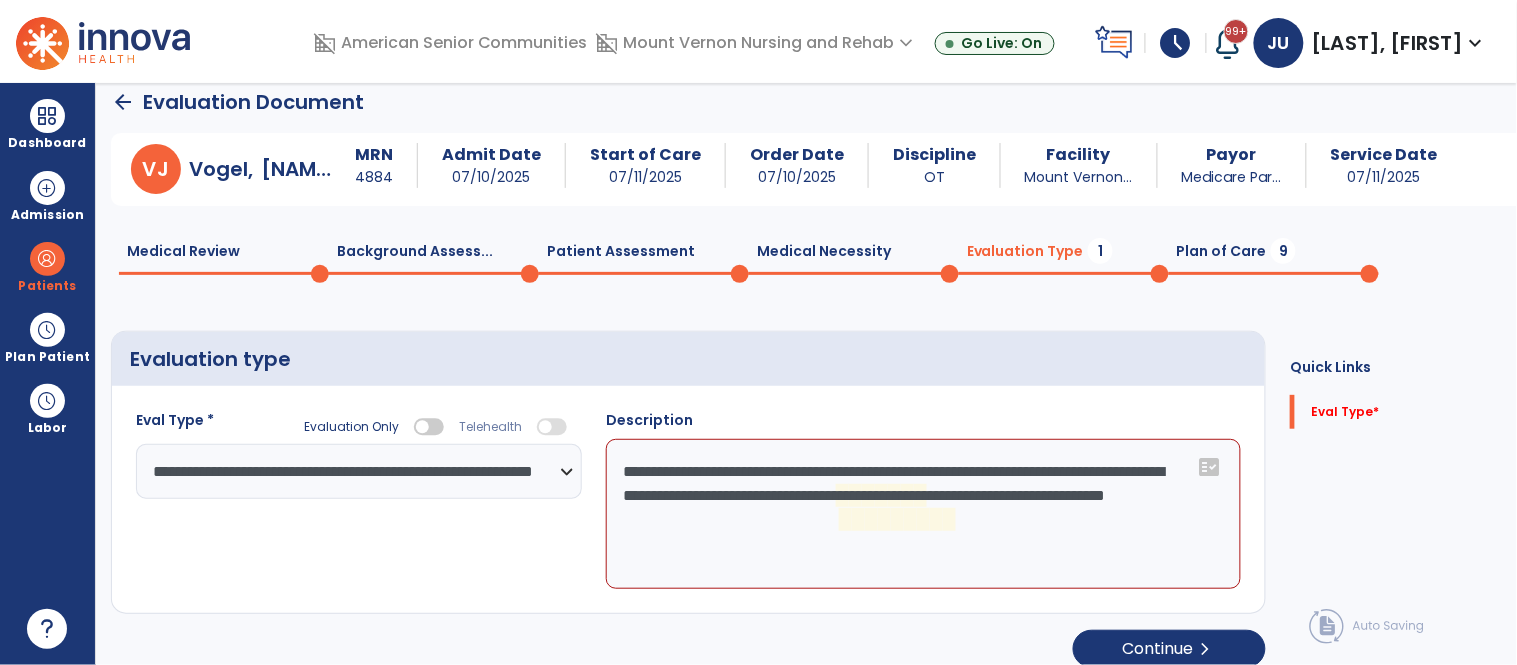 click on "**********" 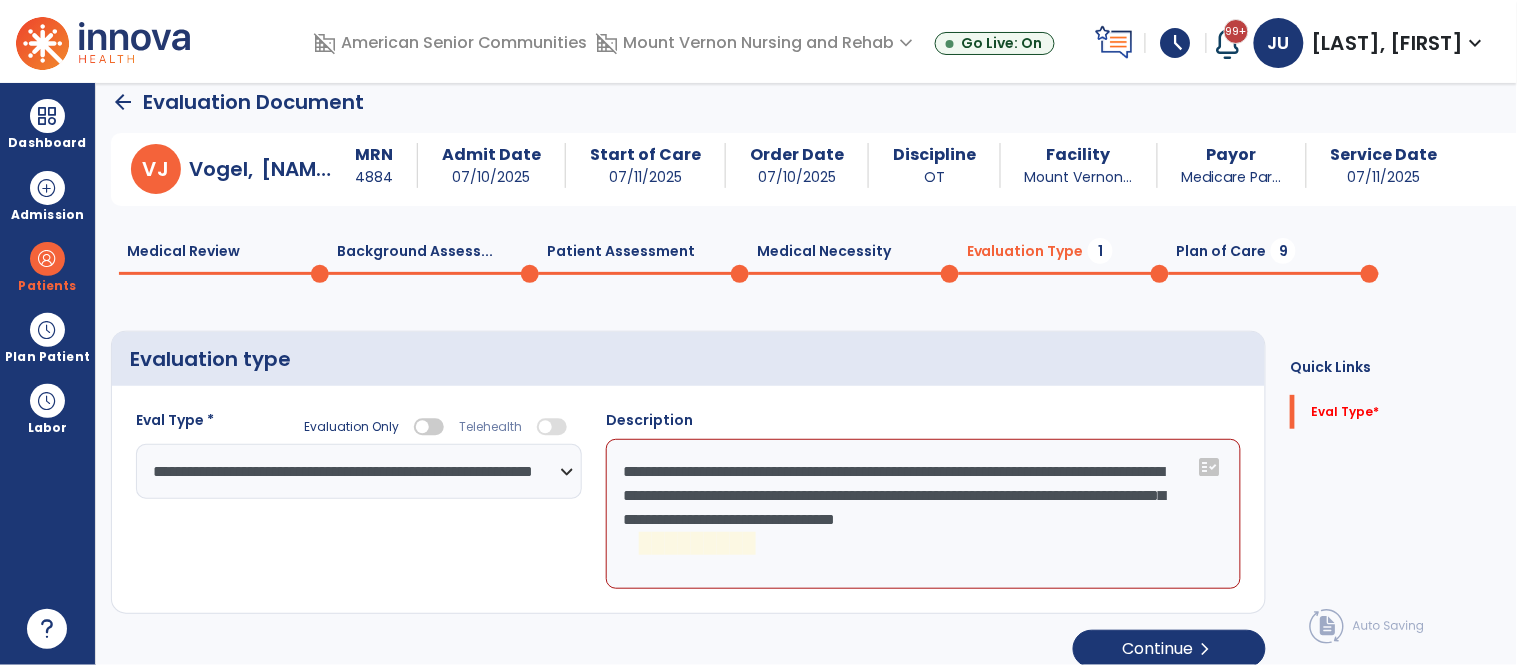 click on "**********" 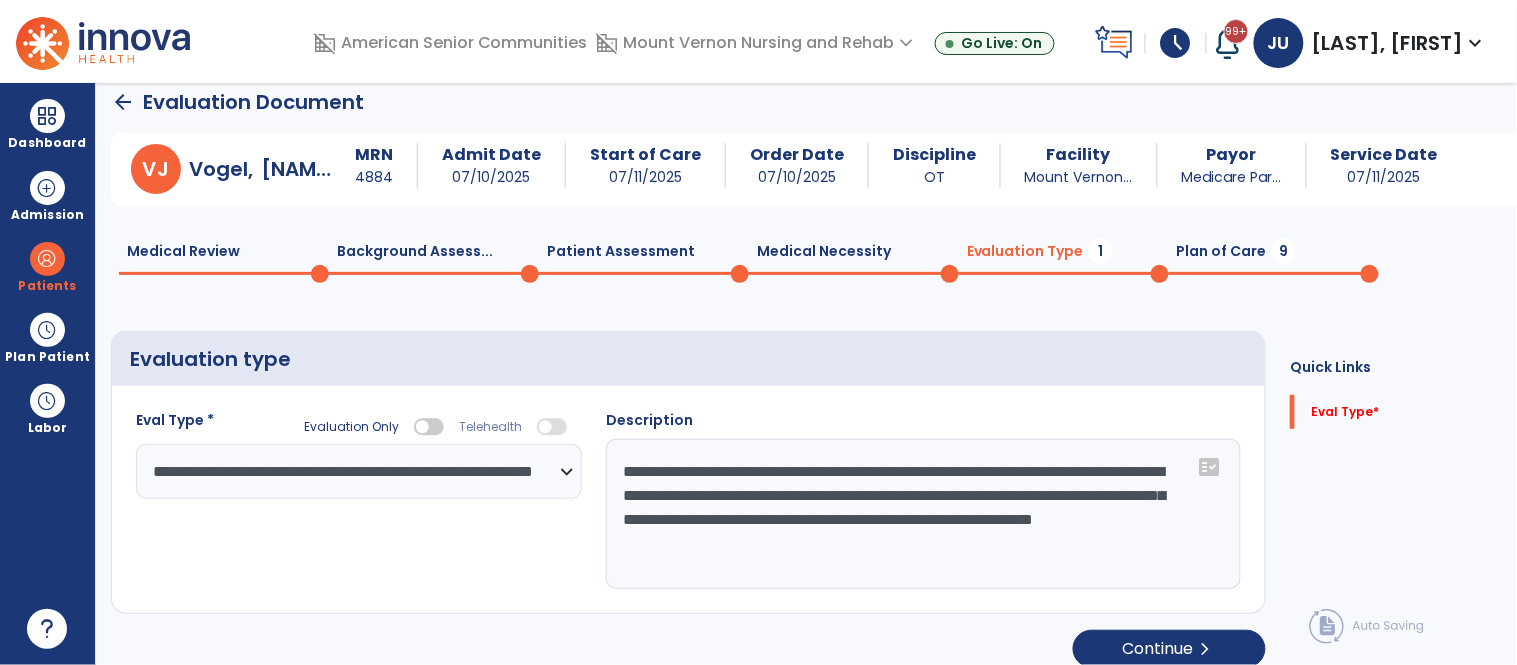 type on "**********" 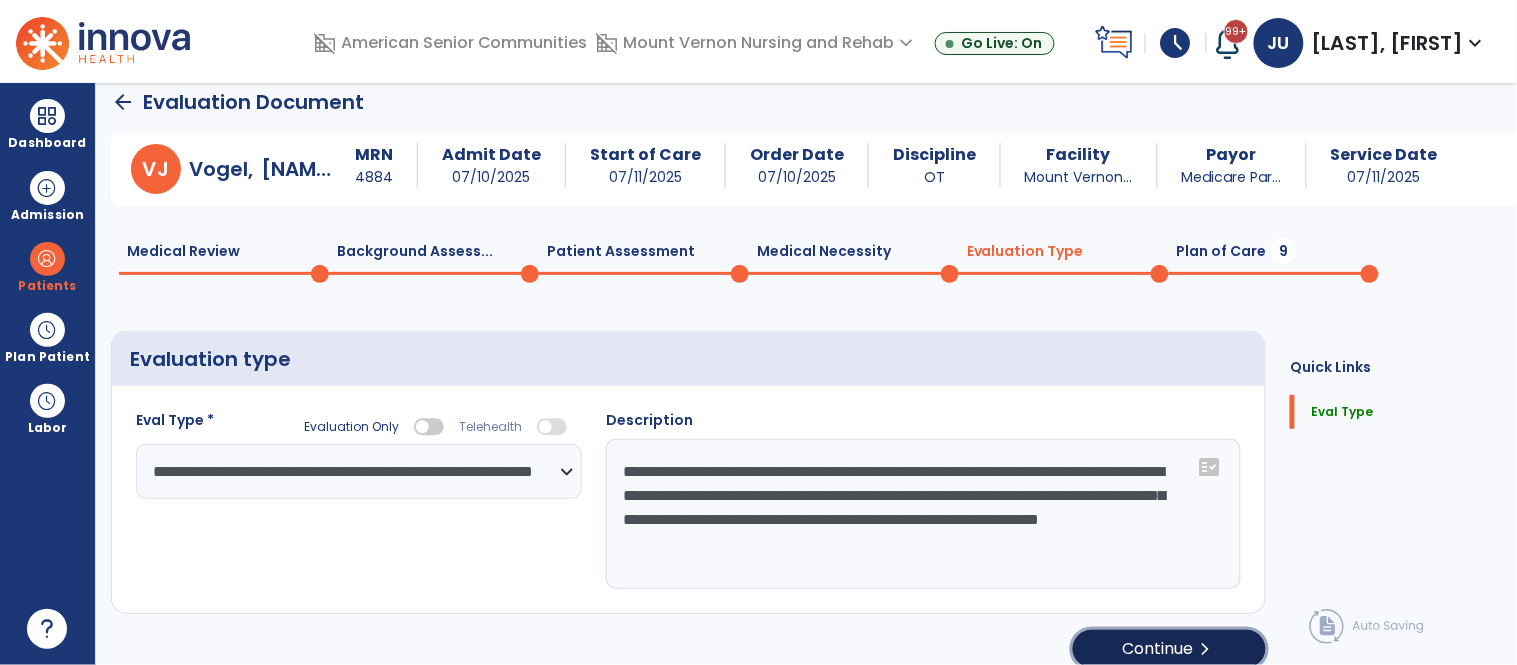 click on "Continue  chevron_right" 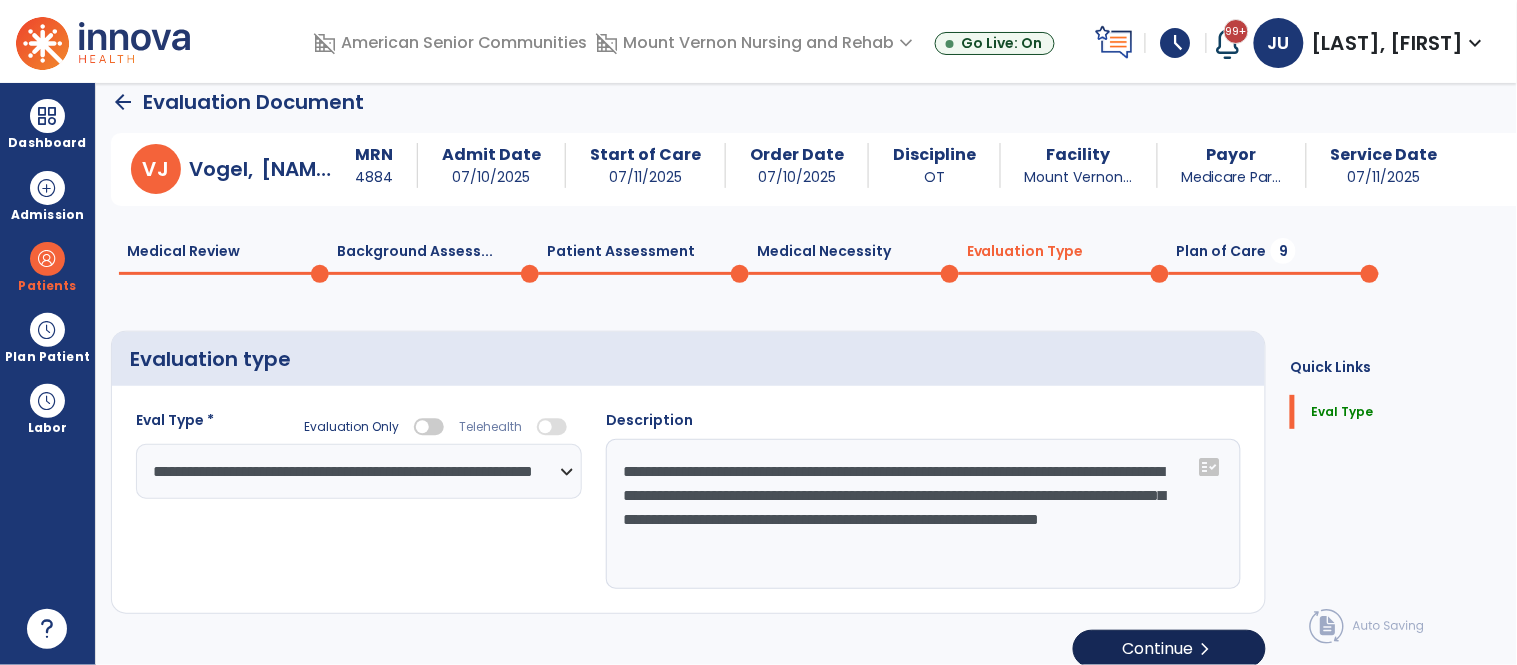 select on "*****" 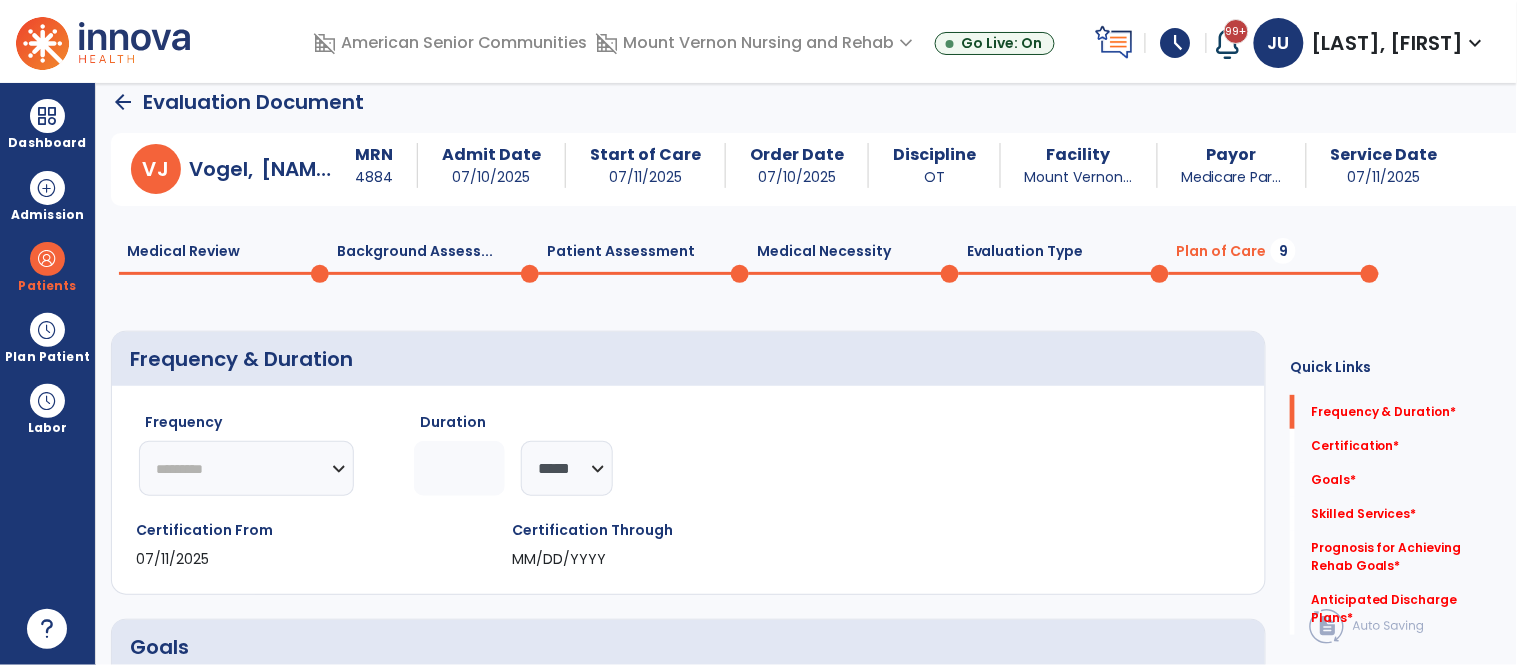 click on "********* ** ** ** ** ** ** **" 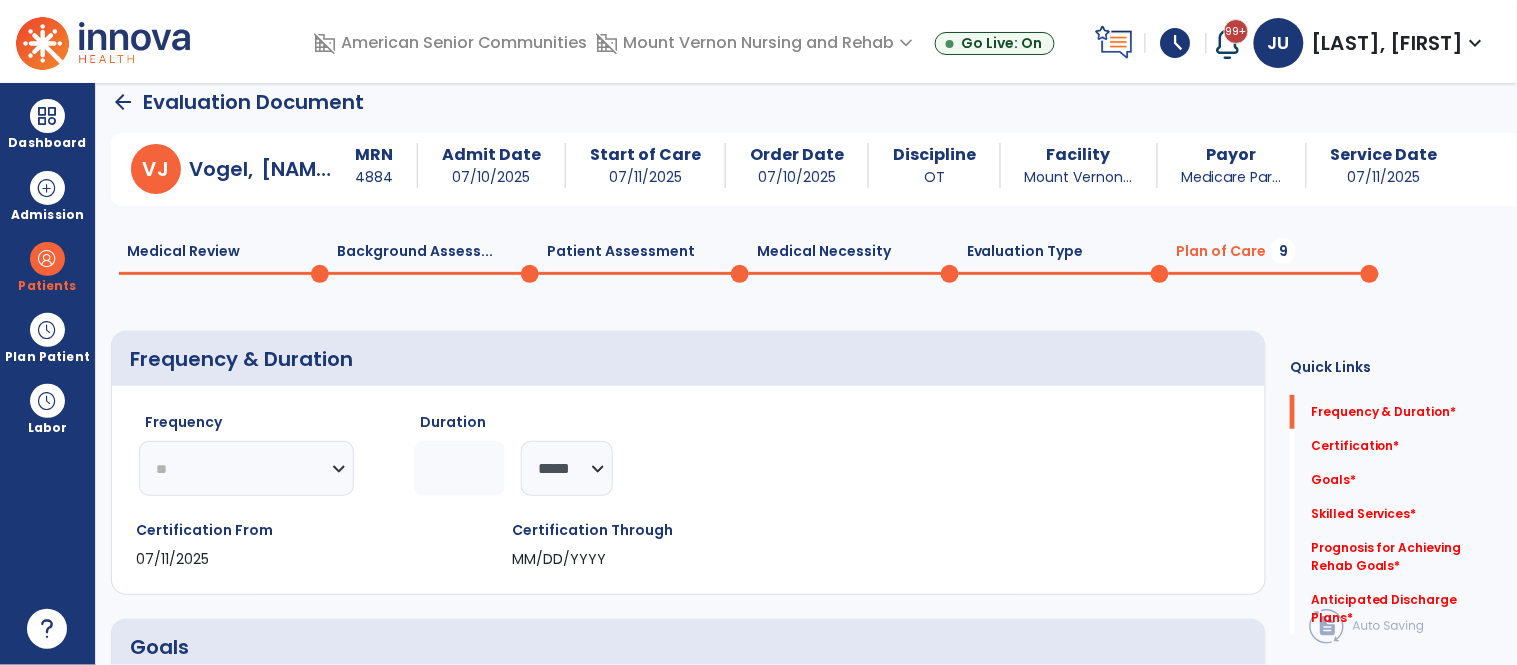 click on "********* ** ** ** ** ** ** **" 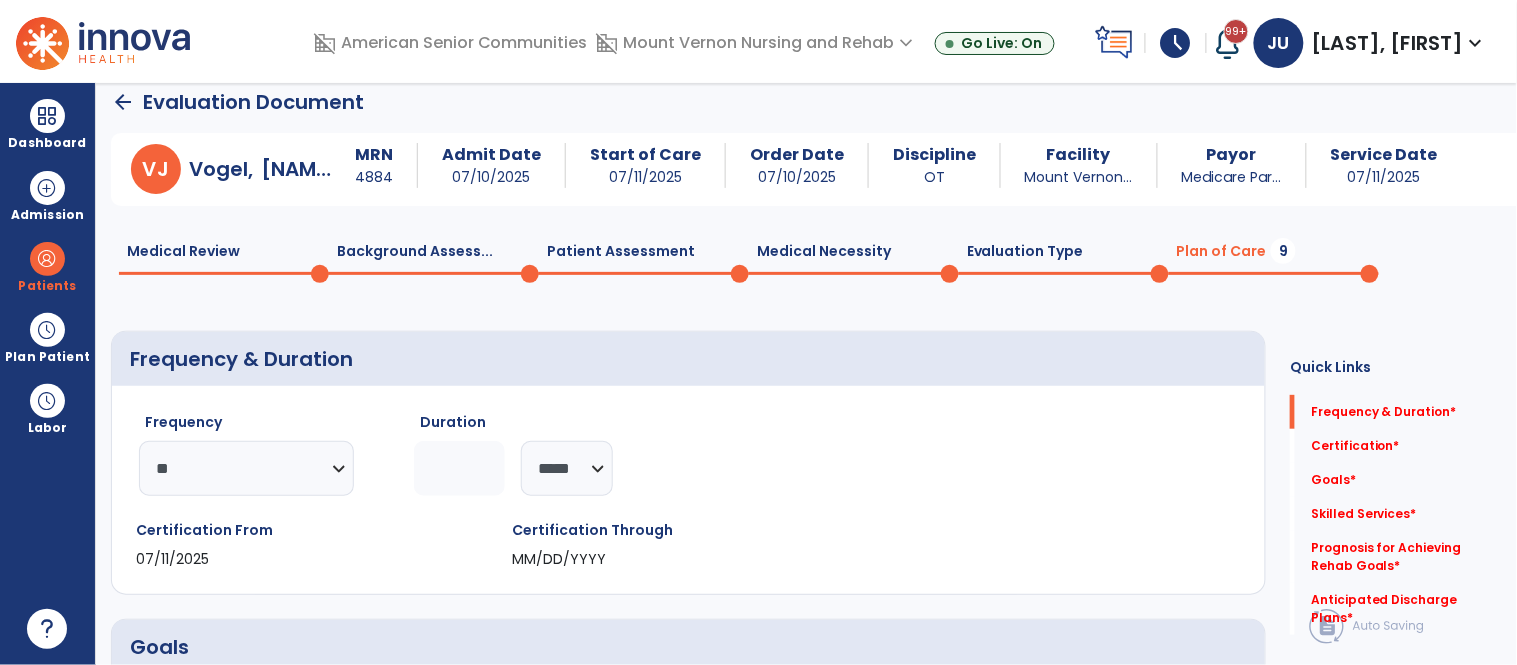click 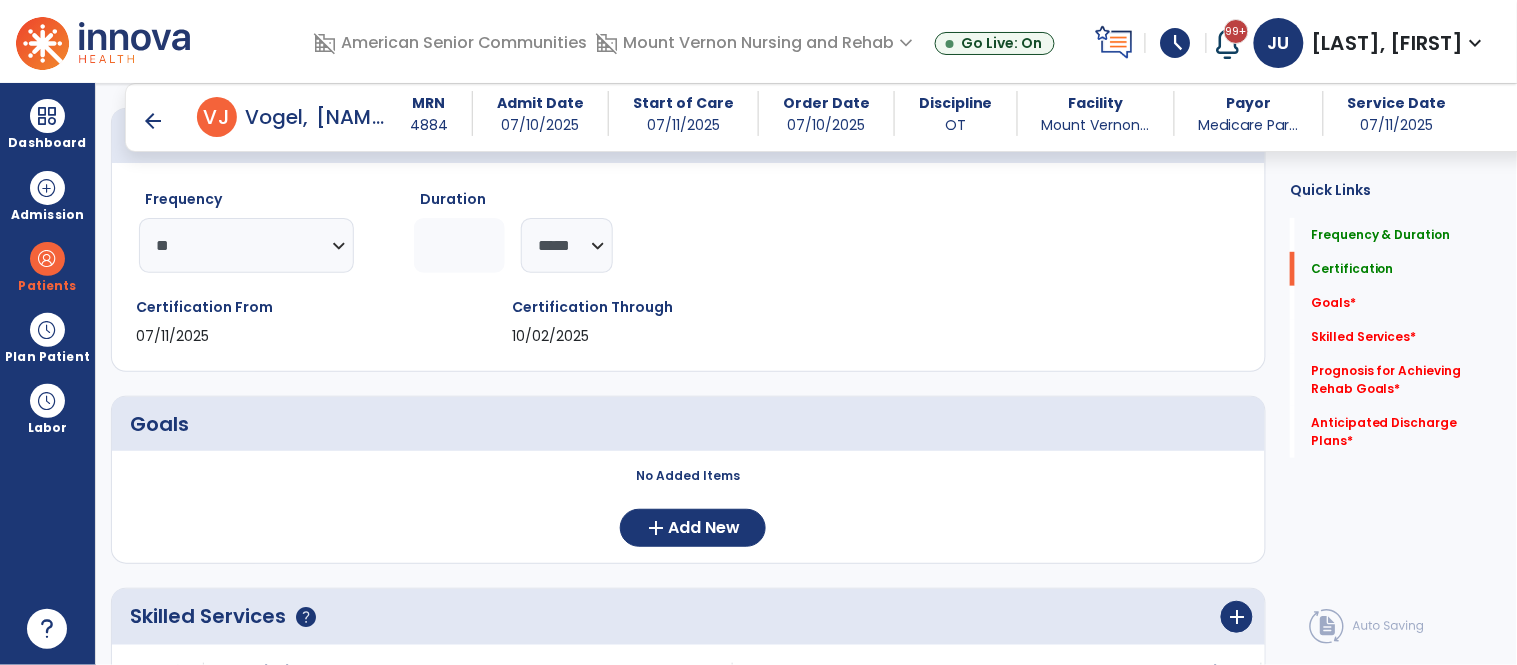 scroll, scrollTop: 400, scrollLeft: 0, axis: vertical 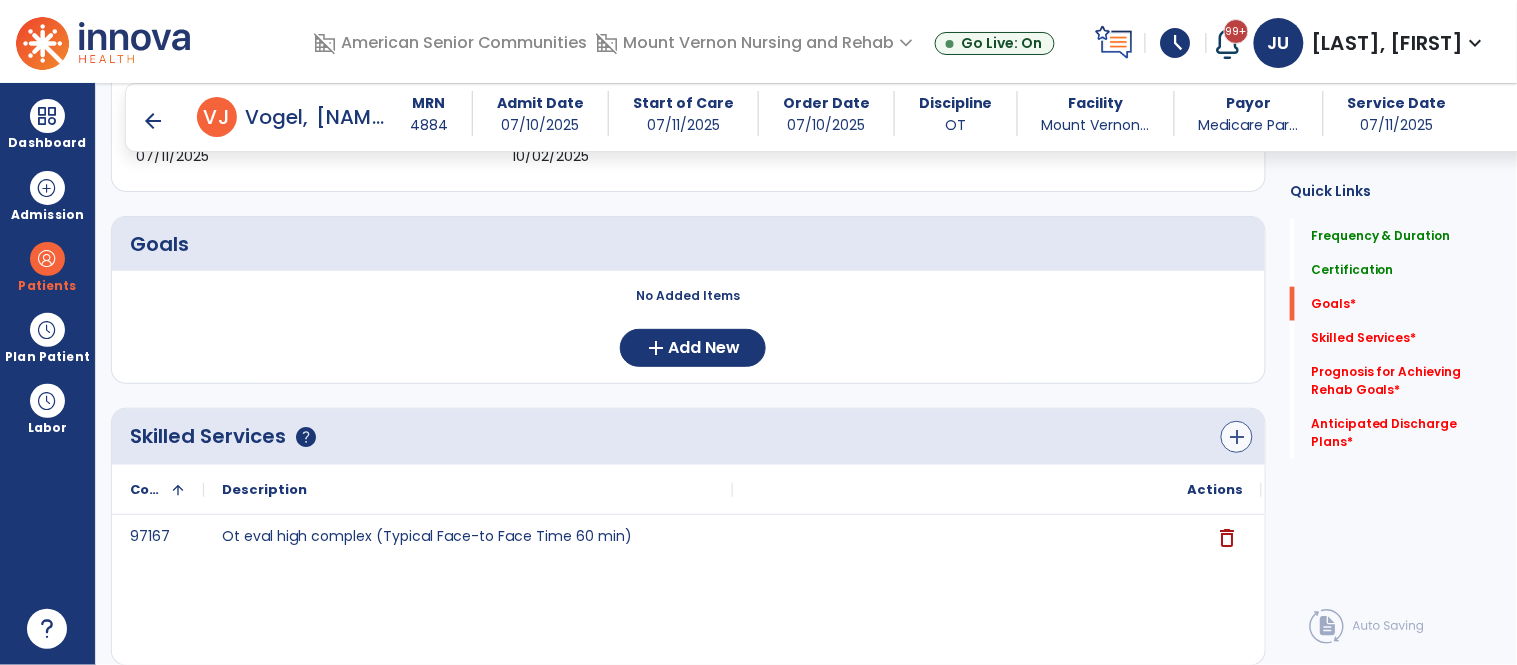 type on "**" 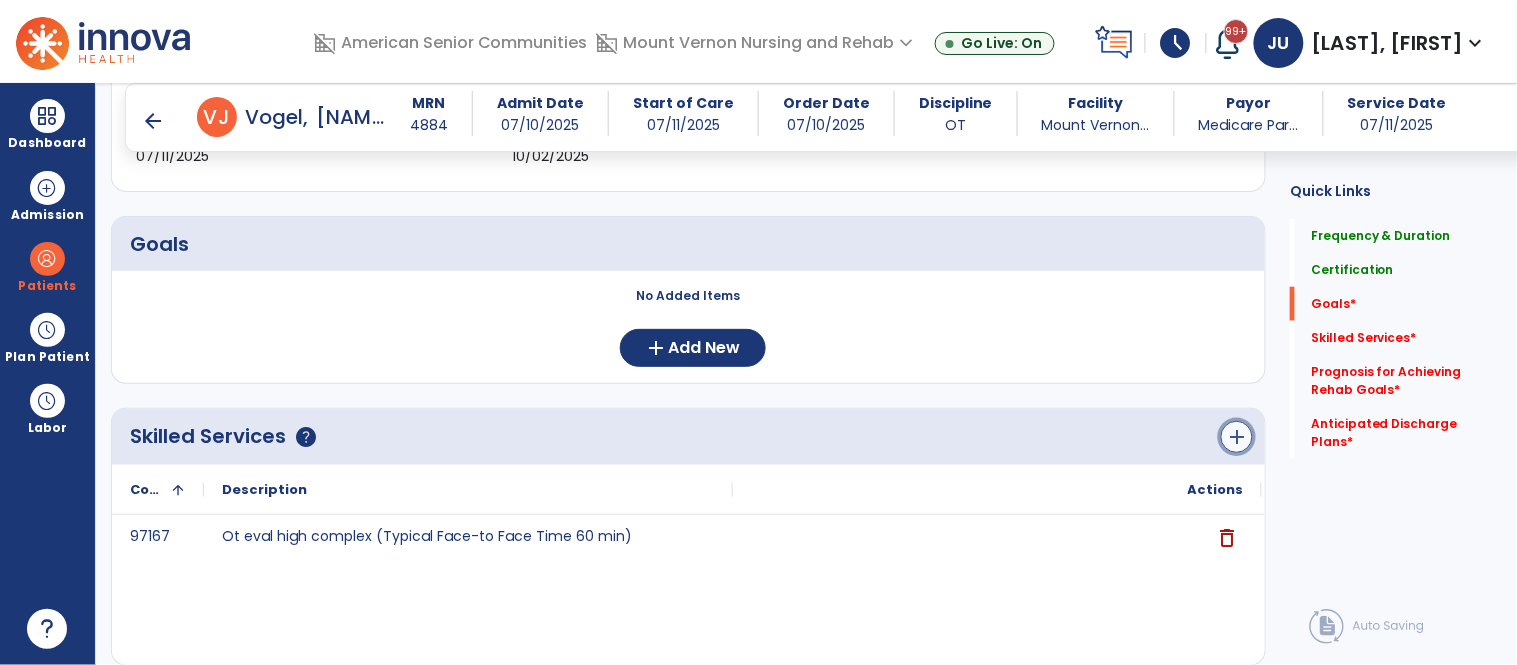 click on "add" 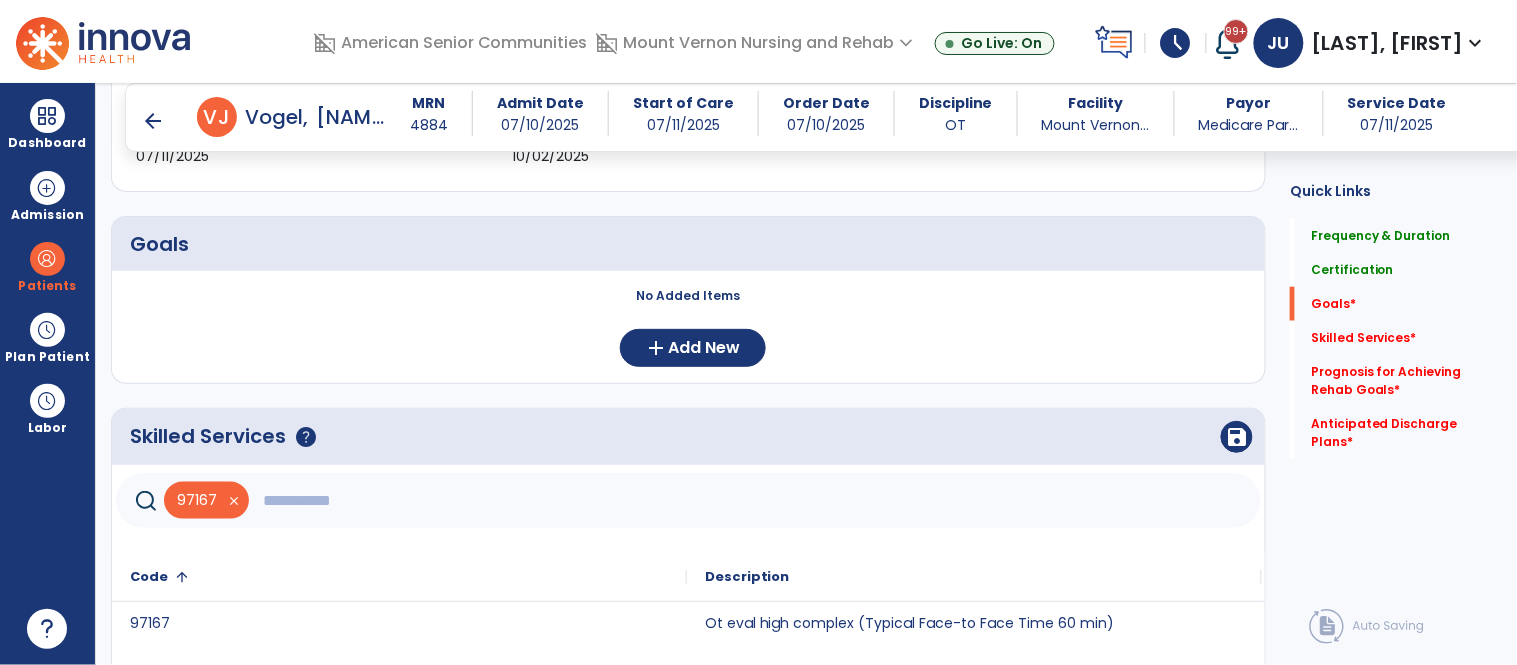 click 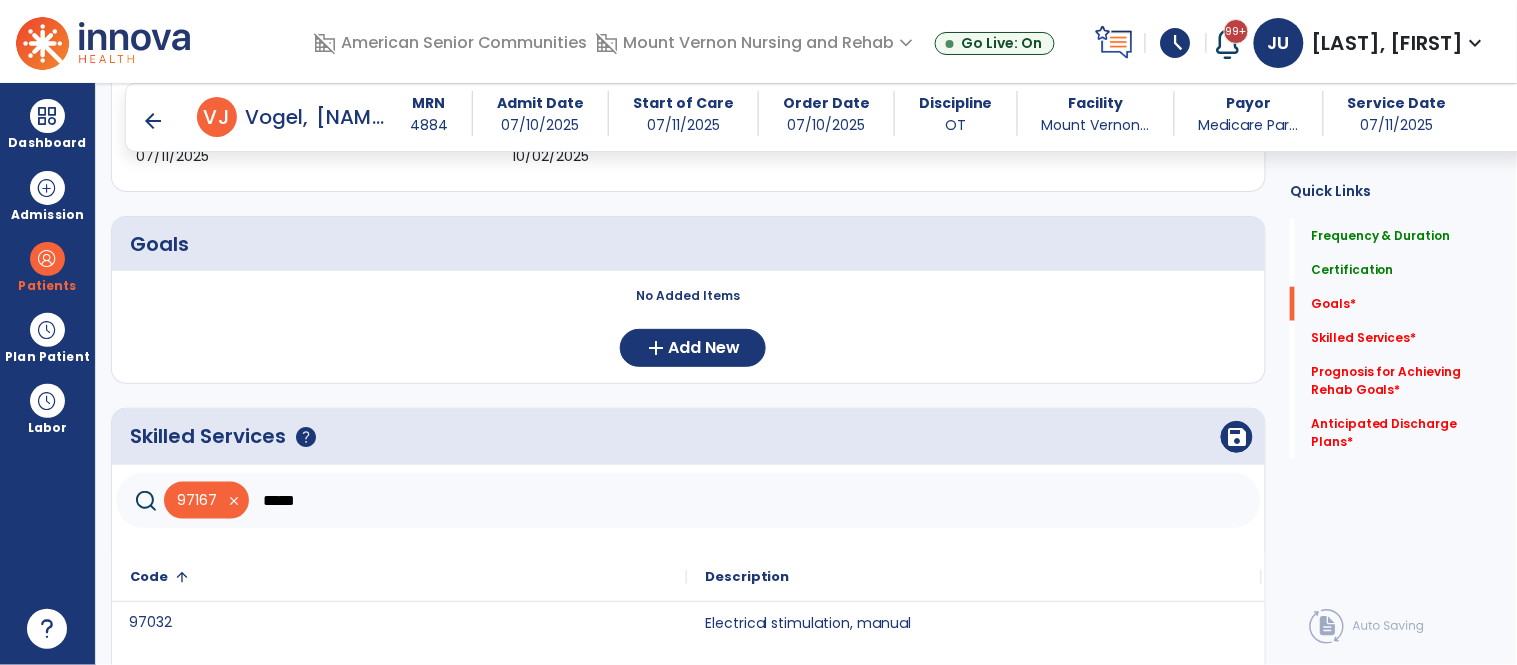 click on "97032" 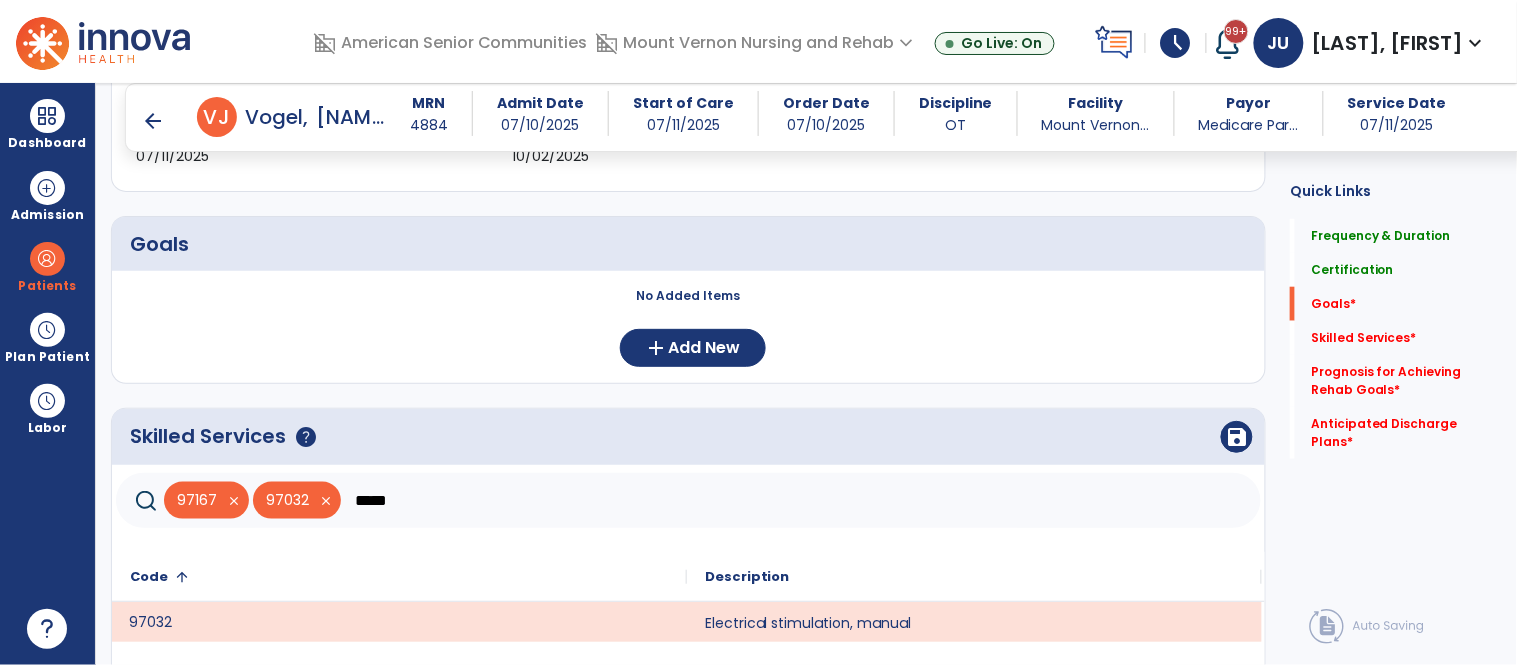 click on "*****" 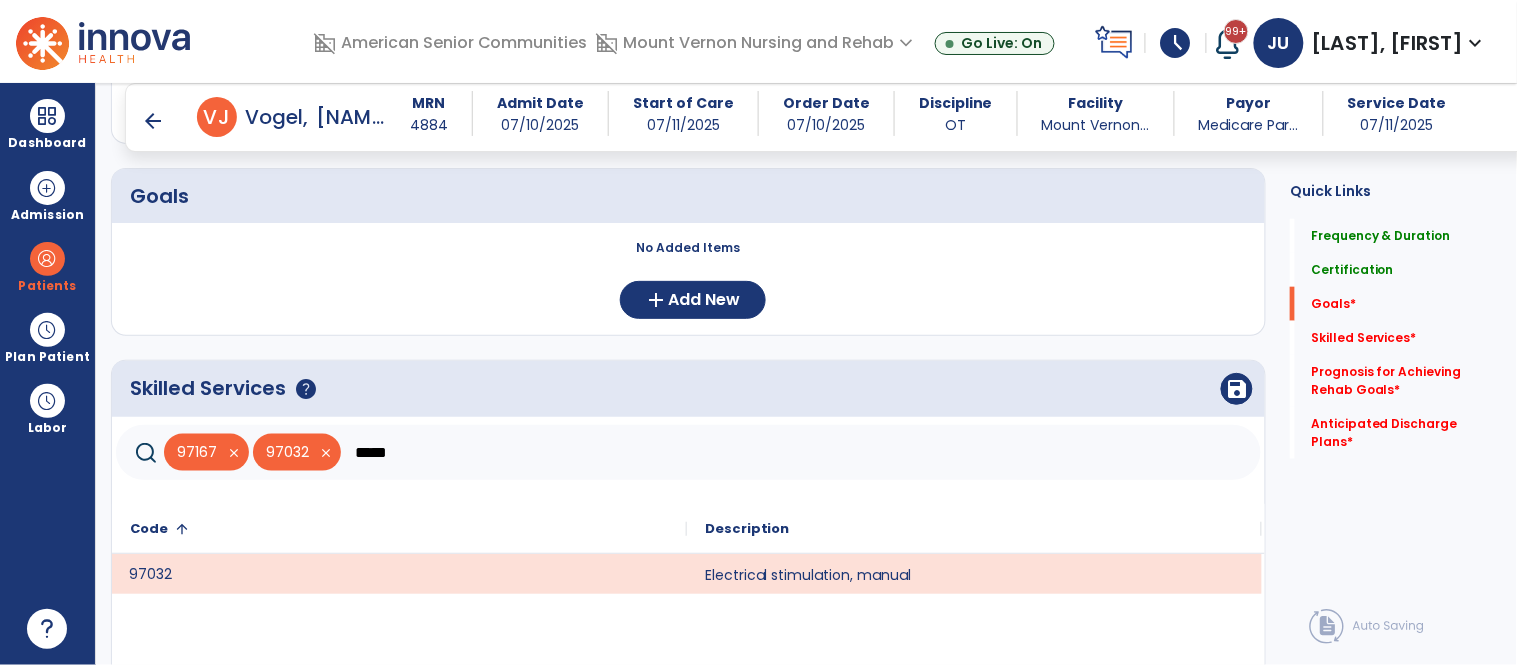 scroll, scrollTop: 506, scrollLeft: 0, axis: vertical 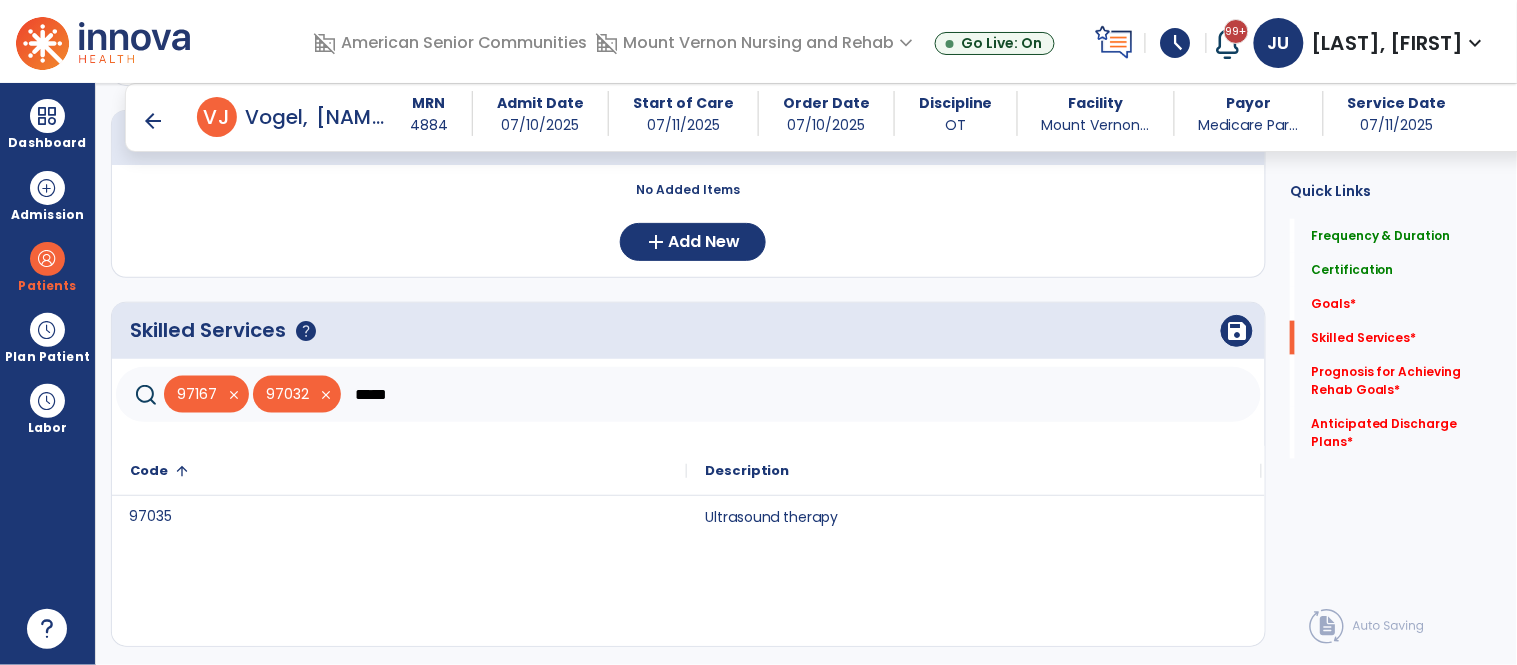 click on "97035" 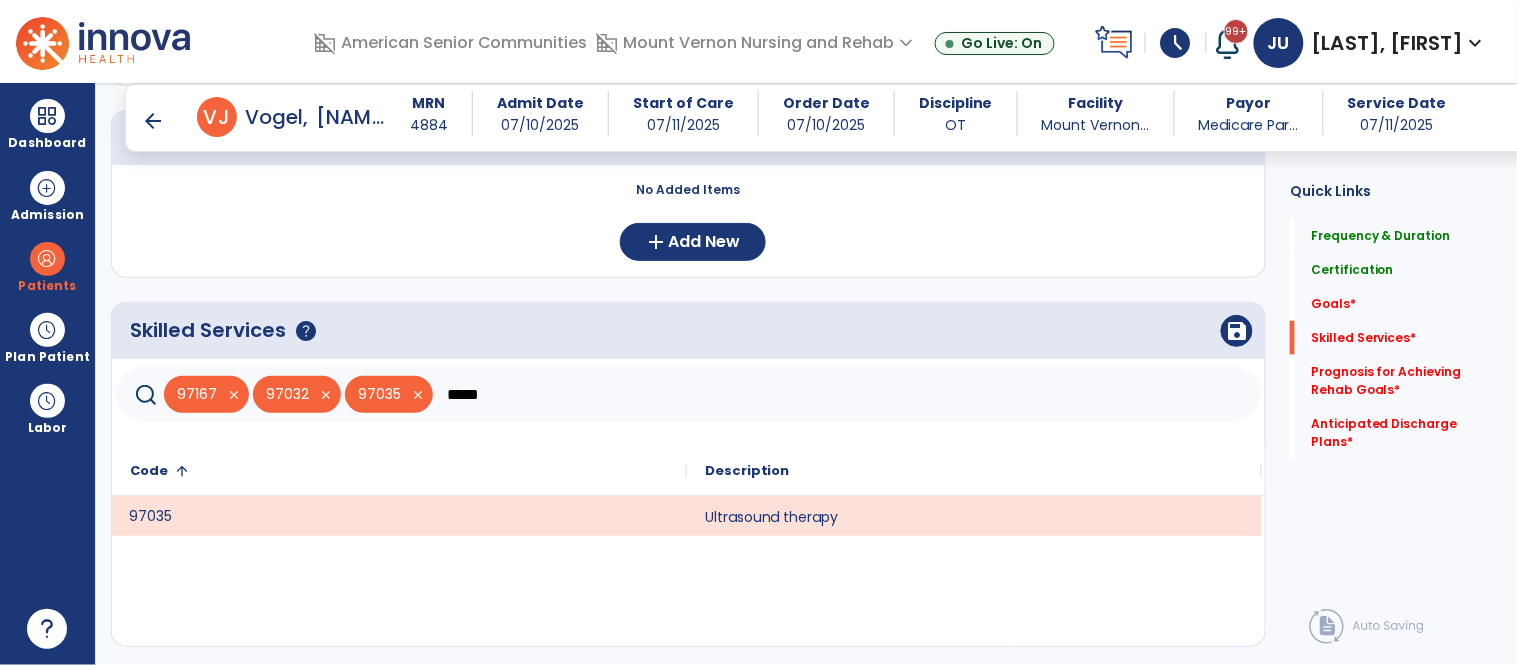 click on "*****" 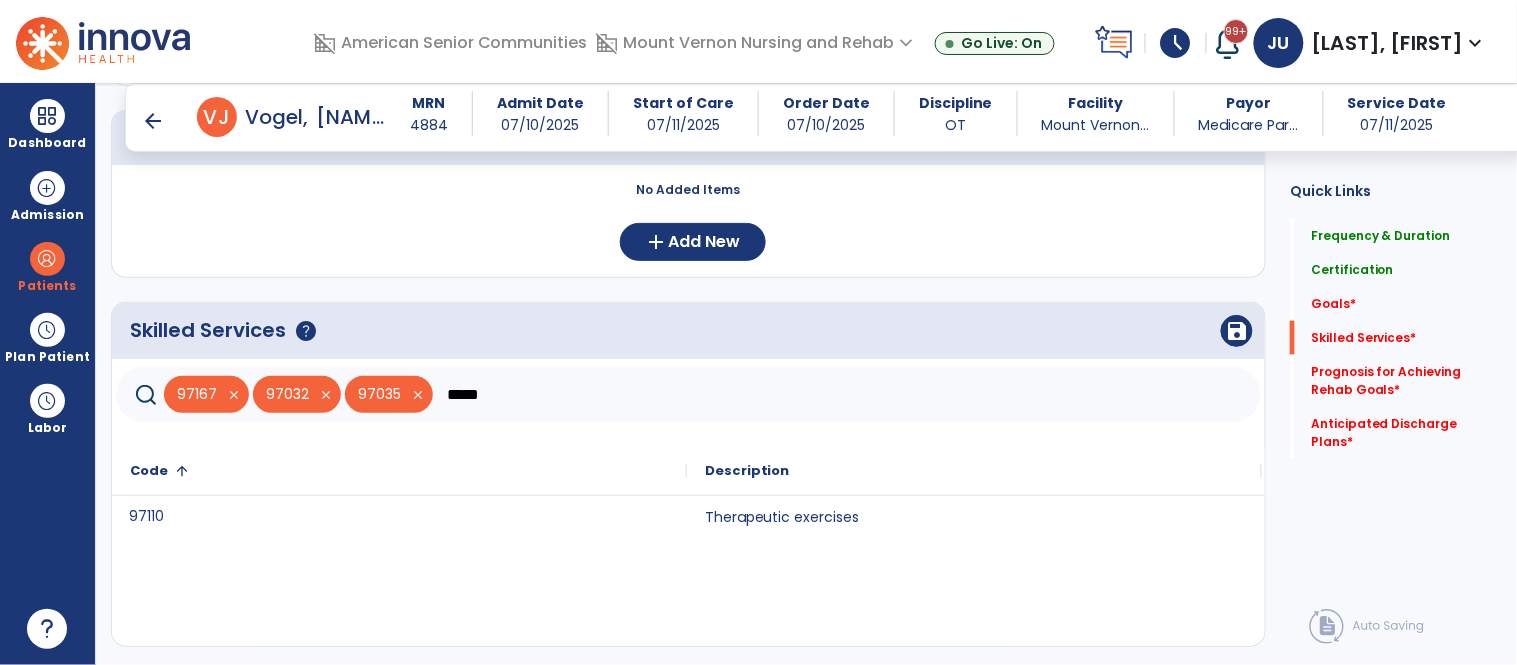 click on "97110" 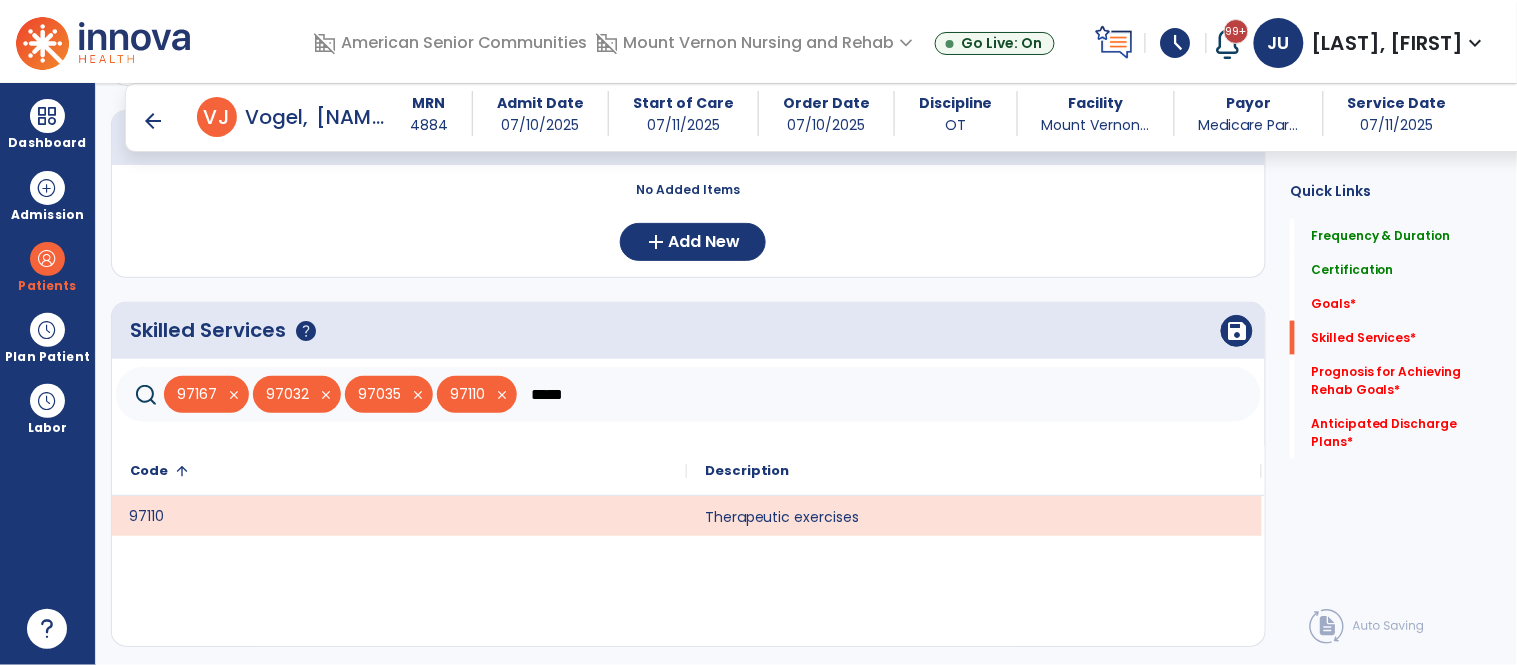click on "*****" 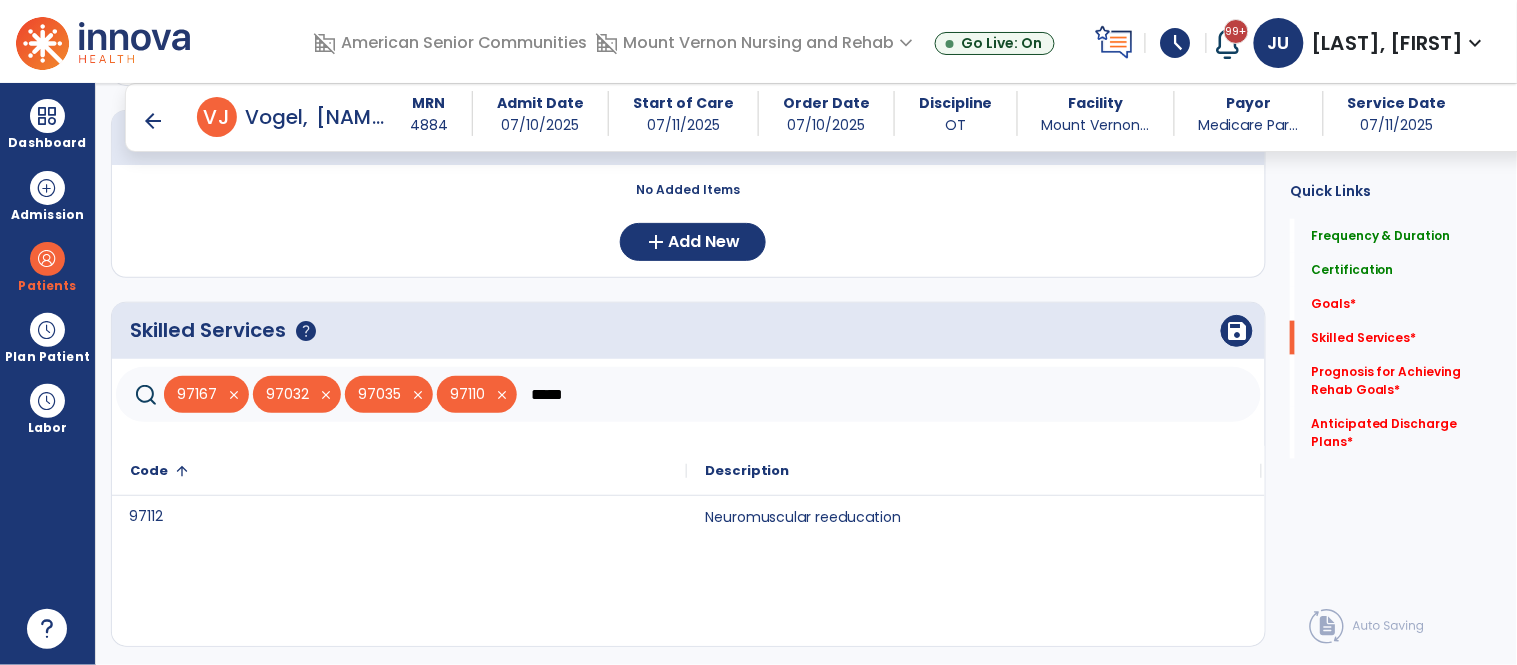 click on "97112" 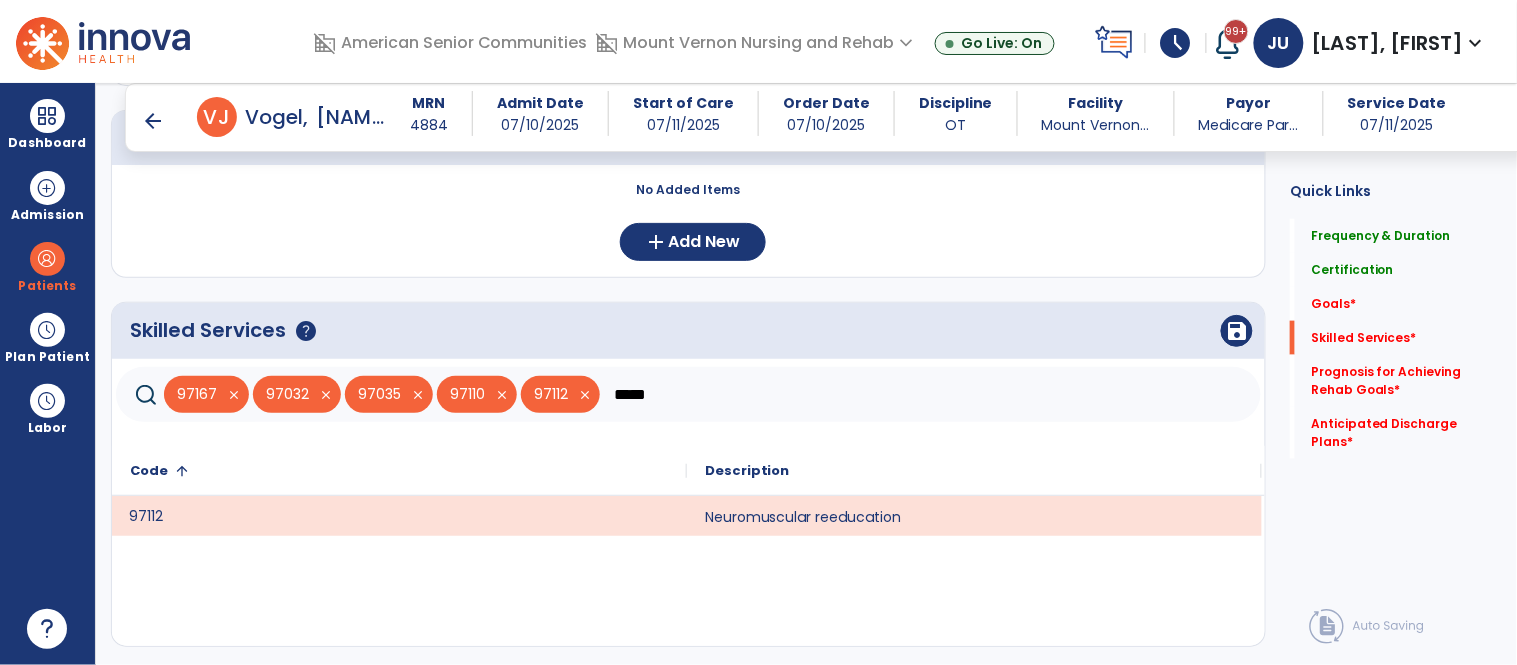 click on "*****" 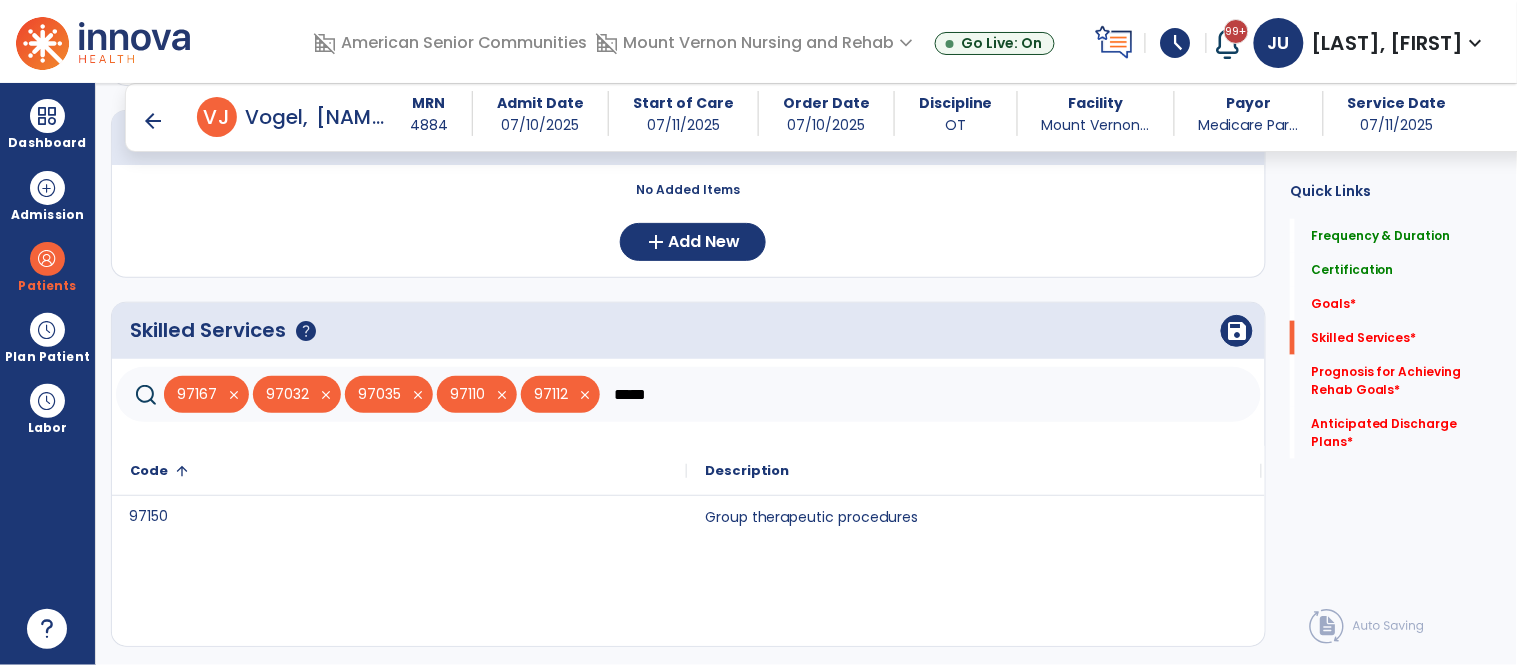 click on "97150" 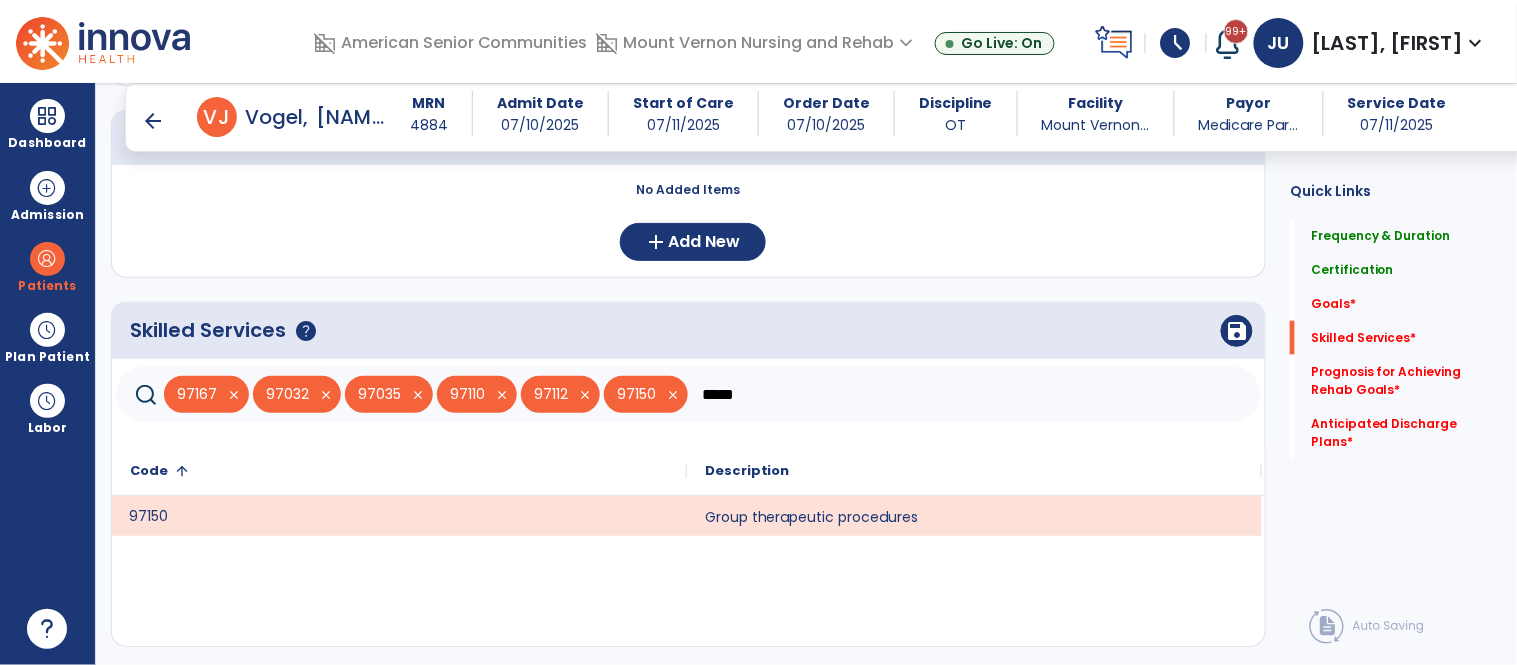 click on "*****" 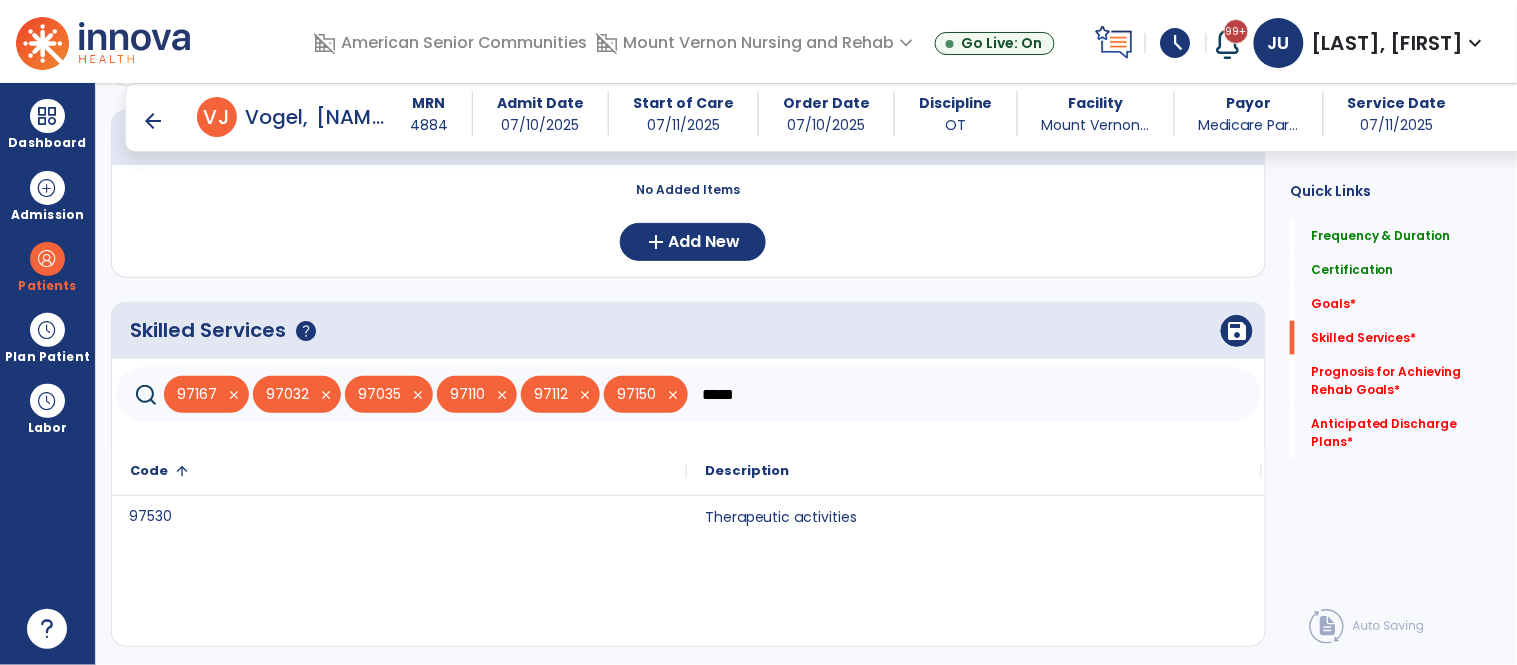 click on "97530" 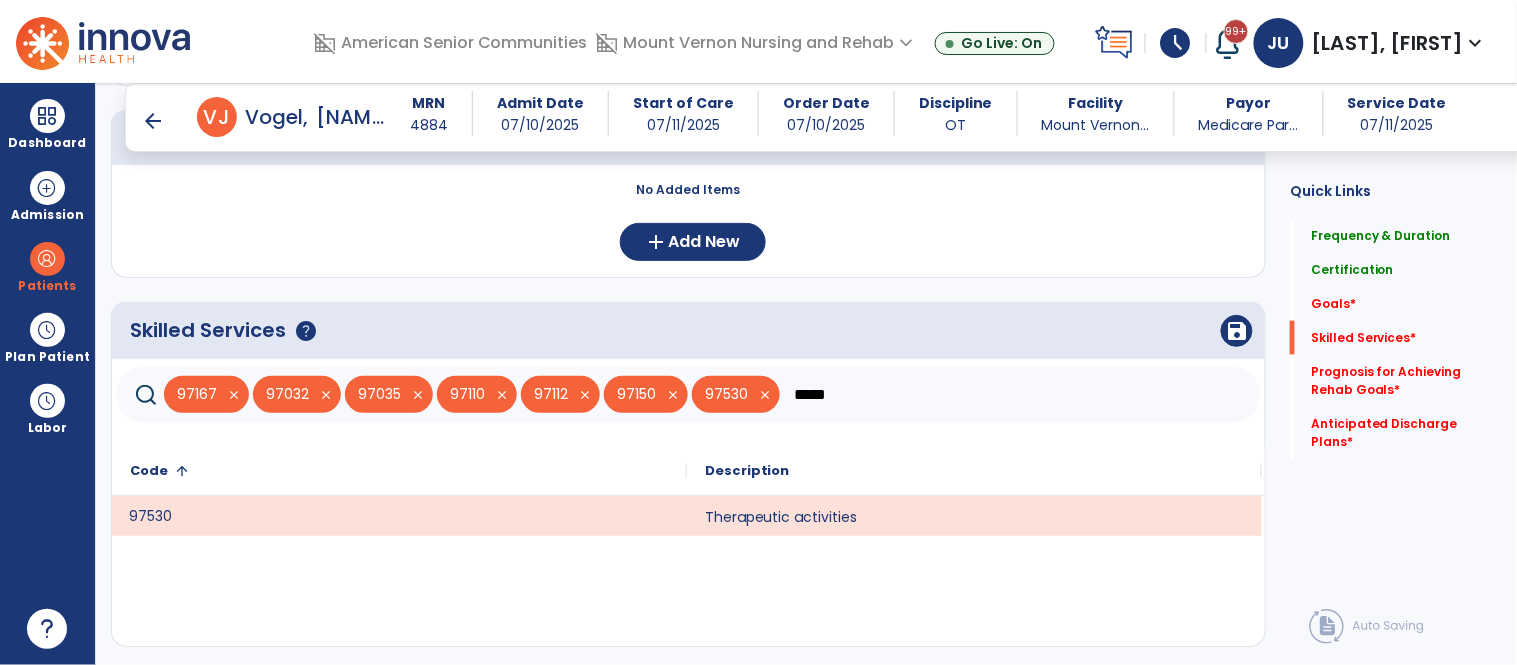 click on "*****" 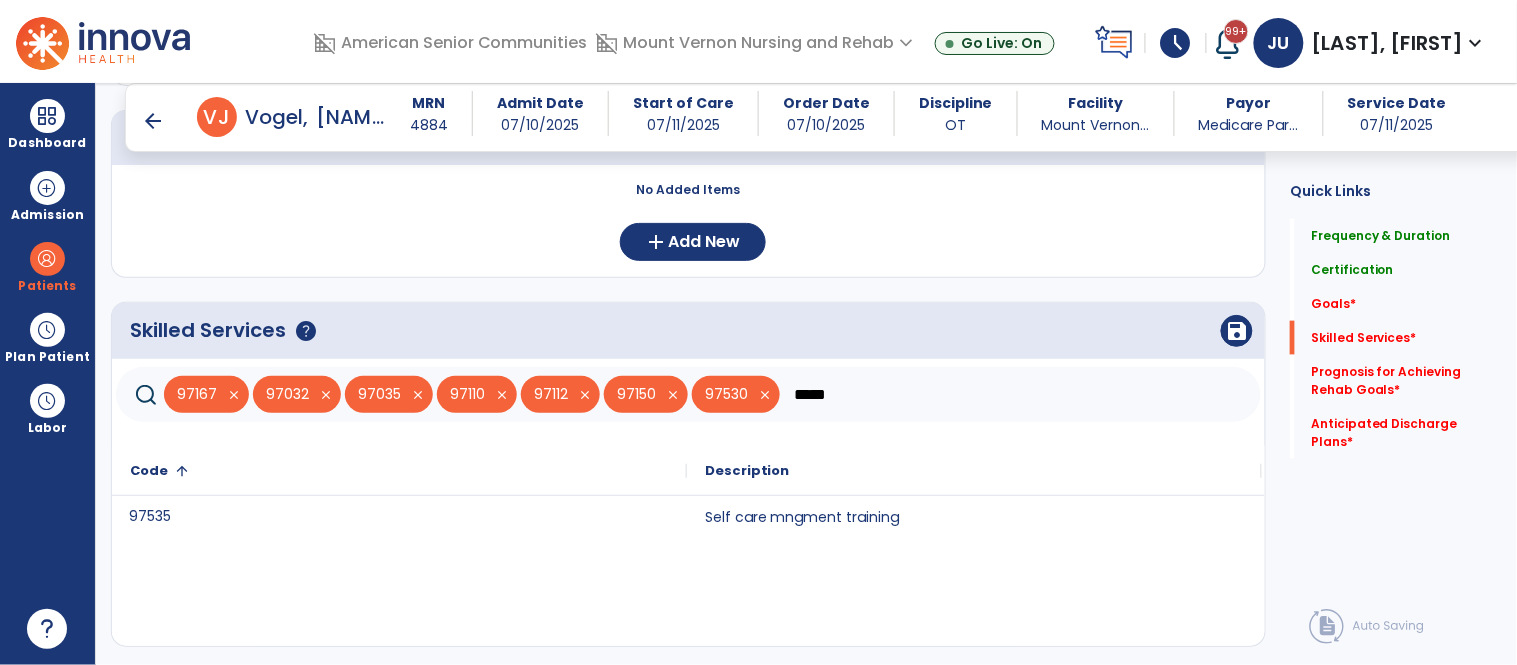 click on "97535" 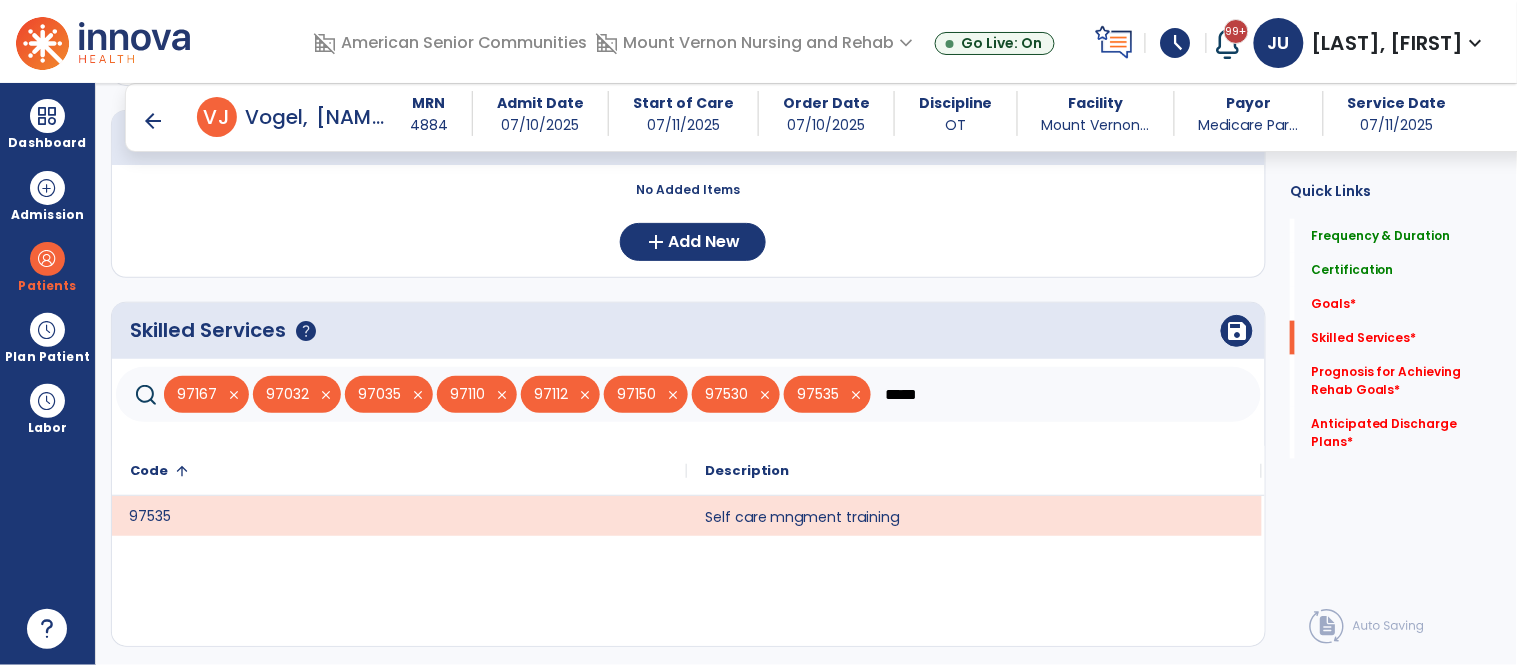 click on "*****" 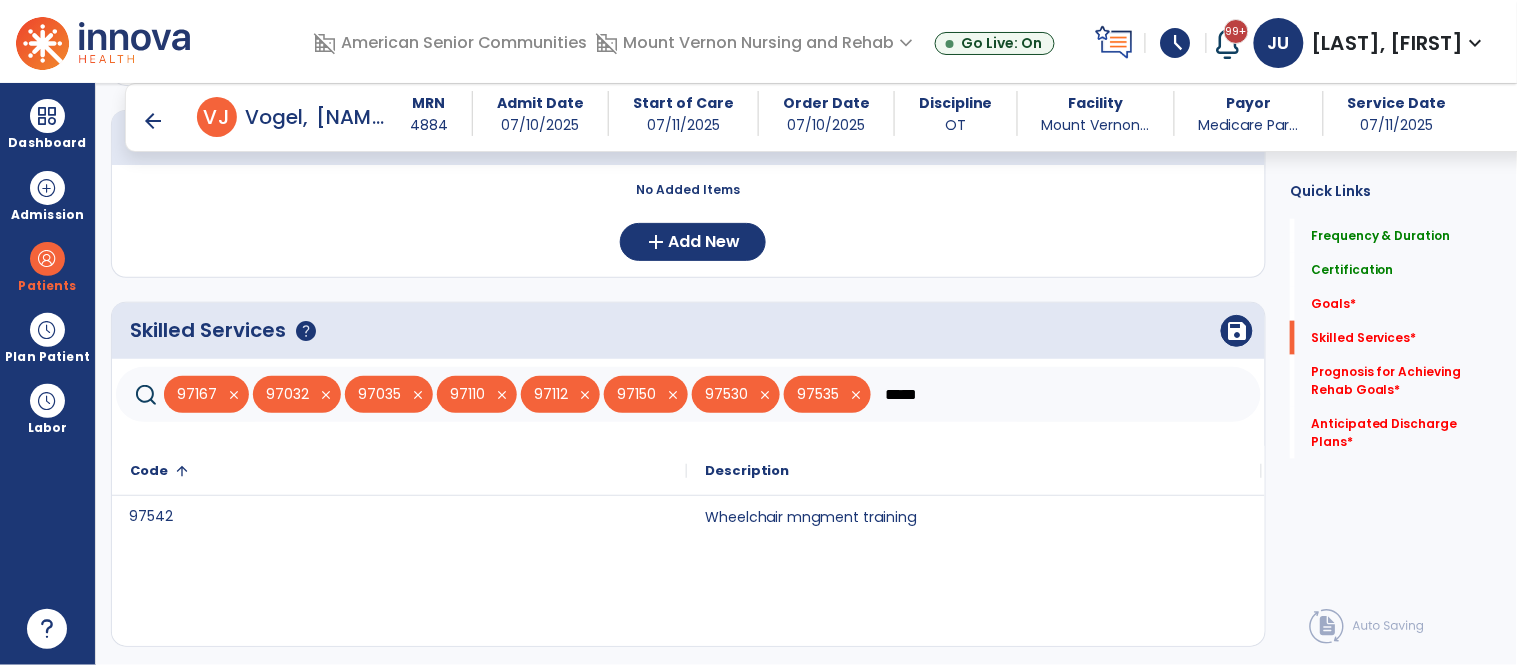 click on "97542" 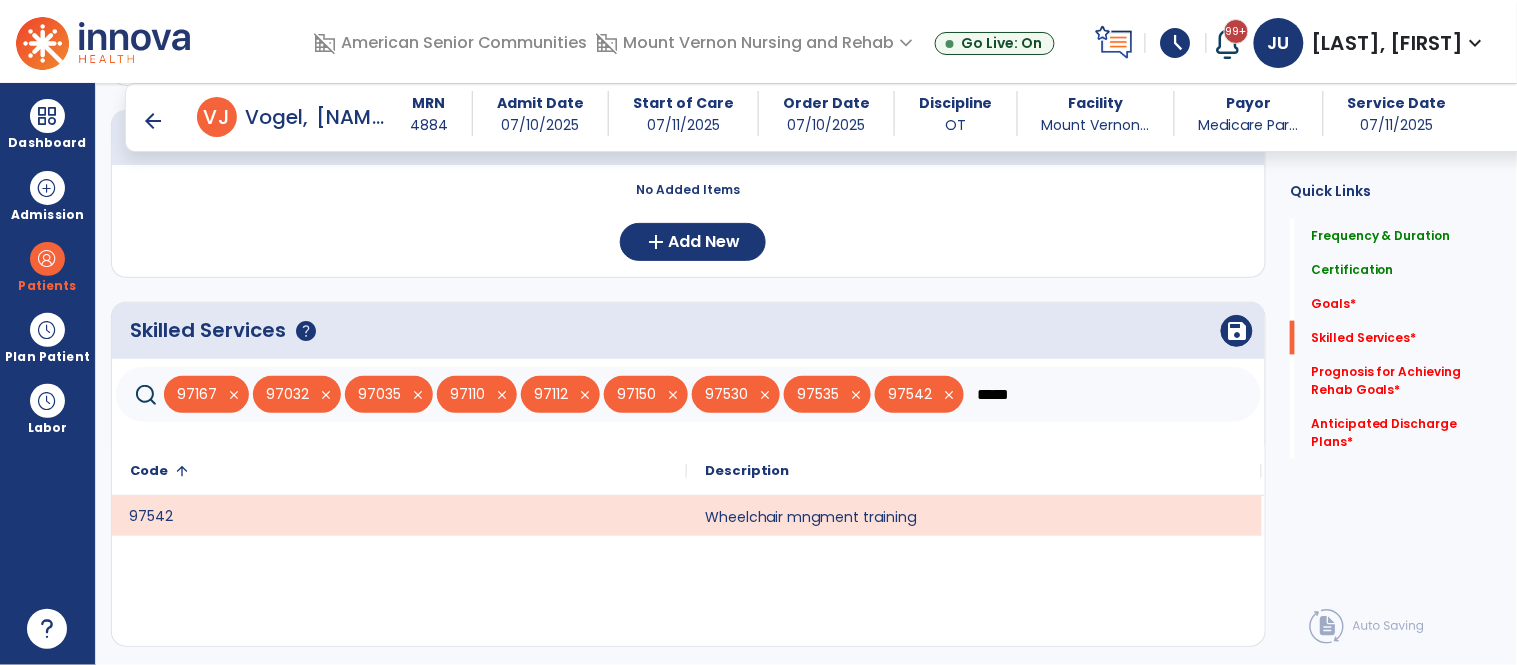 click on "*****" 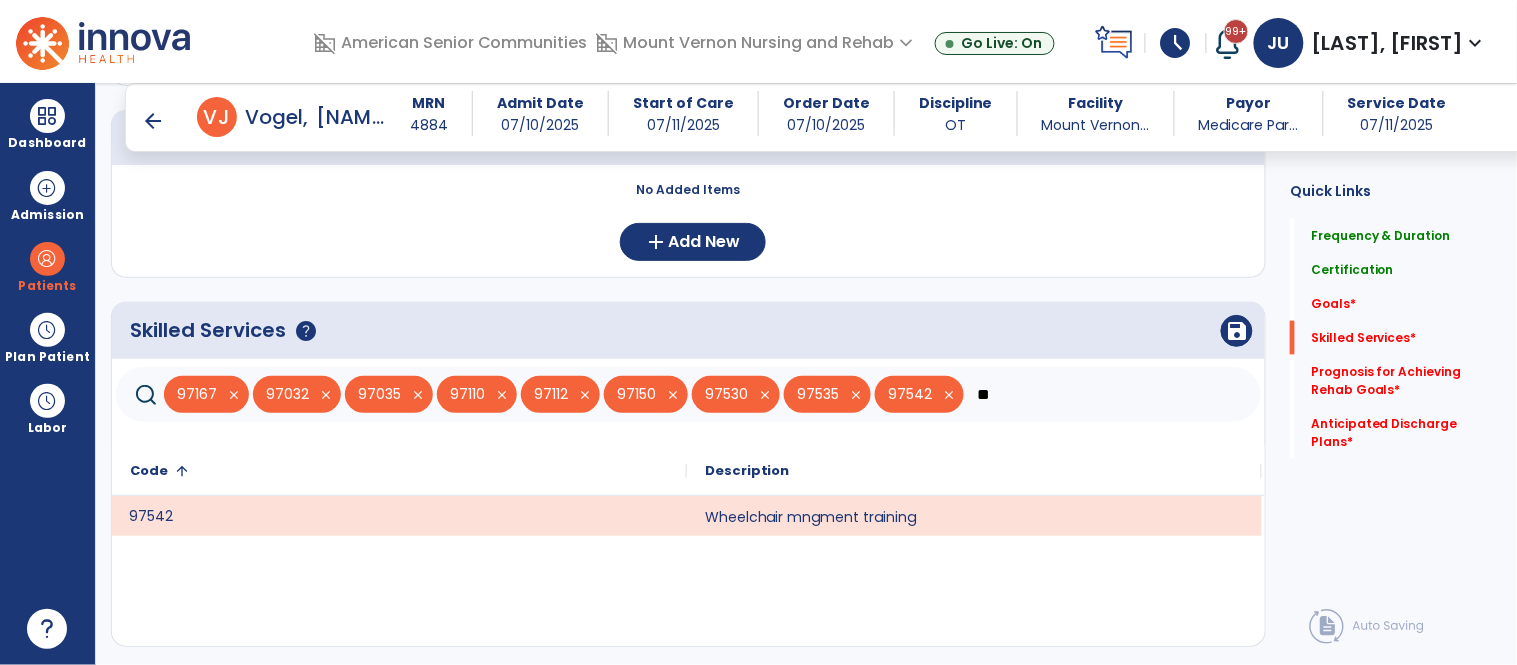 type on "*" 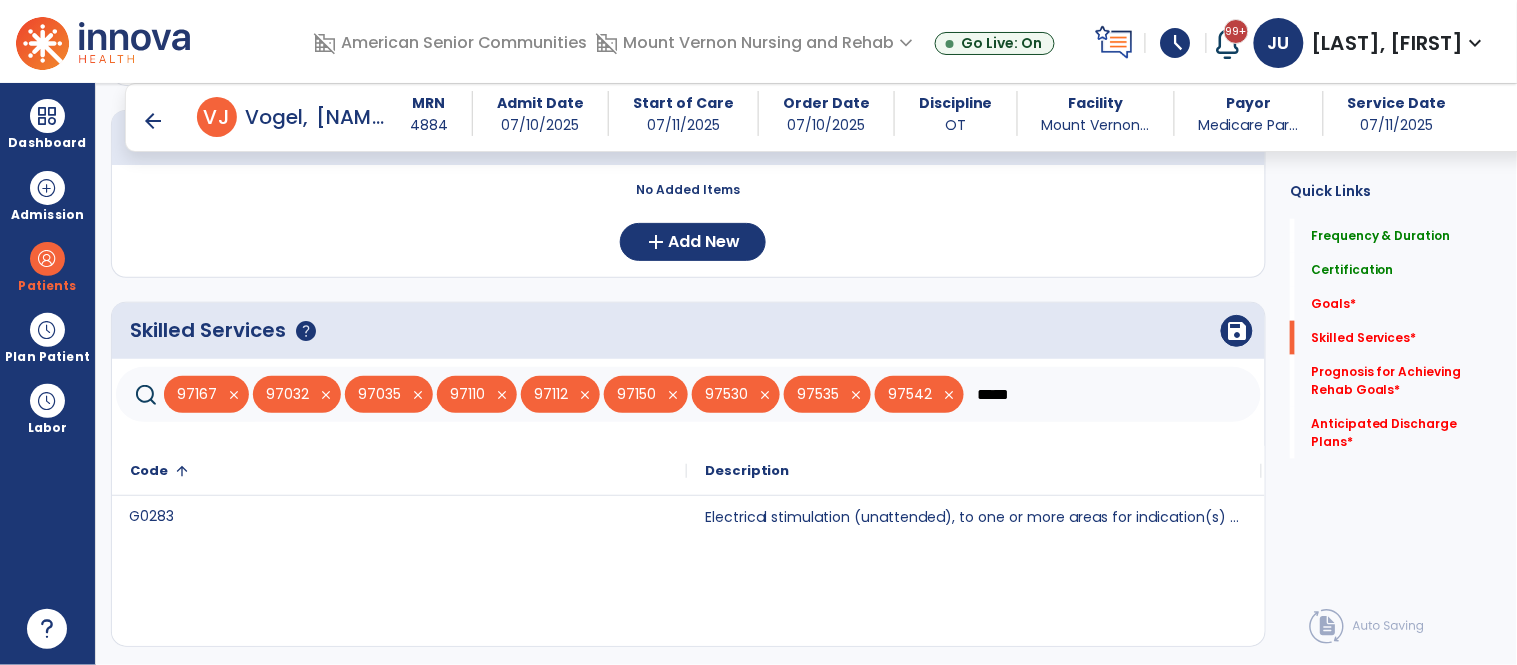 type on "*****" 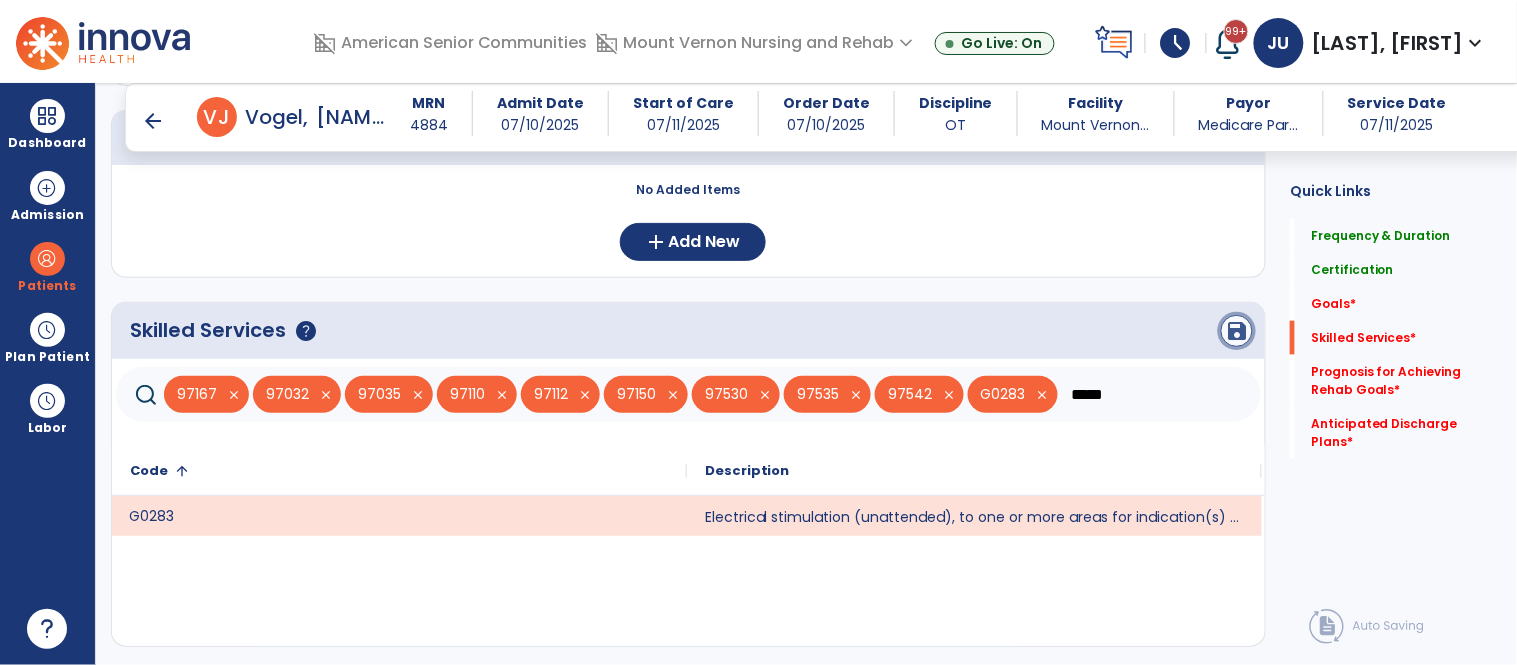 click on "save" 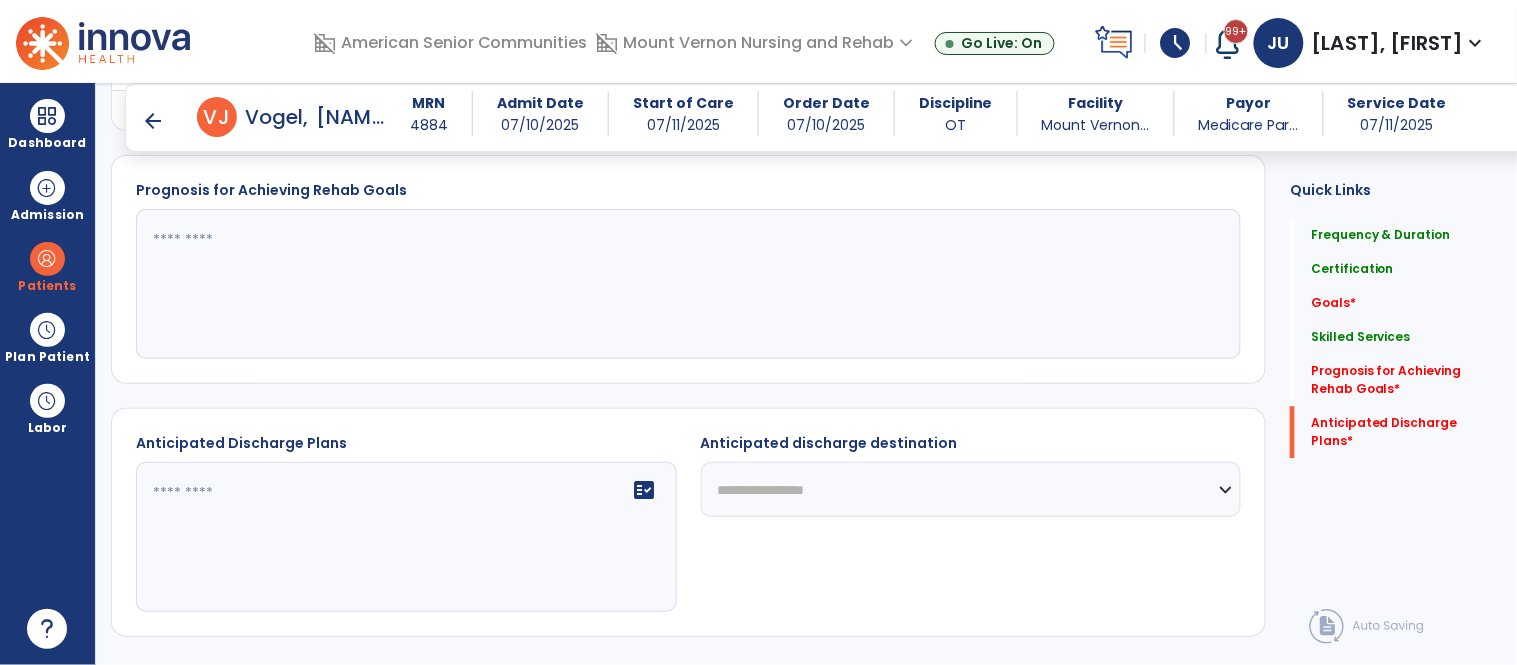 scroll, scrollTop: 1203, scrollLeft: 0, axis: vertical 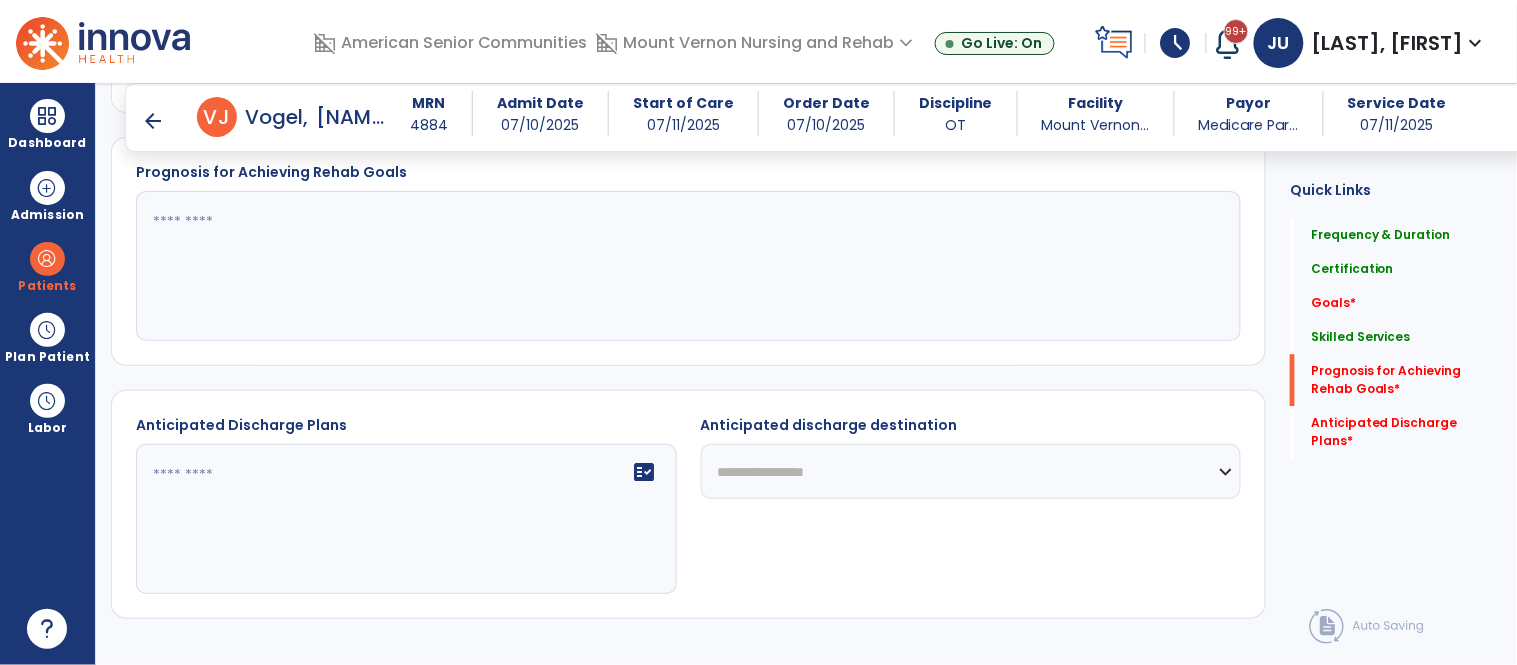 click 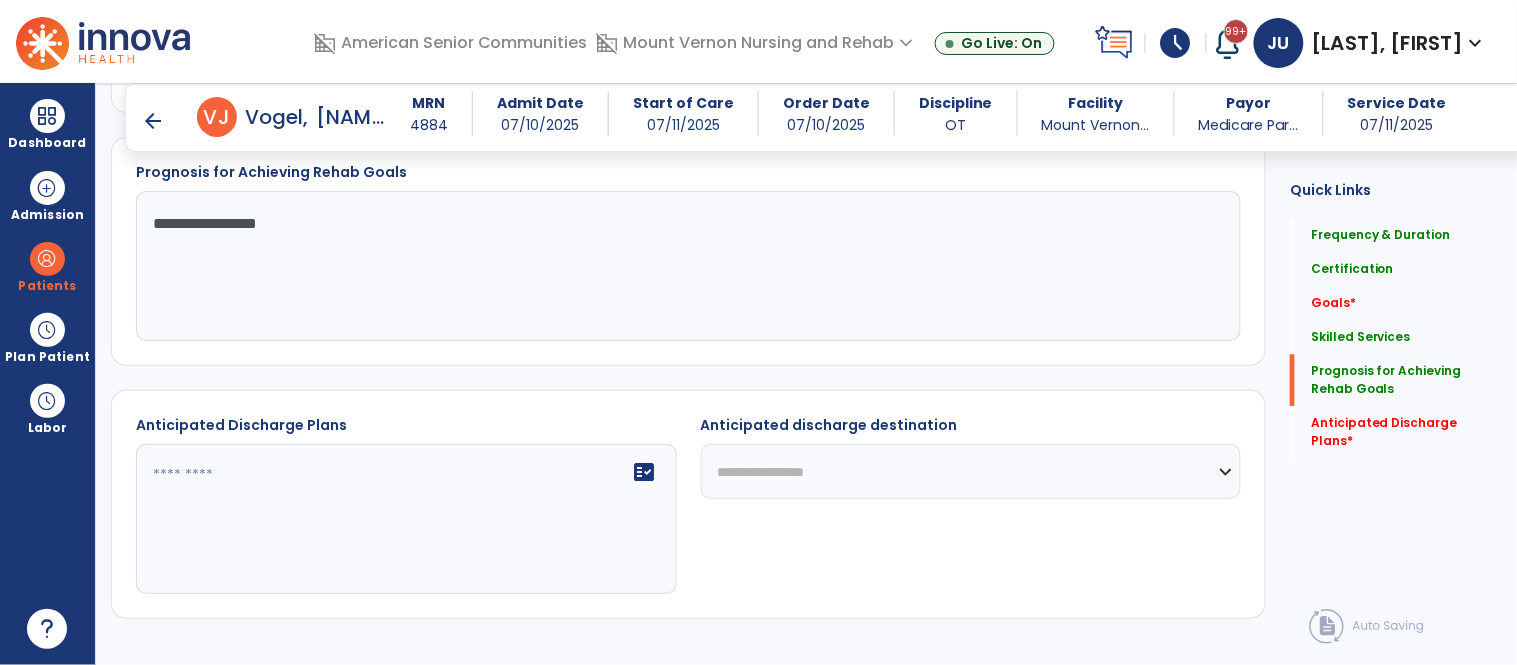type on "**********" 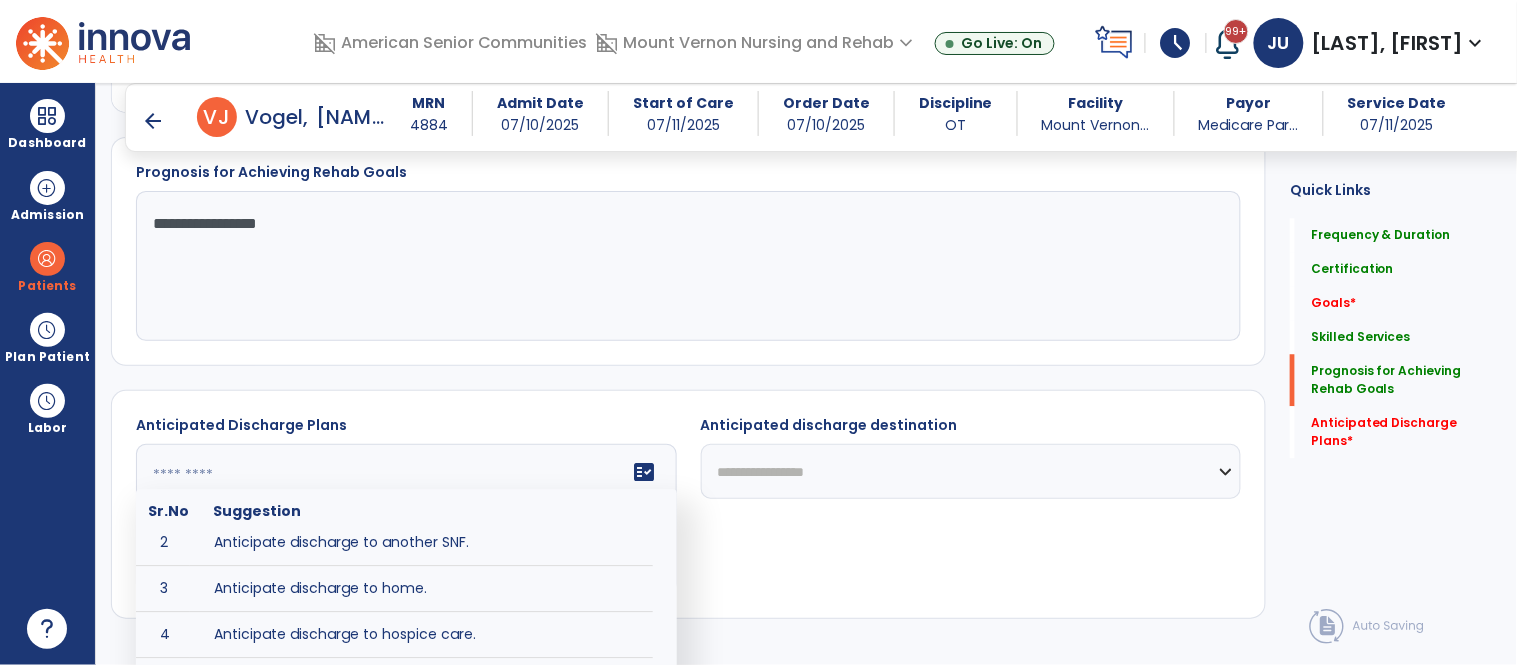 scroll, scrollTop: 0, scrollLeft: 0, axis: both 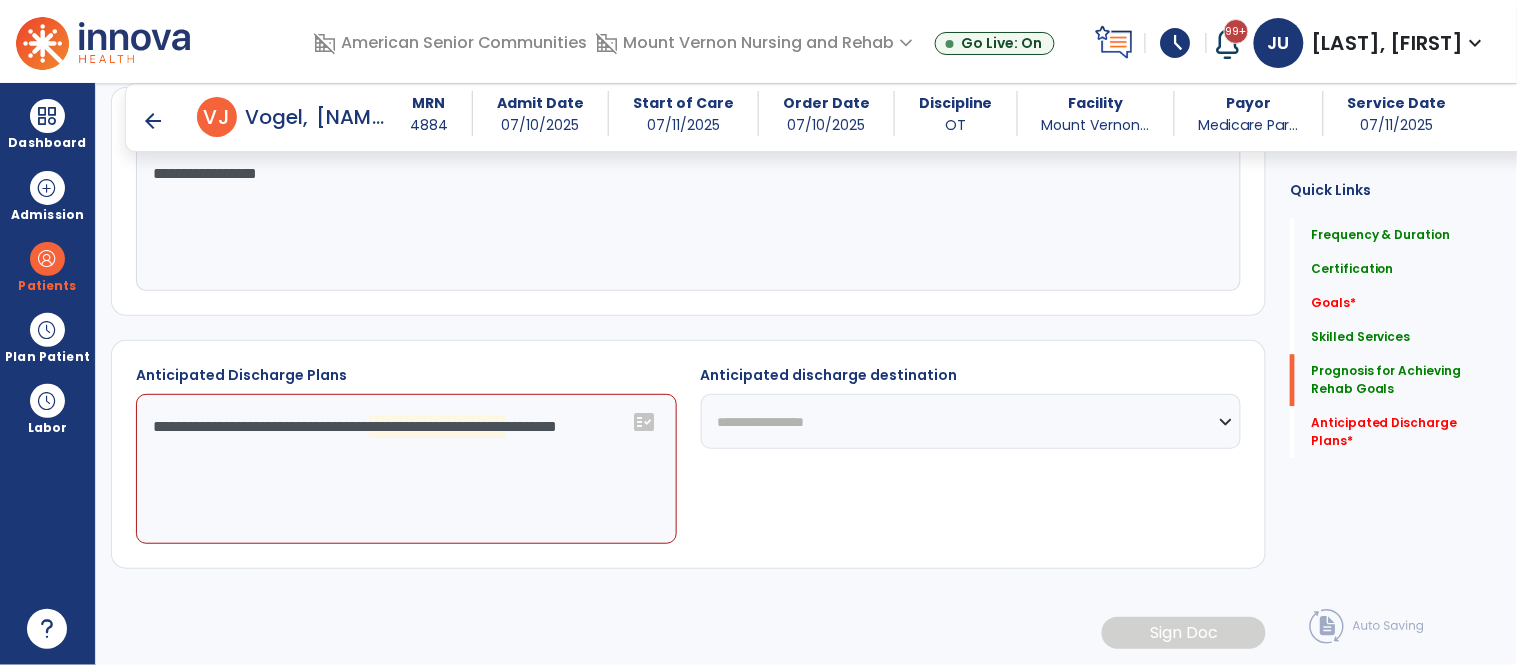 click on "**********" 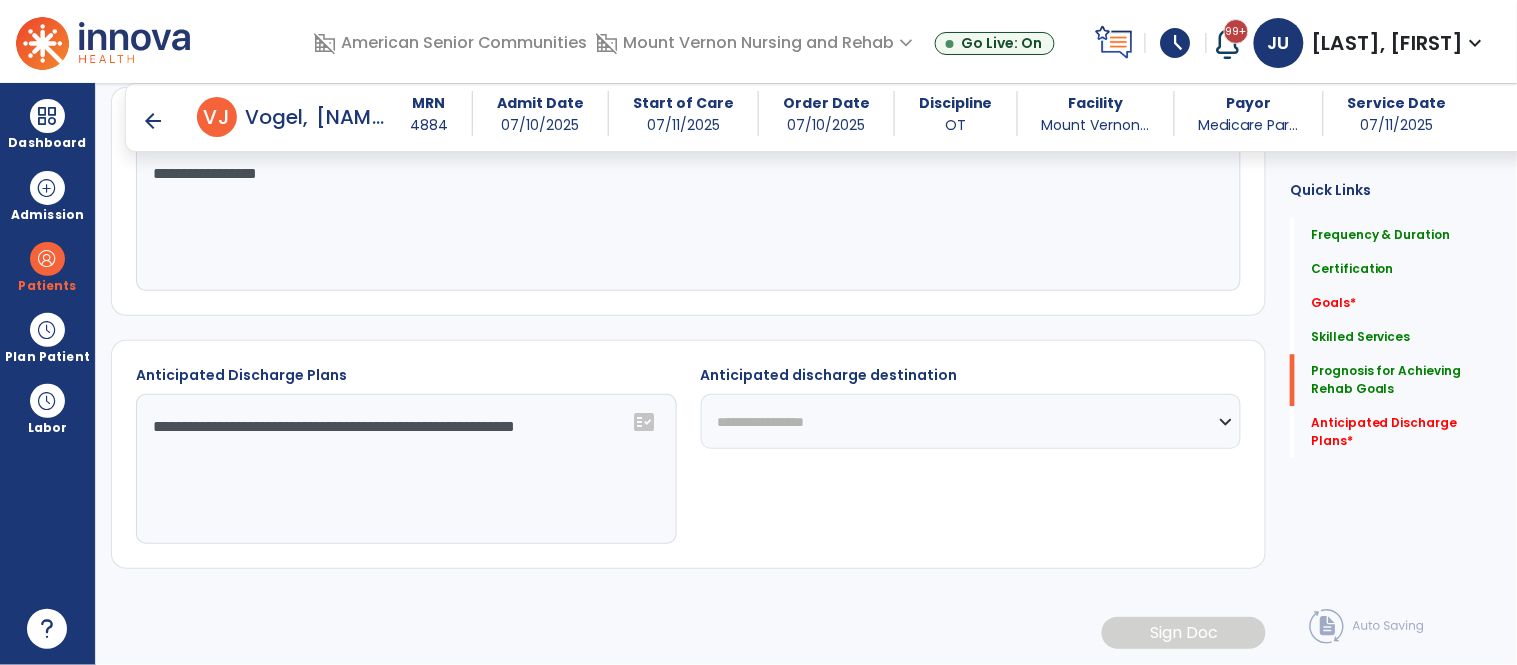 type on "**********" 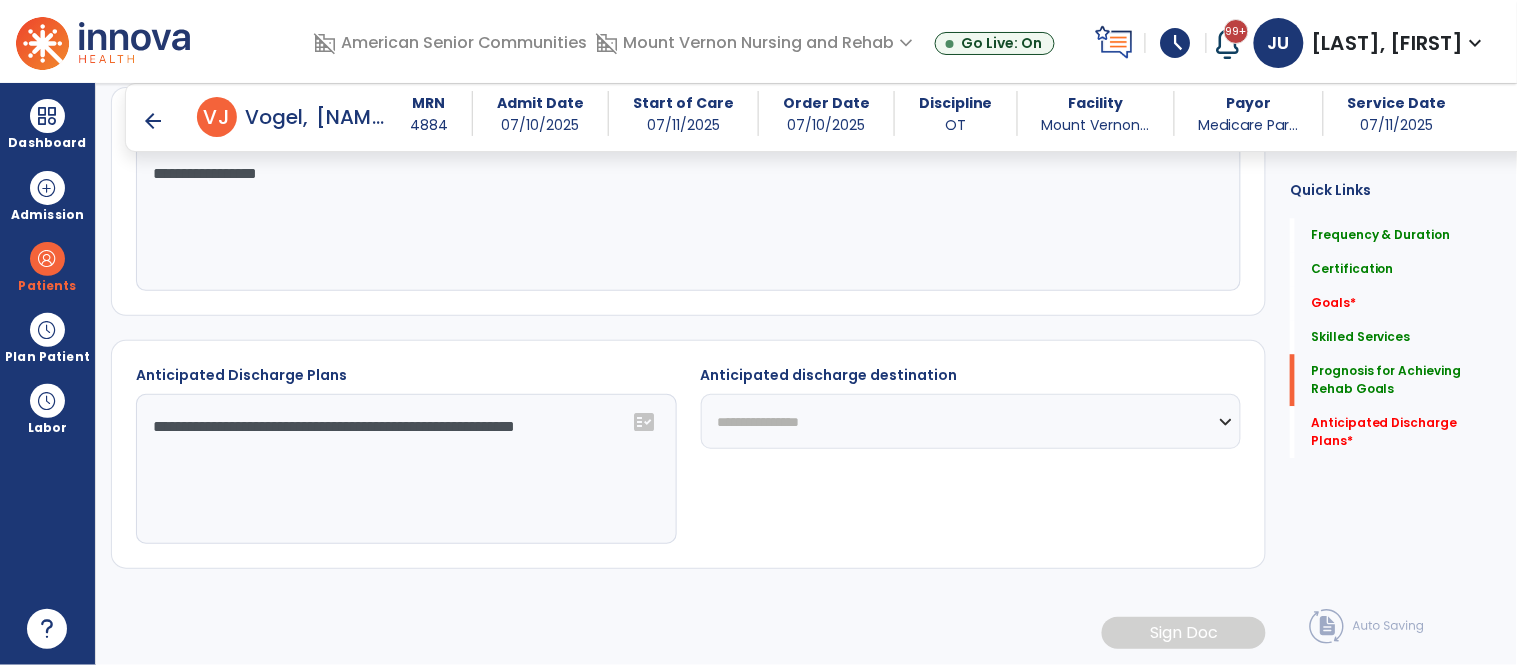 click on "**********" 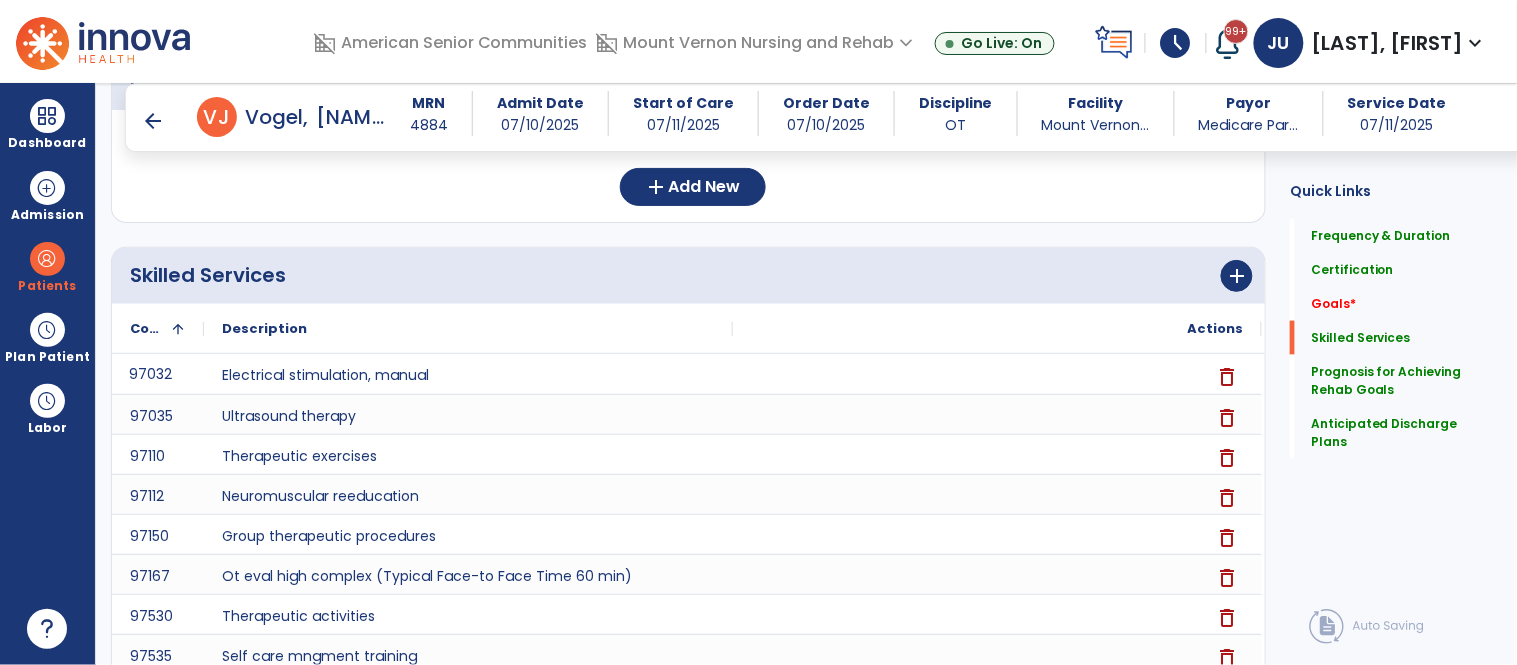 scroll, scrollTop: 558, scrollLeft: 0, axis: vertical 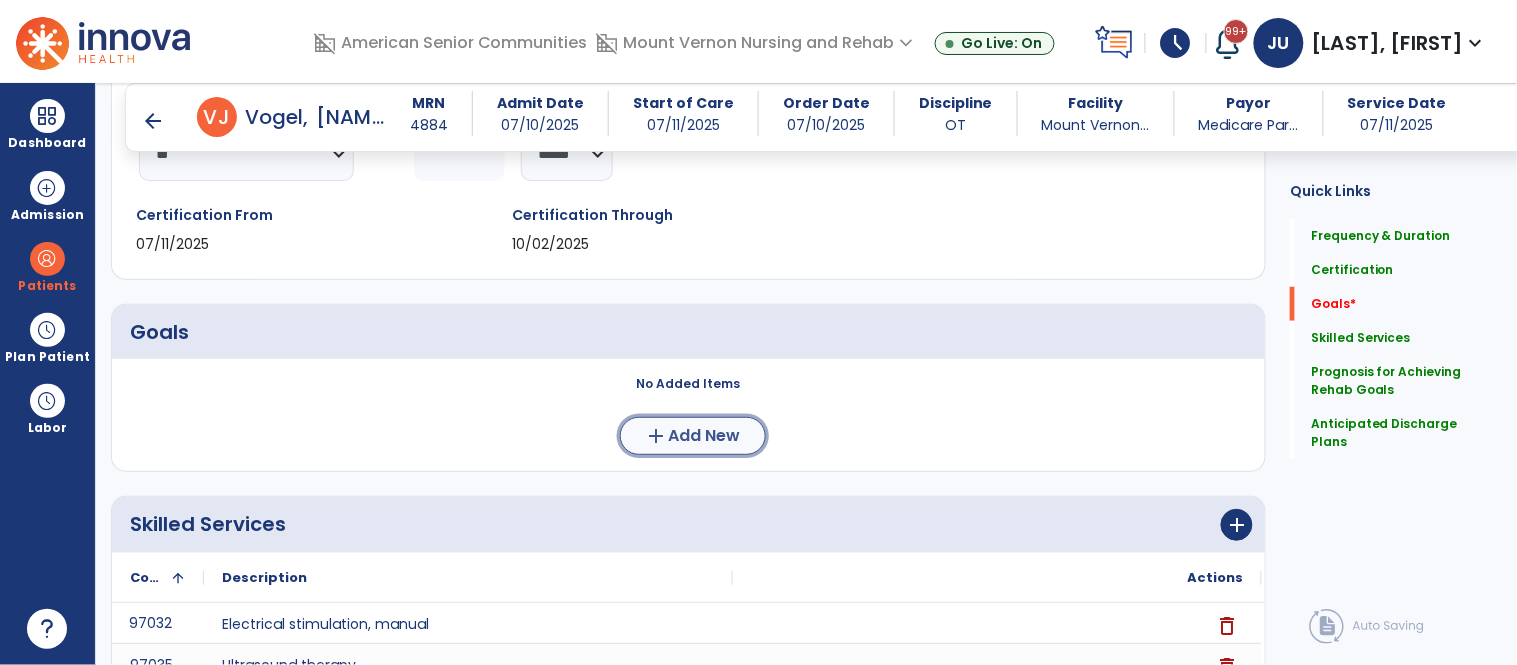 click on "Add New" at bounding box center [705, 436] 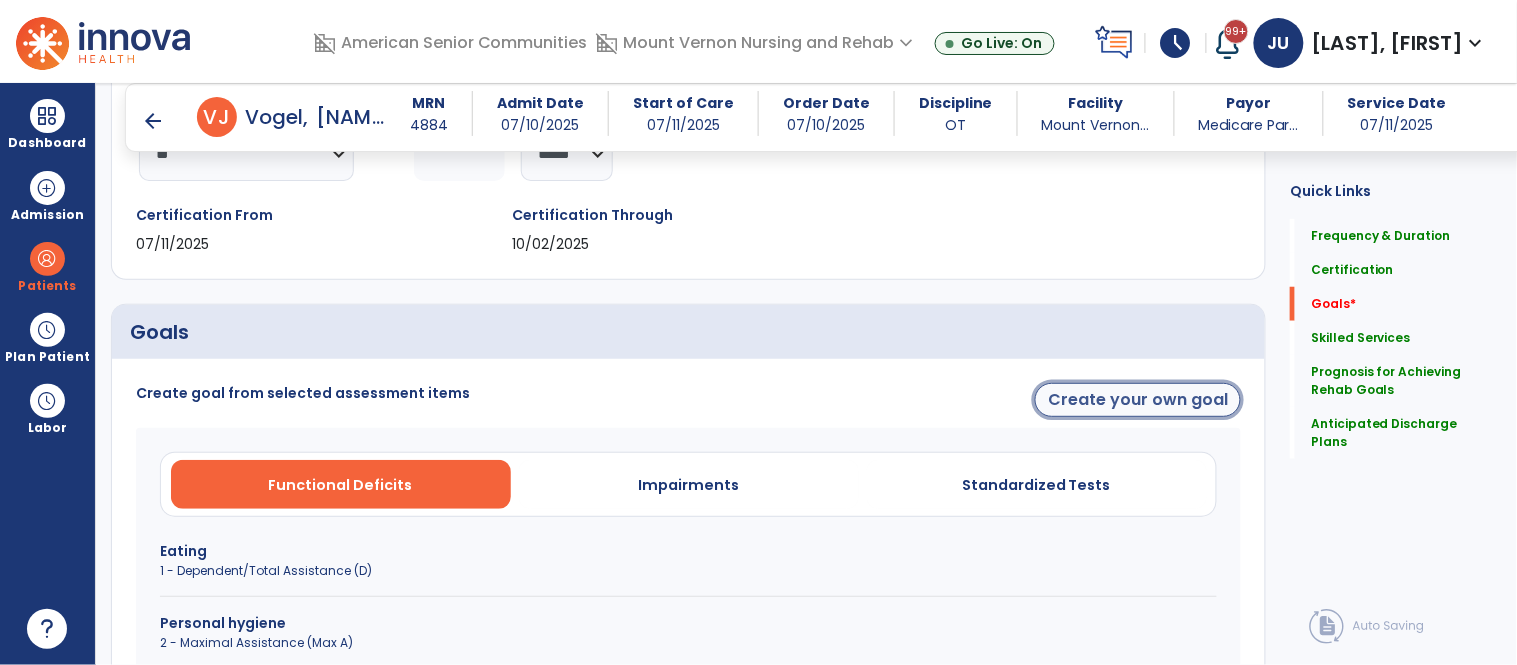 click on "Create your own goal" at bounding box center (1138, 400) 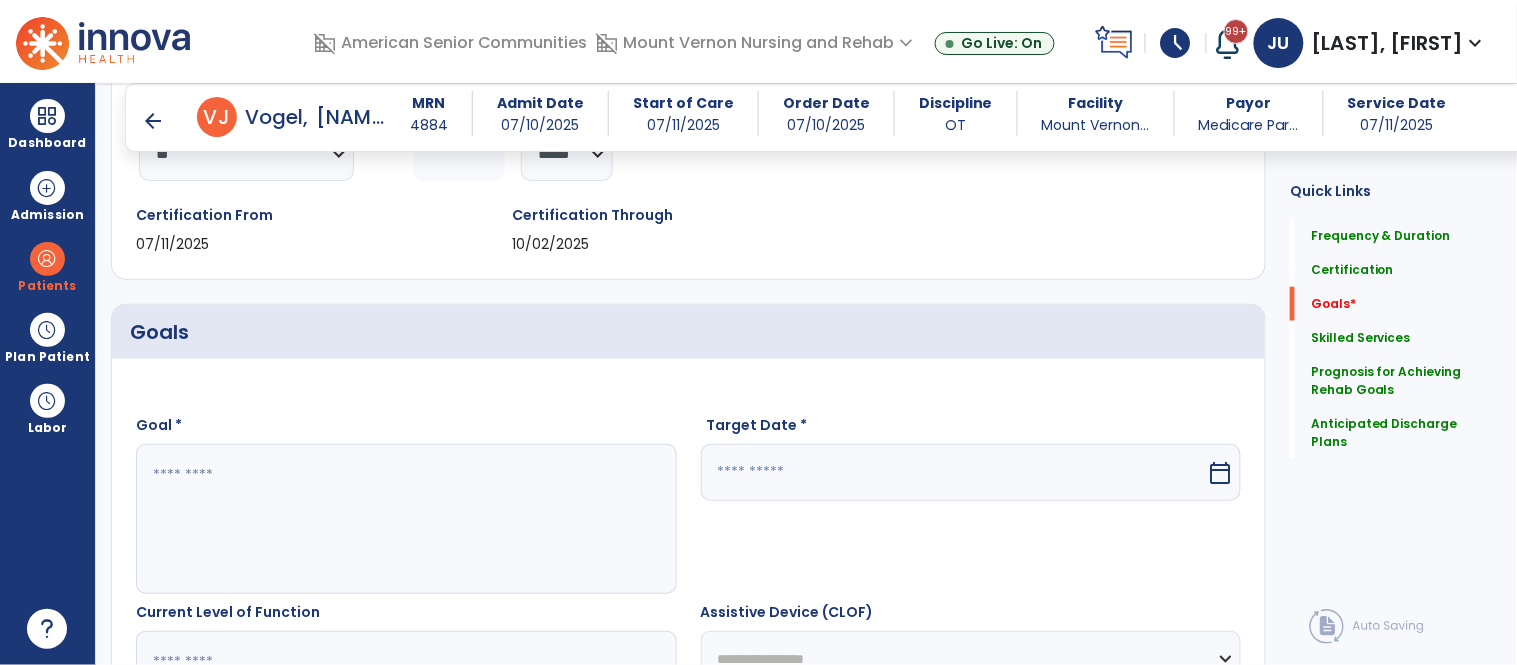 click at bounding box center [405, 519] 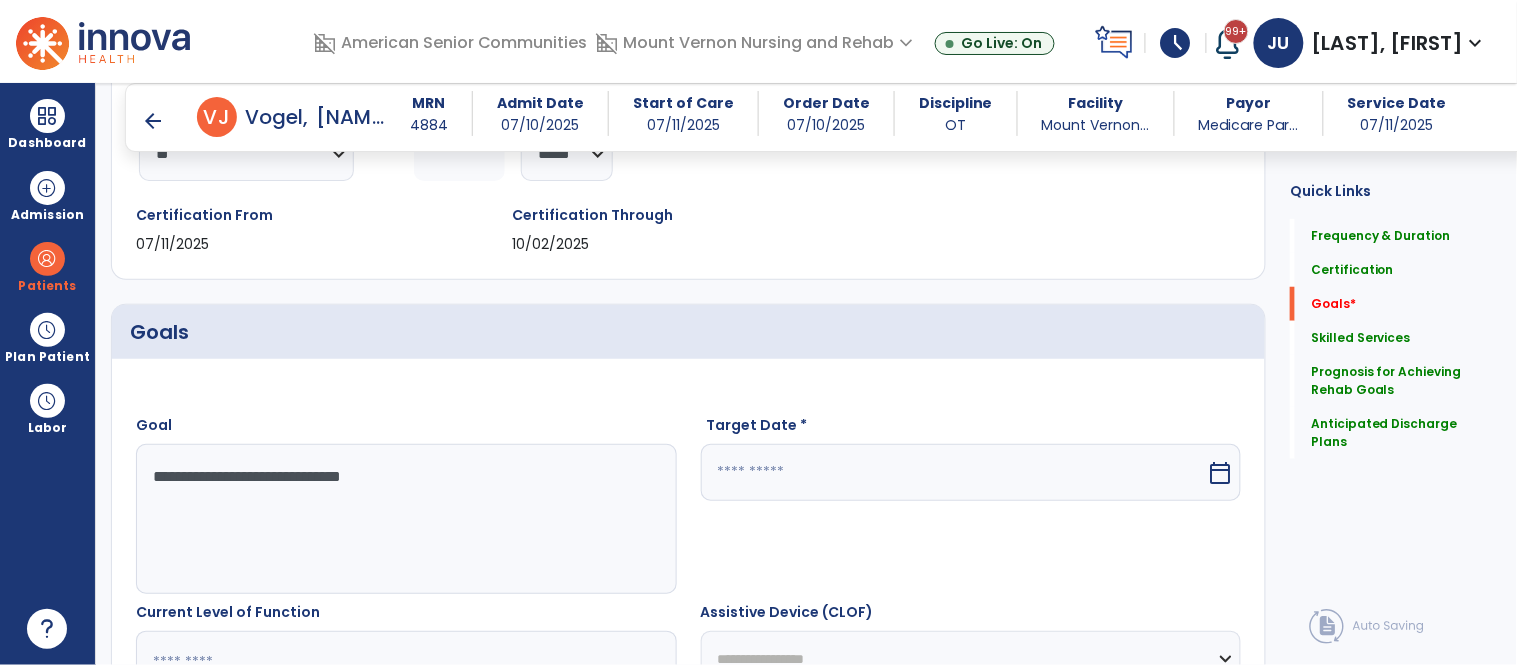 type on "**********" 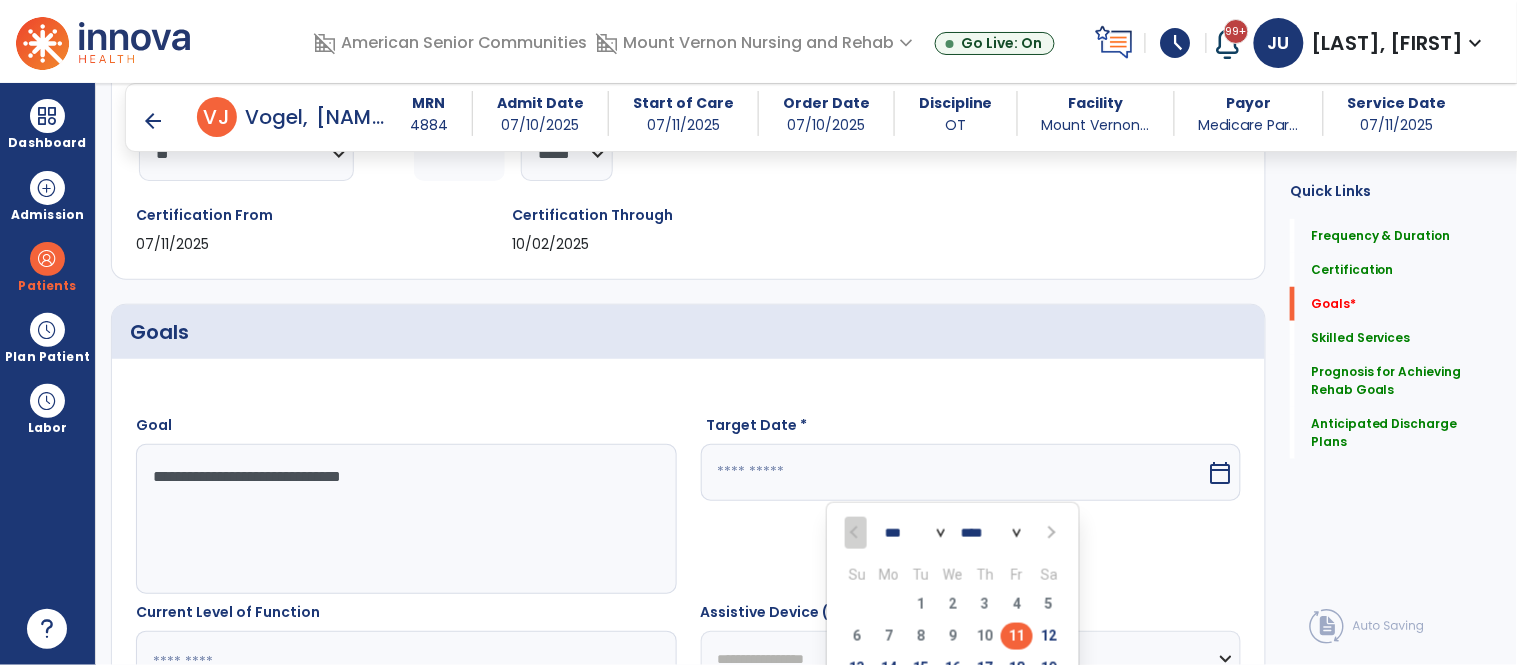 click at bounding box center (1049, 533) 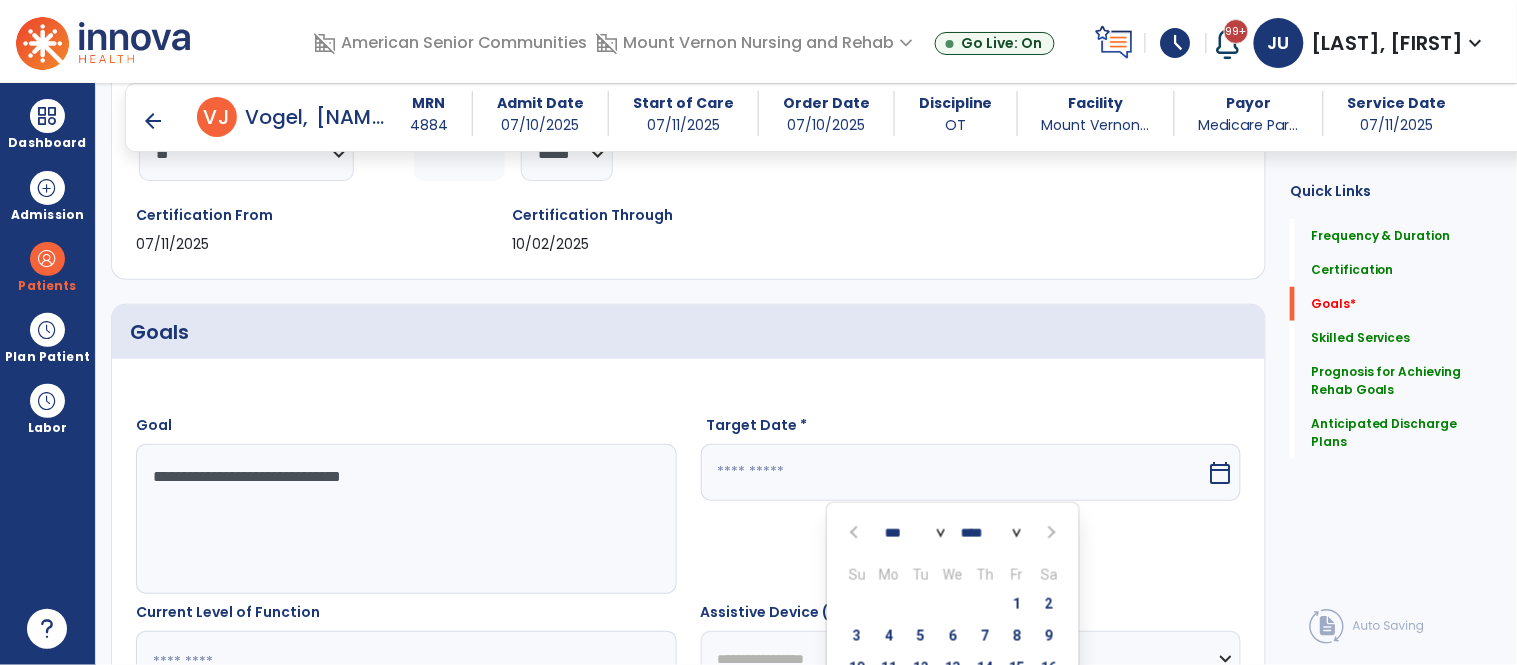 click at bounding box center (1049, 533) 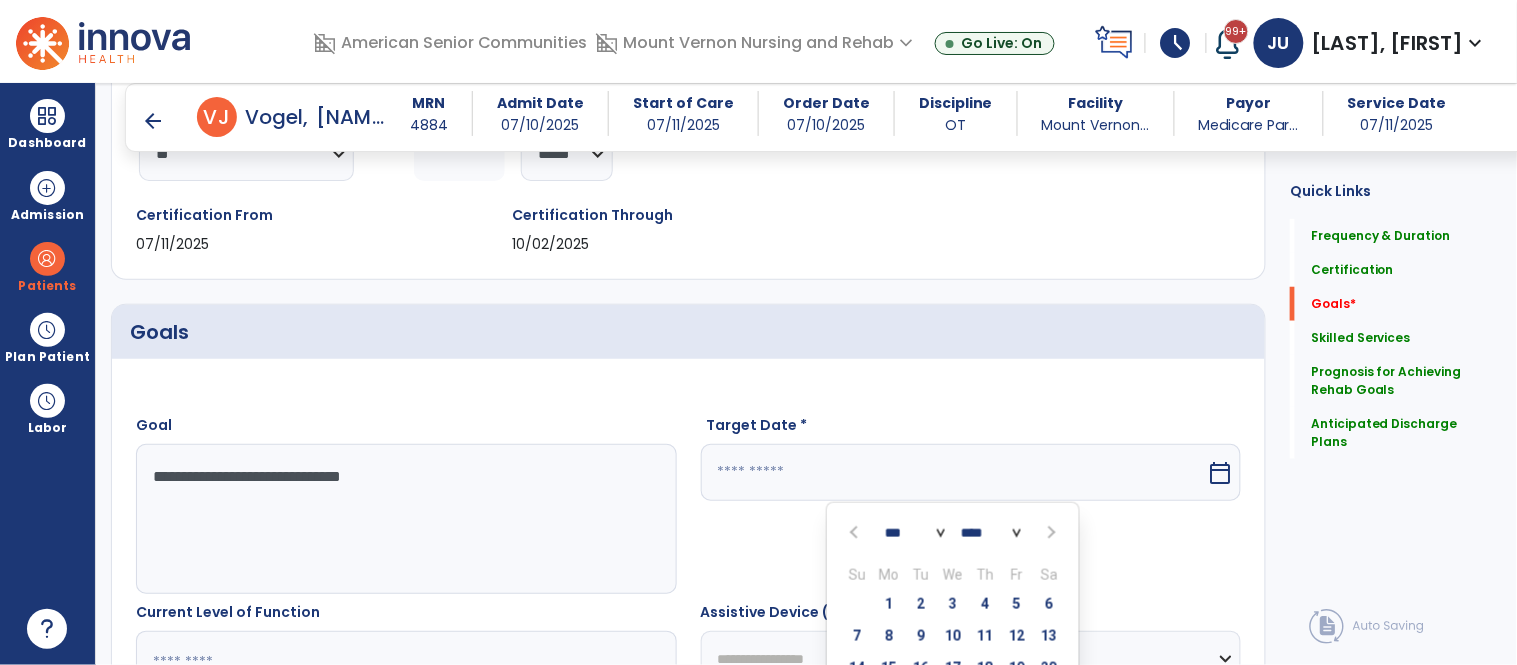 click at bounding box center (1049, 533) 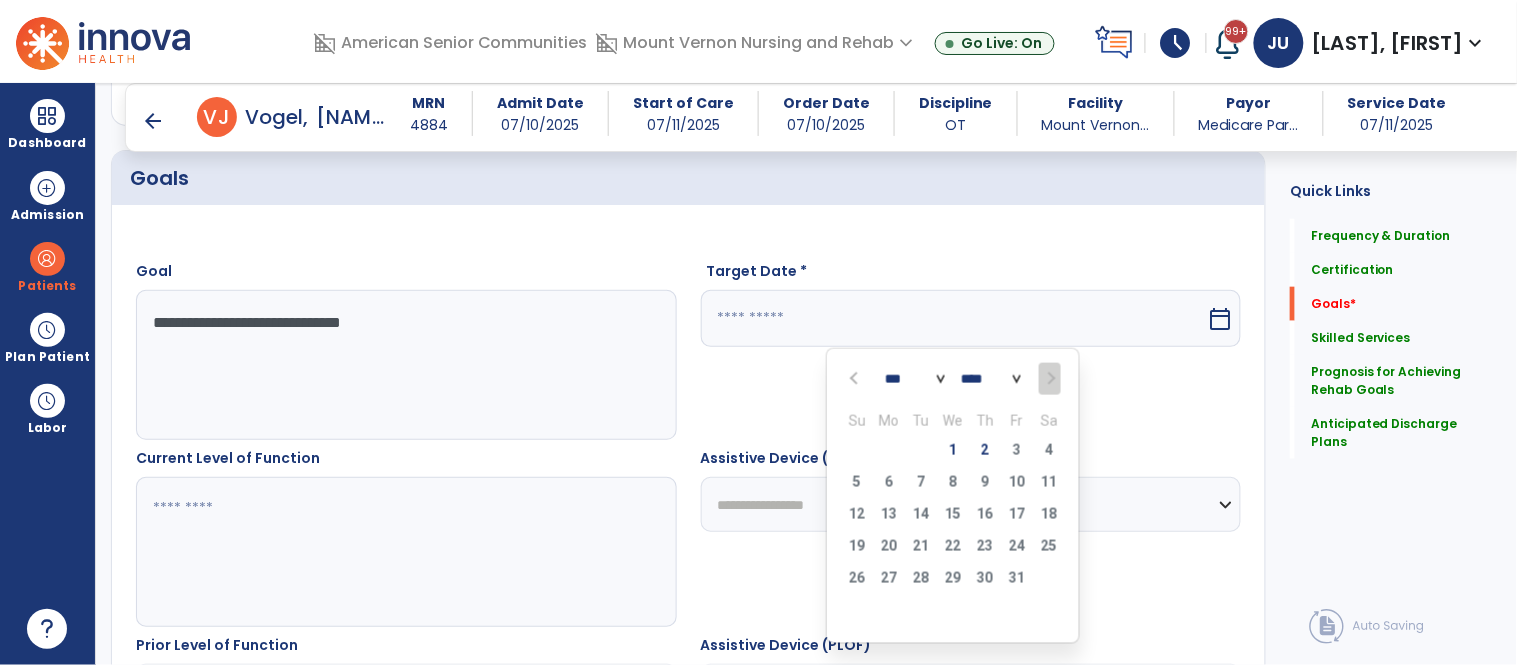 scroll, scrollTop: 505, scrollLeft: 0, axis: vertical 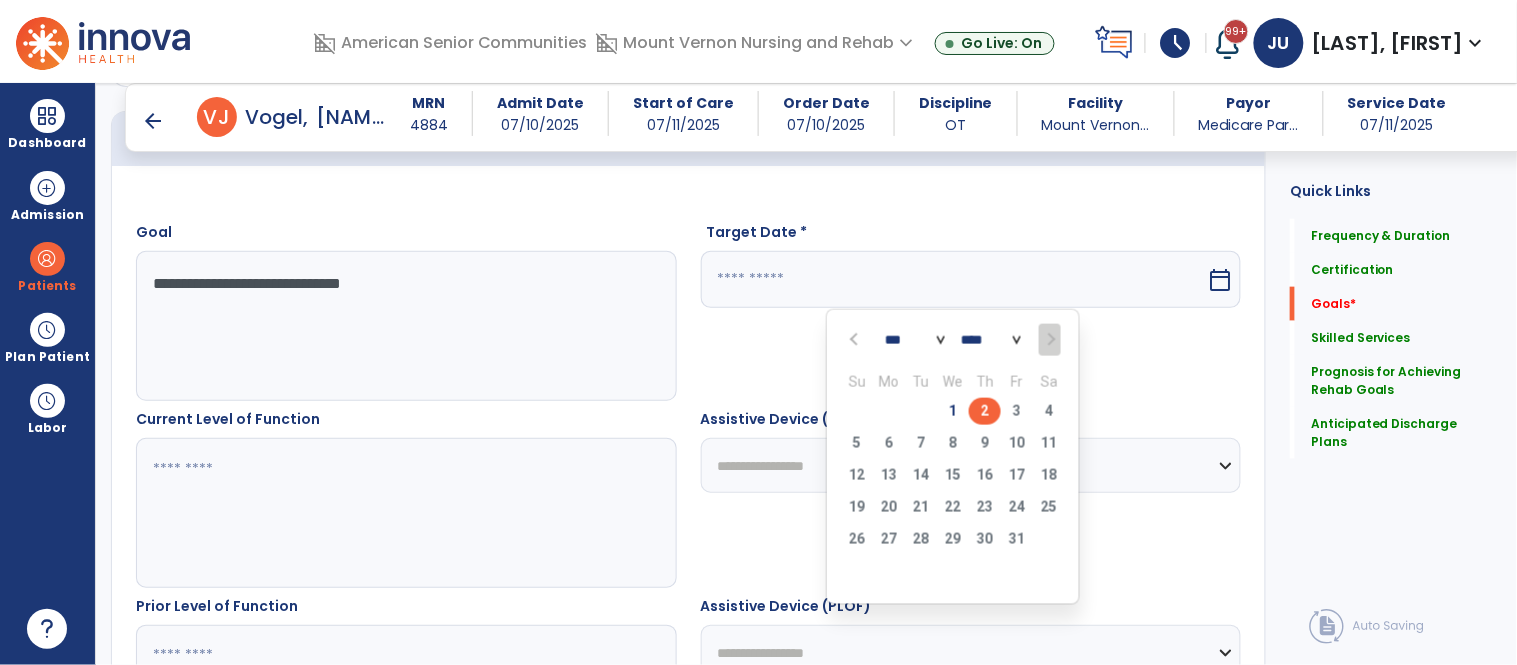 click on "2" at bounding box center [985, 411] 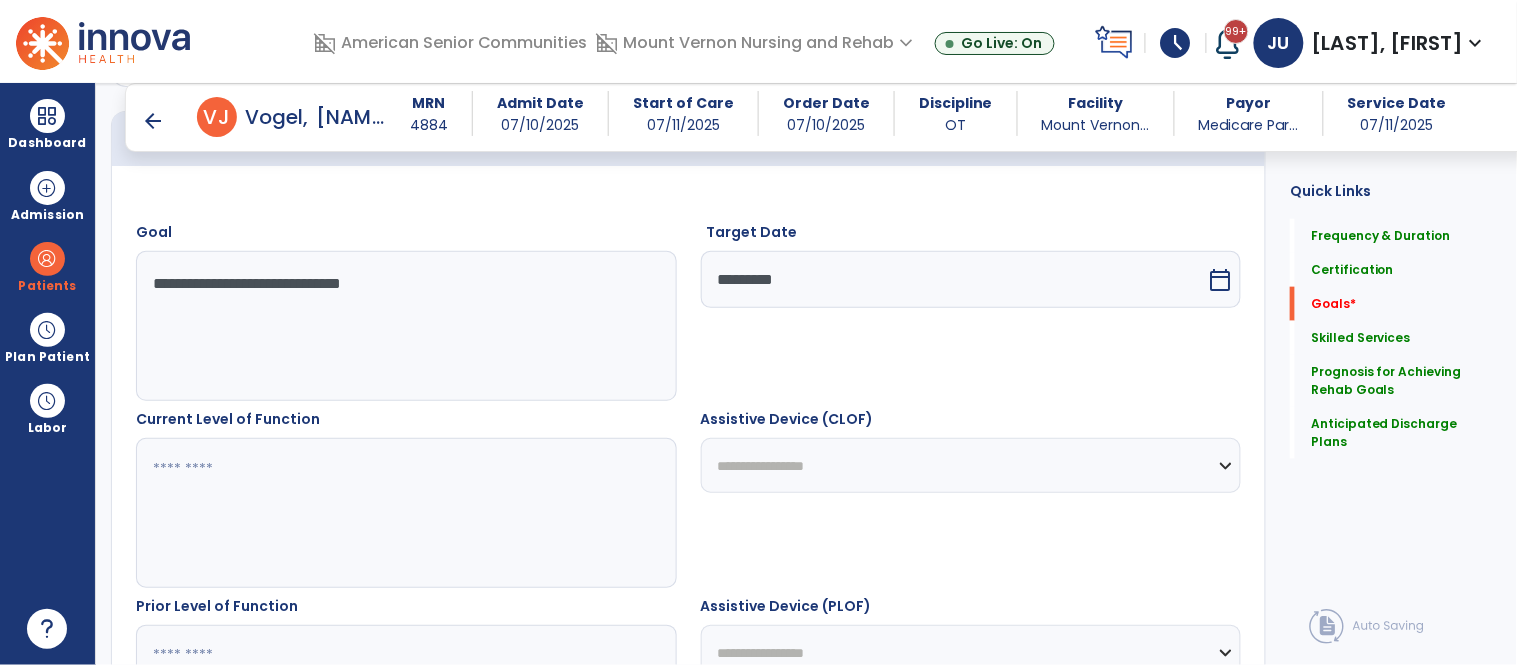 click at bounding box center [405, 513] 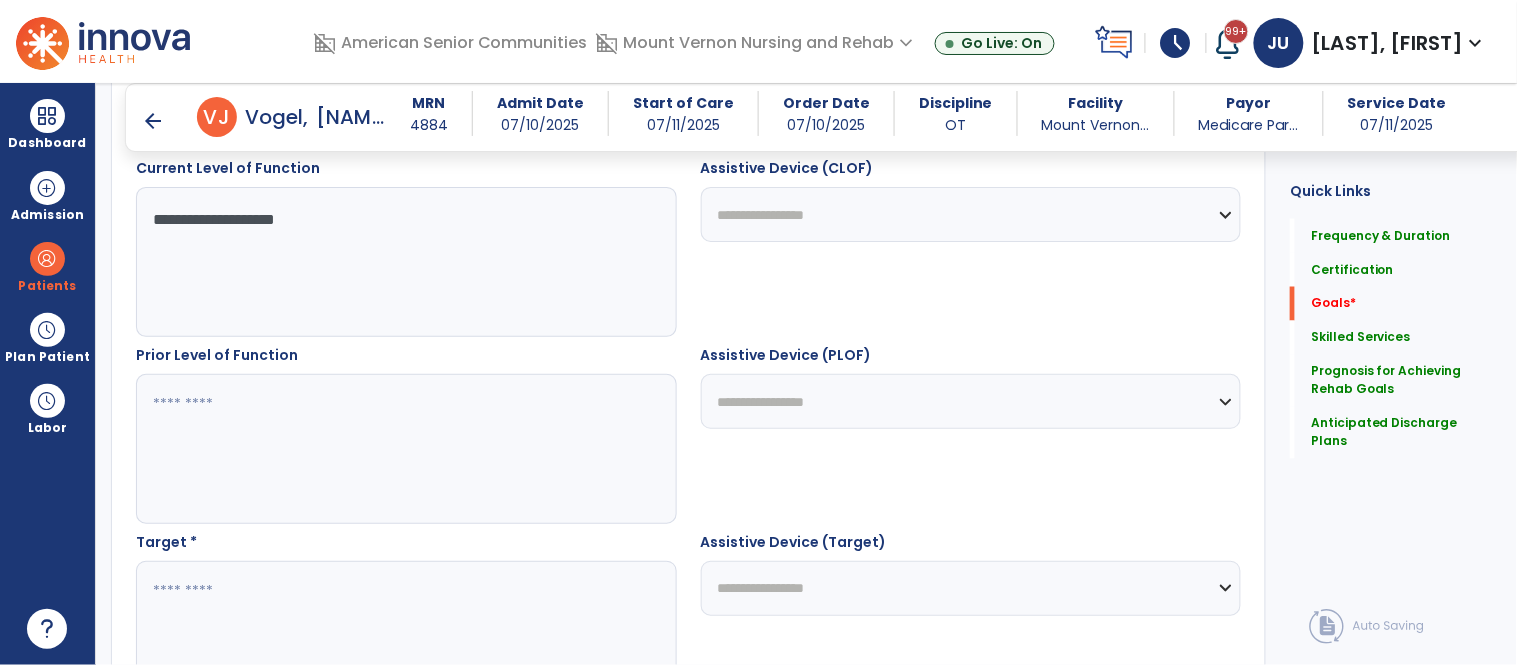 scroll, scrollTop: 783, scrollLeft: 0, axis: vertical 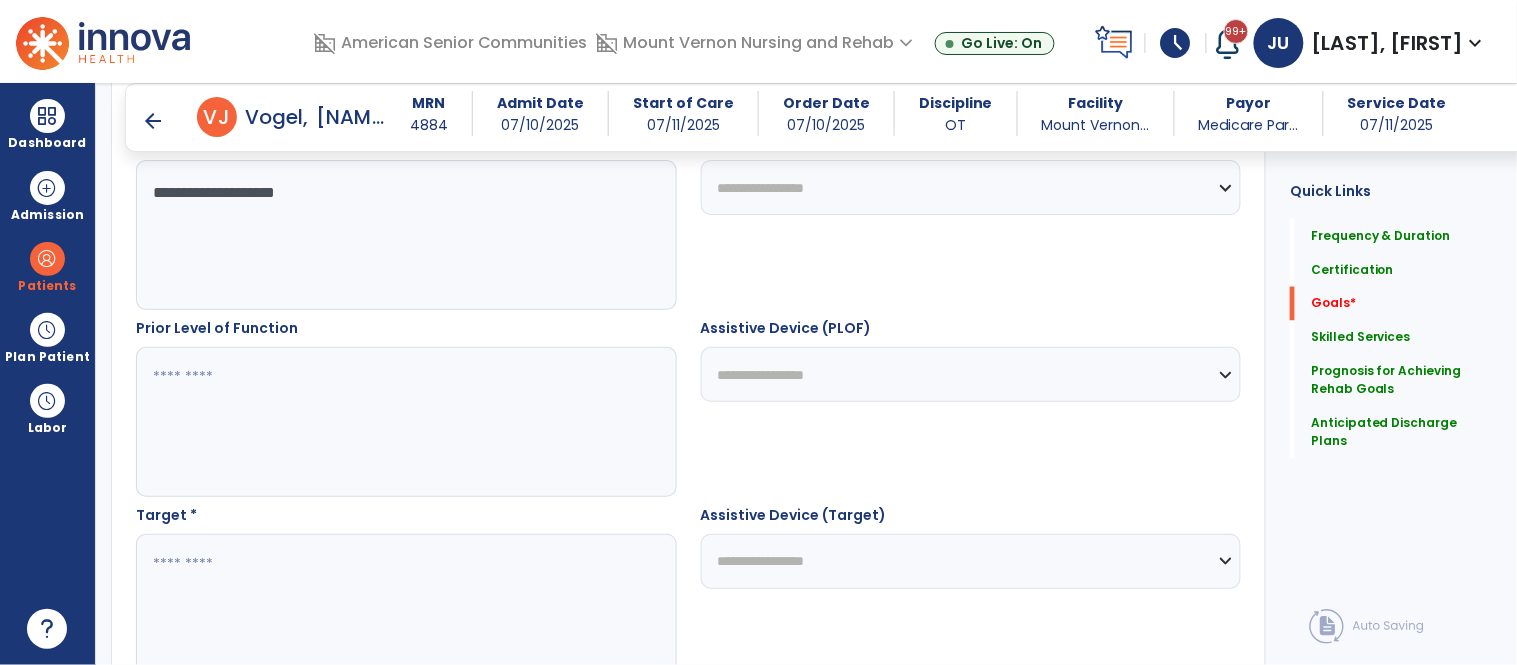type on "**********" 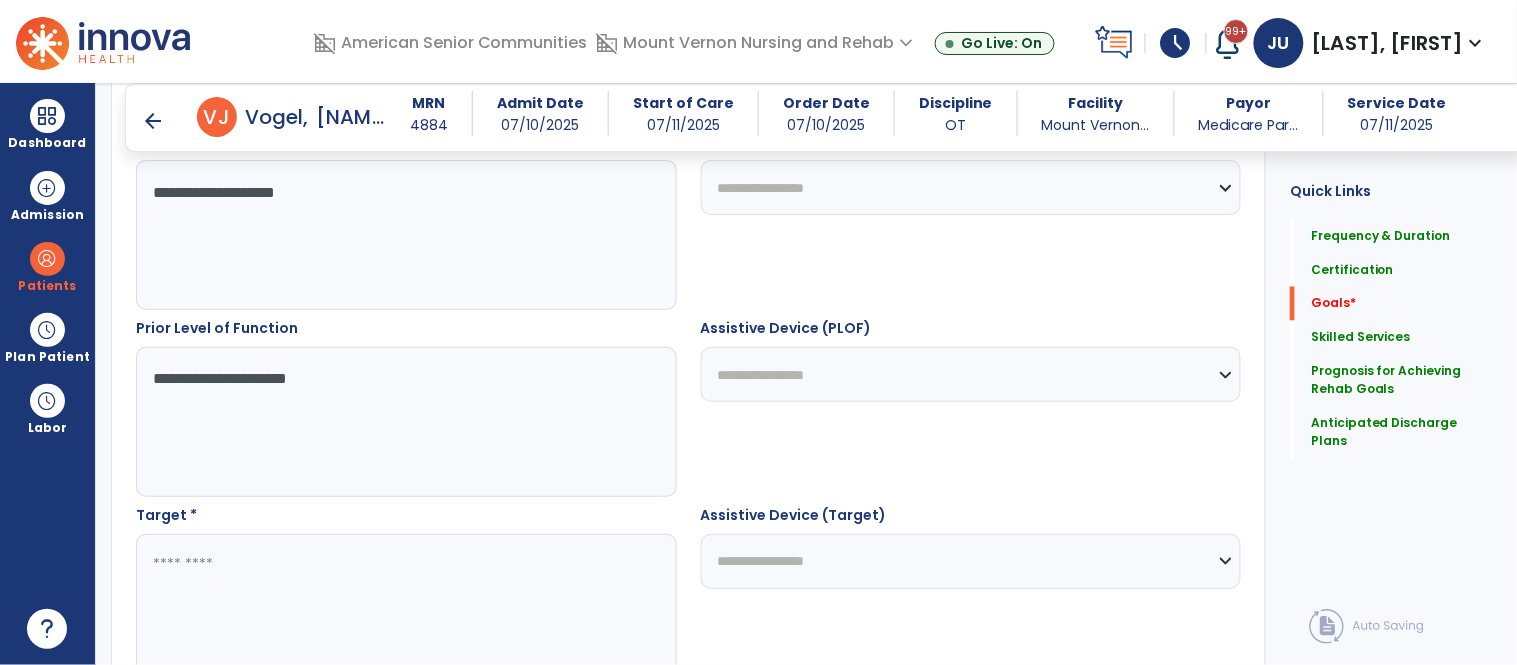 type on "**********" 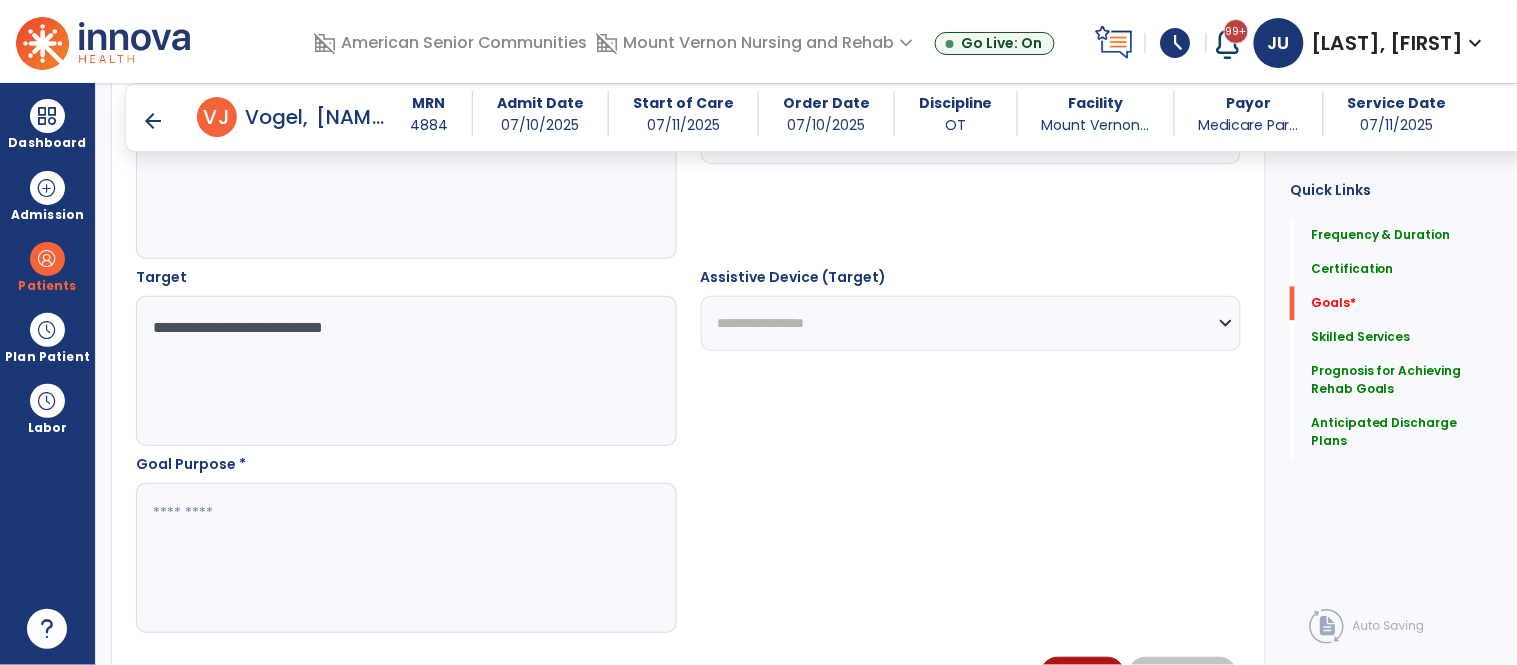 scroll, scrollTop: 1034, scrollLeft: 0, axis: vertical 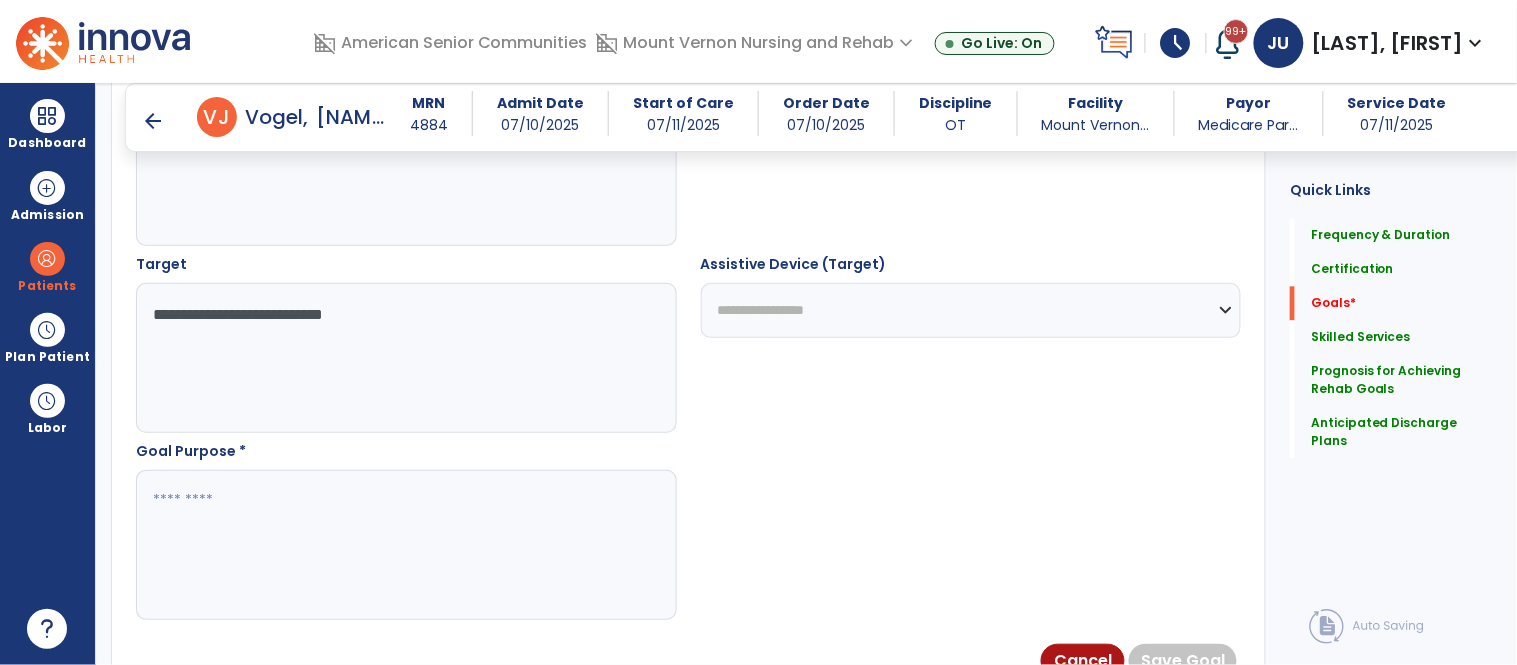 type on "**********" 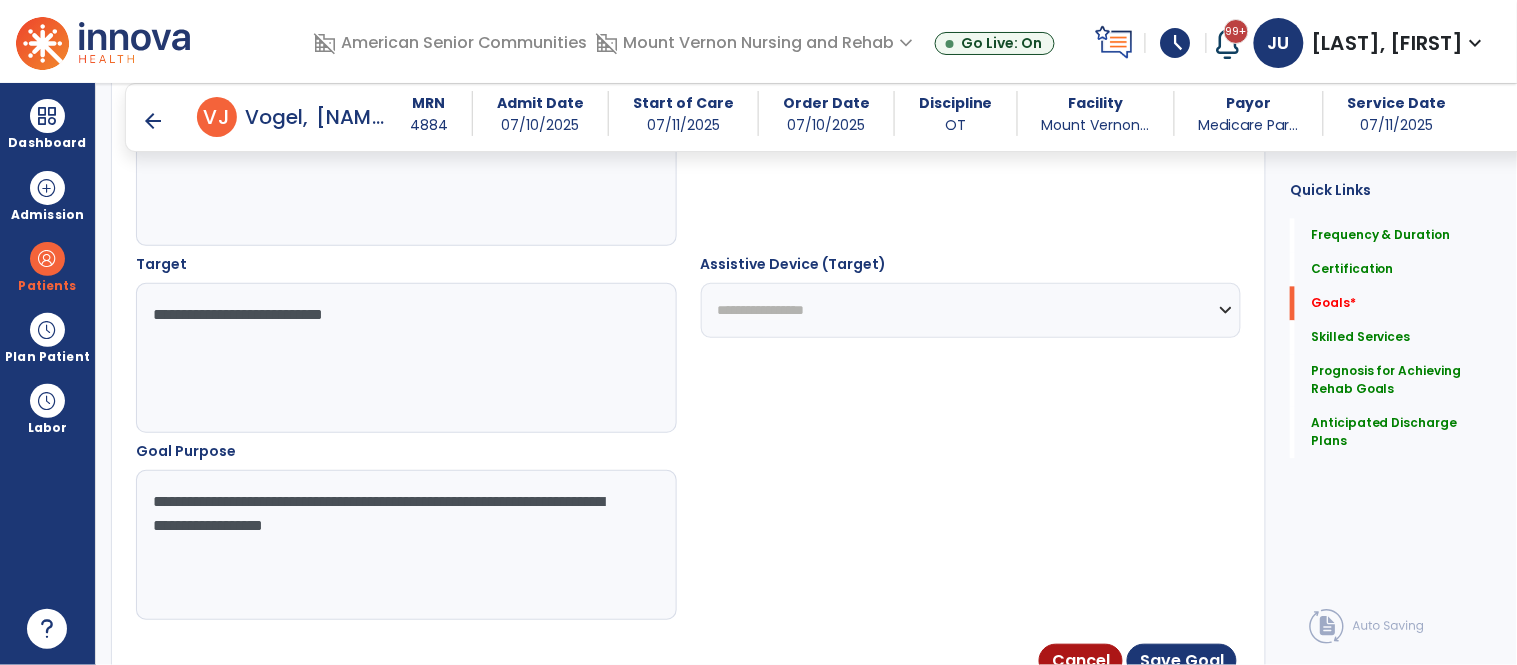 type on "**********" 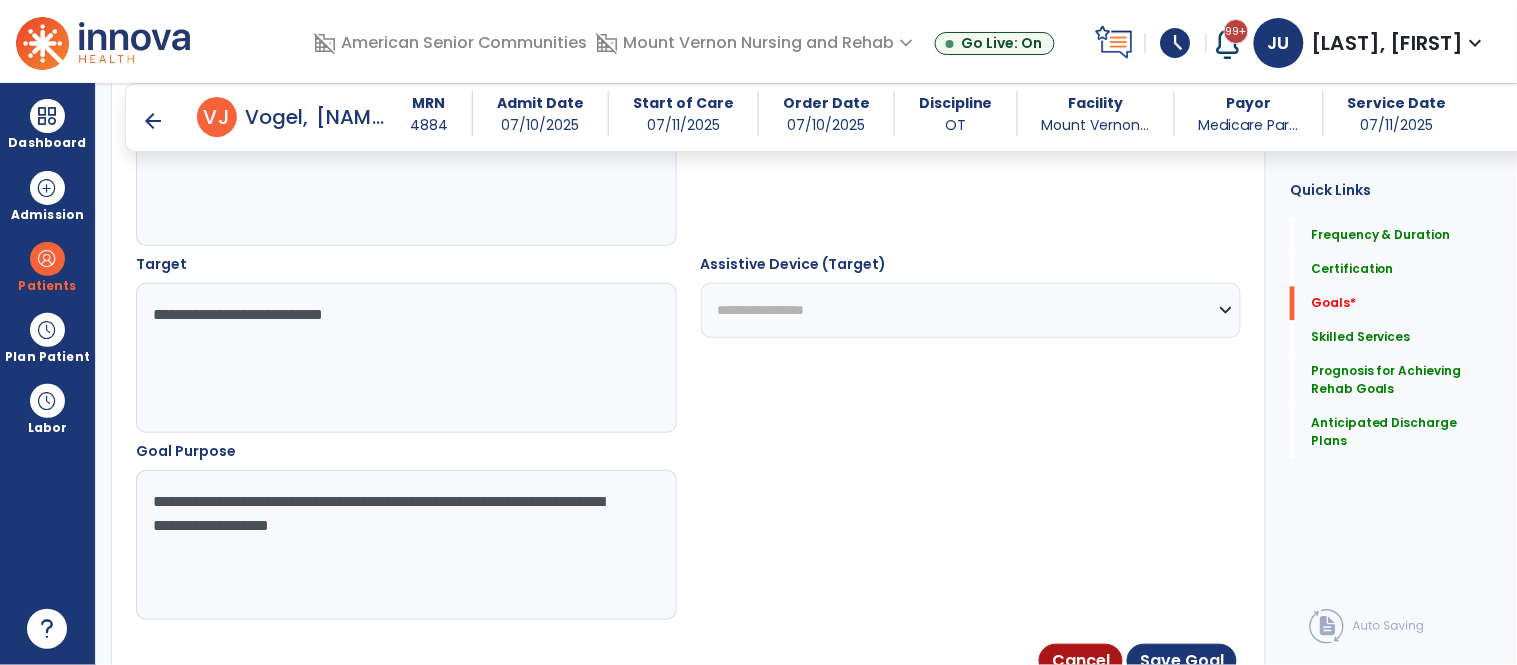 click on "**********" at bounding box center [405, 545] 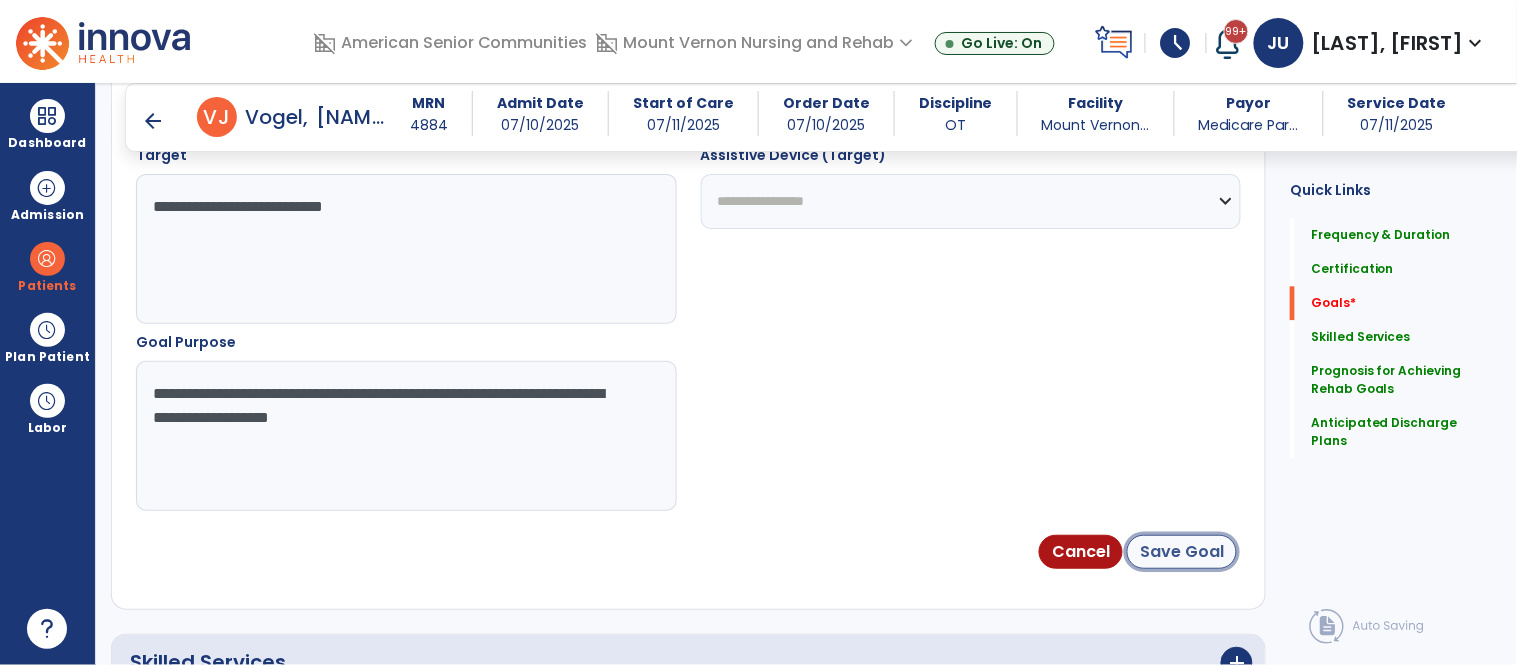 click on "Save Goal" at bounding box center [1182, 552] 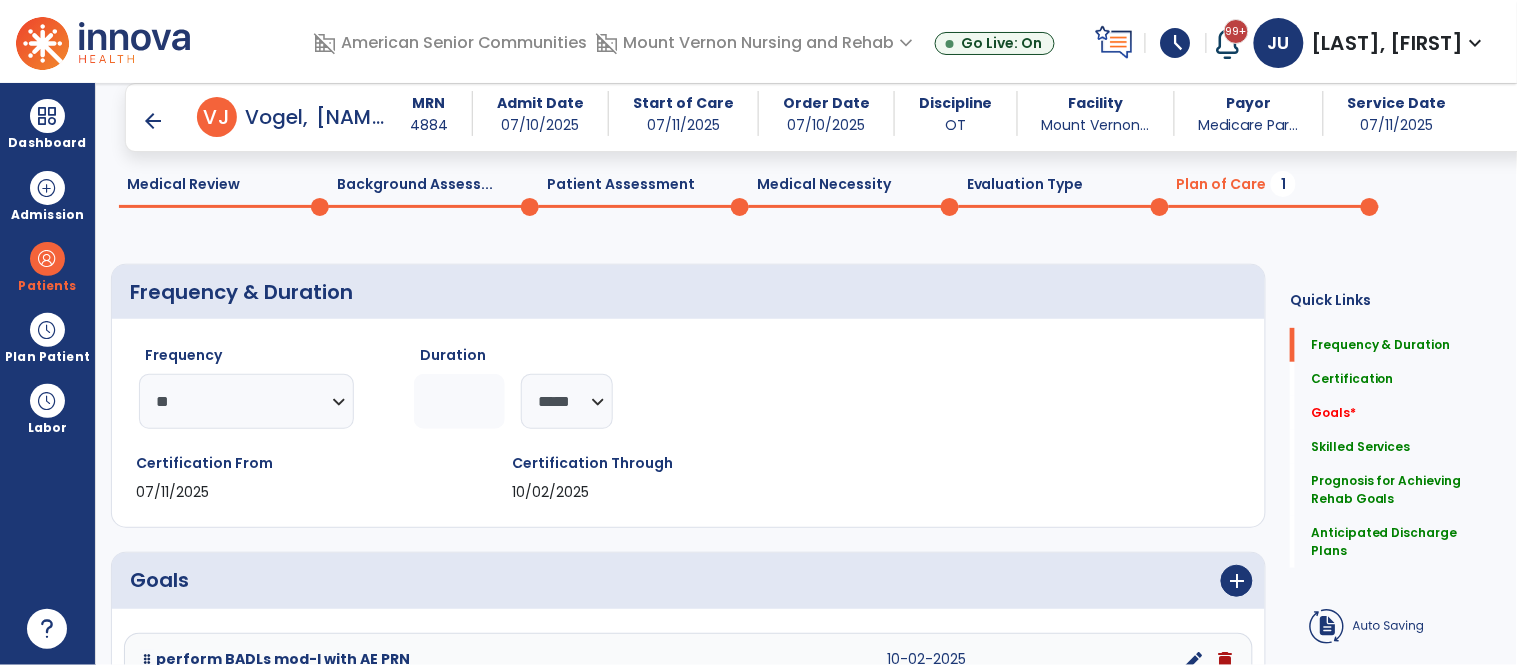 scroll, scrollTop: 351, scrollLeft: 0, axis: vertical 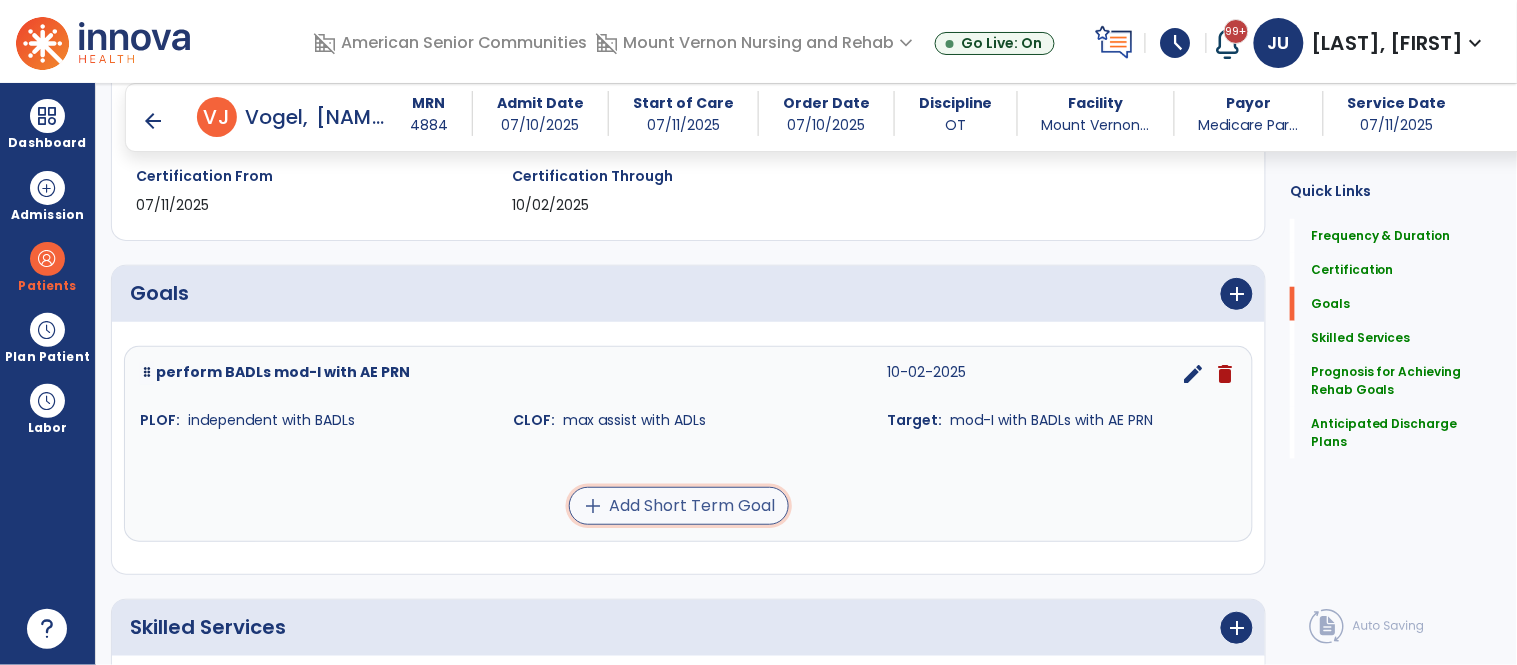 click on "add  Add Short Term Goal" at bounding box center (679, 506) 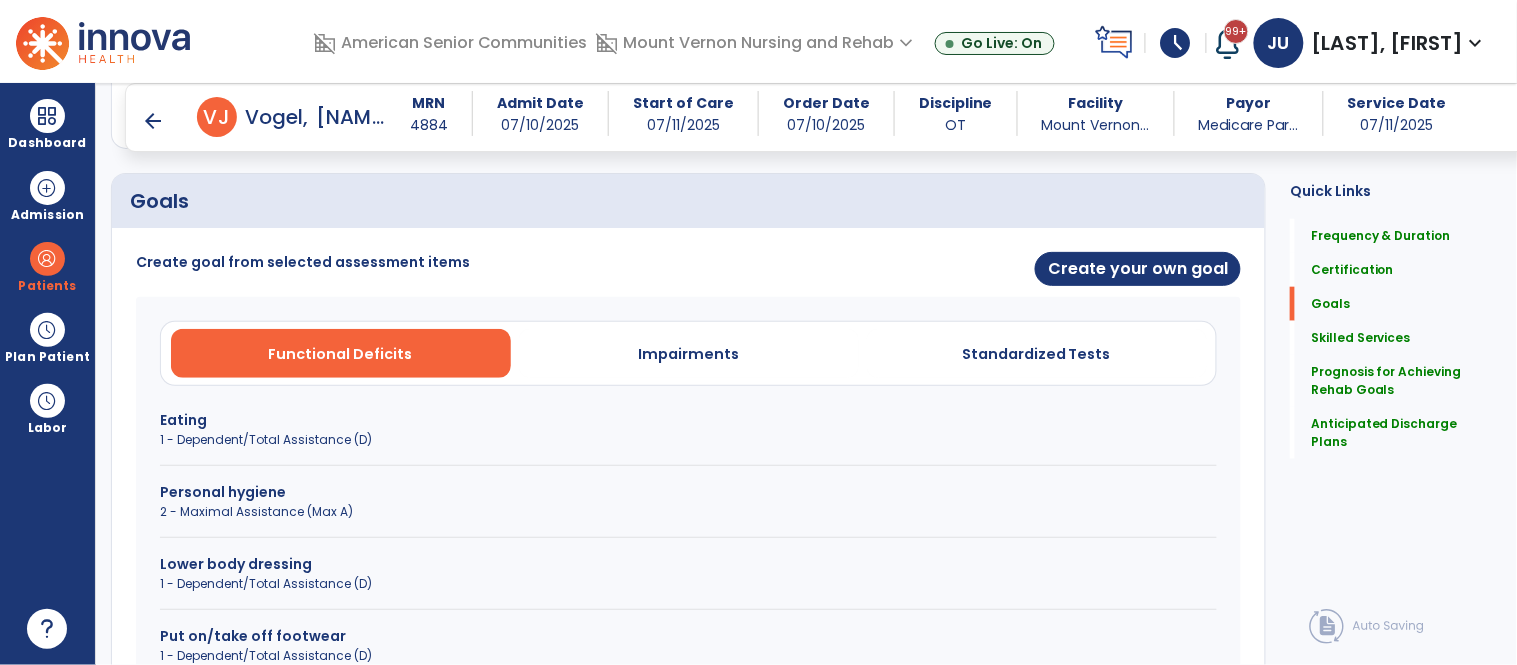 scroll, scrollTop: 490, scrollLeft: 0, axis: vertical 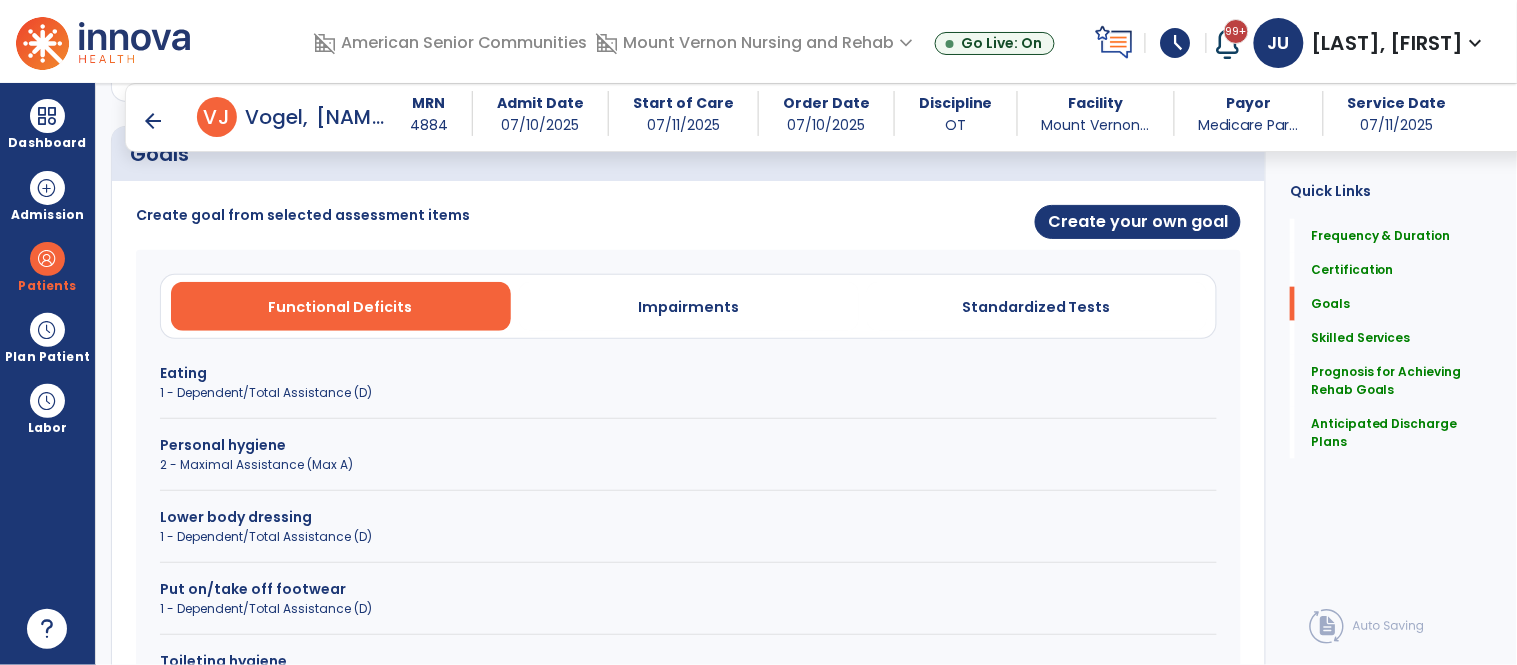 click on "1 - Dependent/Total Assistance (D)" at bounding box center [688, 393] 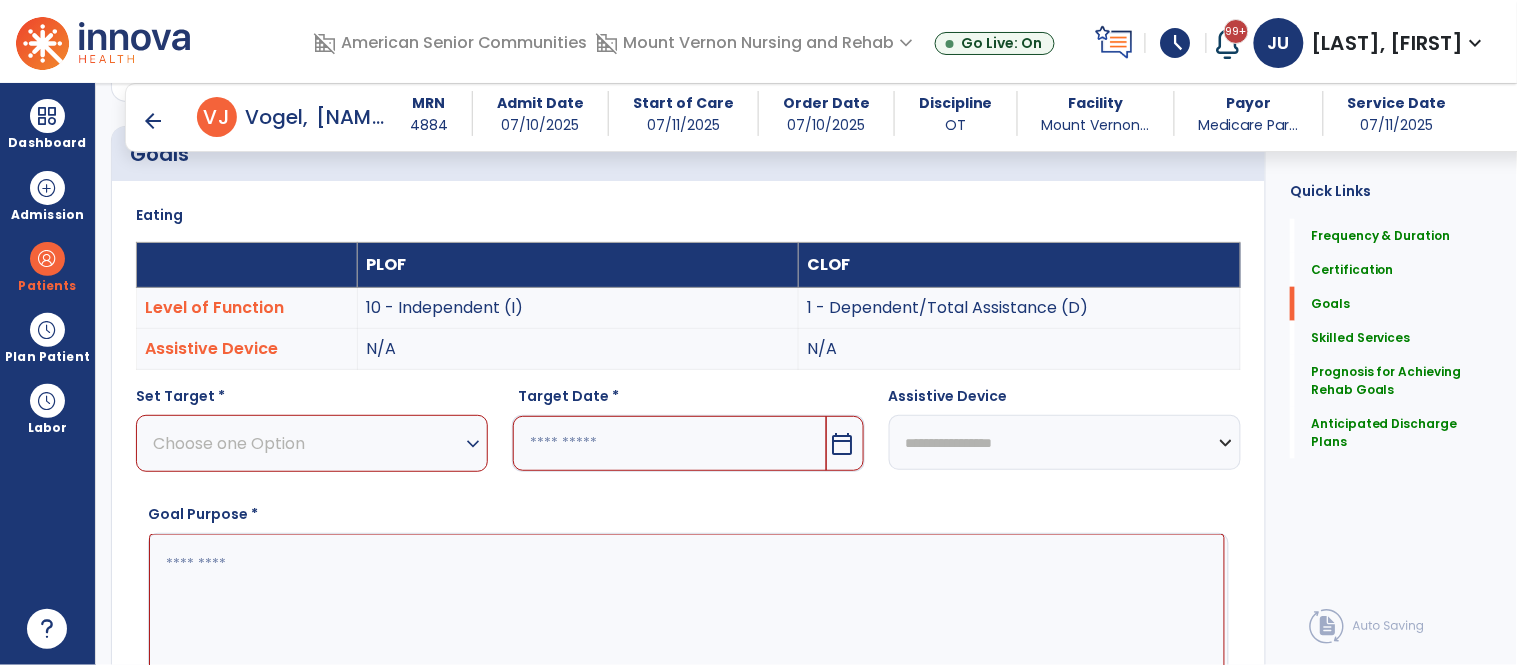 click on "Choose one Option" at bounding box center [307, 443] 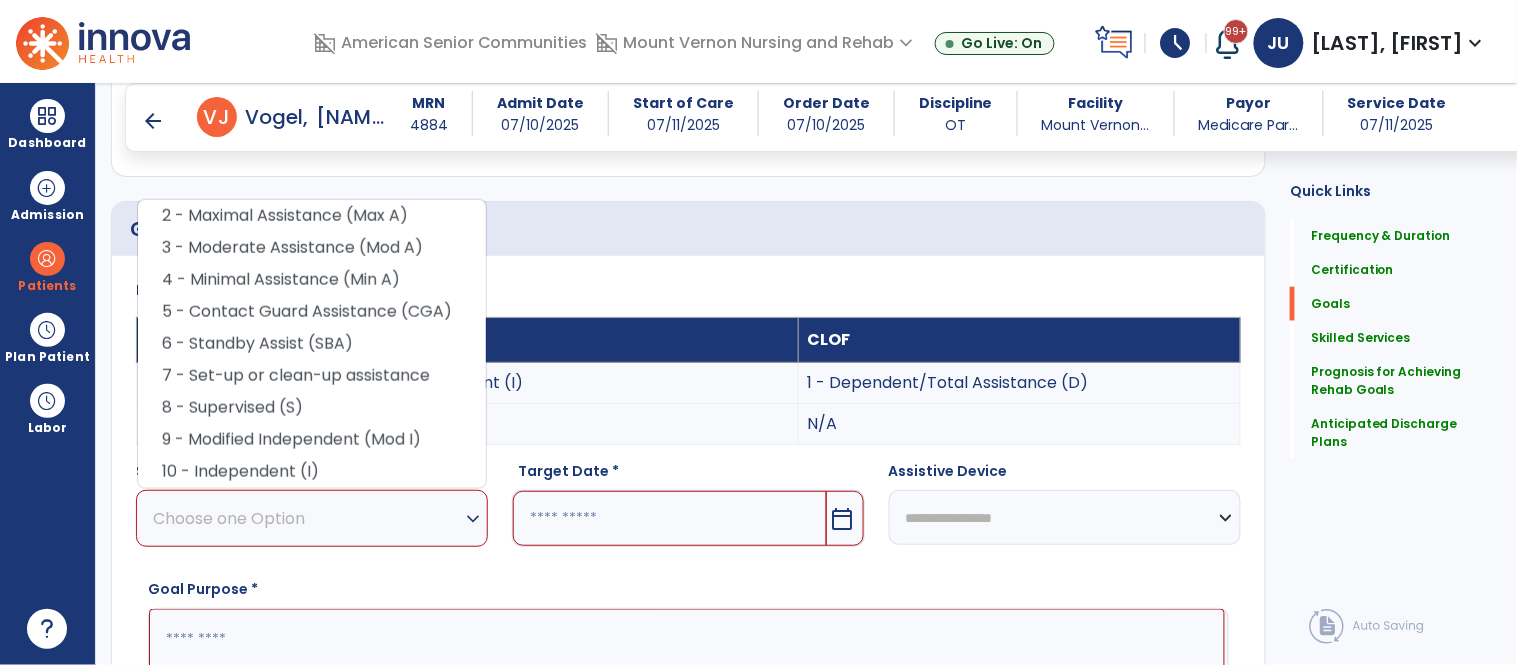 scroll, scrollTop: 358, scrollLeft: 0, axis: vertical 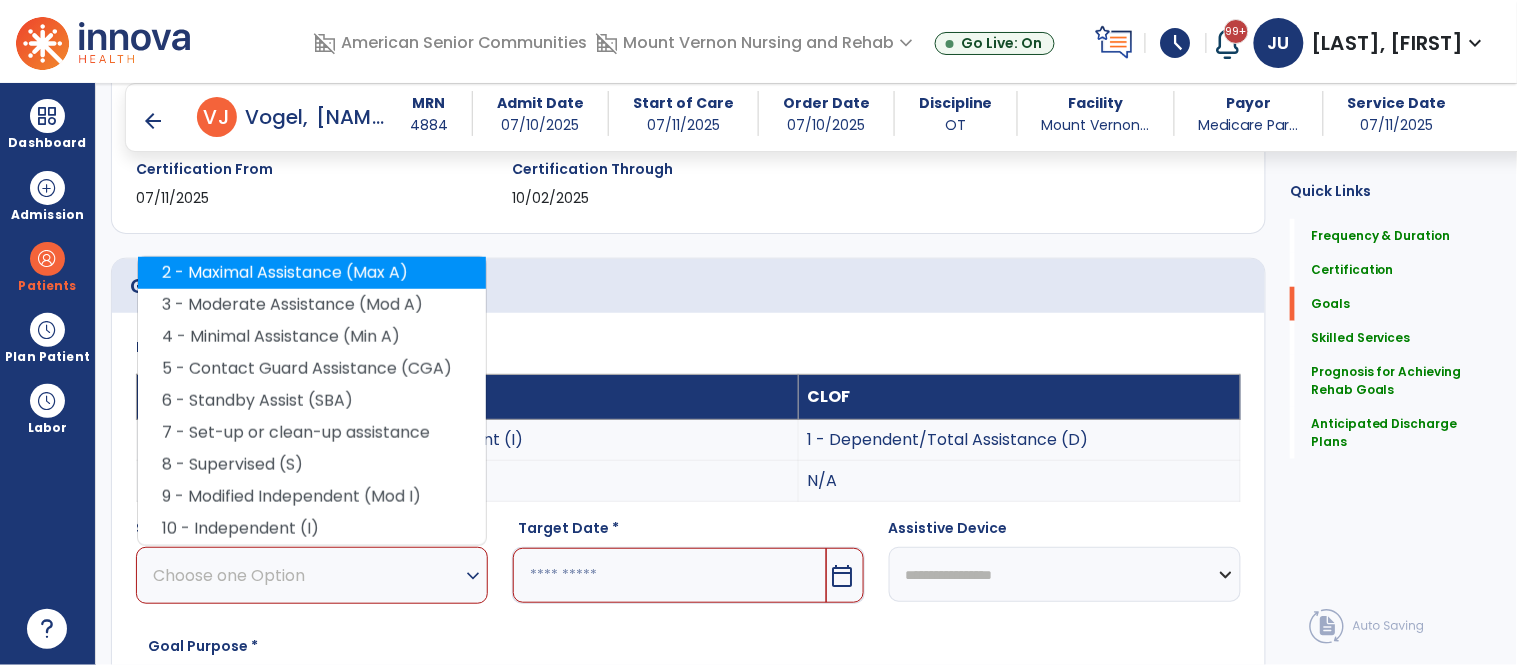 click on "2 - Maximal Assistance (Max A)" at bounding box center (312, 273) 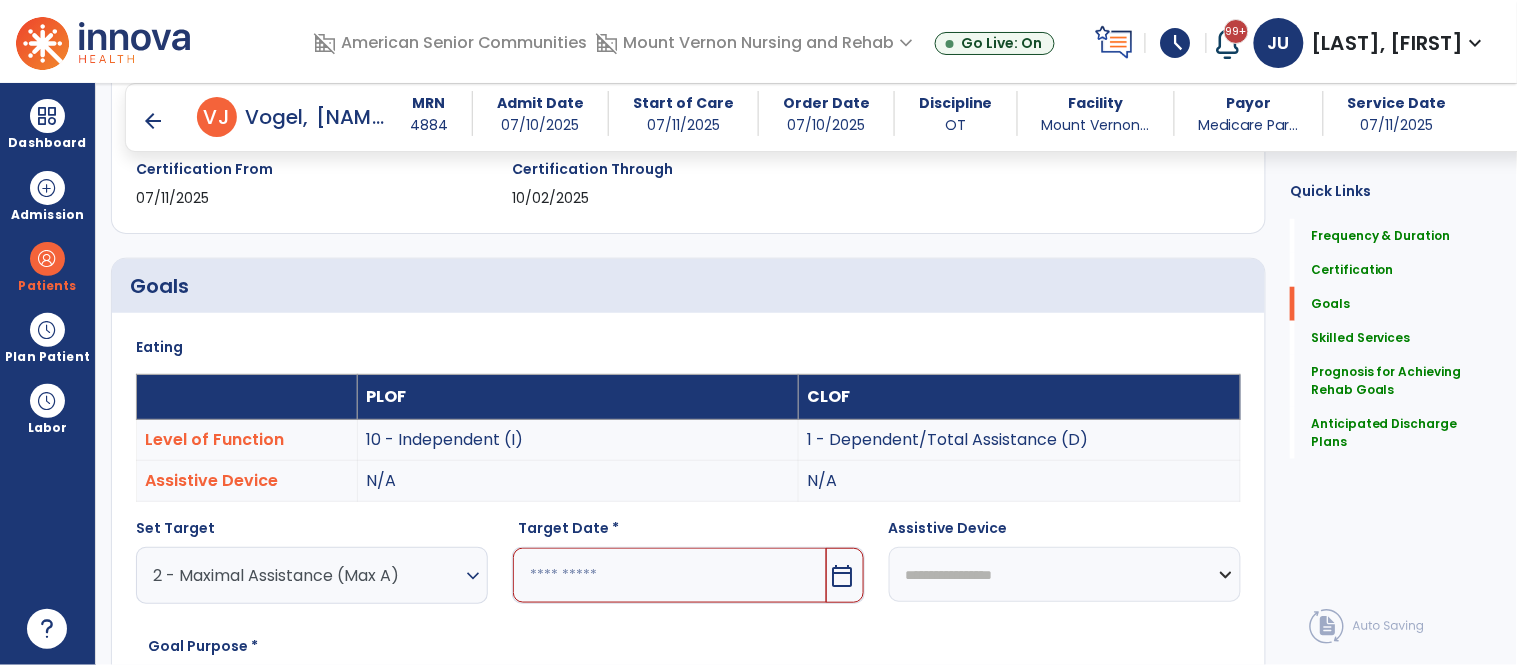 click at bounding box center [669, 575] 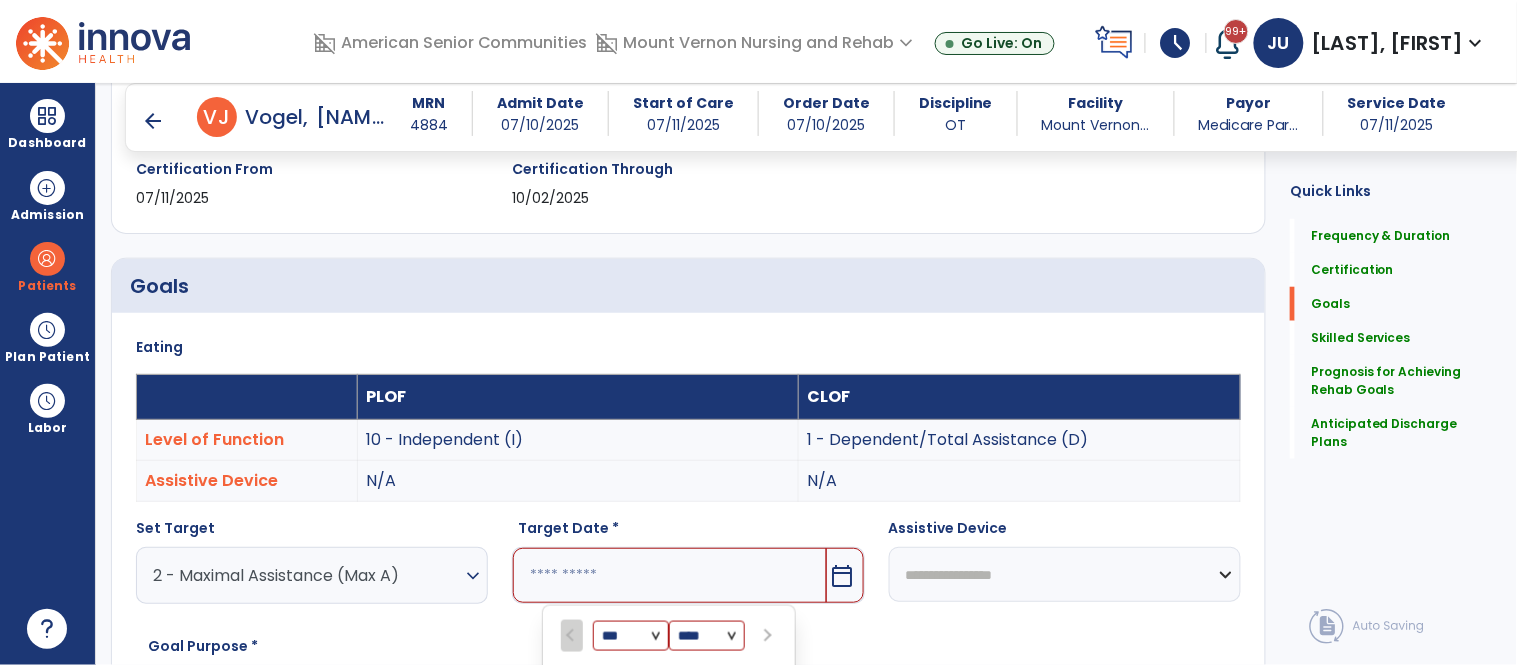 scroll, scrollTop: 727, scrollLeft: 0, axis: vertical 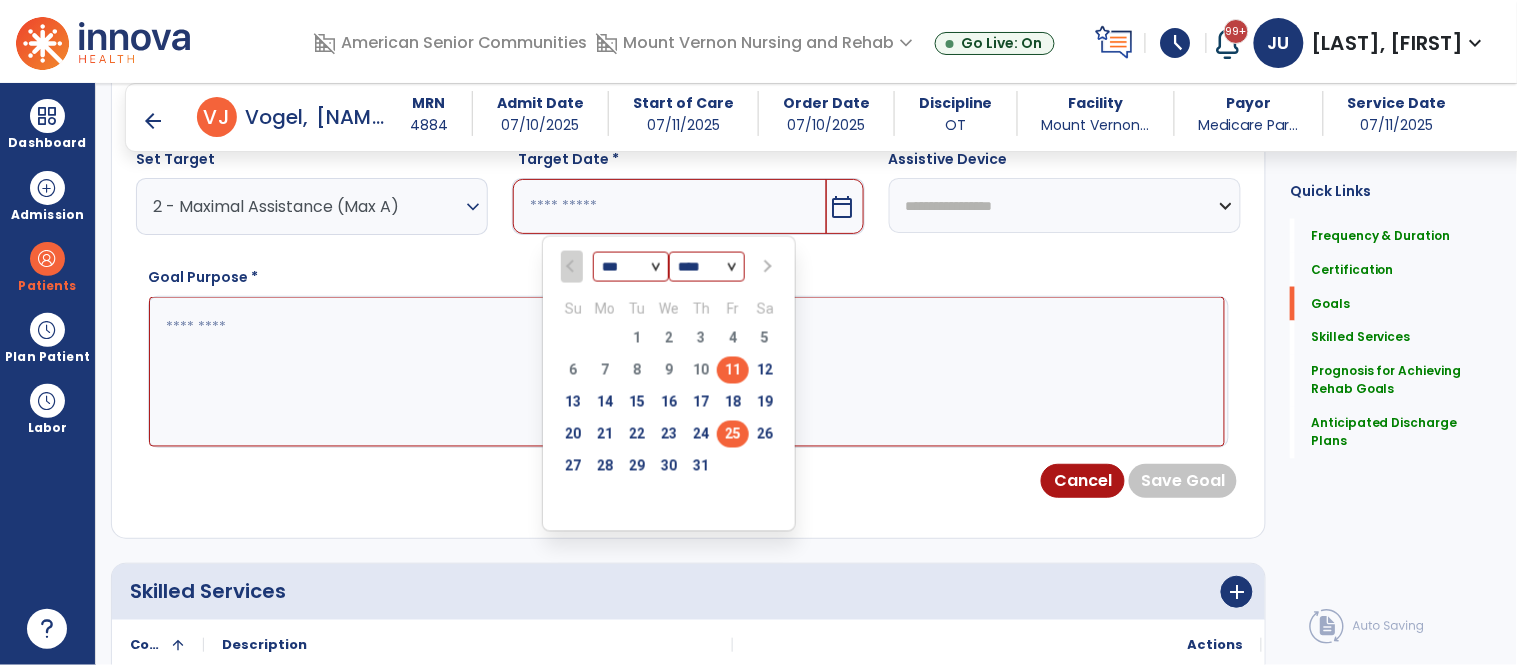 click on "25" at bounding box center (733, 434) 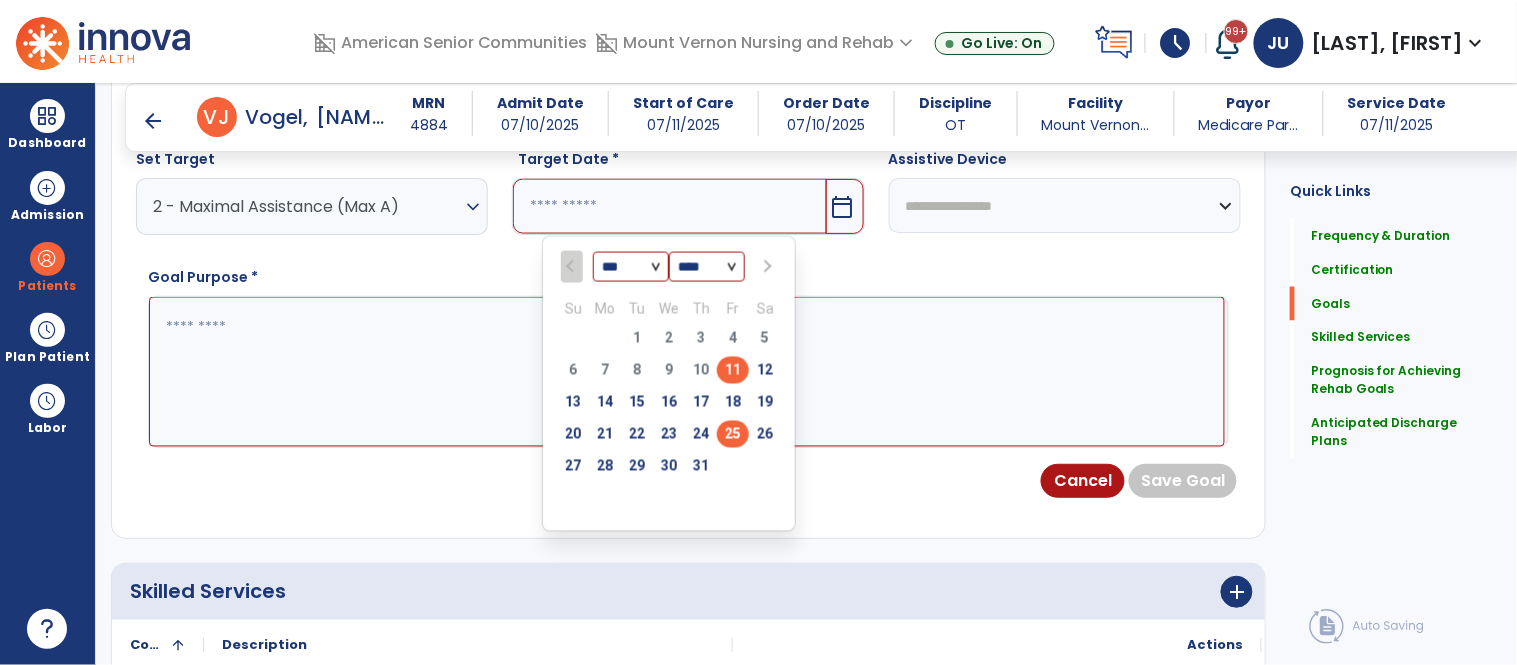 type on "*********" 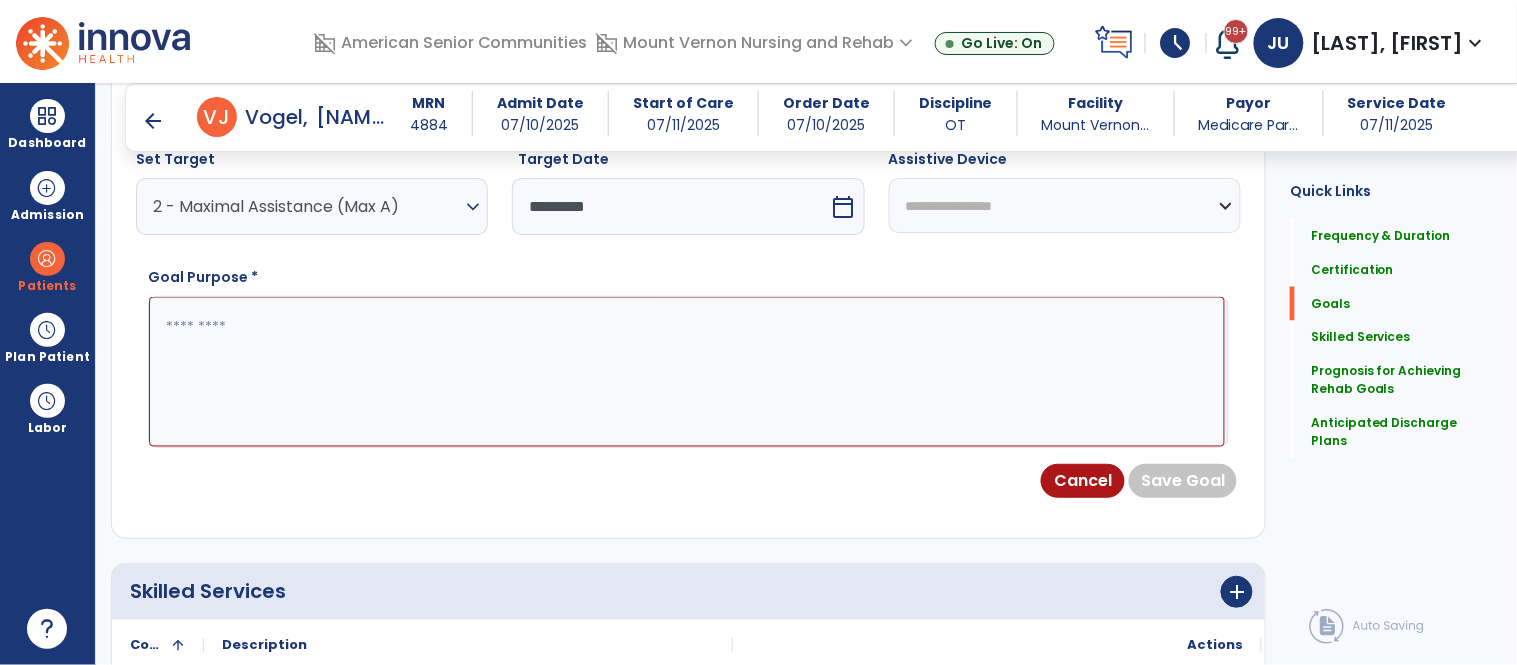 click at bounding box center [687, 372] 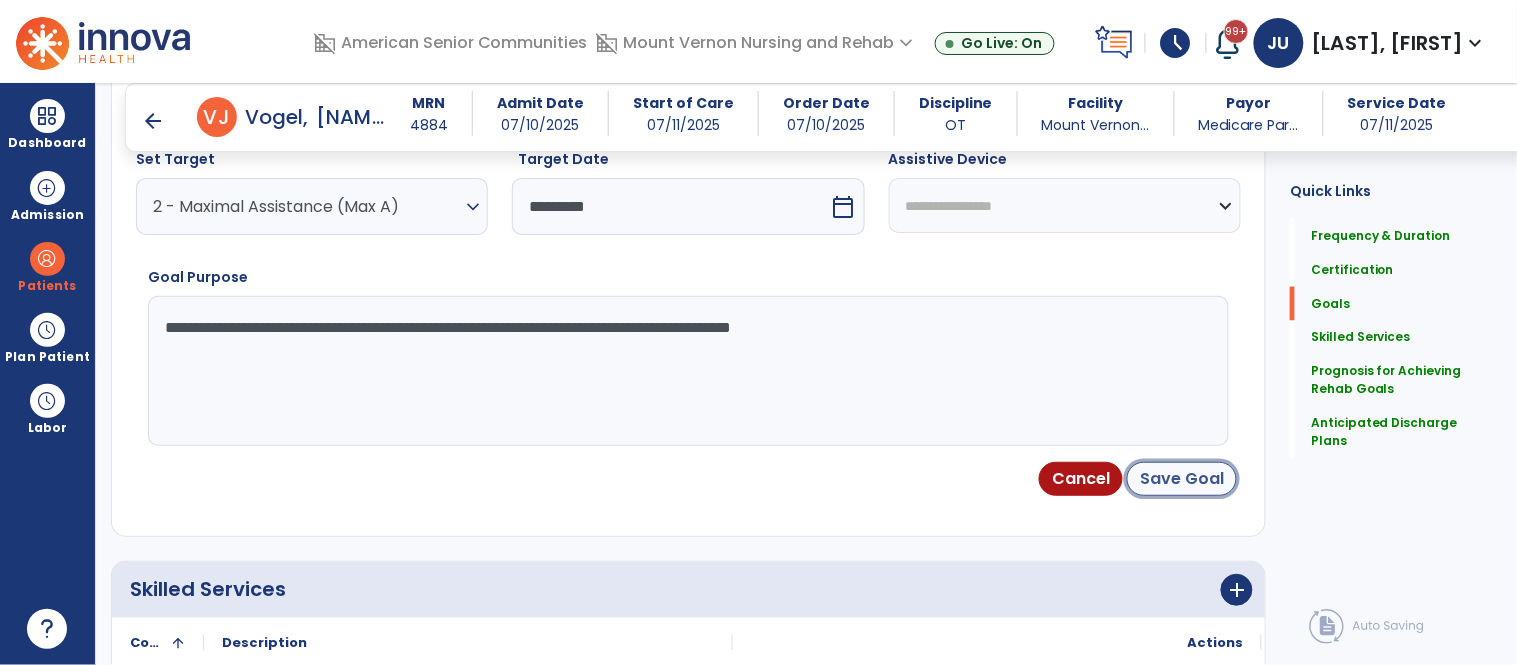 click on "Save Goal" at bounding box center (1182, 479) 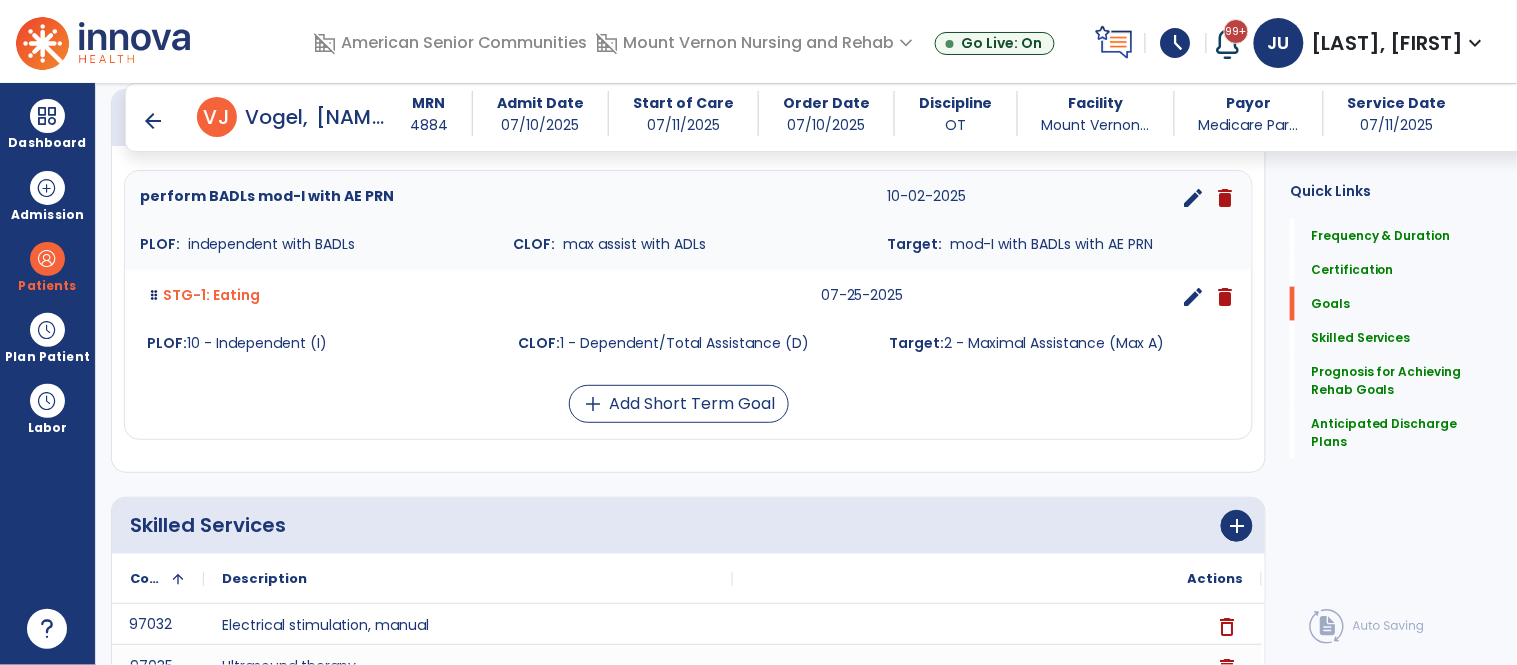 scroll, scrollTop: 551, scrollLeft: 0, axis: vertical 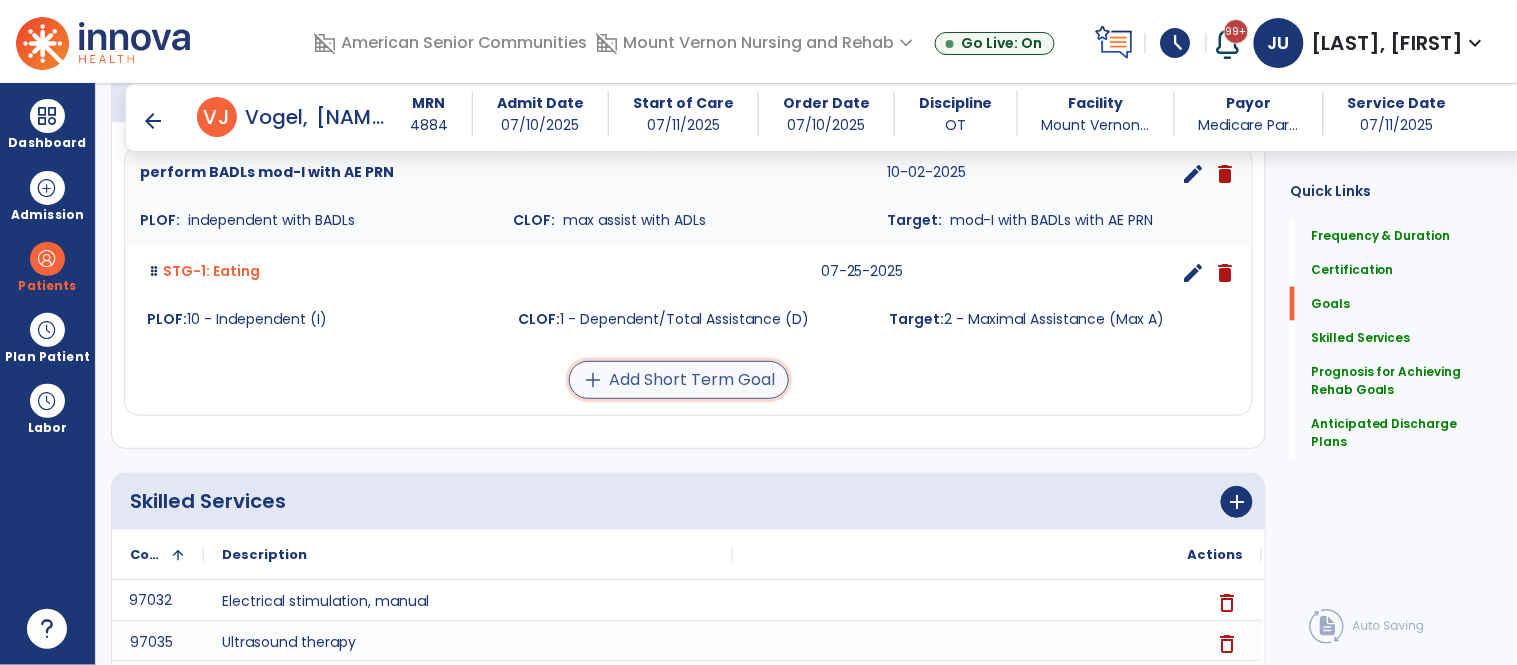 click on "add  Add Short Term Goal" at bounding box center [679, 380] 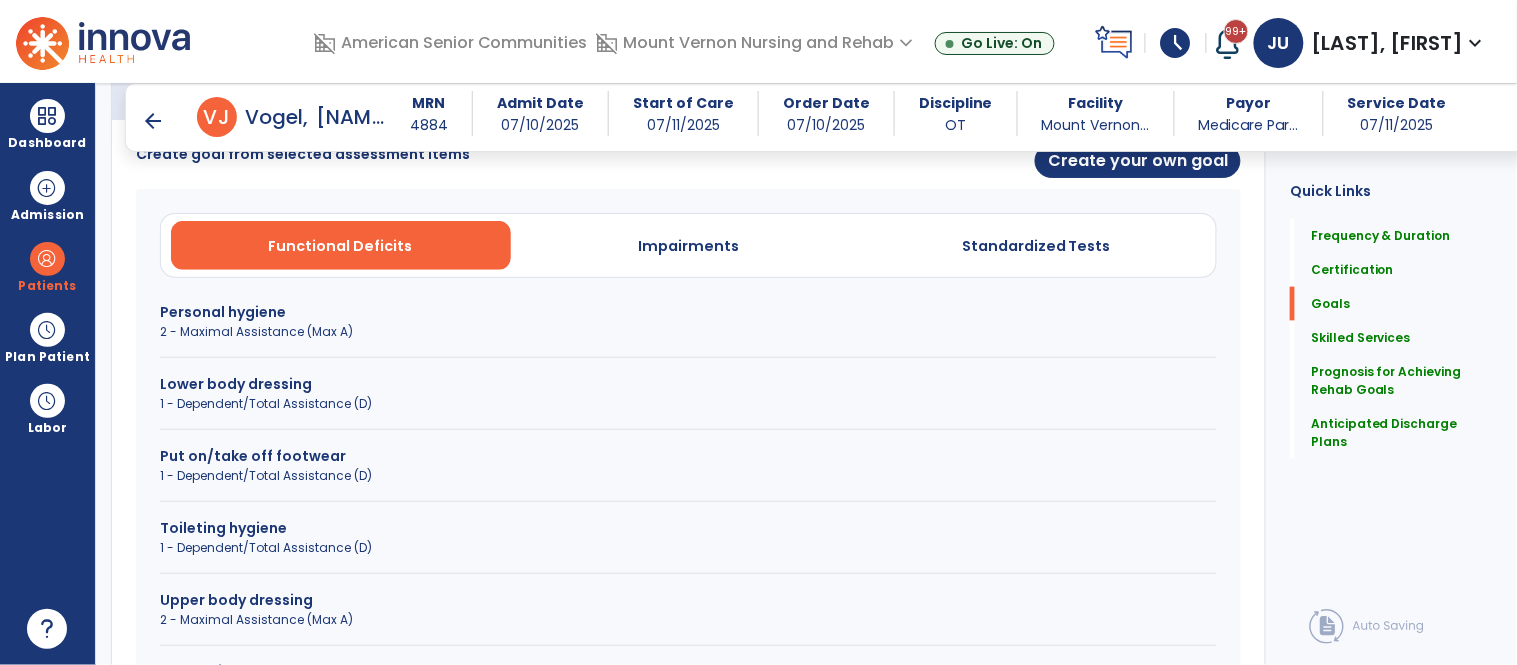 click on "2 - Maximal Assistance (Max A)" at bounding box center [688, 332] 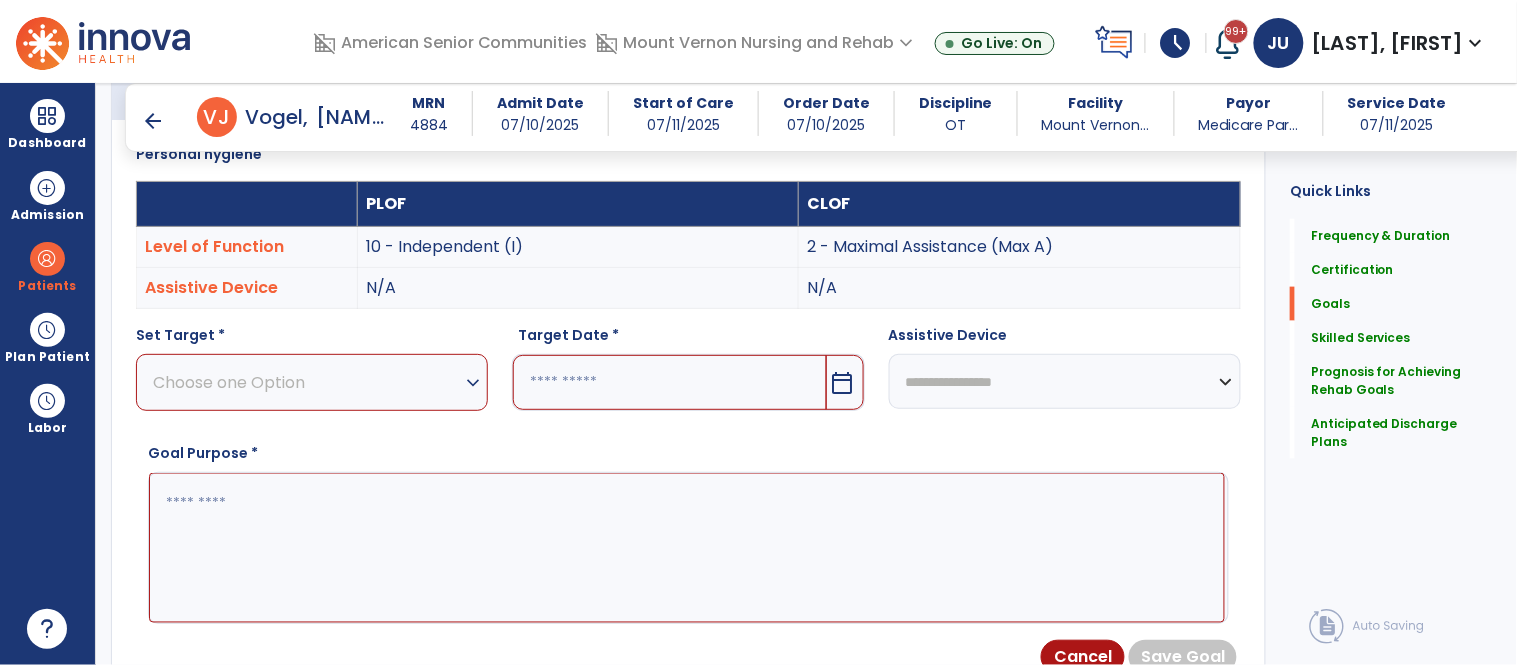 click on "Choose one Option" at bounding box center (307, 382) 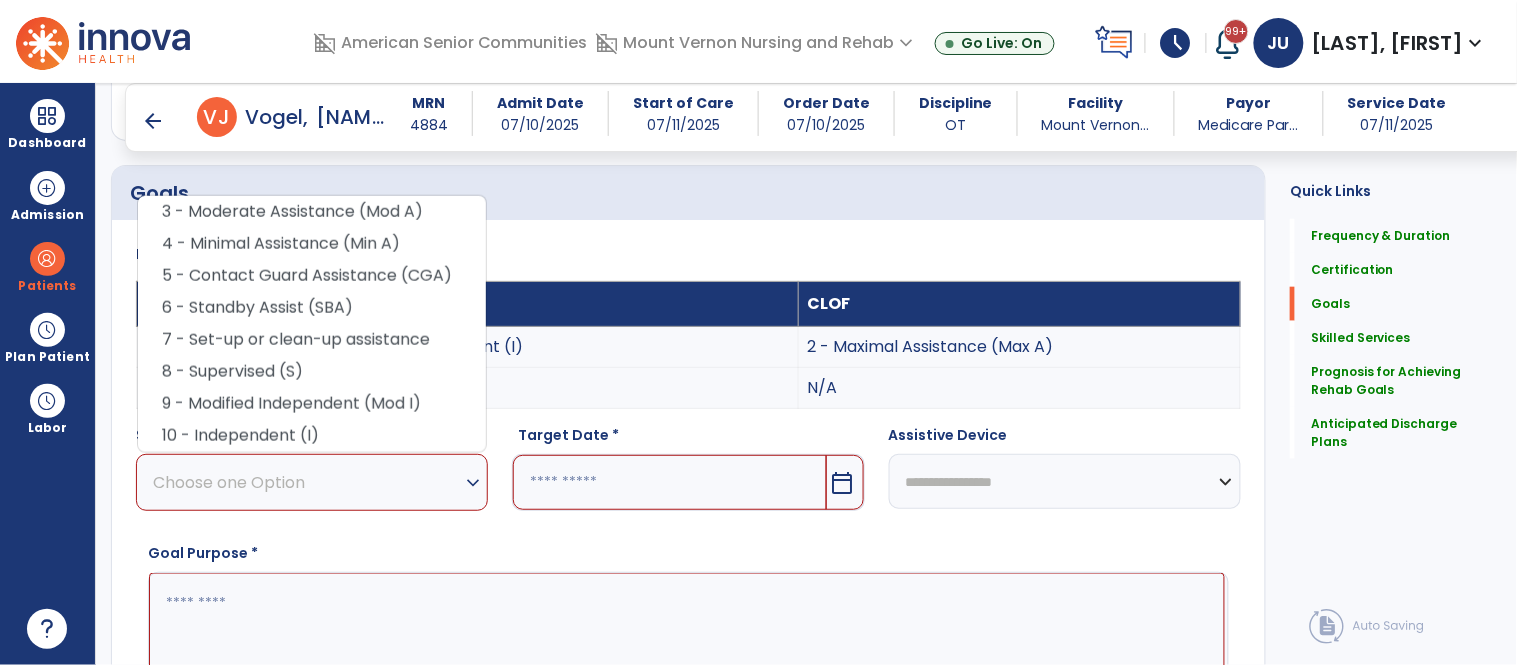 scroll, scrollTop: 410, scrollLeft: 0, axis: vertical 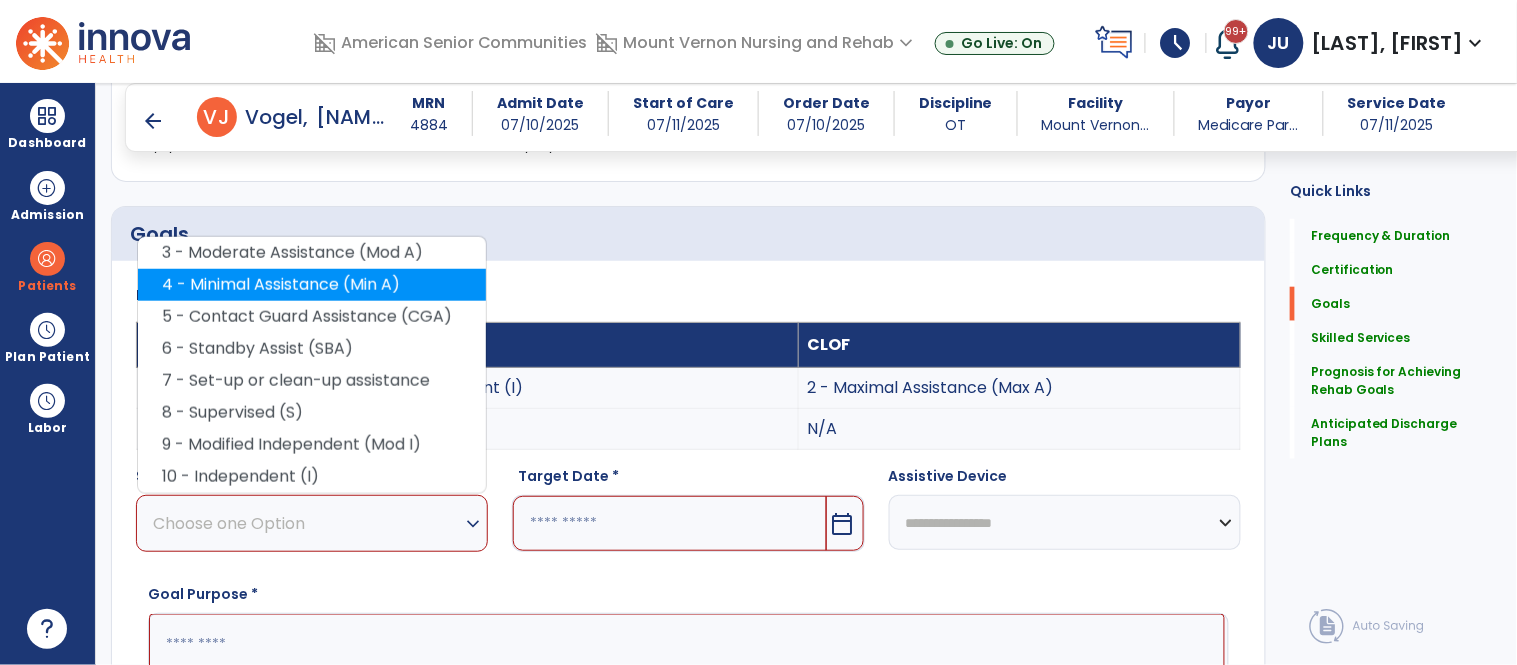 click on "4 - Minimal Assistance (Min A)" at bounding box center [312, 285] 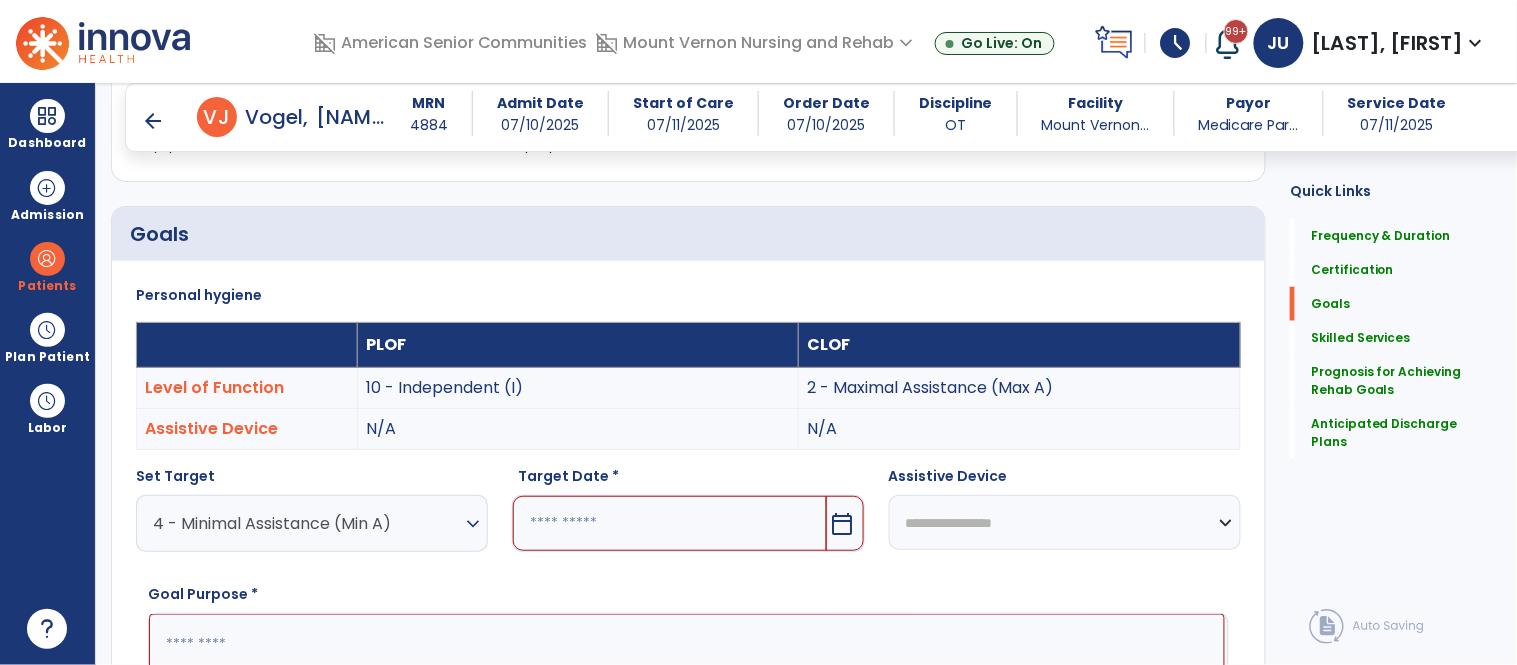 click on "4 - Minimal Assistance (Min A)" at bounding box center [307, 523] 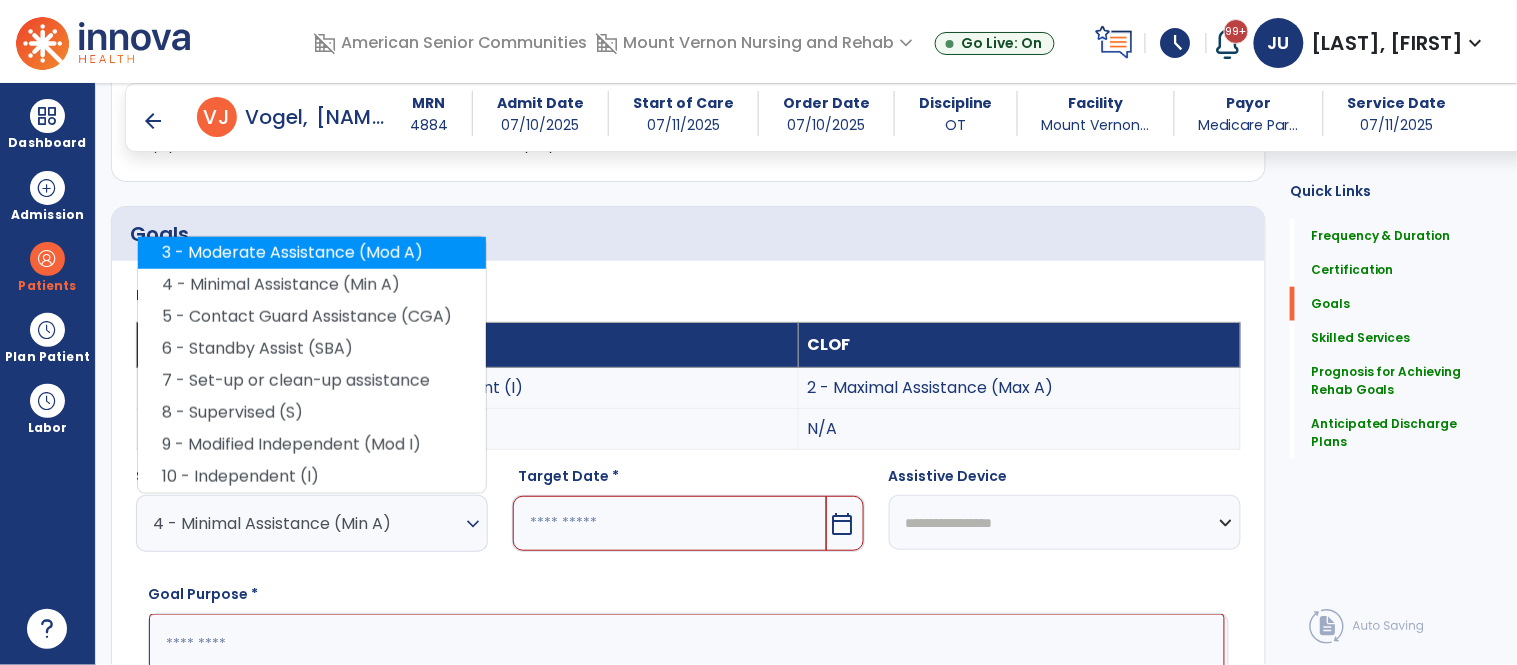 click on "3 - Moderate Assistance (Mod A)" at bounding box center [312, 253] 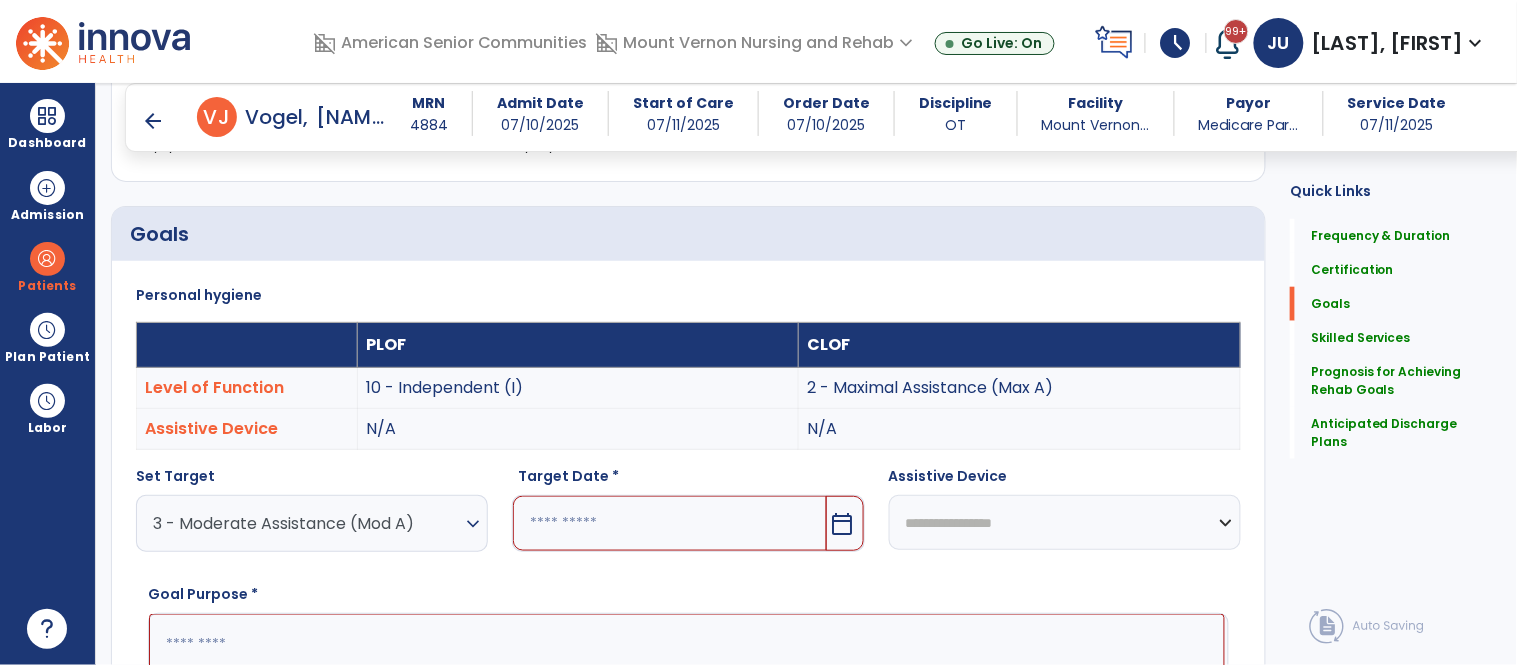 click at bounding box center (669, 523) 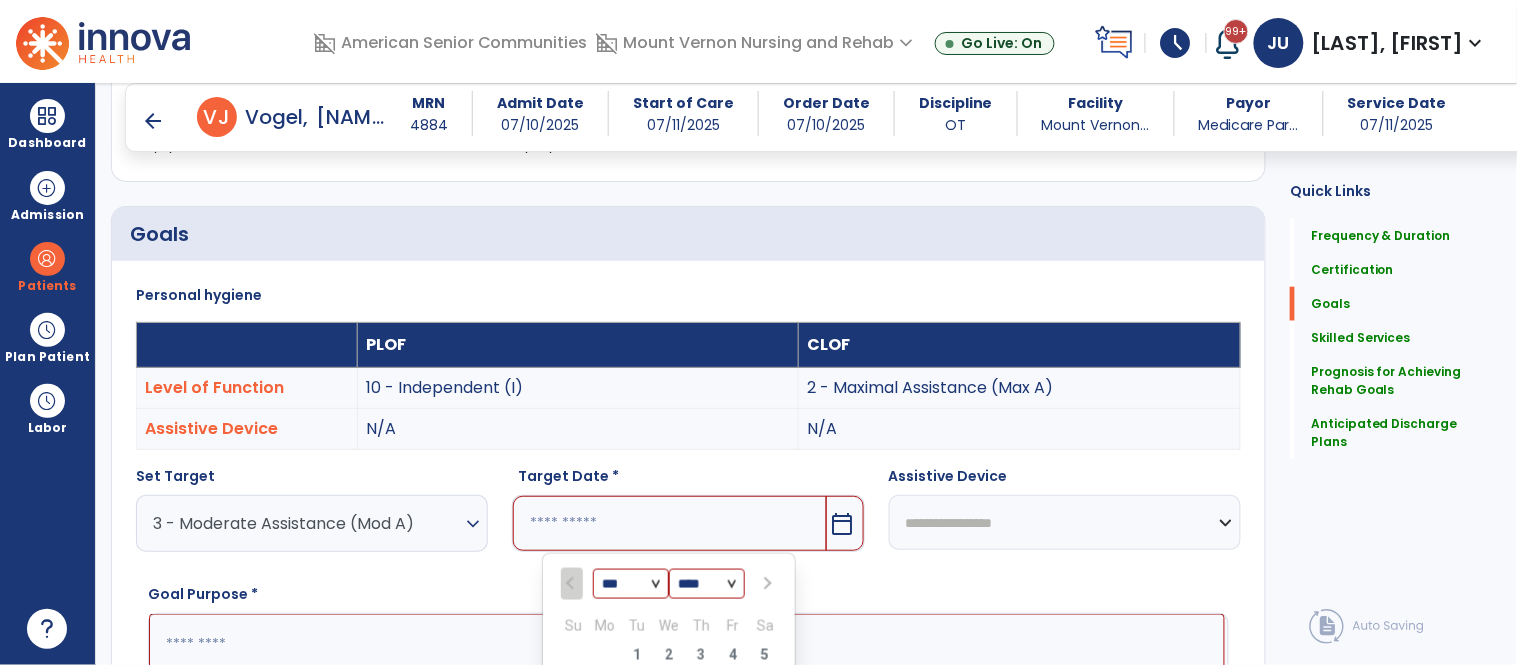 scroll, scrollTop: 727, scrollLeft: 0, axis: vertical 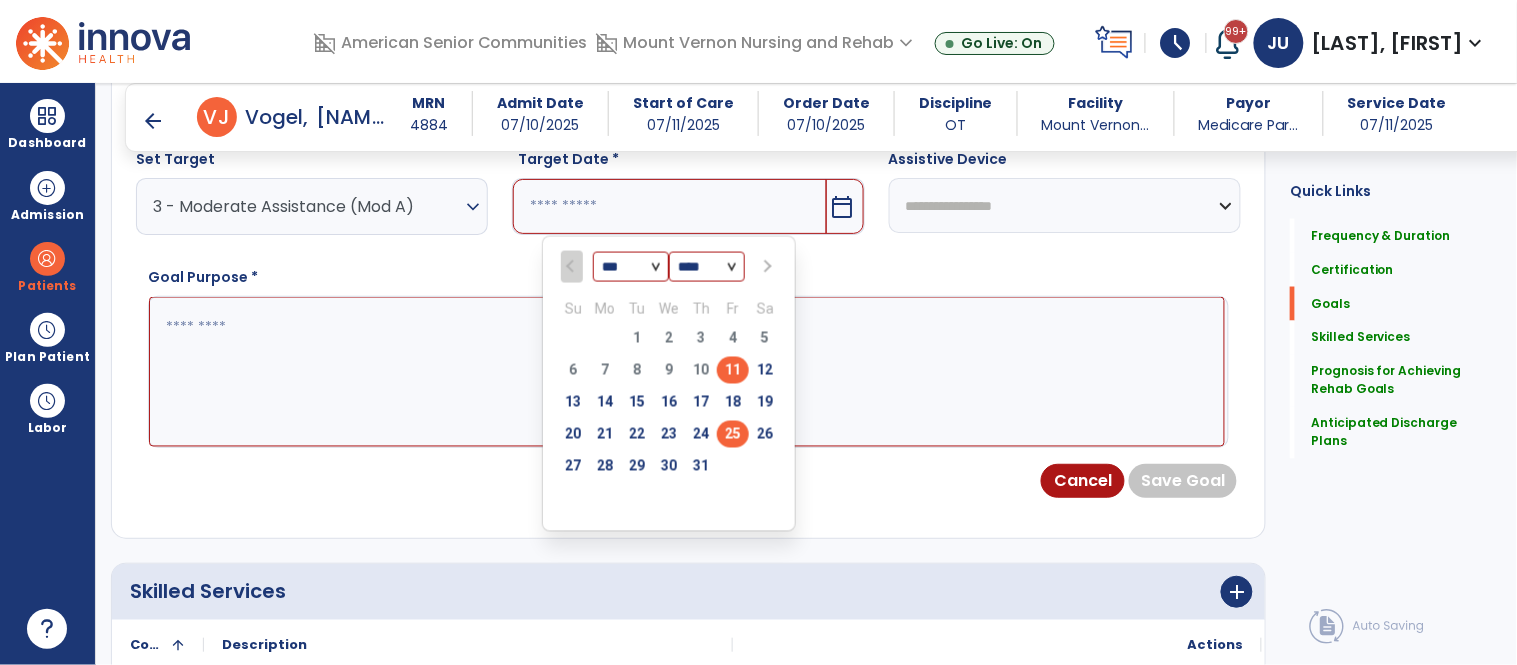 click on "25" at bounding box center [733, 434] 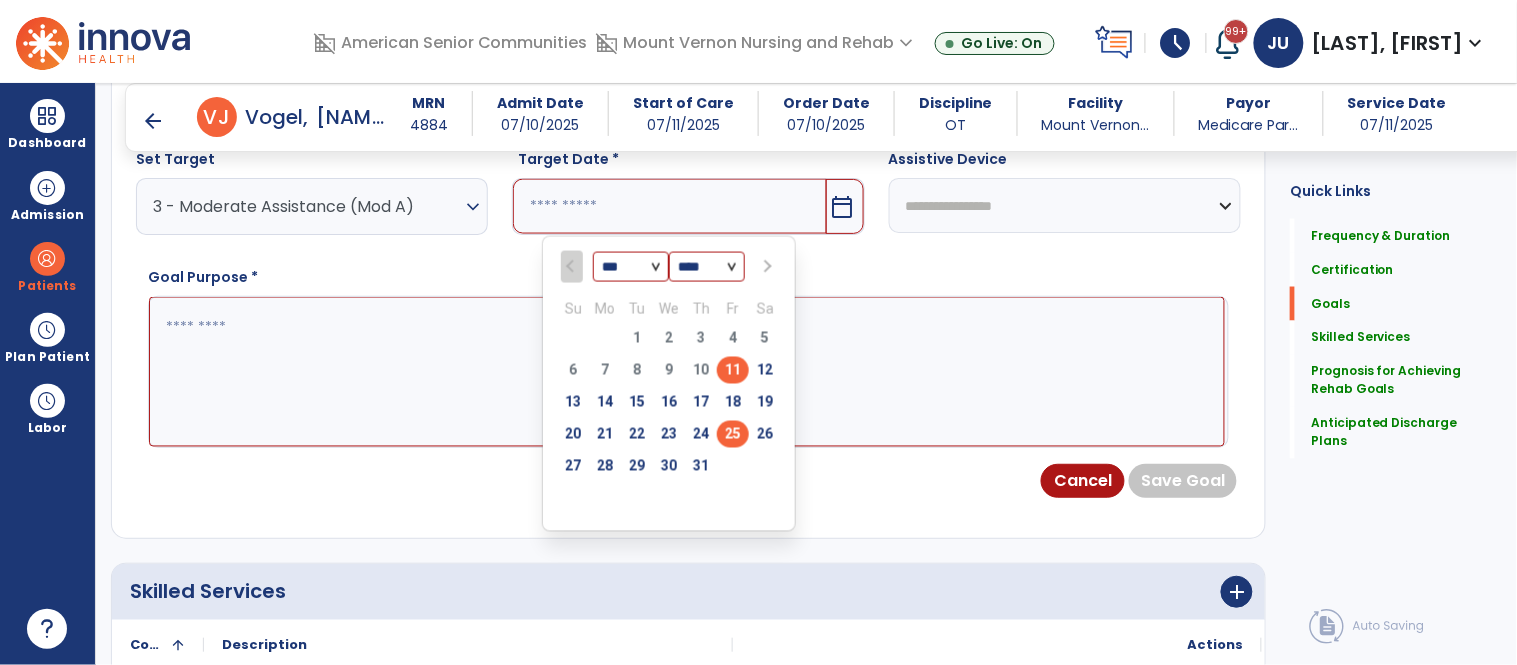 type on "*********" 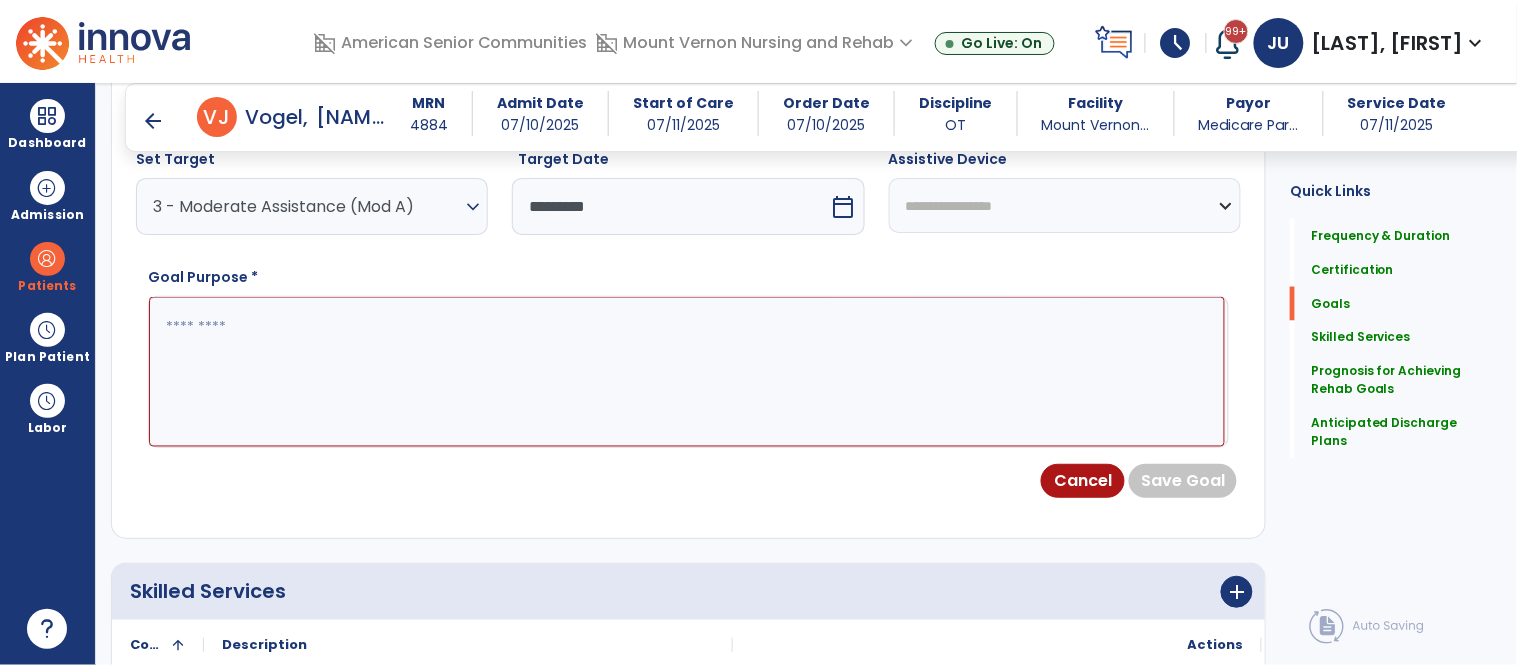 click at bounding box center (687, 372) 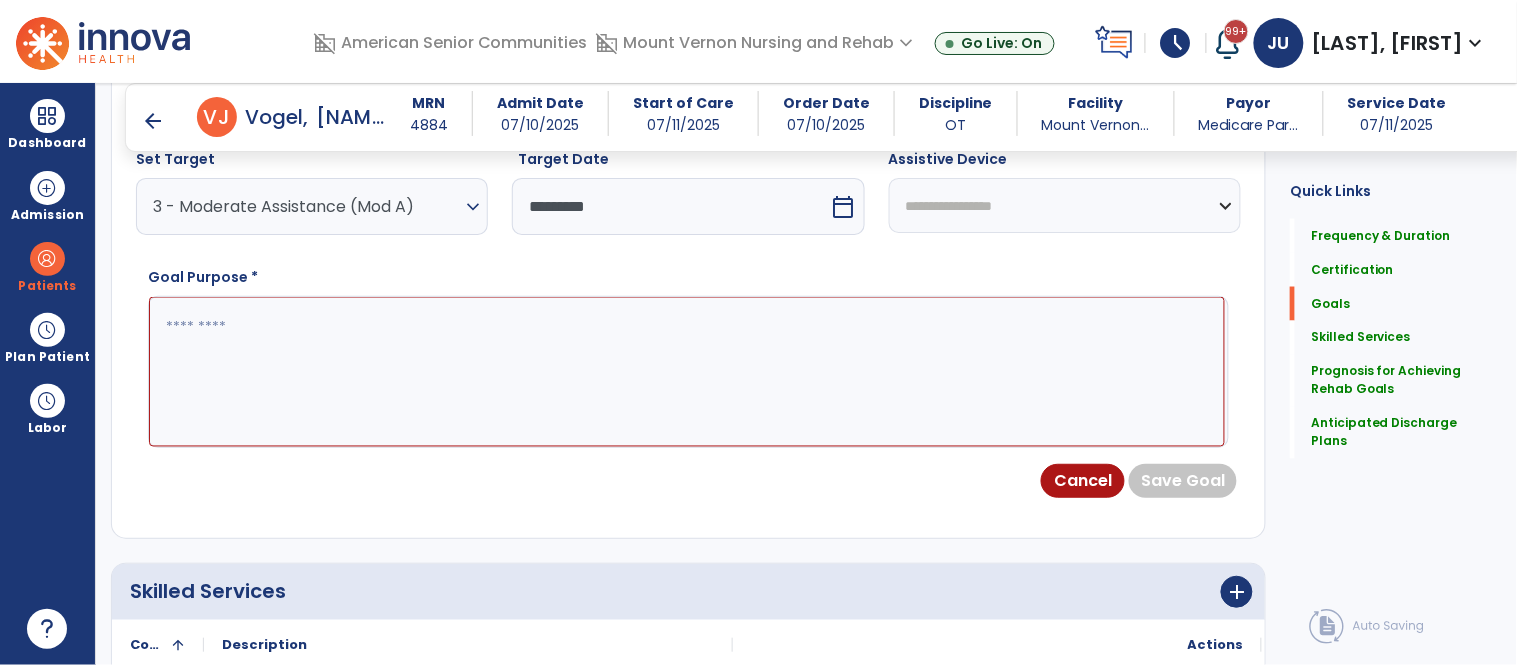 paste on "**********" 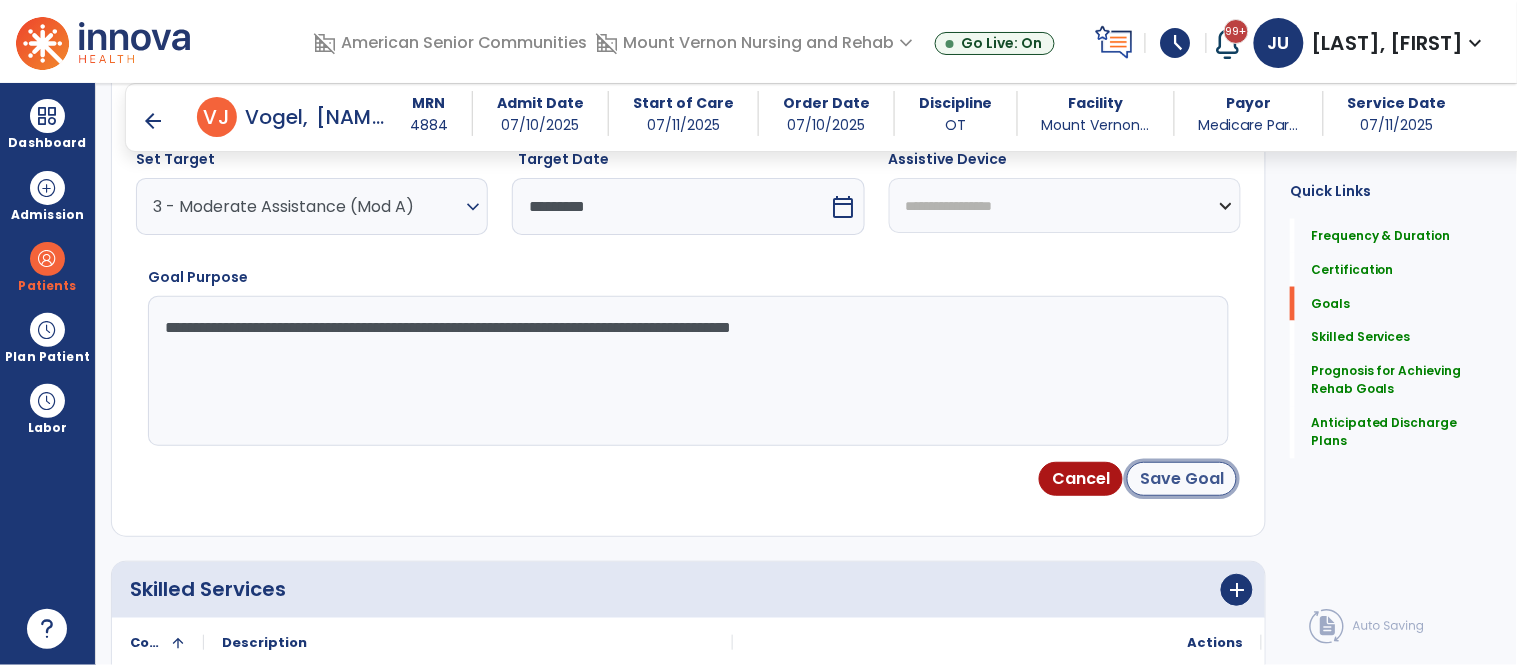click on "Save Goal" at bounding box center (1182, 479) 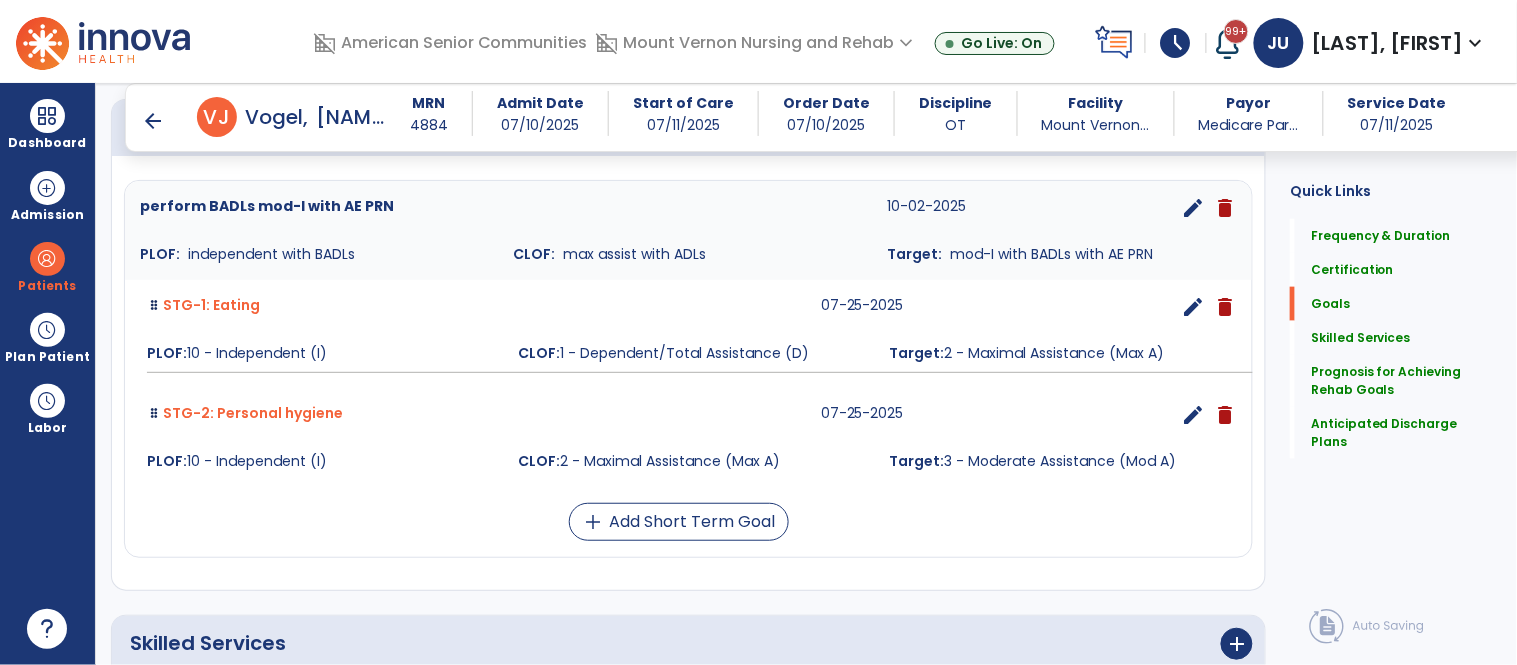 scroll, scrollTop: 556, scrollLeft: 0, axis: vertical 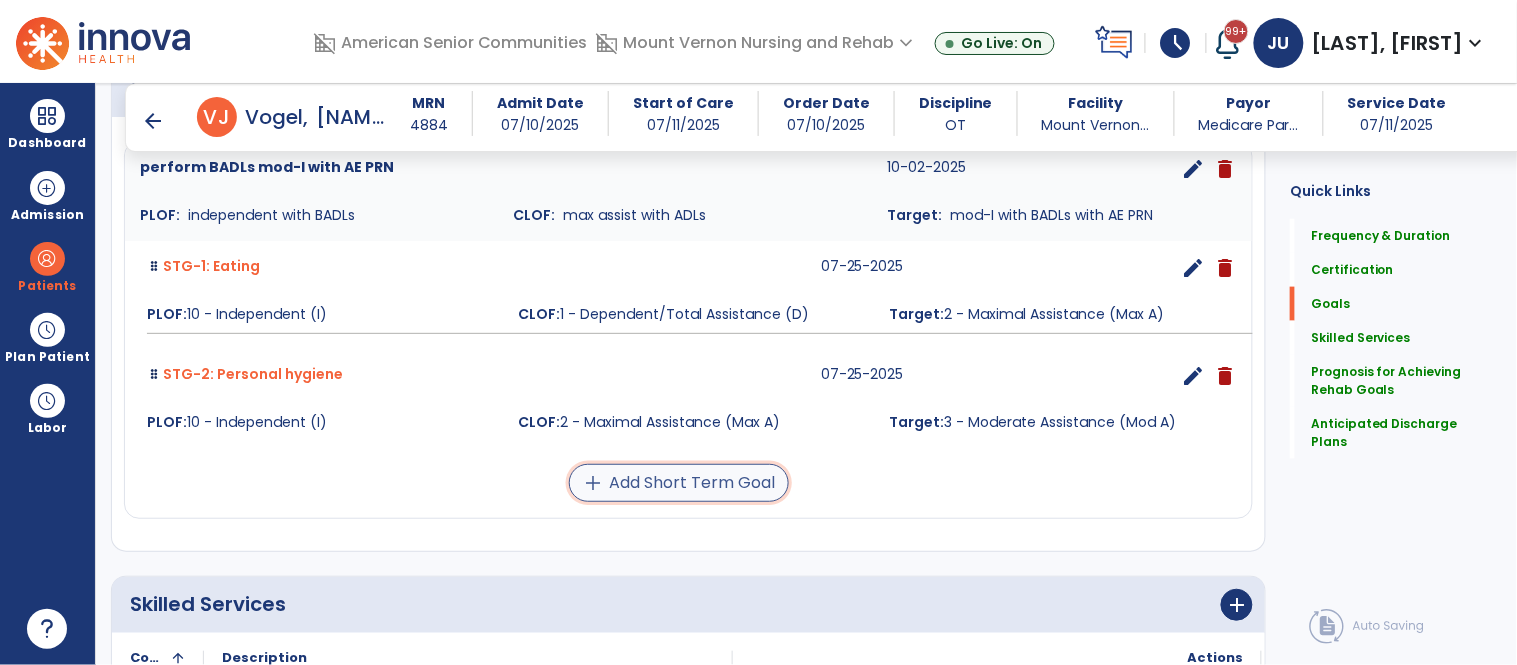 click on "add  Add Short Term Goal" at bounding box center (679, 483) 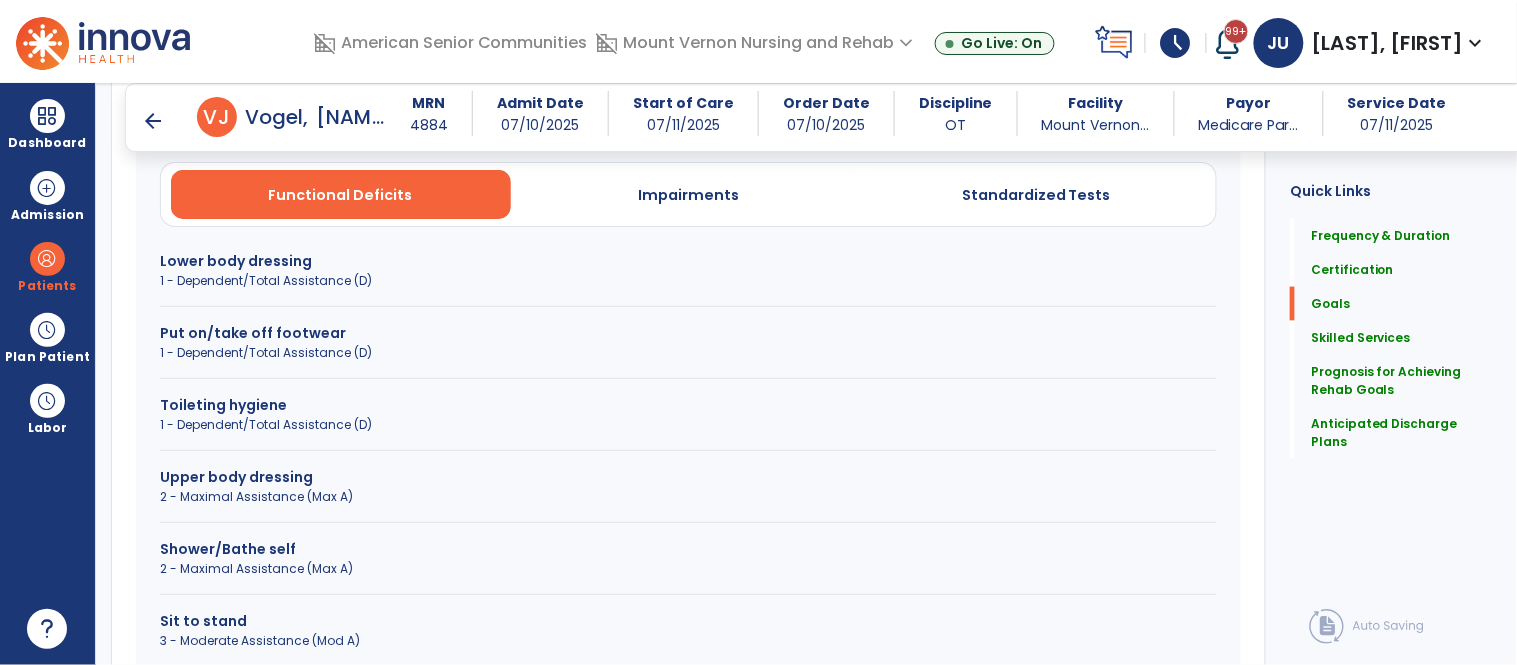 scroll, scrollTop: 611, scrollLeft: 0, axis: vertical 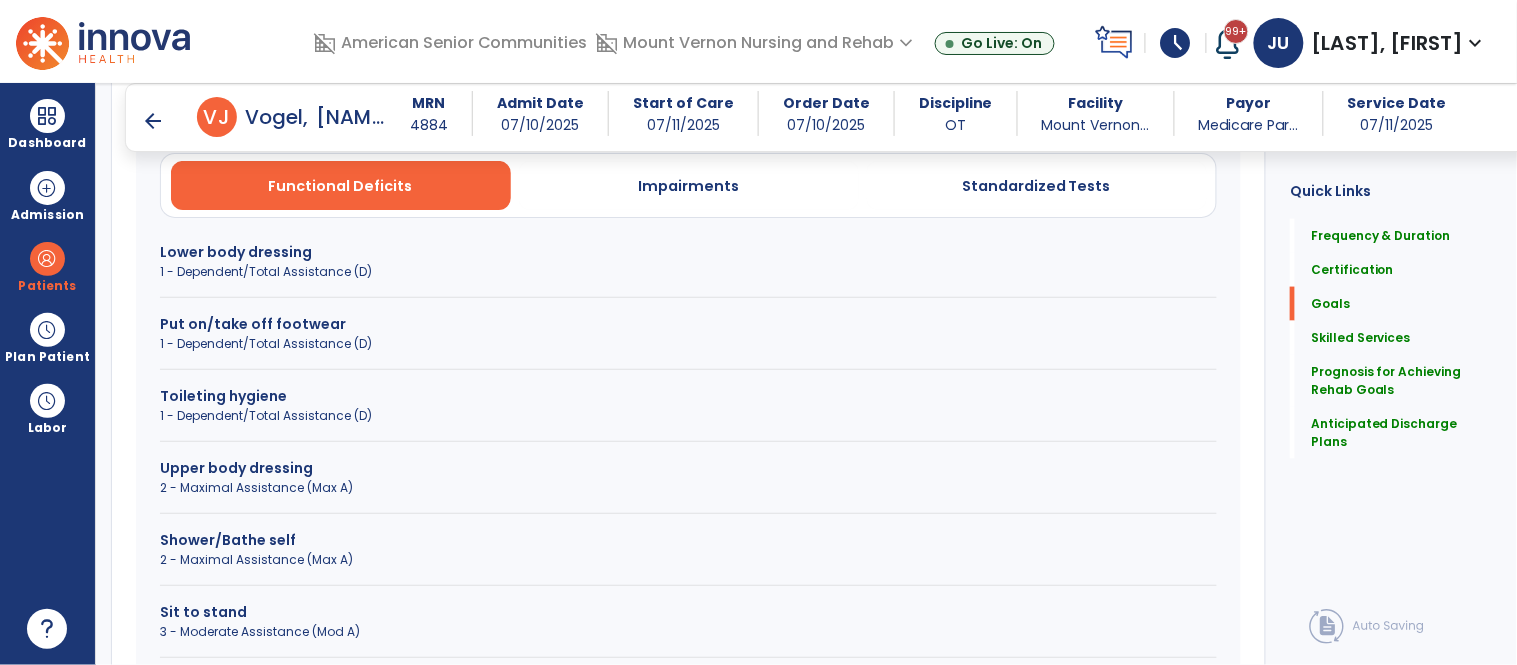 click on "Toileting hygiene" at bounding box center (688, 396) 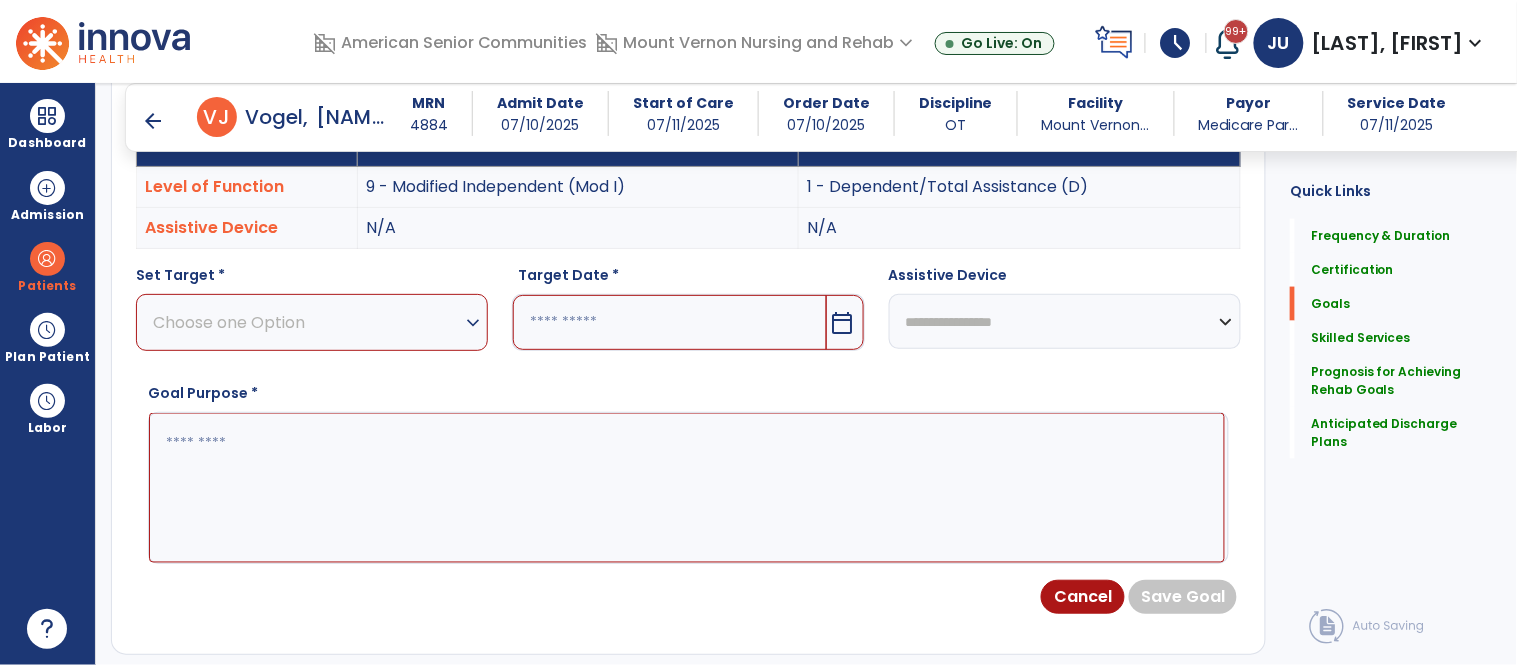click on "Choose one Option   expand_more" at bounding box center [312, 322] 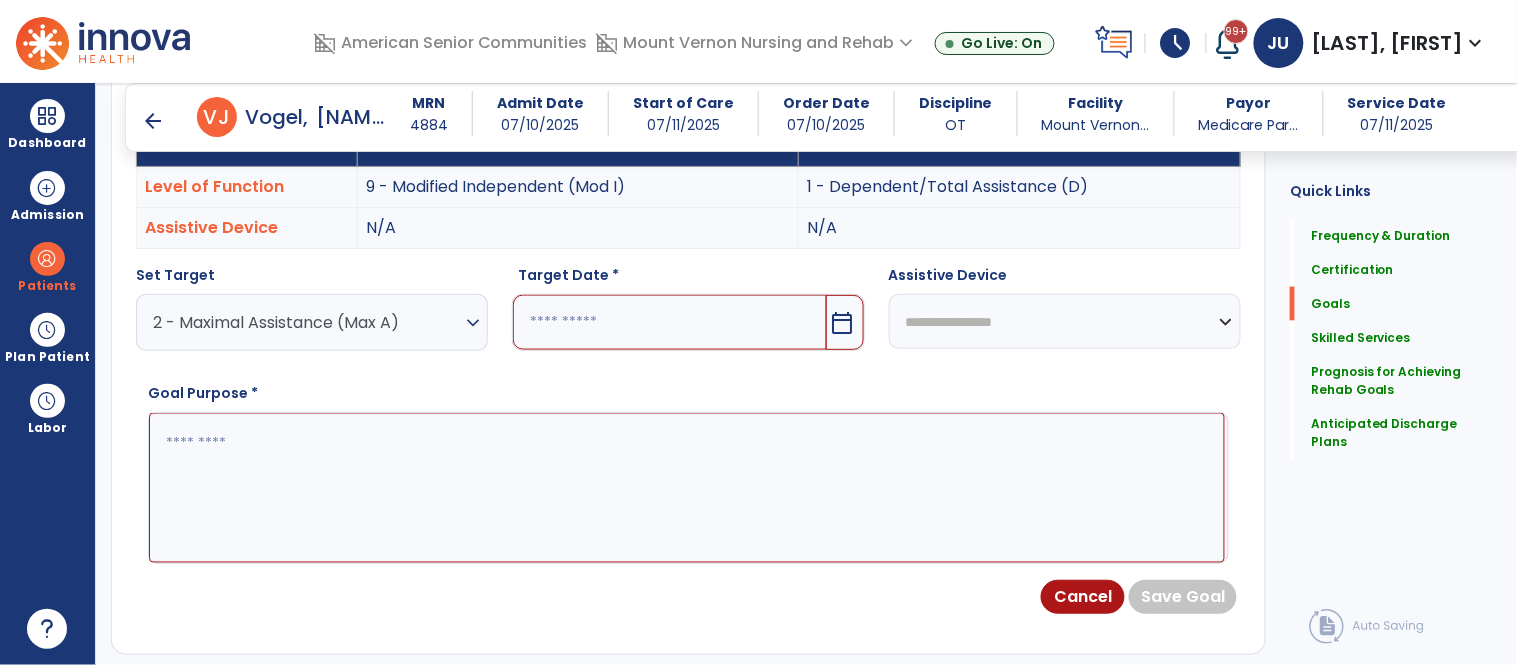 click at bounding box center [669, 322] 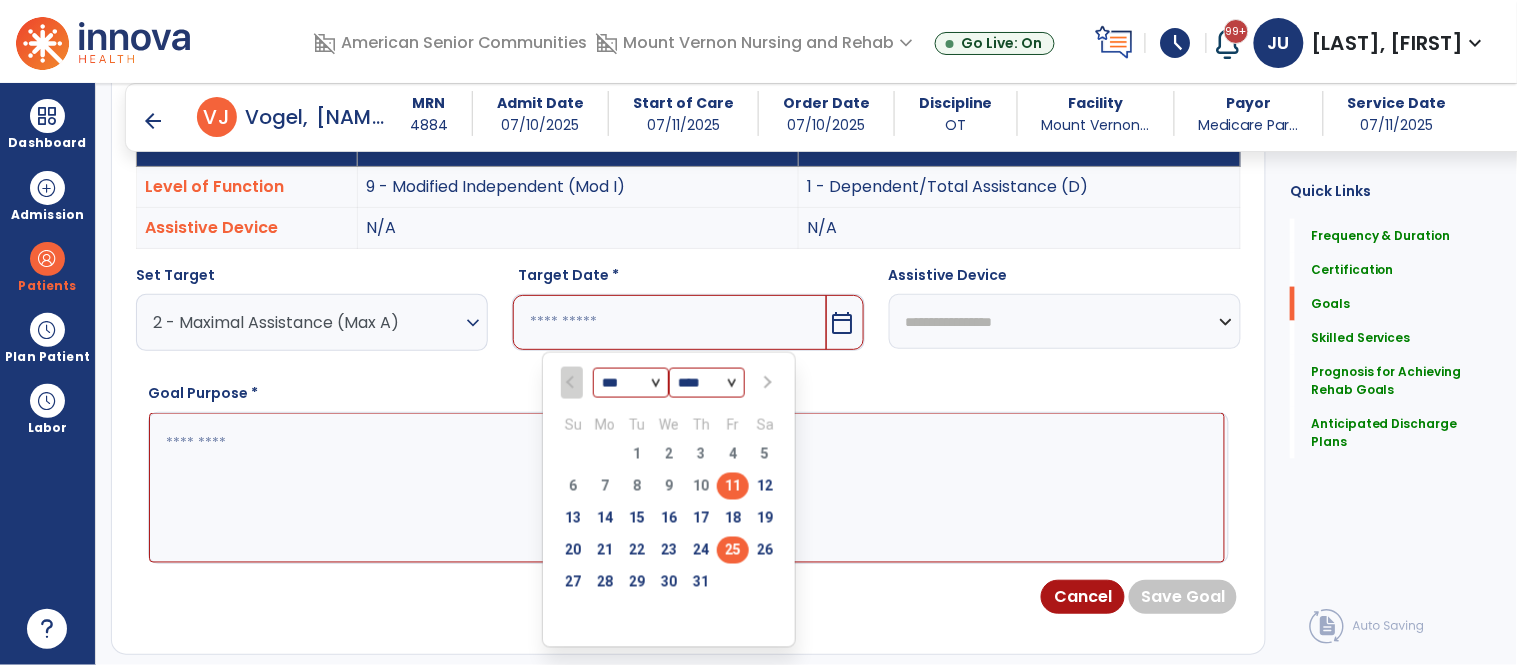 click on "25" at bounding box center (733, 550) 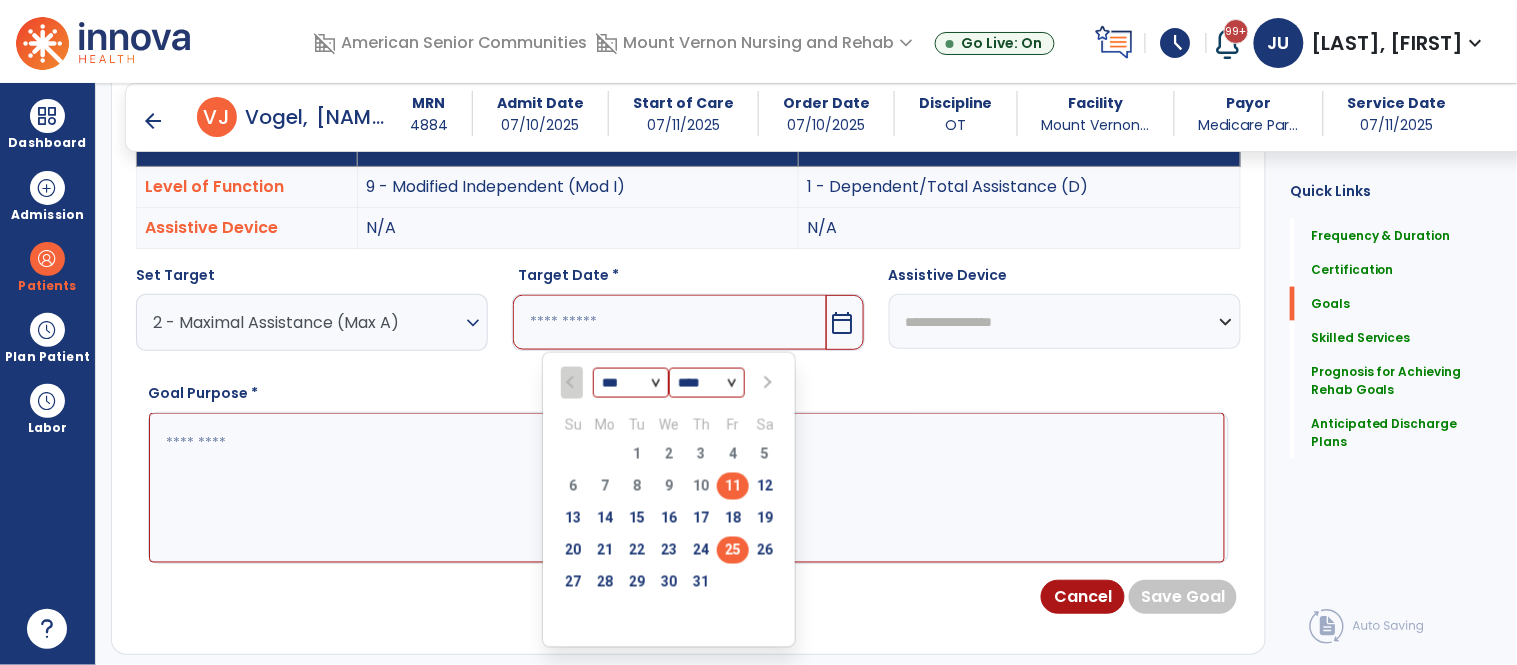 type on "*********" 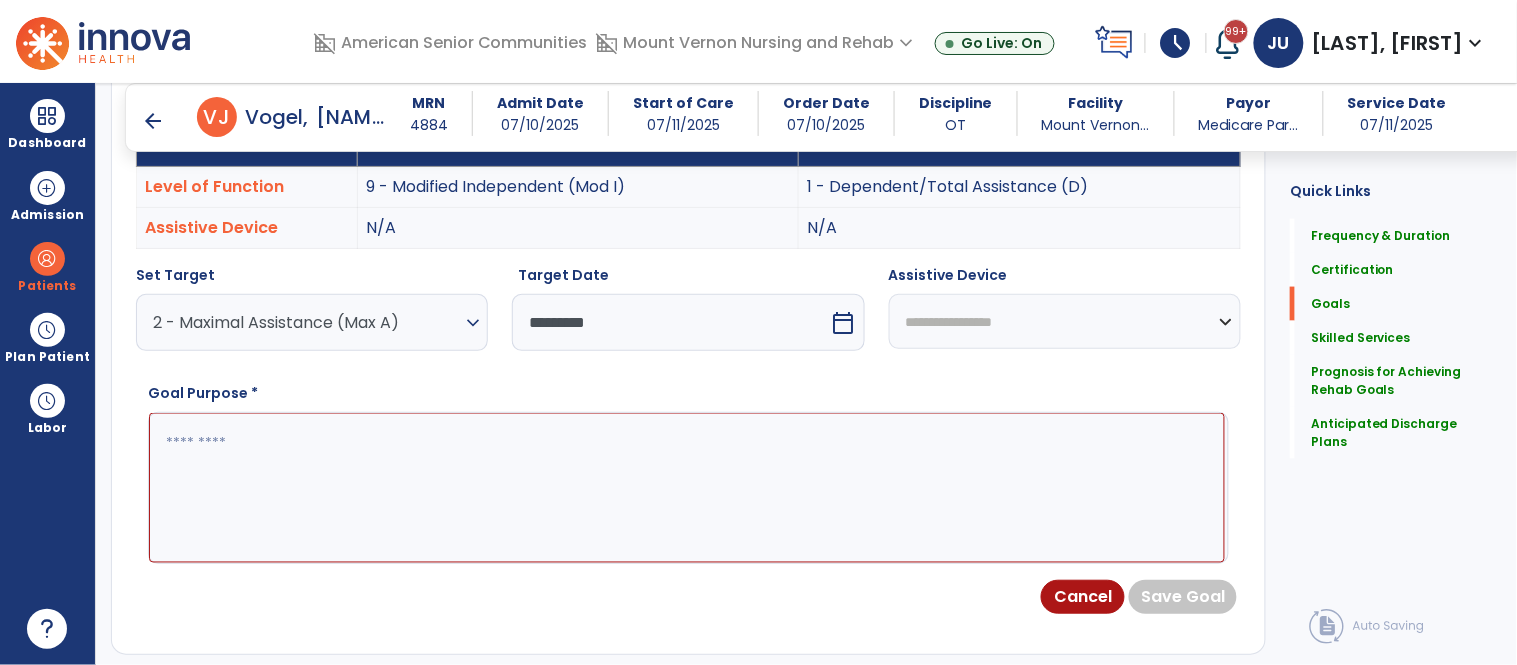click at bounding box center [687, 488] 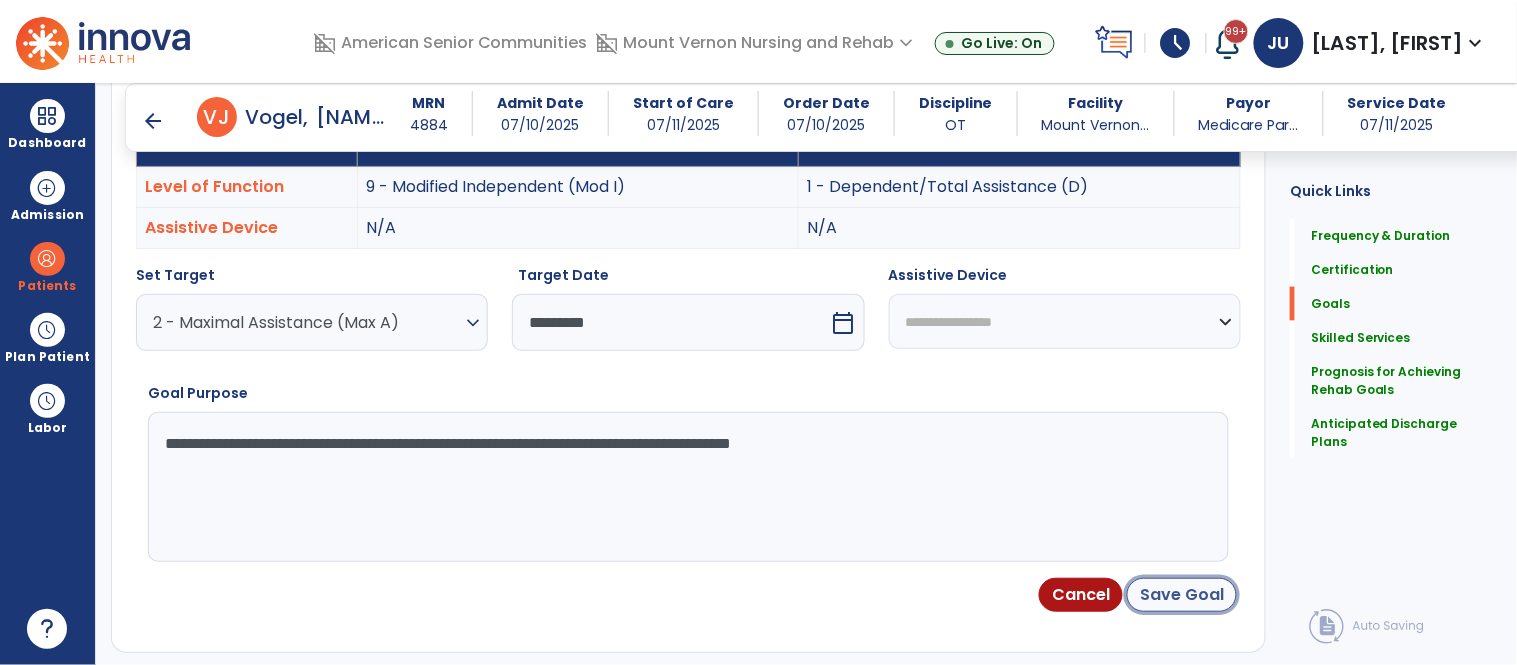 click on "Save Goal" at bounding box center [1182, 595] 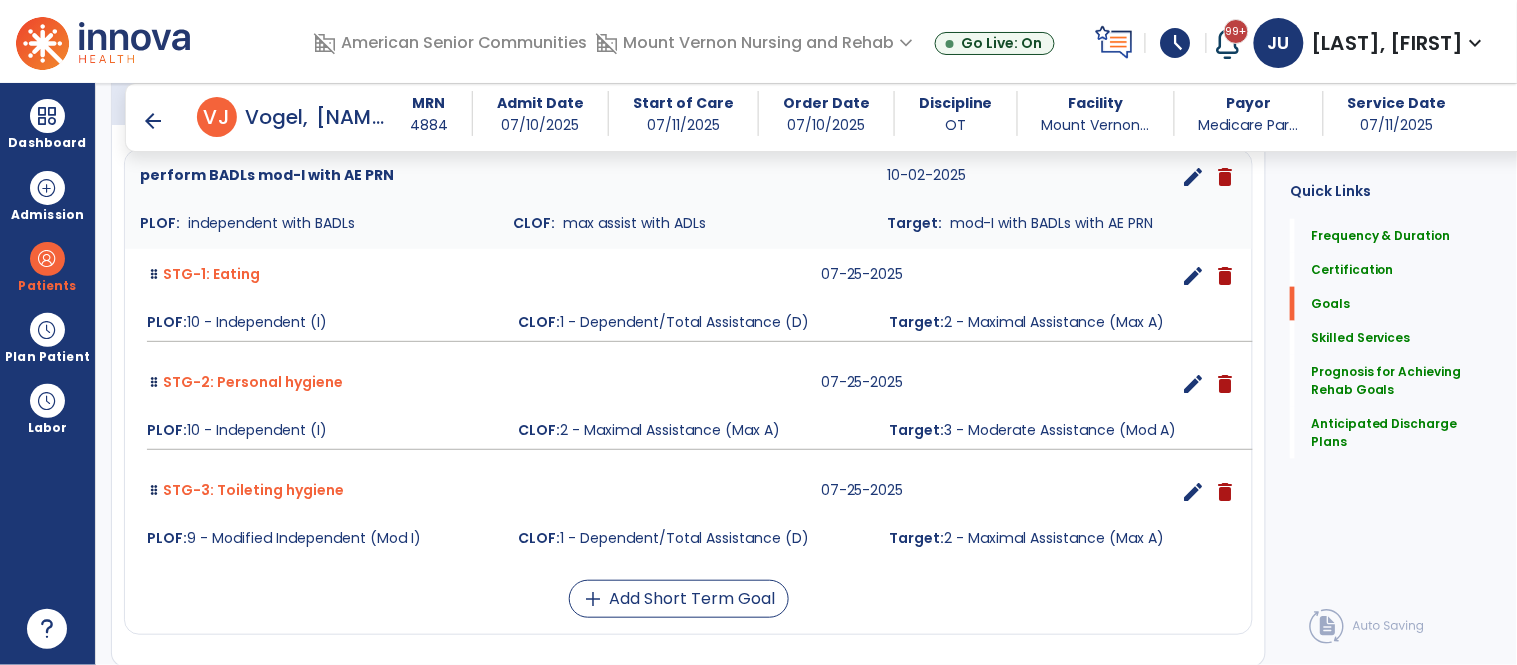 scroll, scrollTop: 553, scrollLeft: 0, axis: vertical 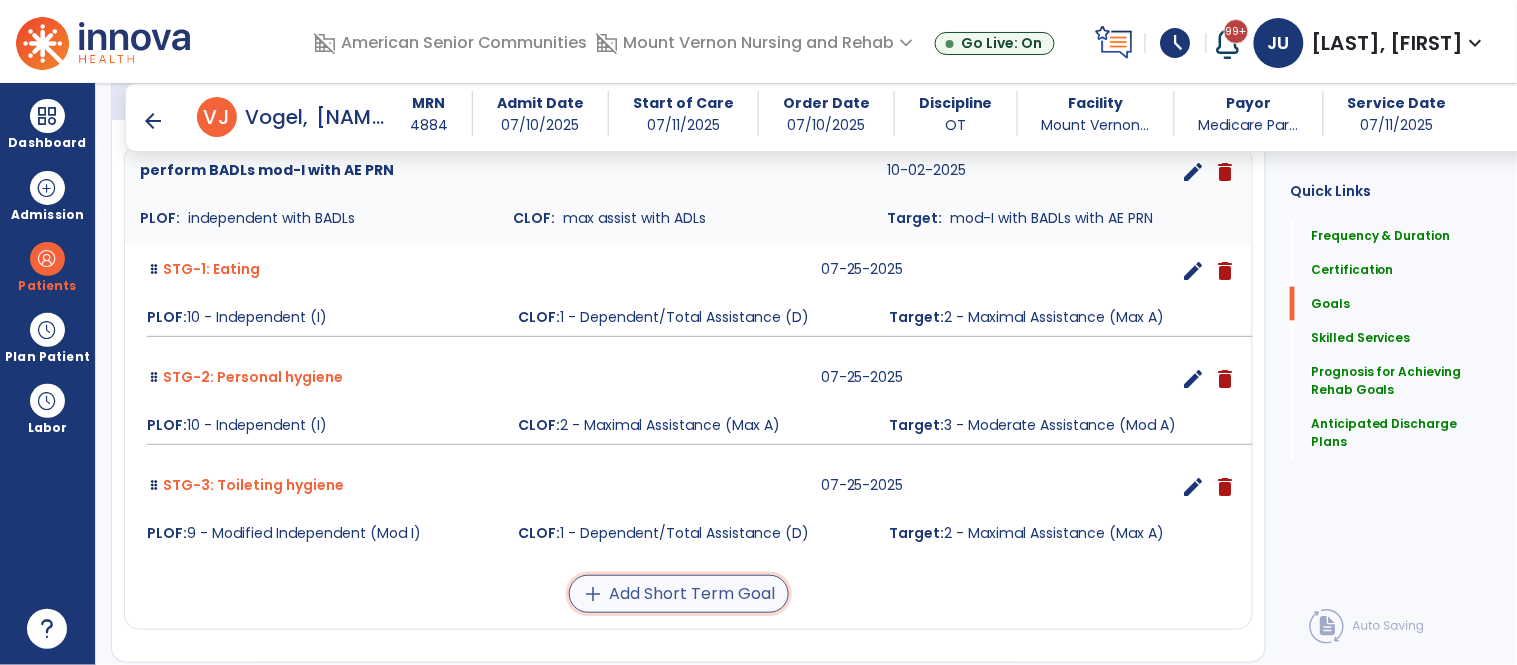 click on "add  Add Short Term Goal" at bounding box center [679, 594] 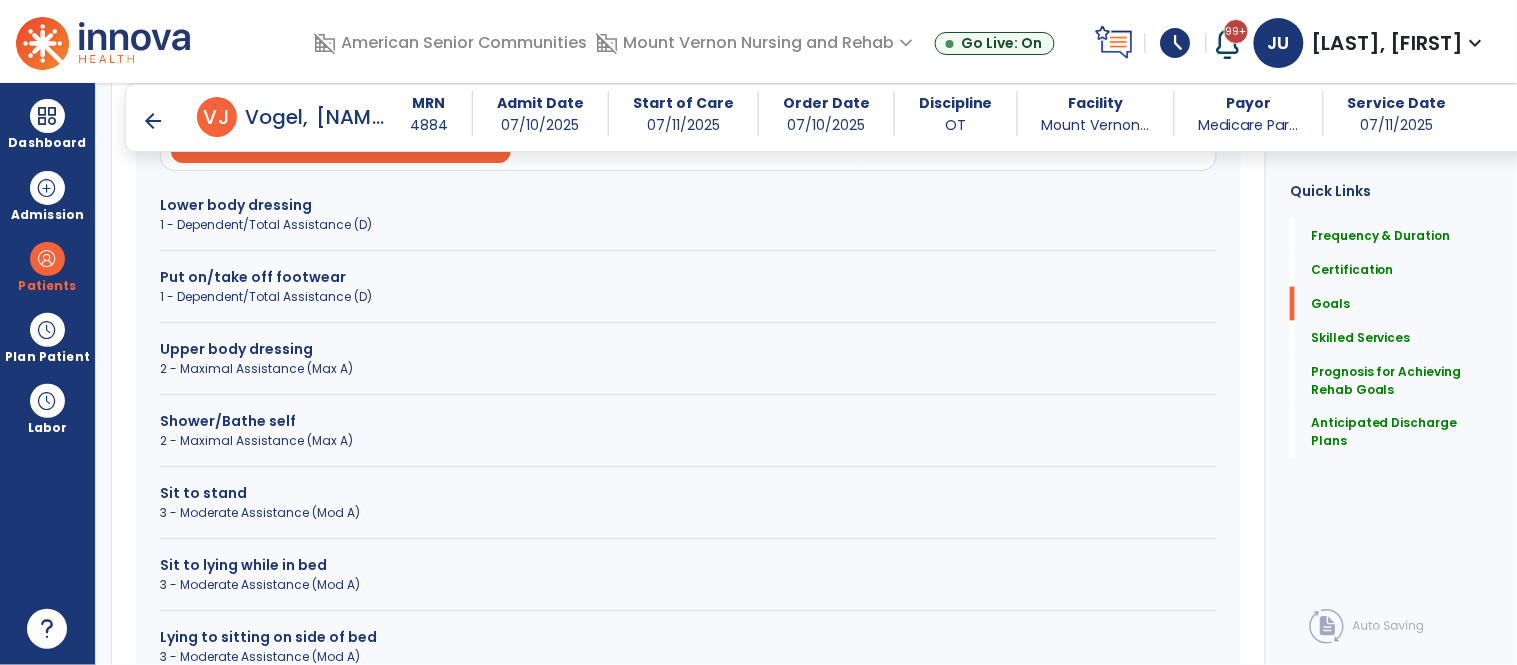 scroll, scrollTop: 740, scrollLeft: 0, axis: vertical 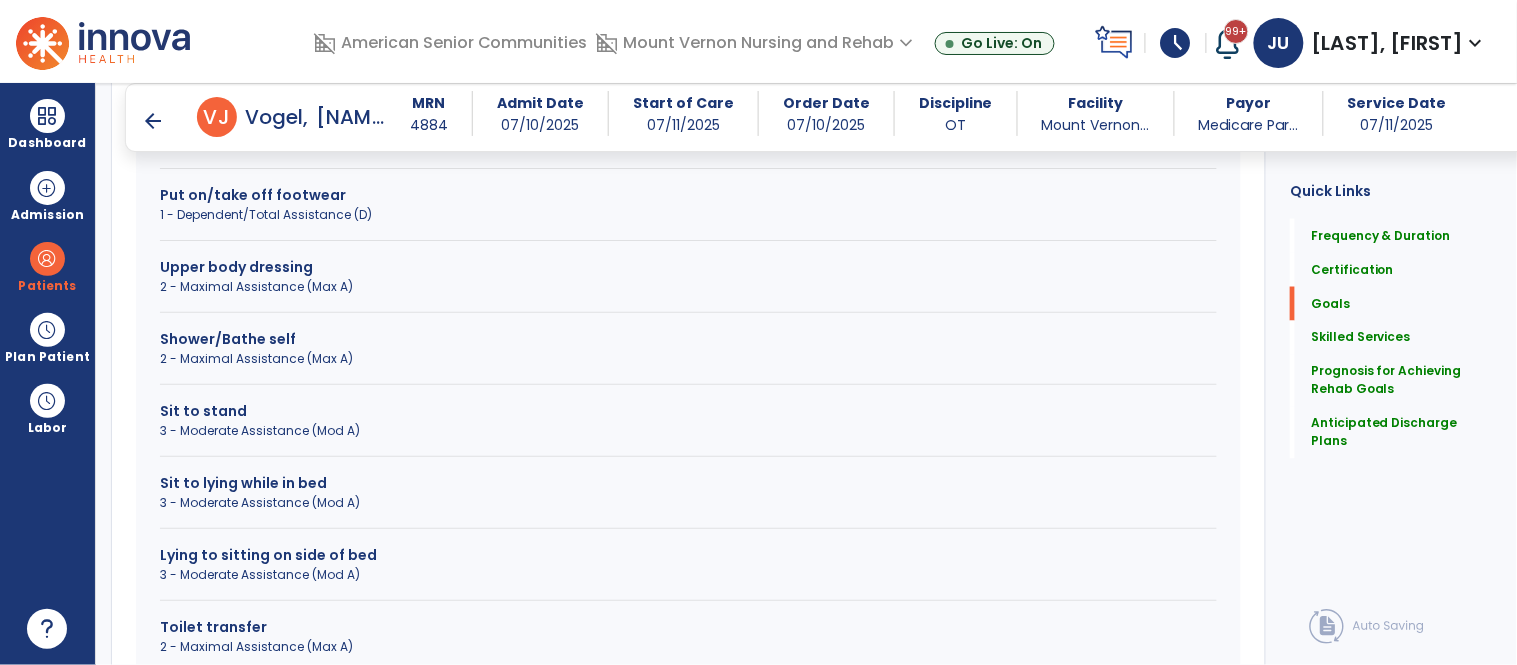 click on "2 - Maximal Assistance (Max A)" at bounding box center (688, 287) 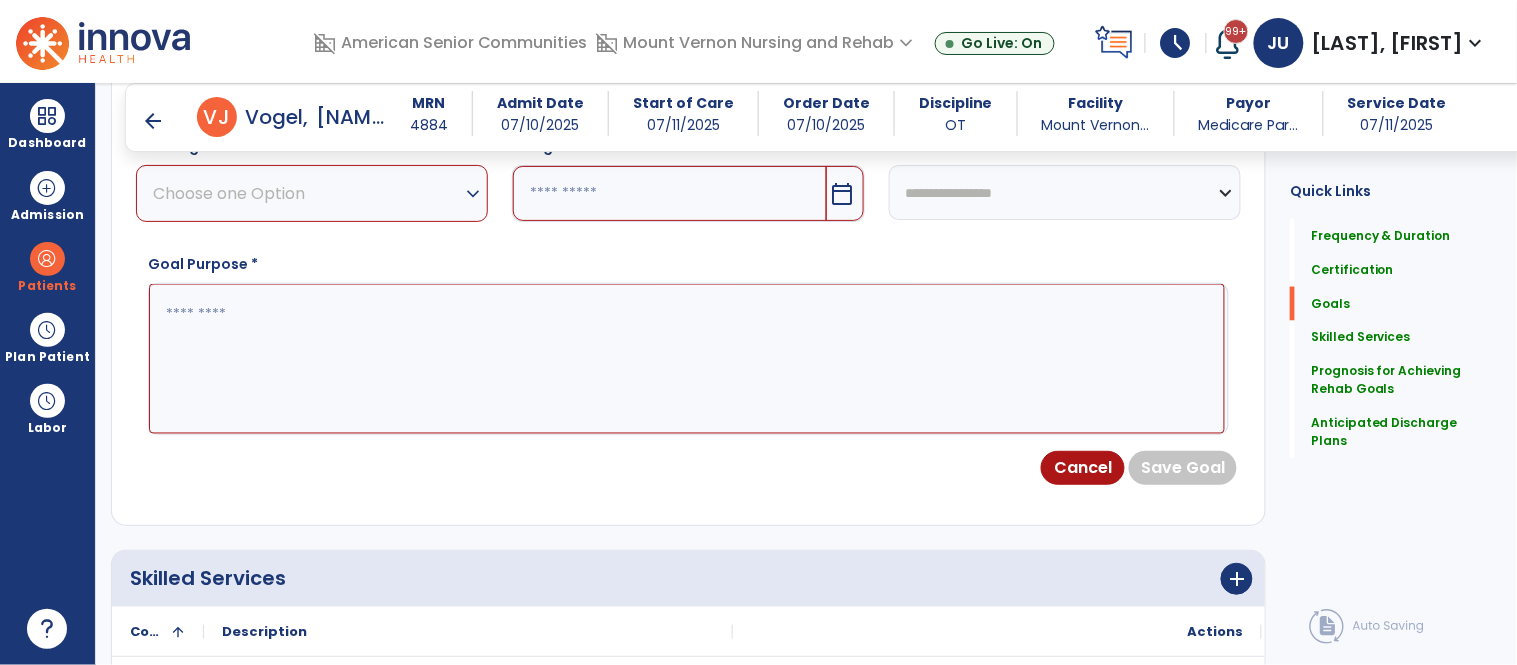 click on "Choose one Option" at bounding box center (307, 193) 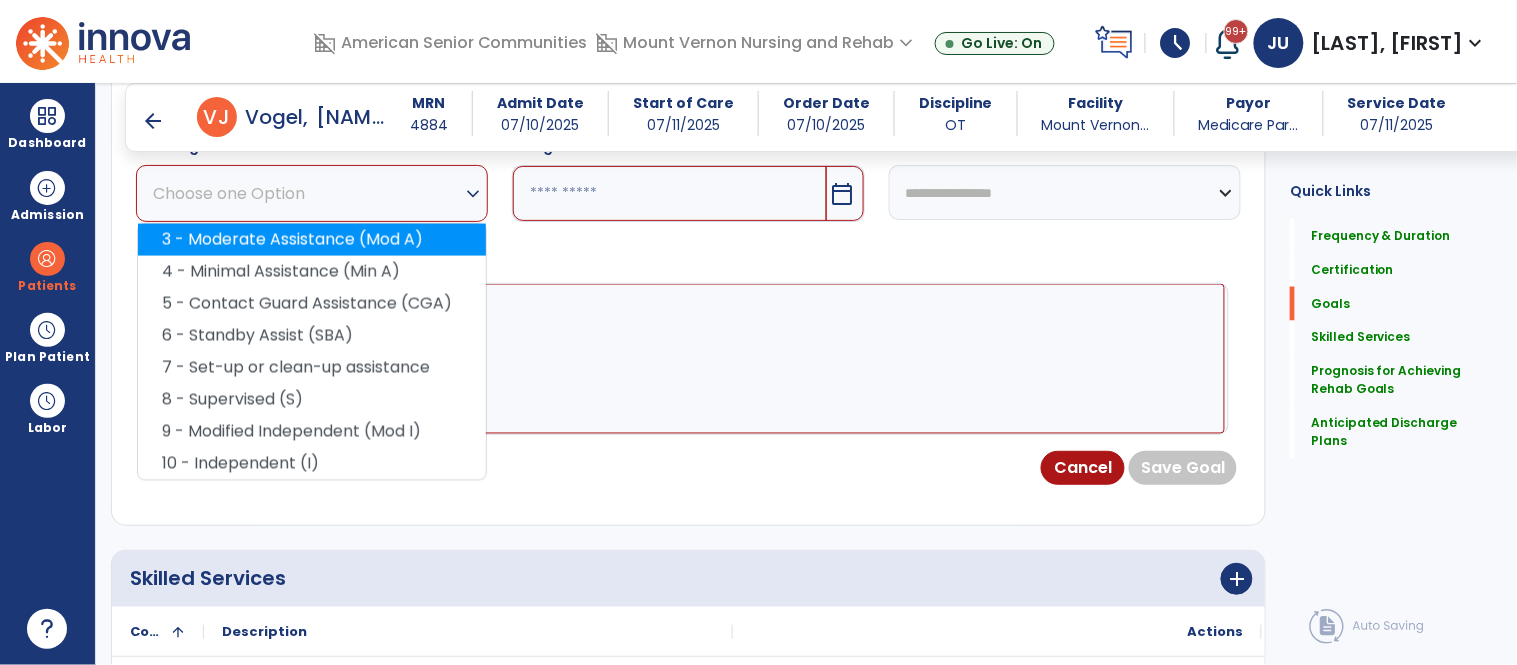 click on "3 - Moderate Assistance (Mod A)" at bounding box center [312, 240] 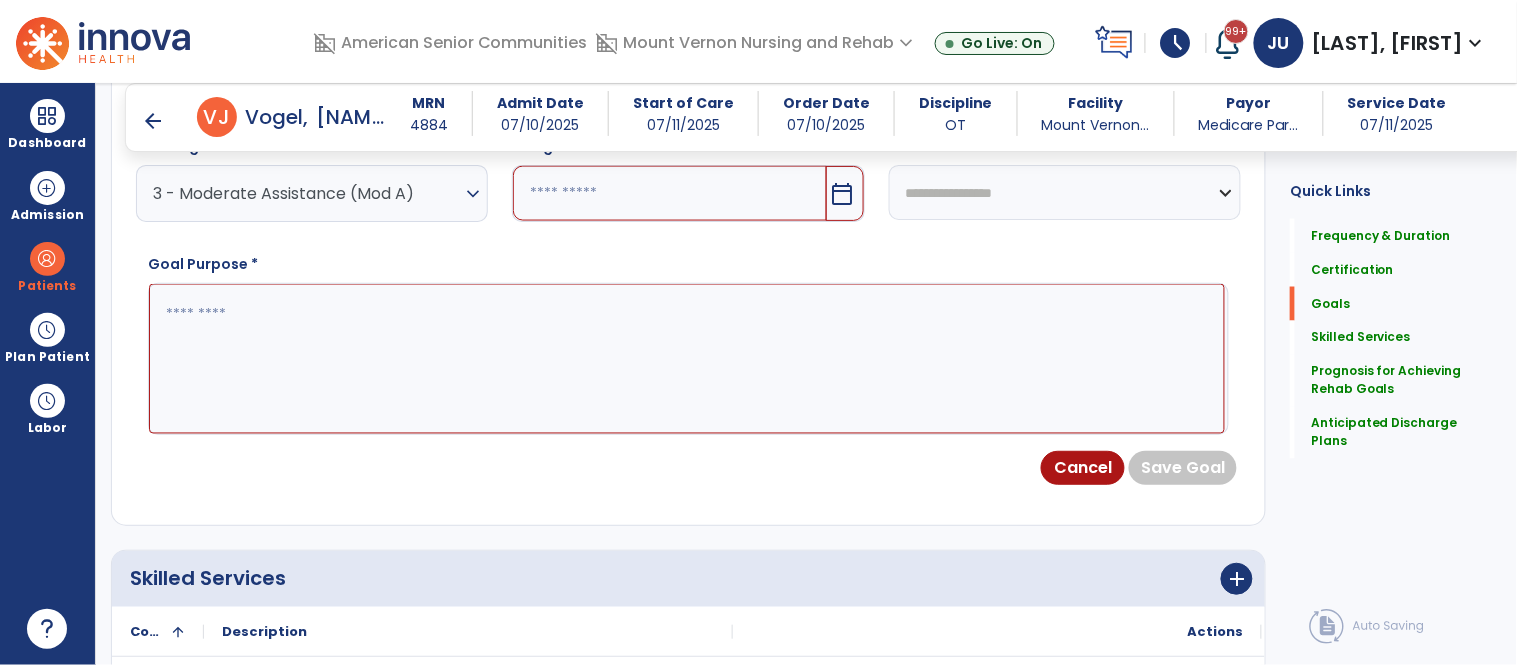 click at bounding box center (669, 193) 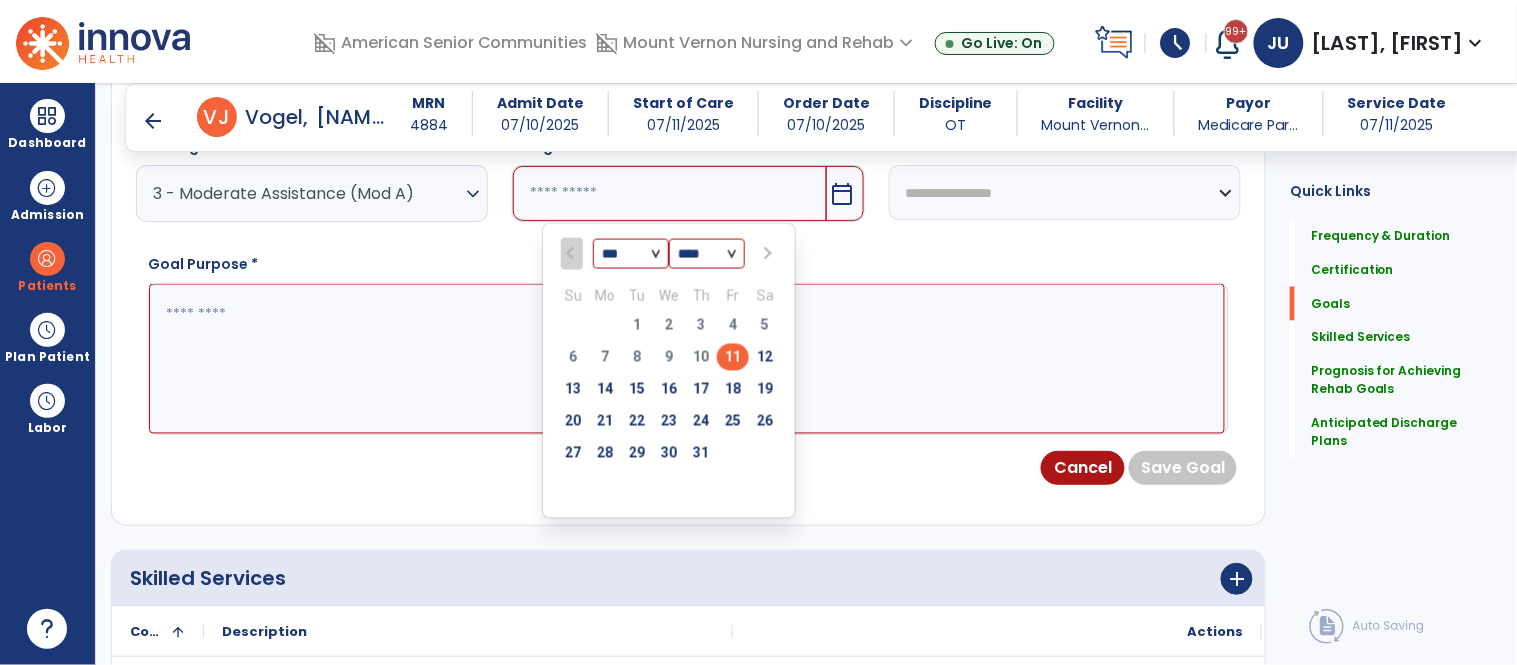 click at bounding box center [766, 254] 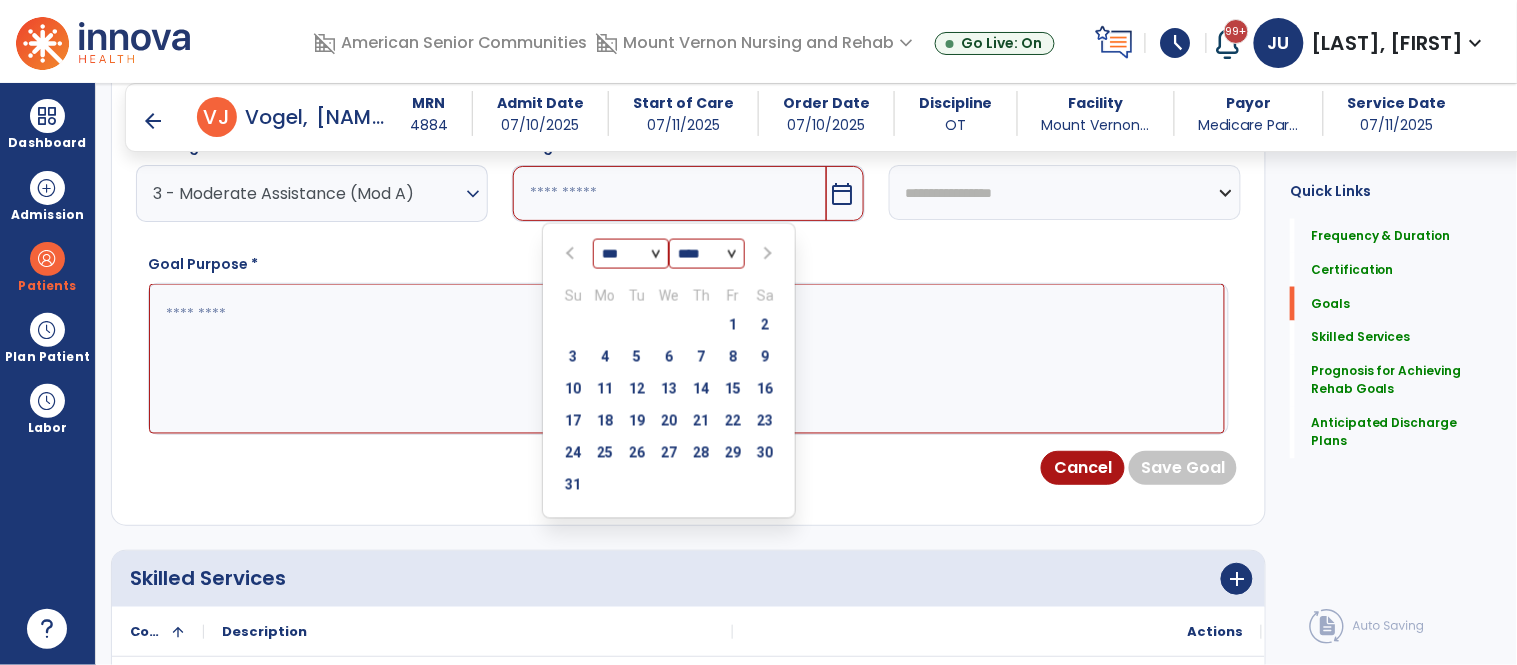 click on "*** *** *** *** **** Su Mo Tu We Th Fr Sa  27   28   29   30   31   1   2   3   4   5   6   7   8   9   10   11   12   13   14   15   16   17   18   19   20   21   22   23   24   25   26   27   28   29   30   31   1   2   3   4   5   6" at bounding box center [669, 371] 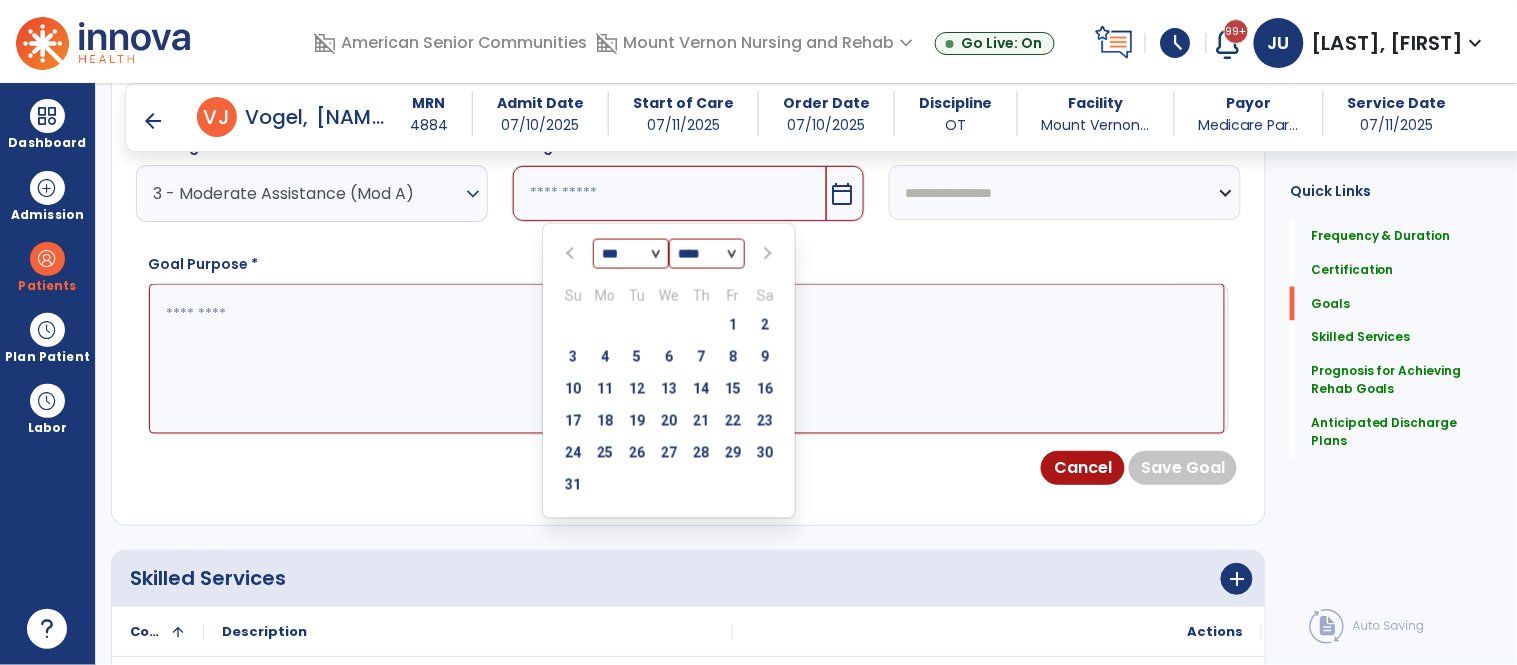 click at bounding box center (573, 254) 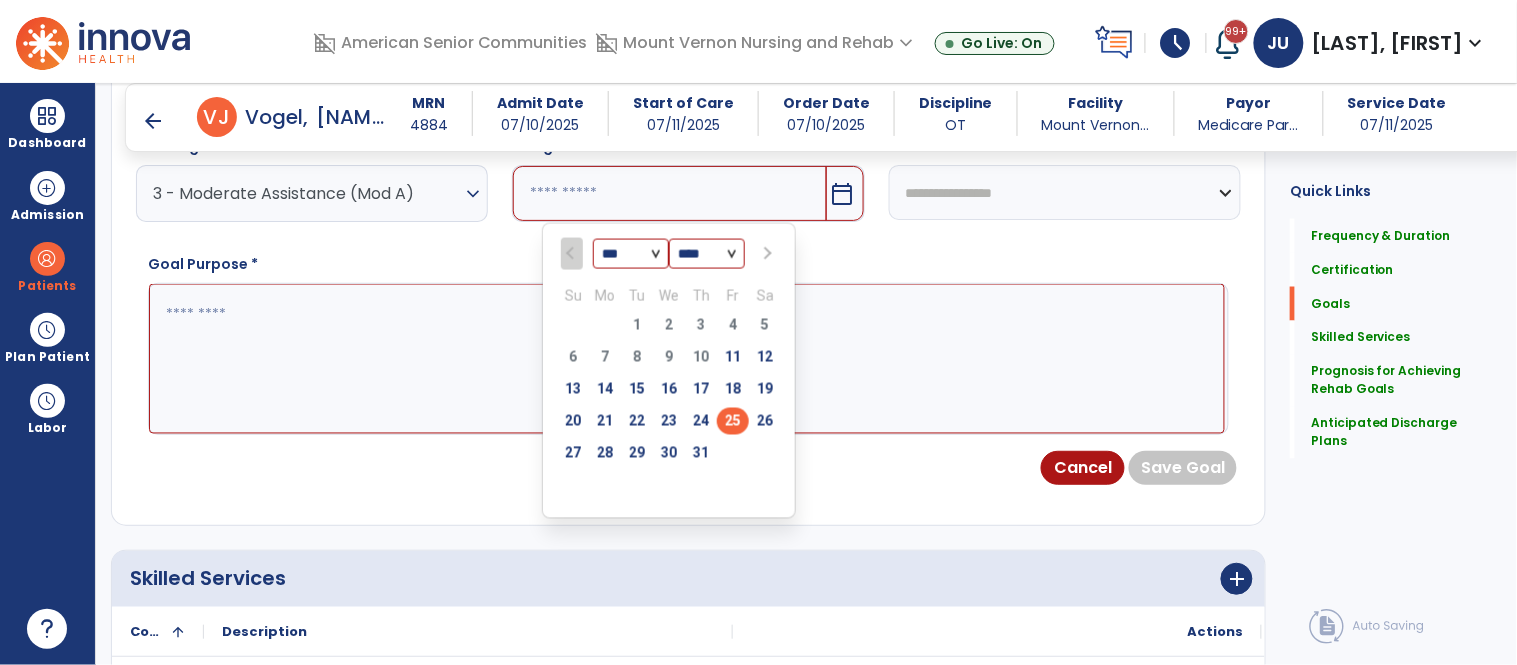click on "25" at bounding box center (733, 421) 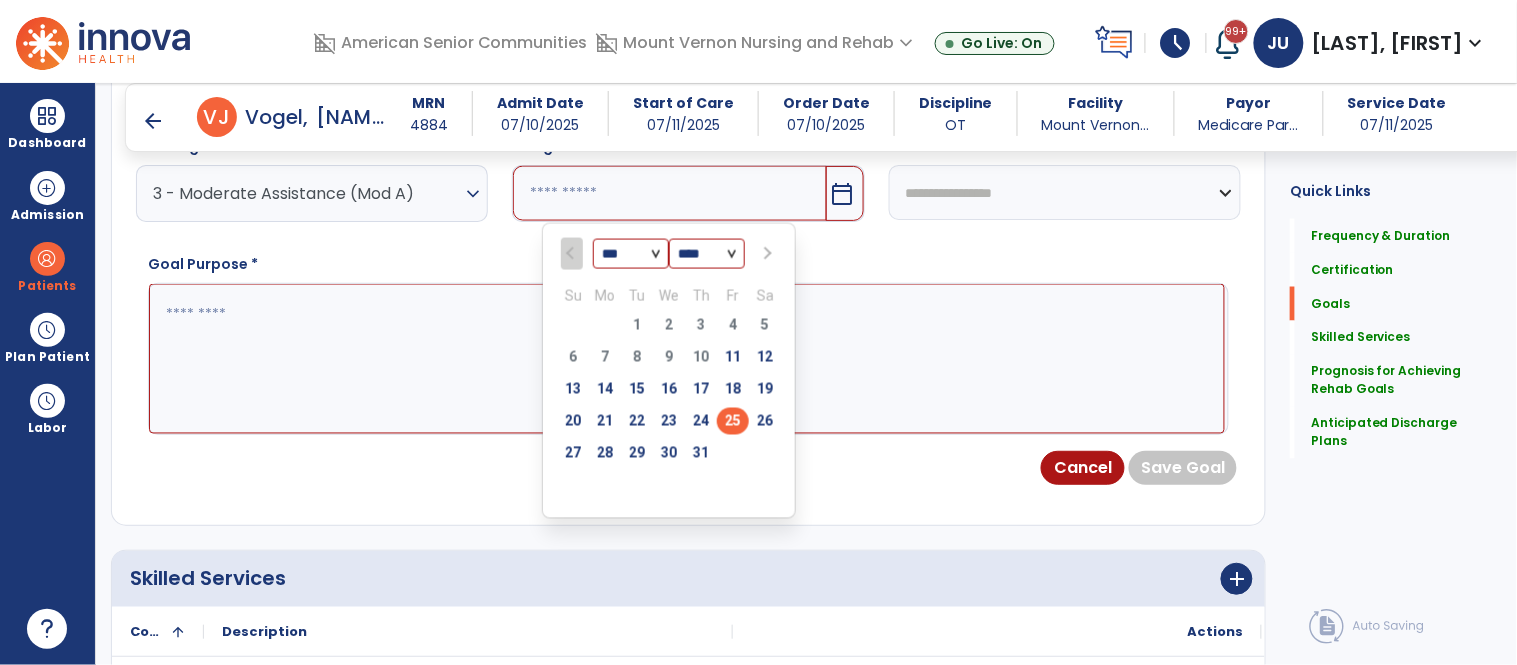 type on "*********" 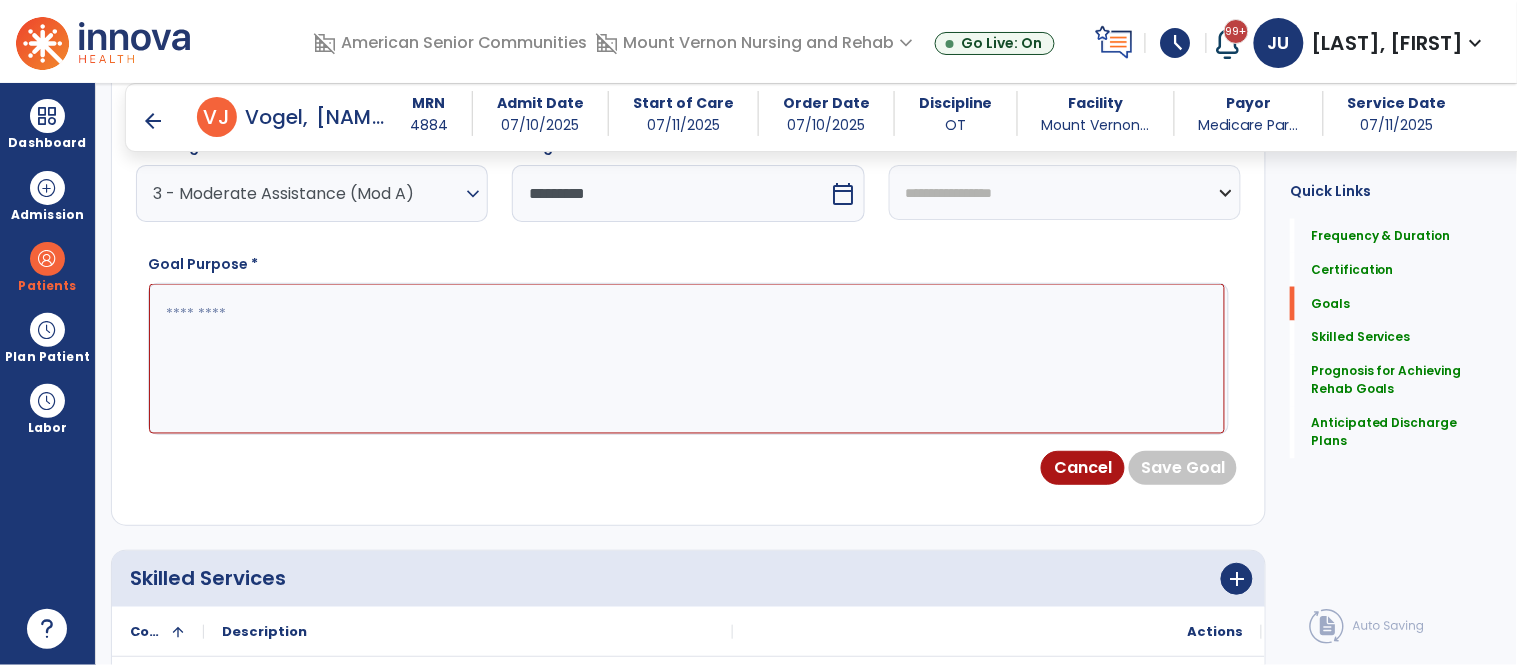 click at bounding box center [687, 359] 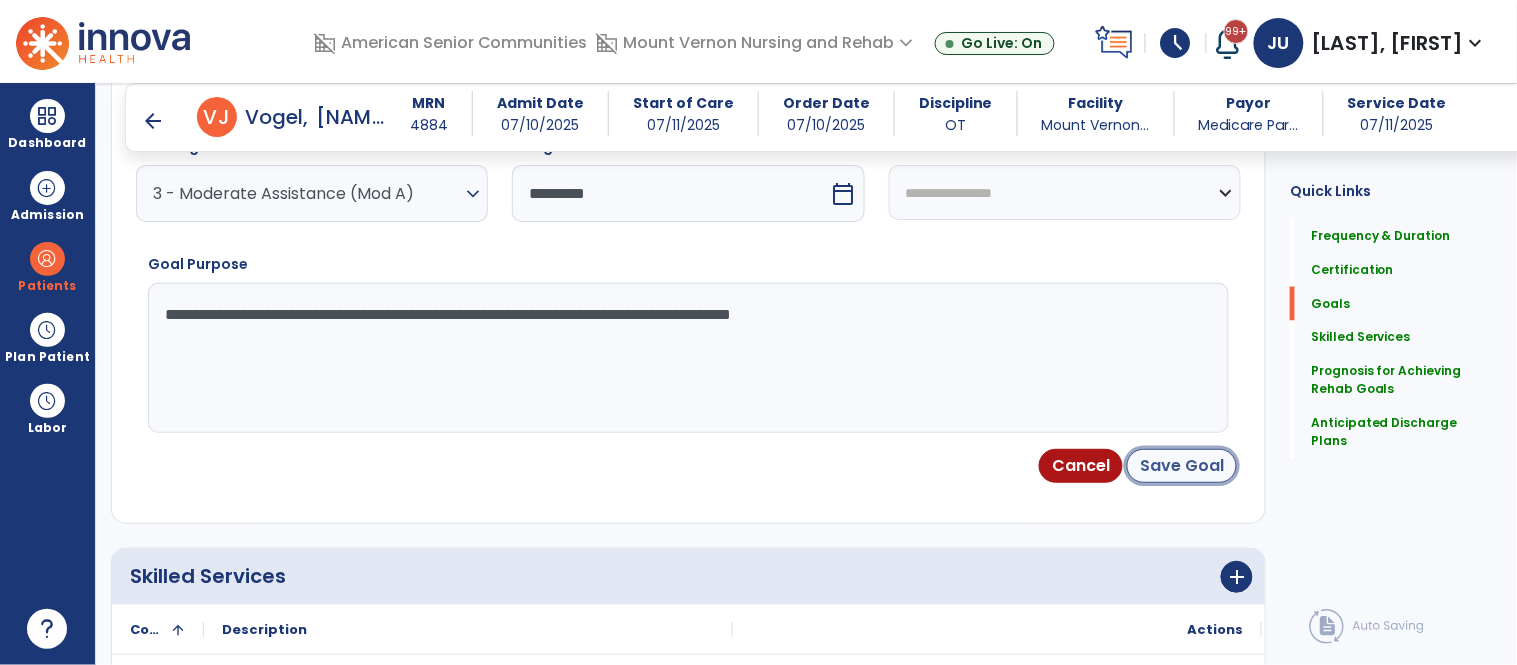 click on "Save Goal" at bounding box center [1182, 466] 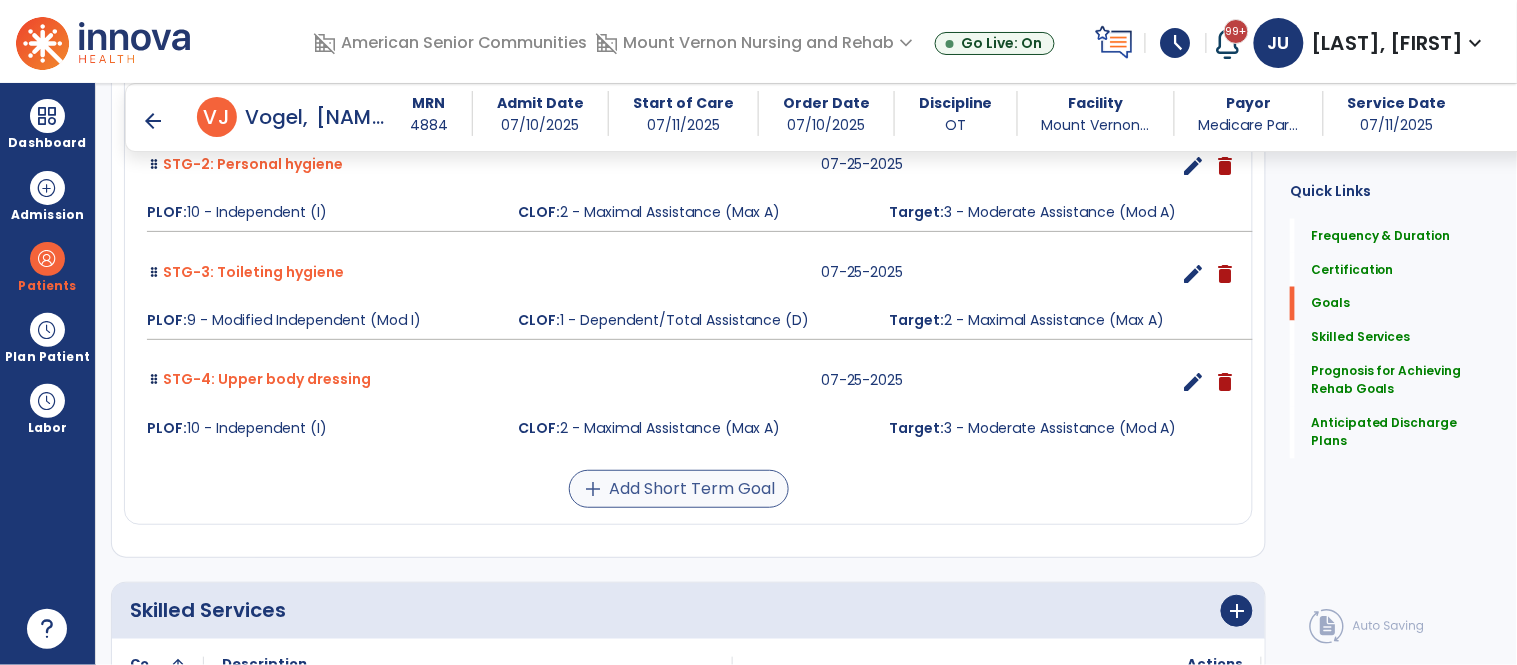 click on "add" at bounding box center (594, 489) 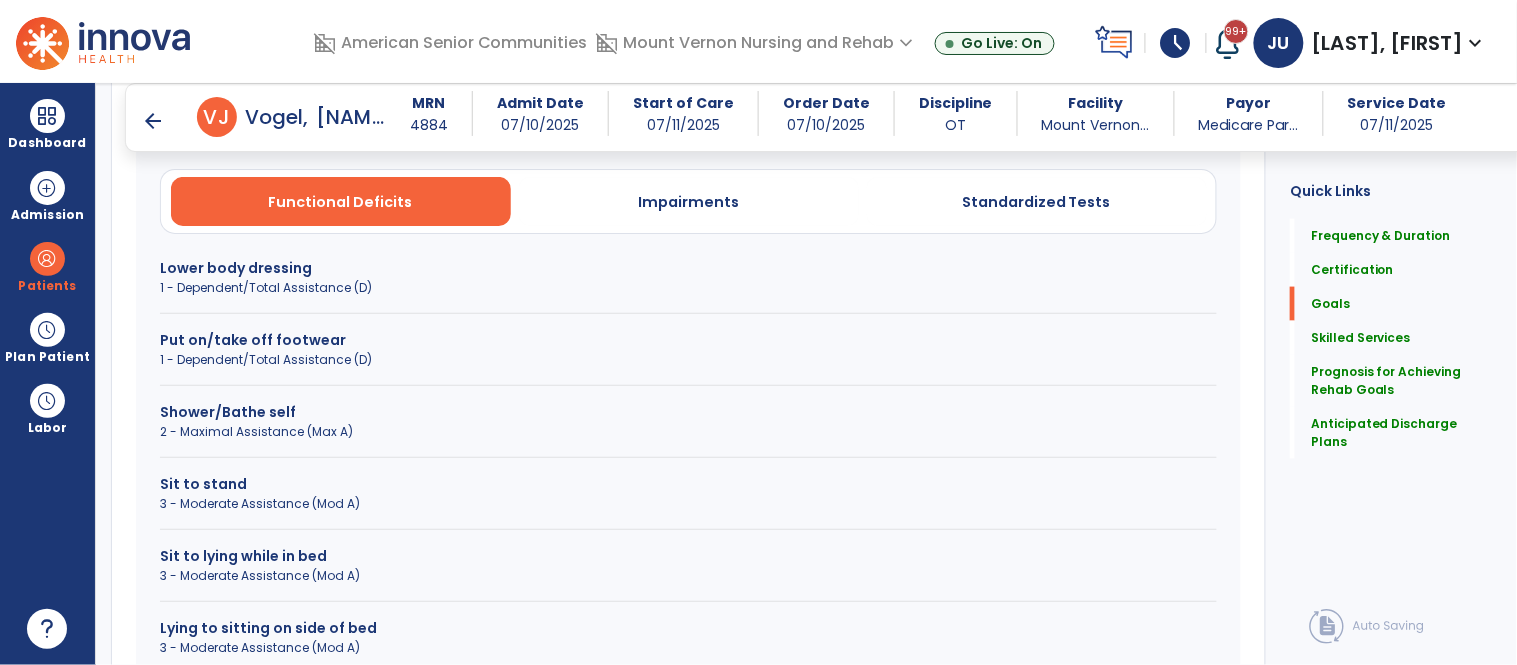 scroll, scrollTop: 594, scrollLeft: 0, axis: vertical 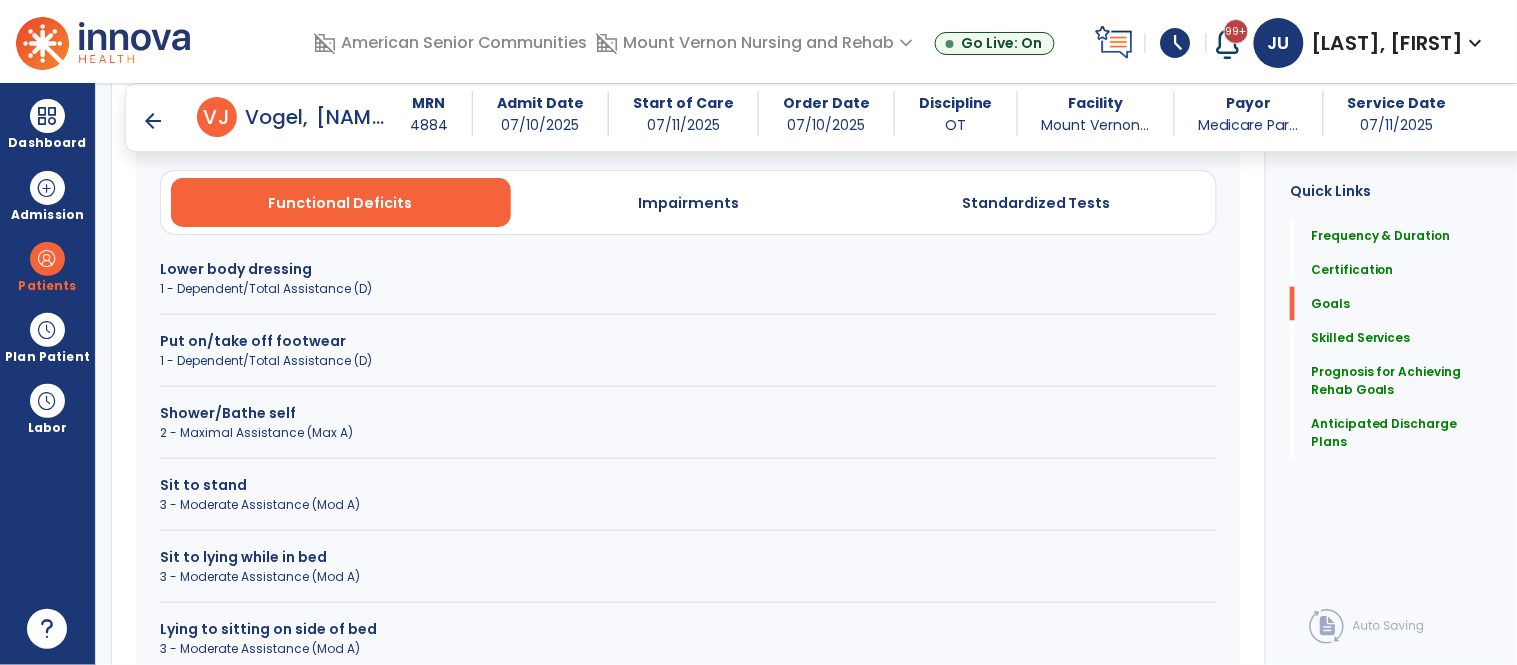 click on "1 - Dependent/Total Assistance (D)" at bounding box center (688, 289) 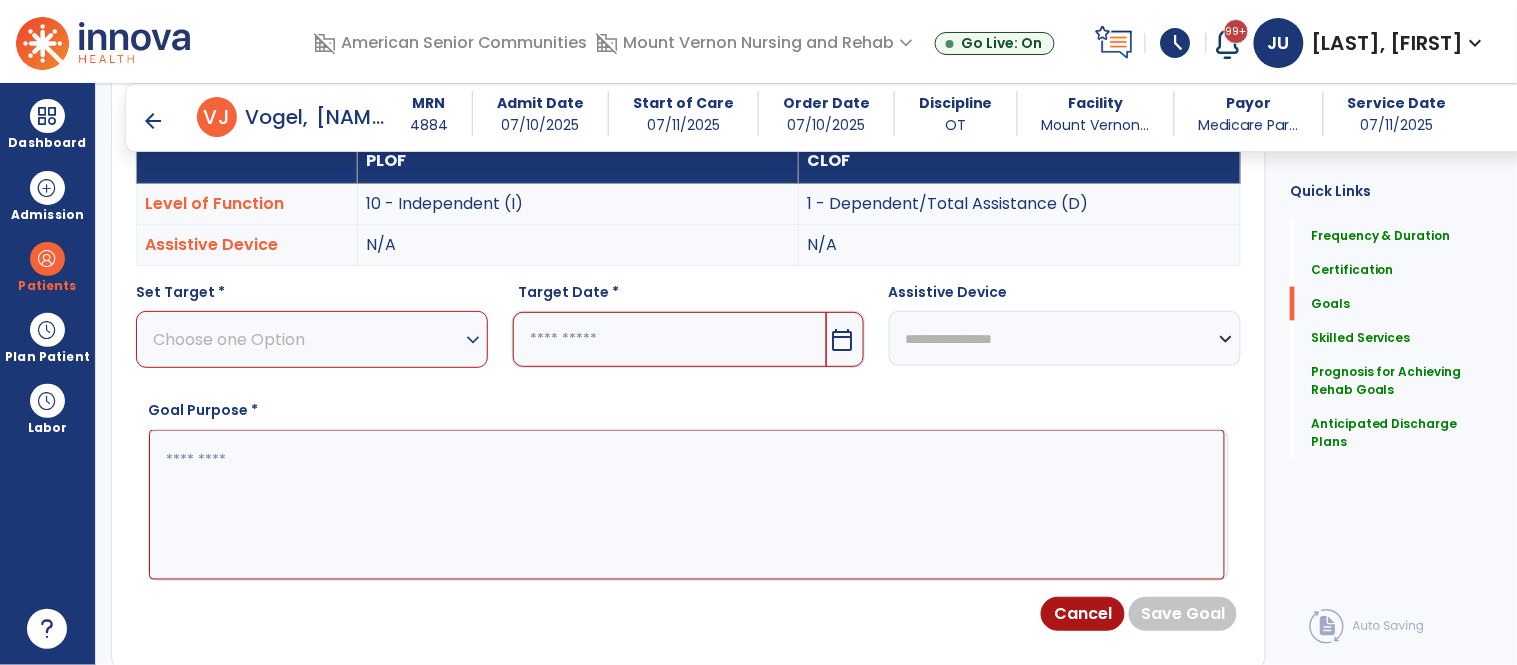 click on "Choose one Option   expand_more" at bounding box center (312, 339) 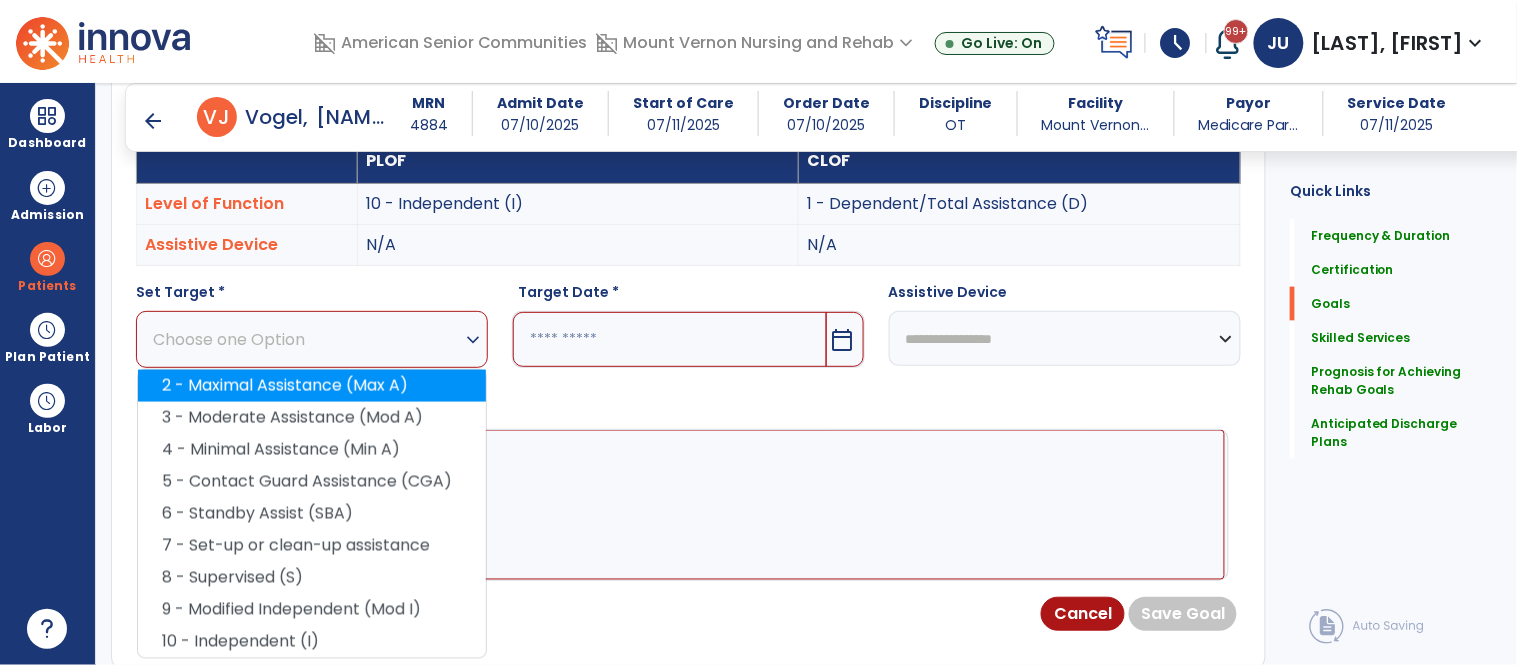 click on "2 - Maximal Assistance (Max A)" at bounding box center [312, 386] 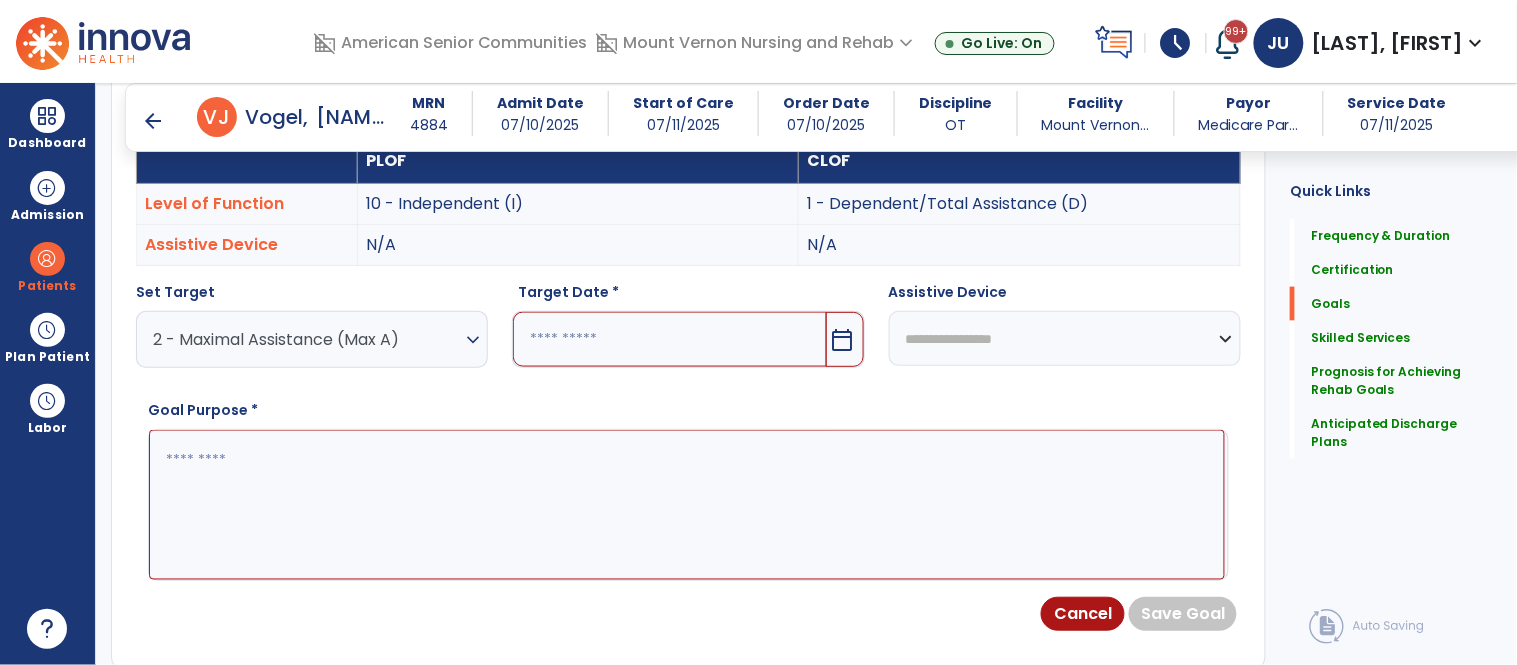 click at bounding box center (669, 339) 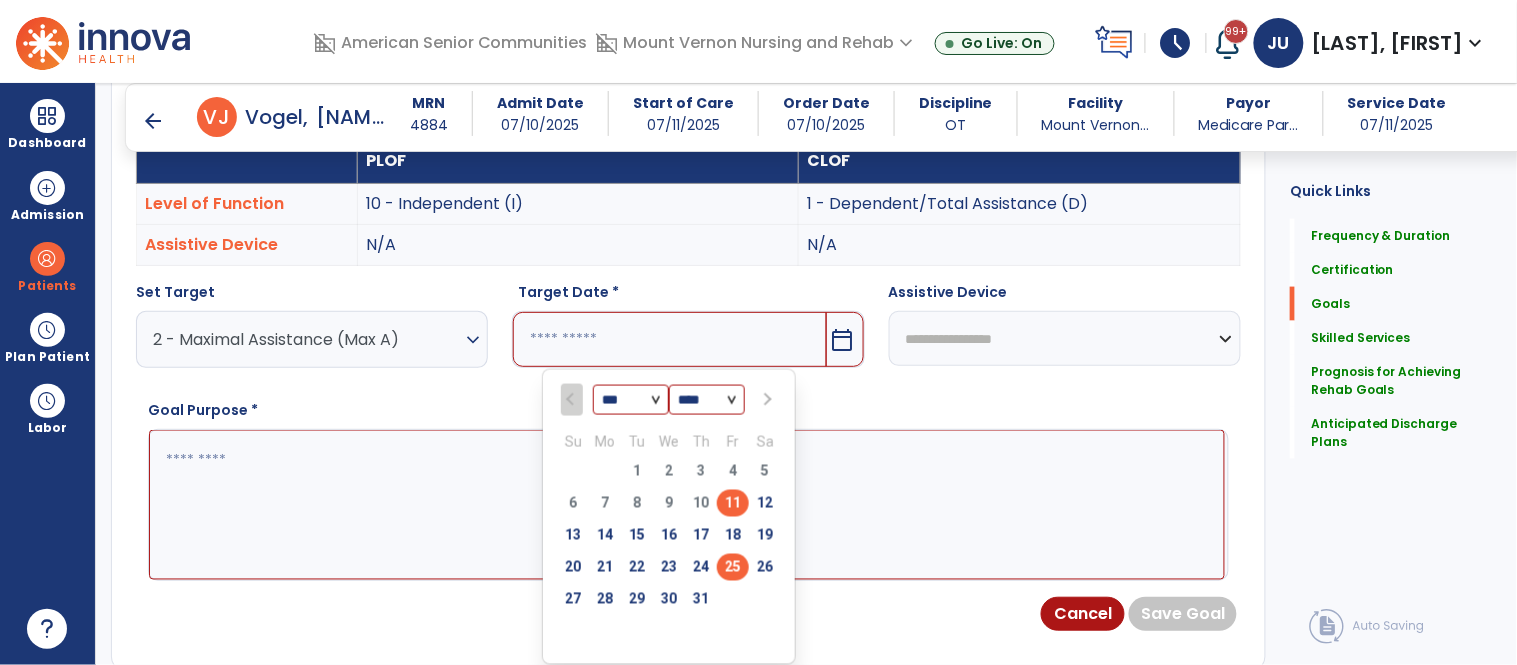 click on "25" at bounding box center [733, 567] 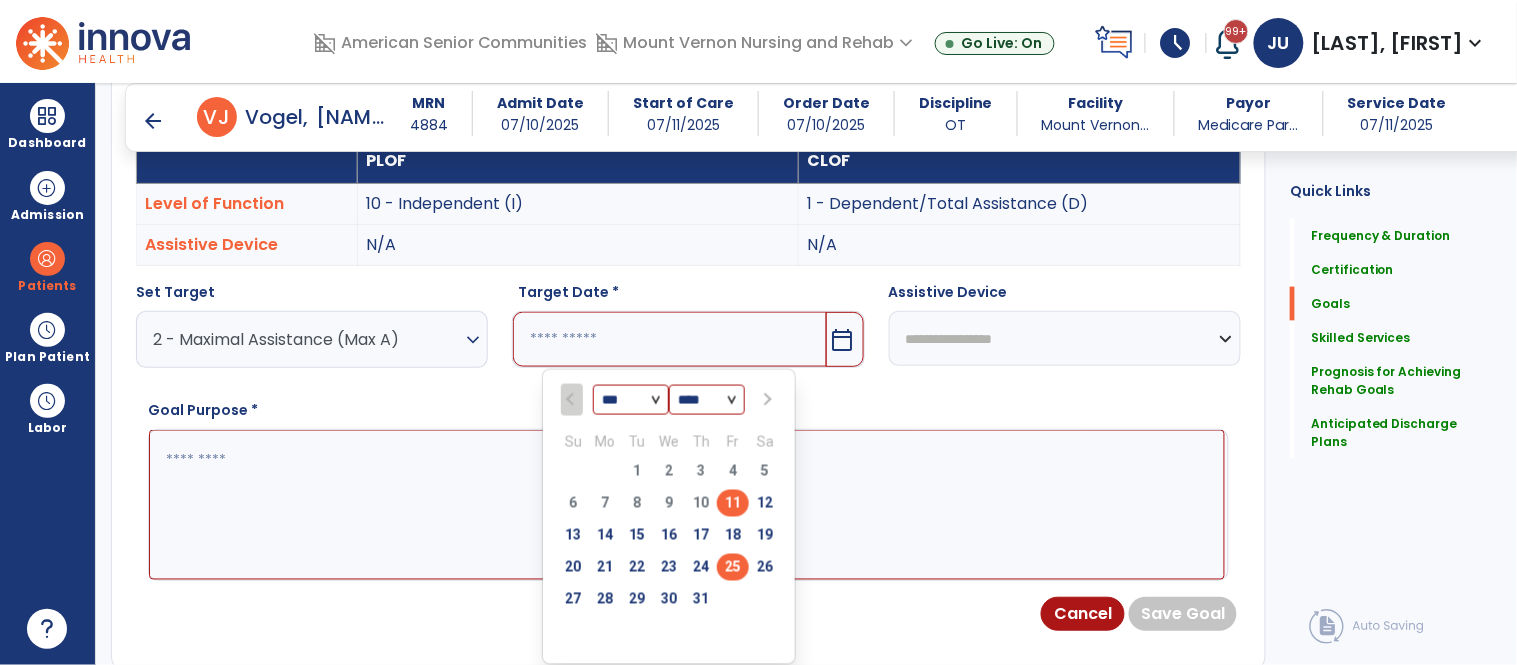 type on "*********" 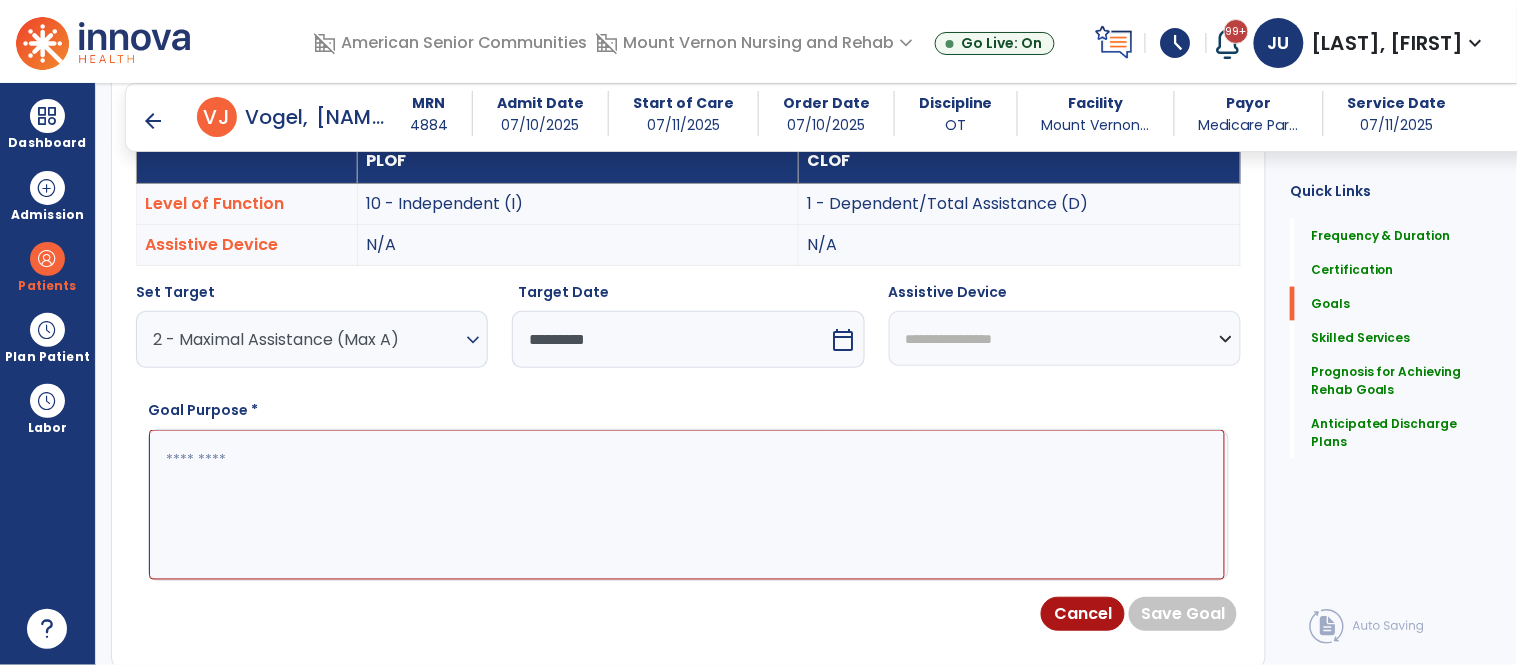 click at bounding box center [687, 505] 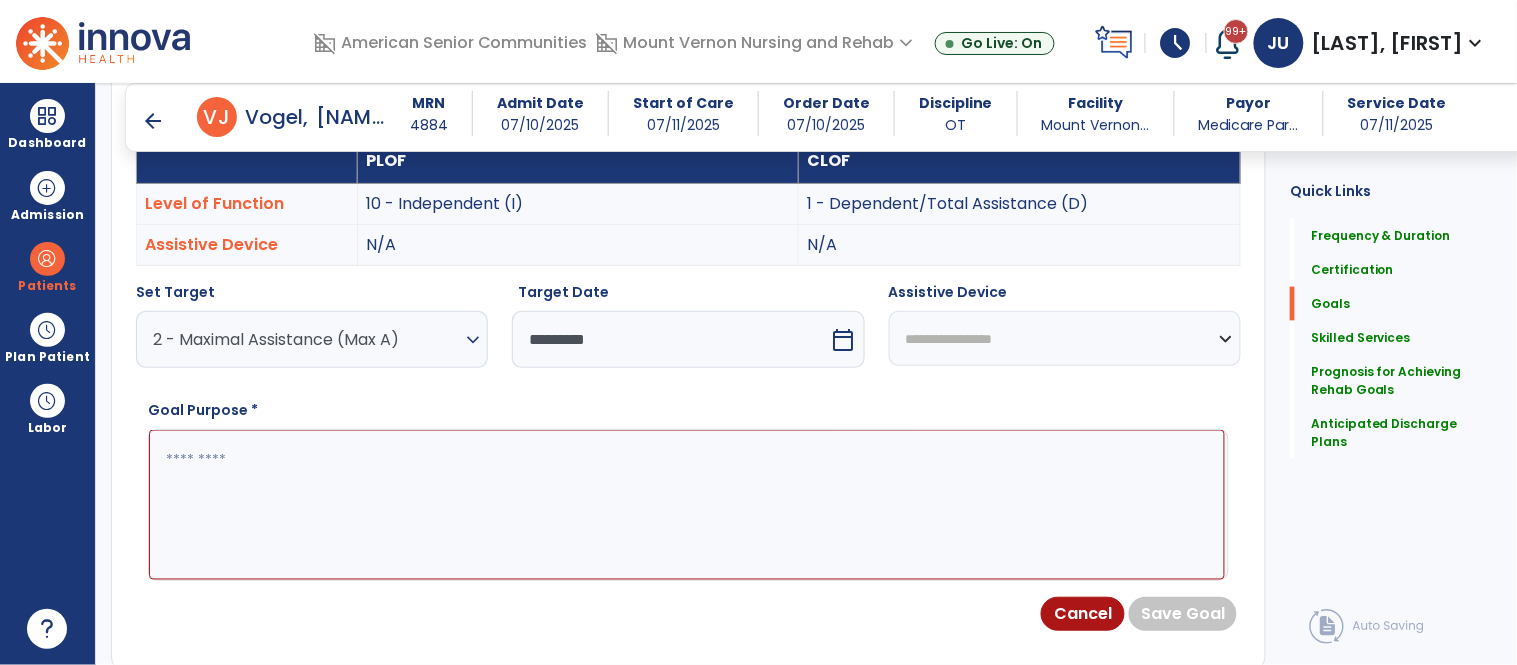 paste on "**********" 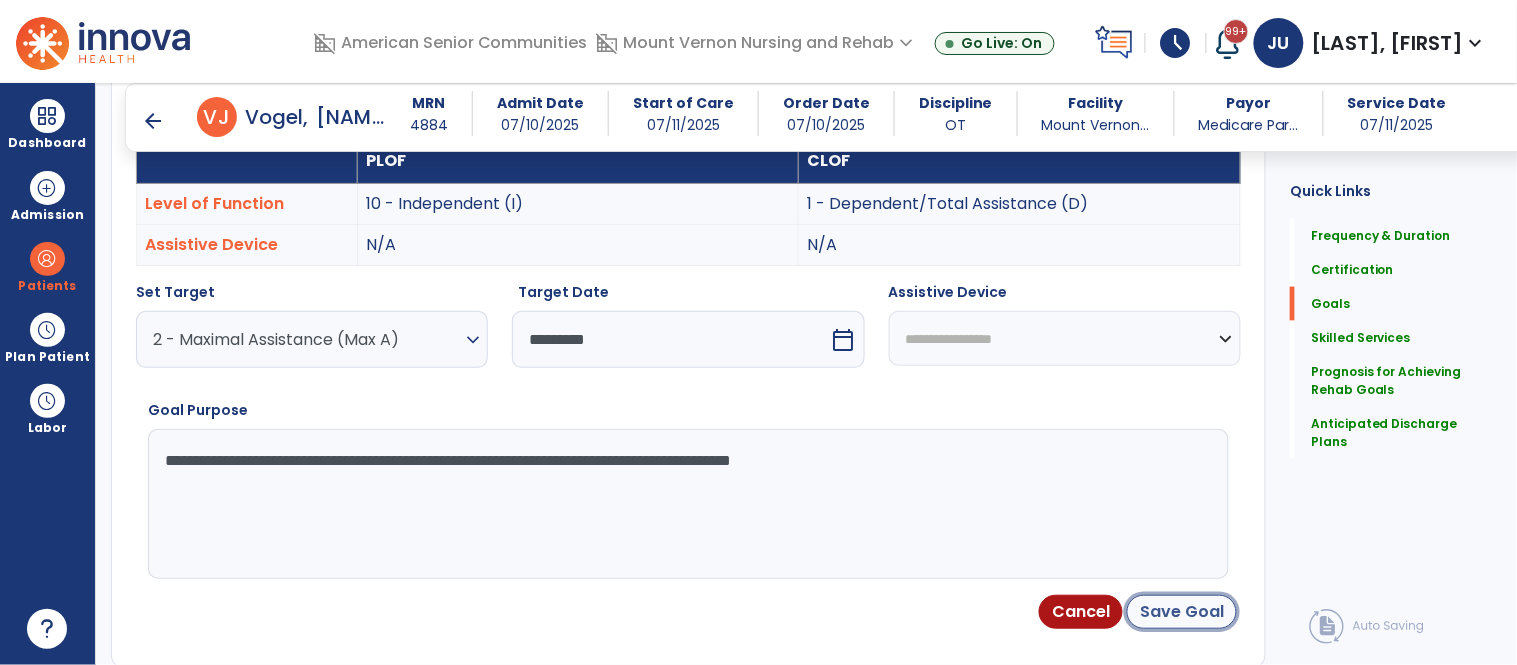 click on "Save Goal" at bounding box center (1182, 612) 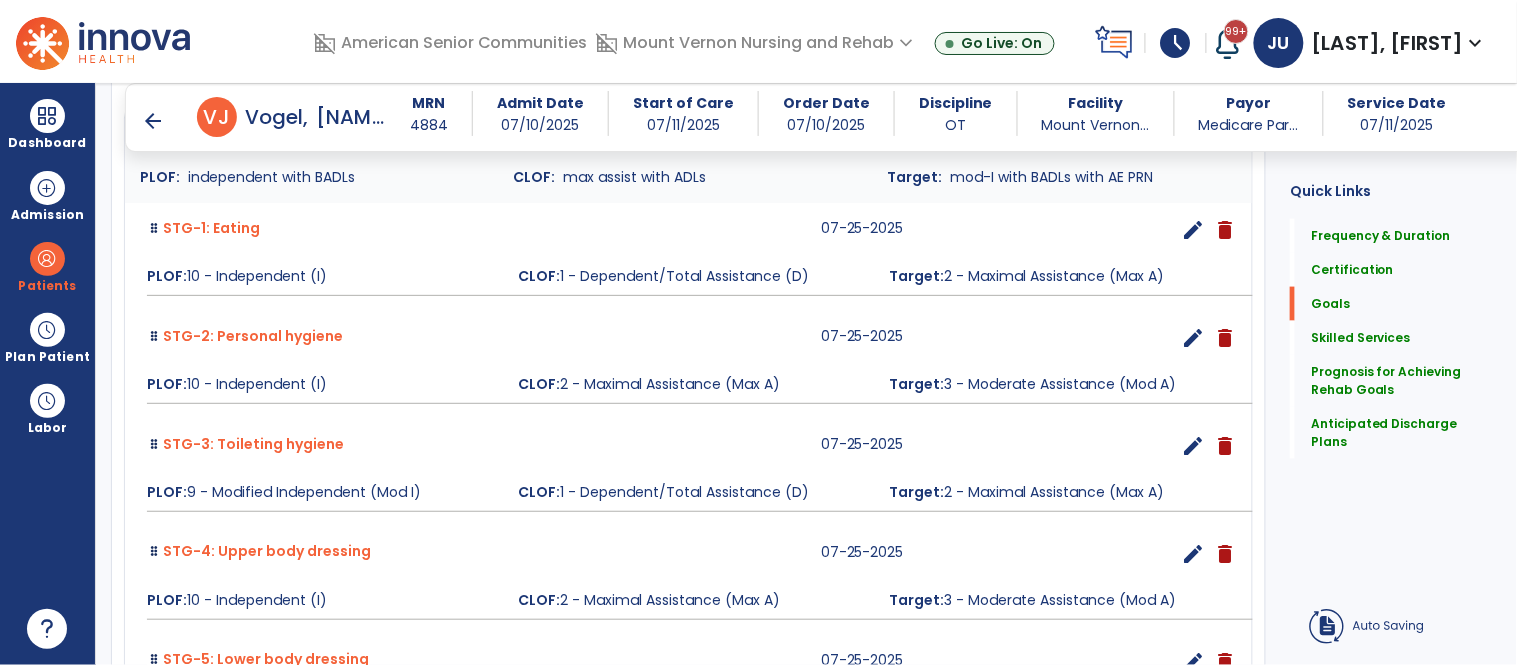 scroll, scrollTop: 596, scrollLeft: 0, axis: vertical 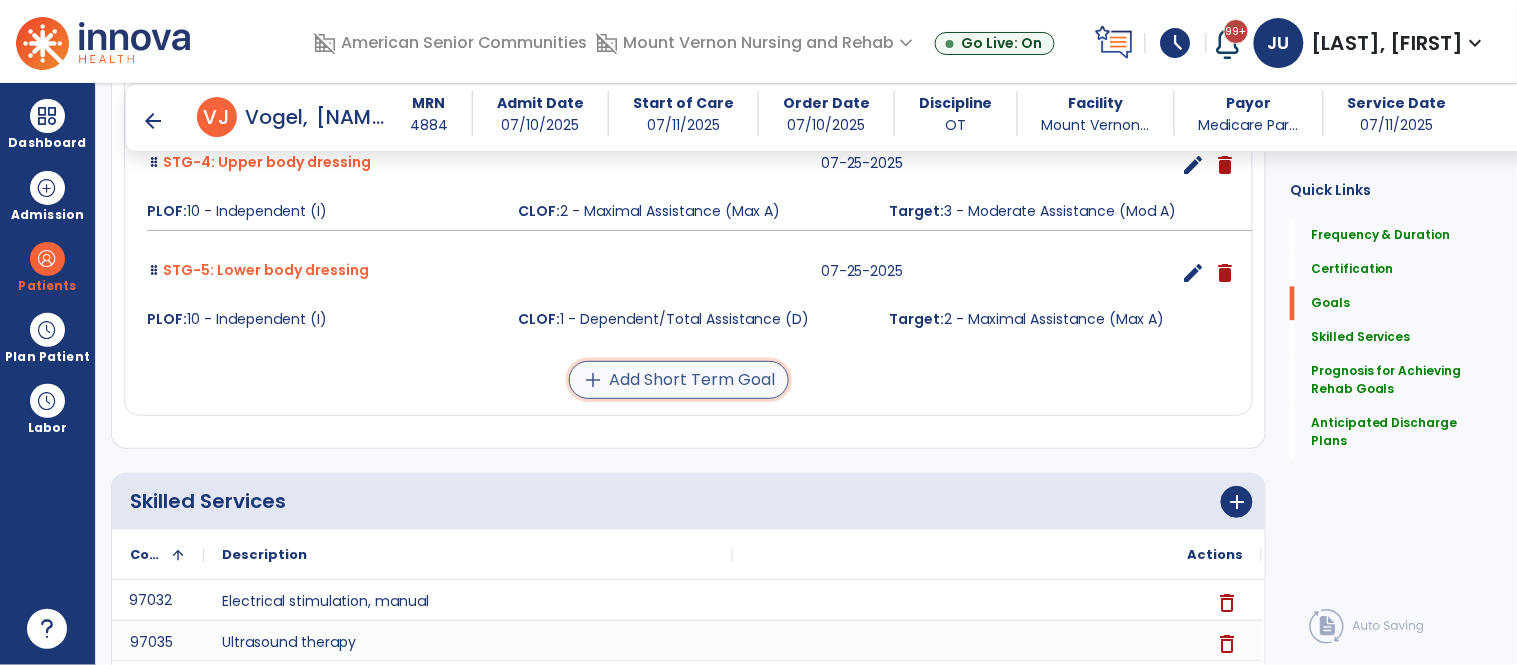 click on "add  Add Short Term Goal" at bounding box center (679, 380) 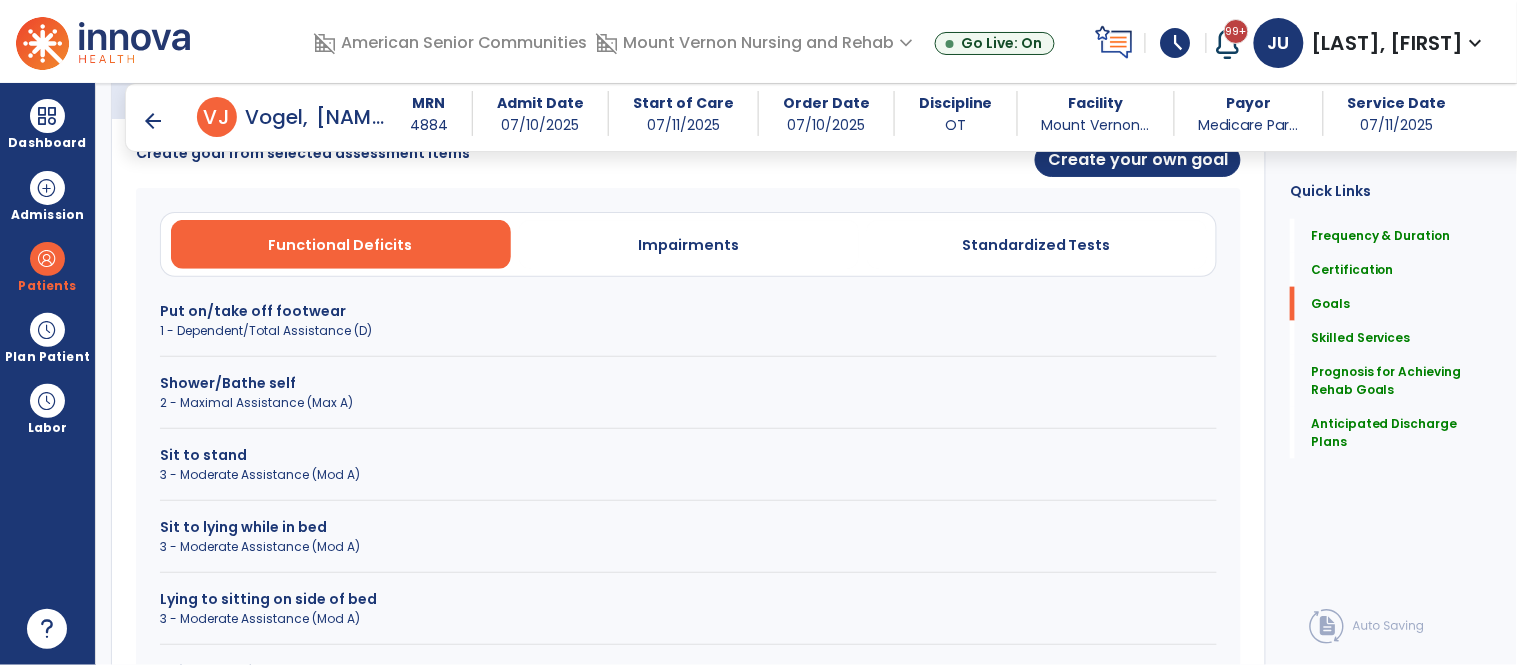 scroll, scrollTop: 556, scrollLeft: 0, axis: vertical 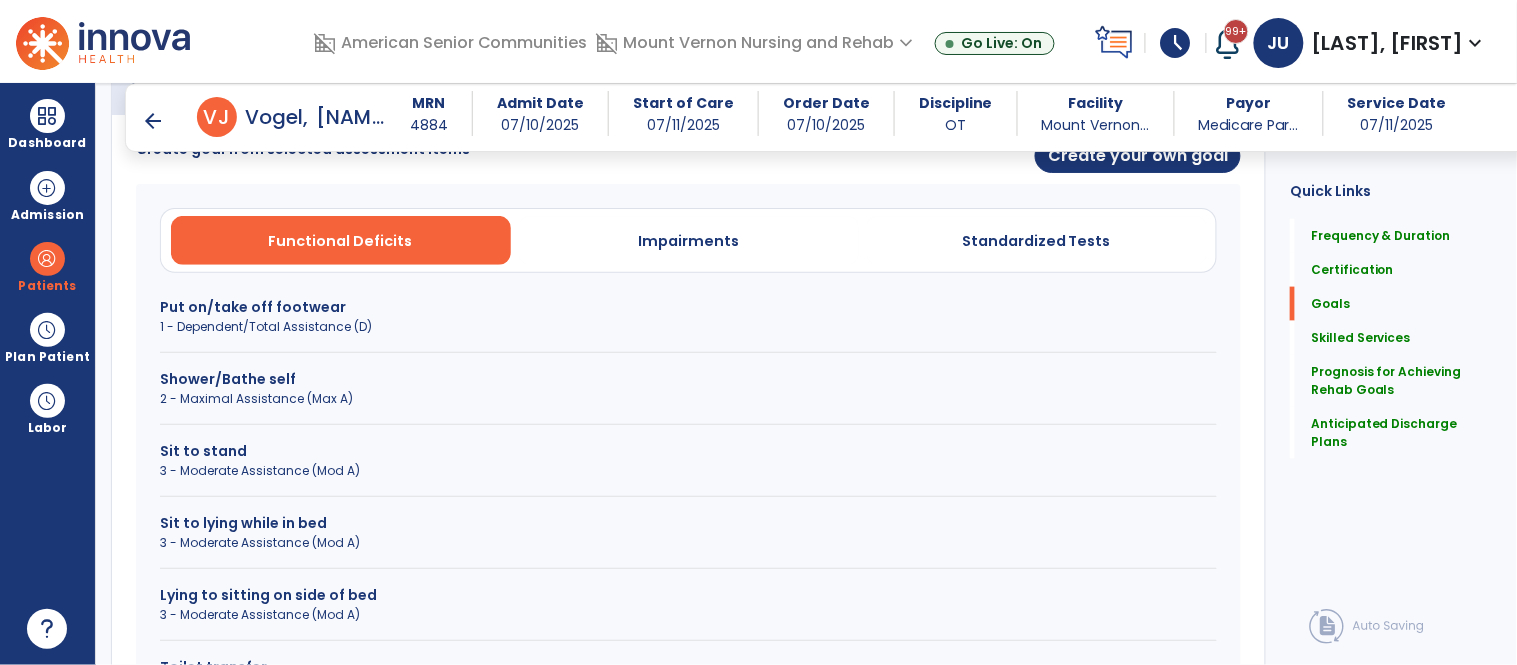click on "2 - Maximal Assistance (Max A)" at bounding box center [688, 399] 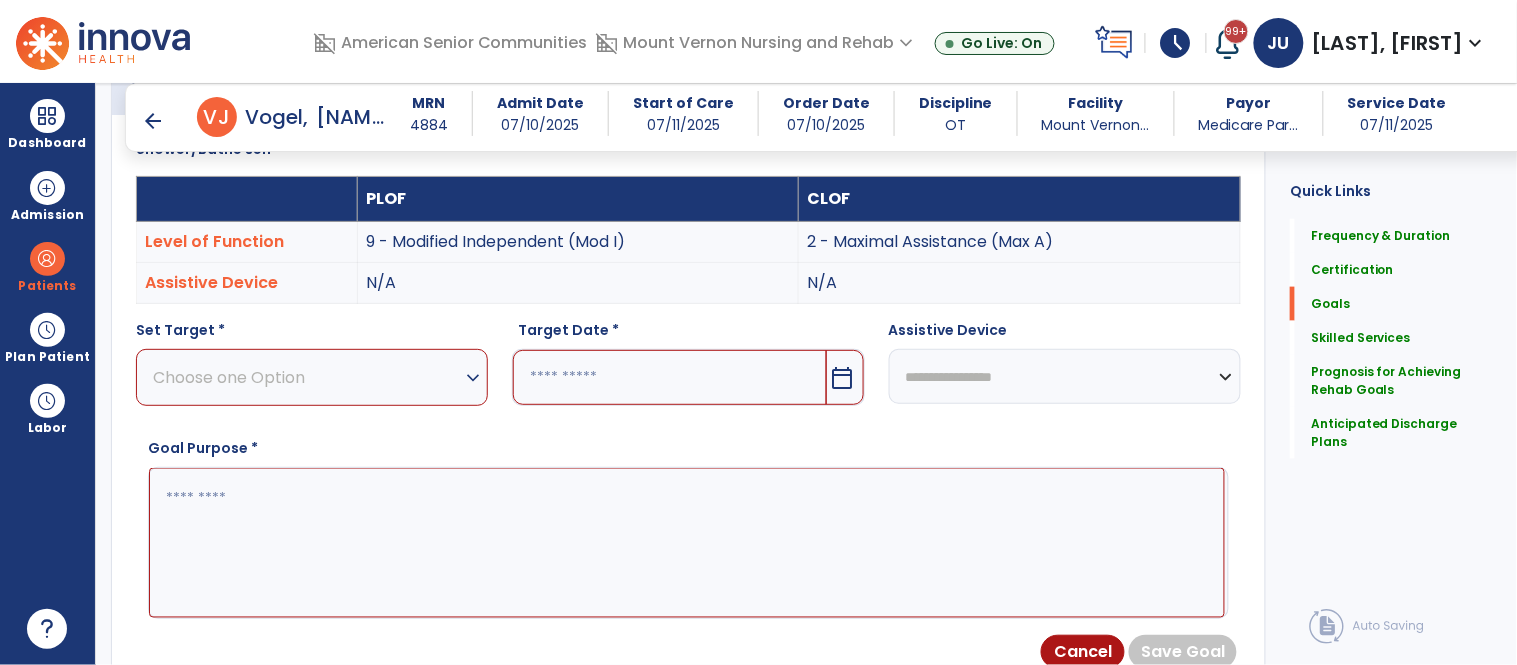 click on "Choose one Option   expand_more" at bounding box center [312, 377] 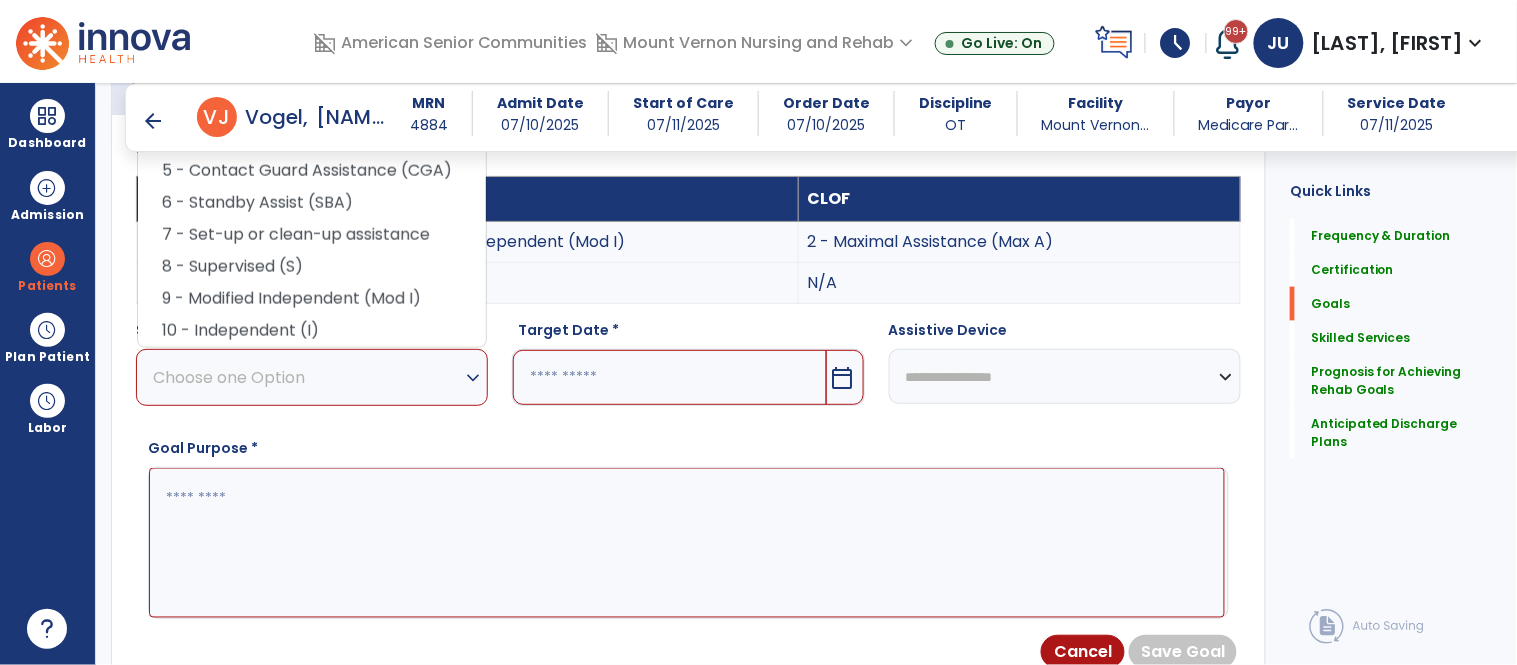 click on "Choose one Option   expand_more" at bounding box center [312, 377] 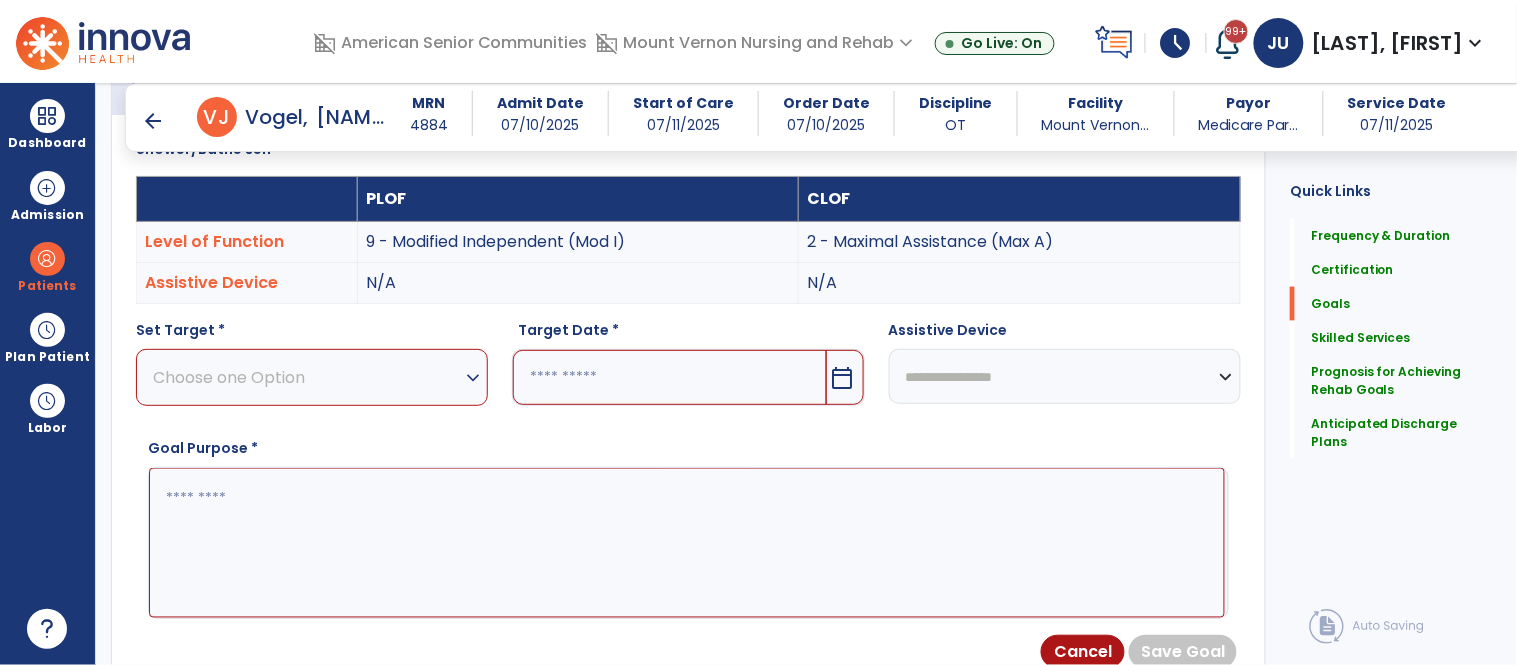 click on "Choose one Option" at bounding box center (307, 377) 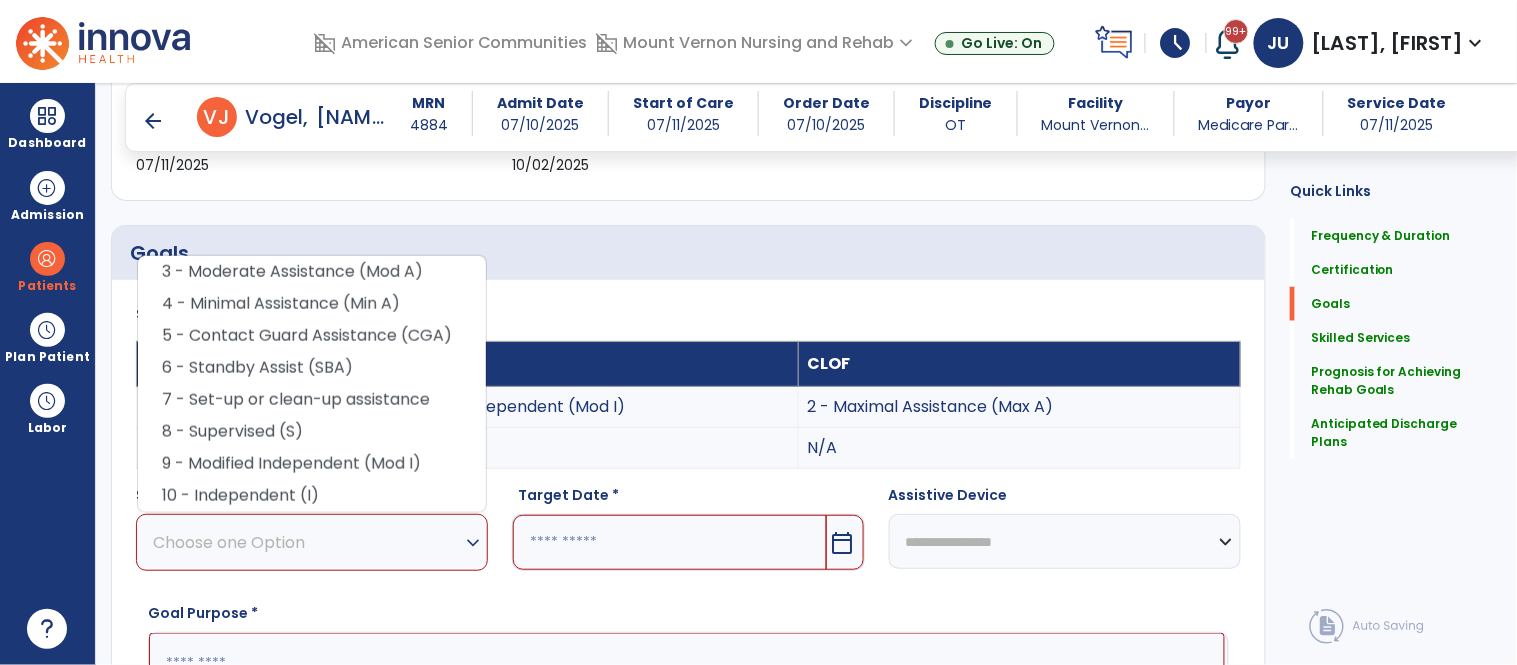 scroll, scrollTop: 401, scrollLeft: 0, axis: vertical 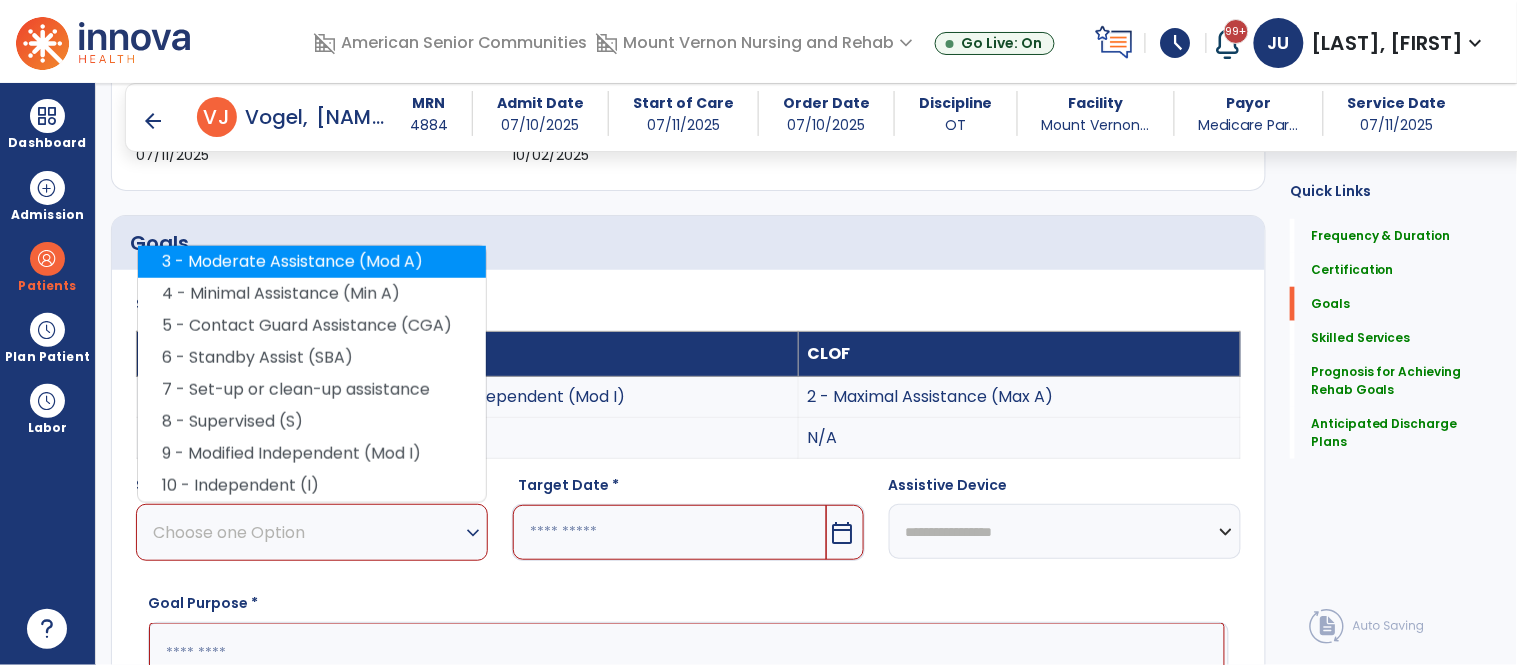 click on "3 - Moderate Assistance (Mod A)" at bounding box center [312, 262] 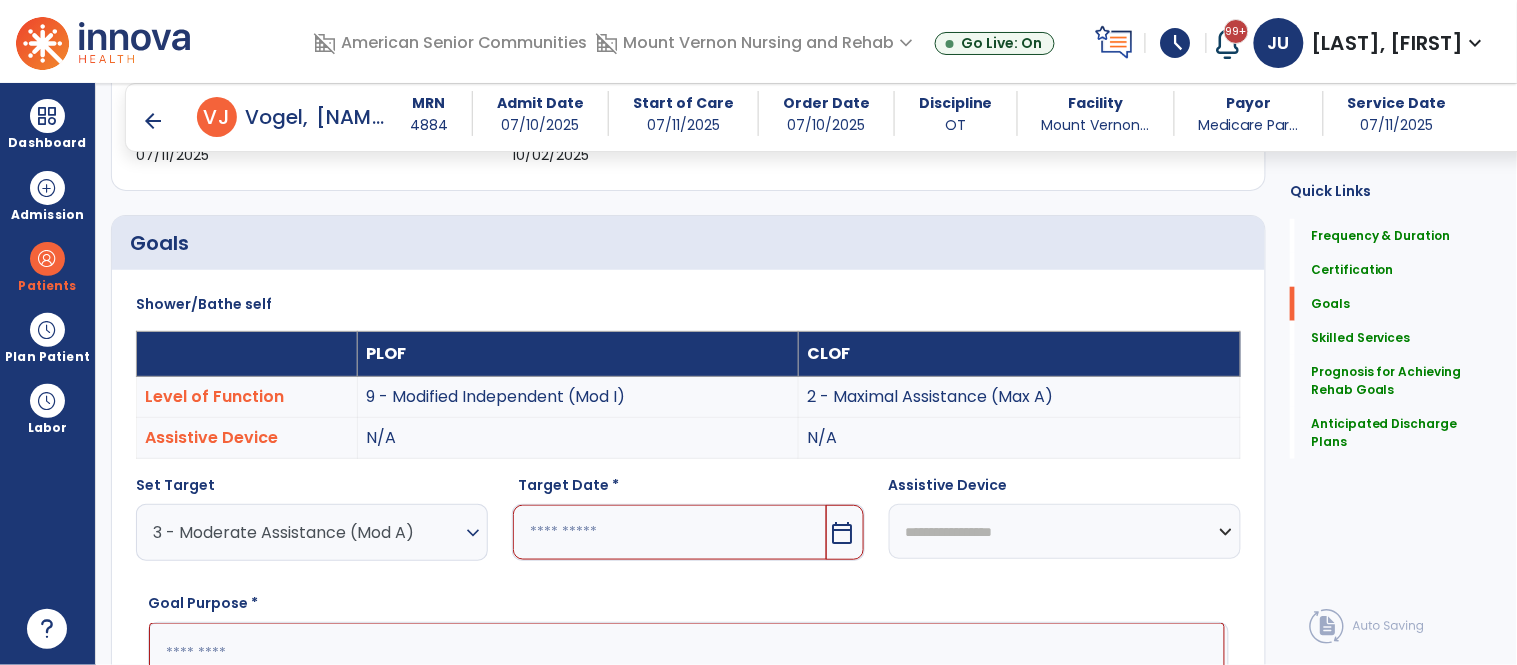 click at bounding box center (669, 532) 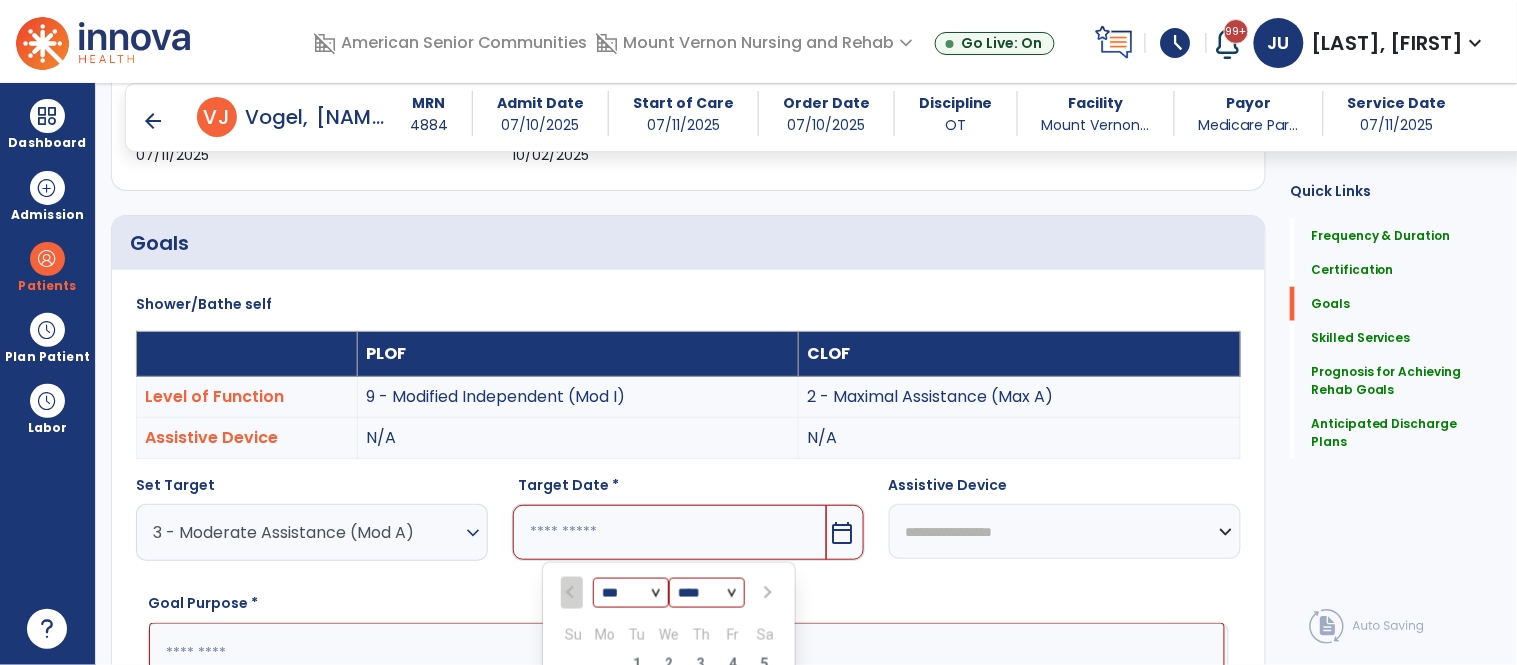 scroll, scrollTop: 727, scrollLeft: 0, axis: vertical 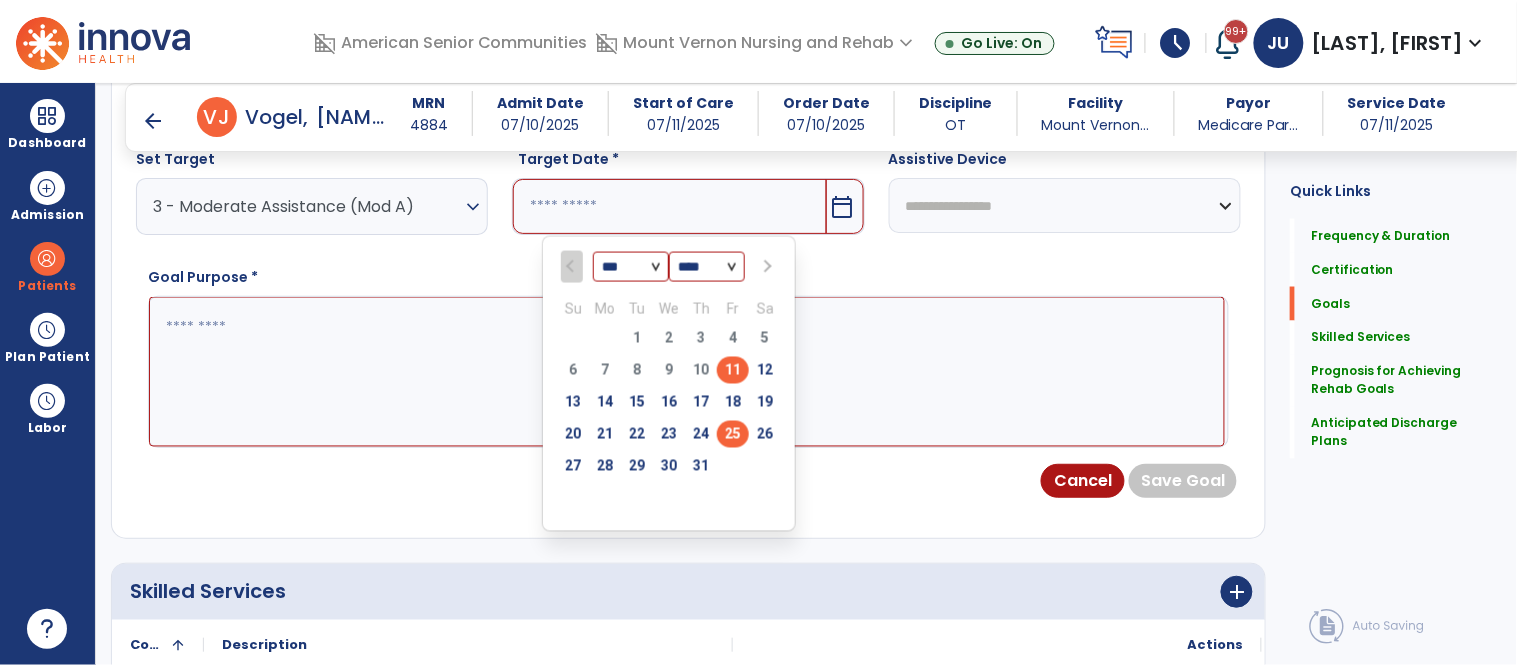 click on "25" at bounding box center (733, 434) 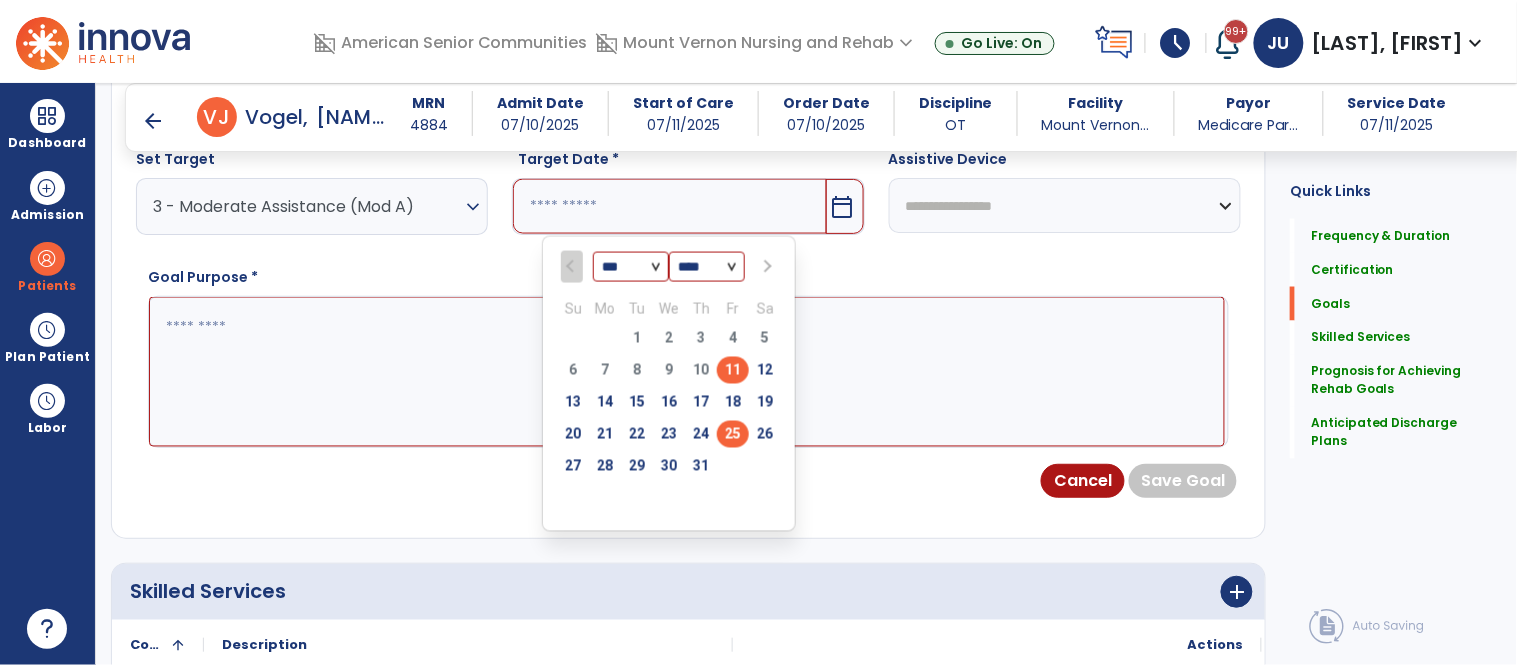 type on "*********" 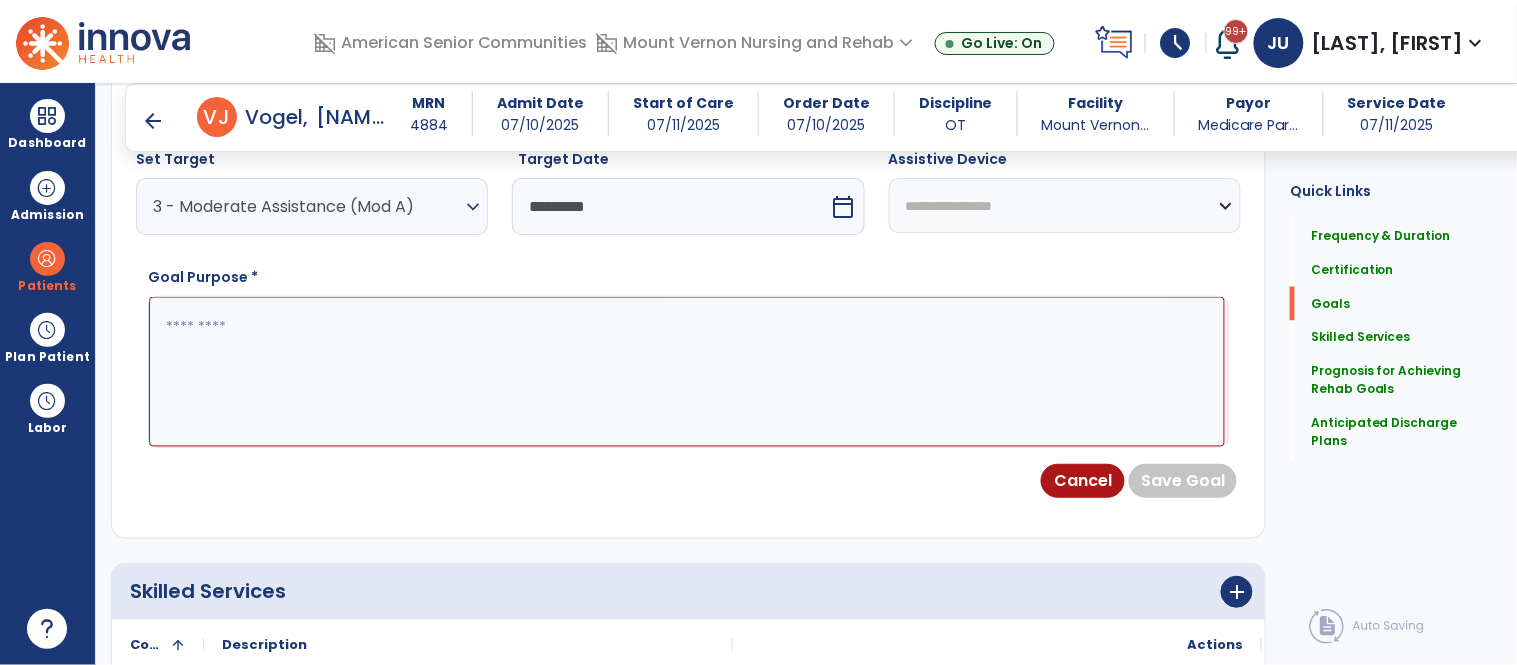 click at bounding box center (687, 372) 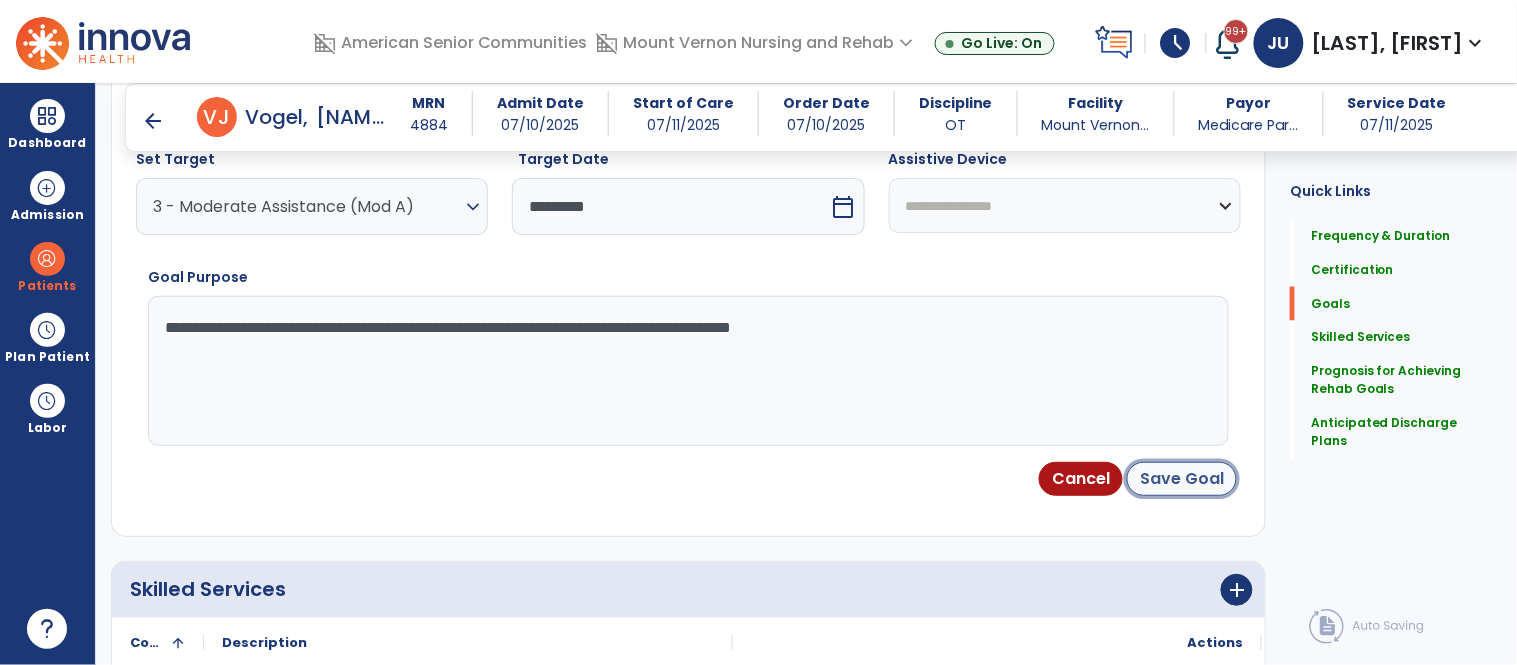 click on "Save Goal" at bounding box center (1182, 479) 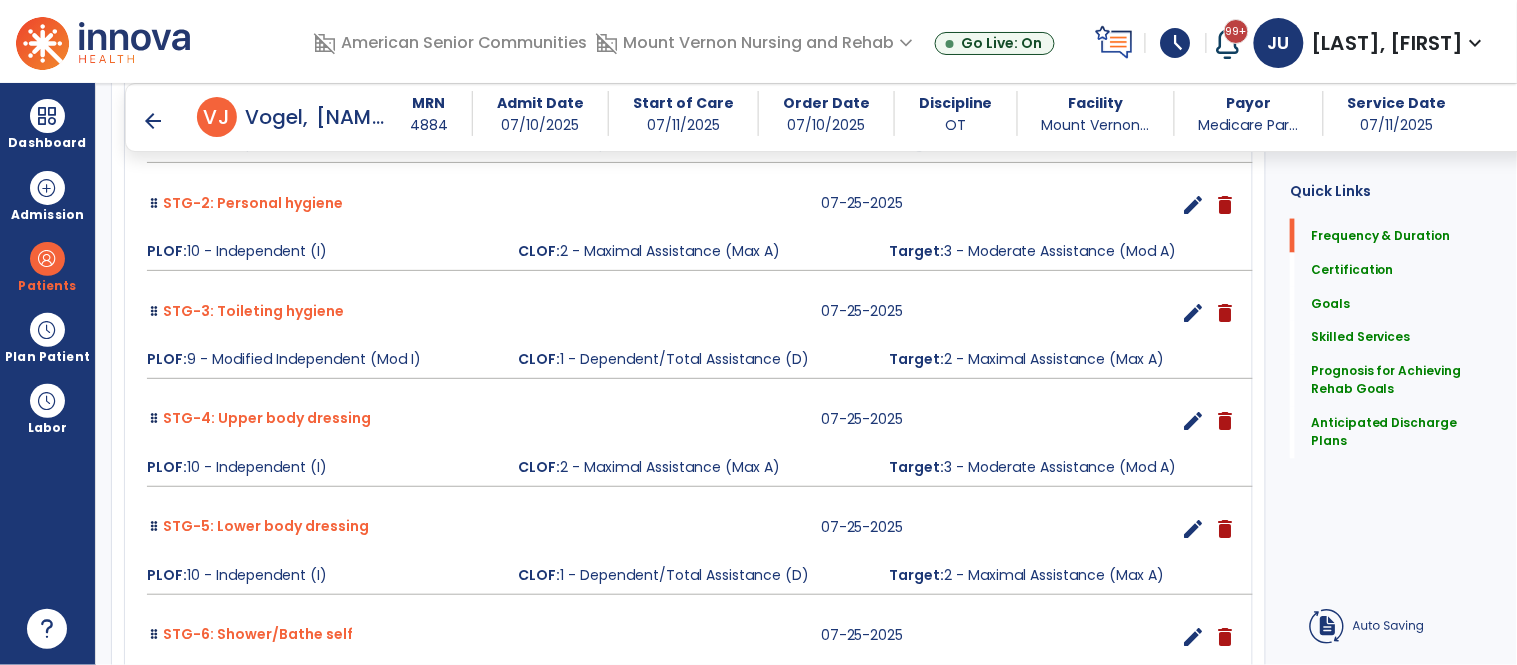 scroll, scrollTop: 137, scrollLeft: 0, axis: vertical 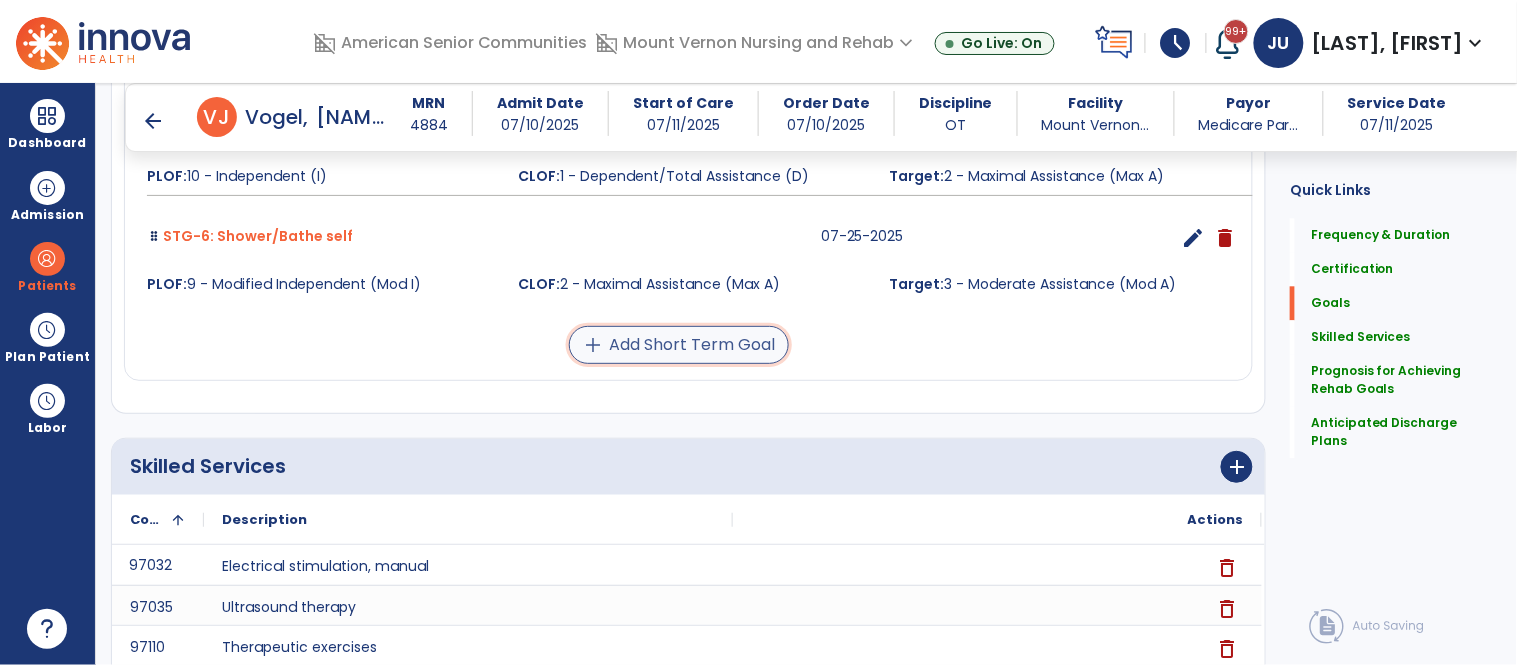 click on "add  Add Short Term Goal" at bounding box center [679, 345] 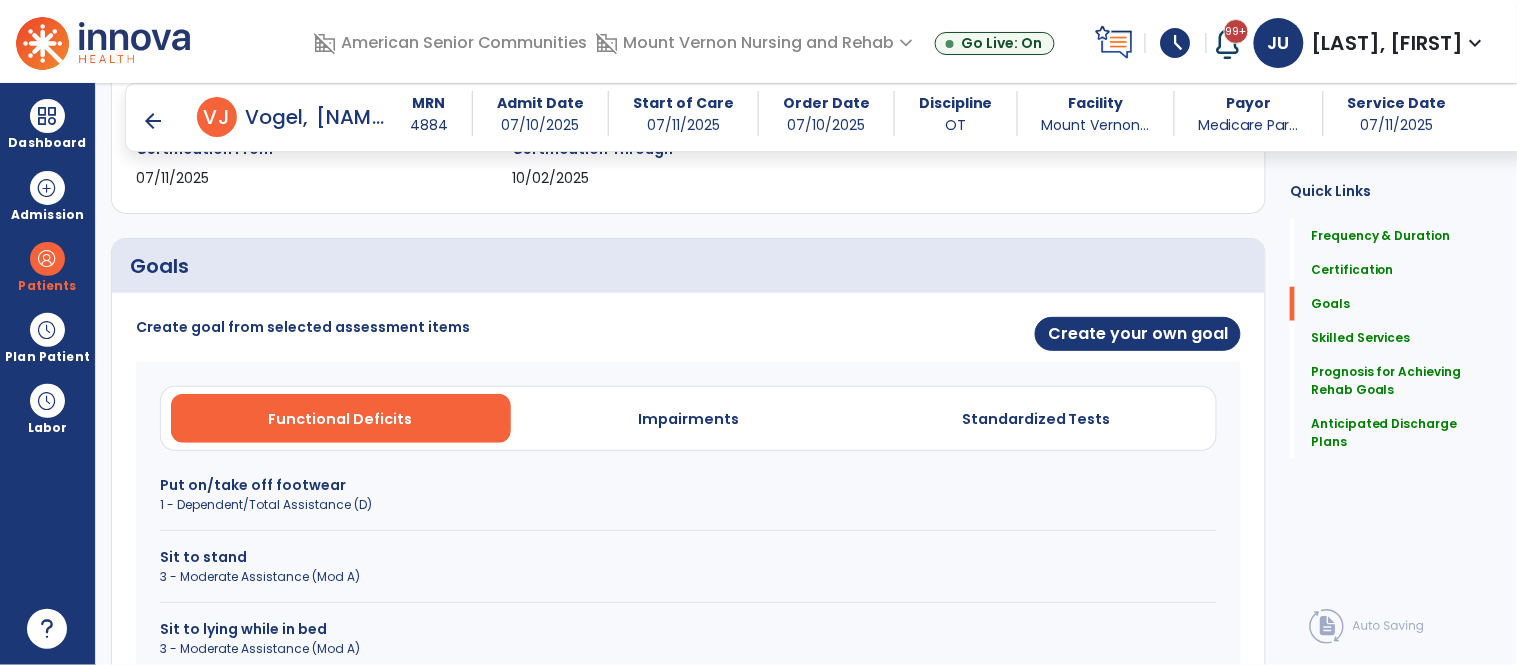 scroll, scrollTop: 422, scrollLeft: 0, axis: vertical 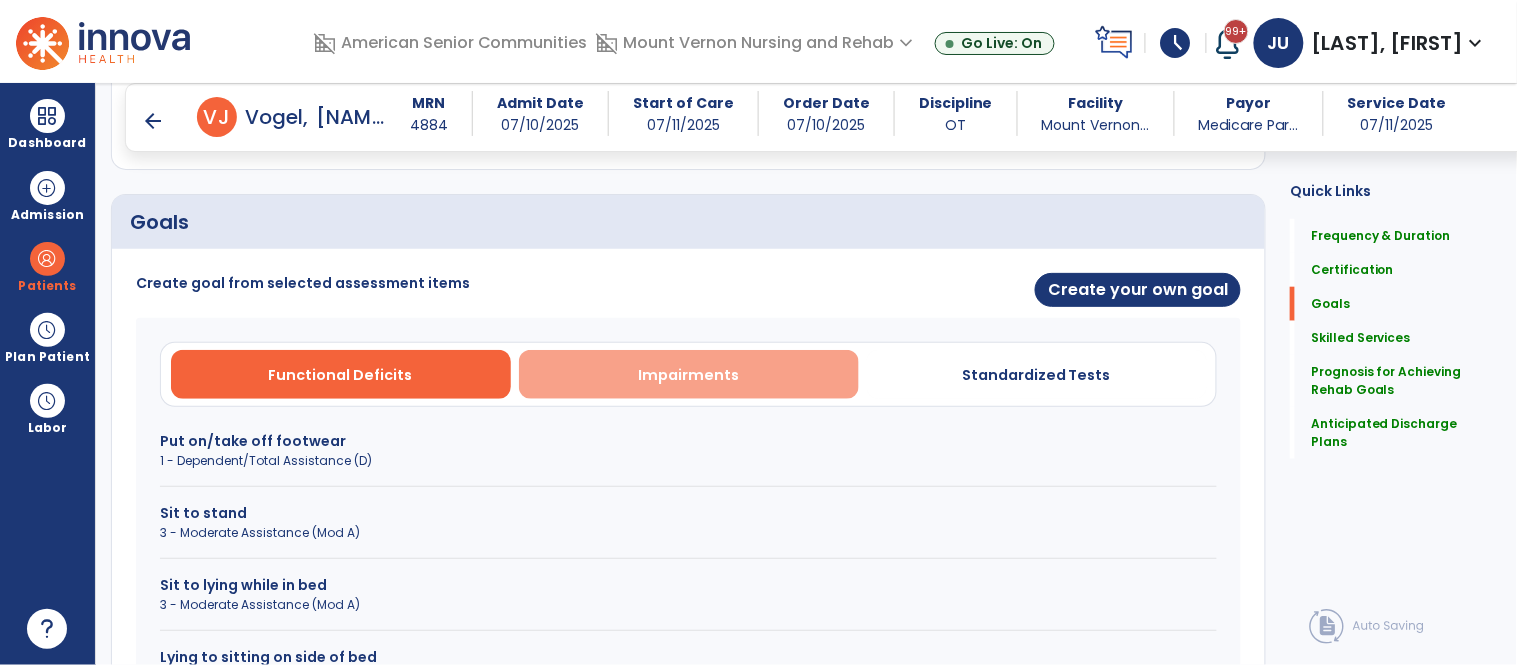 click on "Impairments" at bounding box center [688, 375] 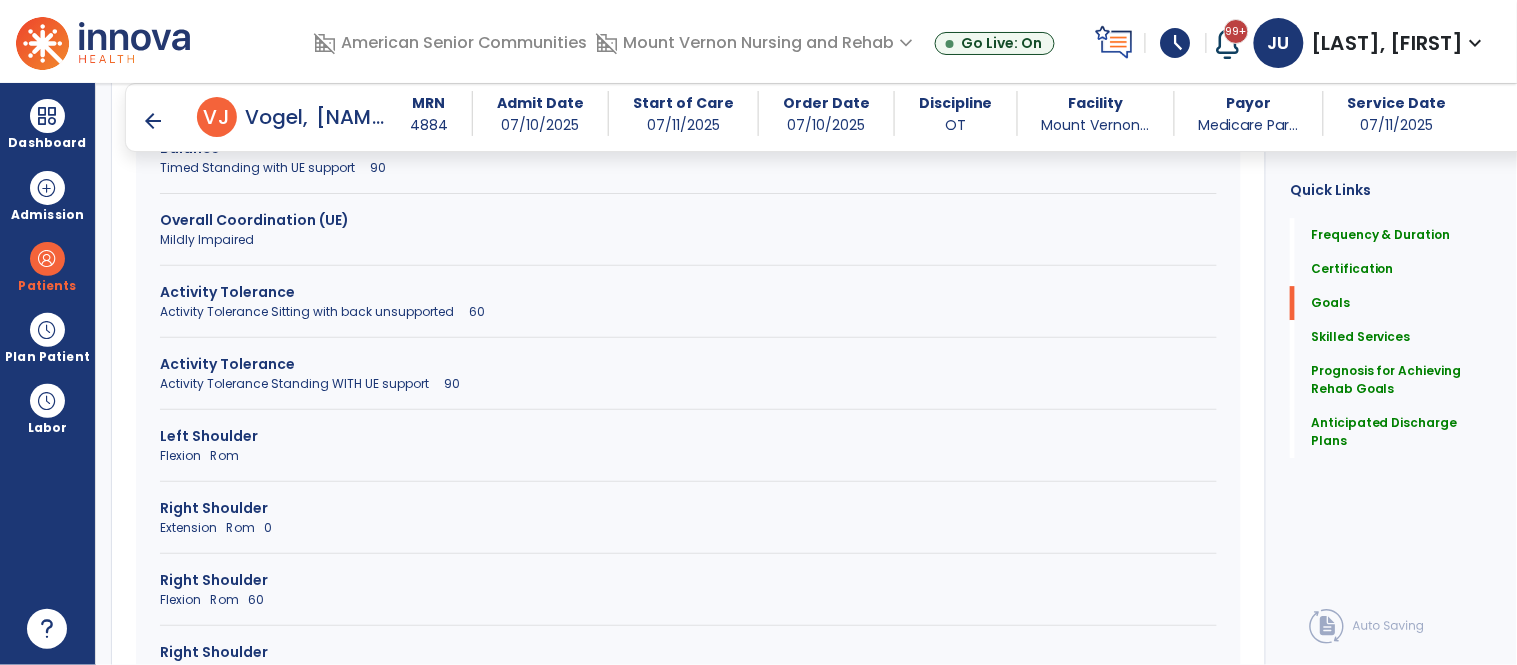 scroll, scrollTop: 1487, scrollLeft: 0, axis: vertical 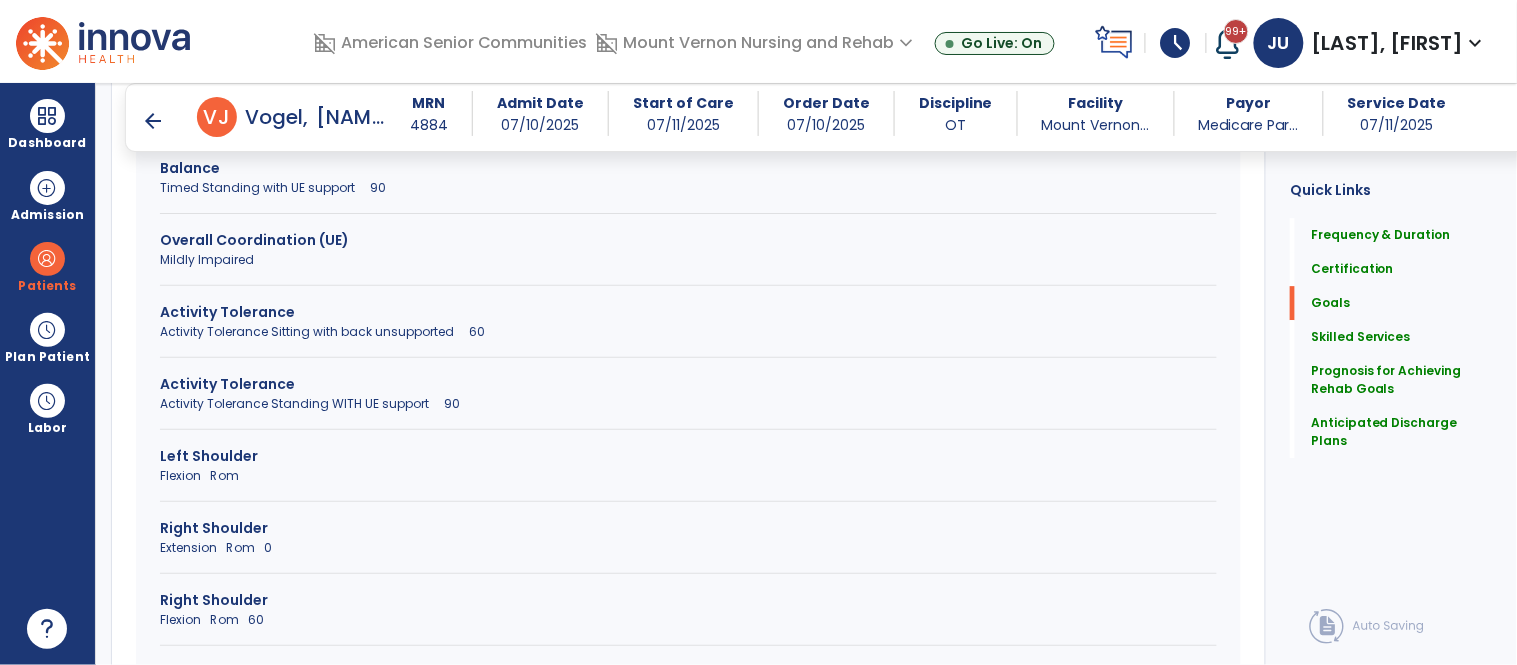 click on "Activity Tolerance Sitting with back unsupported      60" at bounding box center (688, 332) 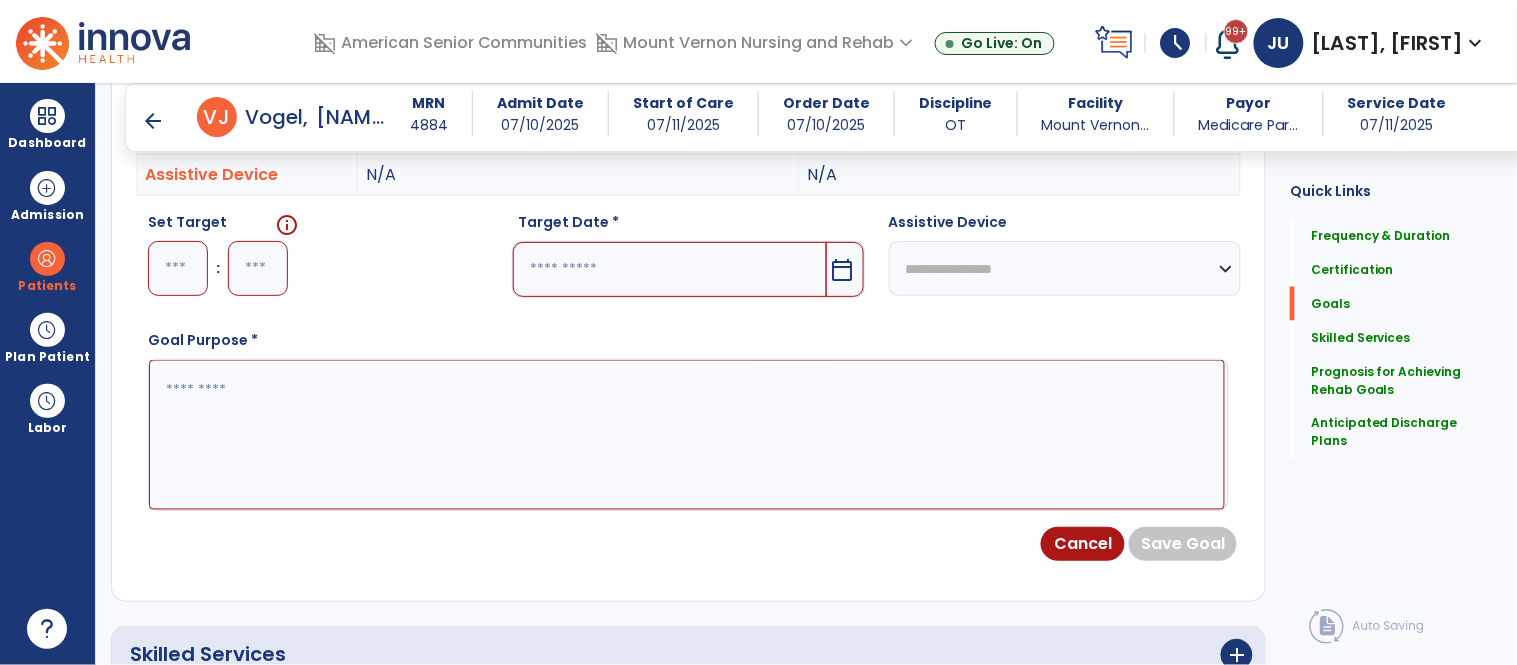 scroll, scrollTop: 662, scrollLeft: 0, axis: vertical 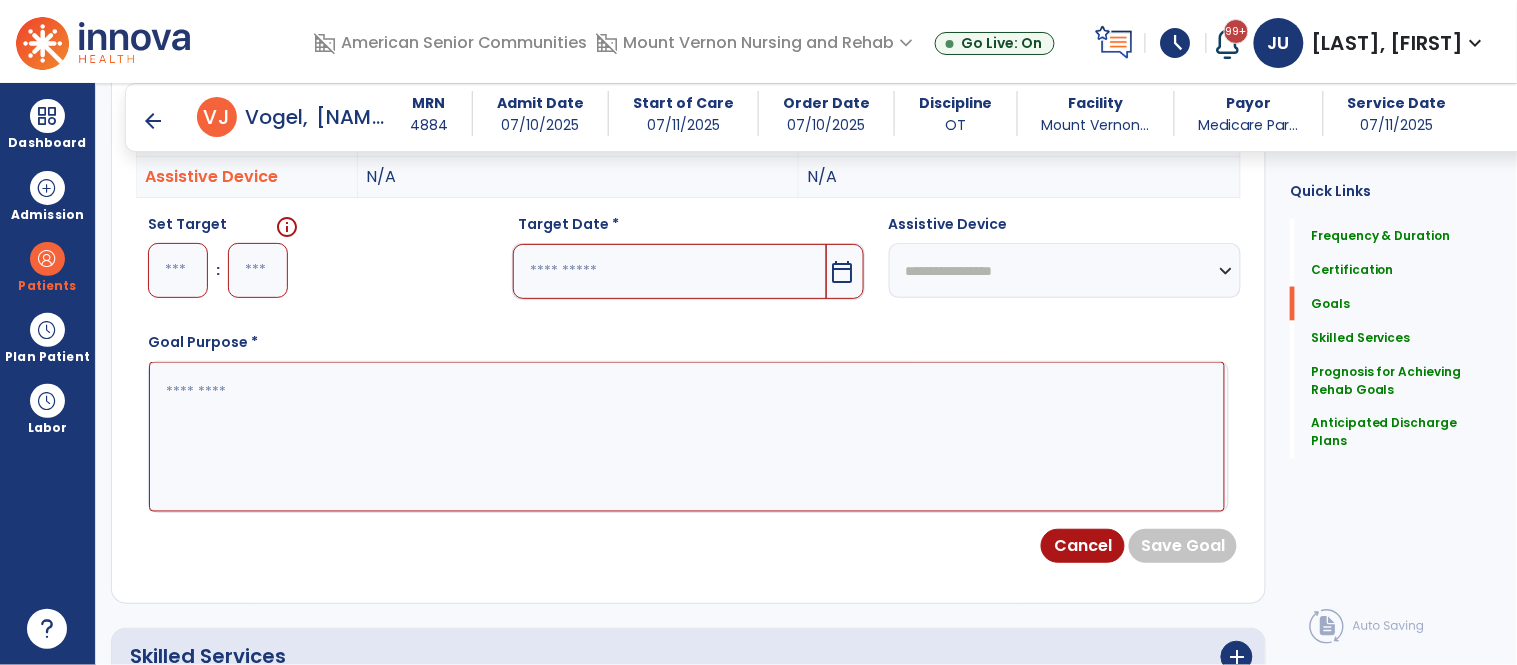 click at bounding box center [178, 270] 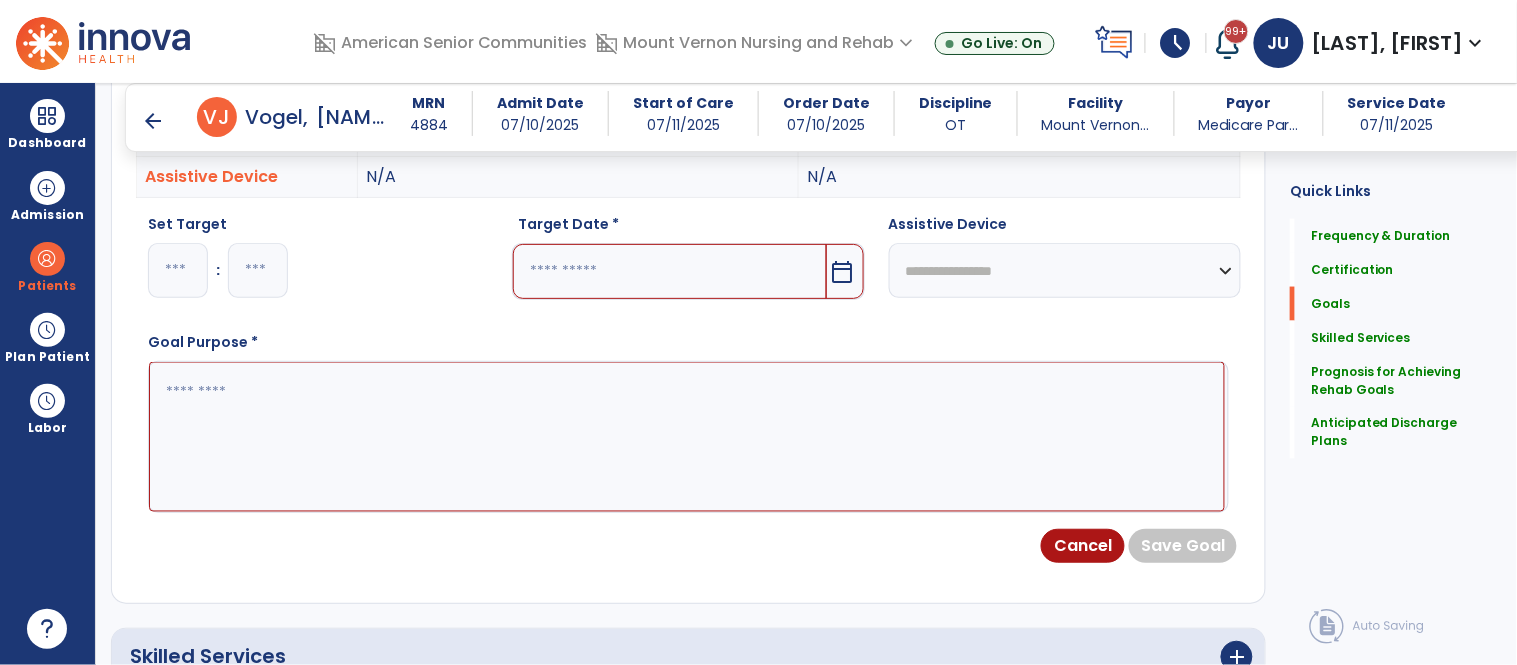 type on "*" 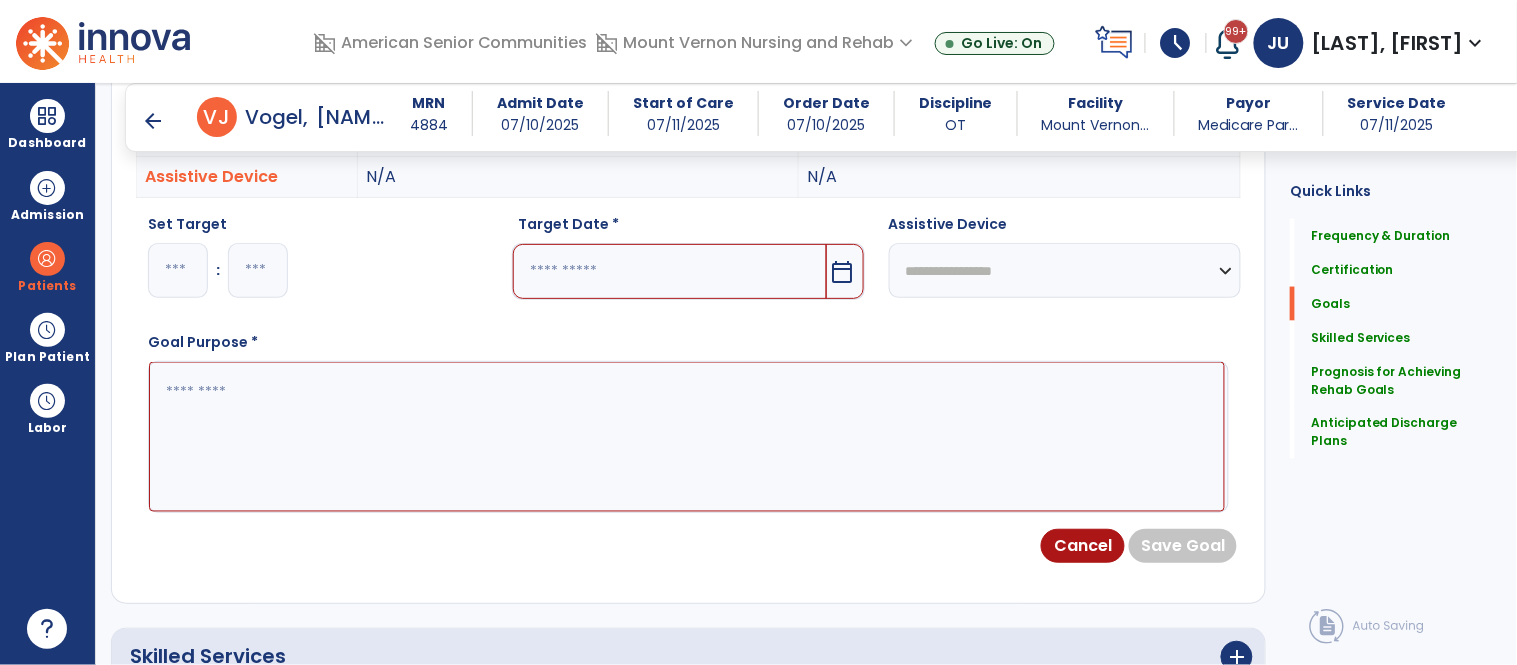 click at bounding box center [687, 437] 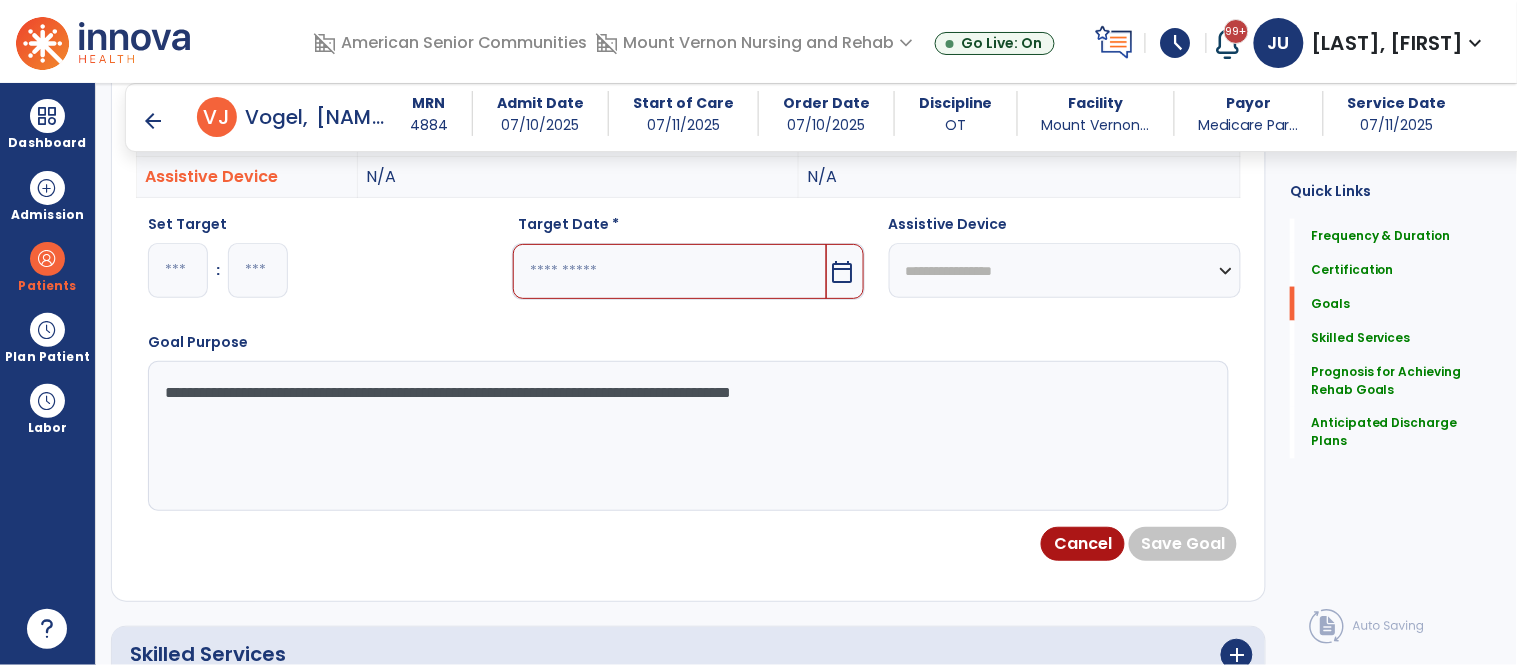 type on "**********" 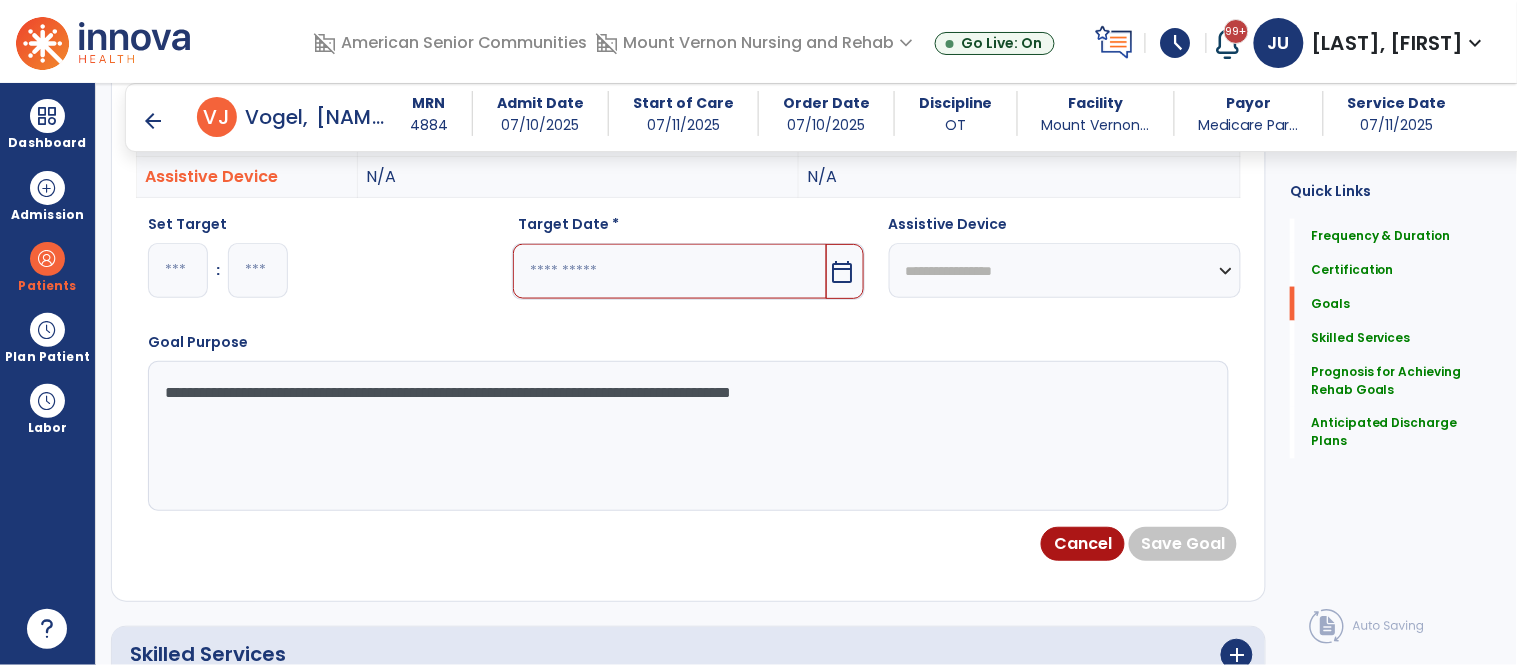 click at bounding box center [669, 271] 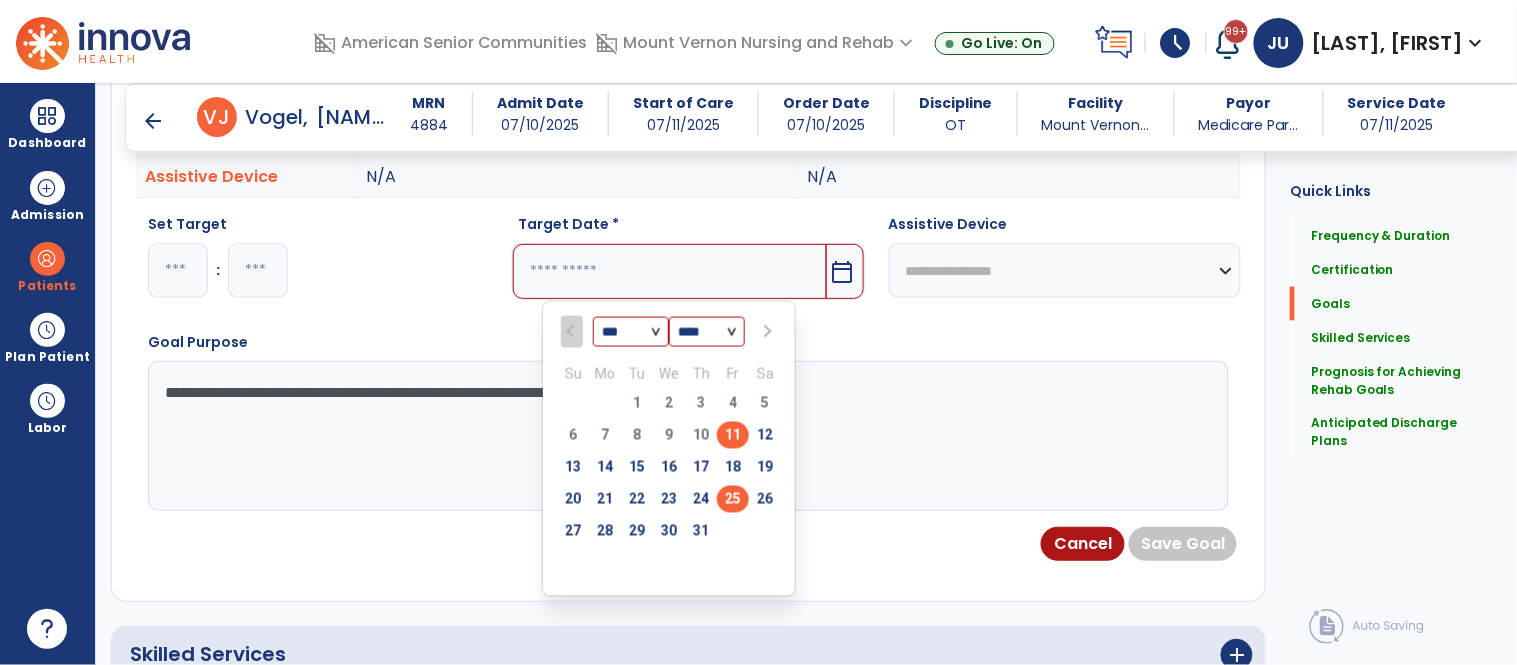 click on "25" at bounding box center [733, 499] 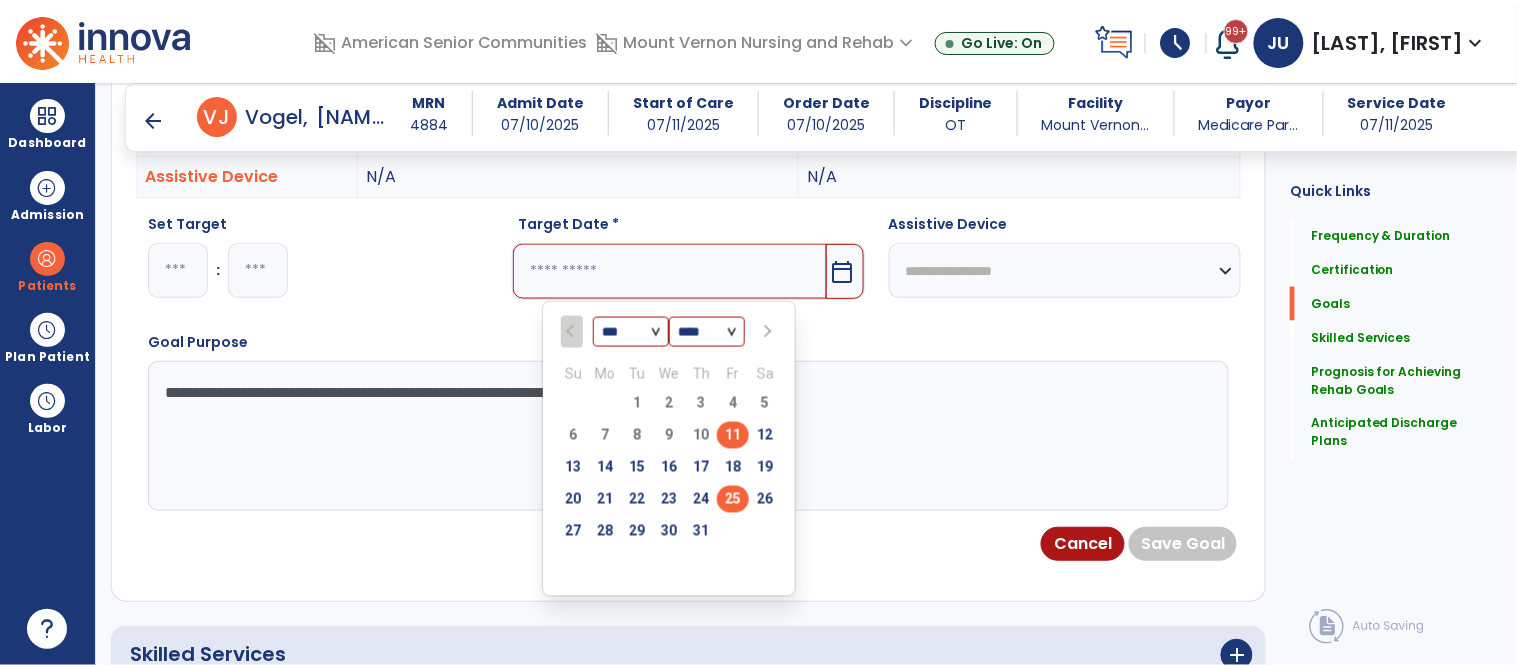 type on "*********" 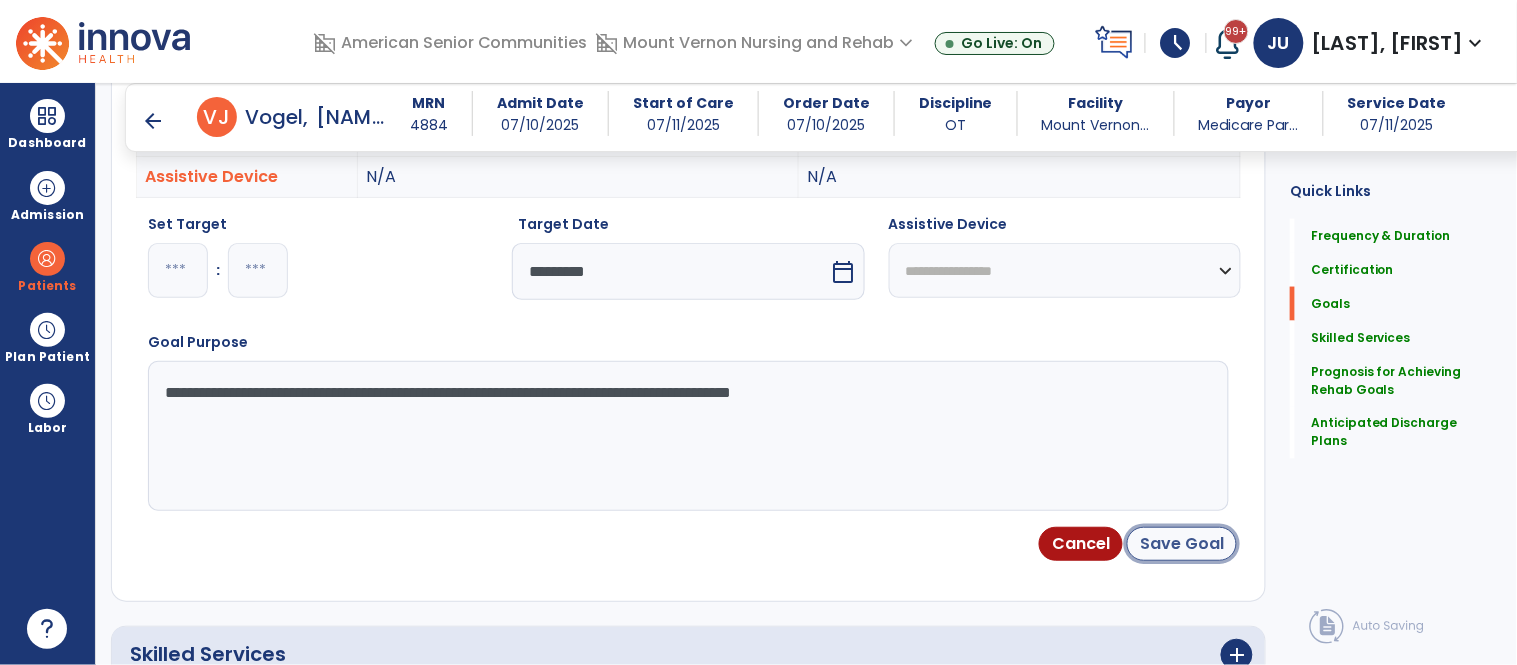 click on "Save Goal" at bounding box center [1182, 544] 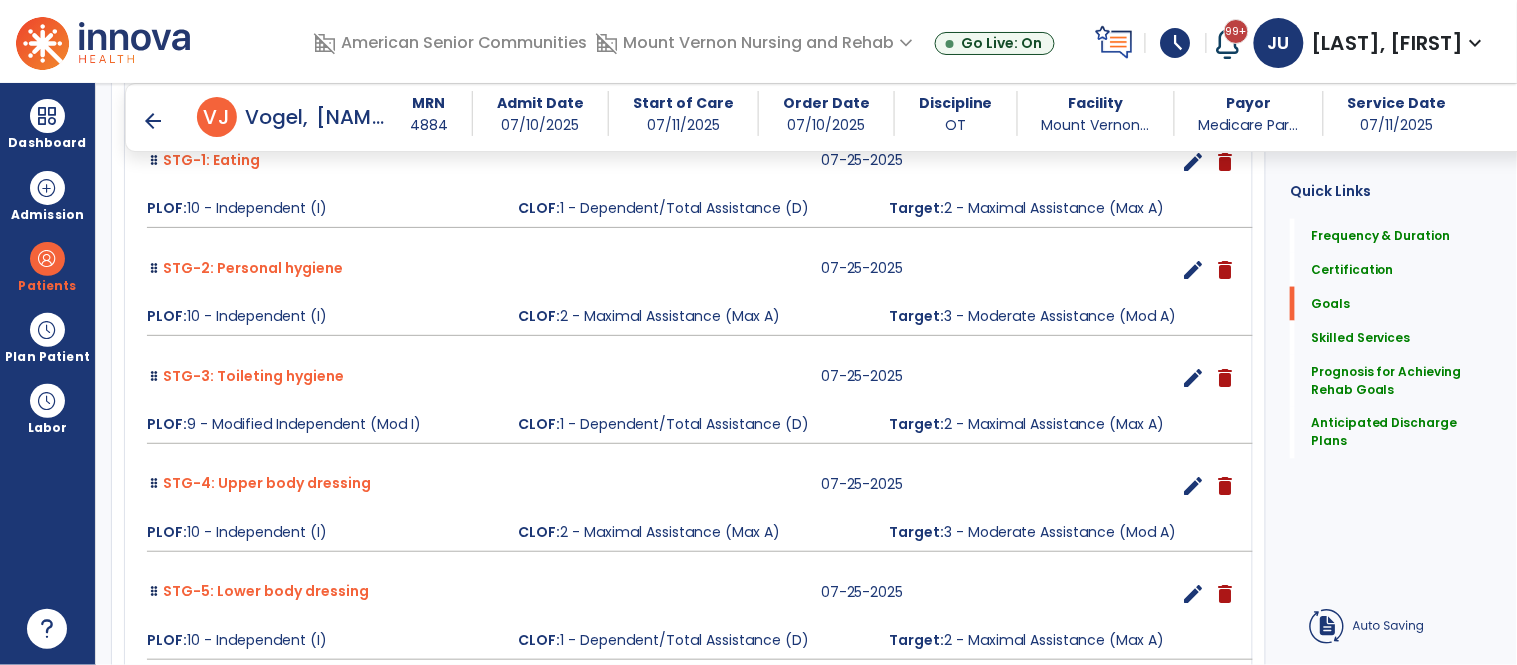scroll, scrollTop: 70, scrollLeft: 0, axis: vertical 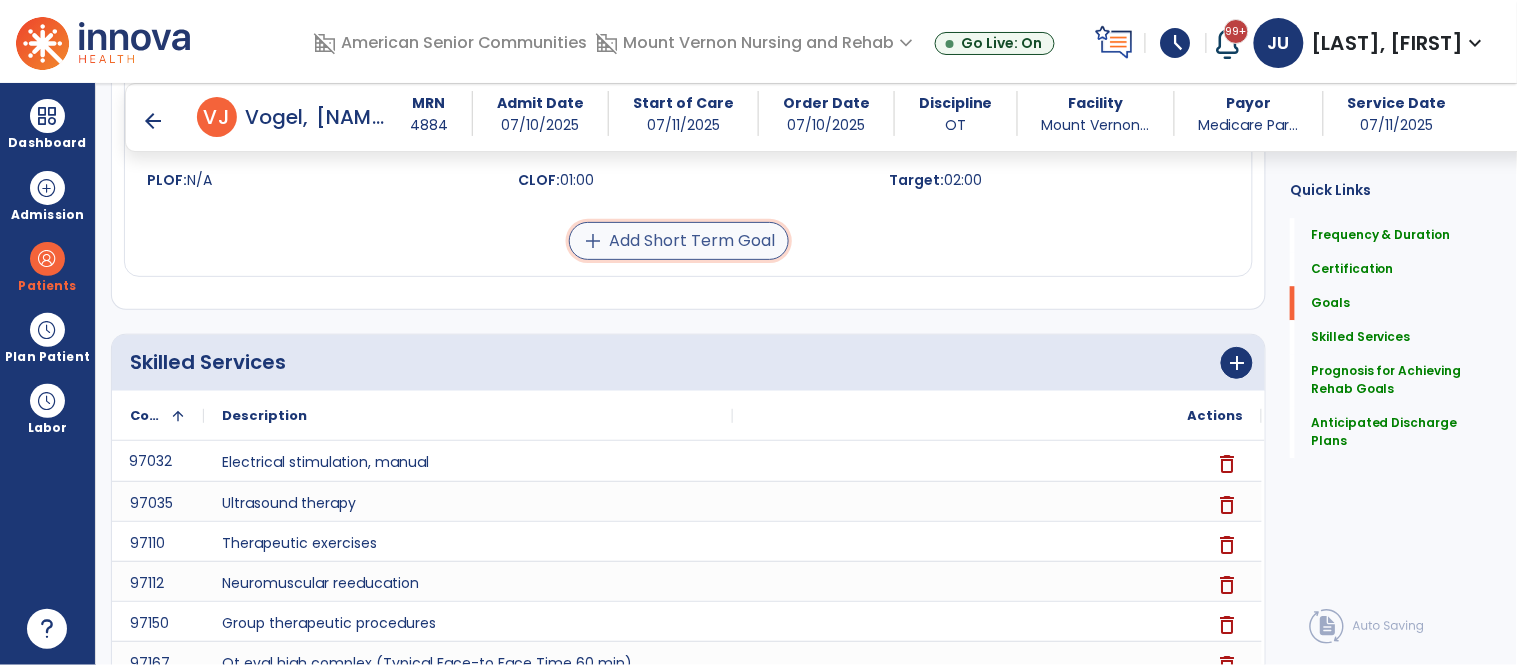 click on "add  Add Short Term Goal" at bounding box center (679, 241) 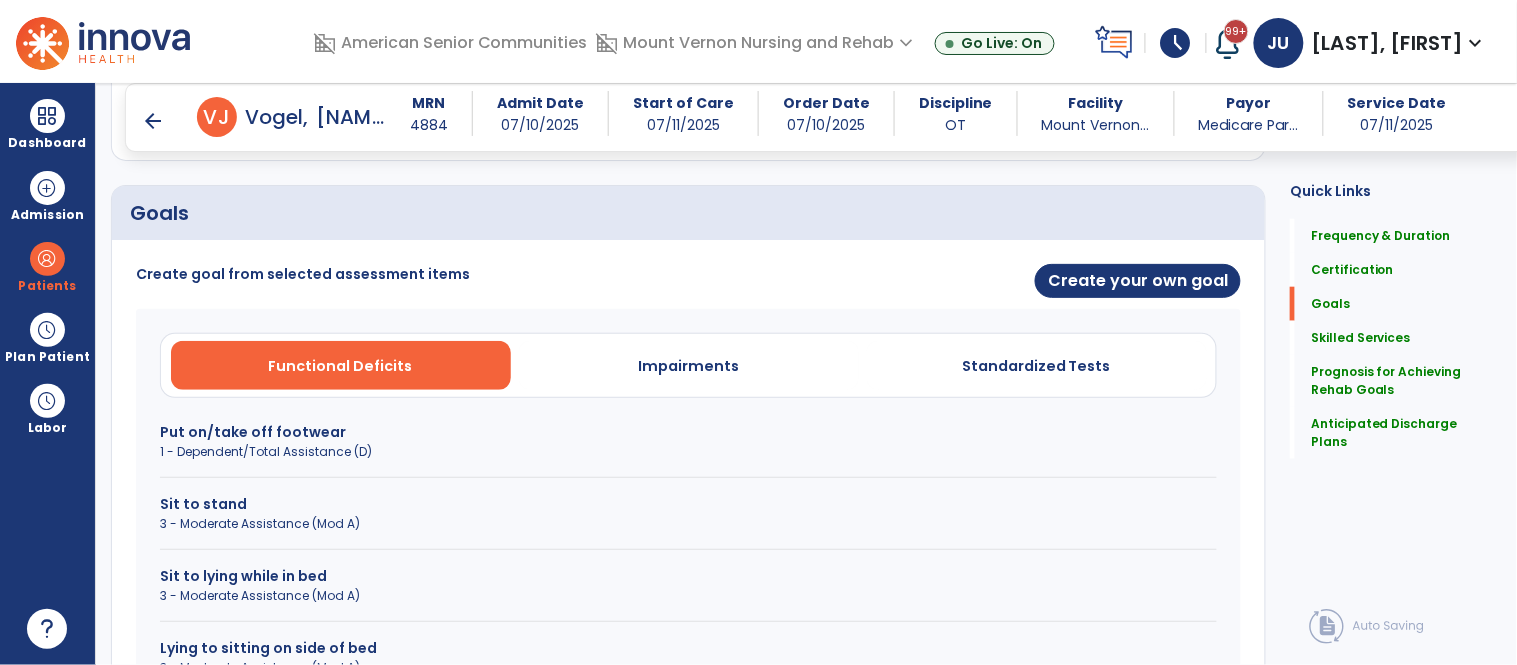 scroll, scrollTop: 425, scrollLeft: 0, axis: vertical 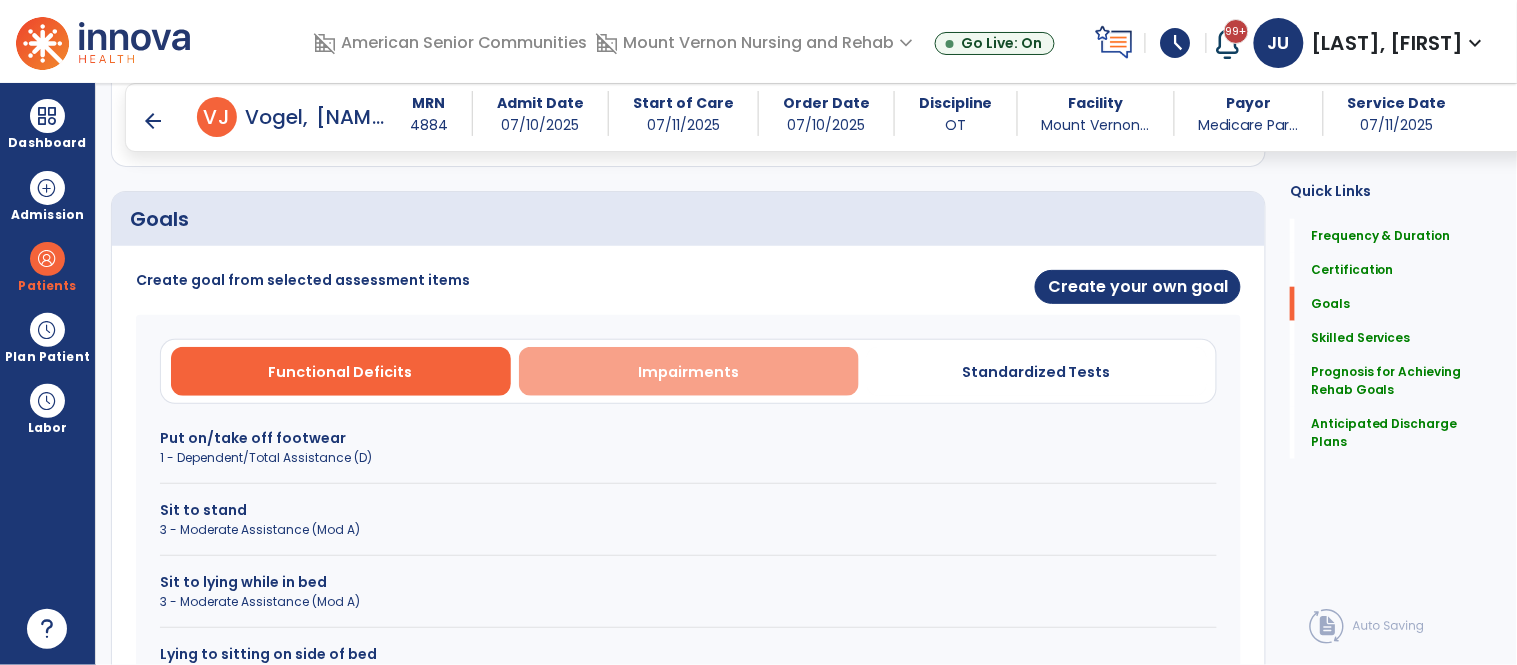 click on "Impairments" at bounding box center [688, 372] 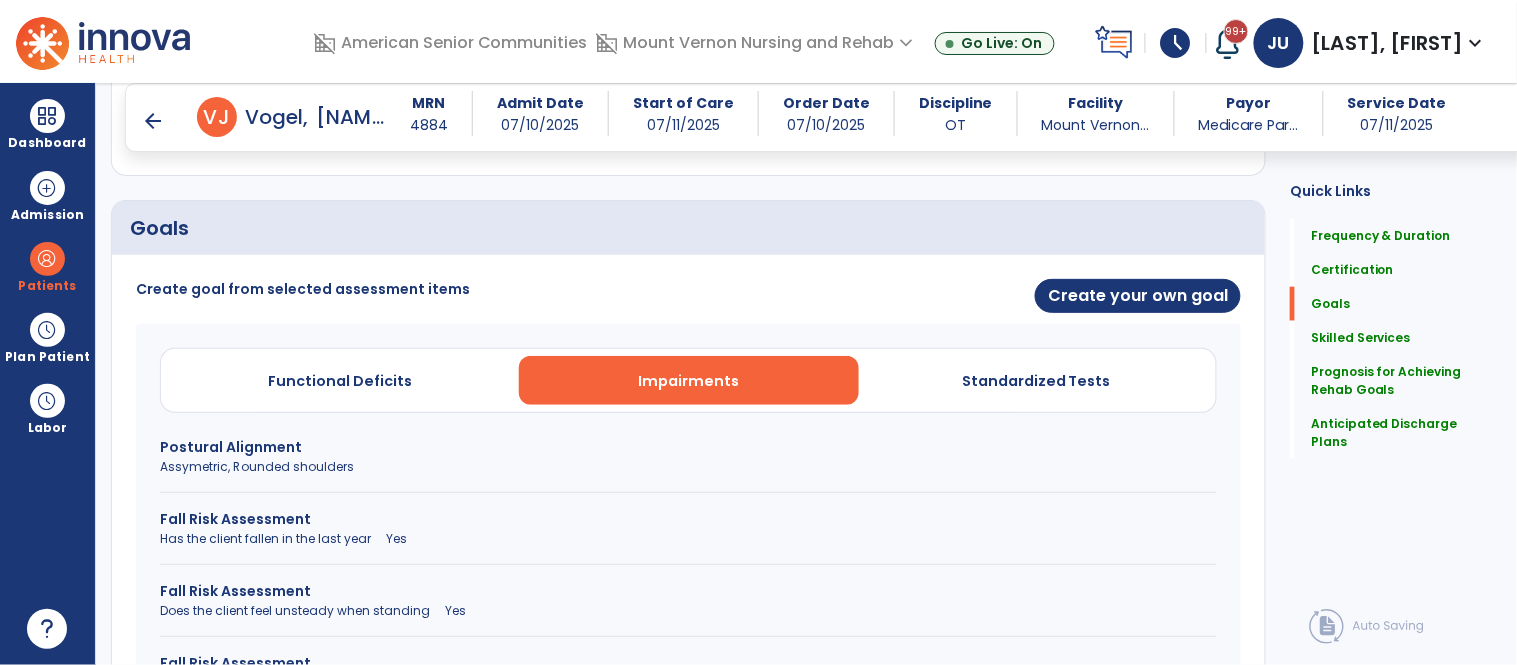 scroll, scrollTop: 423, scrollLeft: 0, axis: vertical 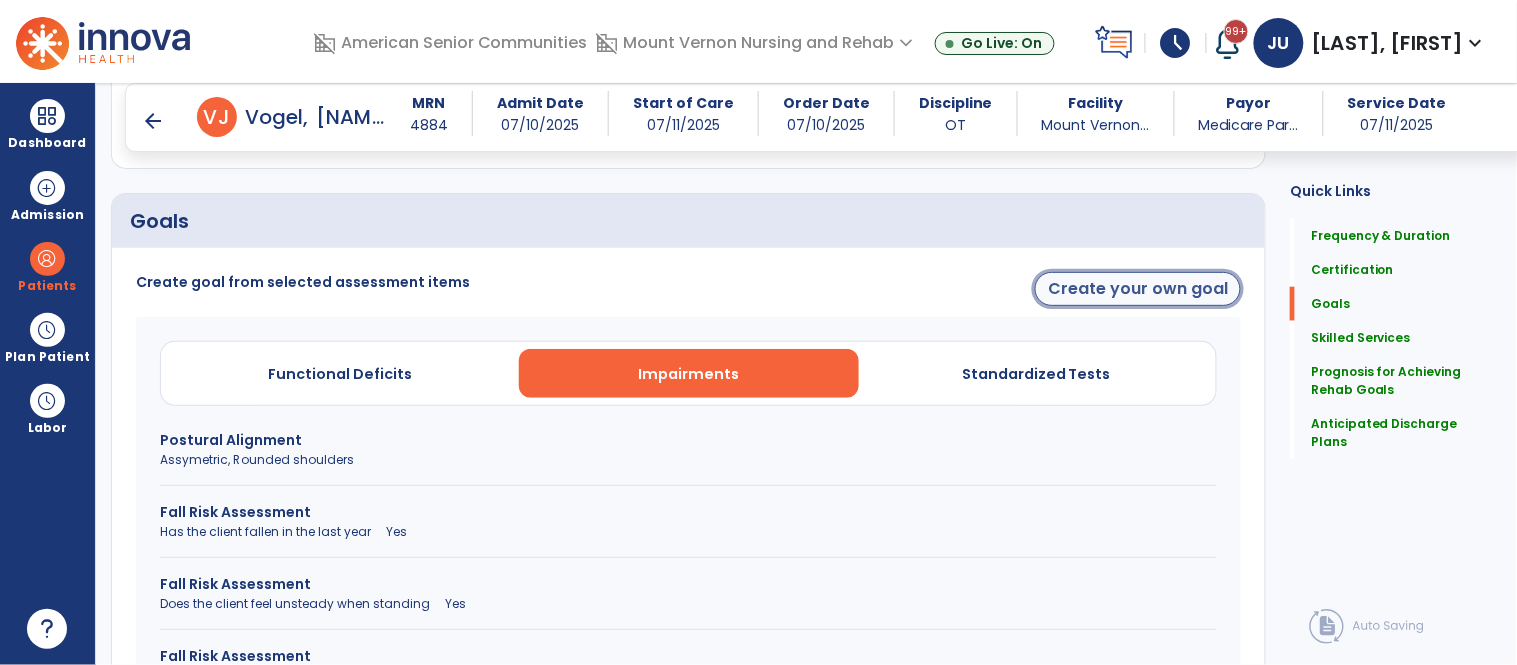 click on "Create your own goal" at bounding box center [1138, 289] 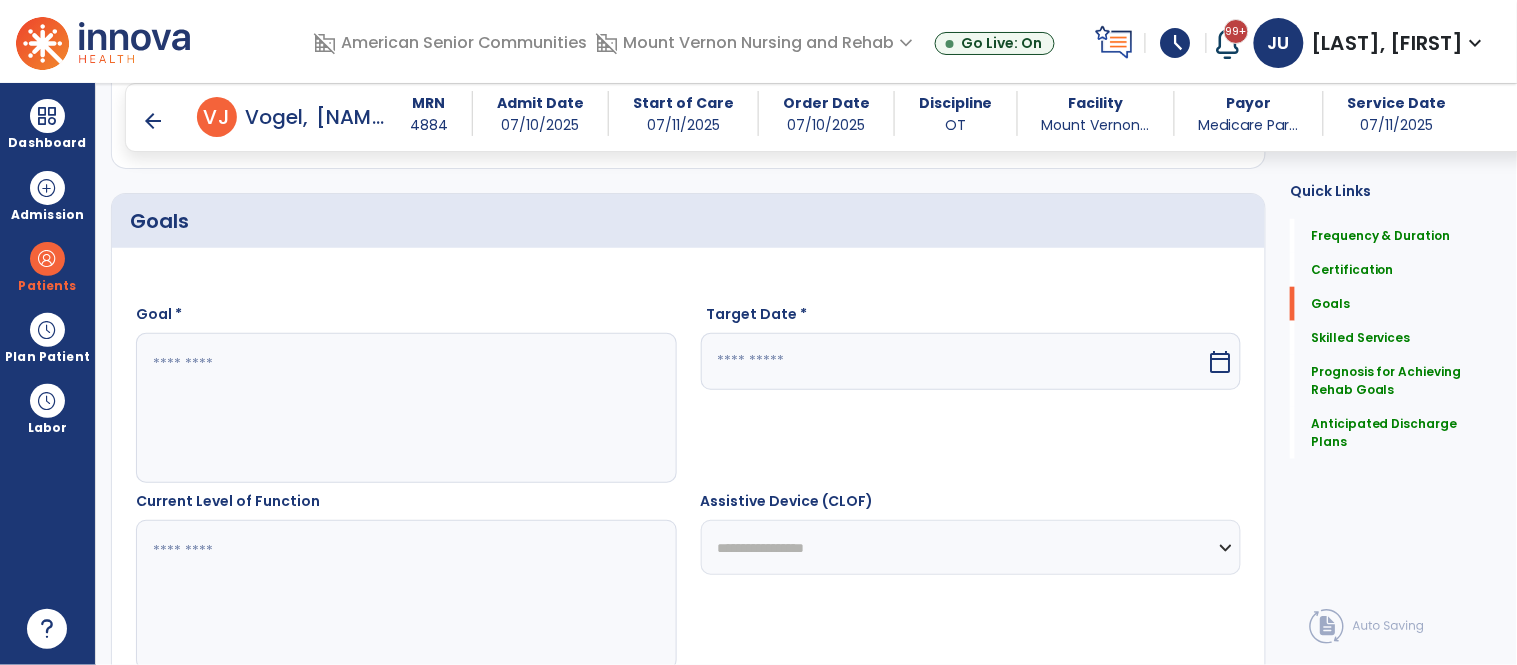 click at bounding box center (405, 408) 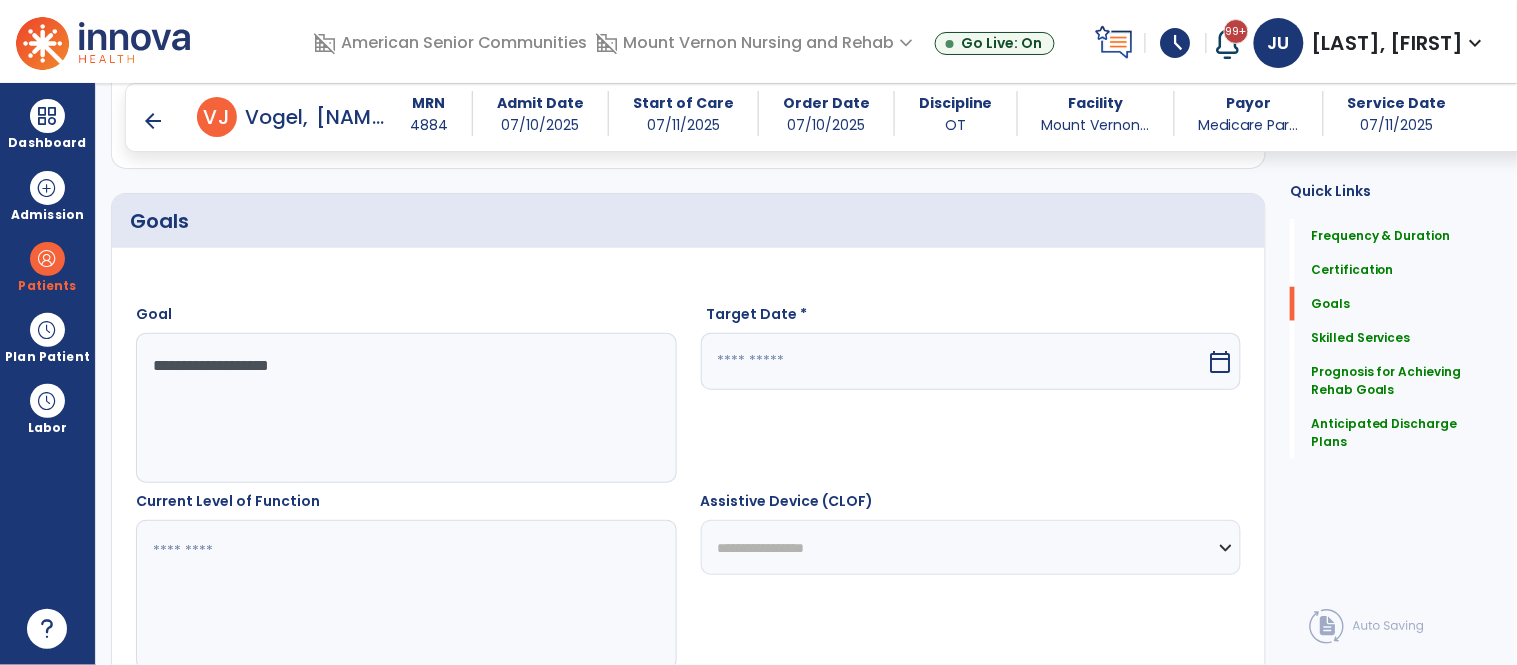 type on "**********" 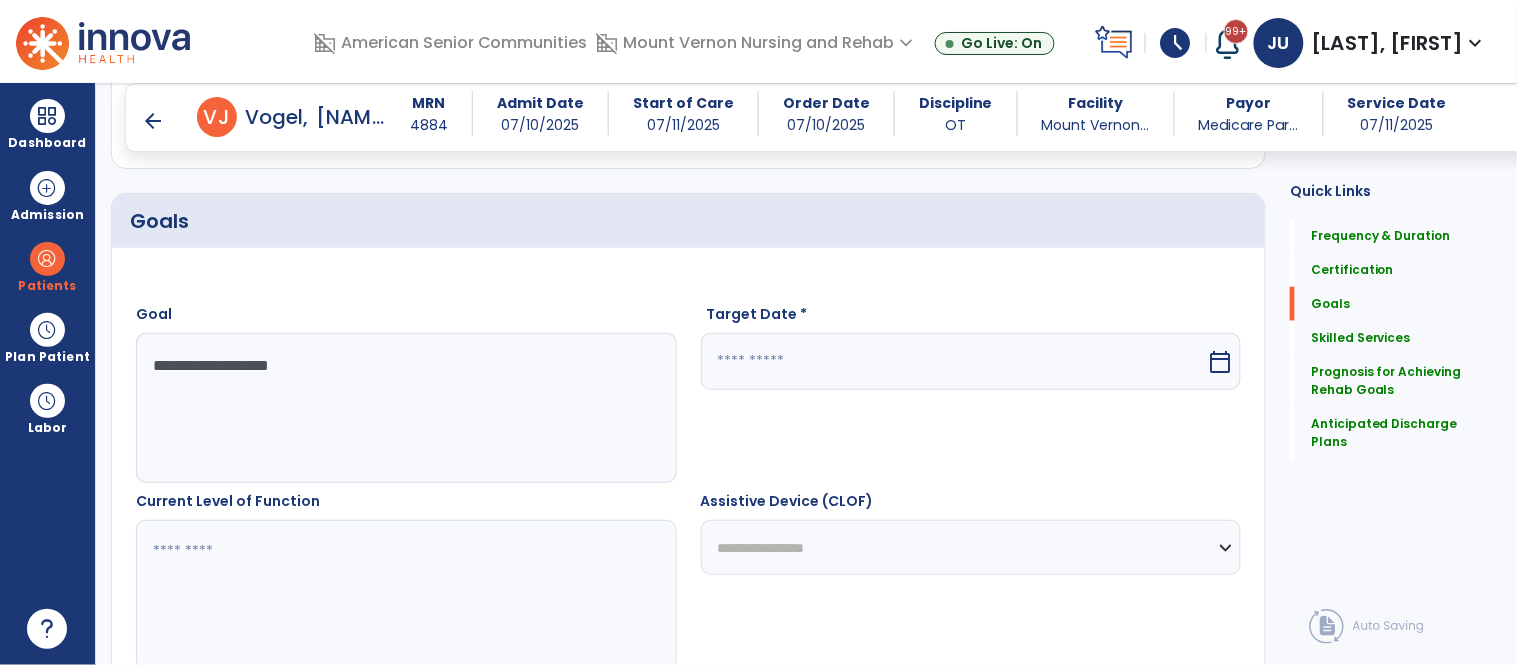 click at bounding box center [405, 595] 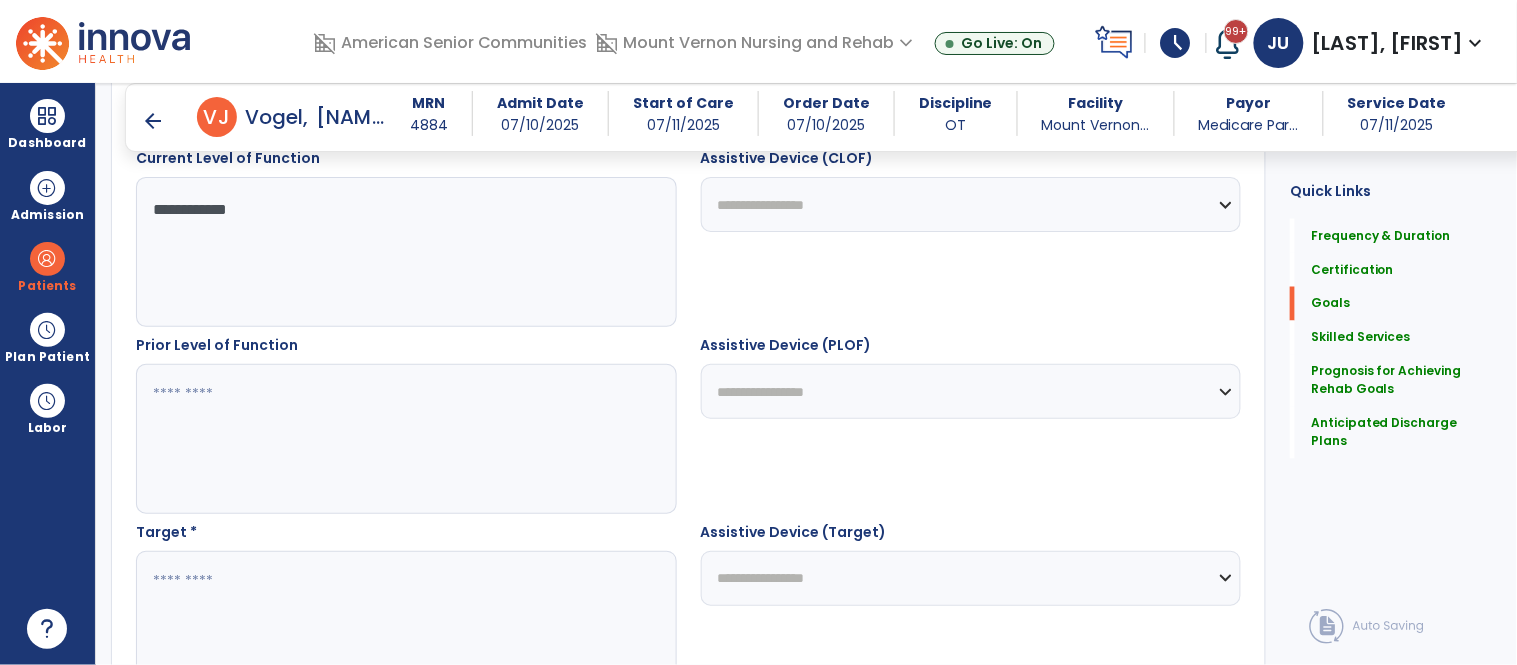 scroll, scrollTop: 767, scrollLeft: 0, axis: vertical 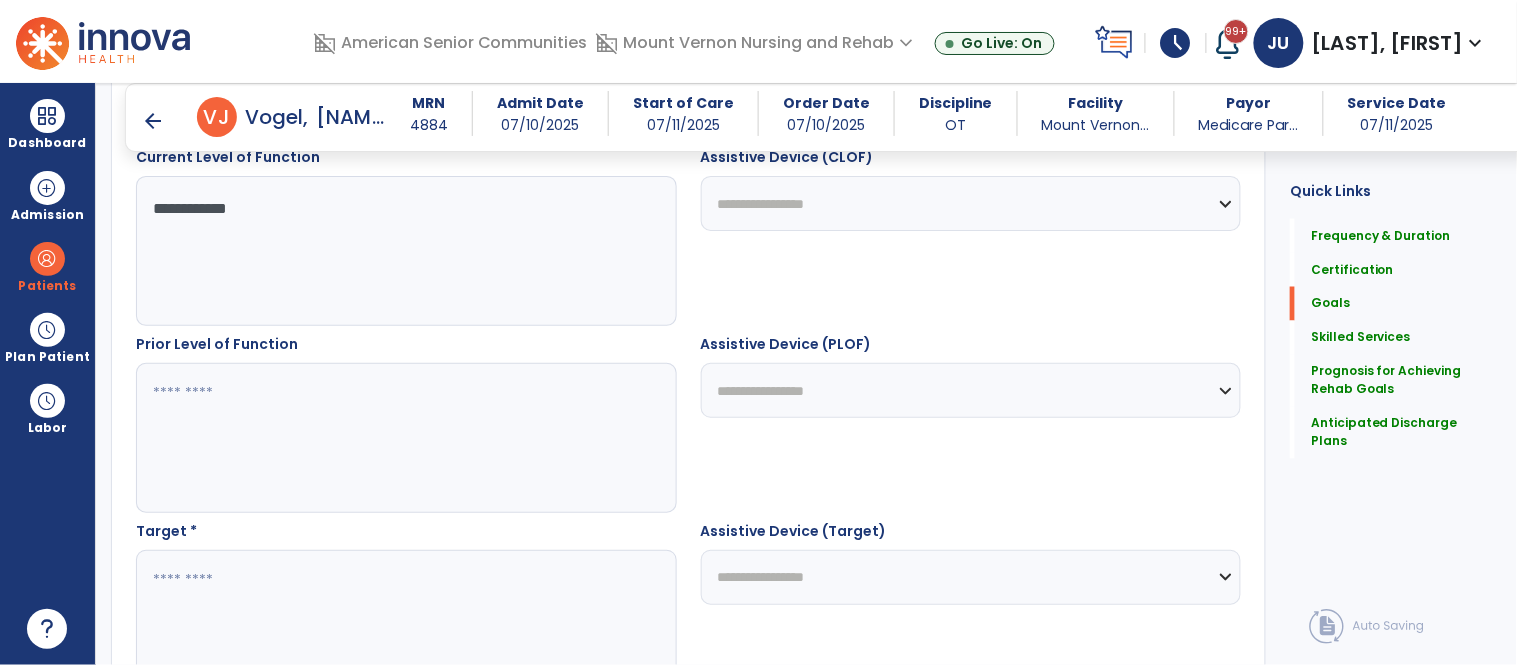type on "**********" 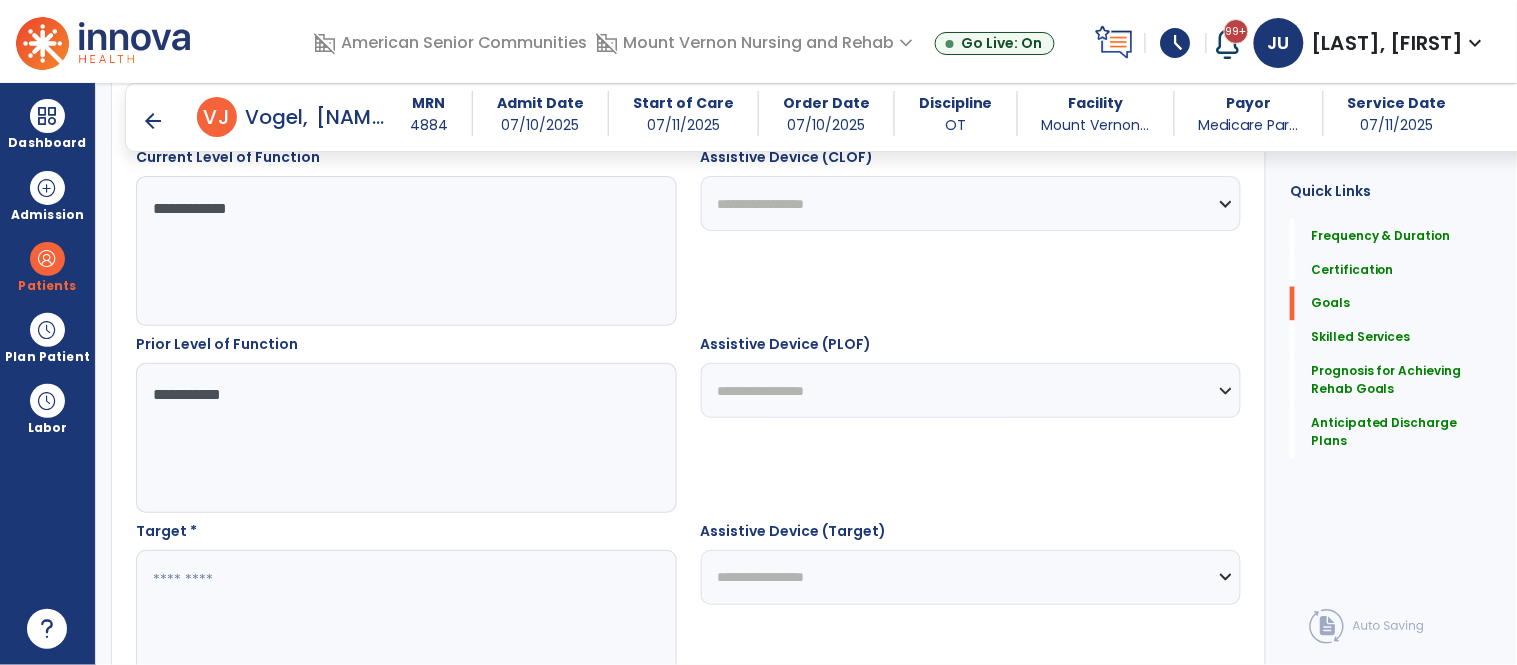 type on "**********" 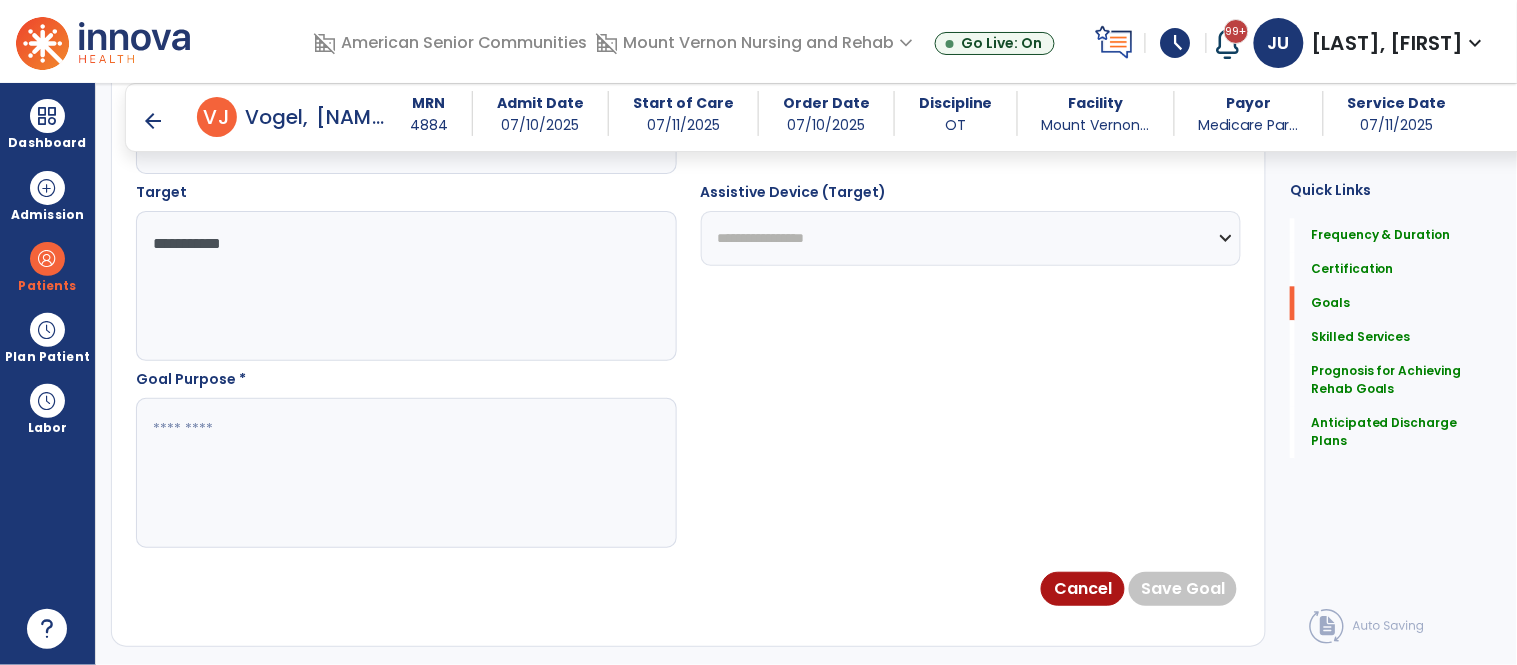 scroll, scrollTop: 1114, scrollLeft: 0, axis: vertical 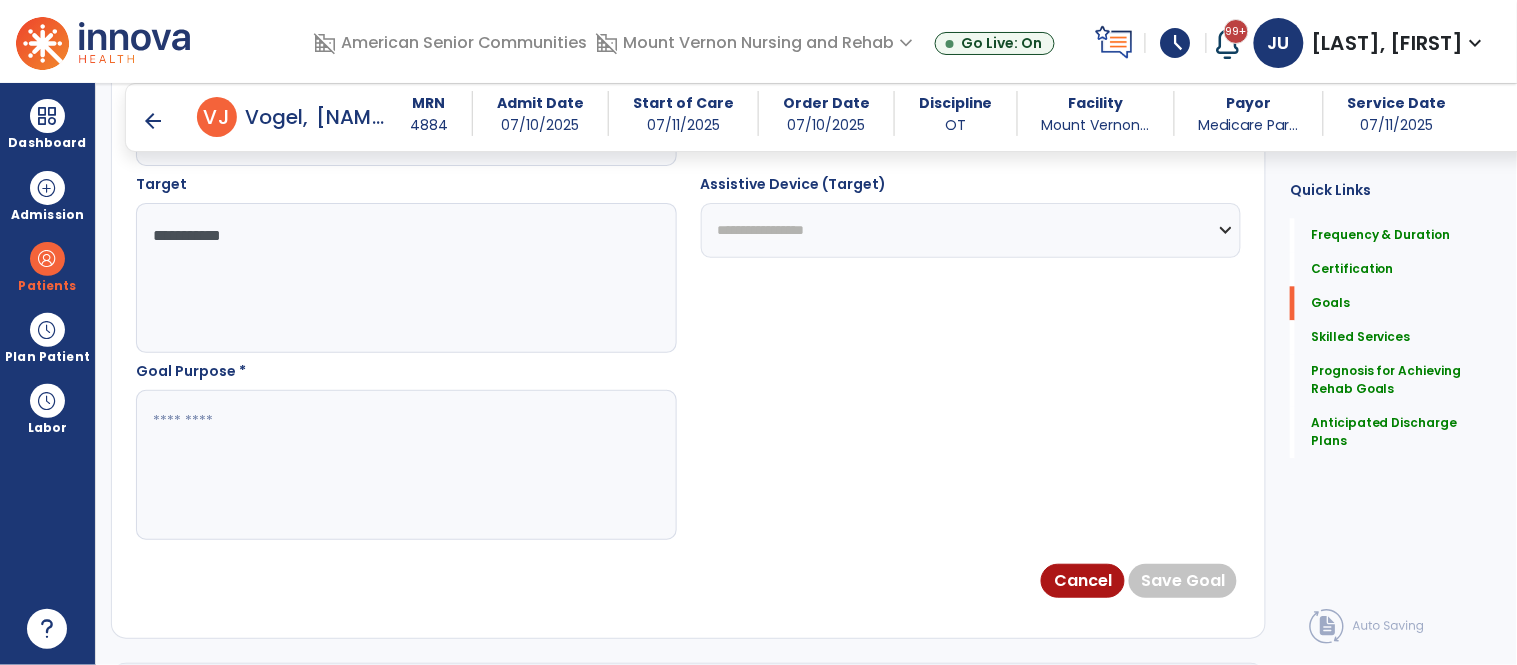 type on "**********" 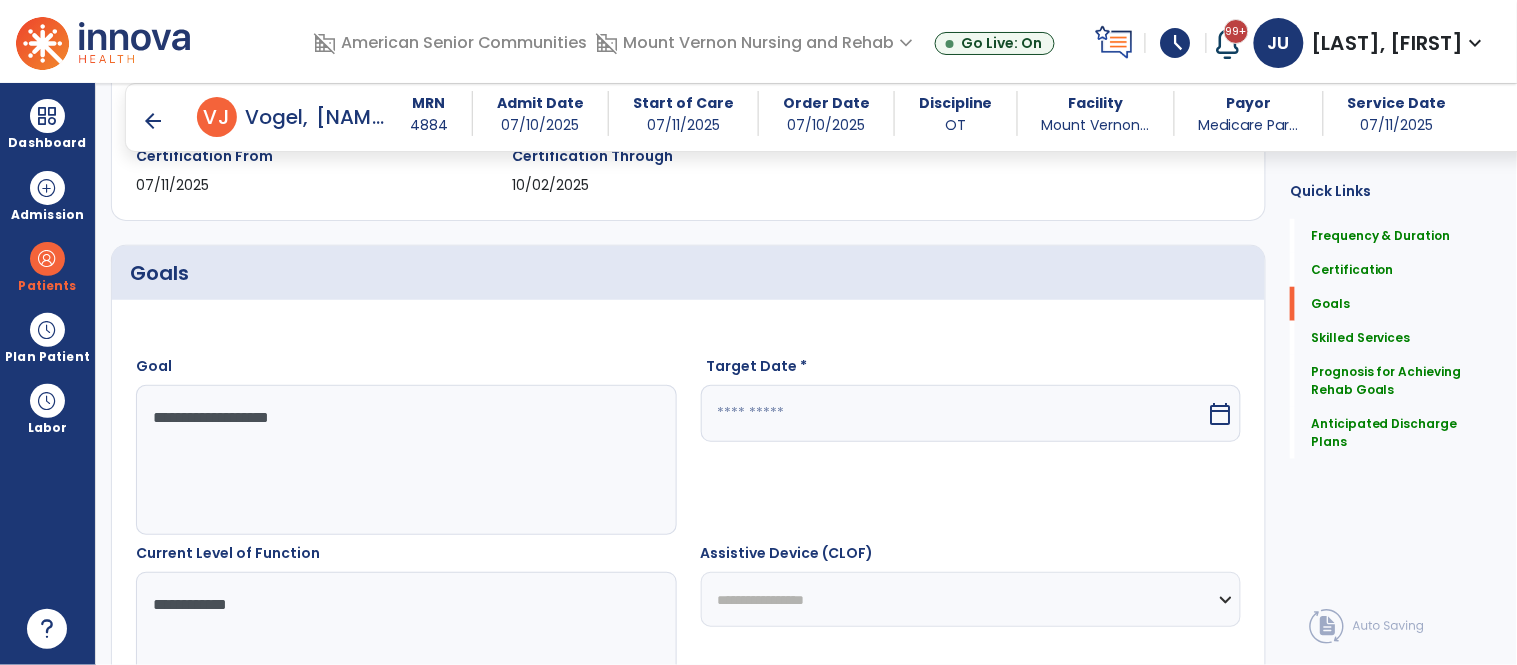 type on "**********" 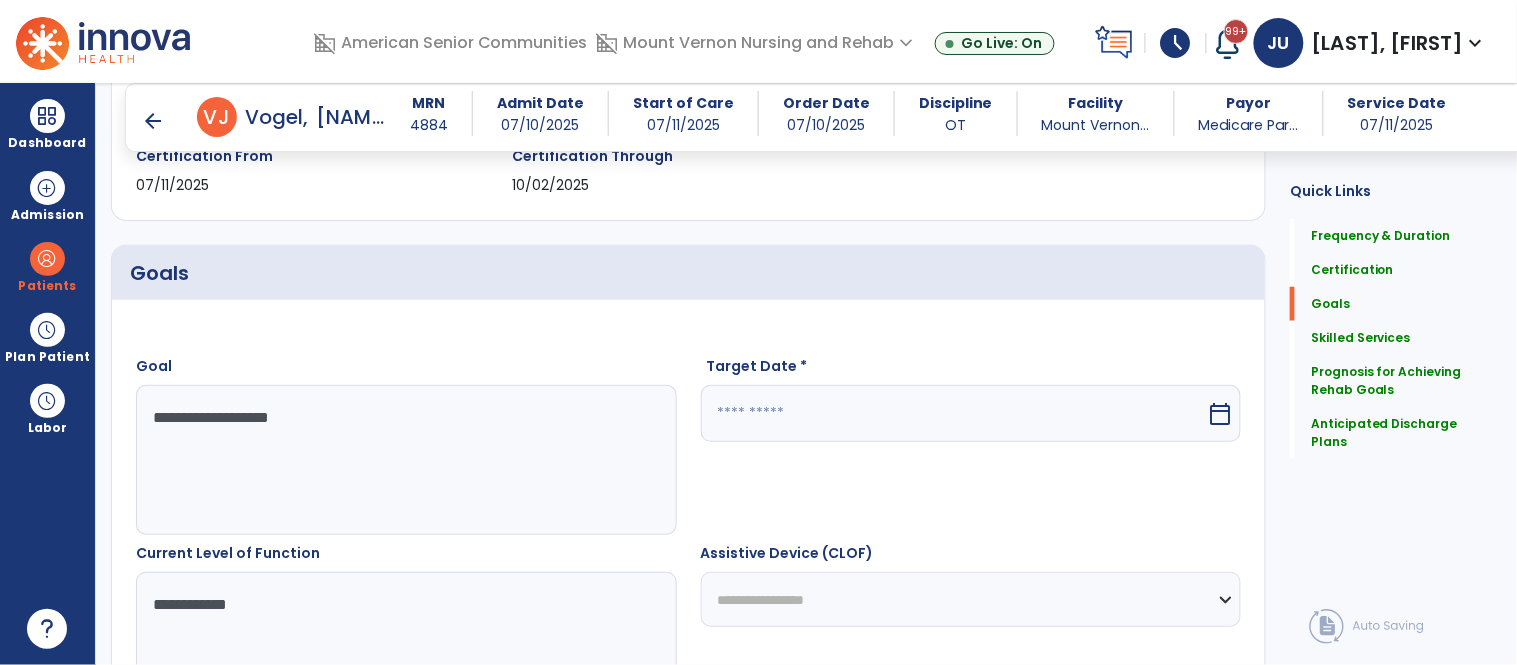 click at bounding box center [954, 413] 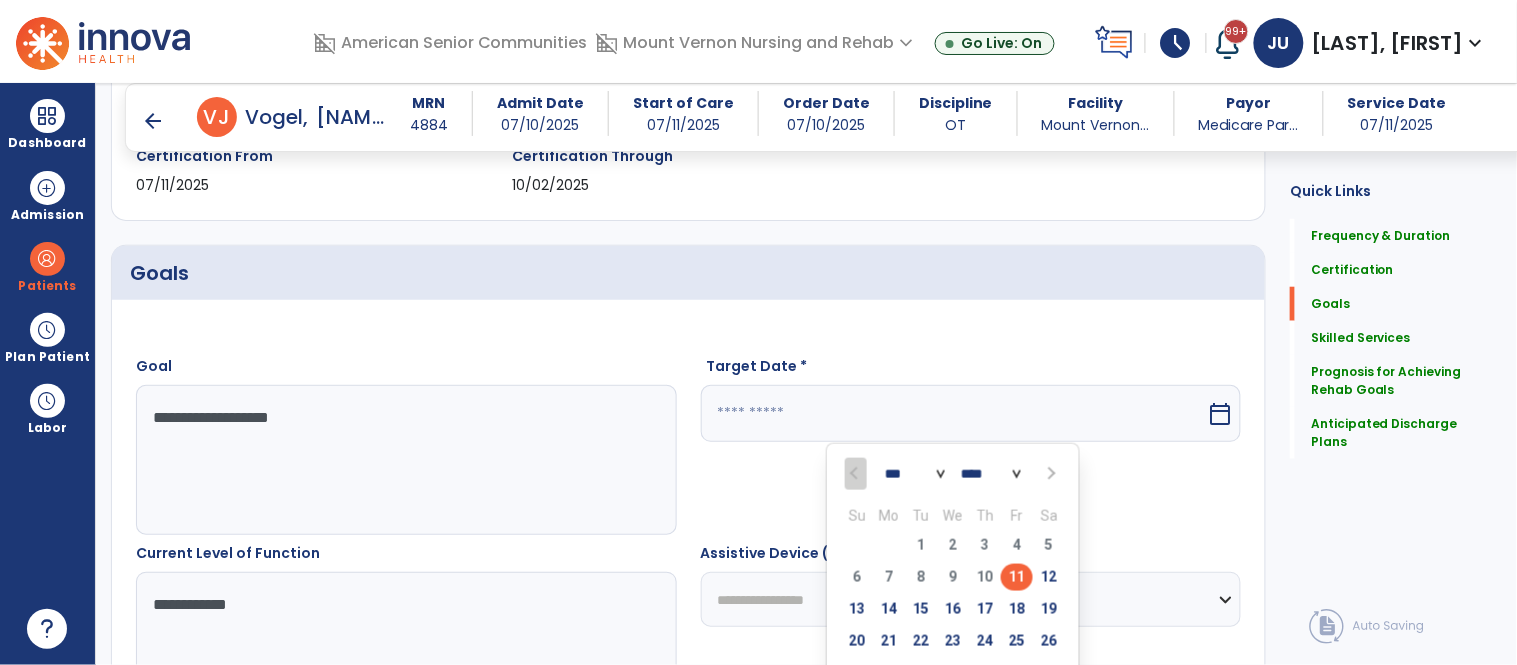 scroll, scrollTop: 570, scrollLeft: 0, axis: vertical 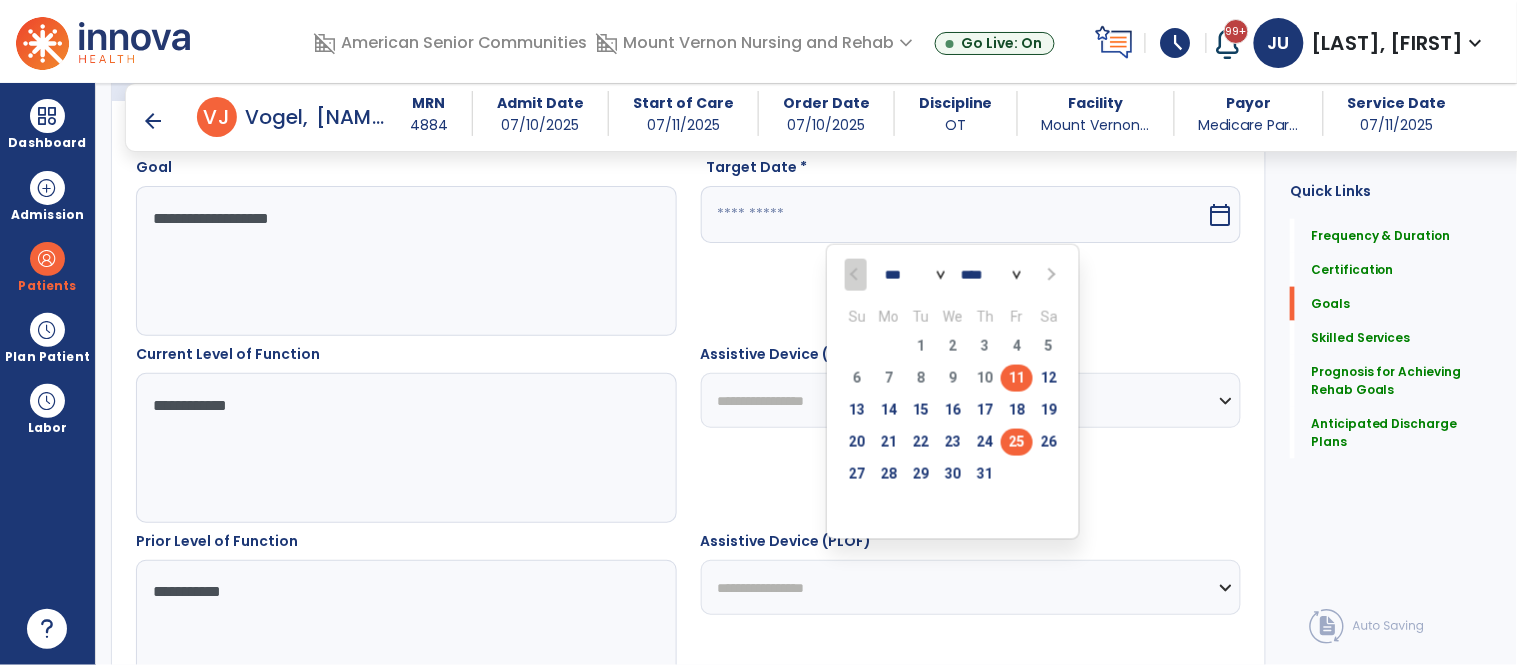 click on "25" at bounding box center (1017, 442) 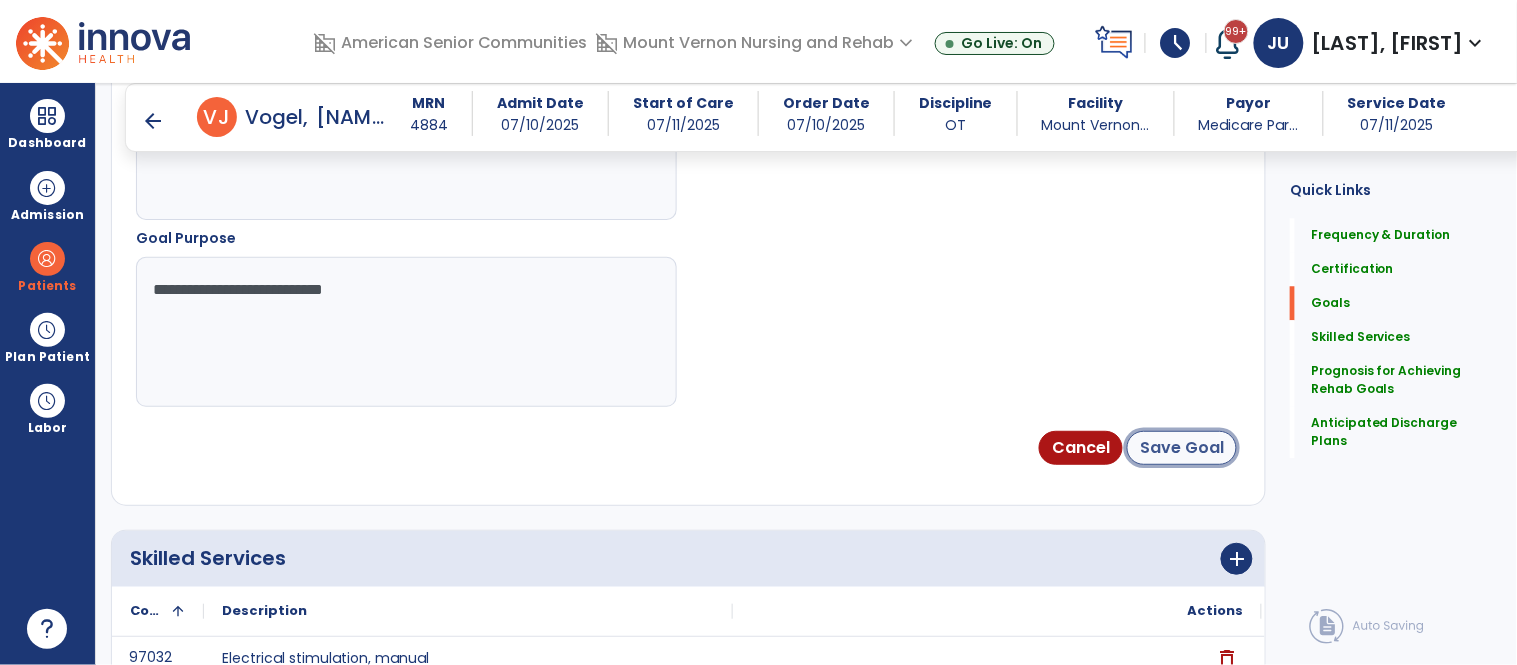 click on "Save Goal" at bounding box center [1182, 448] 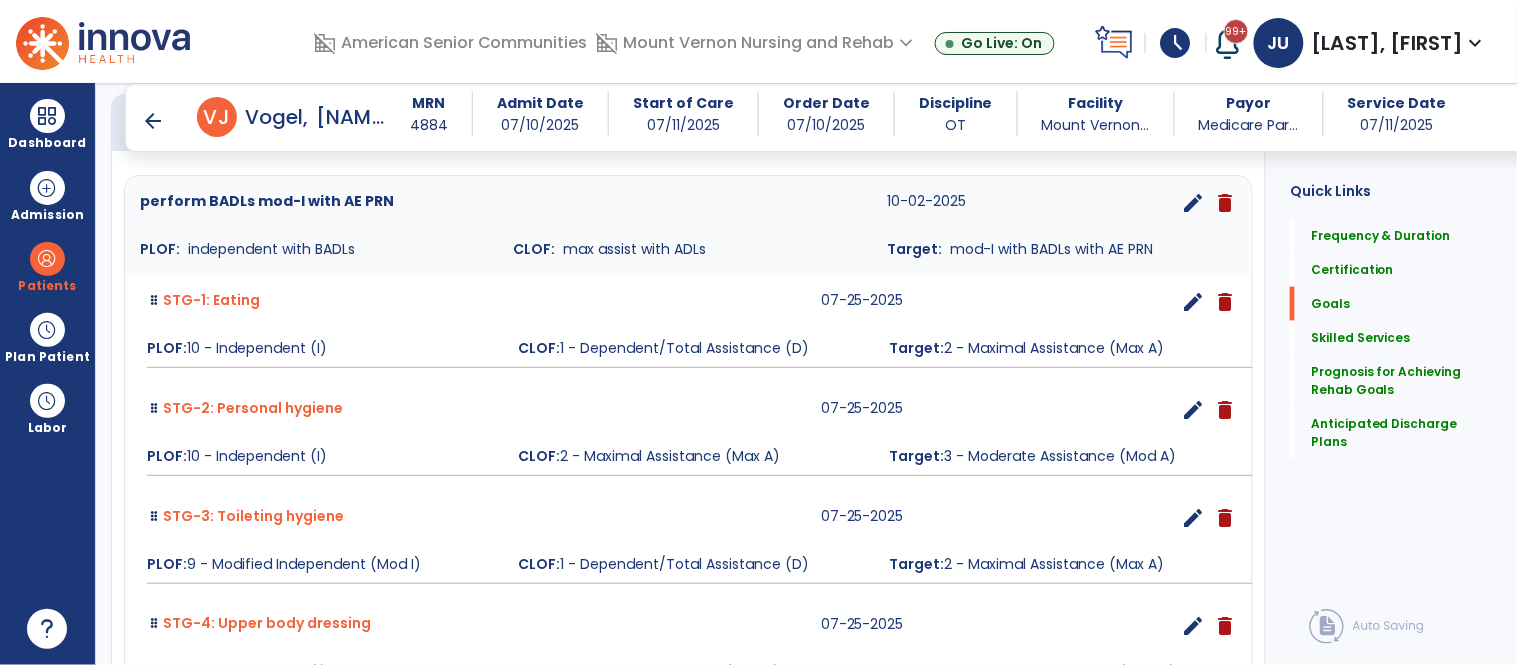 scroll, scrollTop: 496, scrollLeft: 0, axis: vertical 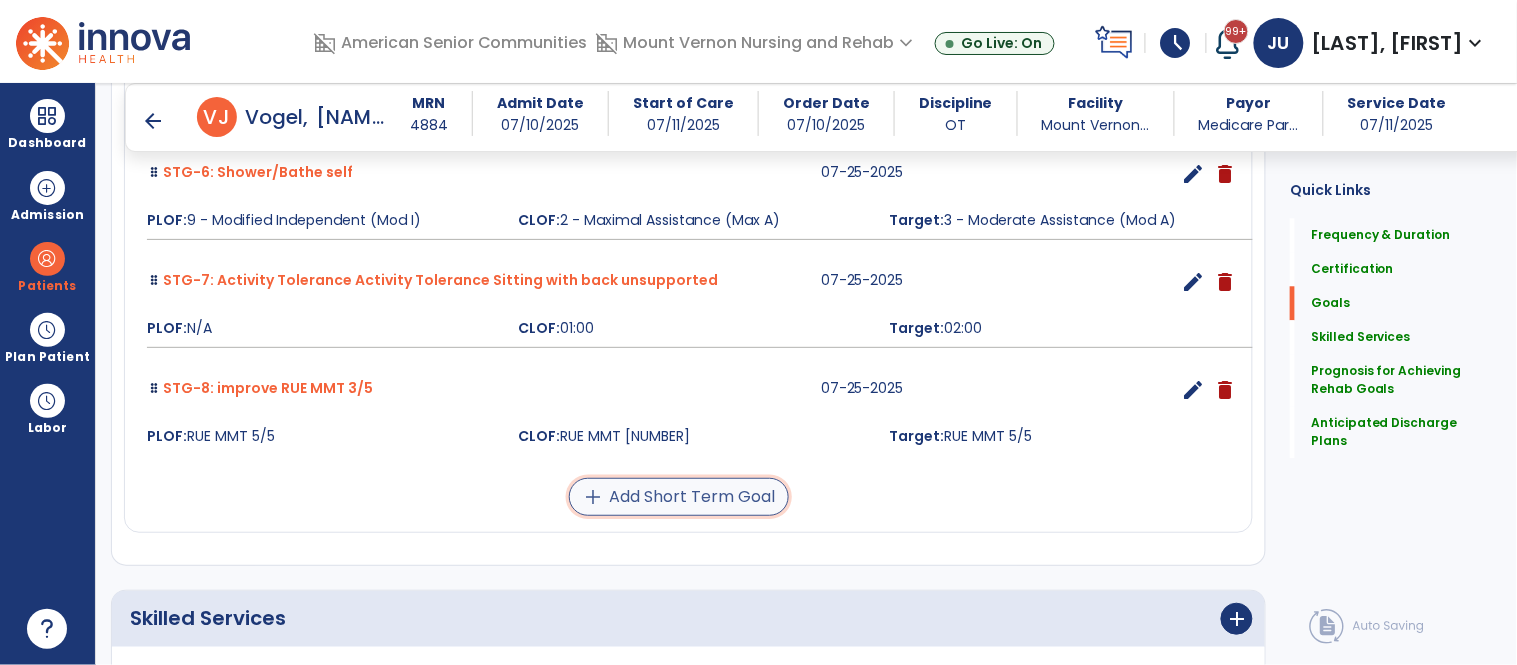 click on "add  Add Short Term Goal" at bounding box center [679, 497] 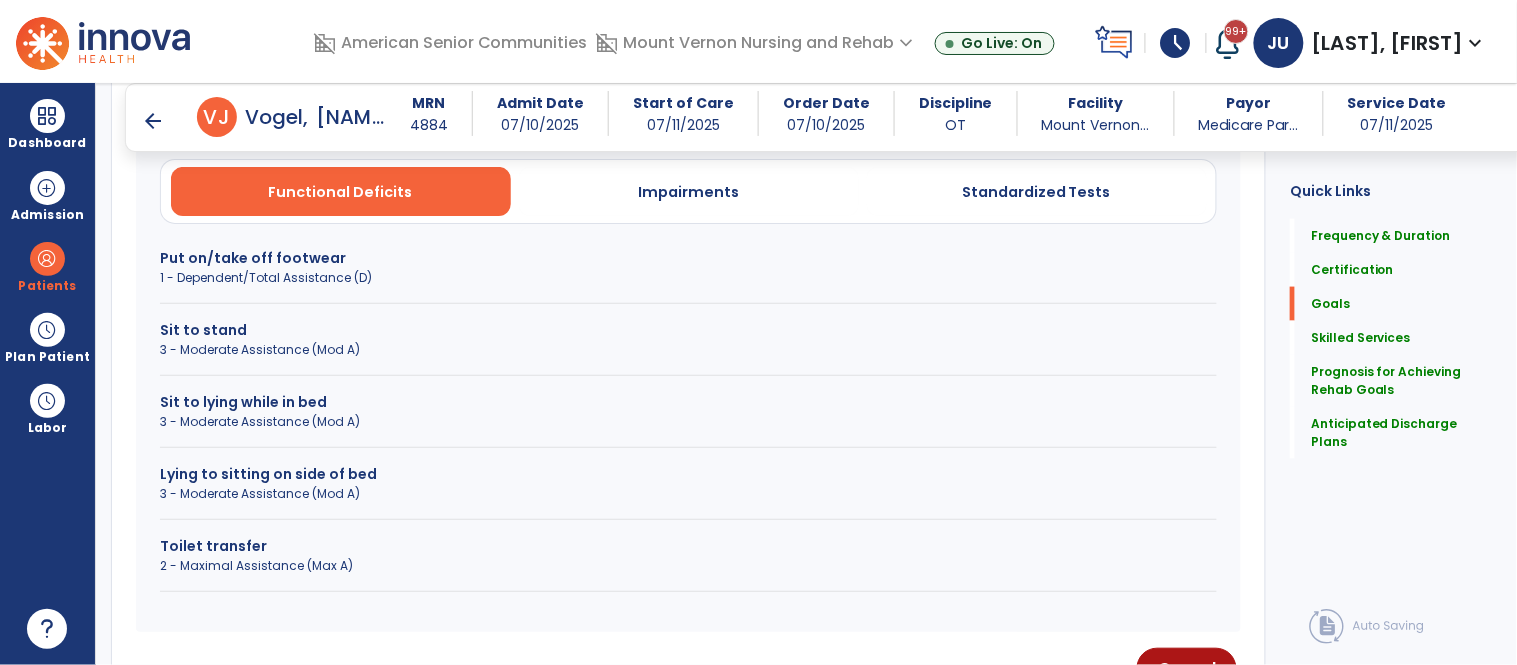 scroll, scrollTop: 598, scrollLeft: 0, axis: vertical 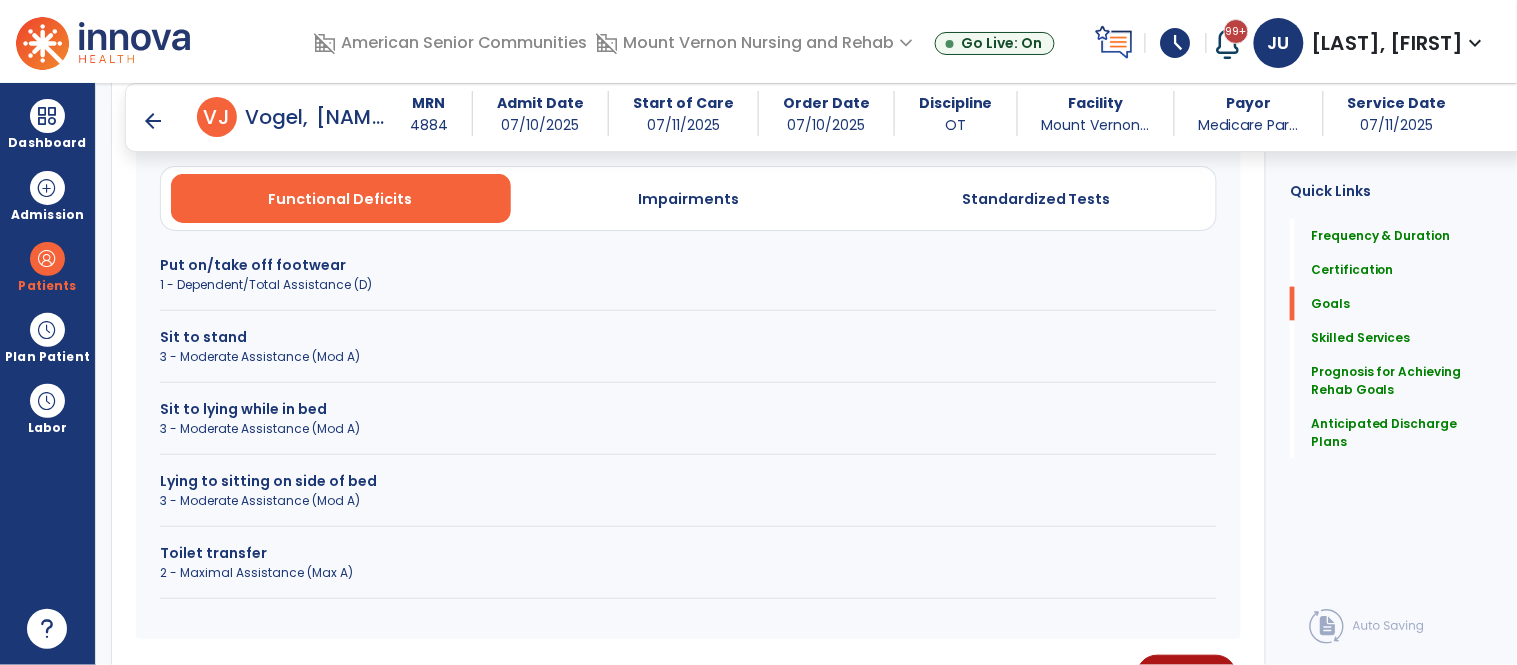 click on "2 - Maximal Assistance (Max A)" at bounding box center [688, 573] 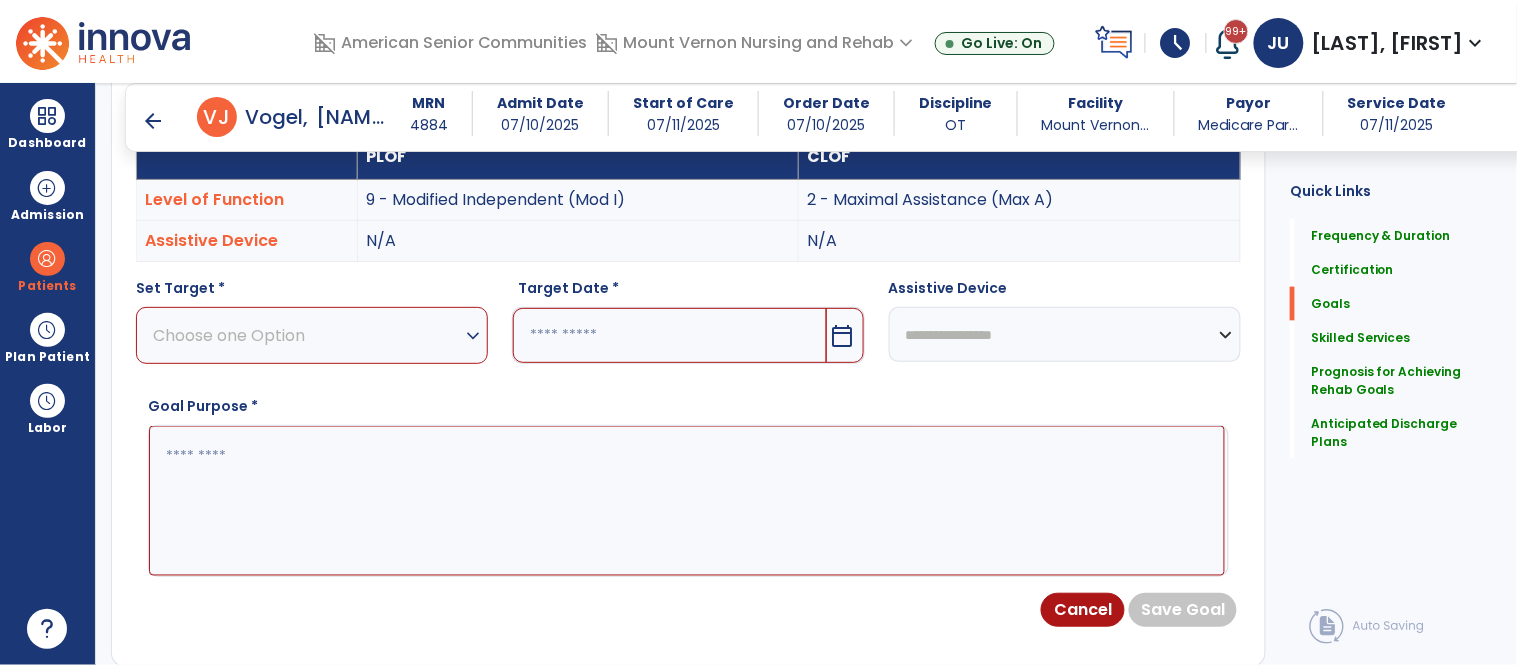 click on "Choose one Option" at bounding box center [307, 335] 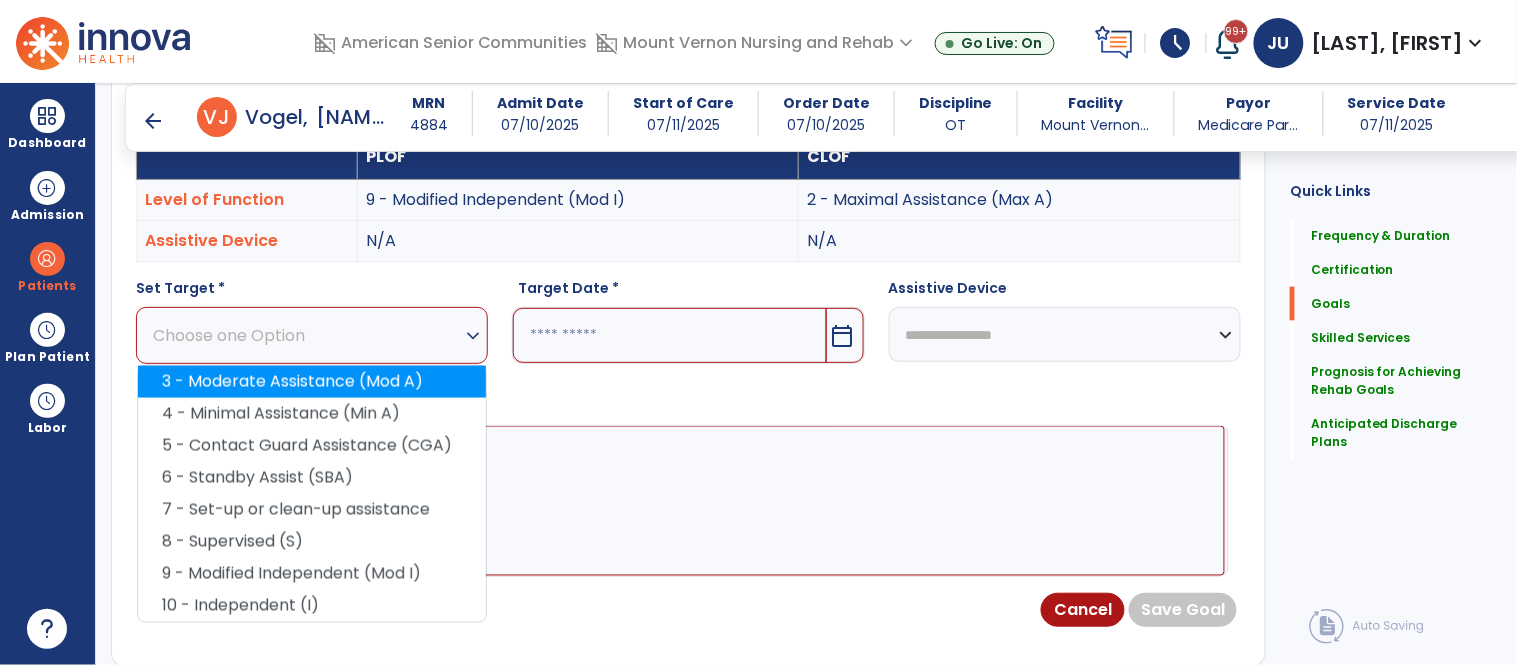 click on "3 - Moderate Assistance (Mod A)" at bounding box center [312, 382] 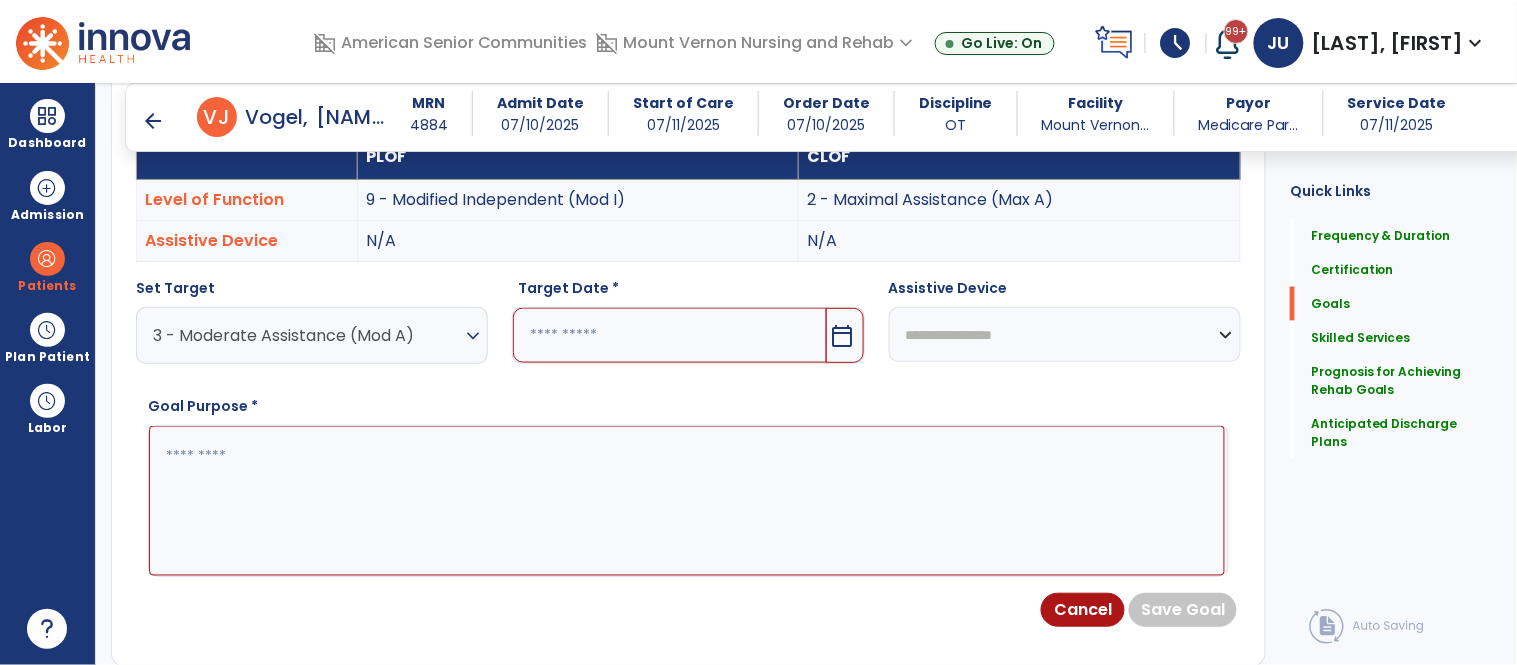 click at bounding box center [669, 335] 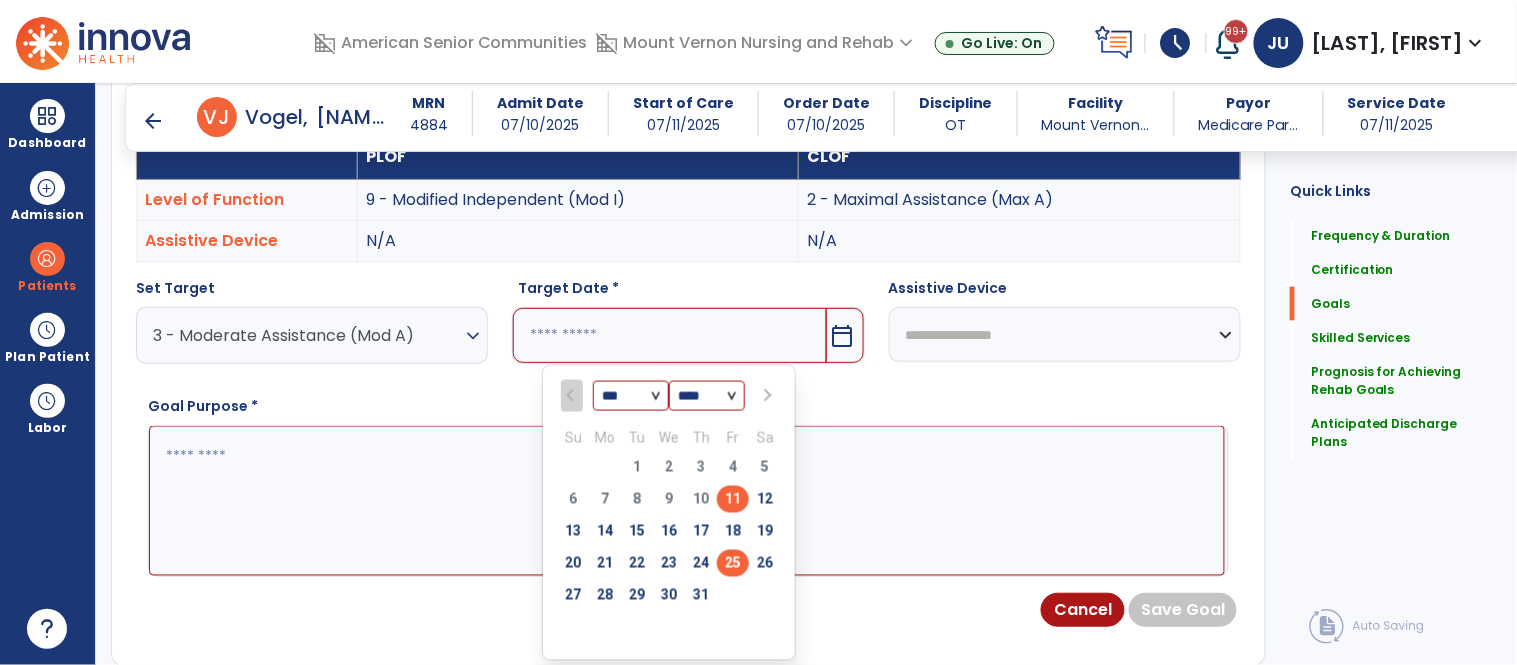 click on "25" at bounding box center (733, 563) 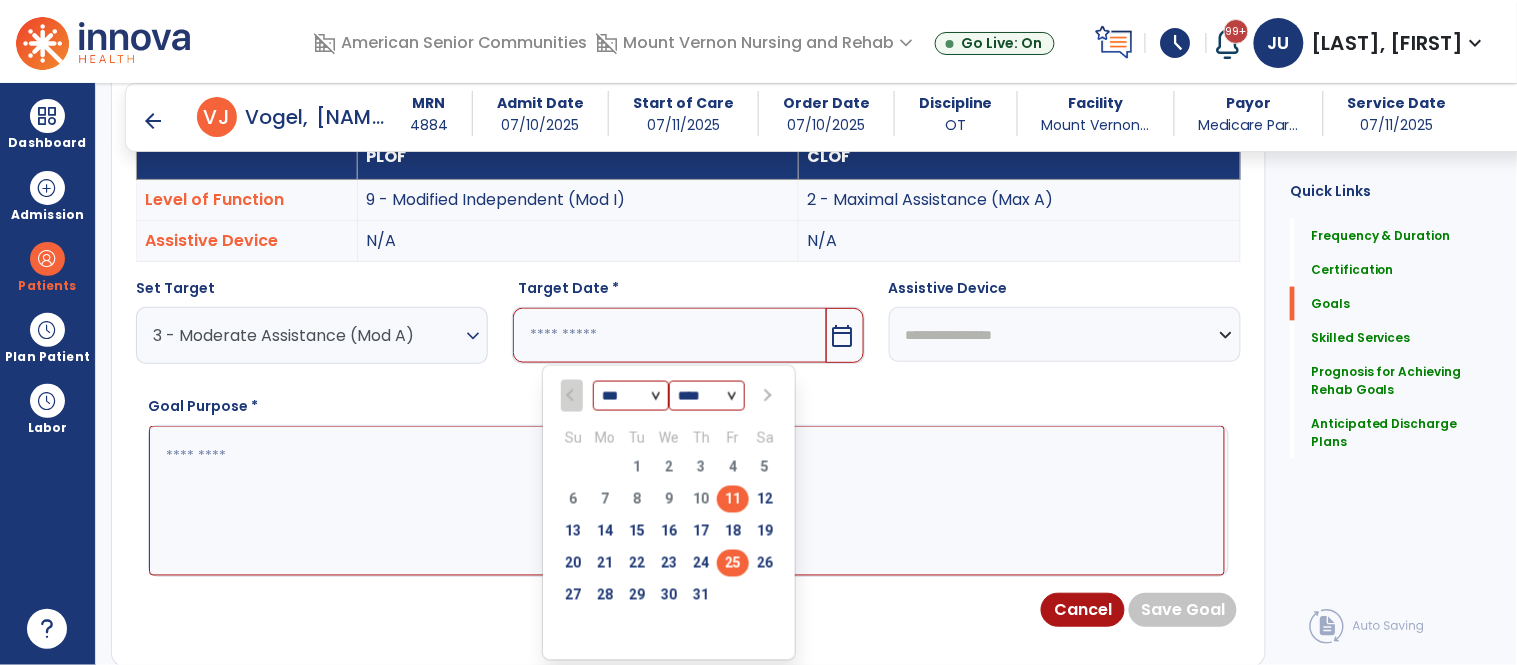 type on "*********" 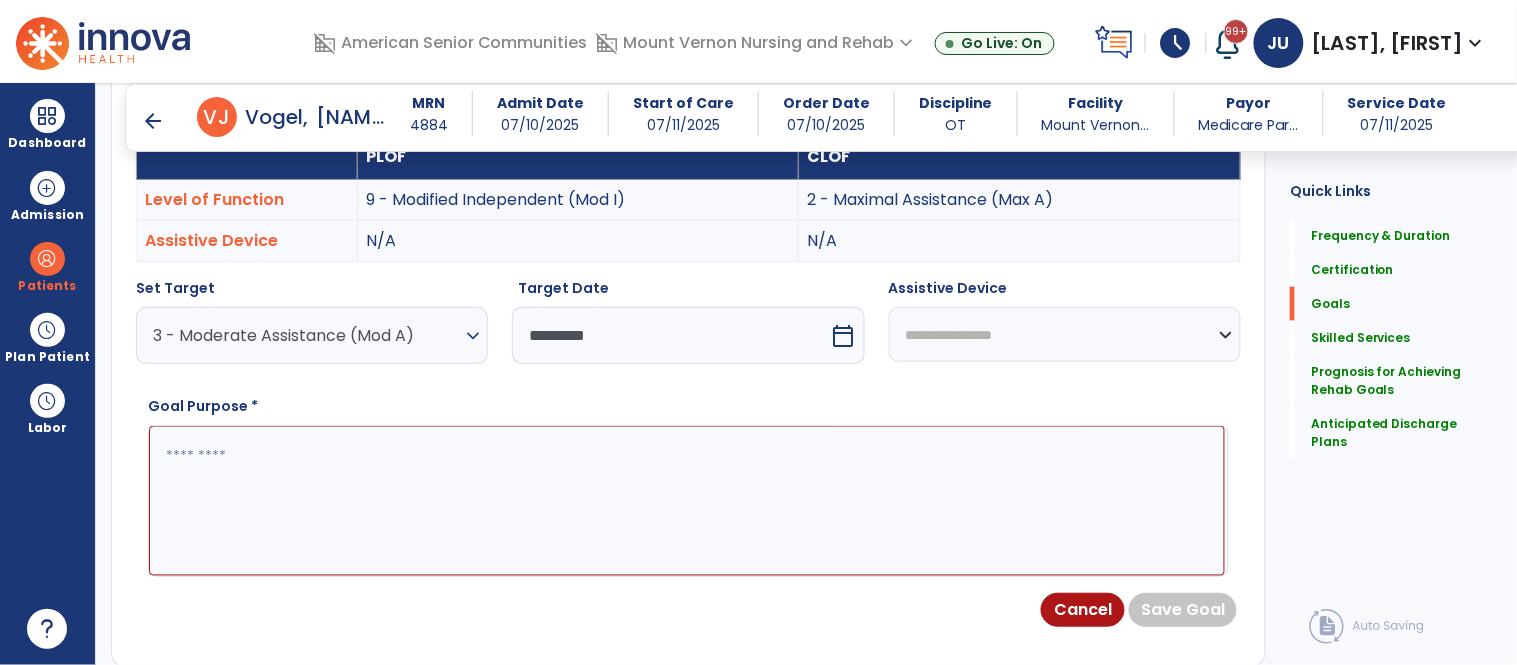 click at bounding box center (687, 501) 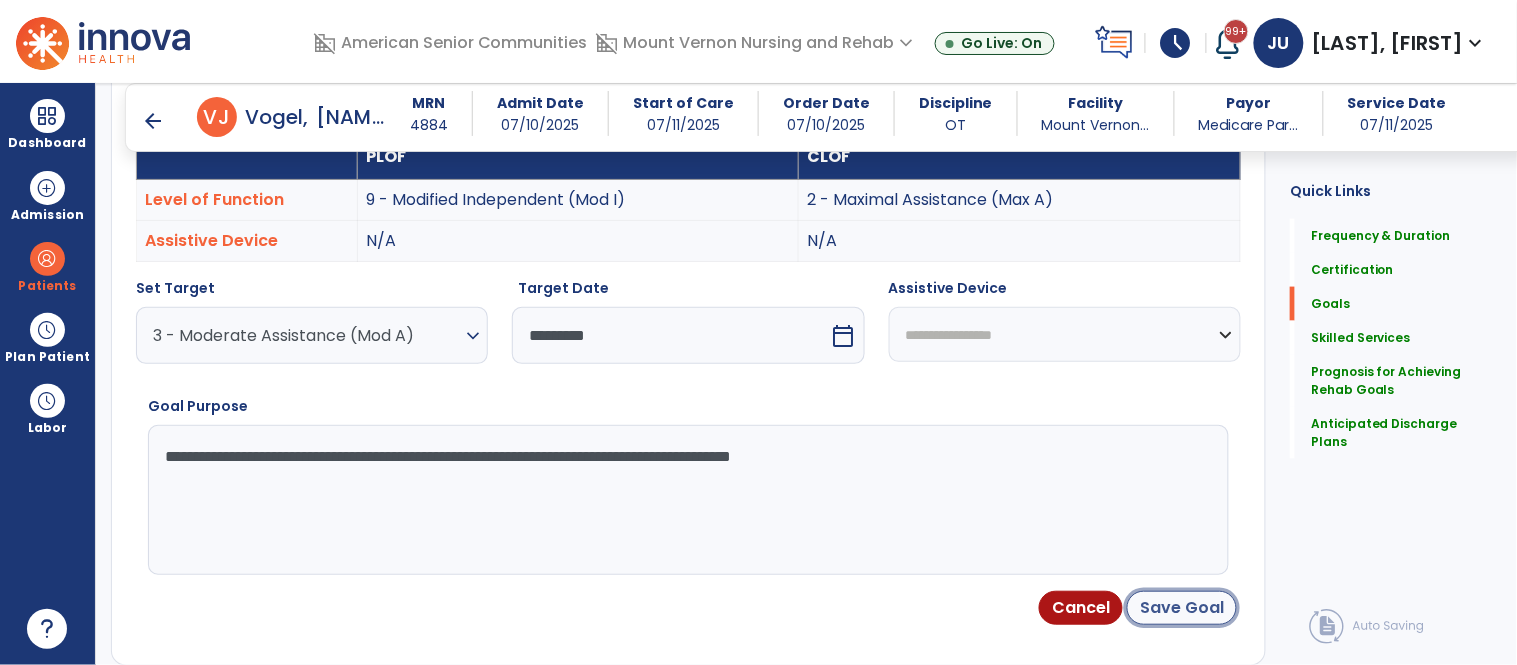 click on "Save Goal" at bounding box center (1182, 608) 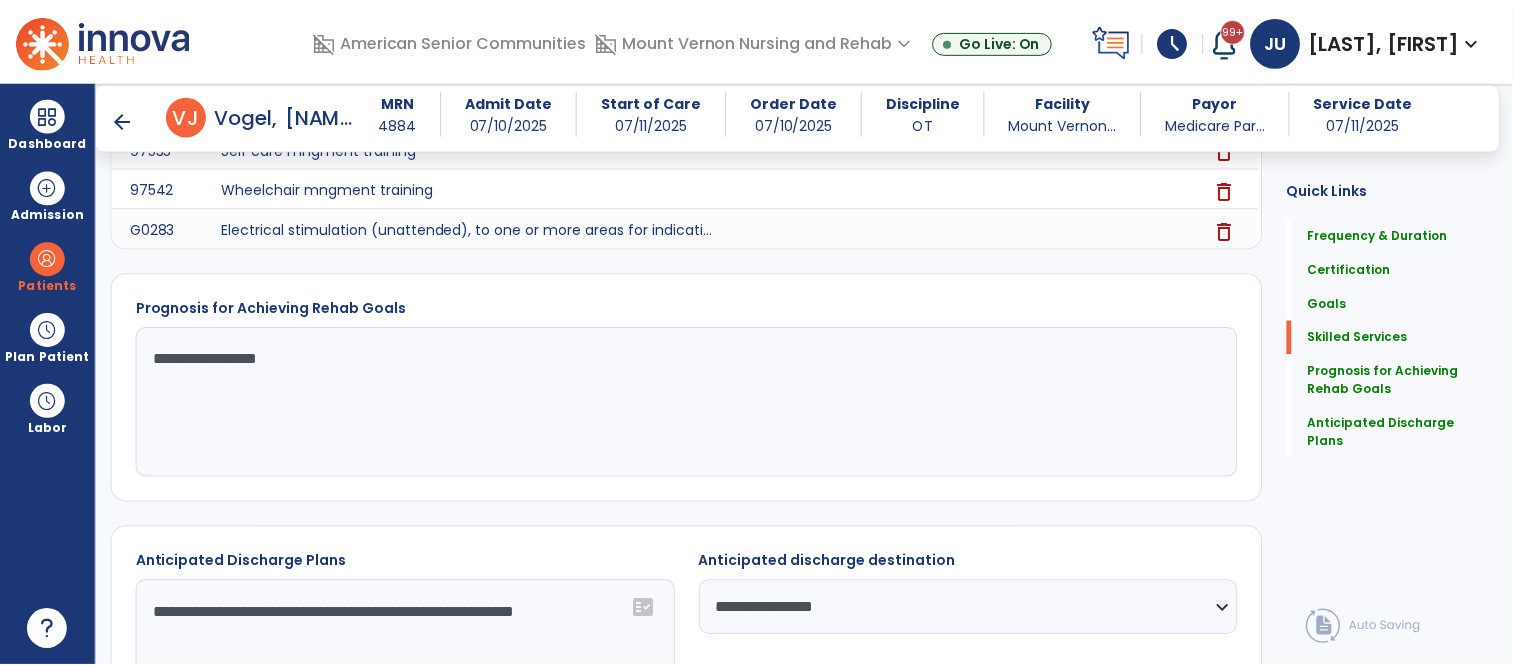 scroll, scrollTop: 2337, scrollLeft: 0, axis: vertical 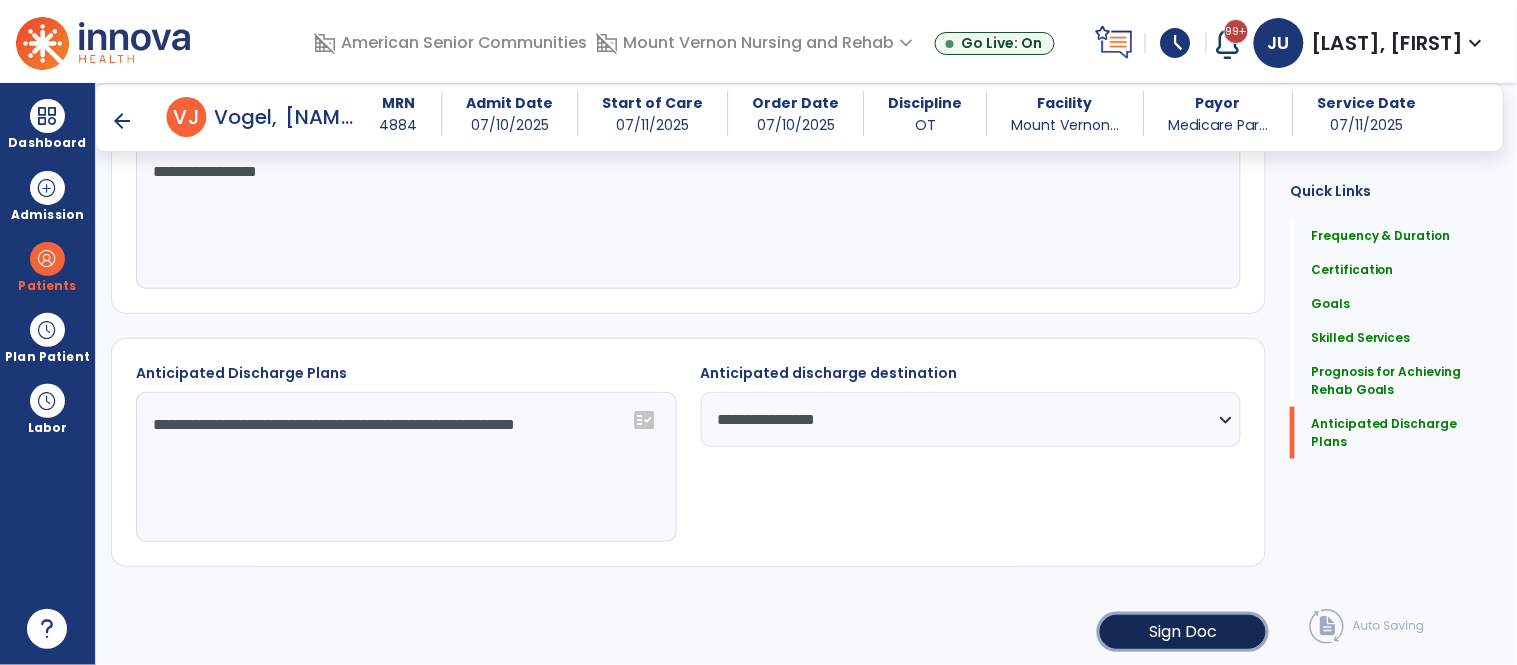 click on "Sign Doc" 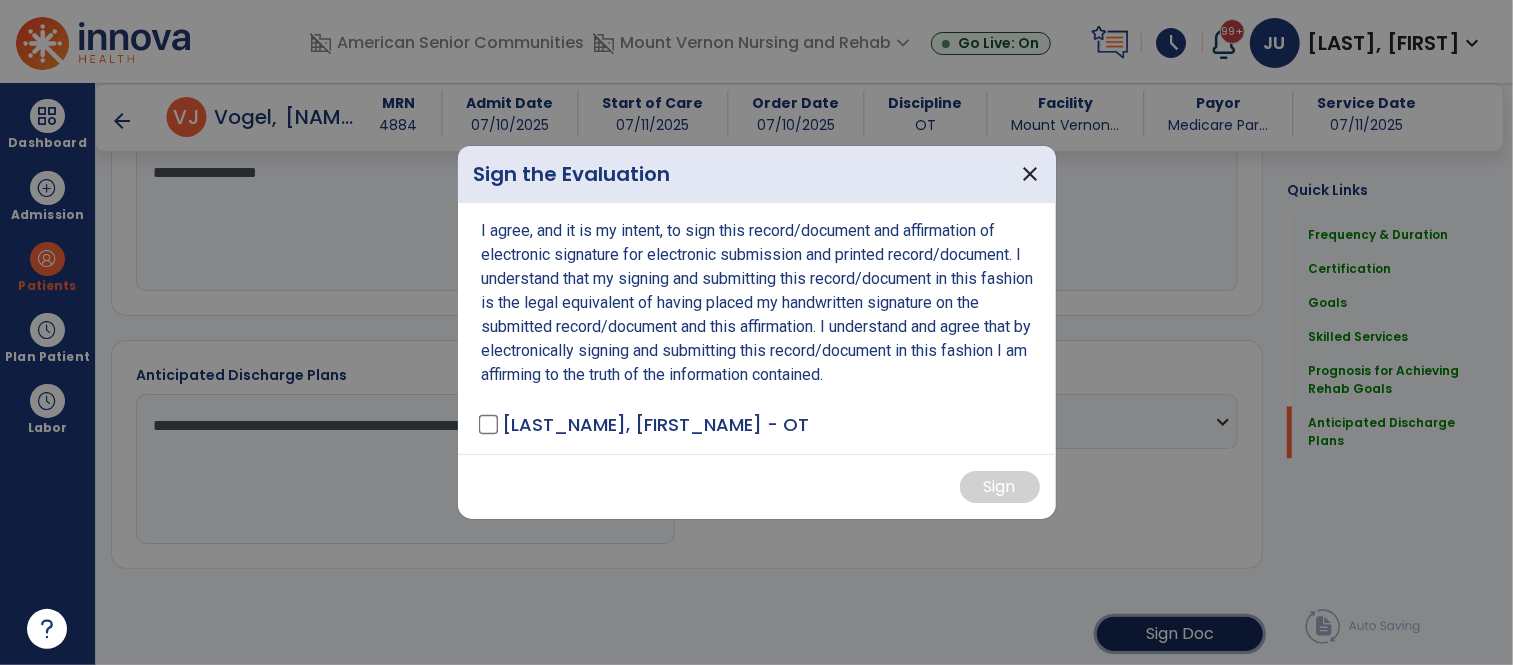 scroll, scrollTop: 2337, scrollLeft: 0, axis: vertical 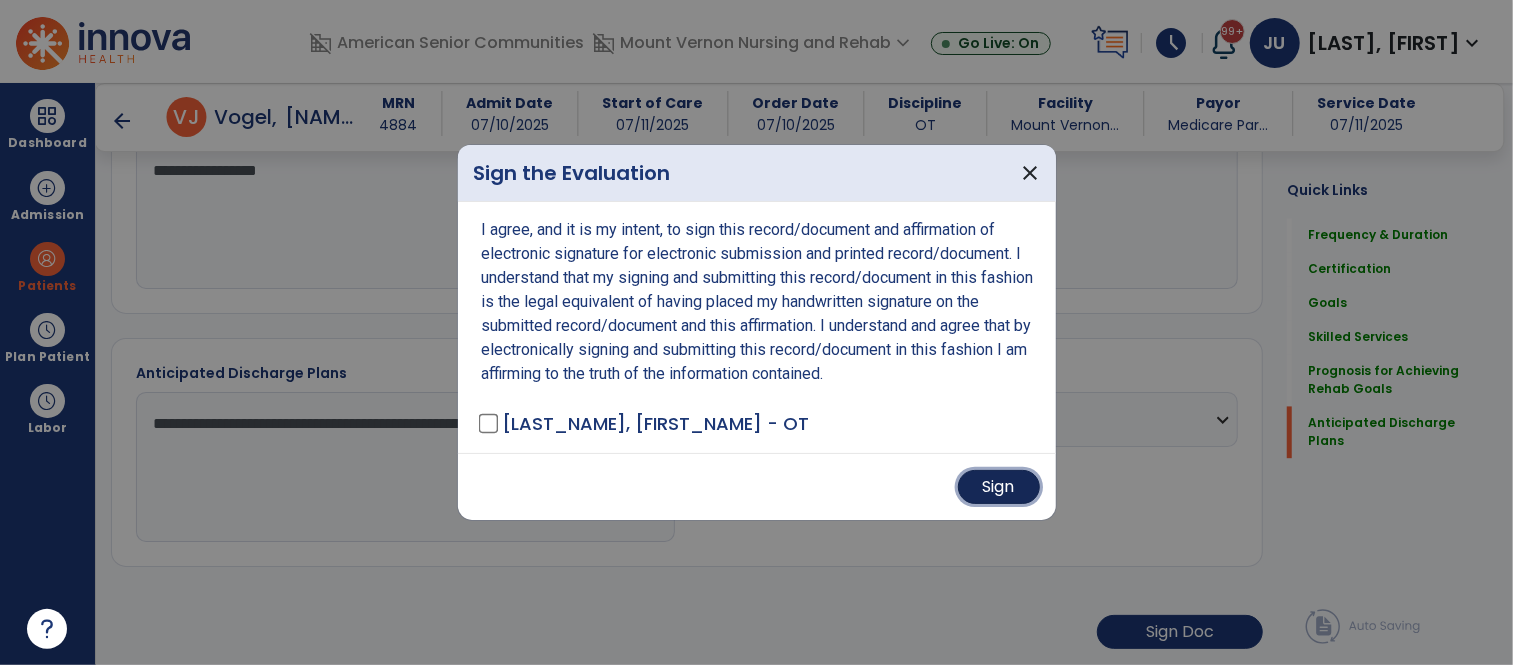 click on "Sign" at bounding box center (999, 487) 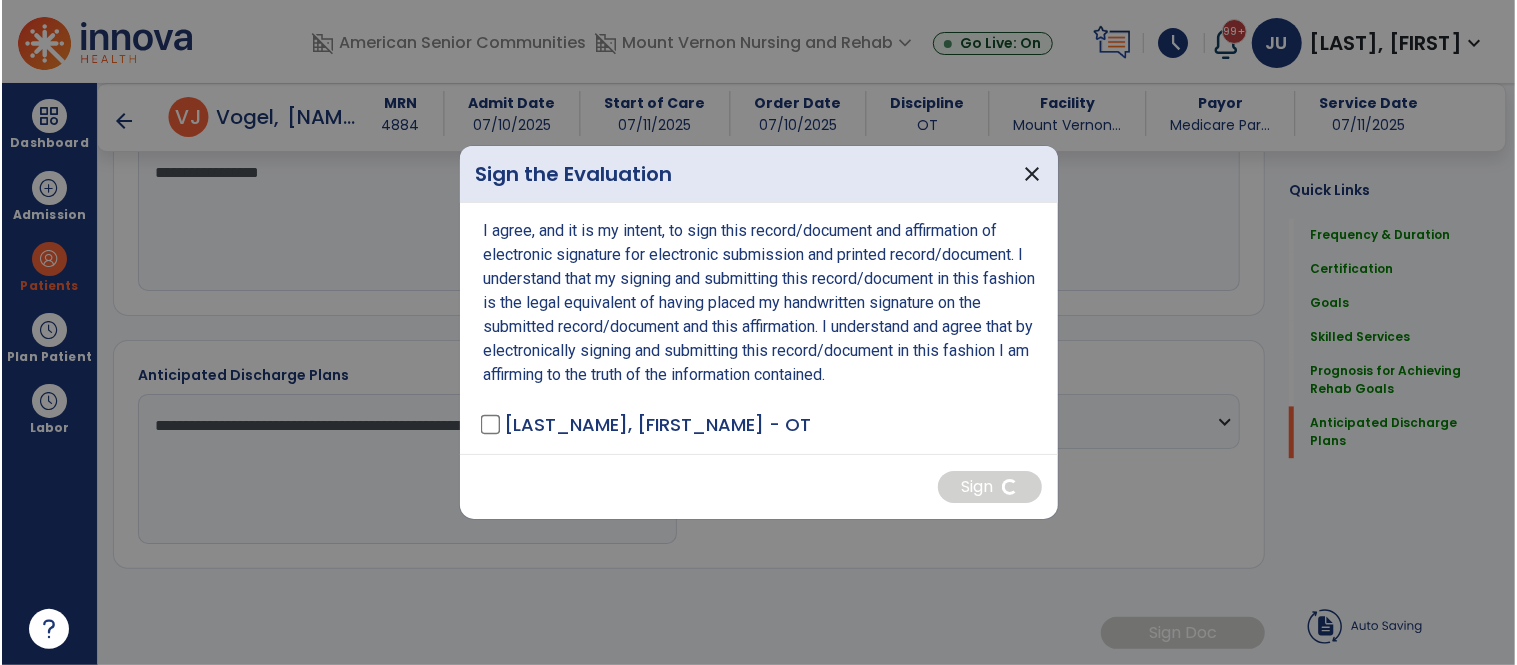 scroll, scrollTop: 2335, scrollLeft: 0, axis: vertical 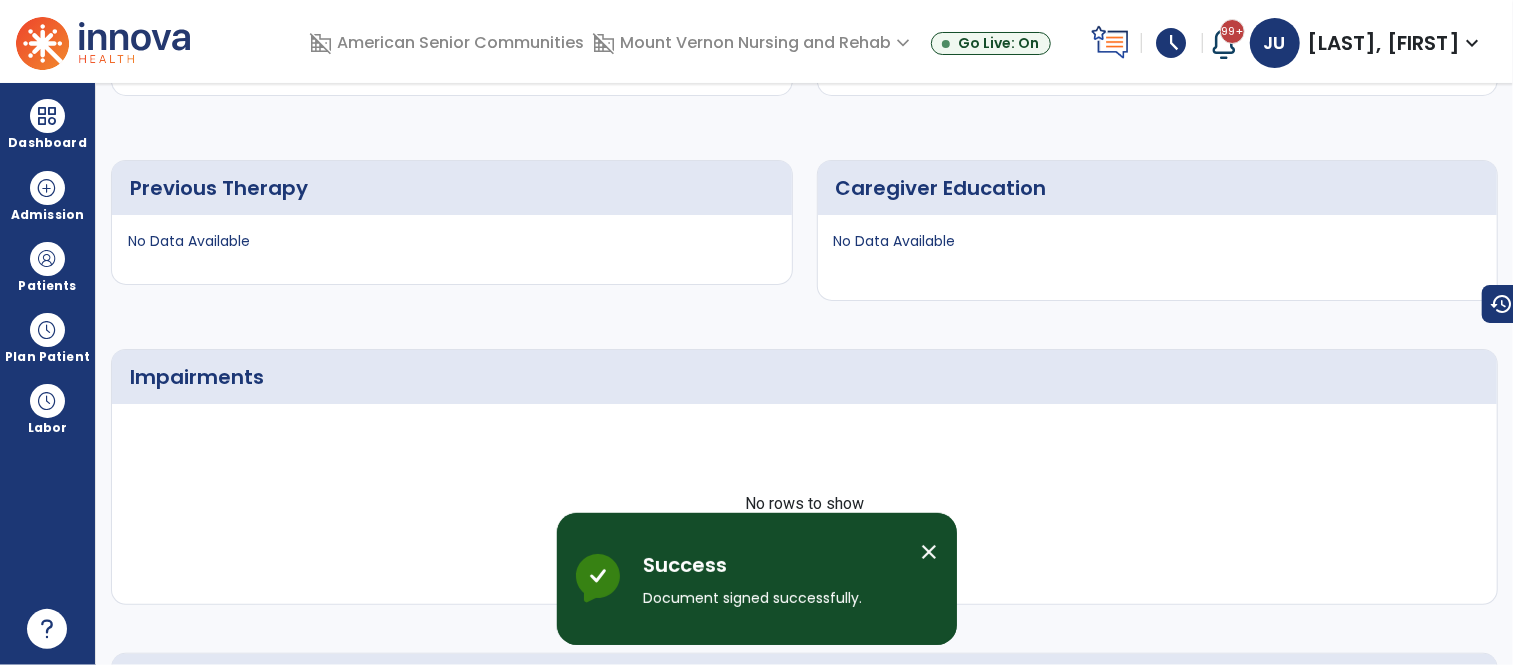 click on "arrow_back" 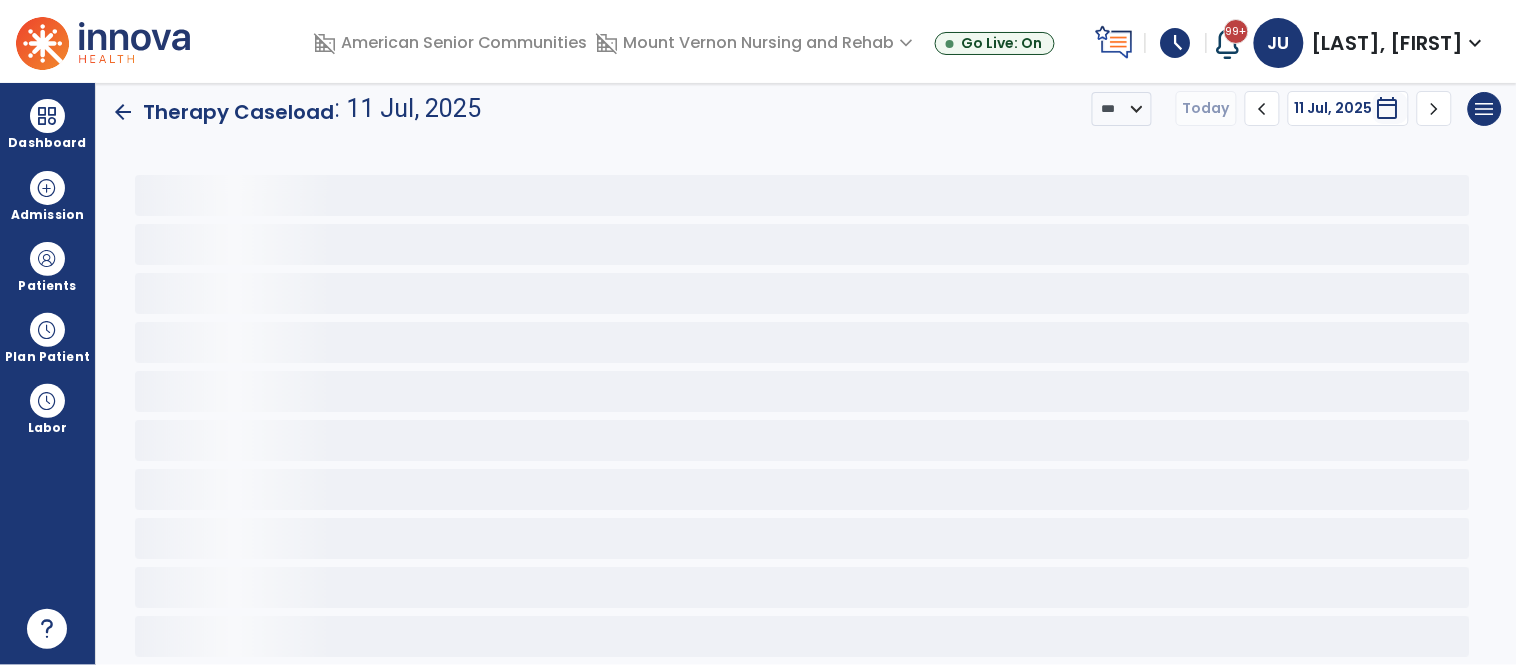 scroll, scrollTop: 0, scrollLeft: 0, axis: both 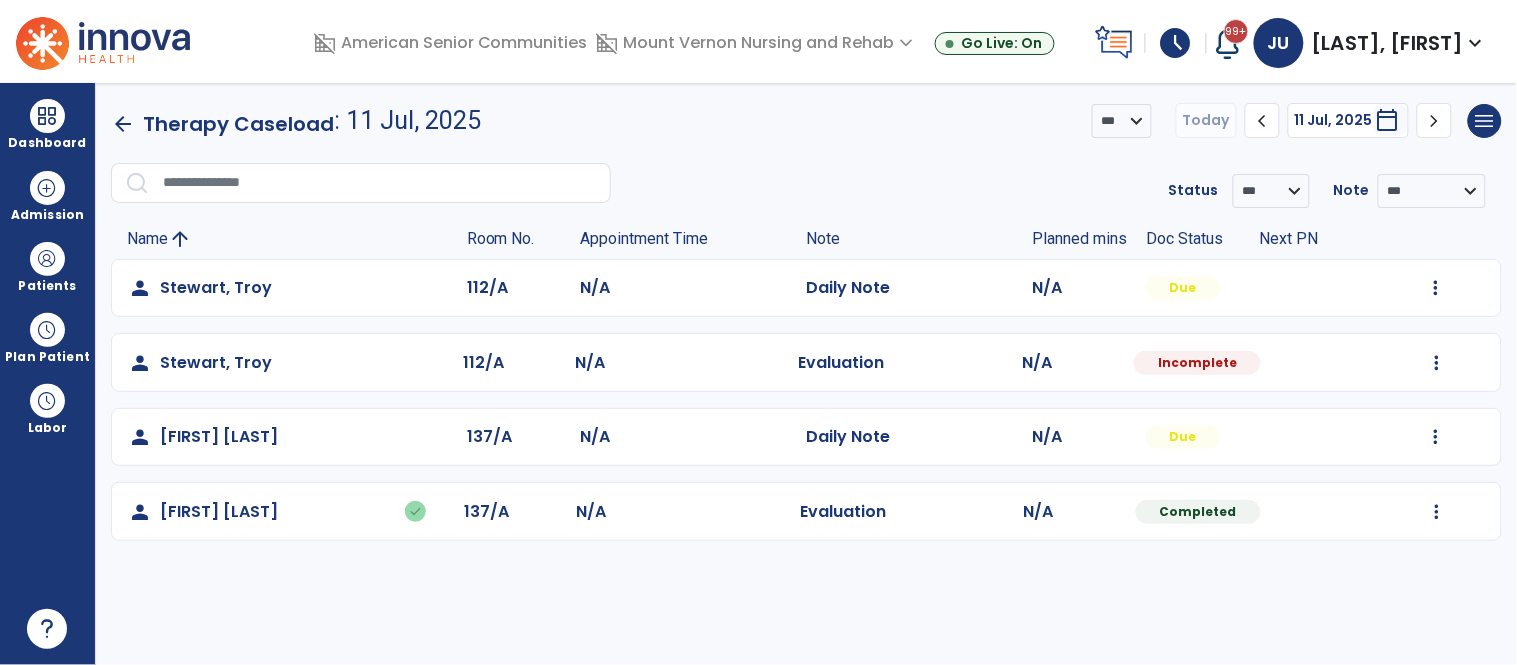 click on "**********" at bounding box center (806, 374) 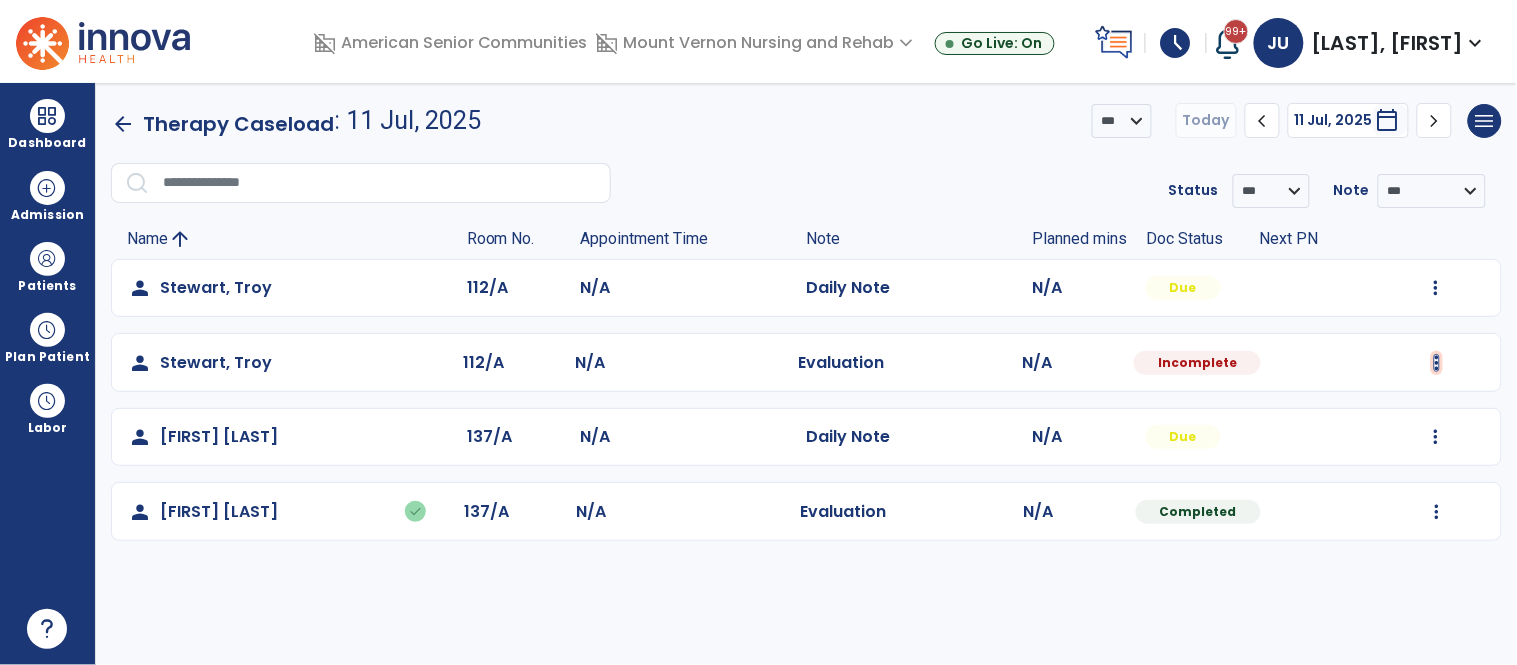 click at bounding box center (1436, 288) 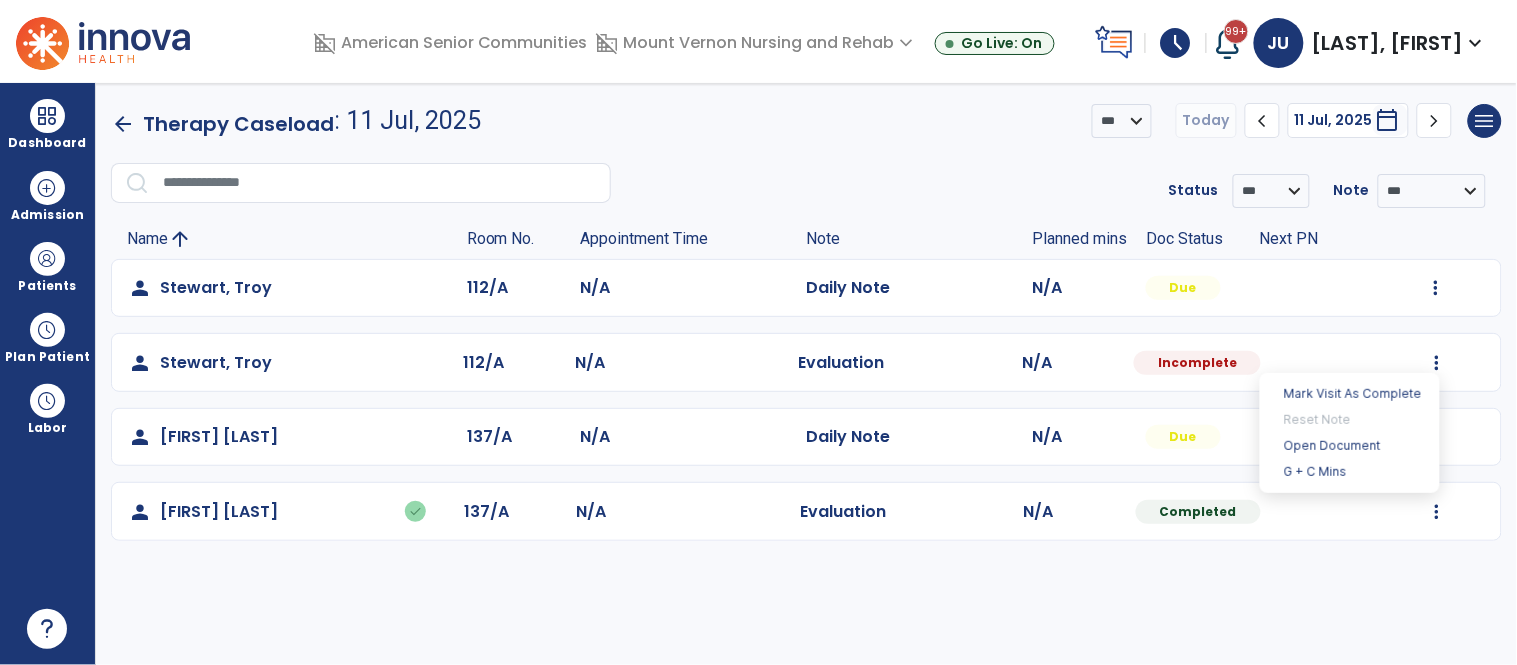 click on "**********" at bounding box center [806, 374] 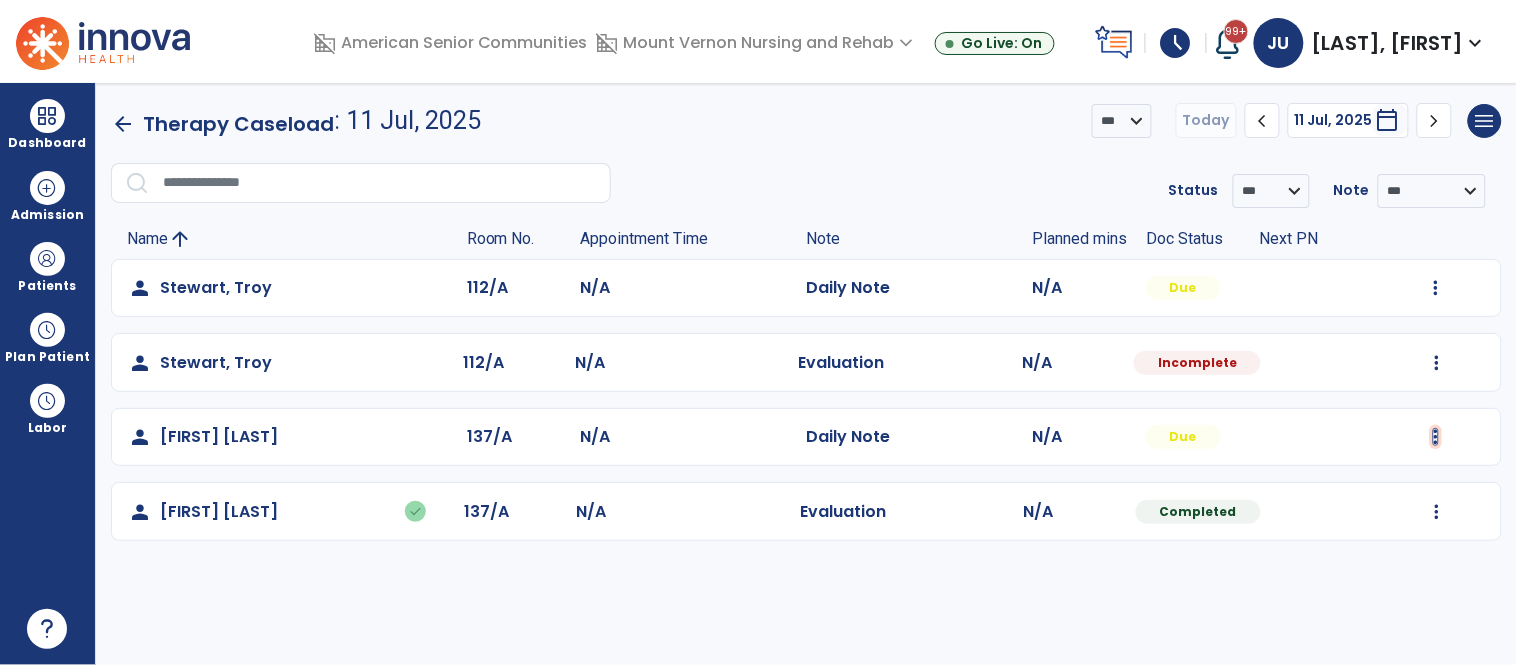click at bounding box center [1436, 288] 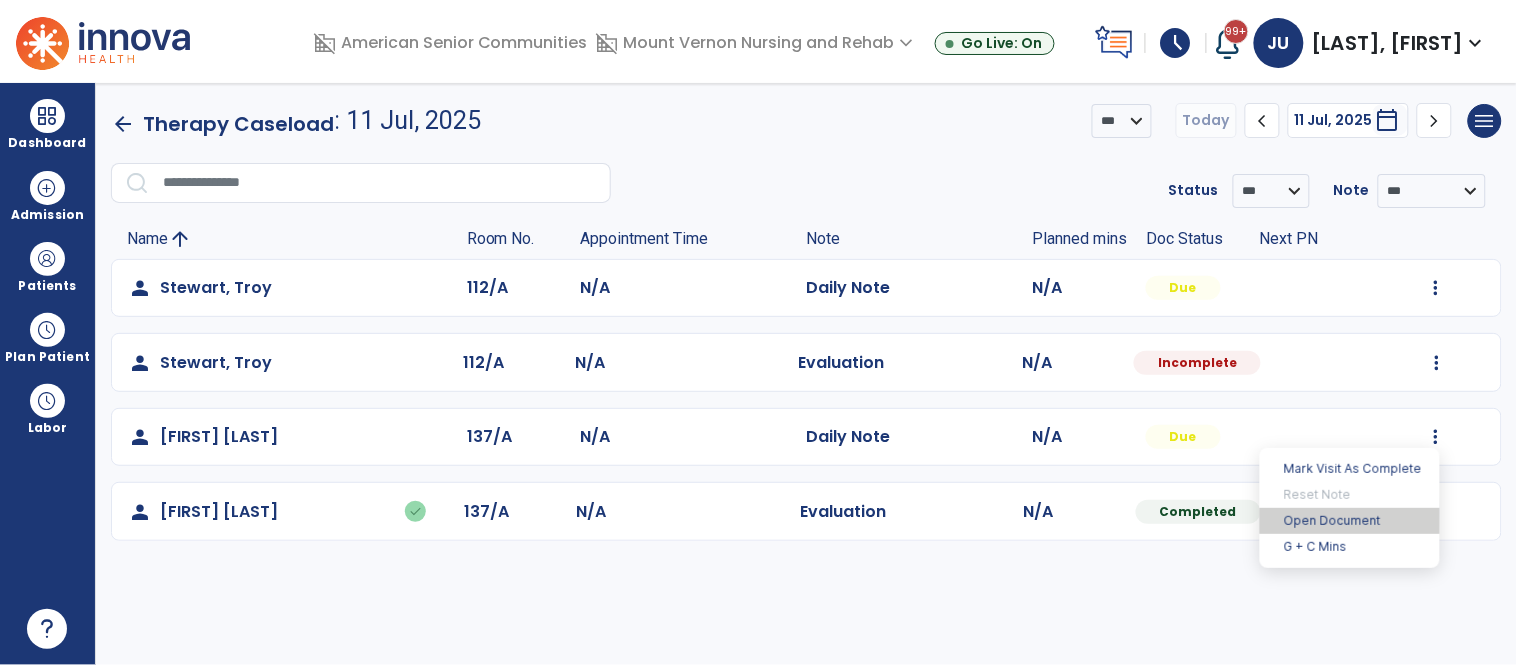 click on "Open Document" at bounding box center [1350, 521] 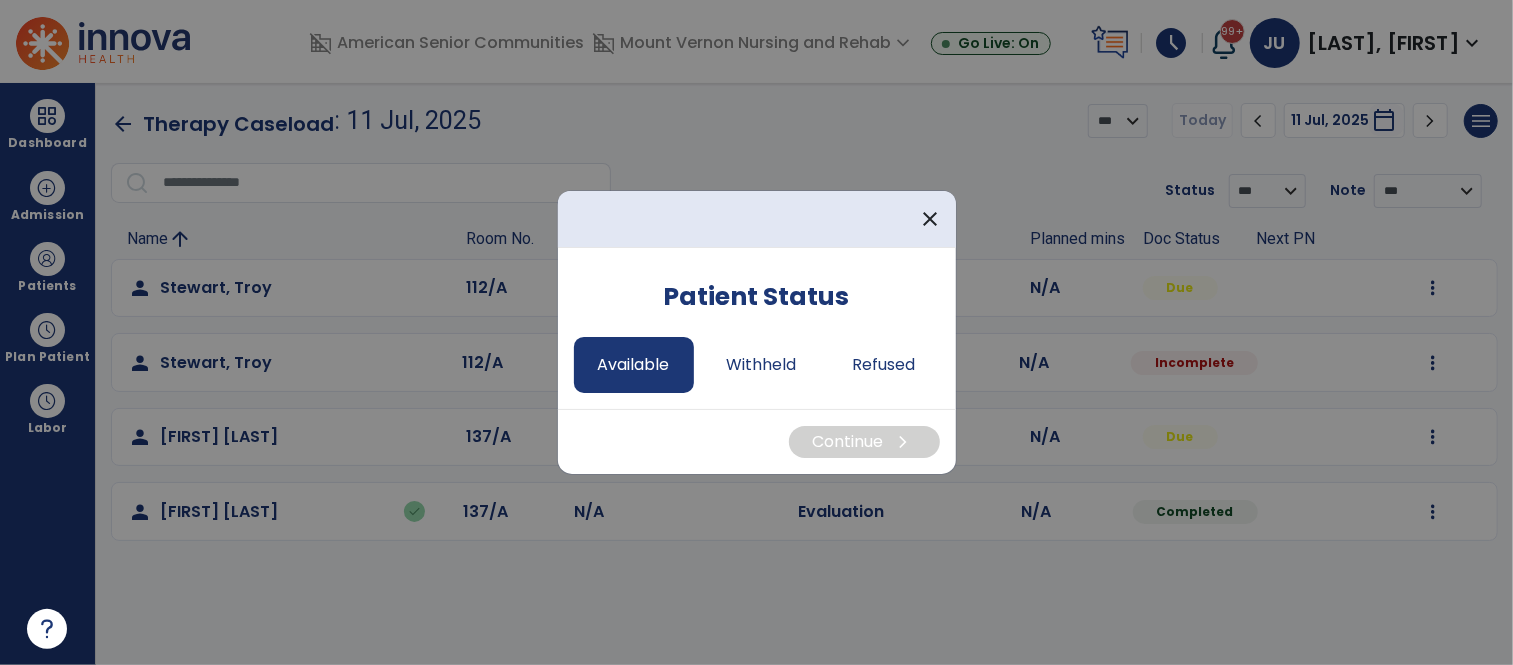 click on "Available" at bounding box center [634, 365] 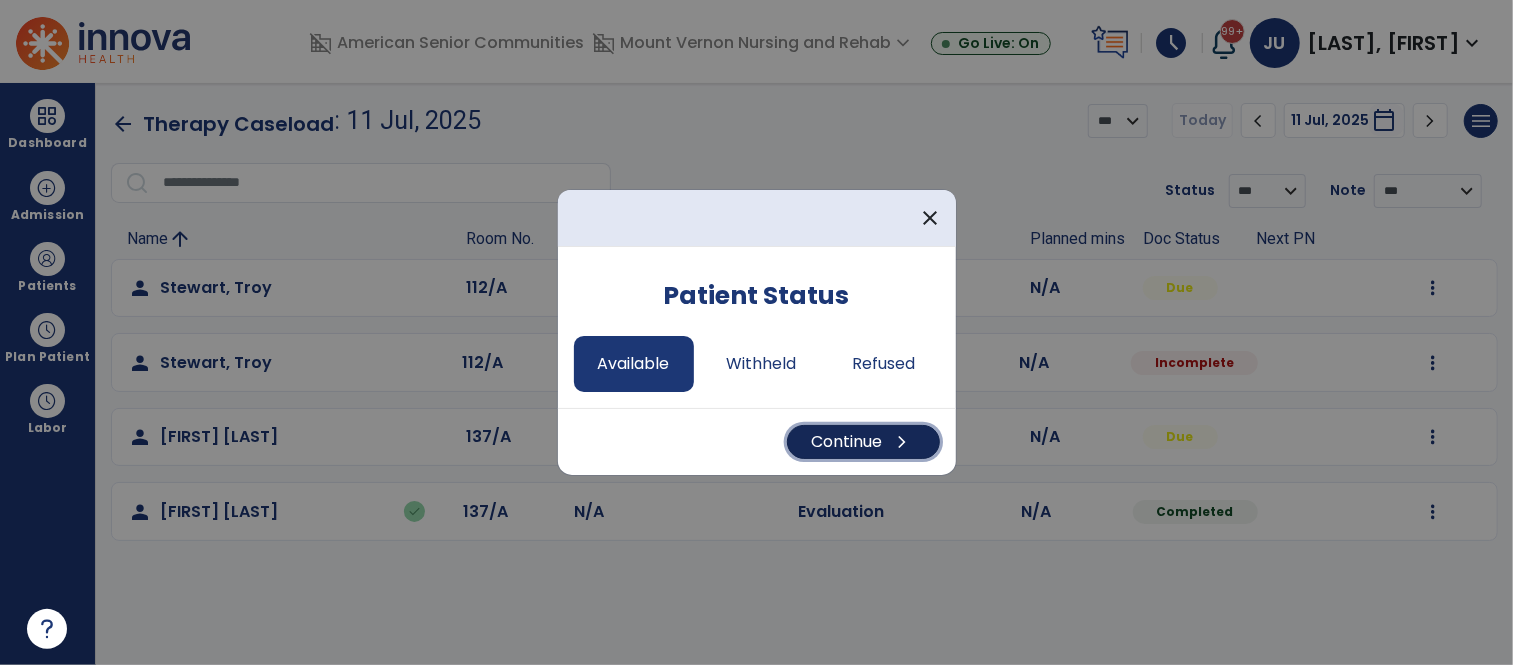 click on "Continue   chevron_right" at bounding box center [863, 442] 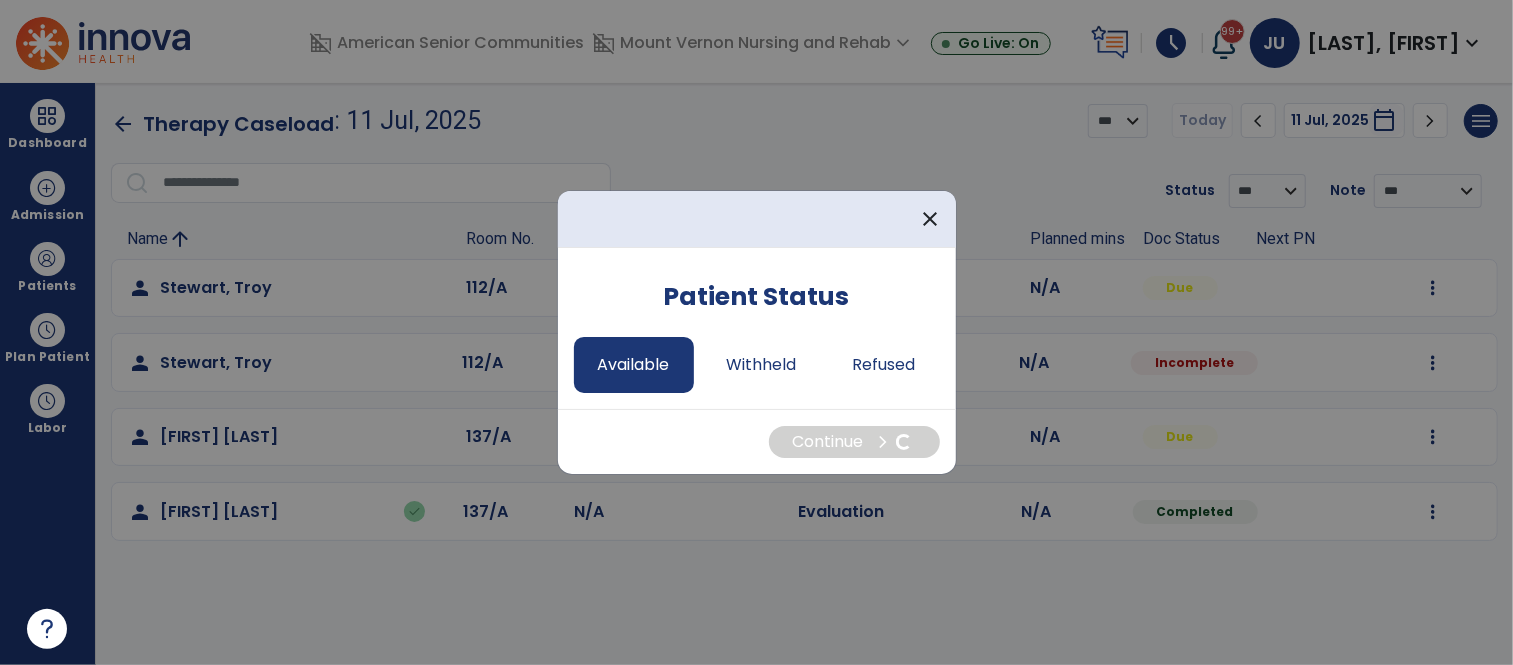select on "*" 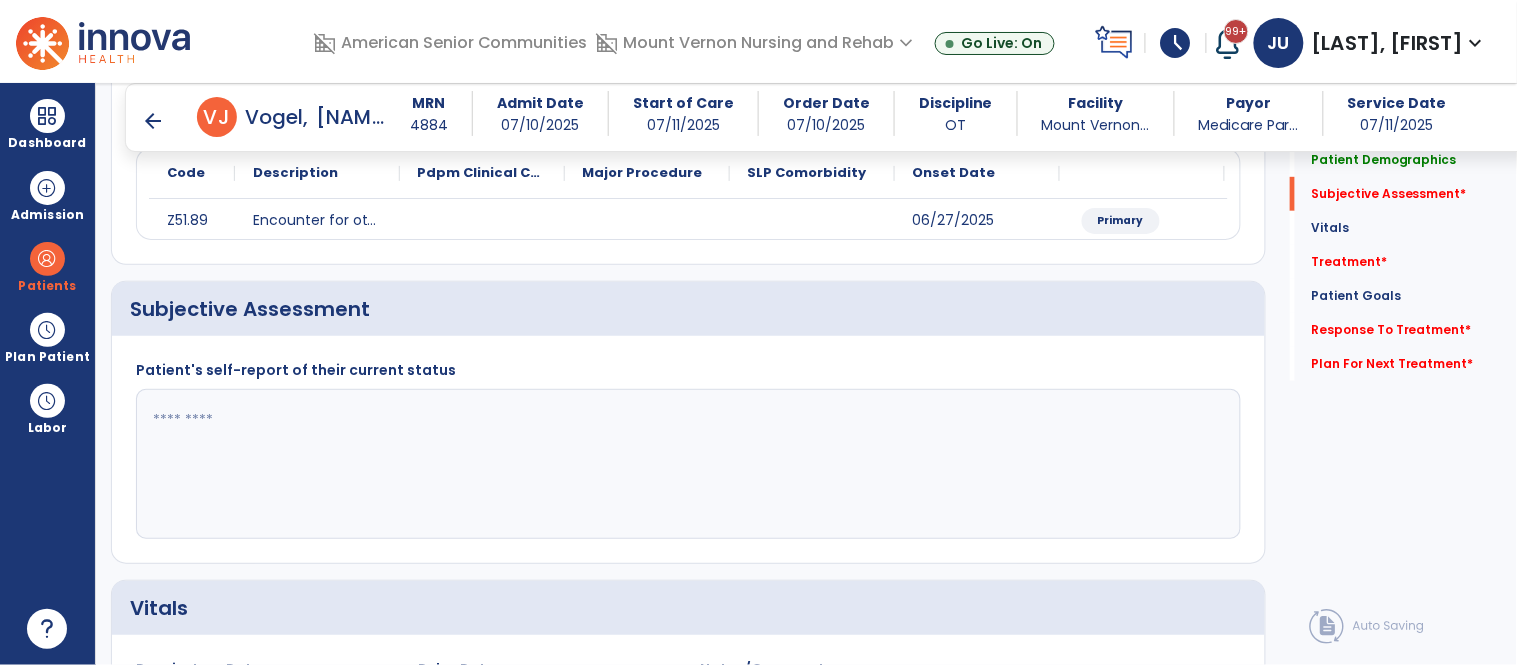 scroll, scrollTop: 248, scrollLeft: 0, axis: vertical 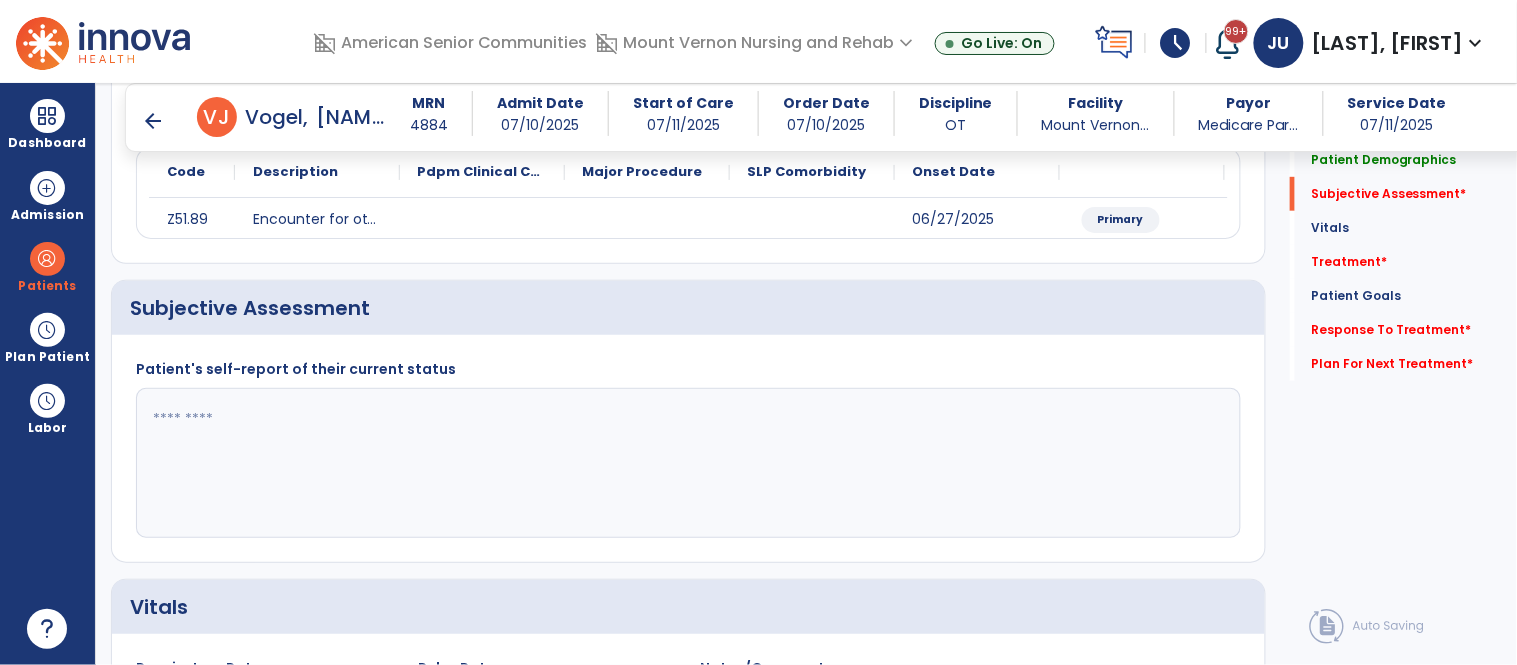 click 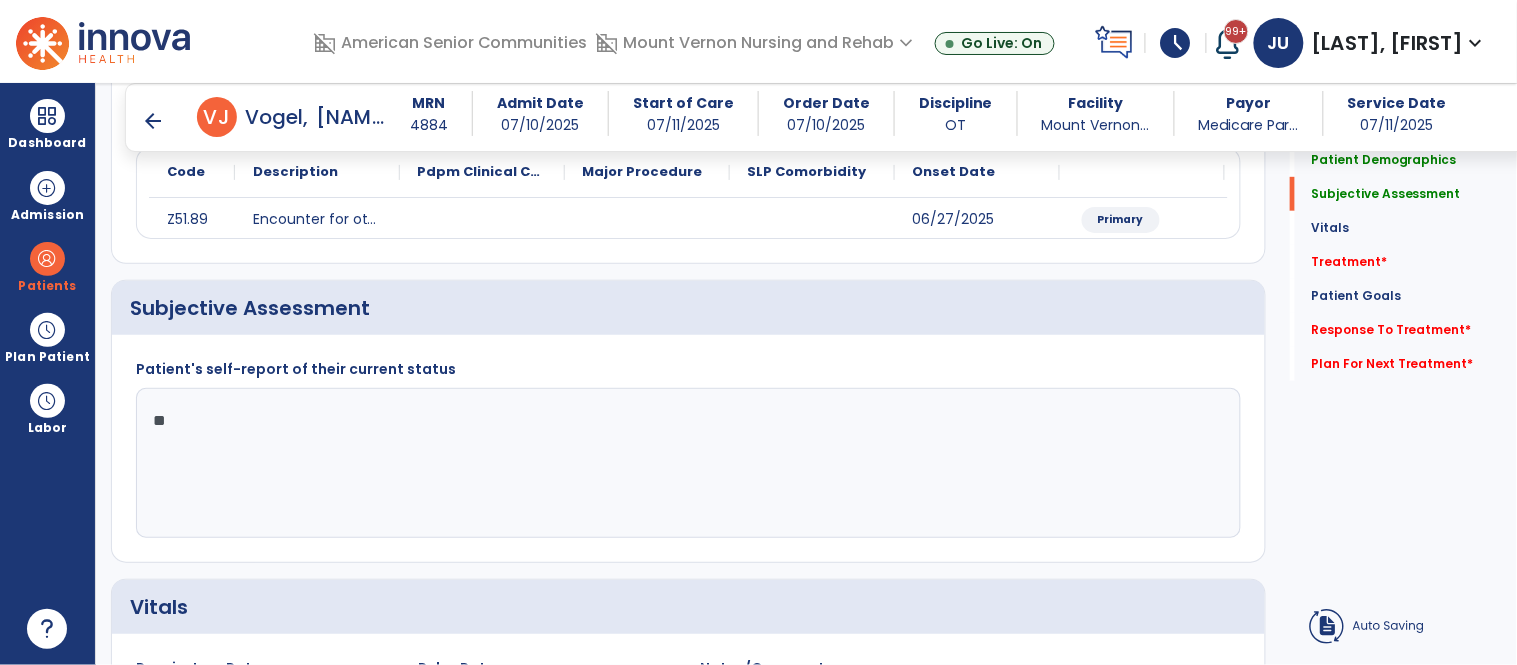 type on "*" 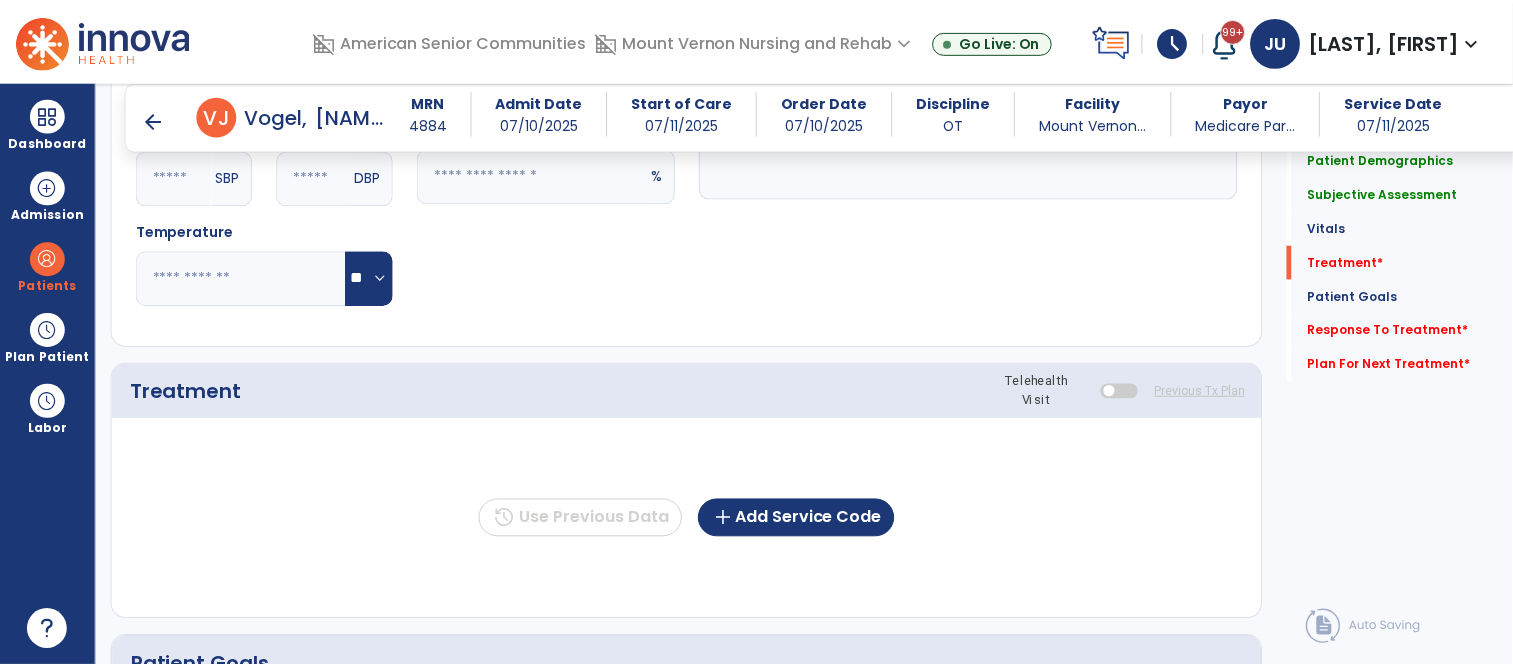 scroll, scrollTop: 948, scrollLeft: 0, axis: vertical 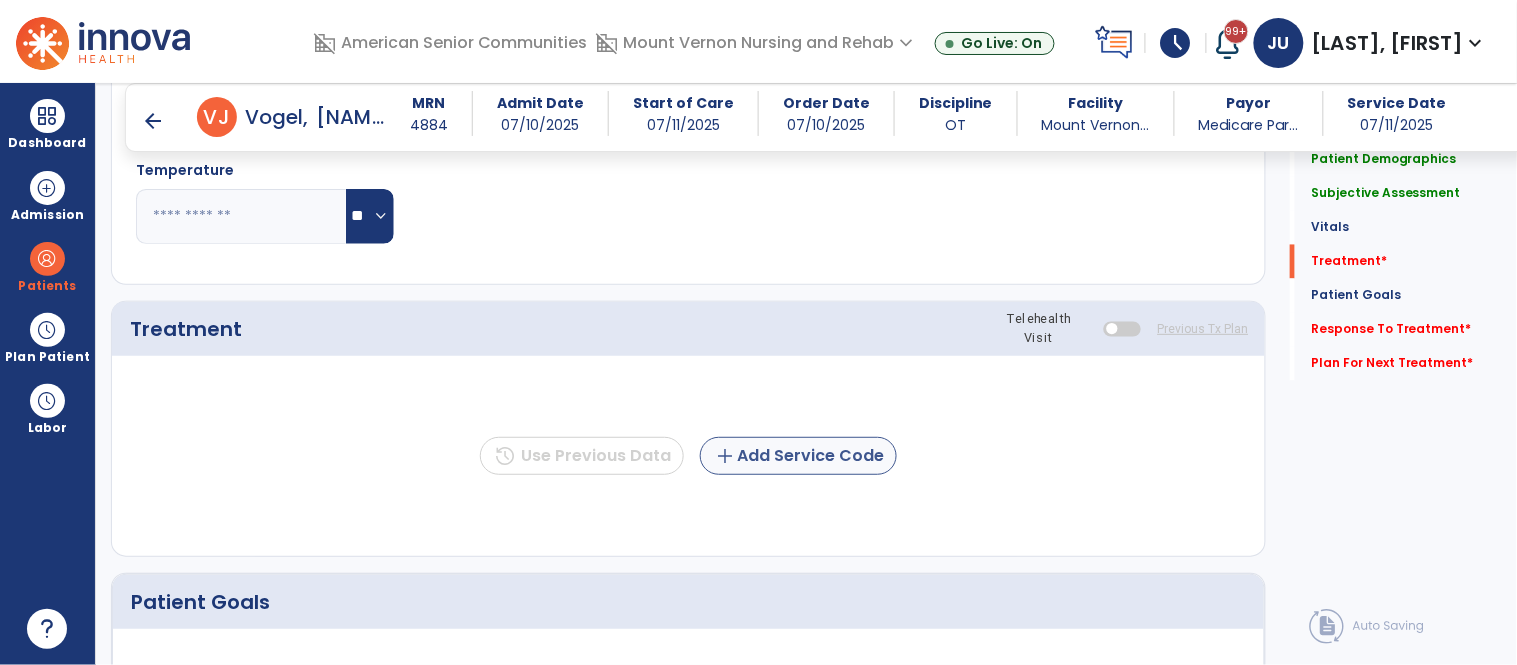 type on "**********" 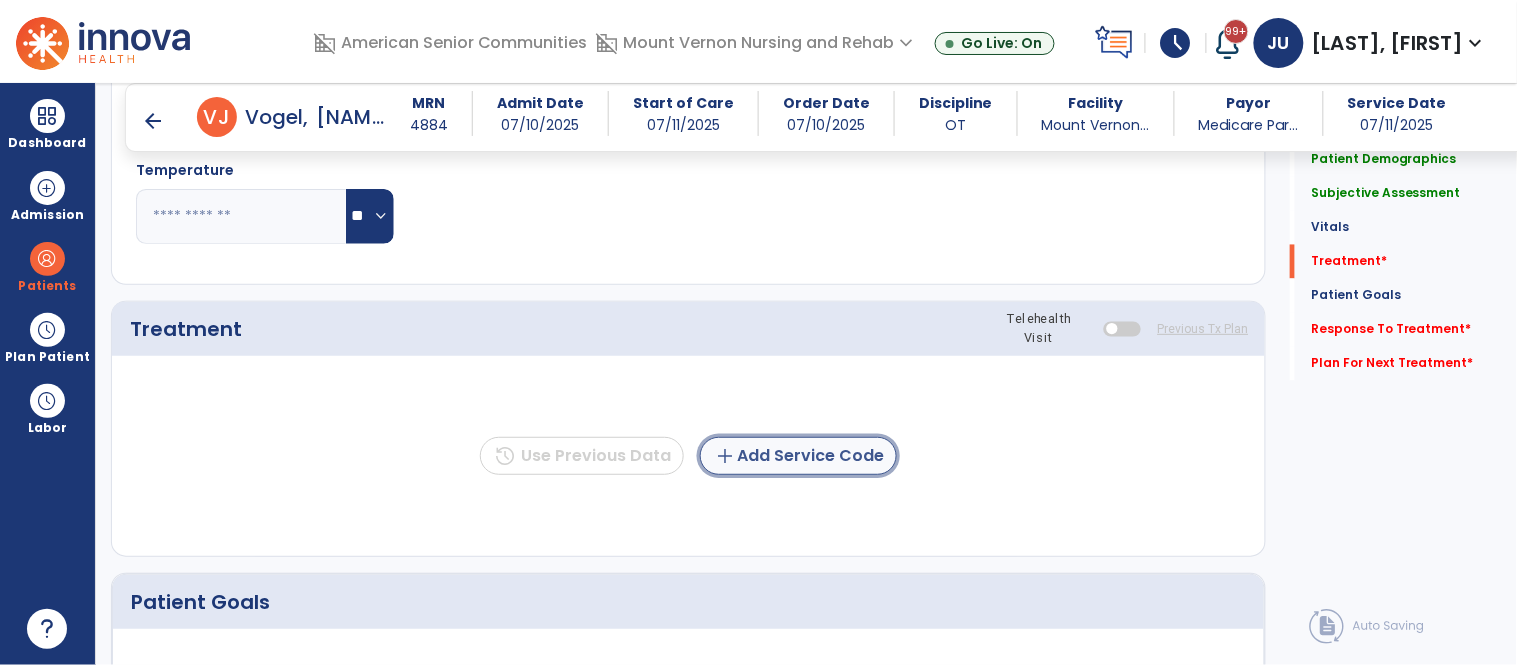 click on "add" 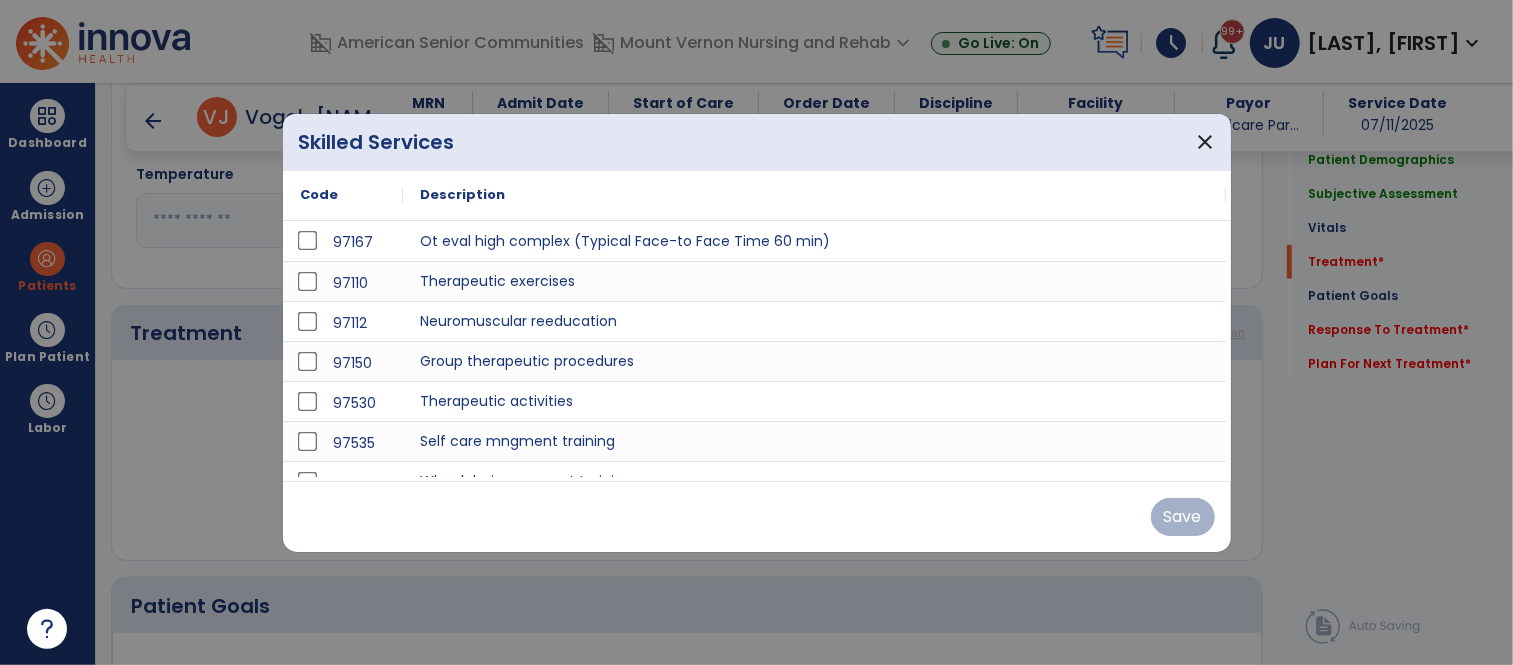 scroll, scrollTop: 948, scrollLeft: 0, axis: vertical 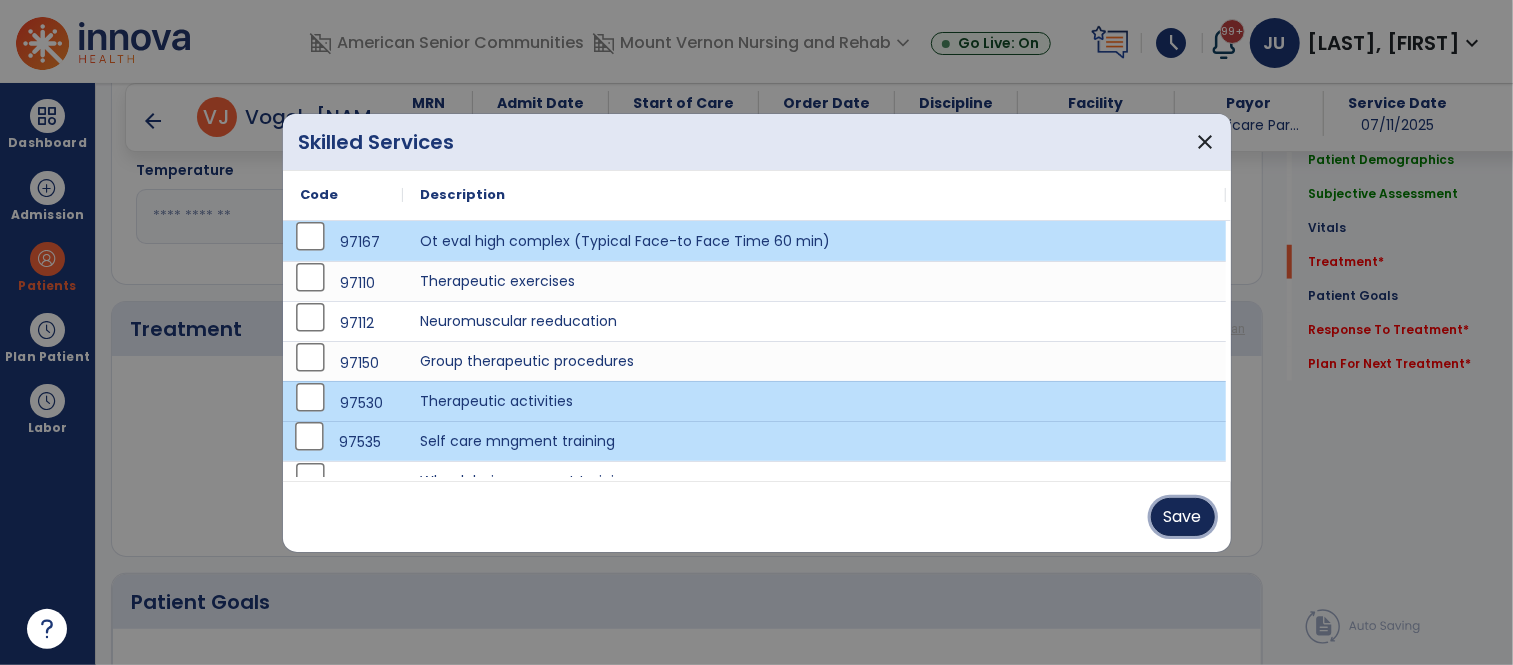 click on "Save" at bounding box center (1183, 517) 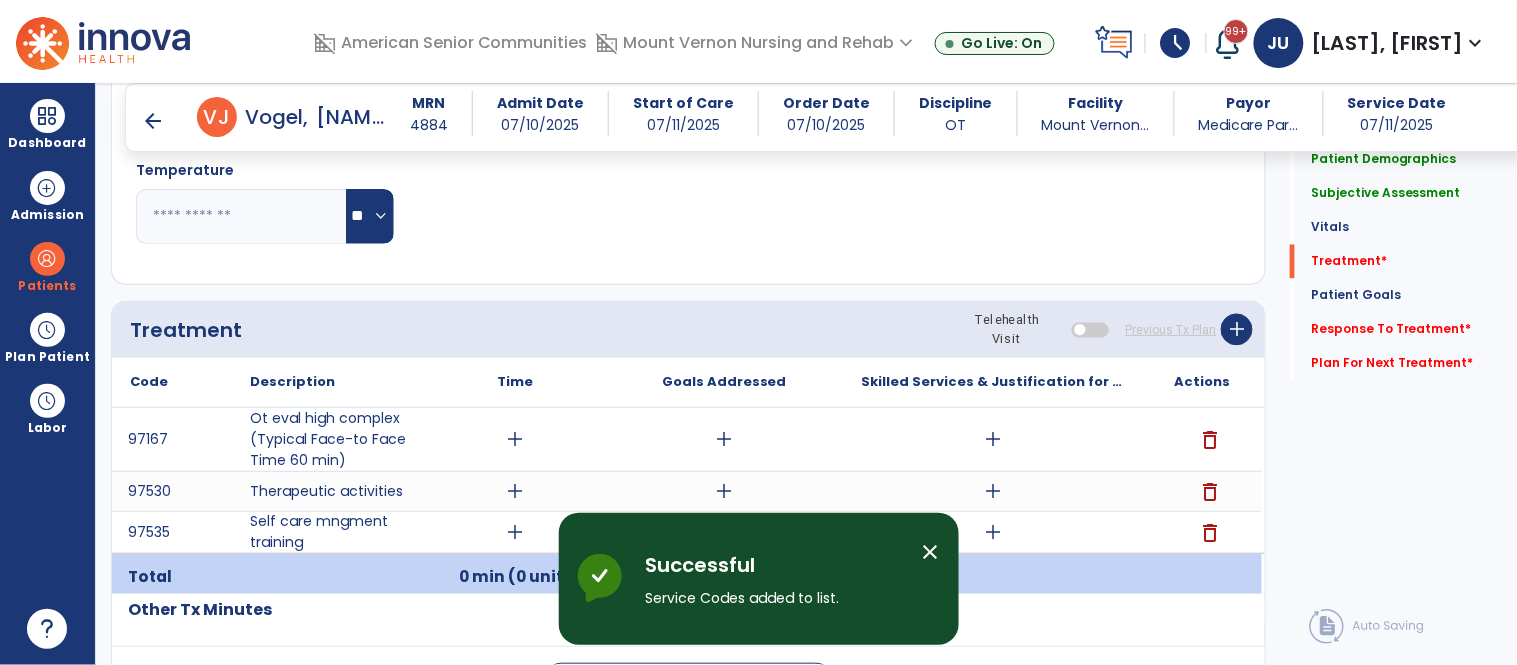 click on "add" at bounding box center [515, 439] 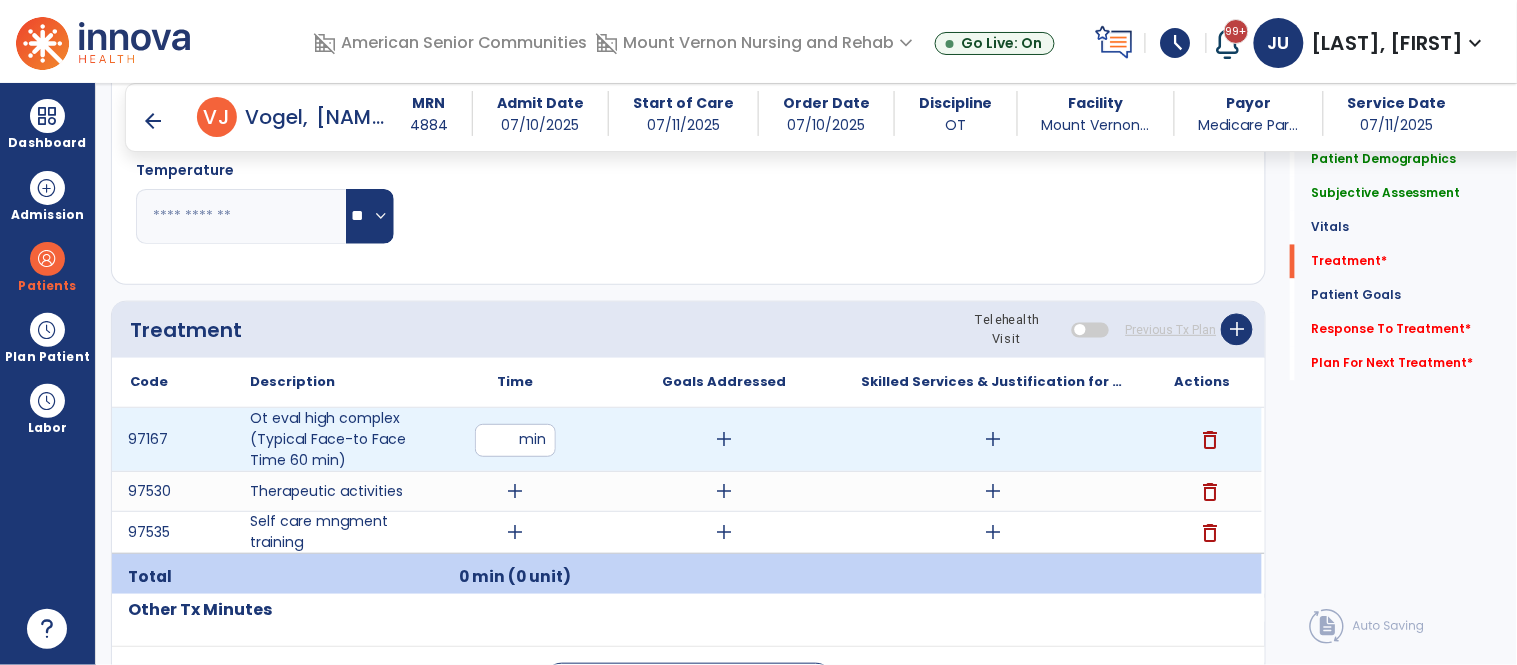 type on "**" 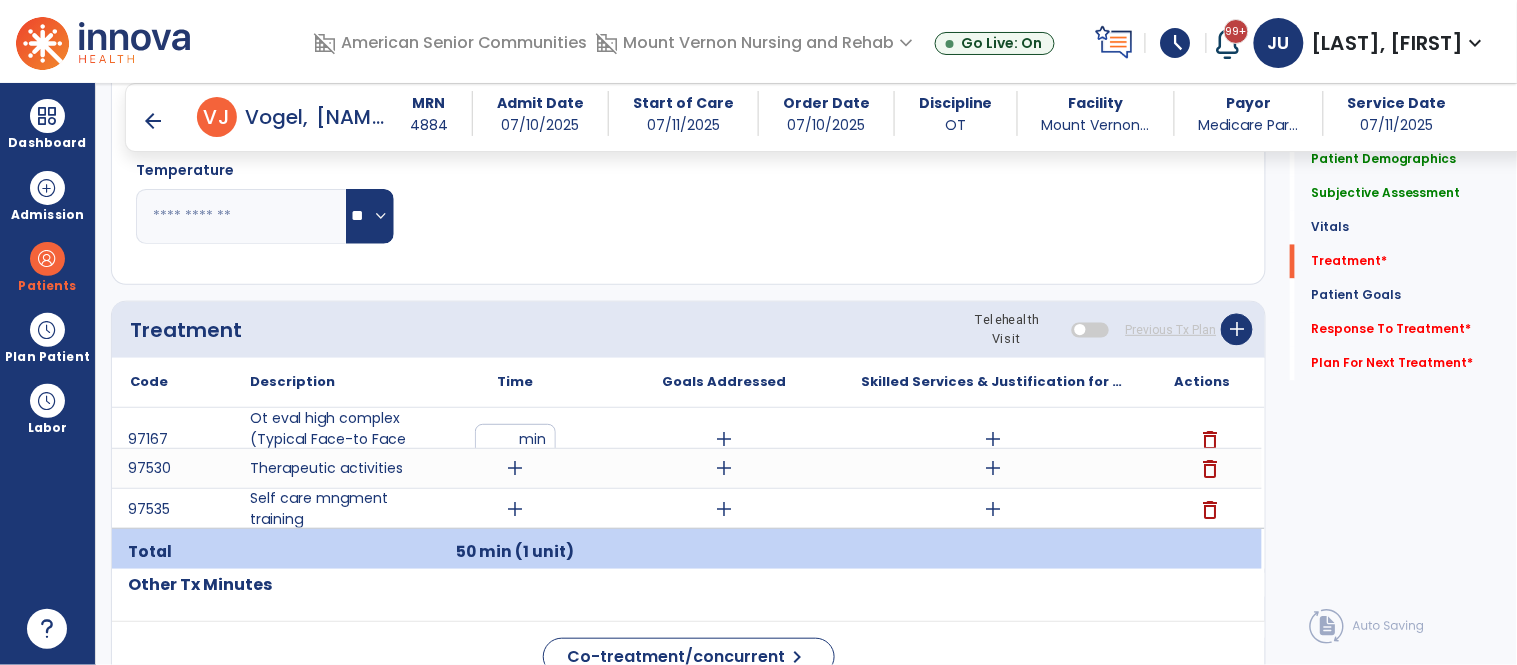 click on "add" at bounding box center (724, 439) 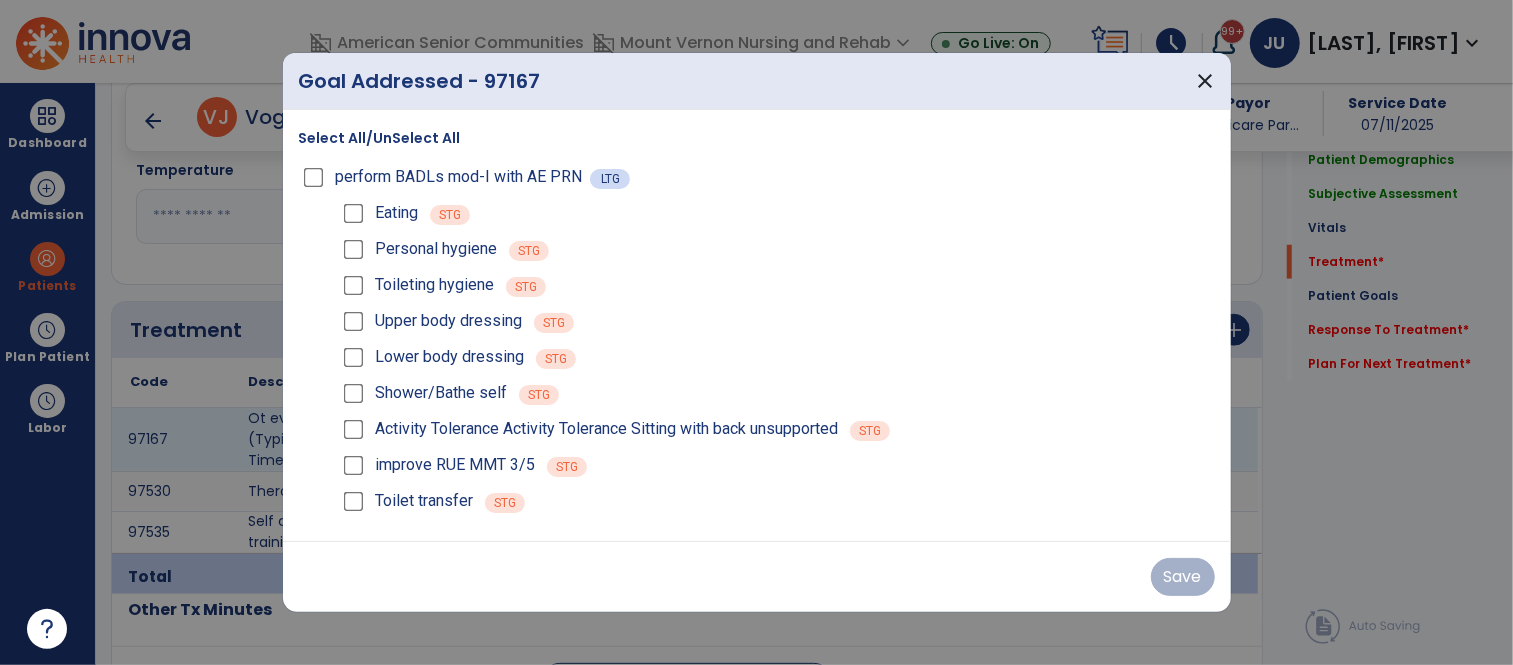 scroll, scrollTop: 948, scrollLeft: 0, axis: vertical 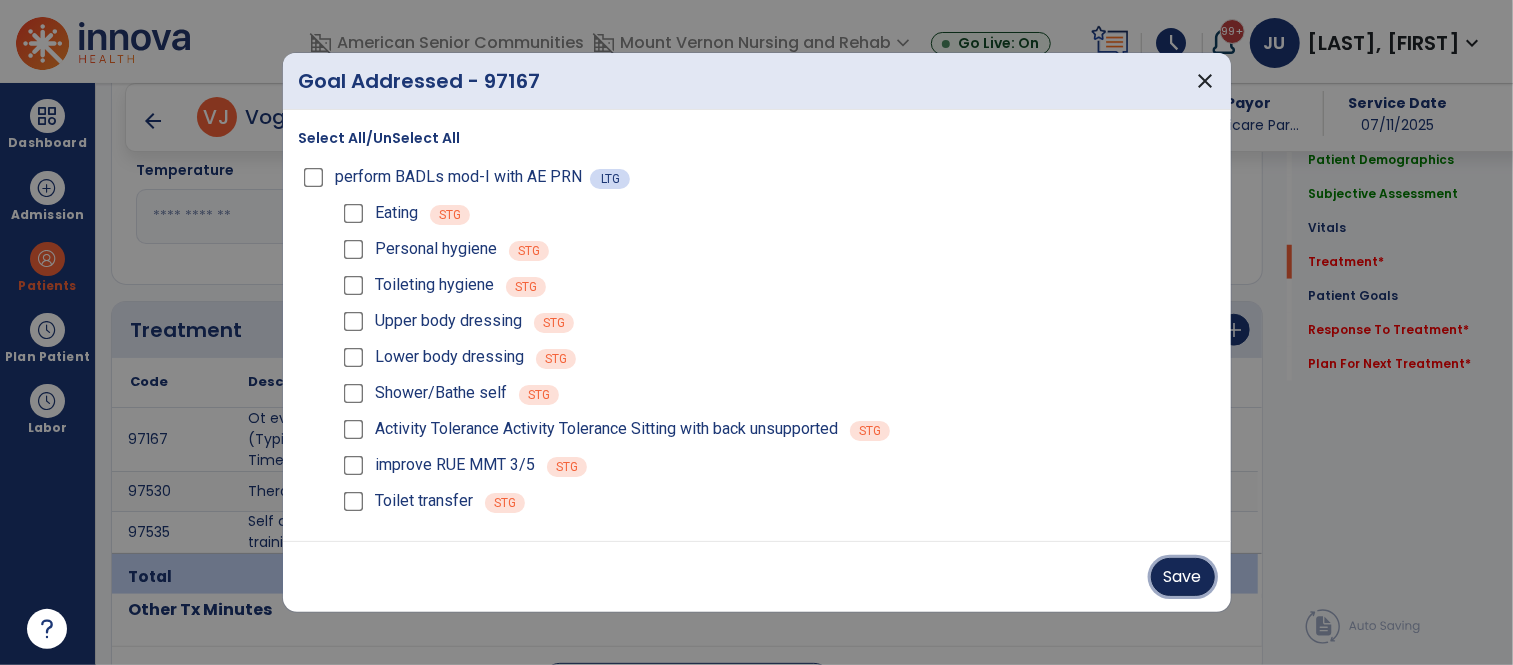 click on "Save" at bounding box center [1183, 577] 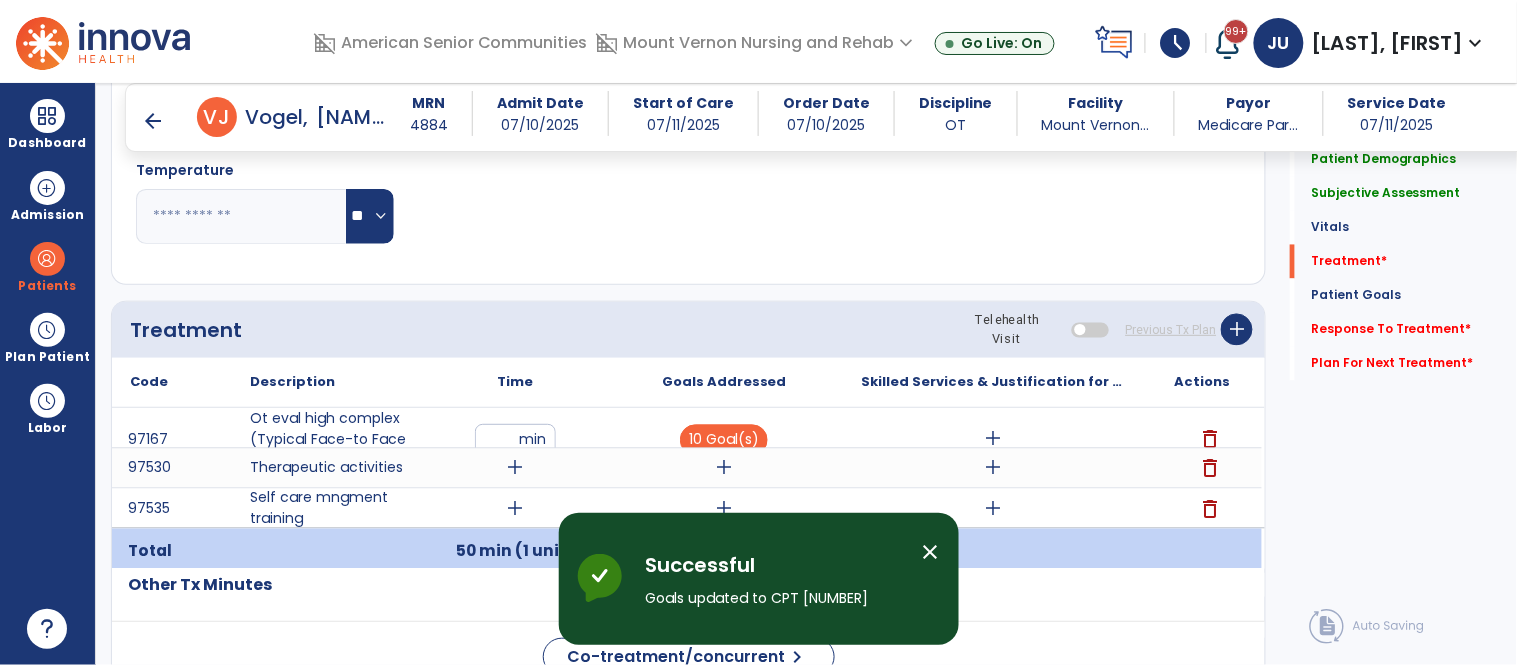 click on "add" at bounding box center (993, 439) 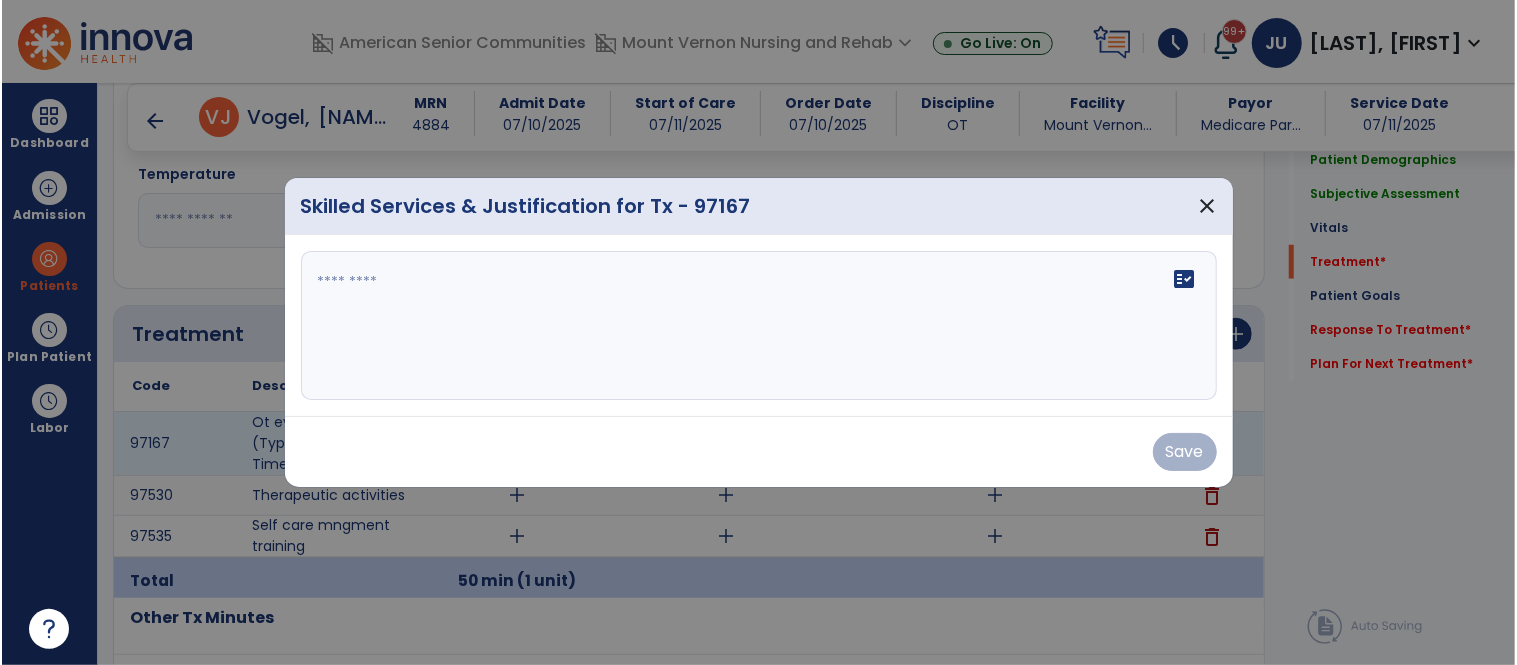 scroll, scrollTop: 948, scrollLeft: 0, axis: vertical 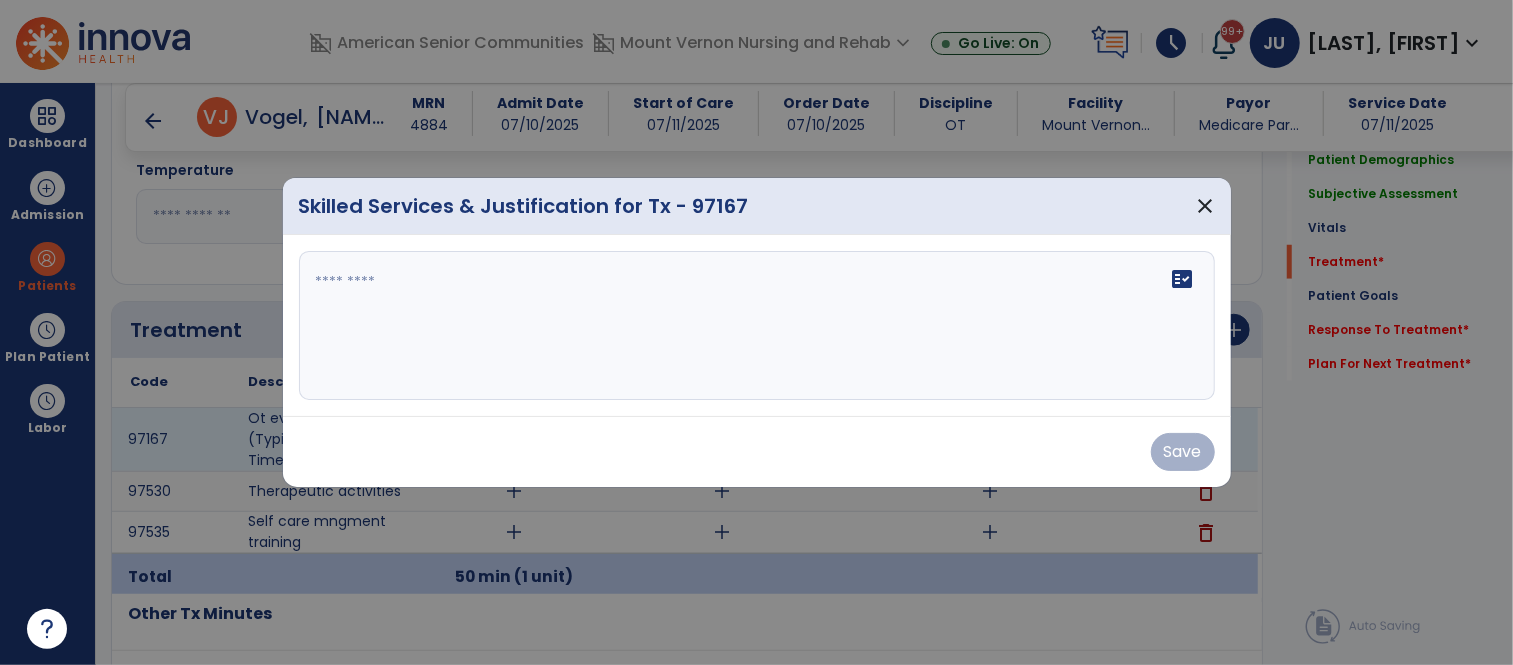 click on "fact_check" at bounding box center (757, 326) 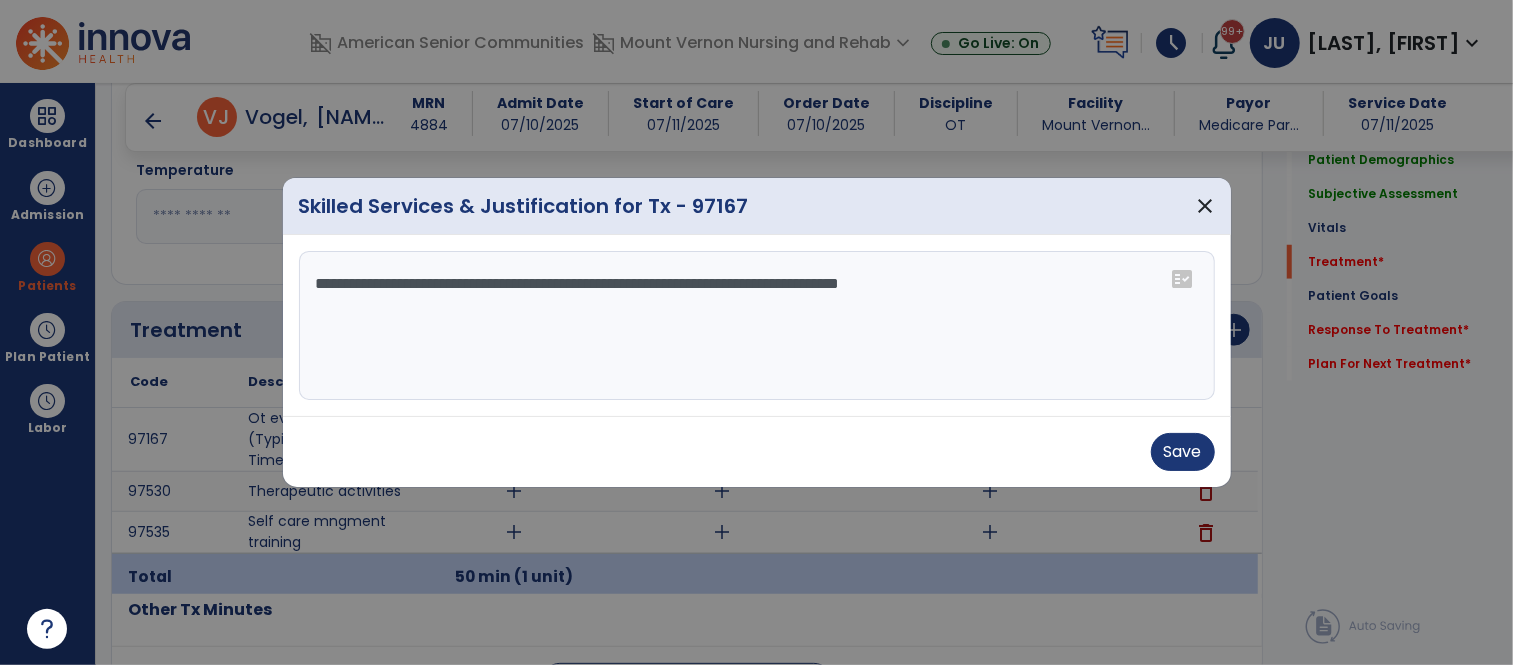click on "**********" at bounding box center (757, 326) 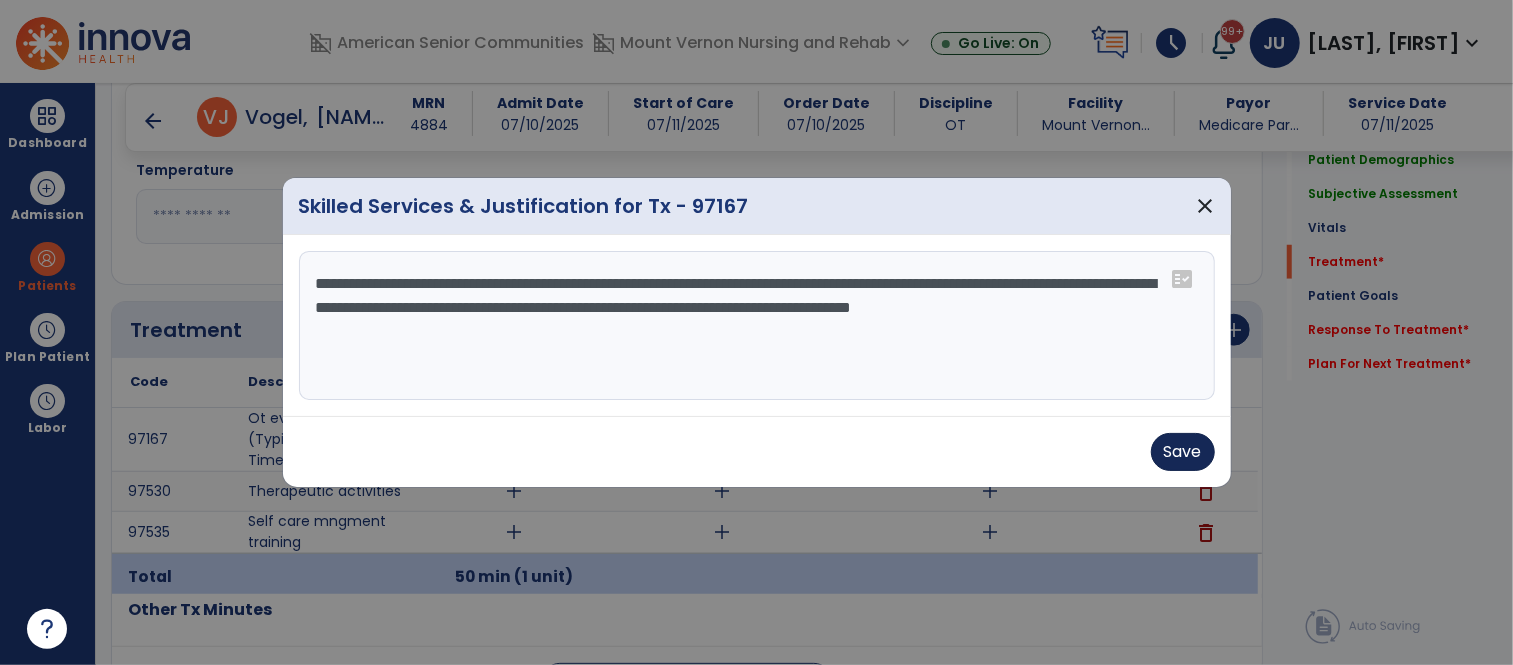 type on "**********" 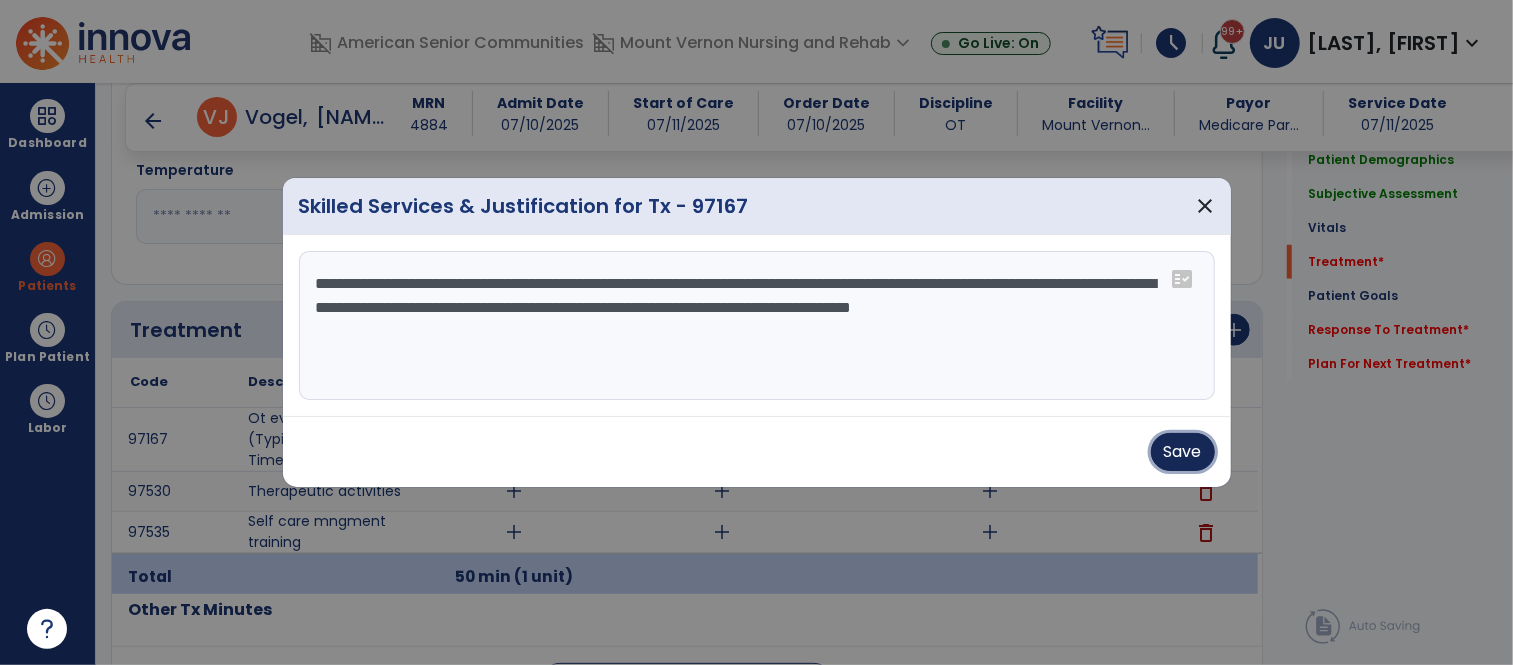 click on "Save" at bounding box center (1183, 452) 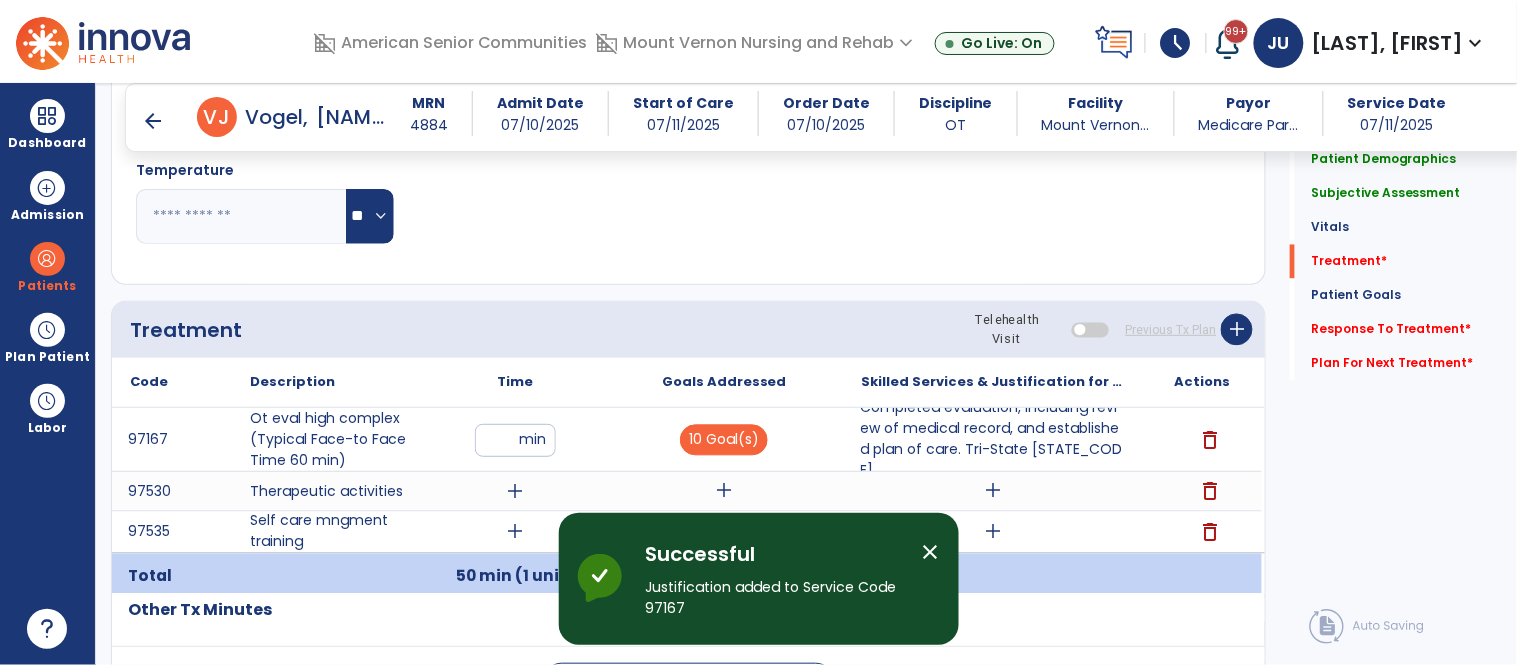 click on "close" at bounding box center (931, 552) 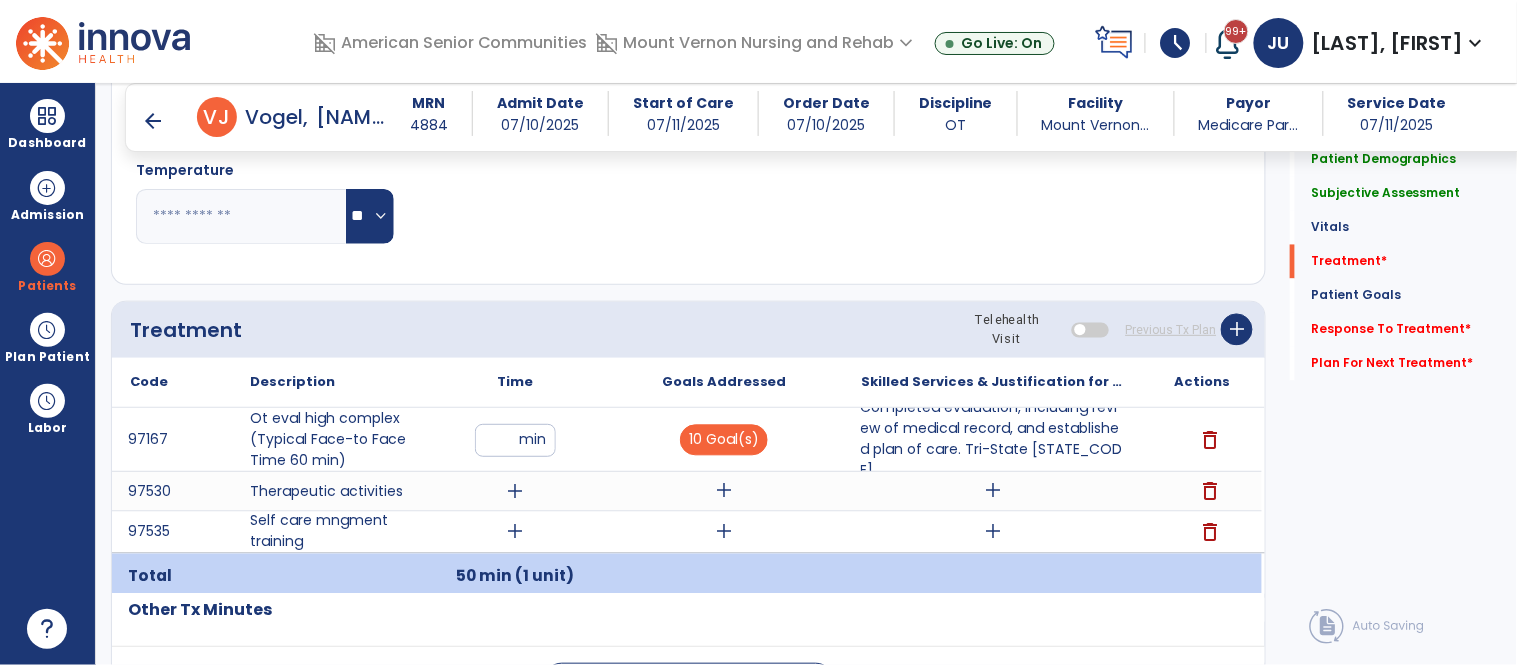 click on "add" at bounding box center [515, 491] 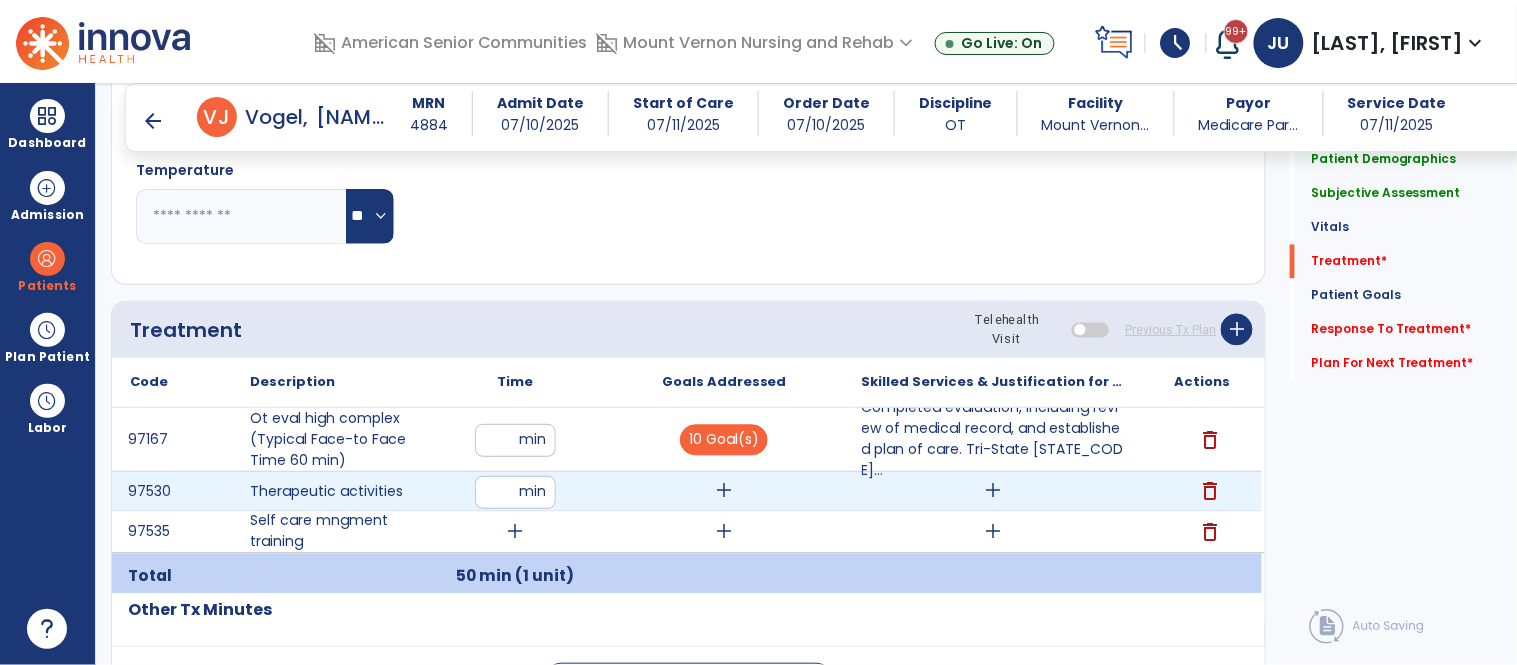 type on "**" 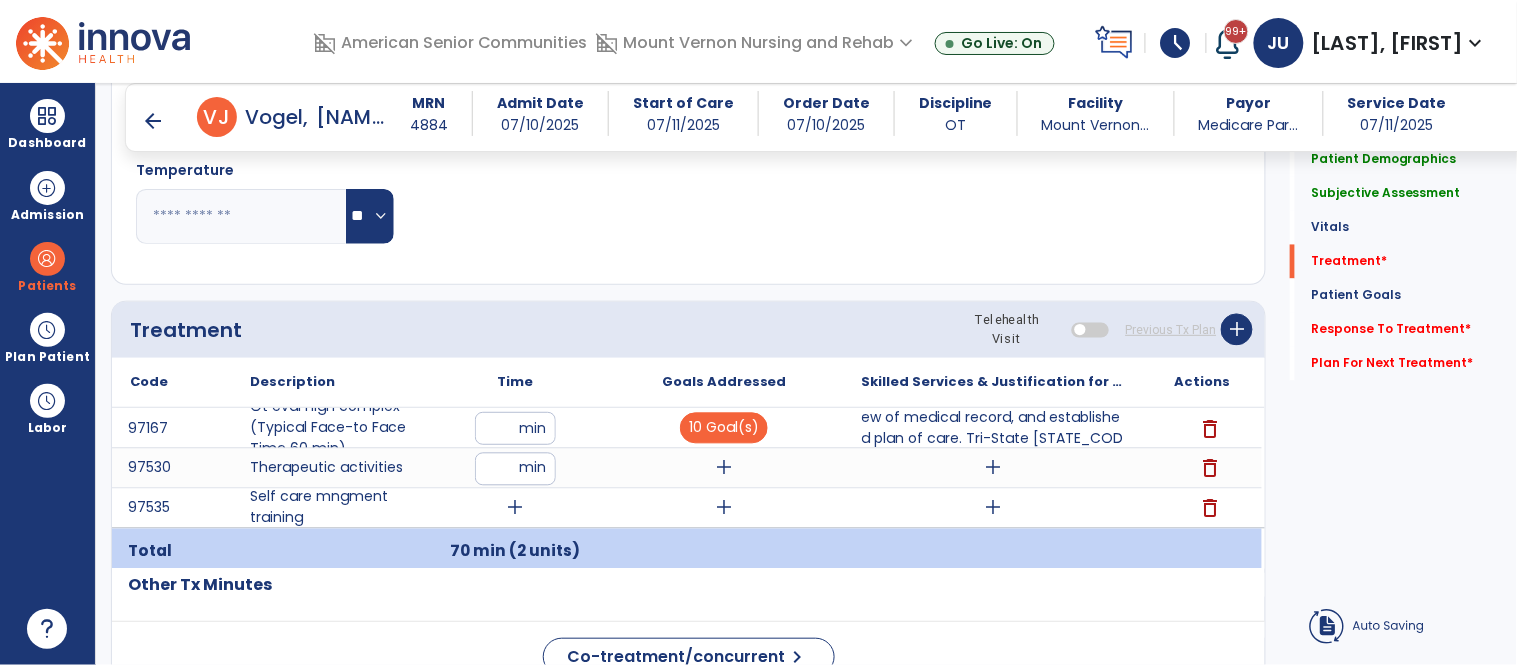 click on "add" at bounding box center [515, 508] 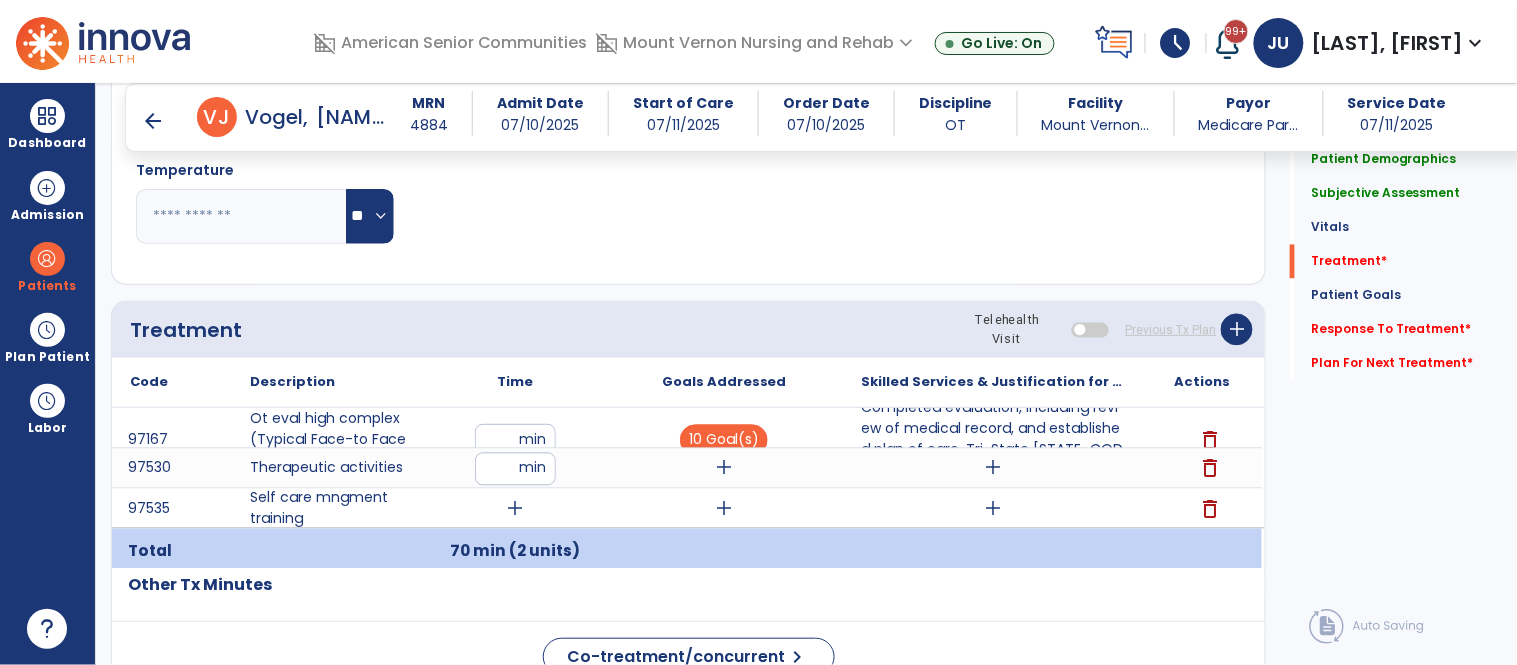 click on "**" at bounding box center (515, 469) 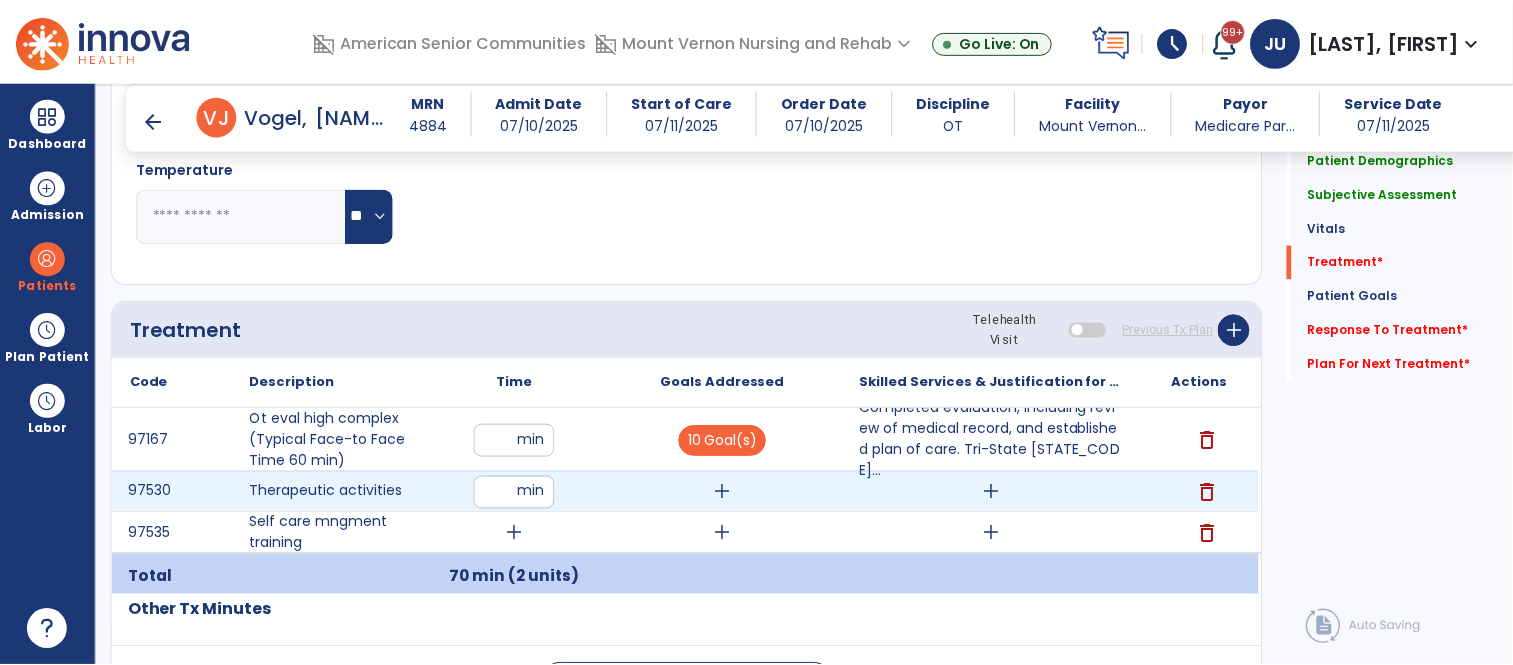 scroll, scrollTop: 955, scrollLeft: 0, axis: vertical 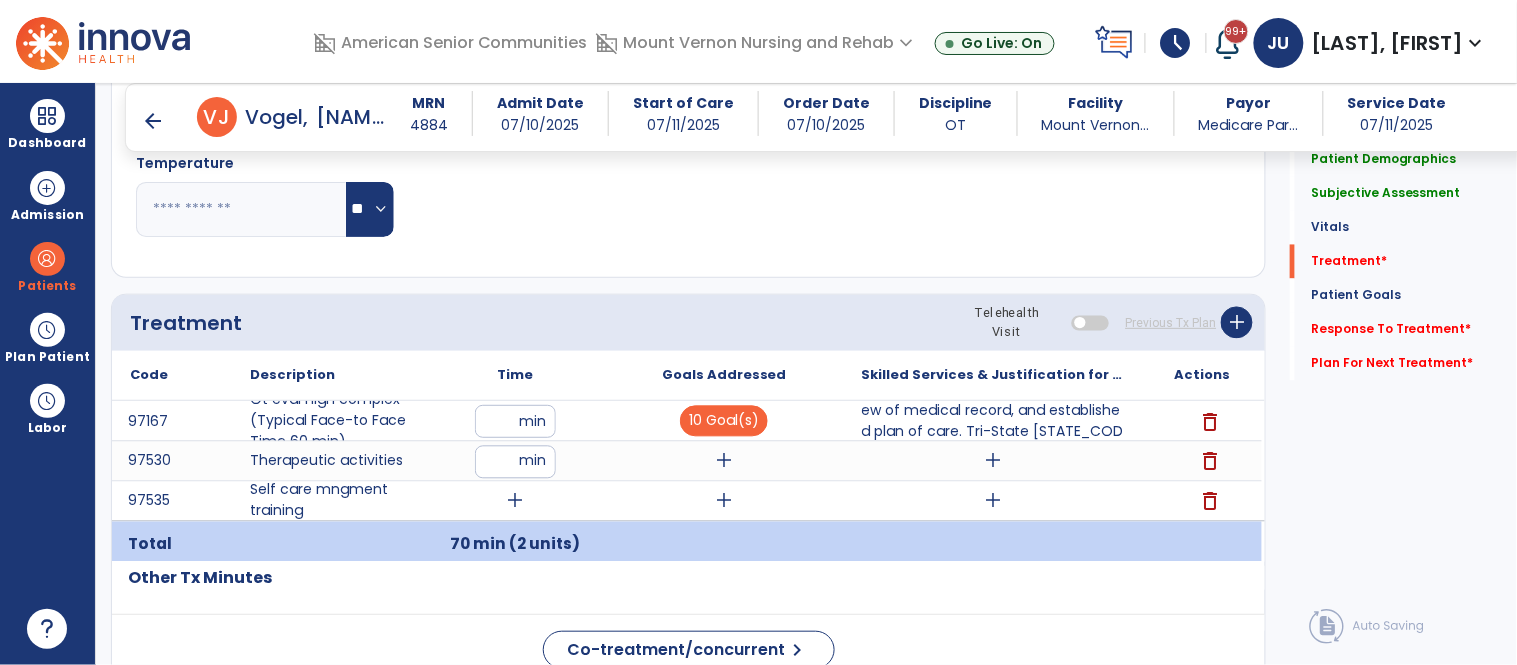 click on "add" at bounding box center [515, 501] 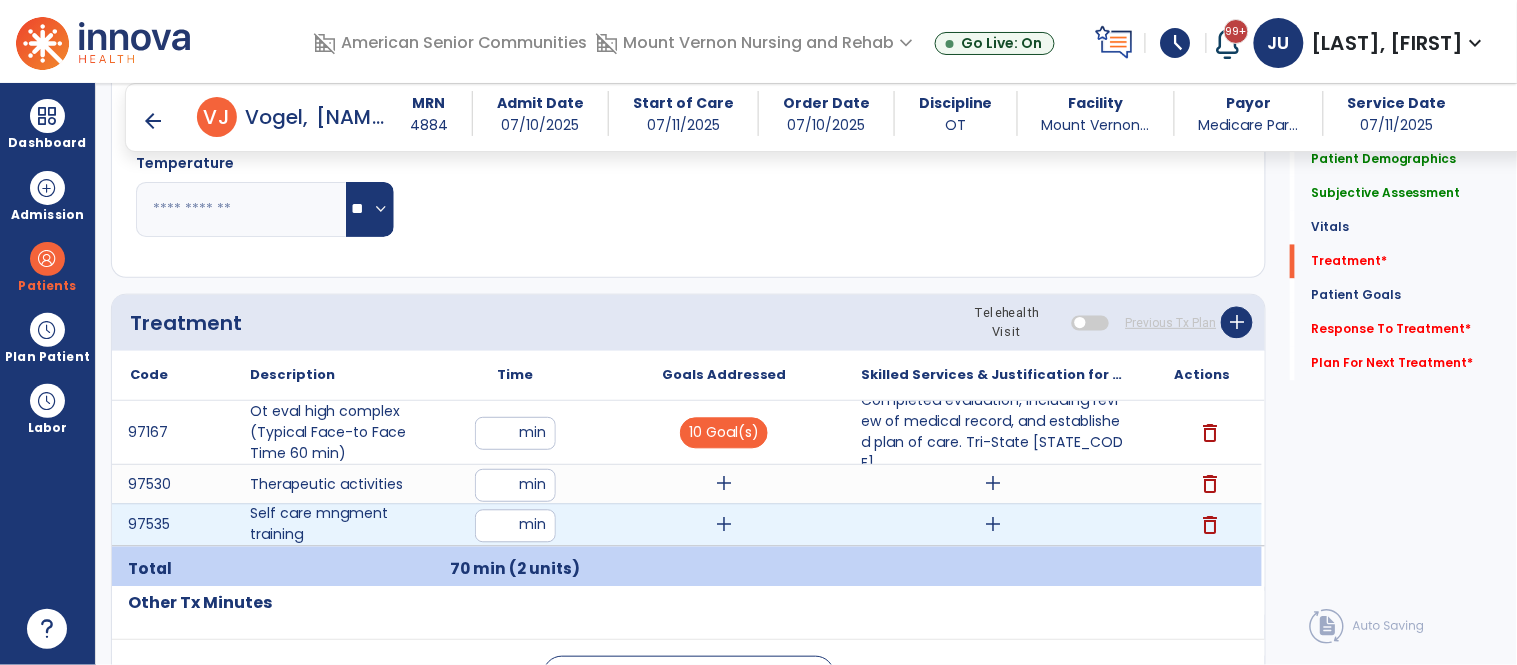 type on "**" 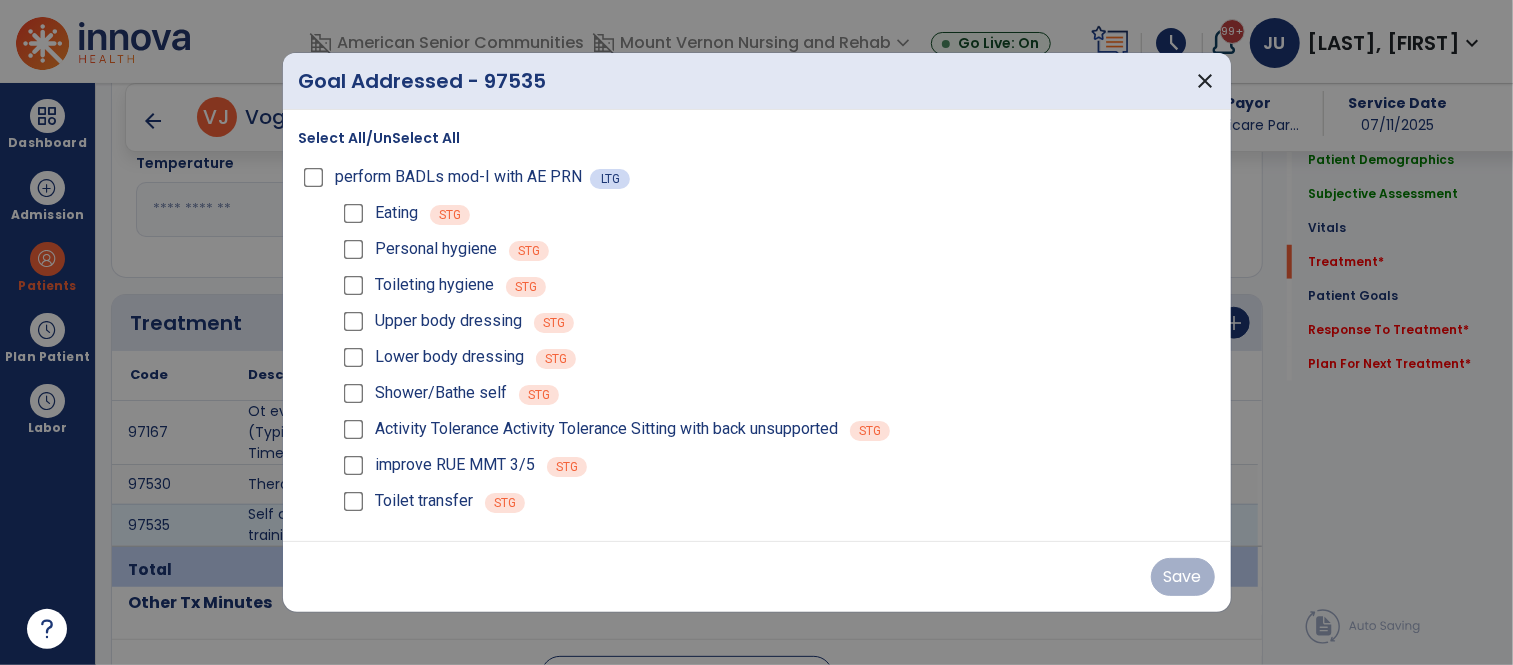 scroll, scrollTop: 955, scrollLeft: 0, axis: vertical 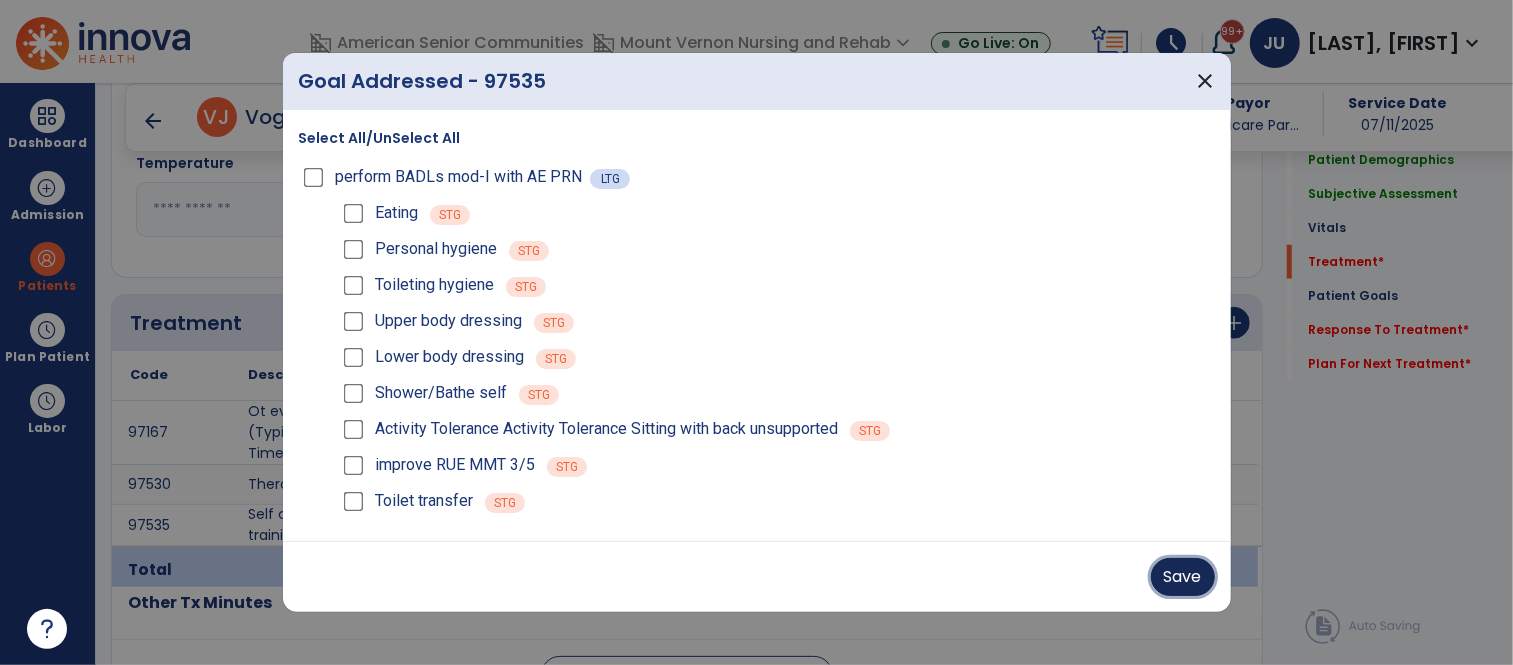 click on "Save" at bounding box center [1183, 577] 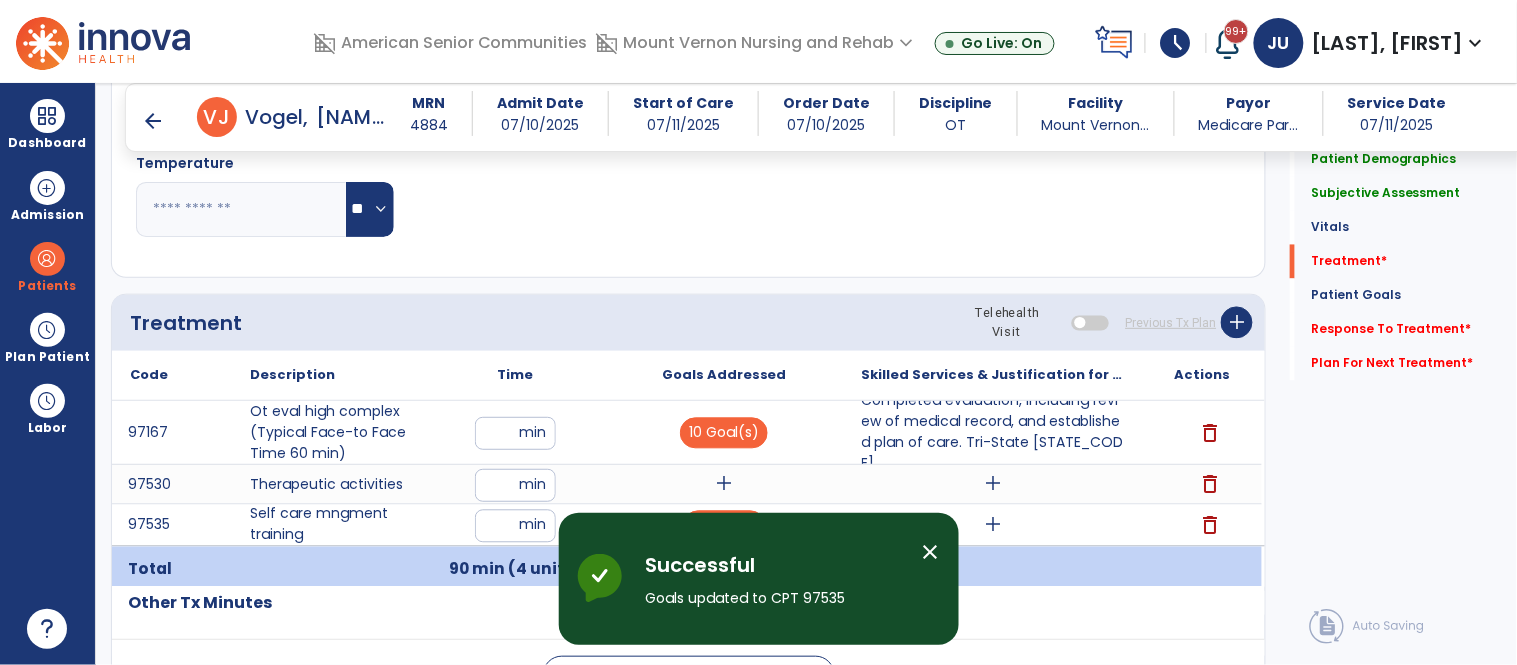 click on "add" at bounding box center [993, 525] 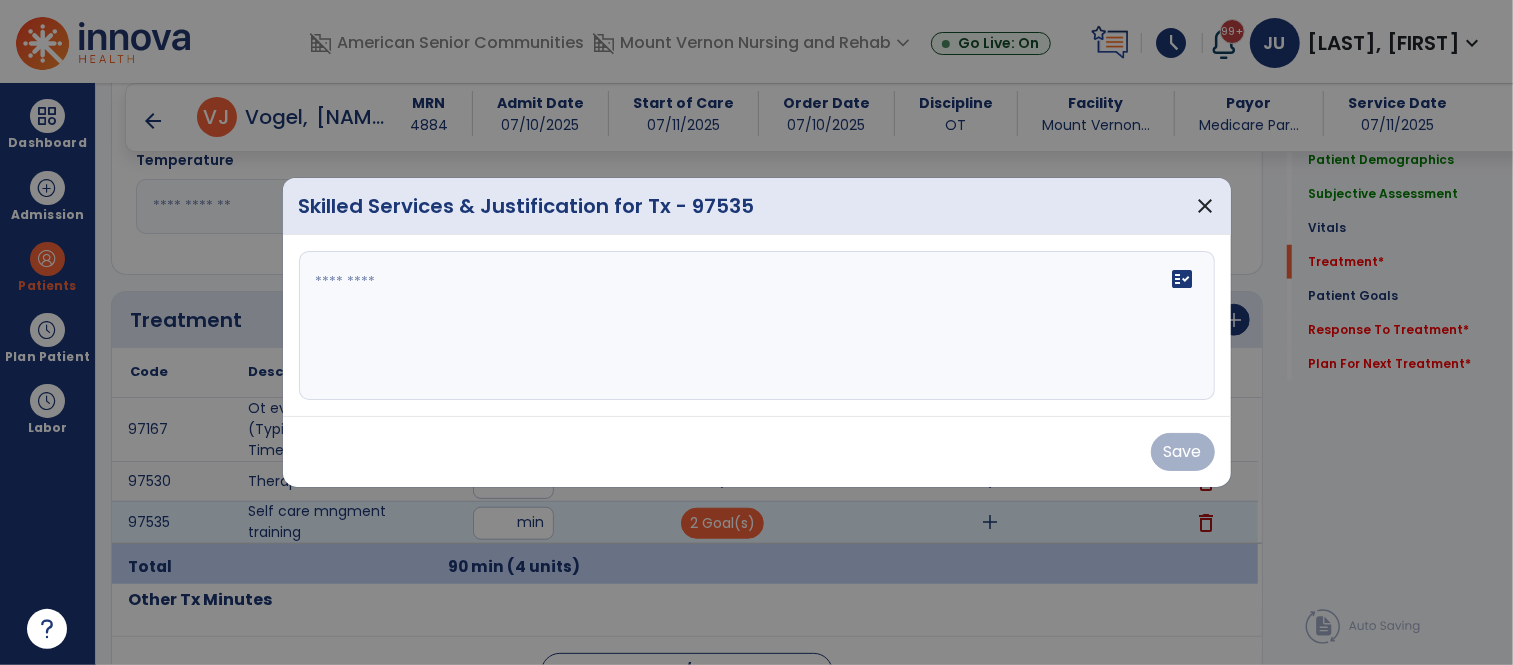 scroll, scrollTop: 955, scrollLeft: 0, axis: vertical 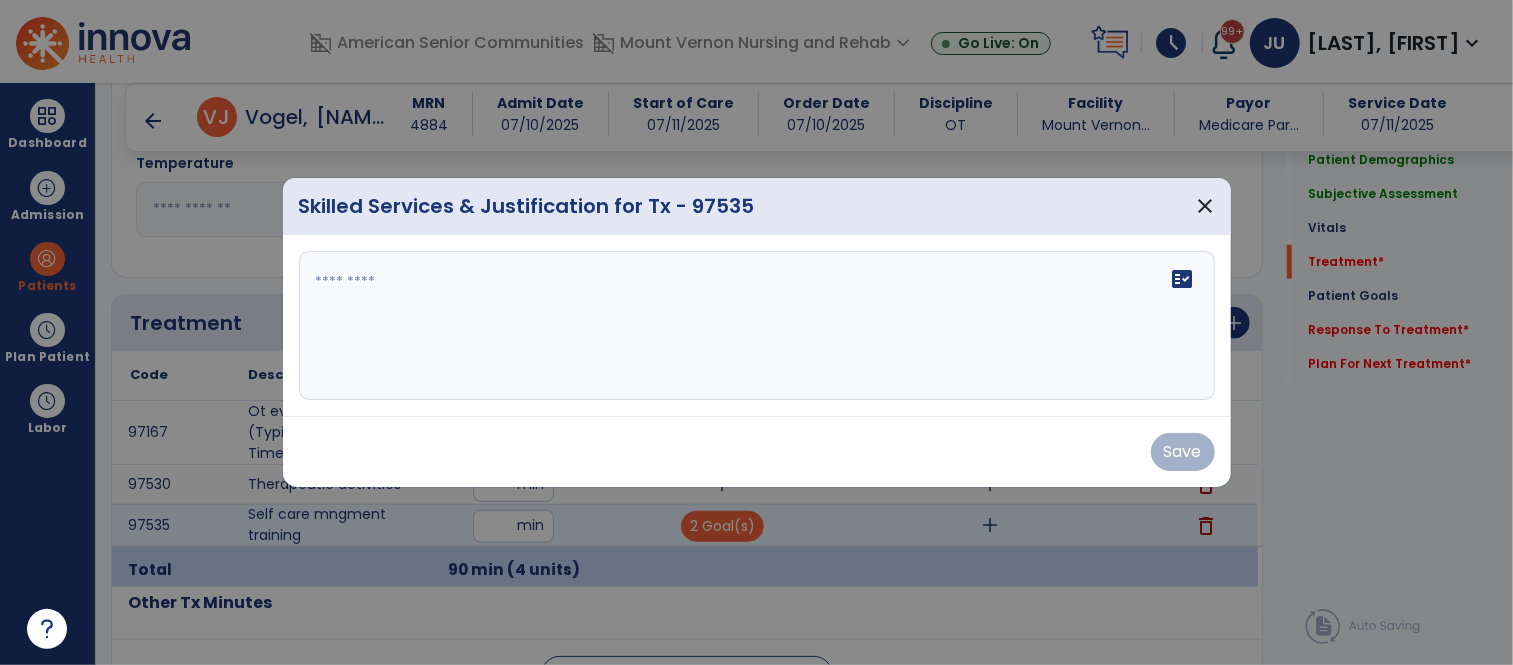 click on "fact_check" at bounding box center (757, 326) 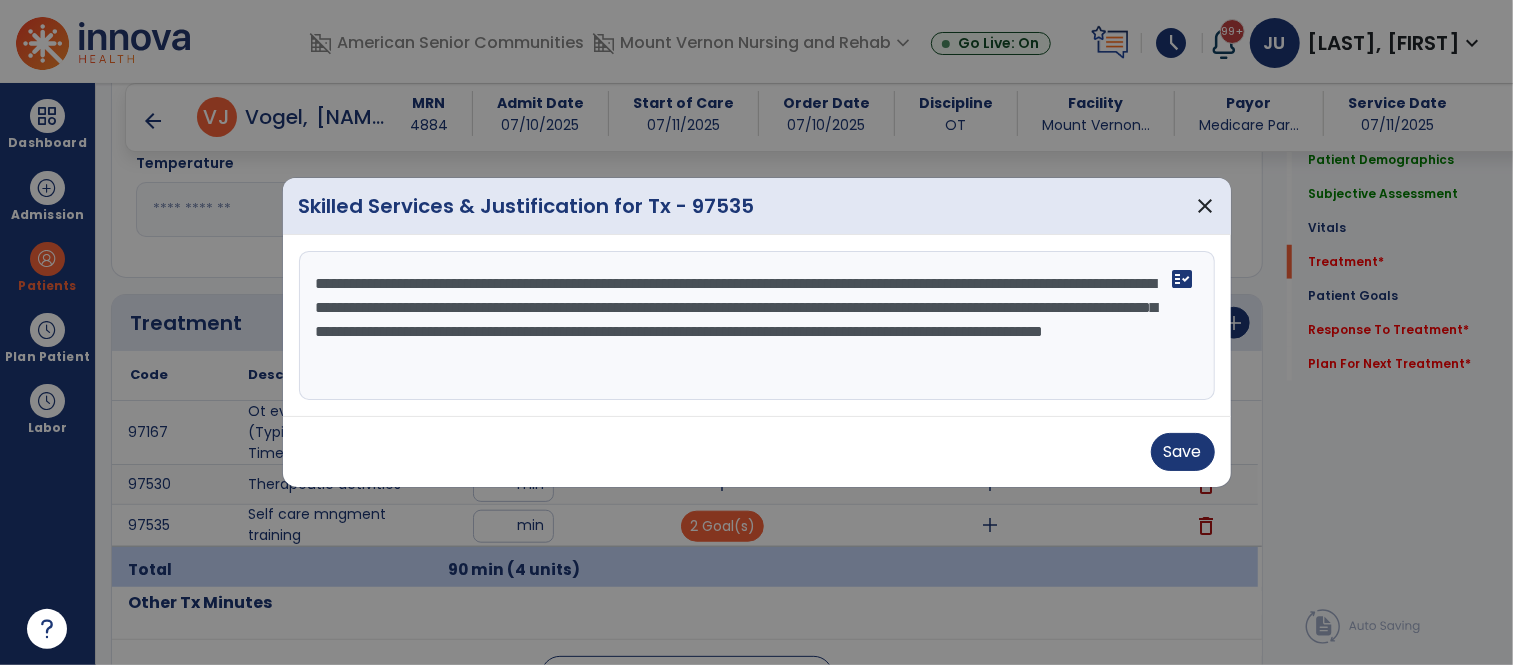 type on "**********" 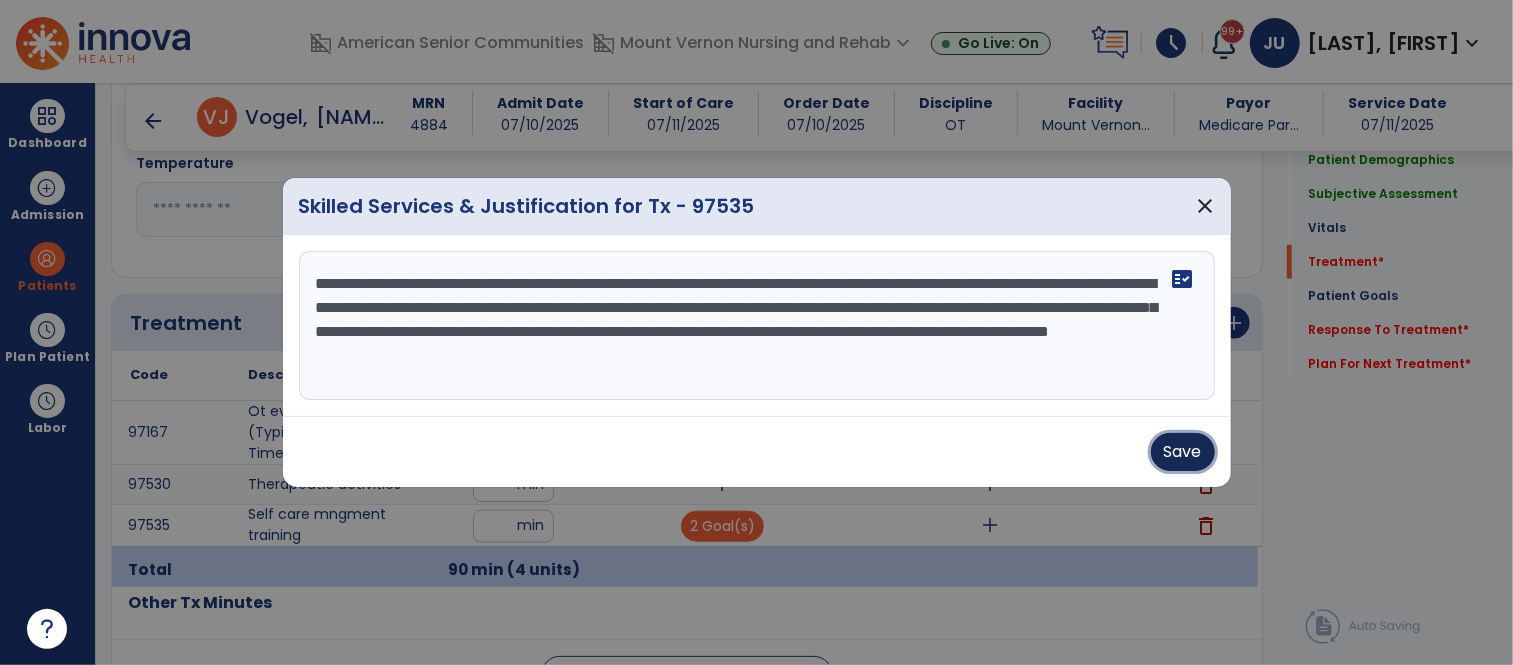 click on "Save" at bounding box center (1183, 452) 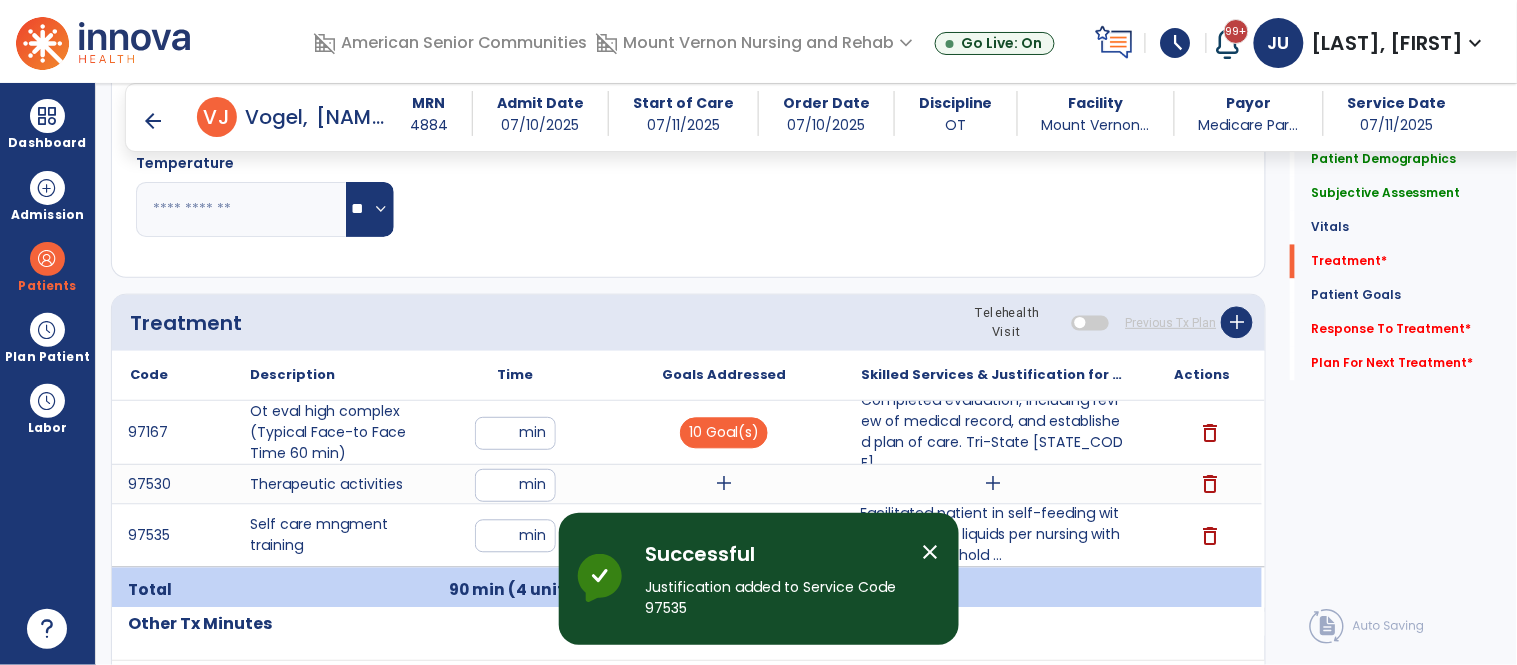 click on "add" at bounding box center (724, 484) 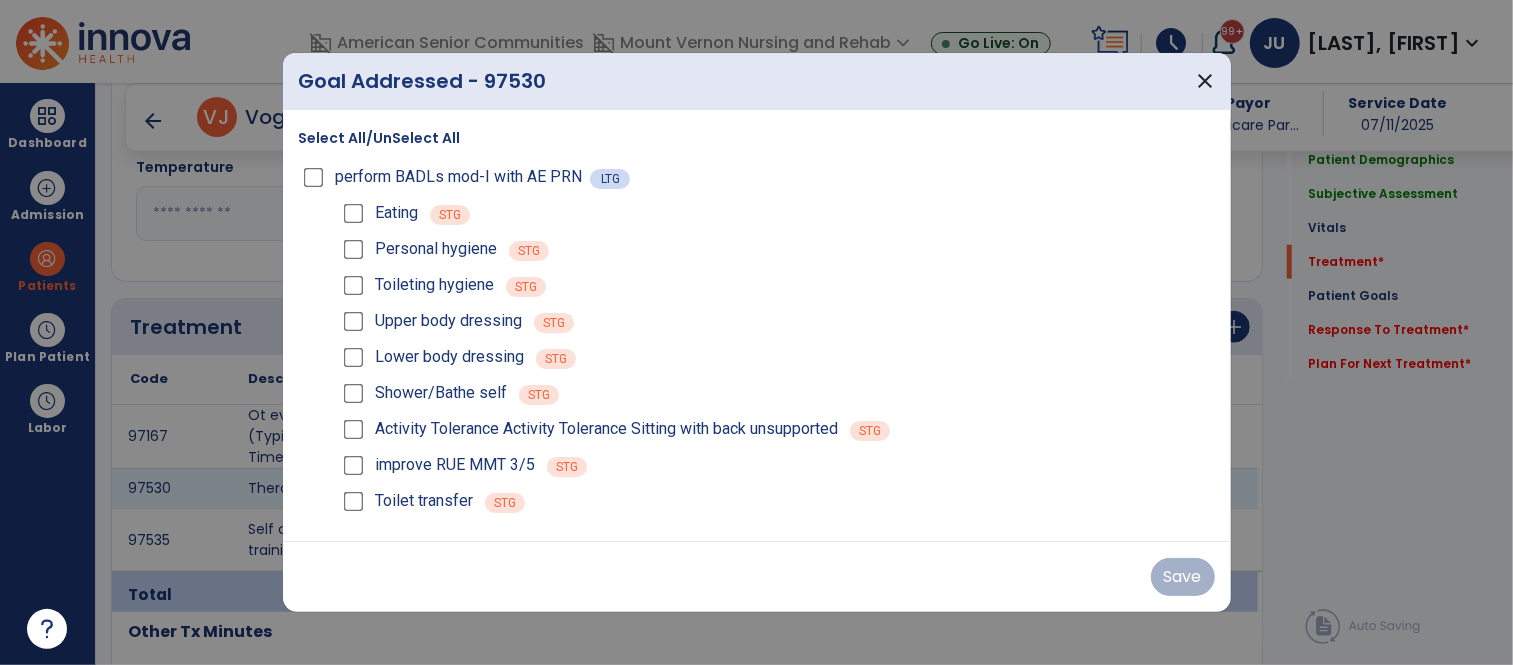 scroll, scrollTop: 955, scrollLeft: 0, axis: vertical 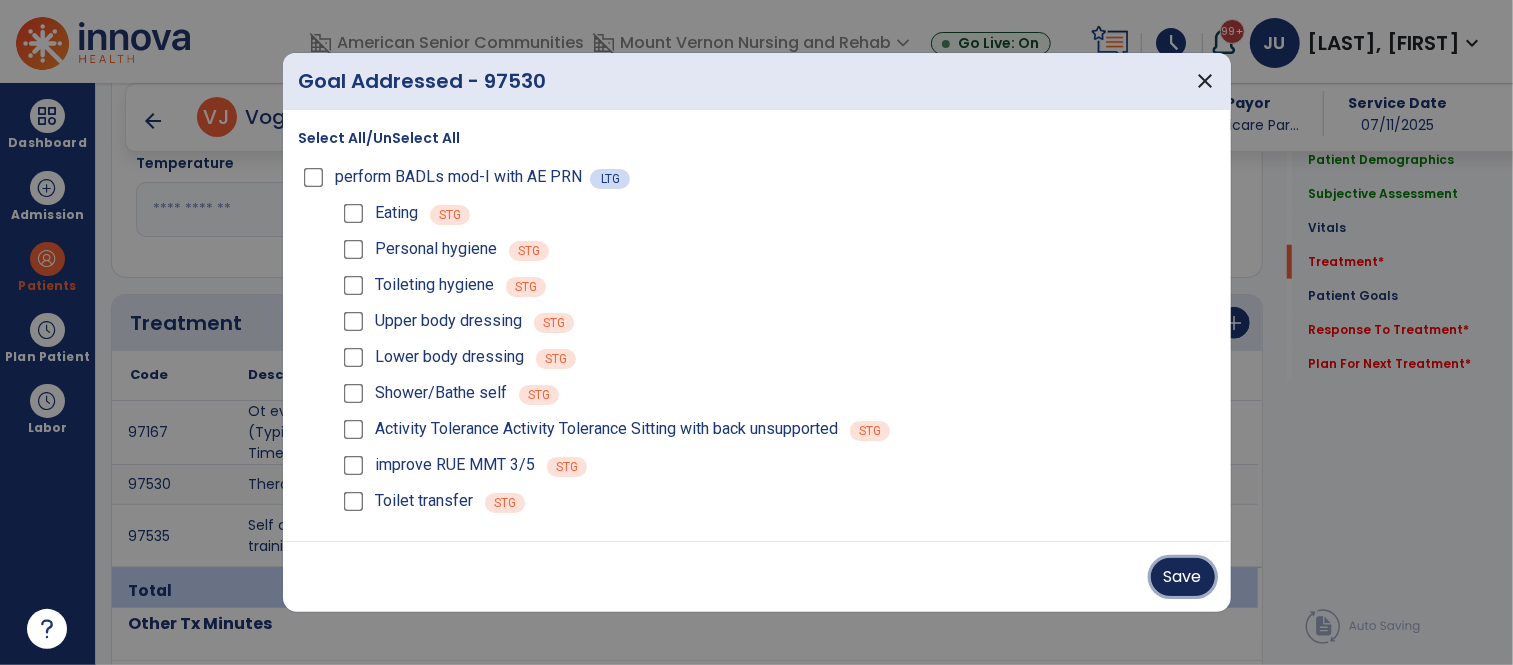 click on "Save" at bounding box center (1183, 577) 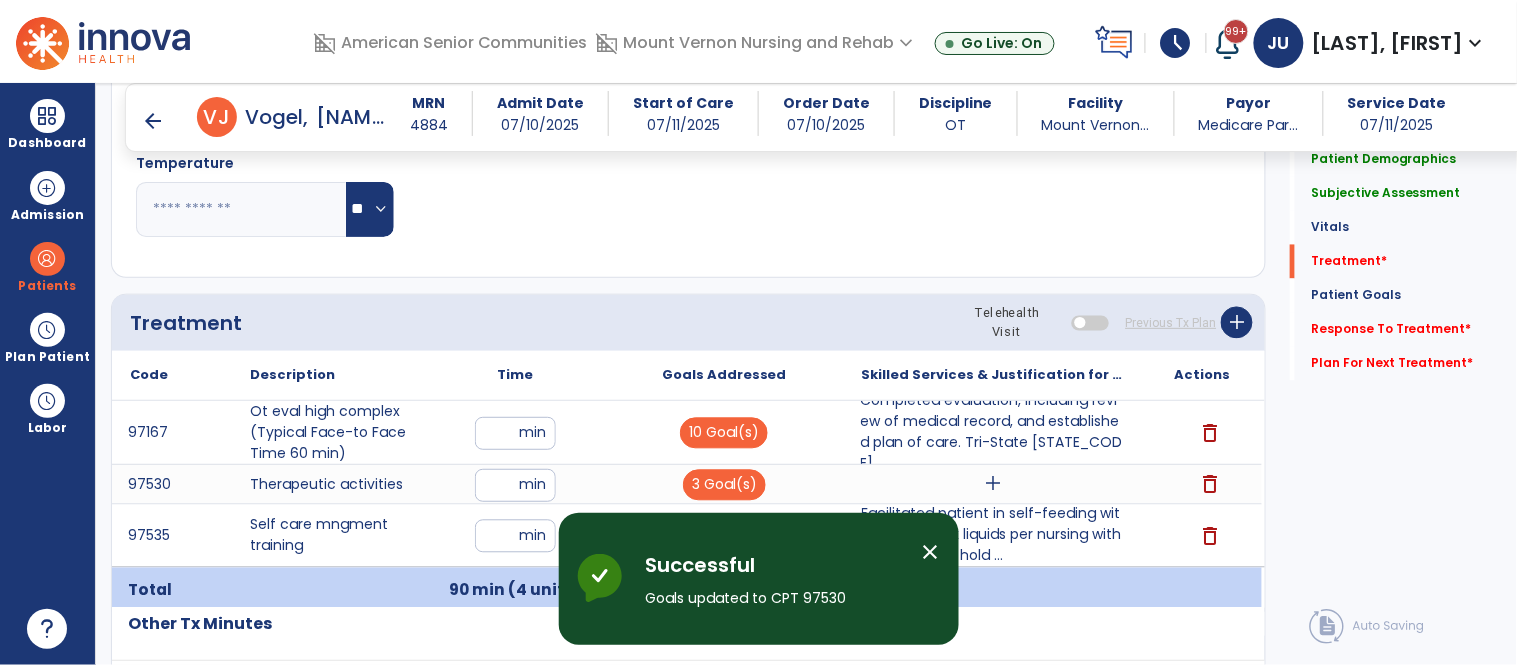 click on "Completed evaluation, including review of medical record, and established plan of care. Tri-State [STATE_CODE]..." at bounding box center [993, 432] 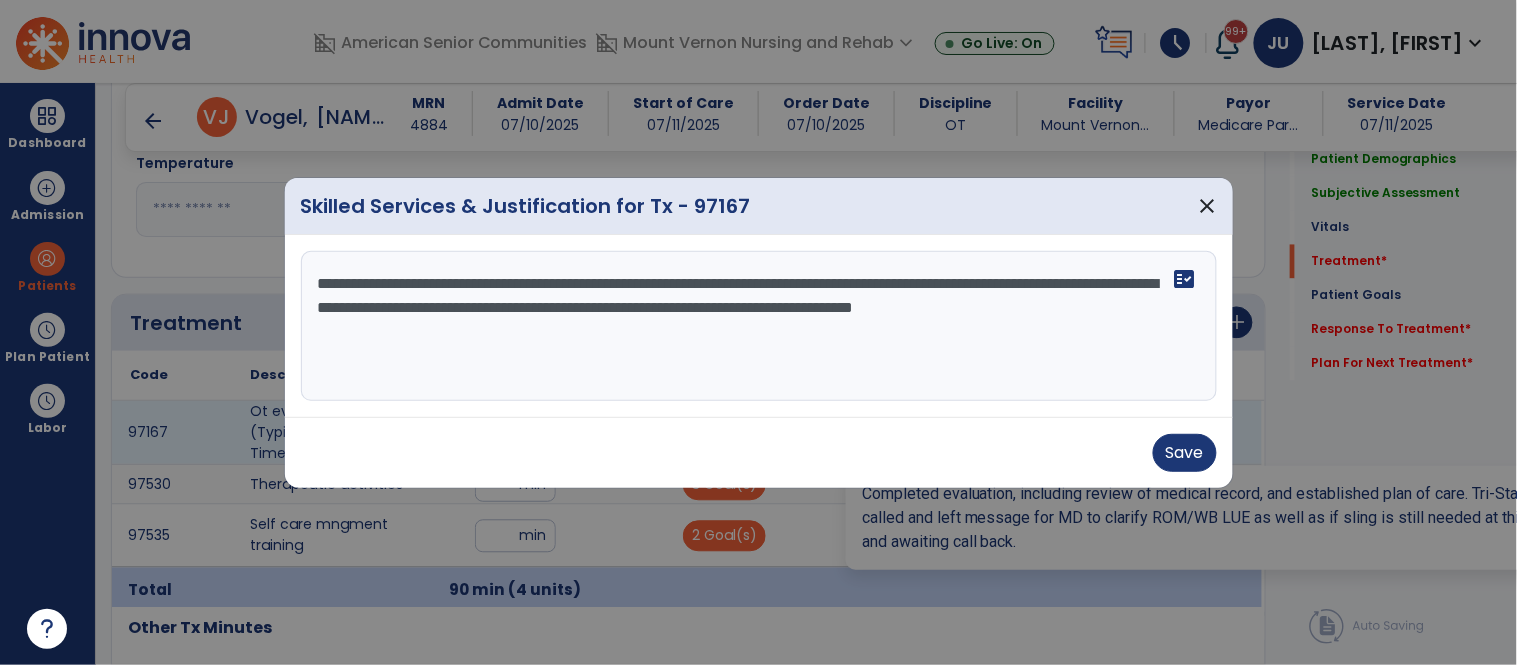click on "**********" at bounding box center [759, 326] 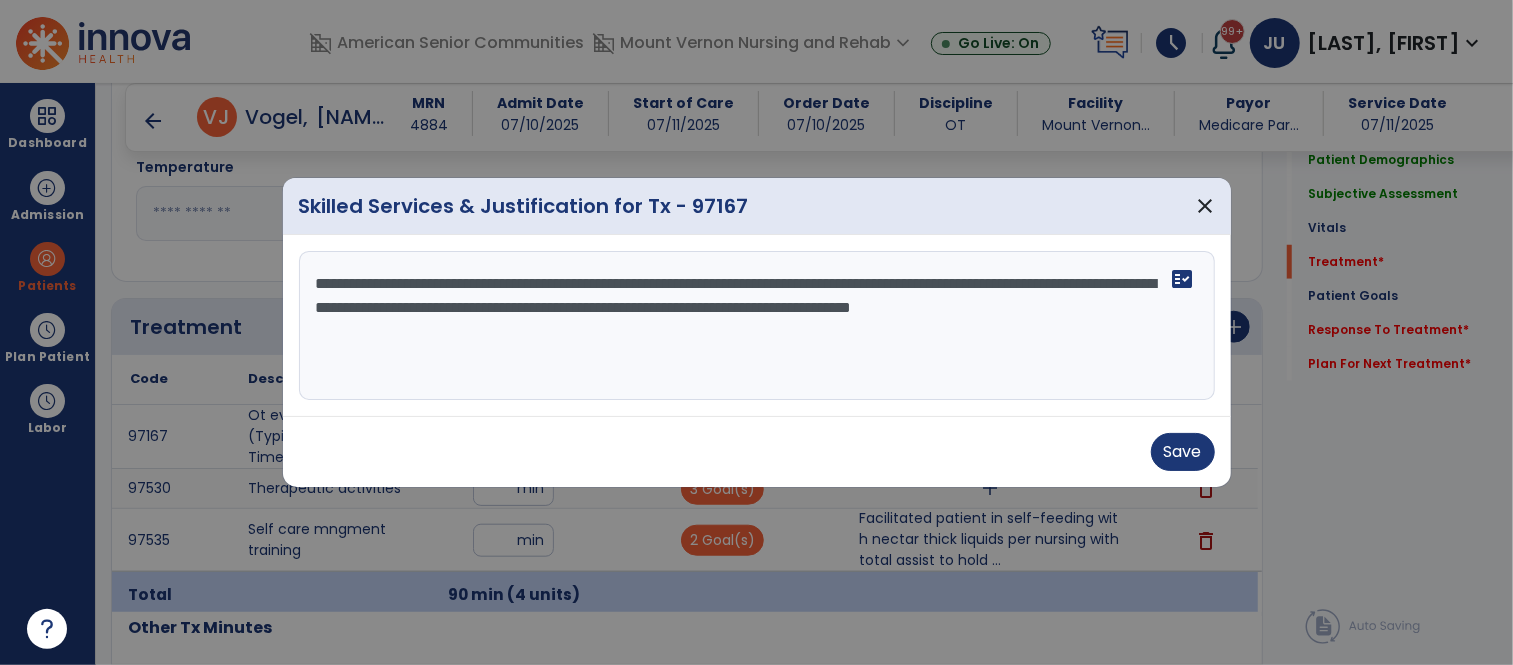 scroll, scrollTop: 955, scrollLeft: 0, axis: vertical 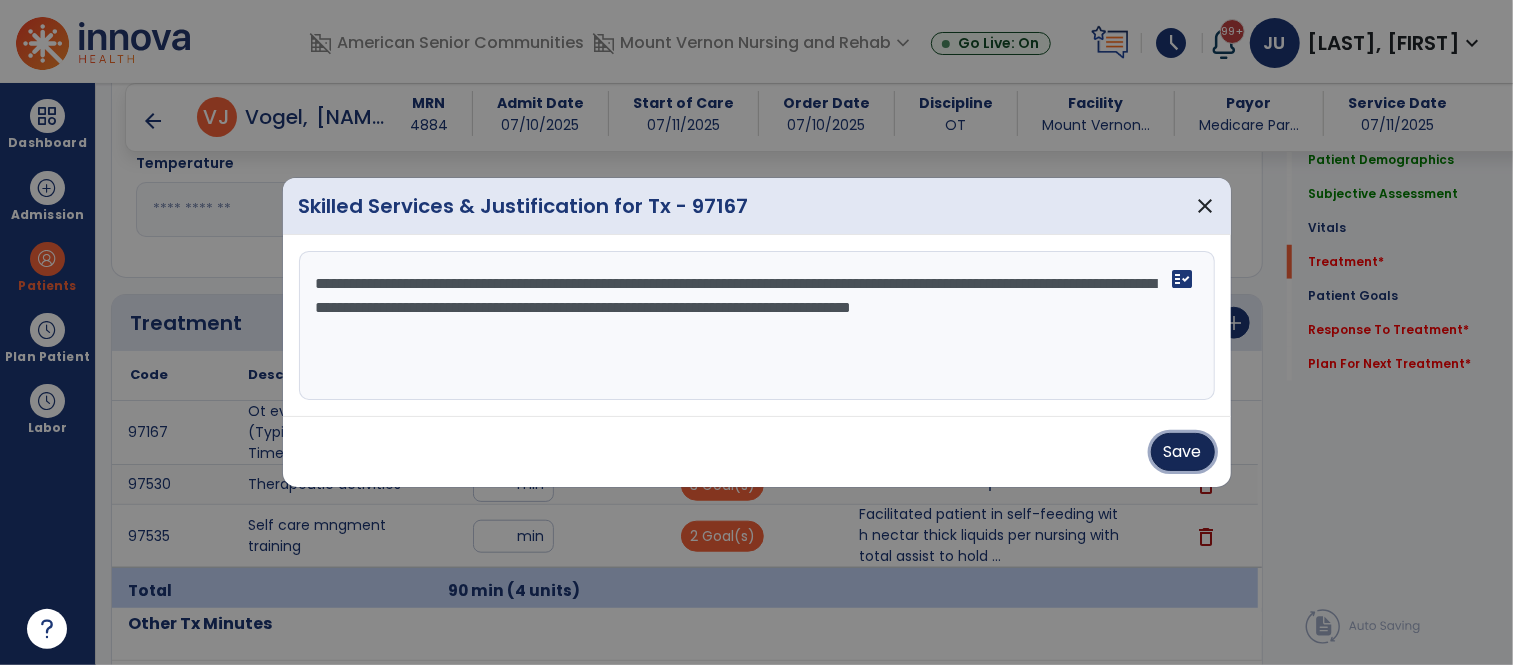 click on "Save" at bounding box center (1183, 452) 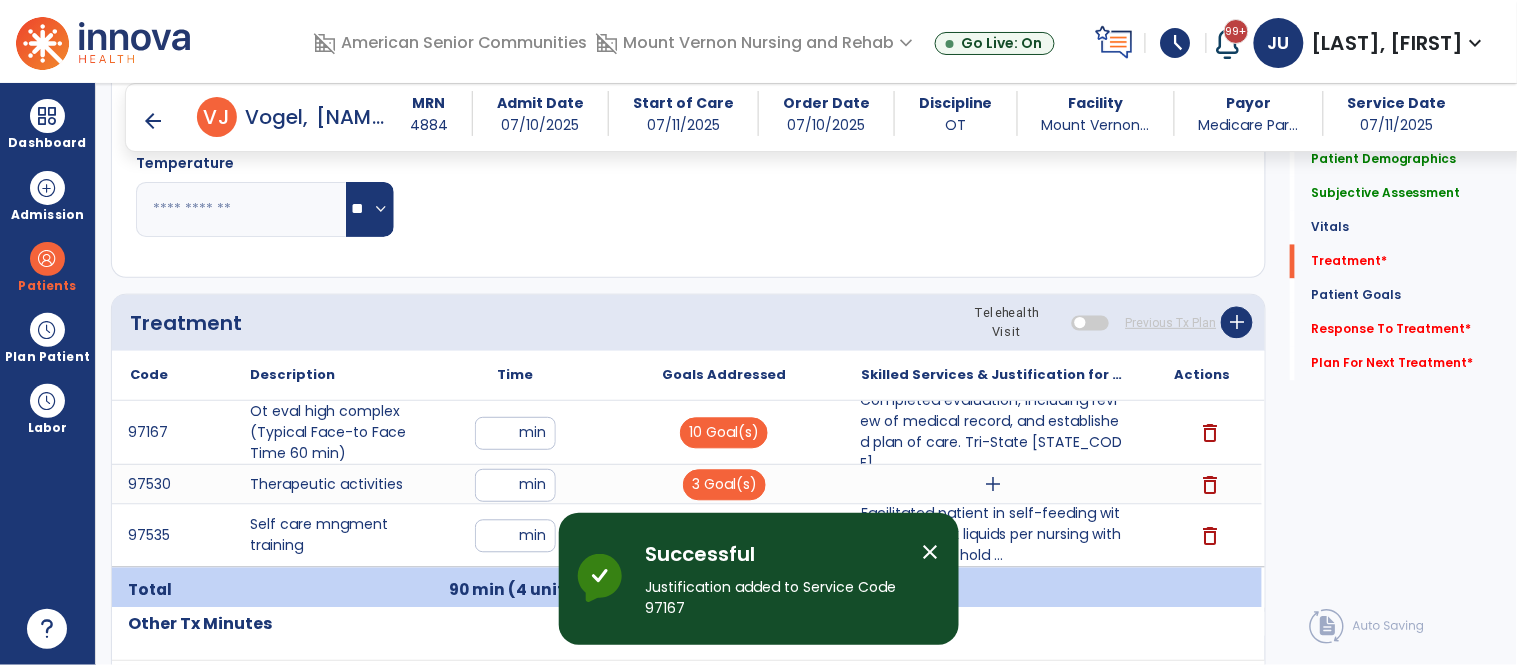 click on "add" at bounding box center (993, 484) 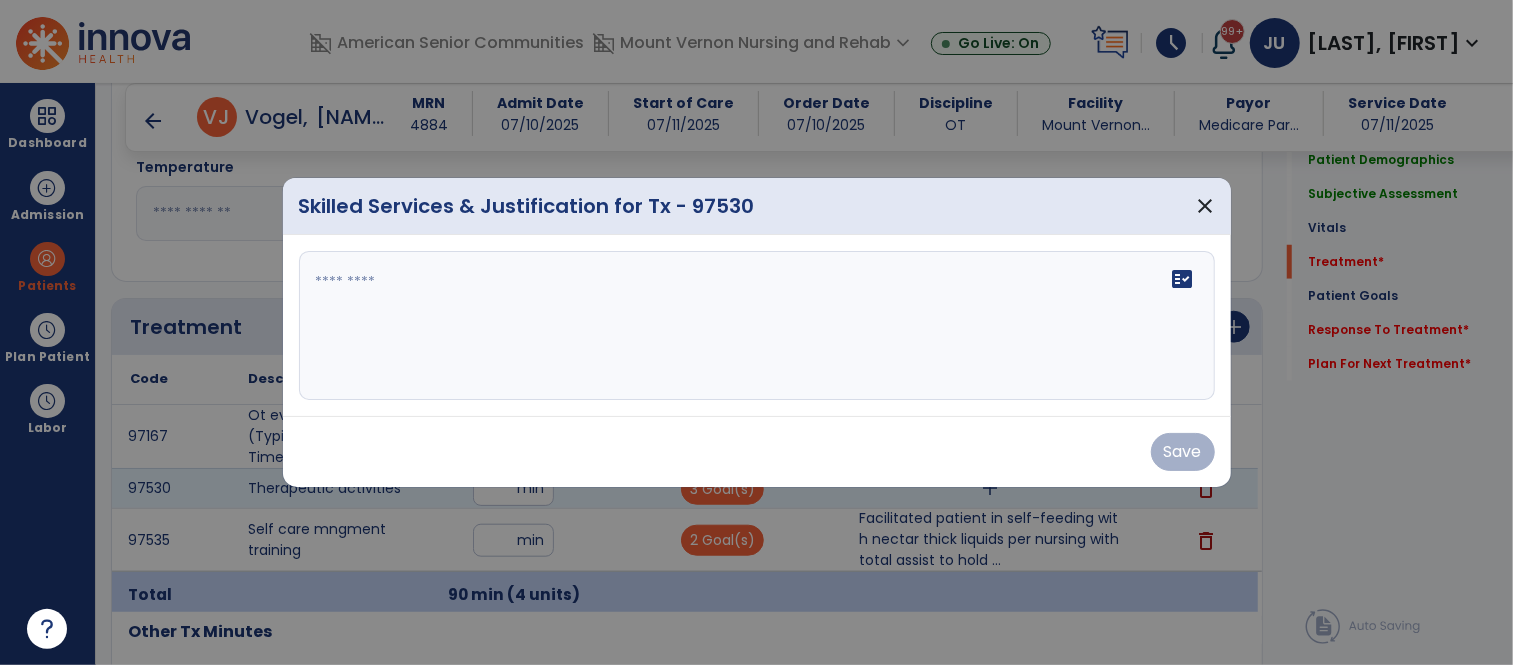 scroll, scrollTop: 955, scrollLeft: 0, axis: vertical 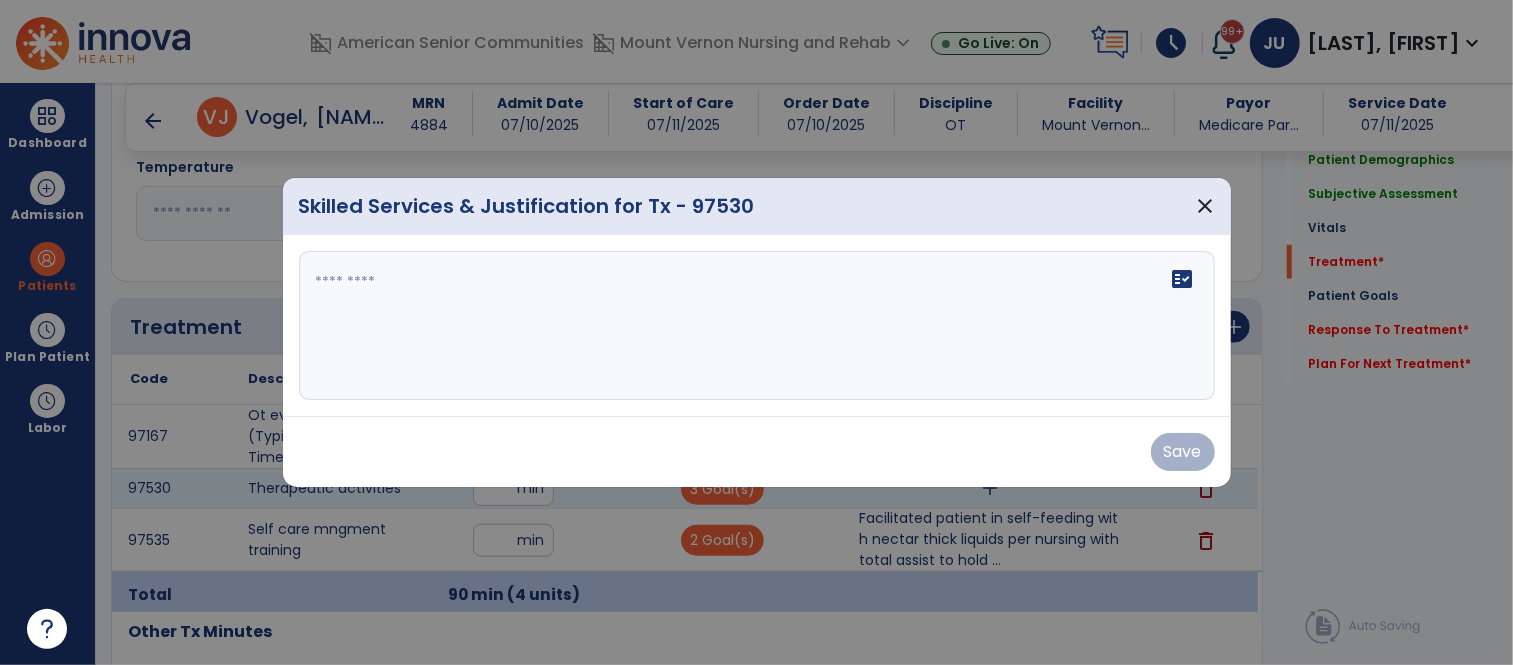 click on "fact_check" at bounding box center (757, 326) 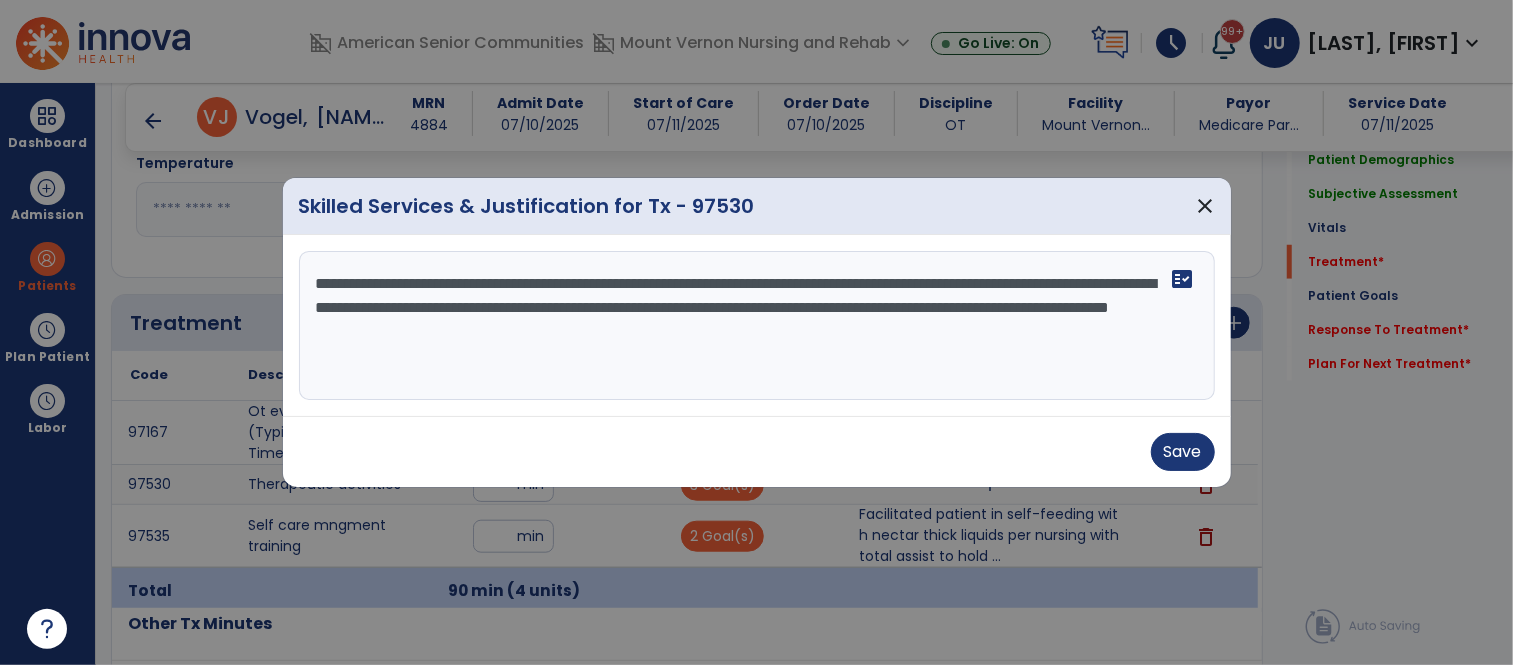 type on "**********" 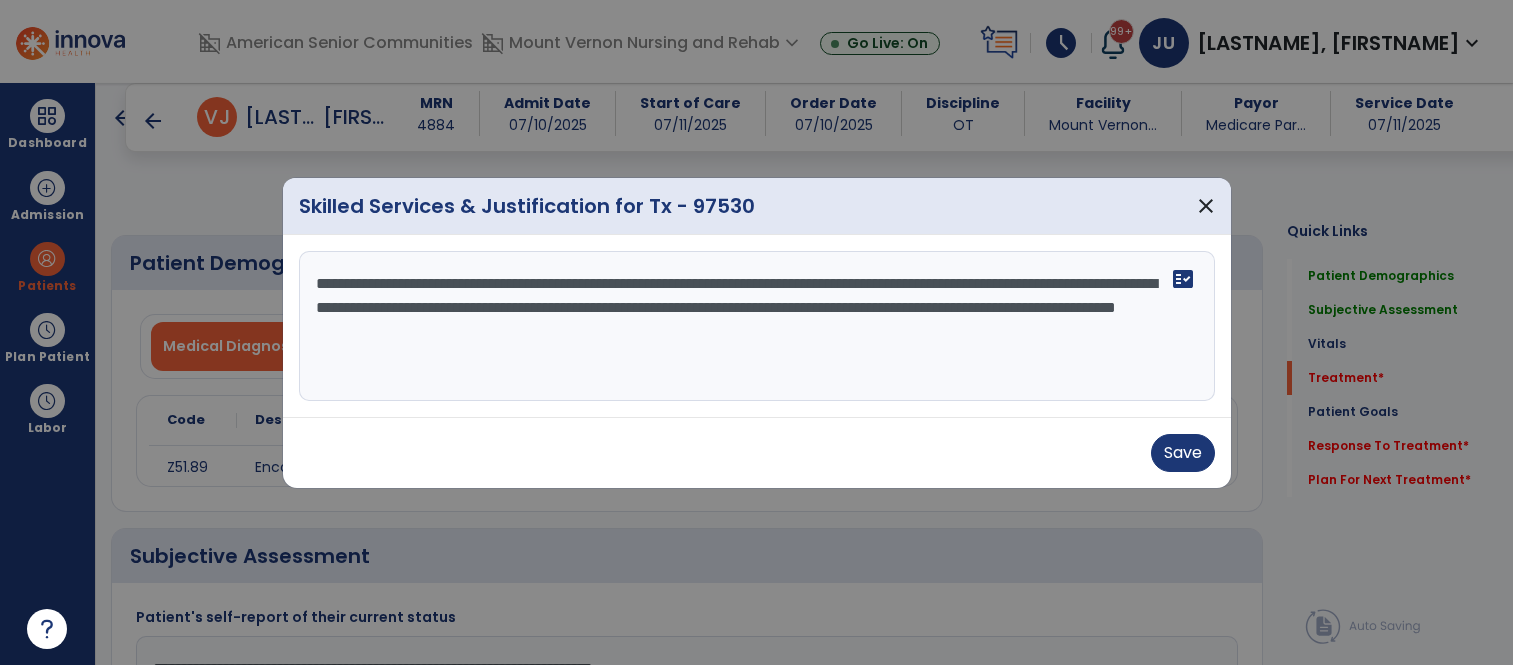 select on "*" 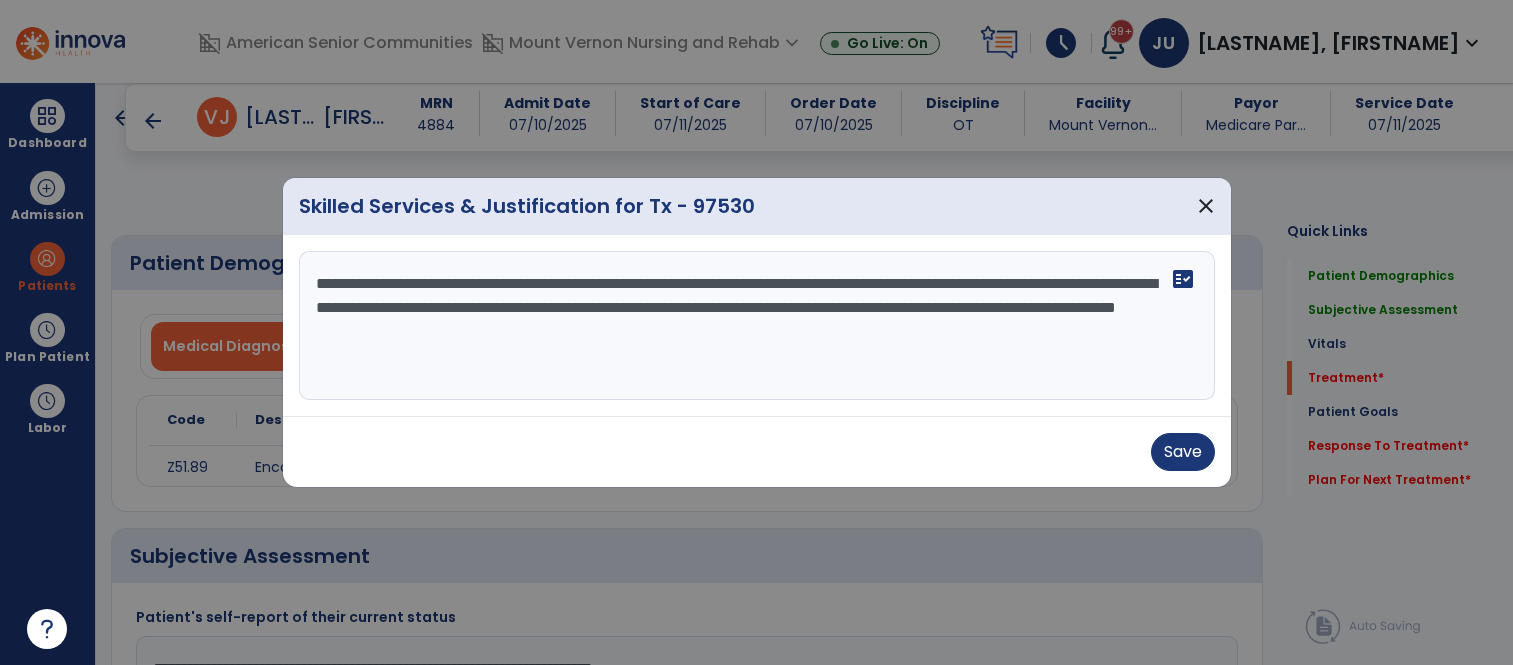 scroll, scrollTop: 0, scrollLeft: 0, axis: both 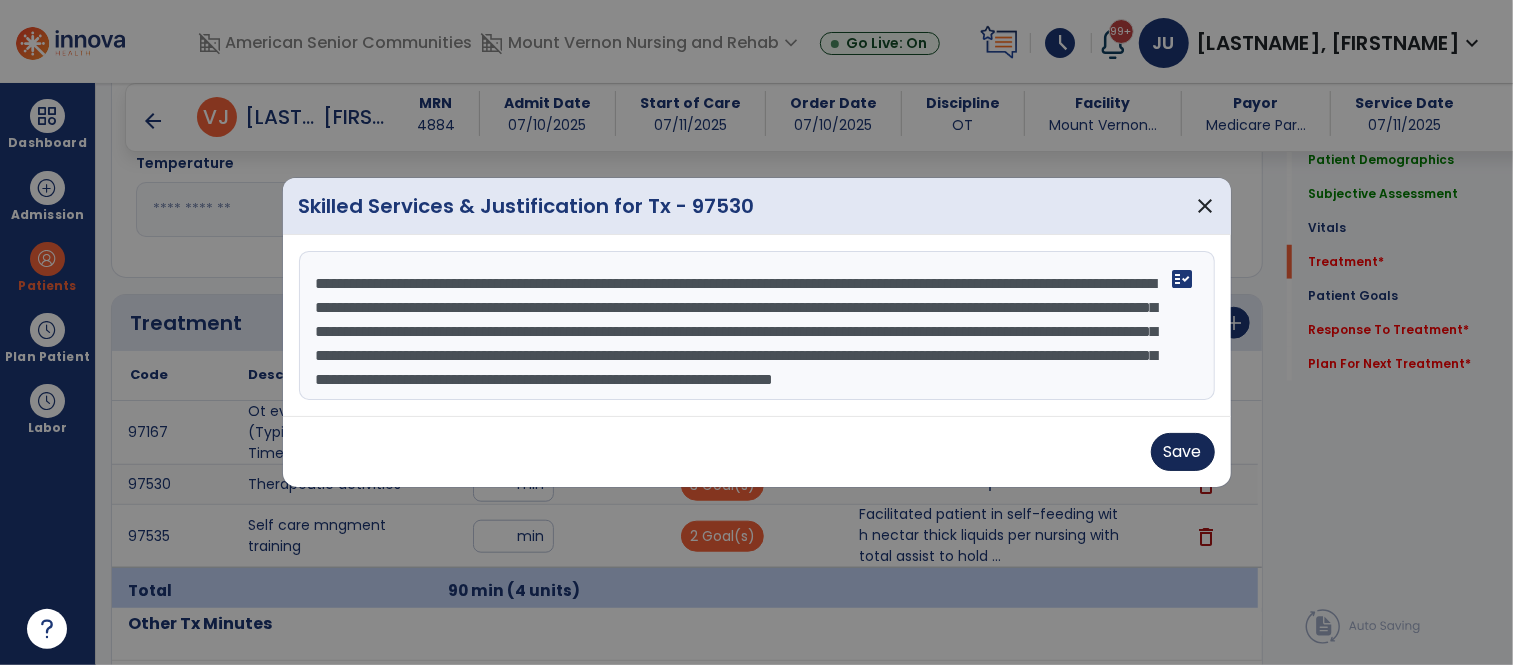 type on "**********" 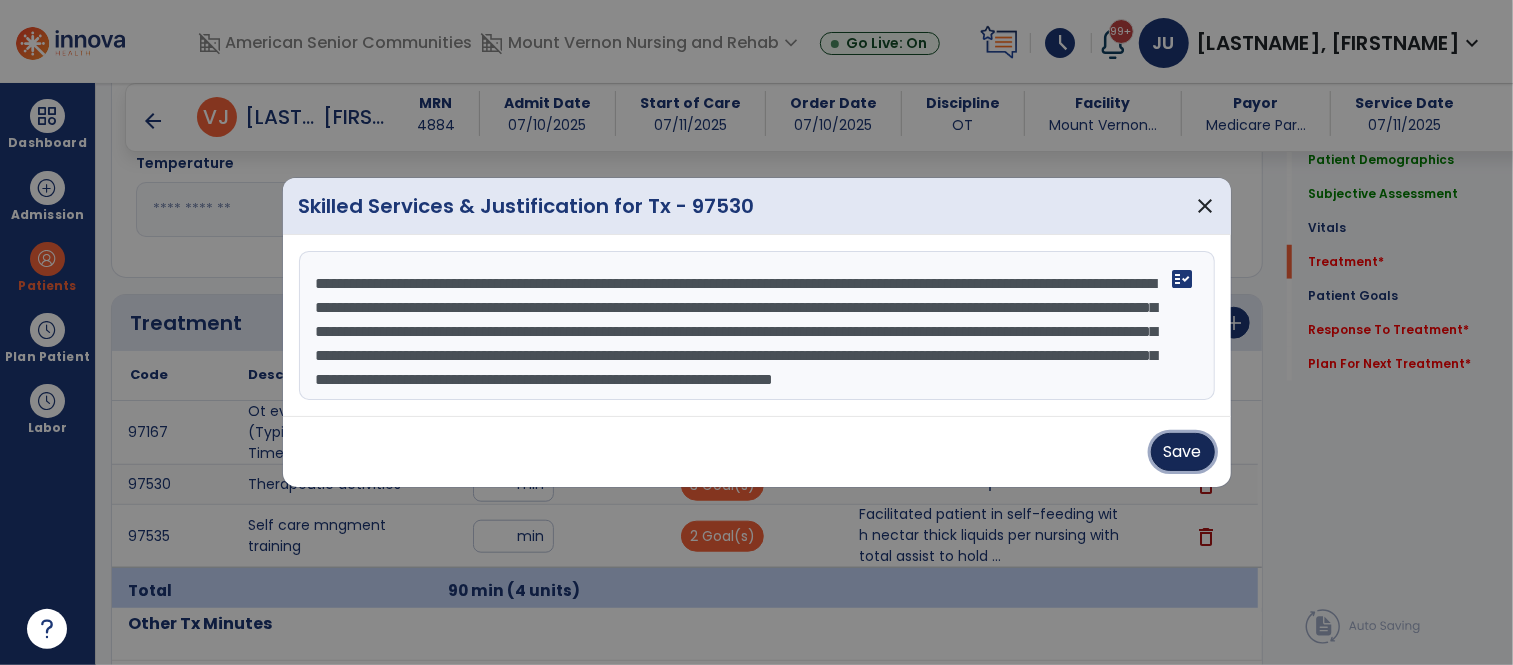 click on "Save" at bounding box center (1183, 452) 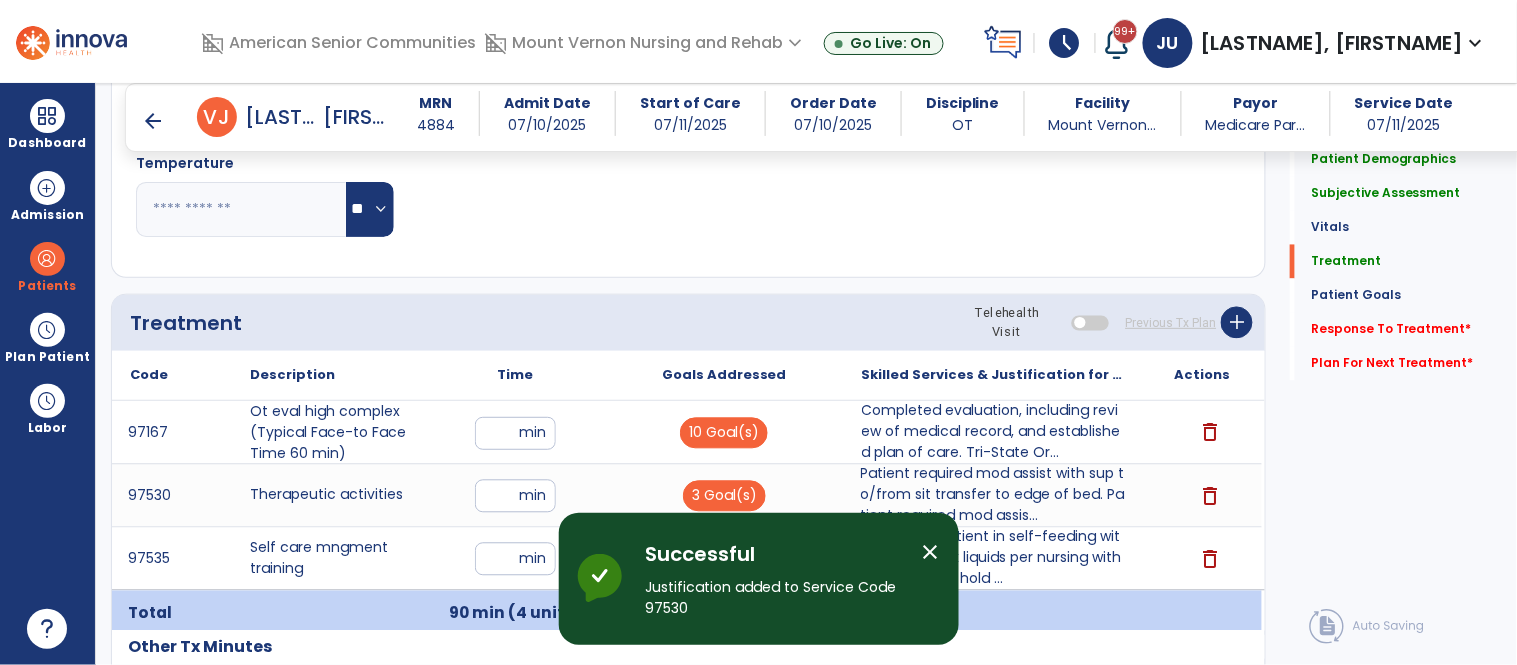 click on "close" at bounding box center [931, 552] 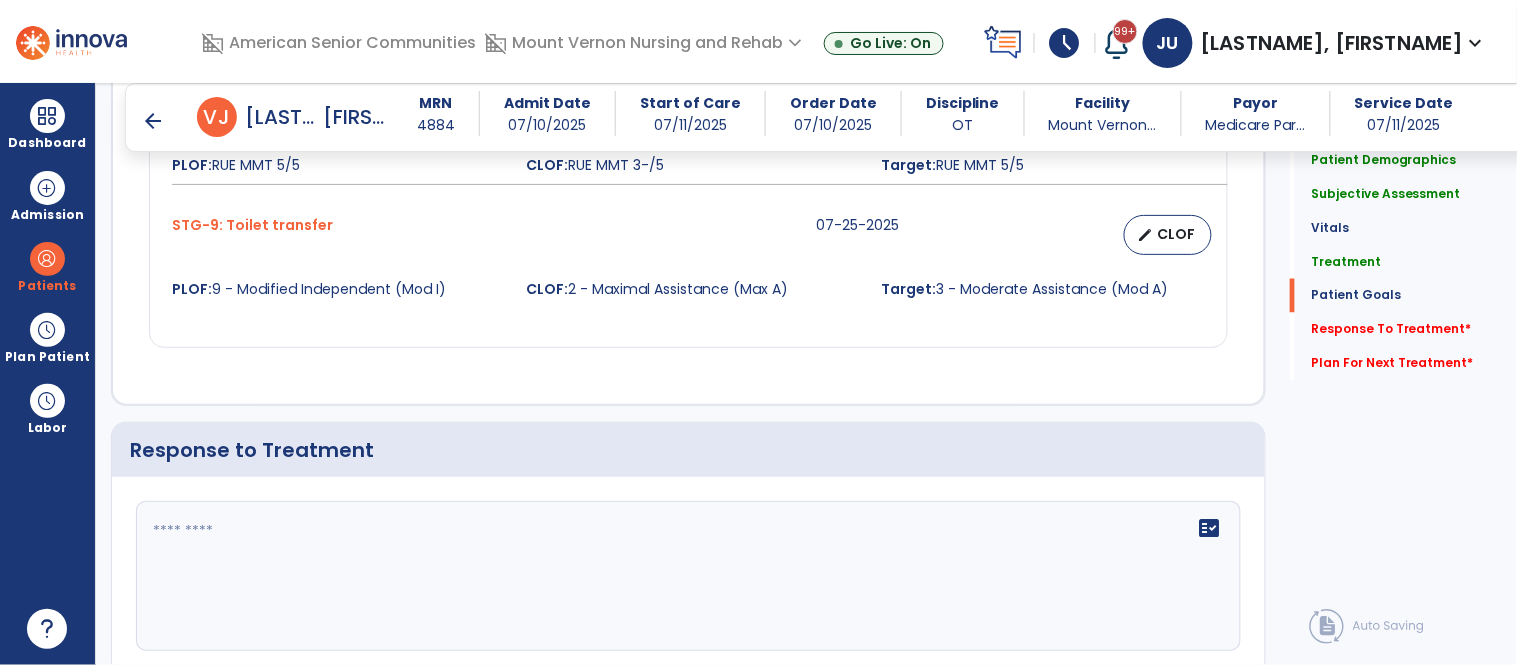 scroll, scrollTop: 2786, scrollLeft: 0, axis: vertical 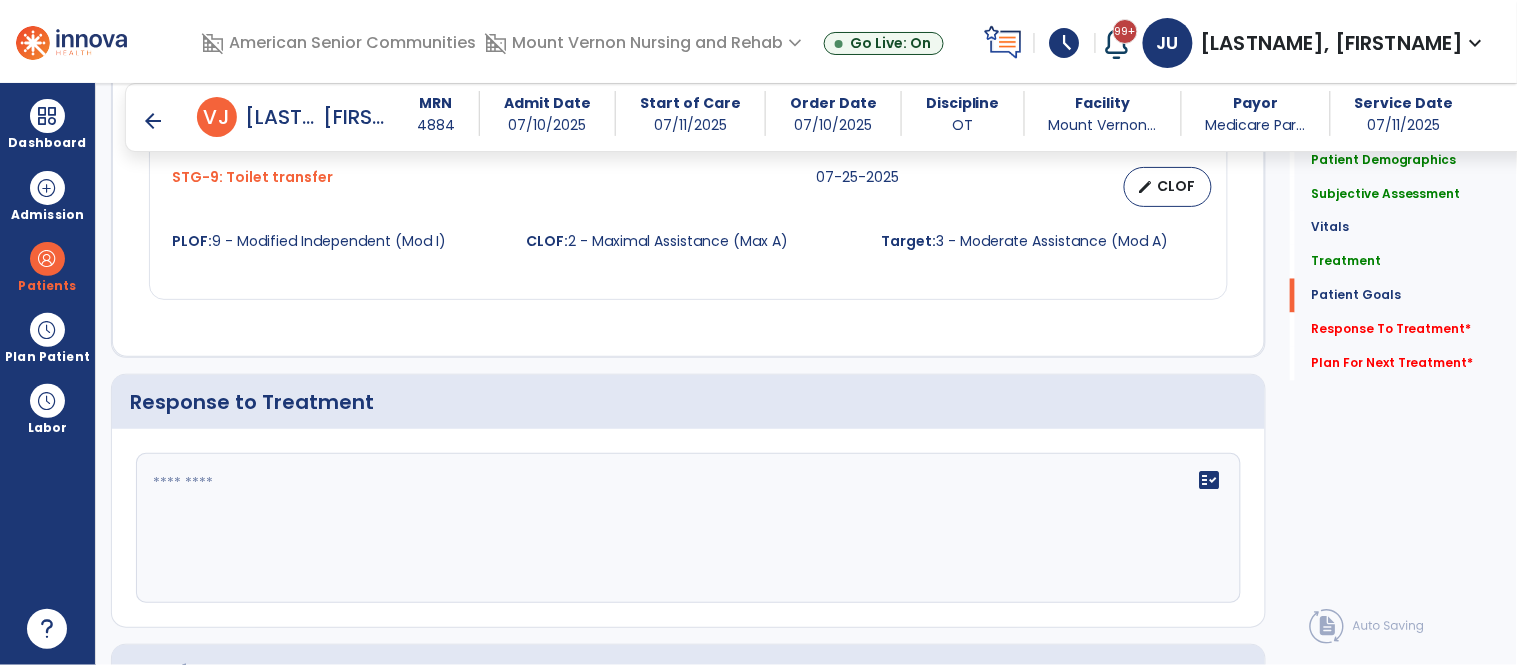 click 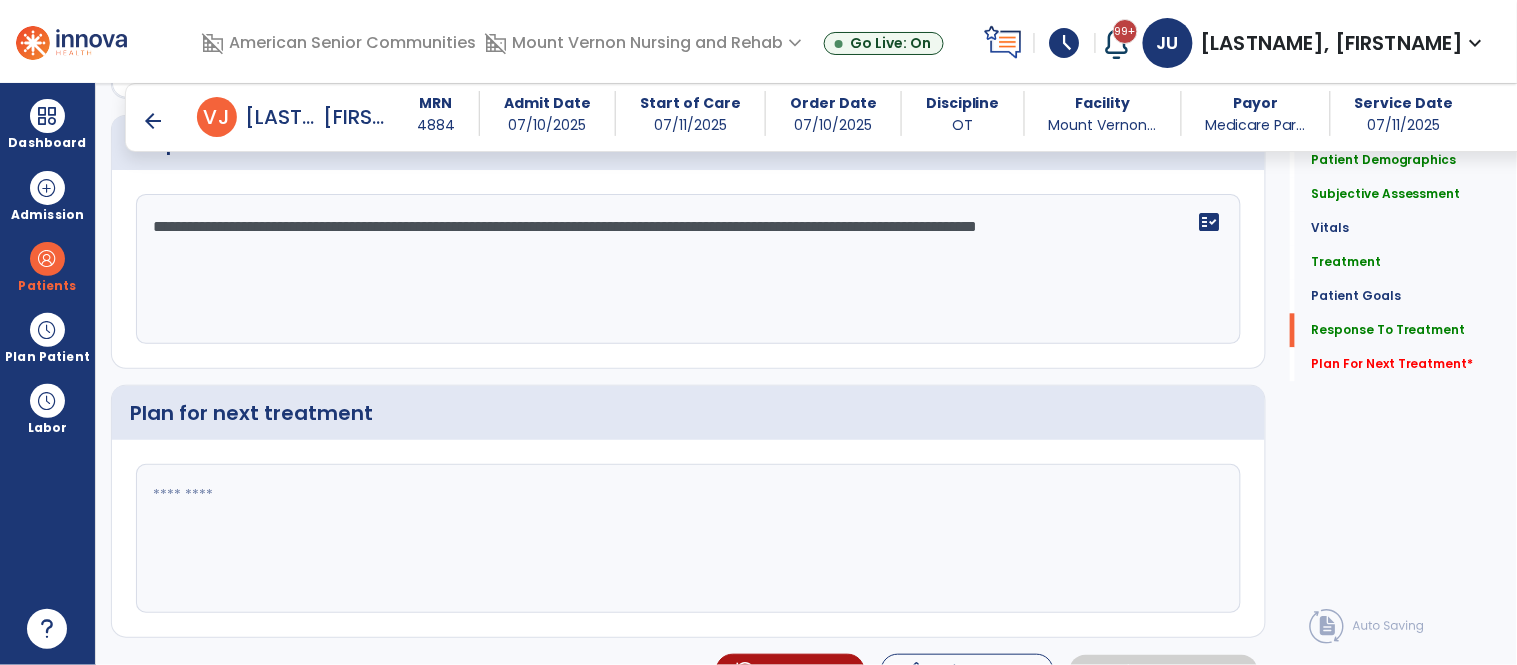 scroll, scrollTop: 3047, scrollLeft: 0, axis: vertical 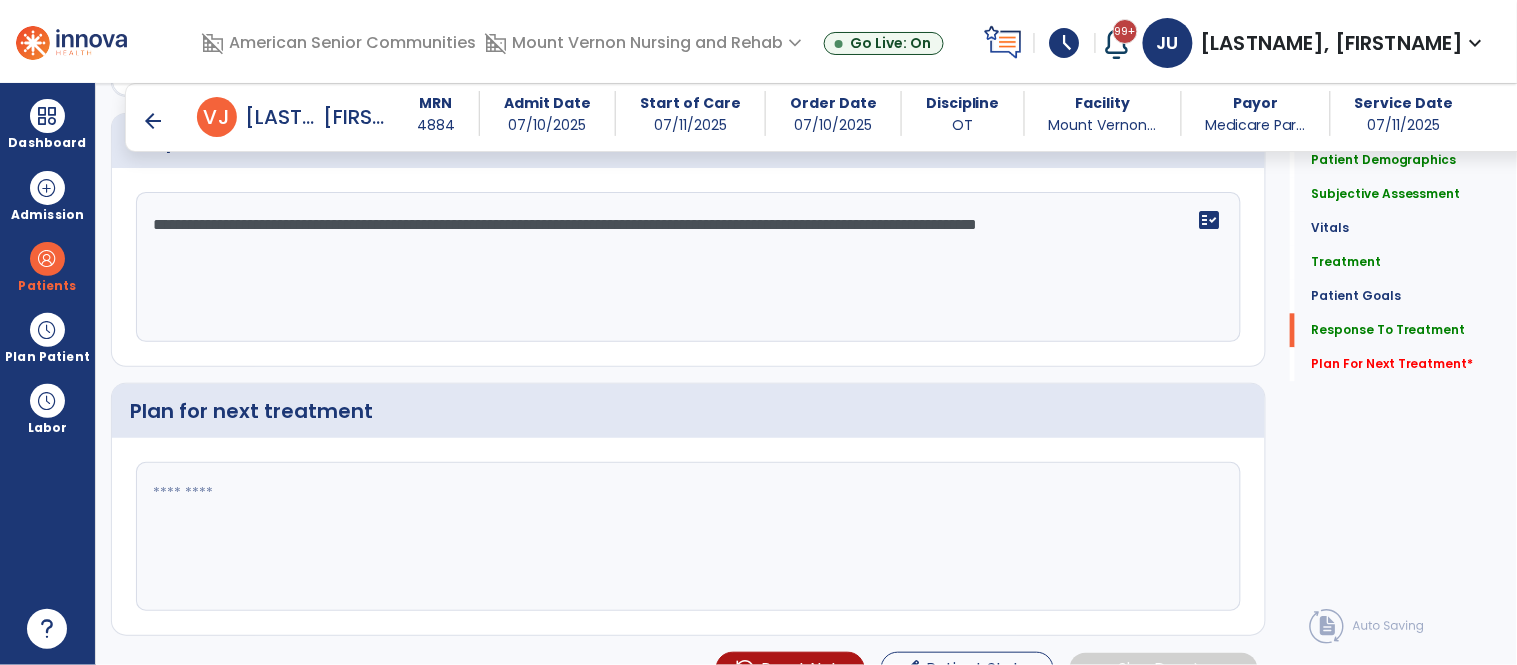 type on "**********" 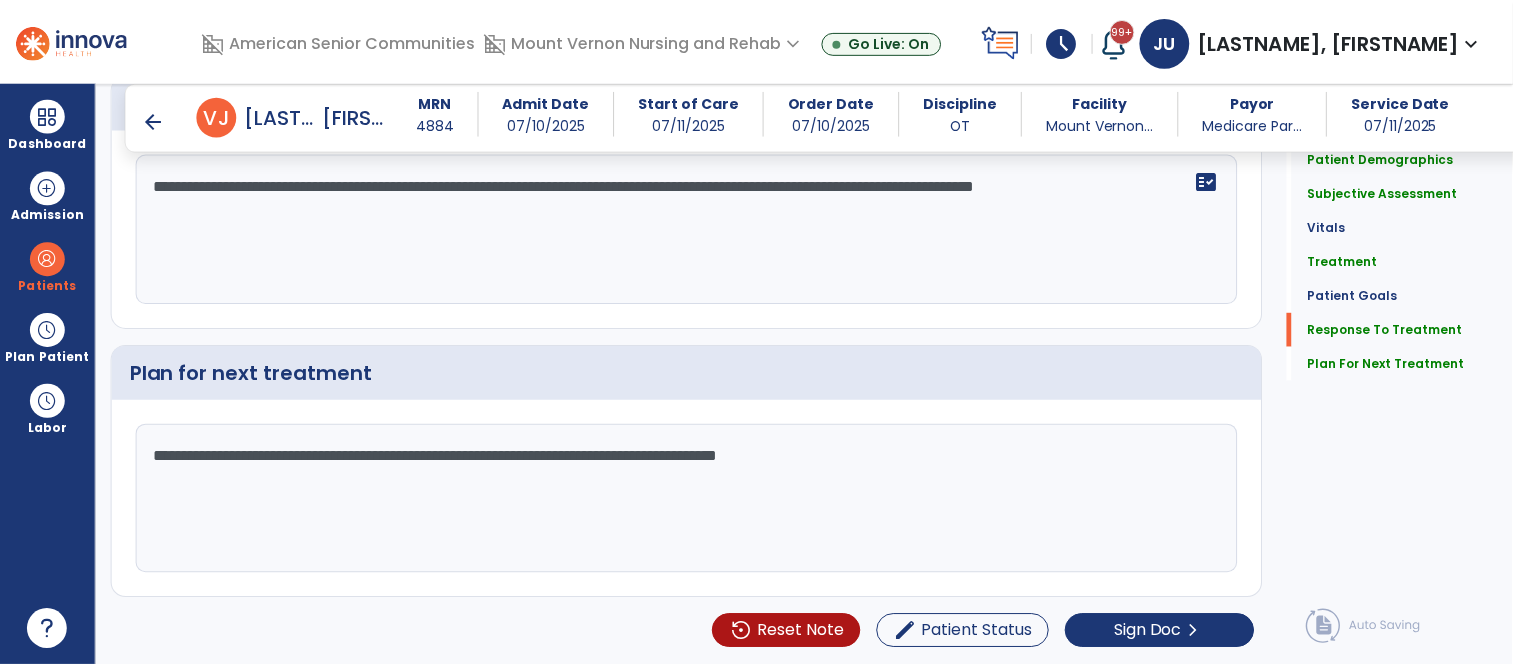 scroll, scrollTop: 3018, scrollLeft: 0, axis: vertical 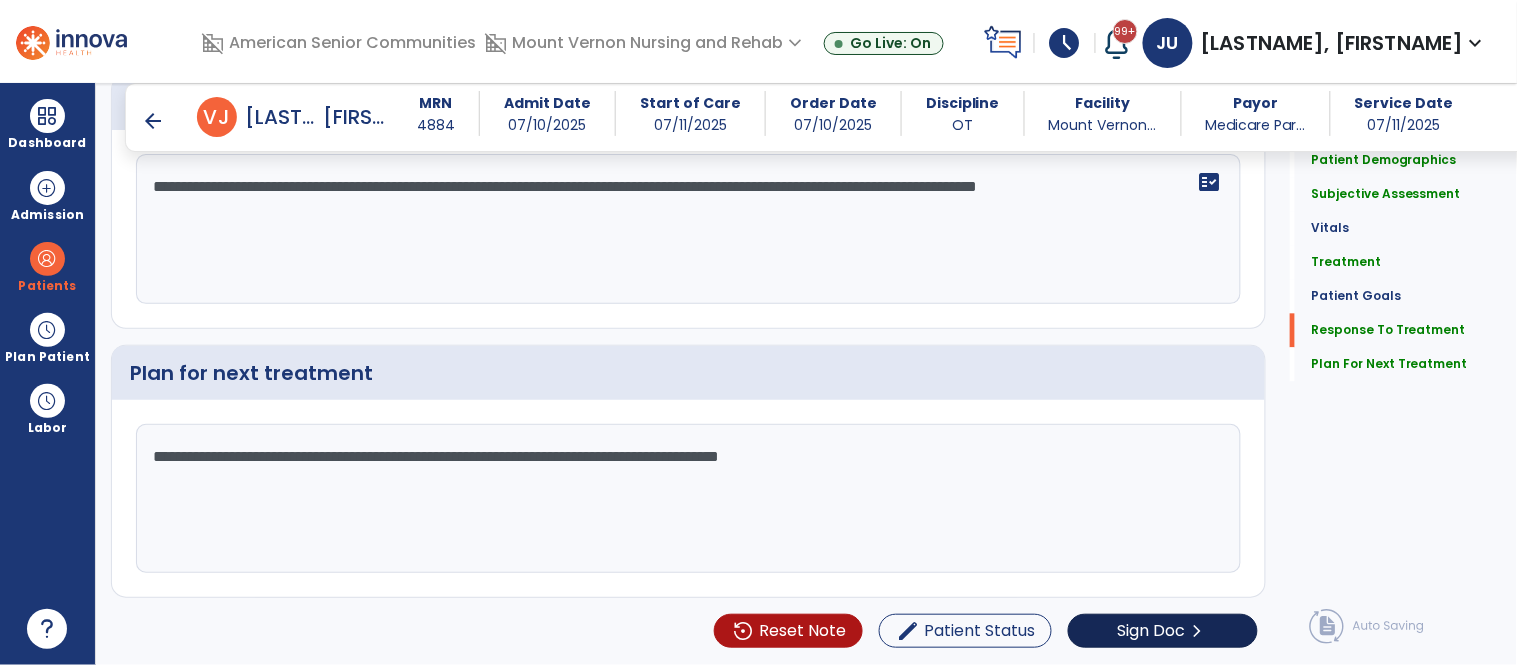 type on "**********" 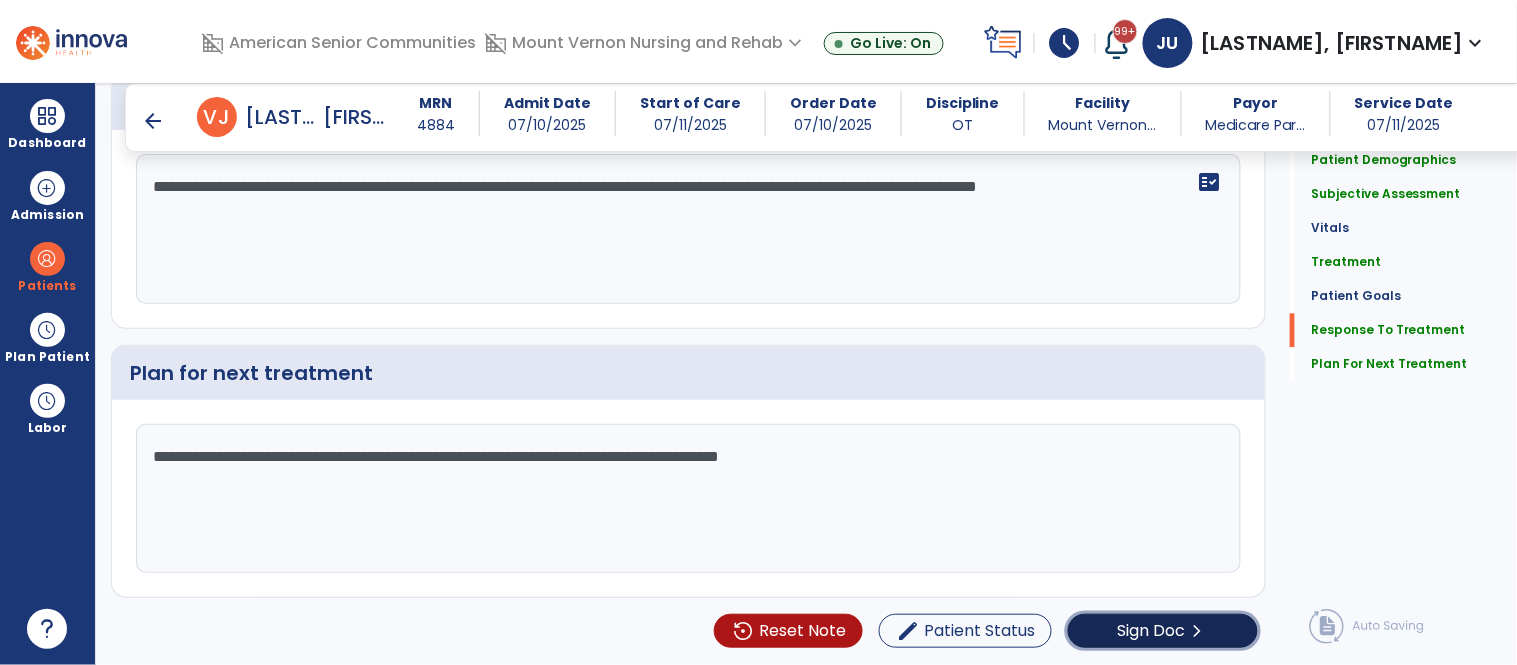click on "Sign Doc" 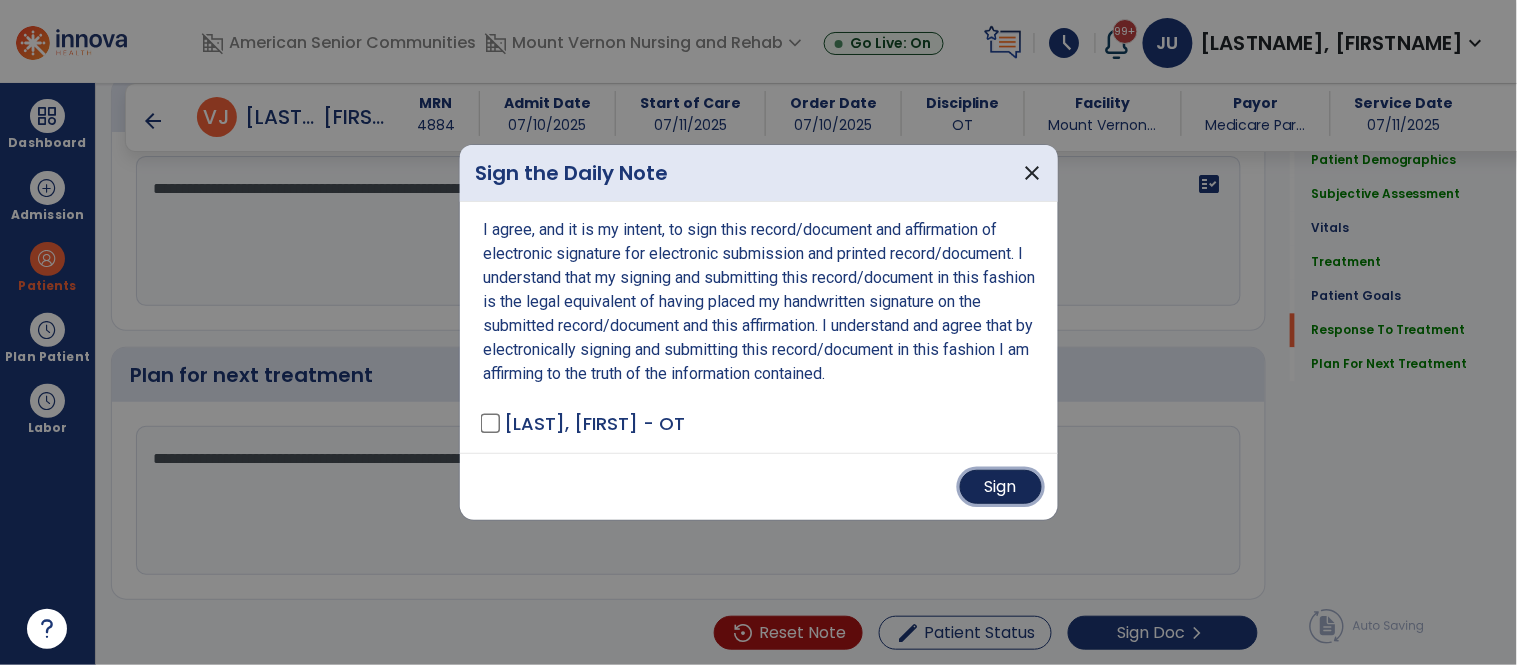 click on "Sign" at bounding box center (1001, 487) 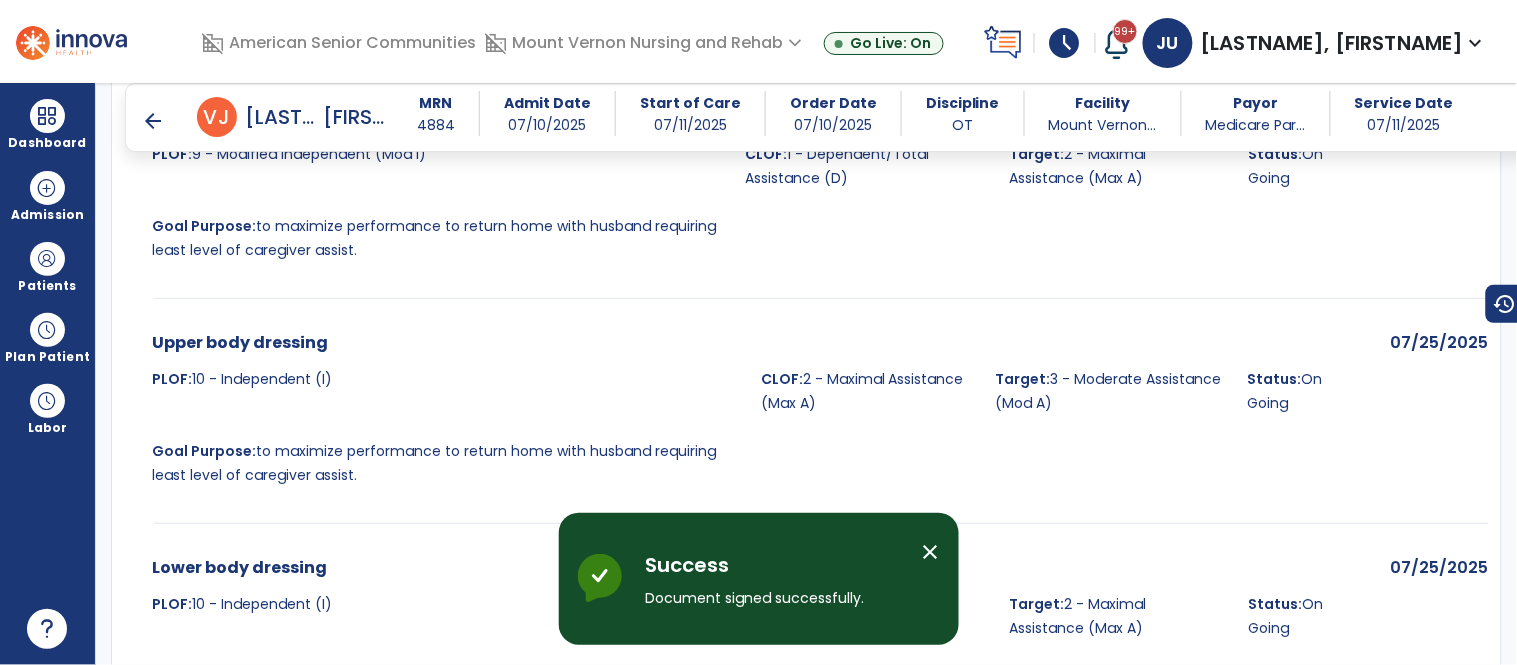 scroll, scrollTop: 4441, scrollLeft: 0, axis: vertical 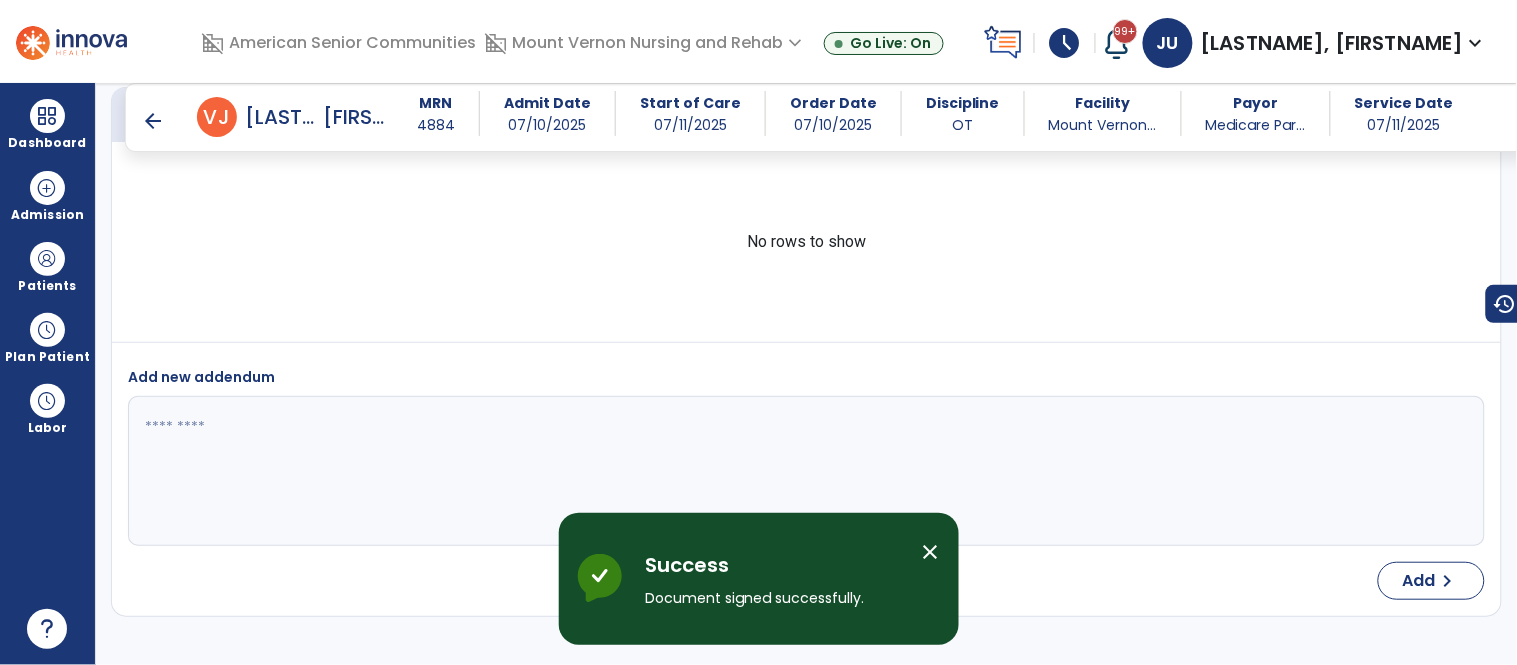 click on "arrow_back" at bounding box center [153, 121] 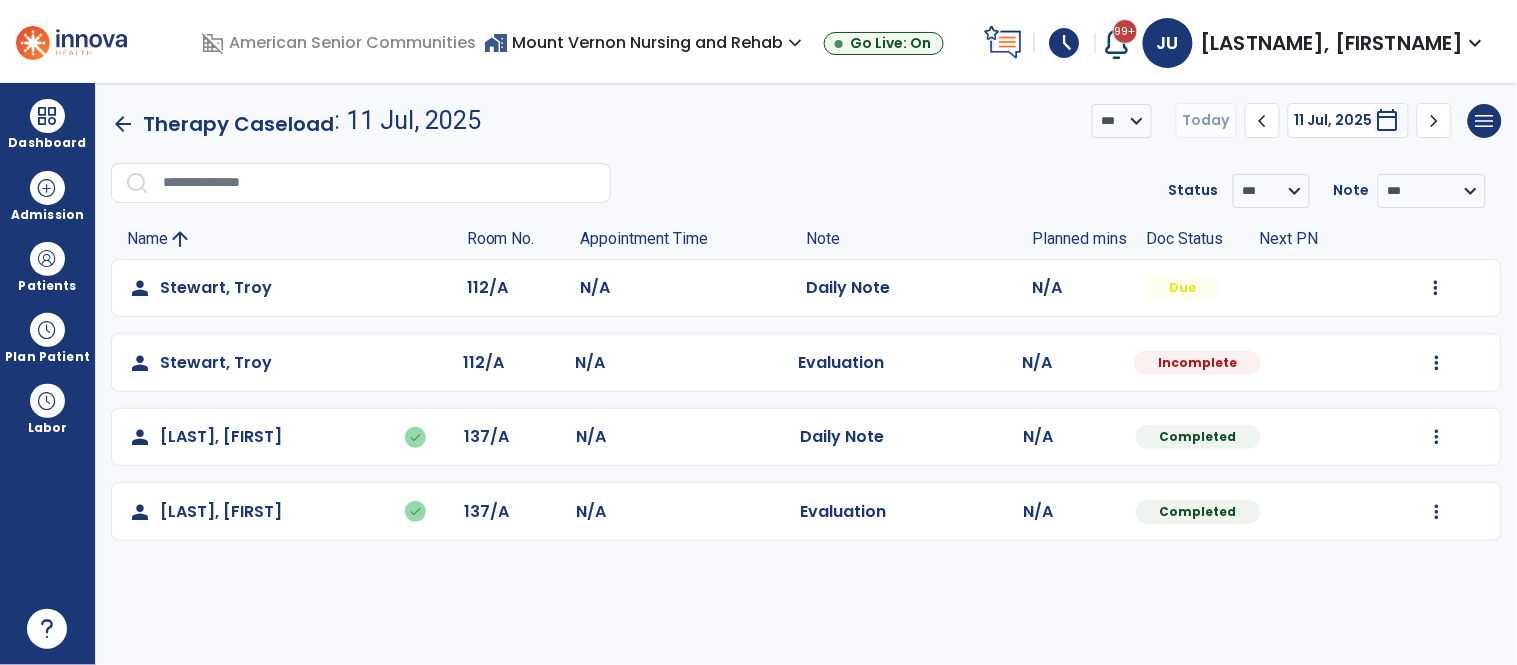 scroll, scrollTop: 0, scrollLeft: 0, axis: both 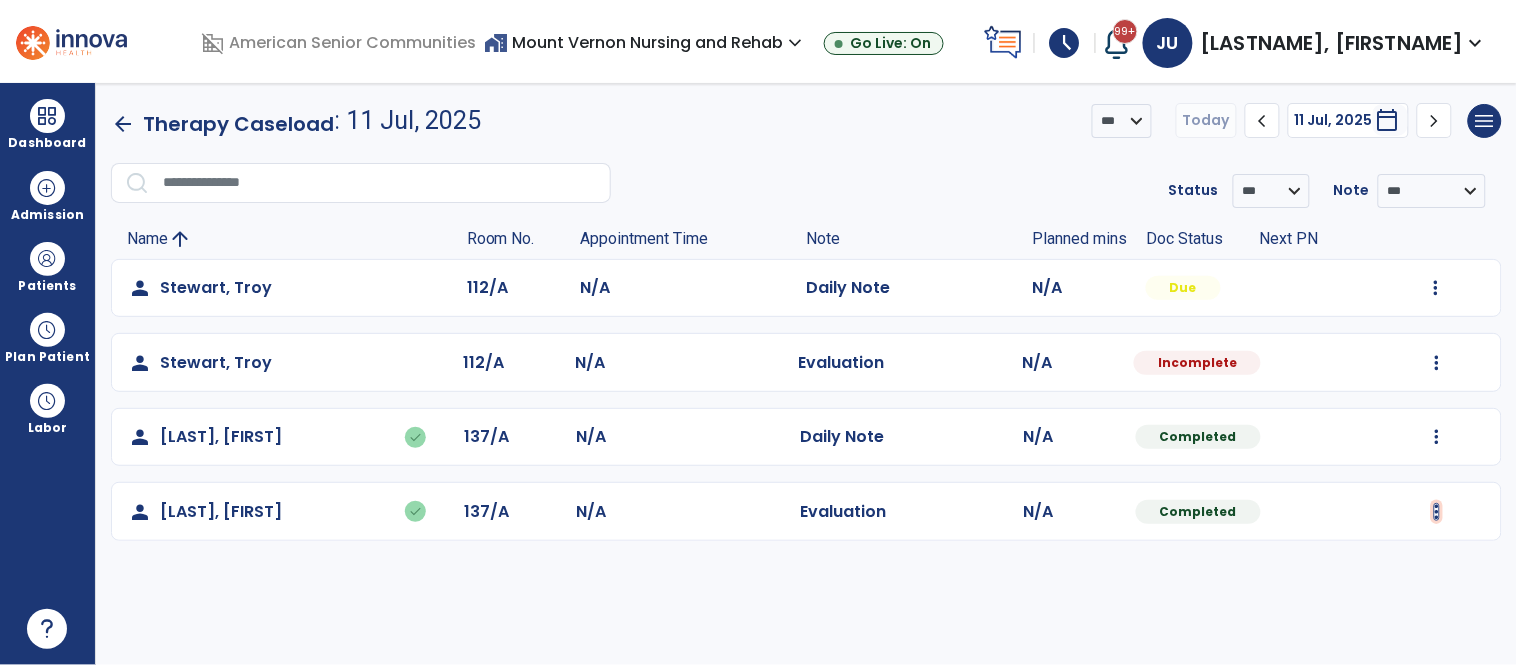 click at bounding box center [1436, 288] 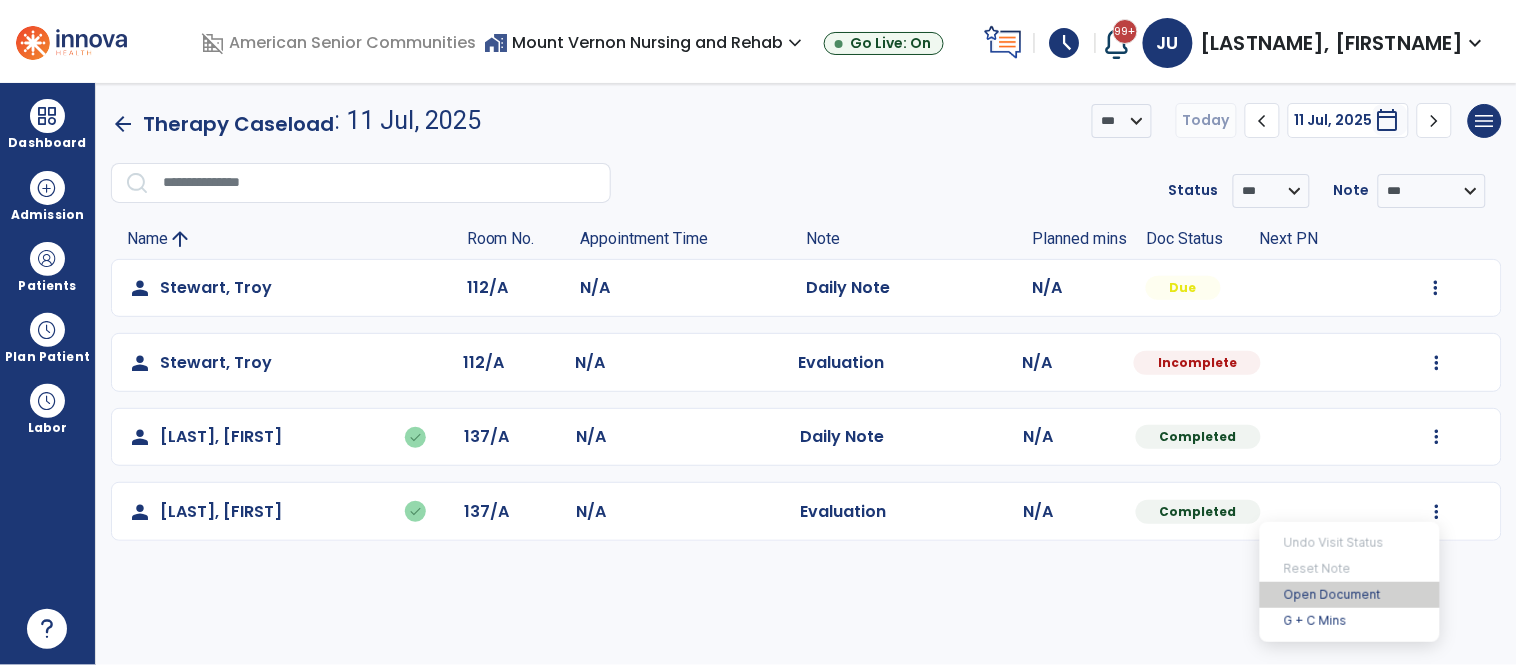 click on "Open Document" at bounding box center [1350, 595] 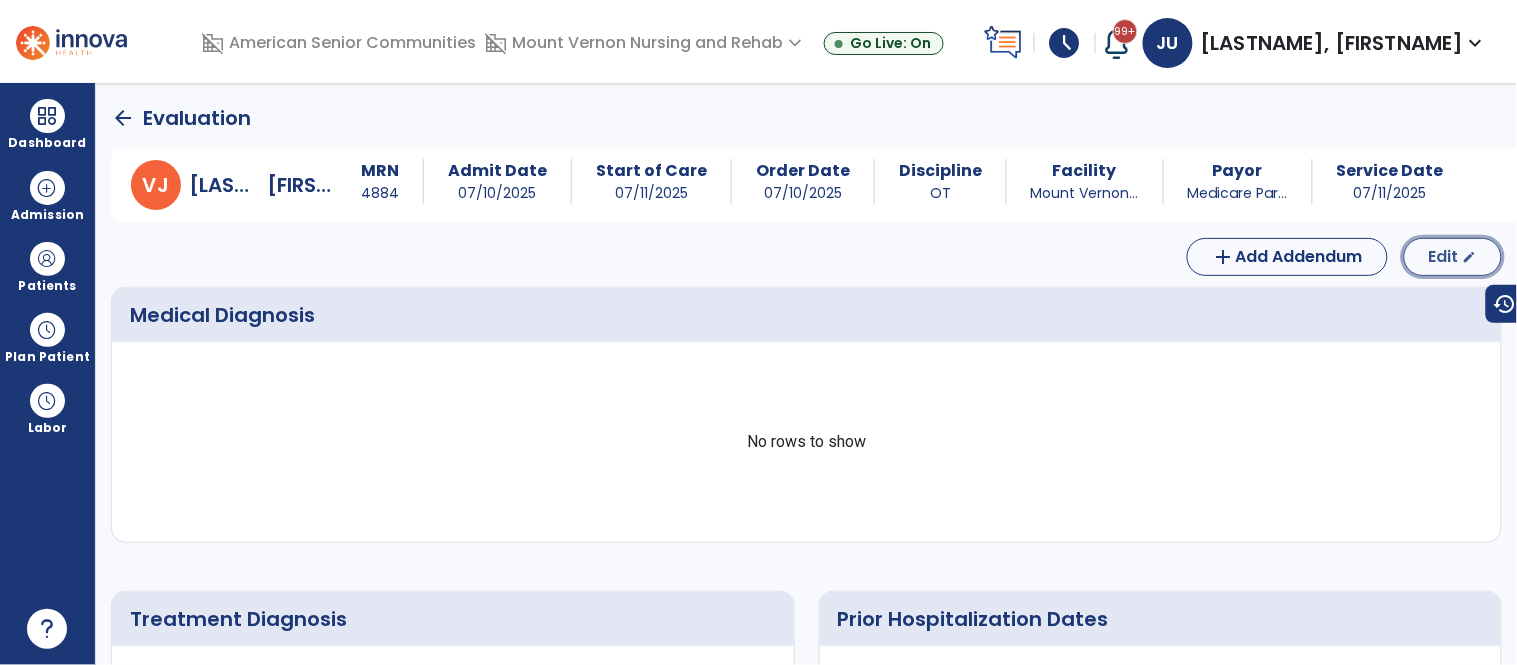 click on "Edit  edit" 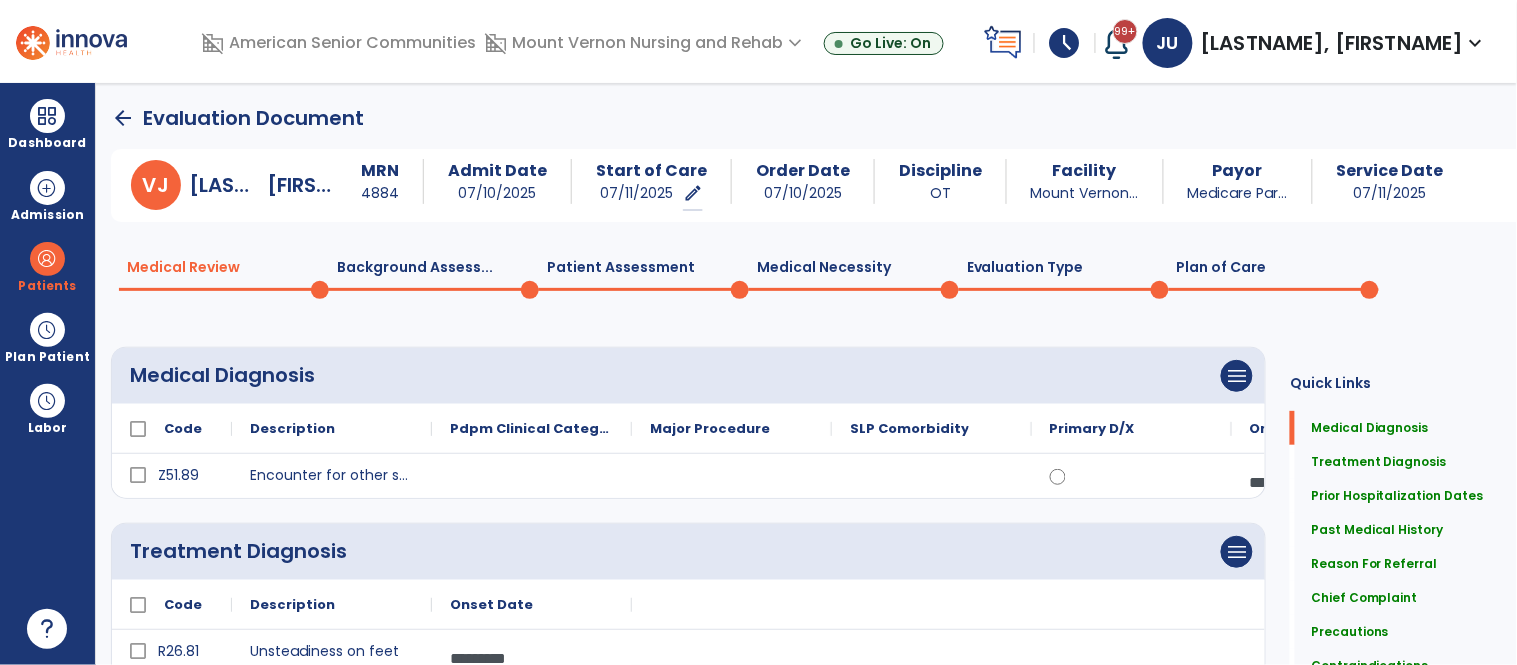 click on "Medical Review  0  Background Assess...  0  Patient Assessment  0  Medical Necessity  0  Evaluation Type  0  Plan of Care  0" 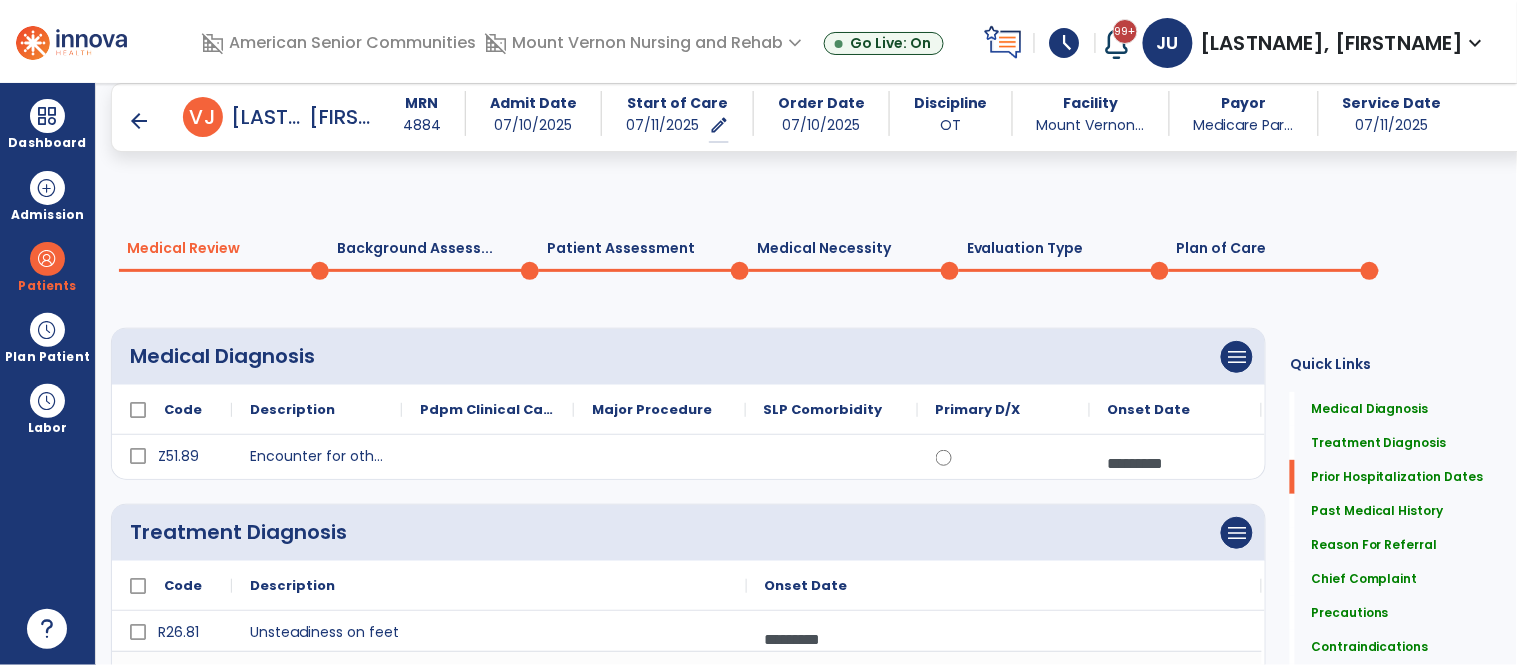 scroll, scrollTop: 836, scrollLeft: 0, axis: vertical 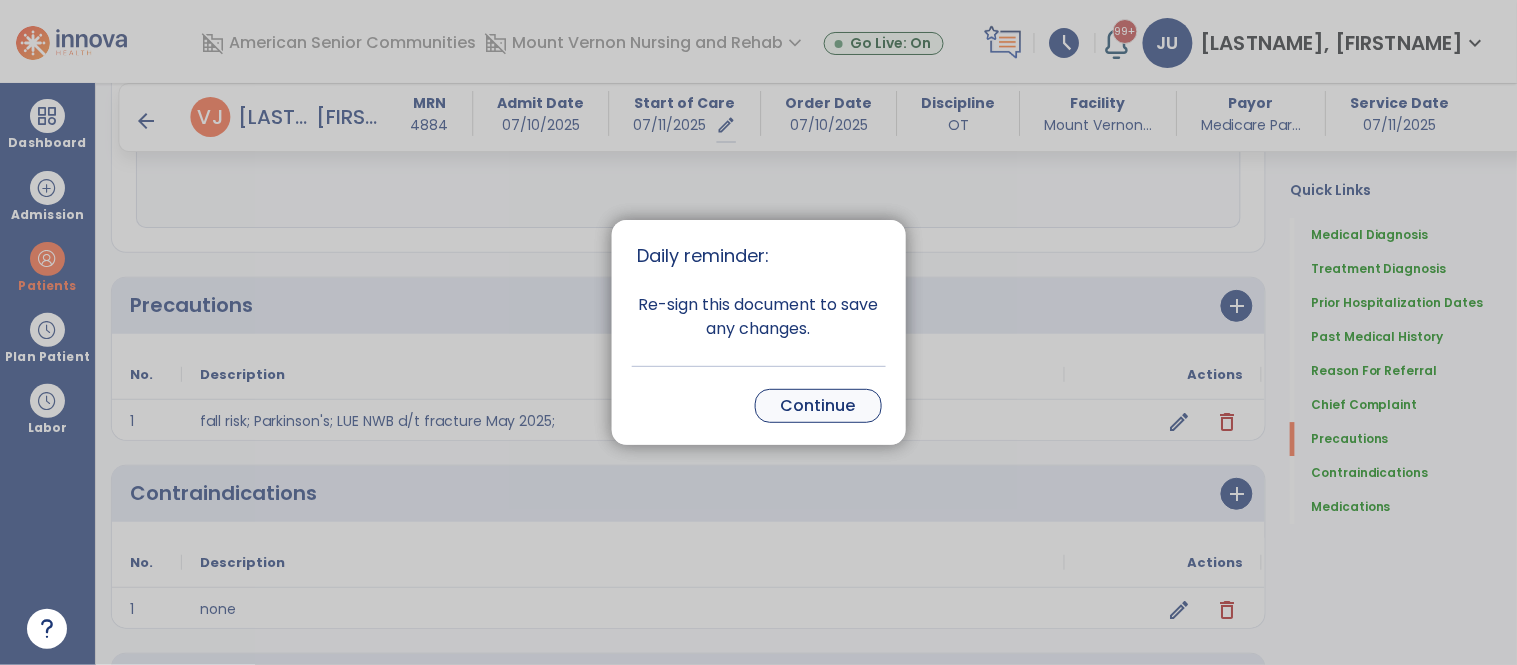 click on "Continue" at bounding box center (818, 406) 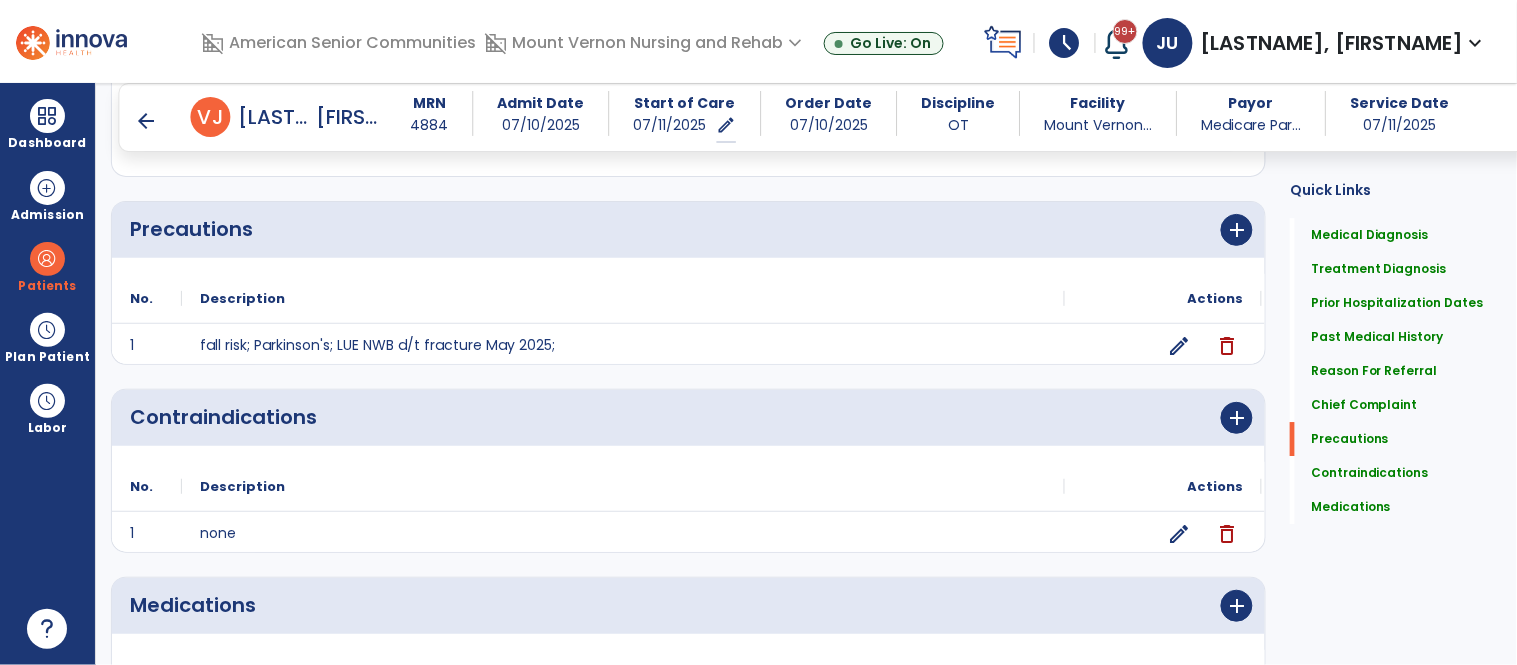 scroll, scrollTop: 1552, scrollLeft: 0, axis: vertical 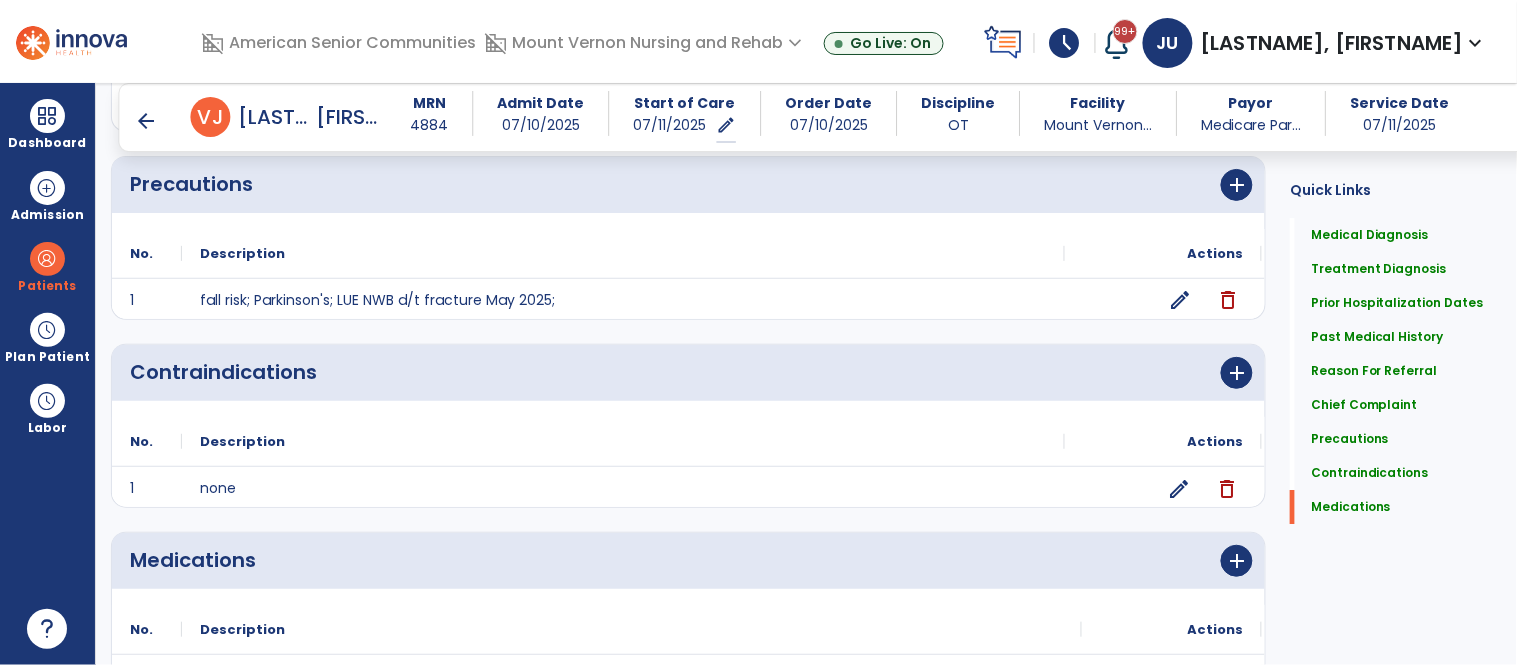 click on "edit" 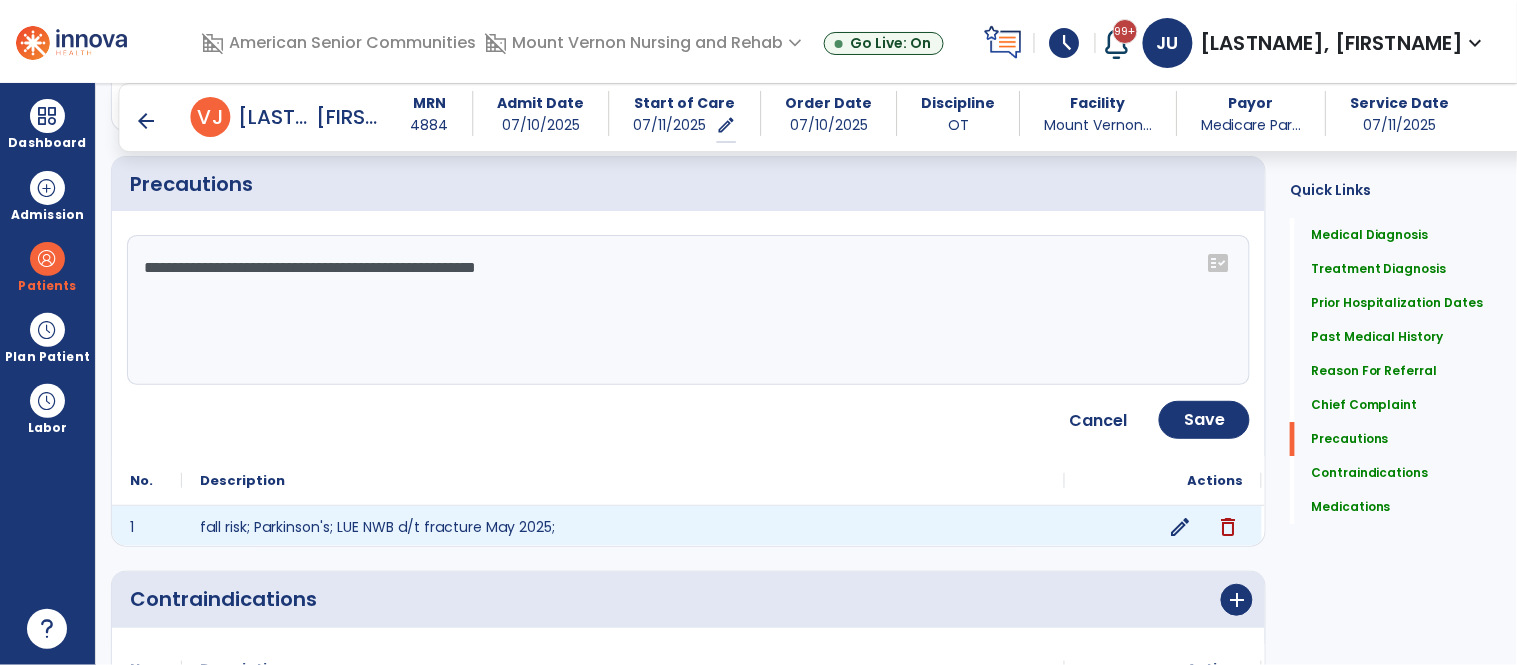 click on "**********" 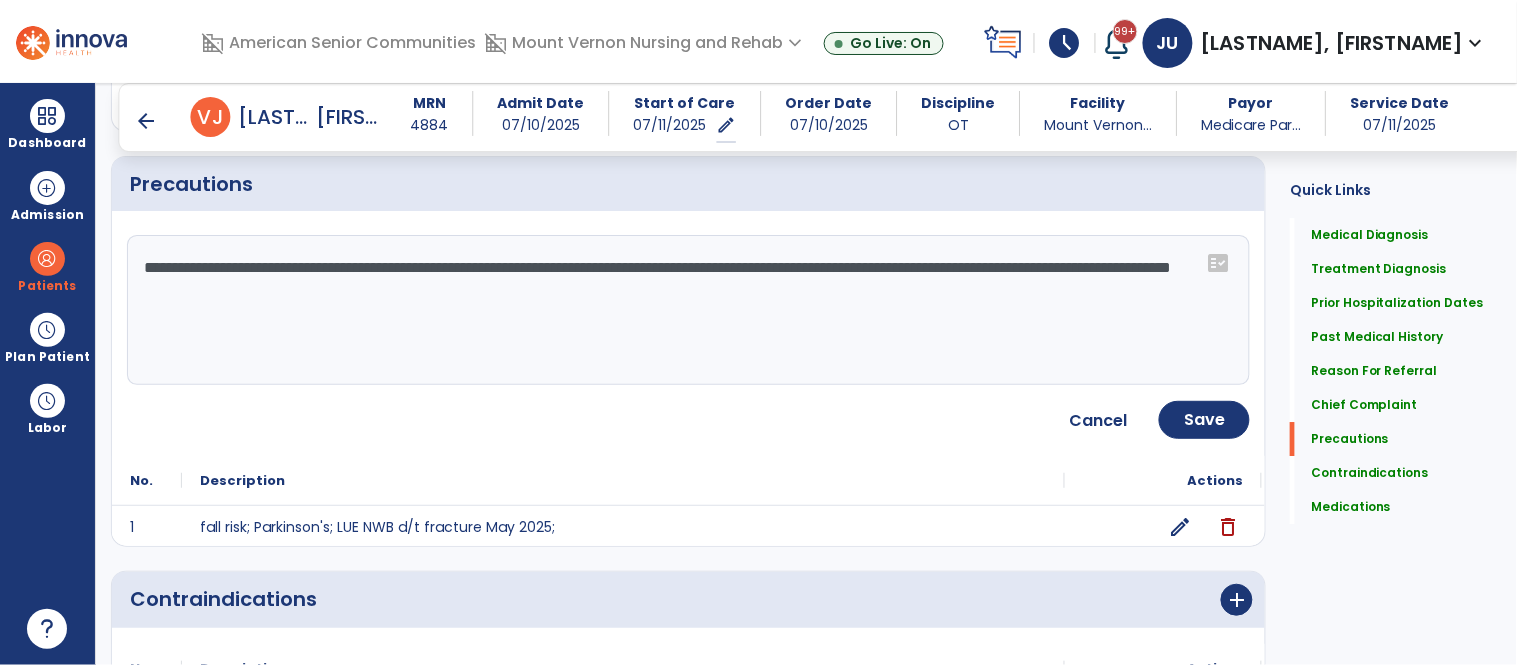 type on "**********" 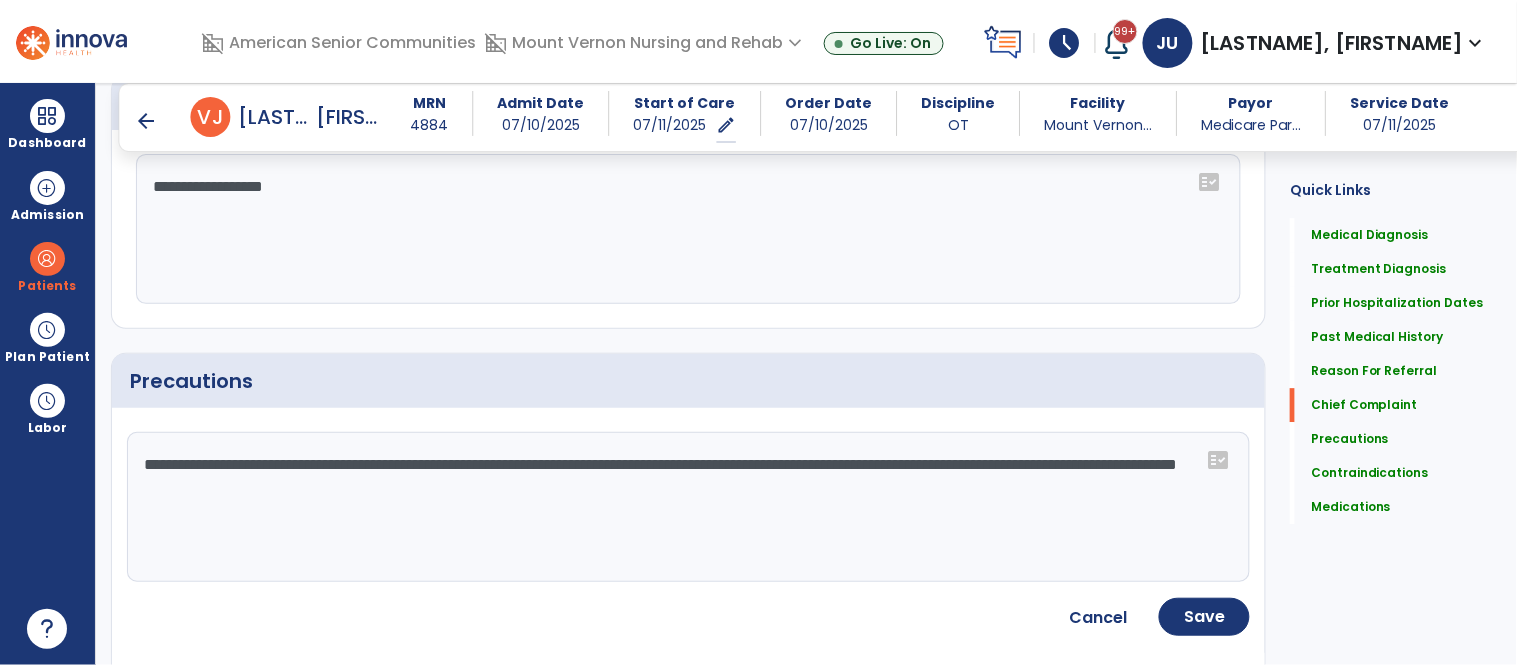 scroll, scrollTop: 1383, scrollLeft: 0, axis: vertical 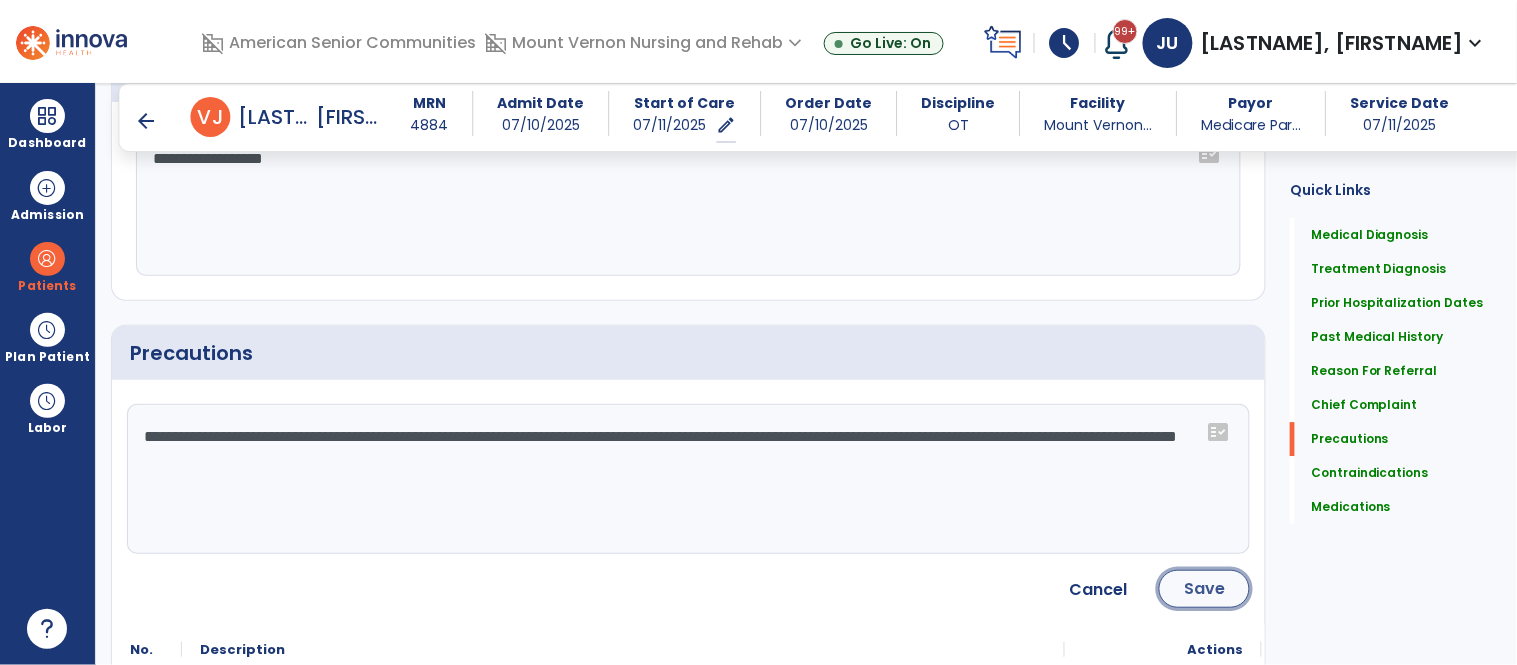click on "Save" 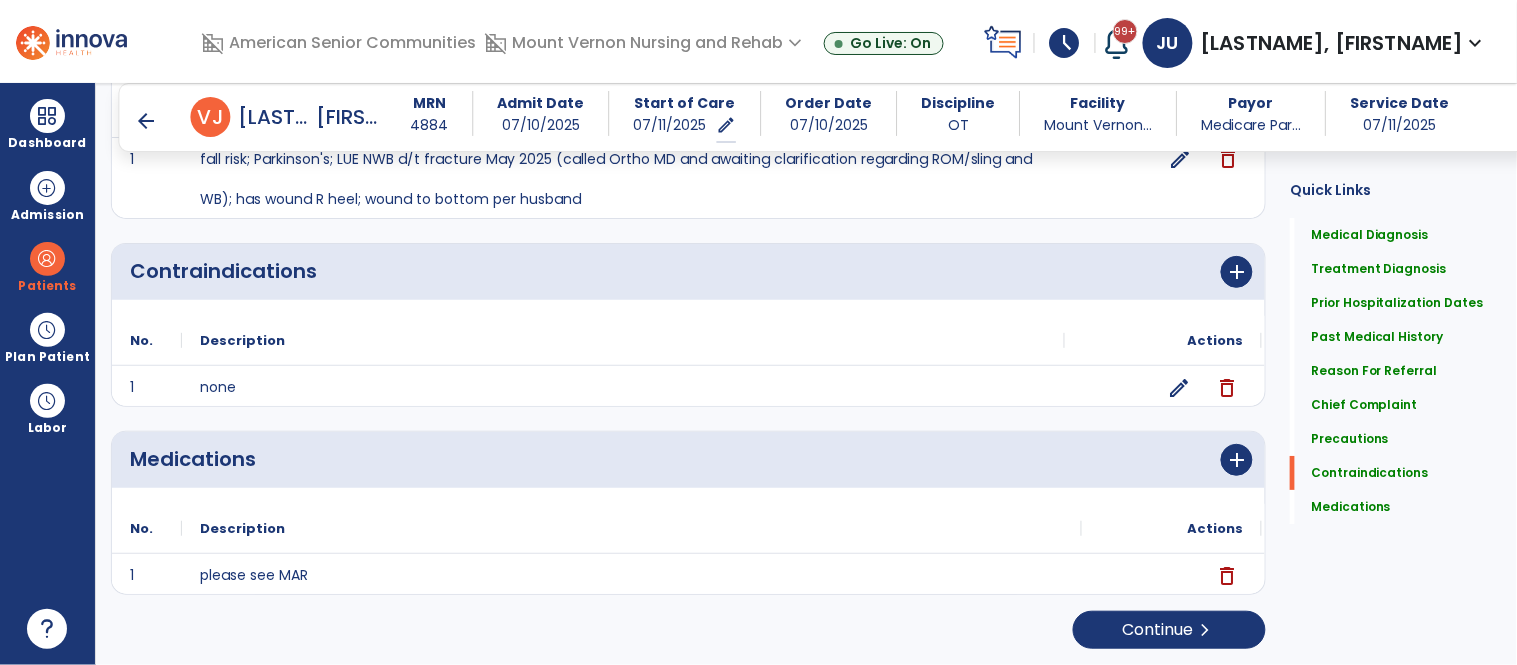 scroll, scrollTop: 0, scrollLeft: 0, axis: both 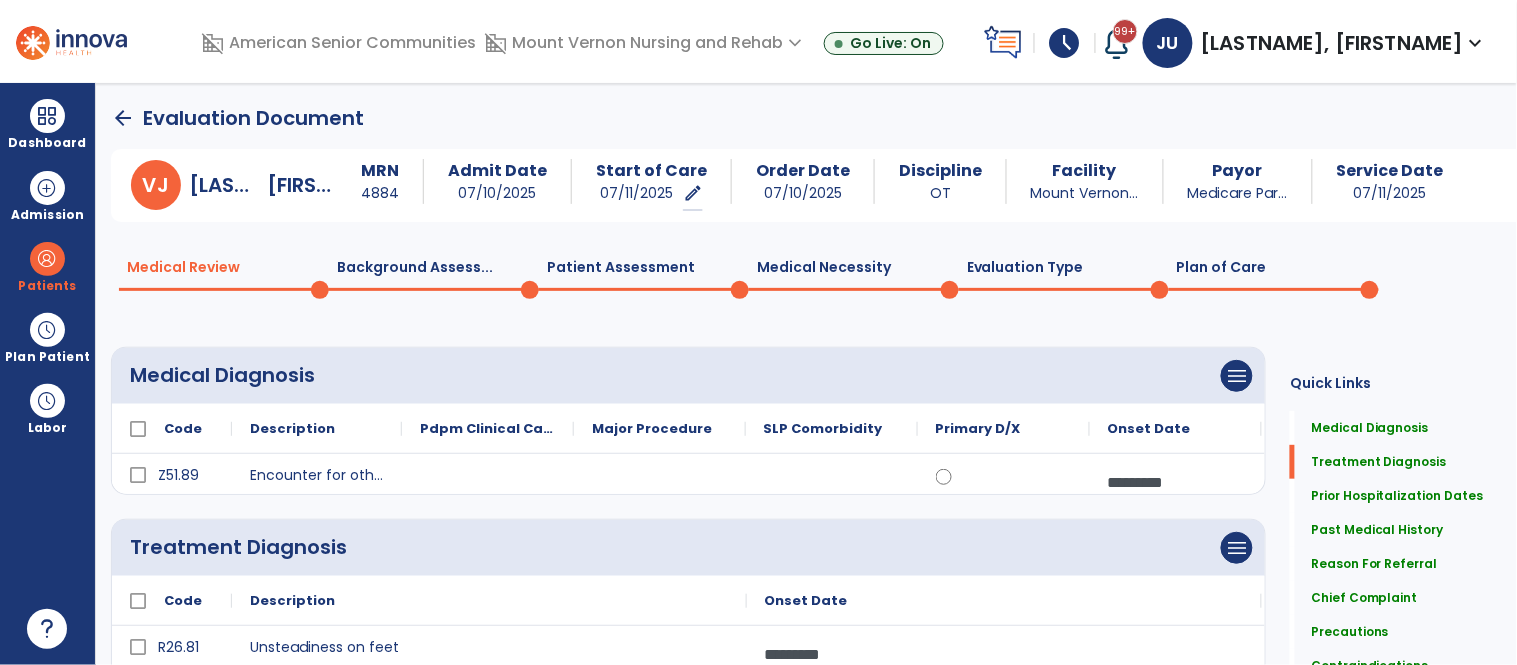 click on "Plan of Care  0" 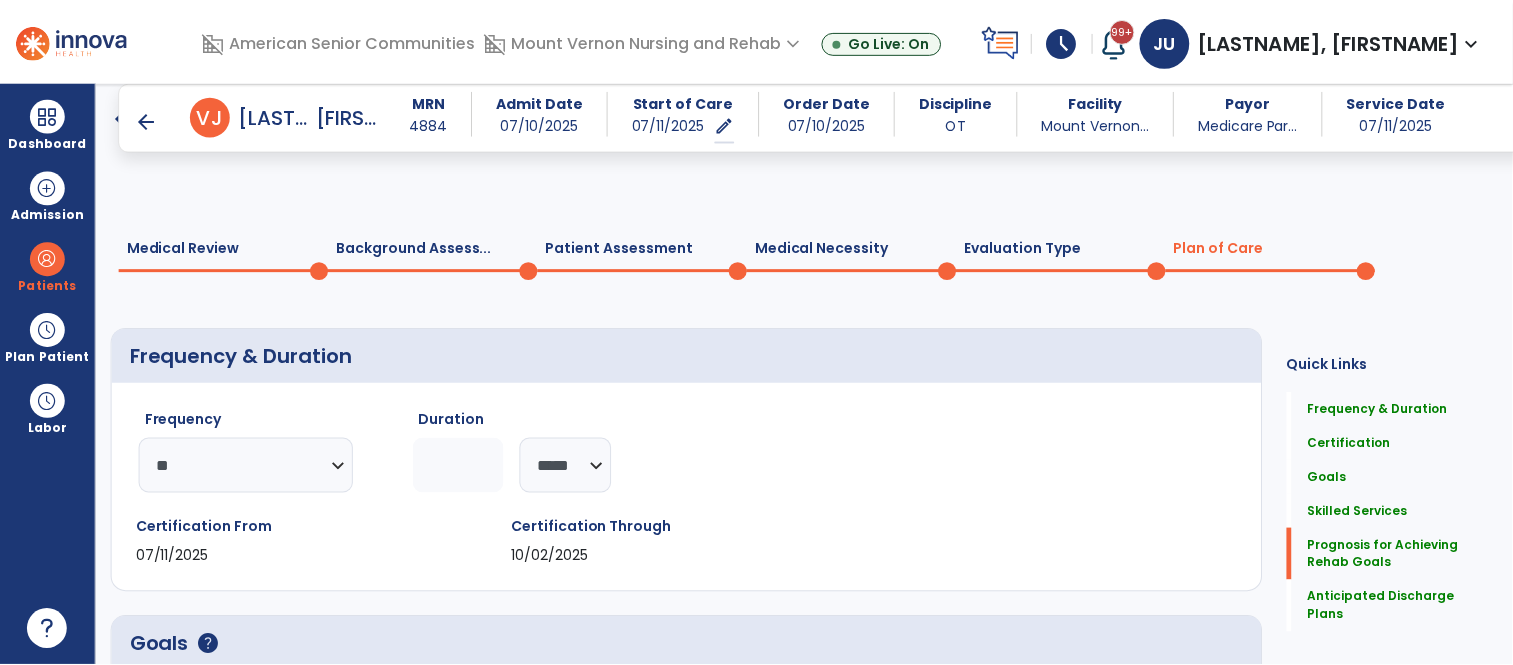 scroll, scrollTop: 2267, scrollLeft: 0, axis: vertical 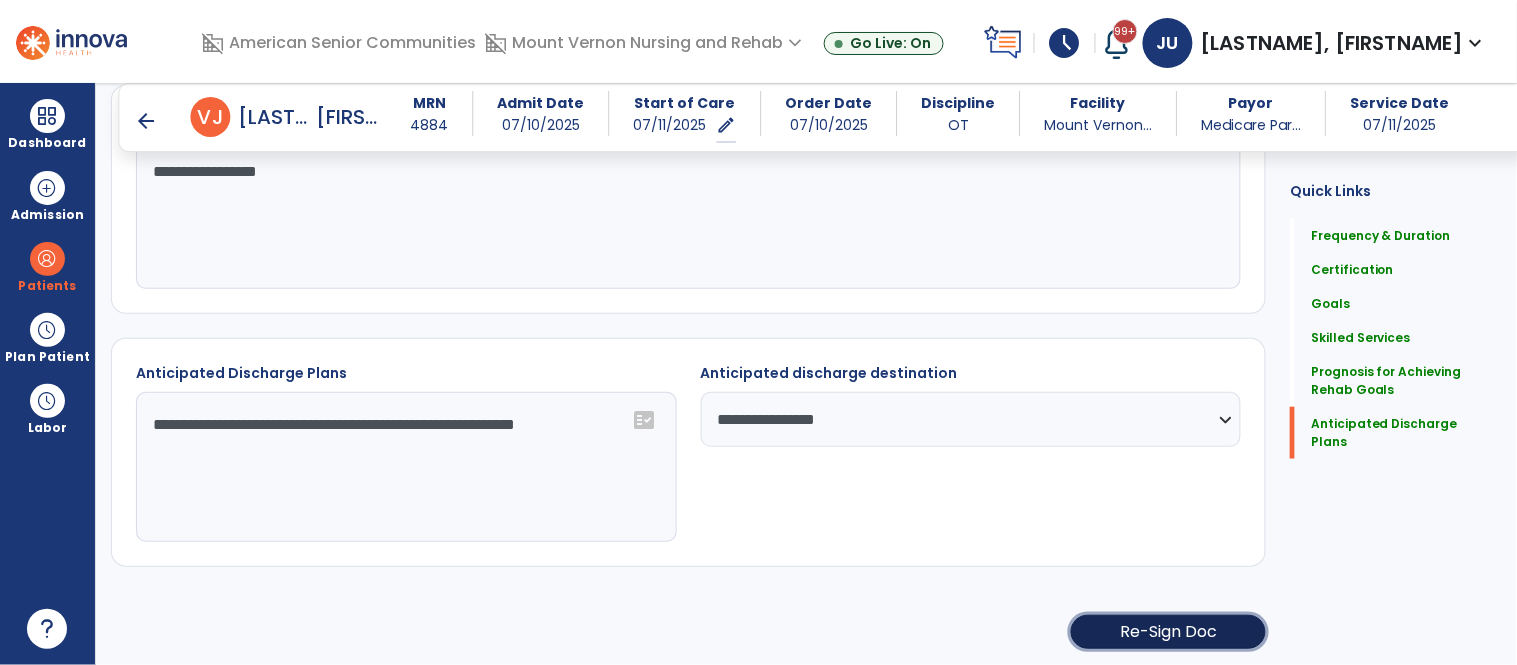 click on "Re-Sign Doc" 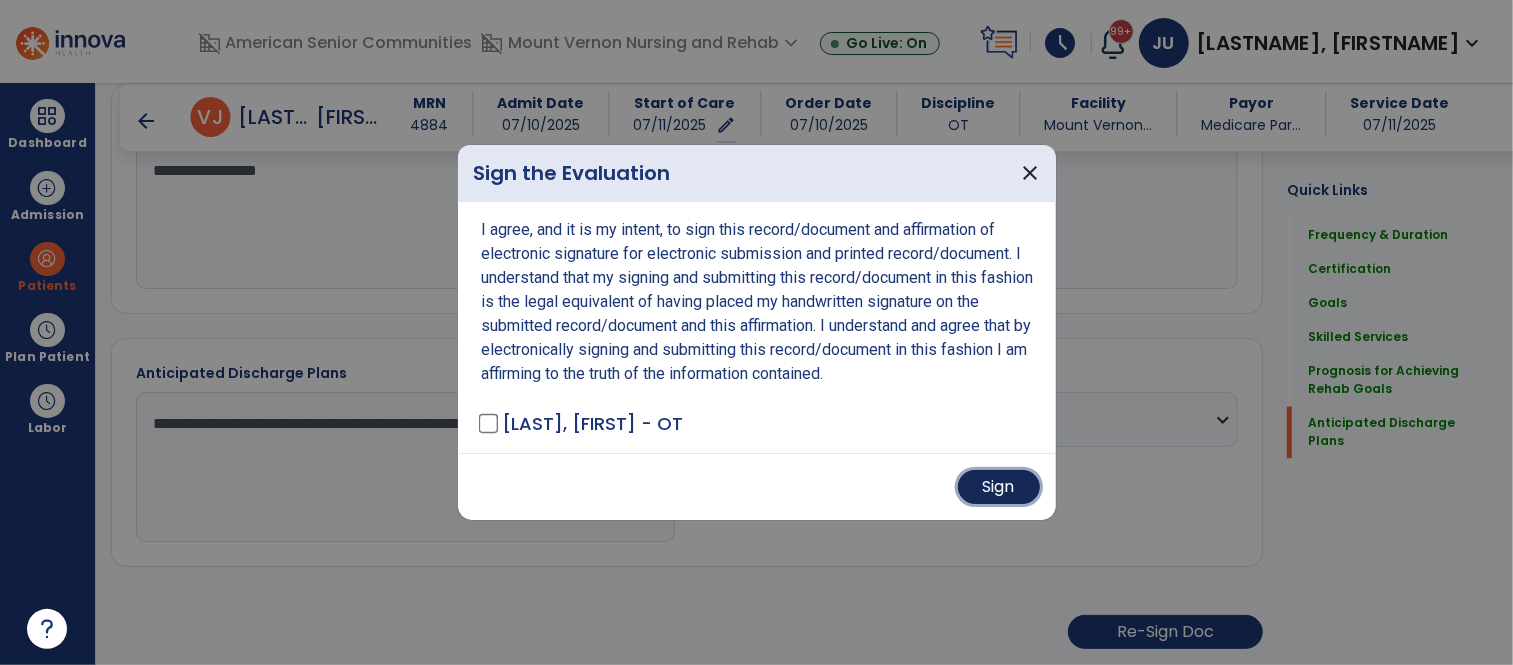click on "Sign" at bounding box center [999, 487] 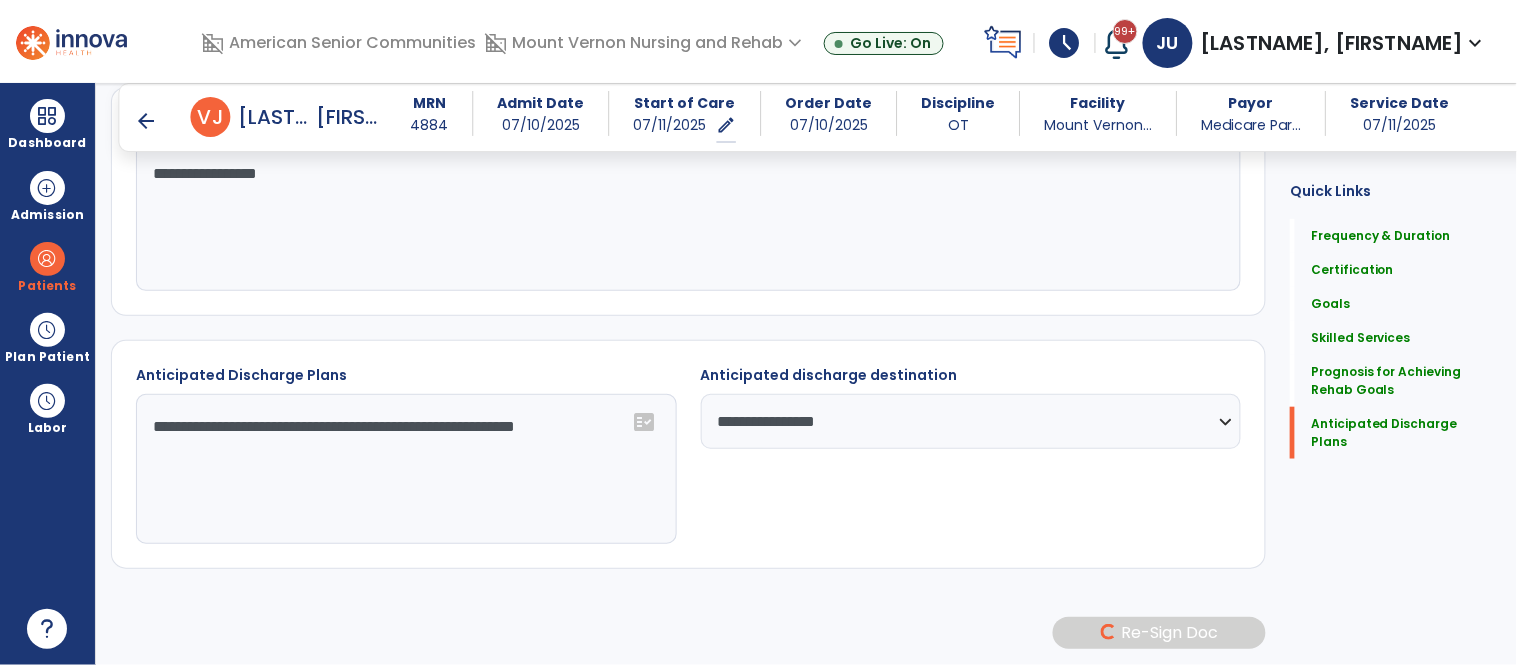 scroll, scrollTop: 2265, scrollLeft: 0, axis: vertical 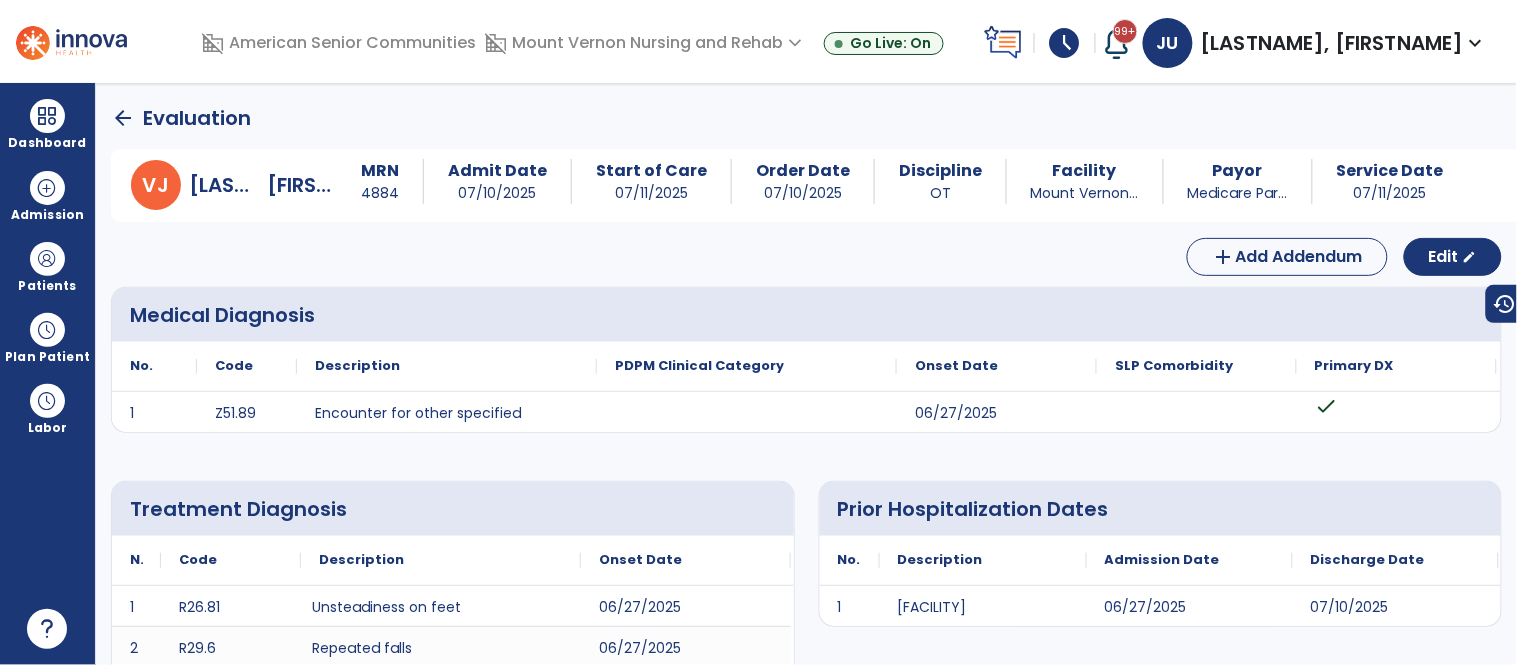 click on "arrow_back" 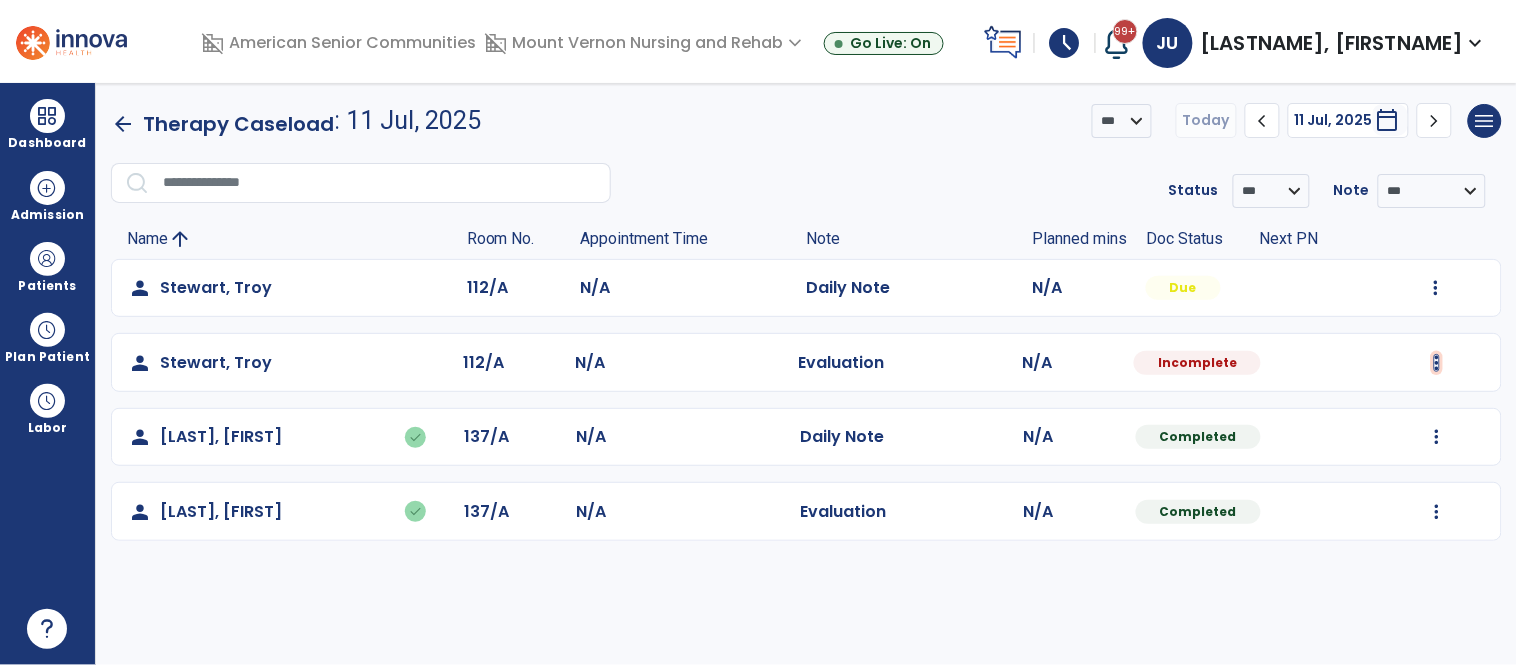 click at bounding box center (1436, 288) 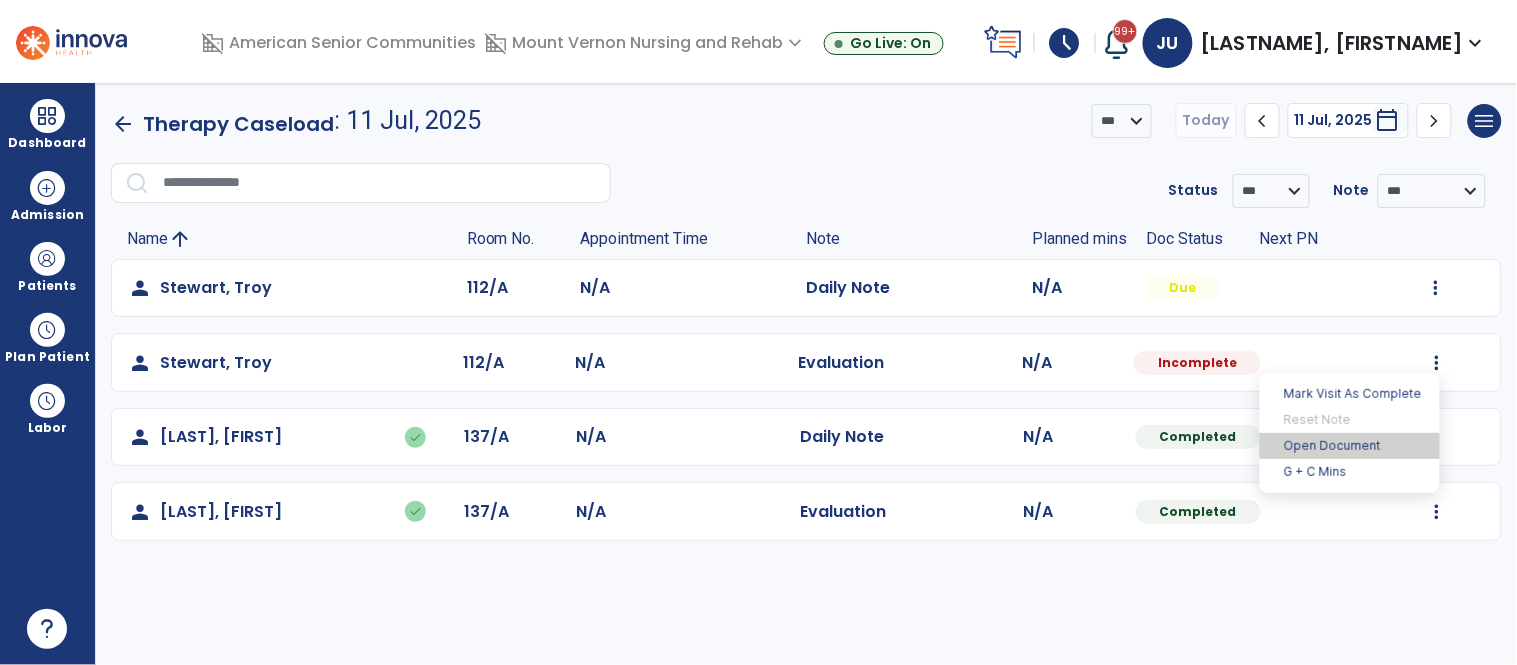 click on "Open Document" at bounding box center (1350, 446) 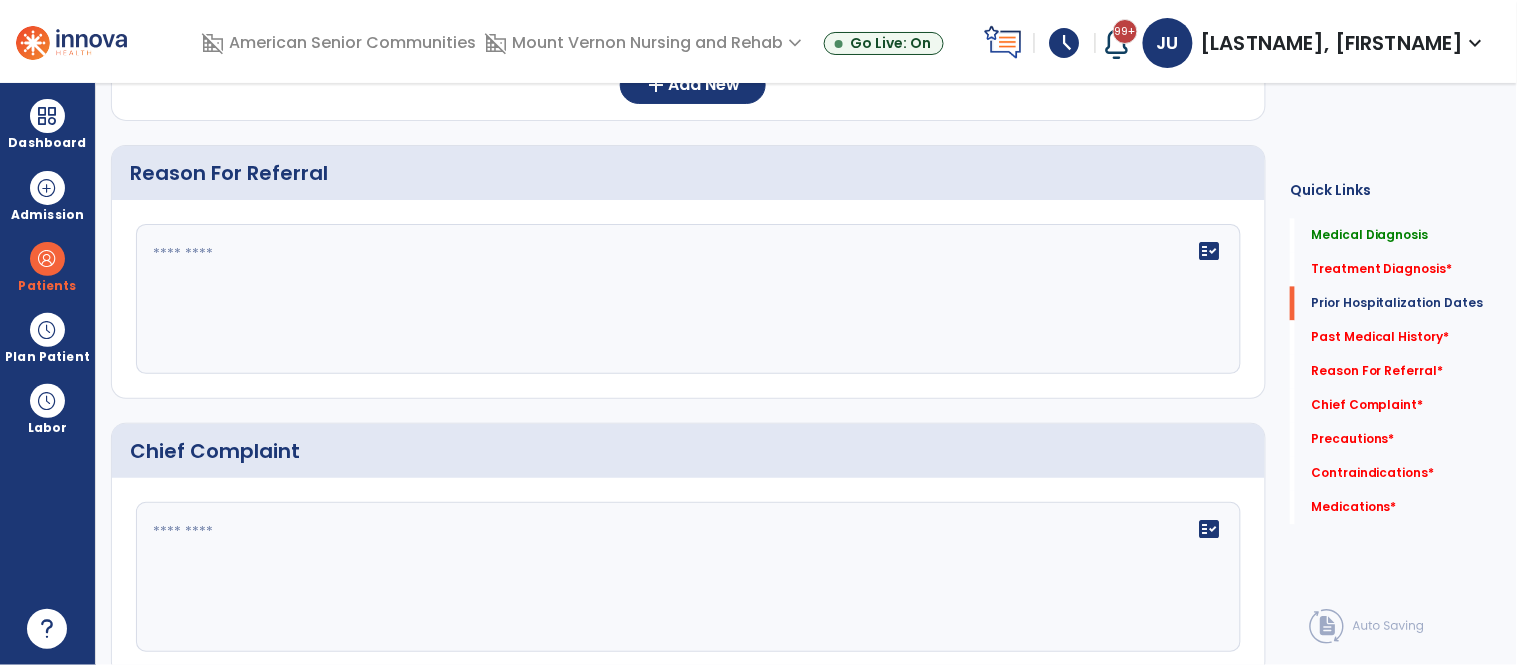scroll, scrollTop: 0, scrollLeft: 0, axis: both 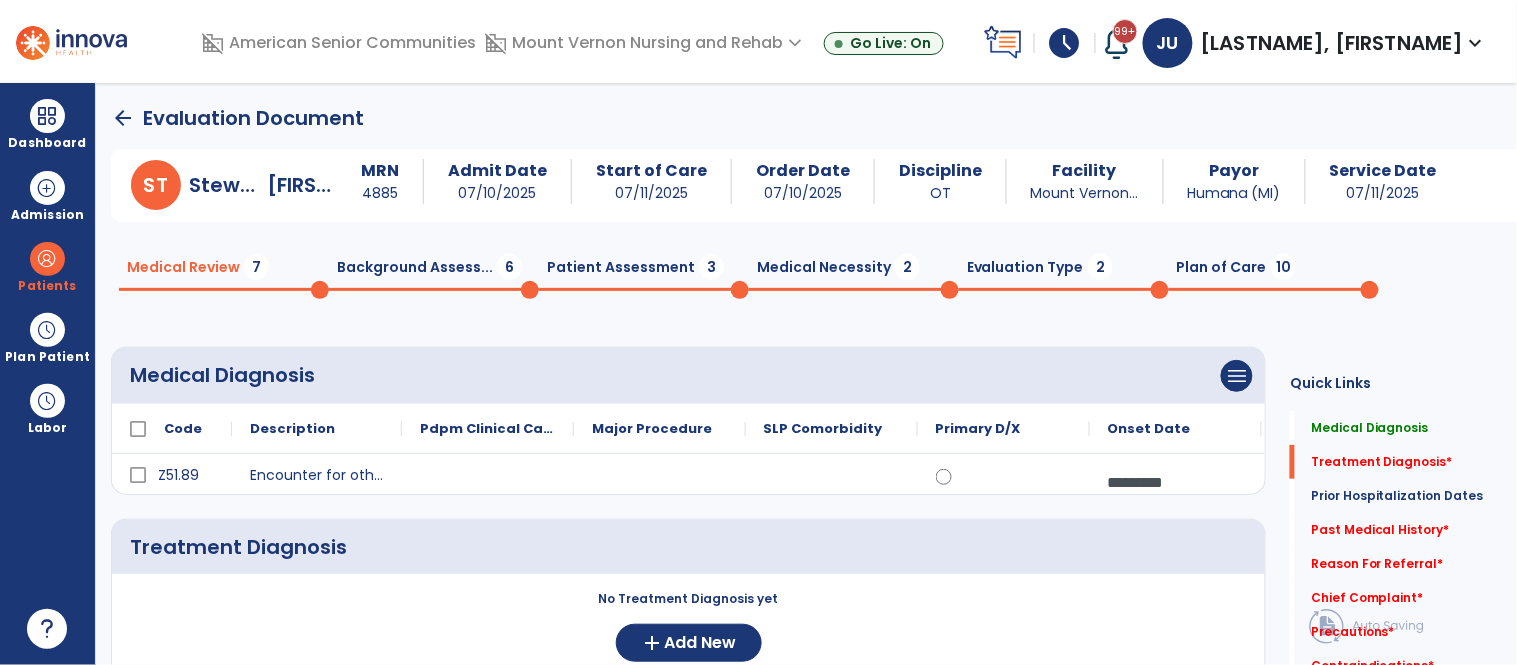 click on "arrow_back" 